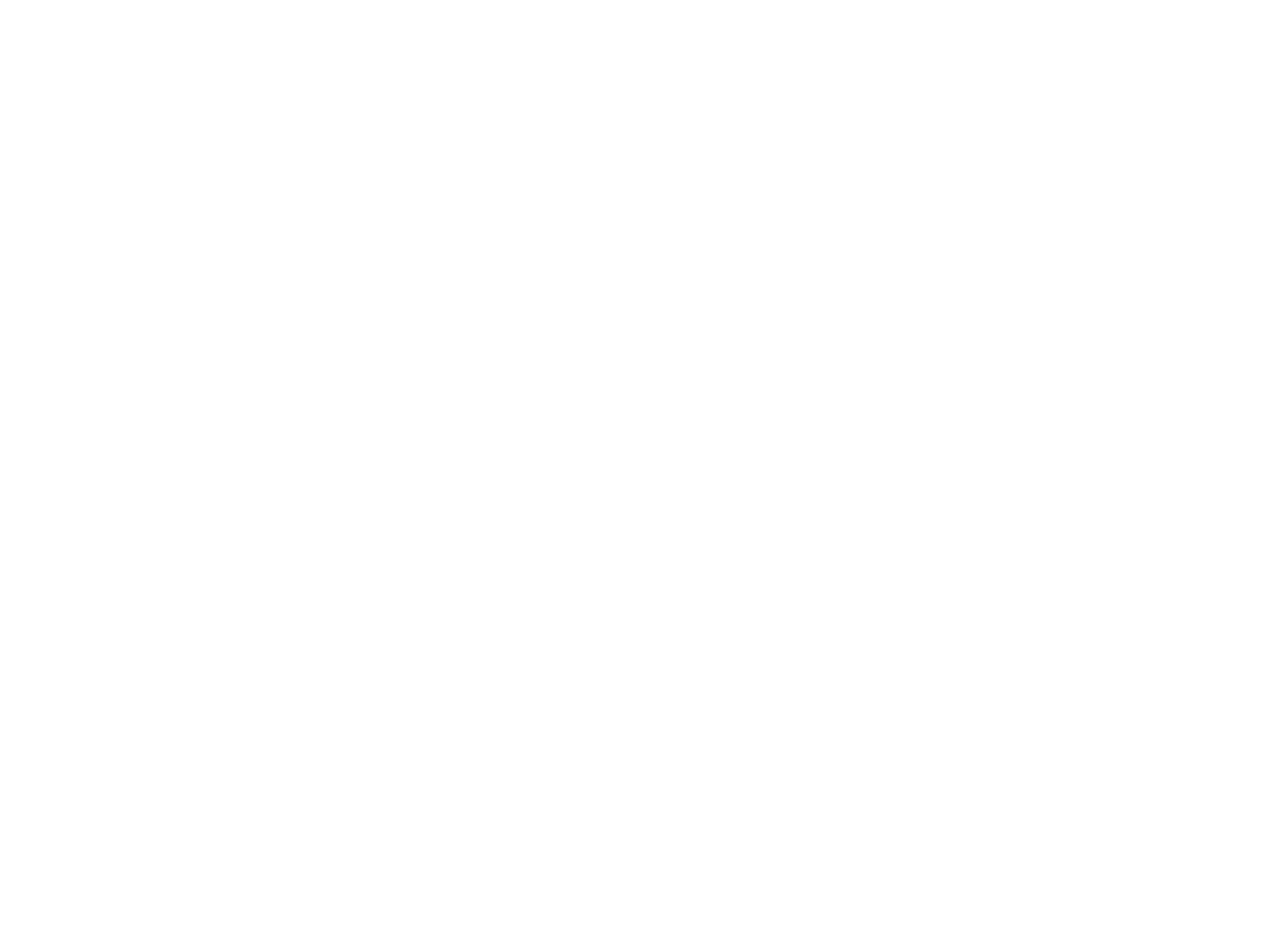 scroll, scrollTop: 0, scrollLeft: 0, axis: both 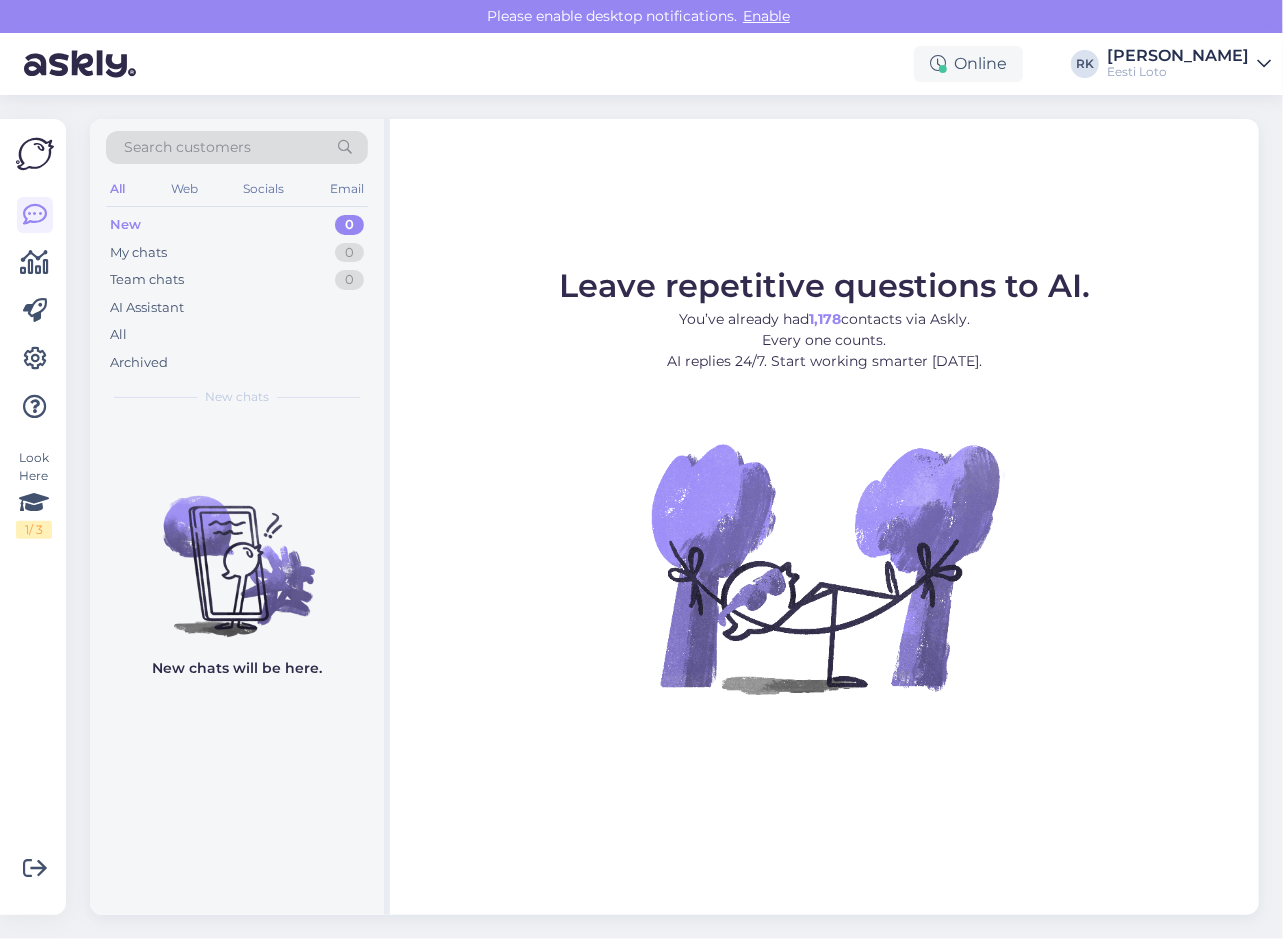click on "All Web Socials  Email" at bounding box center (237, 191) 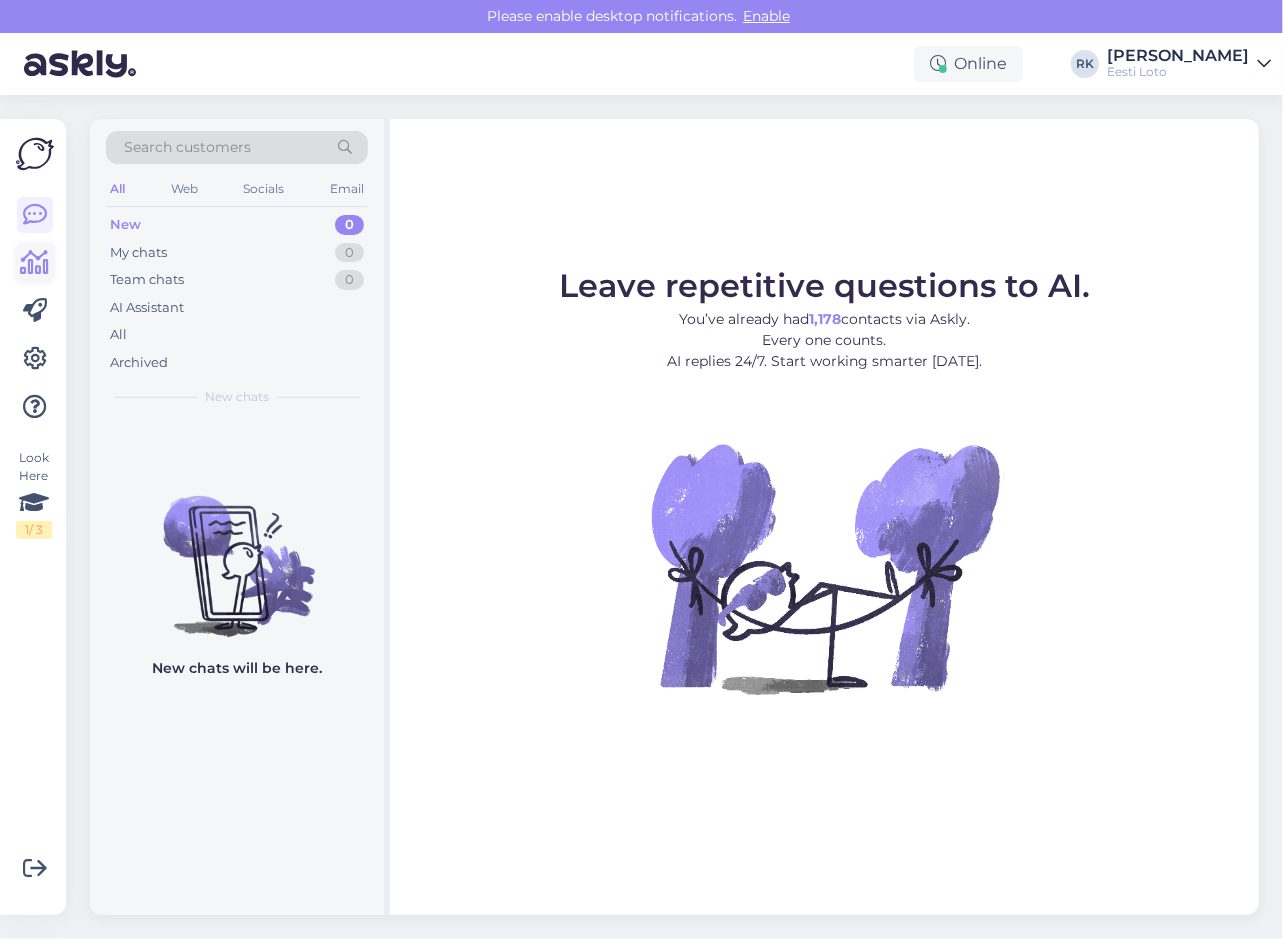click at bounding box center (35, 263) 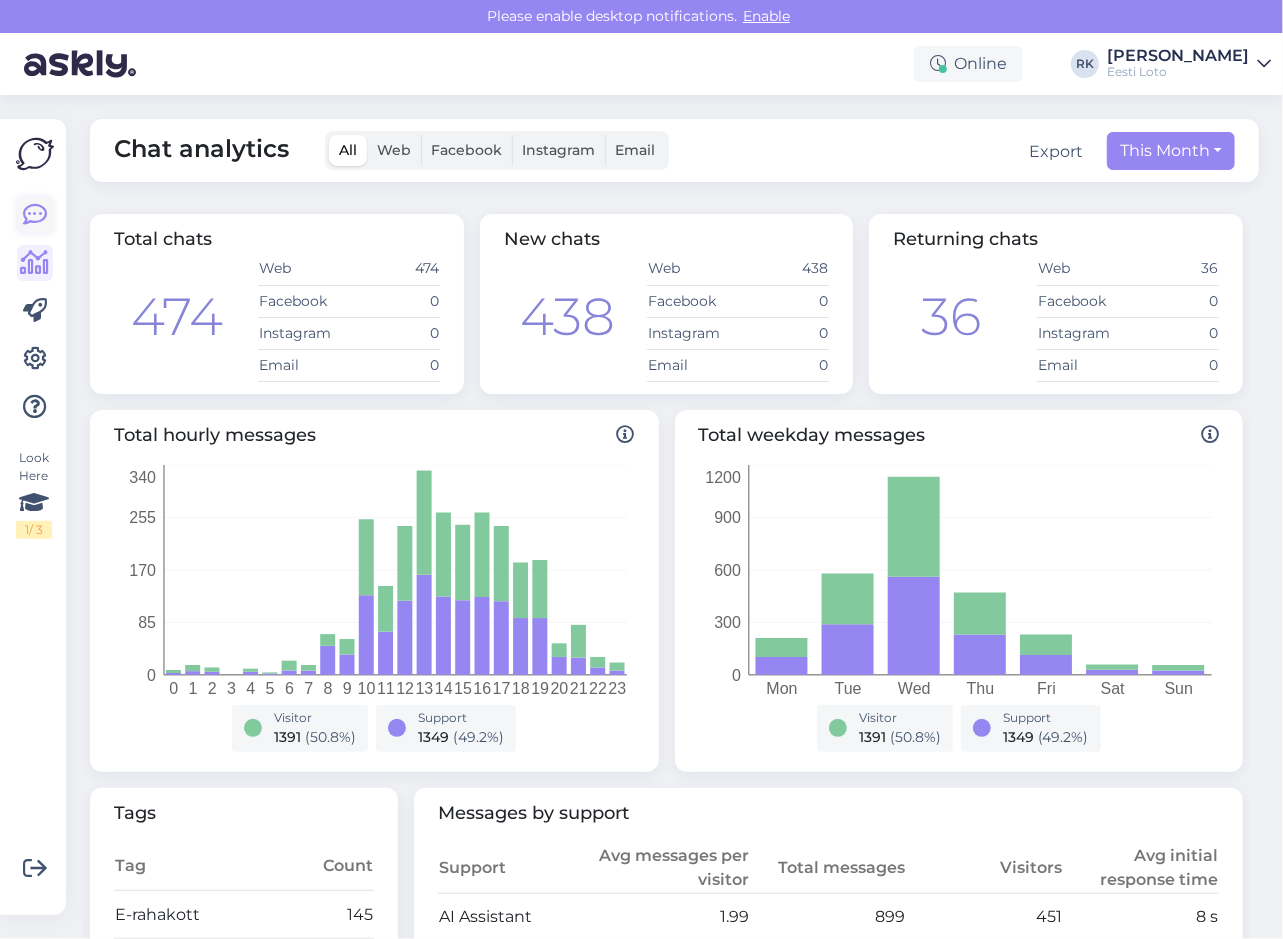 click at bounding box center (35, 215) 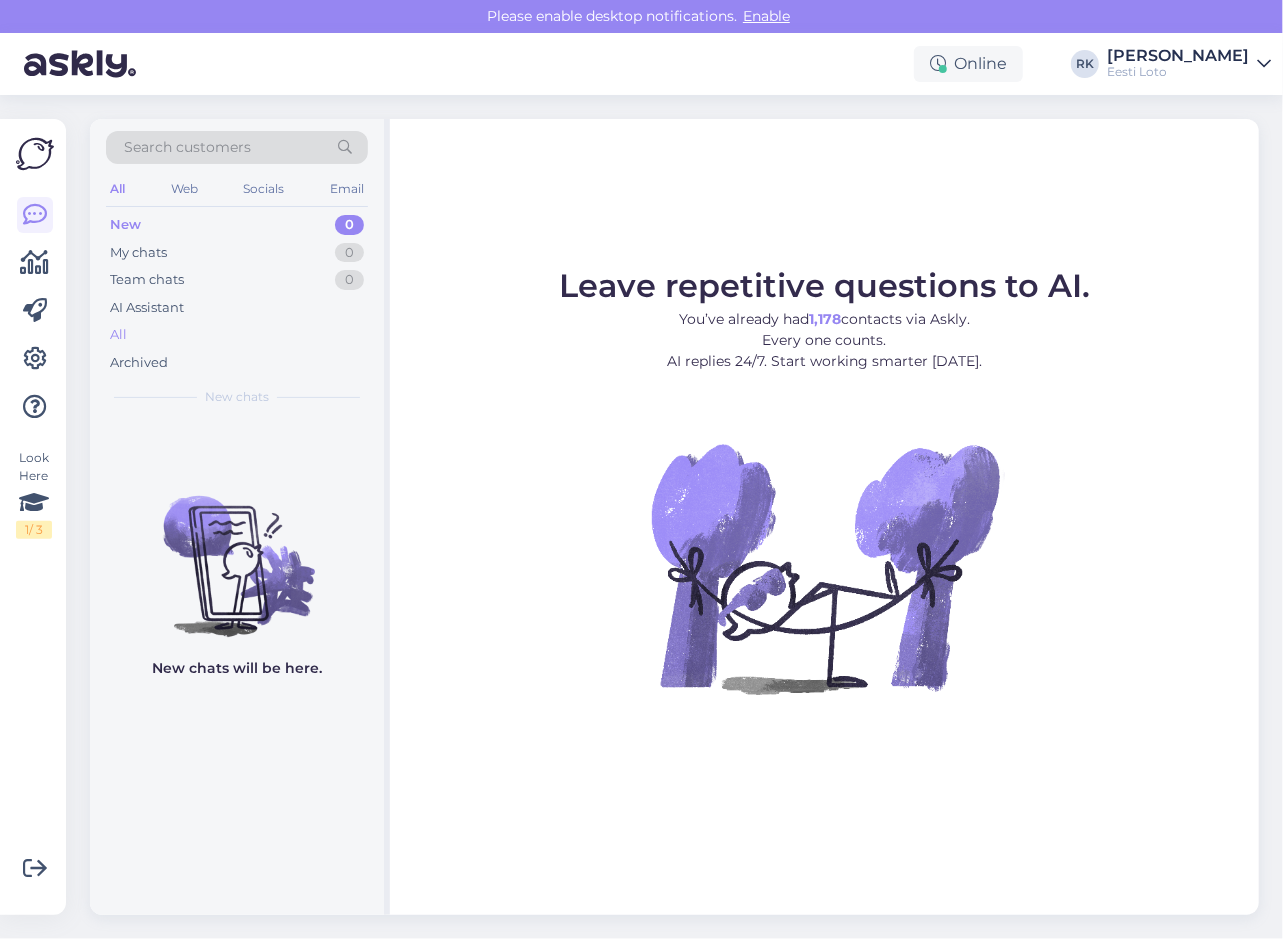 click on "All" at bounding box center [237, 335] 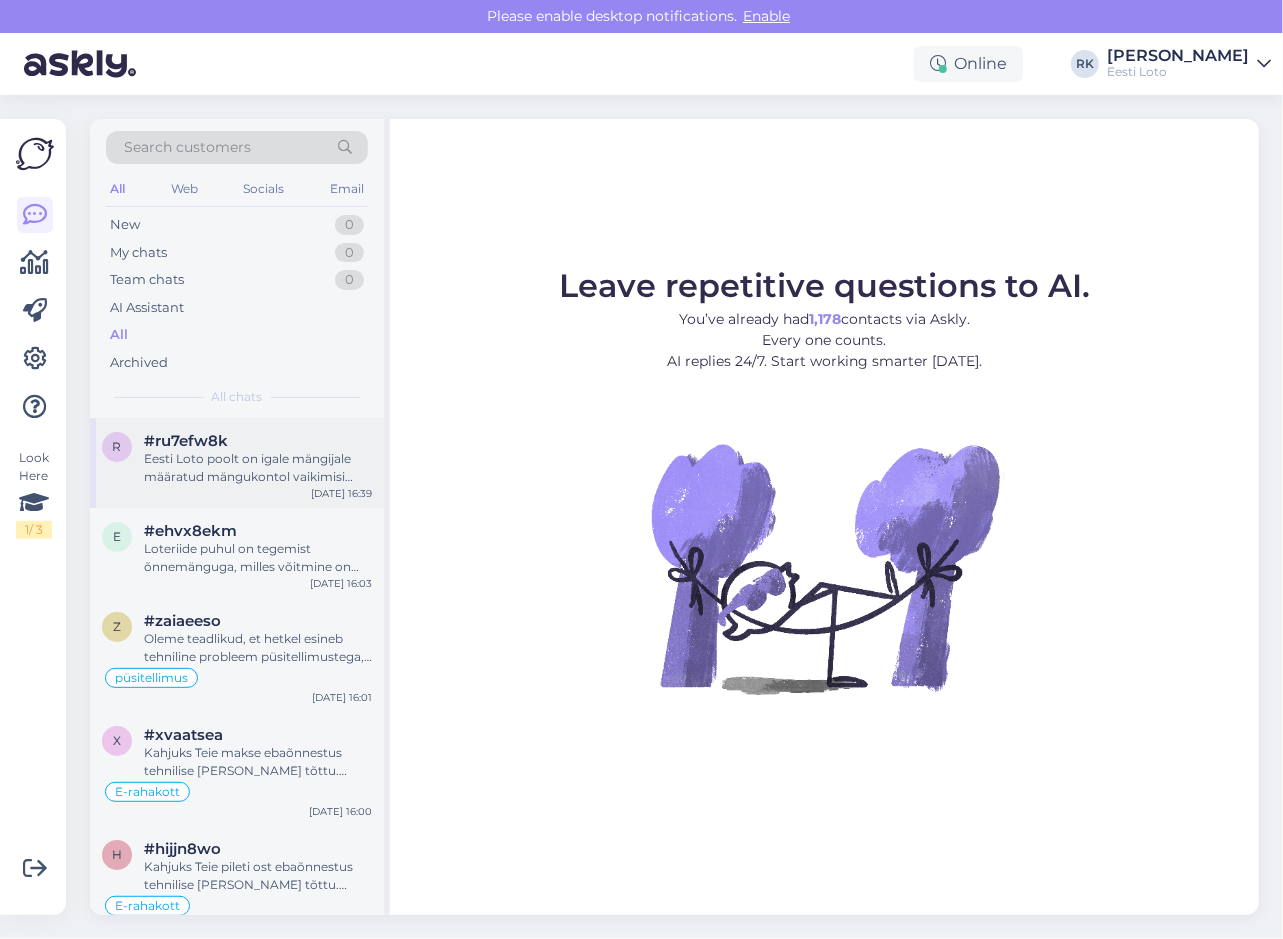 click on "Eesti Loto poolt on igale mängijale määratud mängukontol vaikimisi ostulimiit summas 1999,99 eurot. Arvesse lähevad nii kauplustest kui internetist tehtud ostud ning seda limiiti saate ise langetada või [PERSON_NAME] (summas 1999,99) valikus: Konto ja Limiidid." at bounding box center [258, 468] 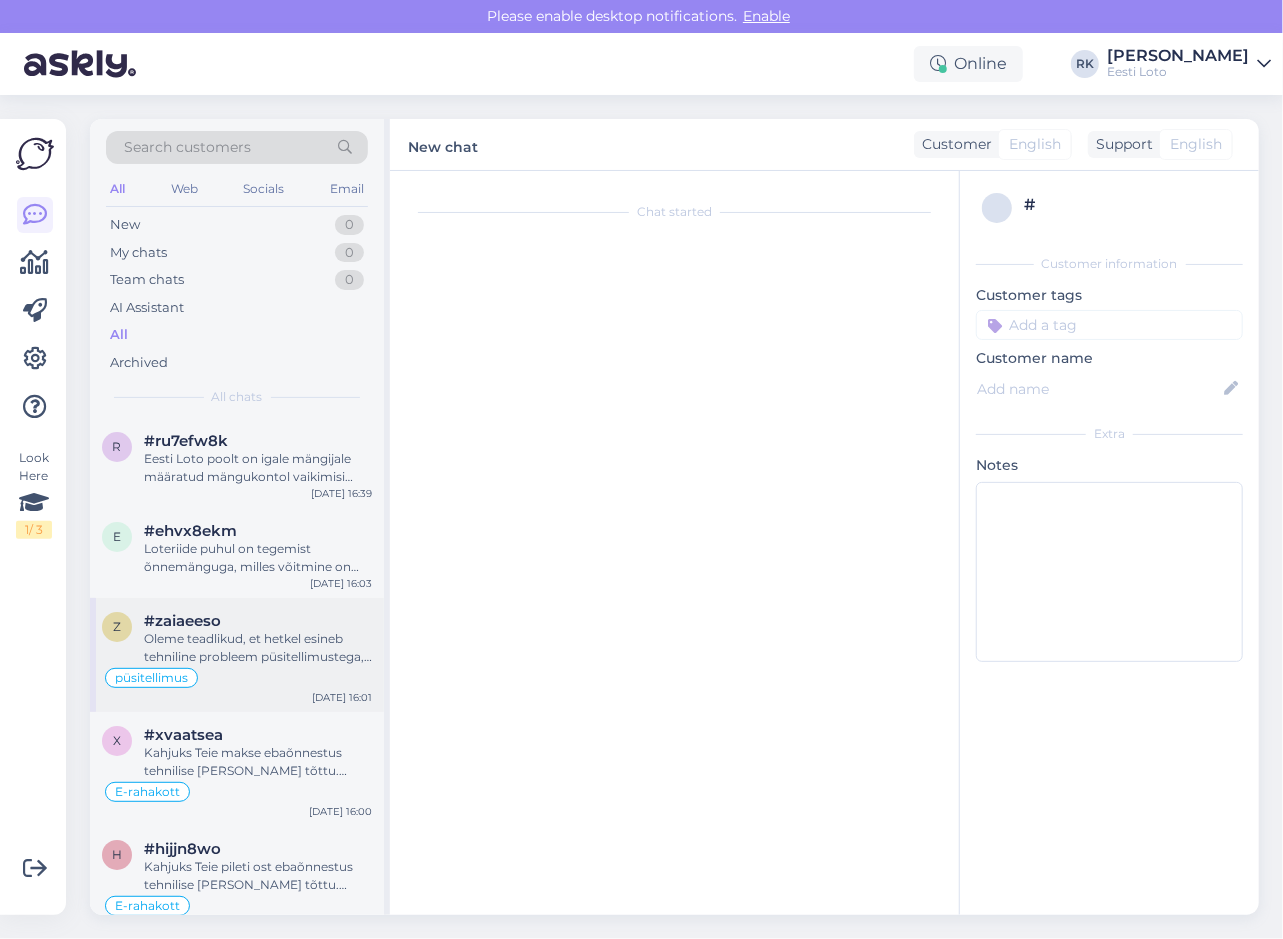 scroll, scrollTop: 12, scrollLeft: 0, axis: vertical 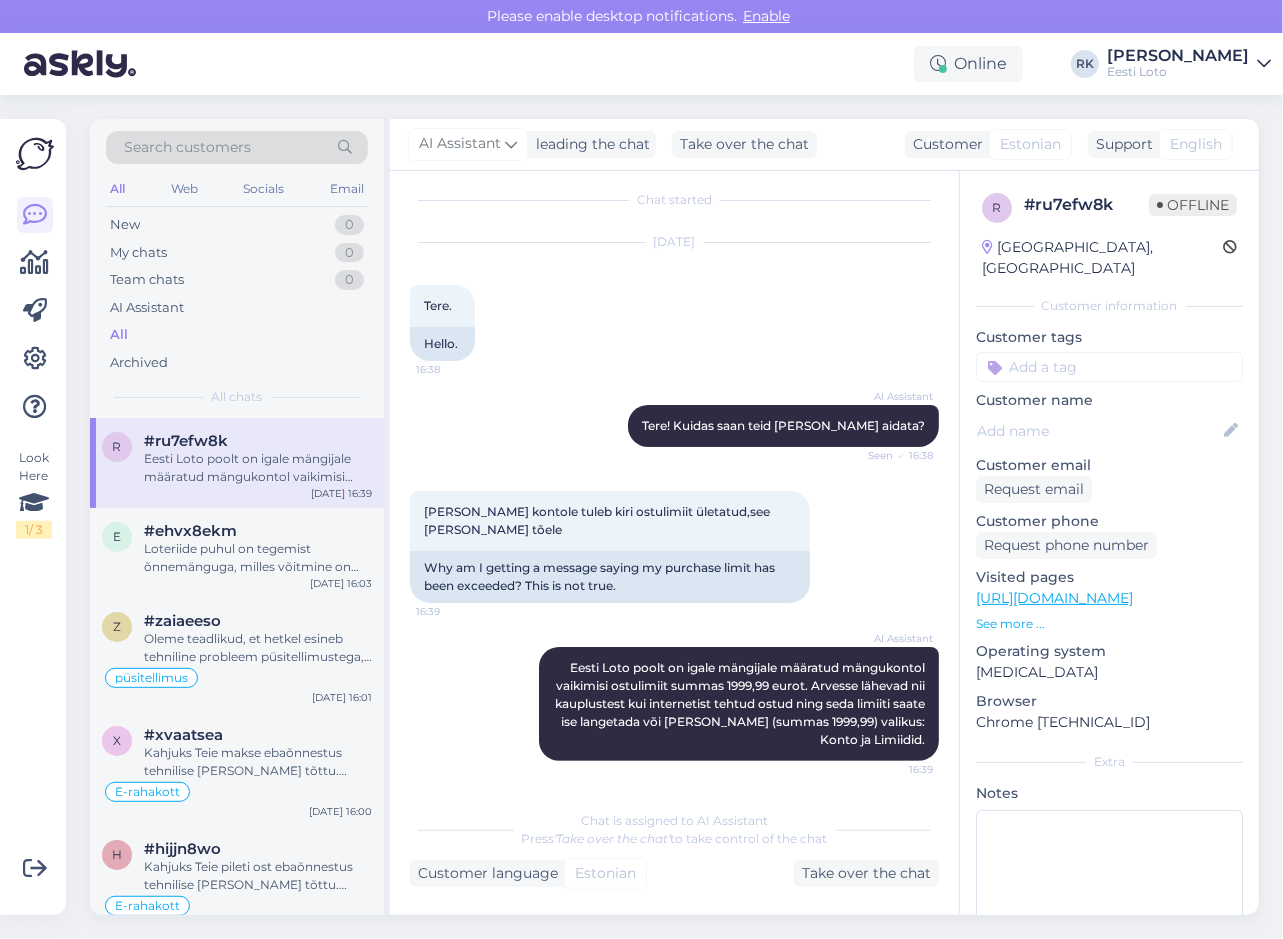 click on "AI Assistant Tere! Kuidas saan teid [PERSON_NAME] aidata? Seen ✓ 16:38" at bounding box center (674, 426) 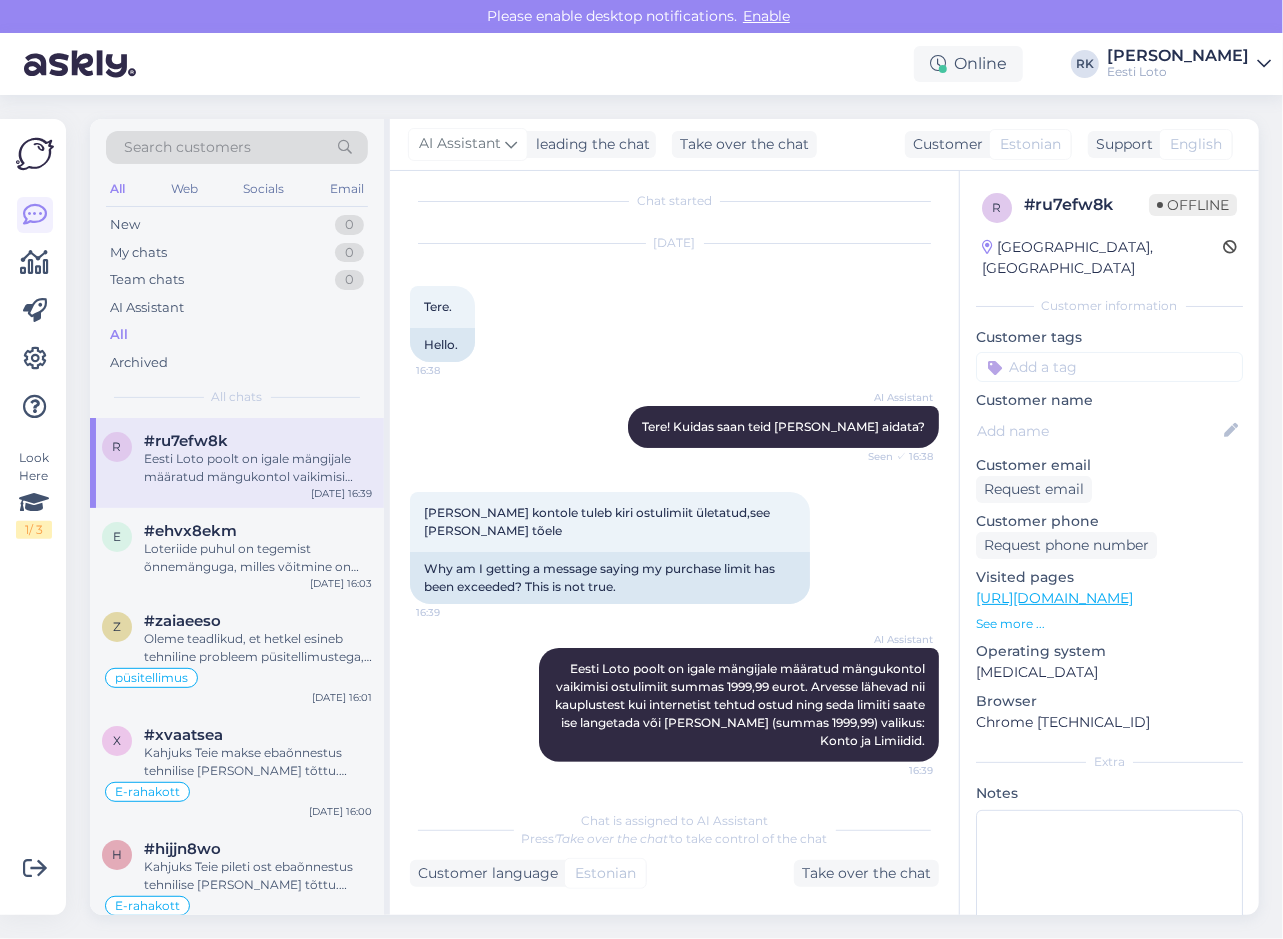scroll, scrollTop: 12, scrollLeft: 0, axis: vertical 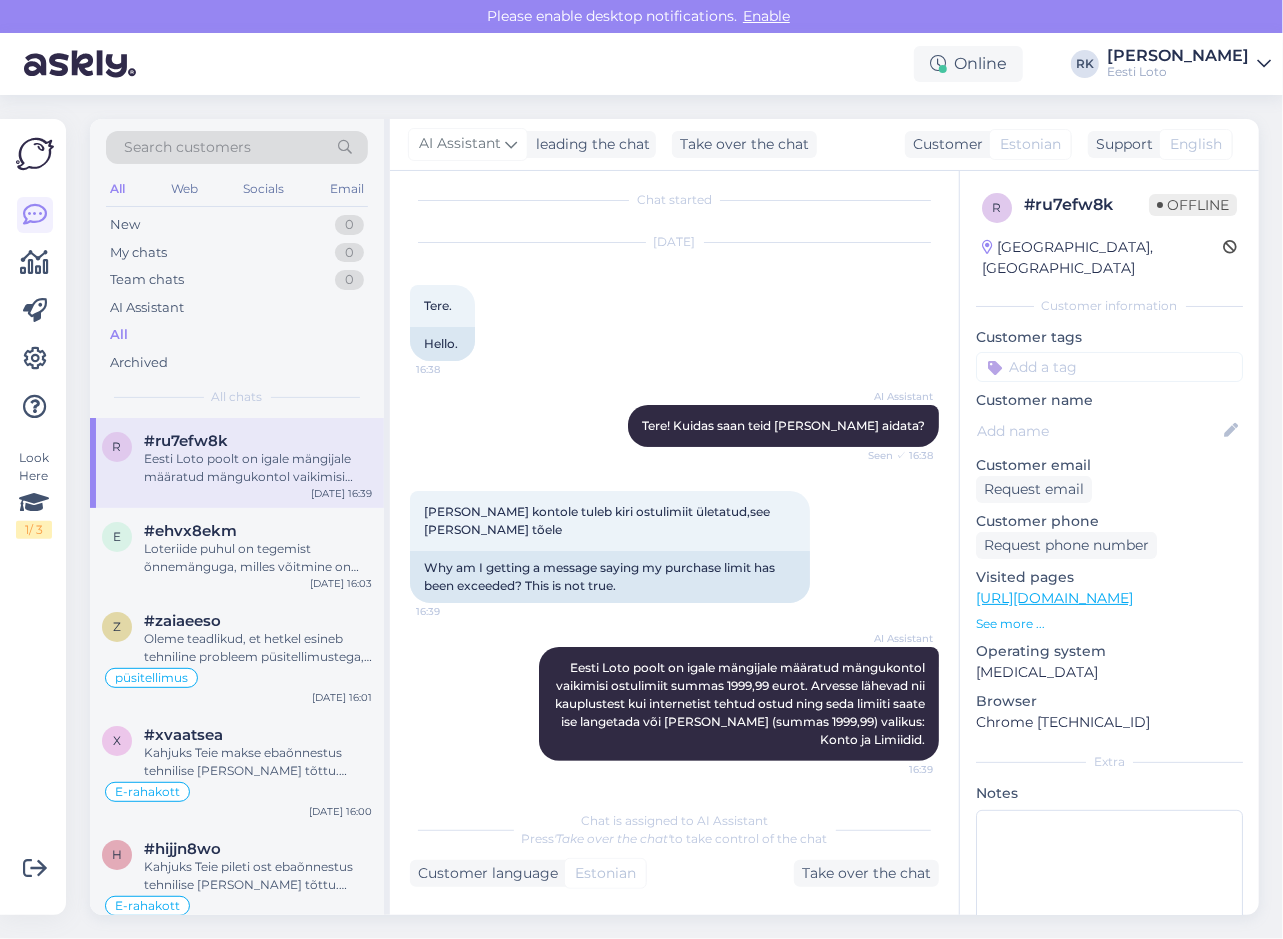 click on "[PERSON_NAME] kontole tuleb kiri ostulimiit ületatud,see [PERSON_NAME] tõele 16:39  Why am I getting a message saying my purchase limit has been exceeded? This is not true." at bounding box center [674, 547] 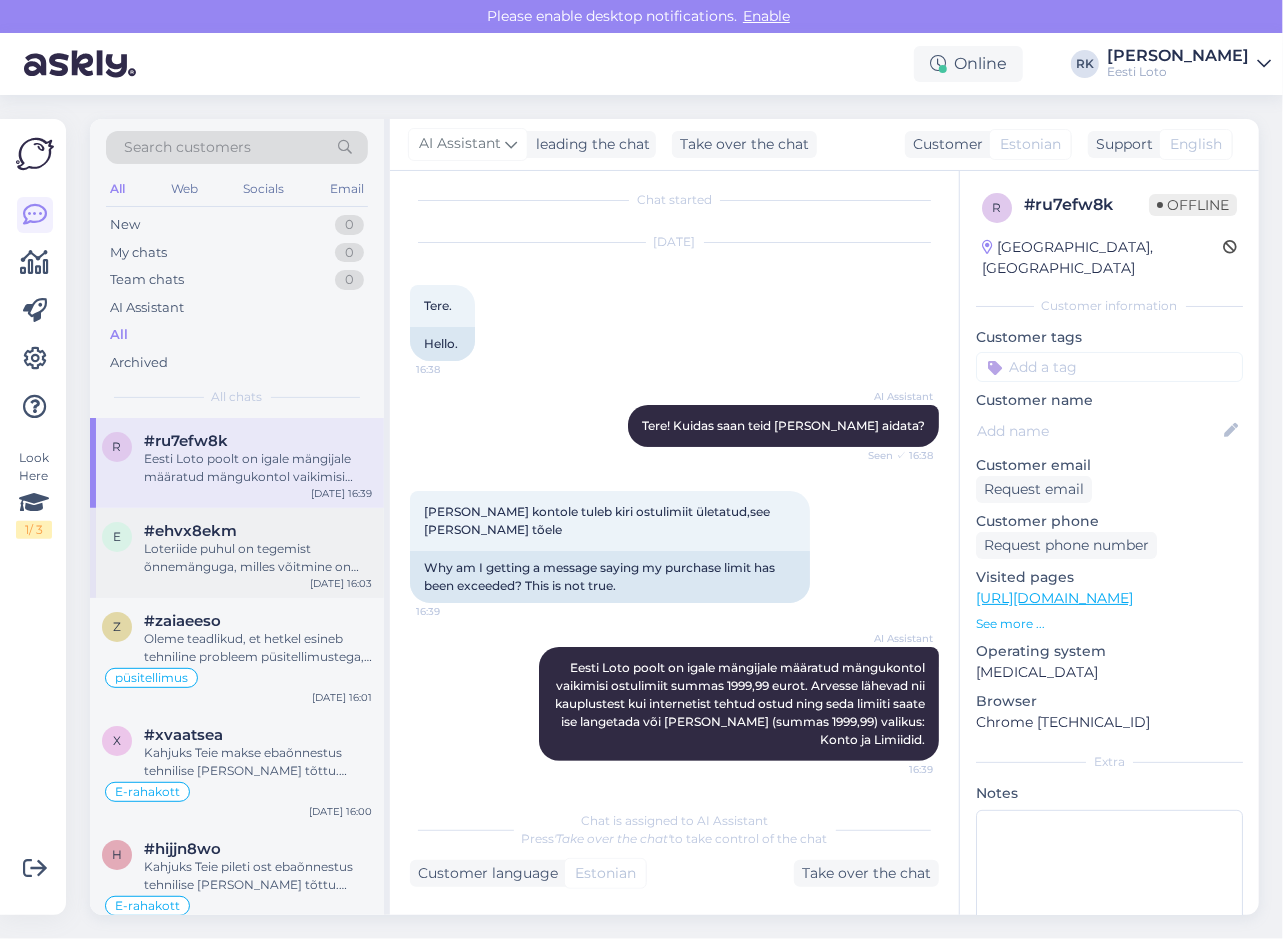 click on "e #ehvx8ekm Loteriide puhul on tegemist õnnemänguga, milles võitmine on juhuslik ega saa kuidagi olla garanteeritud. Arvloteriide Vikinglotto, Keno, Bingo loto ja Eurojackpoti võidunumbrid avaldatakse meie koduleheküljel. Viimaste loosimiste võidunumbreid saab [PERSON_NAME] helistades telefonil 65 02 025. [DATE] 16:03" at bounding box center [237, 553] 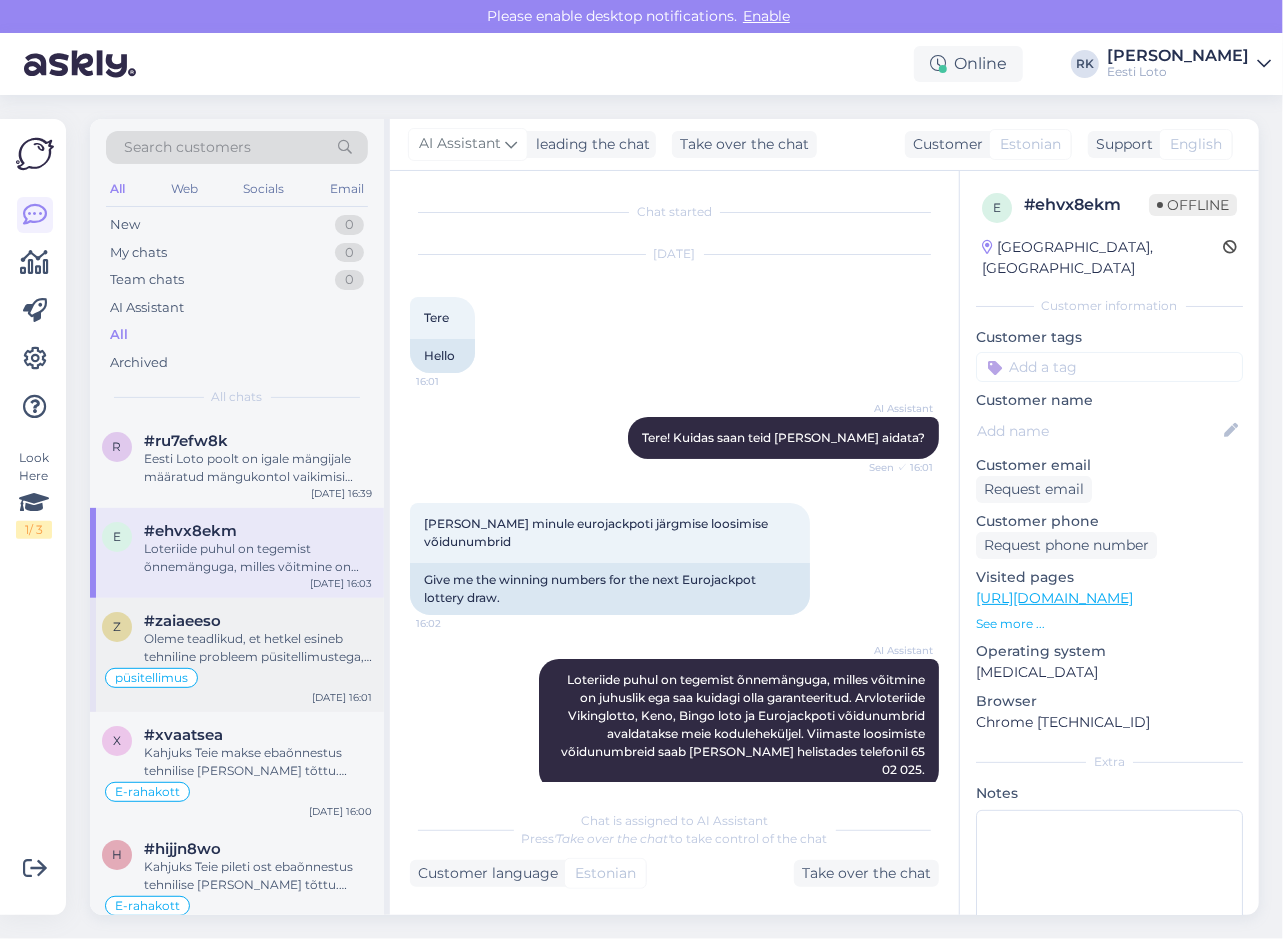 click on "Oleme teadlikud, et hetkel esineb tehniline probleem püsitellimustega, täpsemalt ei õnnestu tasumine maksekaardilt. Meie arendustiim tegeleb probleemi lahendamisega aktiivselt.
Seniks soovitame katkestatud püsitellimuse asemel luua uus tellimus, kuna peatatud tellimust ei ole hetkel võimalik uuesti aktiveerida. Uue tellimuse makseviis peab olema seadistatud e-rahakoti [PERSON_NAME] (e-rahakotis peab olema tagatud piletite ostuks vajaminev summa), et vältida makse ebaõnnestumist.
Vabandame võimalike ebamugavuste pärast." at bounding box center [258, 648] 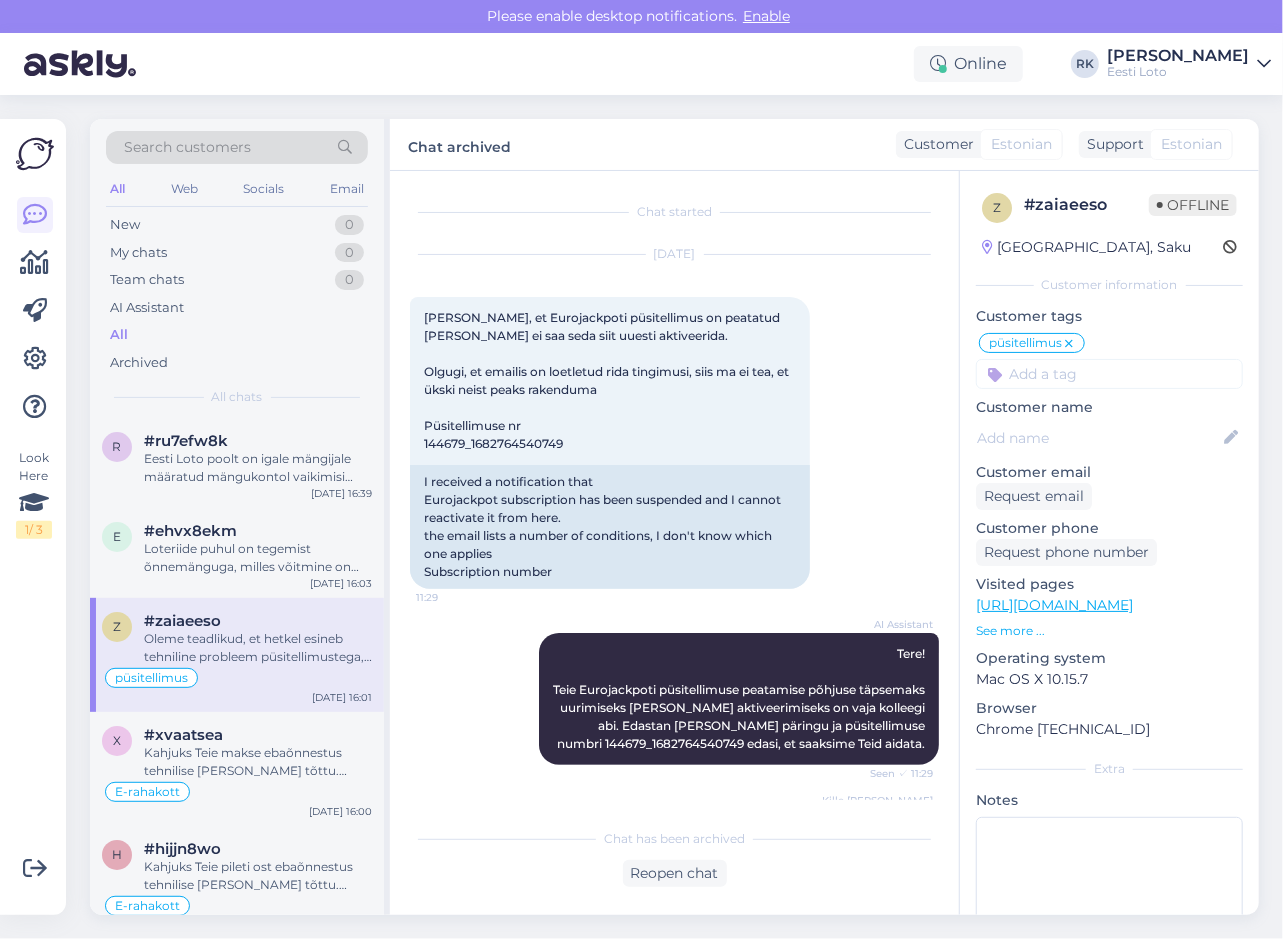 scroll, scrollTop: 856, scrollLeft: 0, axis: vertical 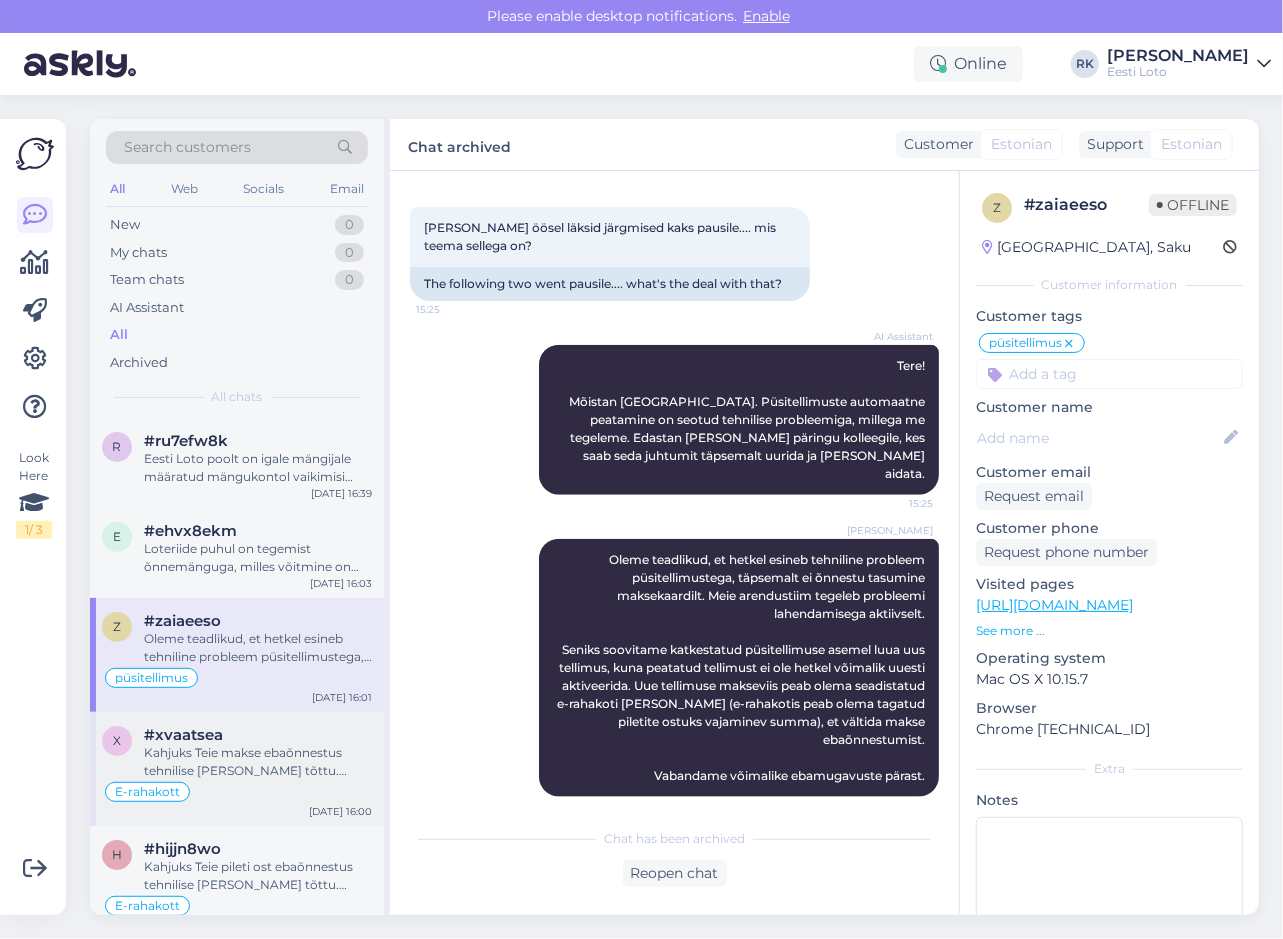 click on "Kahjuks Teie makse ebaõnnestus tehnilise [PERSON_NAME] tõttu. Kontrollisime tehingu [PERSON_NAME] raha tagastasime Teie e-rahakotti.
Palume vabandust tekkinud [PERSON_NAME] pärast." at bounding box center [258, 762] 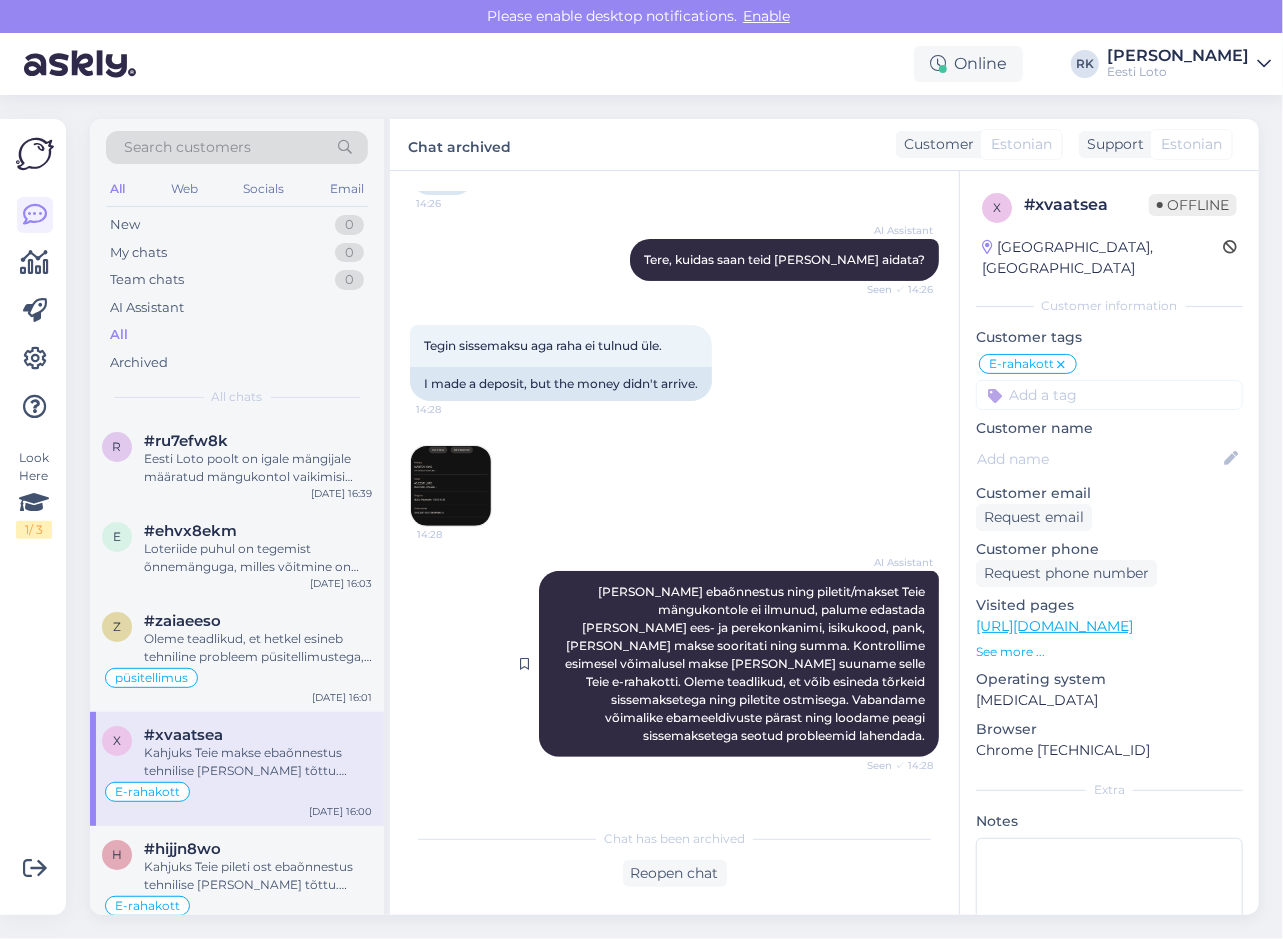 scroll, scrollTop: 158, scrollLeft: 0, axis: vertical 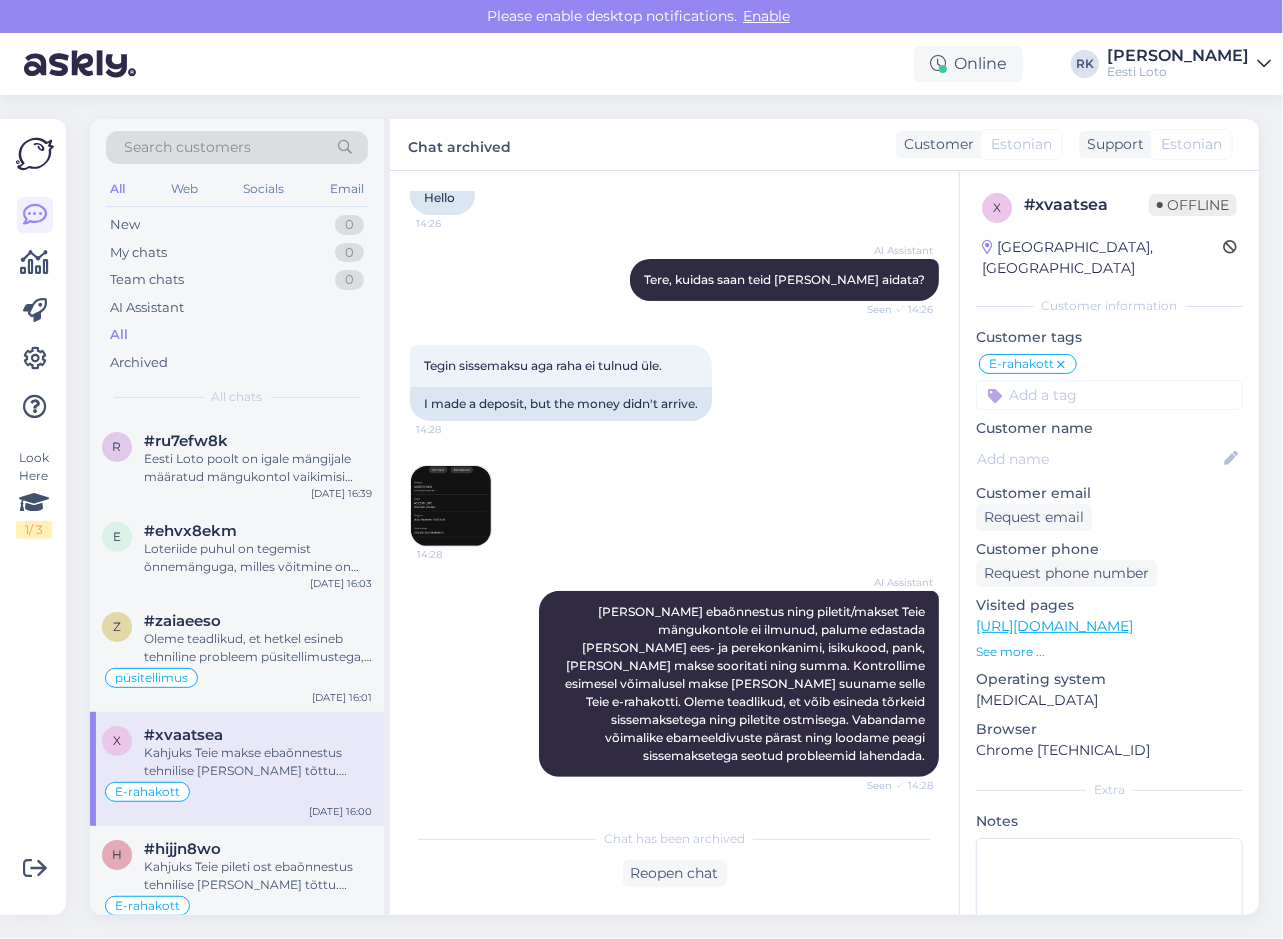 click at bounding box center (451, 506) 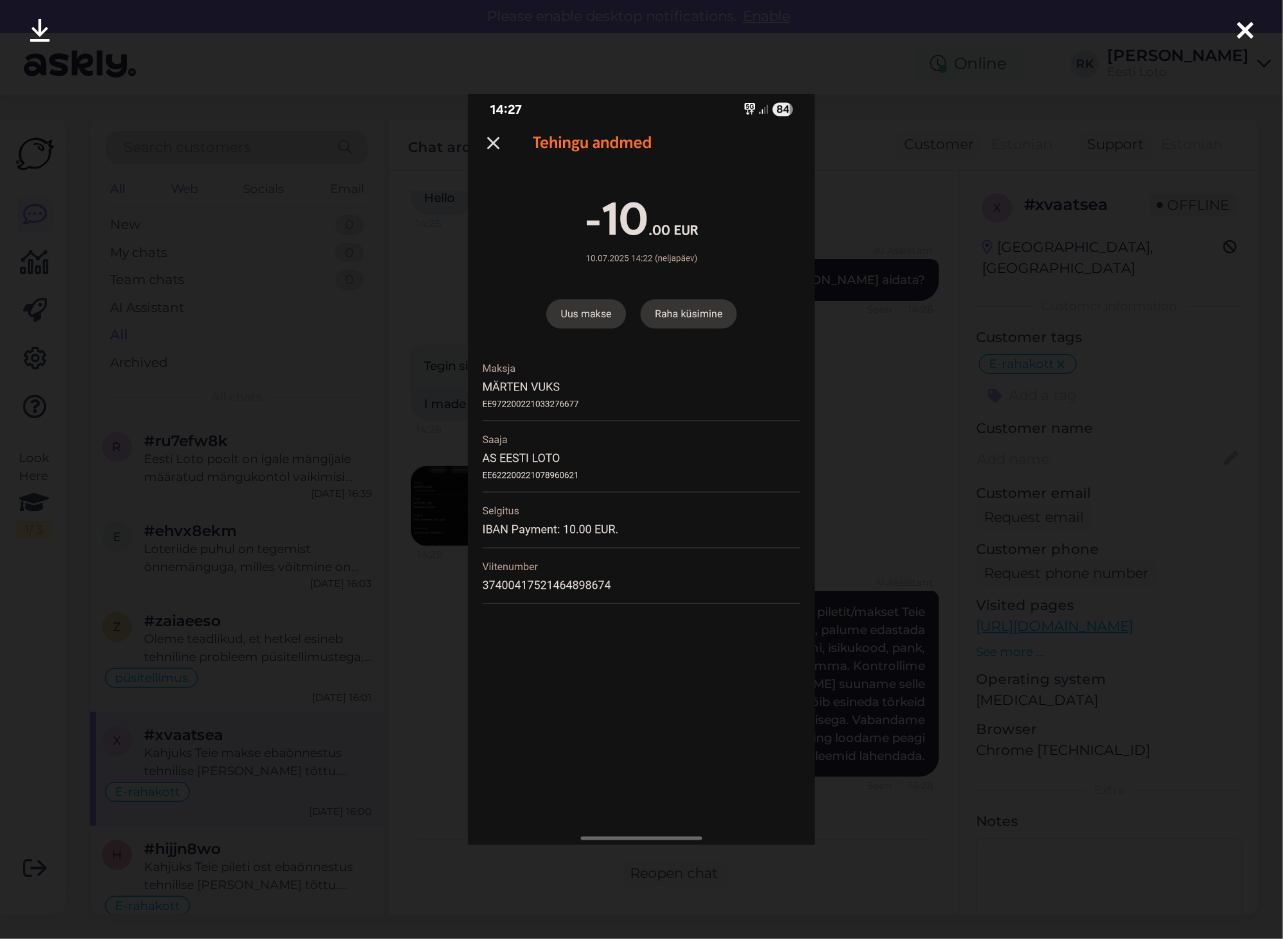 click at bounding box center [641, 469] 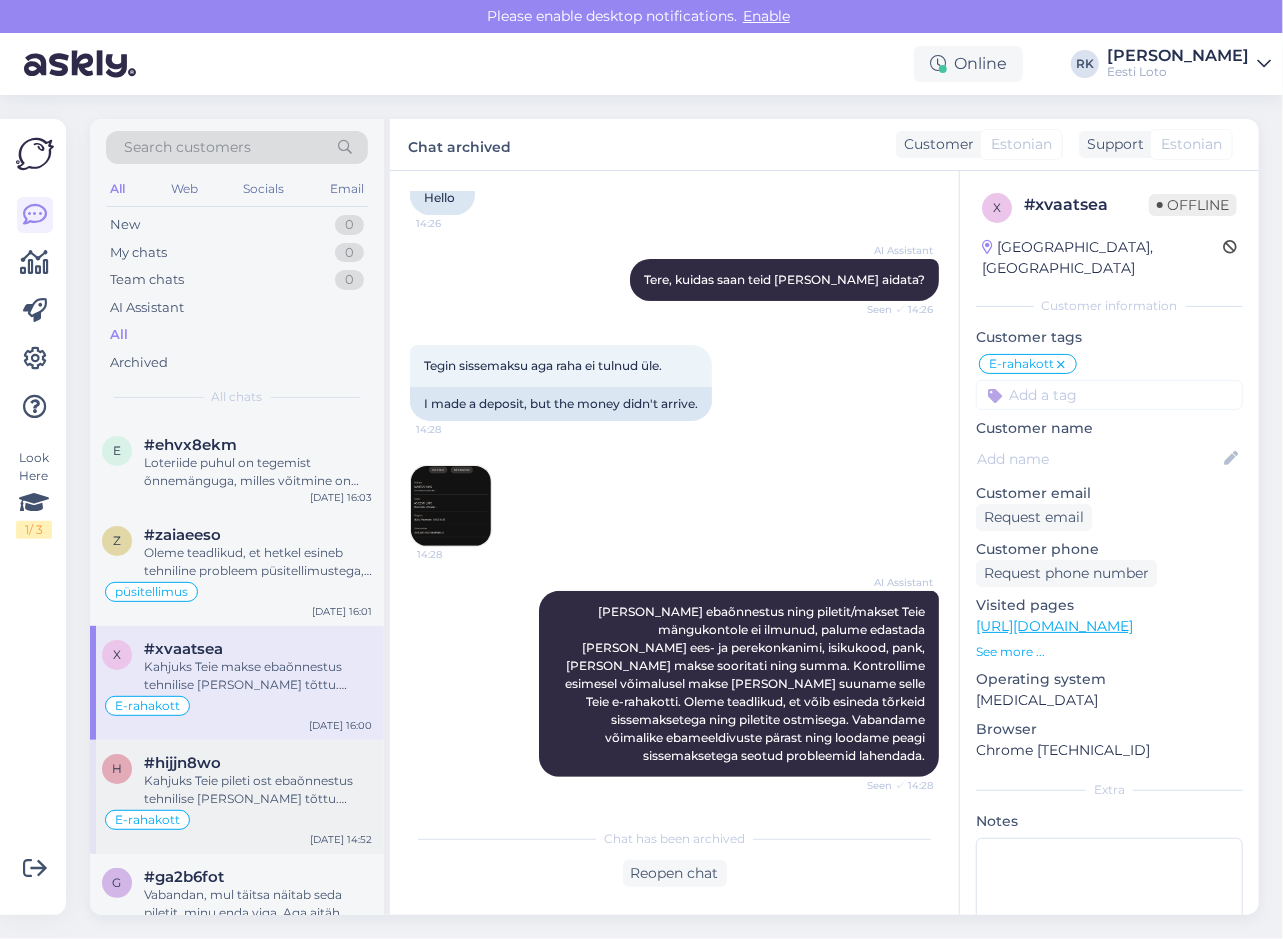 scroll, scrollTop: 600, scrollLeft: 0, axis: vertical 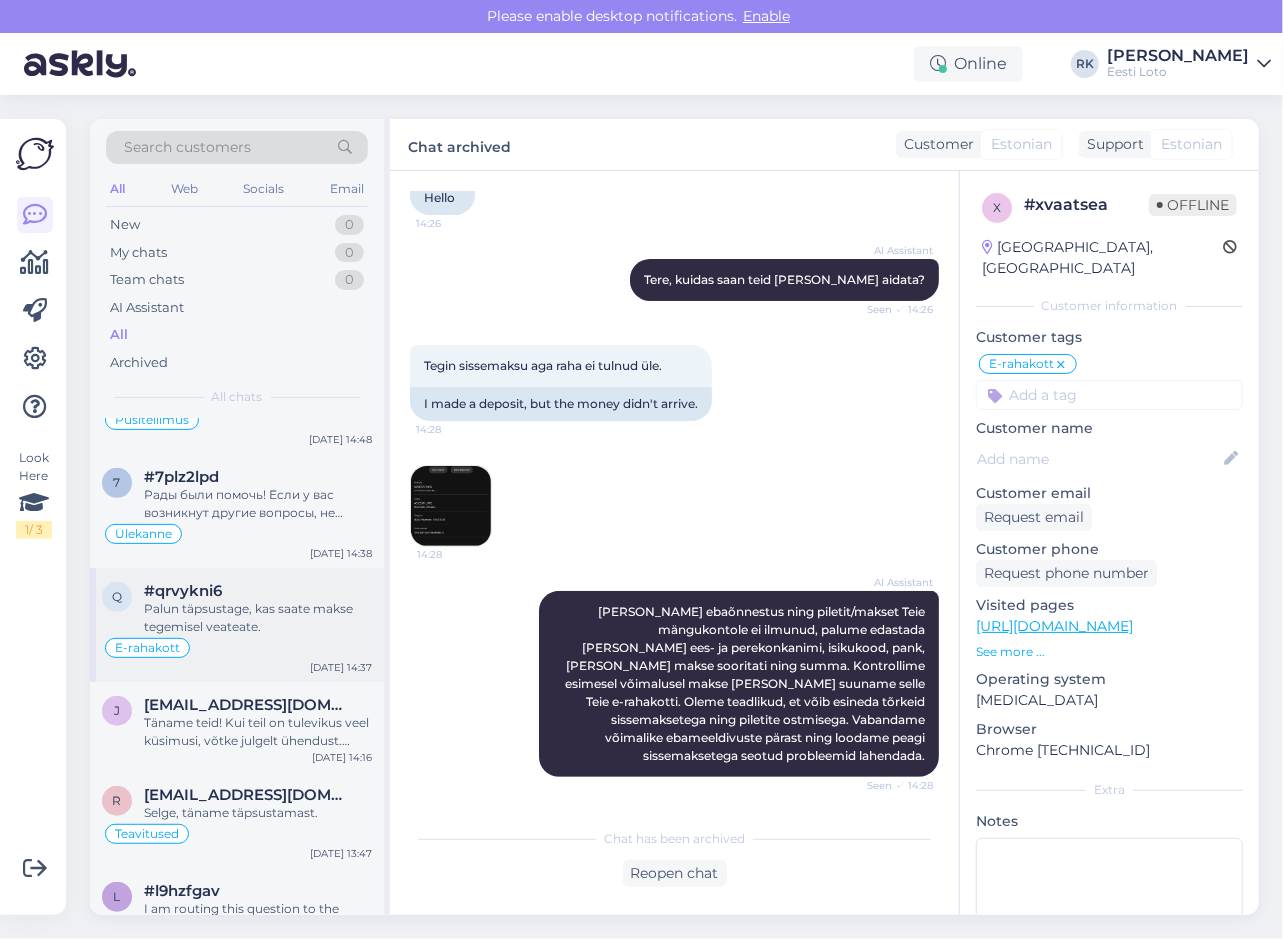 click on "E-rahakott" at bounding box center [237, 648] 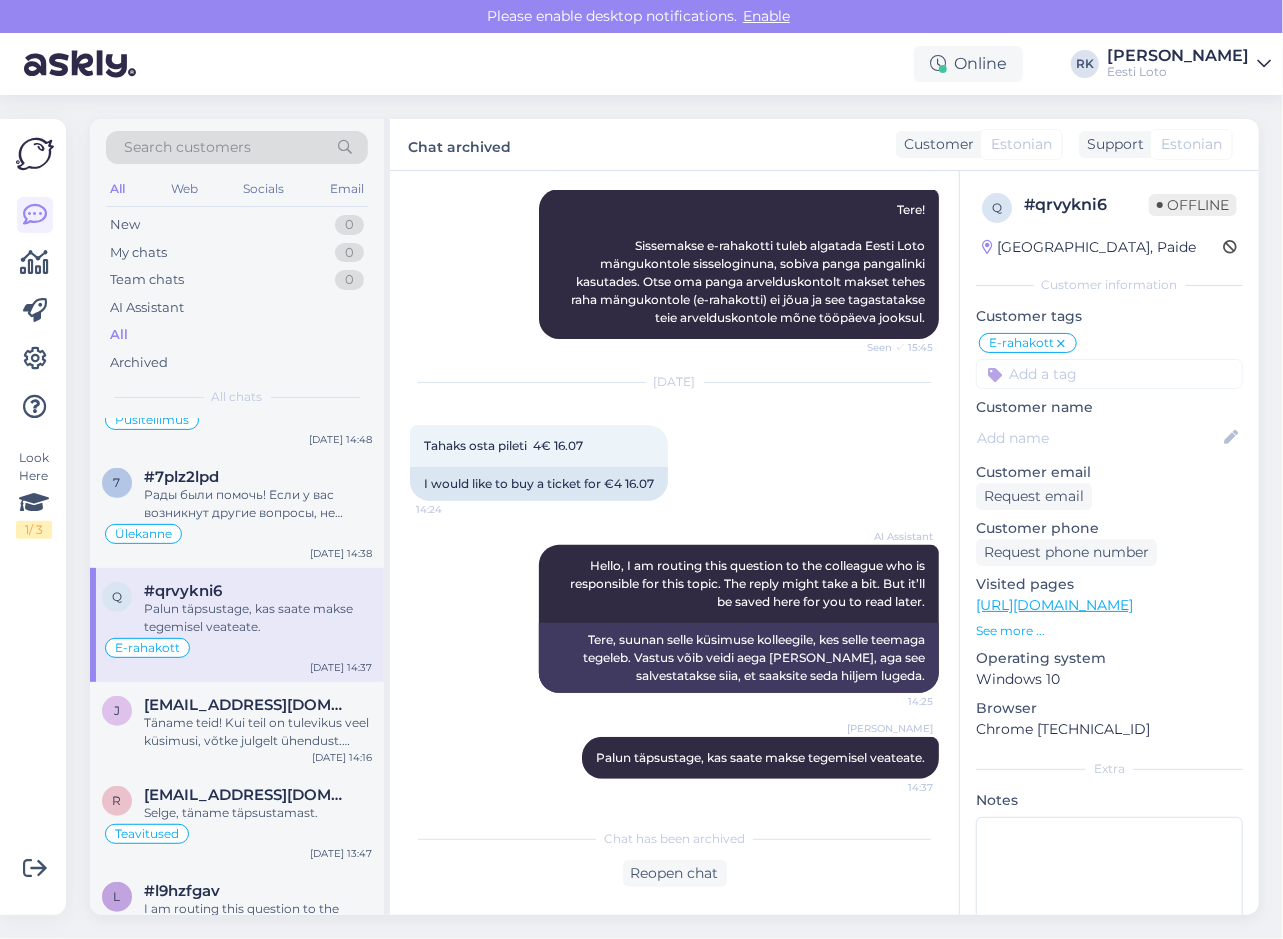 click on "All" at bounding box center [119, 335] 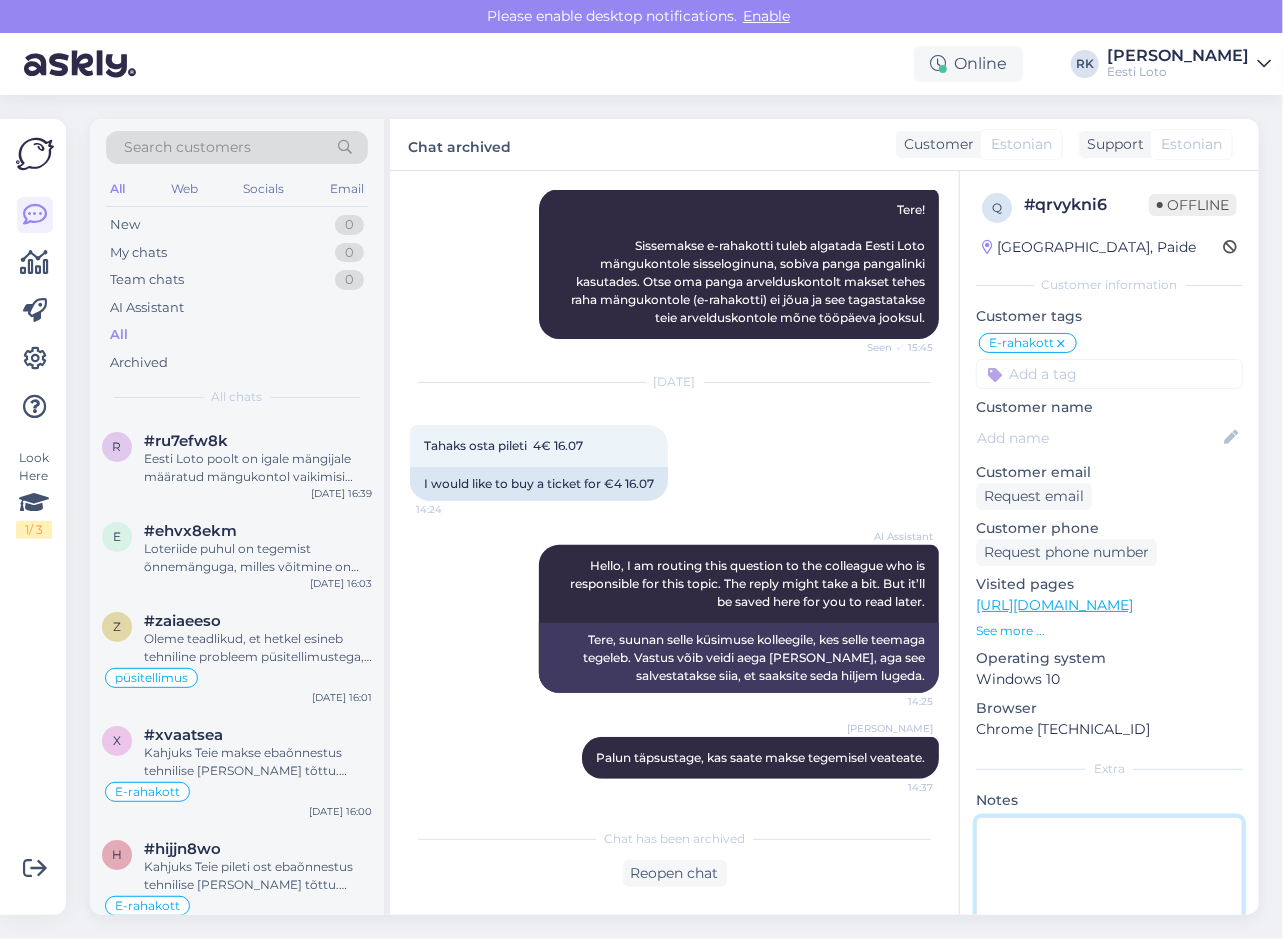 drag, startPoint x: 1045, startPoint y: 881, endPoint x: 1046, endPoint y: 860, distance: 21.023796 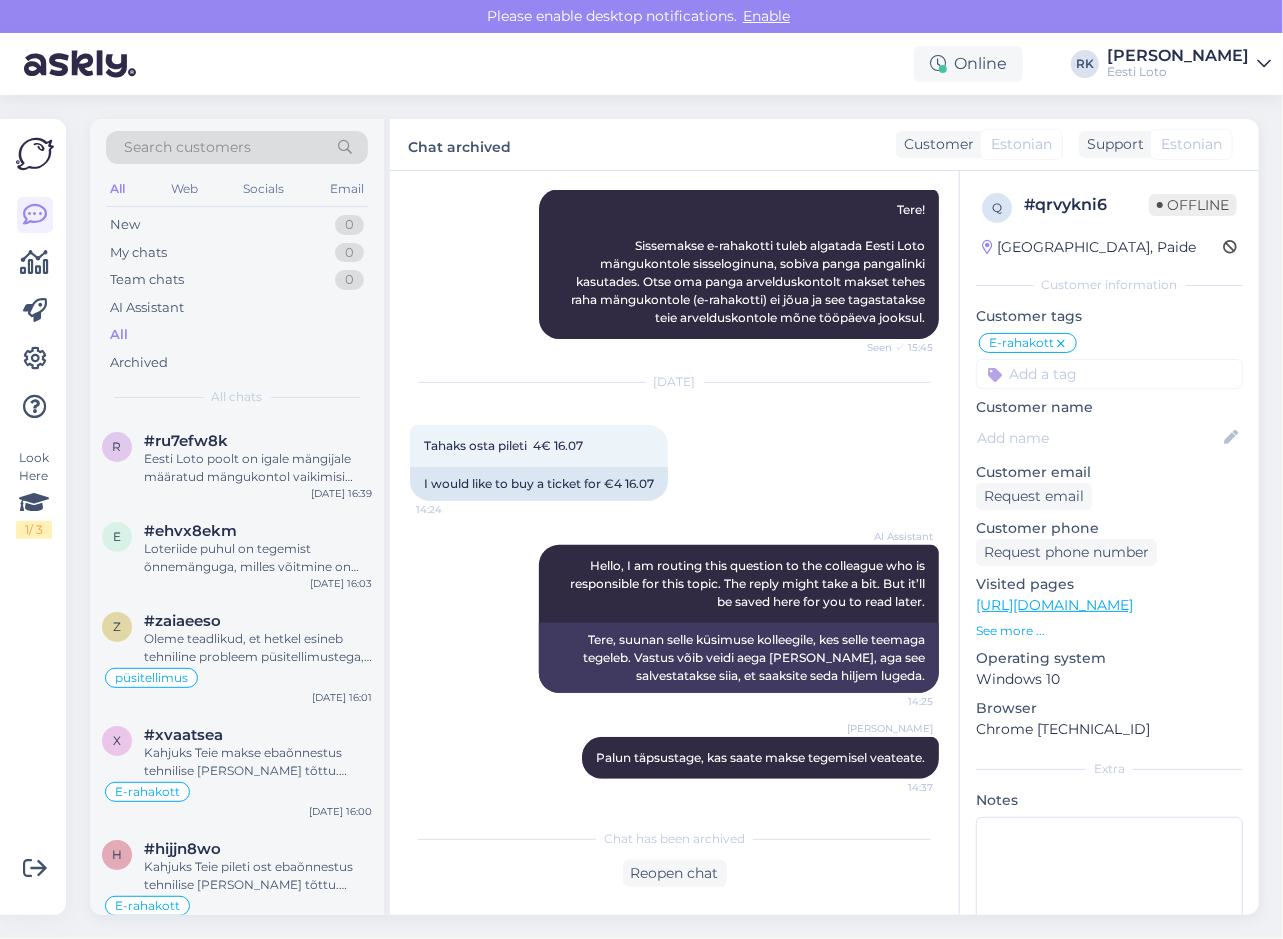click on "Notes" at bounding box center [1109, 800] 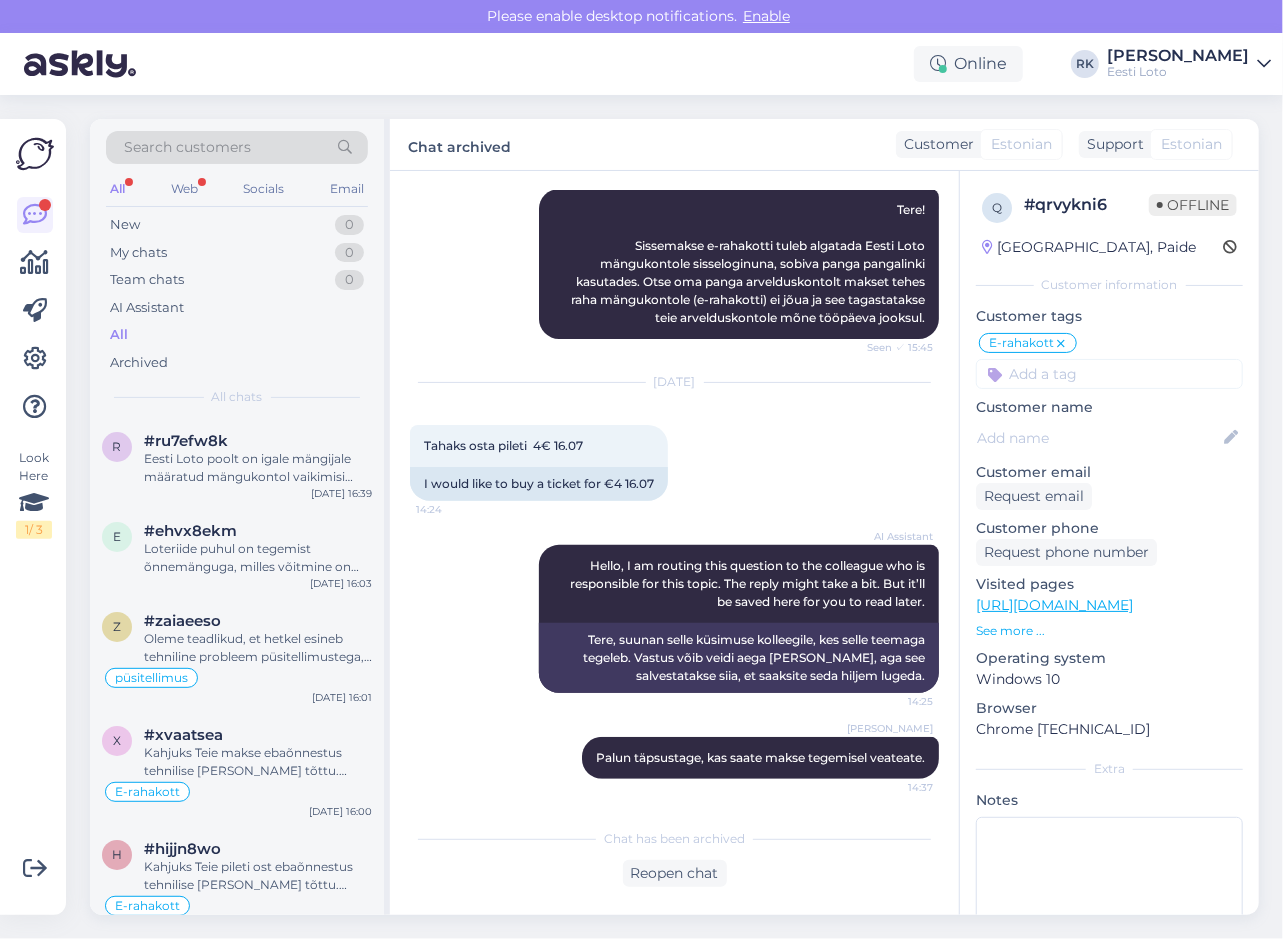 click on "Look Here 1  / 3" at bounding box center [35, 517] 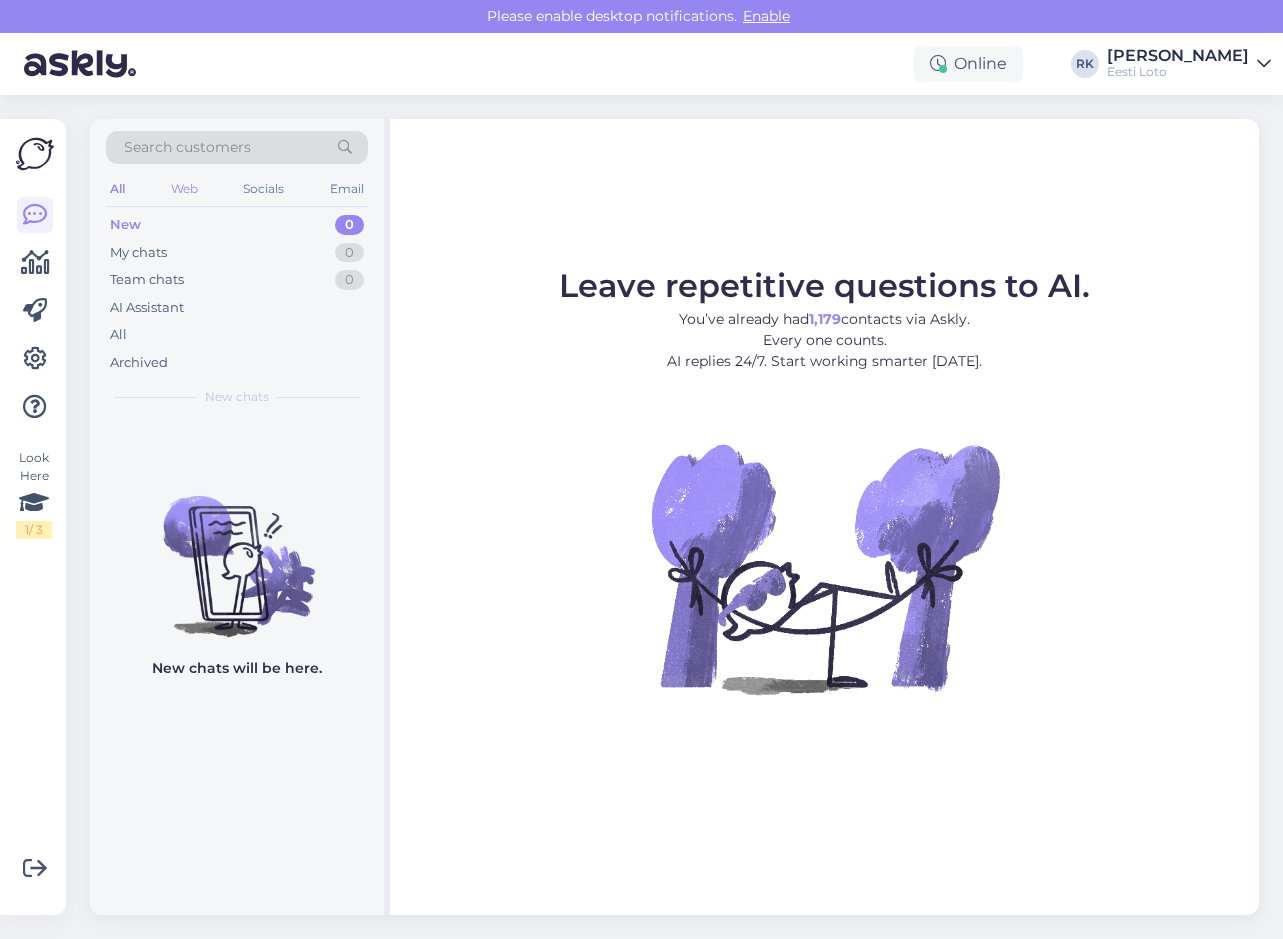 scroll, scrollTop: 0, scrollLeft: 0, axis: both 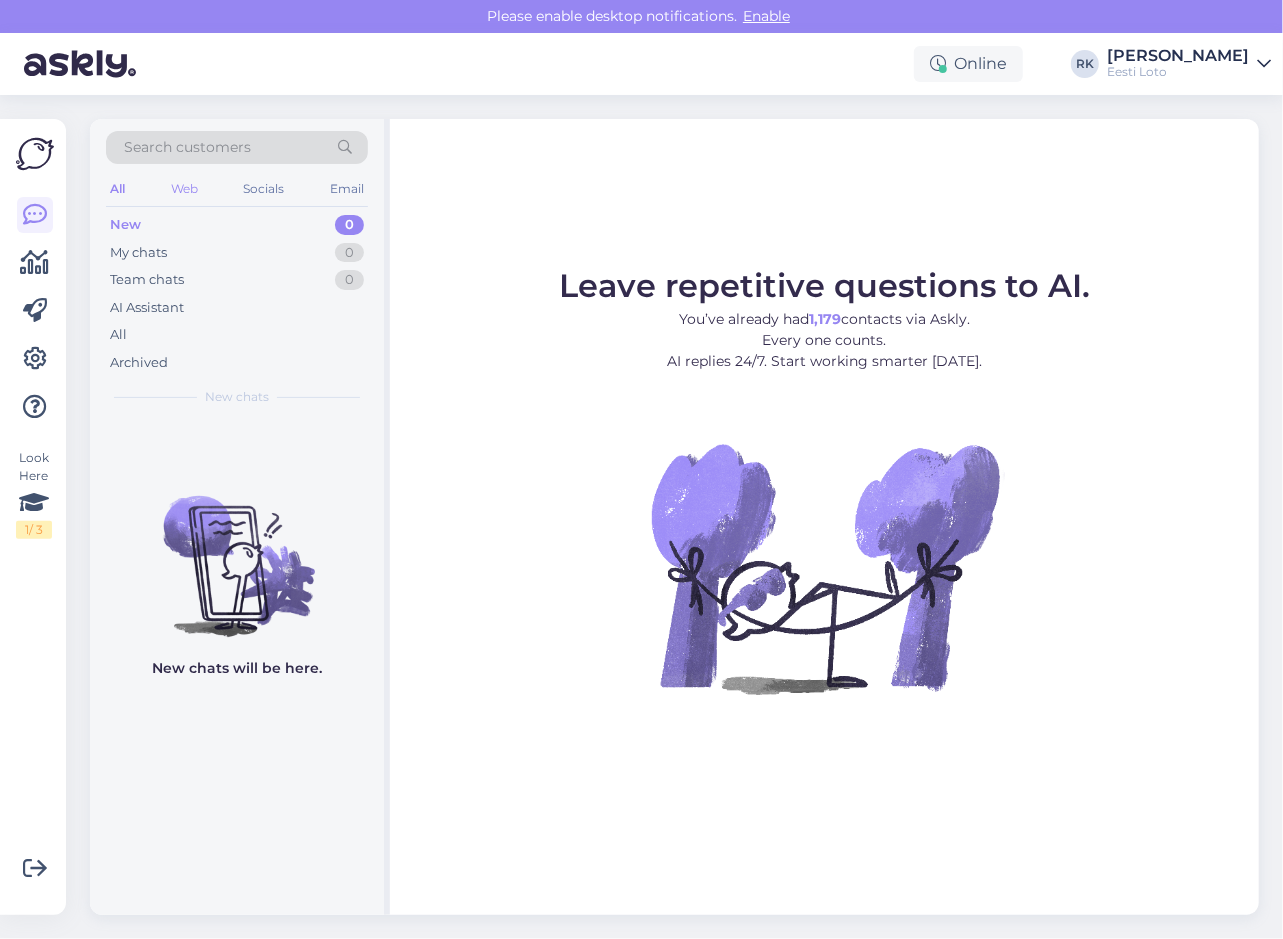 click on "Web" at bounding box center (184, 189) 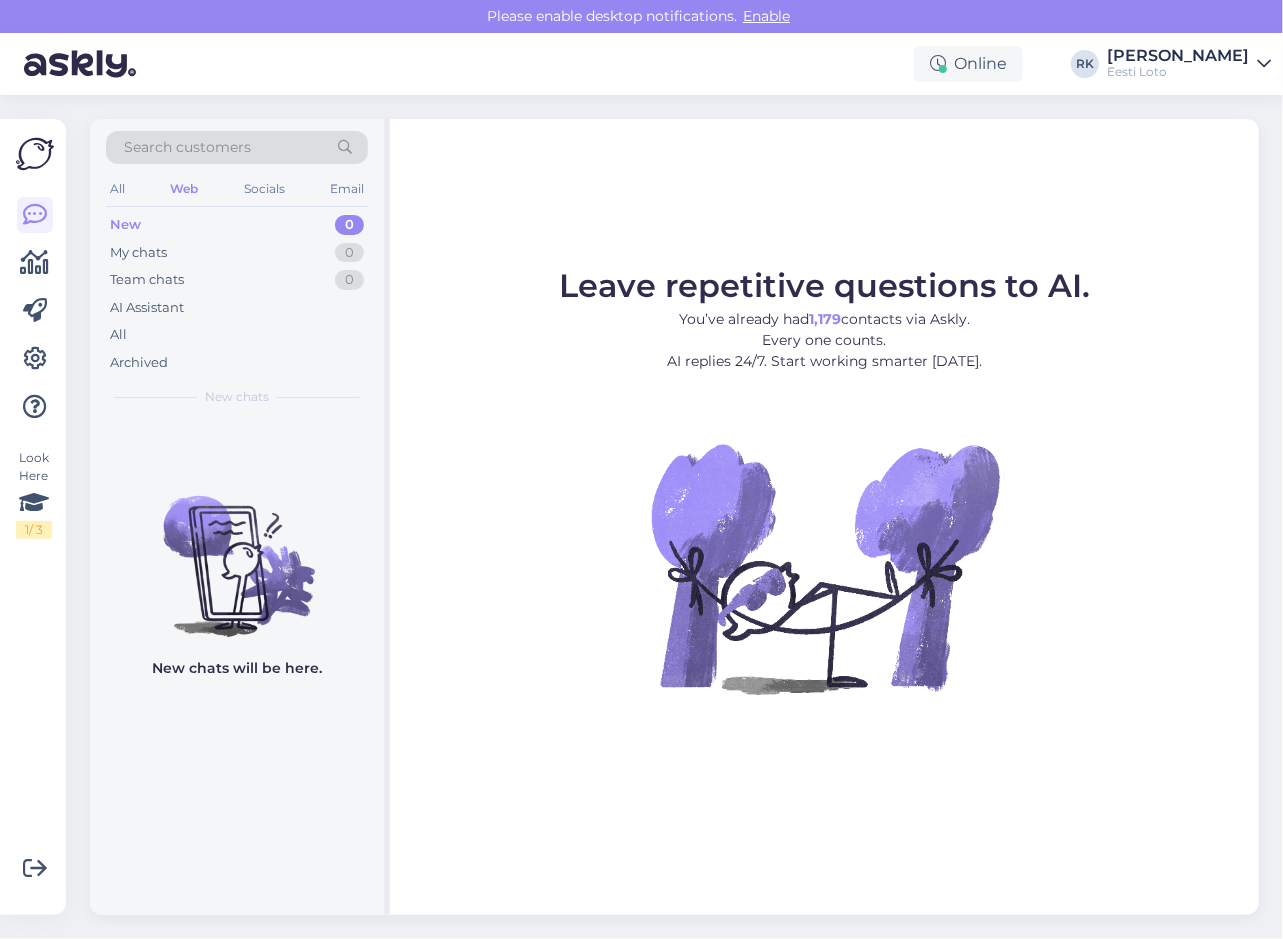 click on "All Web Socials  Email" at bounding box center [237, 191] 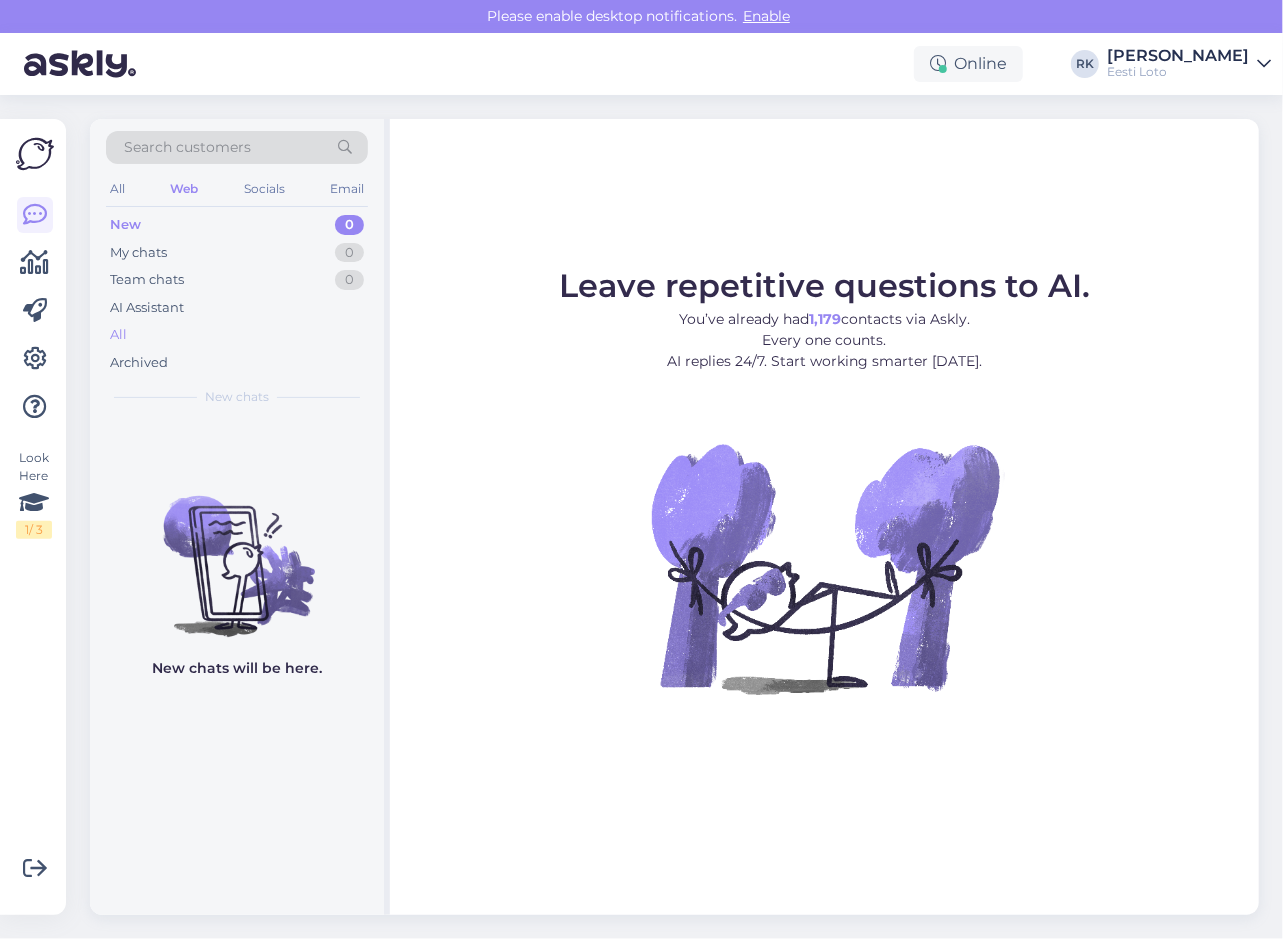 click on "All" at bounding box center (118, 335) 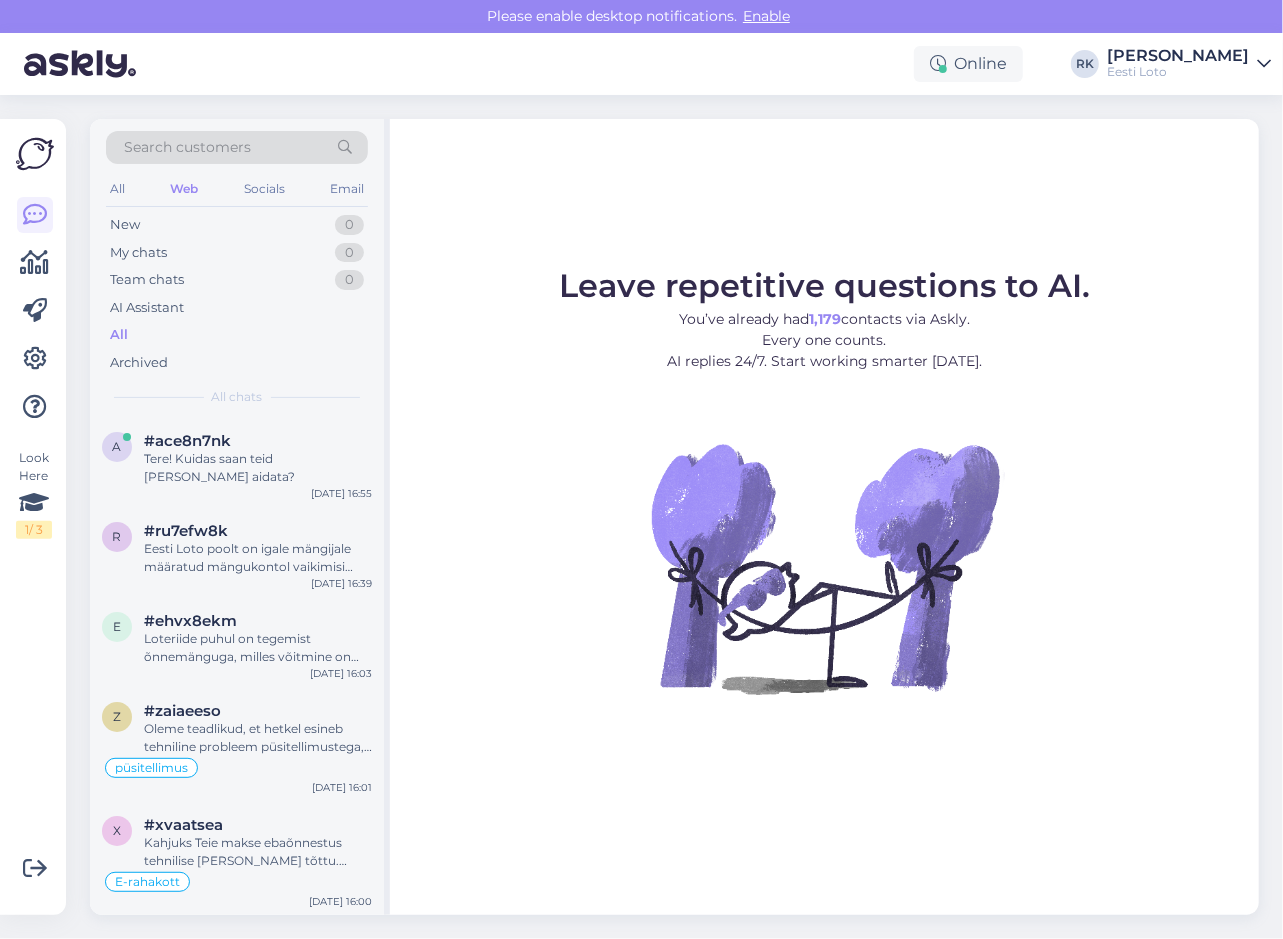 click on "Look Here 1  / 3" at bounding box center (35, 517) 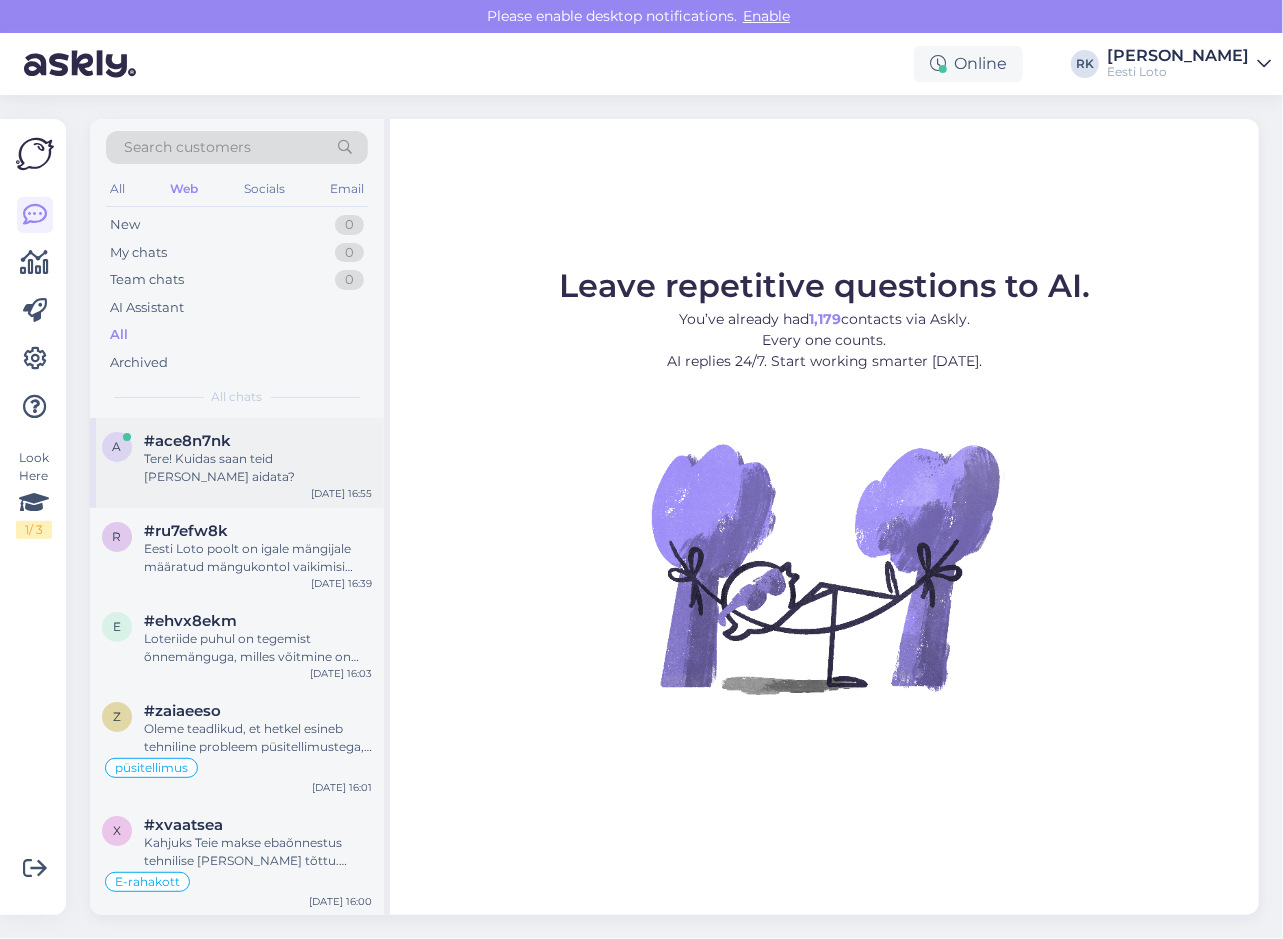 click on "Tere! Kuidas saan teid [PERSON_NAME] aidata?" at bounding box center [258, 468] 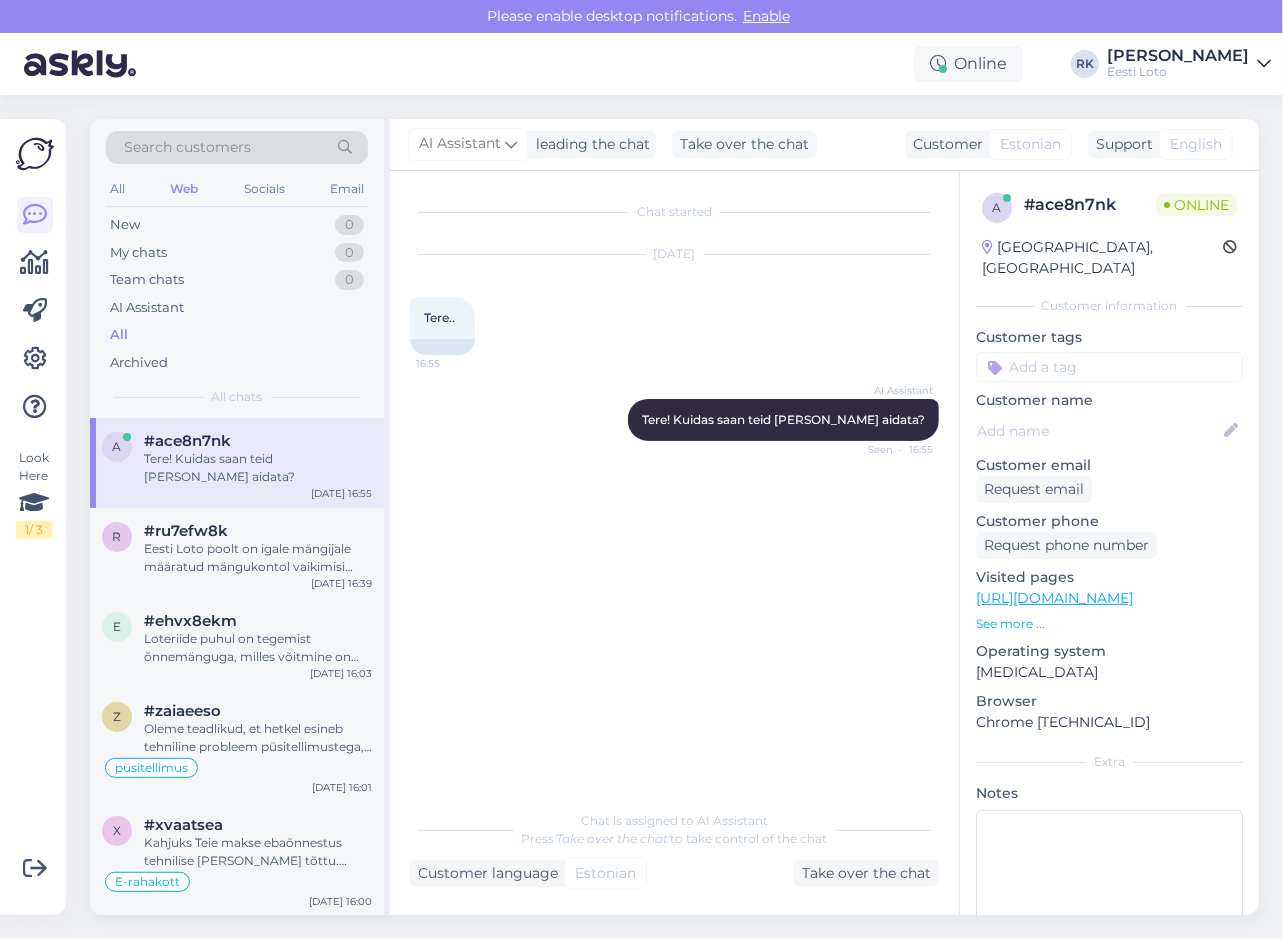 click on "Look Here 1  / 3 Get more Your checklist to get more value from Askly. Close     Connect FB and IG messages     Add your languages     Add your working hours To reply from your smartphone download Askly Chat app for iOS and Android devices." at bounding box center (33, 517) 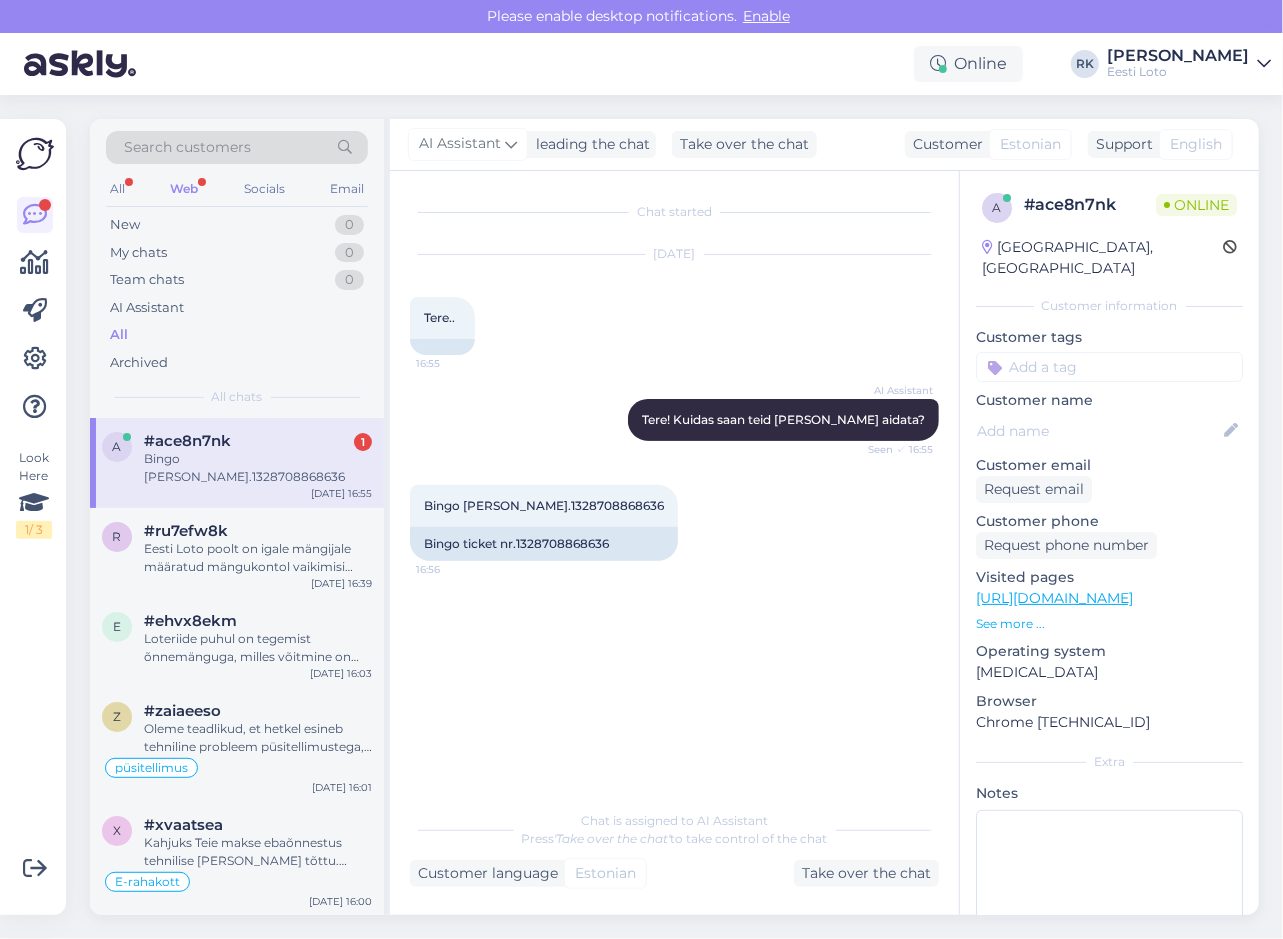 click on "See more ..." at bounding box center [1109, 624] 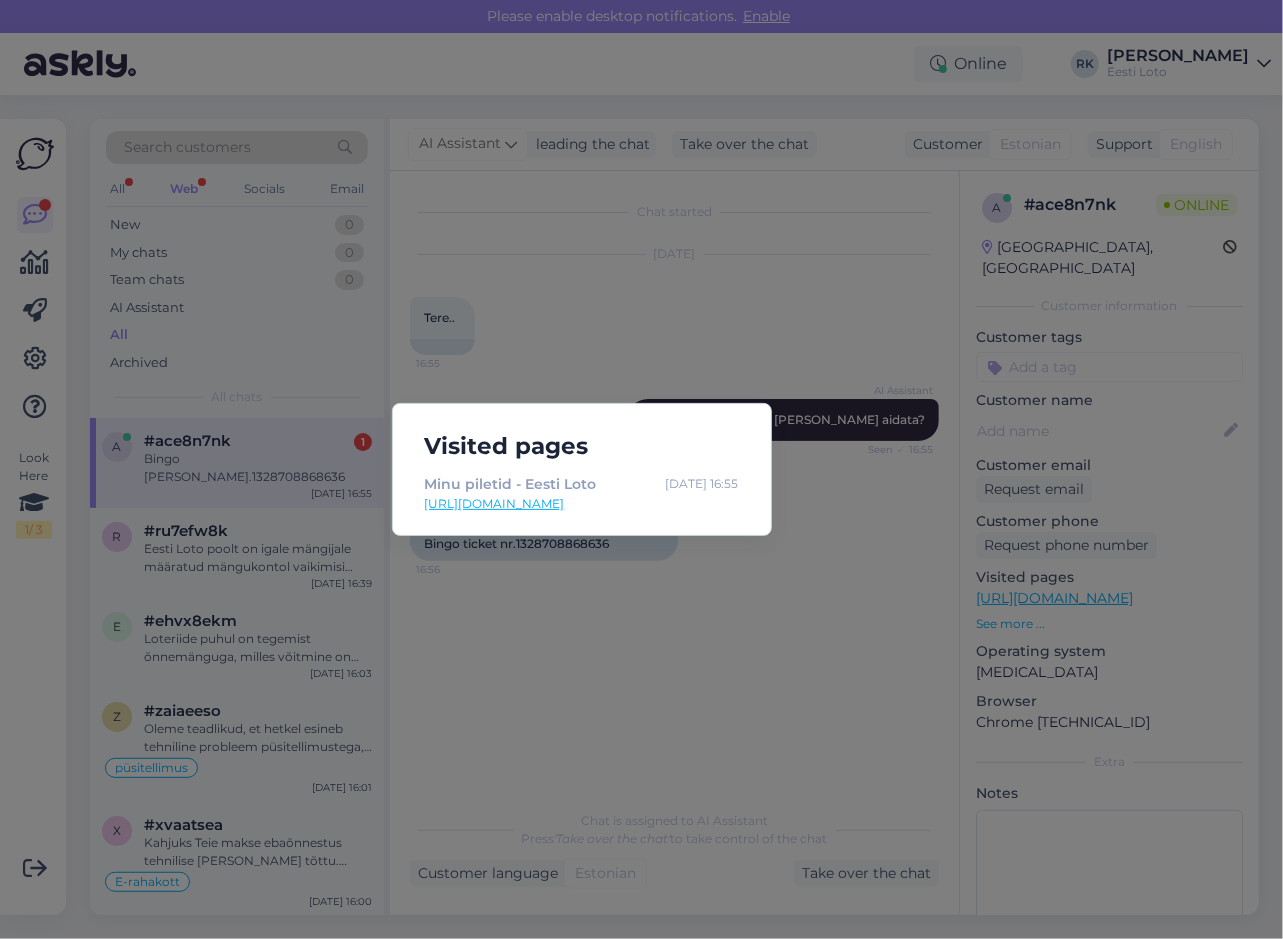 click on "Visited pages Minu piletid - Eesti Loto Jul 10 16:55  https://www.eestiloto.ee/et/account/tickets" at bounding box center [641, 469] 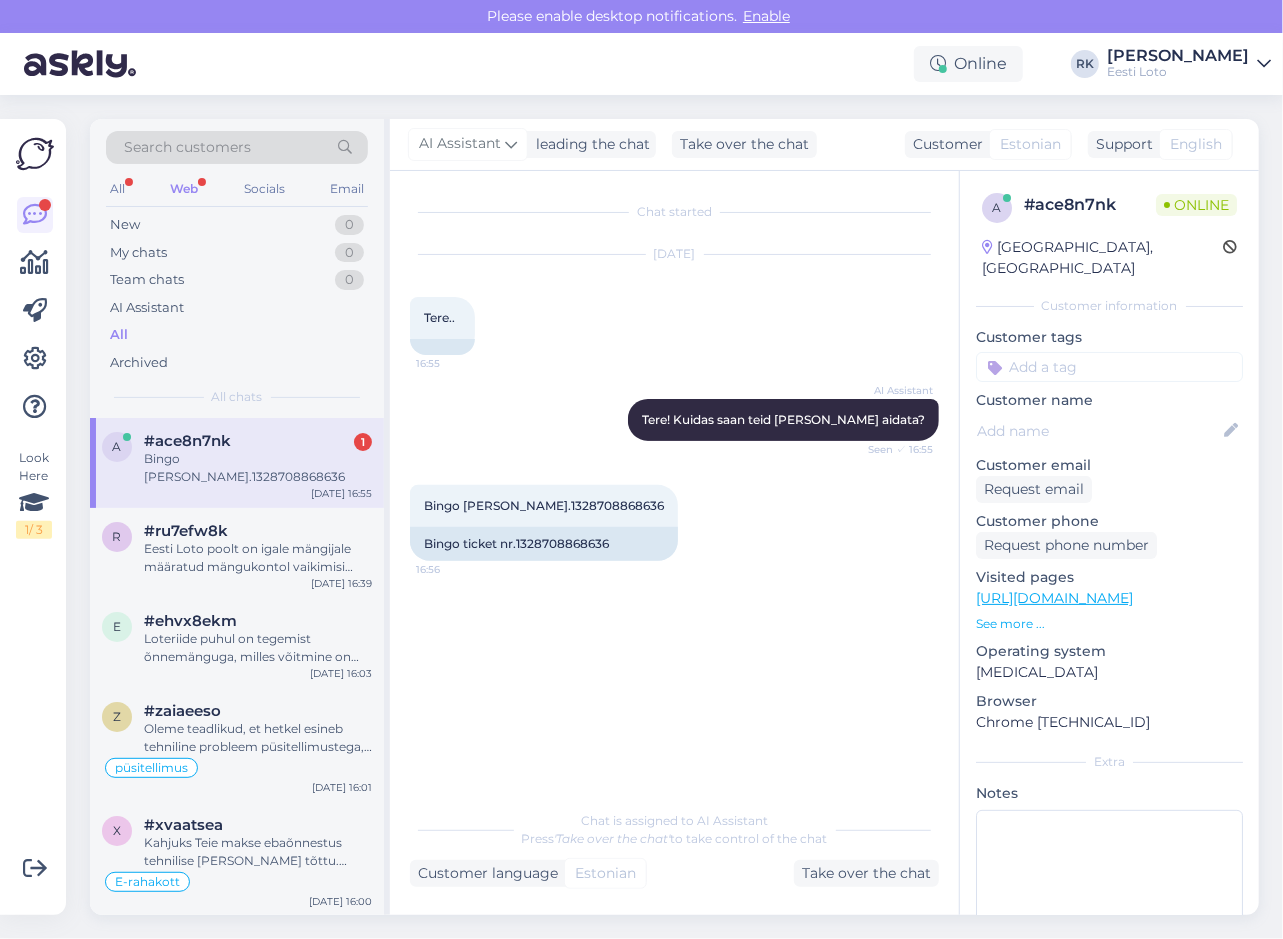 click on "Look Here 1  / 3" at bounding box center [35, 517] 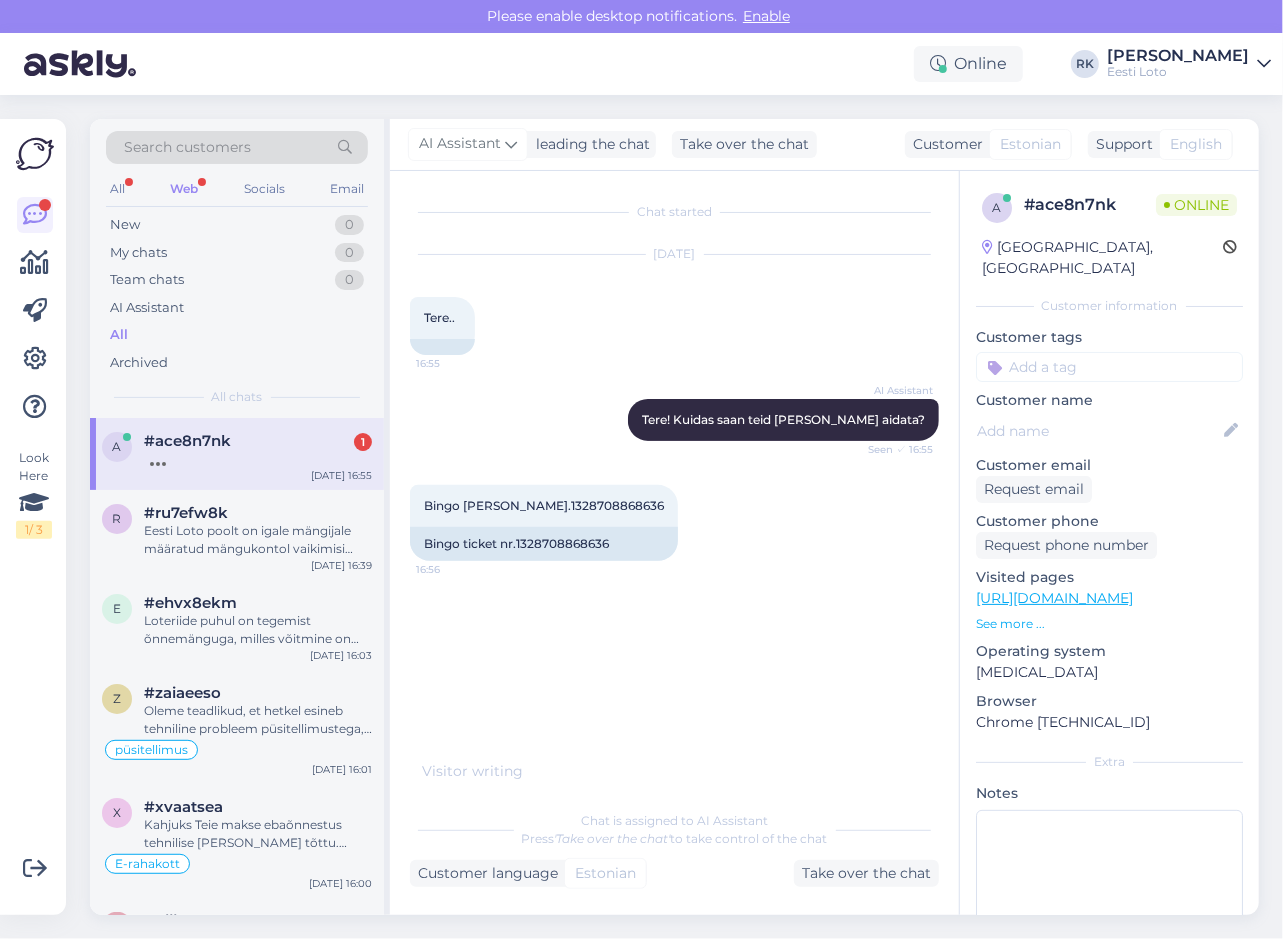 click on "Look Here 1  / 3" at bounding box center (35, 517) 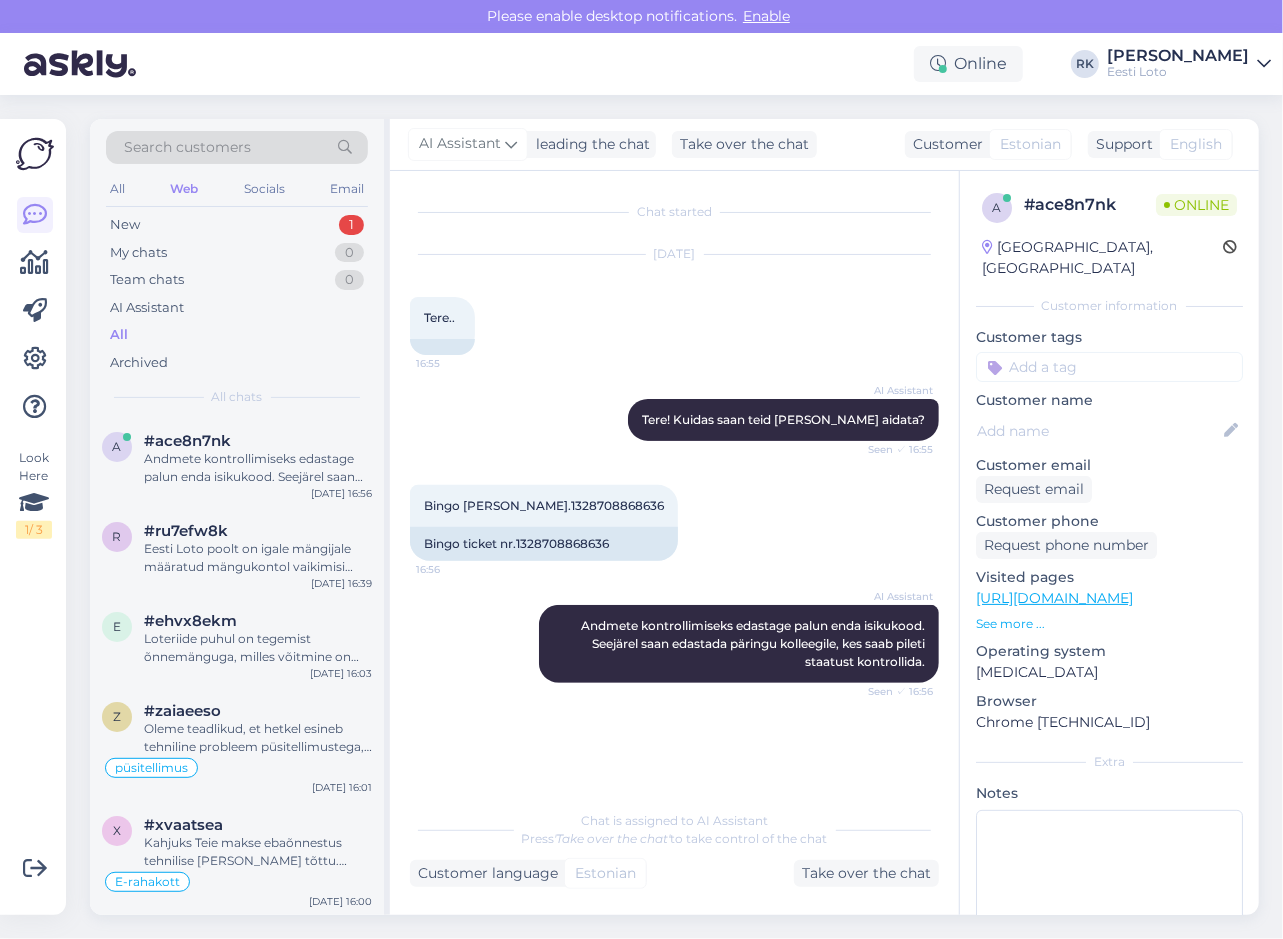 click on "Look Here 1  / 3" at bounding box center [35, 517] 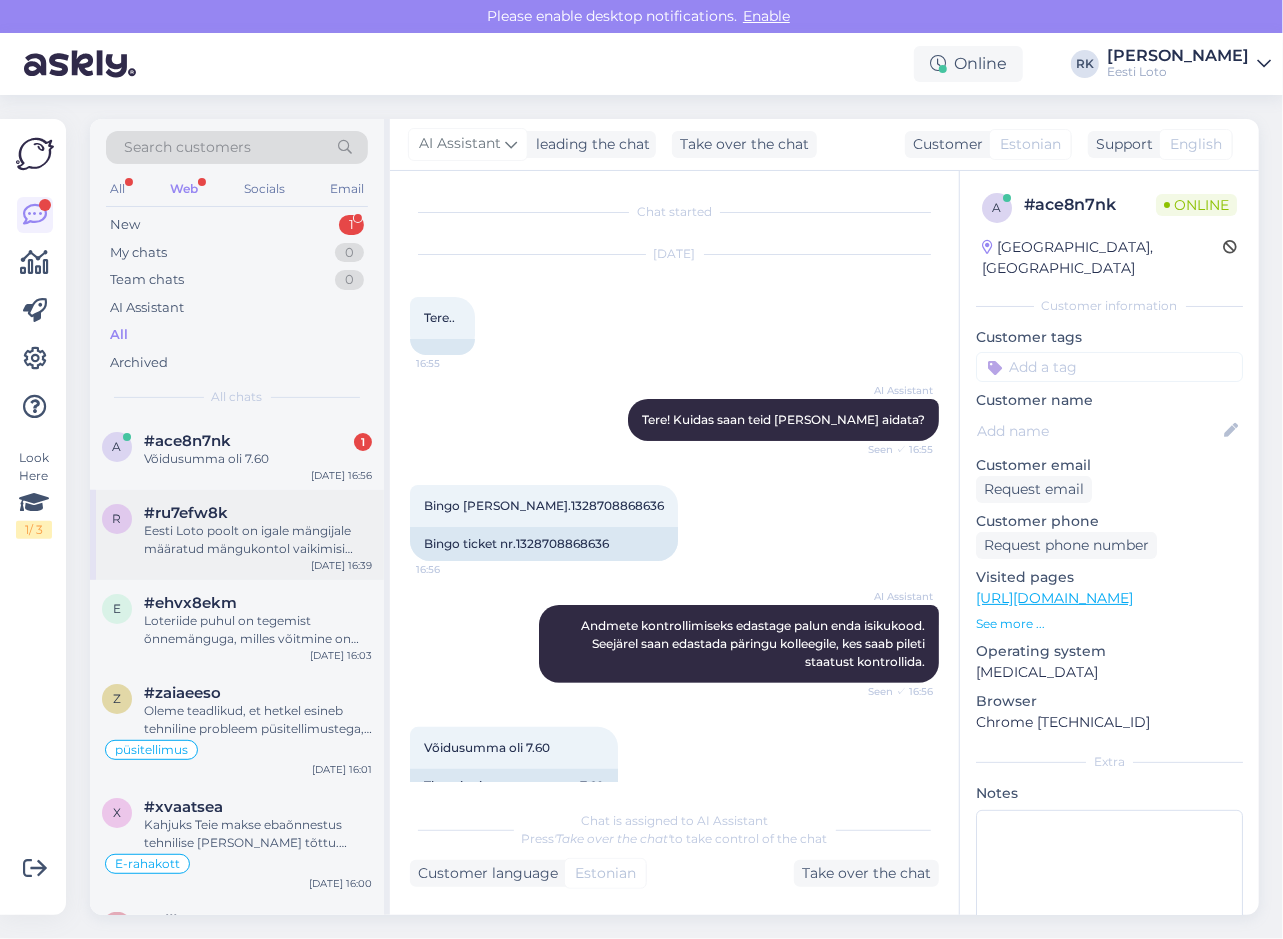 scroll, scrollTop: 42, scrollLeft: 0, axis: vertical 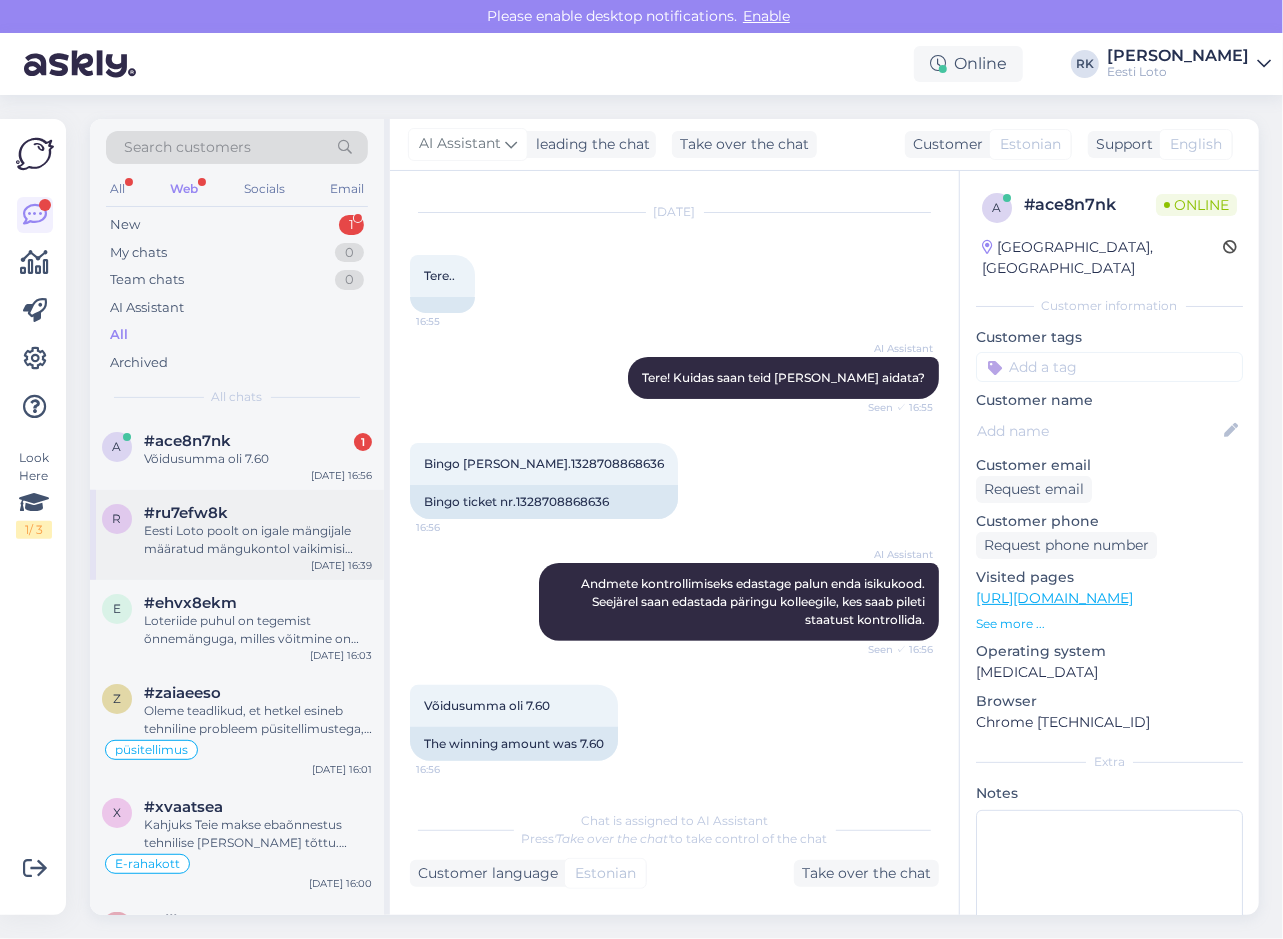 click on "Eesti Loto poolt on igale mängijale määratud mängukontol vaikimisi ostulimiit summas 1999,99 eurot. Arvesse lähevad nii kauplustest kui internetist tehtud ostud ning seda limiiti saate ise langetada või [PERSON_NAME] (summas 1999,99) valikus: Konto ja Limiidid." at bounding box center [258, 540] 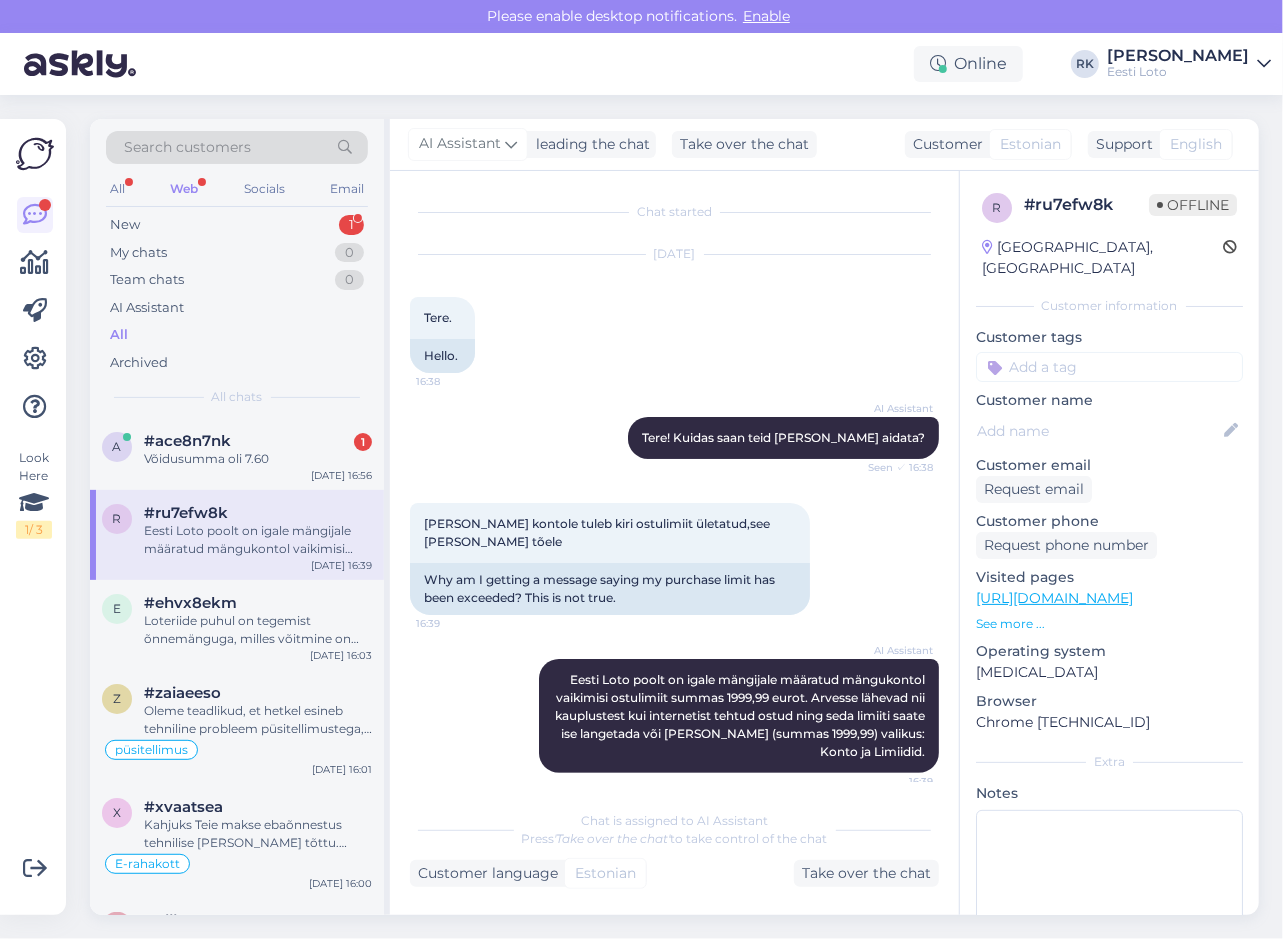 scroll, scrollTop: 12, scrollLeft: 0, axis: vertical 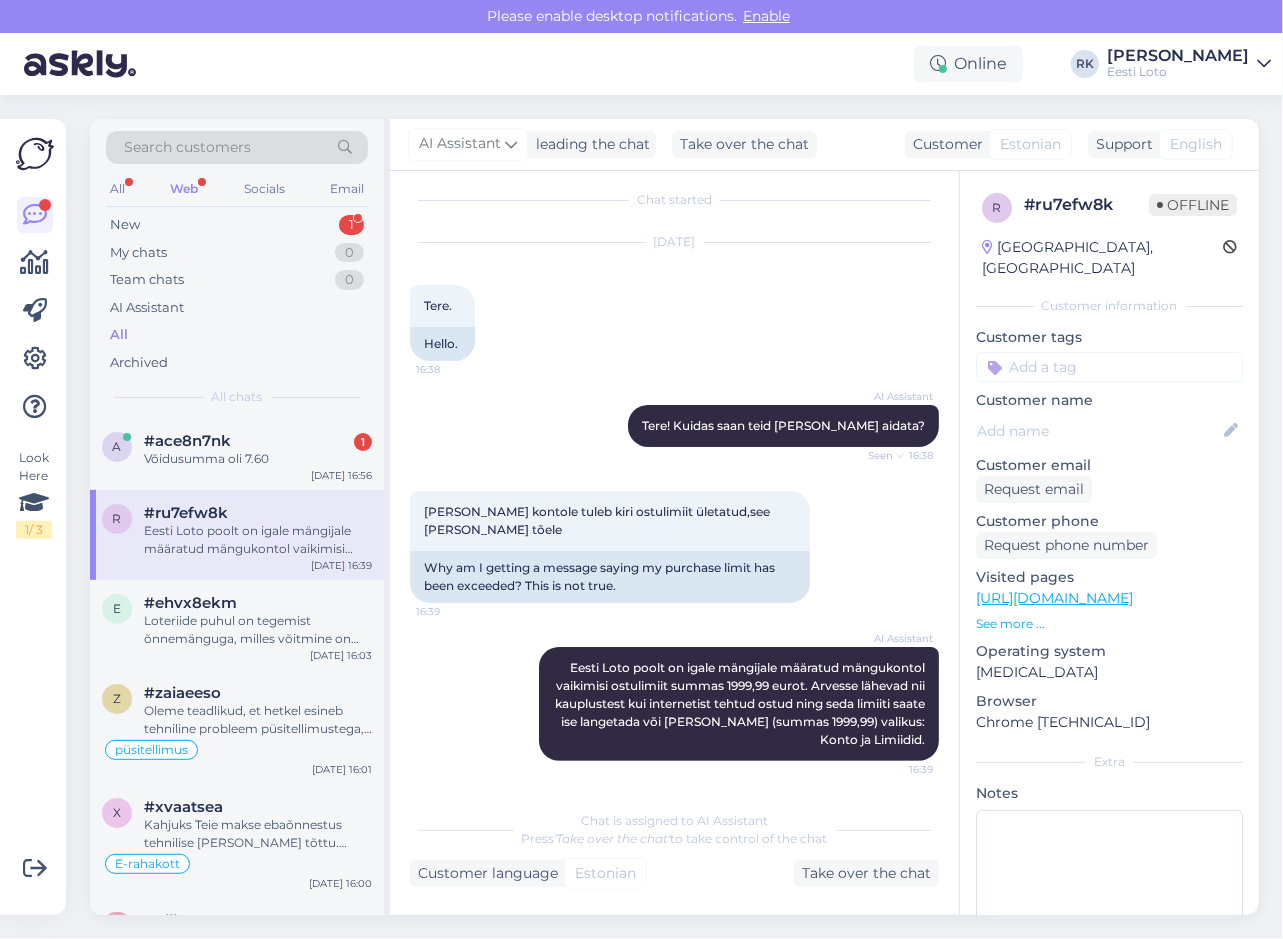 click on "Look Here 1  / 3 Get more Your checklist to get more value from Askly. Close     Connect FB and IG messages     Add your languages     Add your working hours To reply from your smartphone download Askly Chat app for iOS and Android devices." at bounding box center [33, 517] 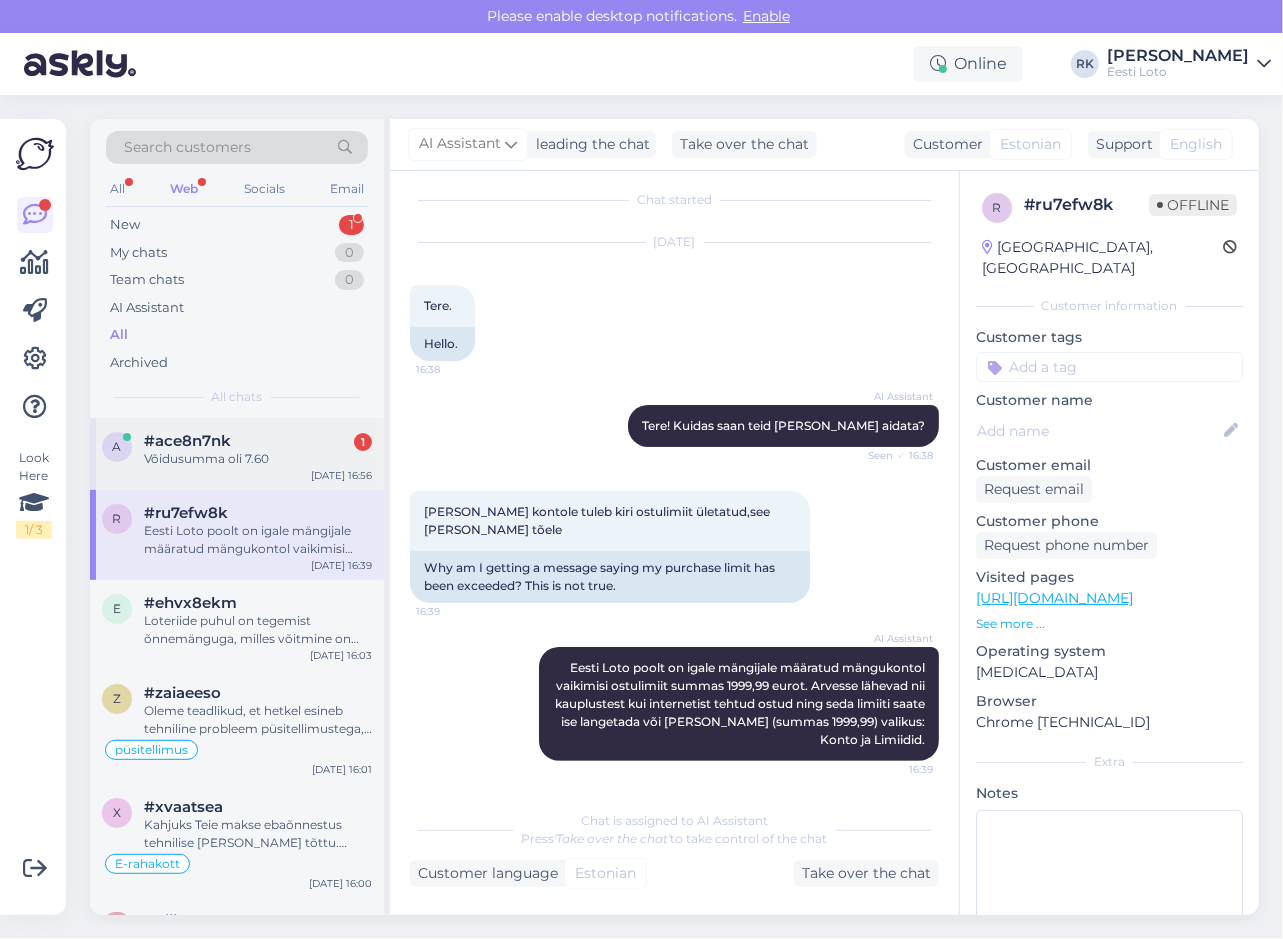 click on "#ace8n7nk 1" at bounding box center [258, 441] 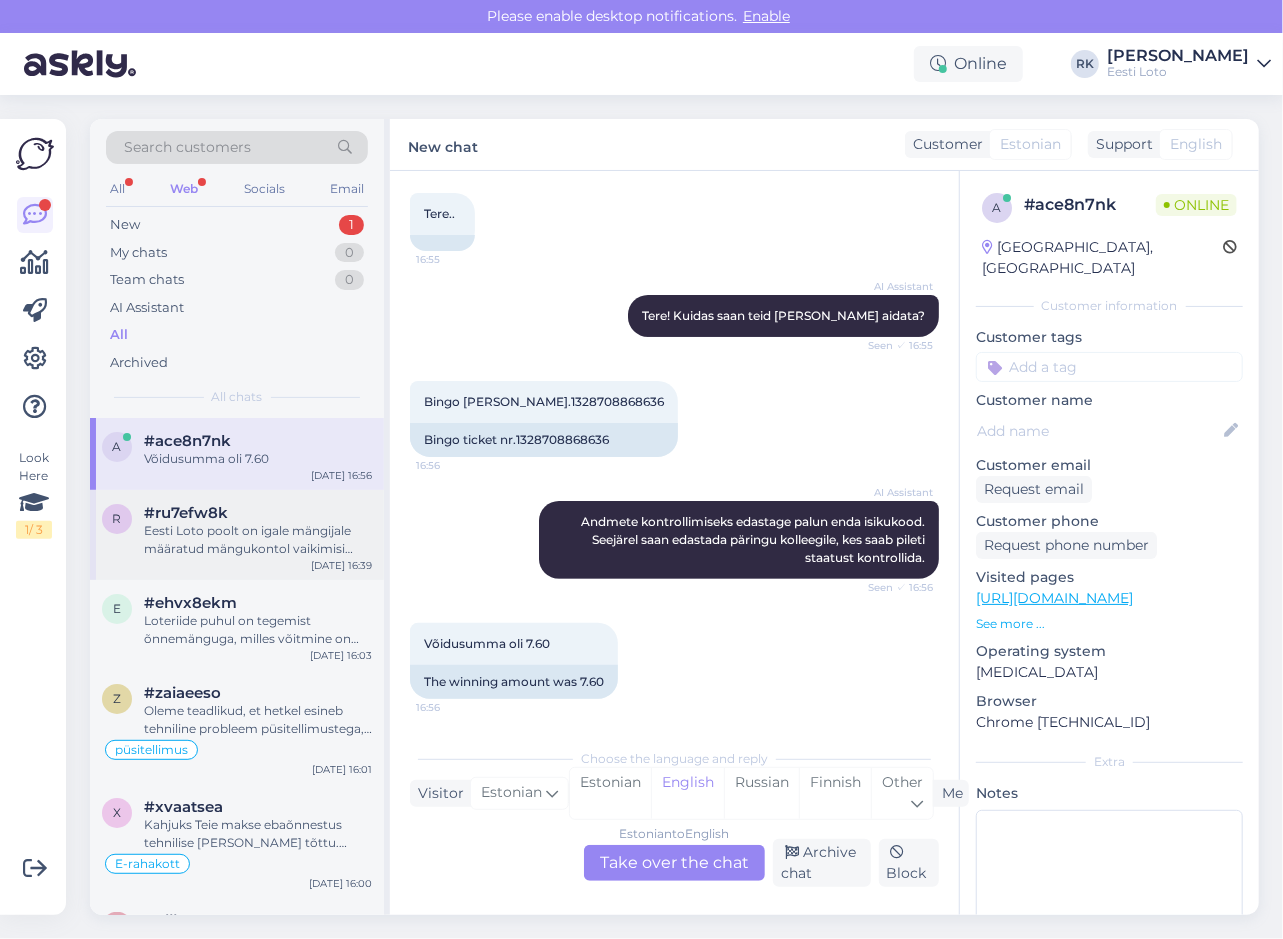 click on "r #ru7efw8k Eesti Loto poolt on igale mängijale määratud mängukontol vaikimisi ostulimiit summas 1999,99 eurot. Arvesse lähevad nii kauplustest kui internetist tehtud ostud ning seda limiiti saate ise langetada või tõsta (summas 1999,99) valikus: Konto ja Limiidid. Jul 10 16:39" at bounding box center (237, 535) 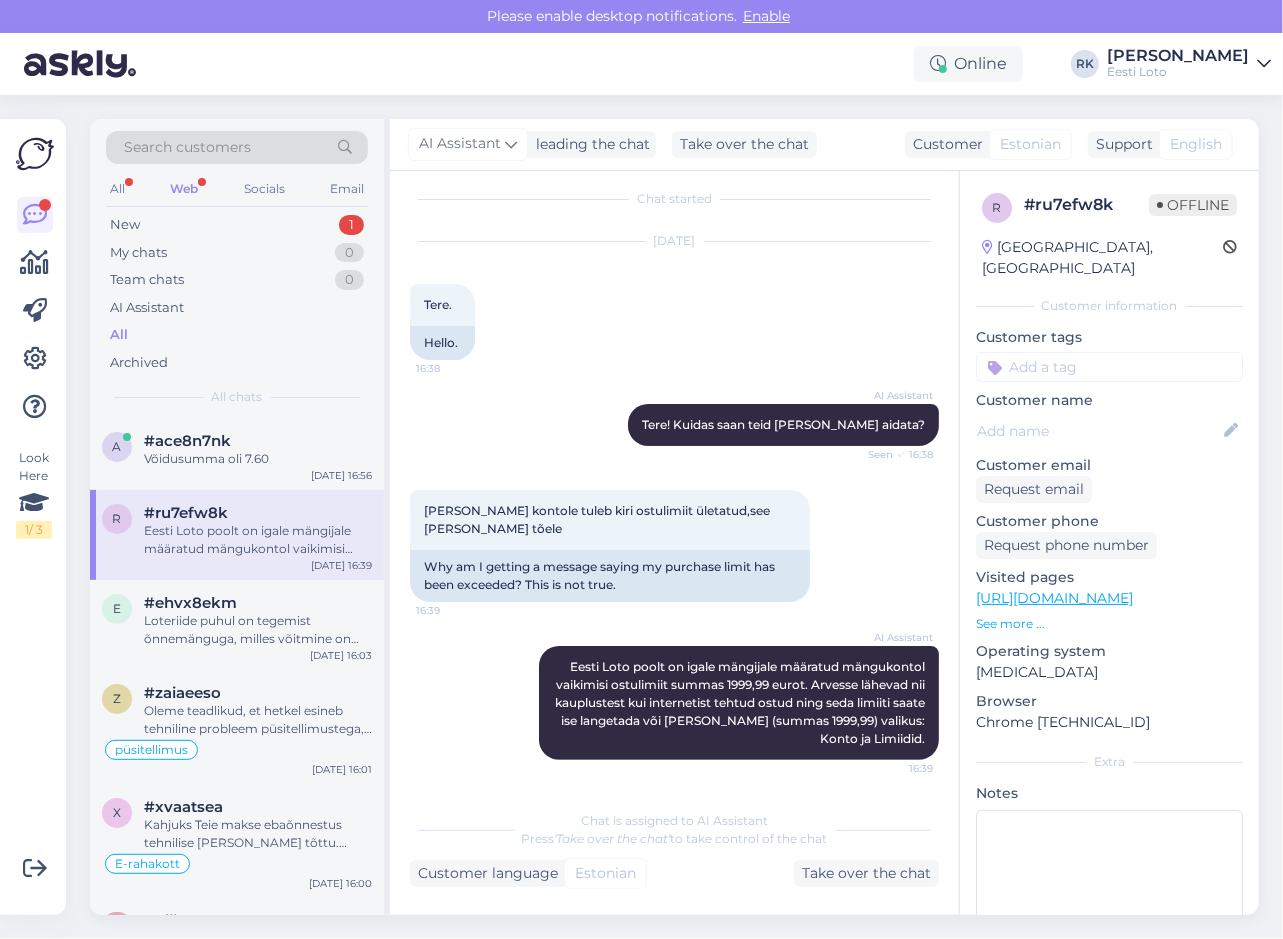 scroll, scrollTop: 12, scrollLeft: 0, axis: vertical 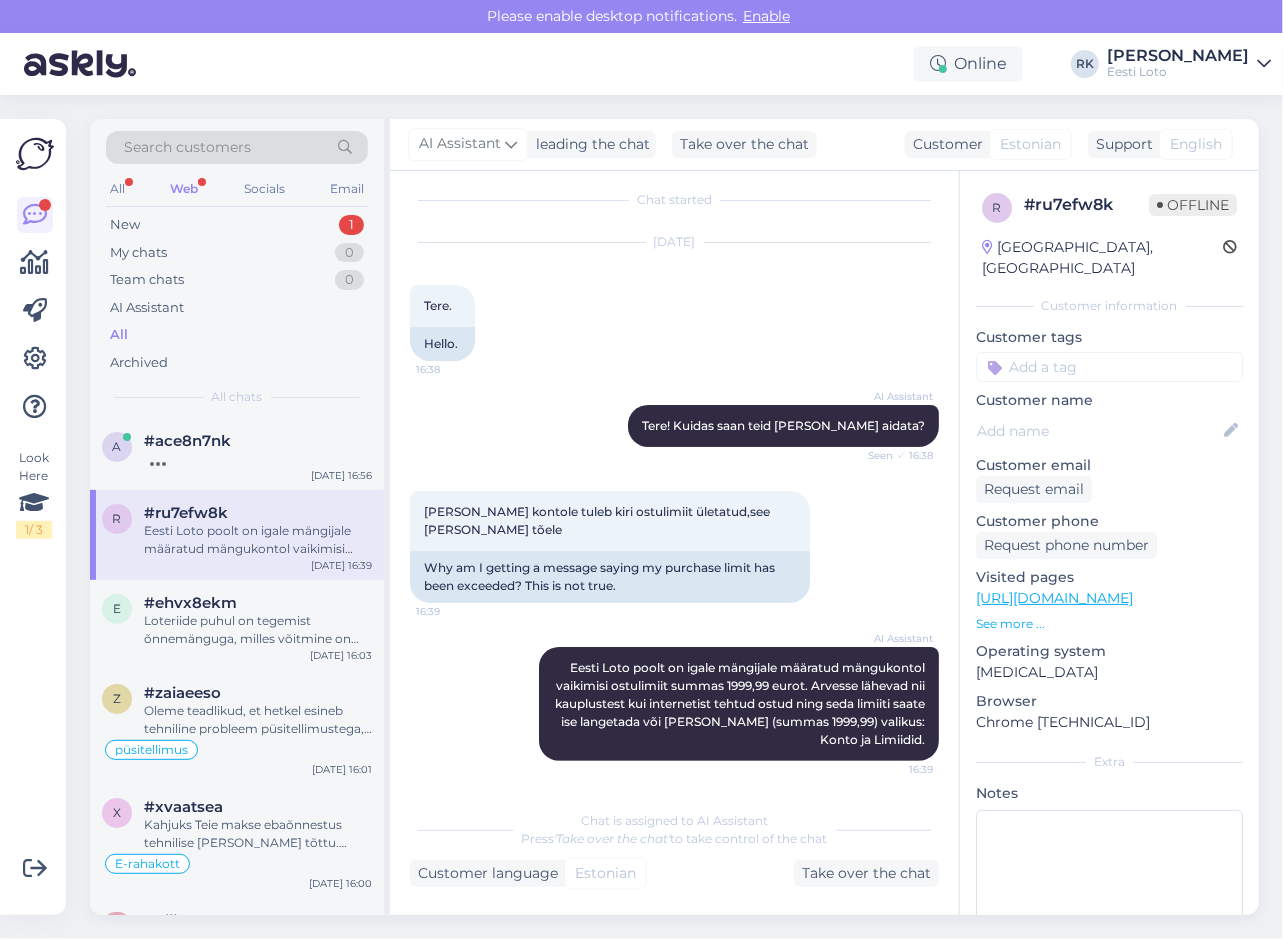 click on "Look Here 1  / 3" at bounding box center [35, 517] 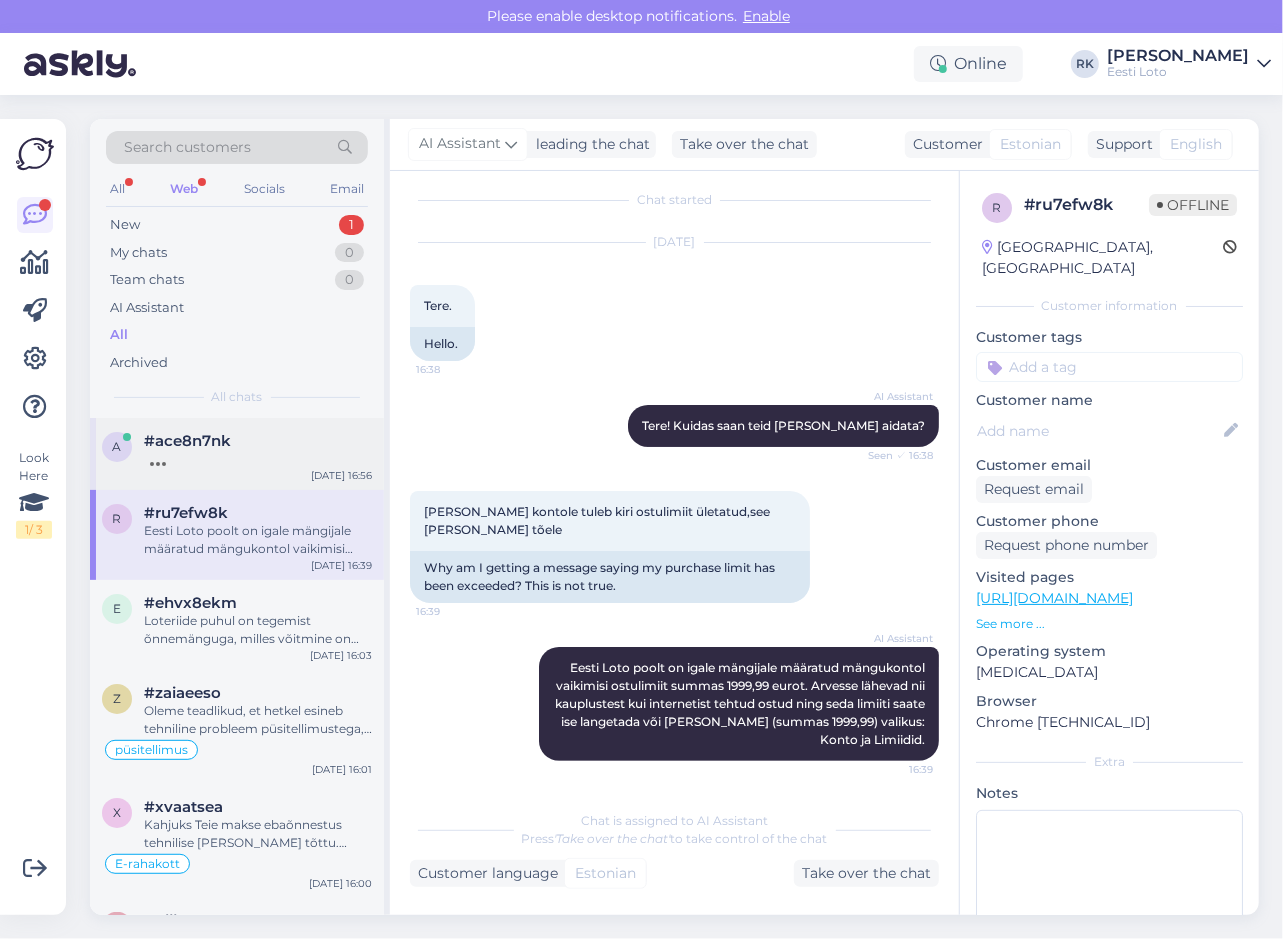 click at bounding box center (258, 459) 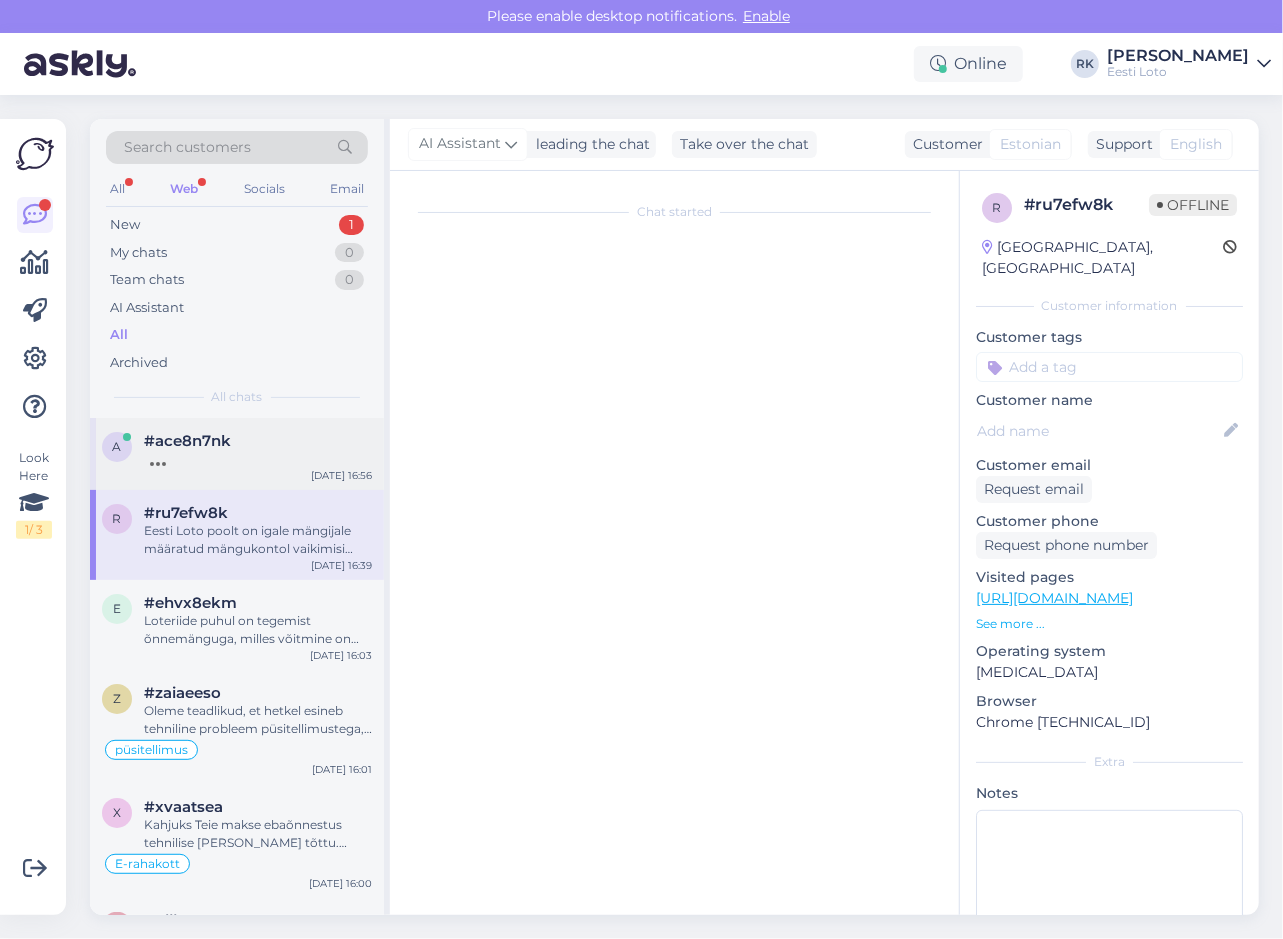 scroll, scrollTop: 104, scrollLeft: 0, axis: vertical 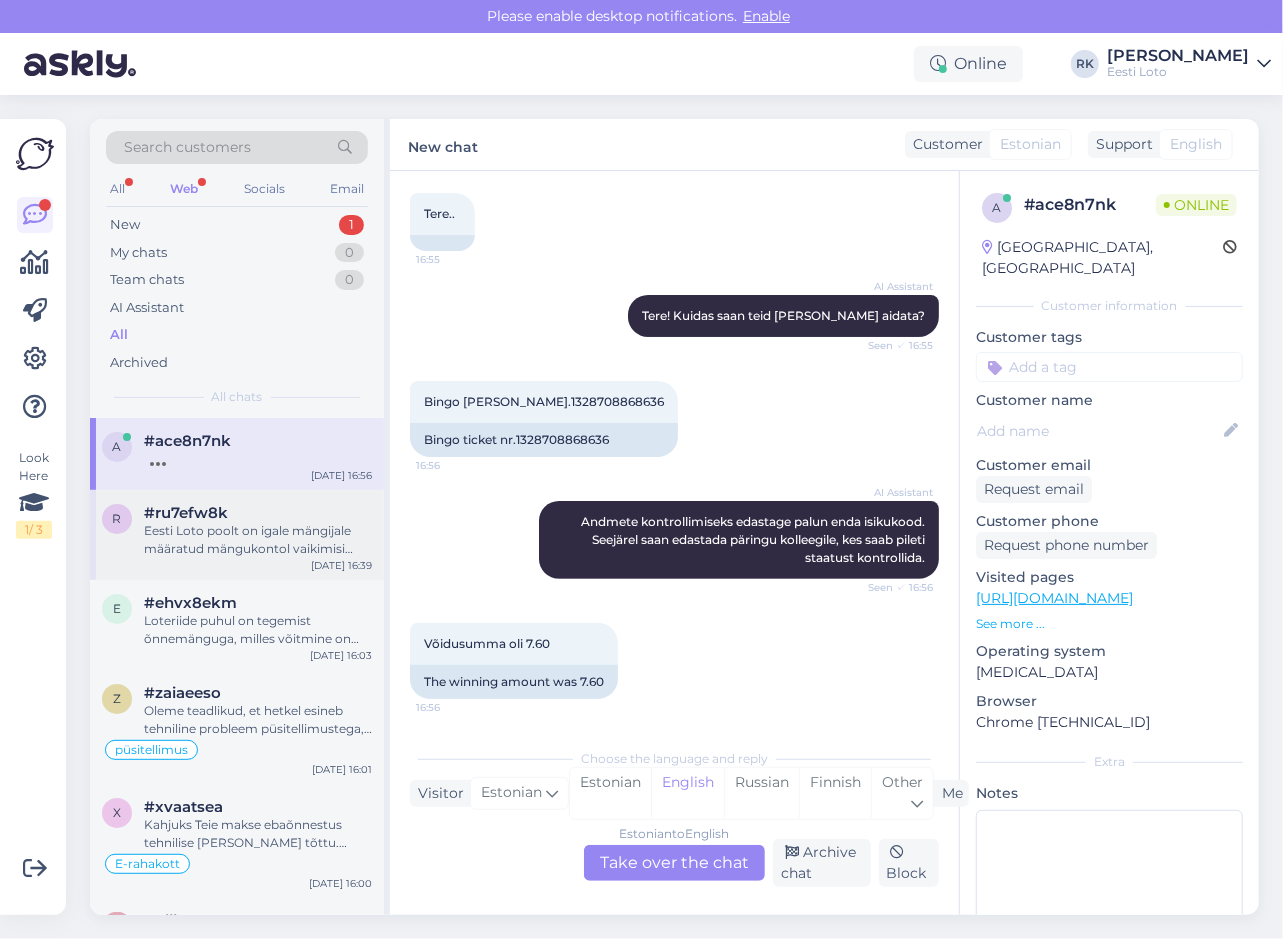 click on "Eesti Loto poolt on igale mängijale määratud mängukontol vaikimisi ostulimiit summas 1999,99 eurot. Arvesse lähevad nii kauplustest kui internetist tehtud ostud ning seda limiiti saate ise langetada või [PERSON_NAME] (summas 1999,99) valikus: Konto ja Limiidid." at bounding box center [258, 540] 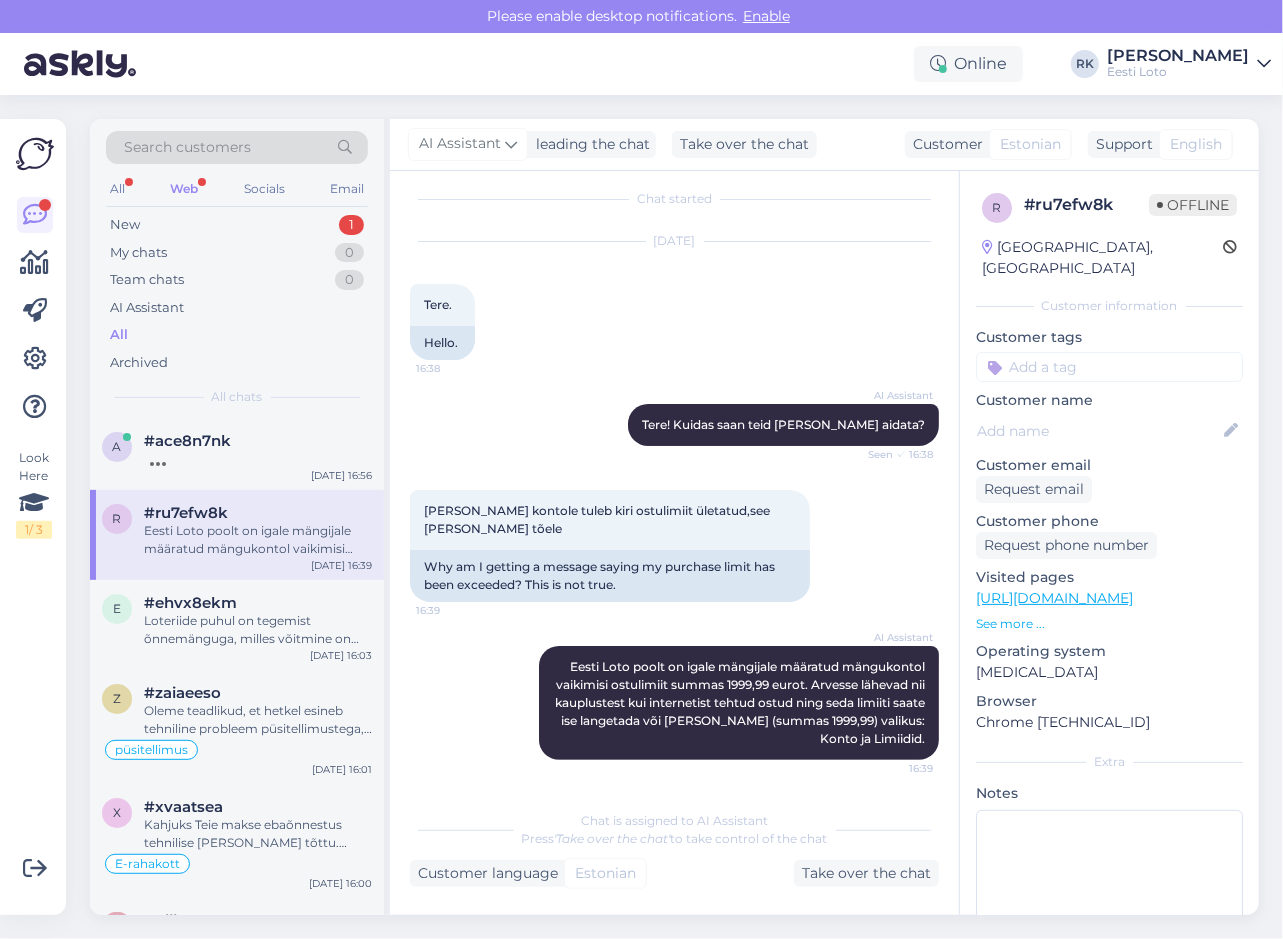 scroll, scrollTop: 12, scrollLeft: 0, axis: vertical 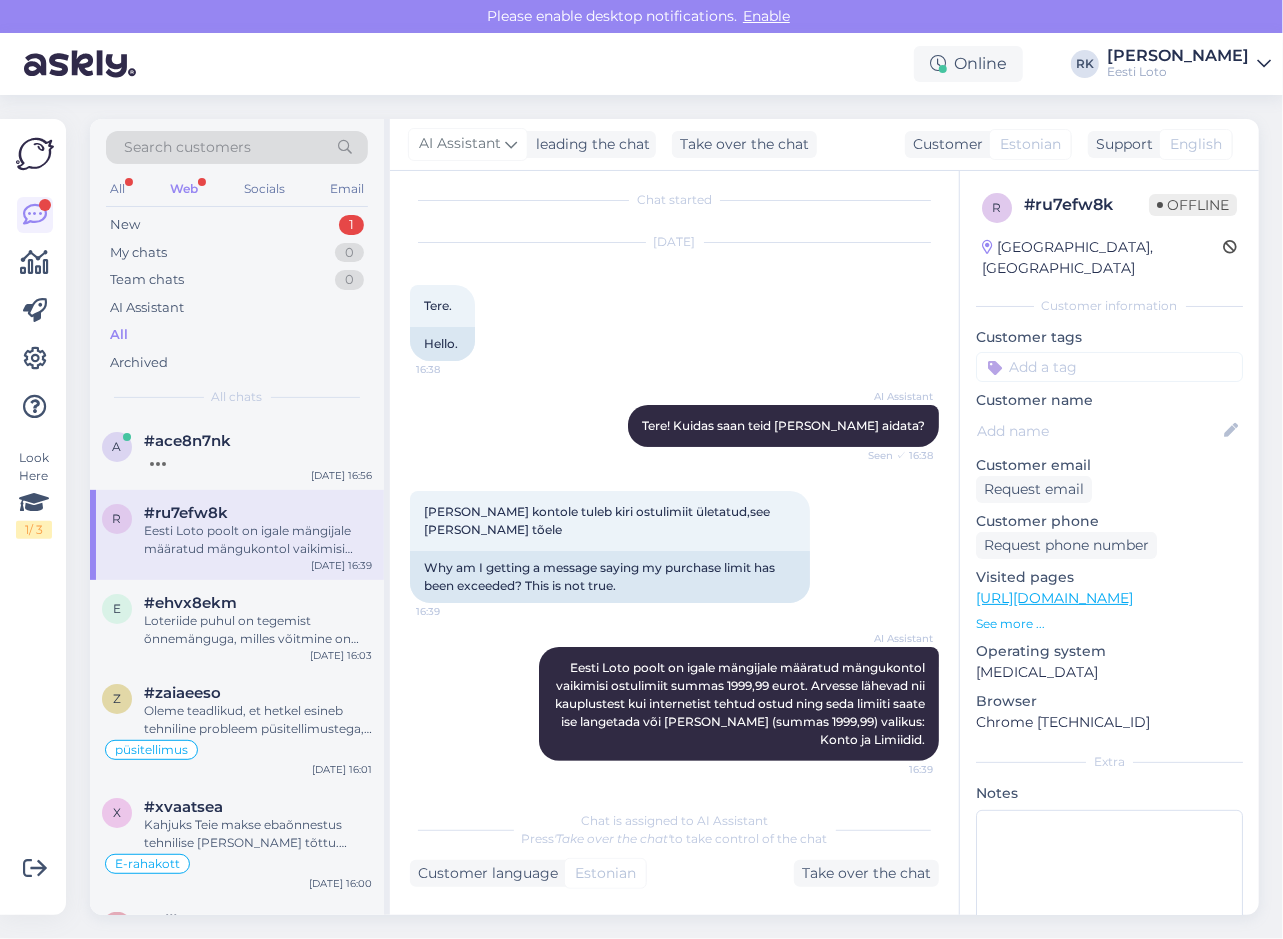 click on "Look Here 1  / 3 Get more Your checklist to get more value from Askly. Close     Connect FB and IG messages     Add your languages     Add your working hours To reply from your smartphone download Askly Chat app for iOS and Android devices." at bounding box center (33, 517) 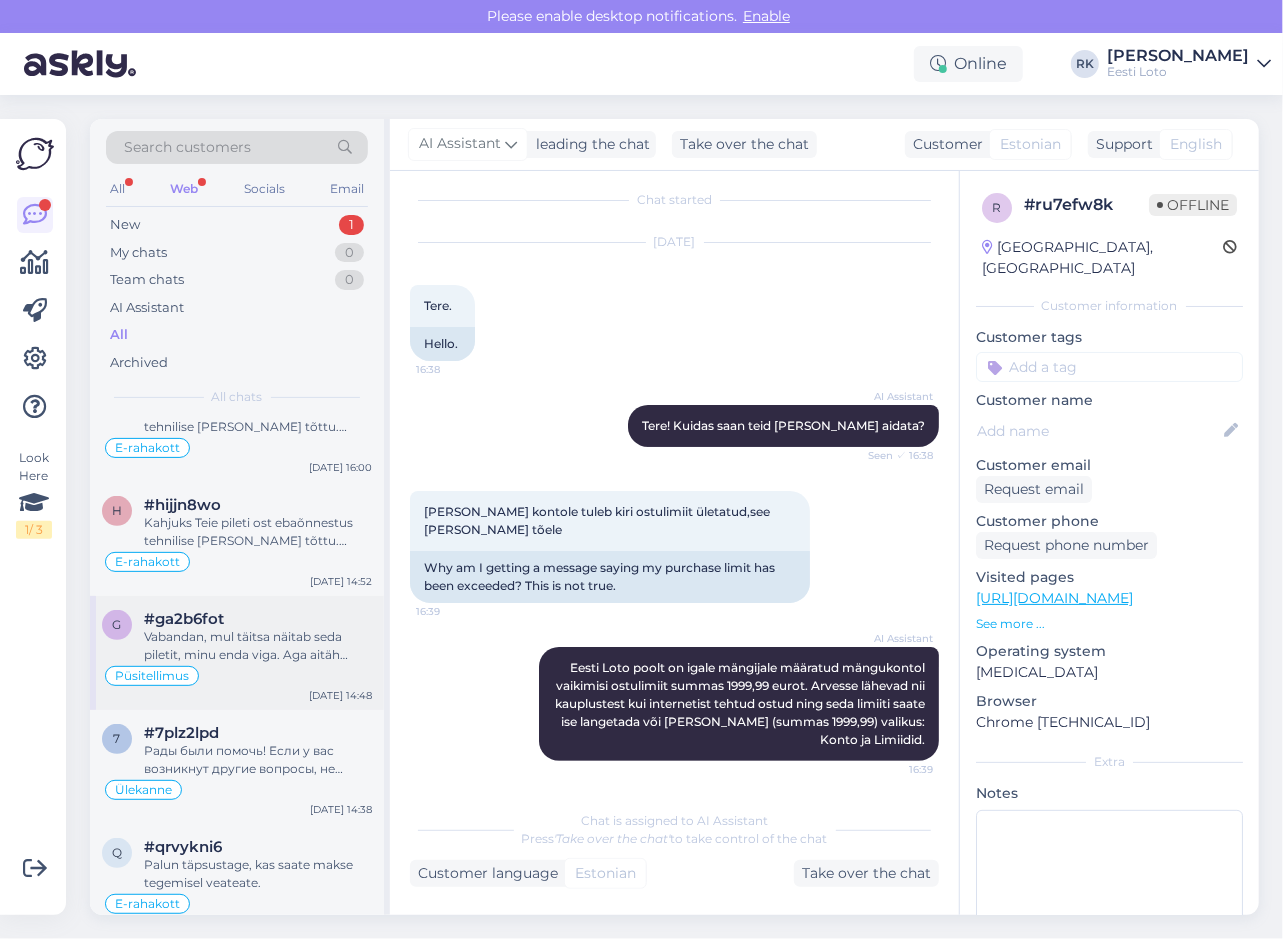 scroll, scrollTop: 400, scrollLeft: 0, axis: vertical 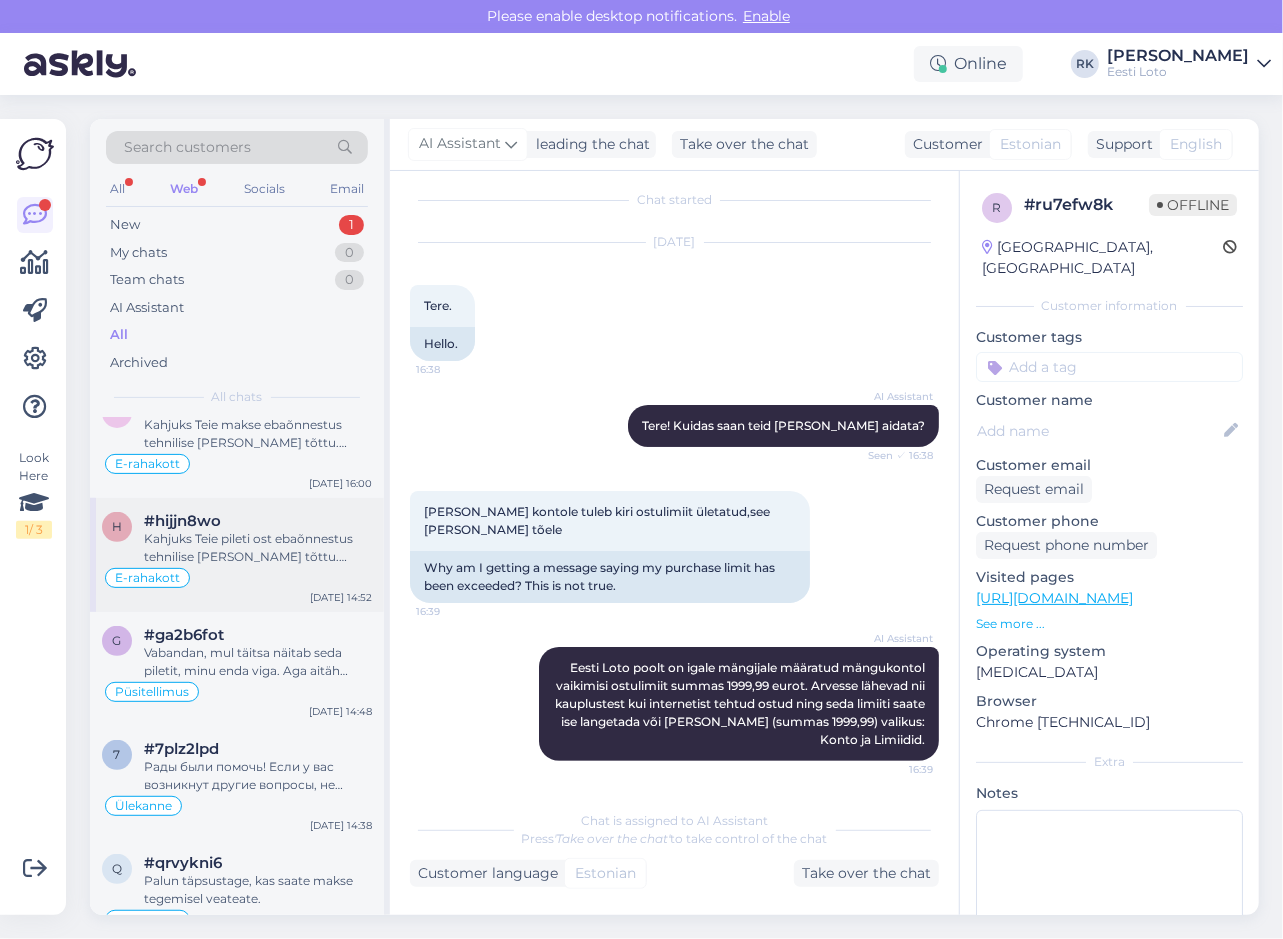 click on "E-rahakott" at bounding box center (237, 578) 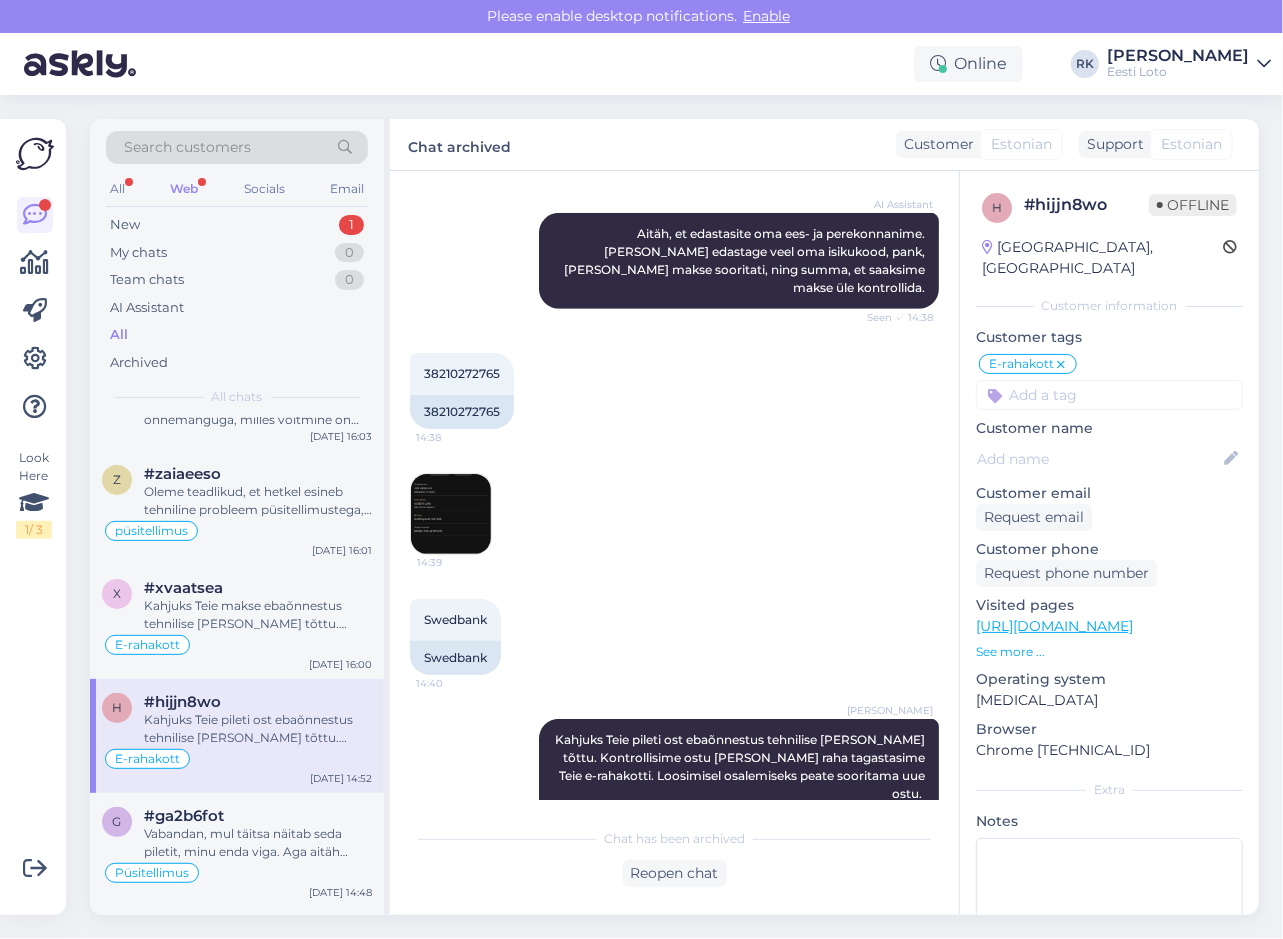 scroll, scrollTop: 200, scrollLeft: 0, axis: vertical 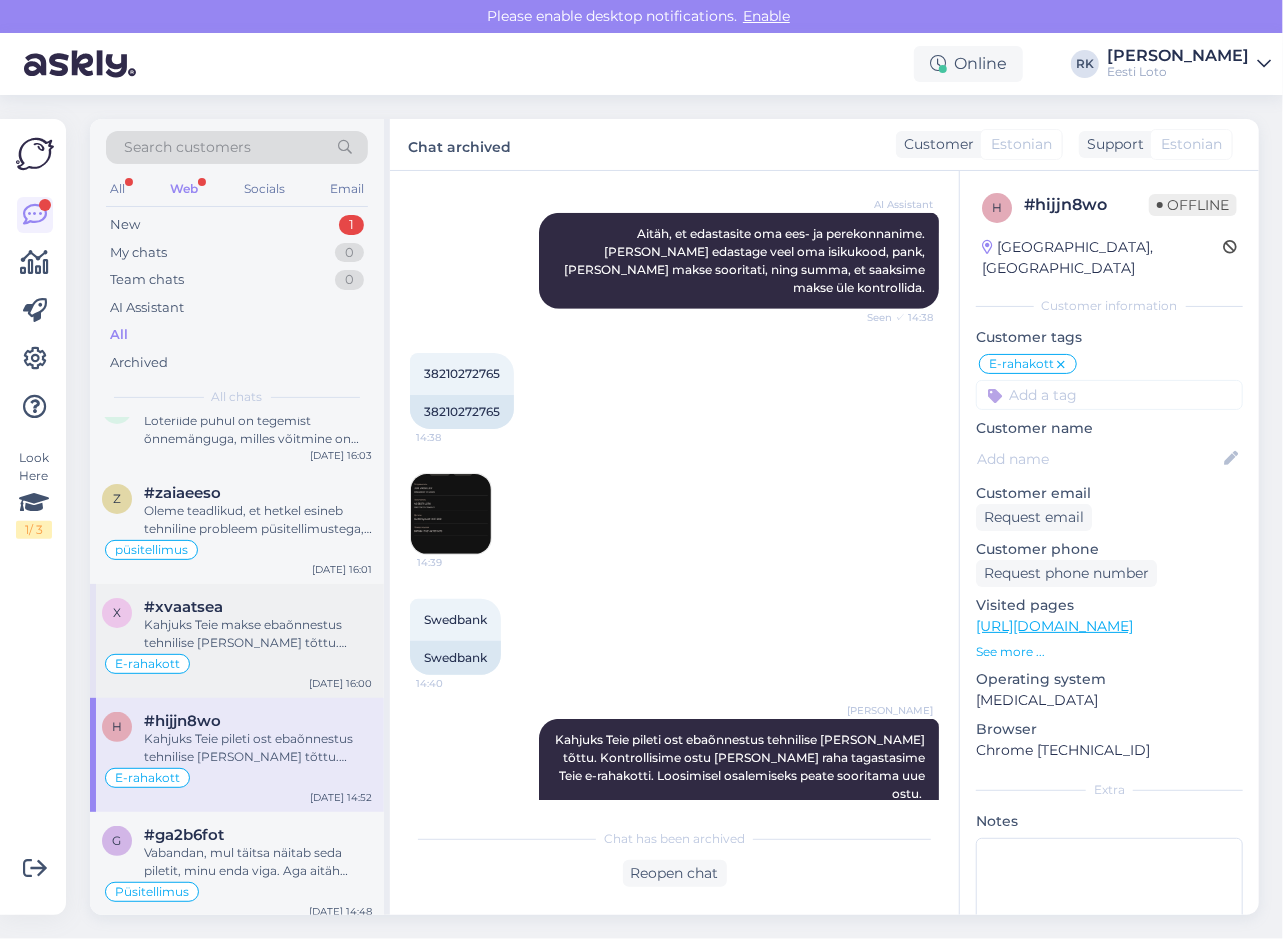 click on "Kahjuks Teie makse ebaõnnestus tehnilise [PERSON_NAME] tõttu. Kontrollisime tehingu [PERSON_NAME] raha tagastasime Teie e-rahakotti.
Palume vabandust tekkinud [PERSON_NAME] pärast." at bounding box center [258, 634] 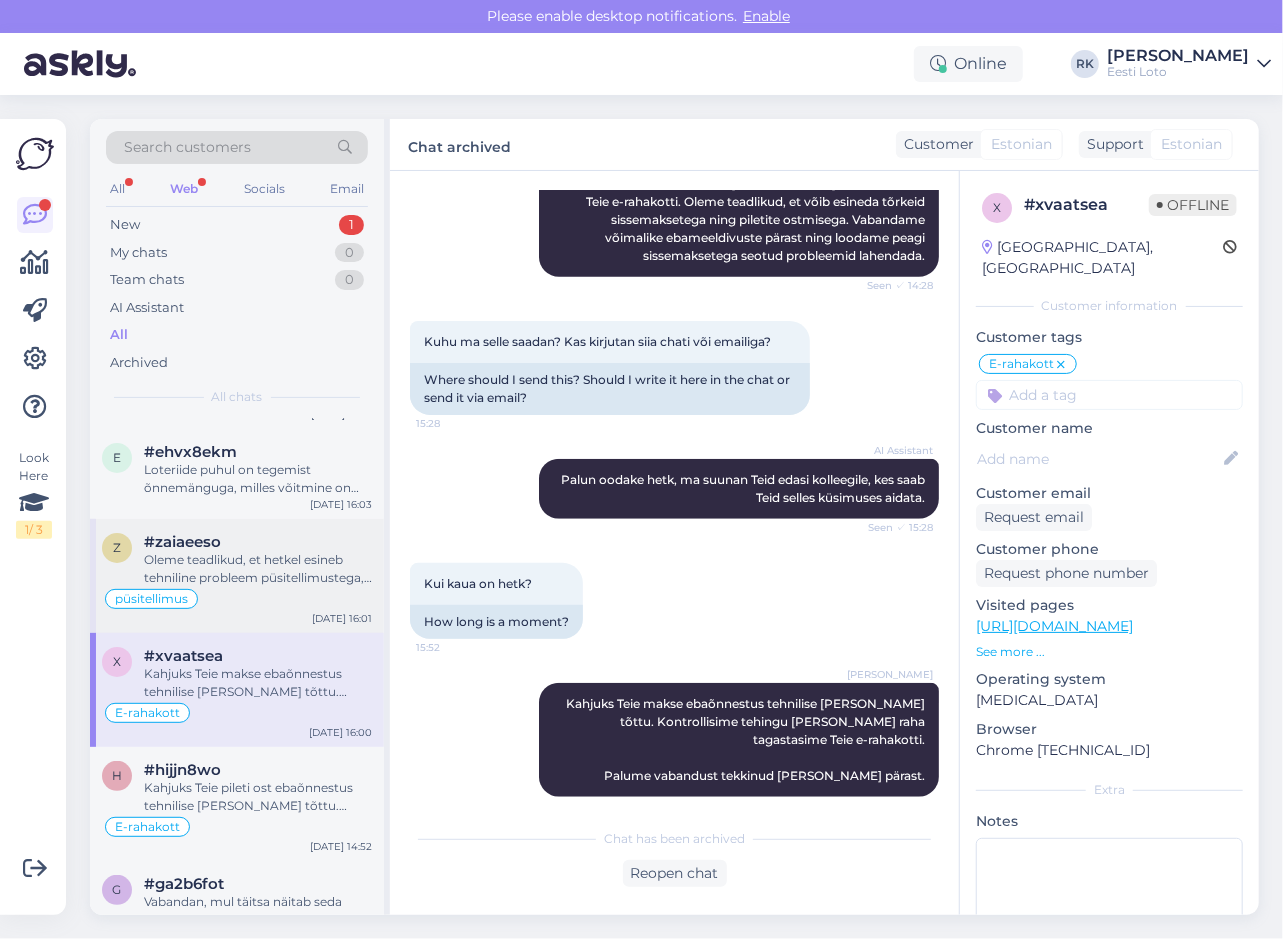scroll, scrollTop: 0, scrollLeft: 0, axis: both 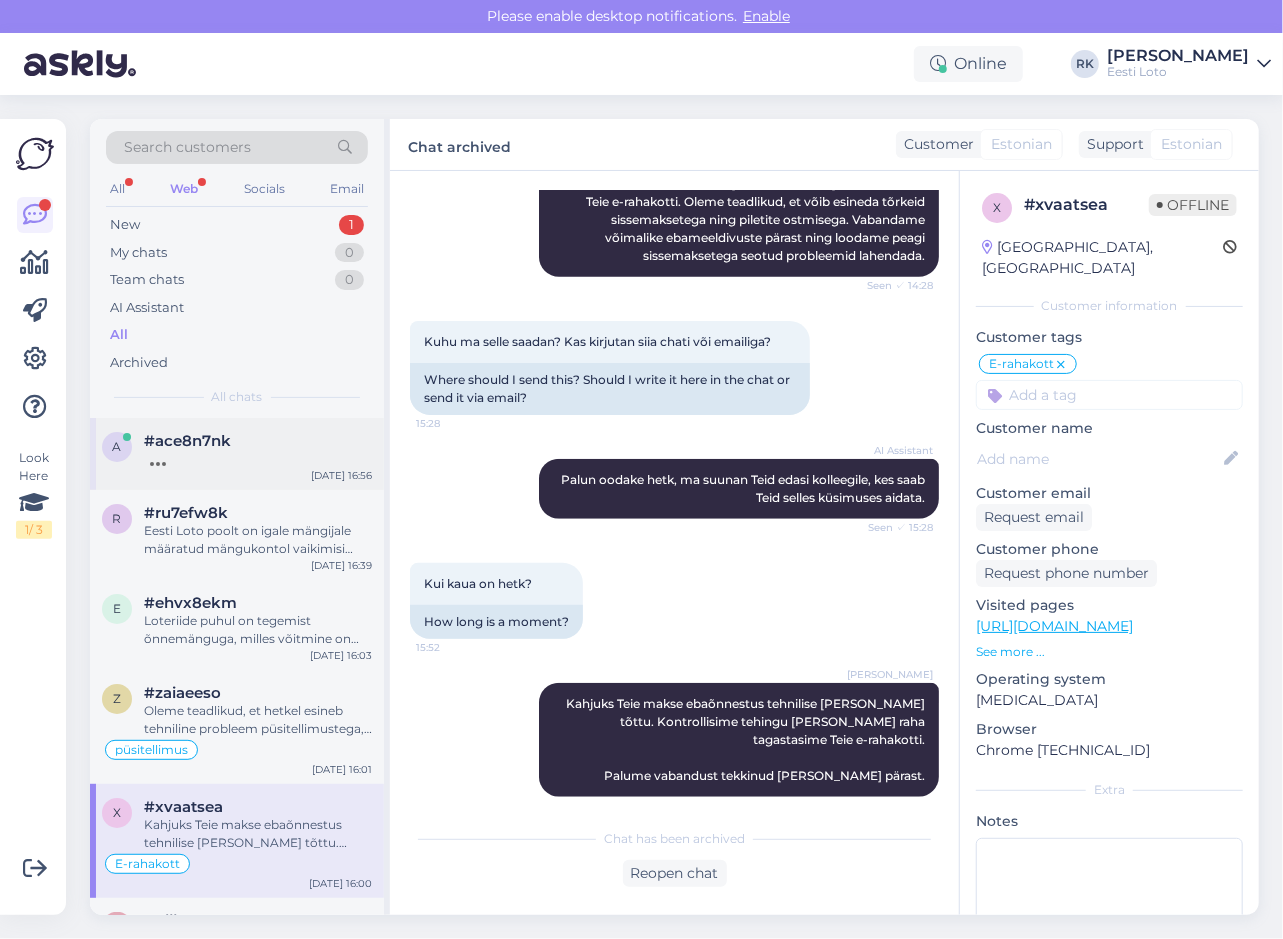 click on "a #ace8n7nk Jul 10 16:56" at bounding box center [237, 454] 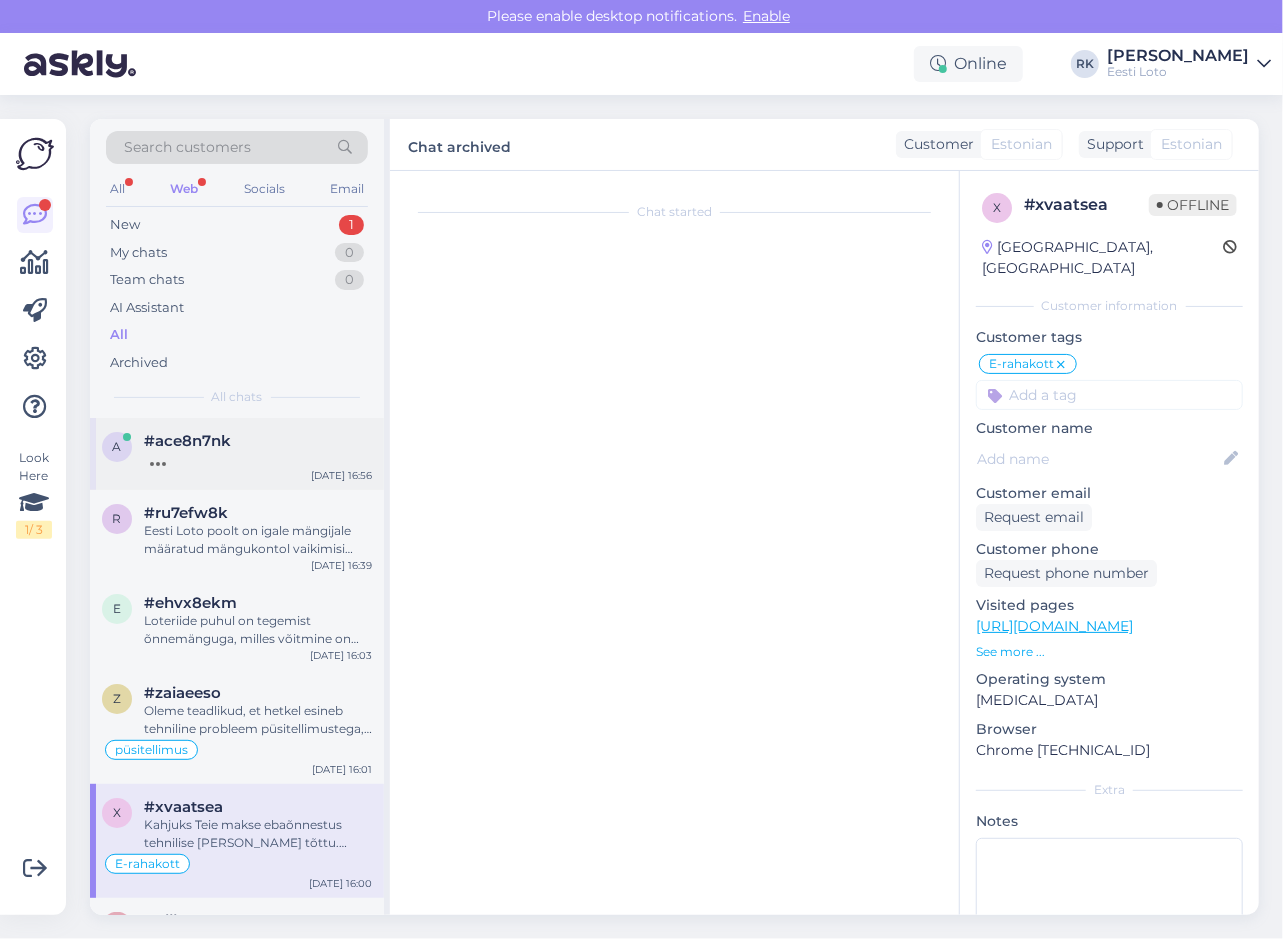 scroll, scrollTop: 104, scrollLeft: 0, axis: vertical 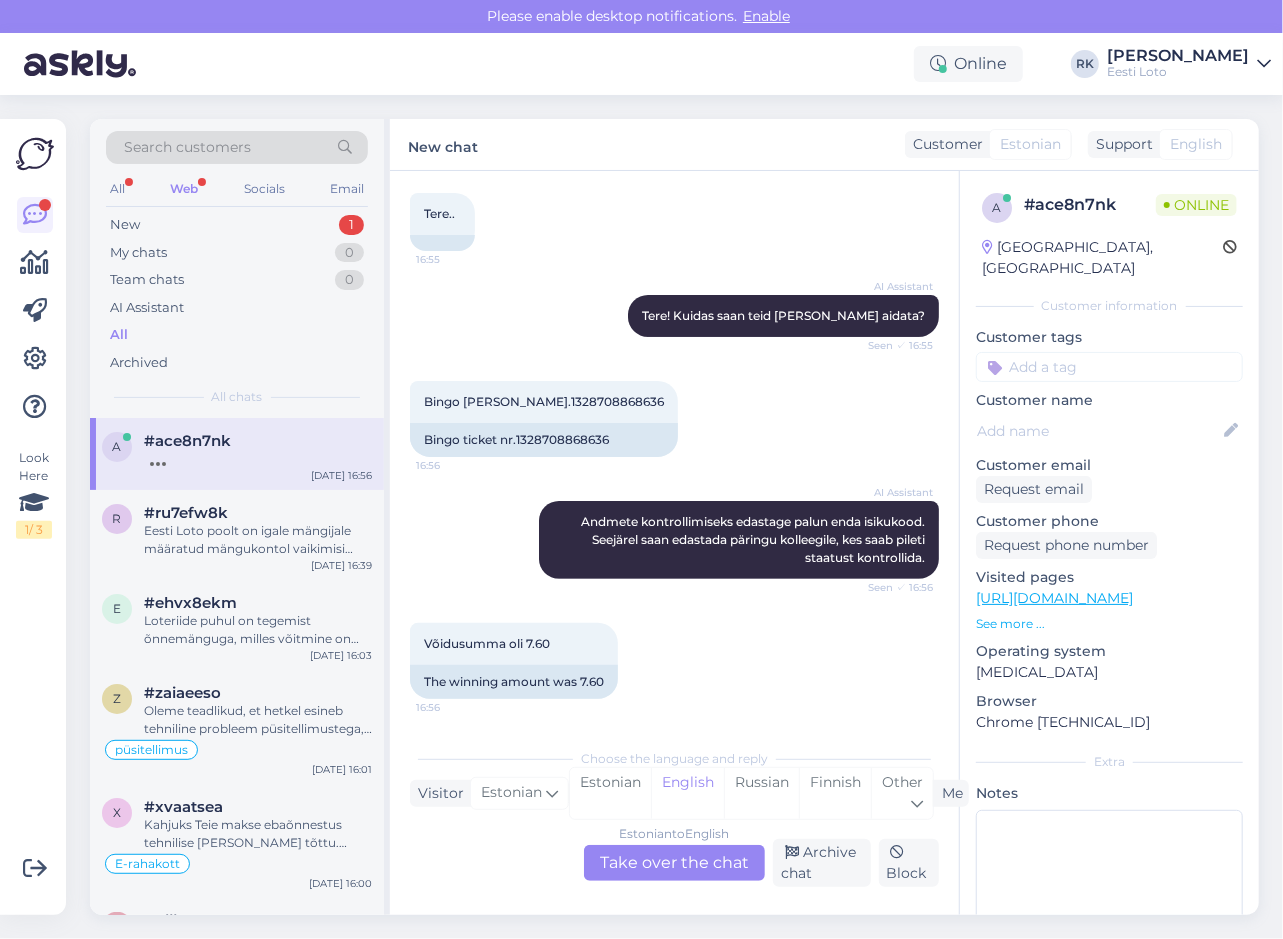 click on "Look Here 1  / 3" at bounding box center (35, 517) 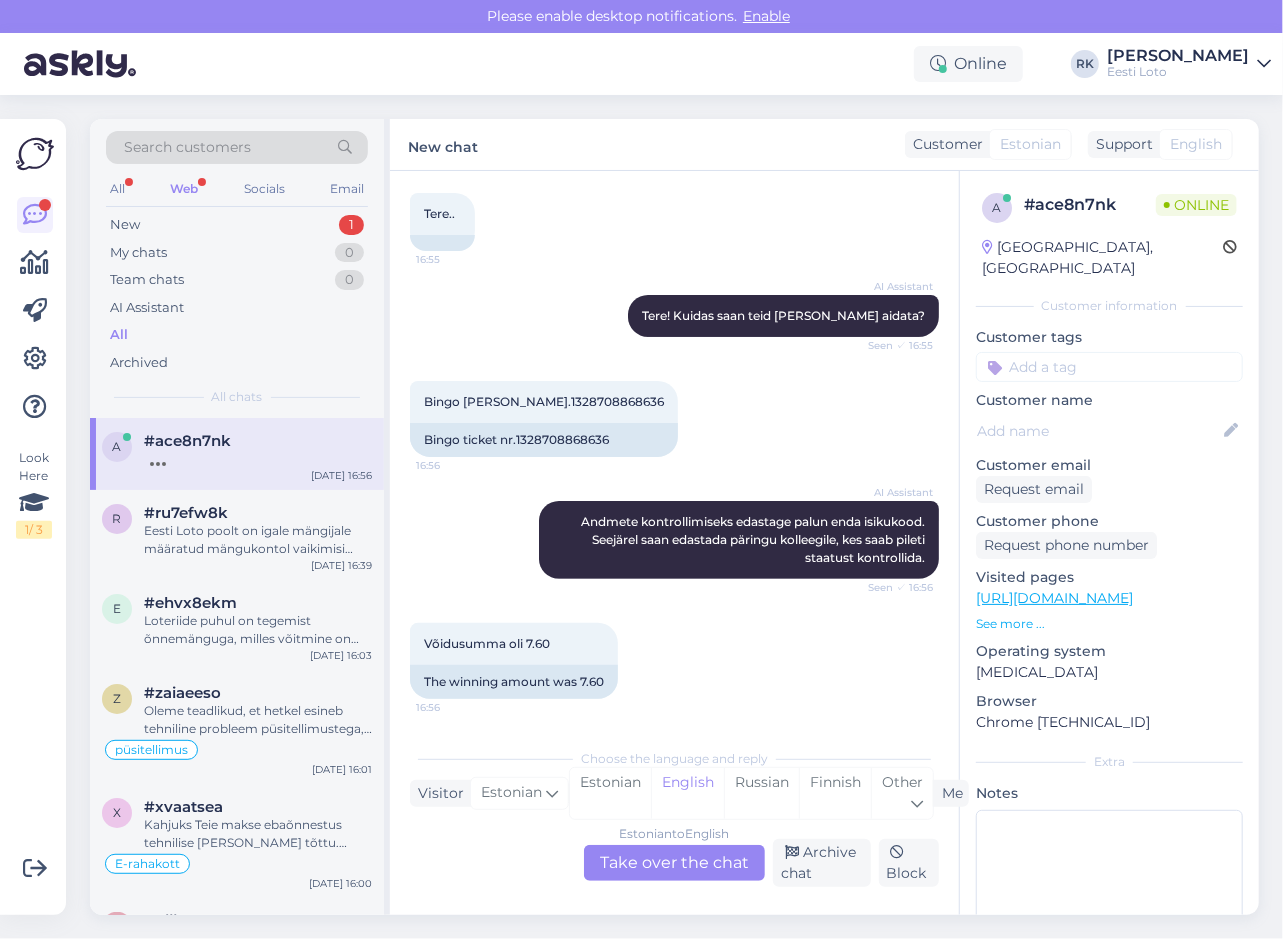 click on "Look Here 1  / 3" at bounding box center (35, 517) 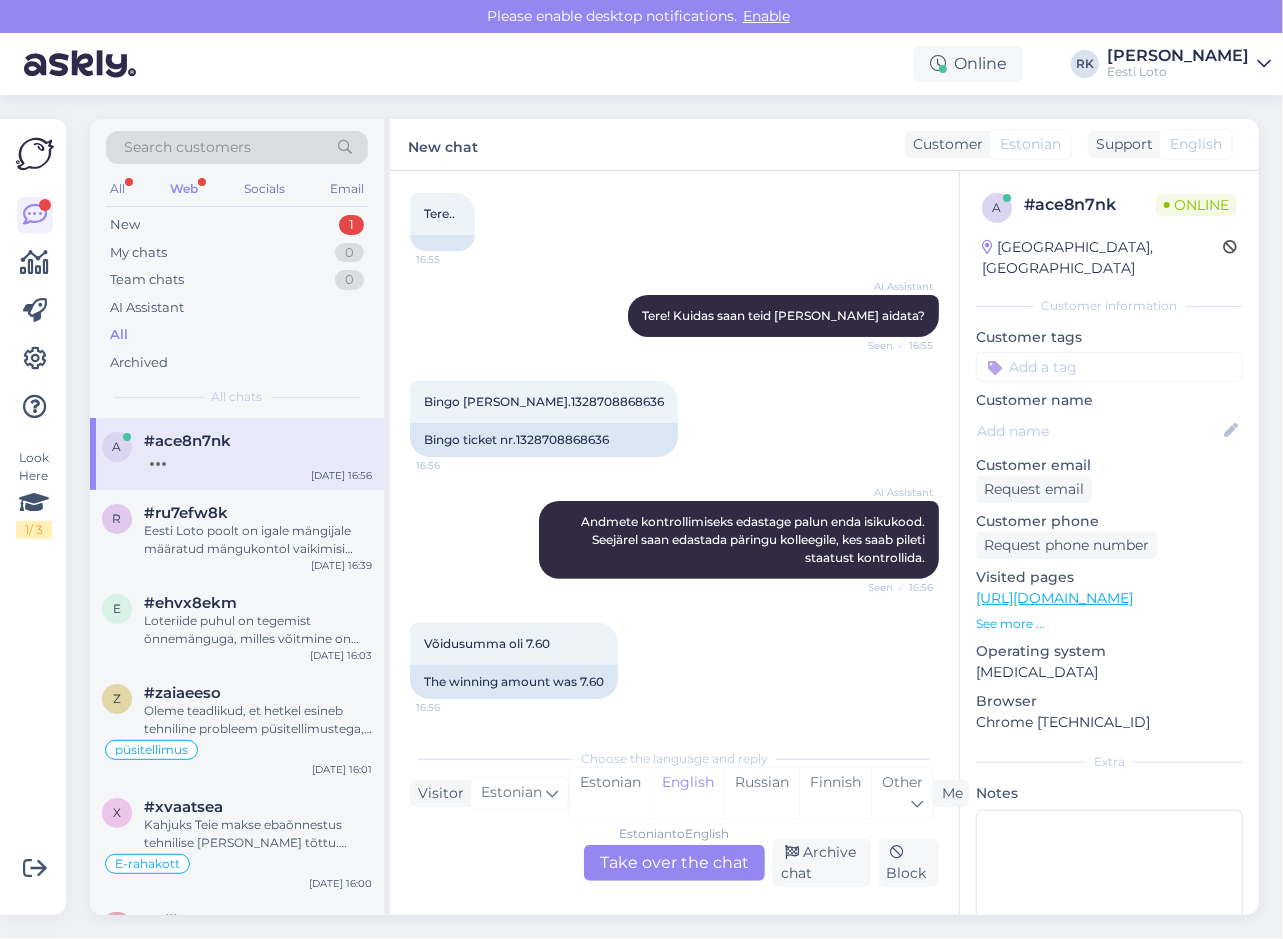 click on "Look Here 1  / 3" at bounding box center (35, 517) 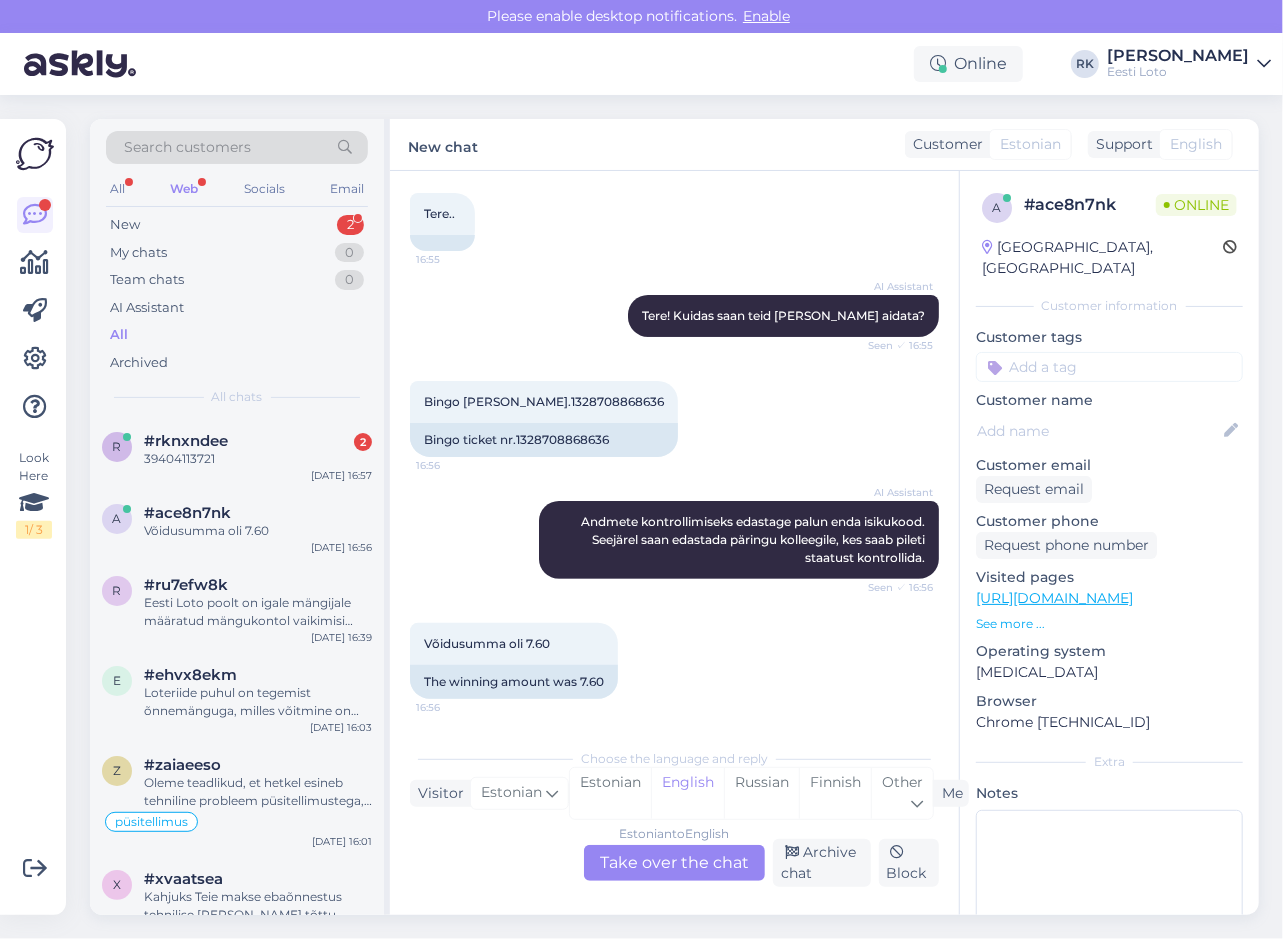 click on "Look Here 1  / 3 Get more Your checklist to get more value from Askly. Close     Connect FB and IG messages     Add your languages     Add your working hours To reply from your smartphone download Askly Chat app for iOS and Android devices." at bounding box center [33, 517] 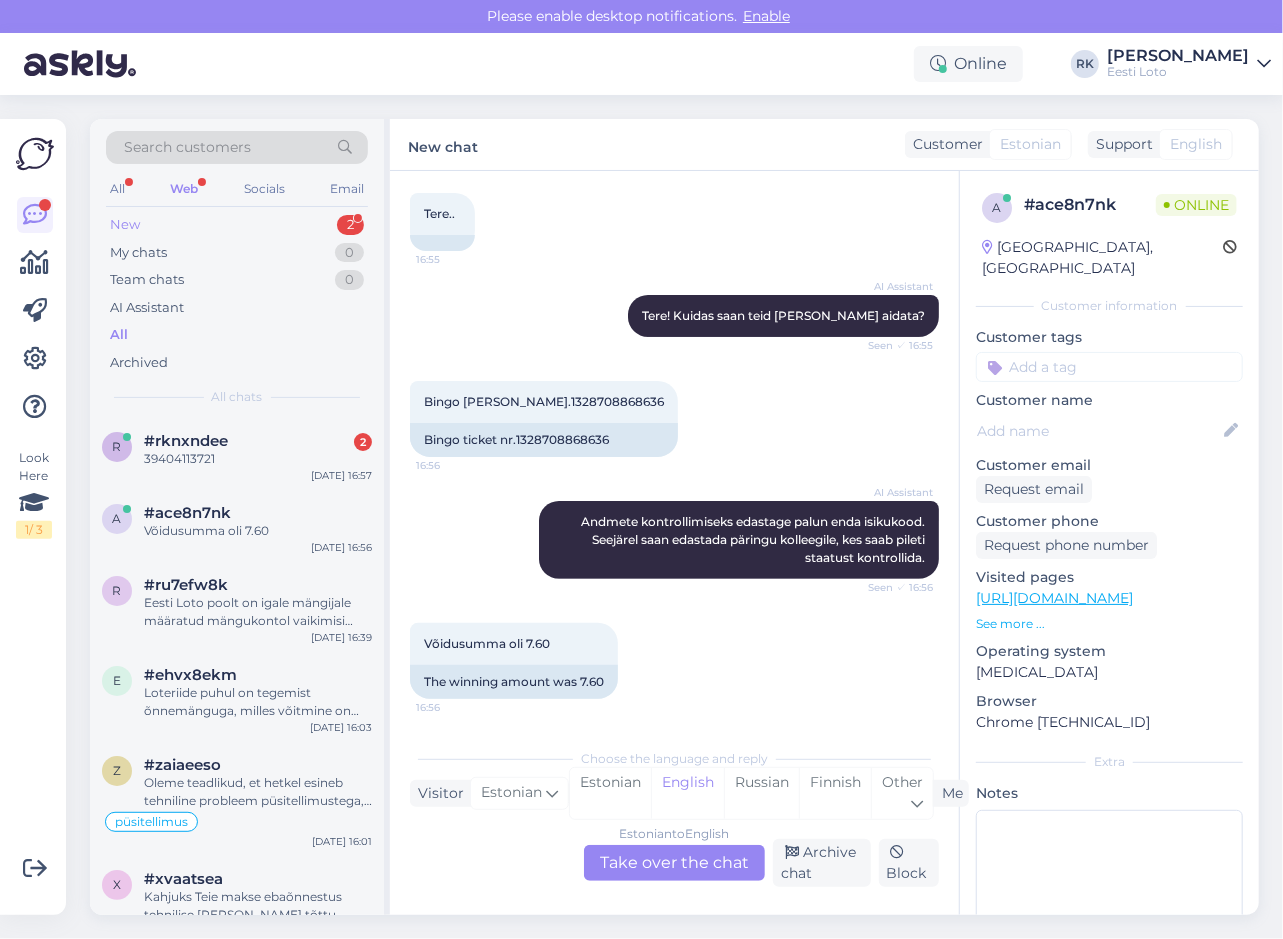 click on "New 2" at bounding box center (237, 225) 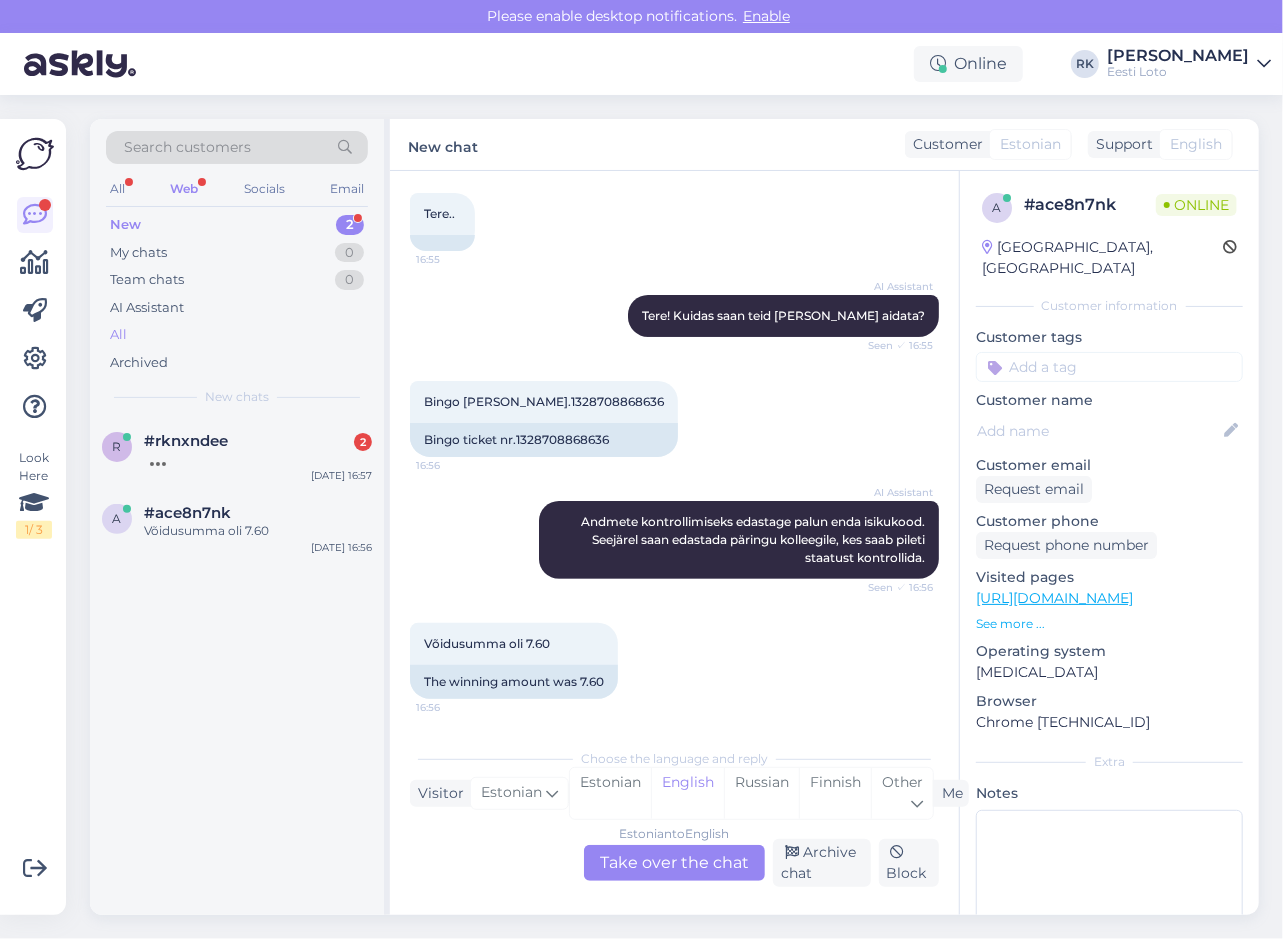 click on "All" at bounding box center [237, 335] 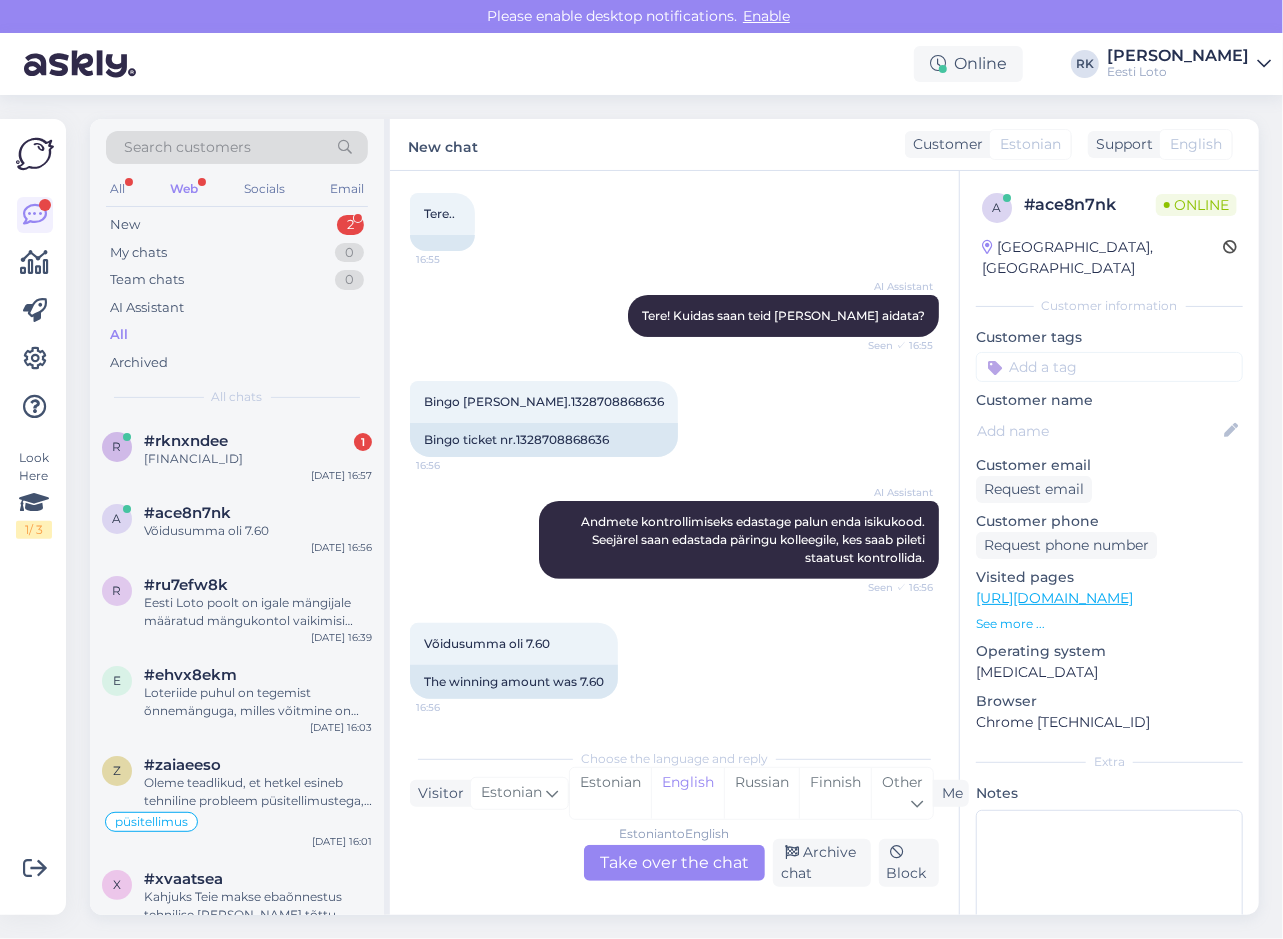 click on "Online RK Ragnar Leon Sonny Kaarneem Eesti Loto" at bounding box center (641, 64) 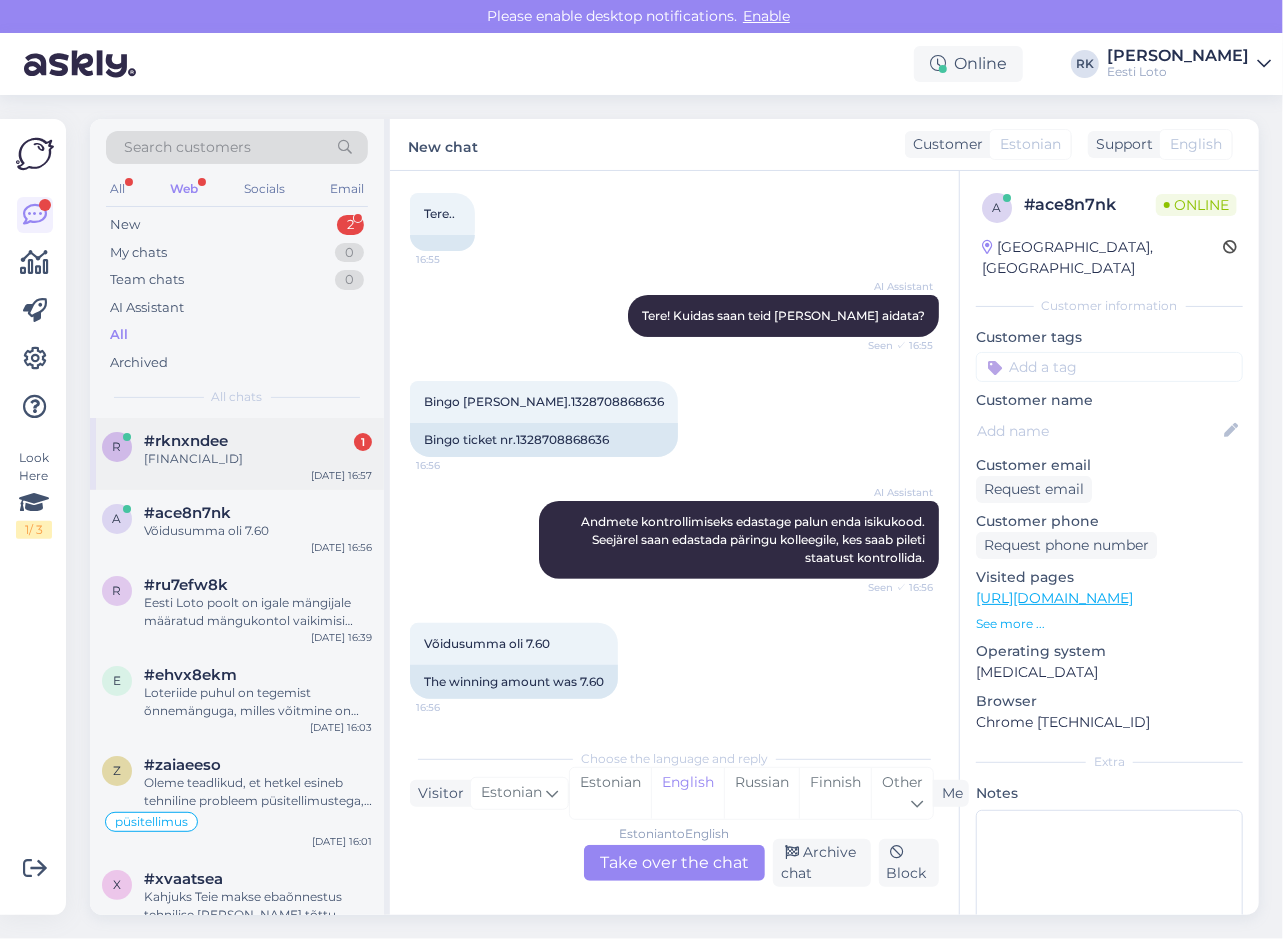 click on "r #rknxndee 1 EE842200221029812168 Jul 10 16:57" at bounding box center [237, 454] 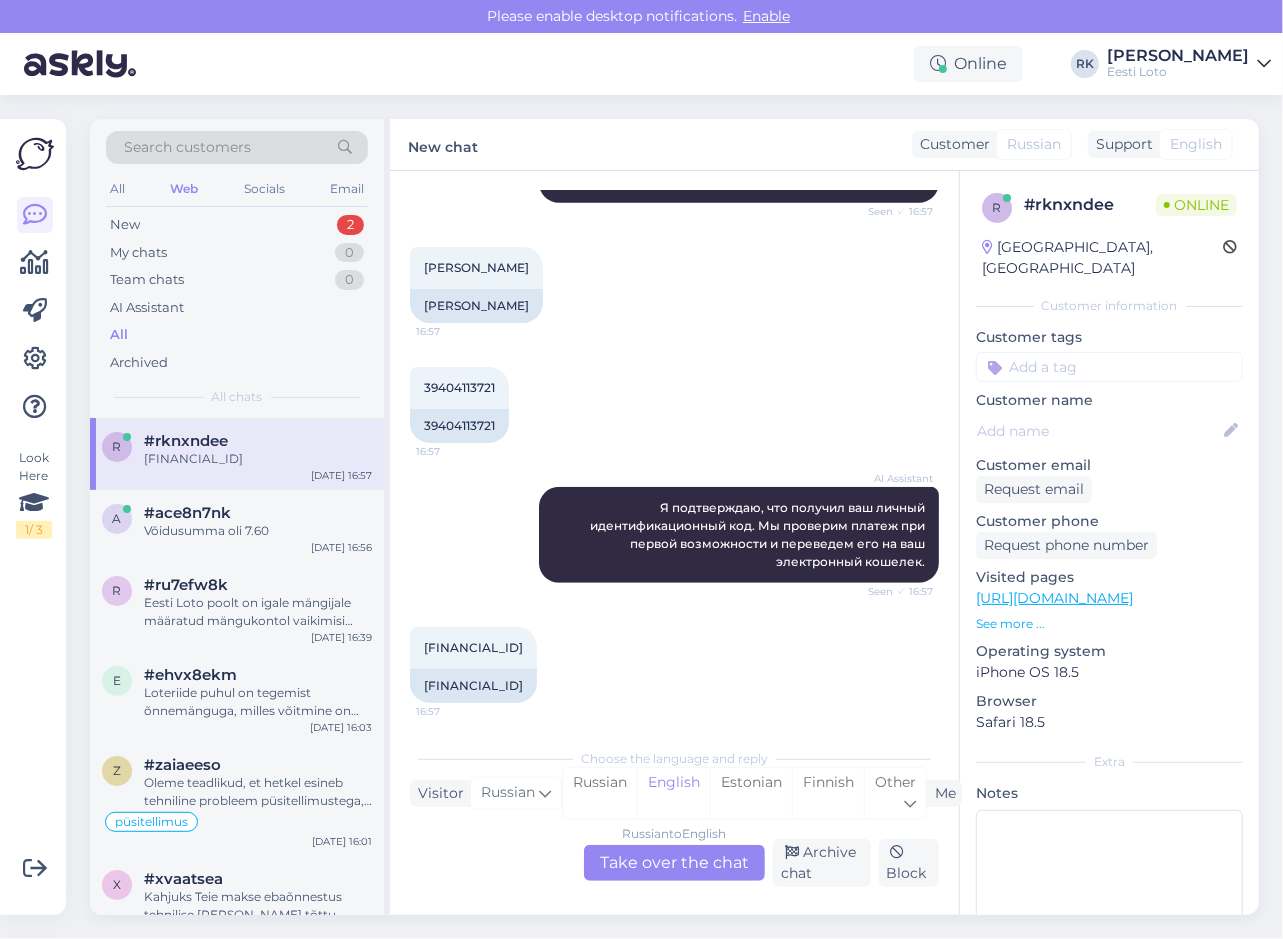scroll, scrollTop: 494, scrollLeft: 0, axis: vertical 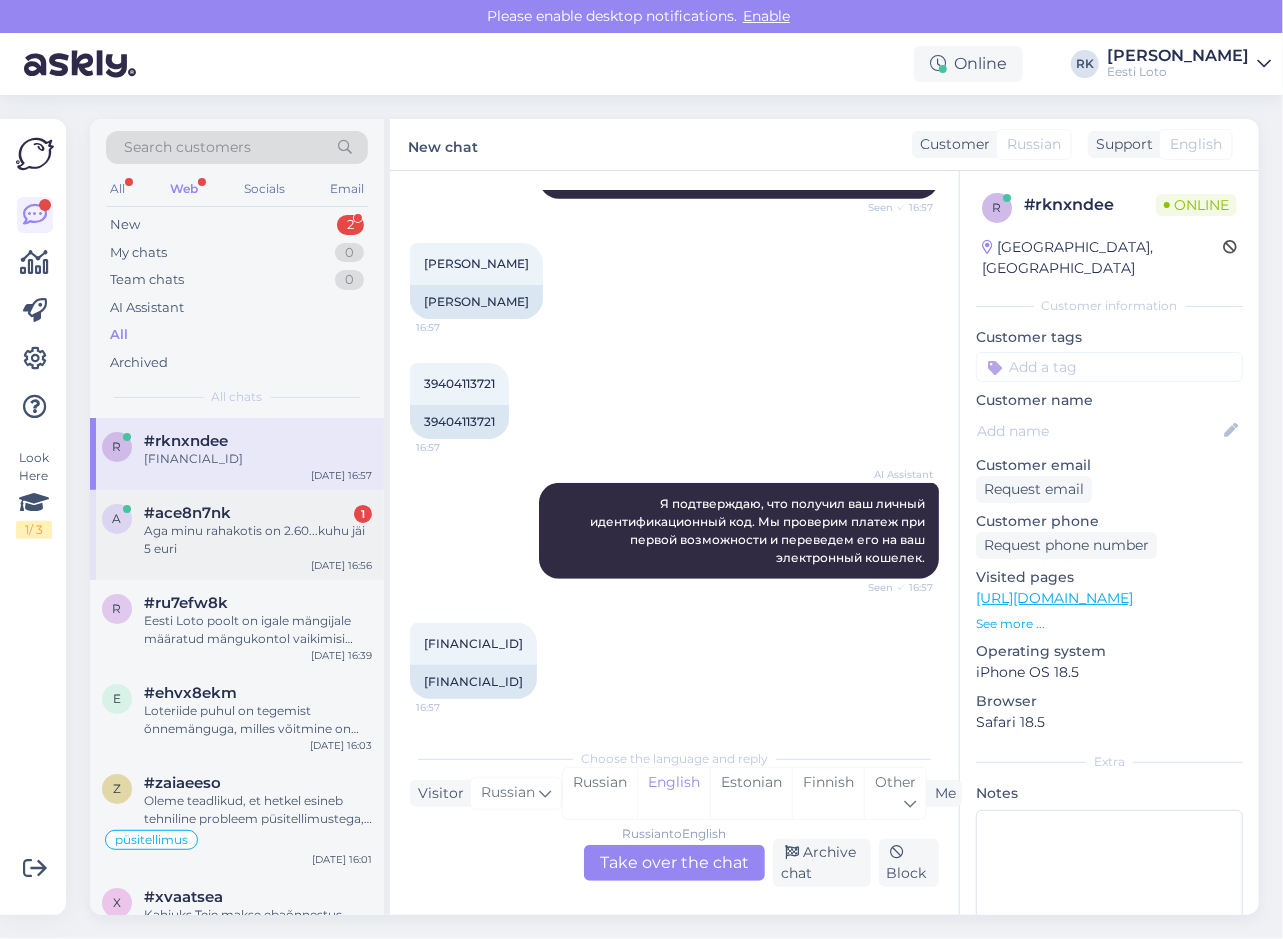 click on "Aga minu rahakotis on 2.60...kuhu jäi 5 euri" at bounding box center [258, 540] 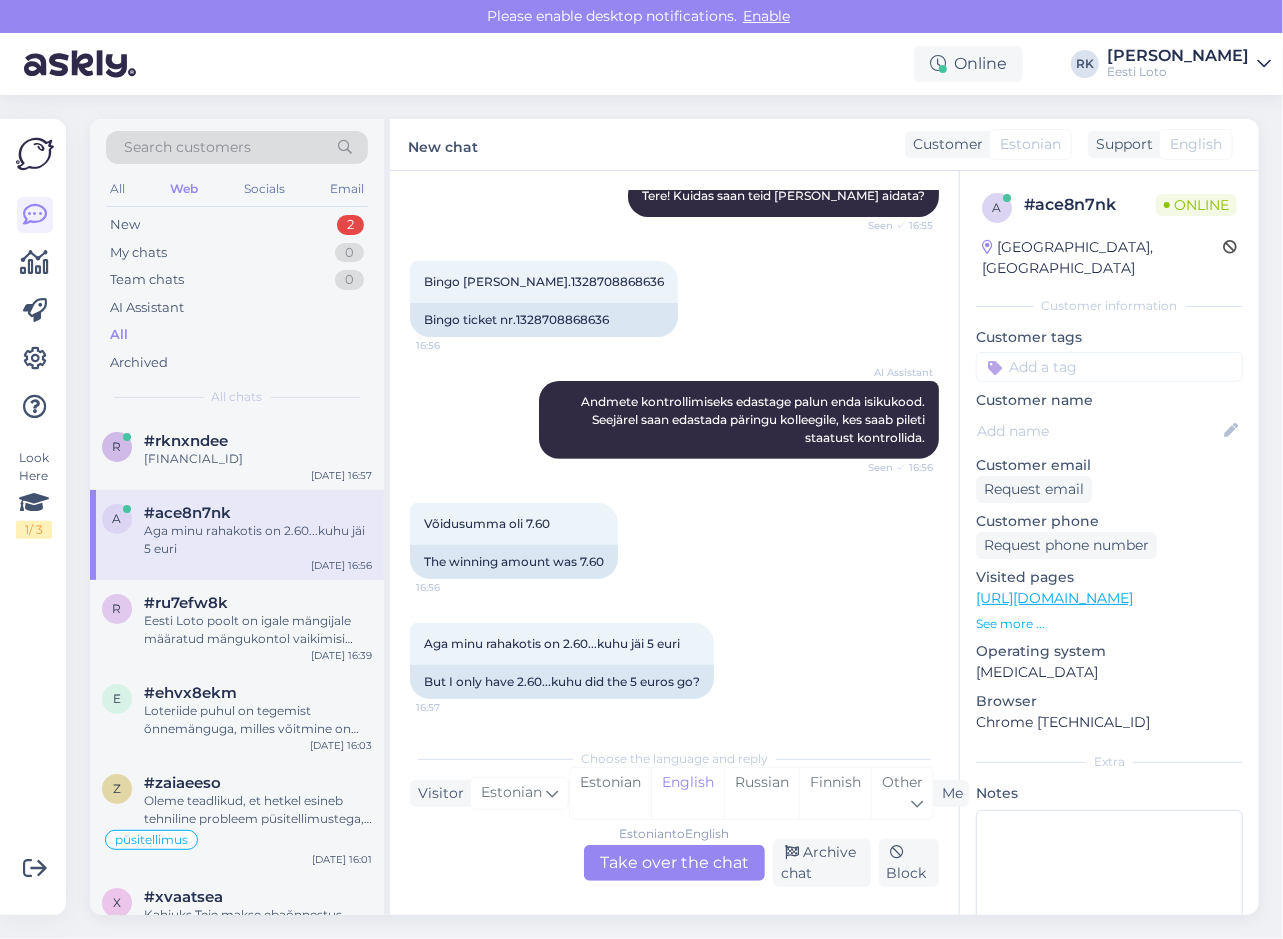 click on "Aga minu rahakotis on 2.60...kuhu jäi 5 euri 16:57  But I only have 2.60...kuhu did the 5 euros go?" at bounding box center (674, 661) 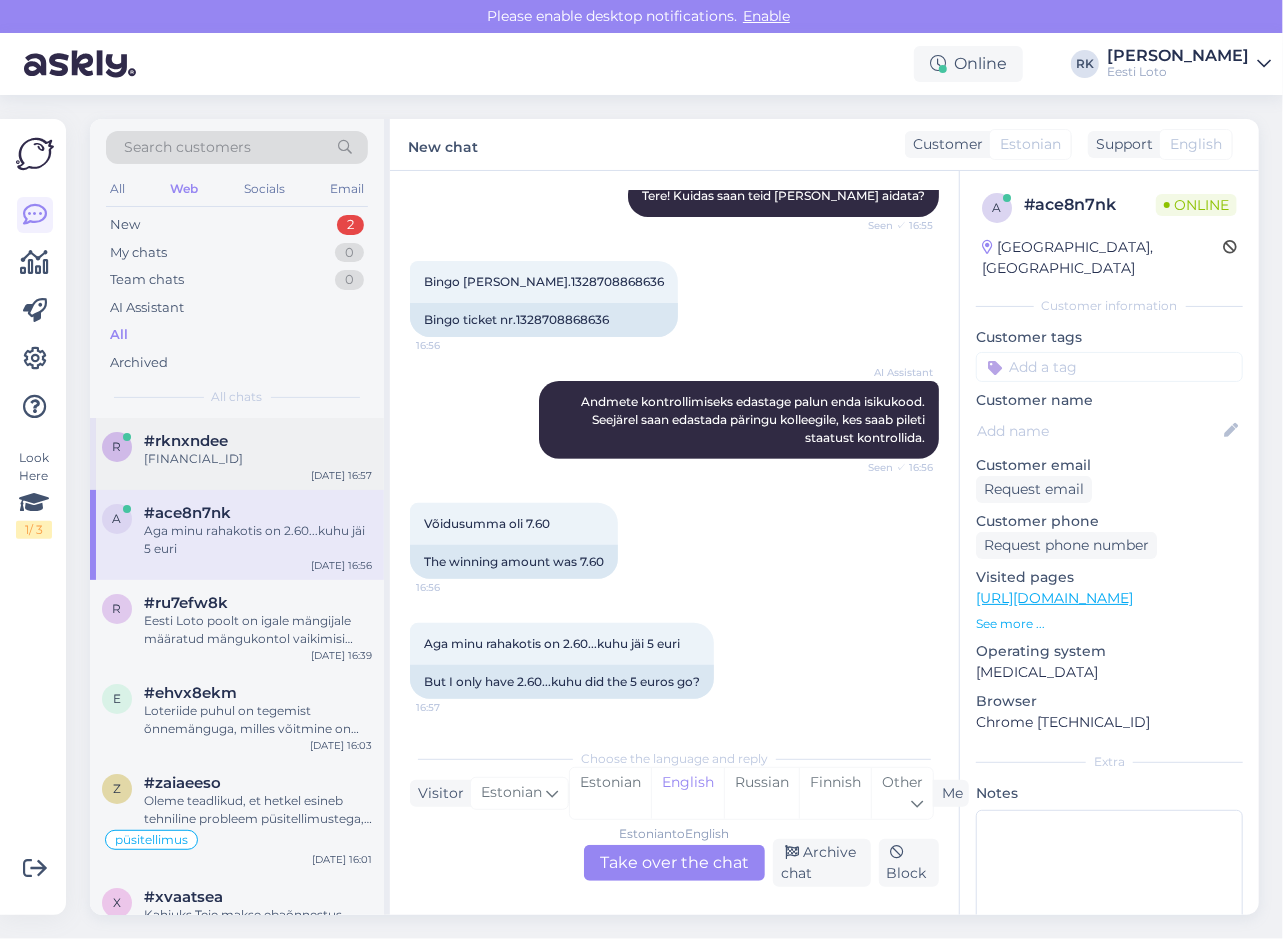 click on "r #rknxndee EE842200221029812168 Jul 10 16:57" at bounding box center (237, 454) 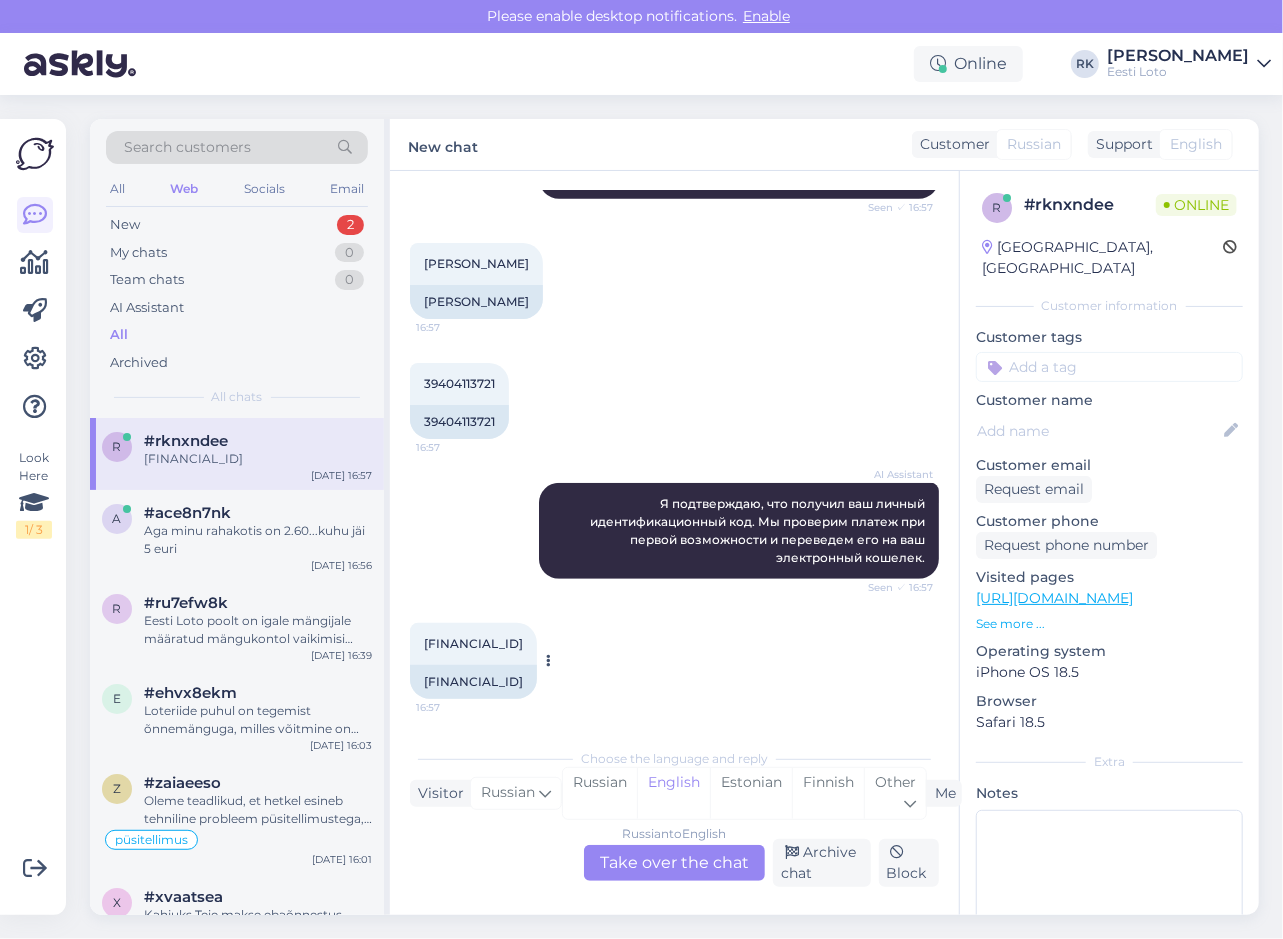 click on "EE842200221029812168" at bounding box center [473, 682] 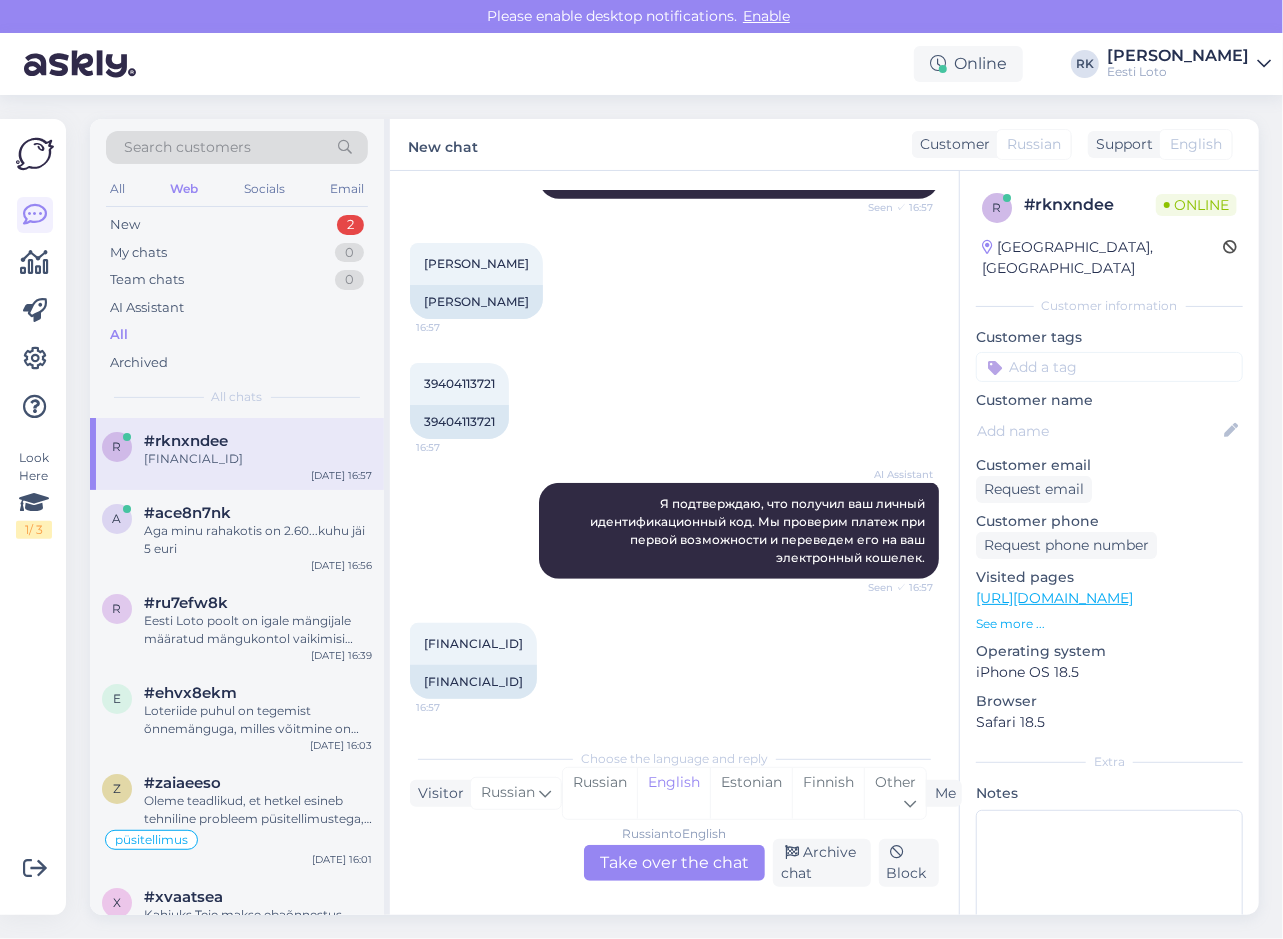 copy on "EE842200221029812168" 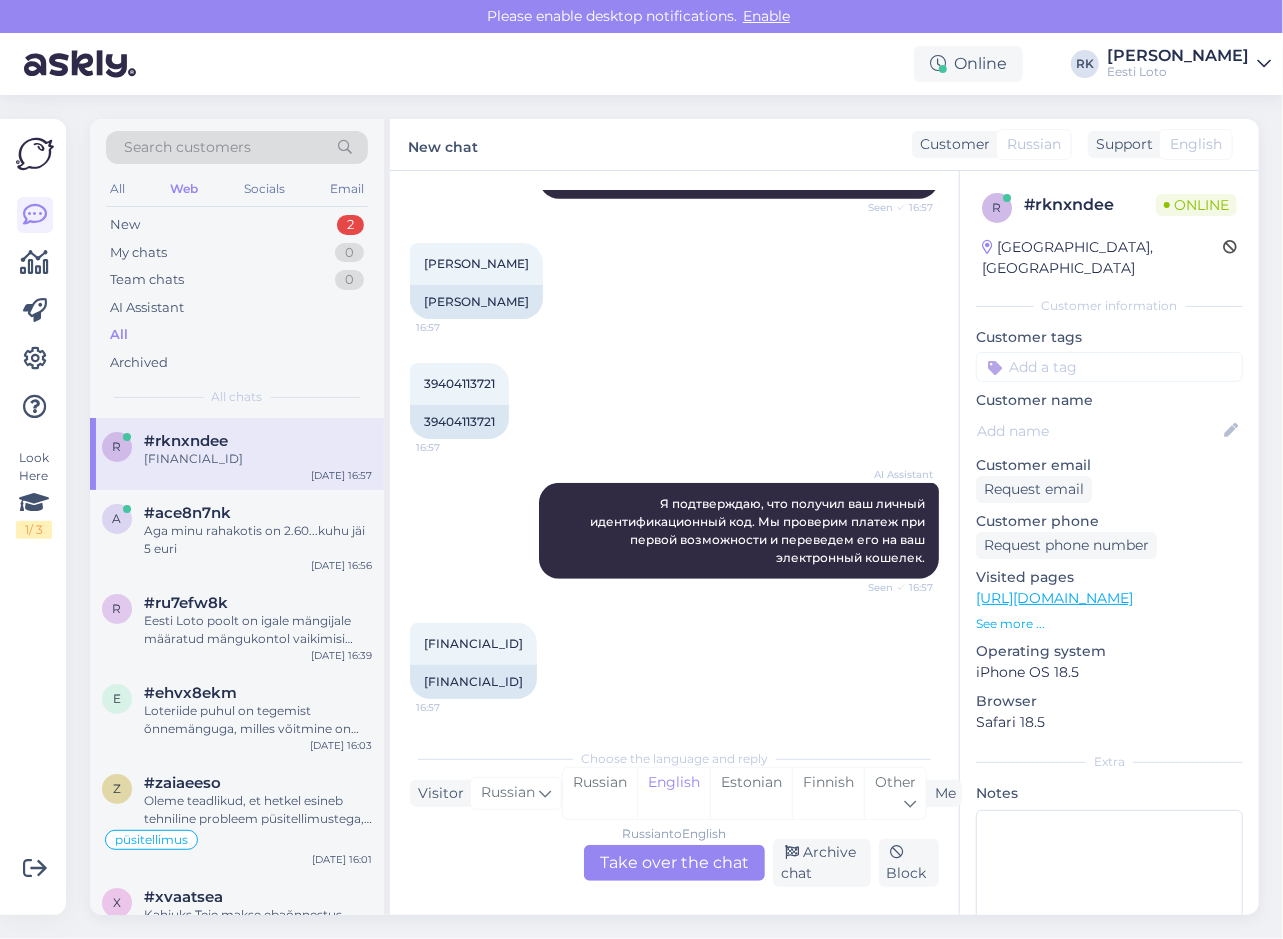 click on "EE842200221029812168 16:57  EE842200221029812168" at bounding box center [674, 661] 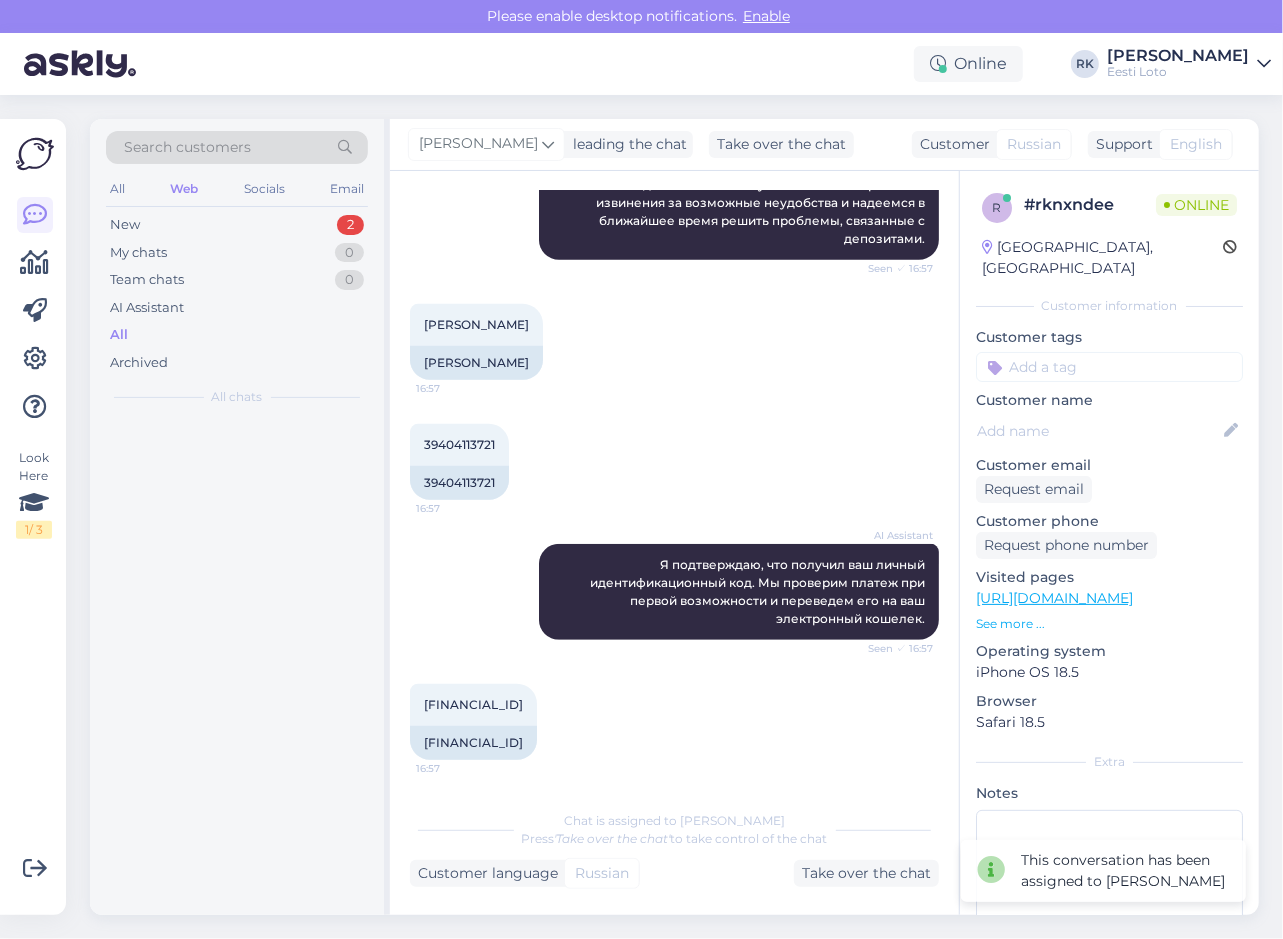 scroll, scrollTop: 432, scrollLeft: 0, axis: vertical 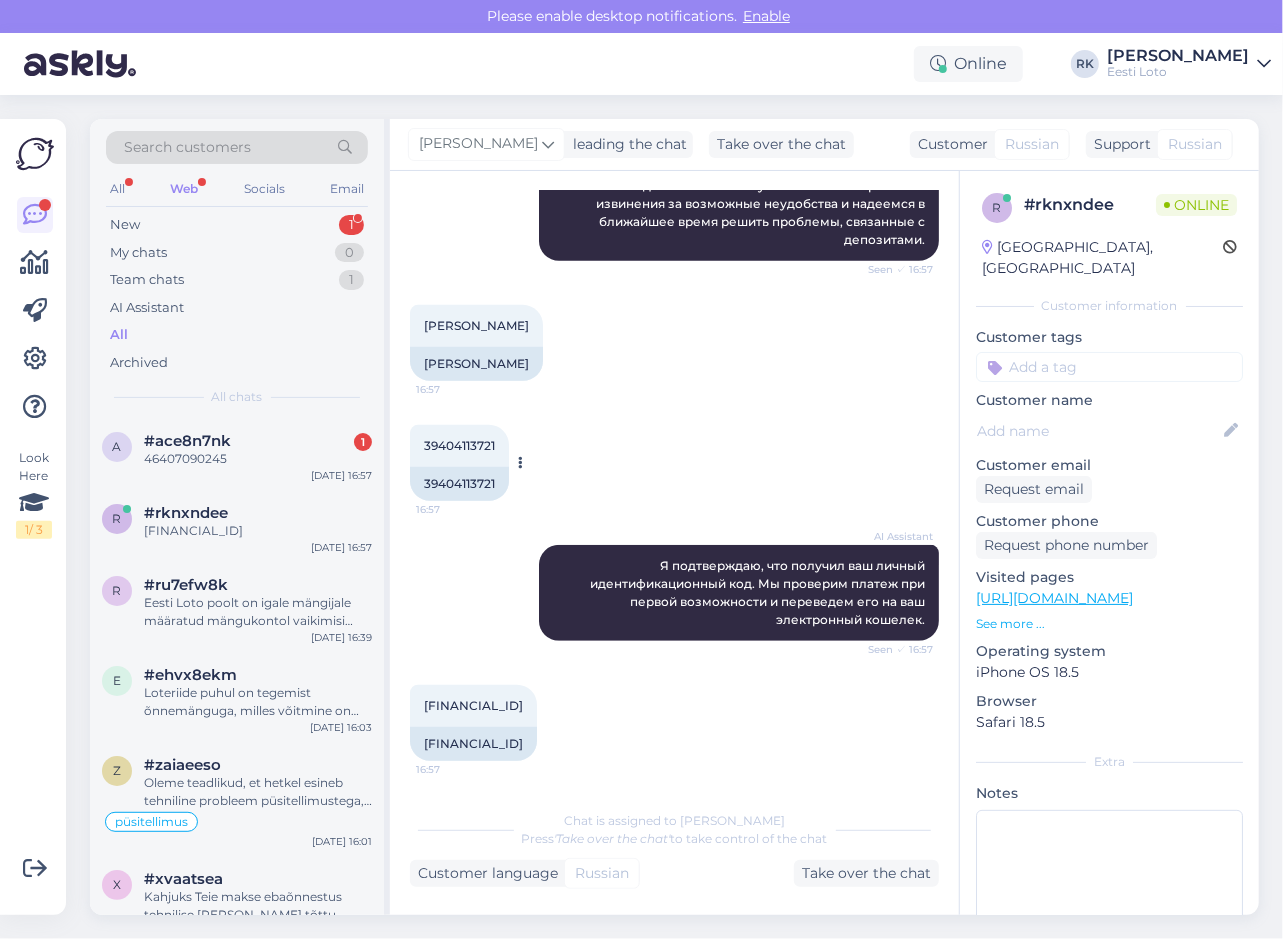 click on "39404113721" at bounding box center (459, 484) 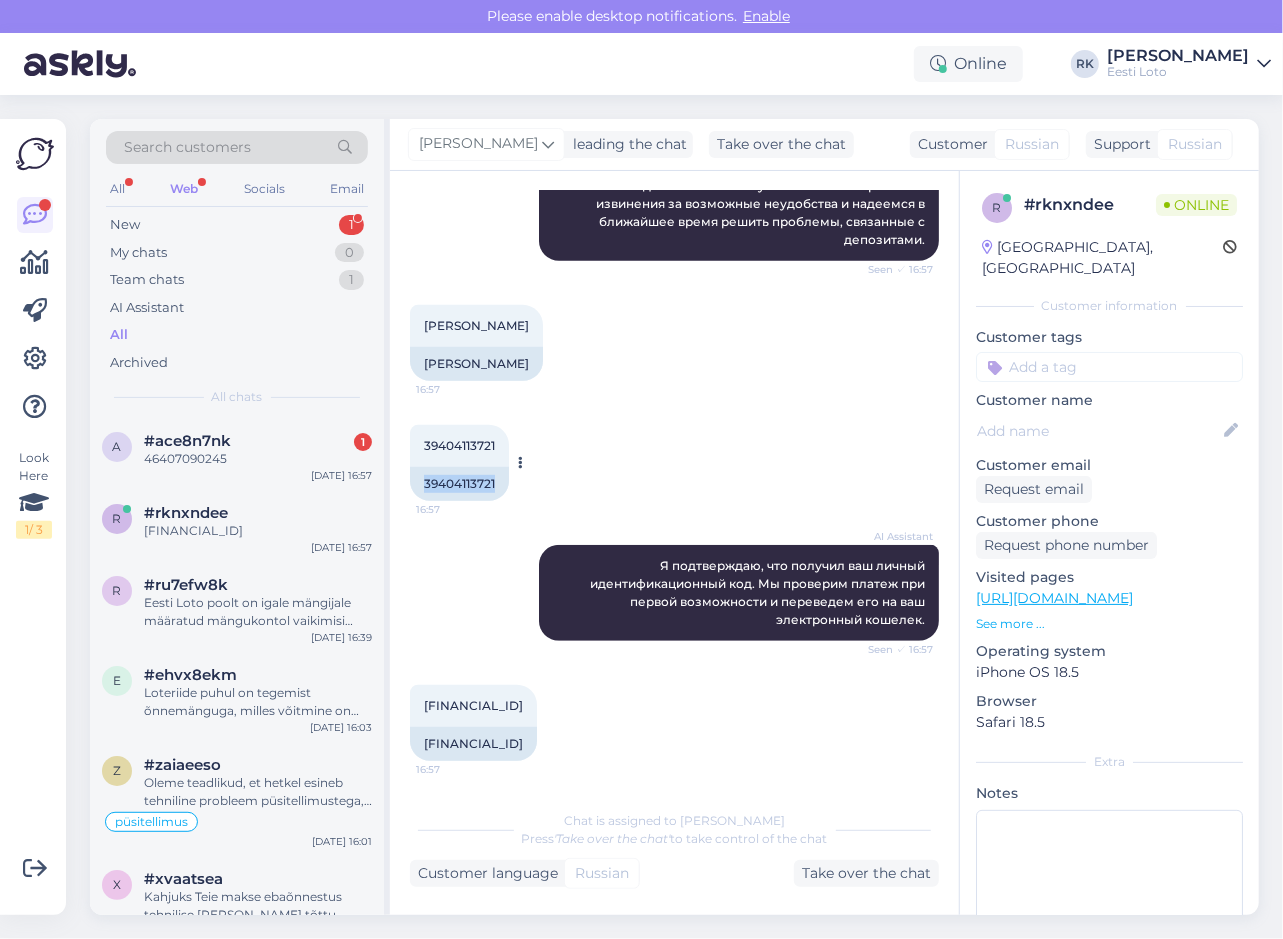 click on "39404113721" at bounding box center [459, 484] 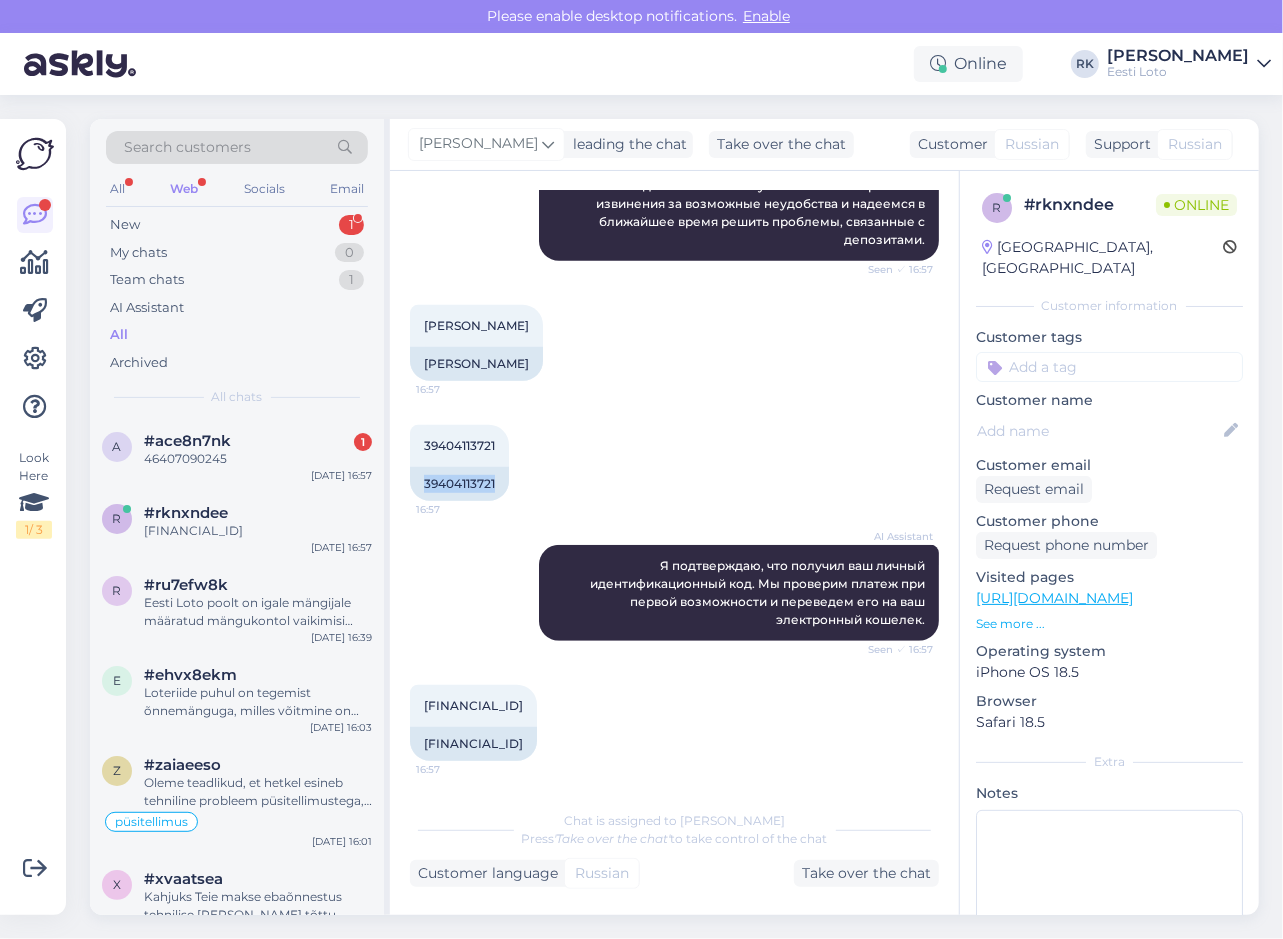 copy on "39404113721" 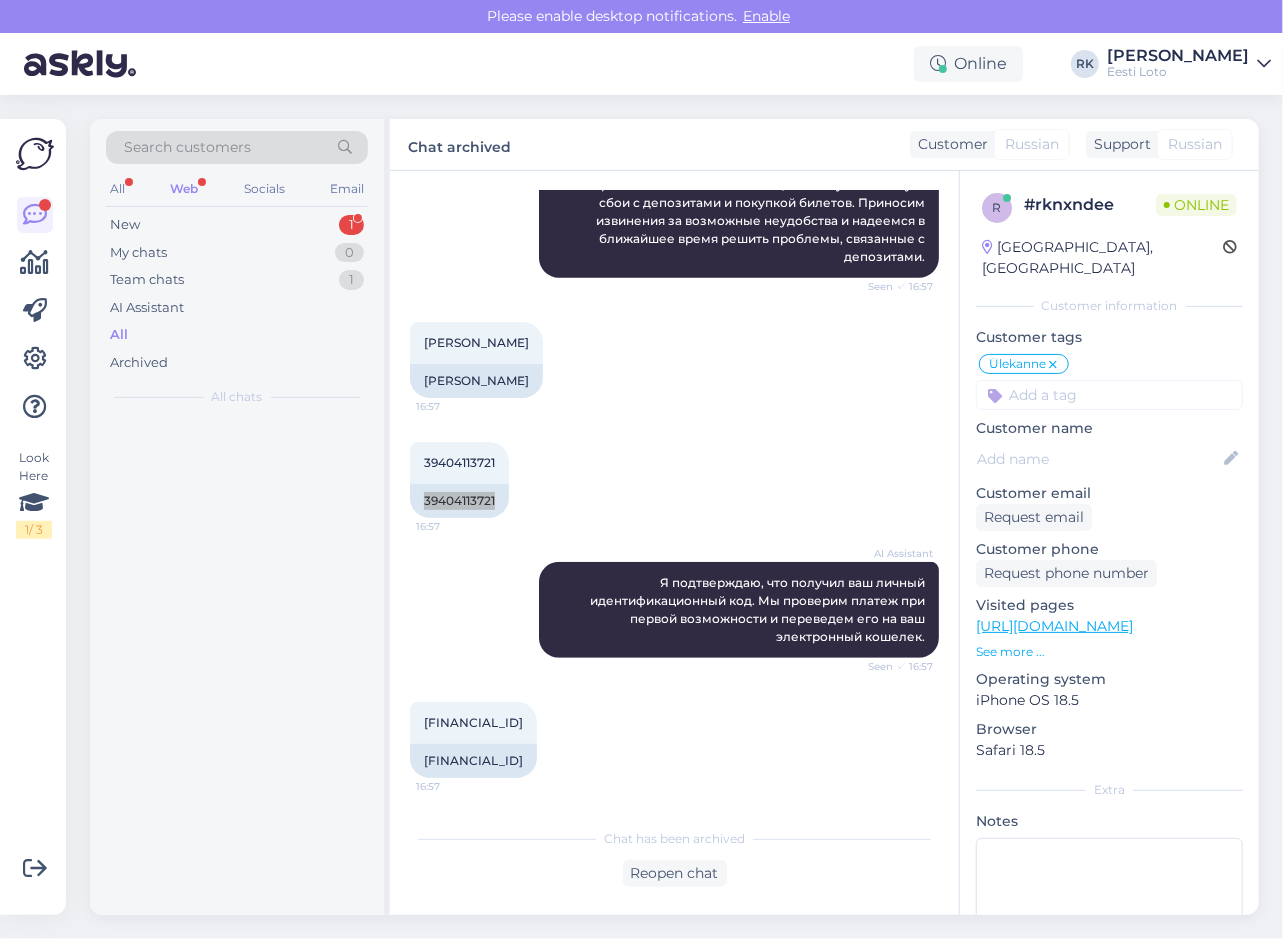 scroll, scrollTop: 414, scrollLeft: 0, axis: vertical 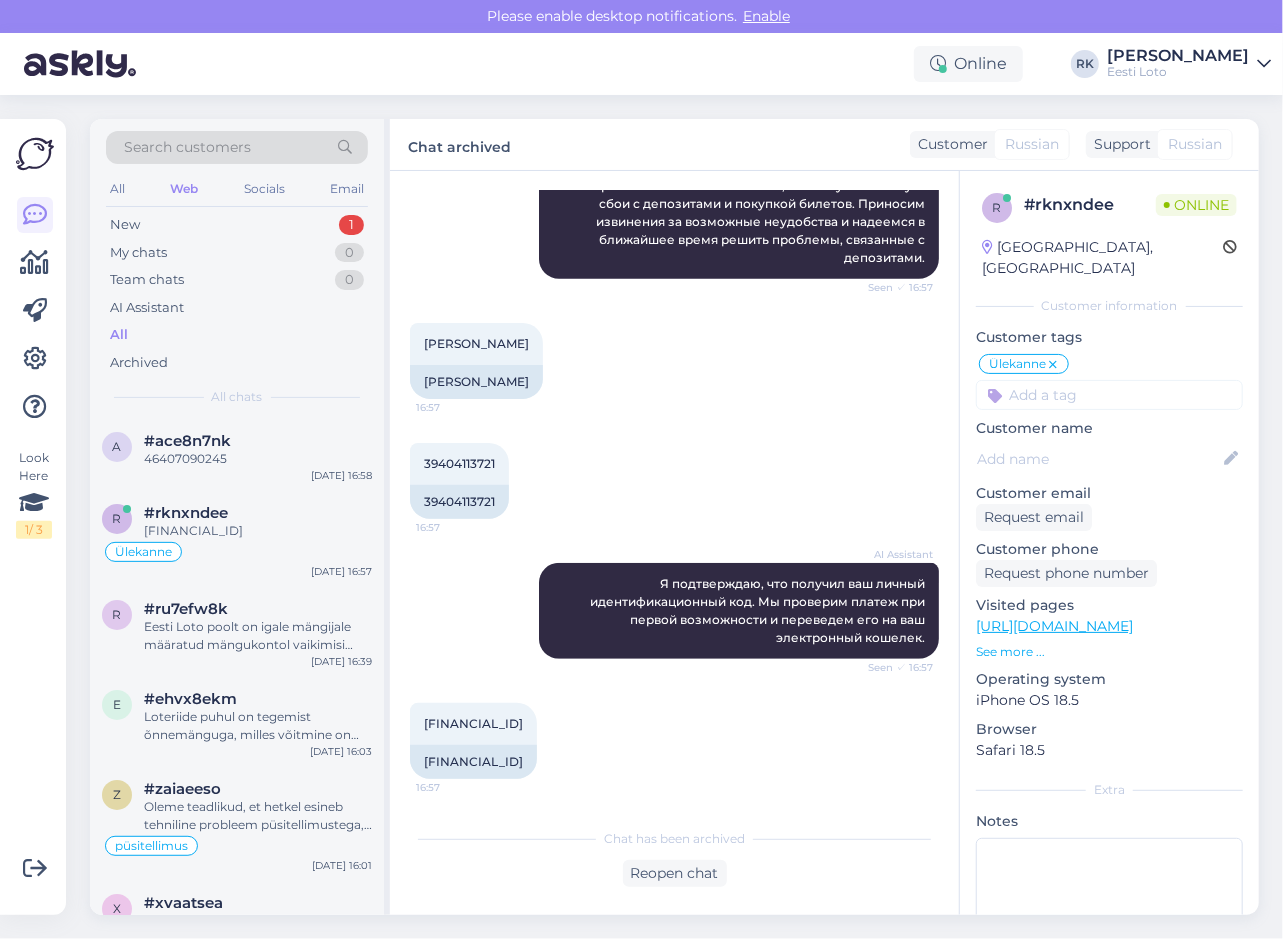 click on "AI Assistant Я подтверждаю, что получил ваш личный идентификационный код. Мы проверим платеж при первой возможности и переведем его на ваш электронный кошелек. Seen ✓ 16:57" at bounding box center [674, 611] 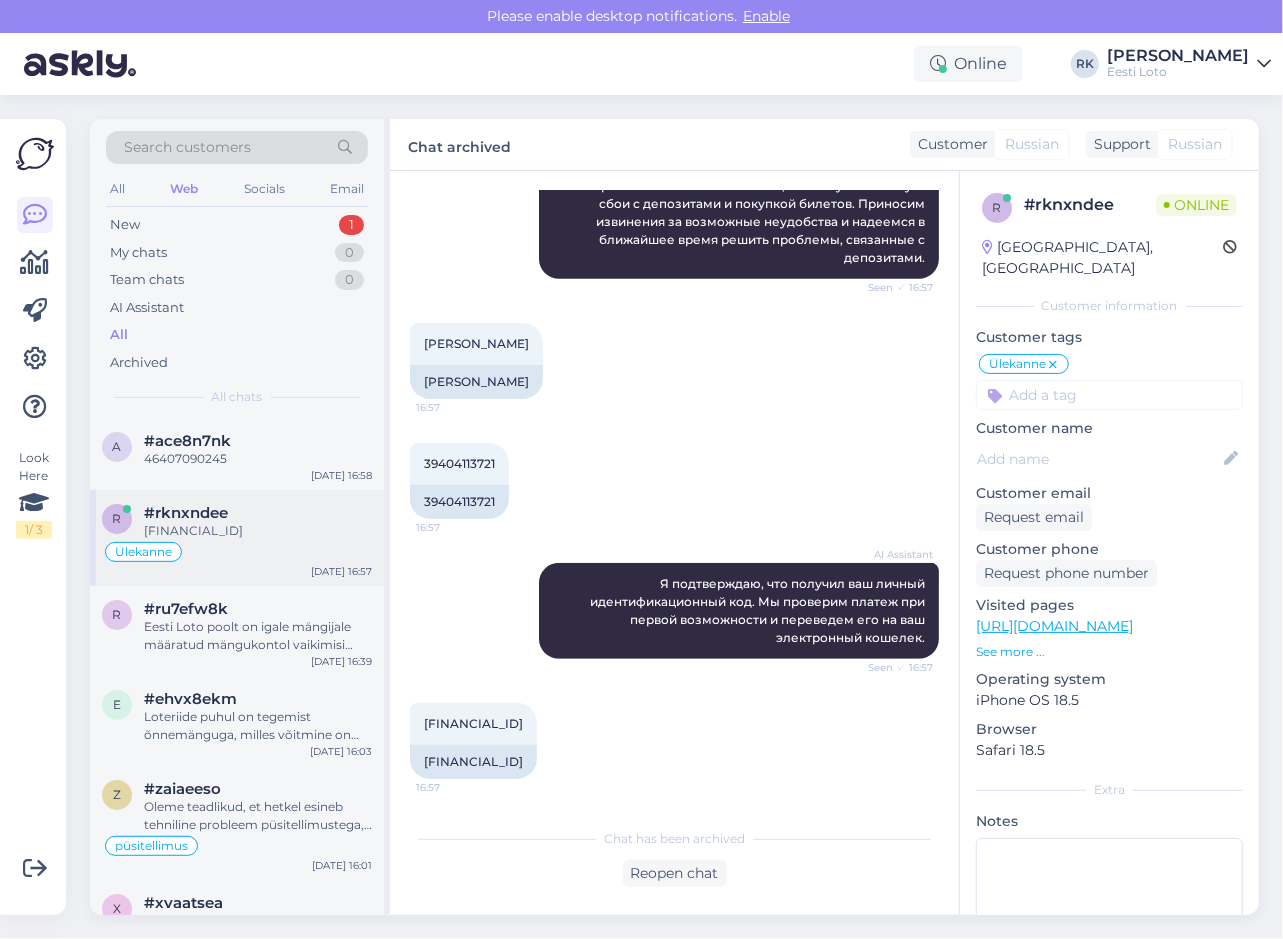 click on "EE842200221029812168" at bounding box center (258, 531) 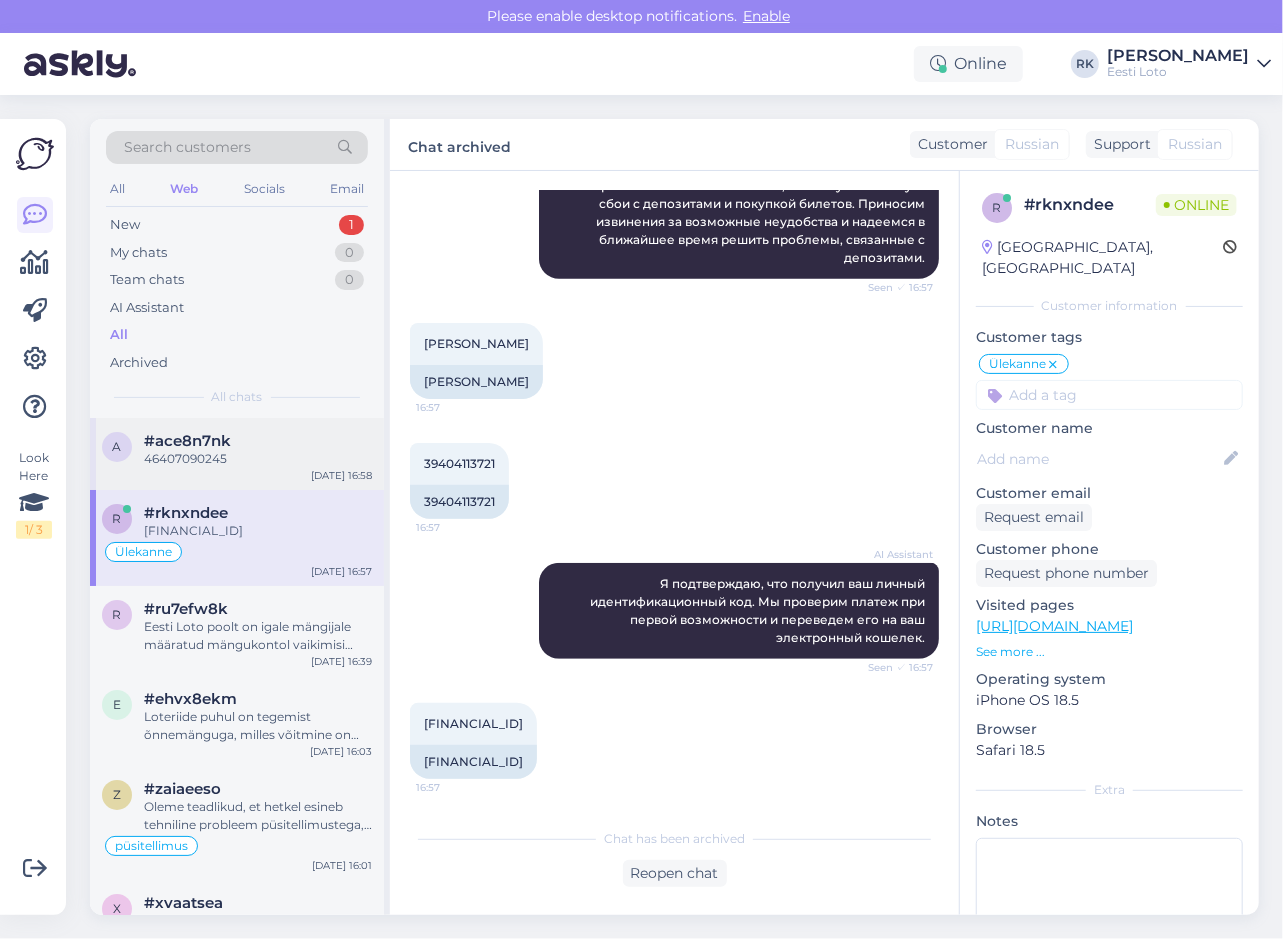 click on "#ace8n7nk" at bounding box center [187, 441] 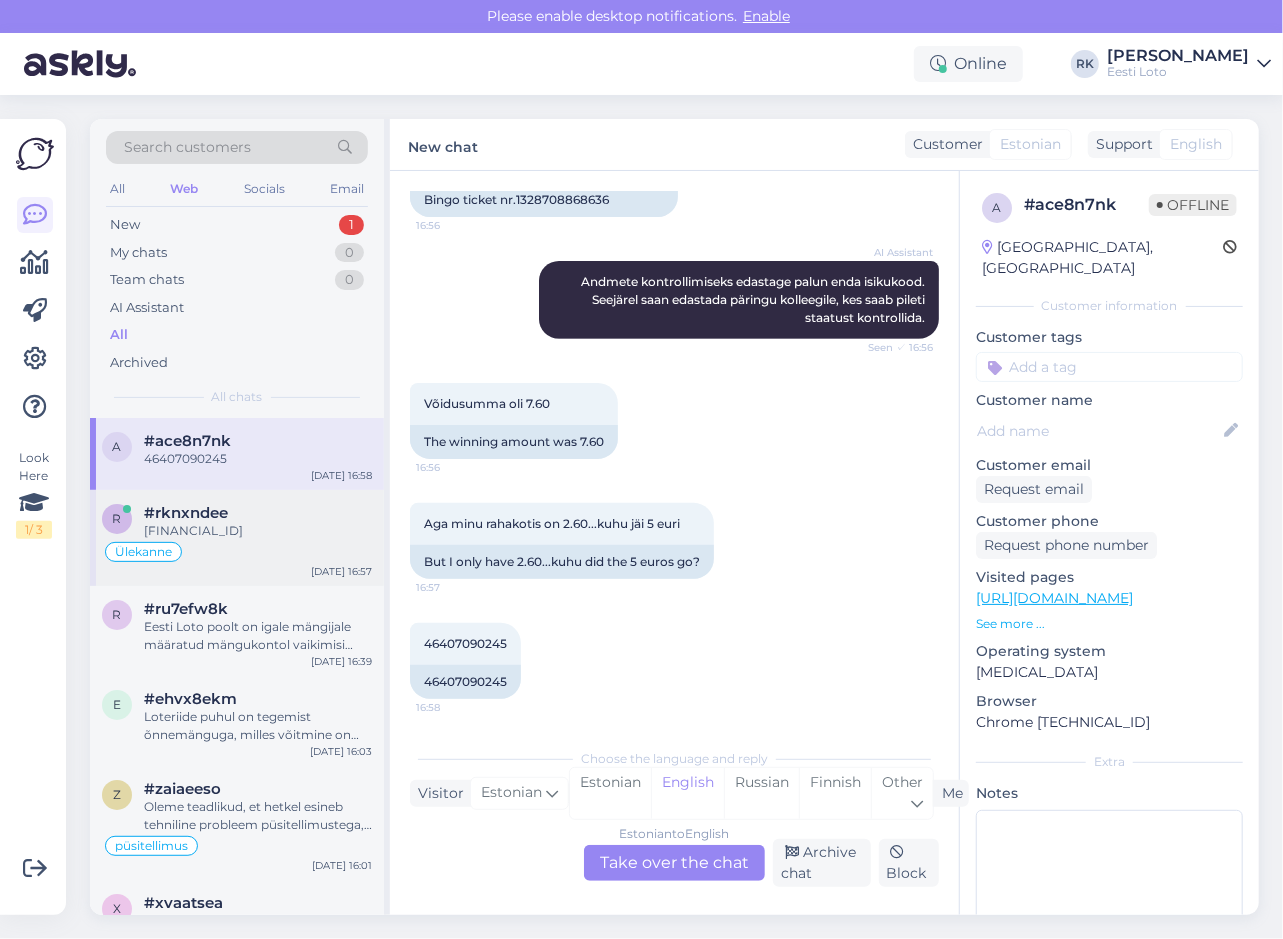 click on "Ülekanne" at bounding box center (237, 552) 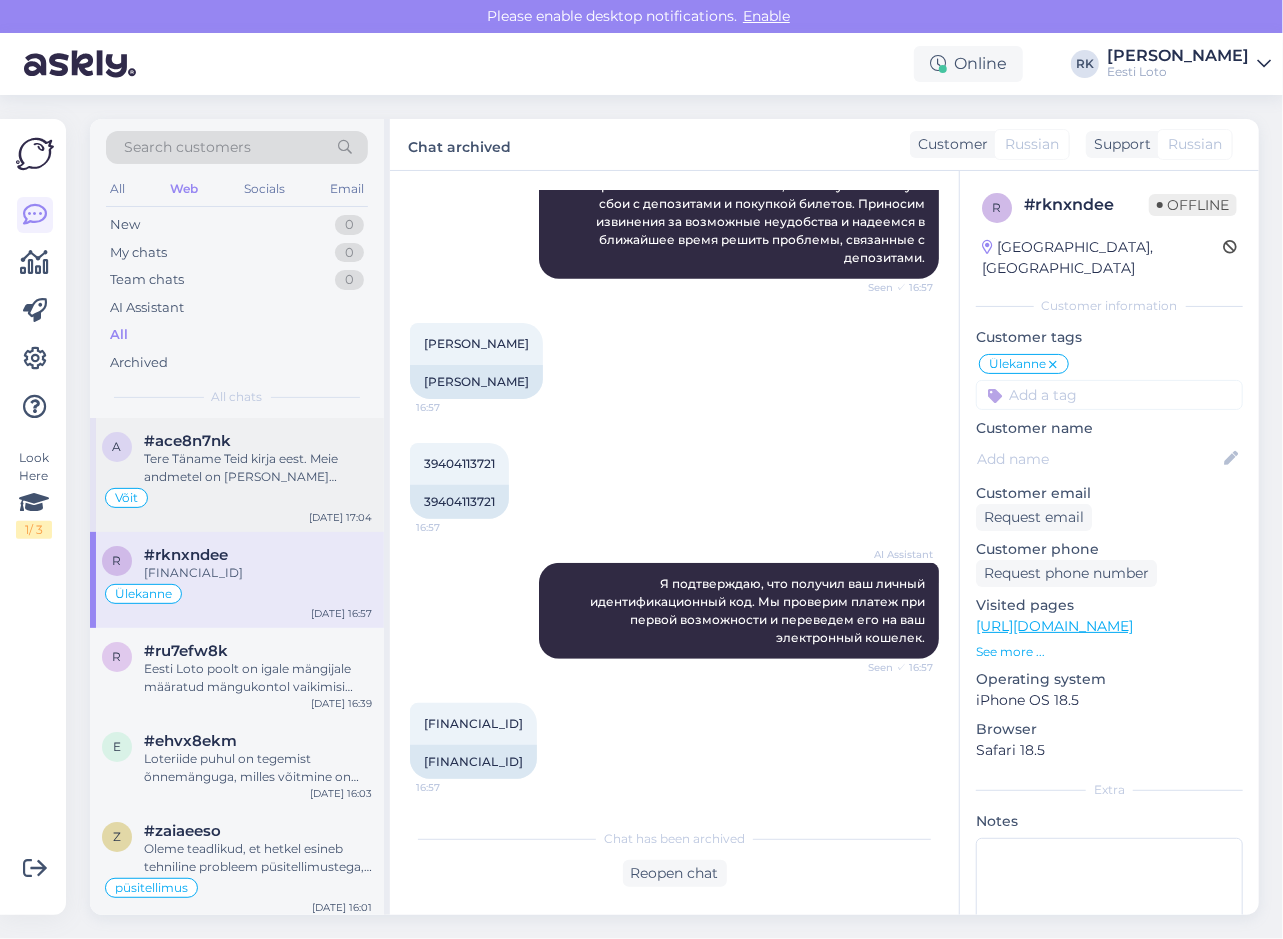 click on "Võit" at bounding box center (237, 498) 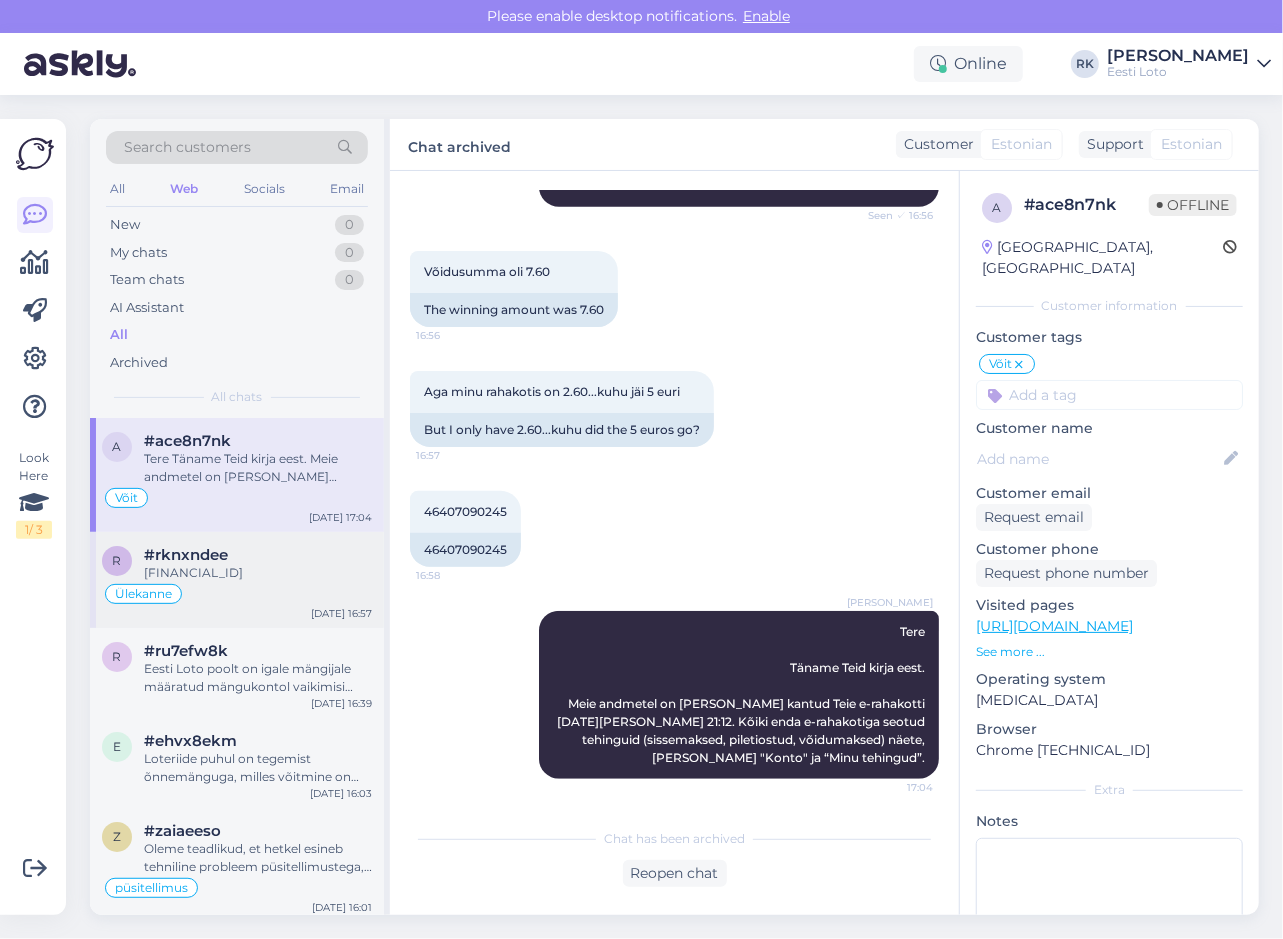 click on "Ülekanne" at bounding box center (237, 594) 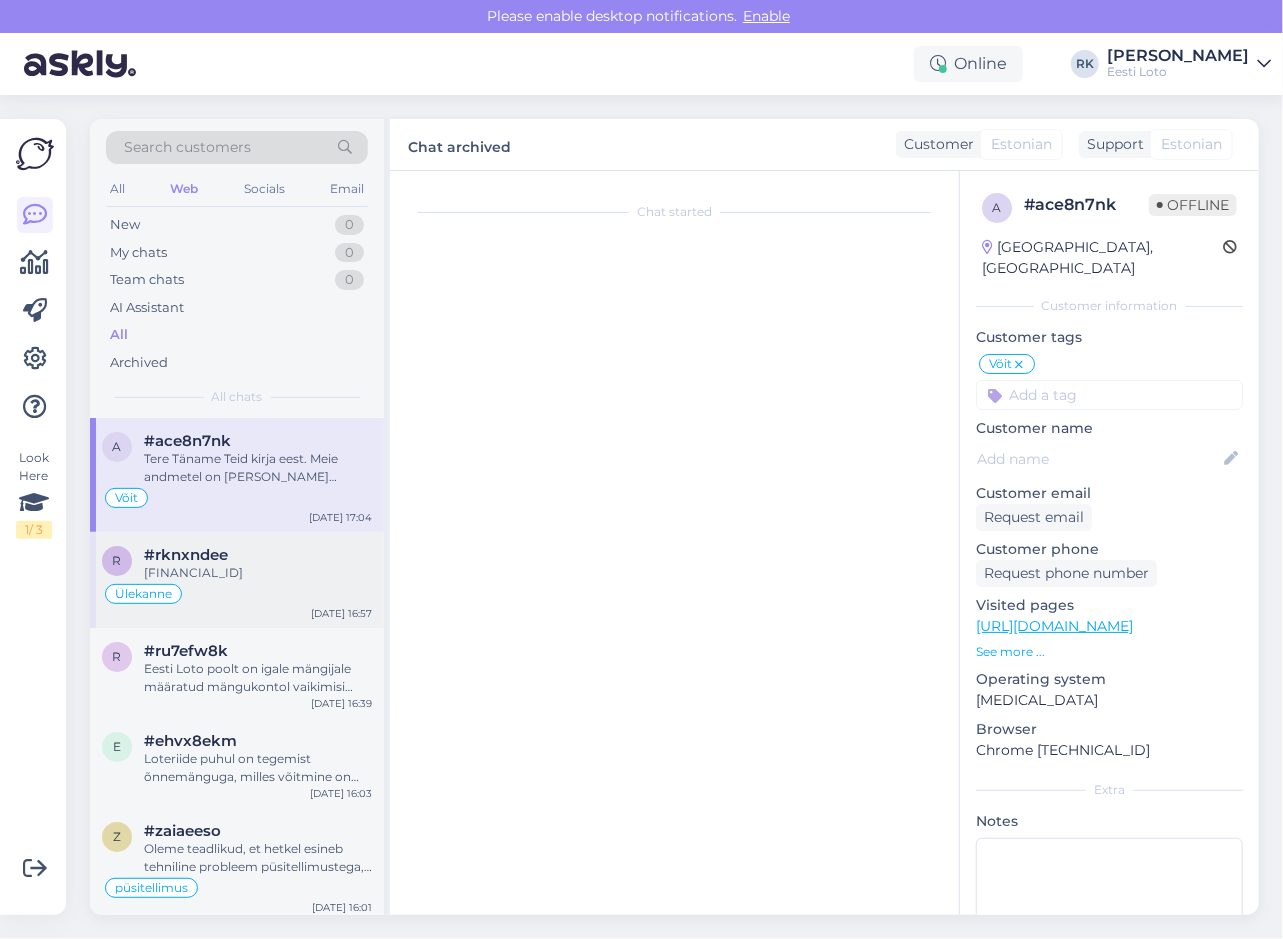 scroll, scrollTop: 414, scrollLeft: 0, axis: vertical 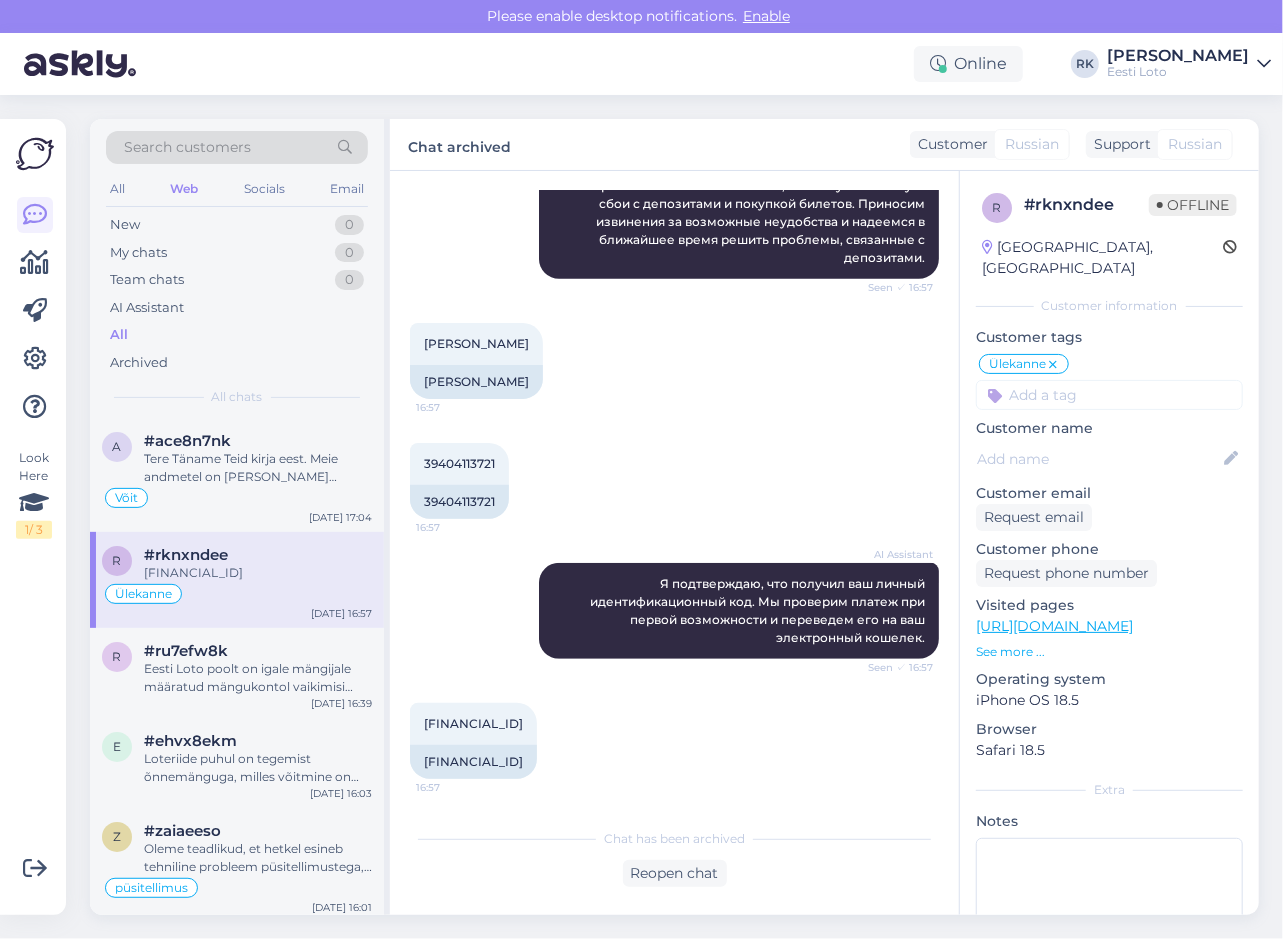 click on "Look Here 1  / 3 Get more Your checklist to get more value from Askly. Close     Connect FB and IG messages     Add your languages     Add your working hours To reply from your smartphone download Askly Chat app for iOS and Android devices." at bounding box center [33, 517] 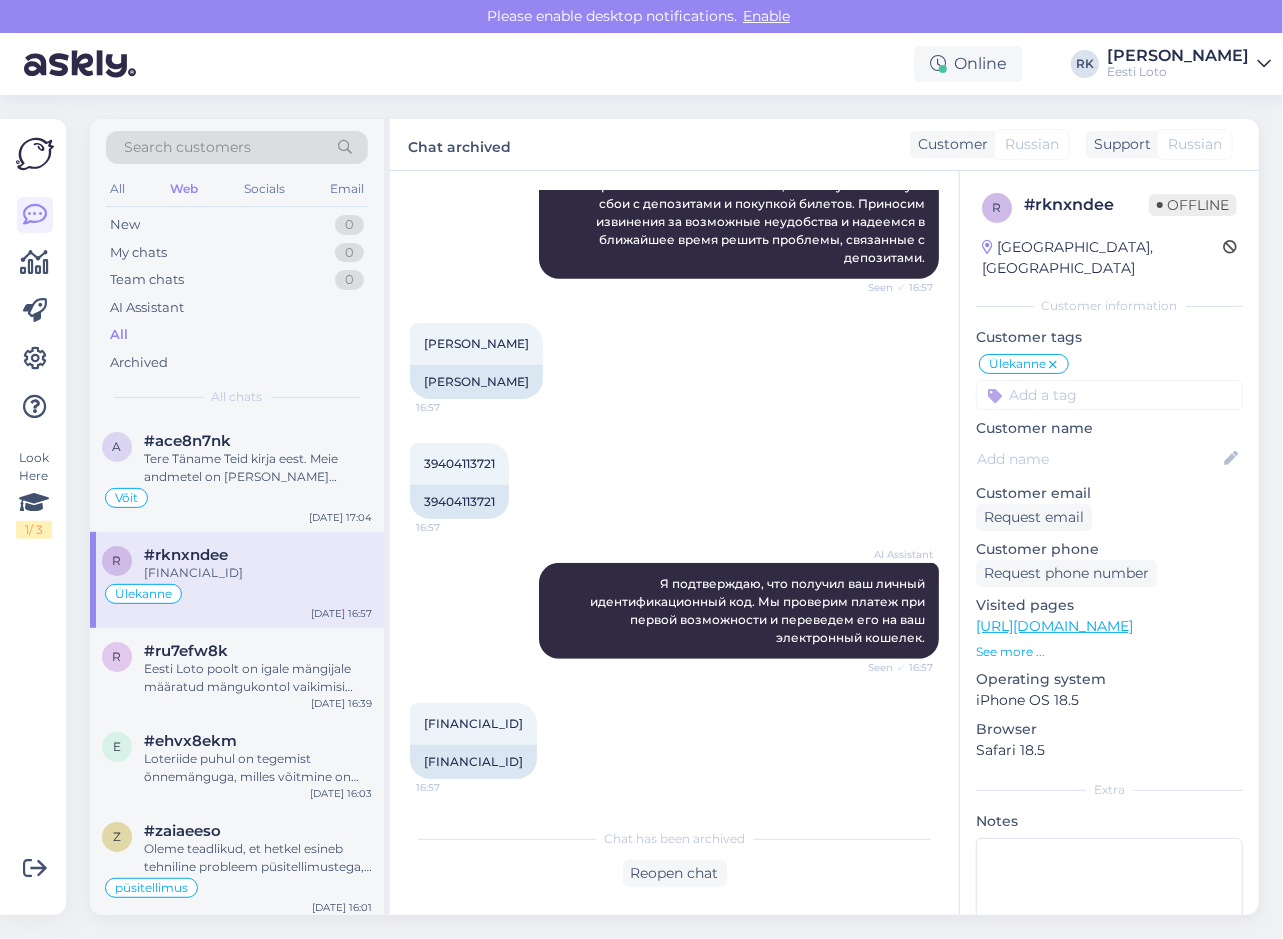 click on "Chat has been archived" at bounding box center [674, 839] 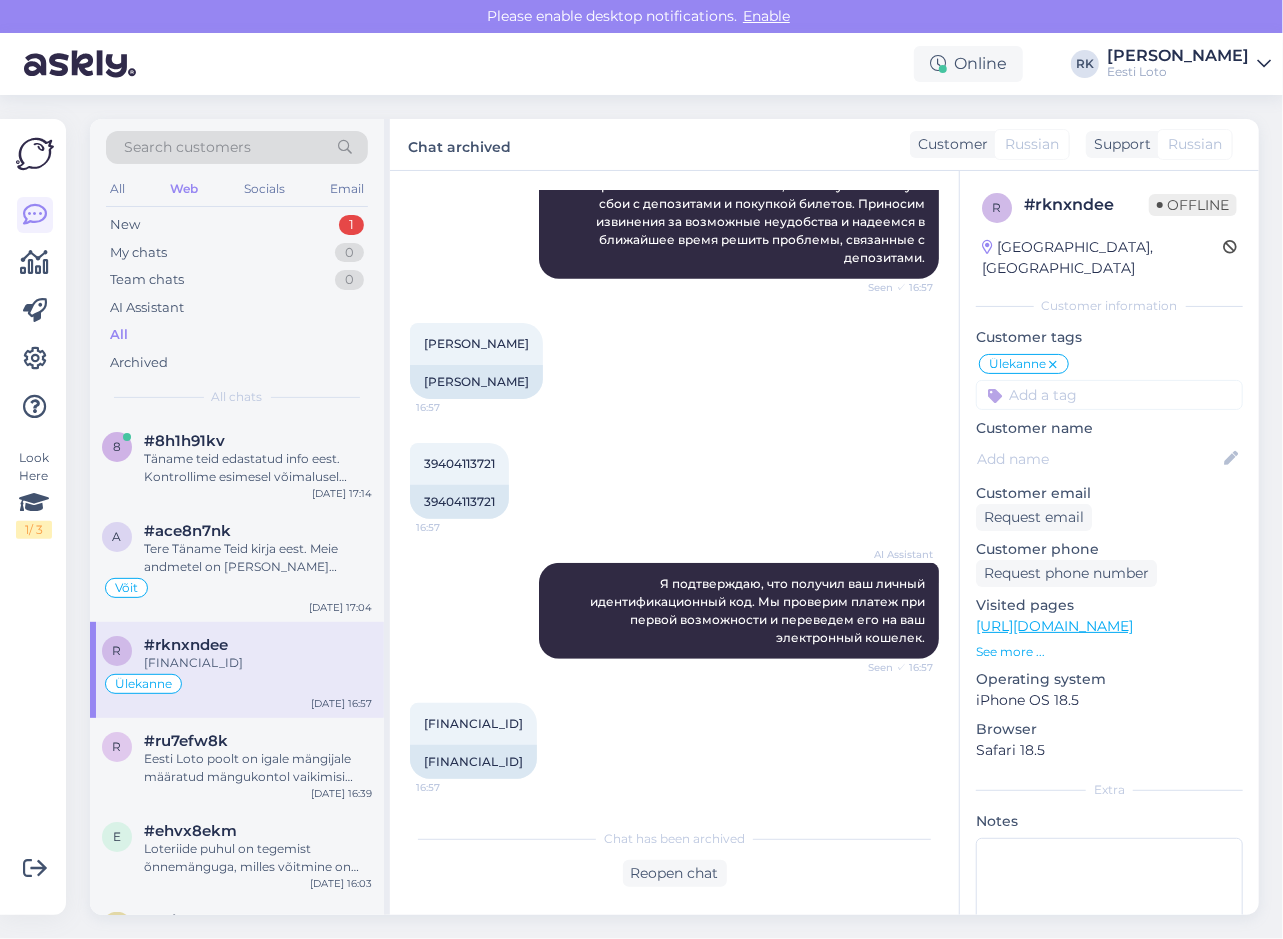click on "Chat started Jul 10 2025 Здравствуйте, сделал перевод 8€, деньги снялись но на акаунте eestiloto не появились  16:56  Hello, I made a transfer of €8, the money was deducted but it hasn't appeared in my eestiloto account. AI Assistant Seen ✓ 16:57  Dmitry Sotnikov  16:57  Dmitry Sotnikov 39404113721 16:57  39404113721 AI Assistant Я подтверждаю, что получил ваш личный идентификационный код. Мы проверим платеж при первой возможности и переведем его на ваш электронный кошелек. Seen ✓ 16:57  EE842200221029812168 16:57  EE842200221029812168   Chat has been archived Reopen chat" at bounding box center [674, 543] 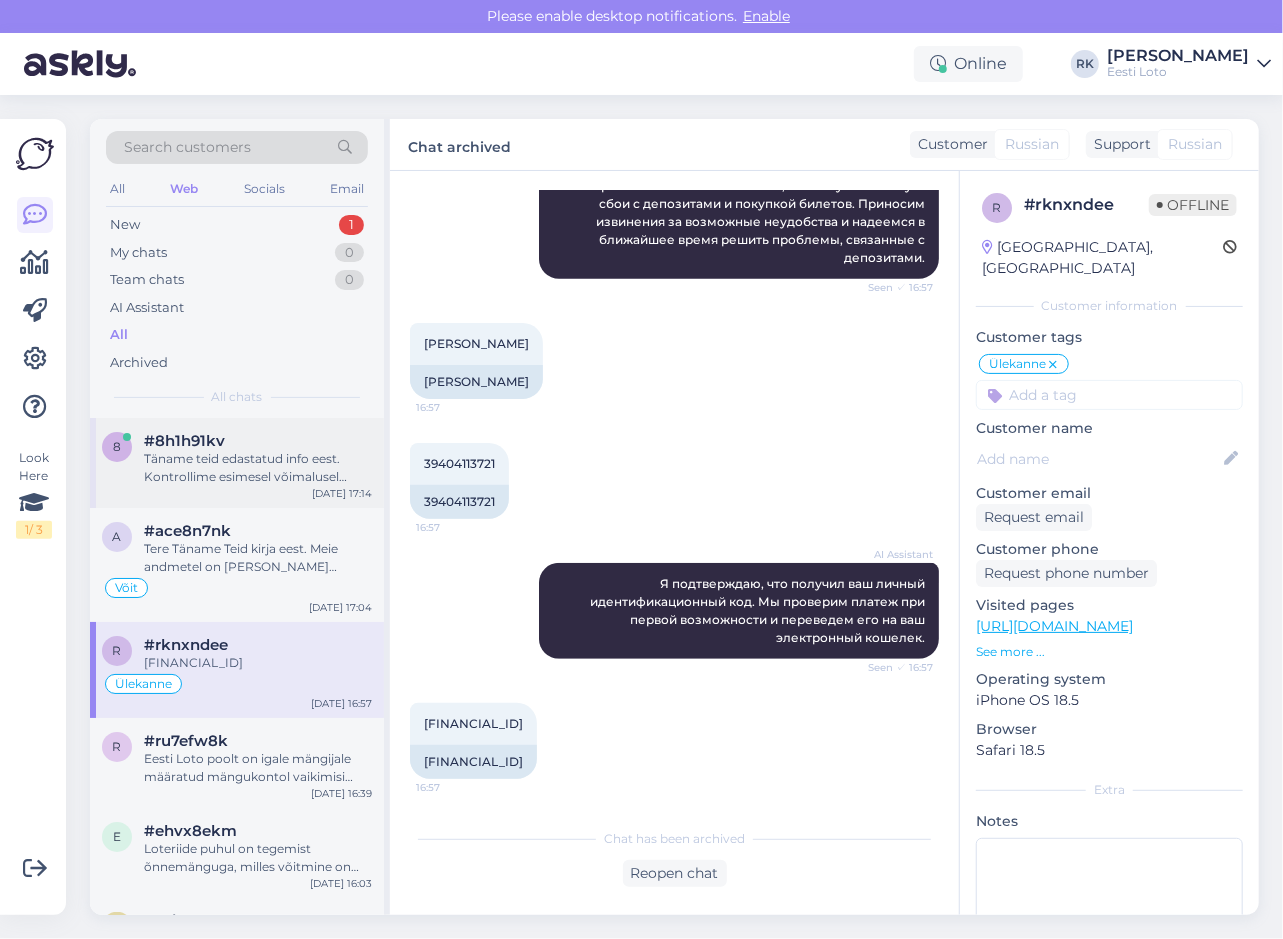 click on "Täname teid edastatud info eest. Kontrollime esimesel võimalusel makse üle ja suuname selle Teie e-rahakotti. Vabandame tekkinud ebameeldivuste pärast." at bounding box center [258, 468] 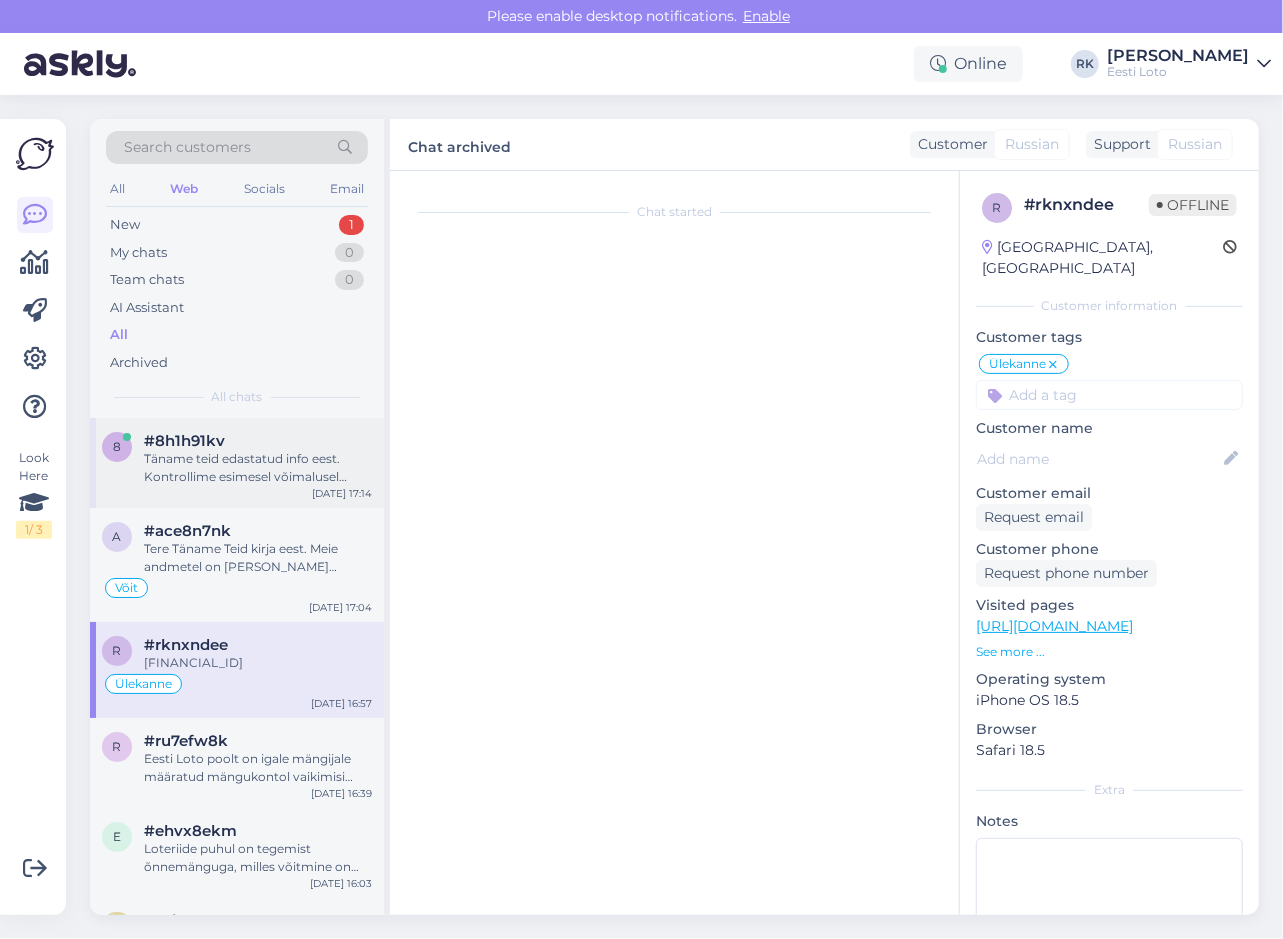 scroll, scrollTop: 236, scrollLeft: 0, axis: vertical 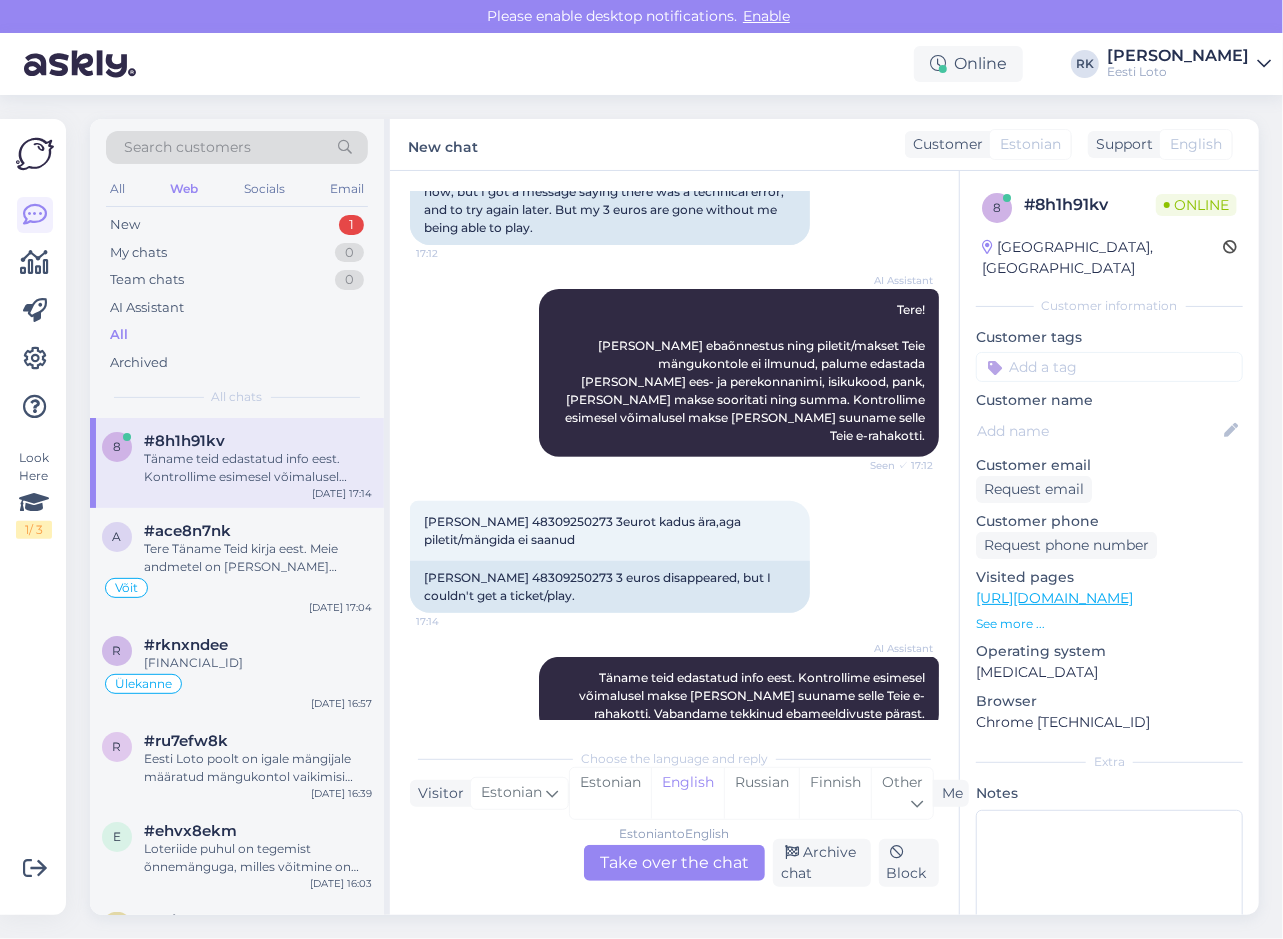 click on "AI Assistant Tere!
Kui makse ebaõnnestus ning piletit/makset Teie mängukontole ei ilmunud, palume edastada meile oma ees- ja perekonnanimi, isikukood, pank, kust makse sooritati ning summa. Kontrollime esimesel võimalusel makse üle ja suuname selle Teie e-rahakotti. Seen ✓ 17:12" at bounding box center [674, 373] 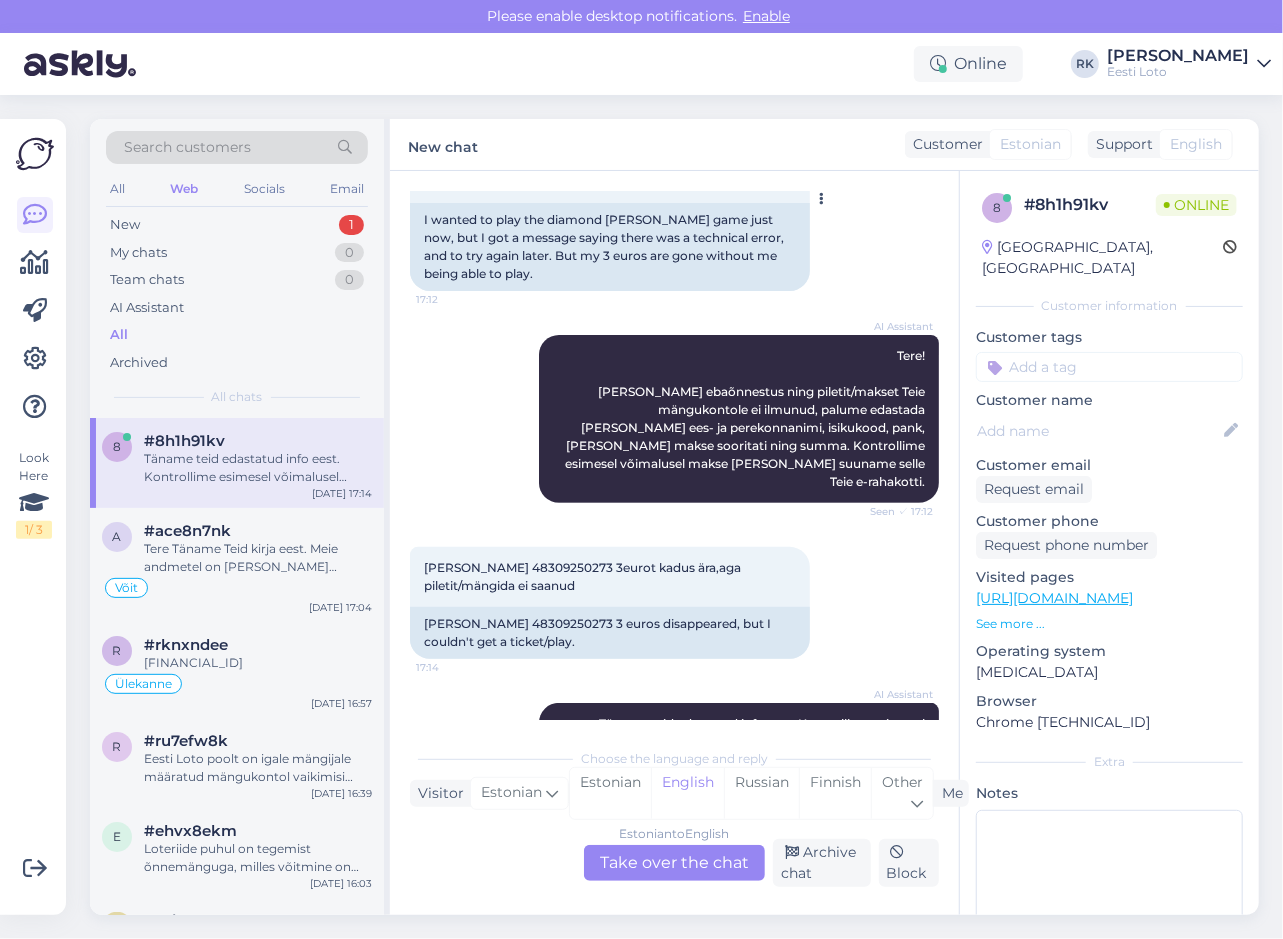 scroll, scrollTop: 0, scrollLeft: 0, axis: both 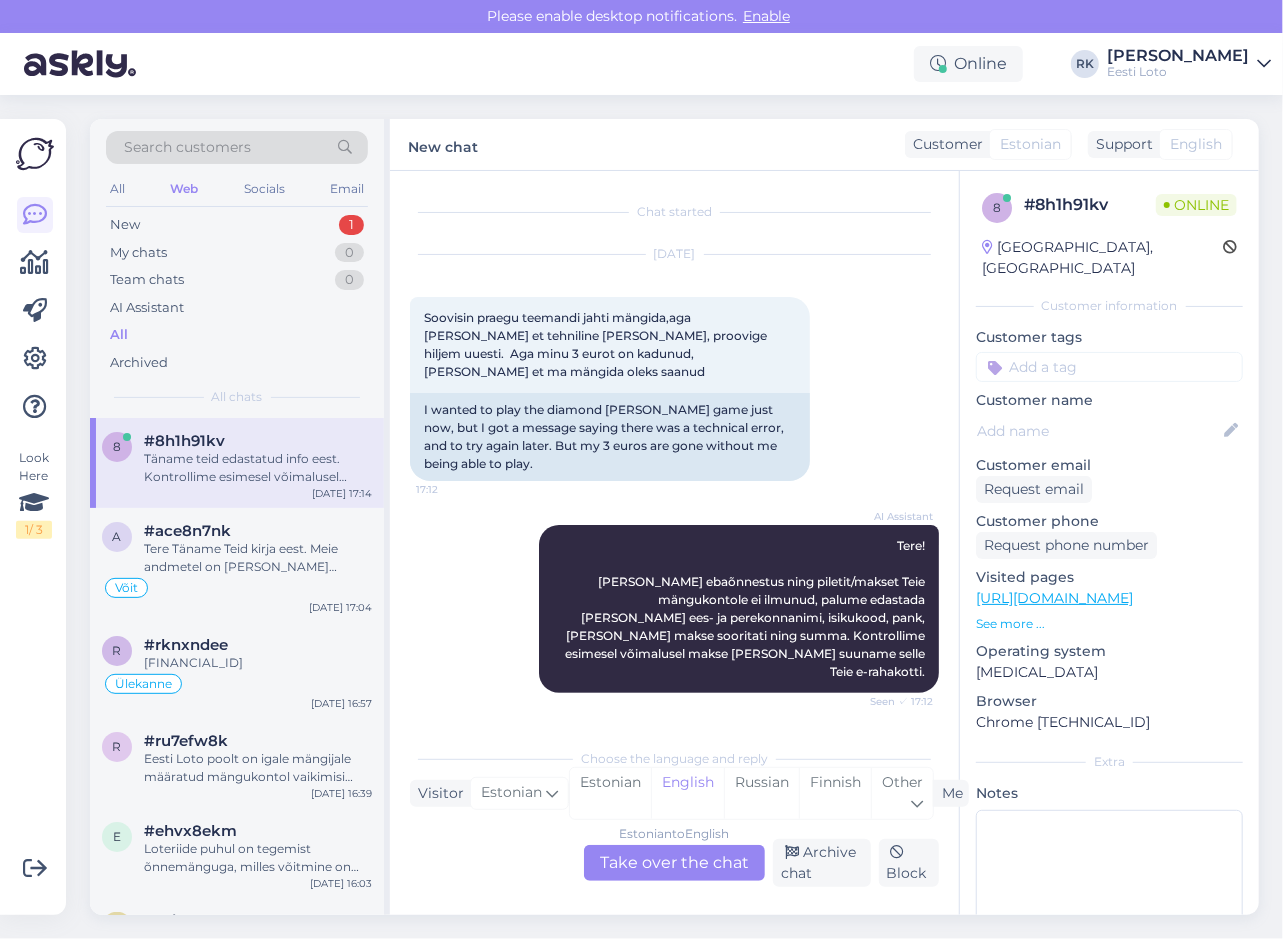 click on "AI Assistant Tere!
Kui makse ebaõnnestus ning piletit/makset Teie mängukontole ei ilmunud, palume edastada meile oma ees- ja perekonnanimi, isikukood, pank, kust makse sooritati ning summa. Kontrollime esimesel võimalusel makse üle ja suuname selle Teie e-rahakotti. Seen ✓ 17:12" at bounding box center [674, 609] 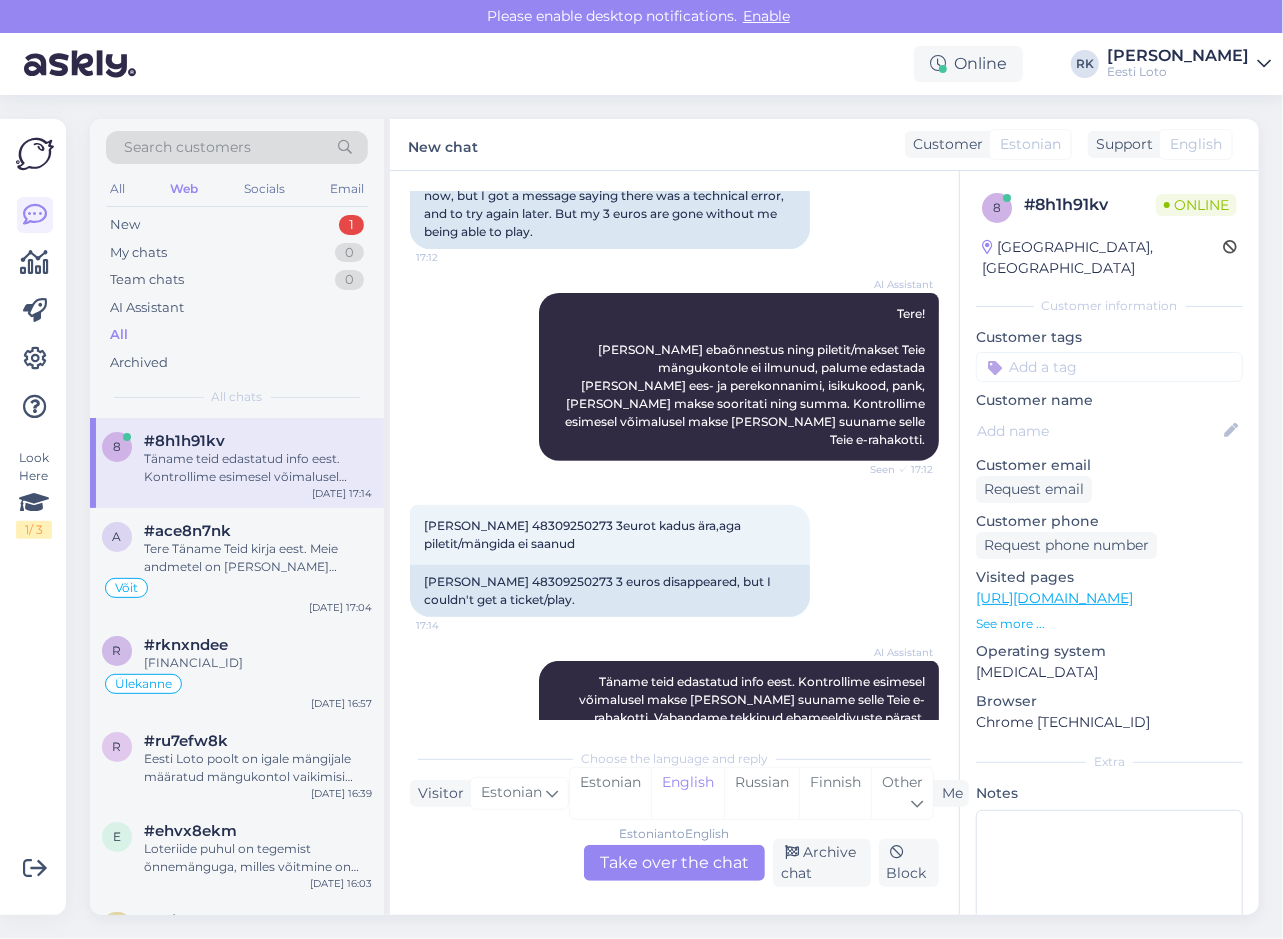 scroll, scrollTop: 236, scrollLeft: 0, axis: vertical 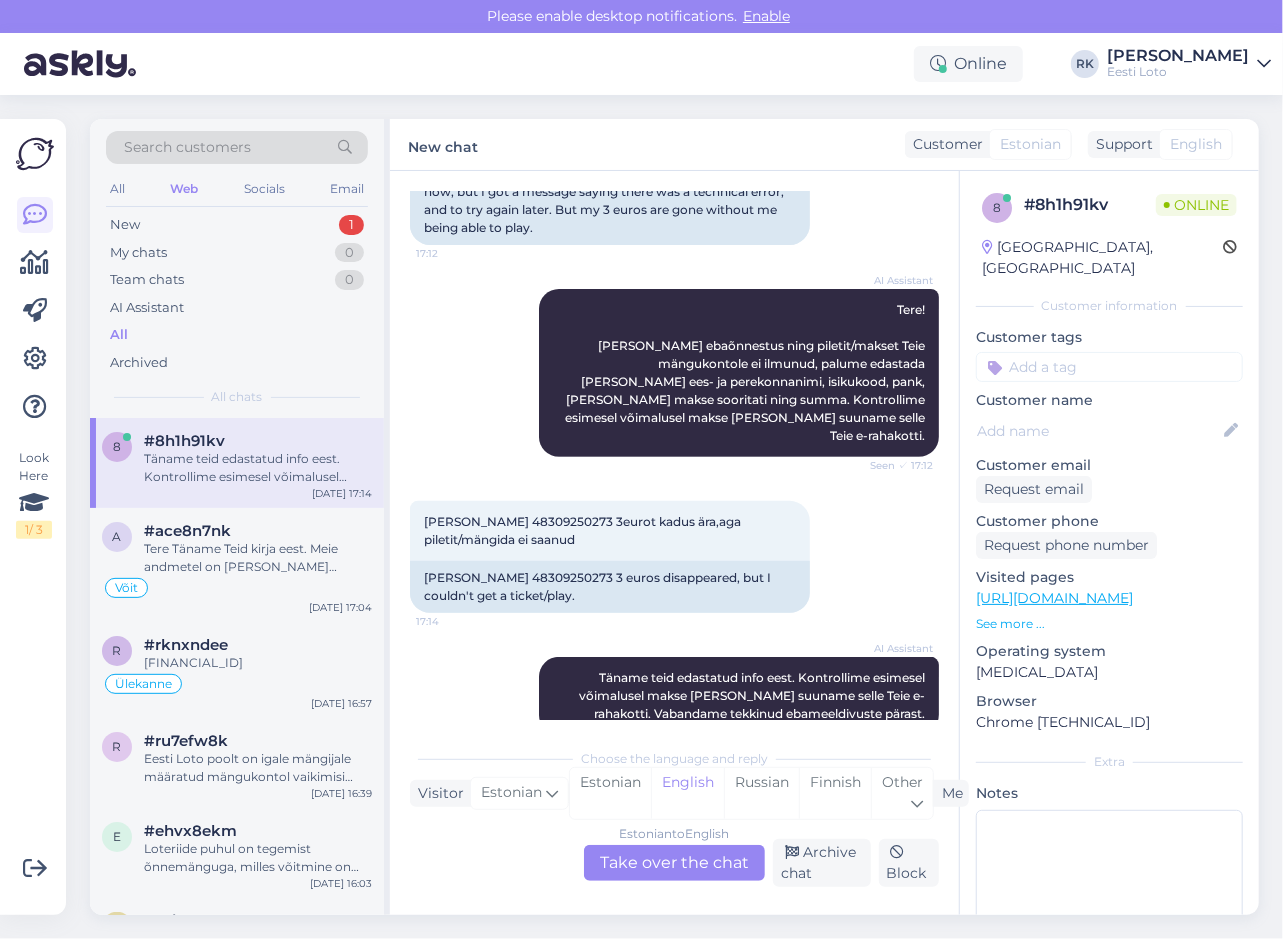 click on "Look Here 1  / 3" at bounding box center (35, 517) 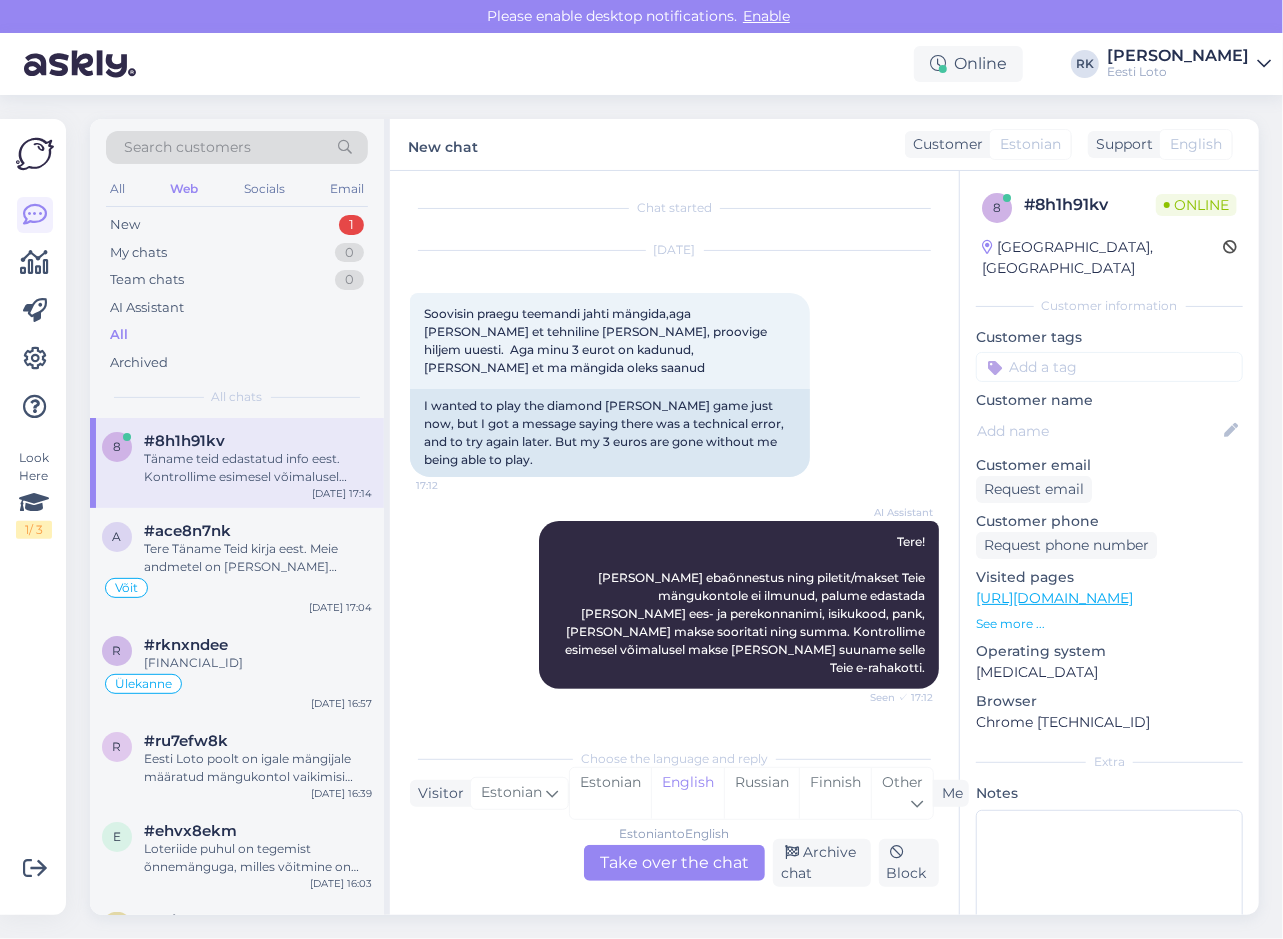 scroll, scrollTop: 0, scrollLeft: 0, axis: both 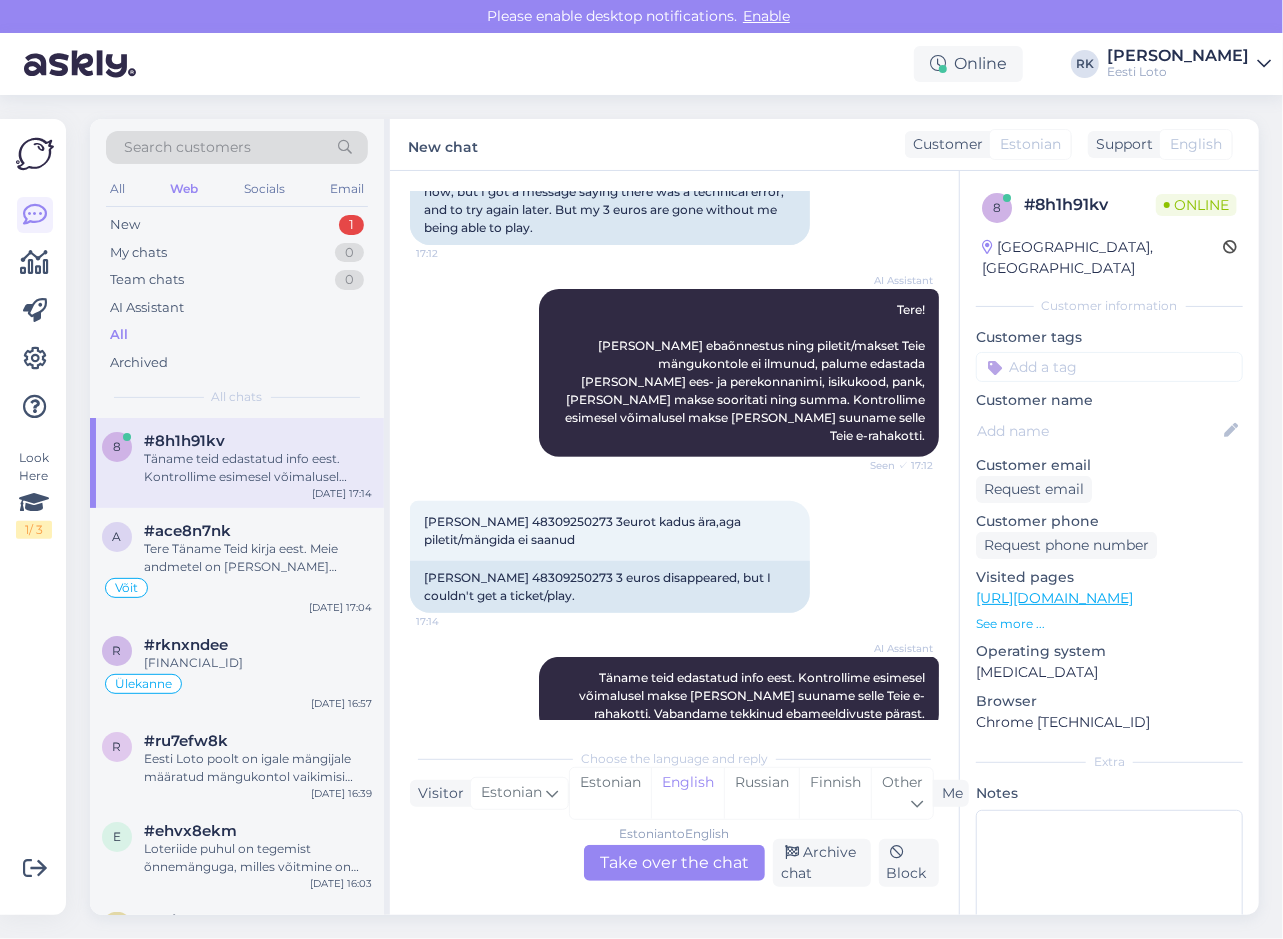 click on "AI Assistant Tere!
Kui makse ebaõnnestus ning piletit/makset Teie mängukontole ei ilmunud, palume edastada meile oma ees- ja perekonnanimi, isikukood, pank, kust makse sooritati ning summa. Kontrollime esimesel võimalusel makse üle ja suuname selle Teie e-rahakotti. Seen ✓ 17:12" at bounding box center [674, 373] 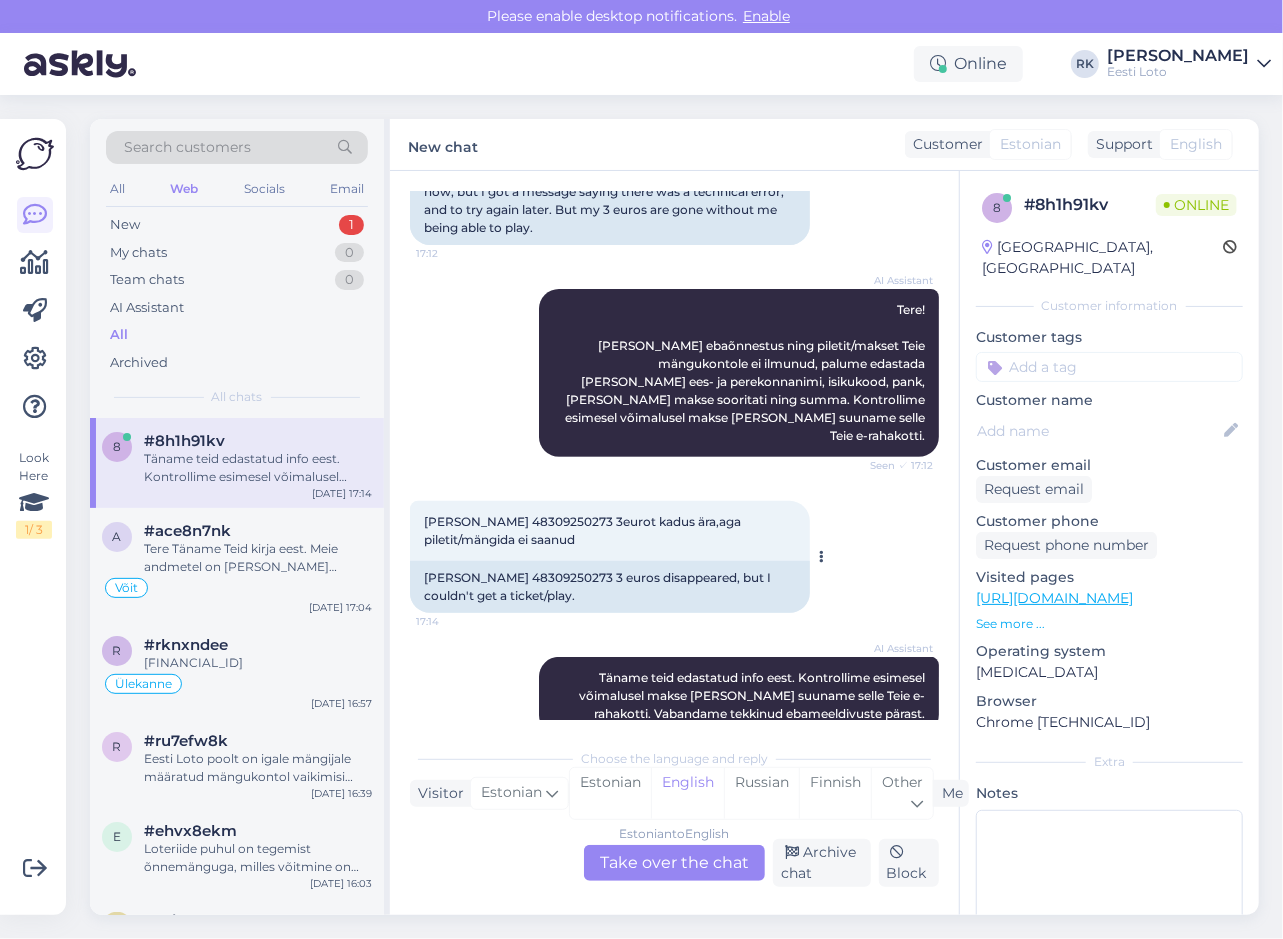 click on "Evelin Lumi 48309250273 3 euros disappeared, but I couldn't get a ticket/play." at bounding box center [610, 587] 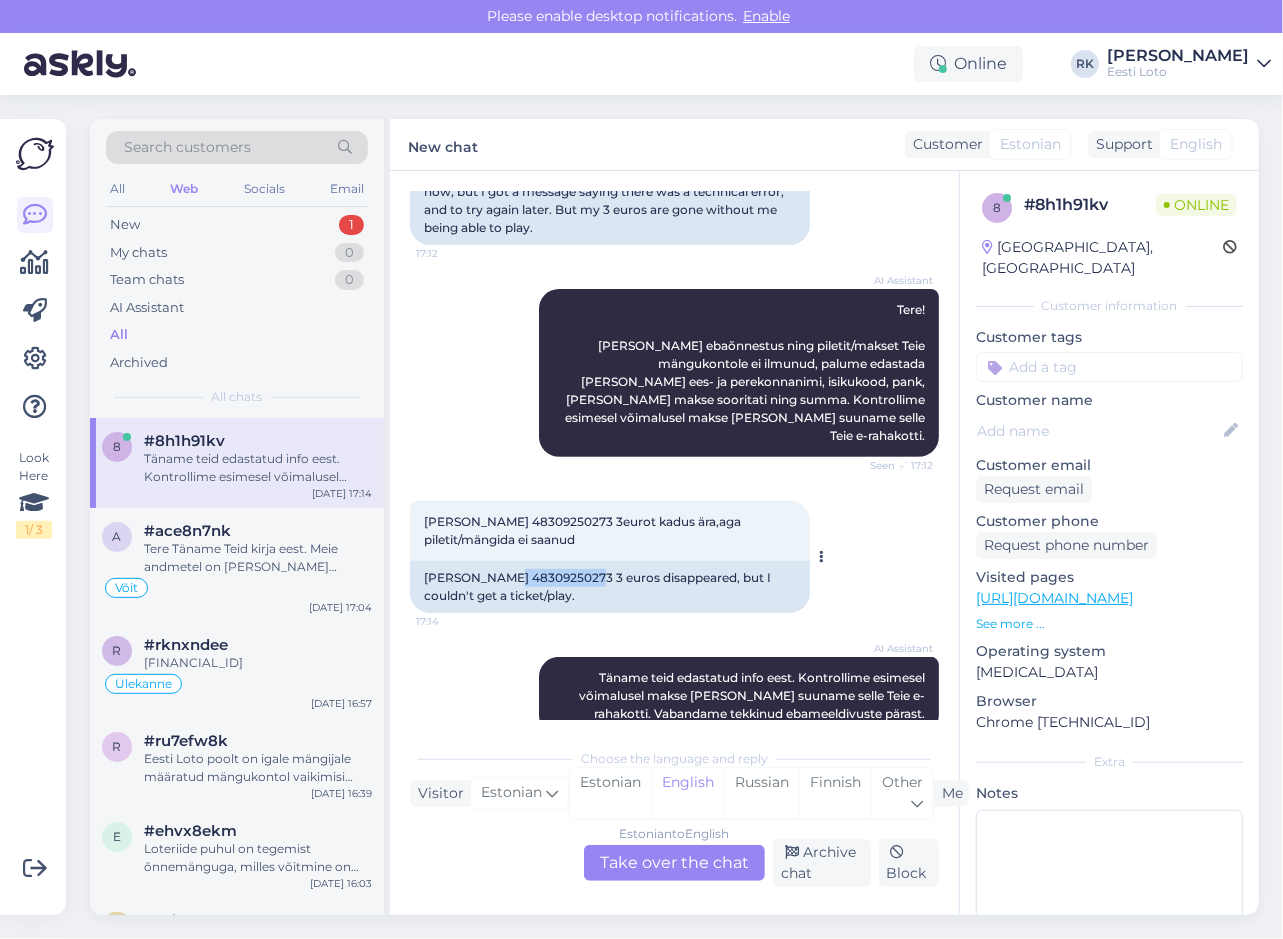 click on "Evelin Lumi 48309250273 3 euros disappeared, but I couldn't get a ticket/play." at bounding box center (610, 587) 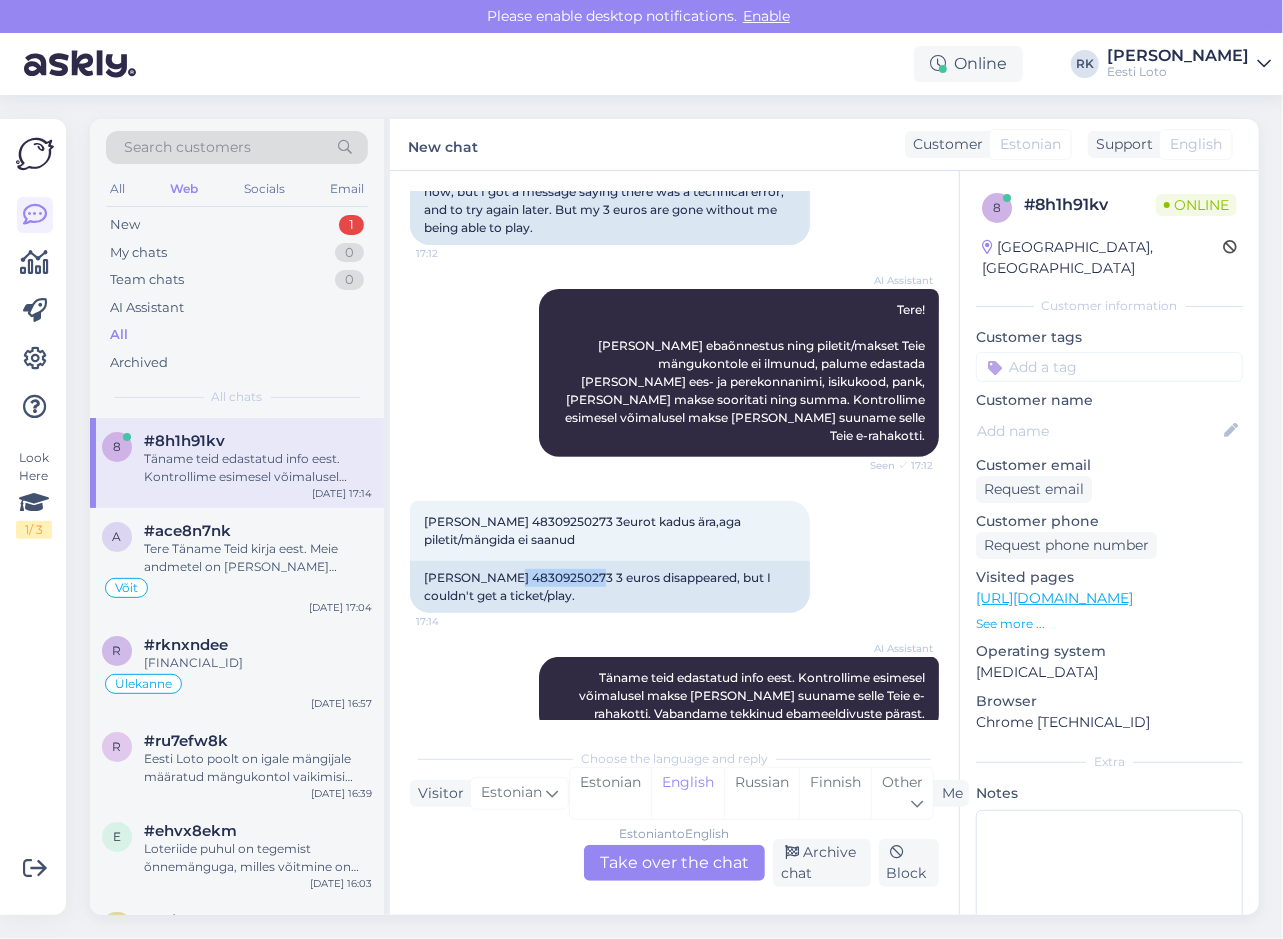 copy on "48309250273" 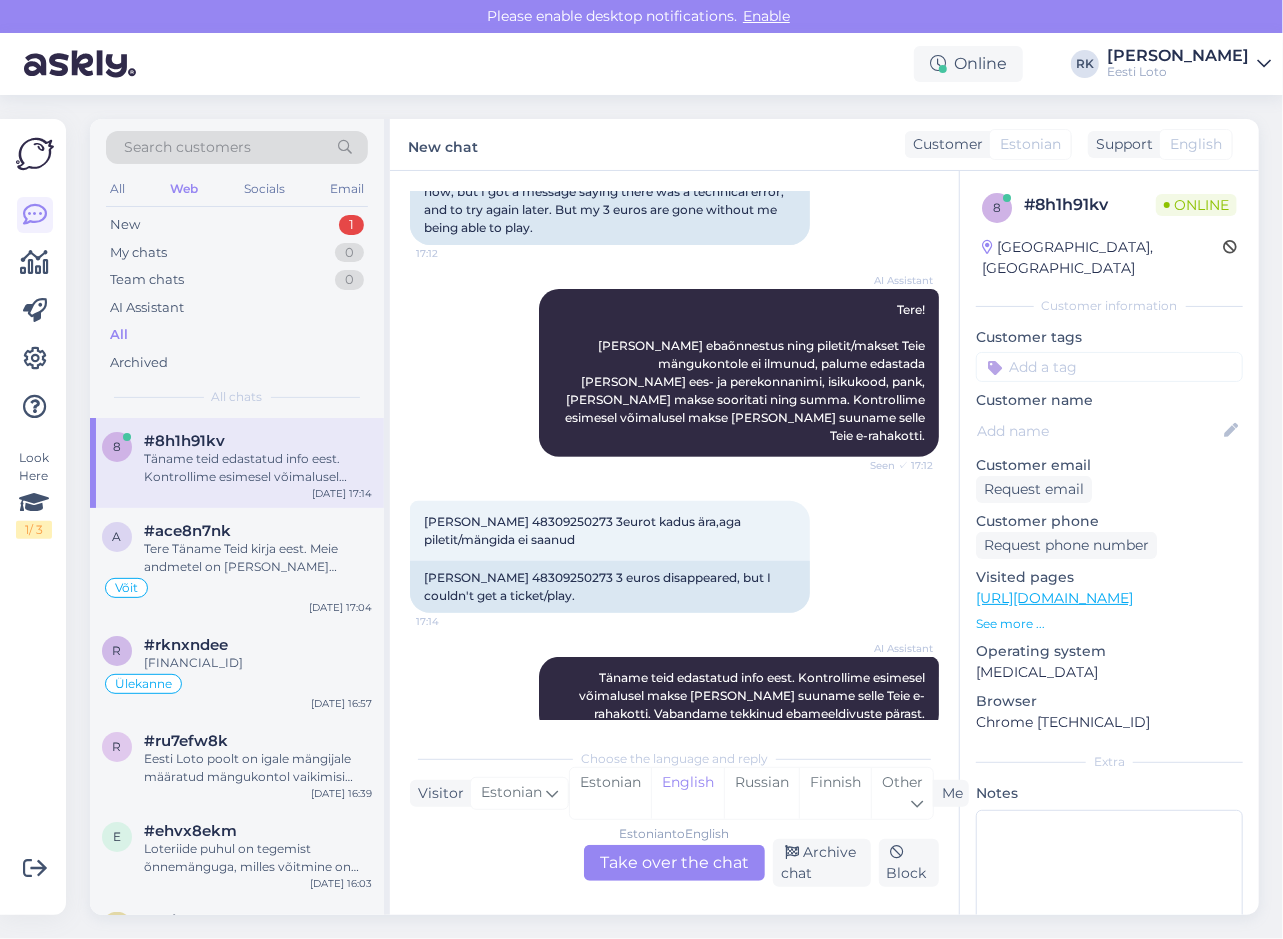 click on "Online RK Ragnar Leon Sonny Kaarneem Eesti Loto" at bounding box center (641, 64) 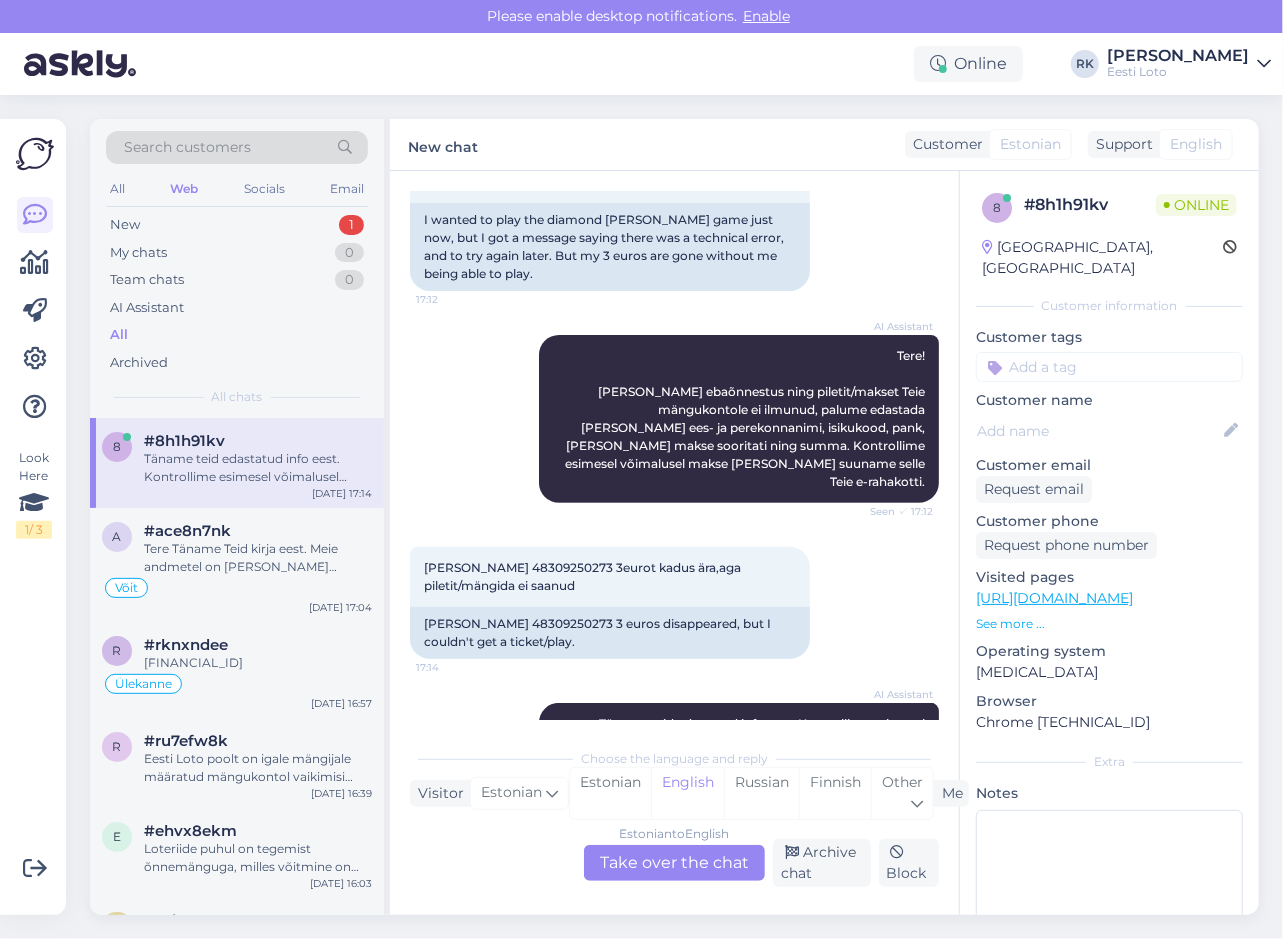 scroll, scrollTop: 236, scrollLeft: 0, axis: vertical 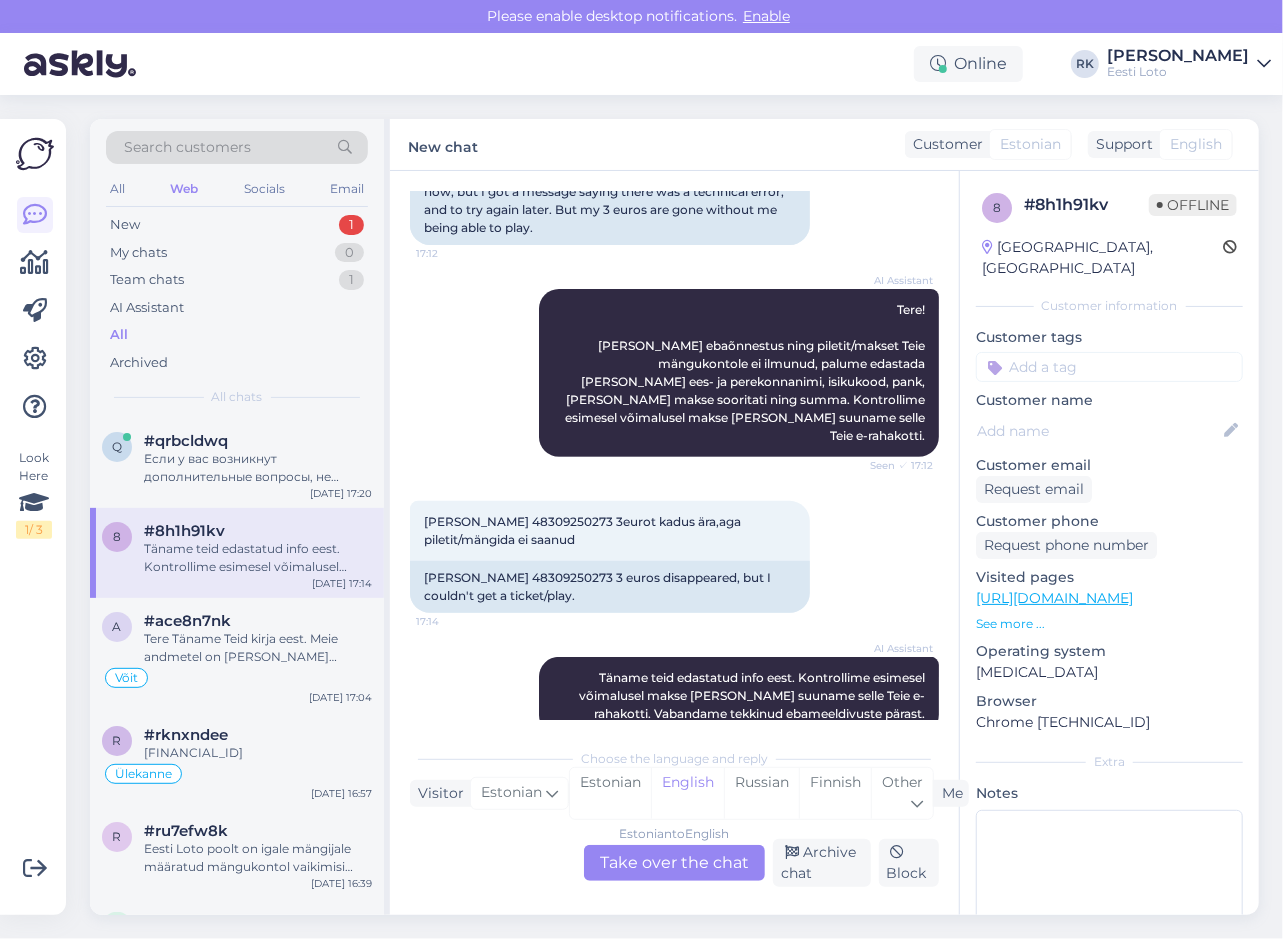 click on "Online RK Ragnar Leon Sonny Kaarneem Eesti Loto" at bounding box center [641, 64] 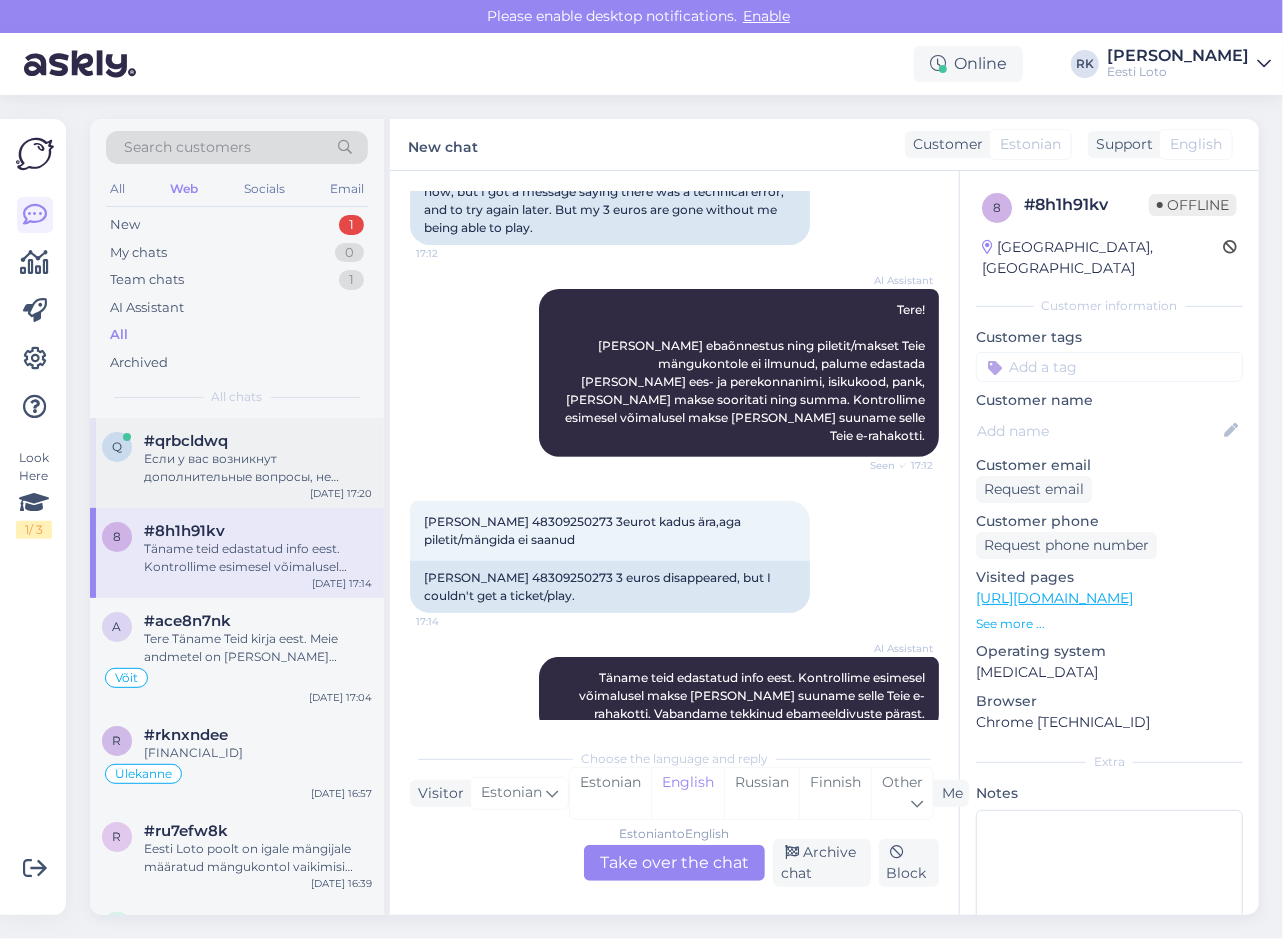 click on "Если у вас возникнут дополнительные вопросы, не стесняйтесь задавать их." at bounding box center [258, 468] 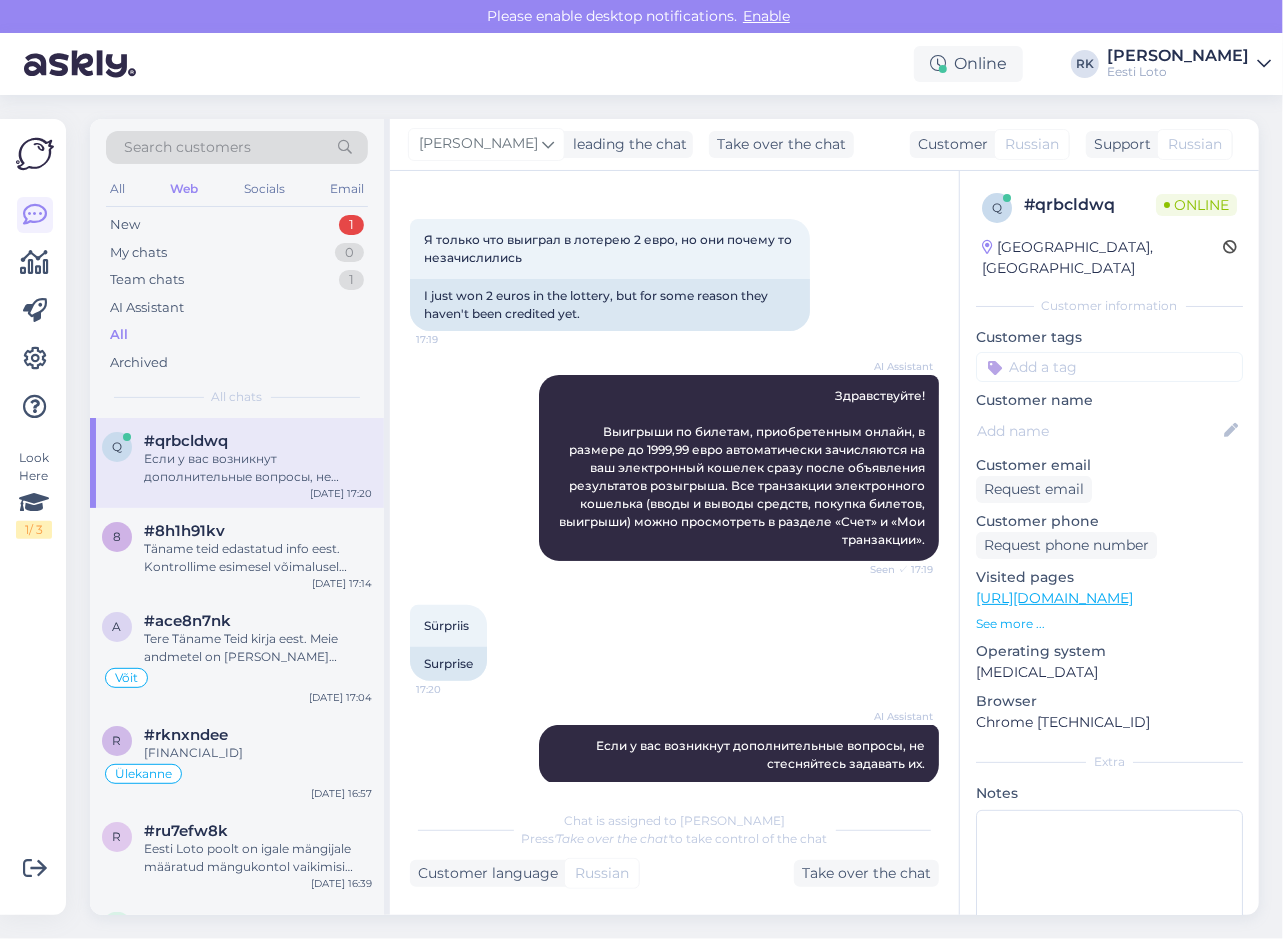 scroll, scrollTop: 0, scrollLeft: 0, axis: both 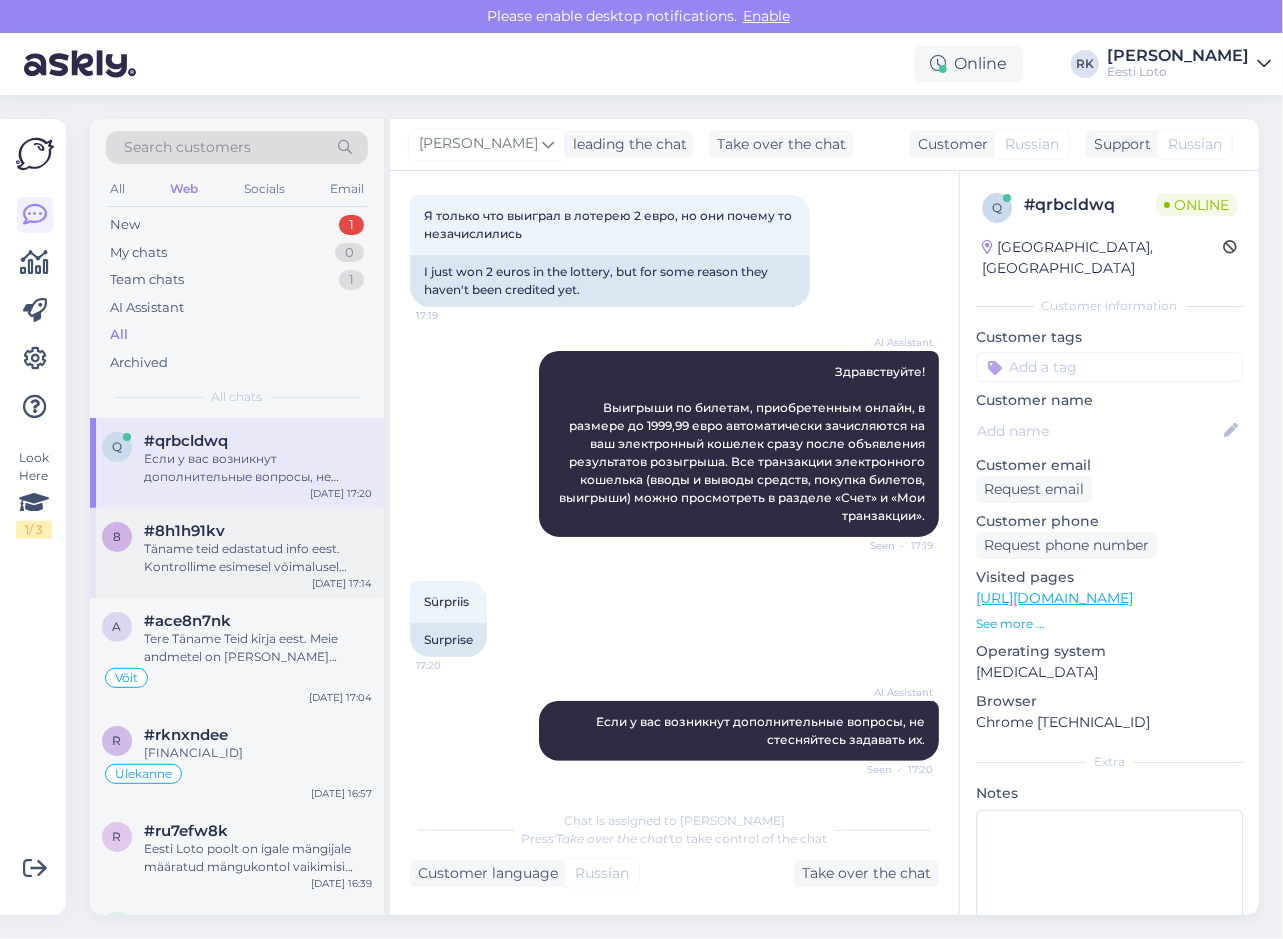 click on "Täname teid edastatud info eest. Kontrollime esimesel võimalusel makse üle ja suuname selle Teie e-rahakotti. Vabandame tekkinud ebameeldivuste pärast." at bounding box center [258, 558] 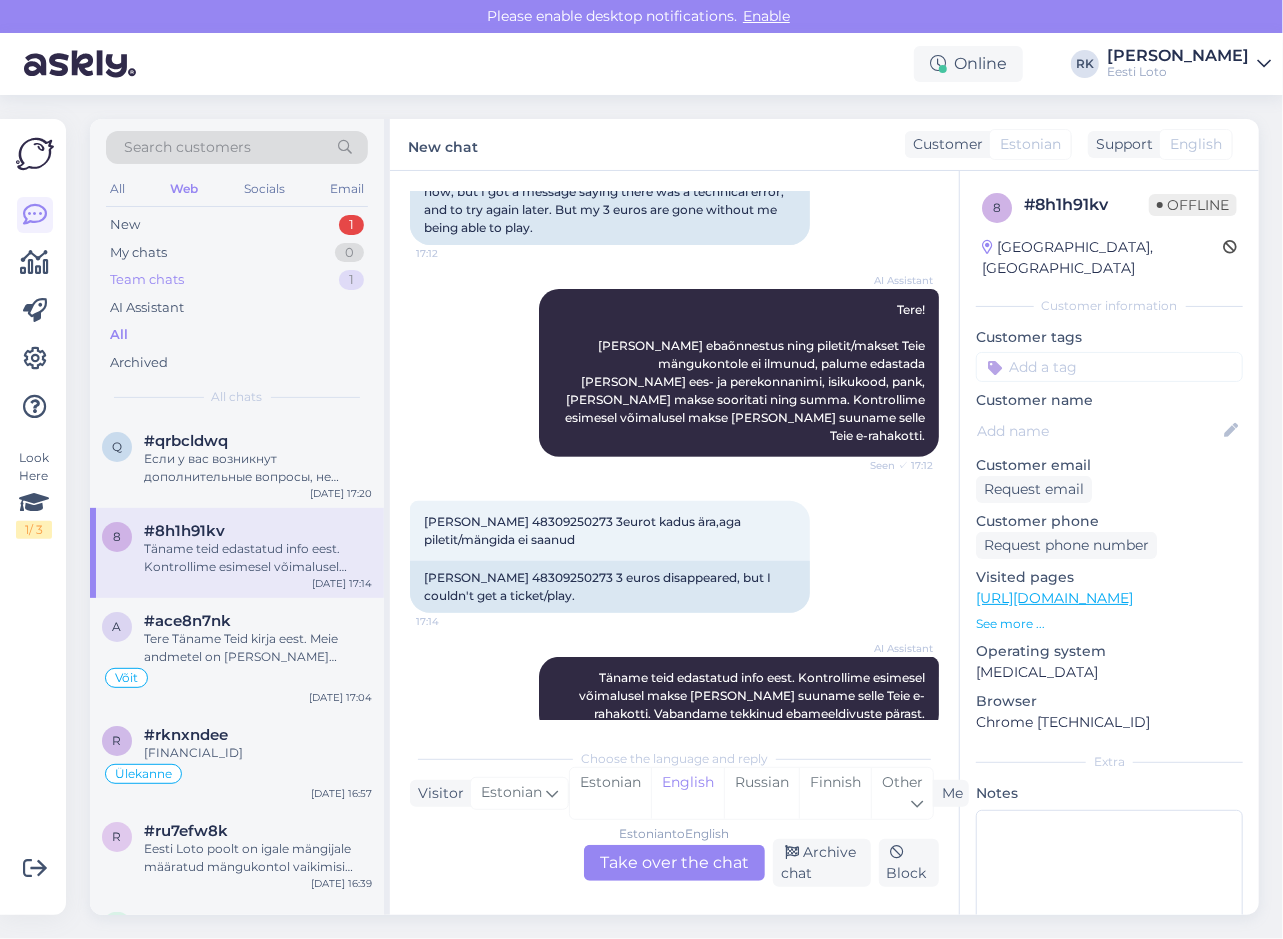scroll, scrollTop: 156, scrollLeft: 0, axis: vertical 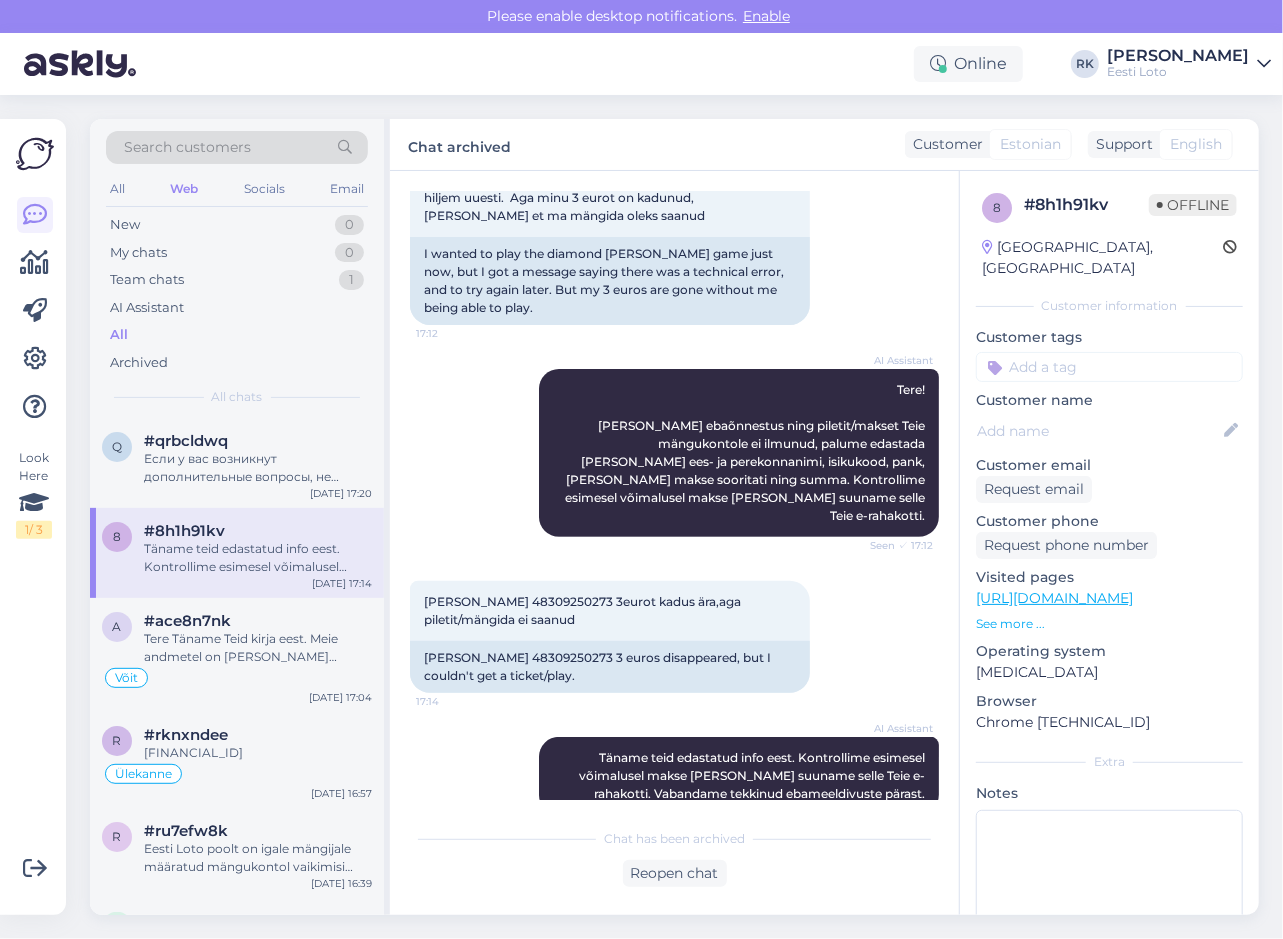 click on "Online RK Ragnar Leon Sonny Kaarneem Eesti Loto" at bounding box center (641, 64) 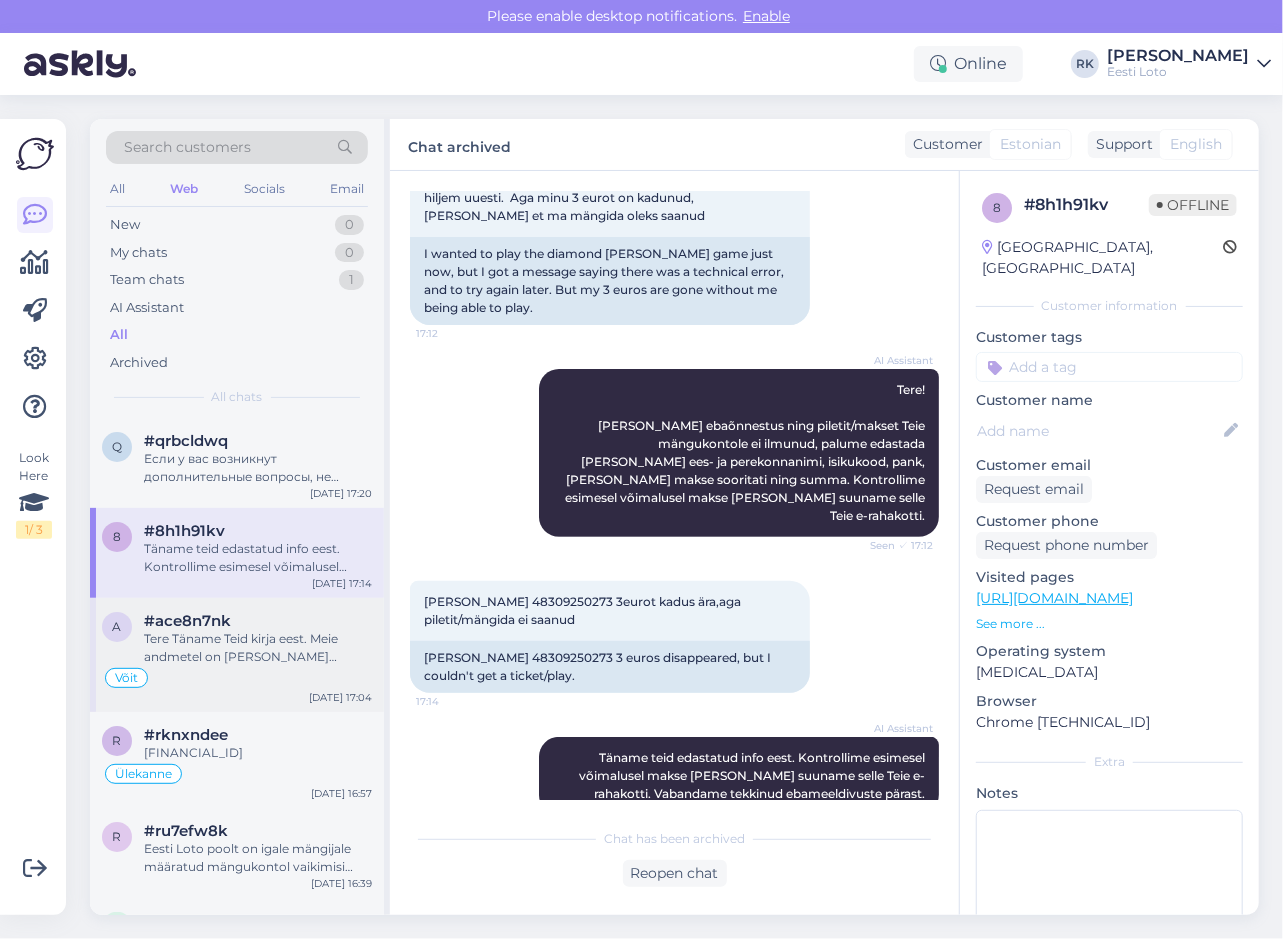 click on "Tere
Täname Teid kirja eest.
Meie andmetel on võit kantud Teie e-rahakotti 09.07.2025 kell 21:12. Kõiki enda e-rahakotiga seotud tehinguid (sissemaksed, piletiostud, võidumaksed) näete, kui valite "Konto" ja “Minu tehingud”." at bounding box center (258, 648) 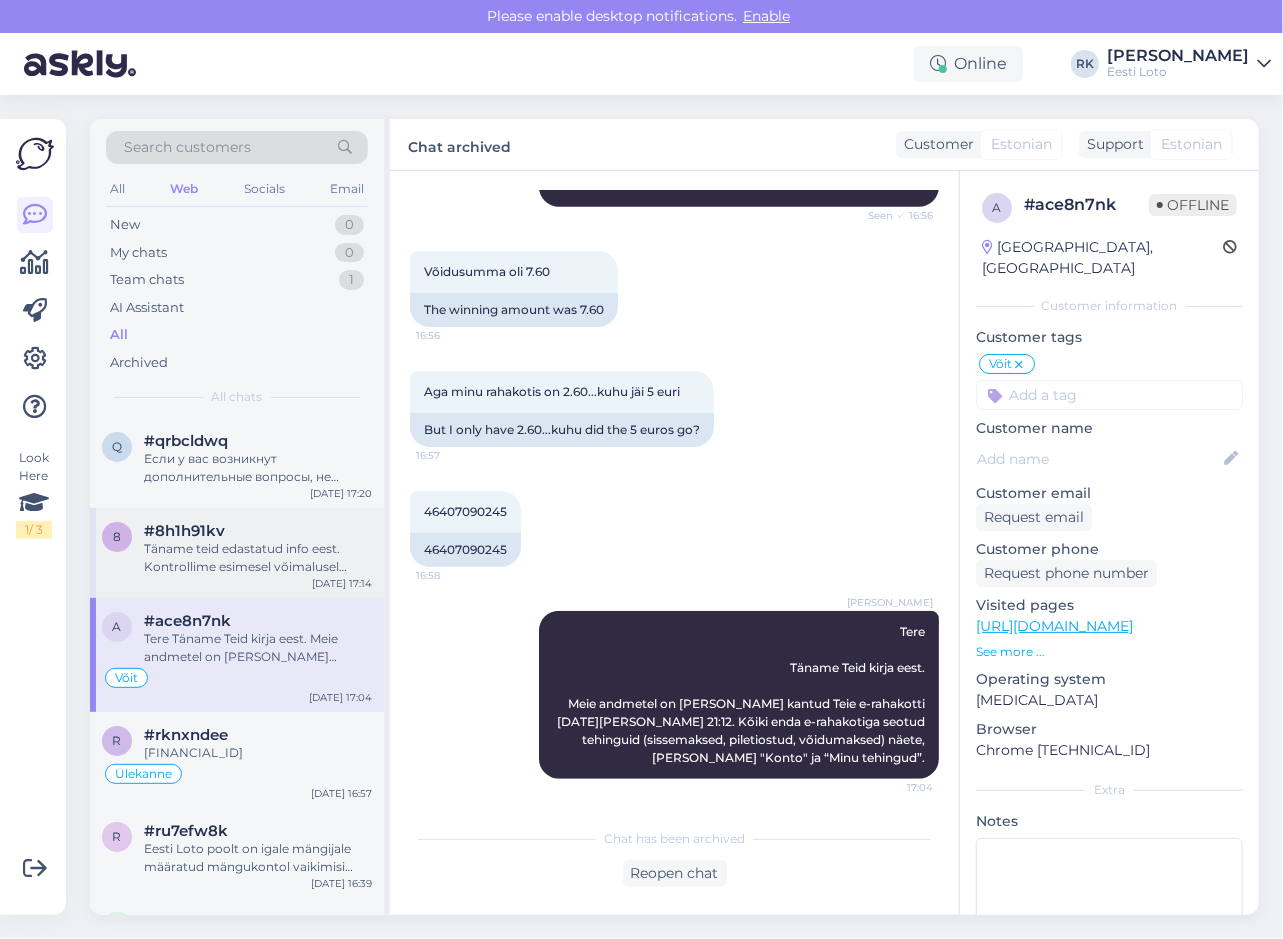 click on "Täname teid edastatud info eest. Kontrollime esimesel võimalusel makse üle ja suuname selle Teie e-rahakotti. Vabandame tekkinud ebameeldivuste pärast." at bounding box center [258, 558] 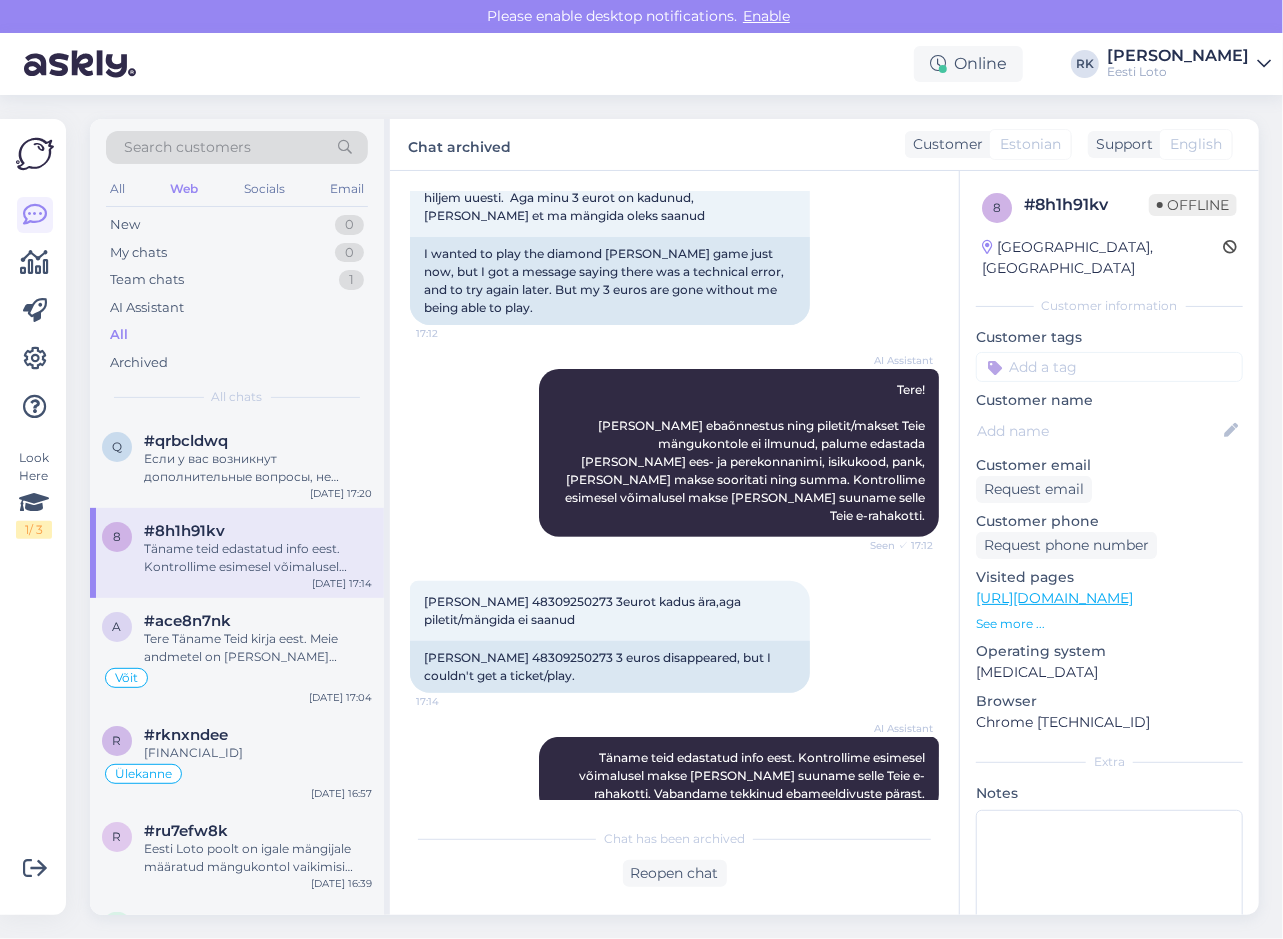 click on "Look Here 1  / 3" at bounding box center (35, 517) 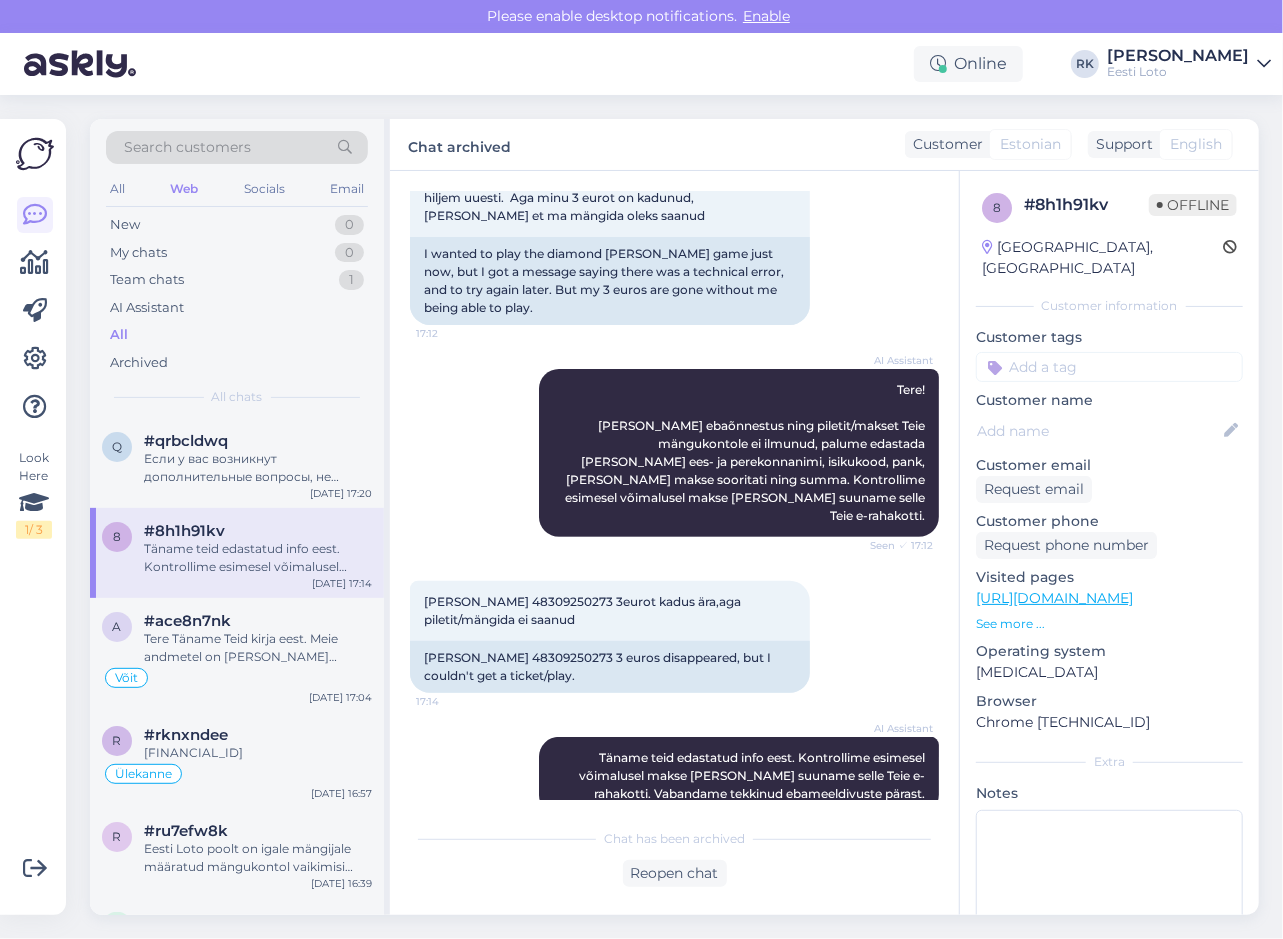 click on "Online RK Ragnar Leon Sonny Kaarneem Eesti Loto" at bounding box center (641, 64) 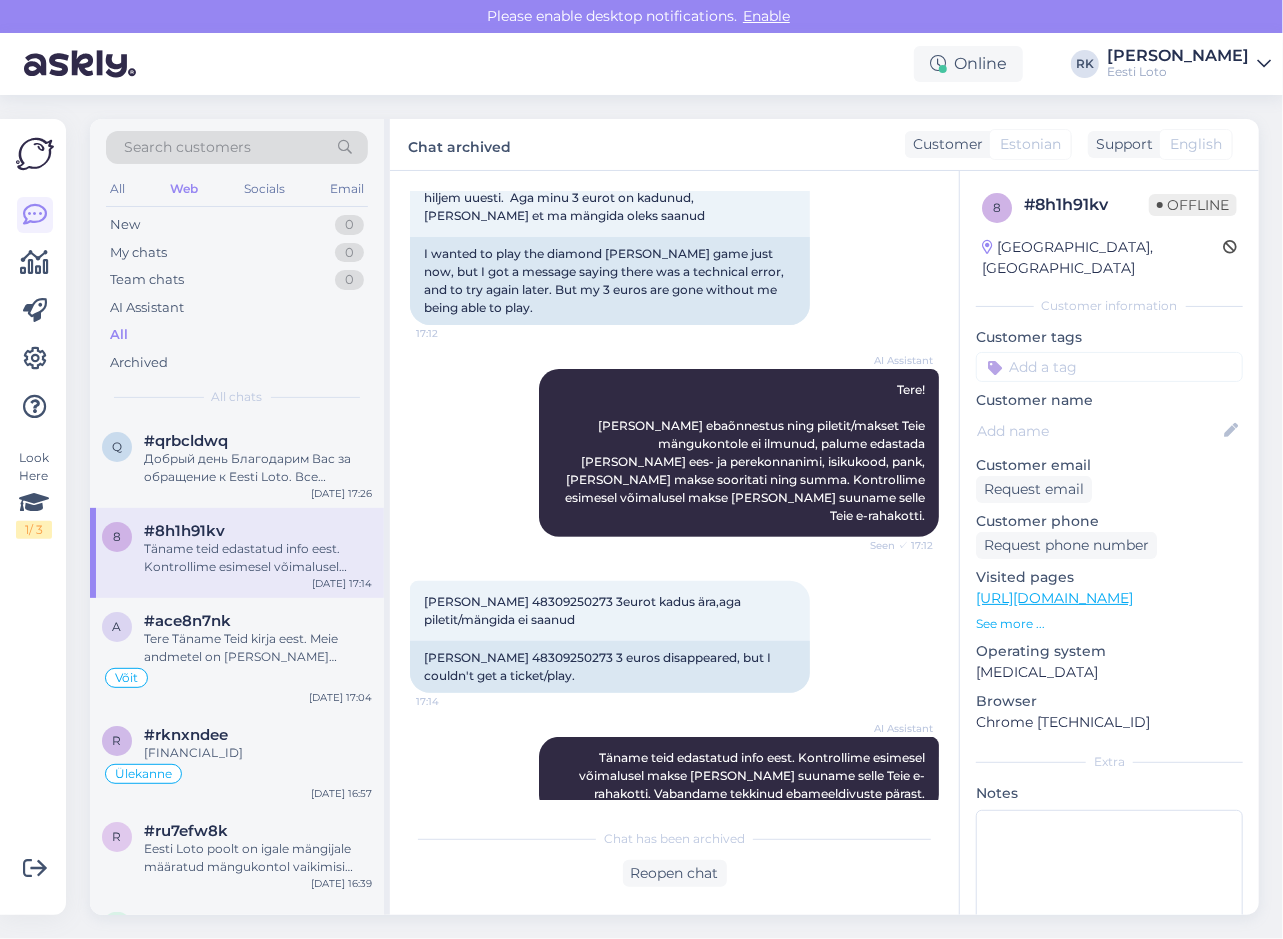 click on "Online RK Ragnar Leon Sonny Kaarneem Eesti Loto" at bounding box center (641, 64) 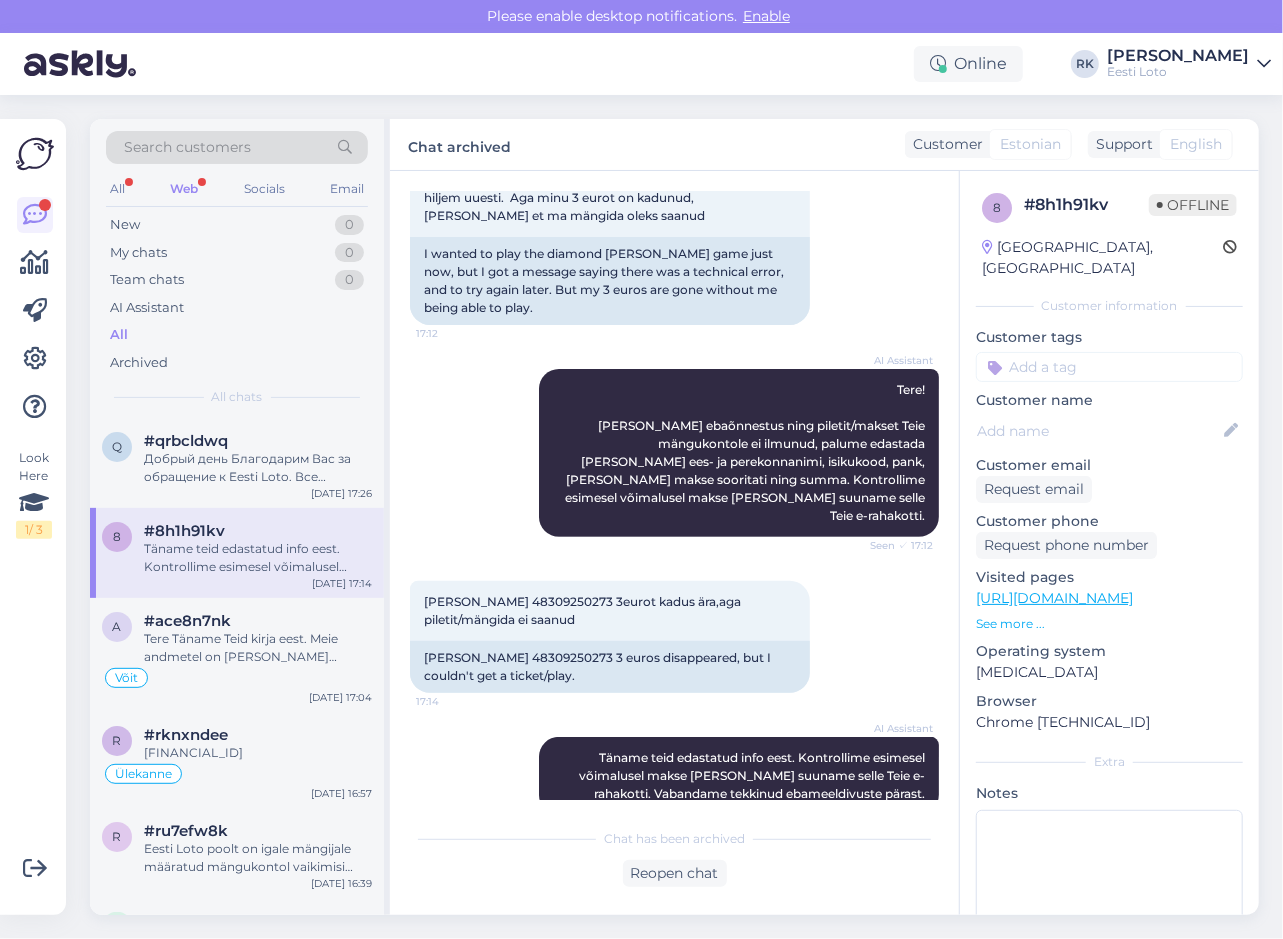 drag, startPoint x: 257, startPoint y: 15, endPoint x: 269, endPoint y: 6, distance: 15 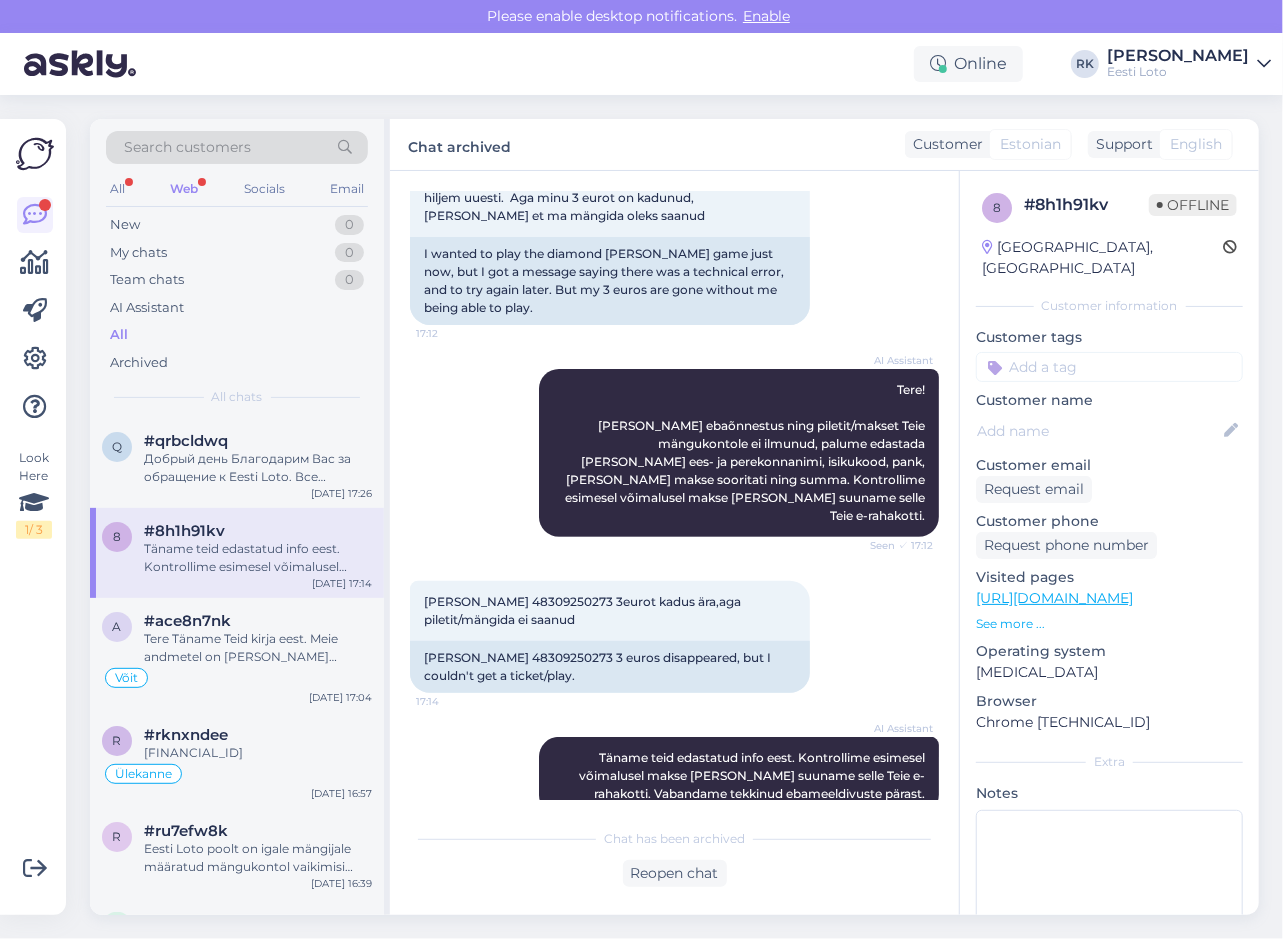 click on "Look Here 1  / 3" at bounding box center [35, 517] 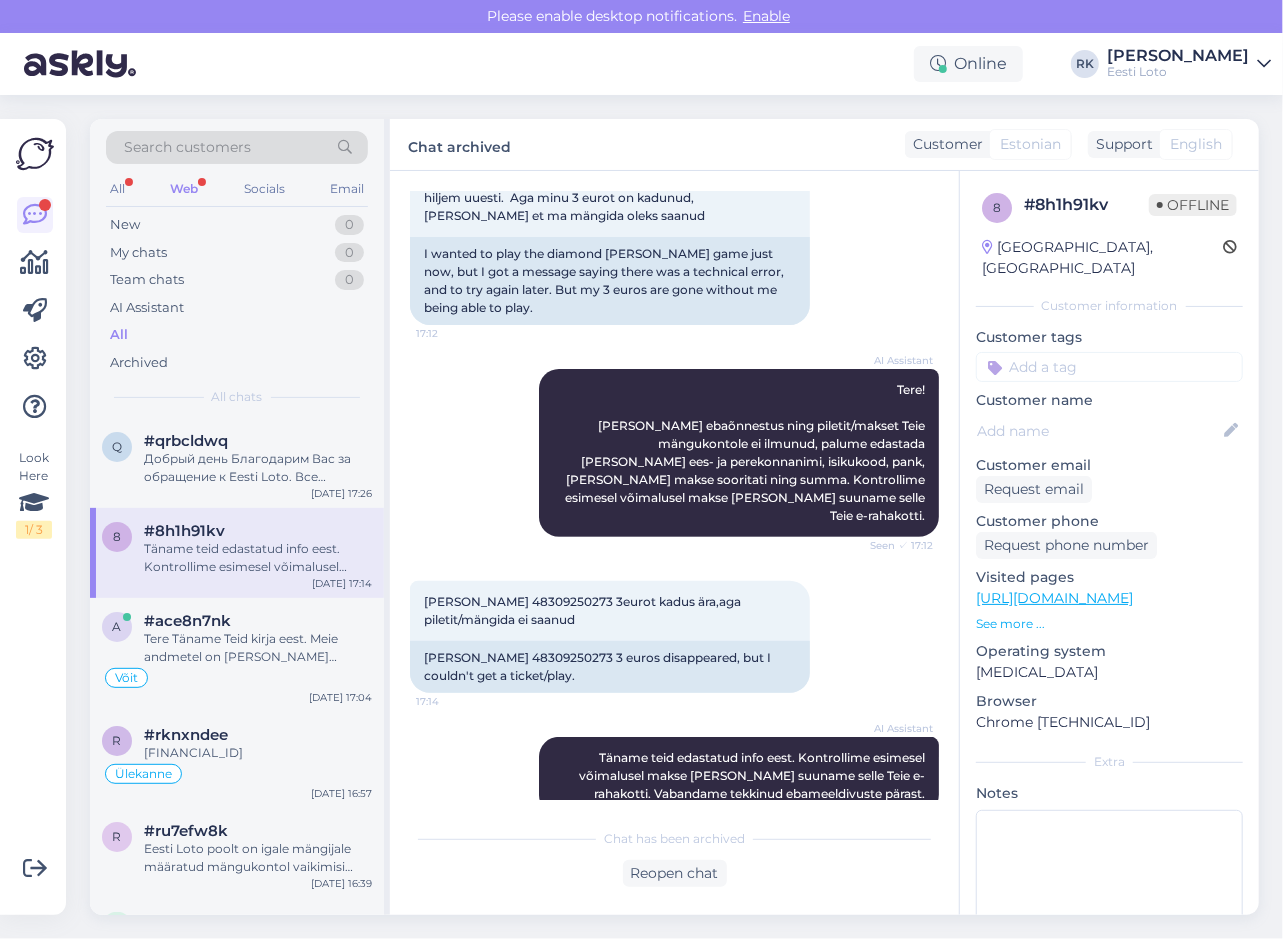 click on "Online RK Ragnar Leon Sonny Kaarneem Eesti Loto" at bounding box center (641, 64) 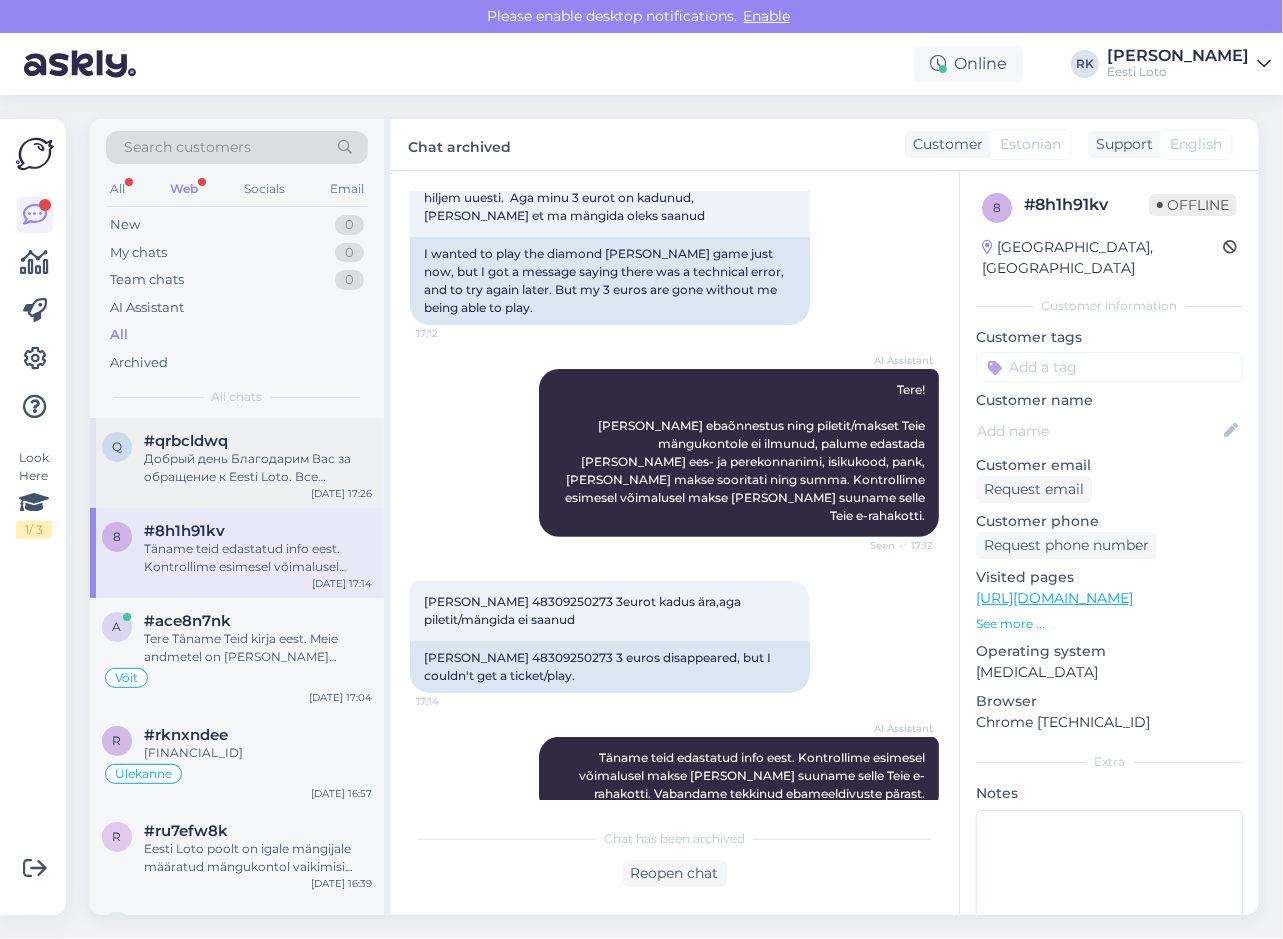 click on "Добрый день
Благодарим Вас за обращение к Eesti Loto.
Все купленные билеты Вы можете увидеть в игровом аккаунте в разделе "Мои билеты" и "Веб-лотерея". Статус не разыгранного до конца билета — "Активный". Если Вы нажмёте на номер билета и выберите "Просмотреть билет", Вы сможете доиграть игру до конца." at bounding box center [258, 468] 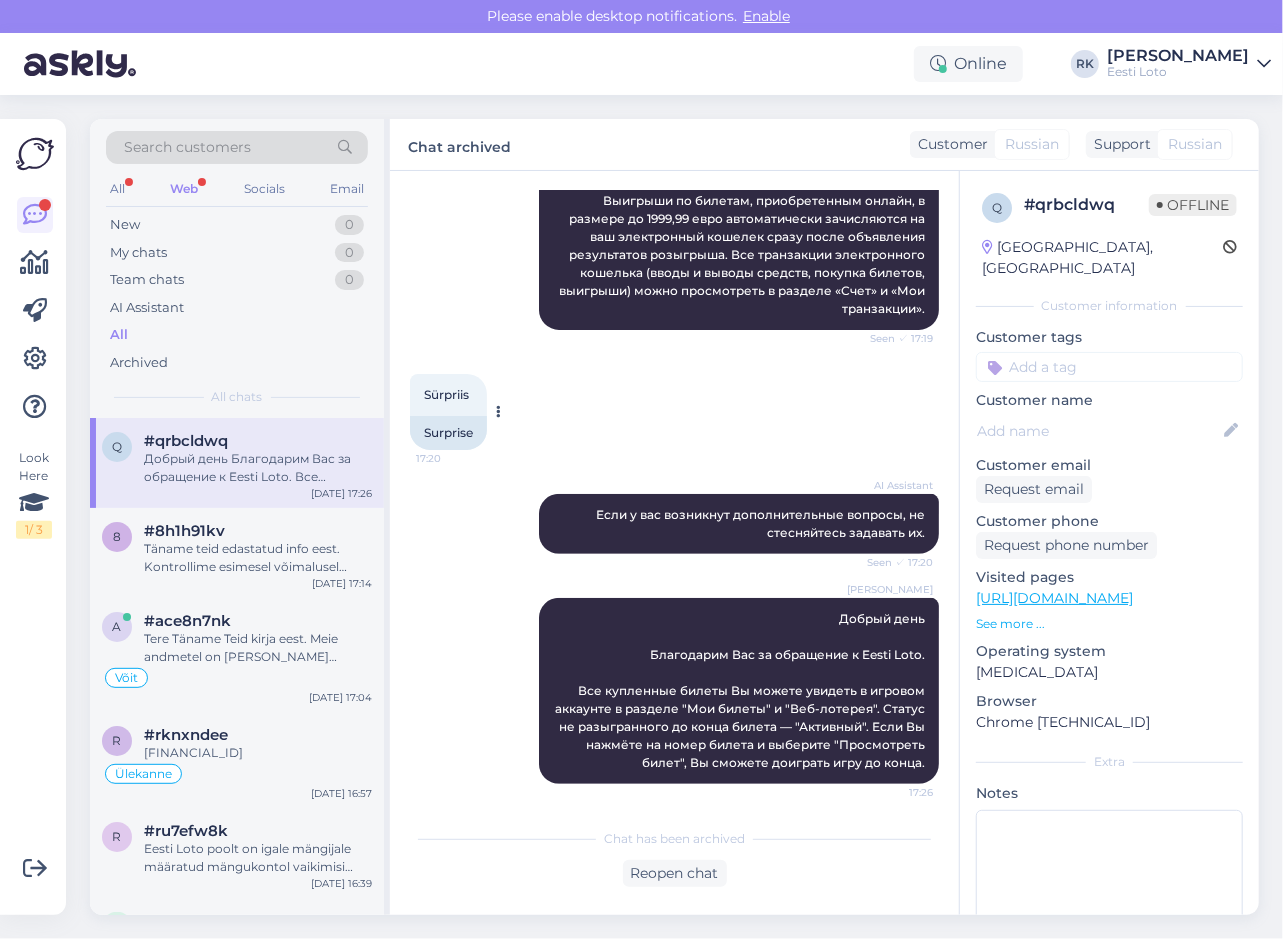 scroll, scrollTop: 314, scrollLeft: 0, axis: vertical 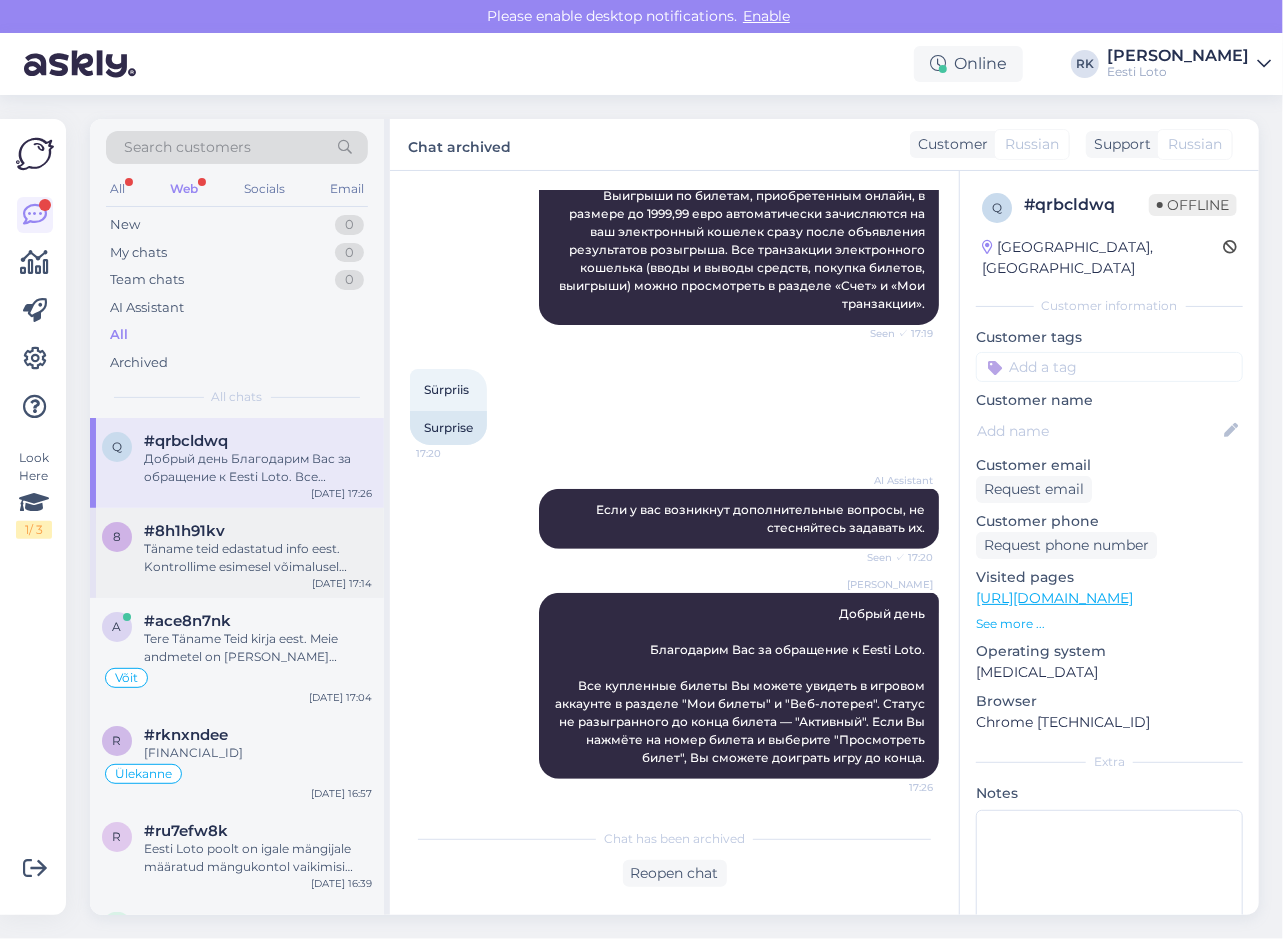 click on "8 #8h1h91kv Täname teid edastatud info eest. Kontrollime esimesel võimalusel makse üle ja suuname selle Teie e-rahakotti. Vabandame tekkinud ebameeldivuste pärast. Jul 10 17:14" at bounding box center [237, 553] 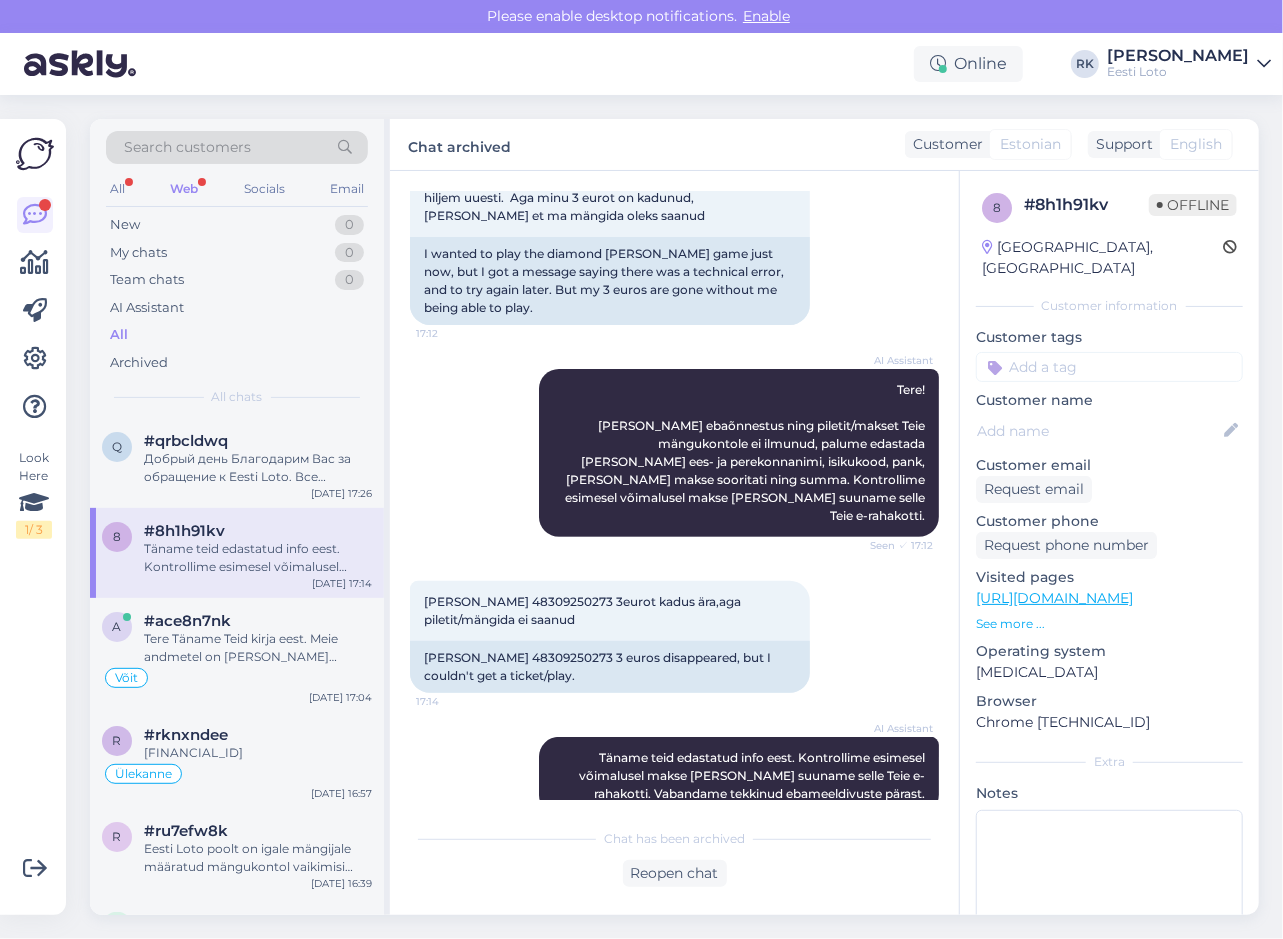 click on "Look Here 1  / 3" at bounding box center [35, 517] 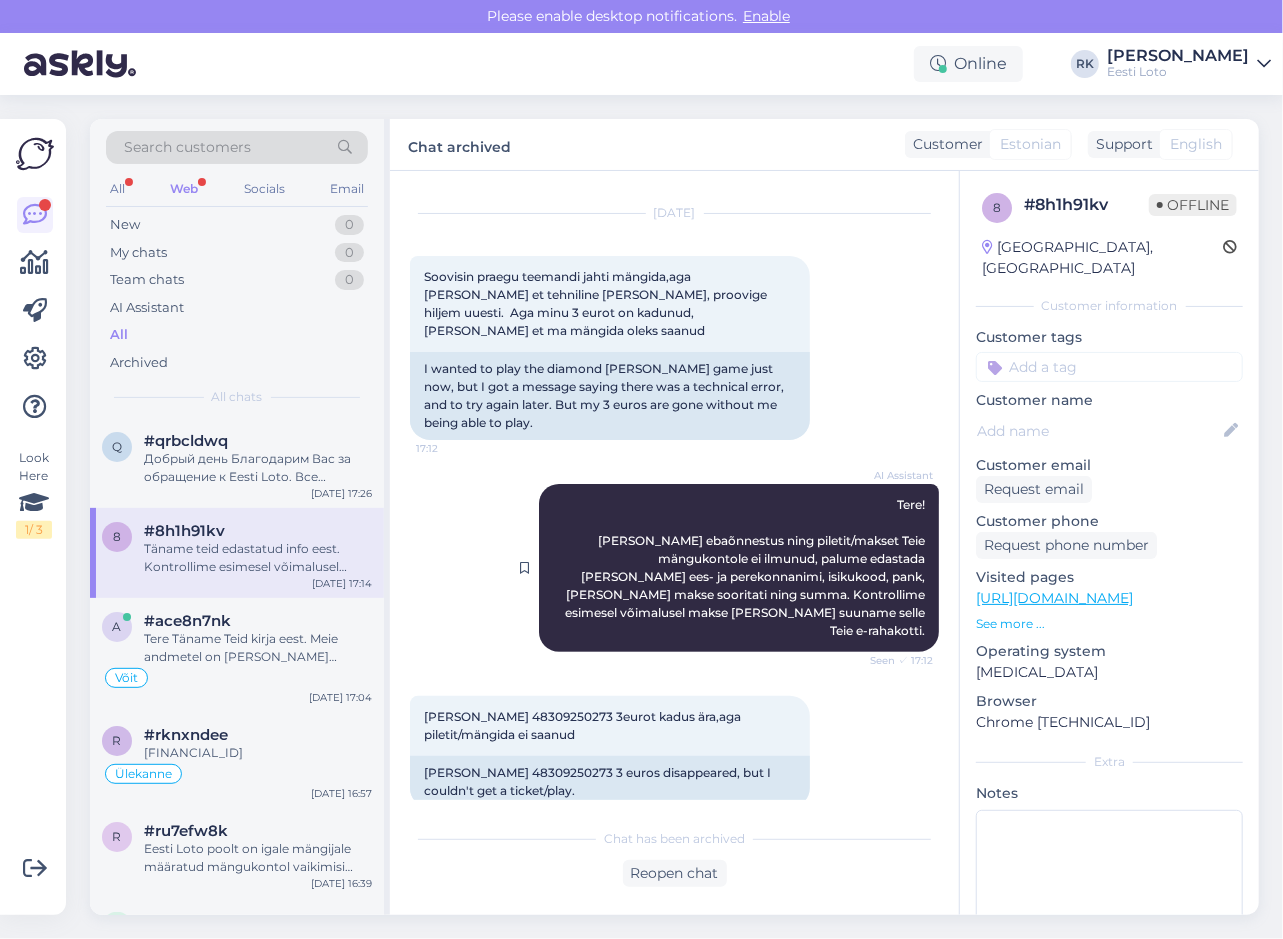 scroll, scrollTop: 156, scrollLeft: 0, axis: vertical 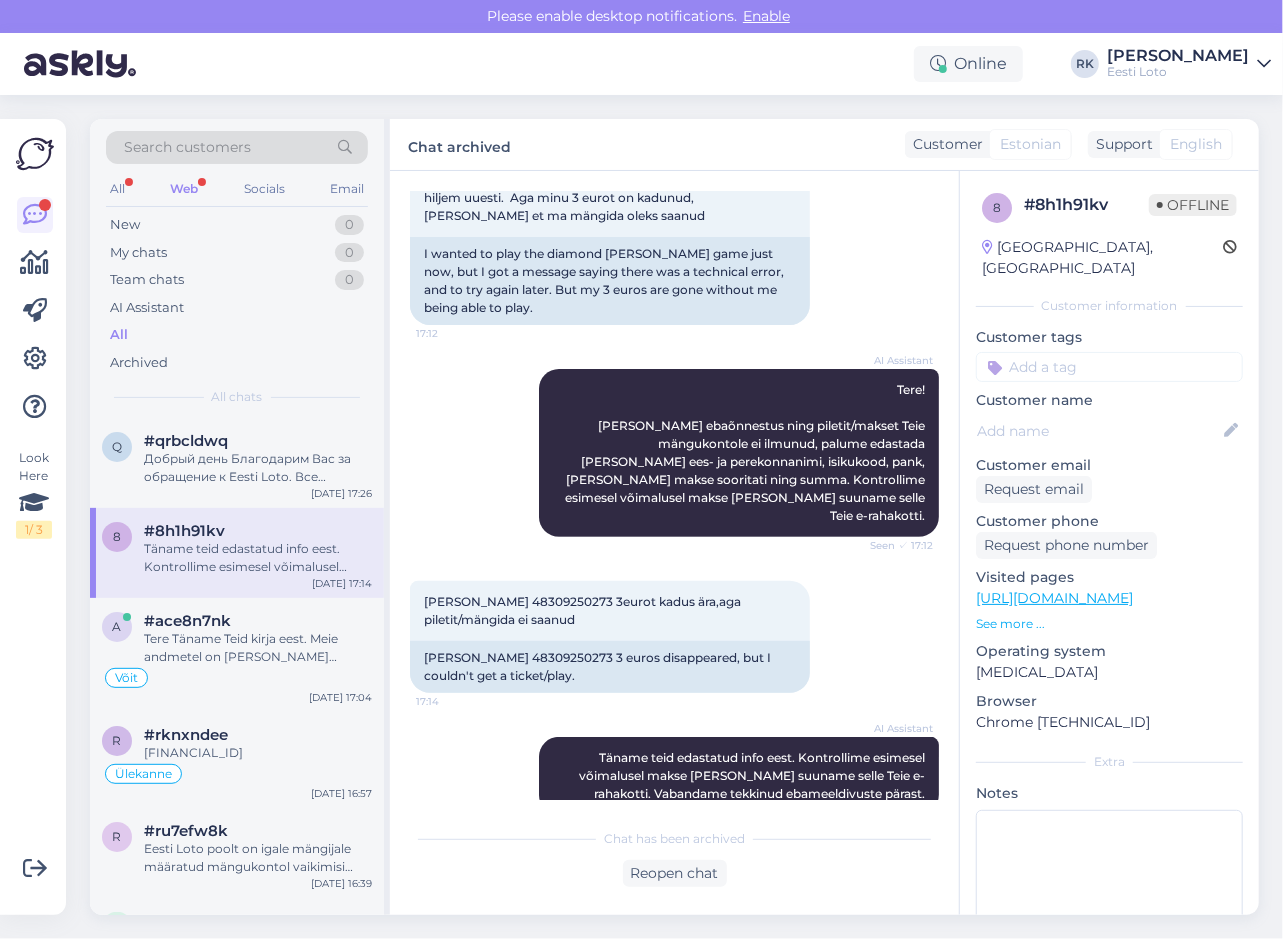 click on "Look Here 1  / 3" at bounding box center [35, 517] 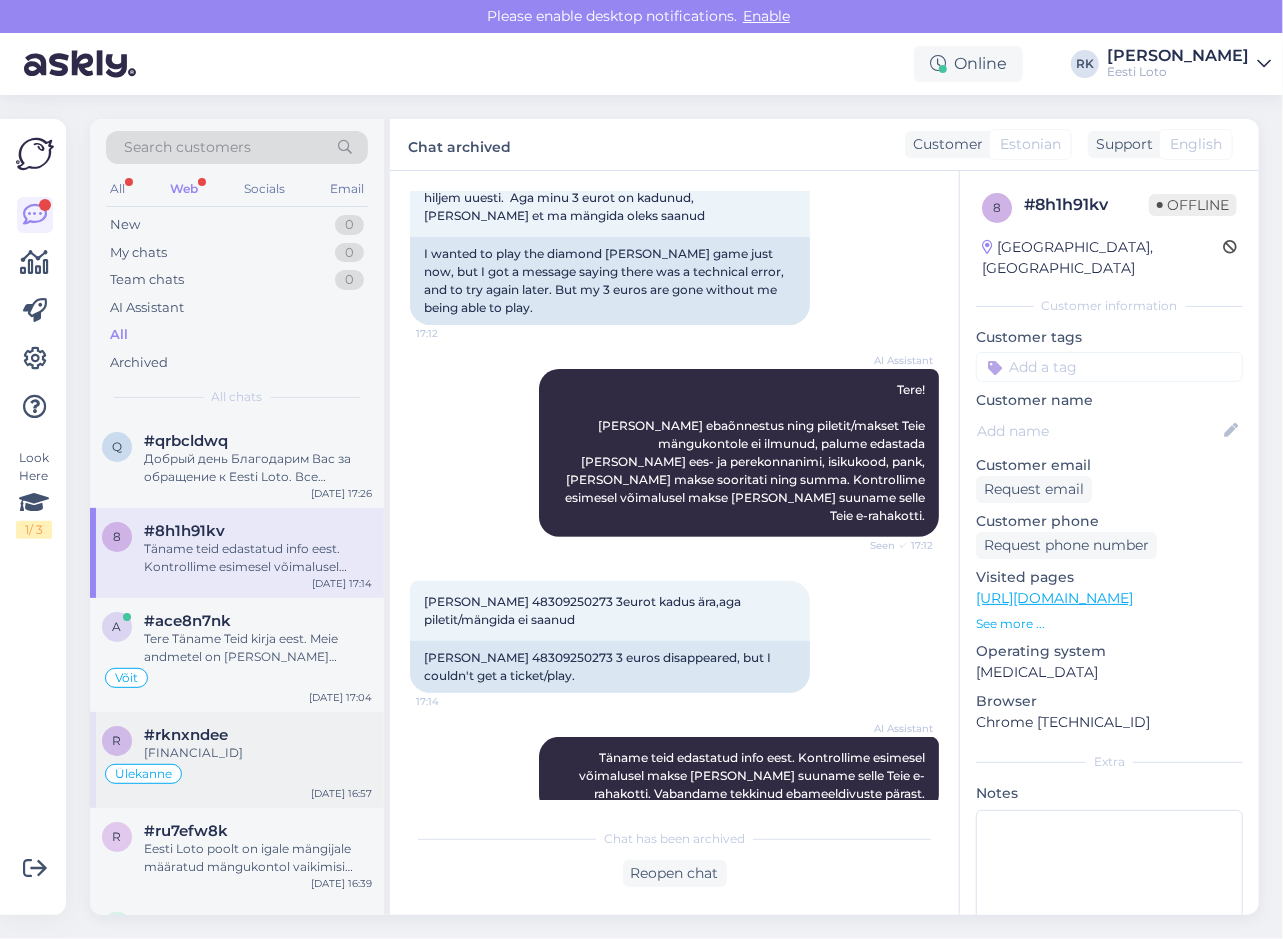 click on "#rknxndee EE842200221029812168" at bounding box center [258, 744] 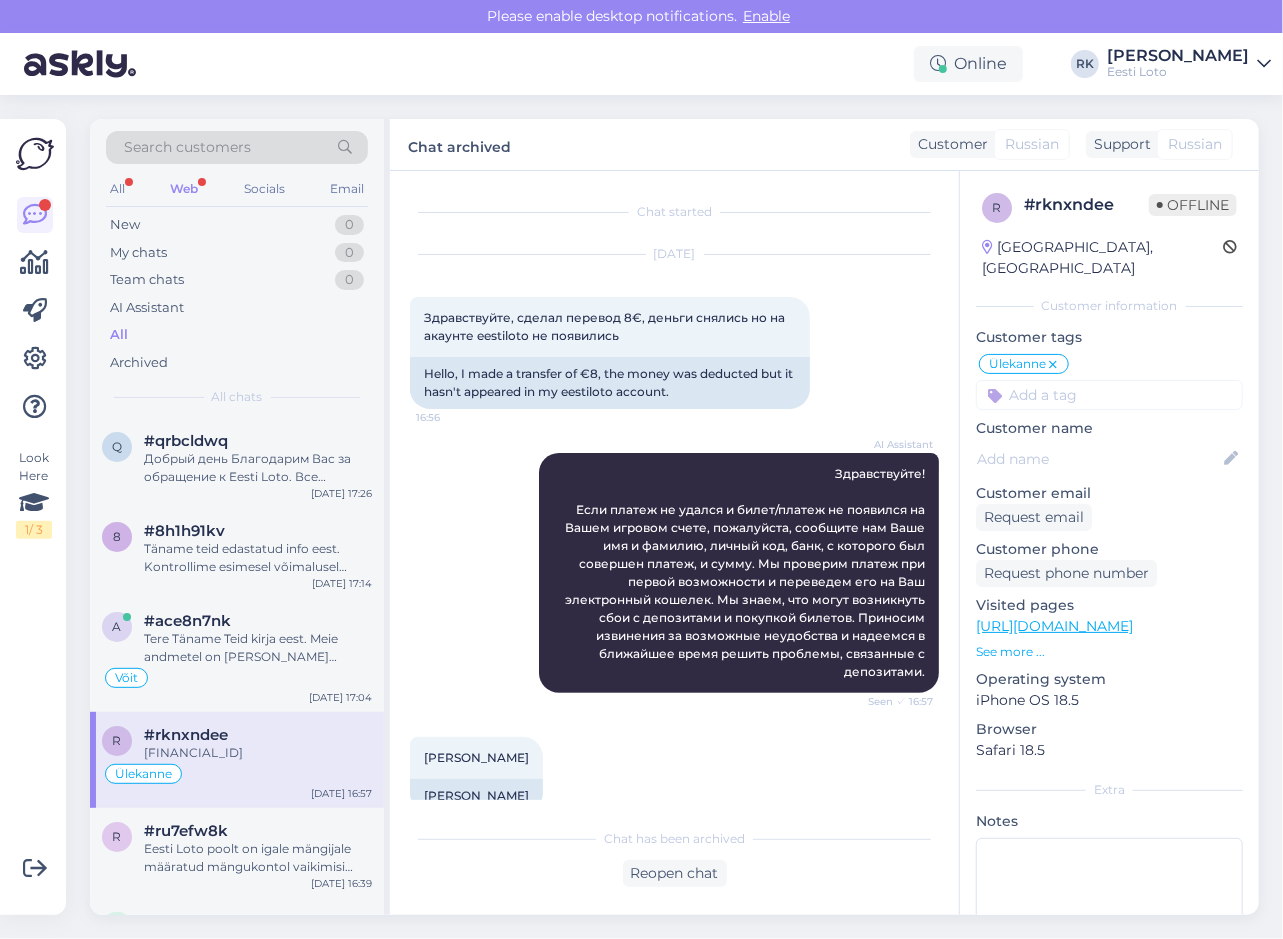 scroll, scrollTop: 414, scrollLeft: 0, axis: vertical 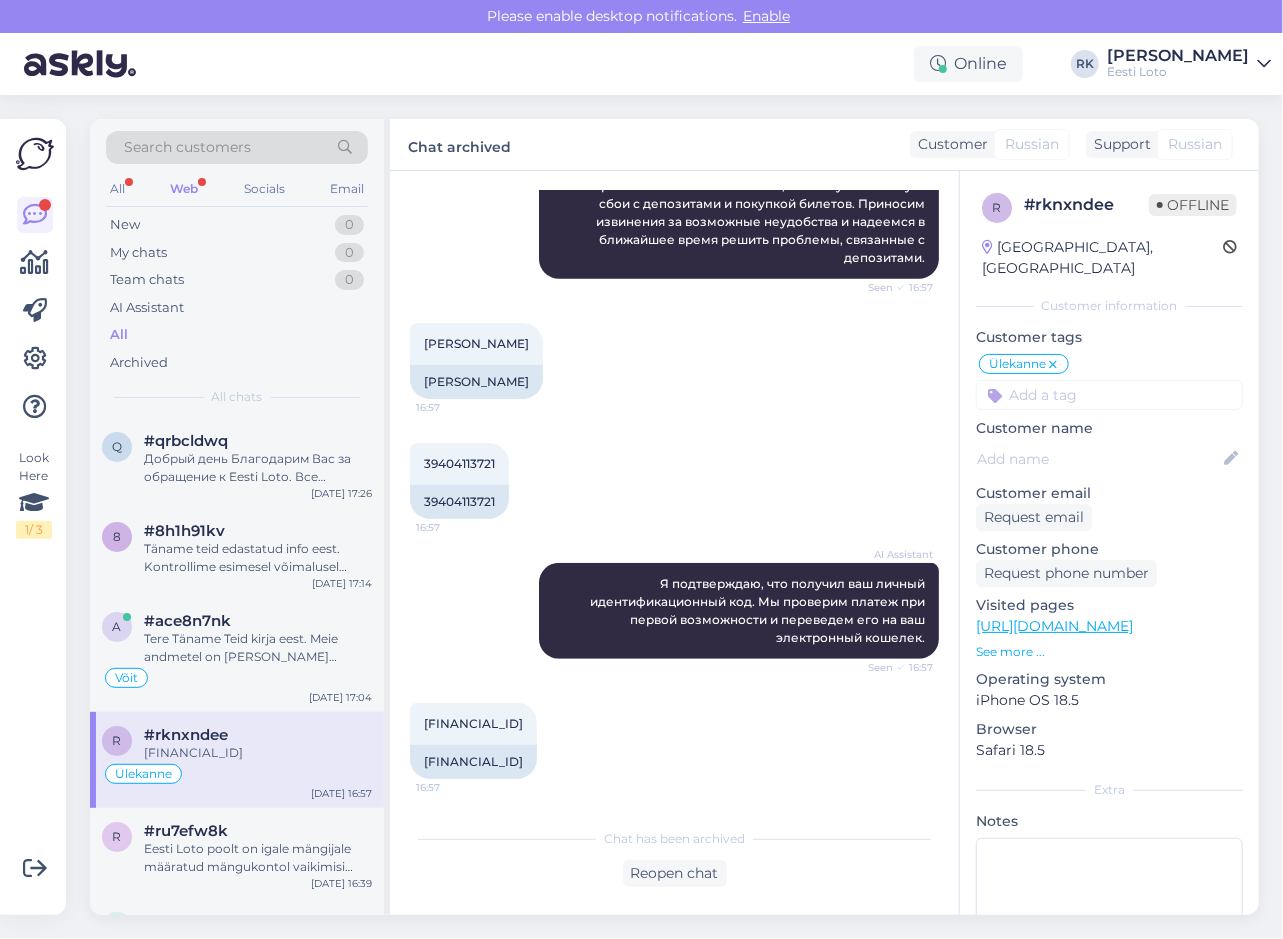 click on "AI Assistant Я подтверждаю, что получил ваш личный идентификационный код. Мы проверим платеж при первой возможности и переведем его на ваш электронный кошелек. Seen ✓ 16:57" at bounding box center (674, 611) 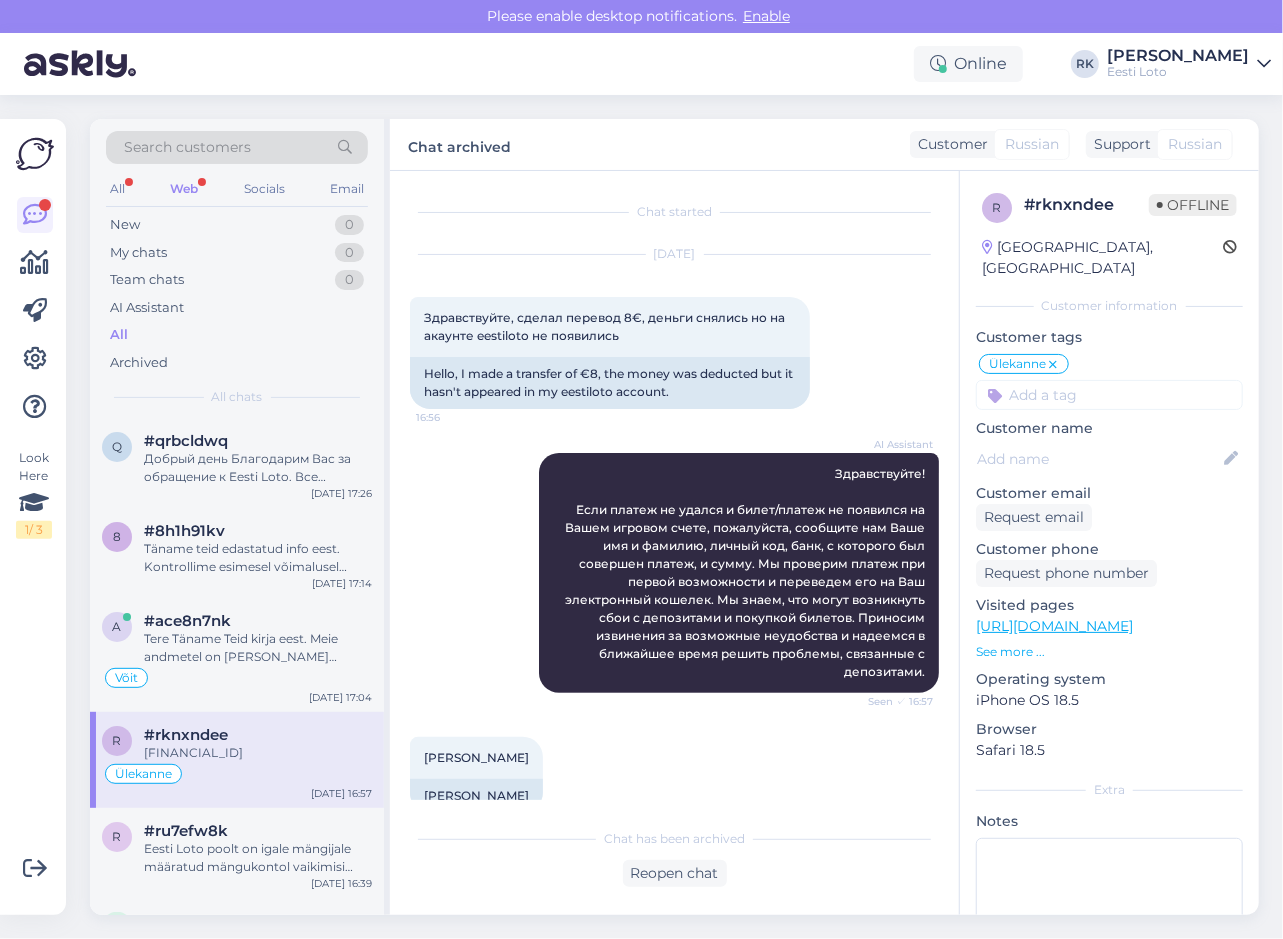 click on "AI Assistant Здравствуйте!
Если платеж не удался и билет/платеж не появился на Вашем игровом счете, пожалуйста, сообщите нам Ваше имя и фамилию, личный код, банк, с которого был совершен платеж, и сумму. Мы проверим платеж при первой возможности и переведем его на Ваш электронный кошелек. Мы знаем, что могут возникнуть сбои с депозитами и покупкой билетов. Приносим извинения за возможные неудобства и надеемся в ближайшее время решить проблемы, связанные с депозитами. Seen ✓ 16:57" at bounding box center (674, 573) 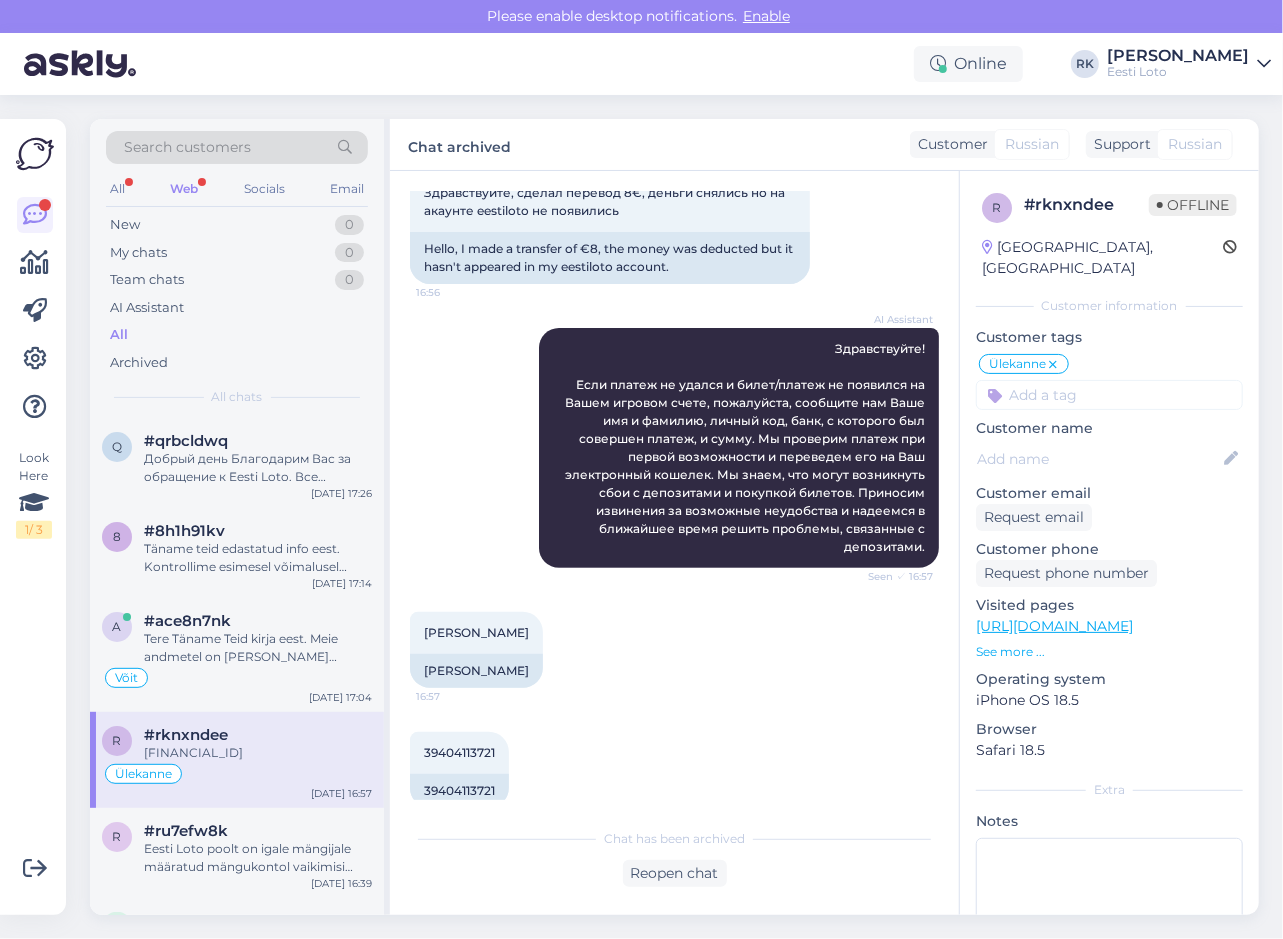 scroll, scrollTop: 414, scrollLeft: 0, axis: vertical 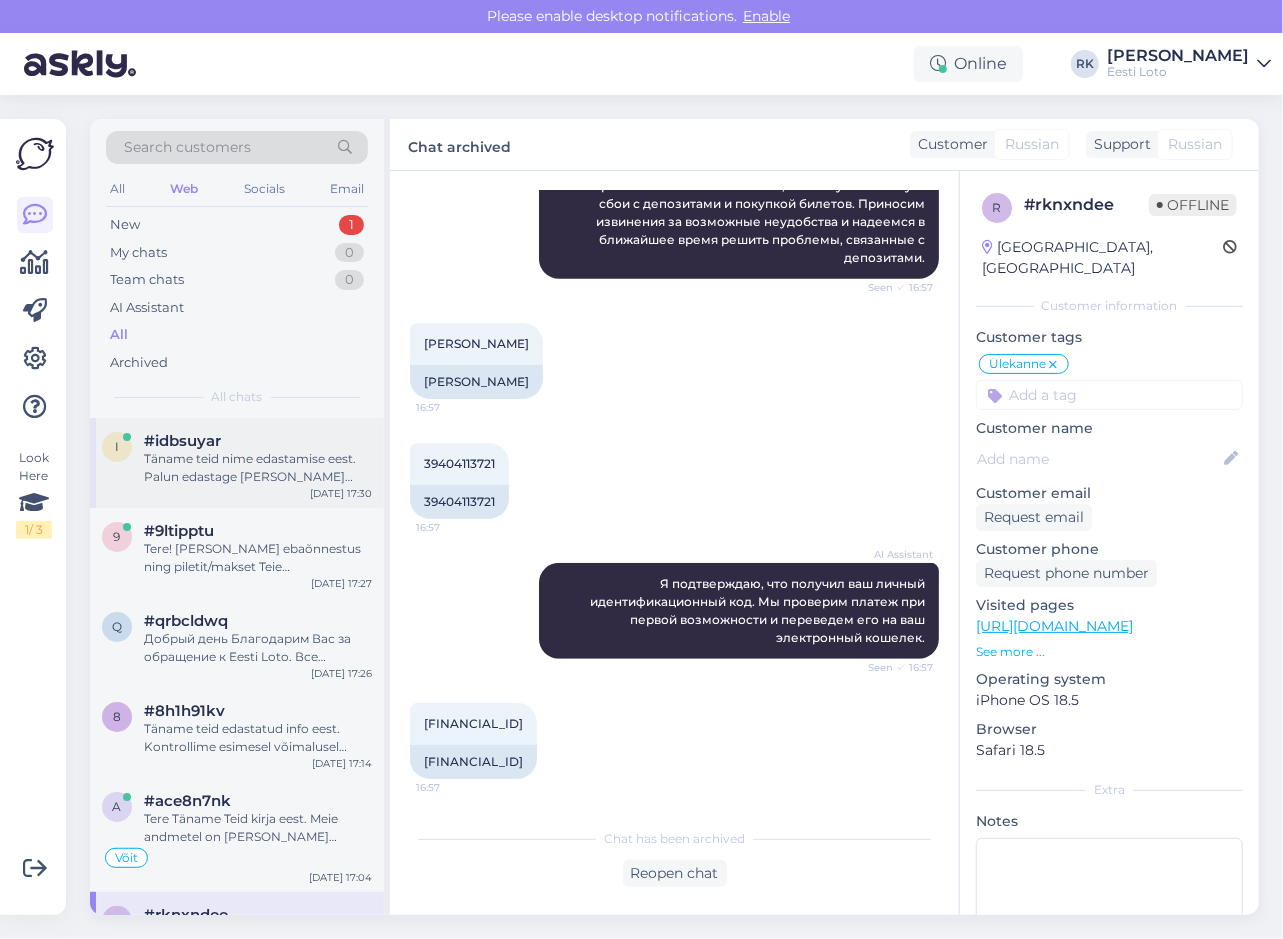click on "Täname teid nime edastamise eest. Palun edastage [PERSON_NAME] oma isikukood, pank, [PERSON_NAME] makse sooritati, ning summa, et saaksime makse üle kontrollida [PERSON_NAME] [PERSON_NAME] e-rahakotti suunata." at bounding box center [258, 468] 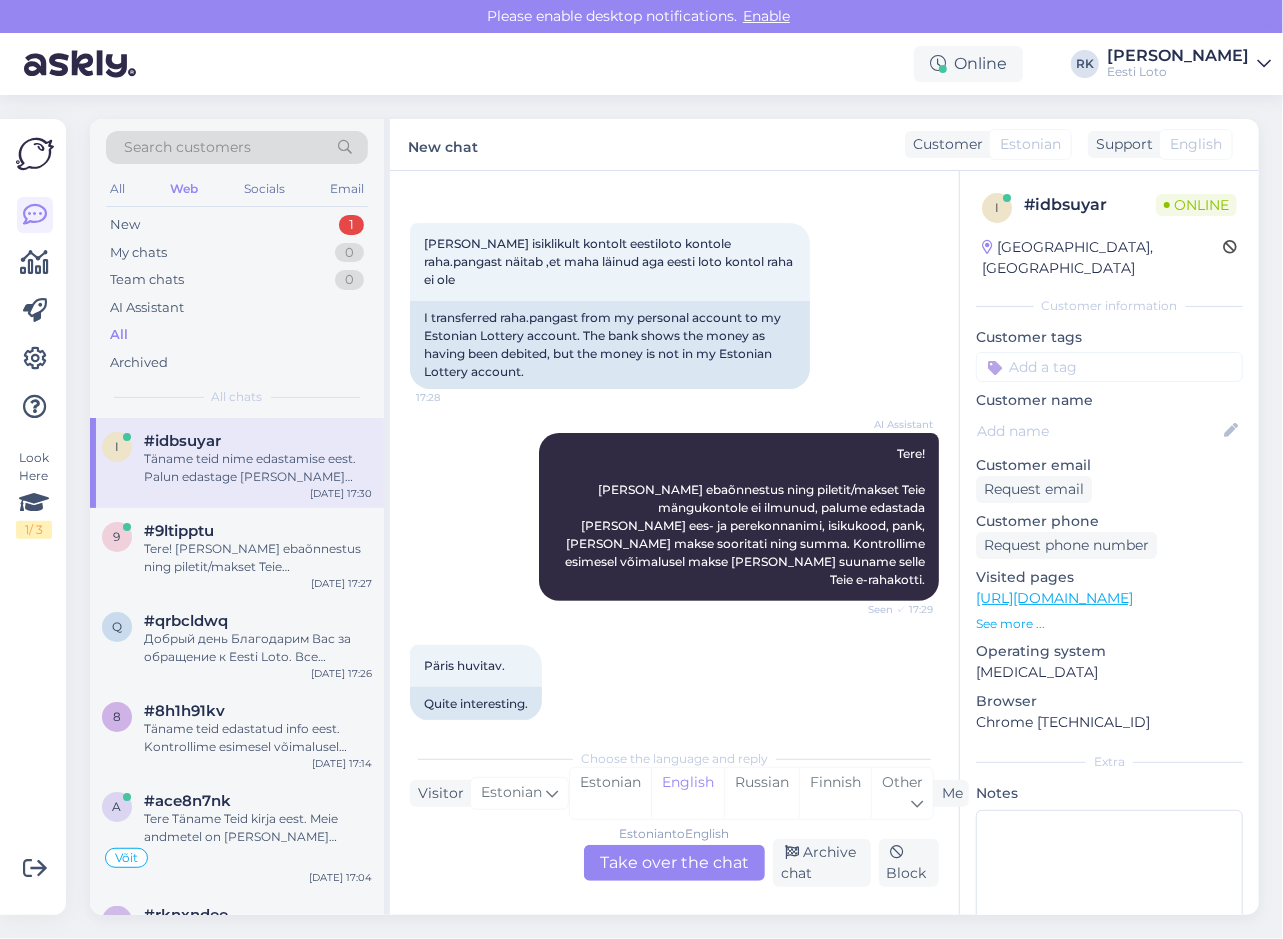 scroll, scrollTop: 424, scrollLeft: 0, axis: vertical 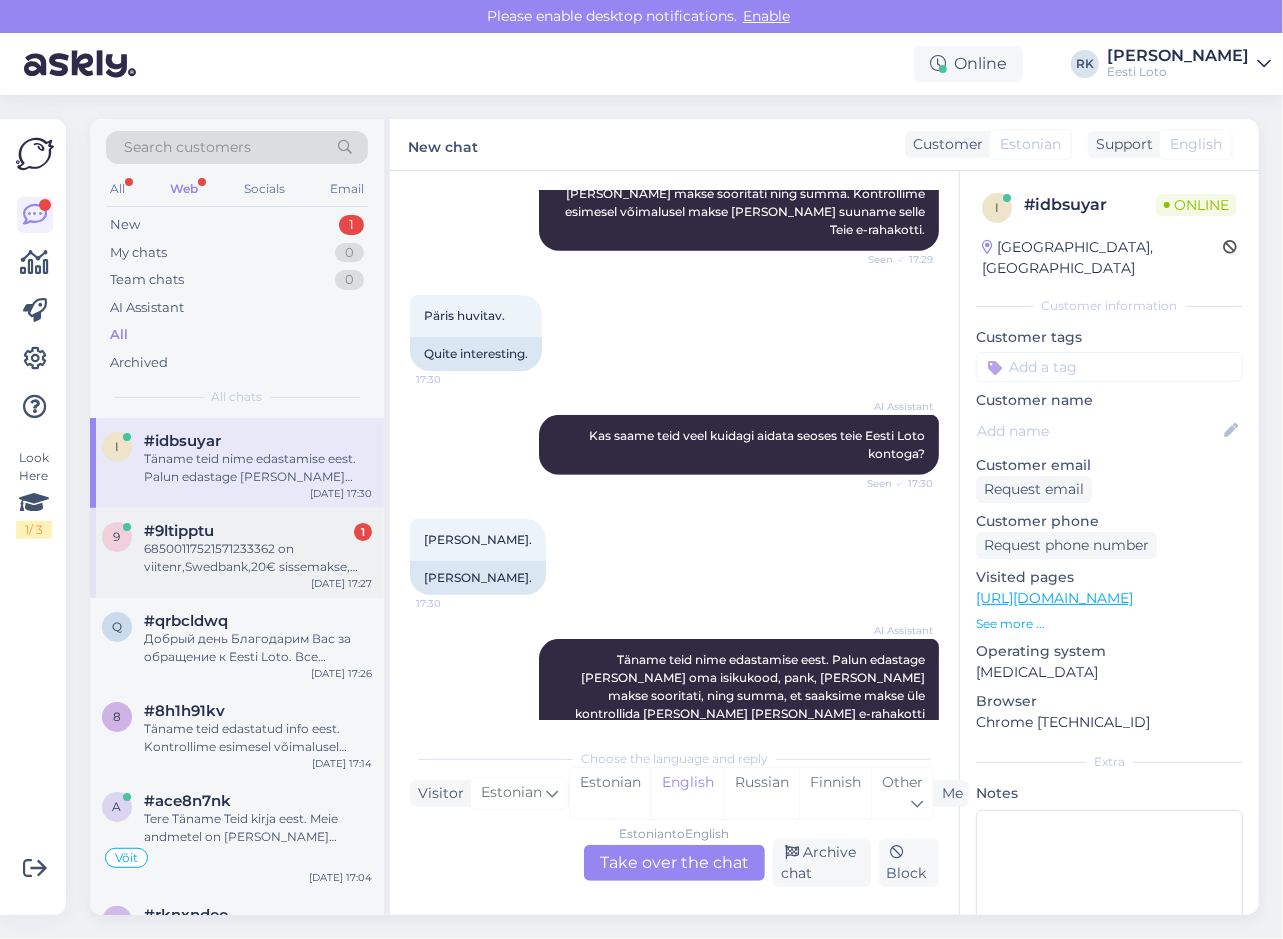 click on "68500117521571233362 on viitenr,Swedbank,20€ sissemakse, [PERSON_NAME] 46101170013" at bounding box center [258, 558] 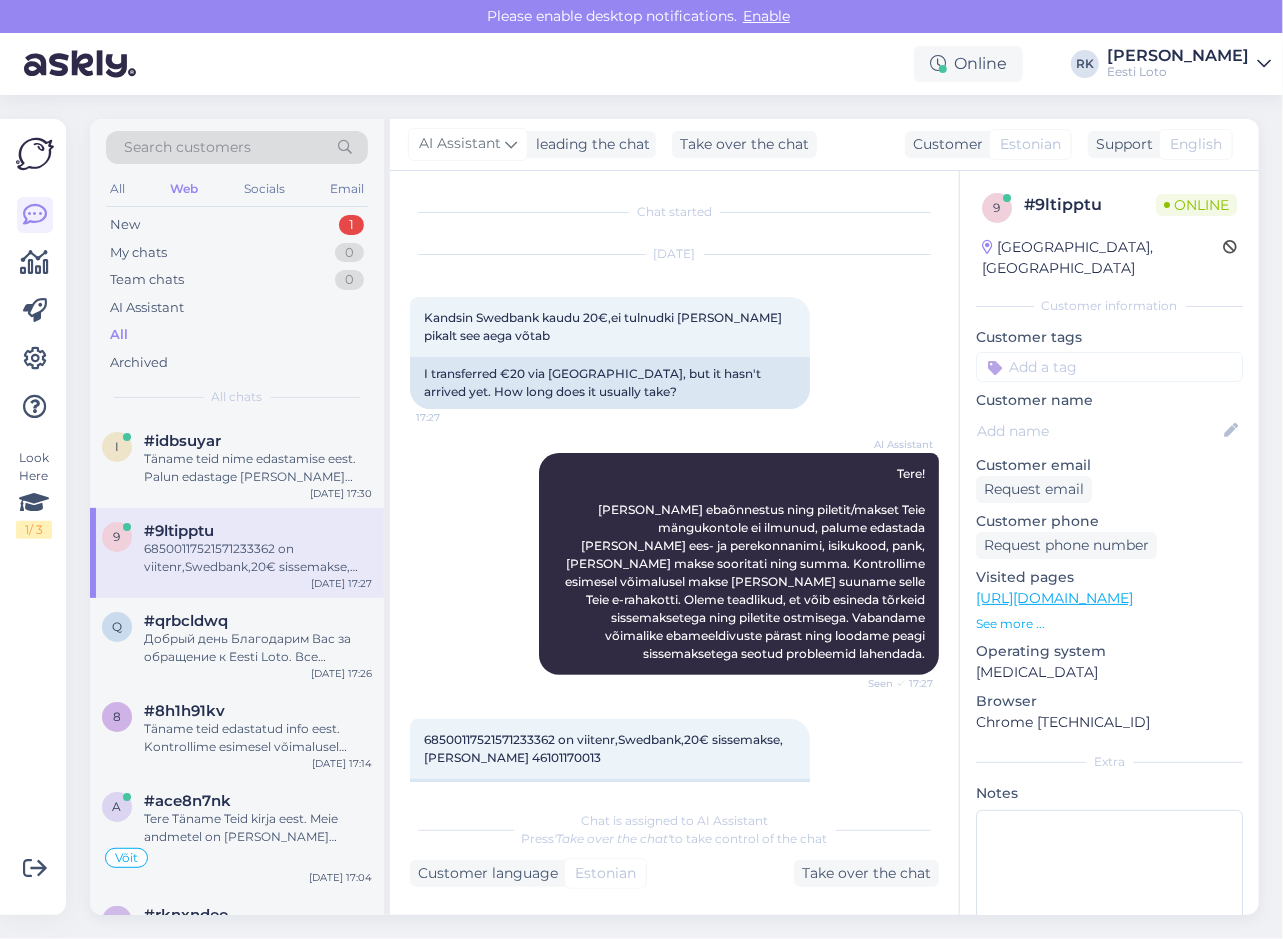 scroll, scrollTop: 52, scrollLeft: 0, axis: vertical 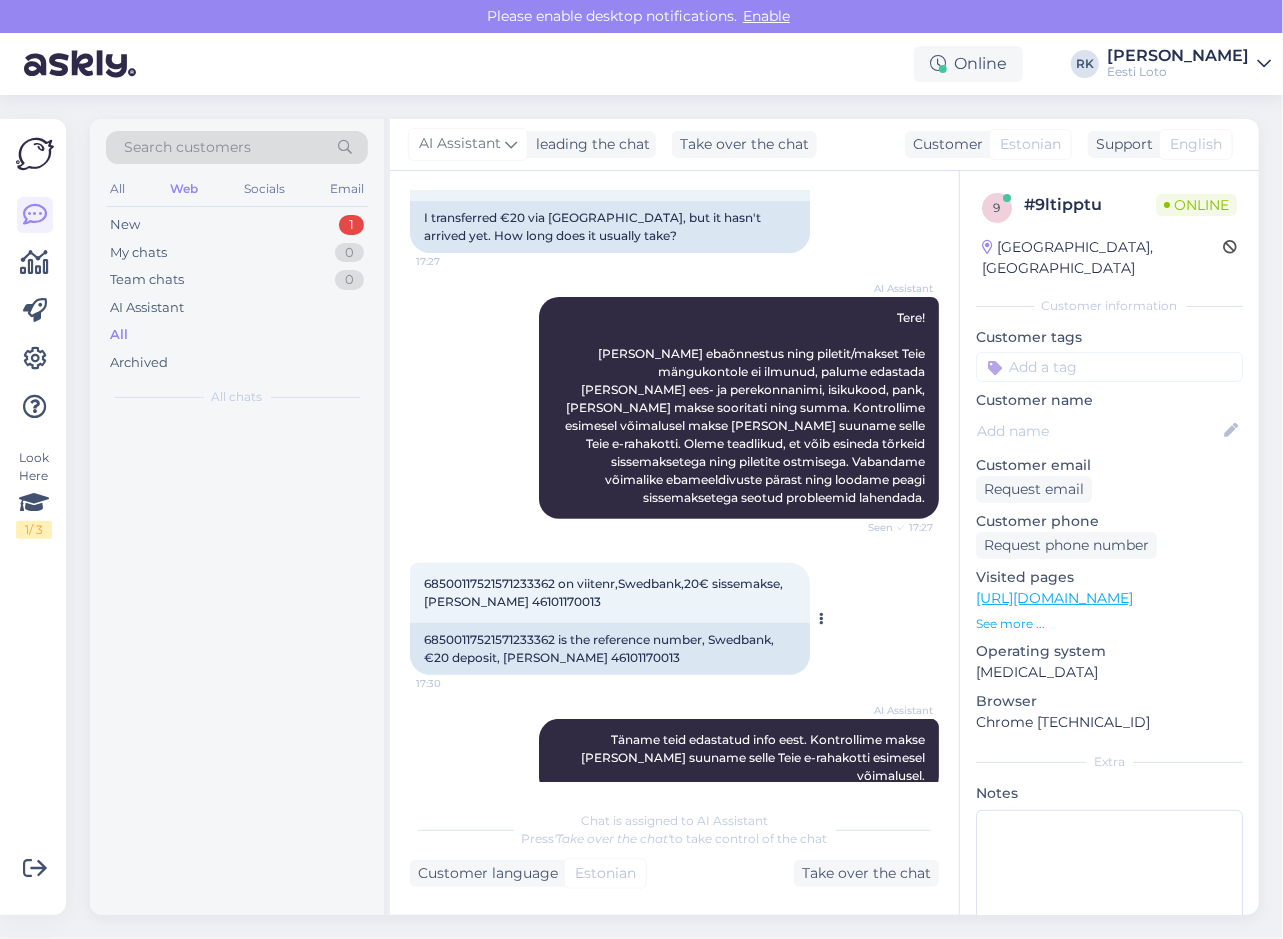 click on "Chat started Jul 10 2025 Kandsin Swedbank kaudu 20€,ei tulnudki kohale,kui pikalt see aega võtab 17:27  I transferred €20 via Swedbank, but it hasn't arrived yet. How long does it usually take? AI Assistant Tere!
Kui makse ebaõnnestus ning piletit/makset Teie mängukontole ei ilmunud, palume edastada meile oma ees- ja perekonnanimi, isikukood, pank, kust makse sooritati ning summa. Kontrollime esimesel võimalusel makse üle ja suuname selle Teie e-rahakotti. Oleme teadlikud, et võib esineda tõrkeid sissemaksetega ning piletite ostmisega. Vabandame võimalike ebameeldivuste pärast ning loodame peagi sissemaksetega seotud probleemid lahendada. Seen ✓ 17:27  68500117521571233362 on viitenr,Swedbank,20€ sissemakse, Anu Heidmets 46101170013 17:30  68500117521571233362 is the reference number, Swedbank, €20 deposit, Anu Heidmets 46101170013 AI Assistant Täname teid edastatud info eest. Kontrollime makse üle ja suuname selle Teie e-rahakotti esimesel võimalusel. 17:30" at bounding box center [683, 486] 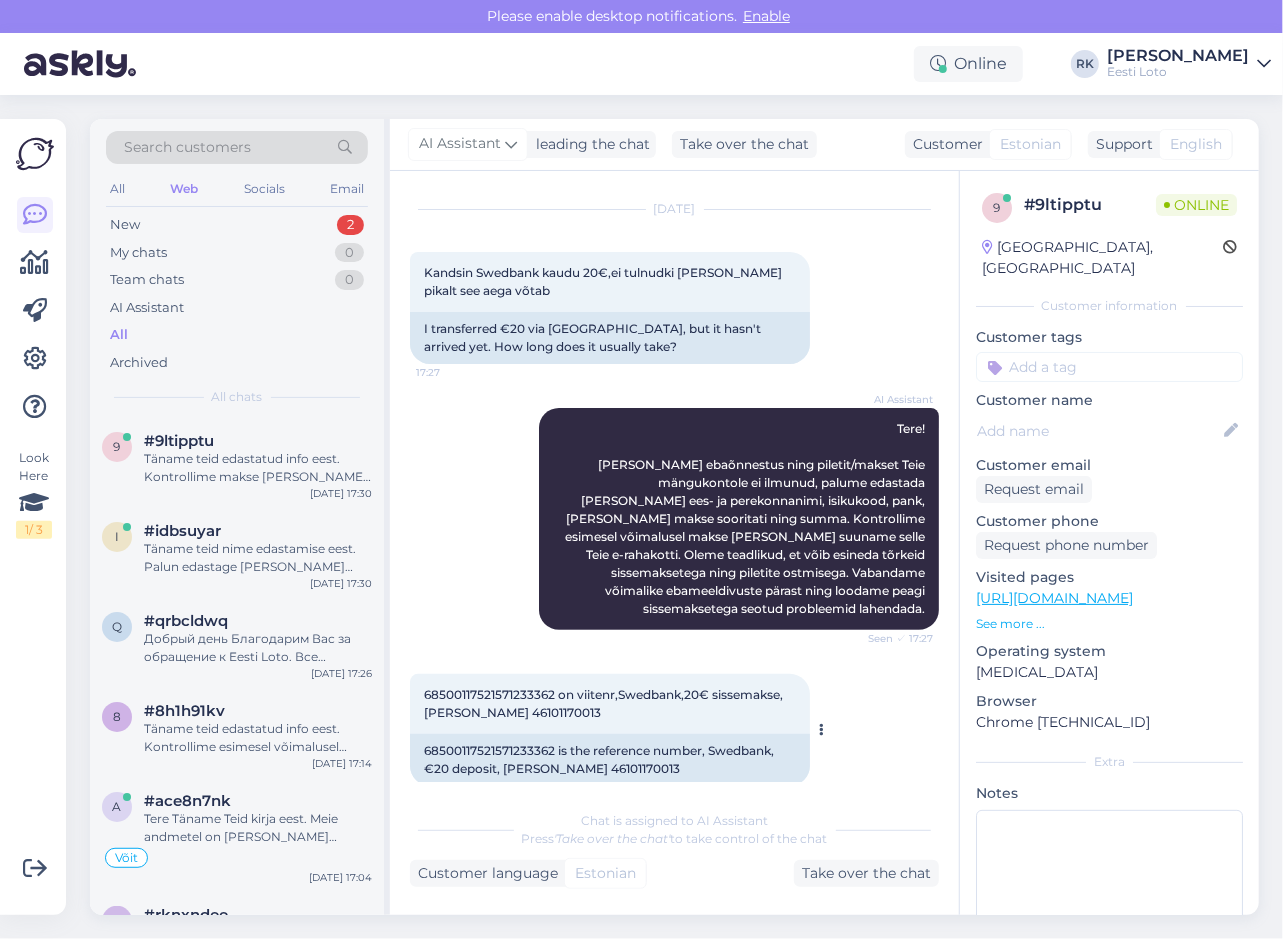 scroll, scrollTop: 0, scrollLeft: 0, axis: both 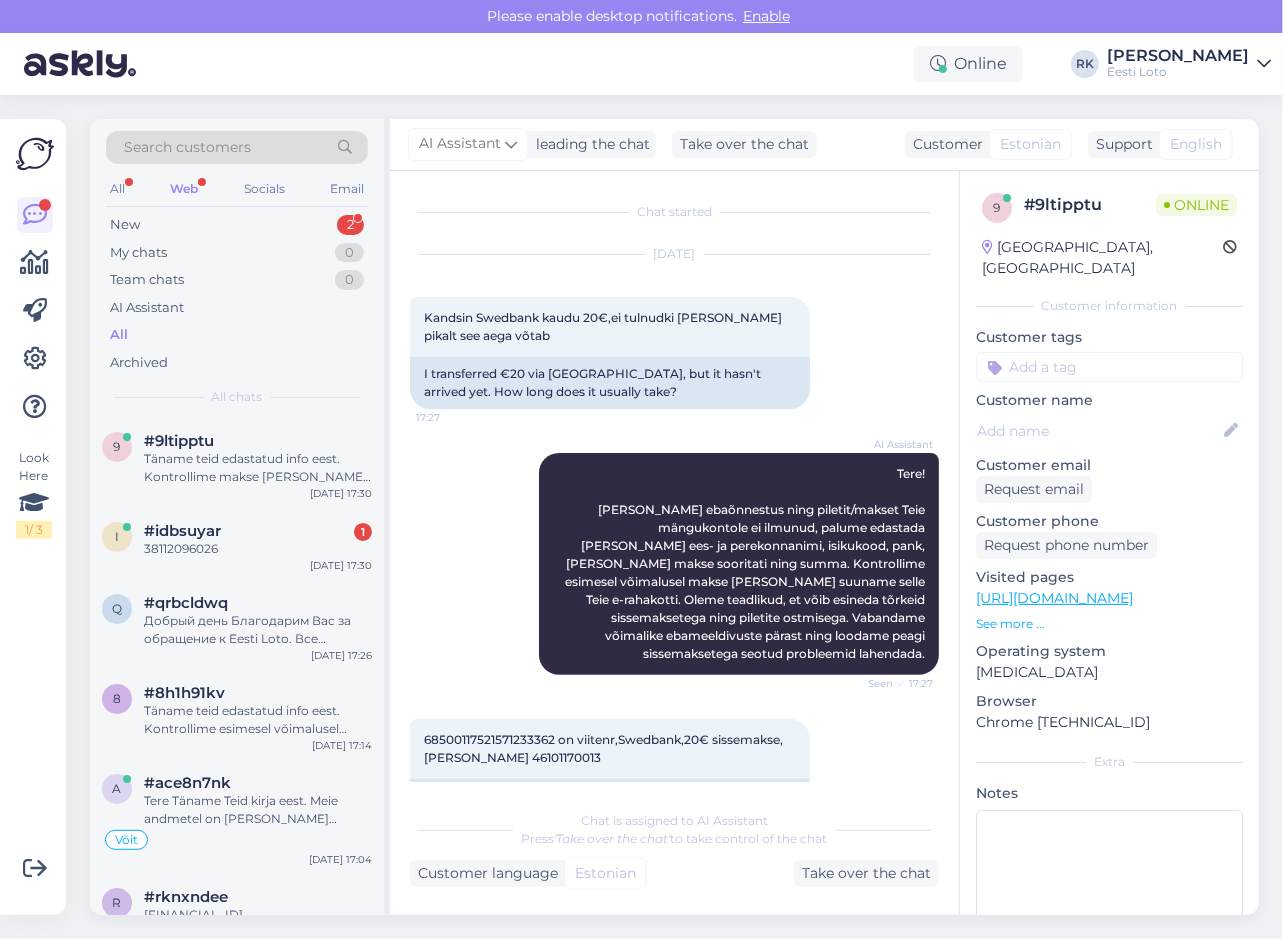 click on "Online RK Ragnar Leon Sonny Kaarneem Eesti Loto" at bounding box center (641, 64) 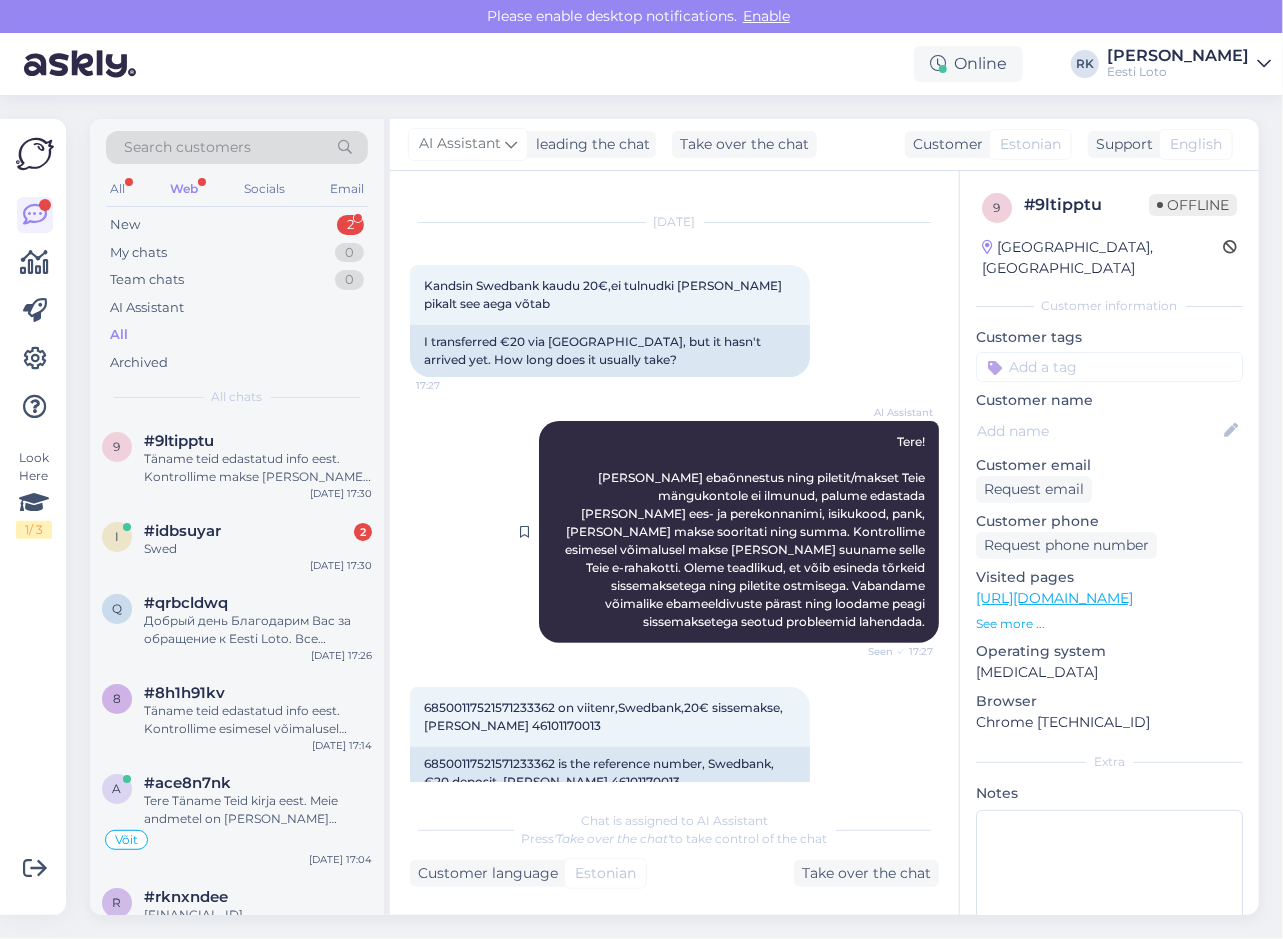 scroll, scrollTop: 0, scrollLeft: 0, axis: both 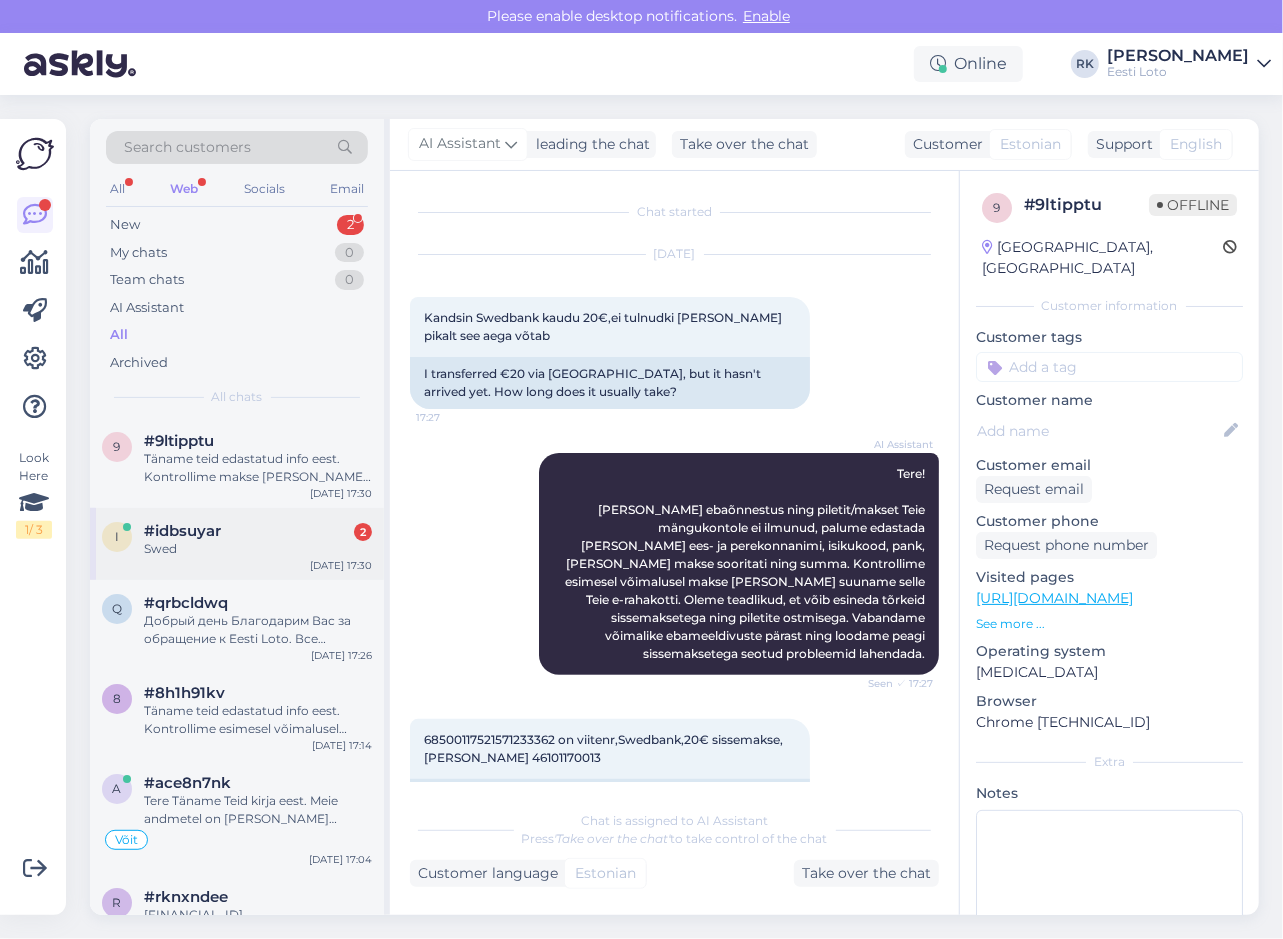 click on "Swed" at bounding box center (258, 549) 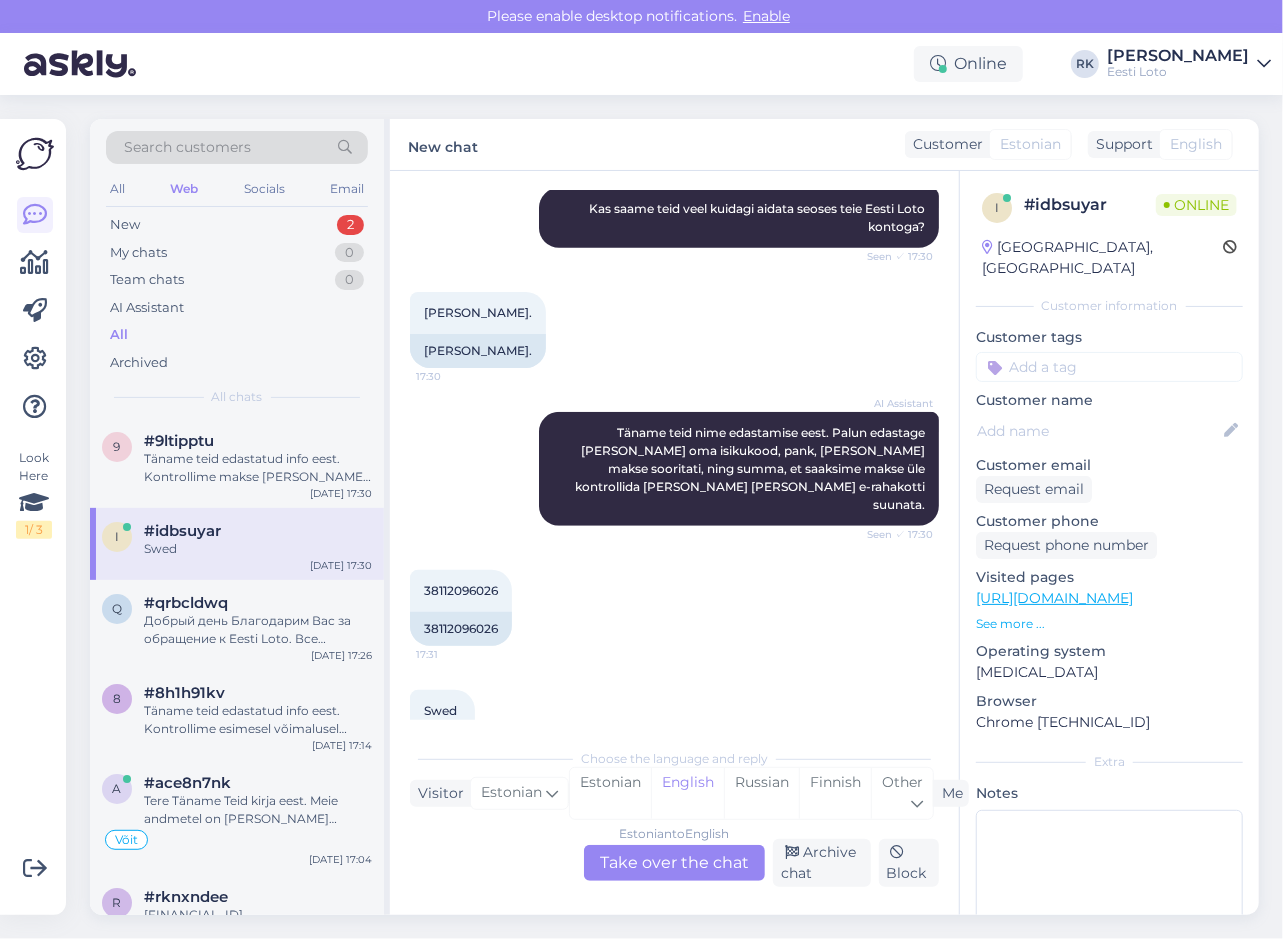 scroll, scrollTop: 664, scrollLeft: 0, axis: vertical 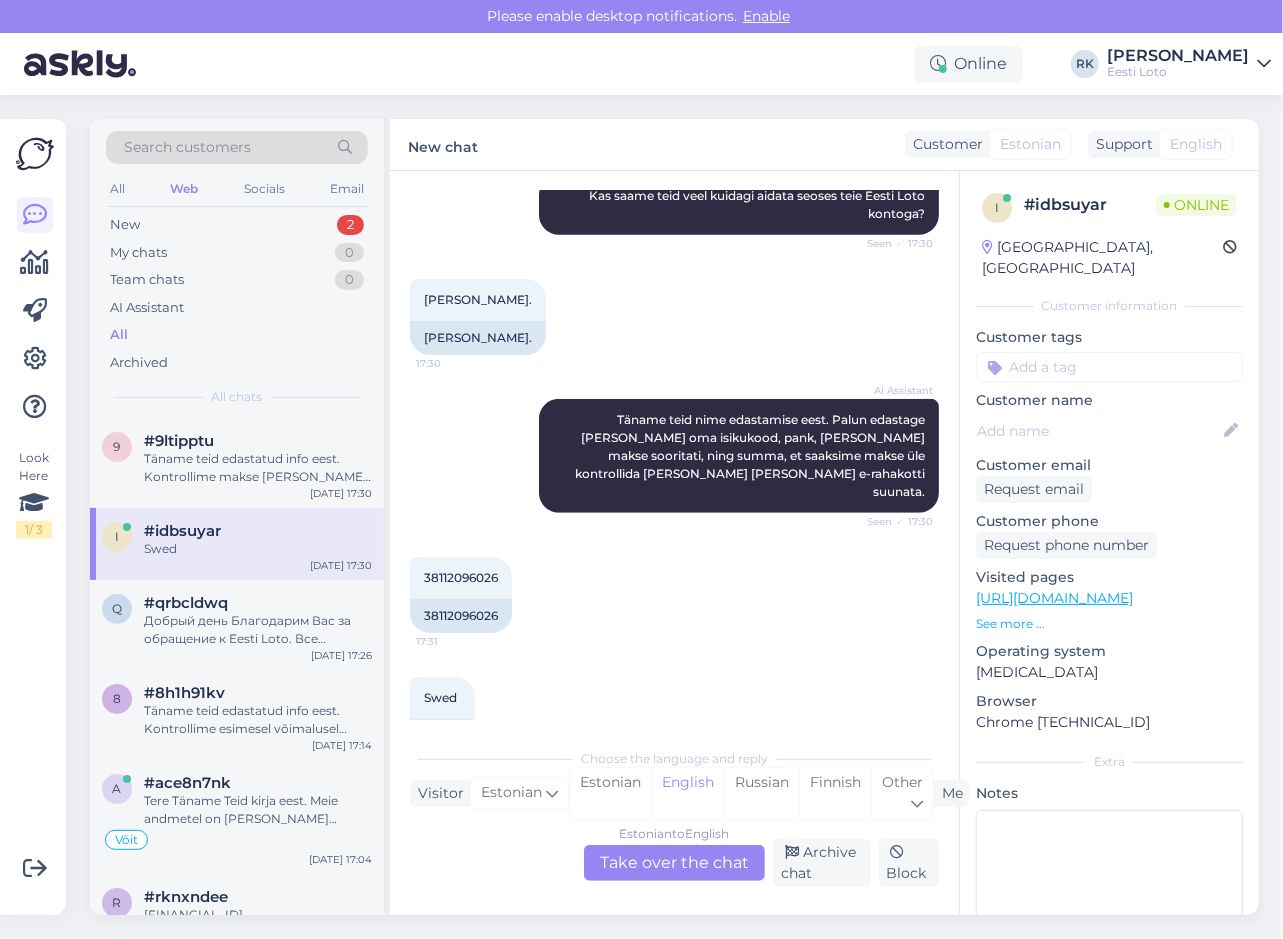 click on "Swed  17:31  Swed" at bounding box center [674, 715] 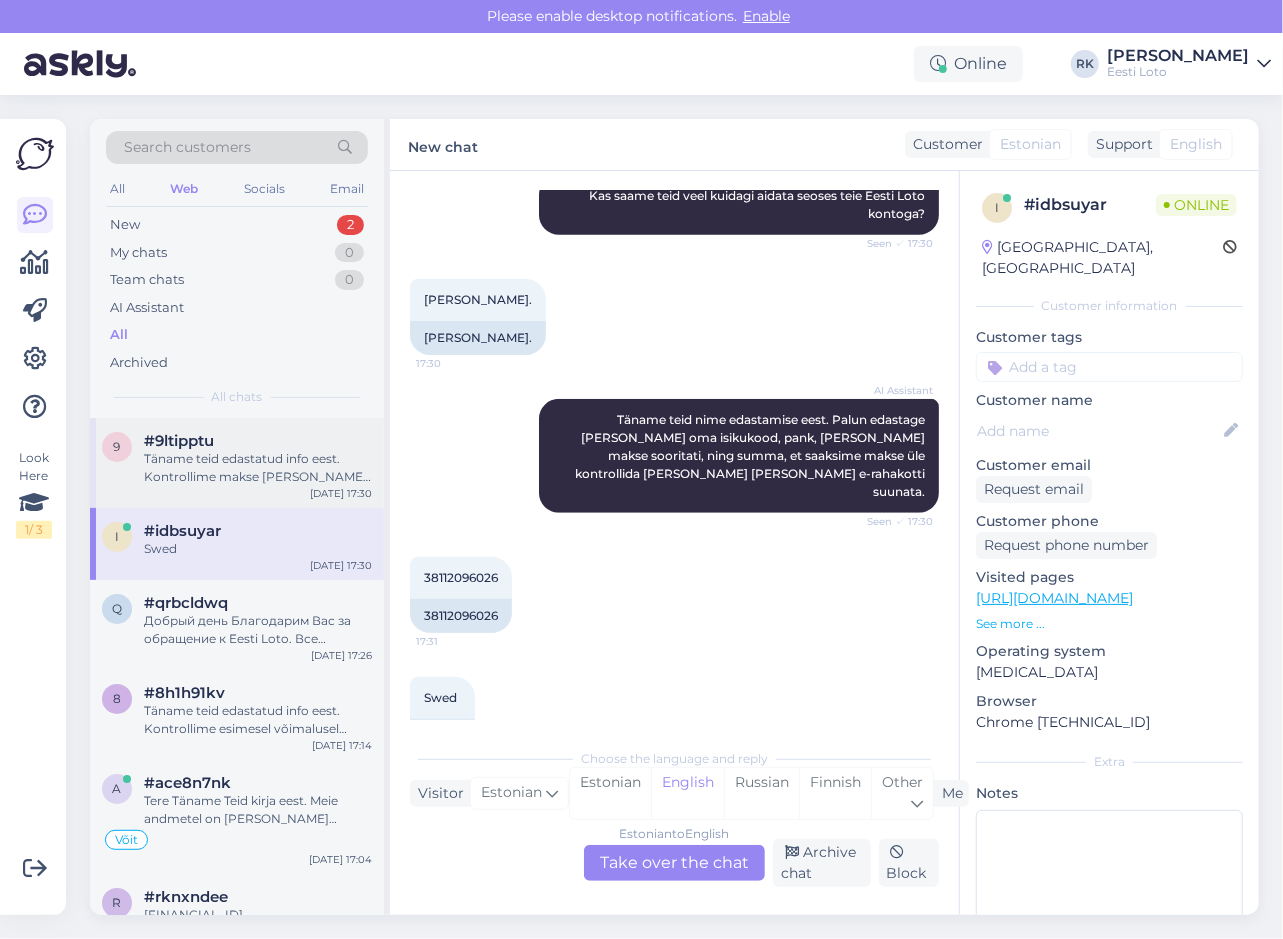 click on "9 #9ltipptu Täname teid edastatud info eest. Kontrollime makse üle ja suuname selle Teie e-rahakotti esimesel võimalusel." at bounding box center (237, 459) 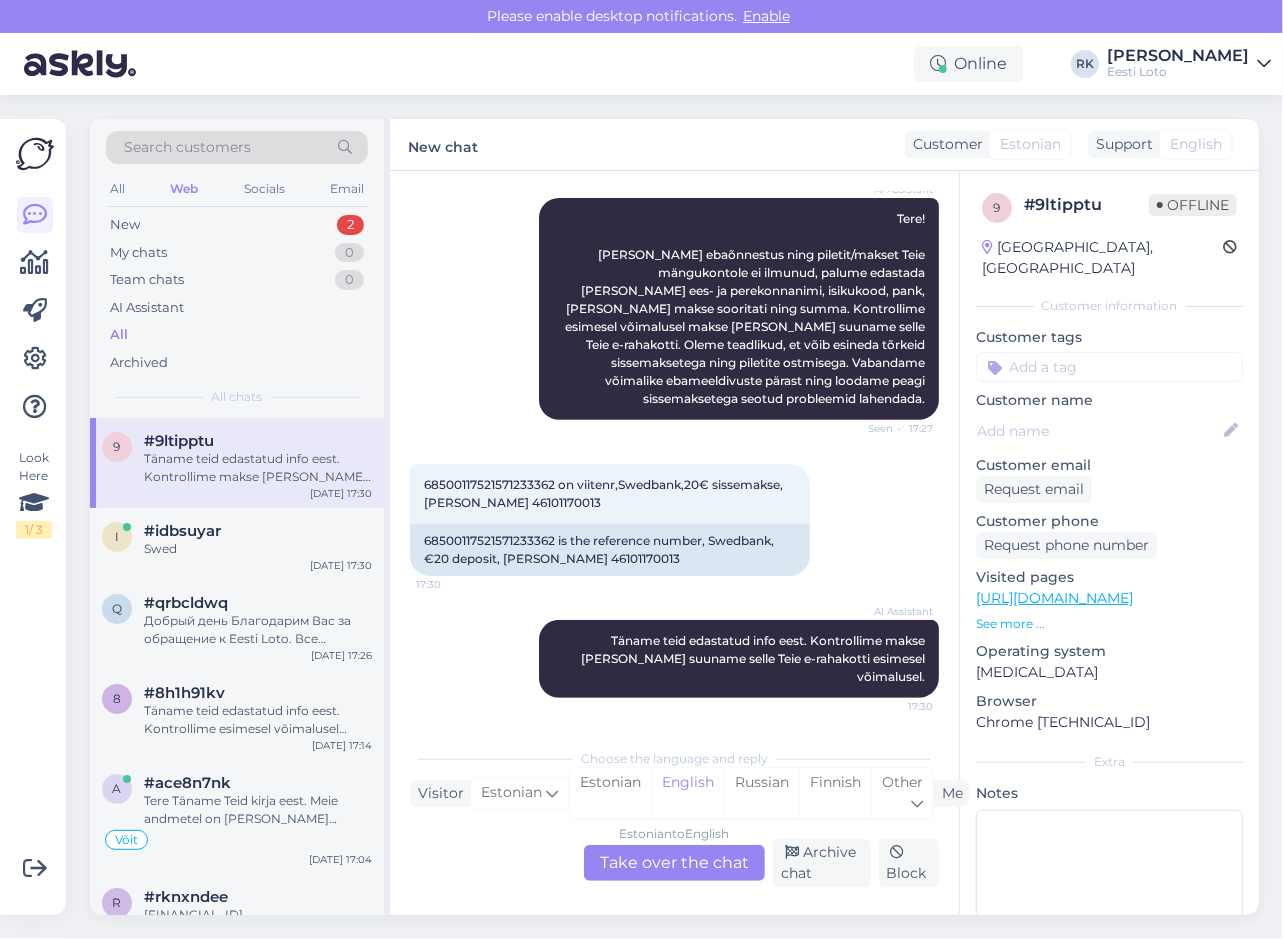scroll, scrollTop: 218, scrollLeft: 0, axis: vertical 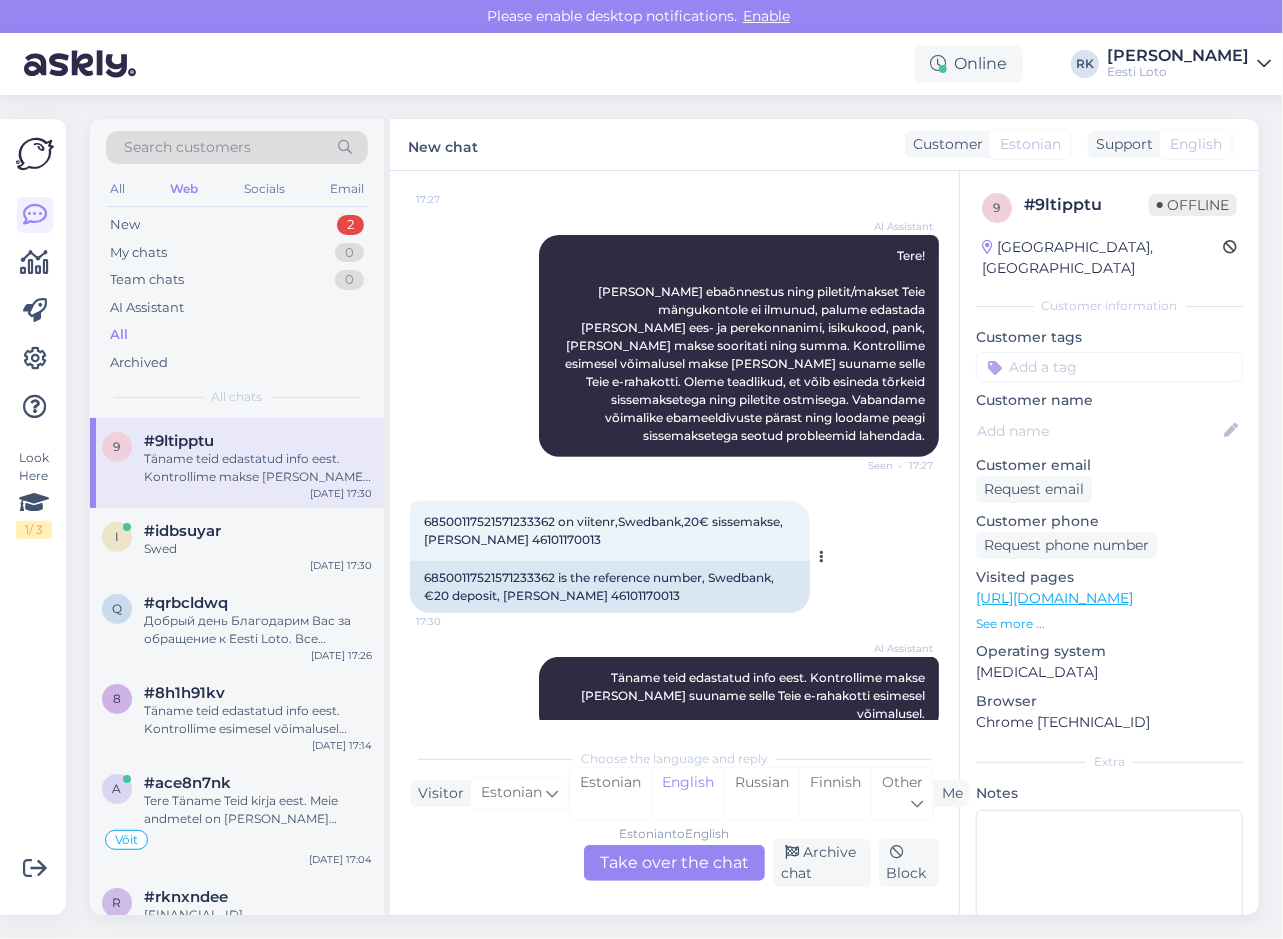click on "68500117521571233362 is the reference number, Swedbank, €20 deposit, [PERSON_NAME] 46101170013" at bounding box center (610, 587) 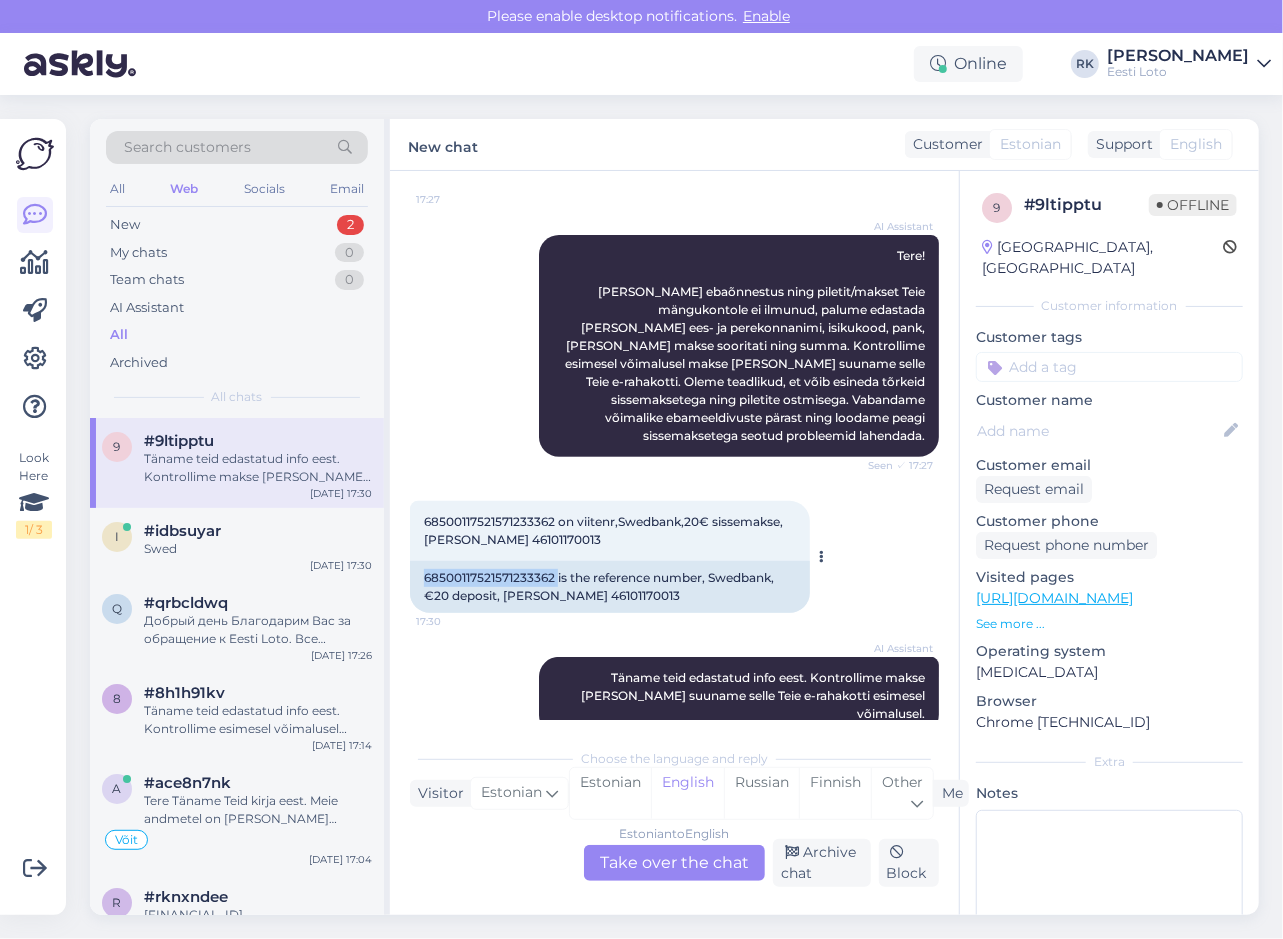 click on "68500117521571233362 is the reference number, Swedbank, €20 deposit, [PERSON_NAME] 46101170013" at bounding box center (610, 587) 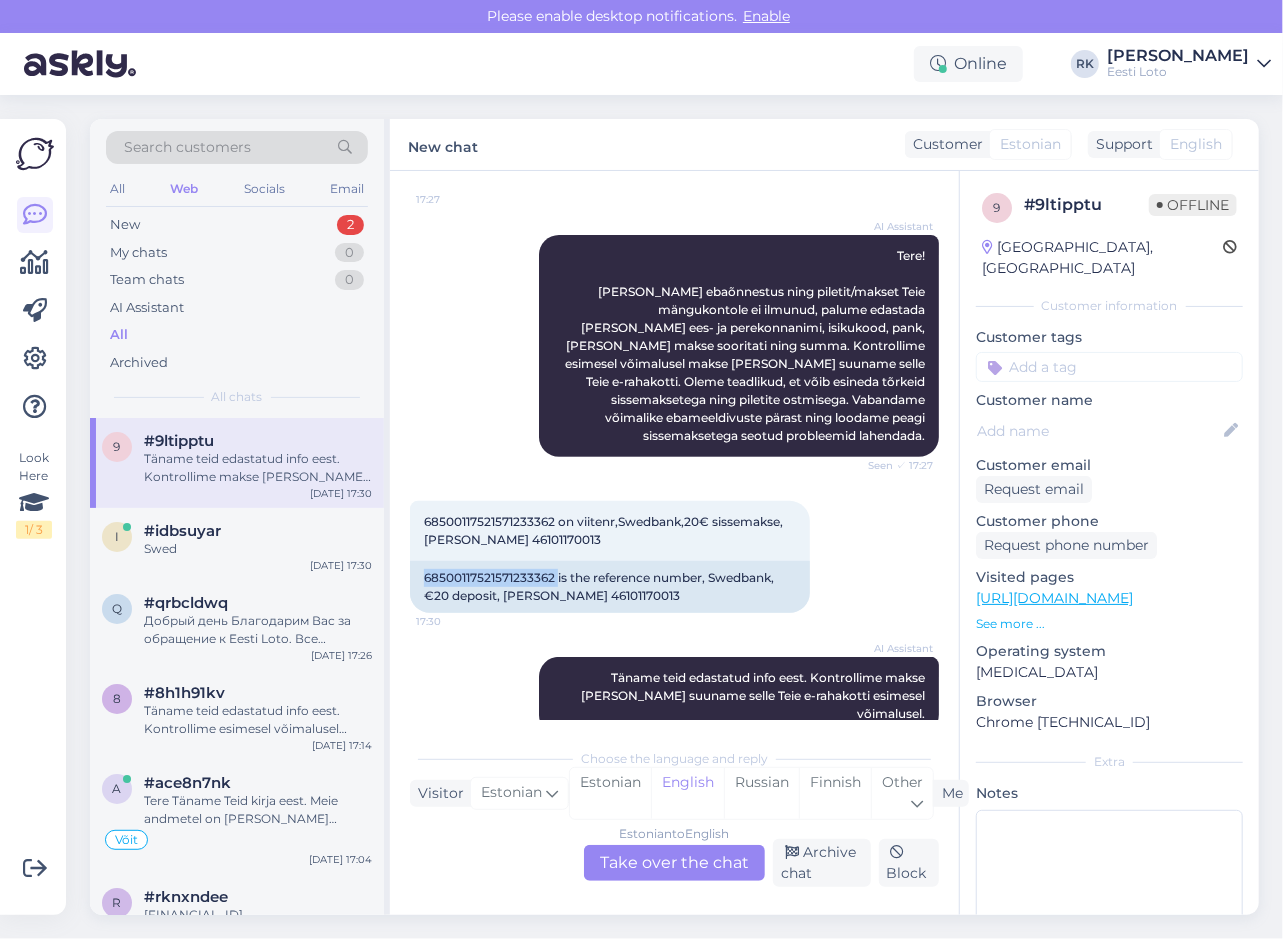 copy on "68500117521571233362" 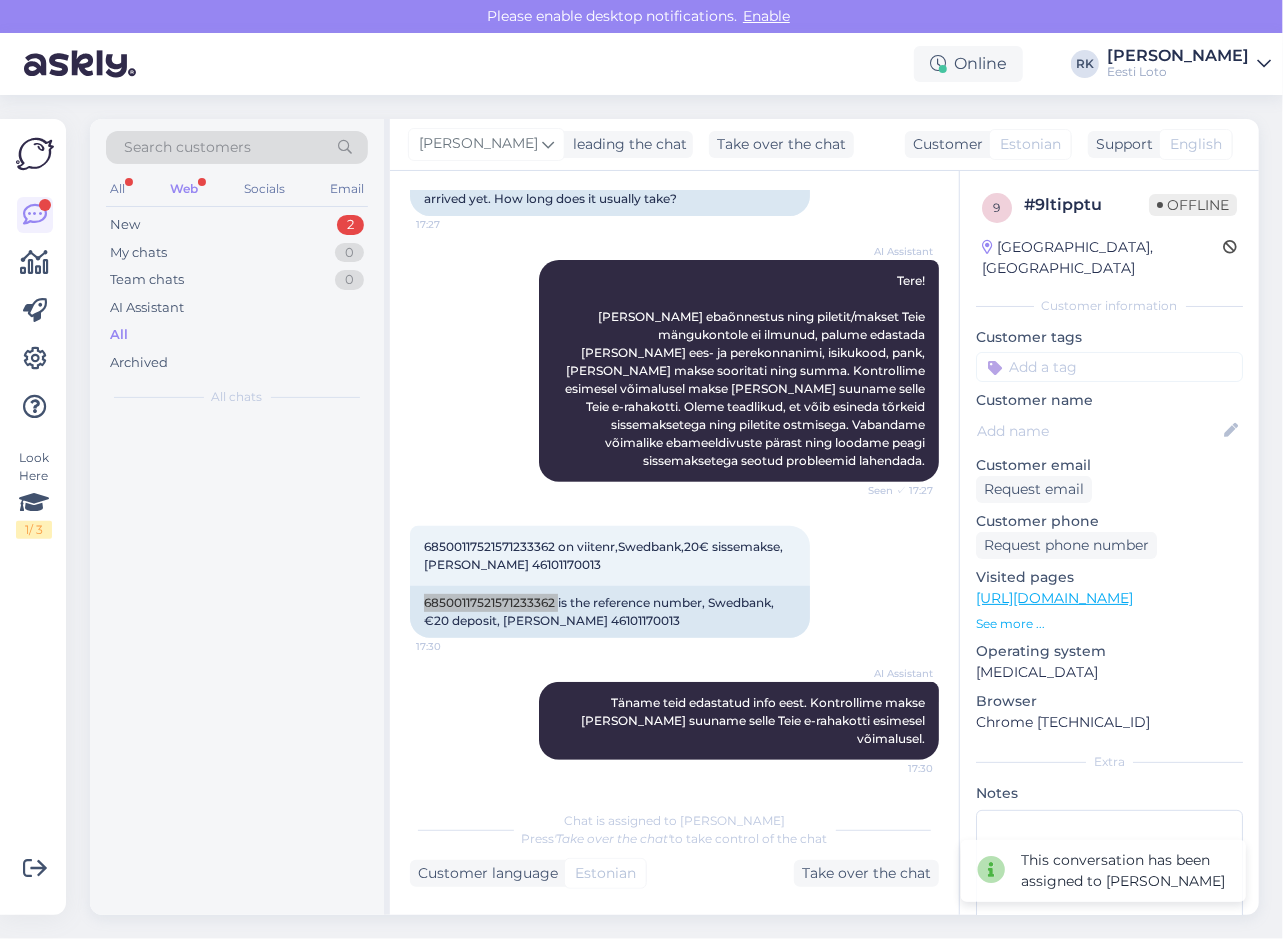 scroll, scrollTop: 156, scrollLeft: 0, axis: vertical 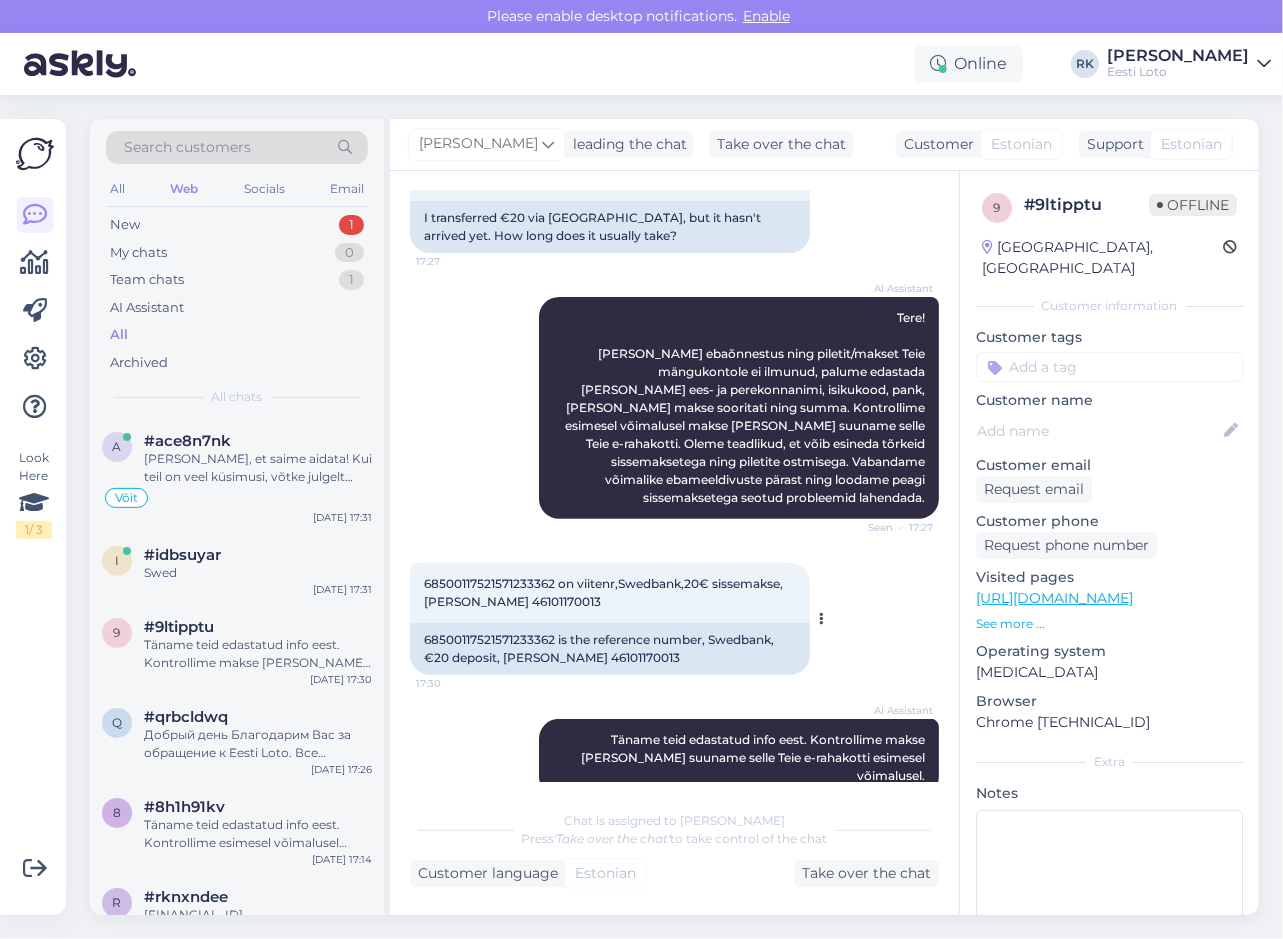 click on "68500117521571233362 is the reference number, Swedbank, €20 deposit, [PERSON_NAME] 46101170013" at bounding box center [610, 649] 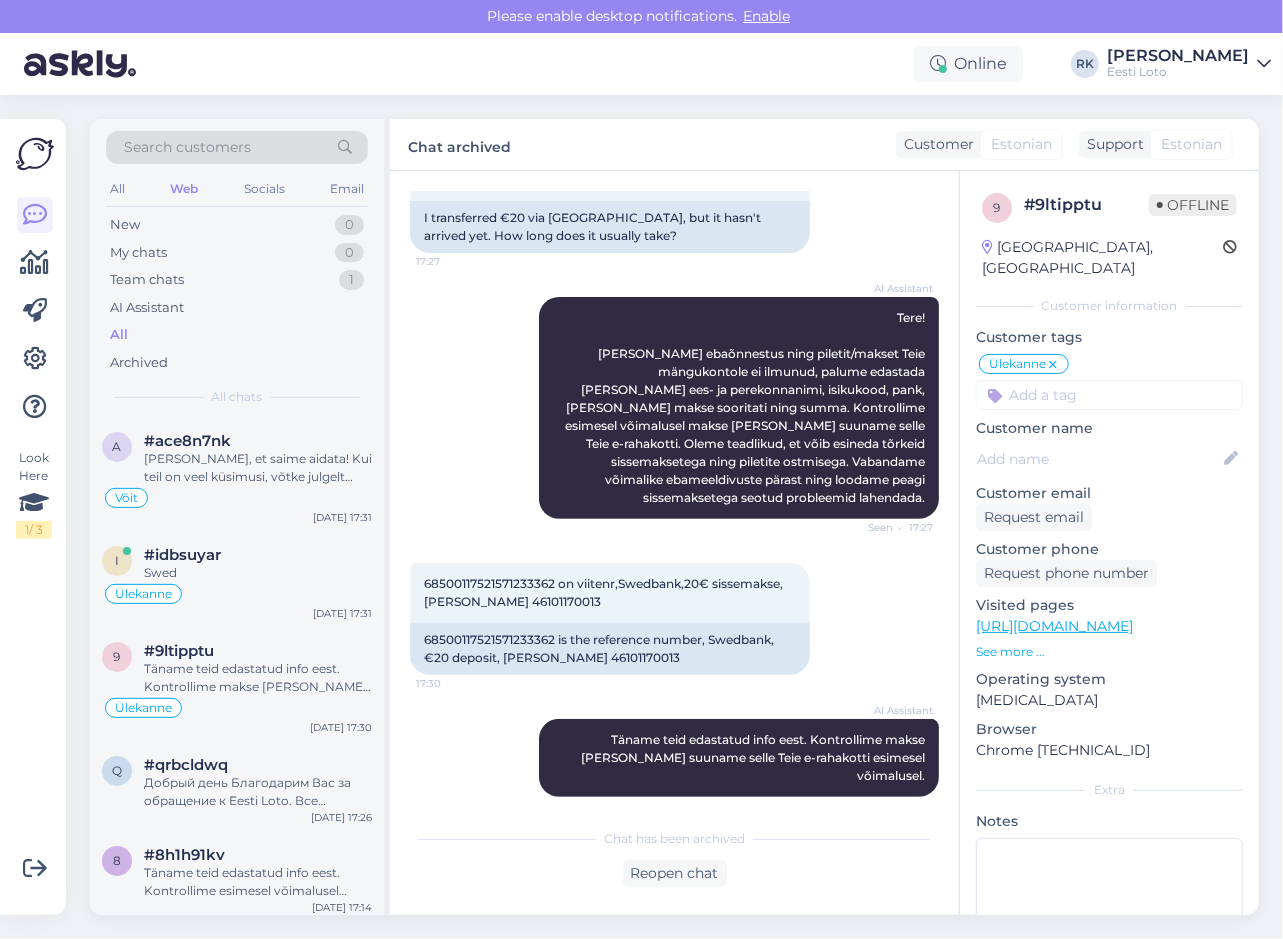 scroll, scrollTop: 138, scrollLeft: 0, axis: vertical 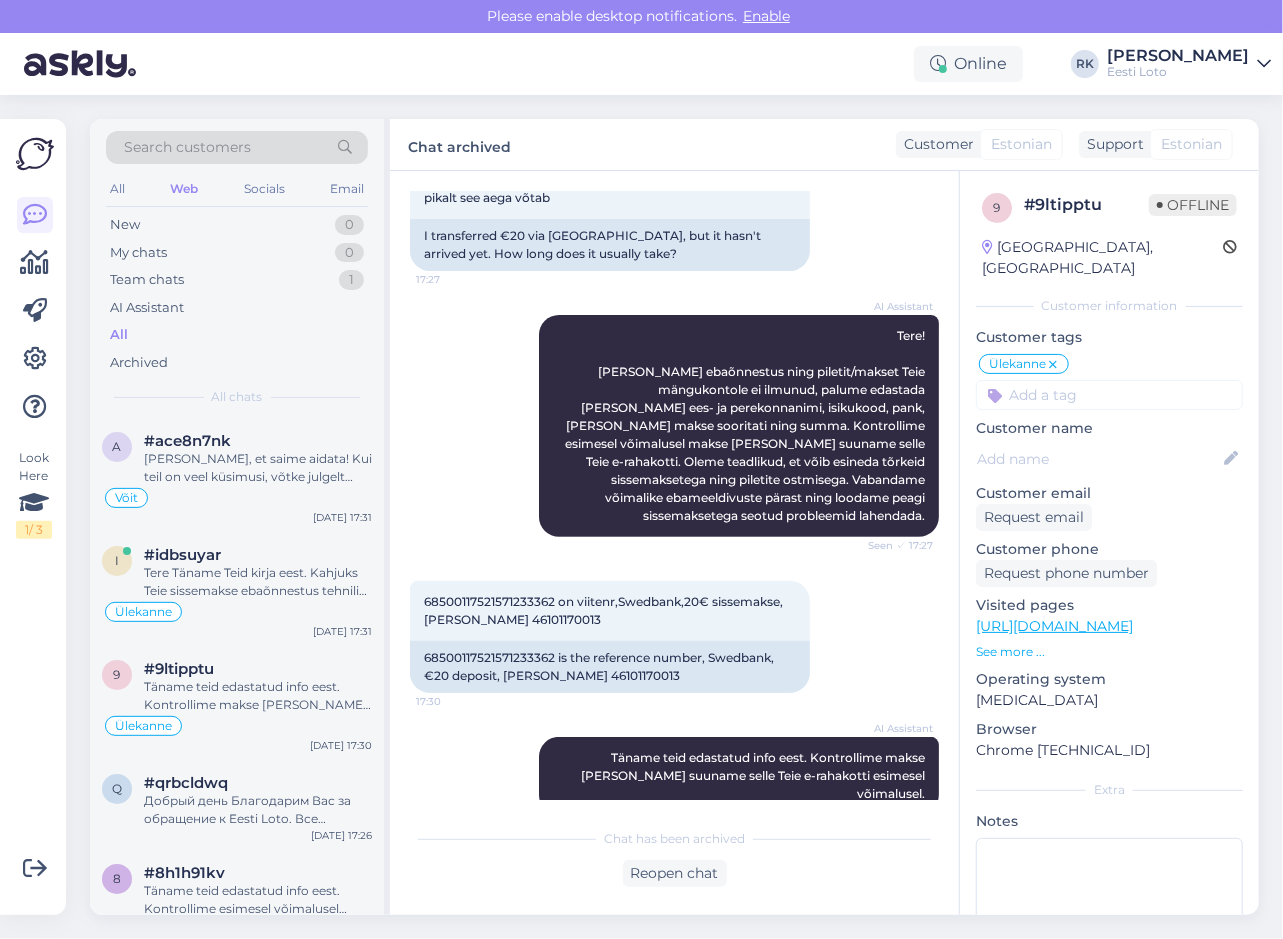 click on "Look Here 1  / 3" at bounding box center [35, 517] 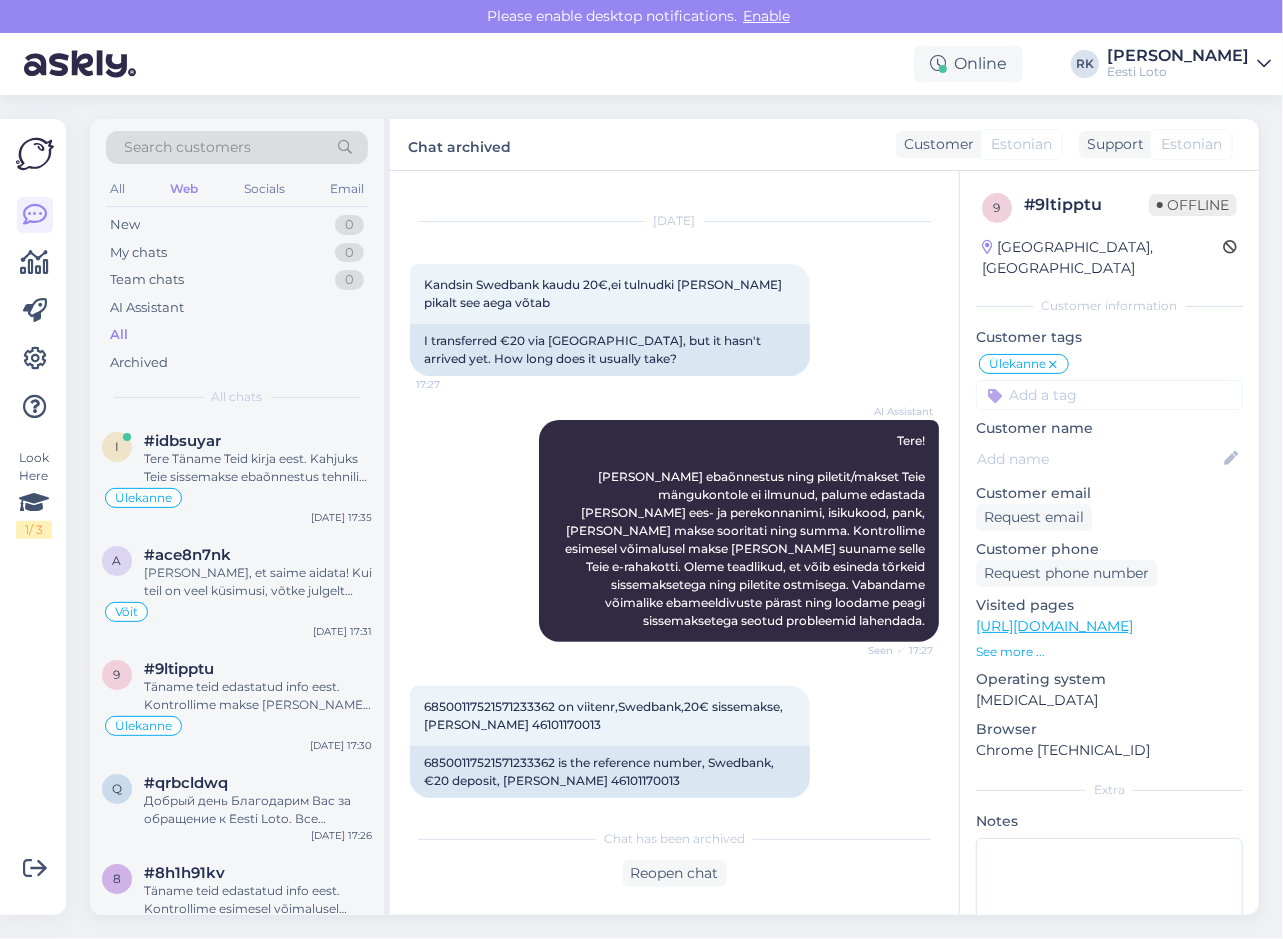 scroll, scrollTop: 138, scrollLeft: 0, axis: vertical 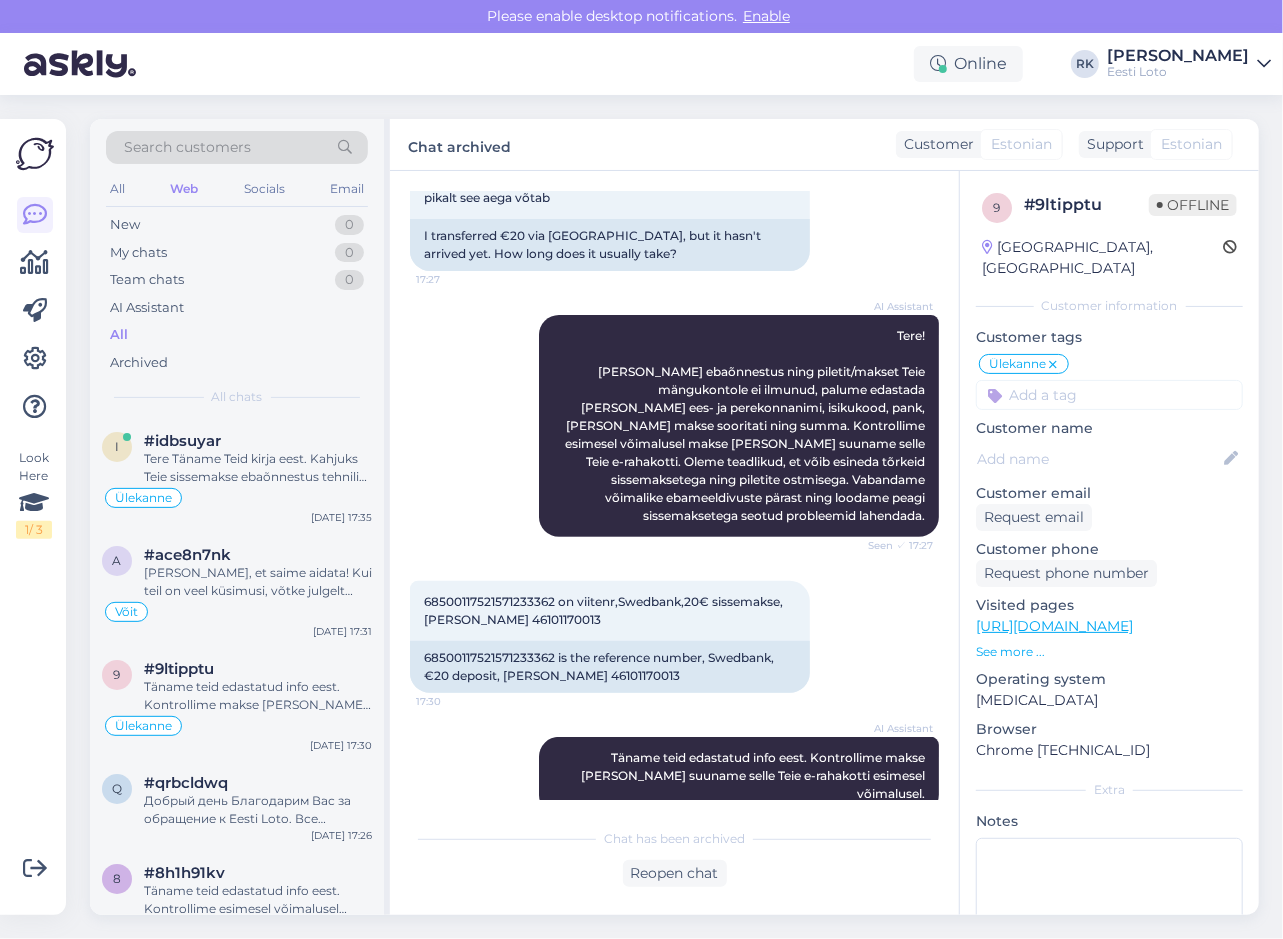 click on "AI Assistant Tere!
Kui makse ebaõnnestus ning piletit/makset Teie mängukontole ei ilmunud, palume edastada meile oma ees- ja perekonnanimi, isikukood, pank, kust makse sooritati ning summa. Kontrollime esimesel võimalusel makse üle ja suuname selle Teie e-rahakotti. Oleme teadlikud, et võib esineda tõrkeid sissemaksetega ning piletite ostmisega. Vabandame võimalike ebameeldivuste pärast ning loodame peagi sissemaksetega seotud probleemid lahendada. Seen ✓ 17:27" at bounding box center [674, 426] 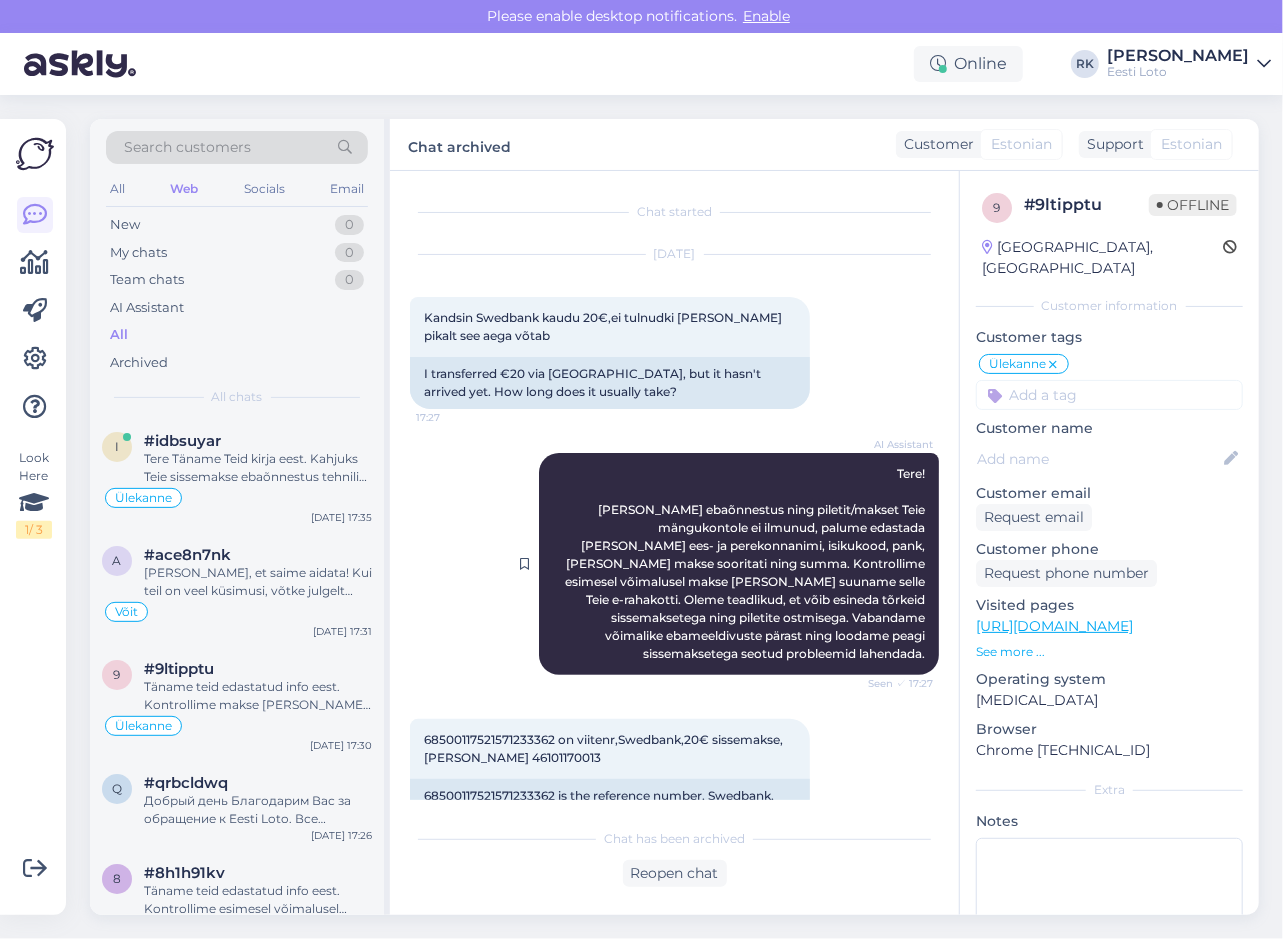 scroll, scrollTop: 138, scrollLeft: 0, axis: vertical 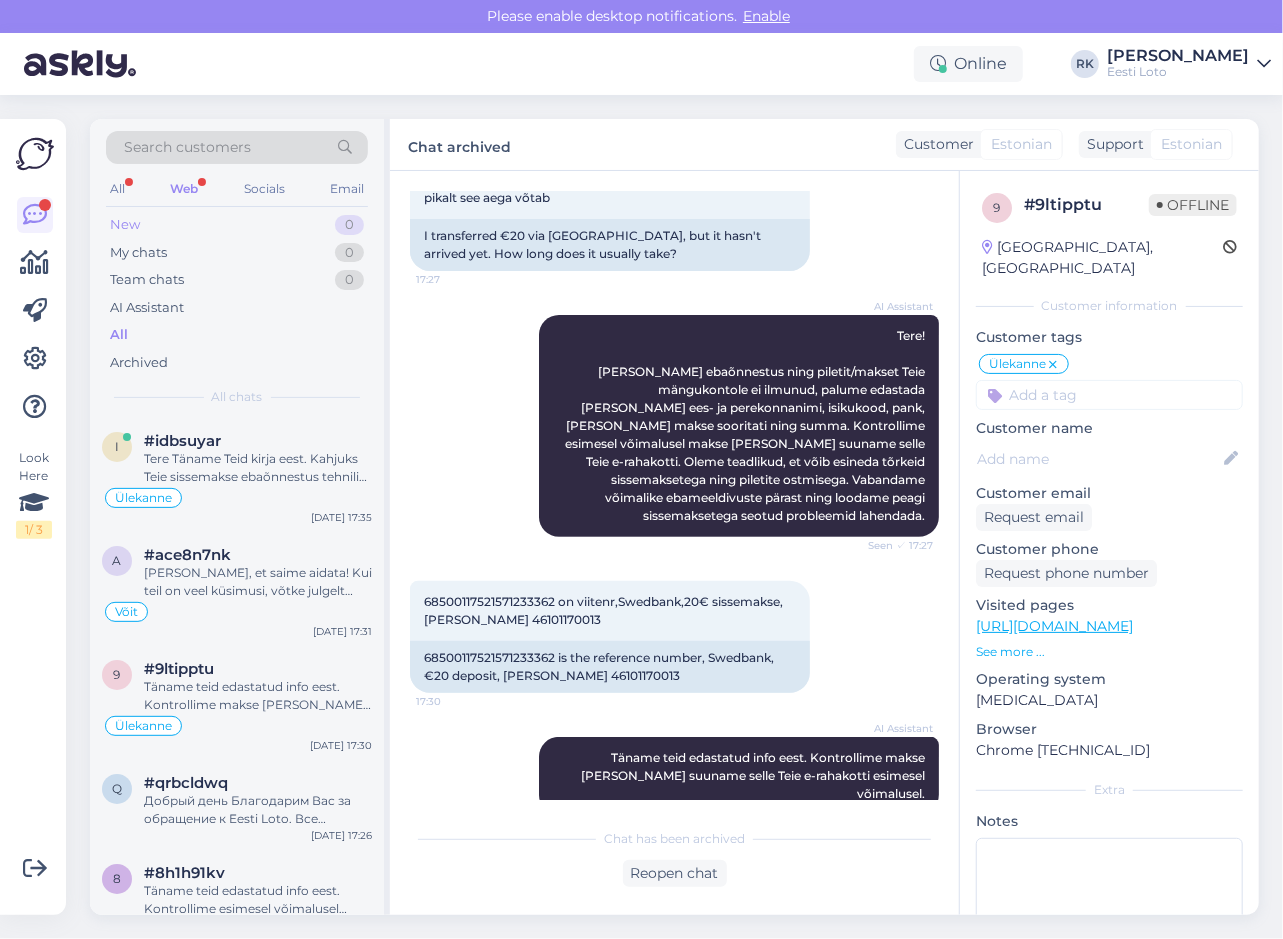 click on "New 0" at bounding box center (237, 225) 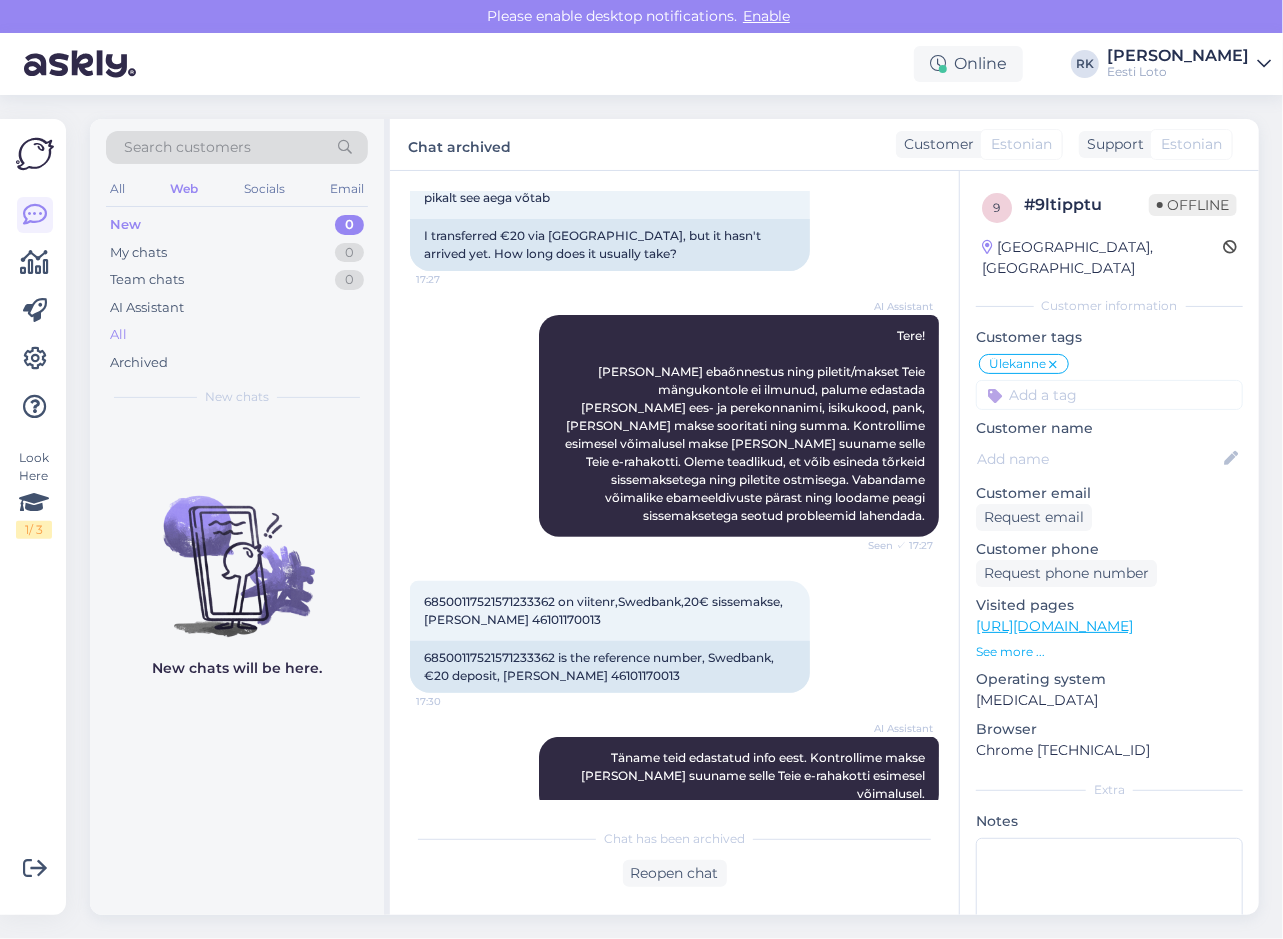 click on "All" at bounding box center (118, 335) 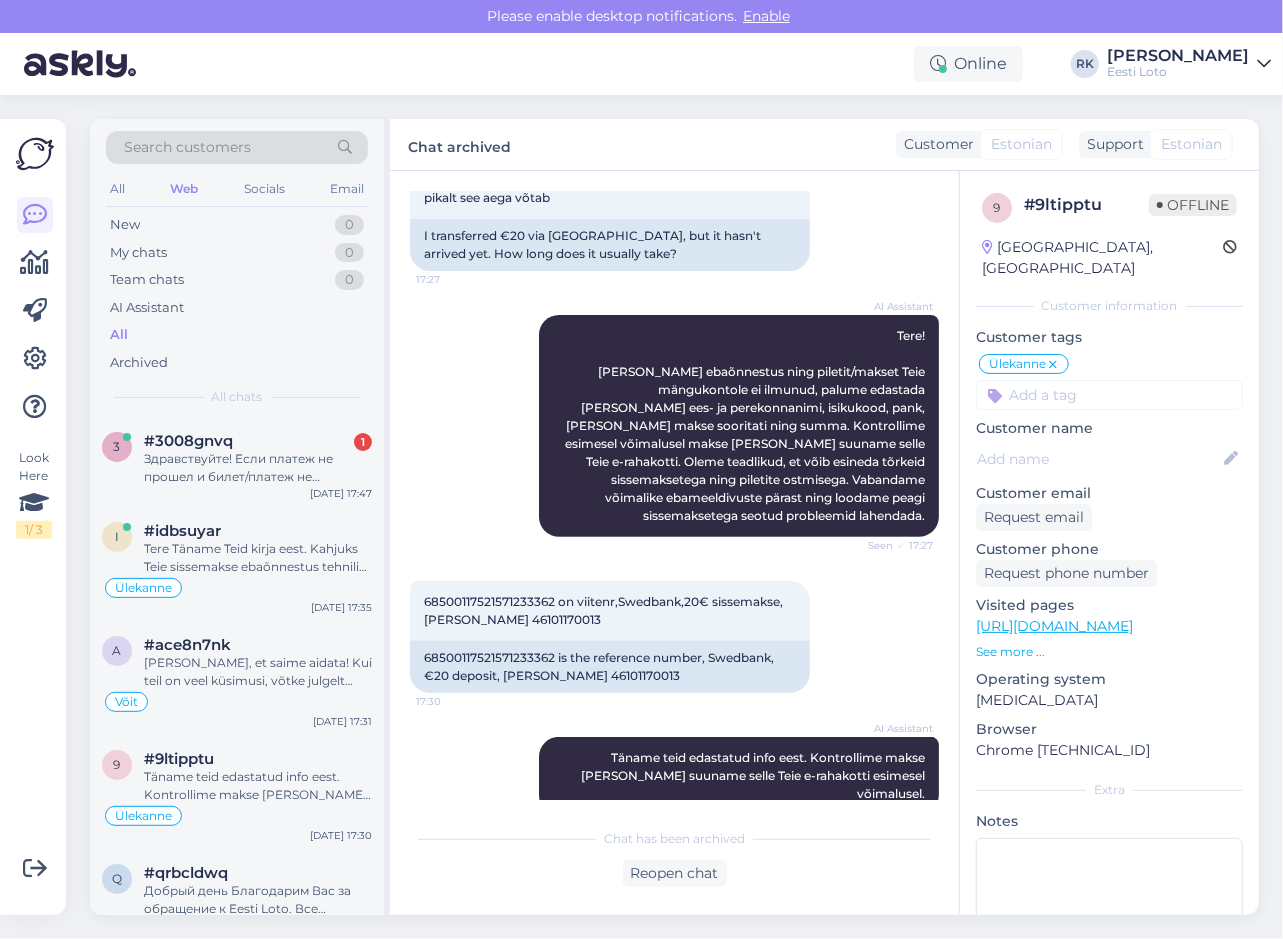 click on "AI Assistant Tere!
Kui makse ebaõnnestus ning piletit/makset Teie mängukontole ei ilmunud, palume edastada meile oma ees- ja perekonnanimi, isikukood, pank, kust makse sooritati ning summa. Kontrollime esimesel võimalusel makse üle ja suuname selle Teie e-rahakotti. Oleme teadlikud, et võib esineda tõrkeid sissemaksetega ning piletite ostmisega. Vabandame võimalike ebameeldivuste pärast ning loodame peagi sissemaksetega seotud probleemid lahendada. Seen ✓ 17:27" at bounding box center (674, 426) 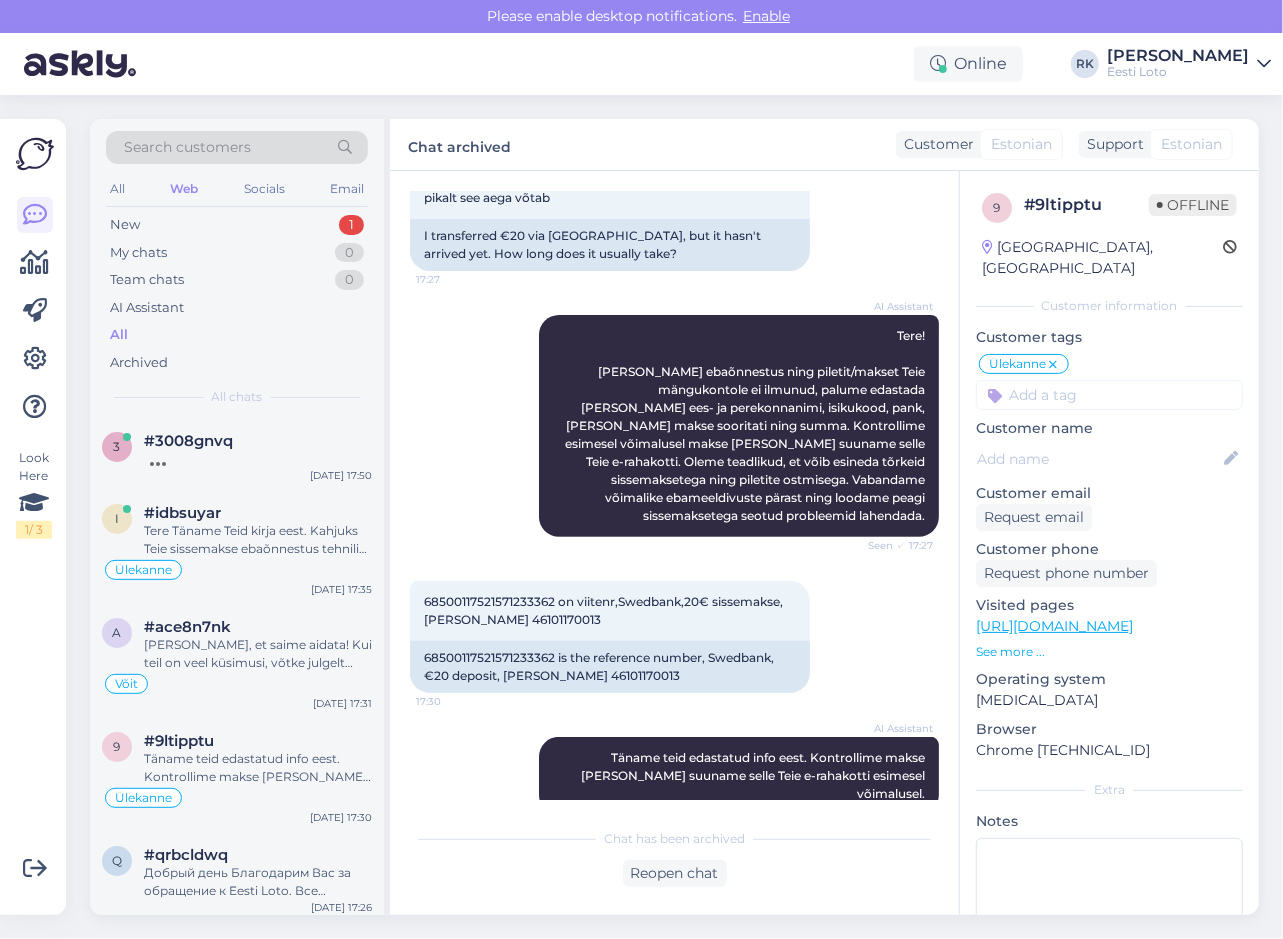 click on "Look Here 1  / 3" at bounding box center [35, 517] 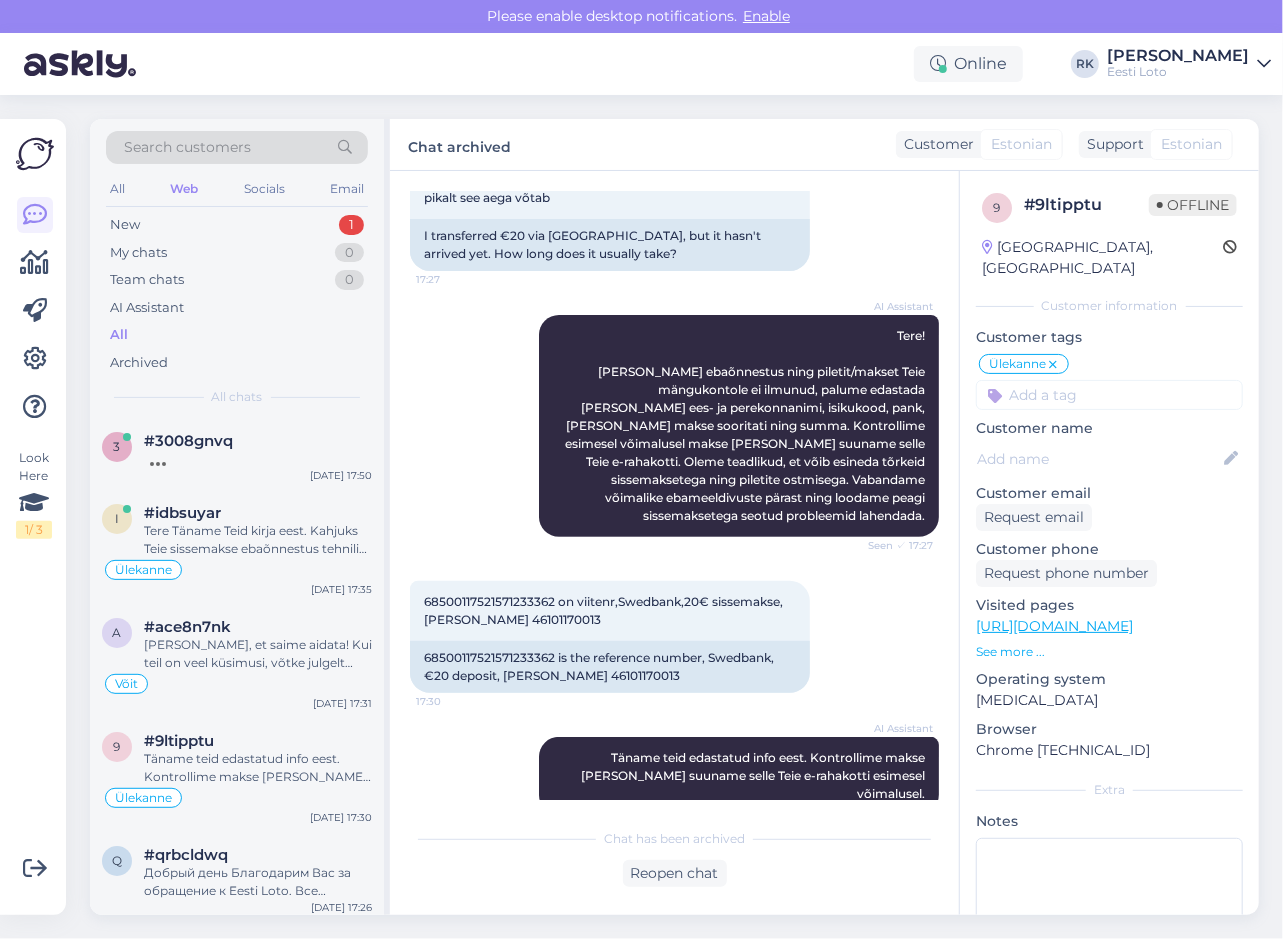 click on "Look Here 1  / 3" at bounding box center [35, 517] 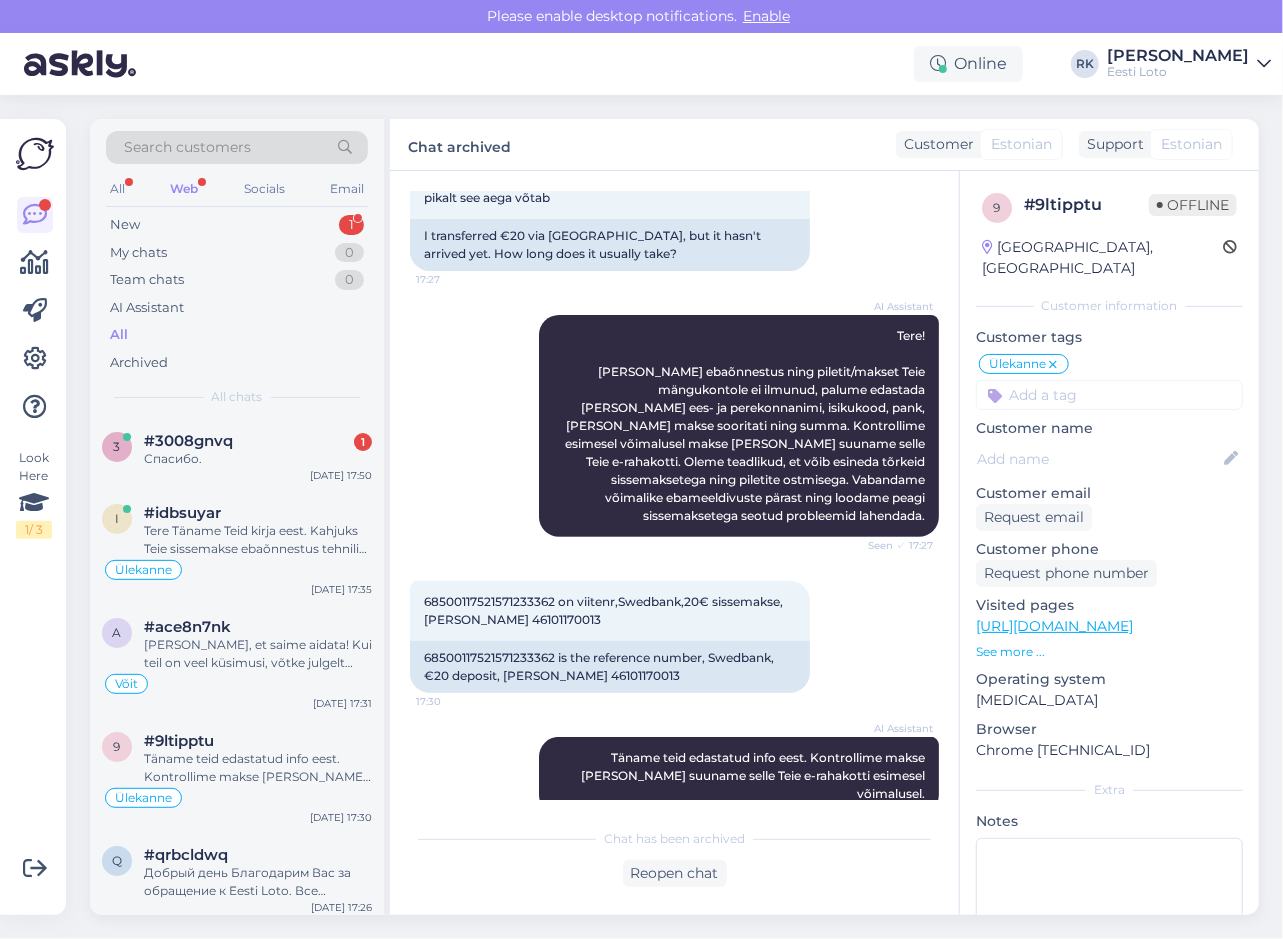 click on "Search customers All Web Socials  Email New 1 My chats 0 Team chats 0 AI Assistant All Archived All chats 3 #3008gnvq 1 Спасибо.  Jul 10 17:50  i #idbsuyar Tere
Täname Teid kirja eest.
Kahjuks Teie sissemakse ebaõnnestus tehnilise tõrke tõttu. Kontrollisime tehingu üle ja raha tagastasime Teie e-rahakotti.
Palume vabandust tekkinud tõrke pärast. Ülekanne Jul 10 17:35  a #ace8n7nk Hea meel, et saime aidata! Kui teil on veel küsimusi, võtke julgelt ühendust. Võit Jul 10 17:31  9 #9ltipptu Täname teid edastatud info eest. Kontrollime makse üle ja suuname selle Teie e-rahakotti esimesel võimalusel. Ülekanne Jul 10 17:30  q #qrbcldwq Jul 10 17:26  8 #8h1h91kv Täname teid edastatud info eest. Kontrollime esimesel võimalusel makse üle ja suuname selle Teie e-rahakotti. Vabandame tekkinud ebameeldivuste pärast. Jul 10 17:14  r #rknxndee EE842200221029812168 Ülekanne Jul 10 16:57  r #ru7efw8k Jul 10 16:39  e #ehvx8ekm Jul 10 16:03  z #zaiaeeso püsitellimus Jul 10 16:01  x h g 7" at bounding box center (680, 517) 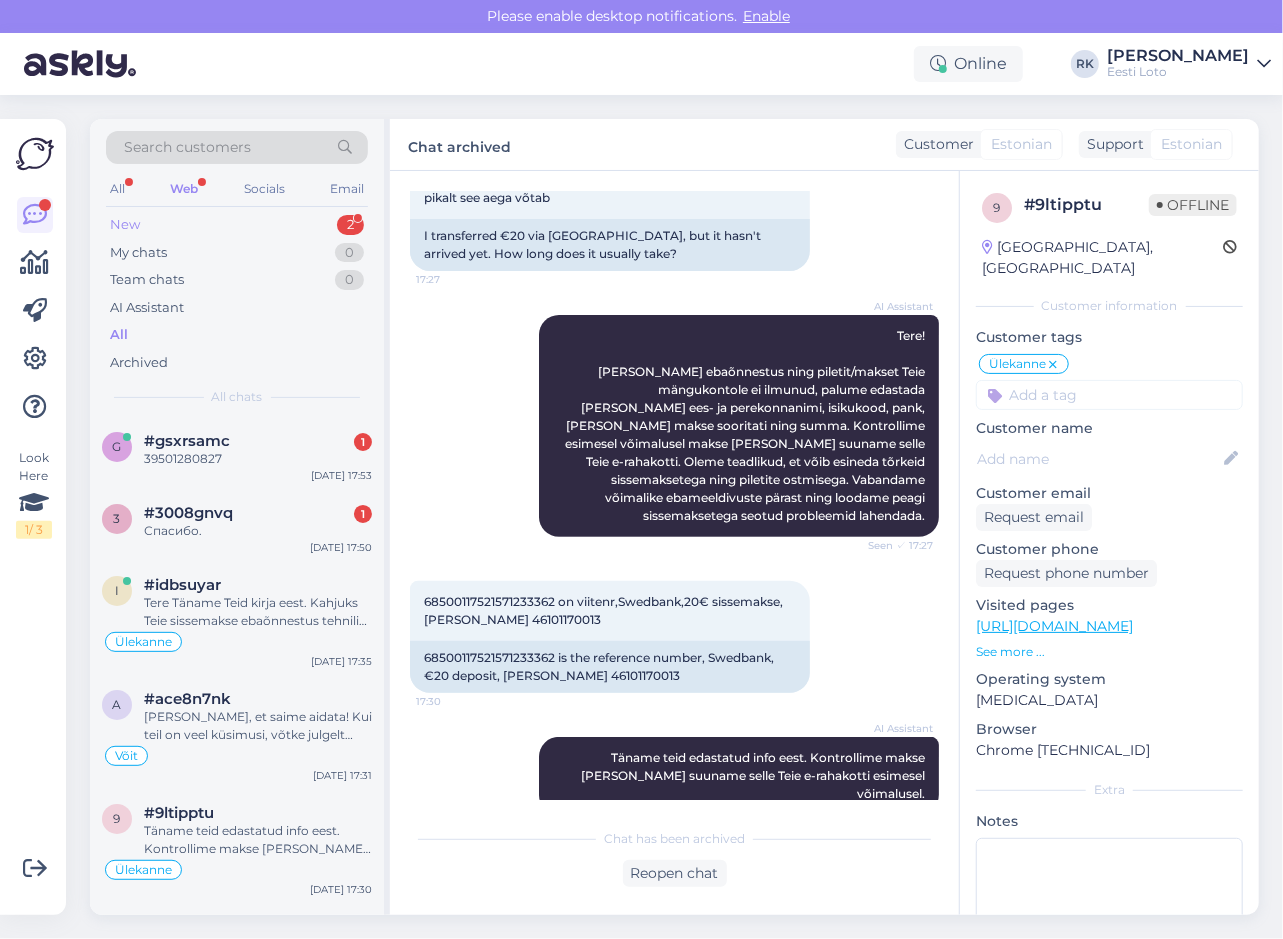 click on "New 2" at bounding box center (237, 225) 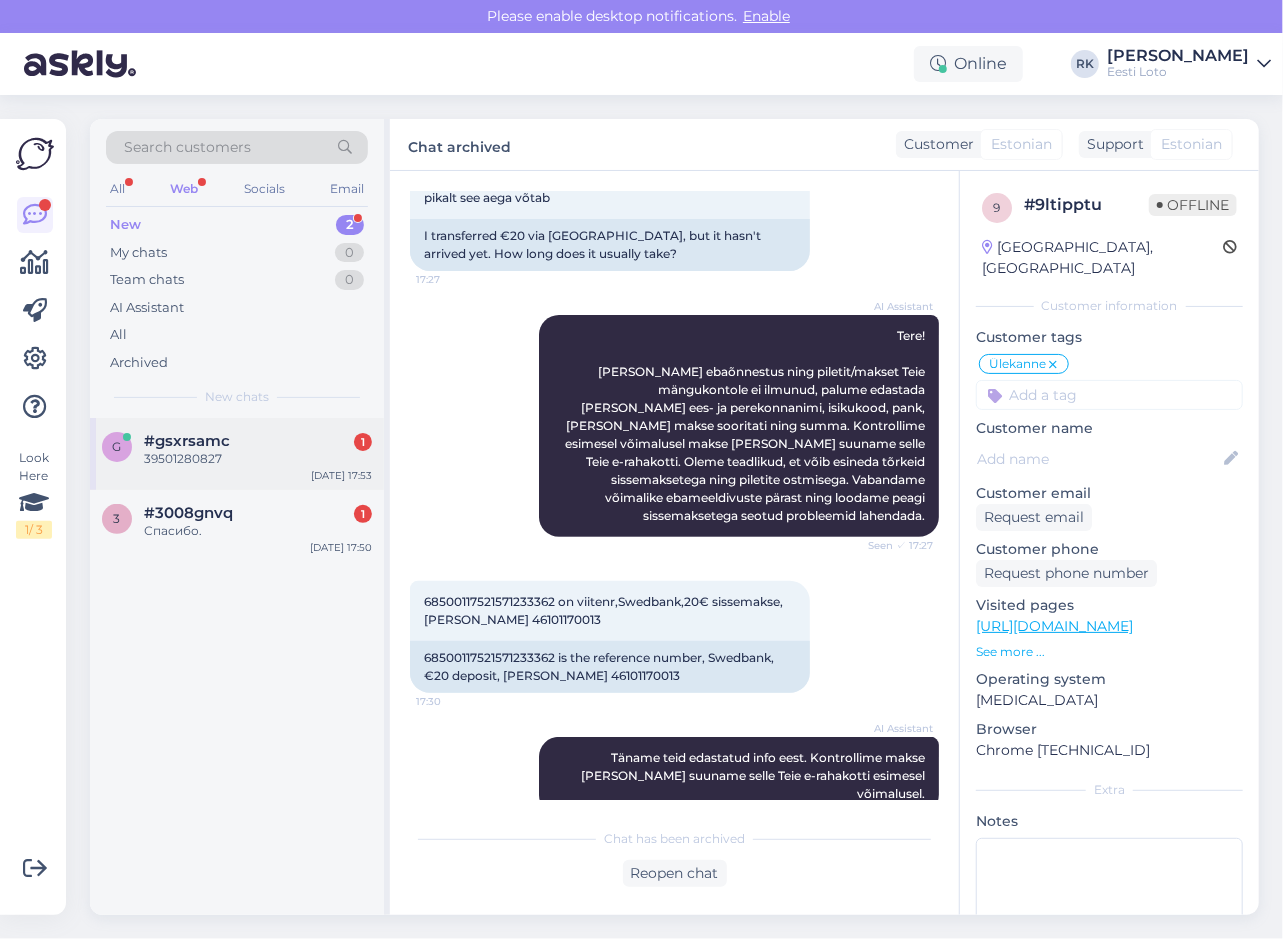 click on "g #gsxrsamc 1 39501280827 Jul 10 17:53" at bounding box center [237, 454] 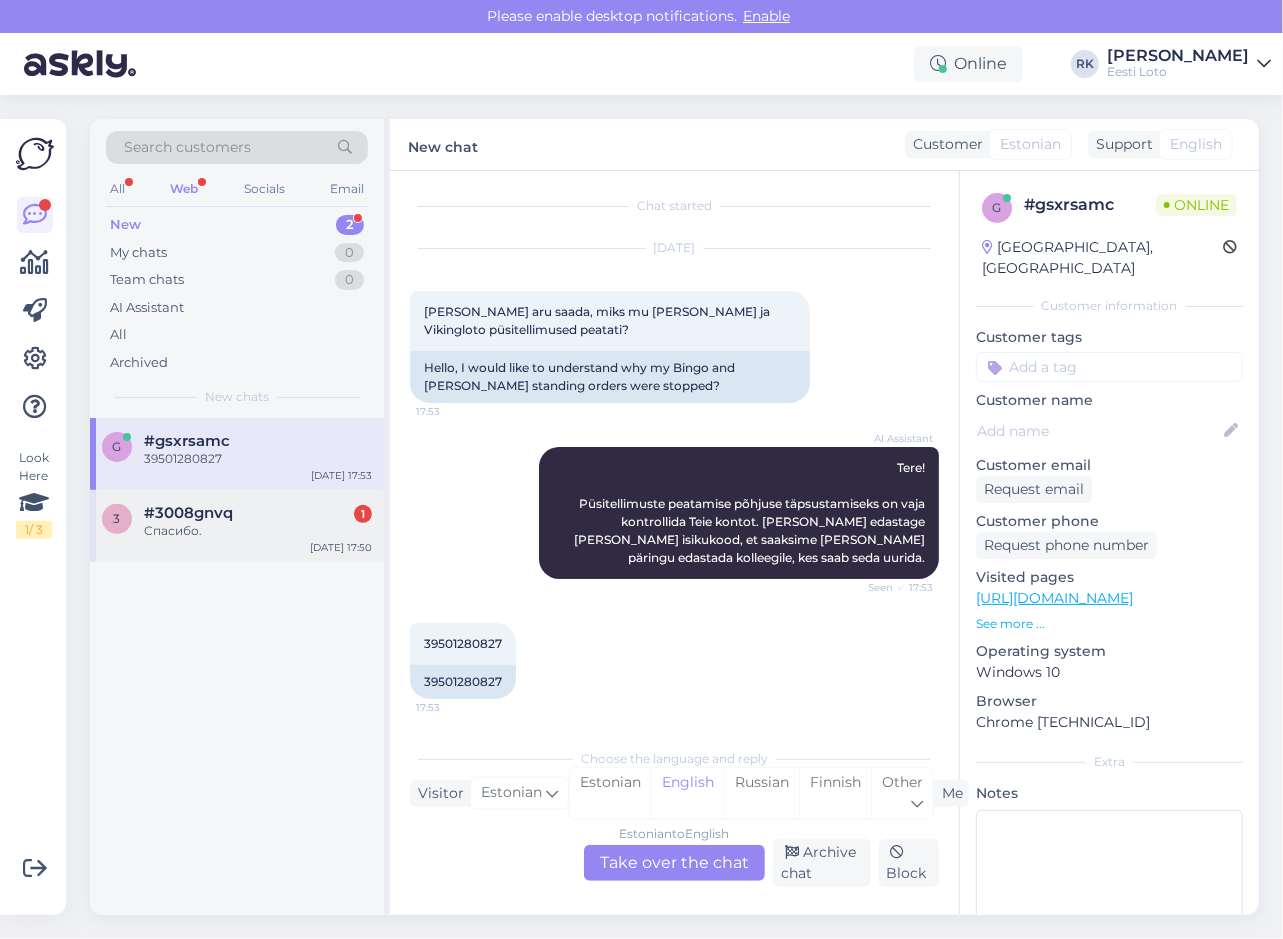 click on "Спасибо." at bounding box center [258, 531] 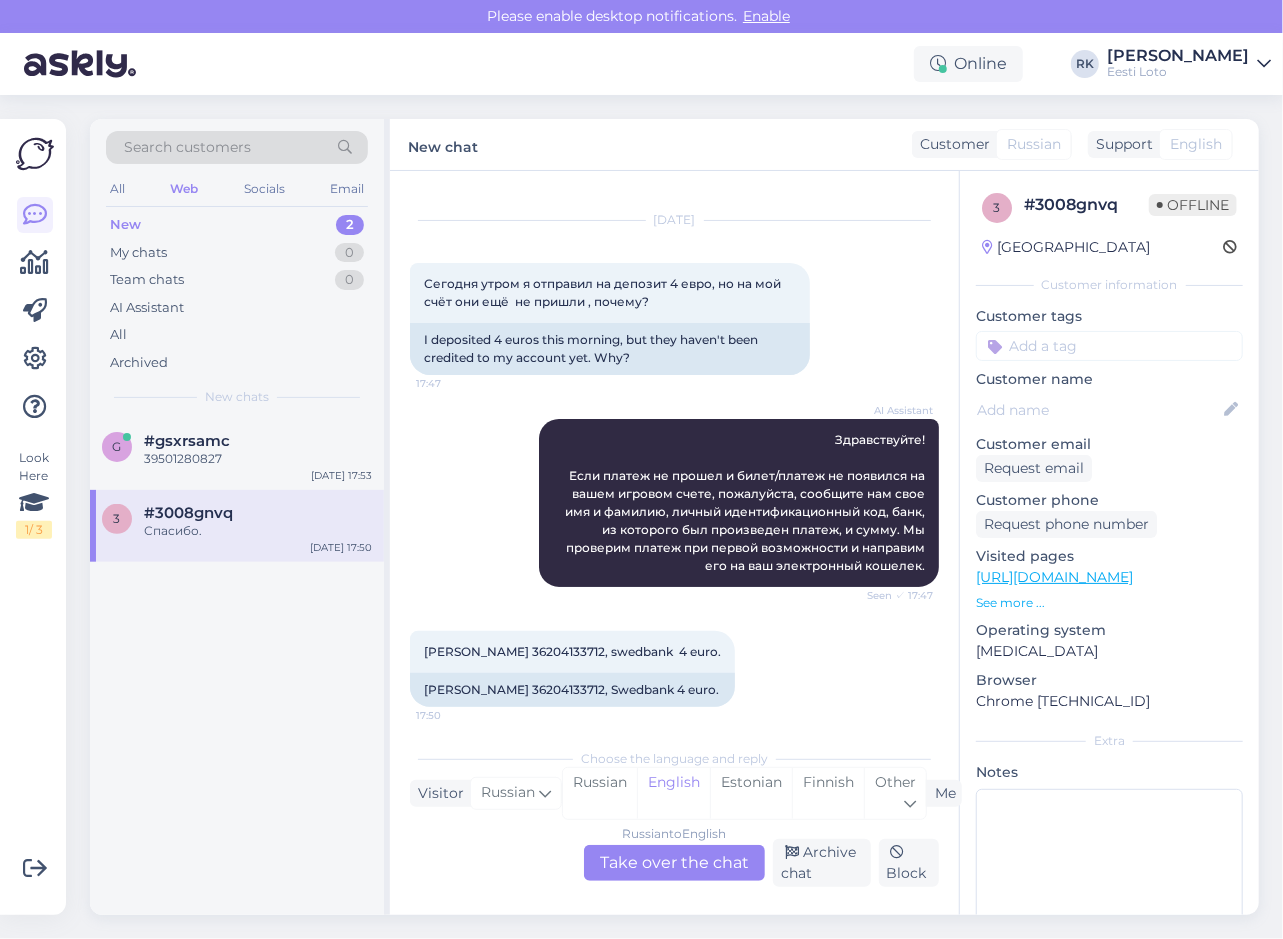 scroll, scrollTop: 284, scrollLeft: 0, axis: vertical 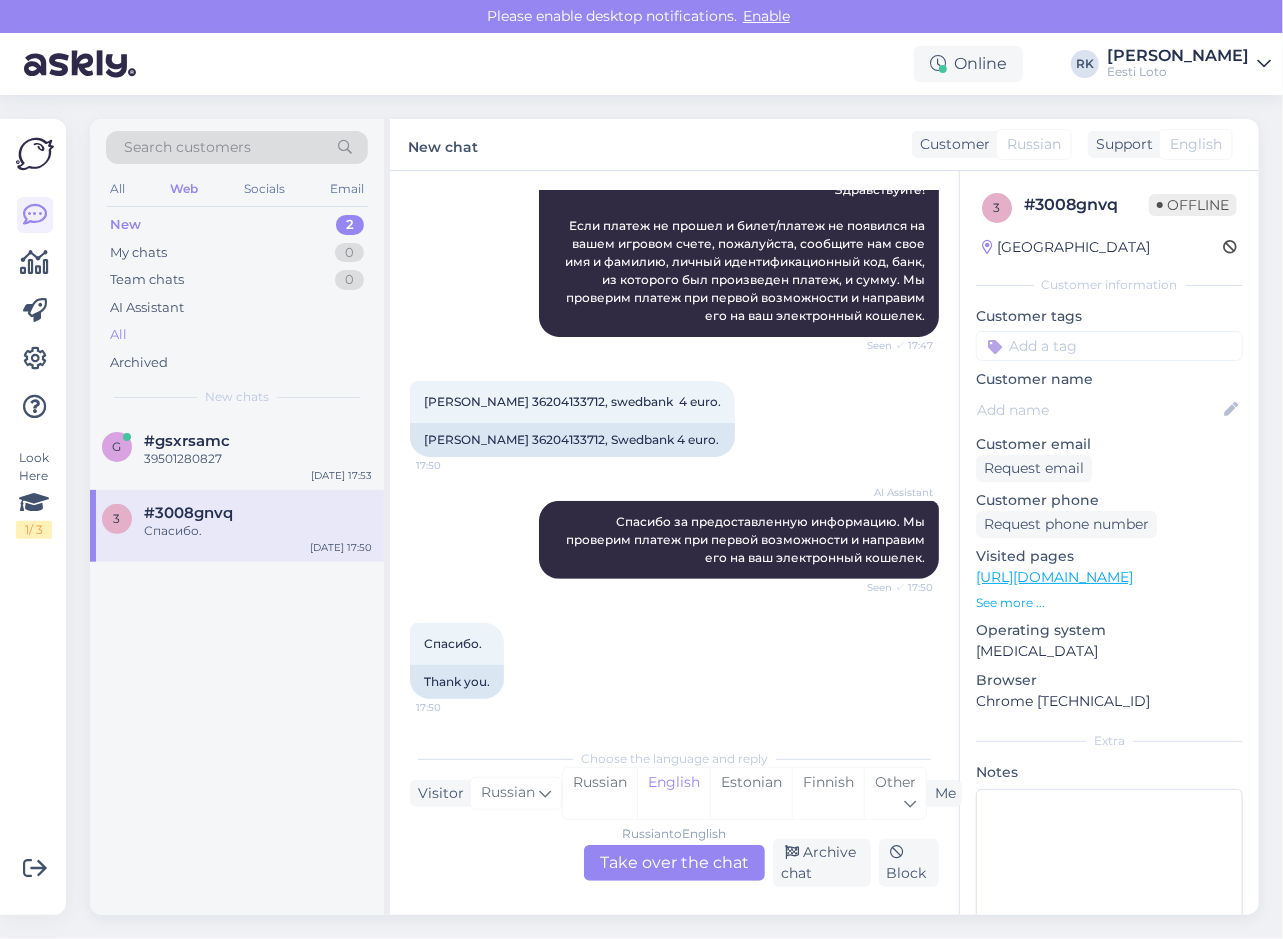 click on "All" at bounding box center (118, 335) 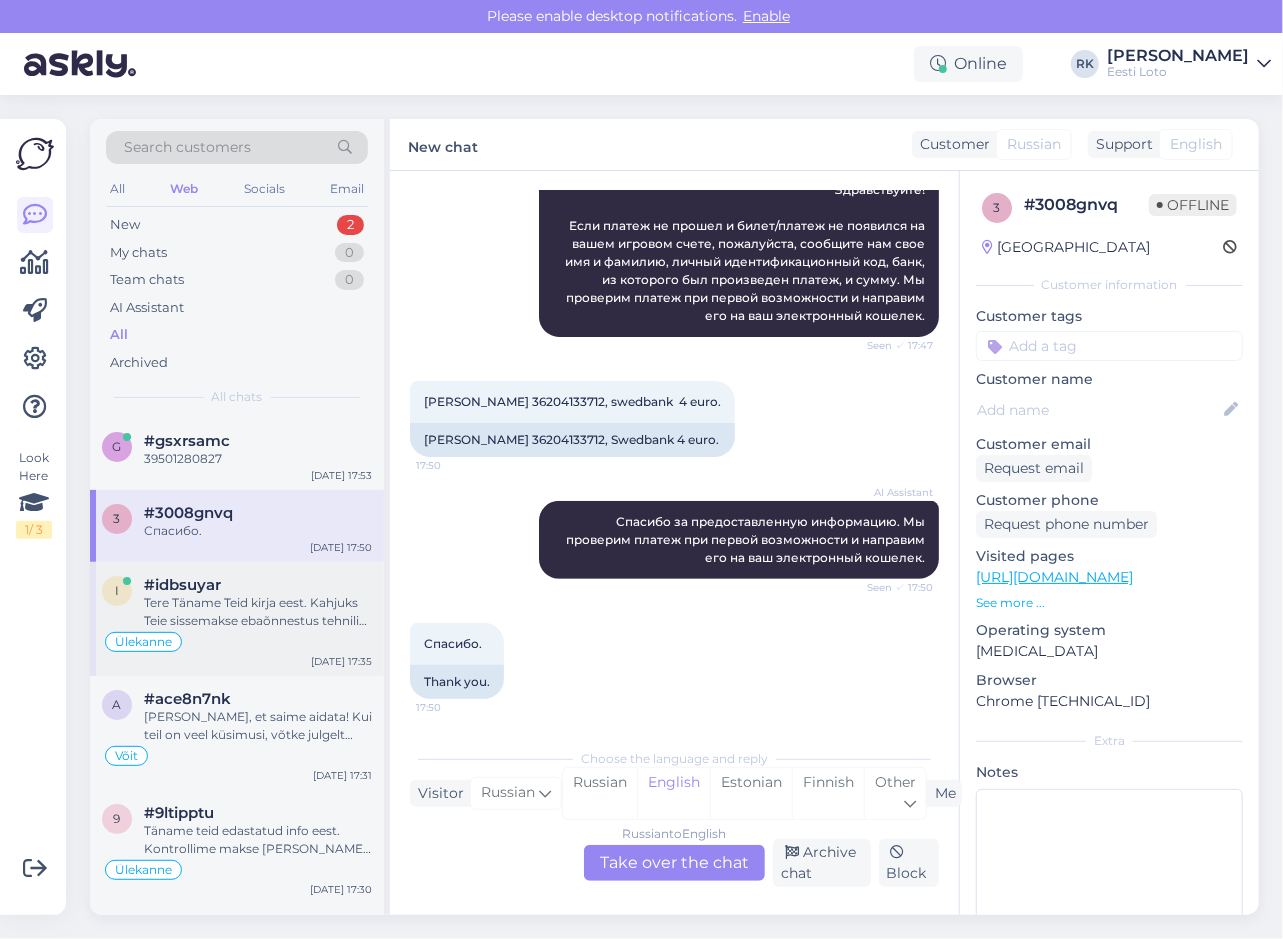 click on "Ülekanne" at bounding box center [237, 642] 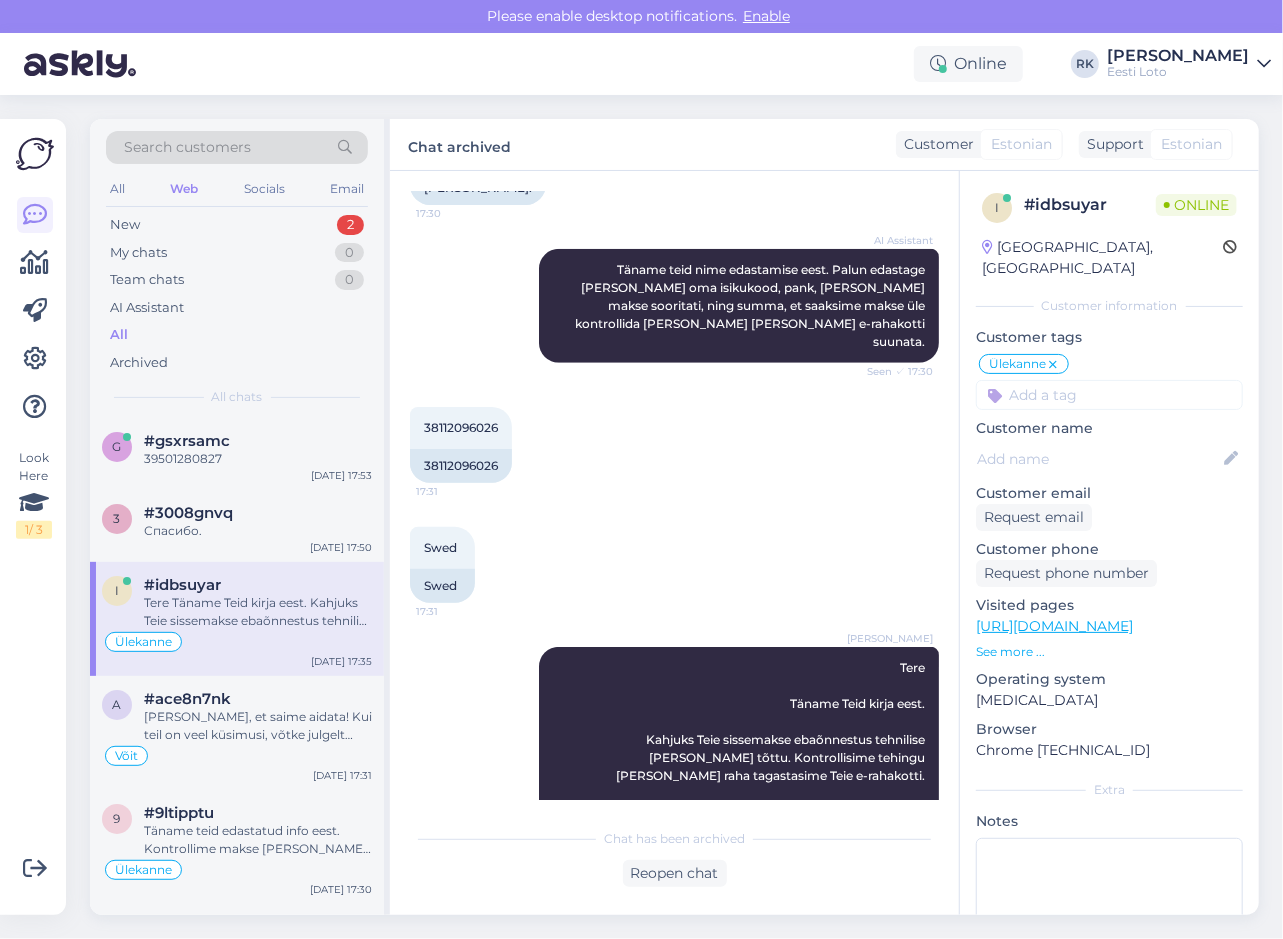 click on "Look Here 1  / 3" at bounding box center [35, 517] 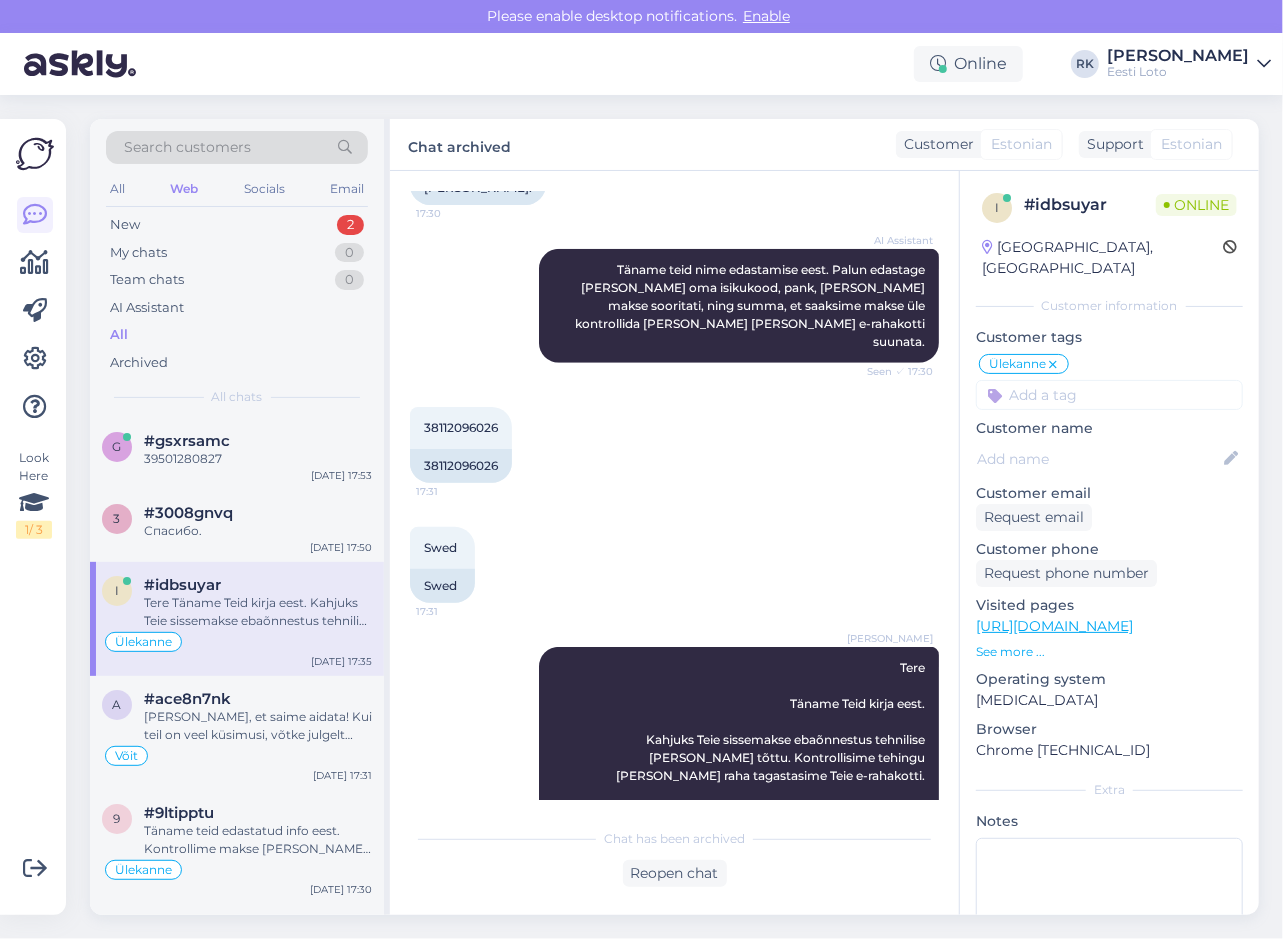 click on "Look Here 1  / 3" at bounding box center (35, 517) 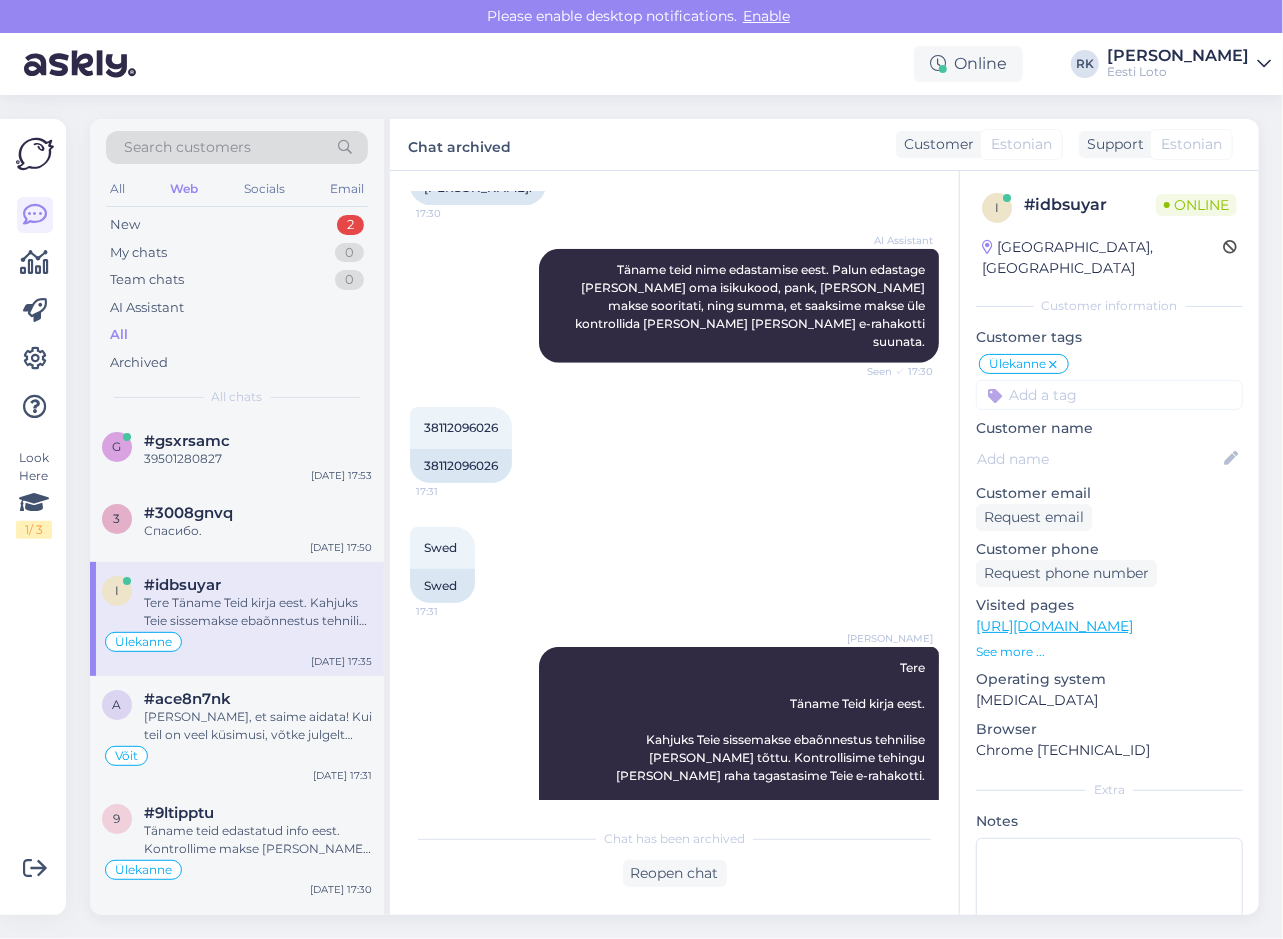 click on "Look Here 1  / 3" at bounding box center [35, 517] 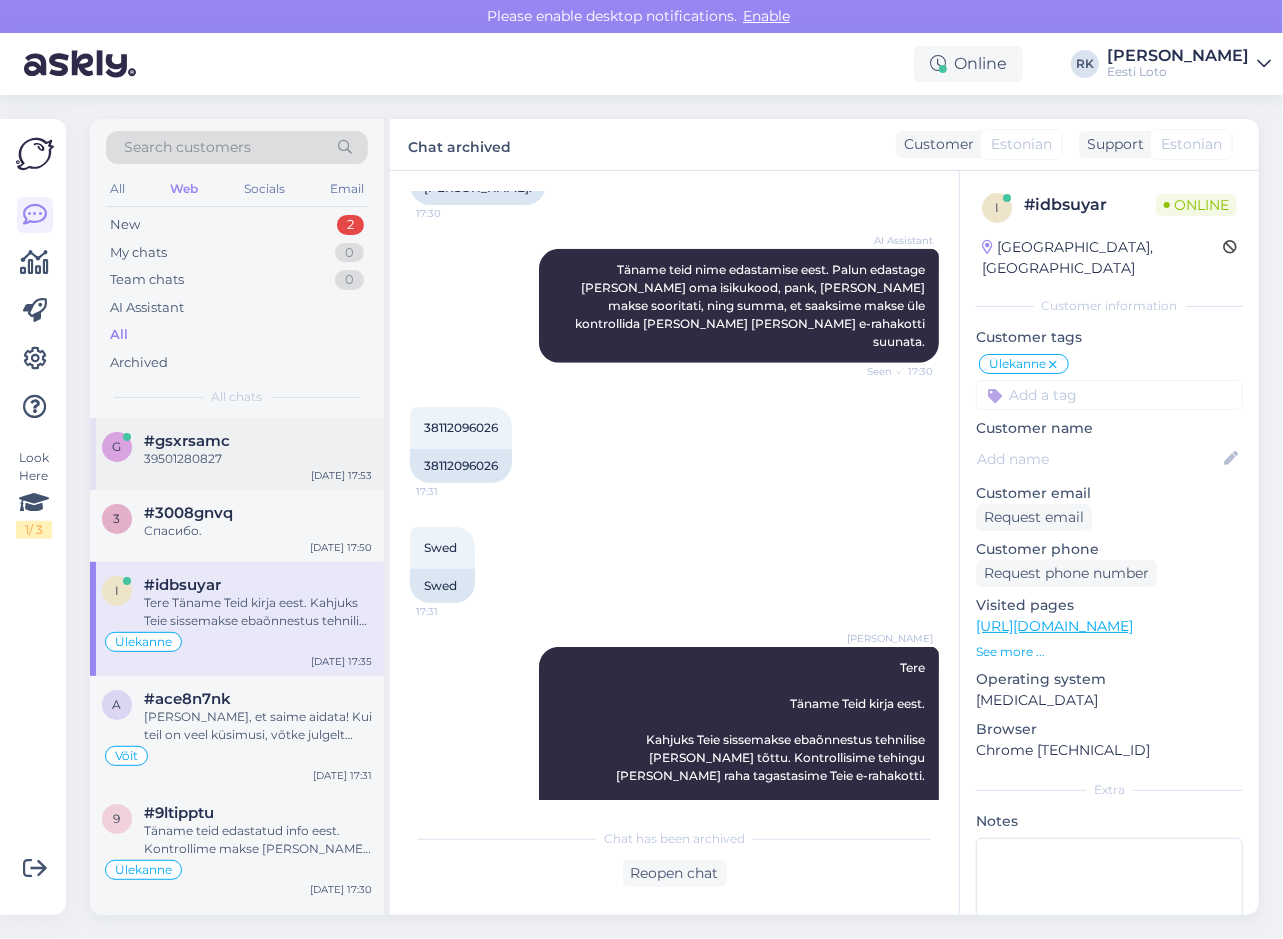 click on "39501280827" at bounding box center (258, 459) 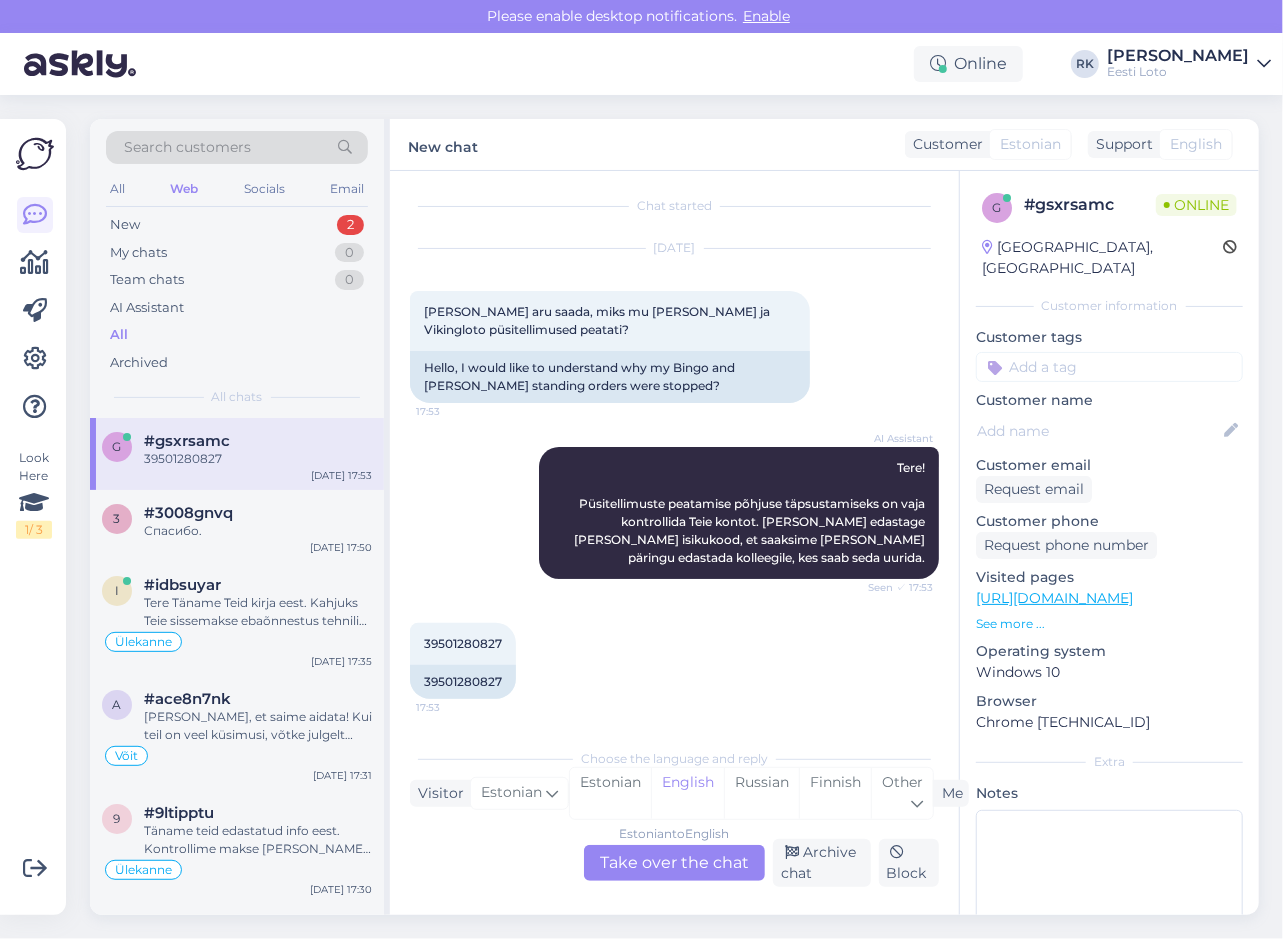click on "39501280827 17:53  39501280827" at bounding box center [674, 661] 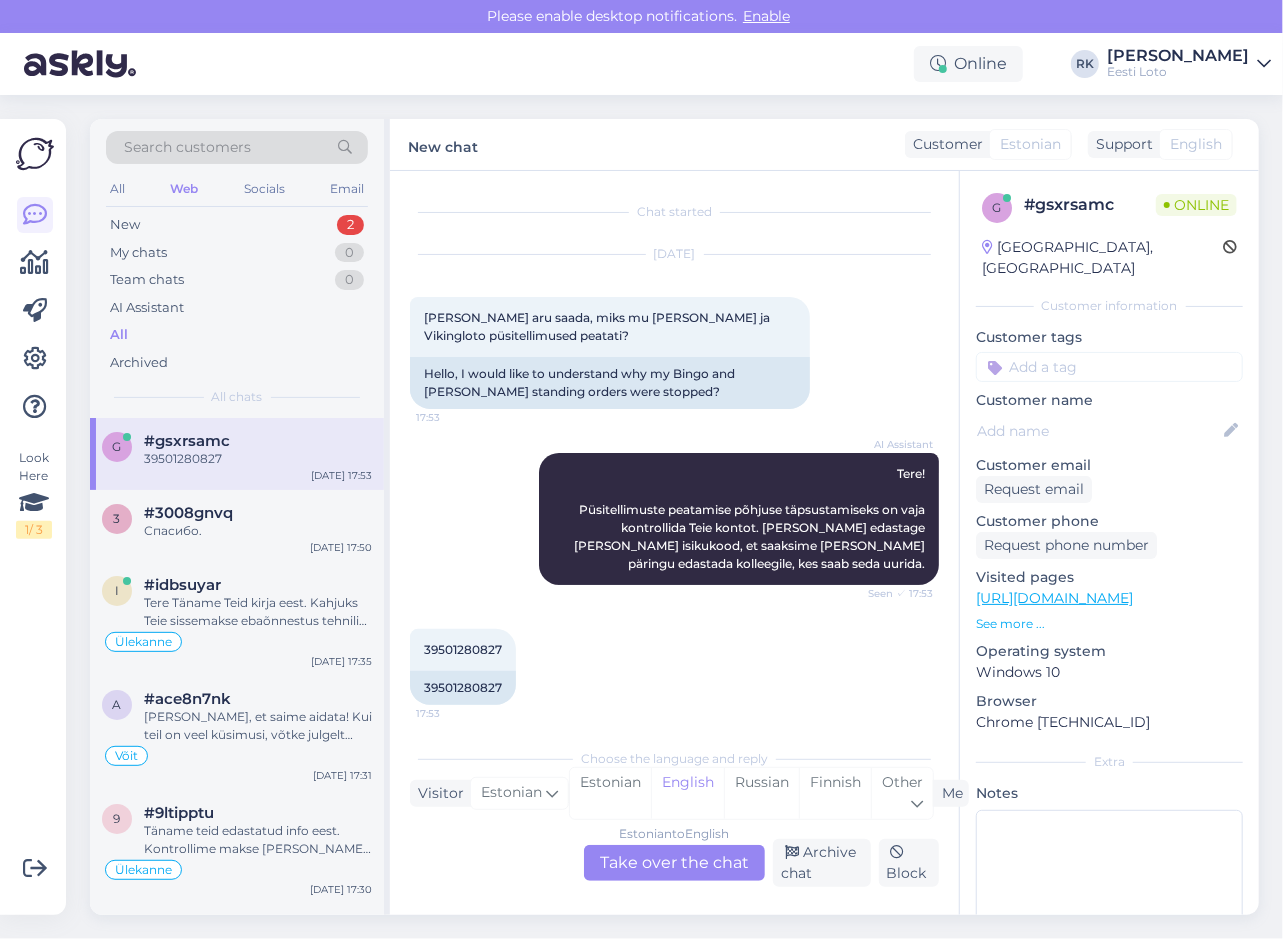 scroll, scrollTop: 6, scrollLeft: 0, axis: vertical 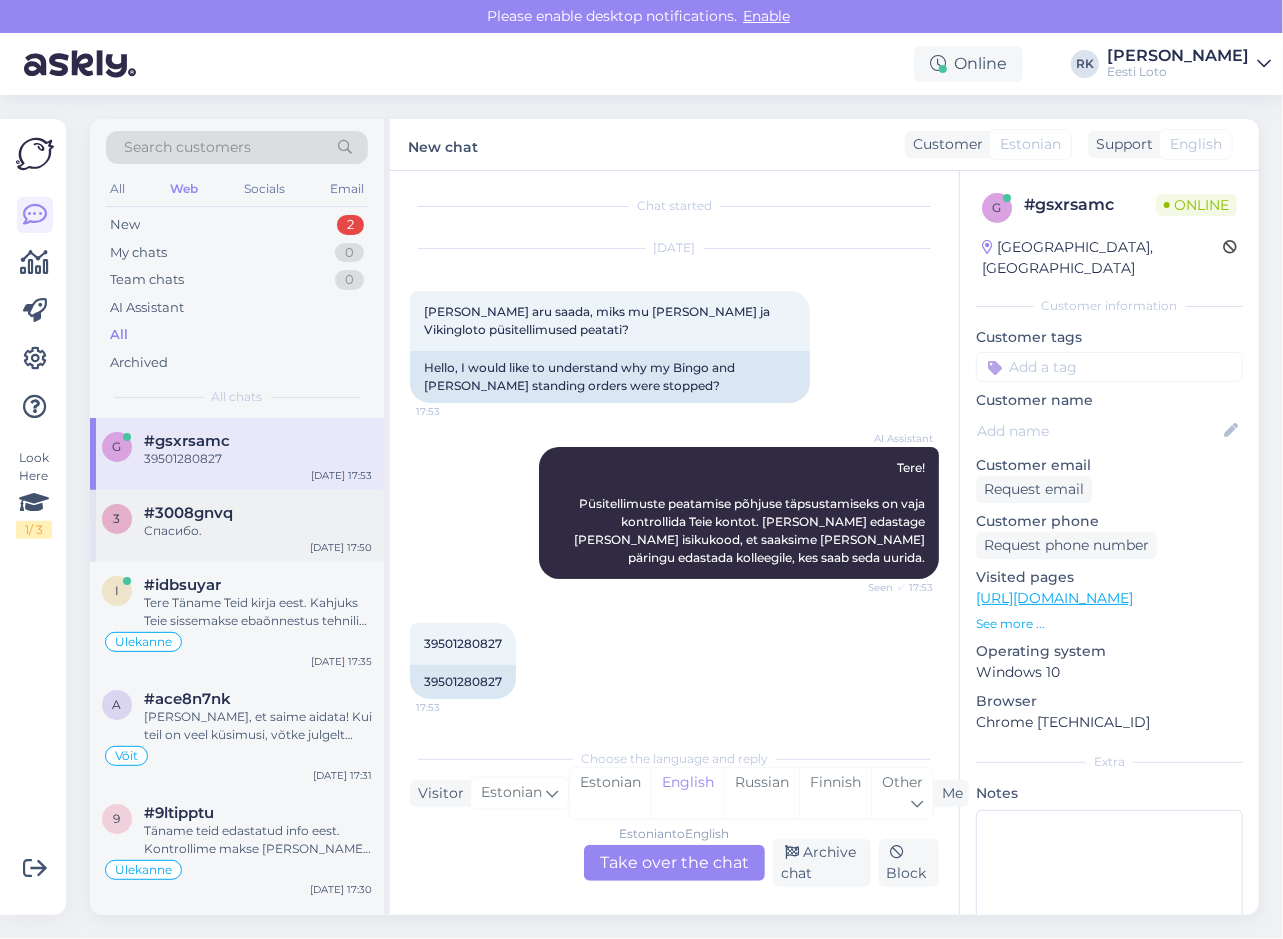 click on "Спасибо." at bounding box center [258, 531] 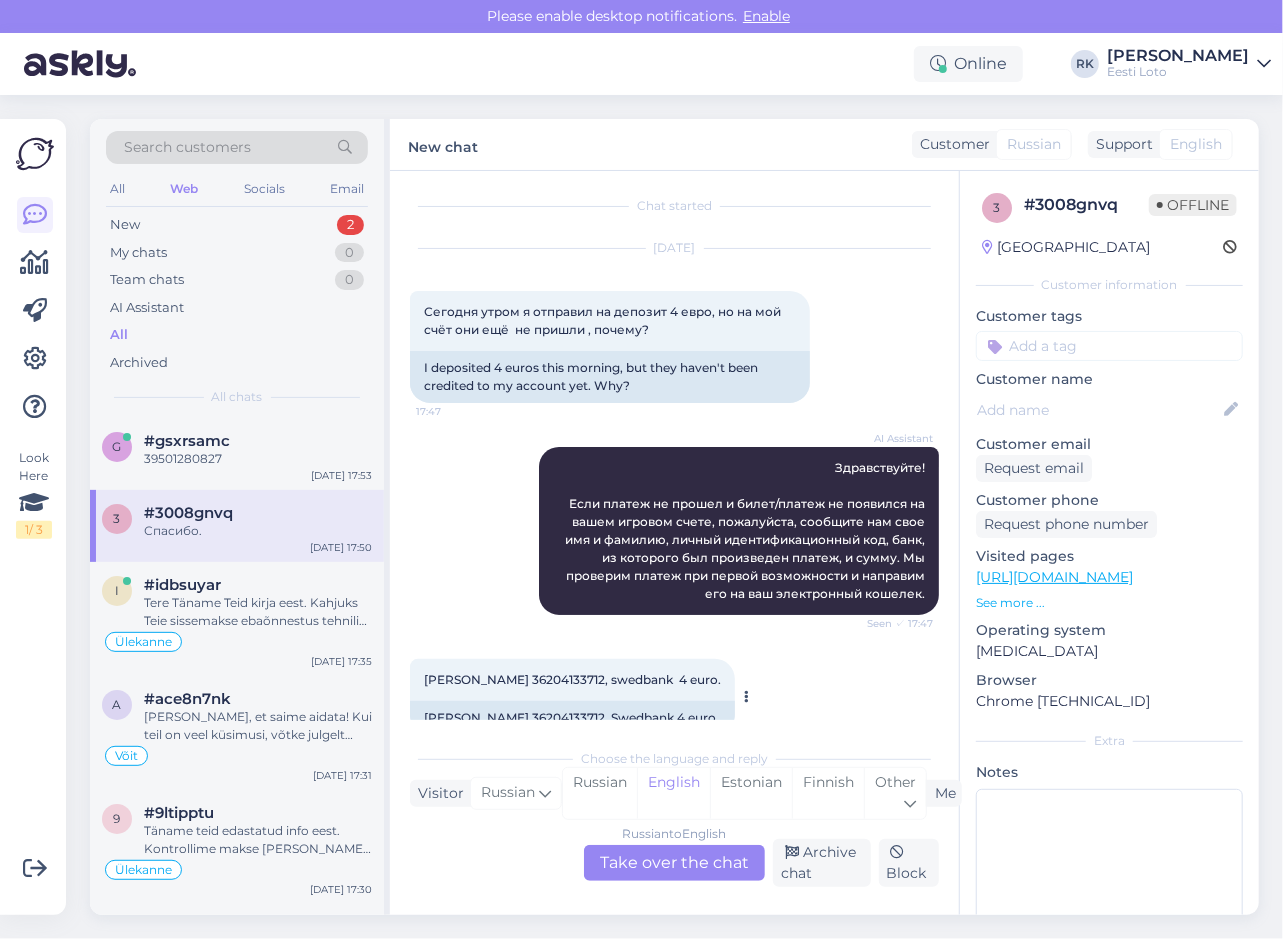 scroll, scrollTop: 0, scrollLeft: 0, axis: both 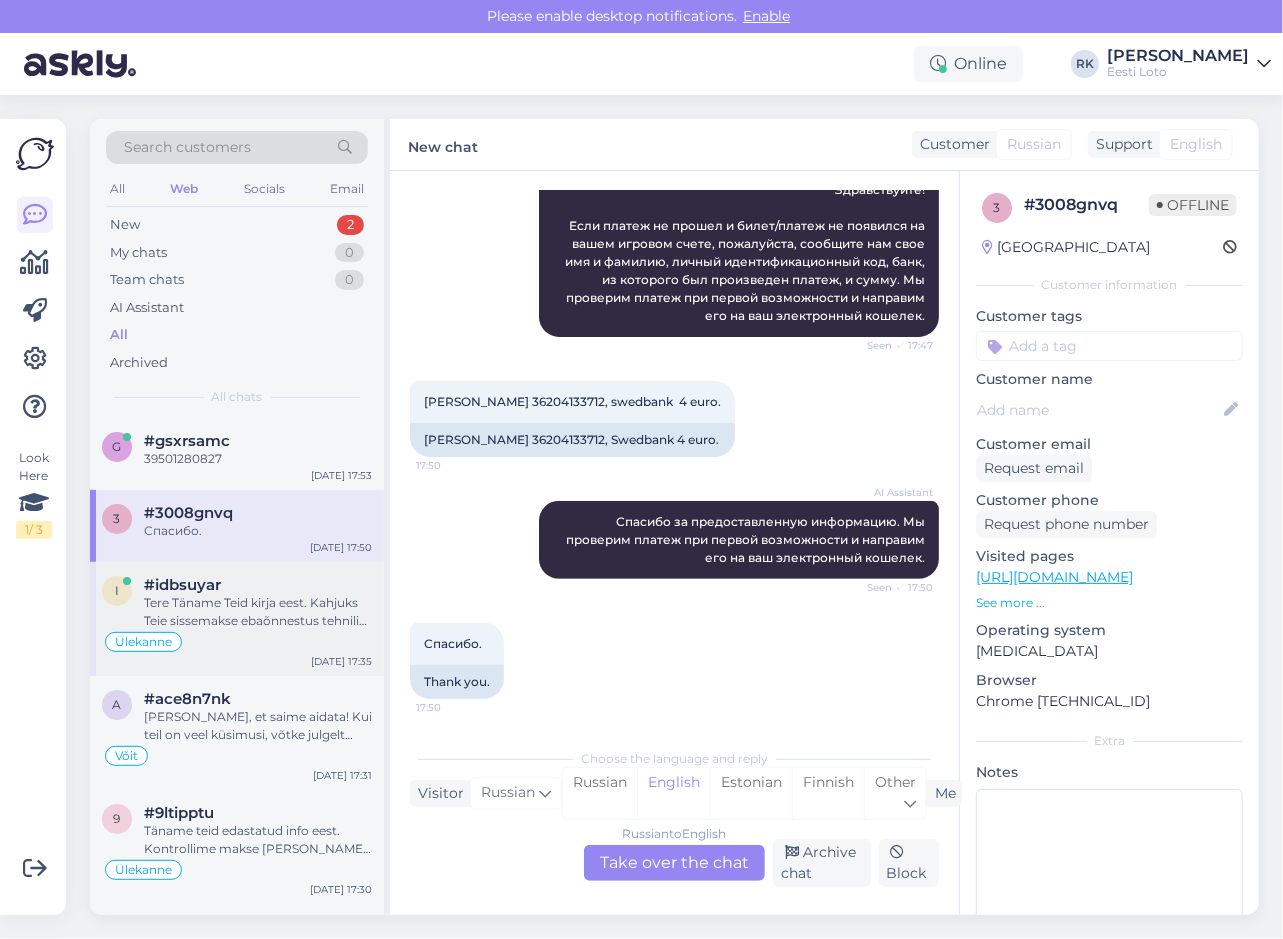 click on "Tere
Täname Teid kirja eest.
Kahjuks Teie sissemakse ebaõnnestus tehnilise [PERSON_NAME] tõttu. Kontrollisime tehingu [PERSON_NAME] raha tagastasime Teie e-rahakotti.
Palume vabandust tekkinud [PERSON_NAME] pärast." at bounding box center [258, 612] 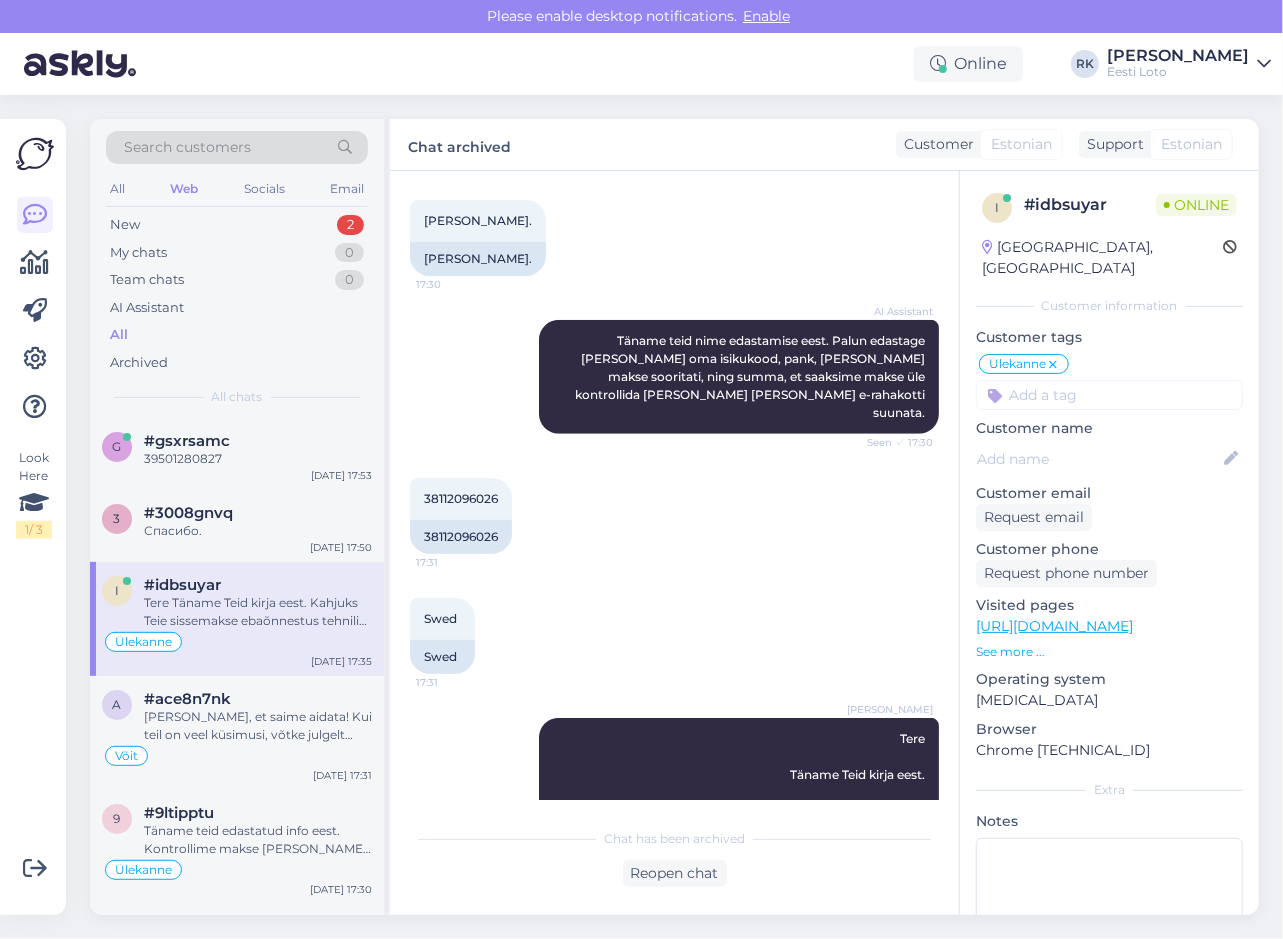 scroll, scrollTop: 814, scrollLeft: 0, axis: vertical 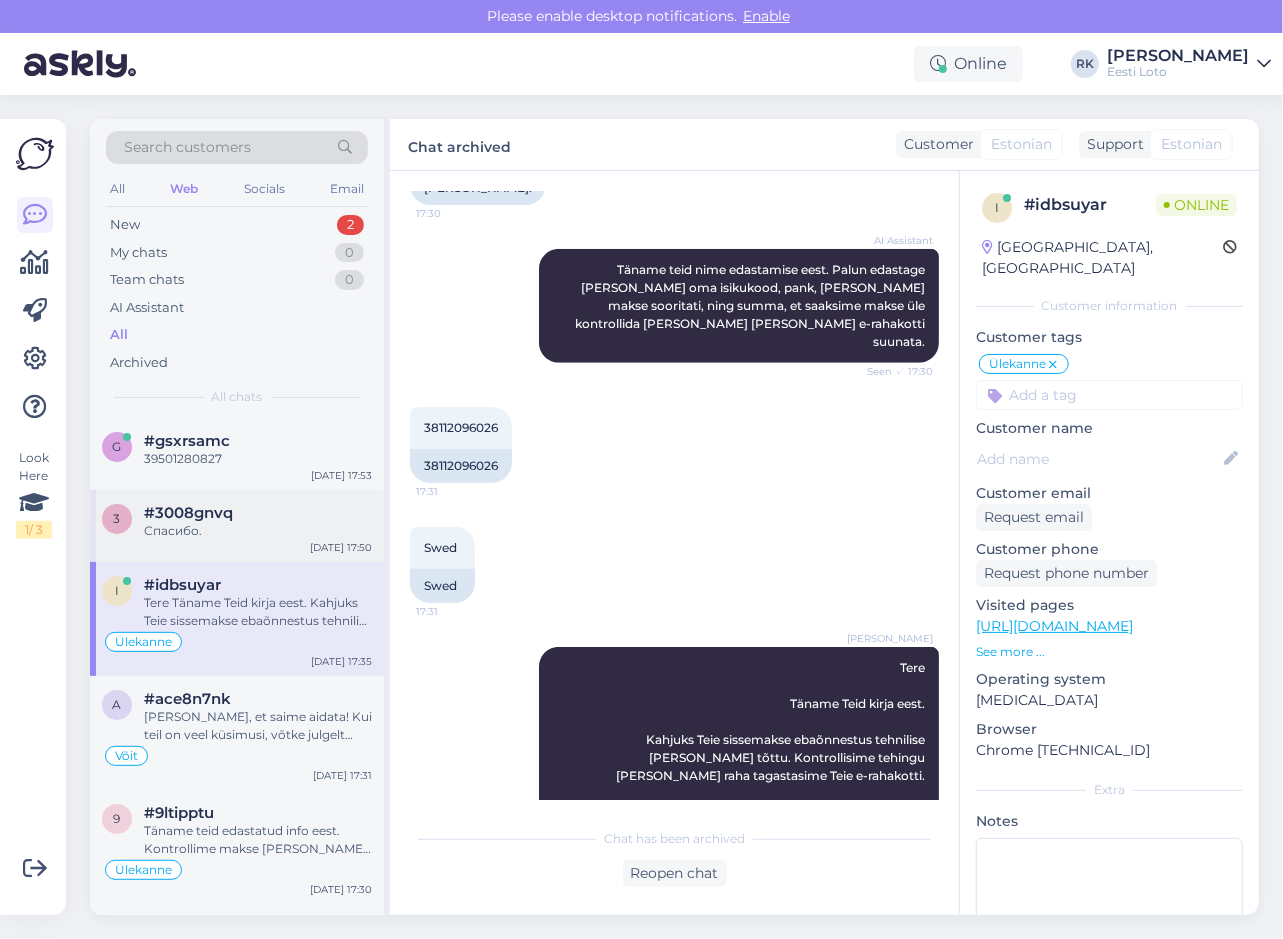 click on "Спасибо." at bounding box center (258, 531) 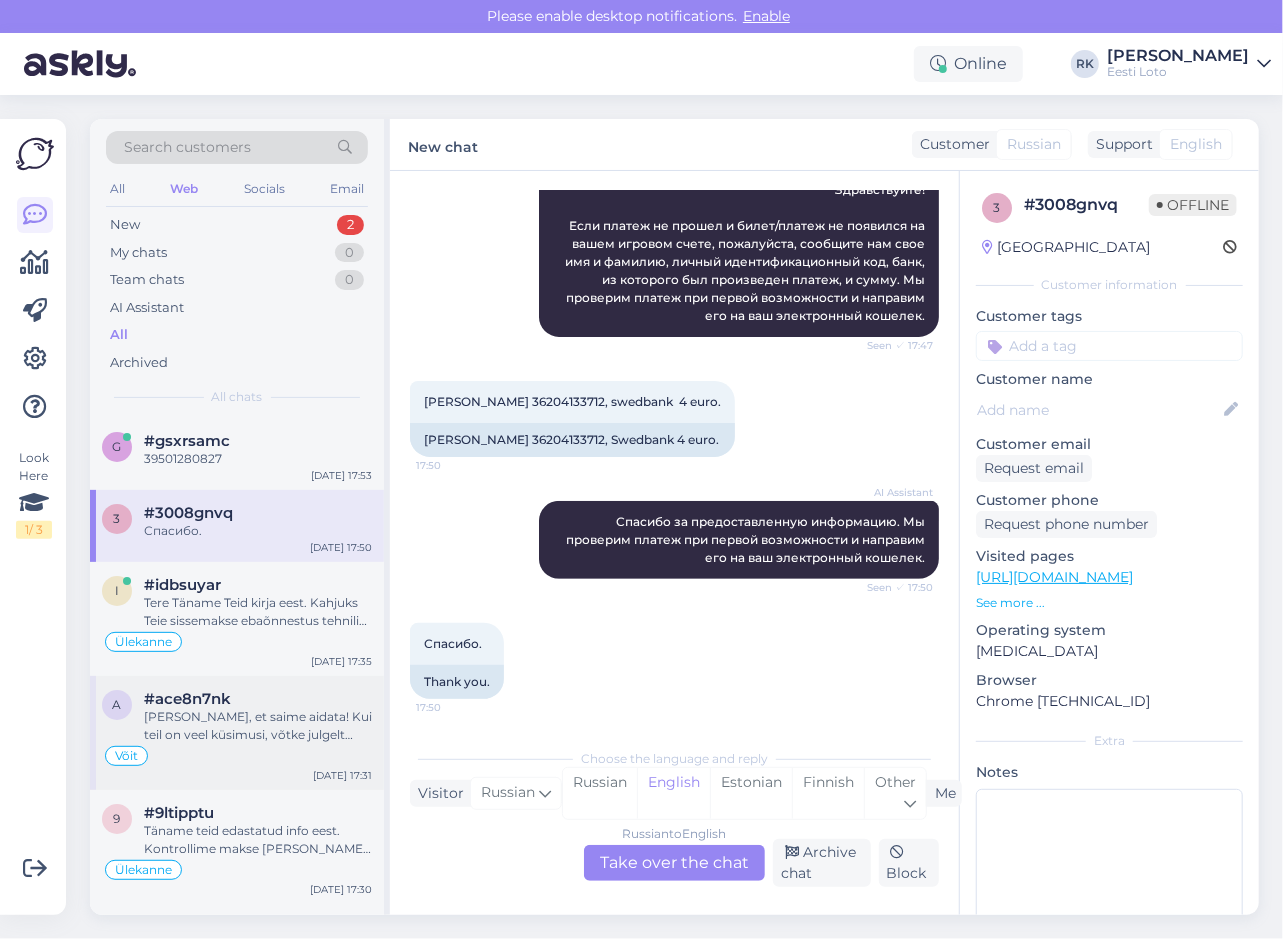 click on "Võit" at bounding box center [237, 756] 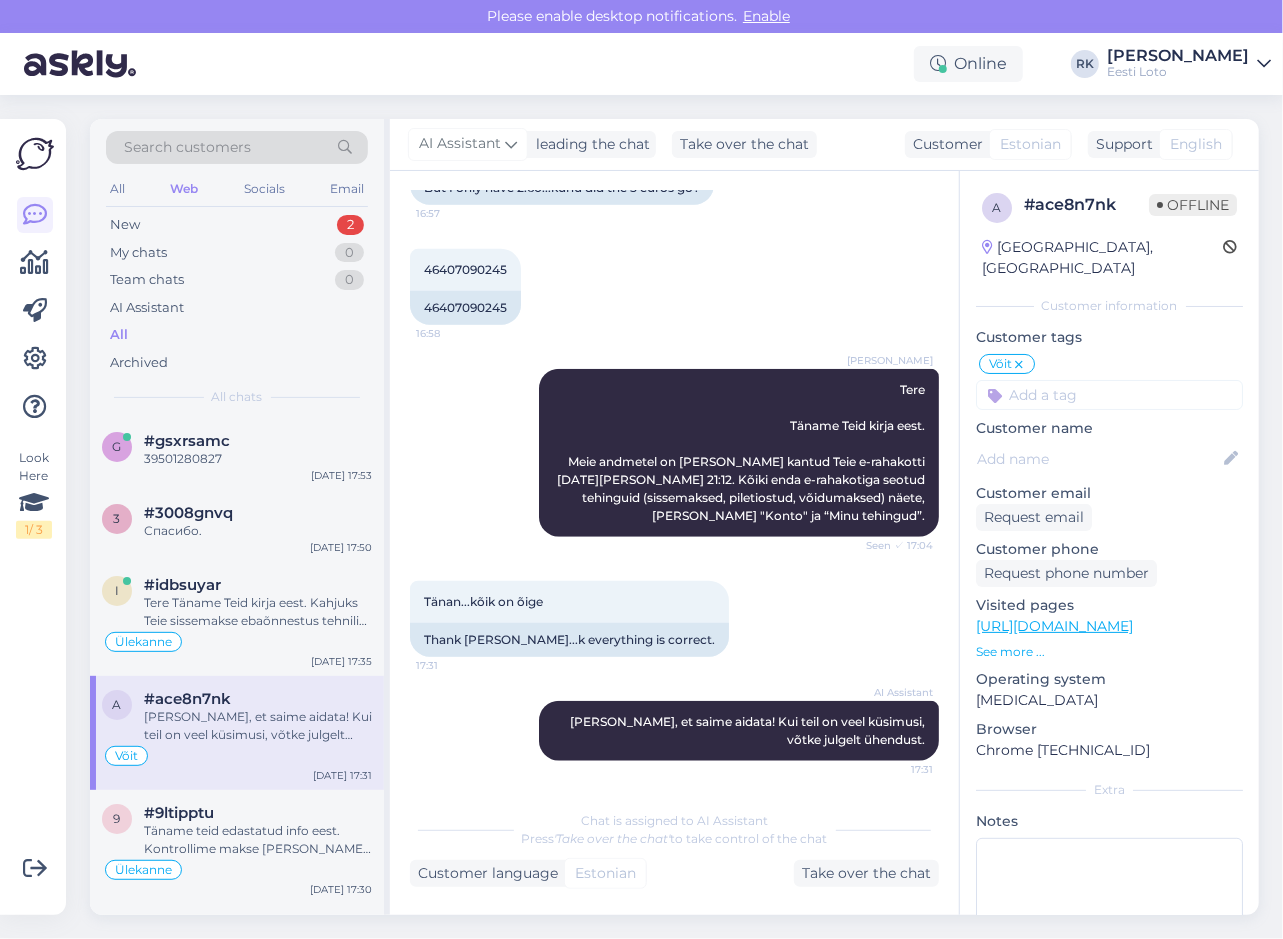 click on "AI Assistant Hea meel, et saime aidata! Kui teil on veel küsimusi, võtke julgelt ühendust. 17:31" at bounding box center (674, 731) 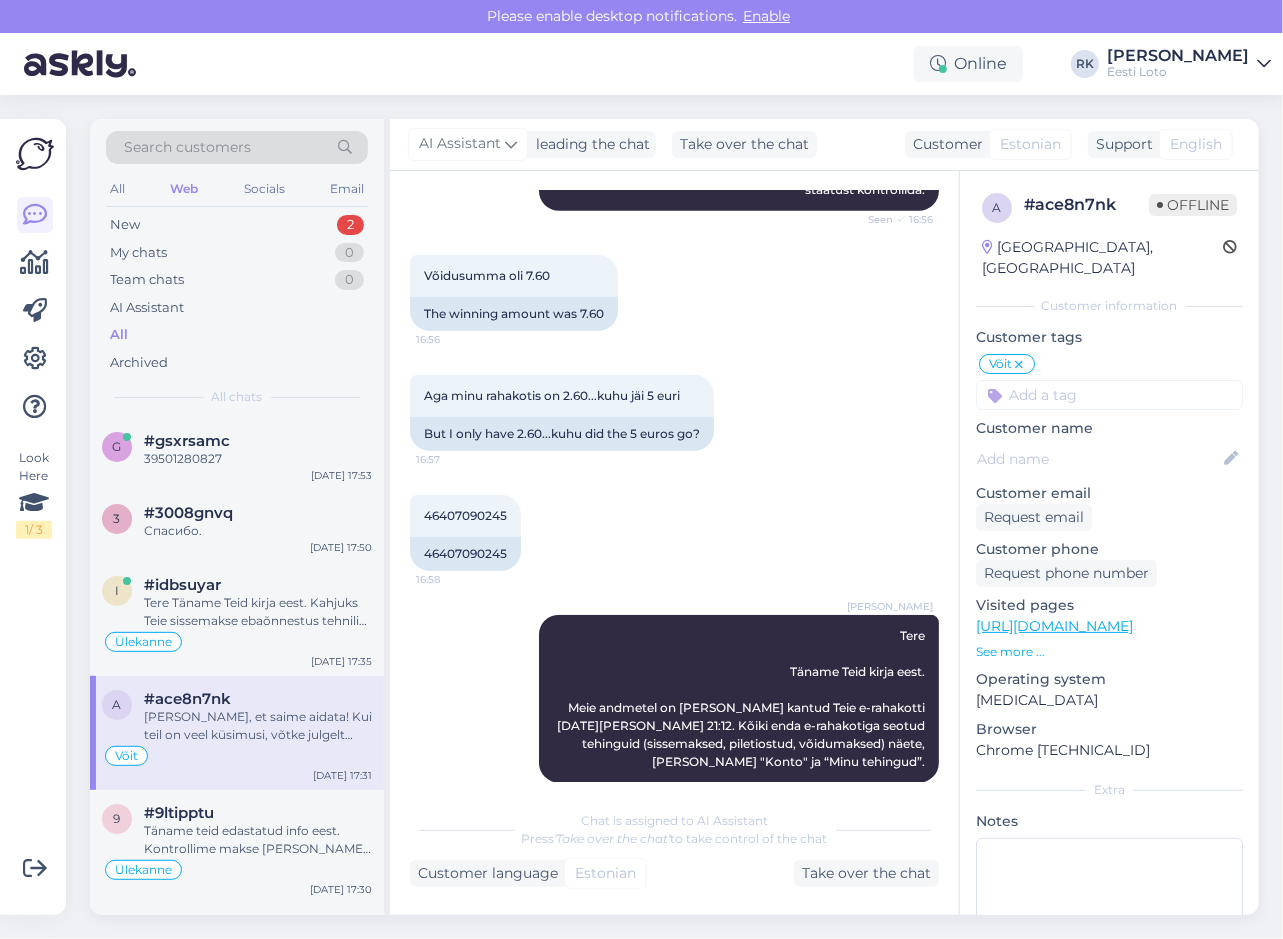scroll, scrollTop: 418, scrollLeft: 0, axis: vertical 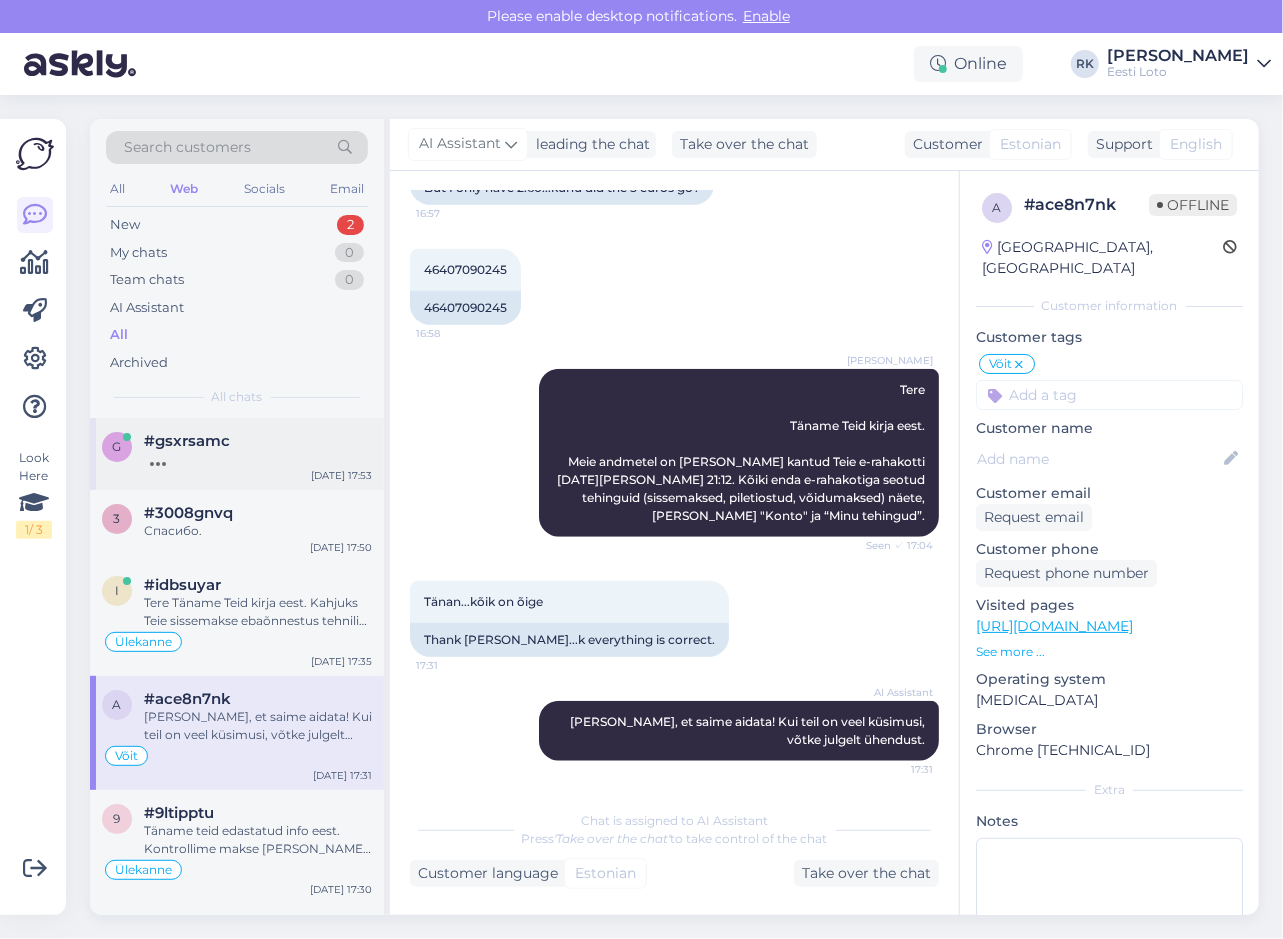 click at bounding box center [258, 459] 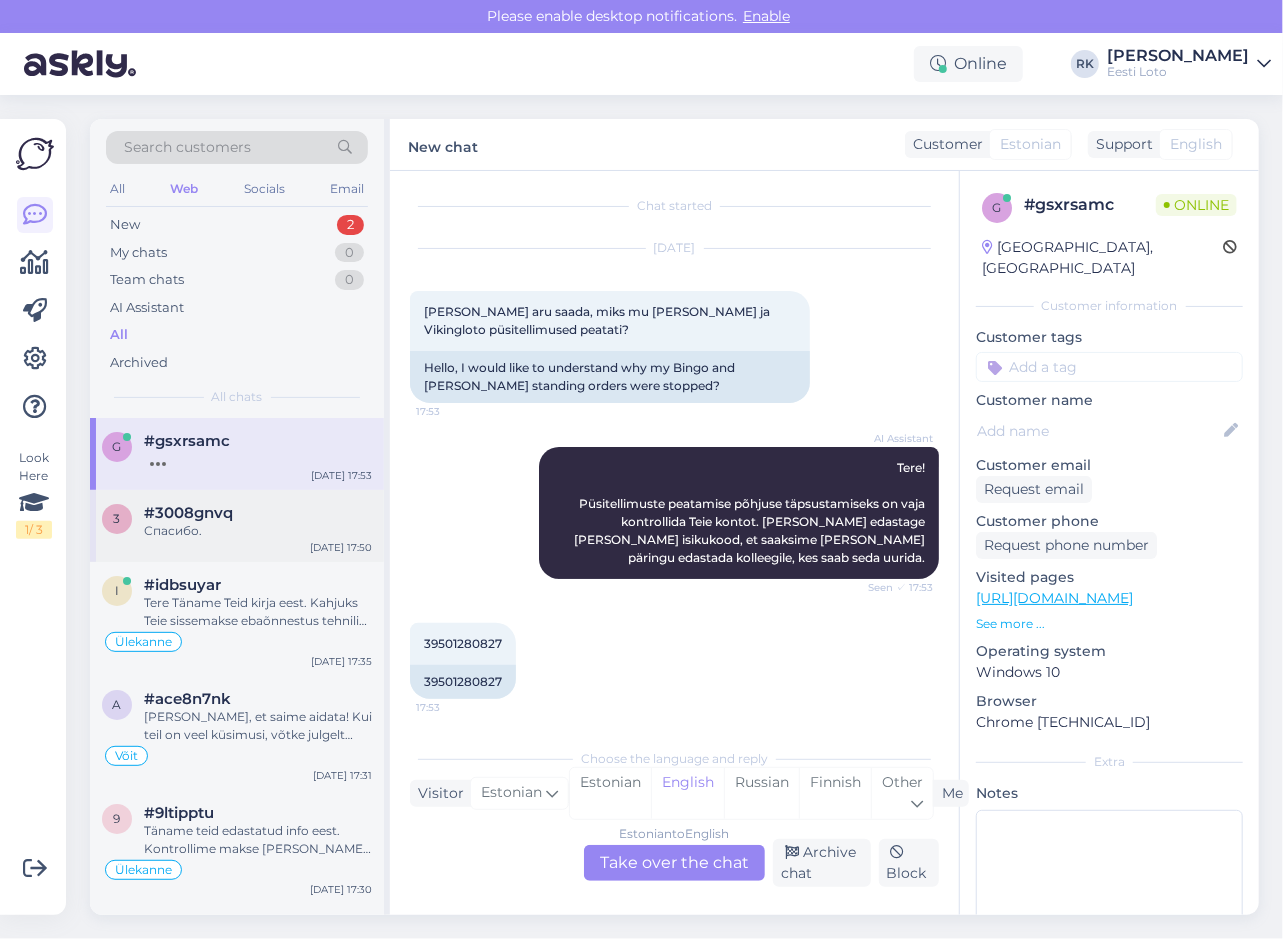 click on "Спасибо." at bounding box center (258, 531) 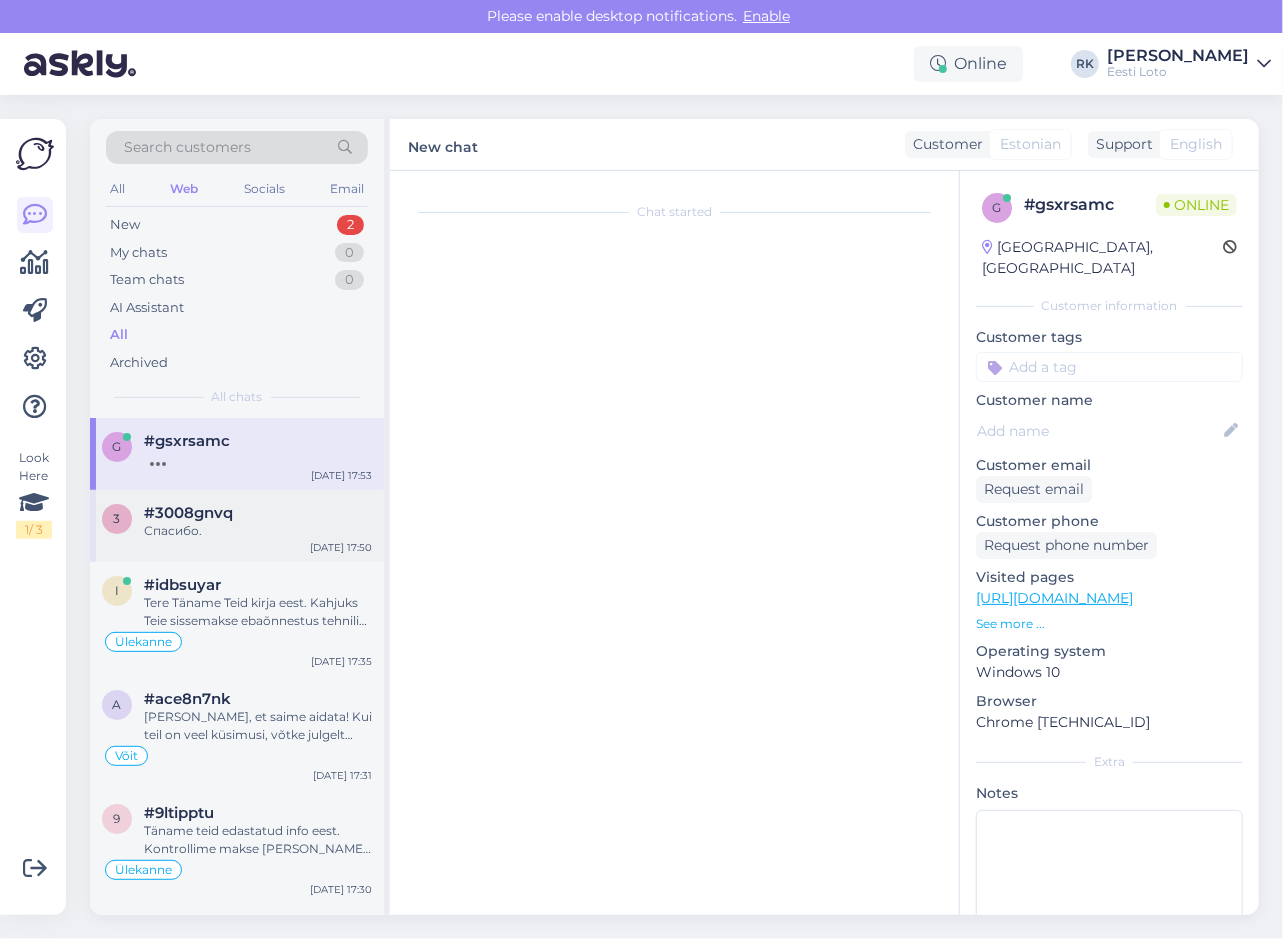 scroll, scrollTop: 284, scrollLeft: 0, axis: vertical 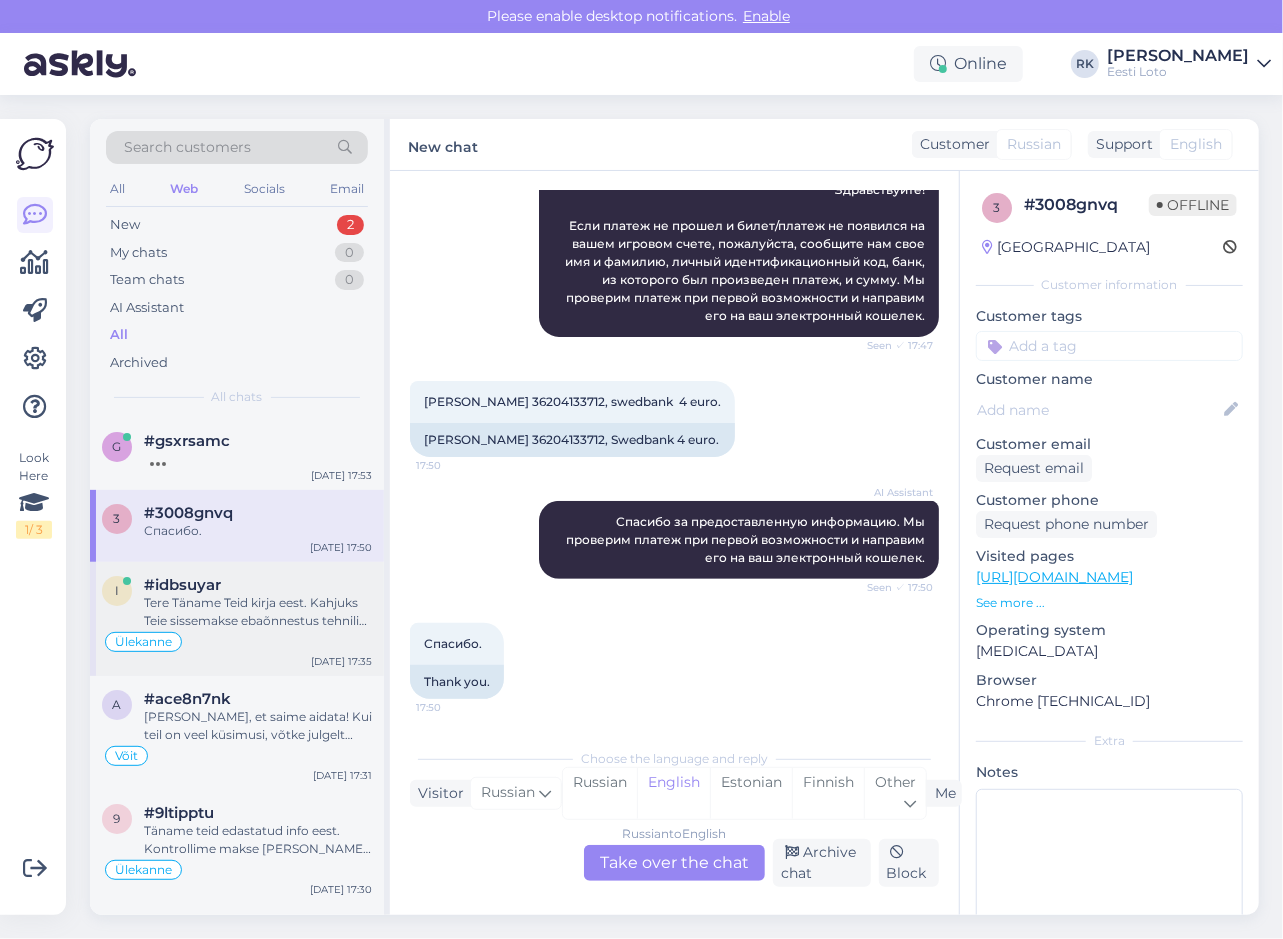 click on "Tere
Täname Teid kirja eest.
Kahjuks Teie sissemakse ebaõnnestus tehnilise [PERSON_NAME] tõttu. Kontrollisime tehingu [PERSON_NAME] raha tagastasime Teie e-rahakotti.
Palume vabandust tekkinud [PERSON_NAME] pärast." at bounding box center [258, 612] 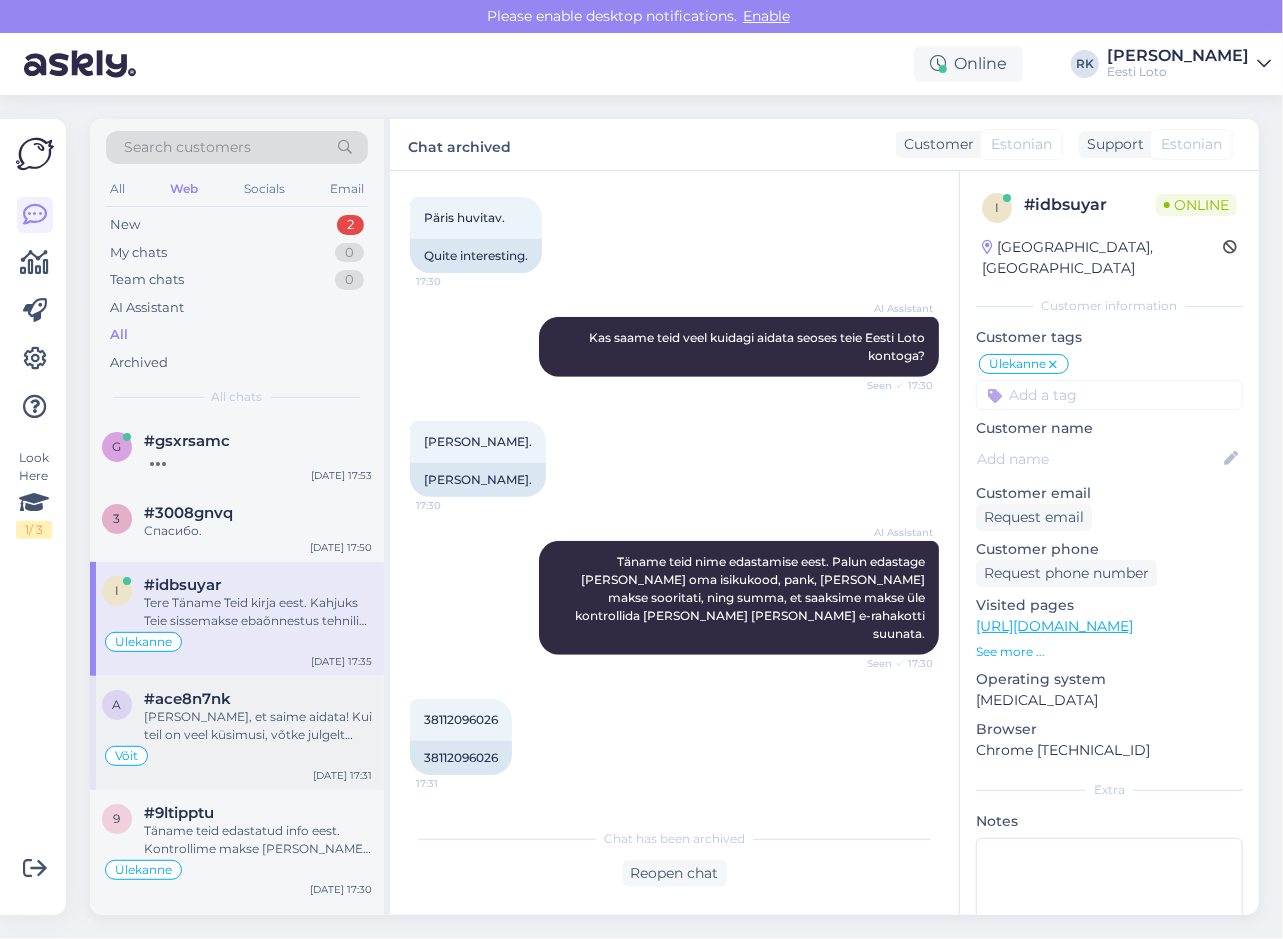 scroll, scrollTop: 814, scrollLeft: 0, axis: vertical 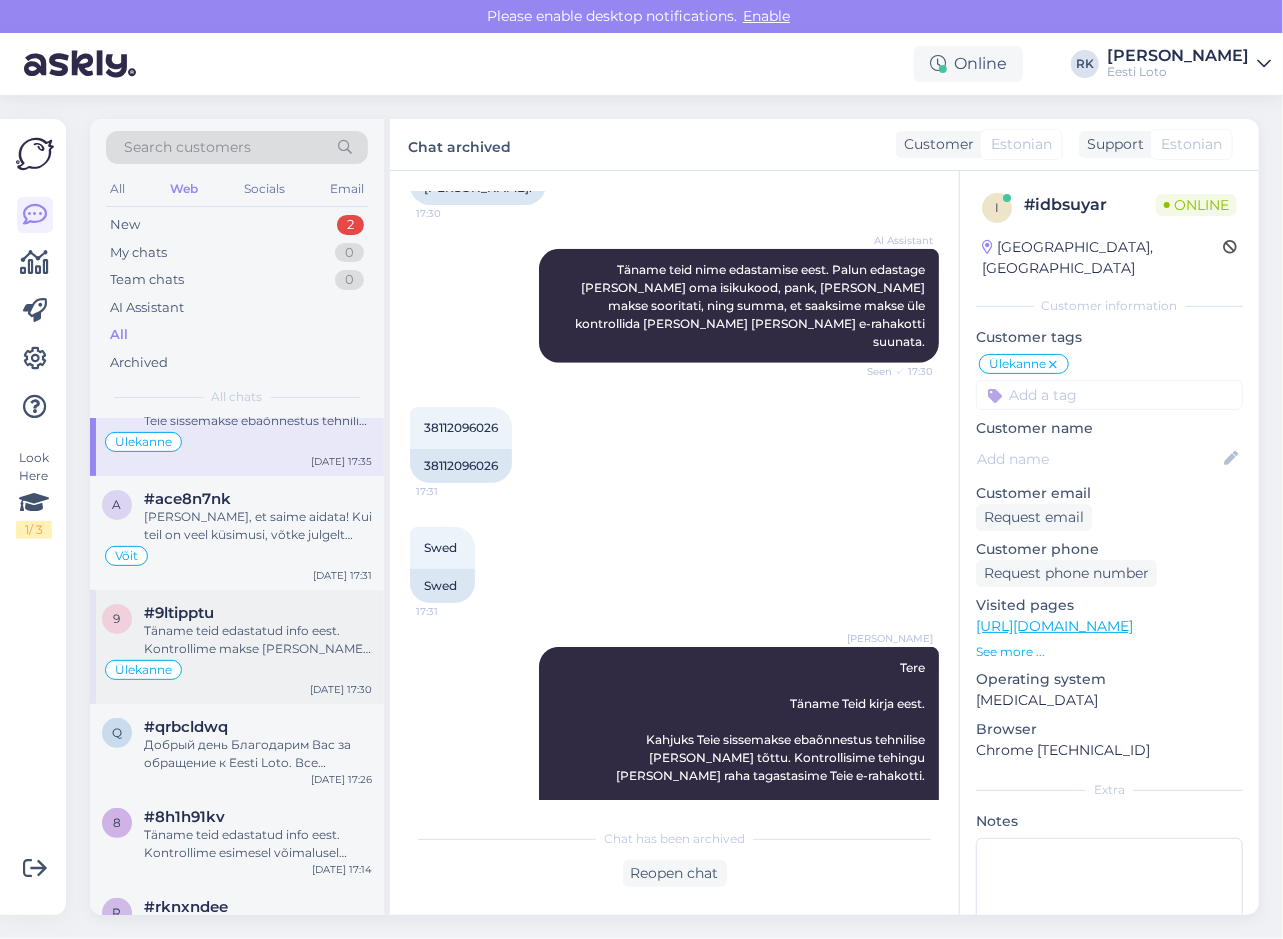 click on "9 #9ltipptu Täname teid edastatud info eest. Kontrollime makse [PERSON_NAME] suuname selle Teie e-rahakotti esimesel võimalusel. Ülekanne [DATE] 17:30" at bounding box center (237, 647) 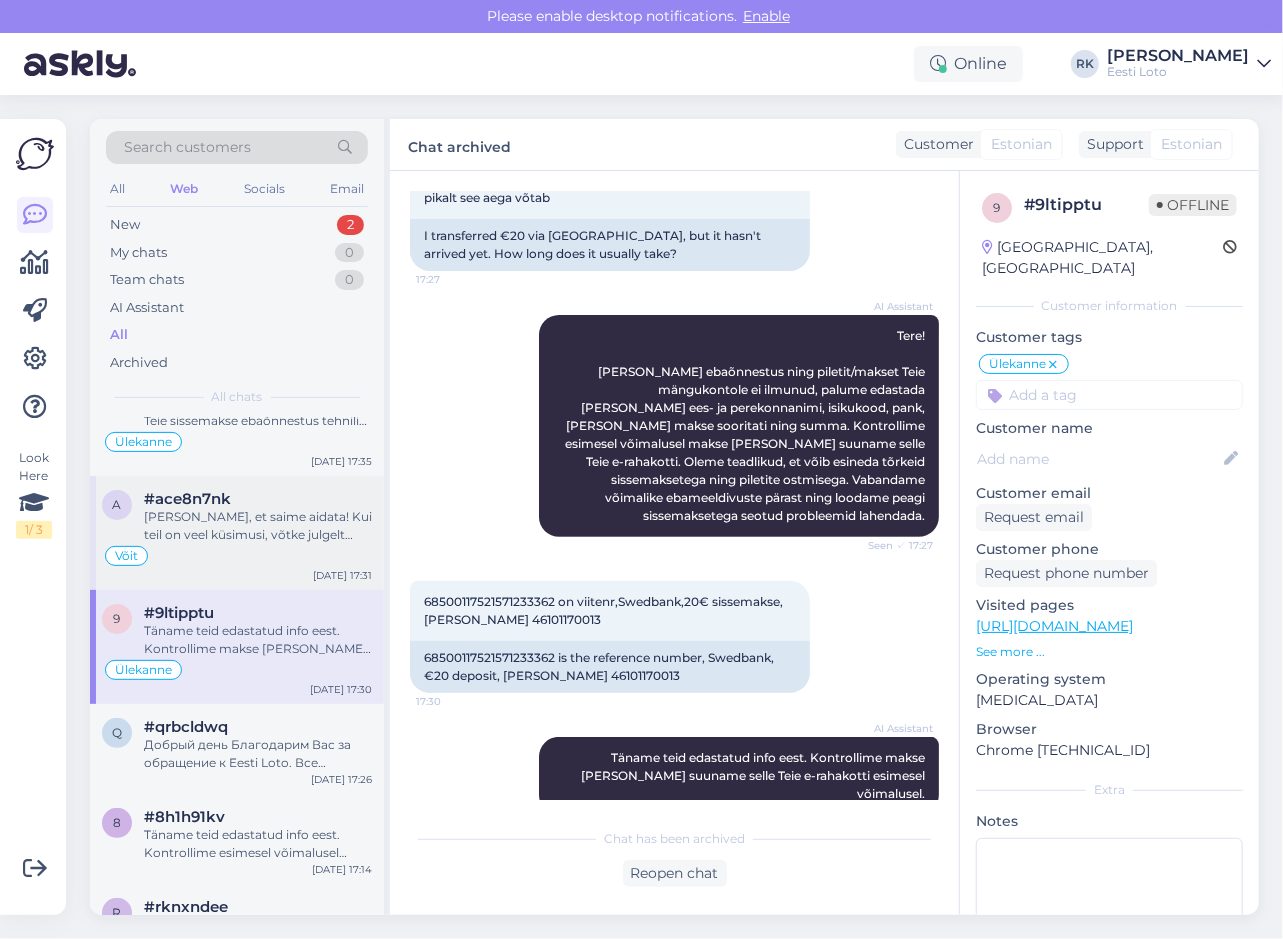 click on "a #ace8n7nk [PERSON_NAME], et saime aidata! Kui teil on veel küsimusi, võtke julgelt ühendust. [PERSON_NAME] [DATE] 17:31" at bounding box center (237, 533) 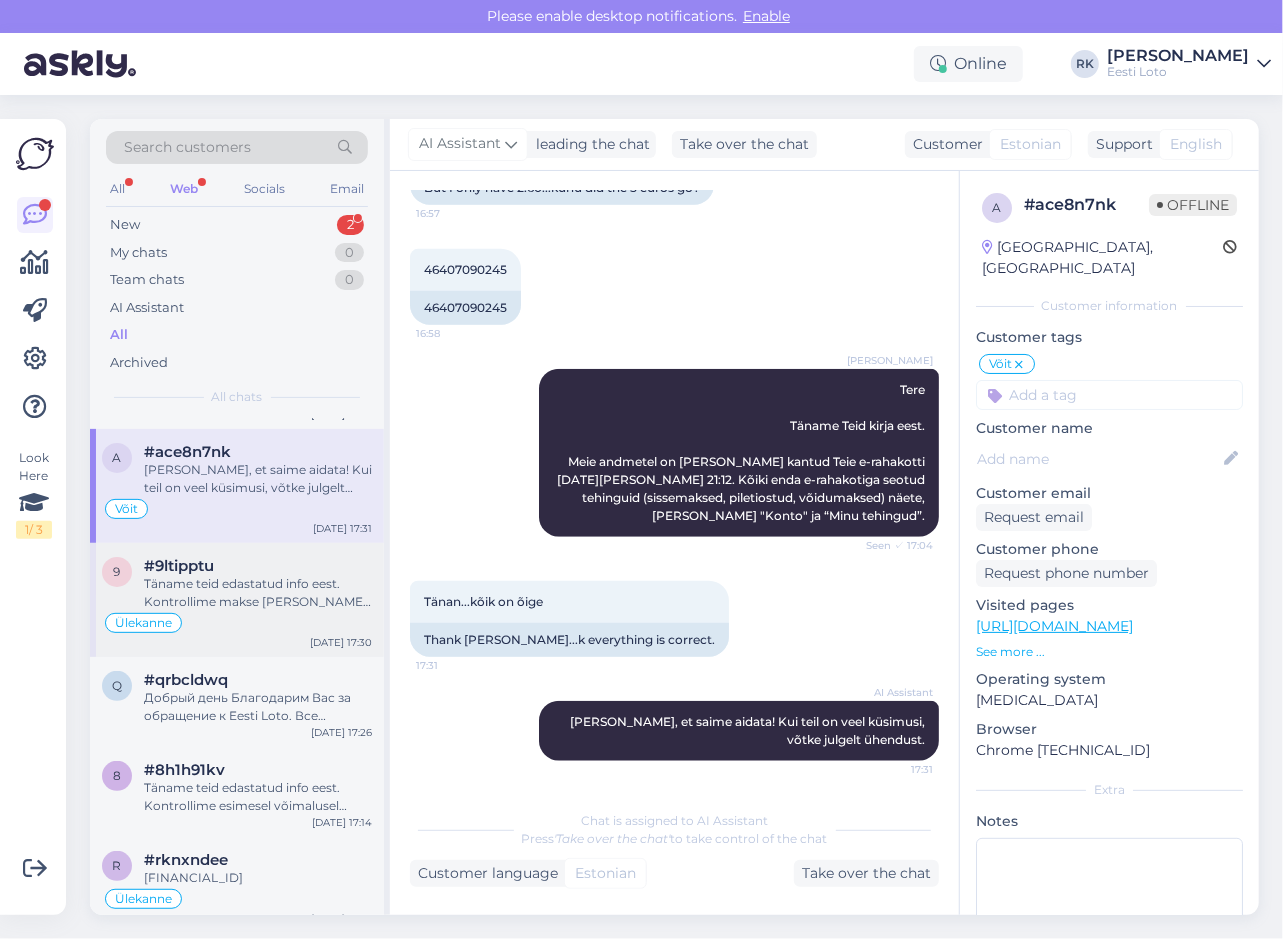 scroll, scrollTop: 518, scrollLeft: 0, axis: vertical 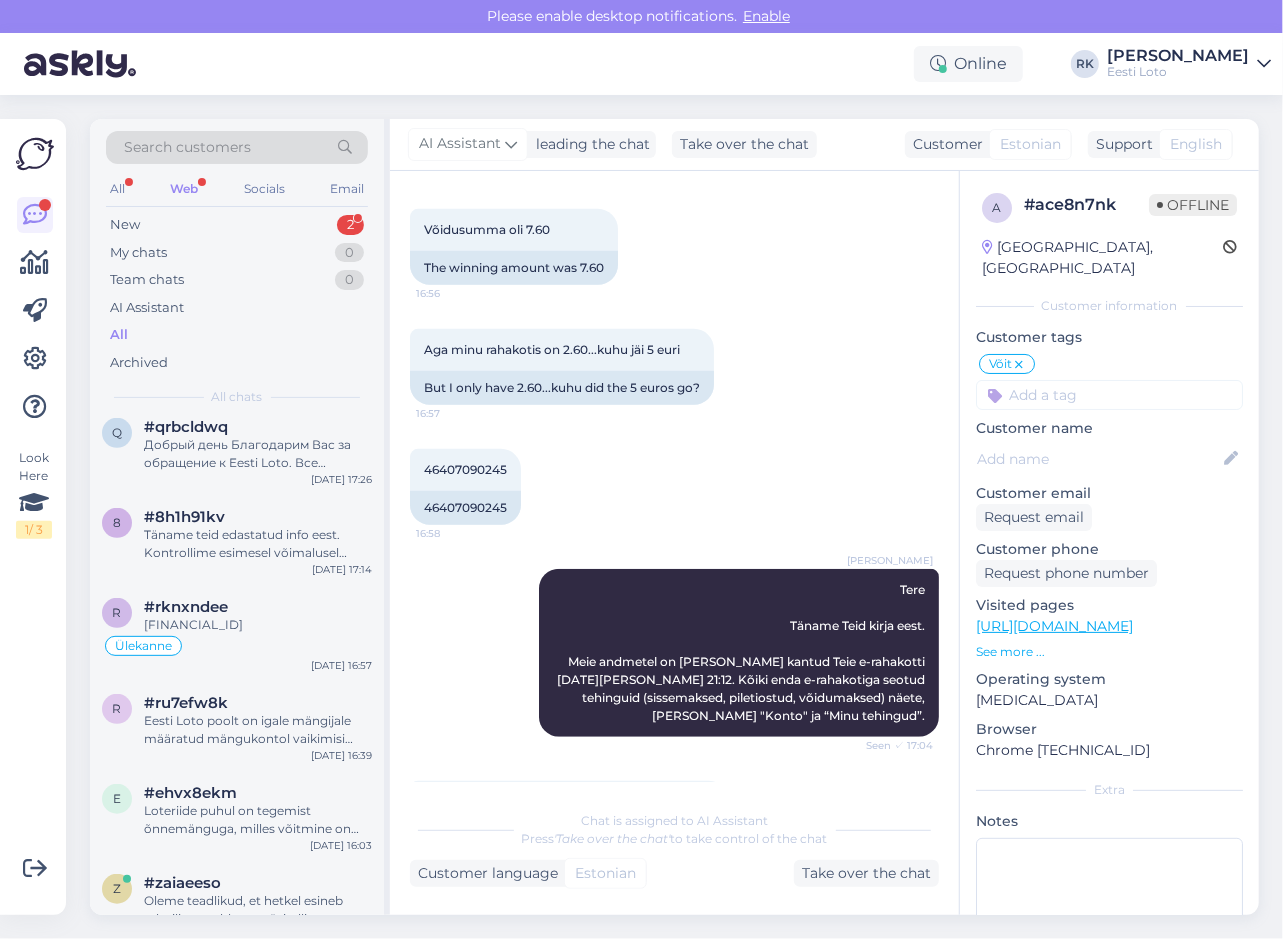 click on "Look Here 1  / 3 Get more Your checklist to get more value from Askly. Close     Connect FB and IG messages     Add your languages     Add your working hours To reply from your smartphone download Askly Chat app for iOS and Android devices." at bounding box center [33, 517] 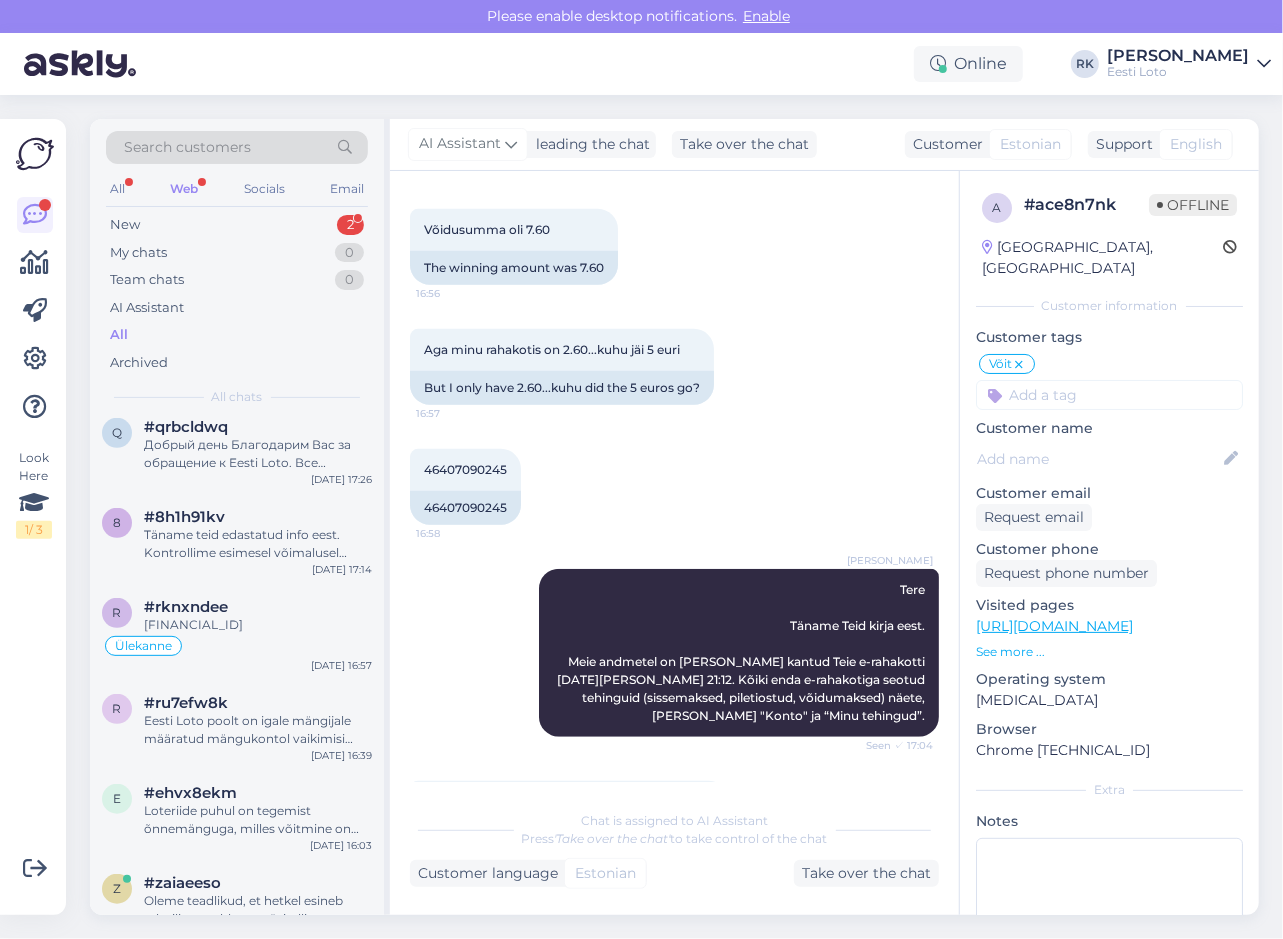 click on "Look Here 1  / 3 Get more Your checklist to get more value from Askly. Close     Connect FB and IG messages     Add your languages     Add your working hours To reply from your smartphone download Askly Chat app for iOS and Android devices." at bounding box center (33, 517) 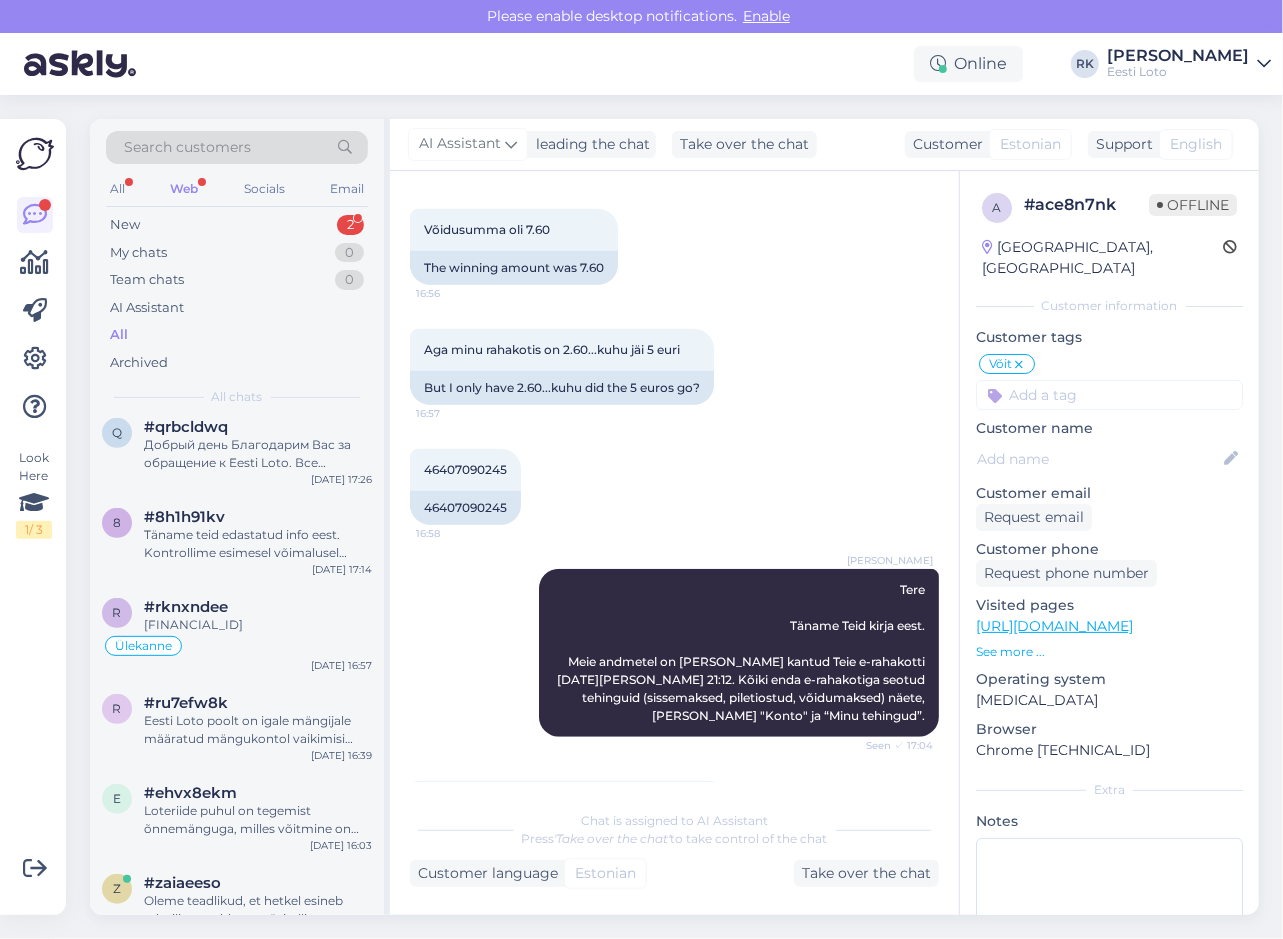 click on "Look Here 1  / 3" at bounding box center (35, 517) 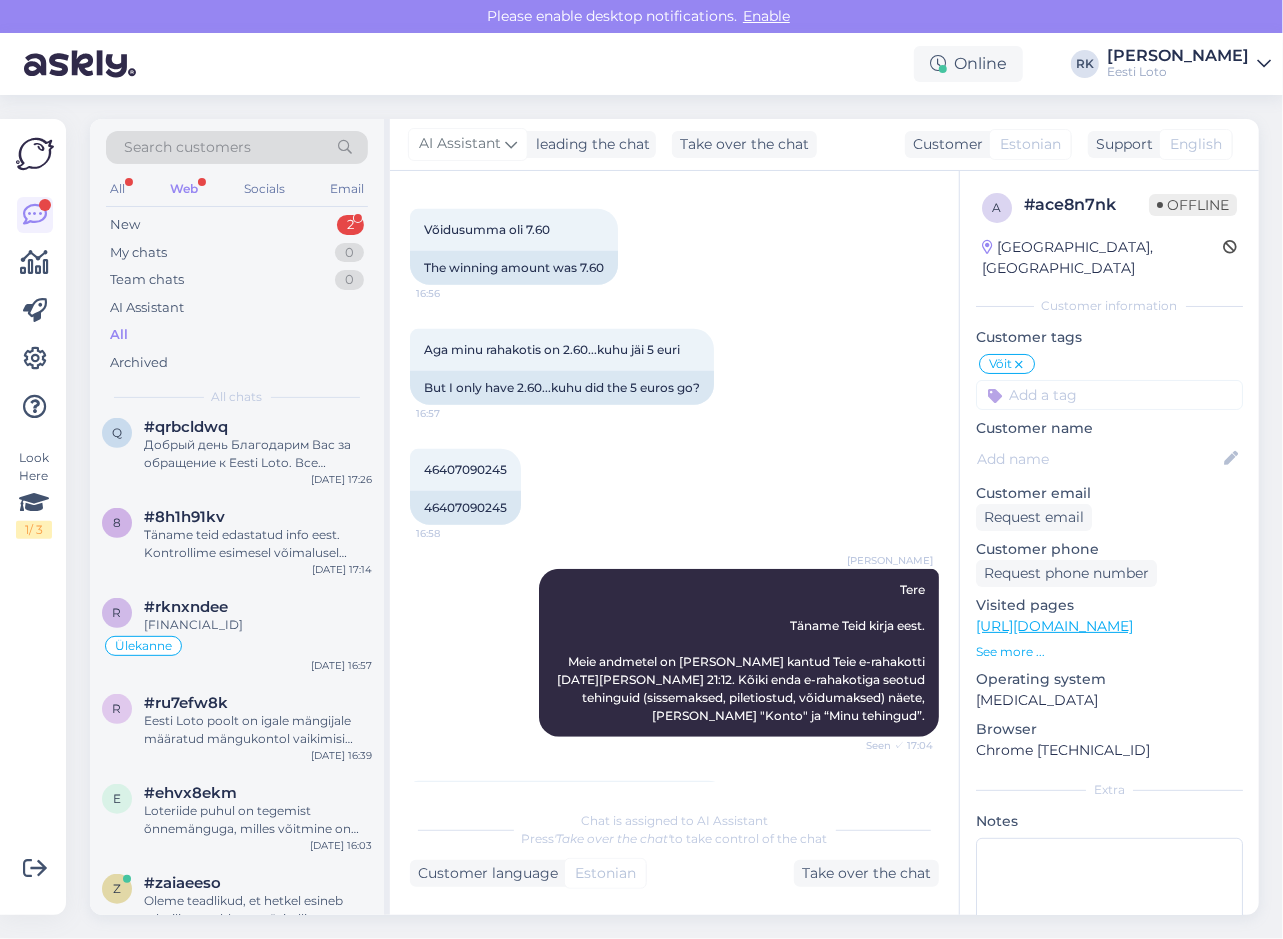 click on "Look Here 1  / 3" at bounding box center [35, 517] 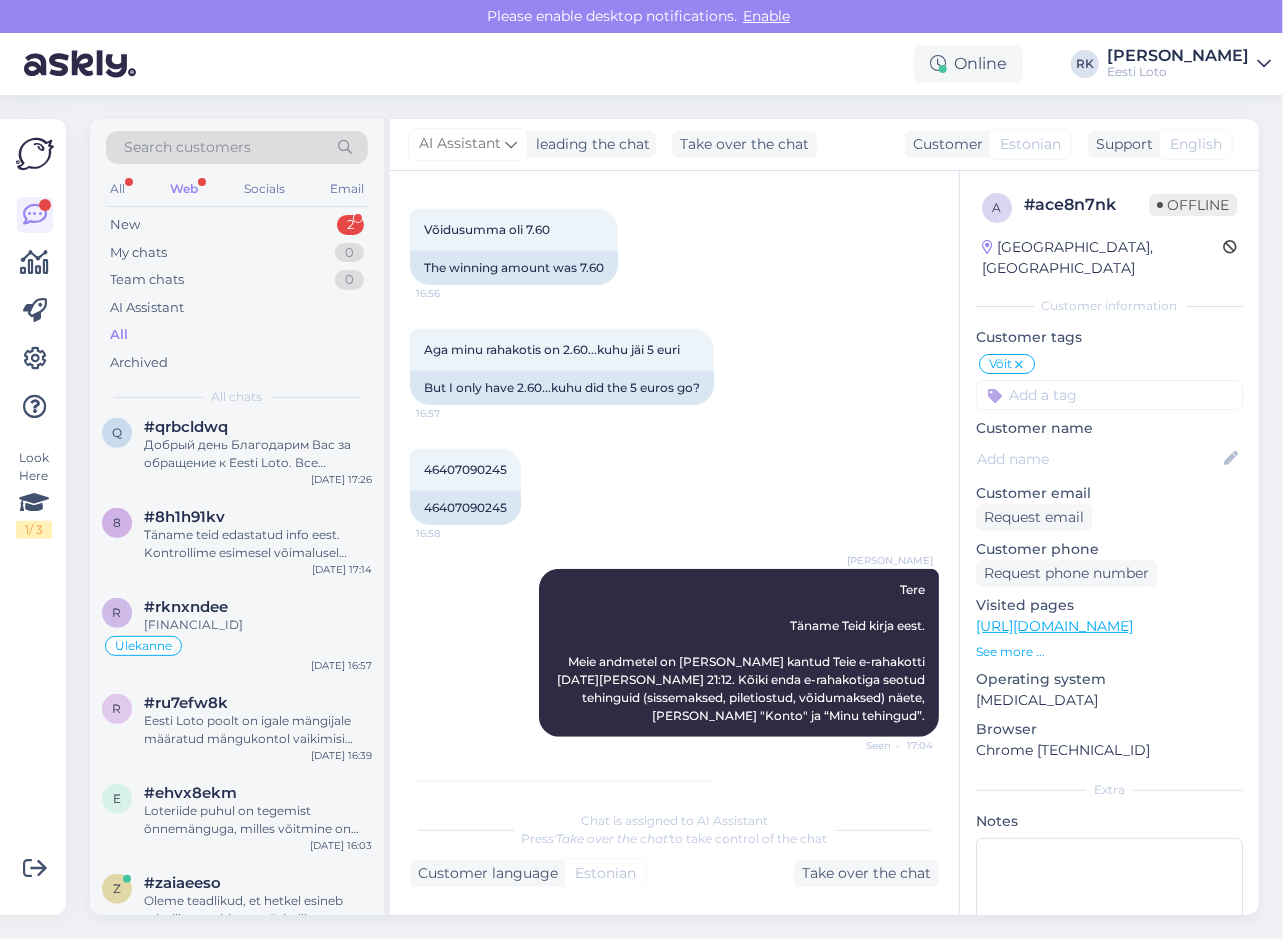 scroll, scrollTop: 0, scrollLeft: 0, axis: both 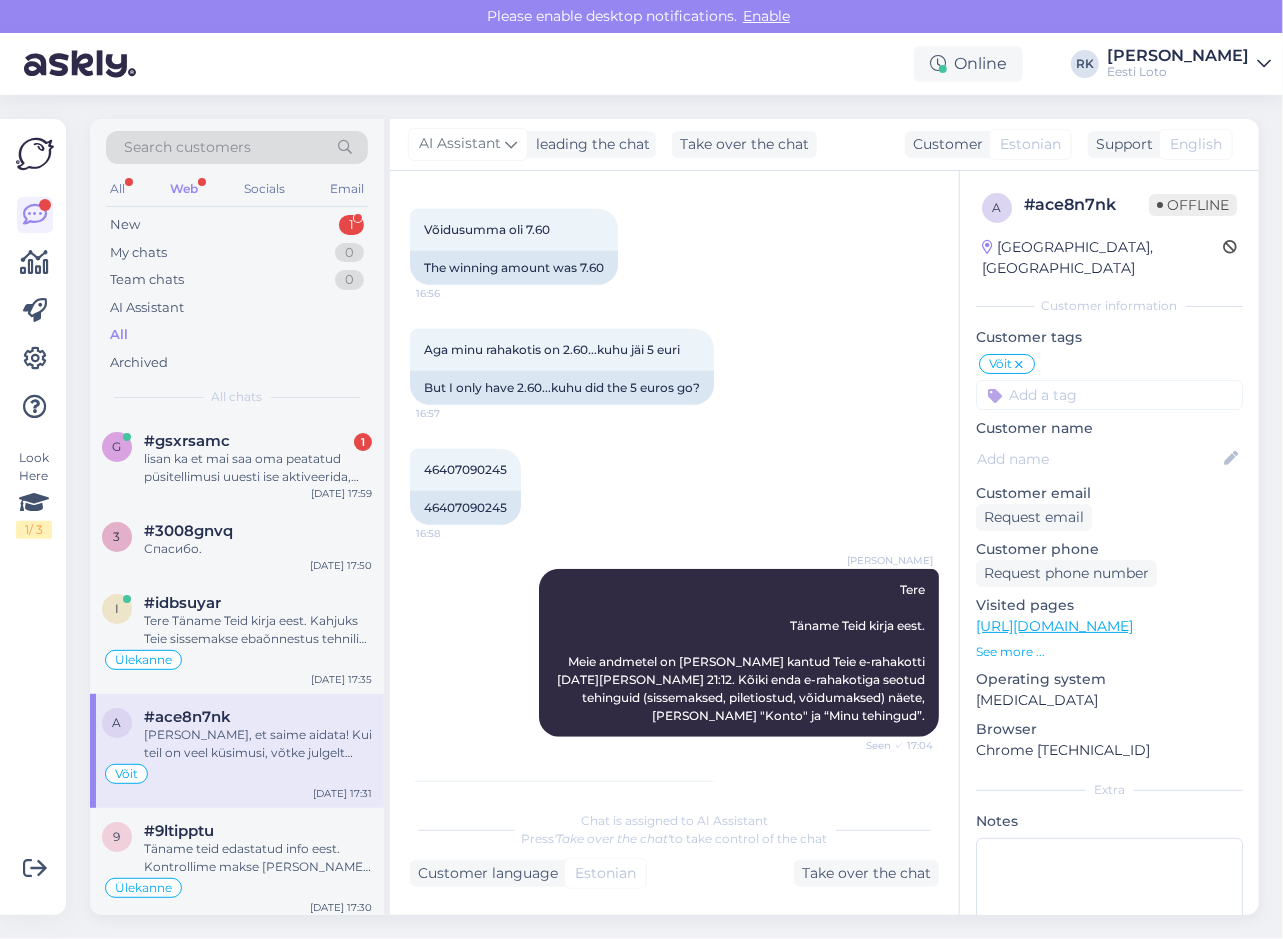 click on "Look Here 1  / 3" at bounding box center [35, 517] 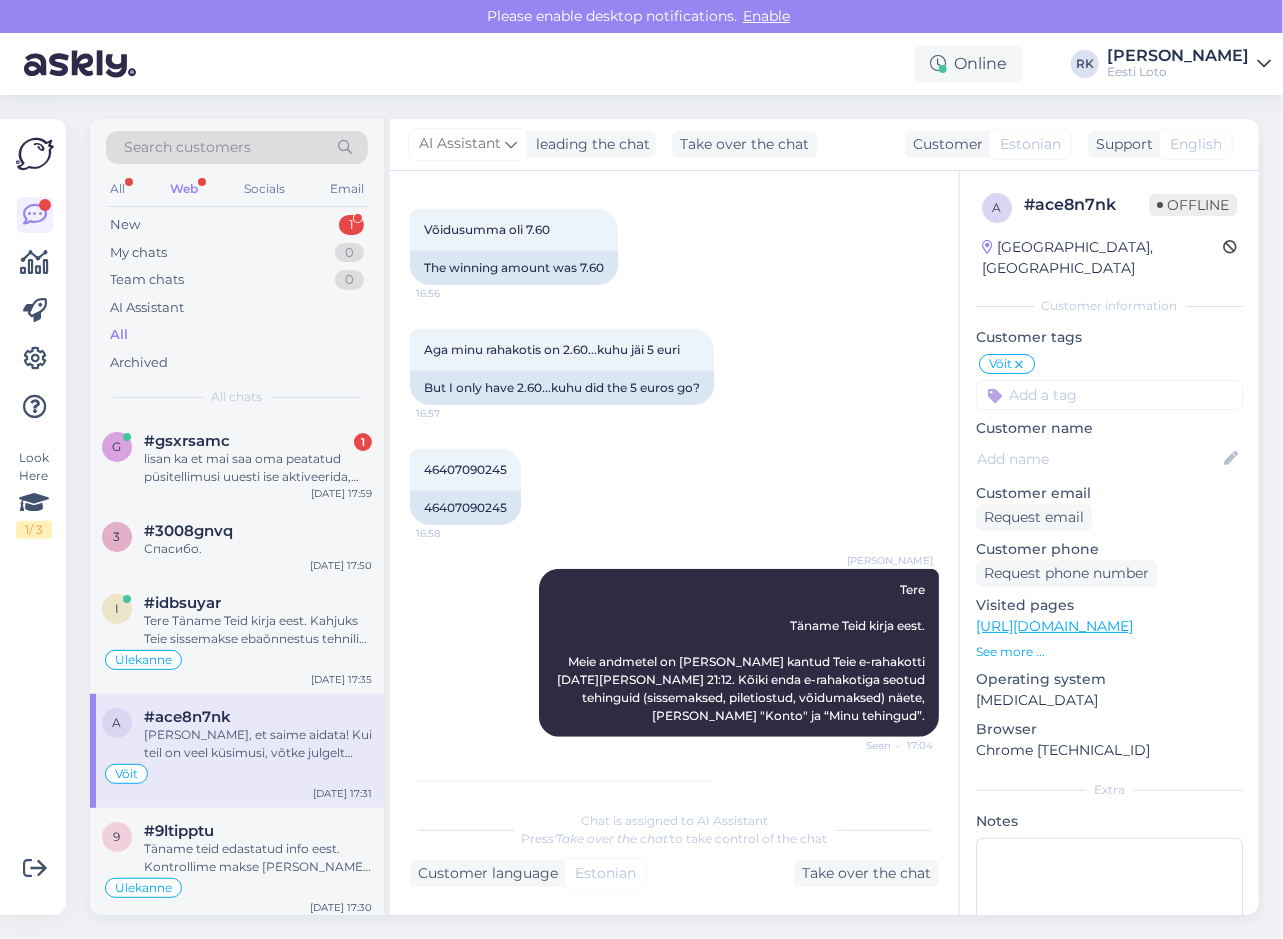click on "Look Here 1  / 3" at bounding box center (35, 517) 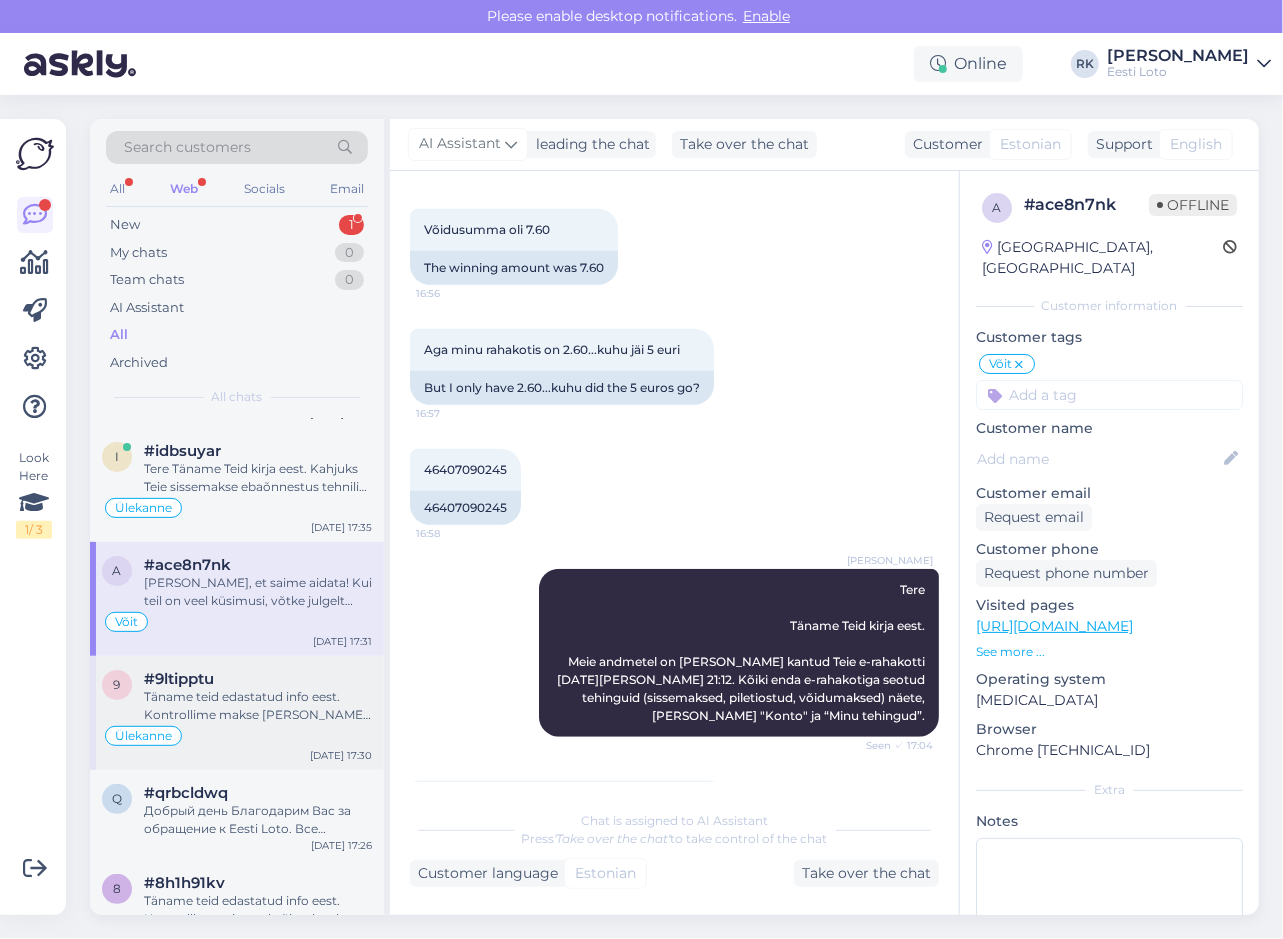 scroll, scrollTop: 200, scrollLeft: 0, axis: vertical 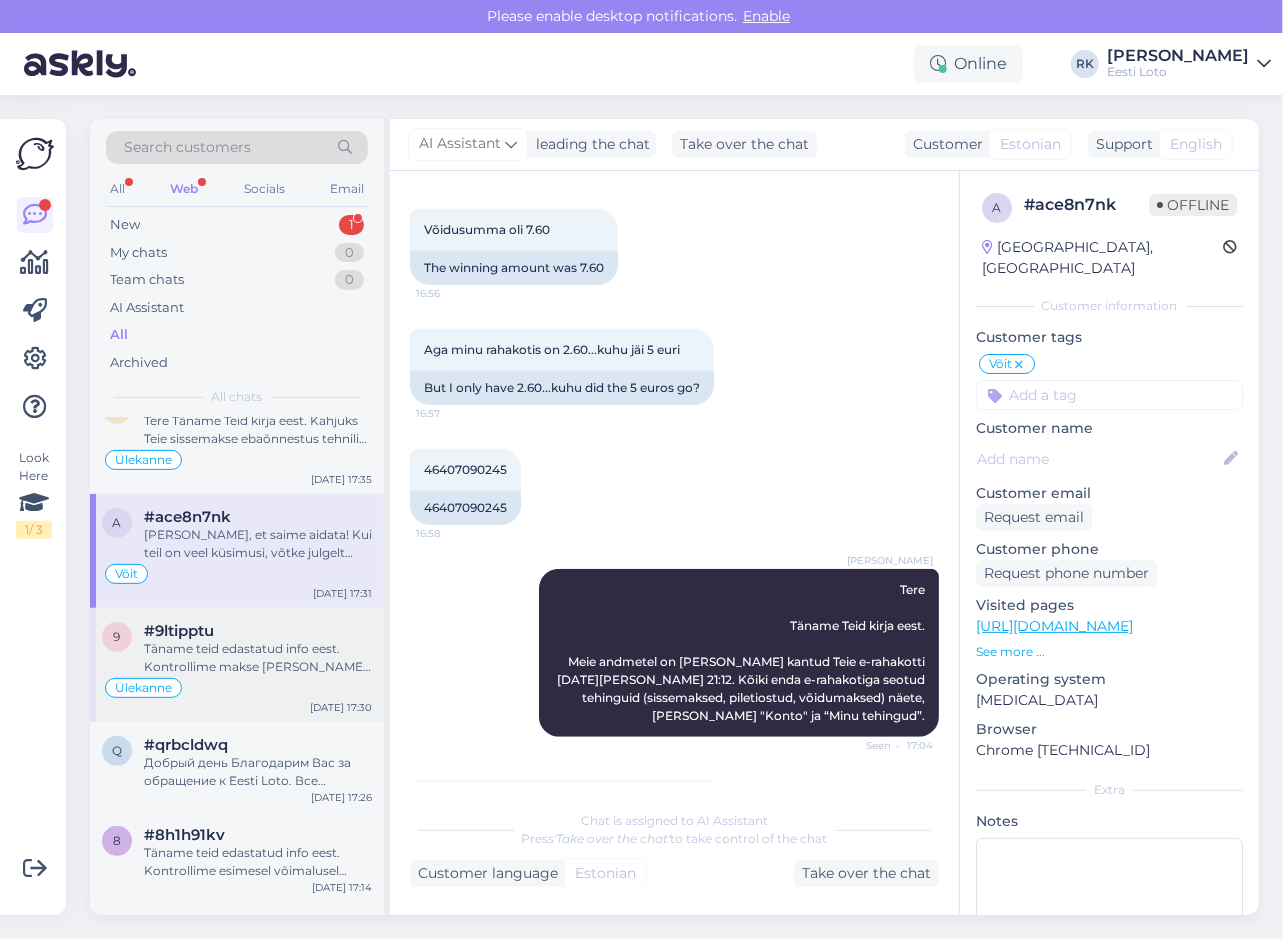 click on "#9ltipptu" at bounding box center [179, 631] 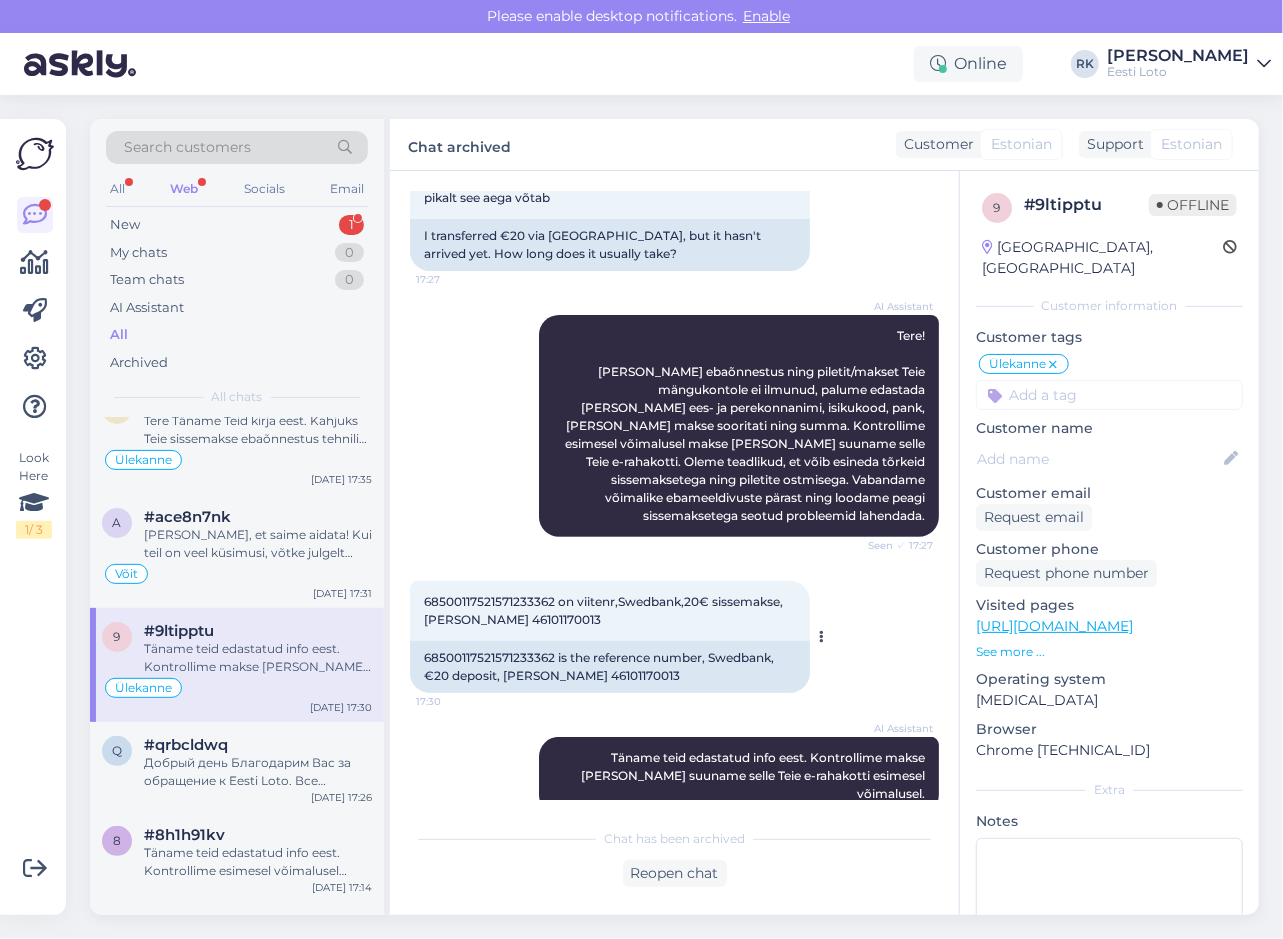 click on "68500117521571233362 on viitenr,Swedbank,20€ sissemakse, [PERSON_NAME] 46101170013" at bounding box center [605, 610] 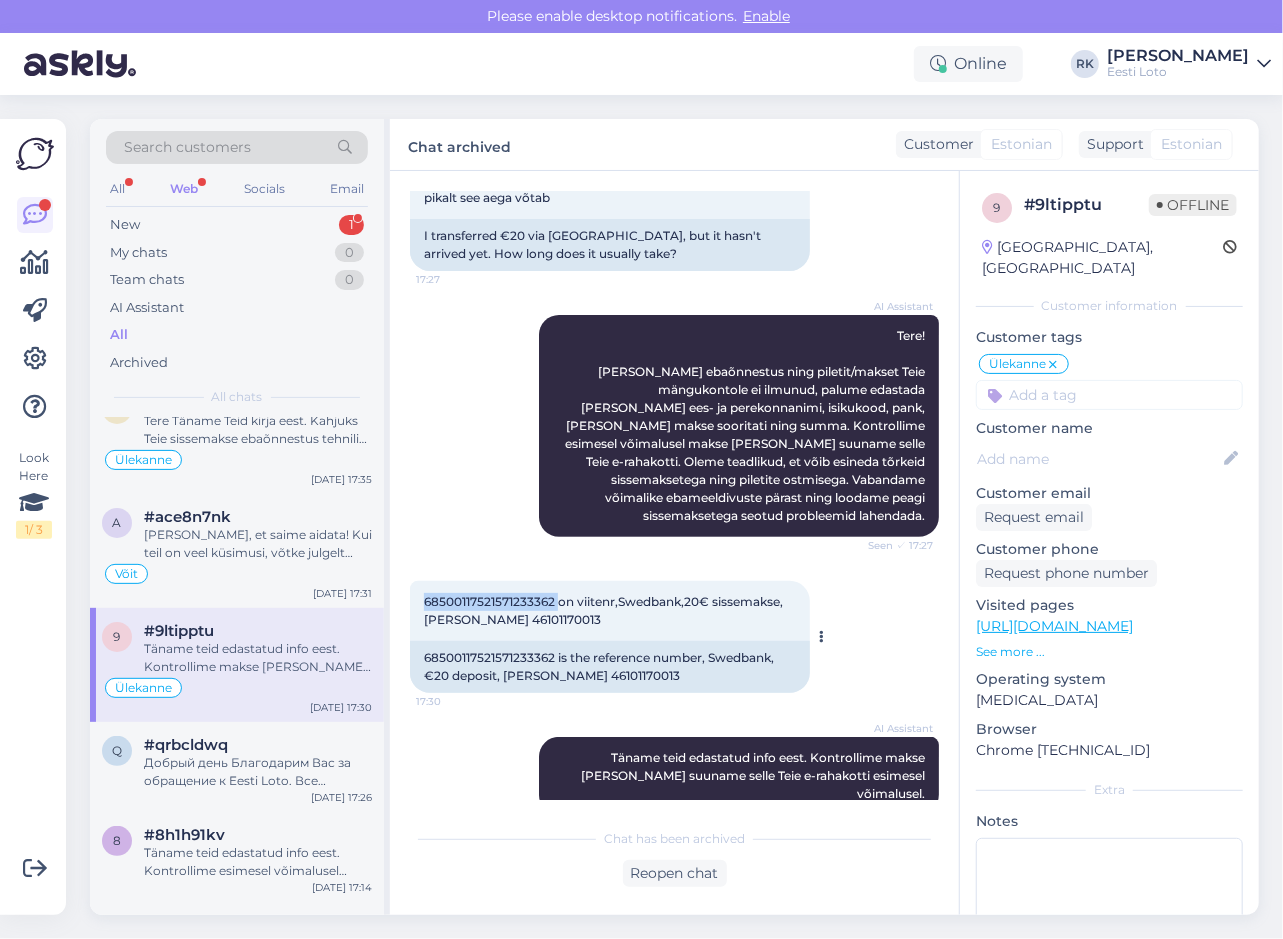 click on "68500117521571233362 on viitenr,Swedbank,20€ sissemakse, [PERSON_NAME] 46101170013" at bounding box center (605, 610) 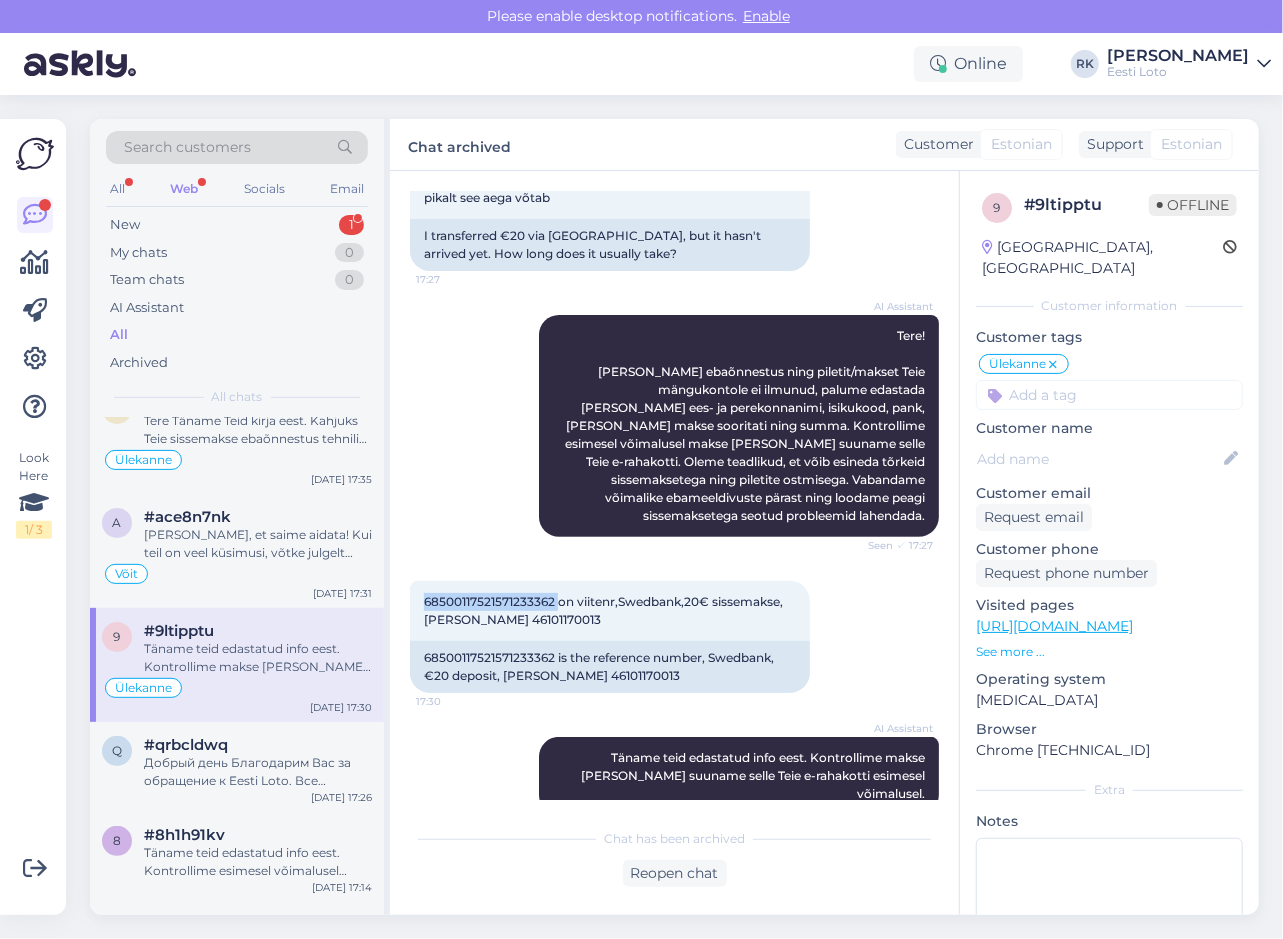 copy on "68500117521571233362" 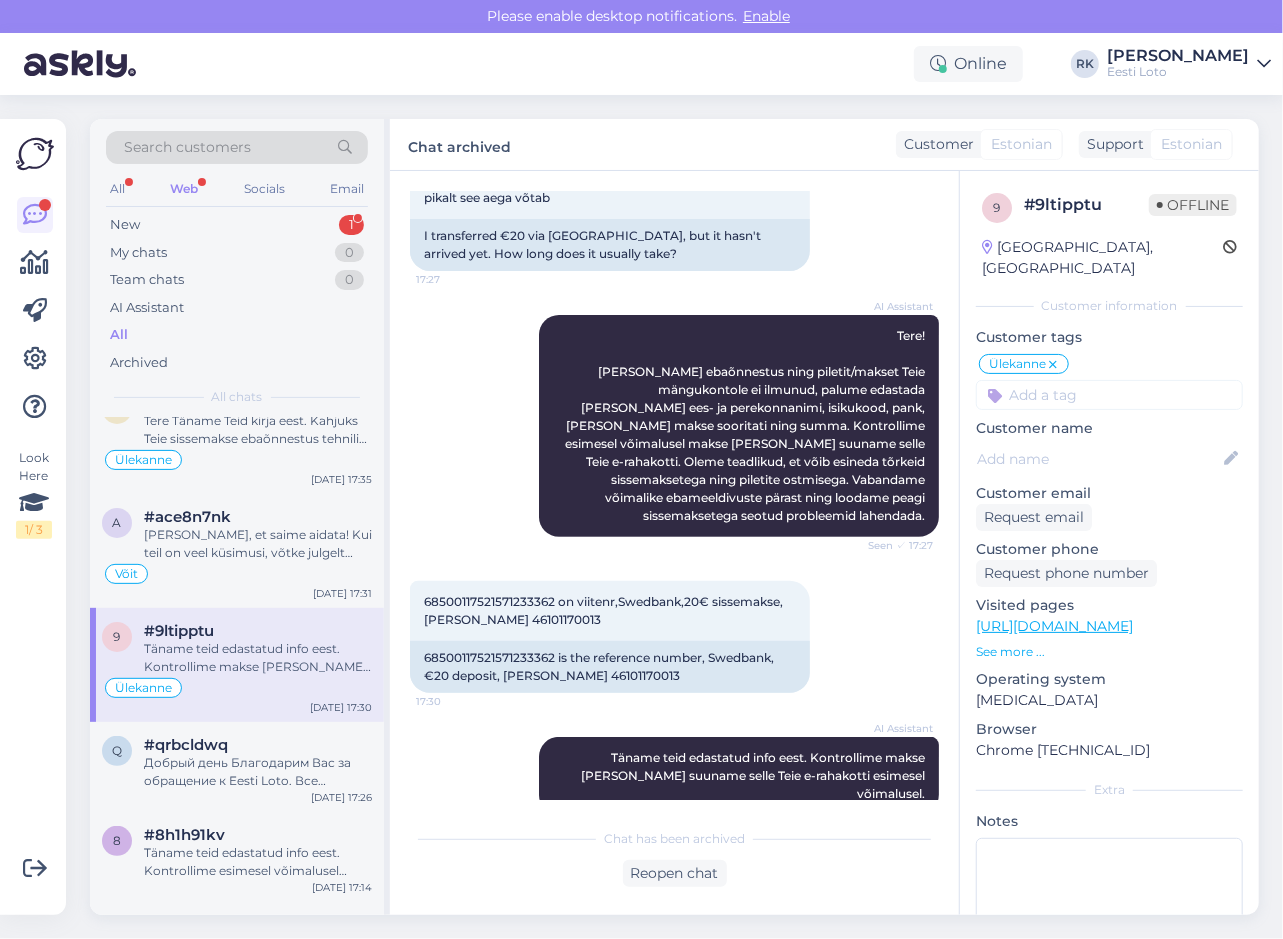 click on "Look Here 1  / 3" at bounding box center [35, 517] 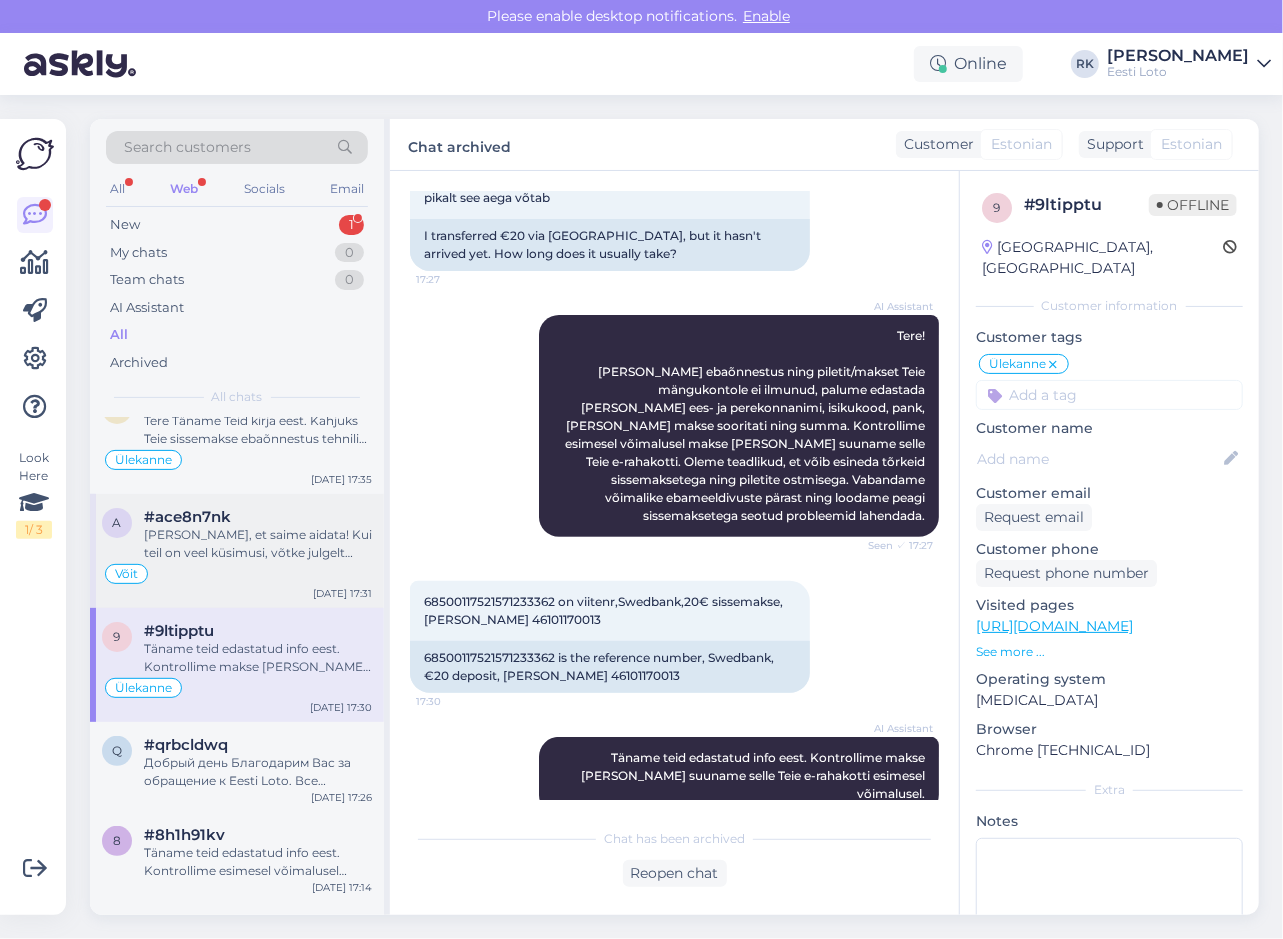 drag, startPoint x: 30, startPoint y: 611, endPoint x: 232, endPoint y: 521, distance: 221.14249 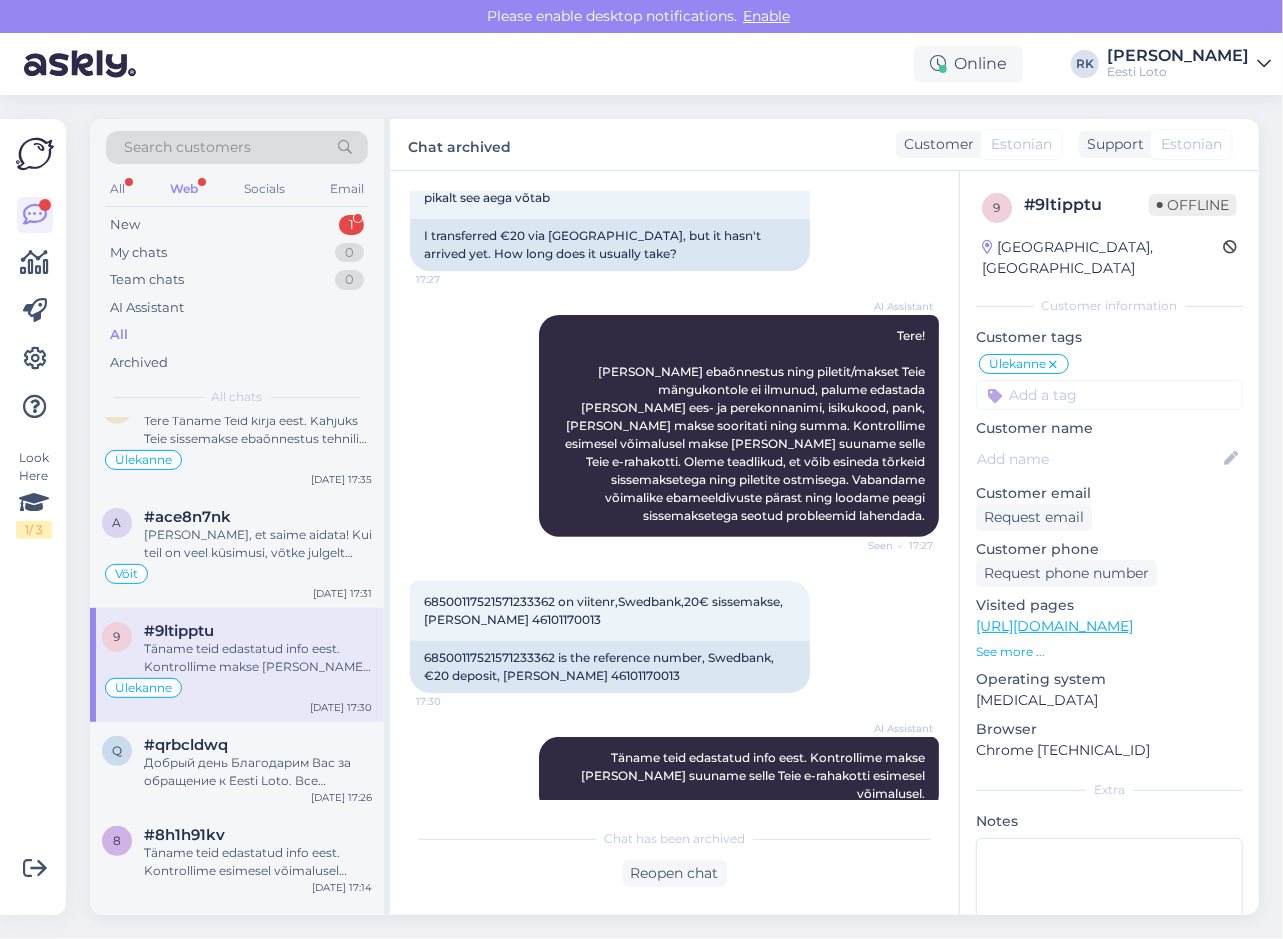 click on "Look Here 1  / 3 Get more Your checklist to get more value from Askly. Close     Connect FB and IG messages     Add your languages     Add your working hours To reply from your smartphone download Askly Chat app for iOS and Android devices." at bounding box center [33, 517] 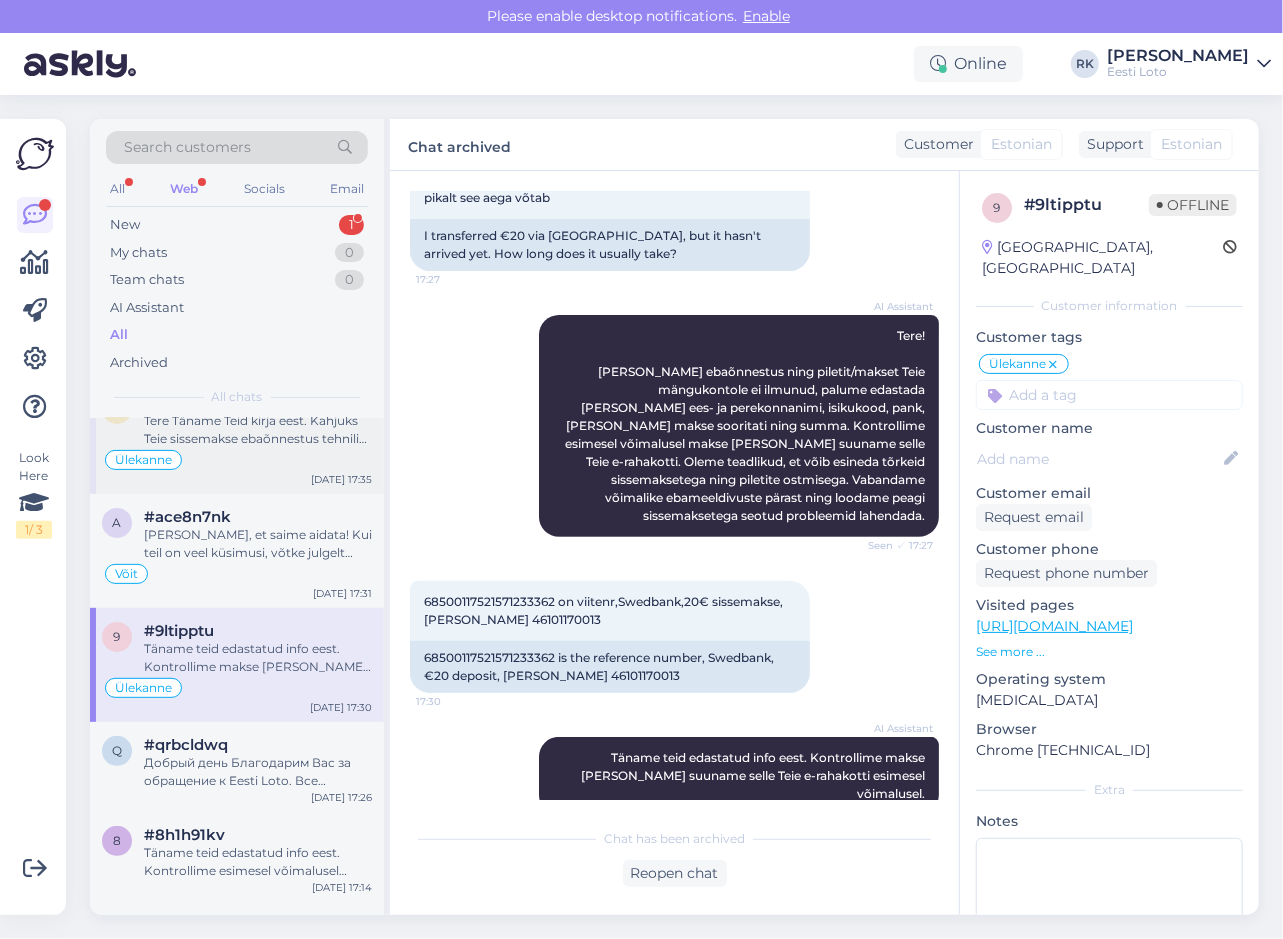 drag, startPoint x: 18, startPoint y: 656, endPoint x: 196, endPoint y: 480, distance: 250.3198 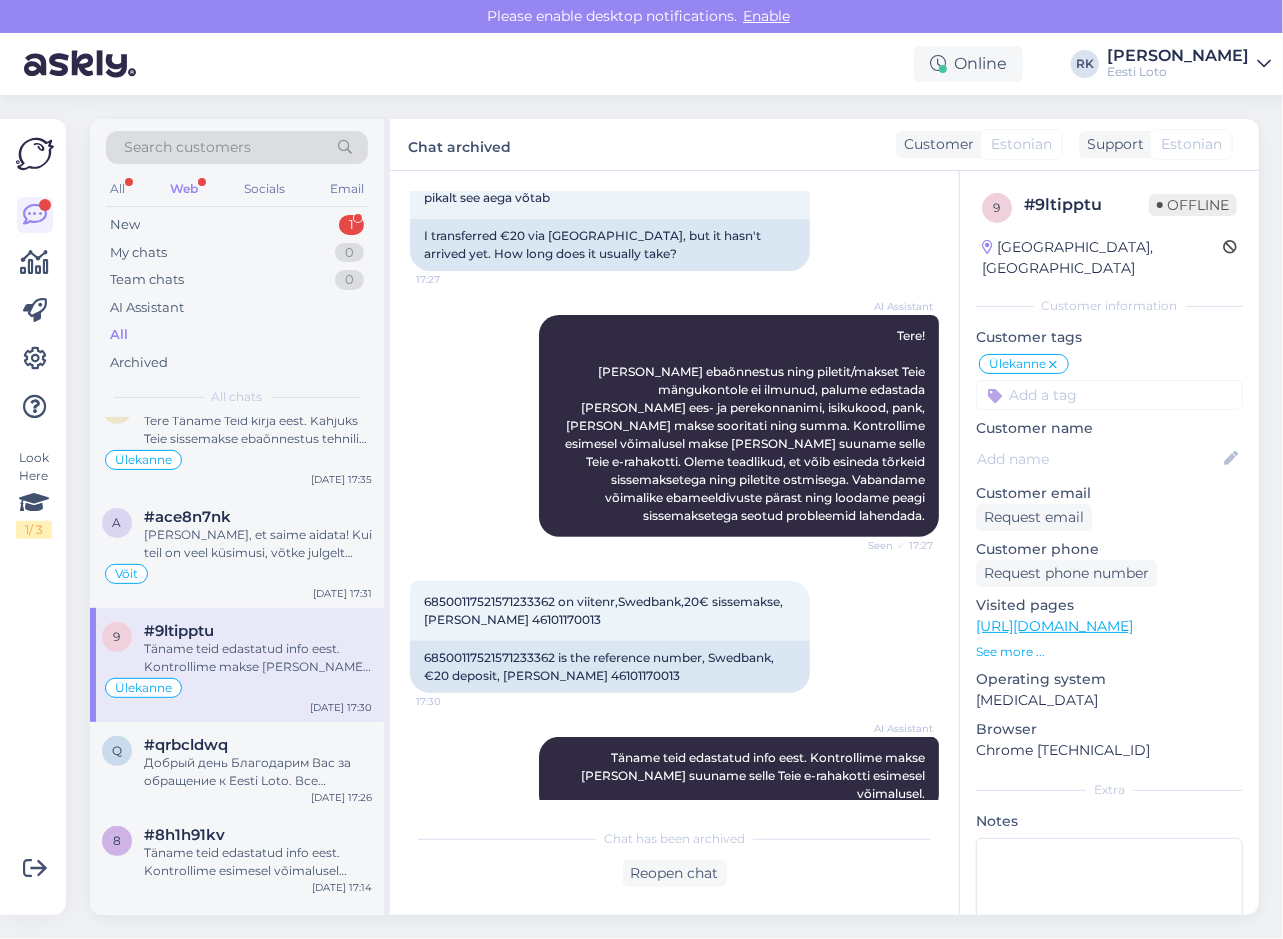 click on "Chat archived Customer Estonian Support Estonian" at bounding box center [824, 145] 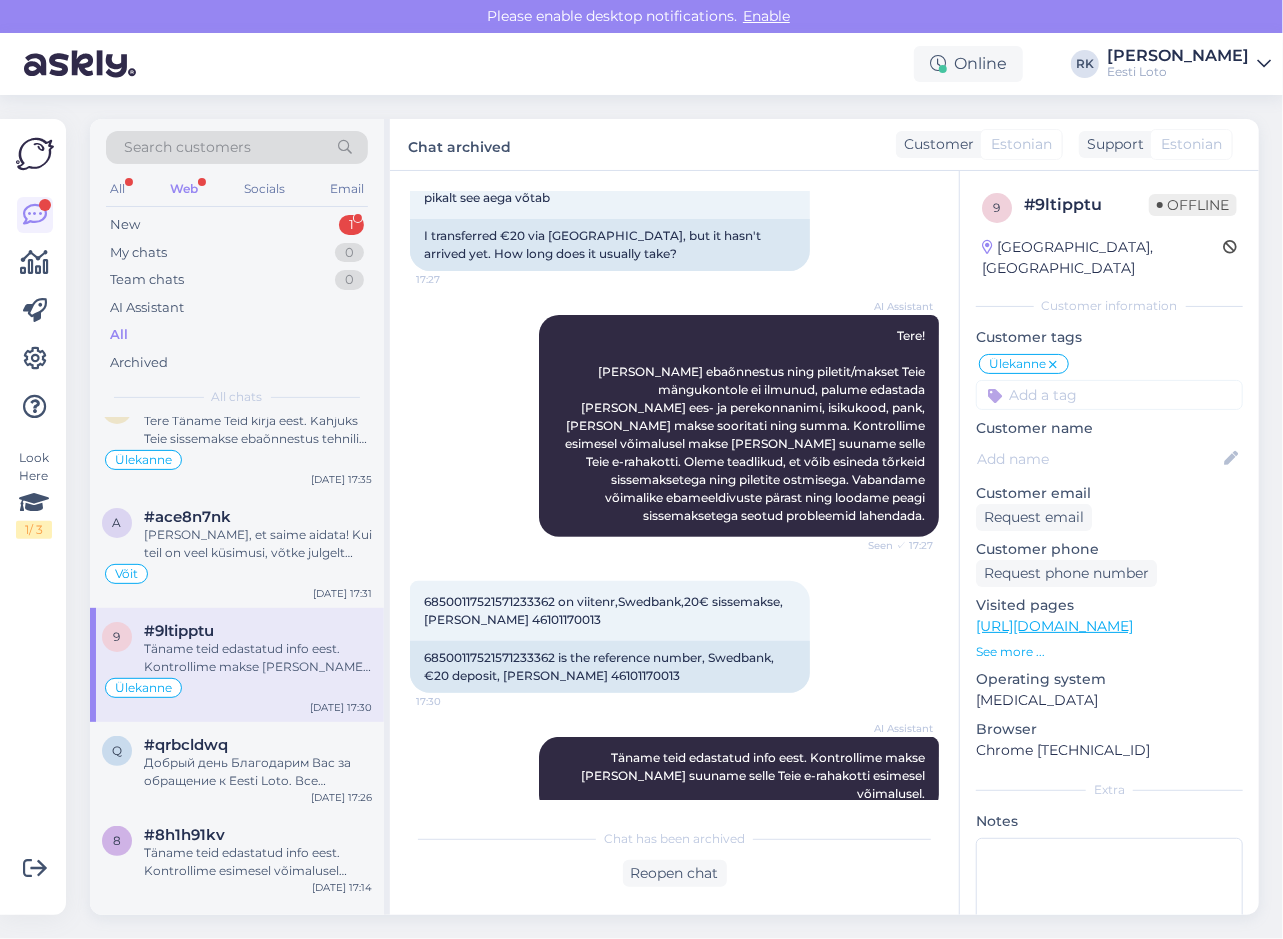 scroll, scrollTop: 0, scrollLeft: 0, axis: both 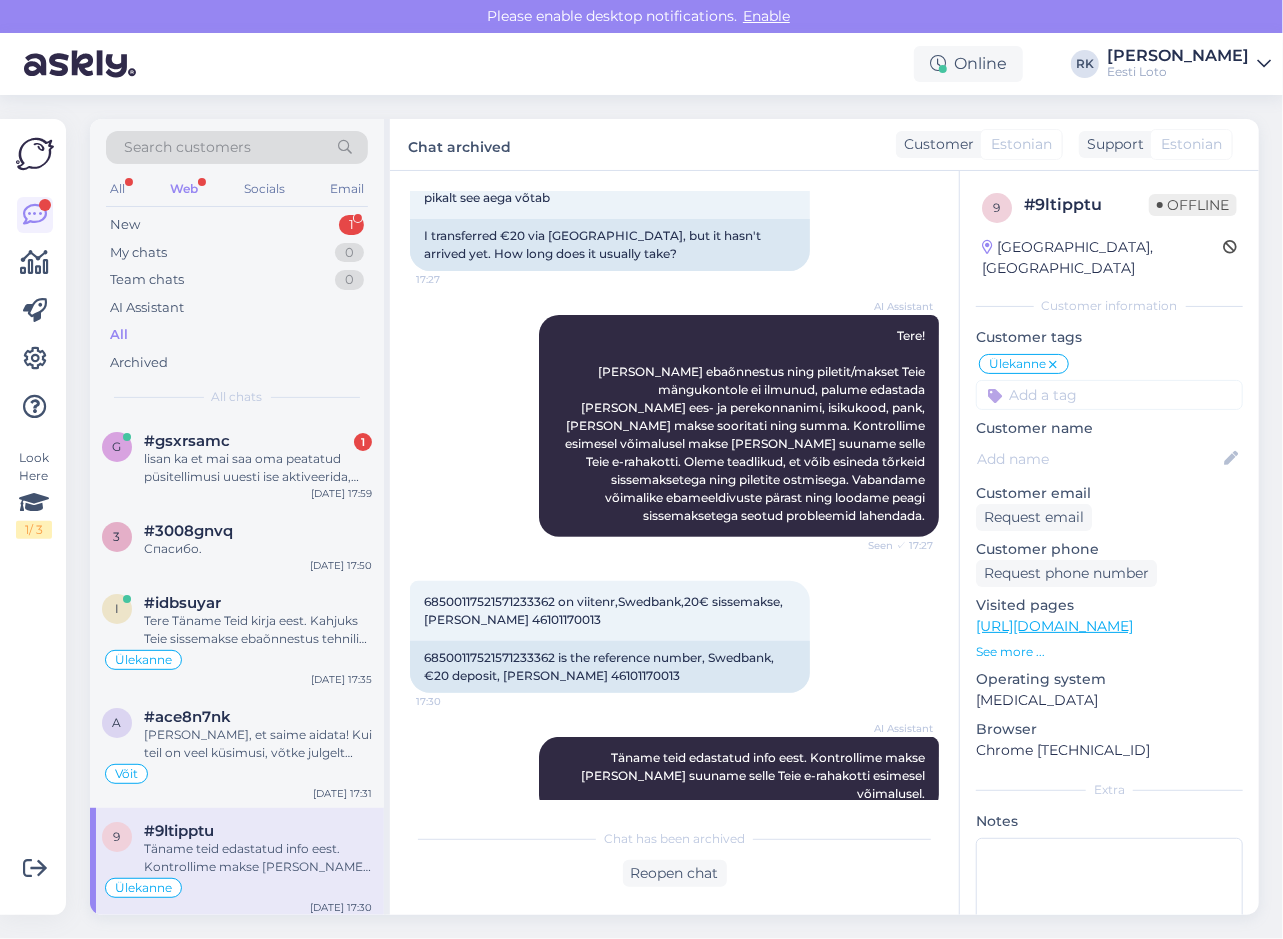 click on "Look Here 1  / 3" at bounding box center (35, 517) 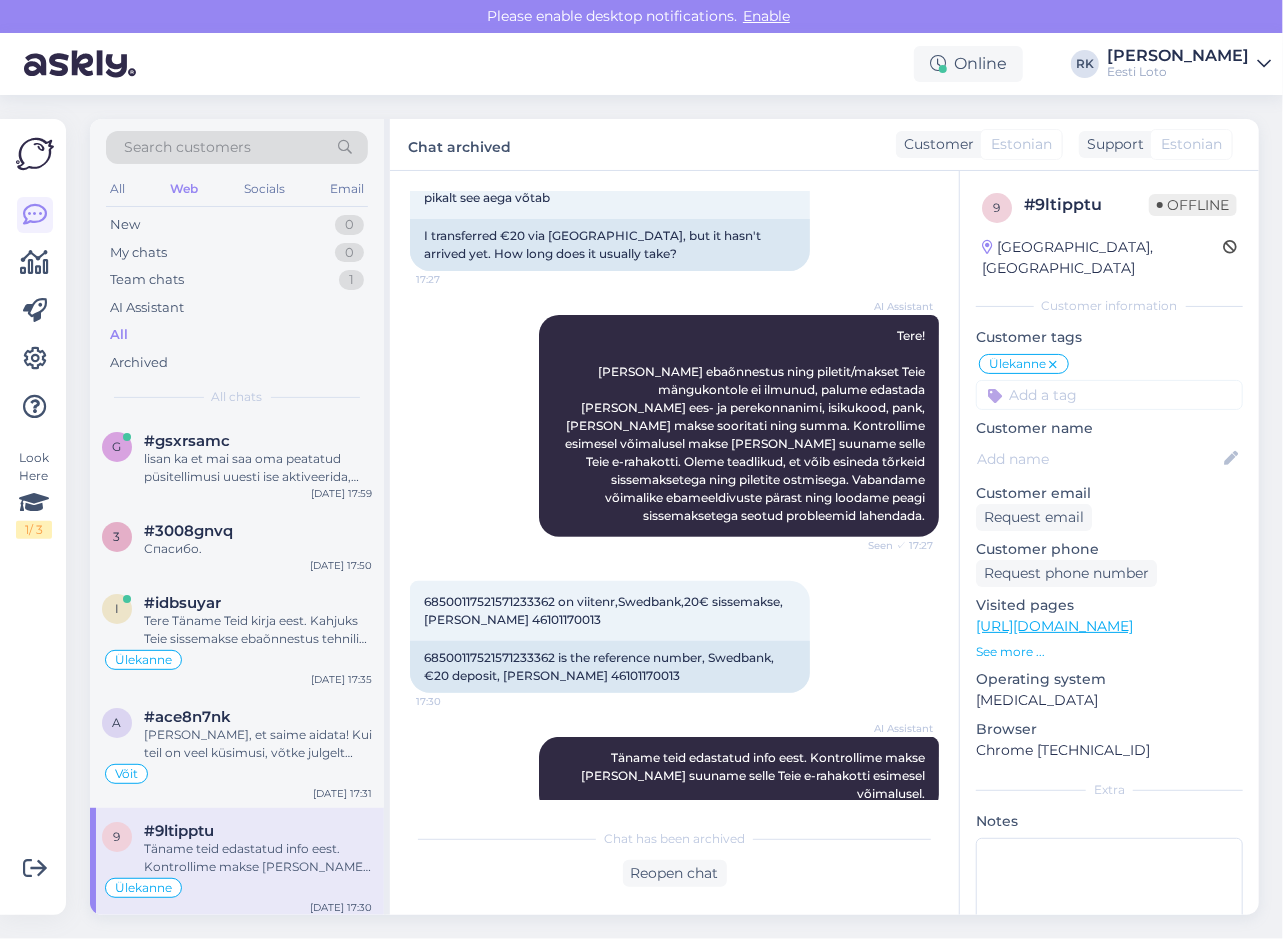 click on "Look Here 1  / 3" at bounding box center (35, 517) 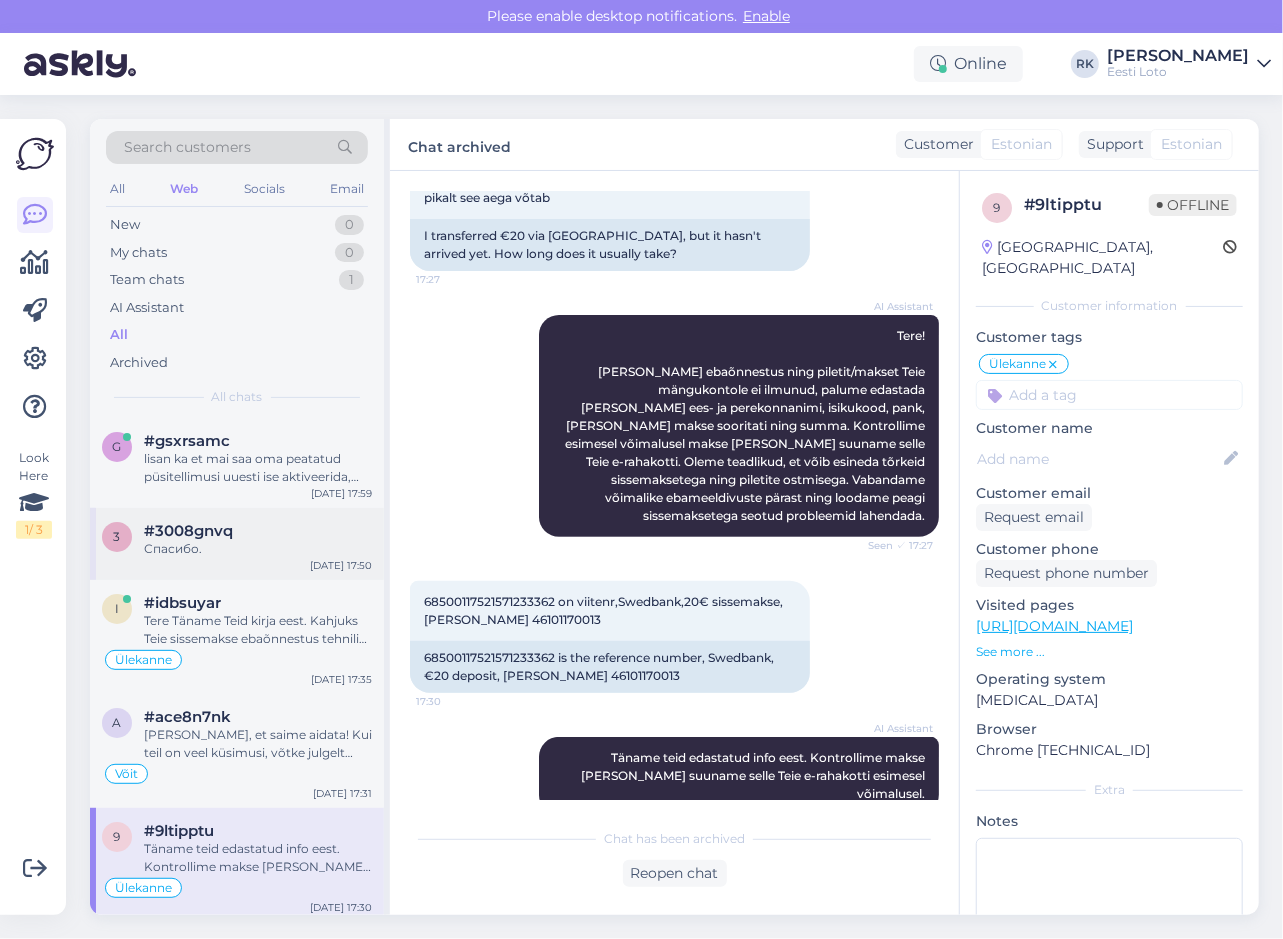 click on "Look Here 1  / 3" at bounding box center (35, 517) 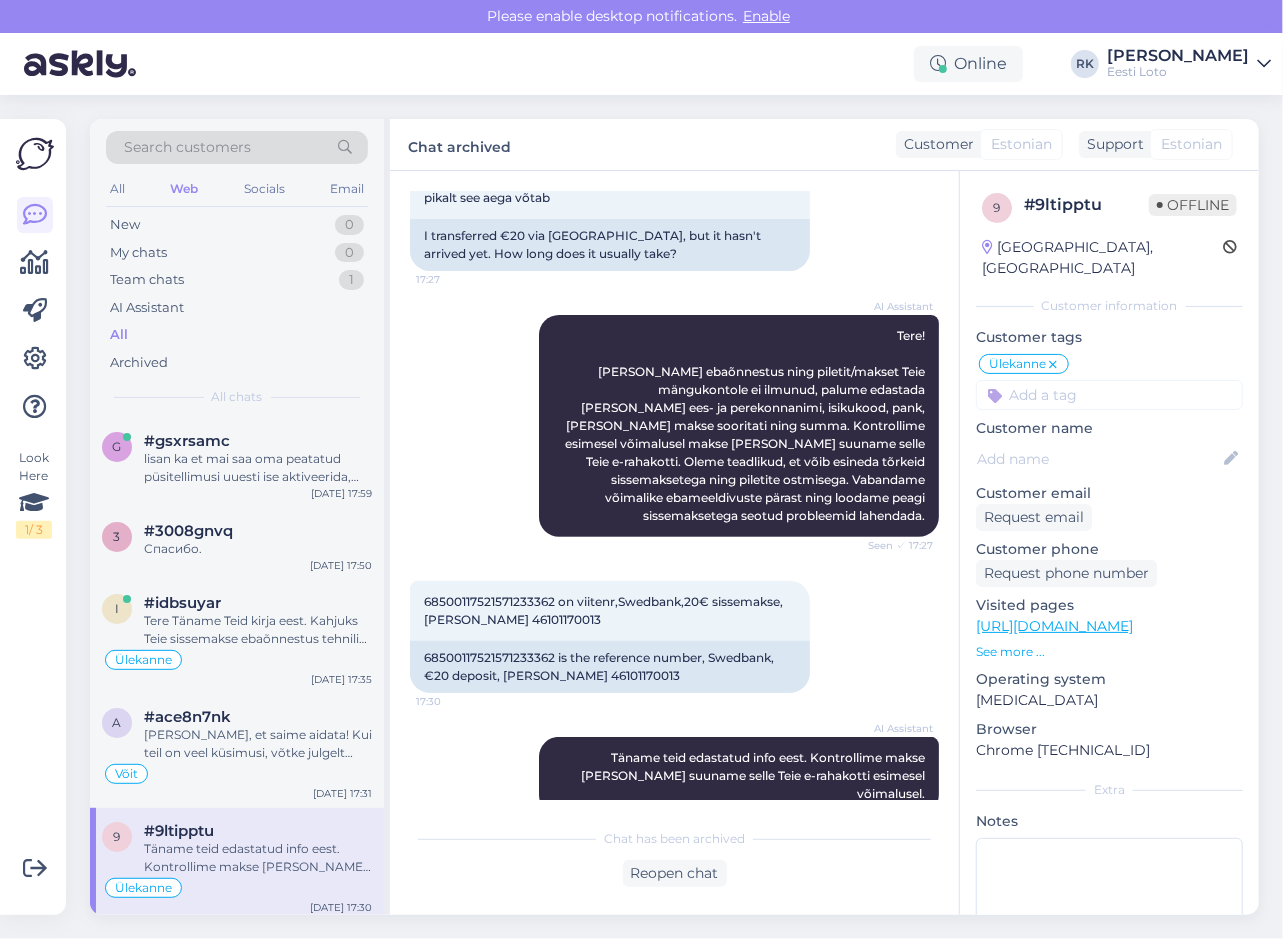 click on "Look Here 1  / 3" at bounding box center (35, 517) 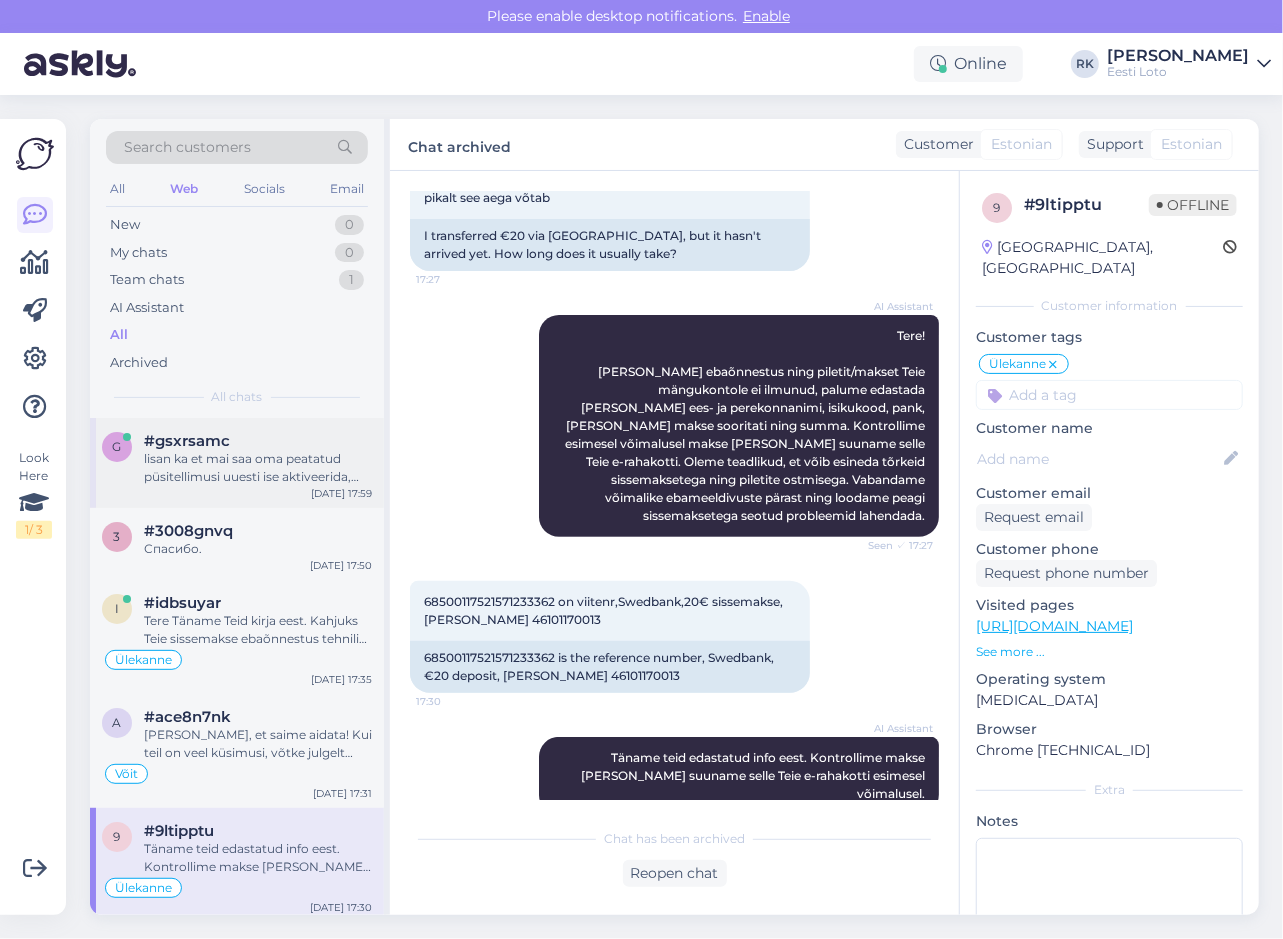 drag, startPoint x: 22, startPoint y: 596, endPoint x: 133, endPoint y: 495, distance: 150.07332 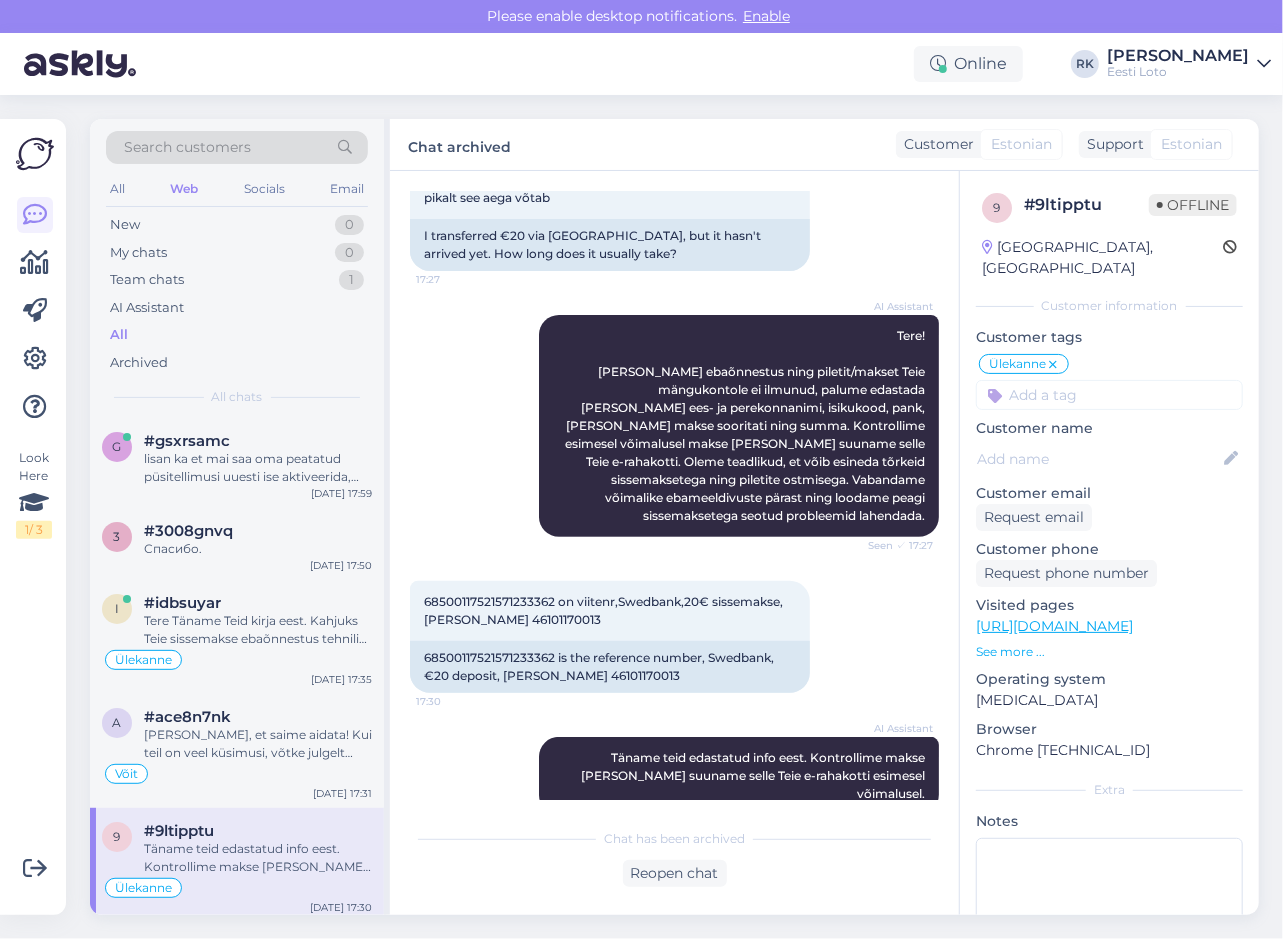 click on "Search customers All Web Socials  Email New 0 My chats 0 Team chats 1 AI Assistant All Archived All chats g #gsxrsamc lisan ka et mai saa oma peatatud püsitellimusi uuesti ise aktiveerida, miks? Jul 10 17:59  3 #3008gnvq Спасибо.  Jul 10 17:50  i #idbsuyar Tere
Täname Teid kirja eest.
Kahjuks Teie sissemakse ebaõnnestus tehnilise tõrke tõttu. Kontrollisime tehingu üle ja raha tagastasime Teie e-rahakotti.
Palume vabandust tekkinud tõrke pärast. Ülekanne Jul 10 17:35  a #ace8n7nk Hea meel, et saime aidata! Kui teil on veel küsimusi, võtke julgelt ühendust. Võit Jul 10 17:31  9 #9ltipptu Täname teid edastatud info eest. Kontrollime makse üle ja suuname selle Teie e-rahakotti esimesel võimalusel. Ülekanne Jul 10 17:30  q #qrbcldwq Jul 10 17:26  8 #8h1h91kv Täname teid edastatud info eest. Kontrollime esimesel võimalusel makse üle ja suuname selle Teie e-rahakotti. Vabandame tekkinud ebameeldivuste pärast. Jul 10 17:14  r #rknxndee EE842200221029812168 Ülekanne r #ru7efw8k" at bounding box center [680, 517] 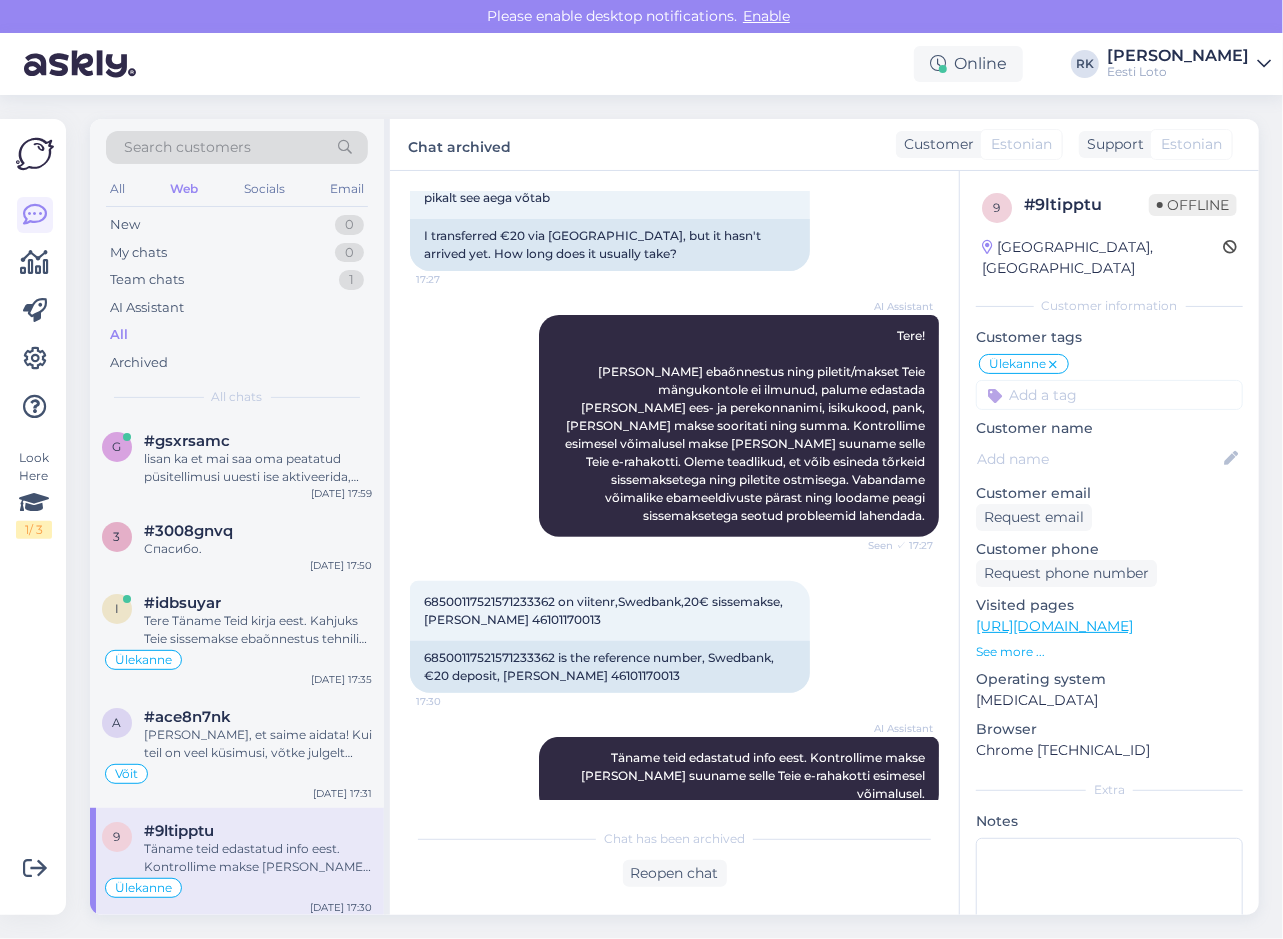 drag, startPoint x: 559, startPoint y: 71, endPoint x: 583, endPoint y: 65, distance: 24.738634 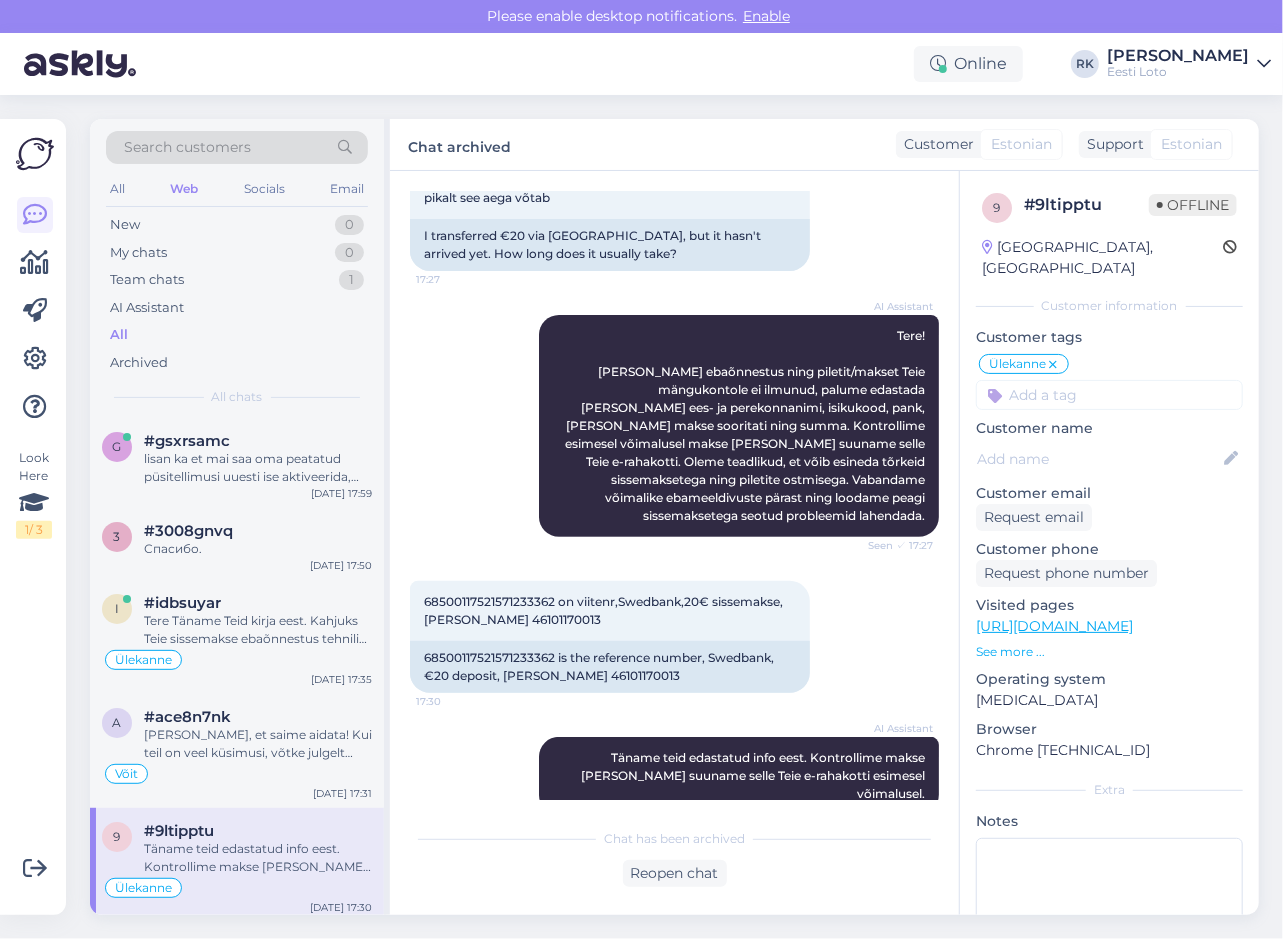 click on "Look Here 1  / 3" at bounding box center [35, 517] 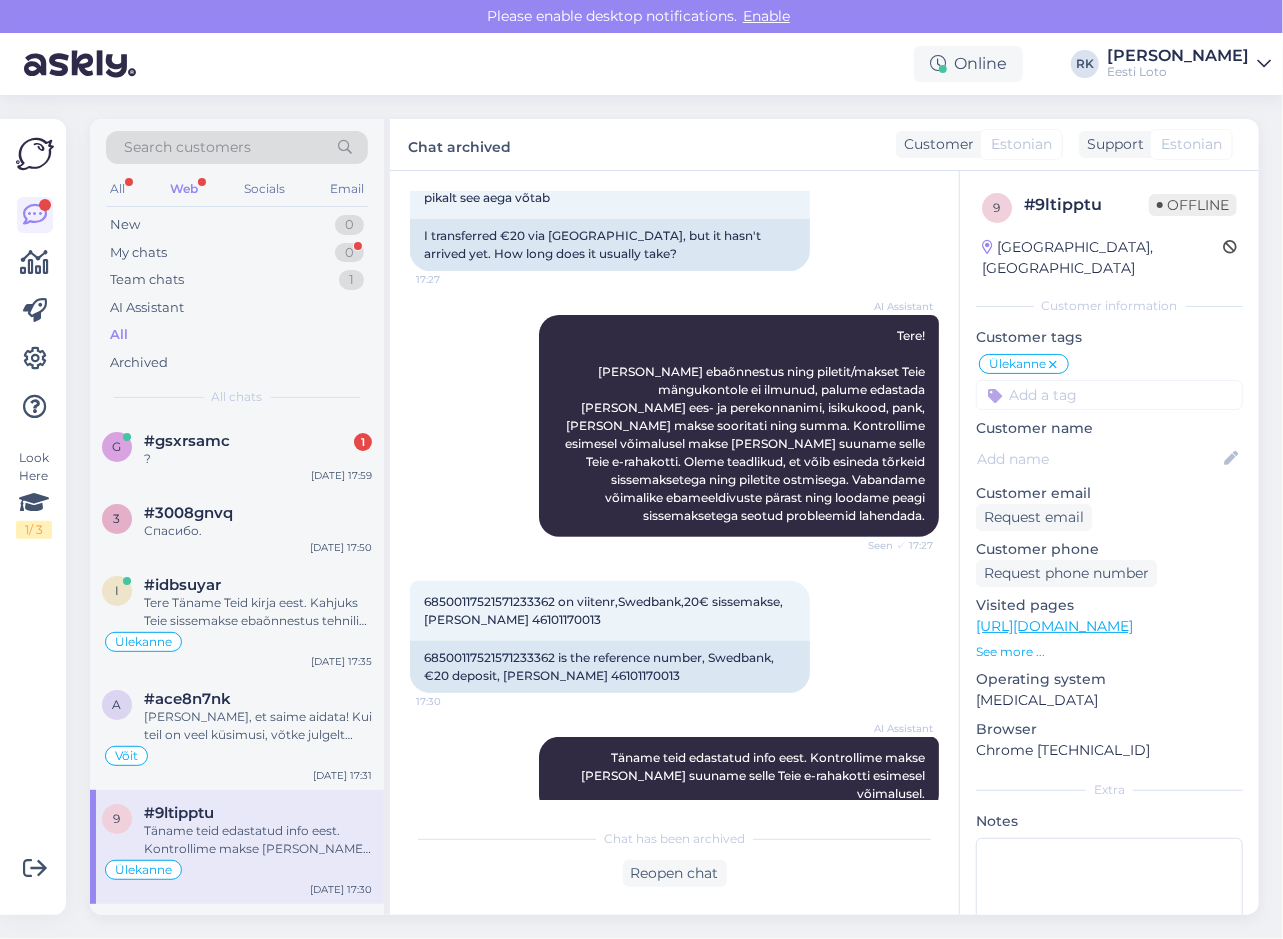 click on "Look Here 1  / 3" at bounding box center (35, 517) 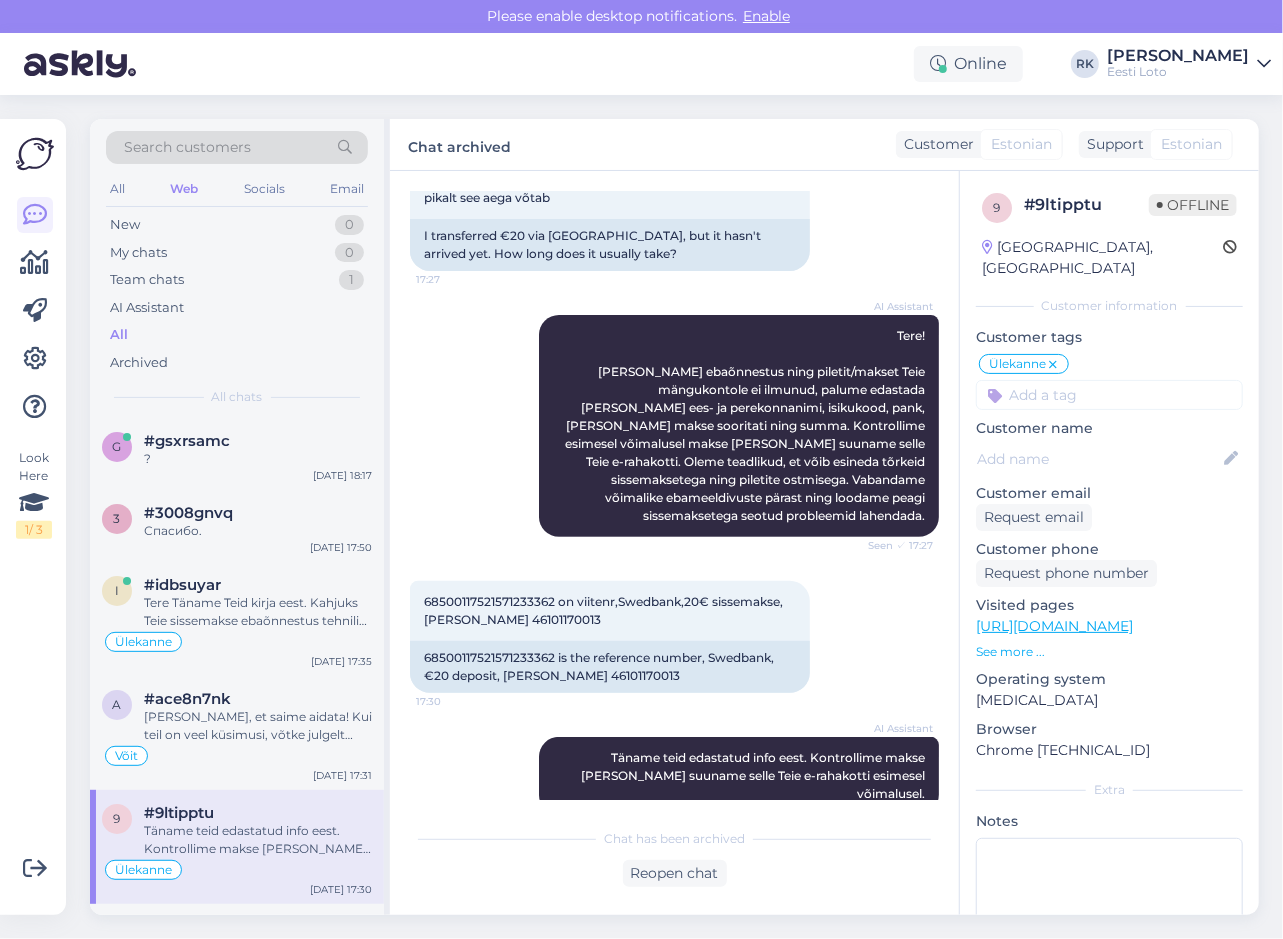 click on "Look Here 1  / 3" at bounding box center (35, 517) 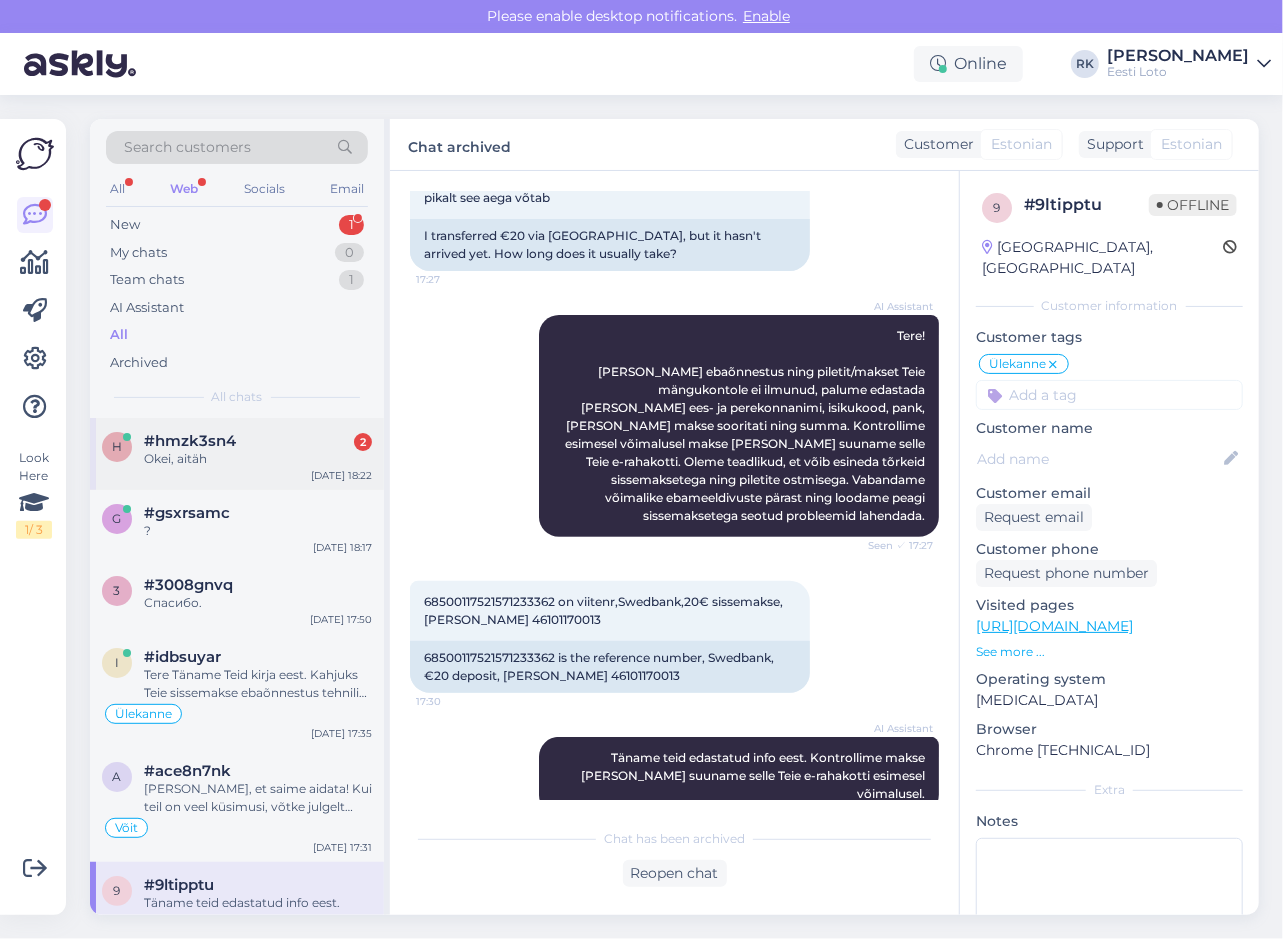 click on "Okei, aitäh" at bounding box center (258, 459) 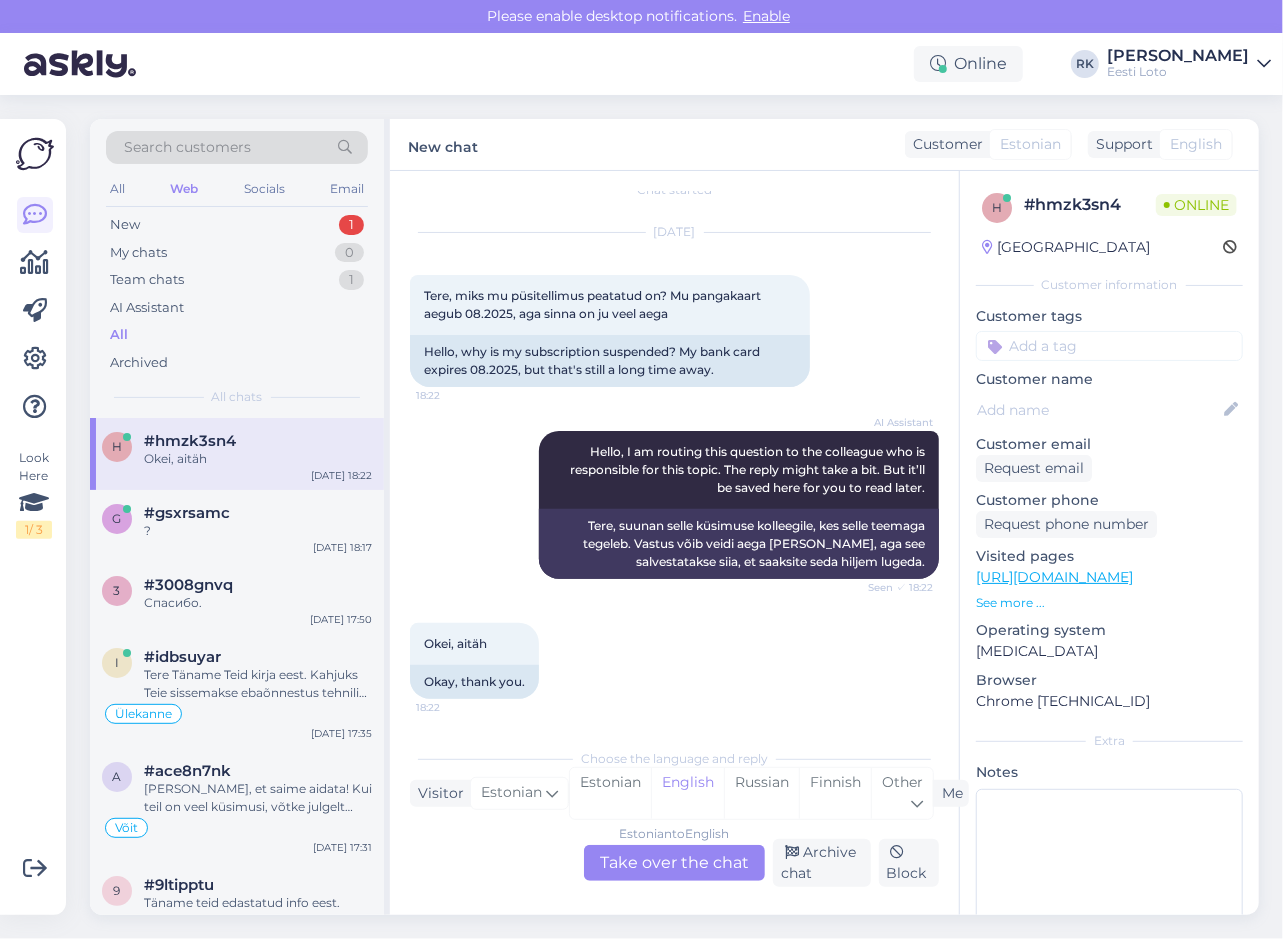 click on "Okei, aitäh 18:22  Okay, thank you." at bounding box center (674, 661) 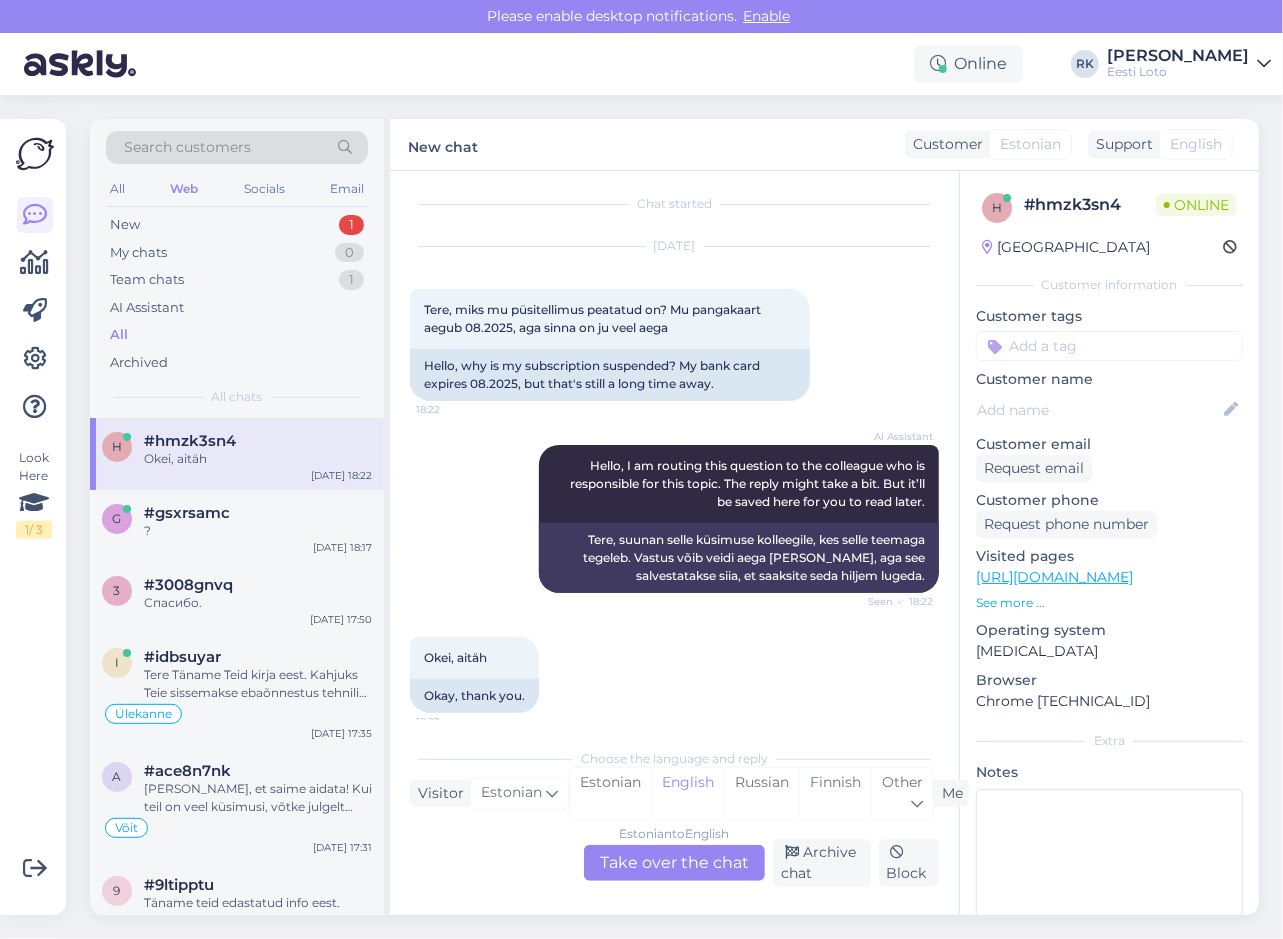 scroll, scrollTop: 22, scrollLeft: 0, axis: vertical 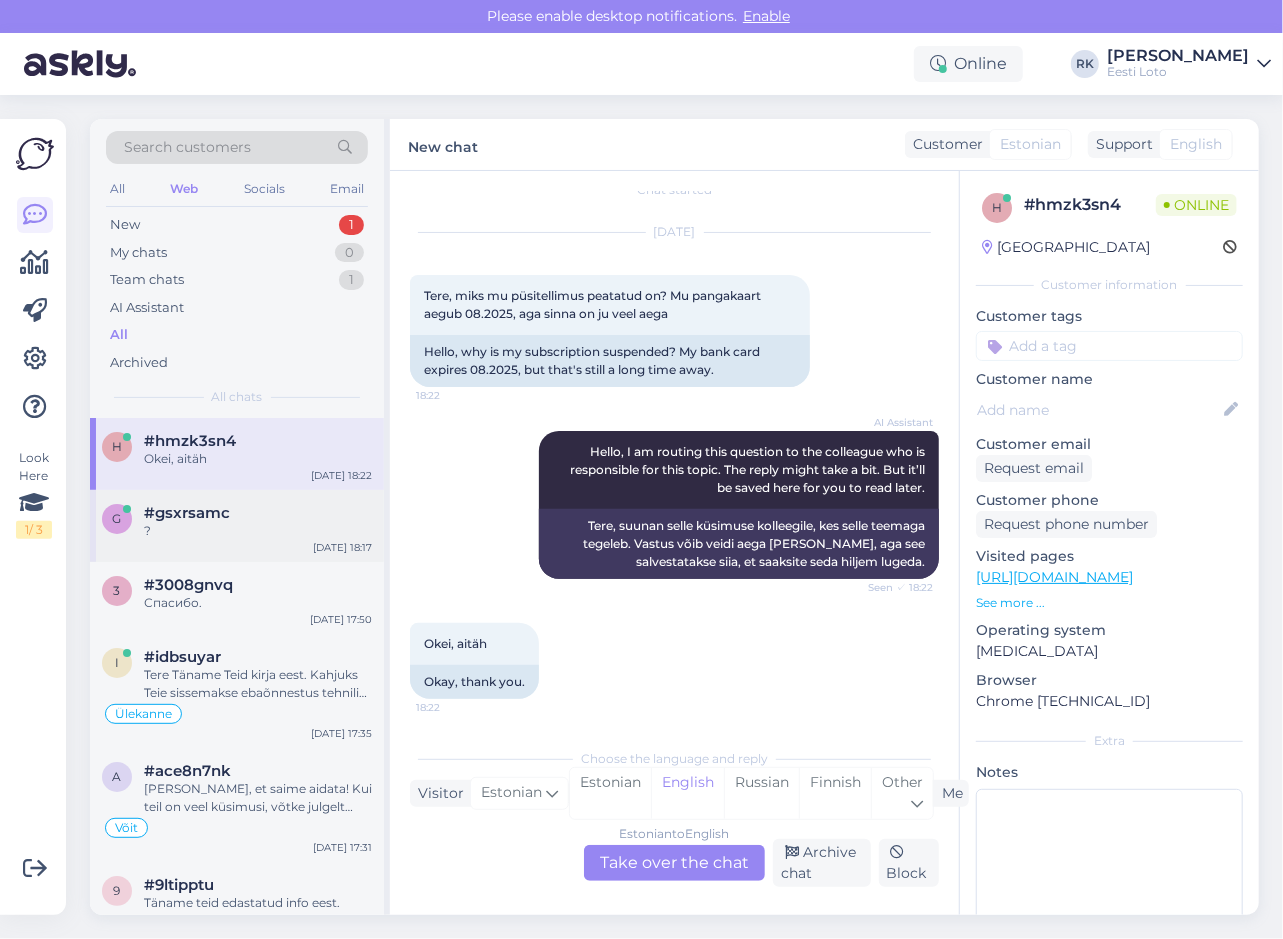 click on "g #gsxrsamc ? Jul 10 18:17" at bounding box center (237, 526) 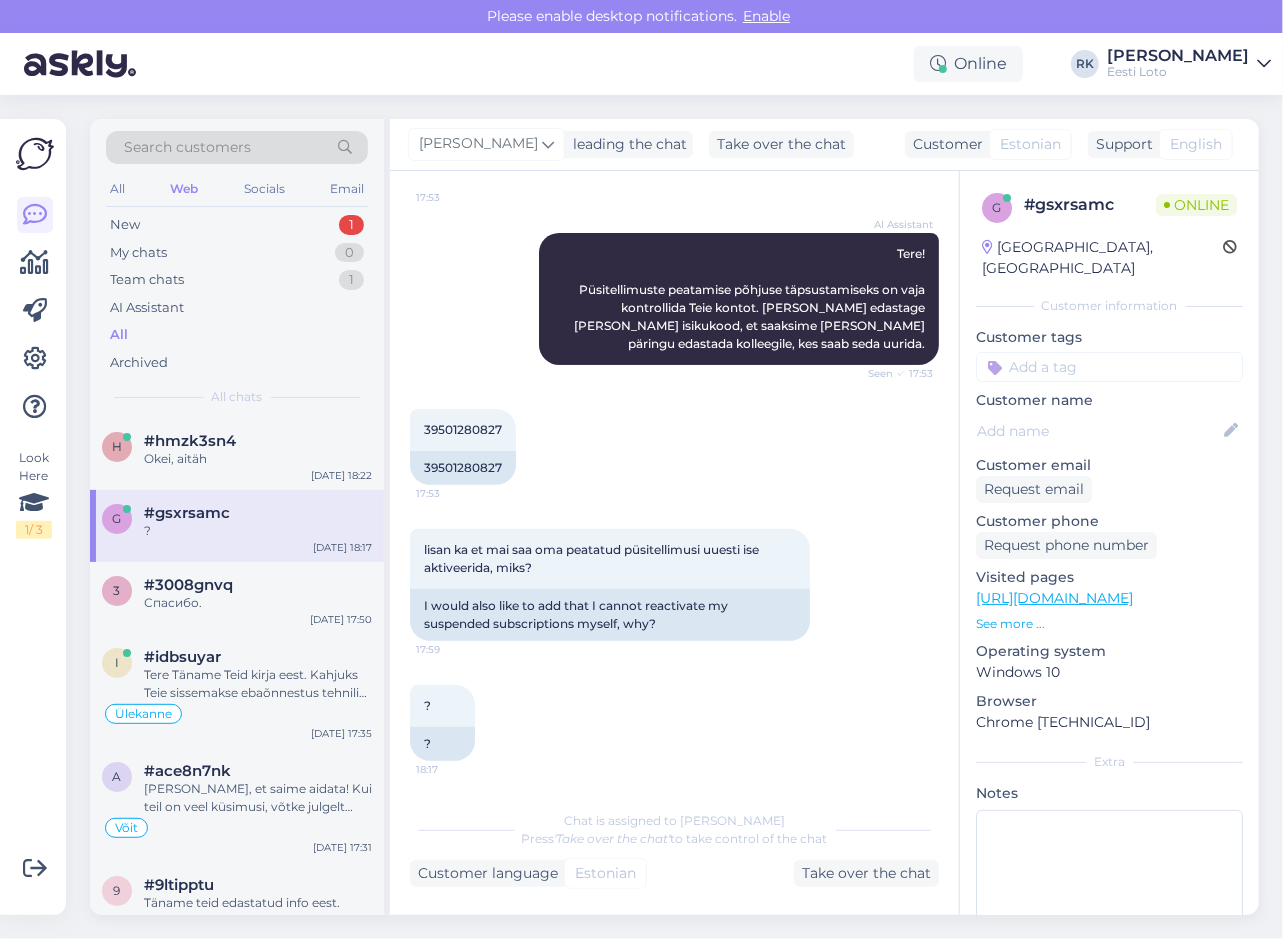 click on "? 18:17  ?" at bounding box center [674, 723] 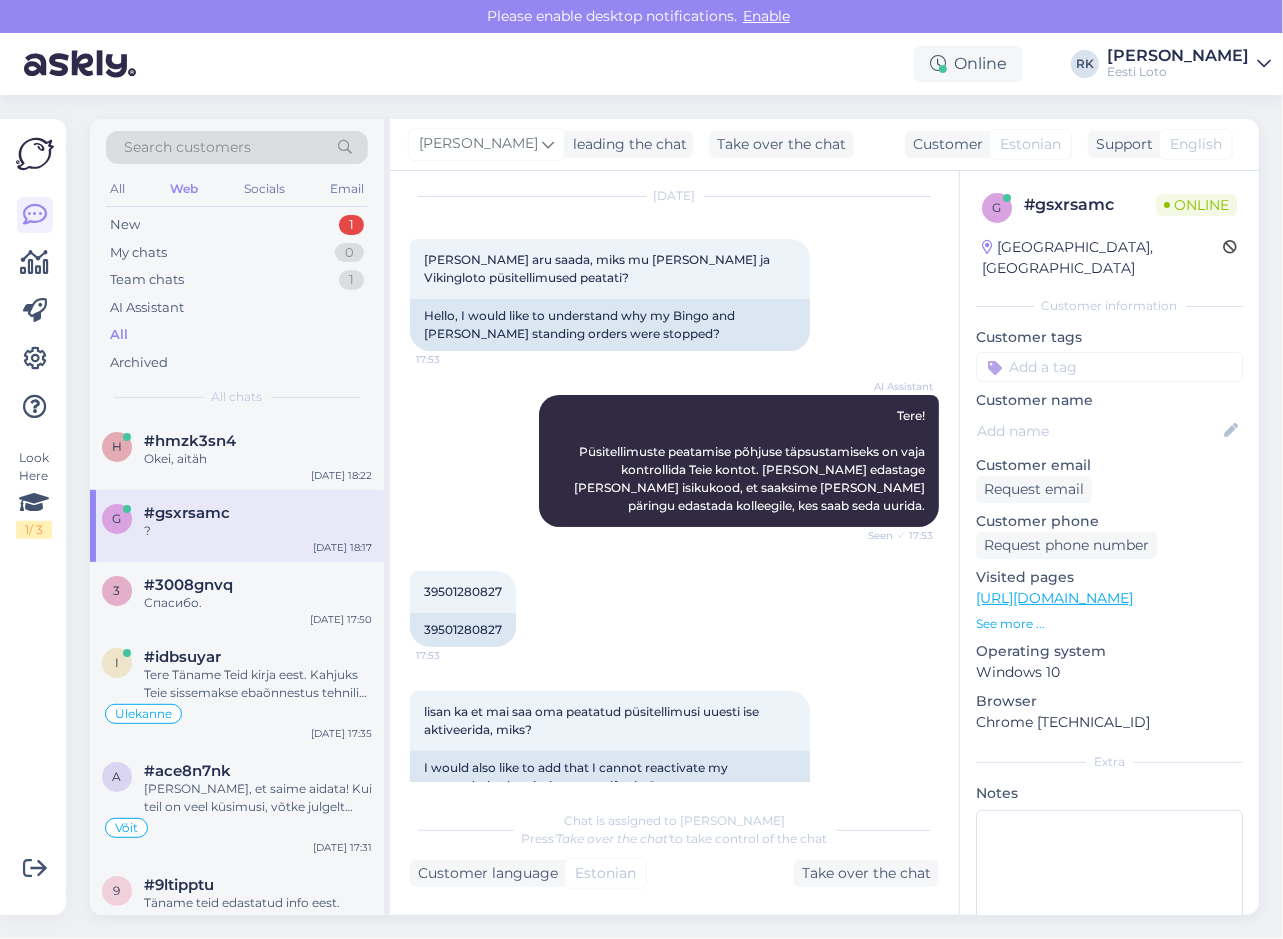 scroll, scrollTop: 0, scrollLeft: 0, axis: both 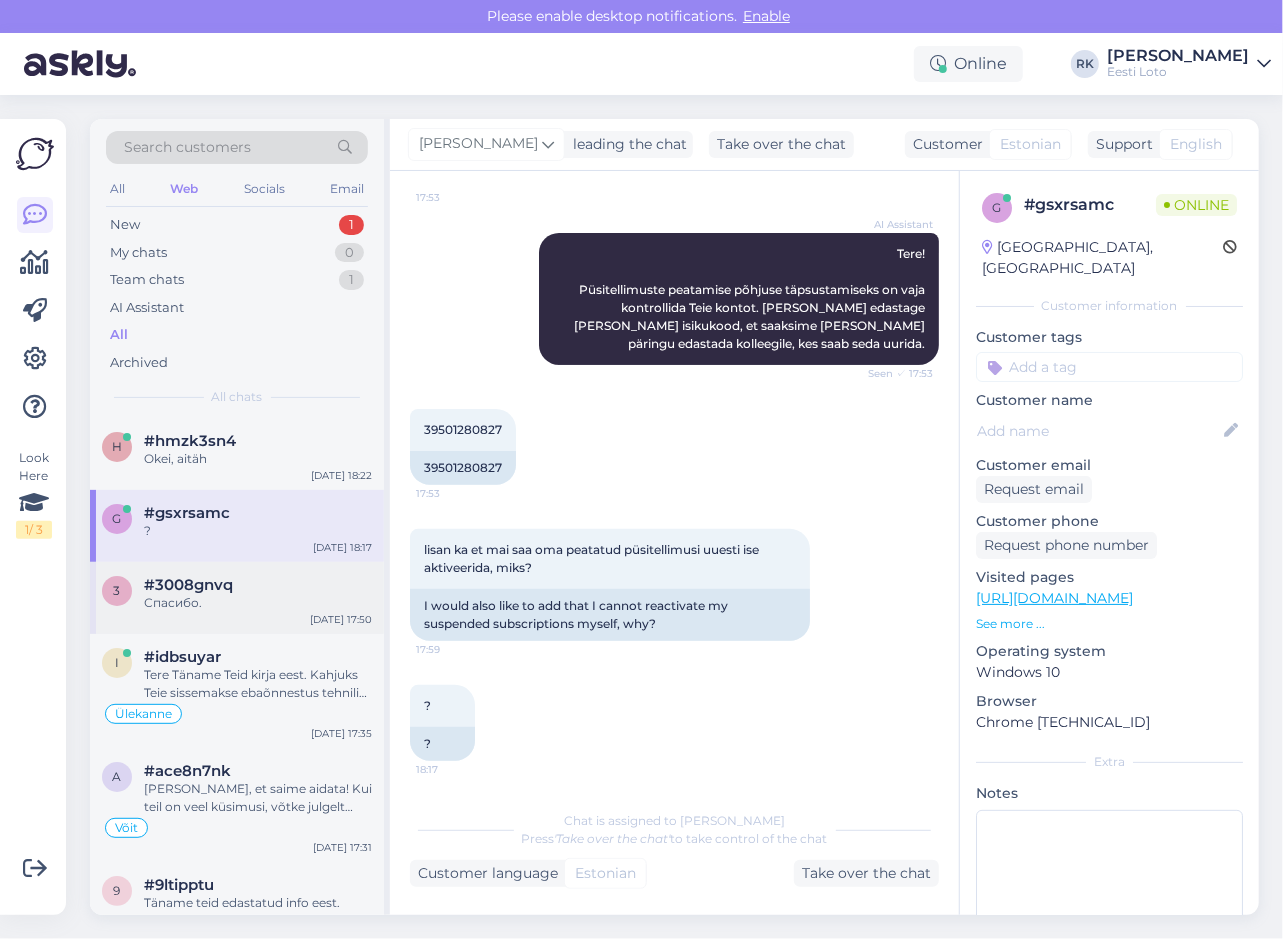 click on "3 #3008gnvq Спасибо.  [DATE] 17:50" at bounding box center (237, 598) 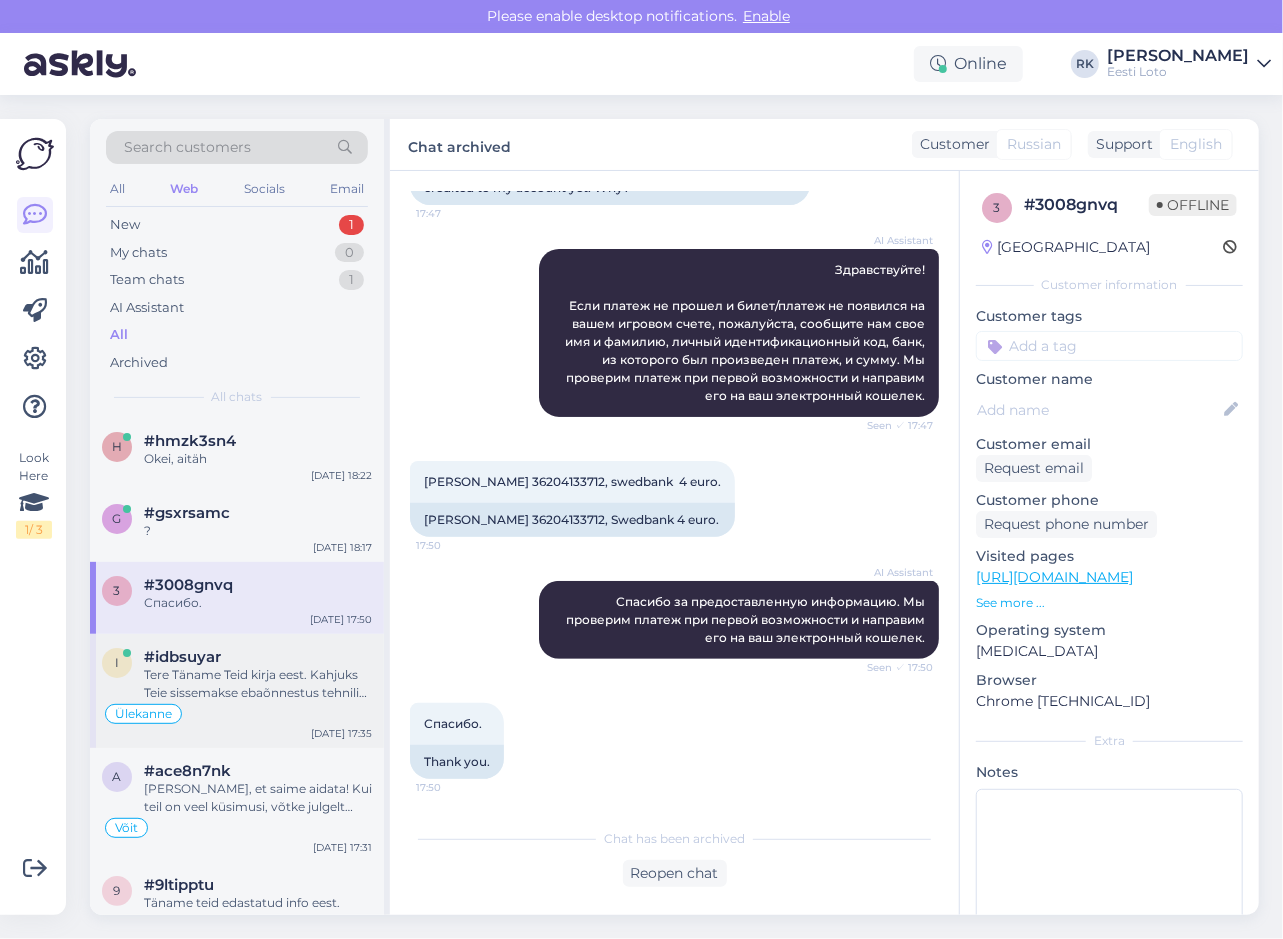 click on "Ülekanne" at bounding box center (237, 714) 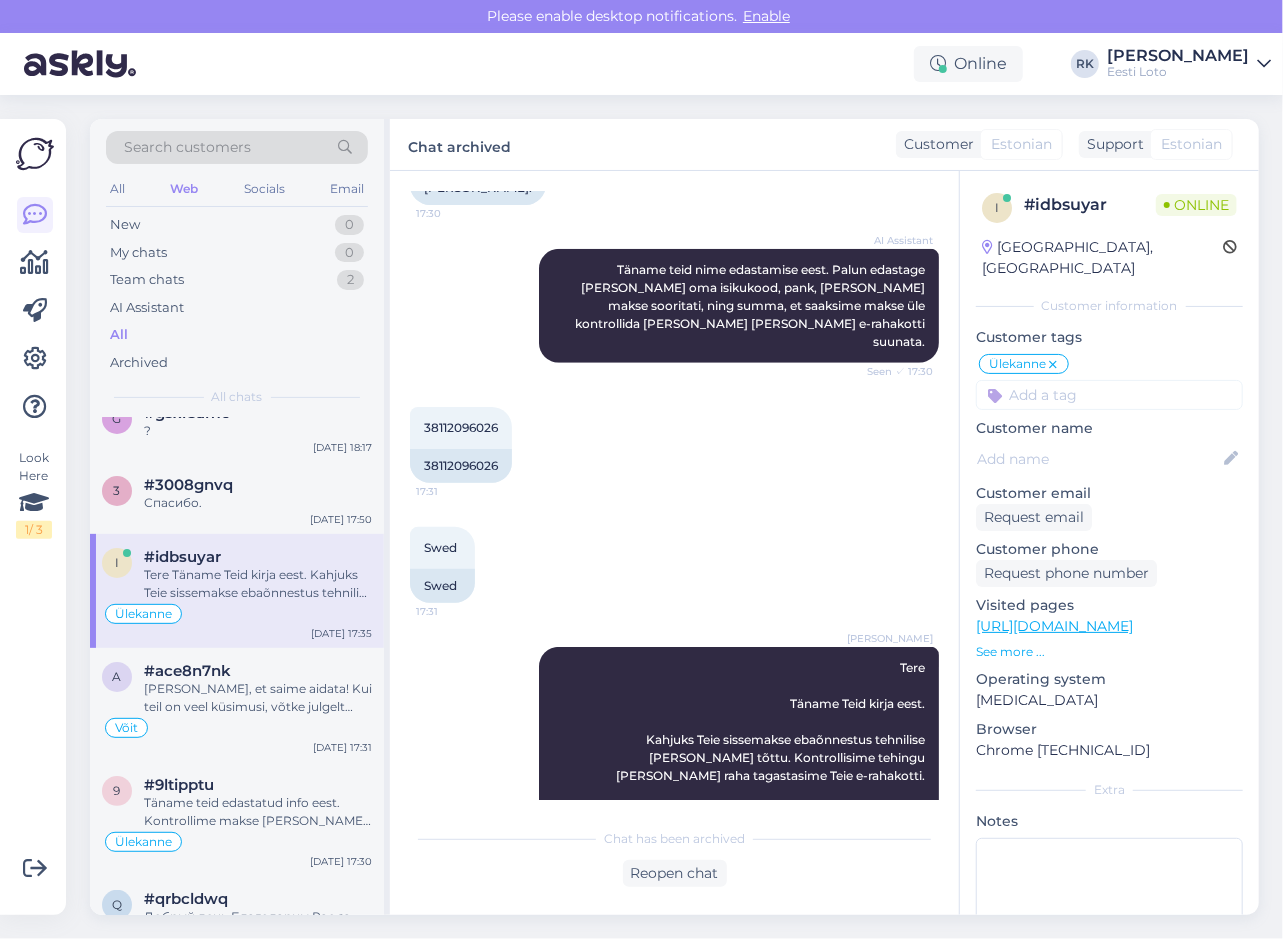 scroll, scrollTop: 118, scrollLeft: 0, axis: vertical 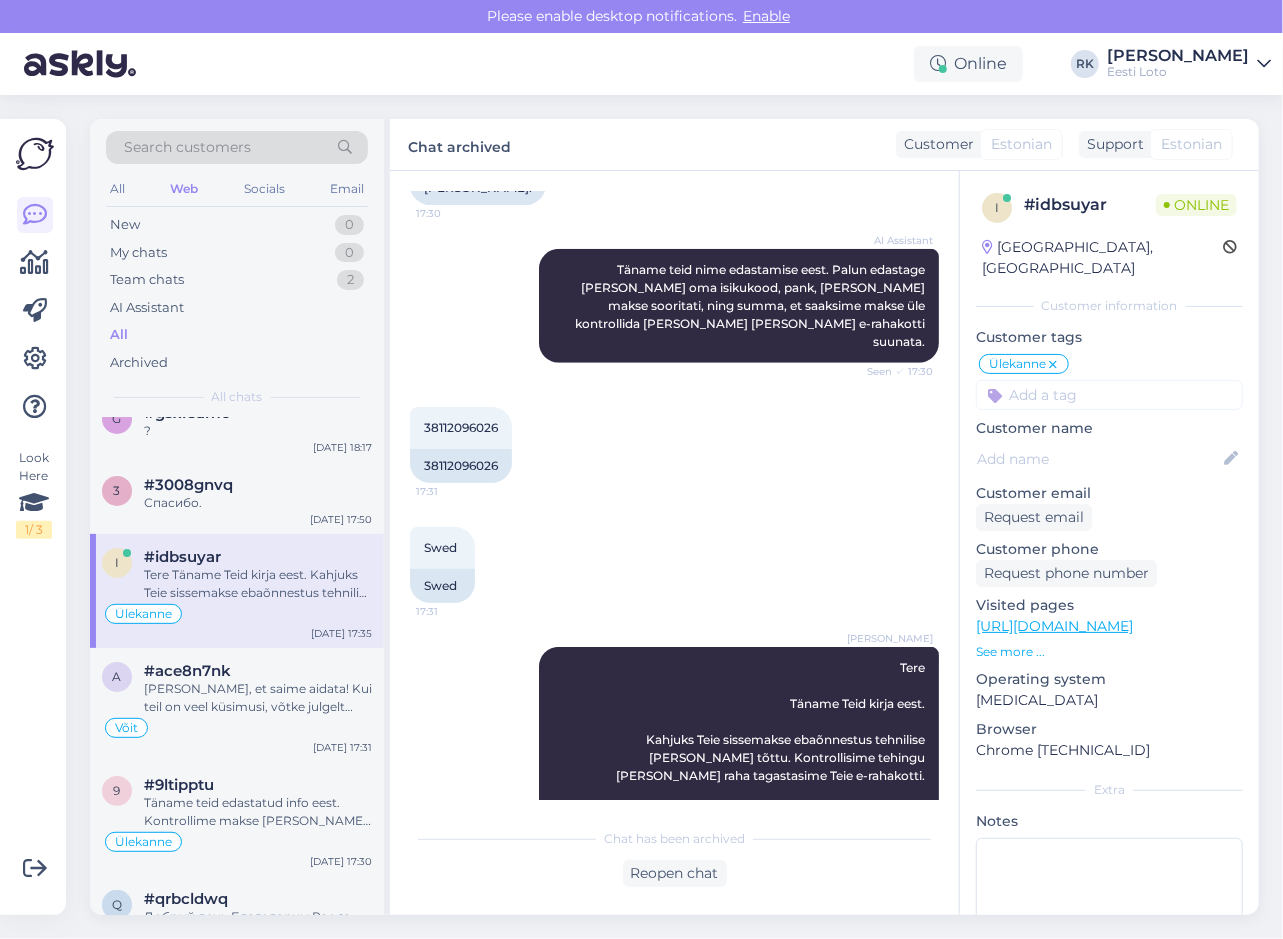 click on "Look Here 1  / 3" at bounding box center [35, 517] 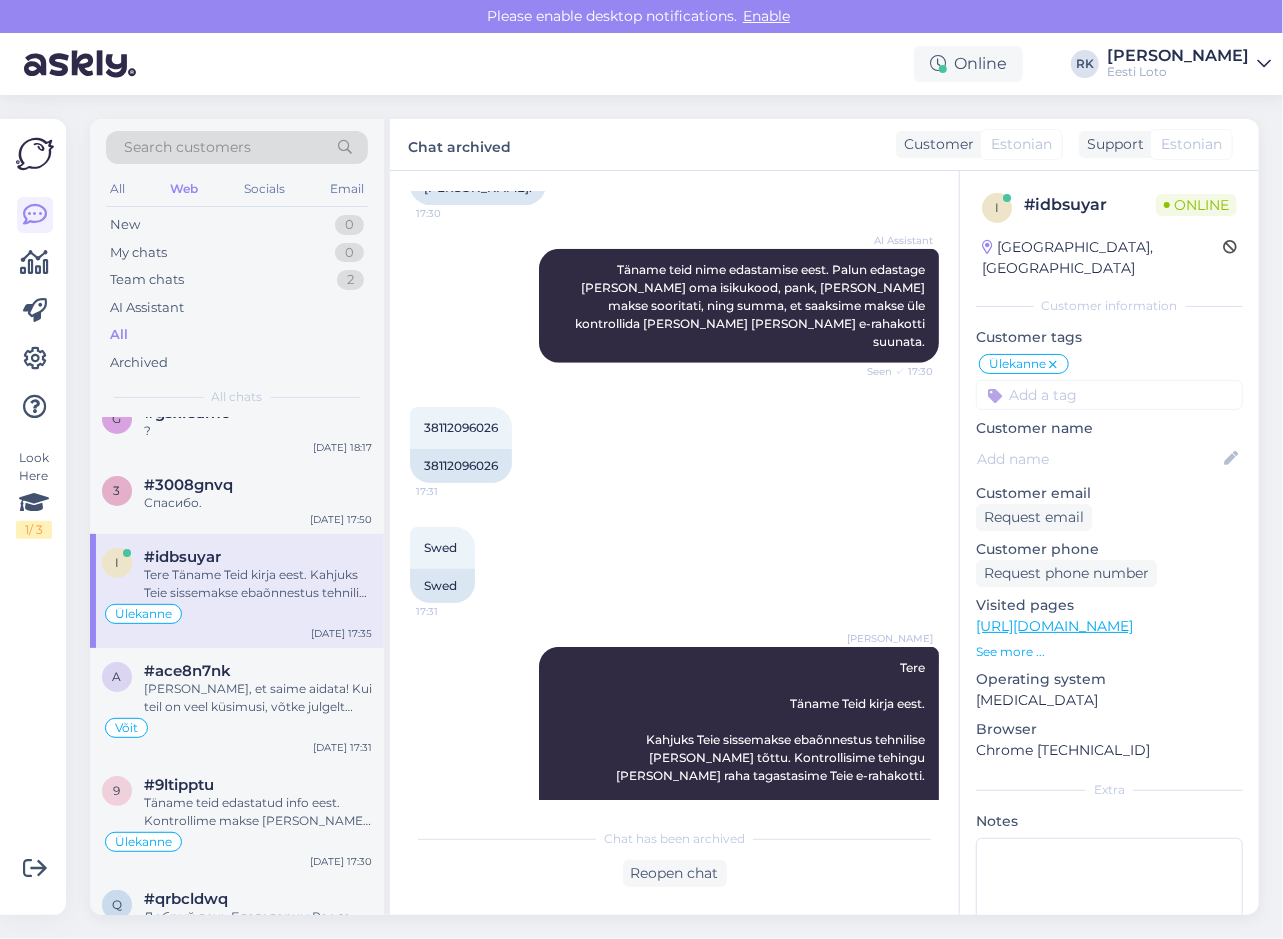 scroll, scrollTop: 0, scrollLeft: 0, axis: both 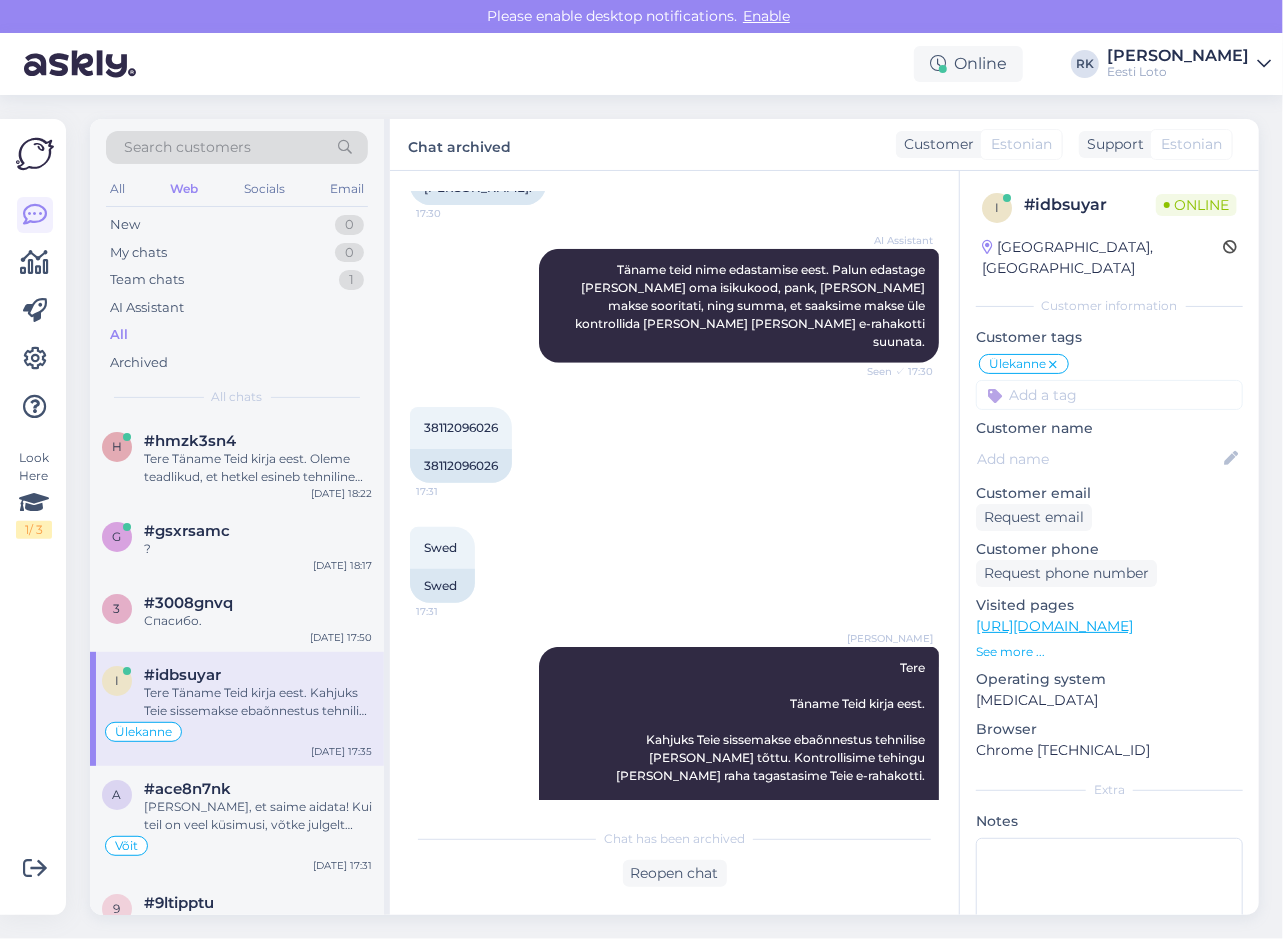 drag, startPoint x: 24, startPoint y: 679, endPoint x: 40, endPoint y: 663, distance: 22.627417 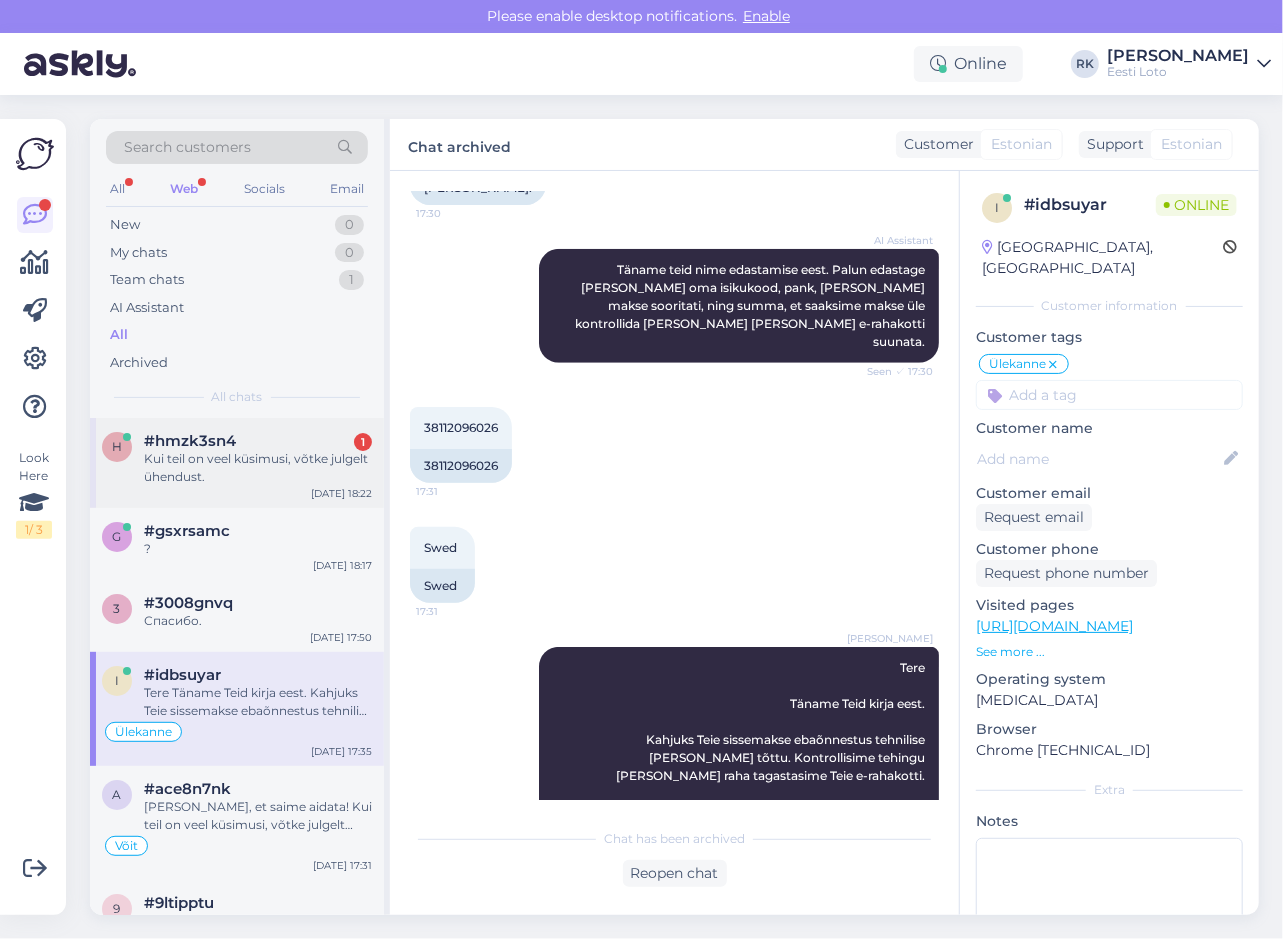 click on "Kui teil on veel küsimusi, võtke julgelt ühendust." at bounding box center [258, 468] 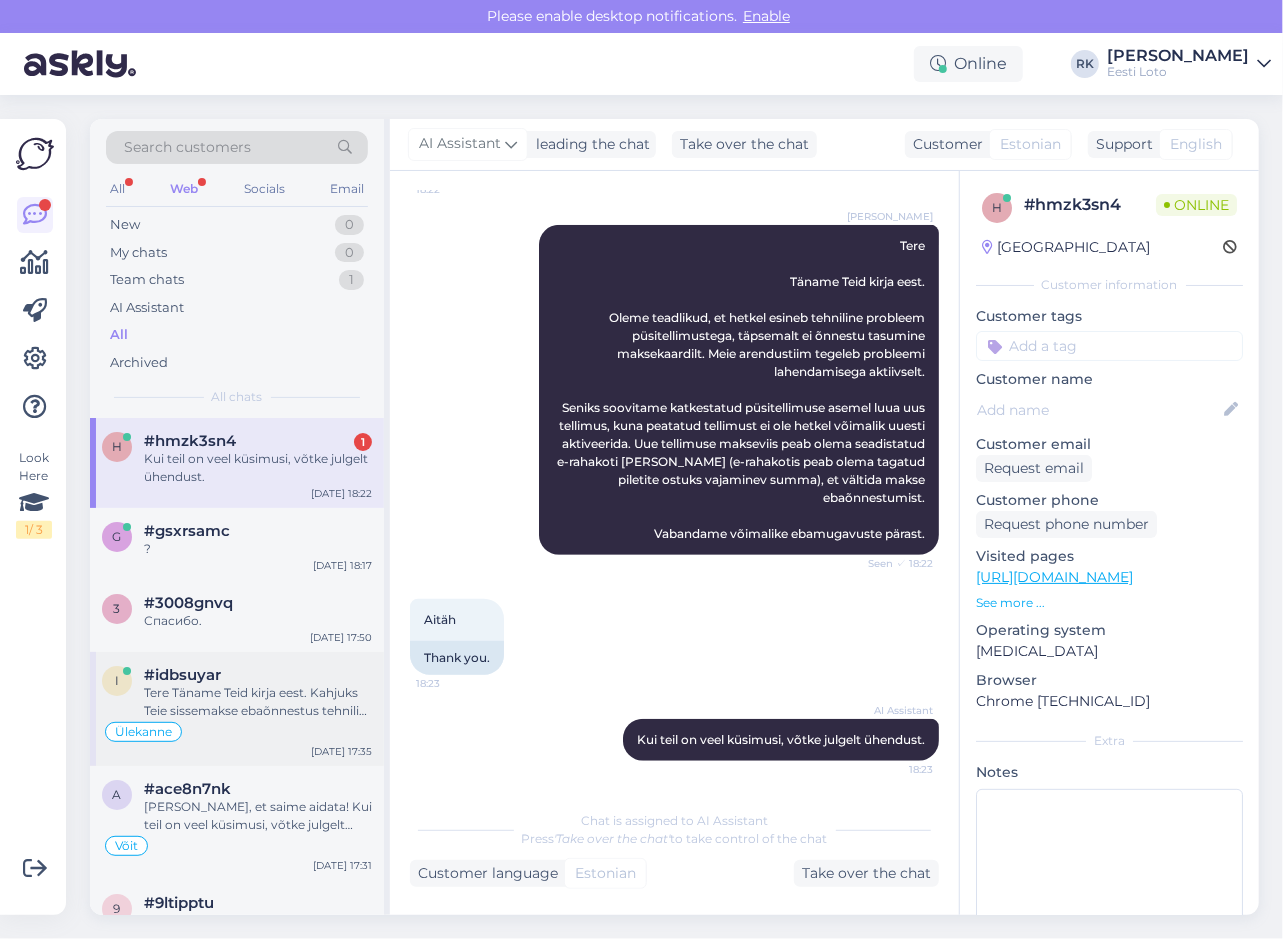 click on "#idbsuyar" at bounding box center (182, 675) 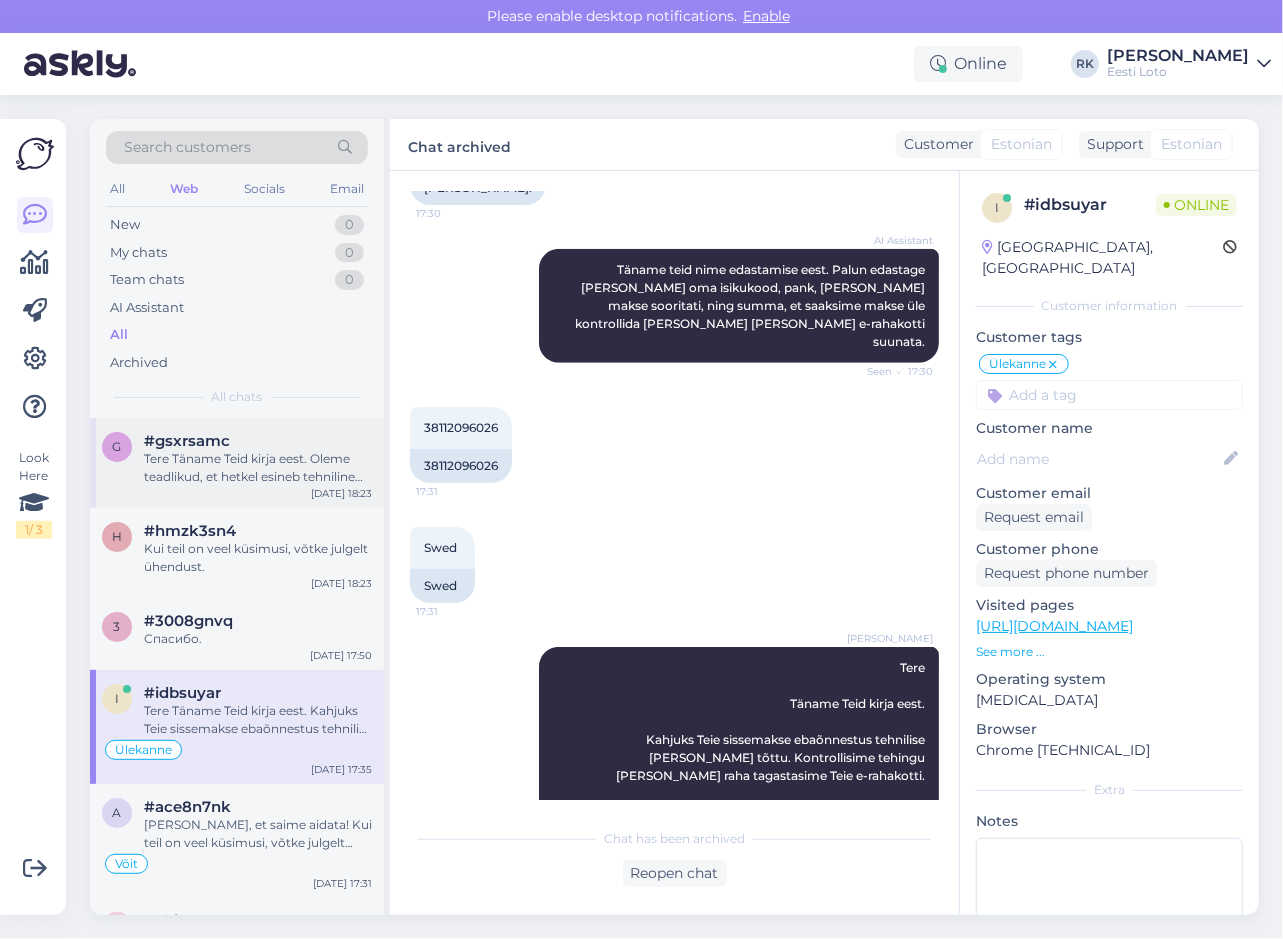 click on "g #gsxrsamc Tere
Täname Teid kirja eest.
Oleme teadlikud, et hetkel esineb tehniline probleem püsitellimustega, täpsemalt ei õnnestu tasumine maksekaardilt. Meie arendustiim tegeleb probleemi lahendamisega aktiivselt.
Seniks soovitame katkestatud püsitellimuse asemel luua uus tellimus, kuna peatatud tellimust ei ole hetkel võimalik uuesti aktiveerida. Uue tellimuse makseviis peab olema seadistatud e-rahakoti peale (e-rahakotis peab olema tagatud piletite ostuks vajaminev summa), et vältida makse ebaõnnestumist.
Vabandame võimalike ebamugavuste pärast. Jul 10 18:23" at bounding box center (237, 463) 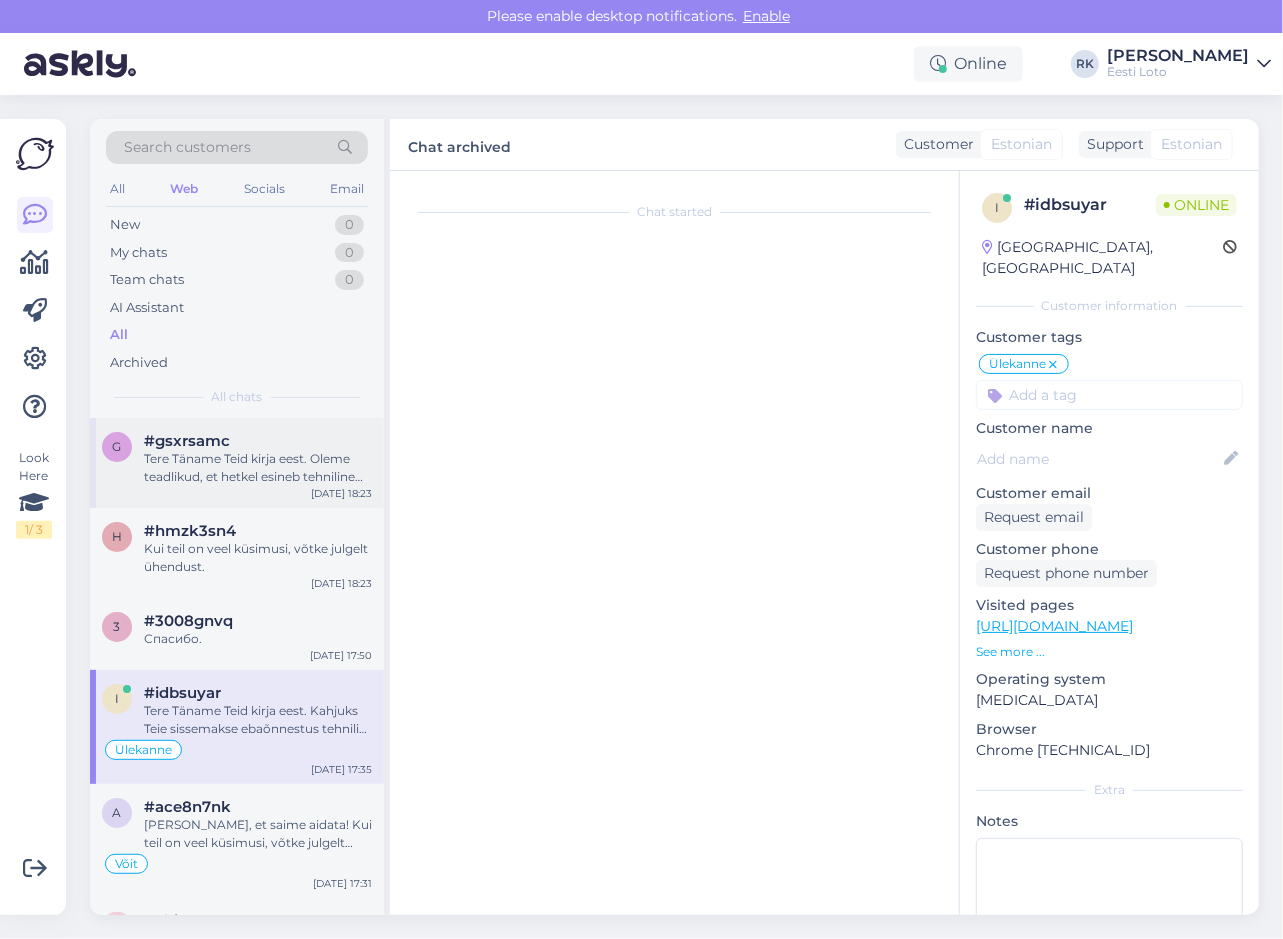 scroll, scrollTop: 576, scrollLeft: 0, axis: vertical 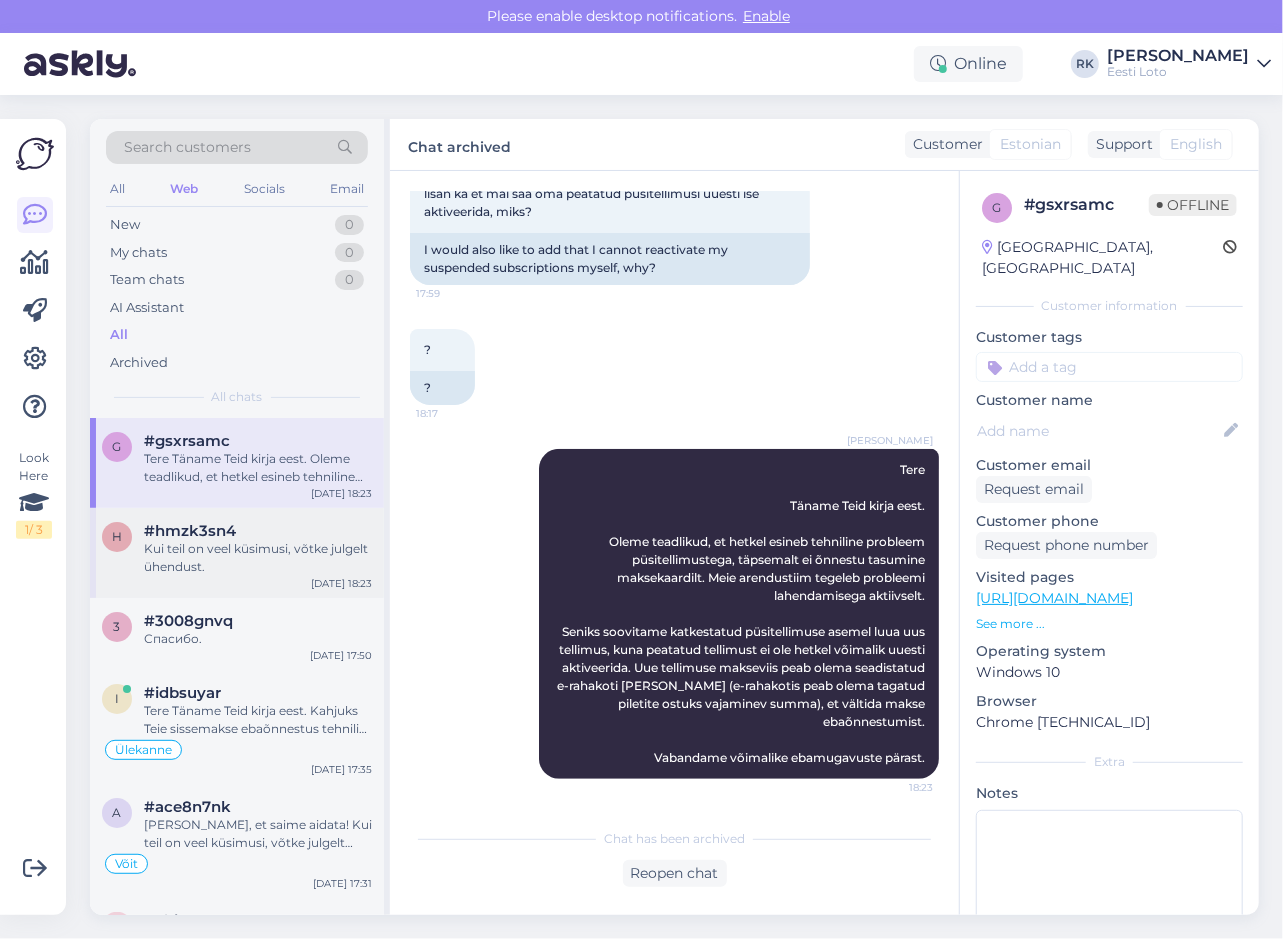 click on "h #hmzk3sn4 Kui teil on veel küsimusi, võtke julgelt ühendust. [DATE] 18:23" at bounding box center [237, 553] 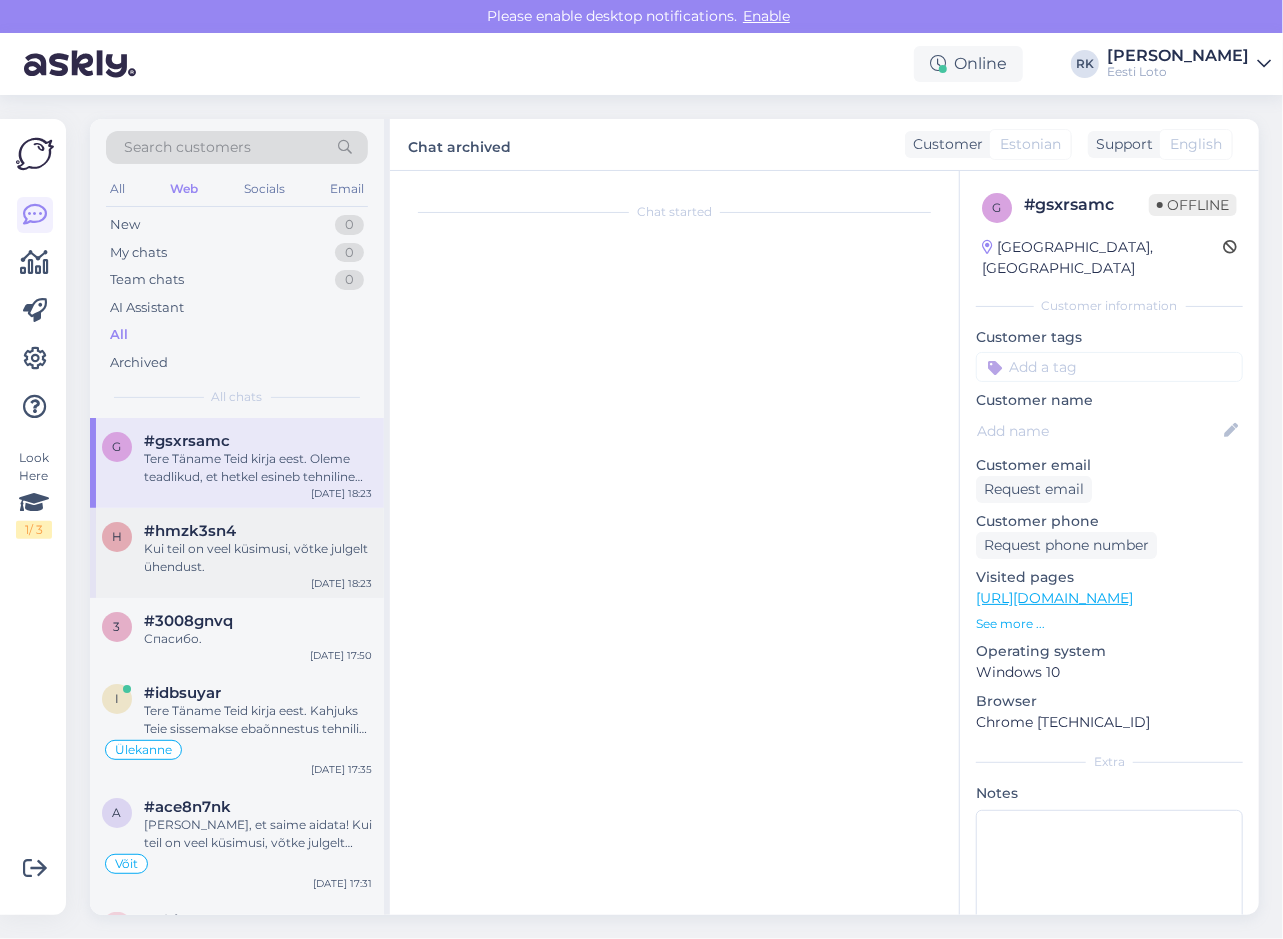scroll, scrollTop: 540, scrollLeft: 0, axis: vertical 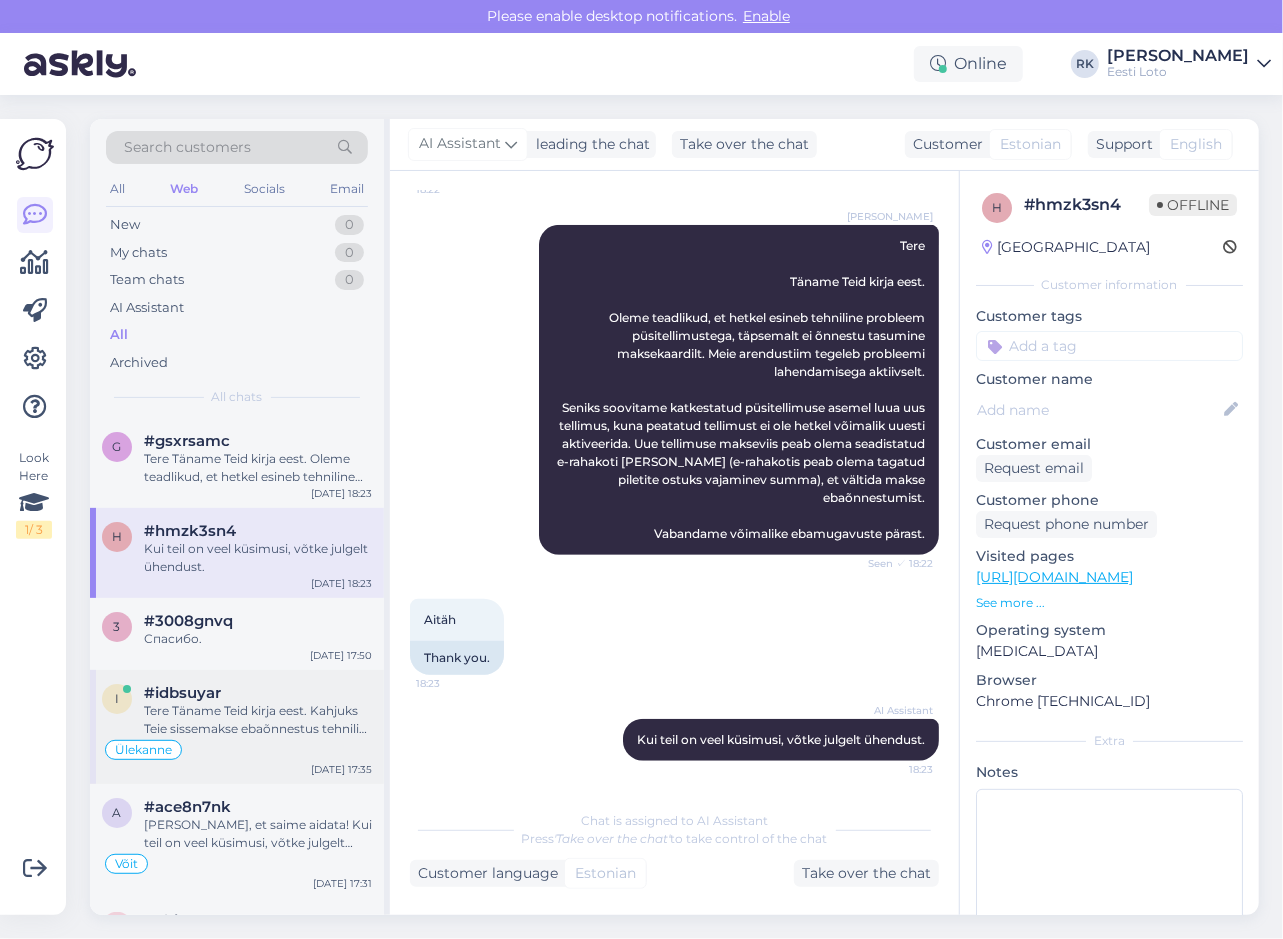 click on "Tere
Täname Teid kirja eest.
Kahjuks Teie sissemakse ebaõnnestus tehnilise [PERSON_NAME] tõttu. Kontrollisime tehingu [PERSON_NAME] raha tagastasime Teie e-rahakotti.
Palume vabandust tekkinud [PERSON_NAME] pärast." at bounding box center [258, 720] 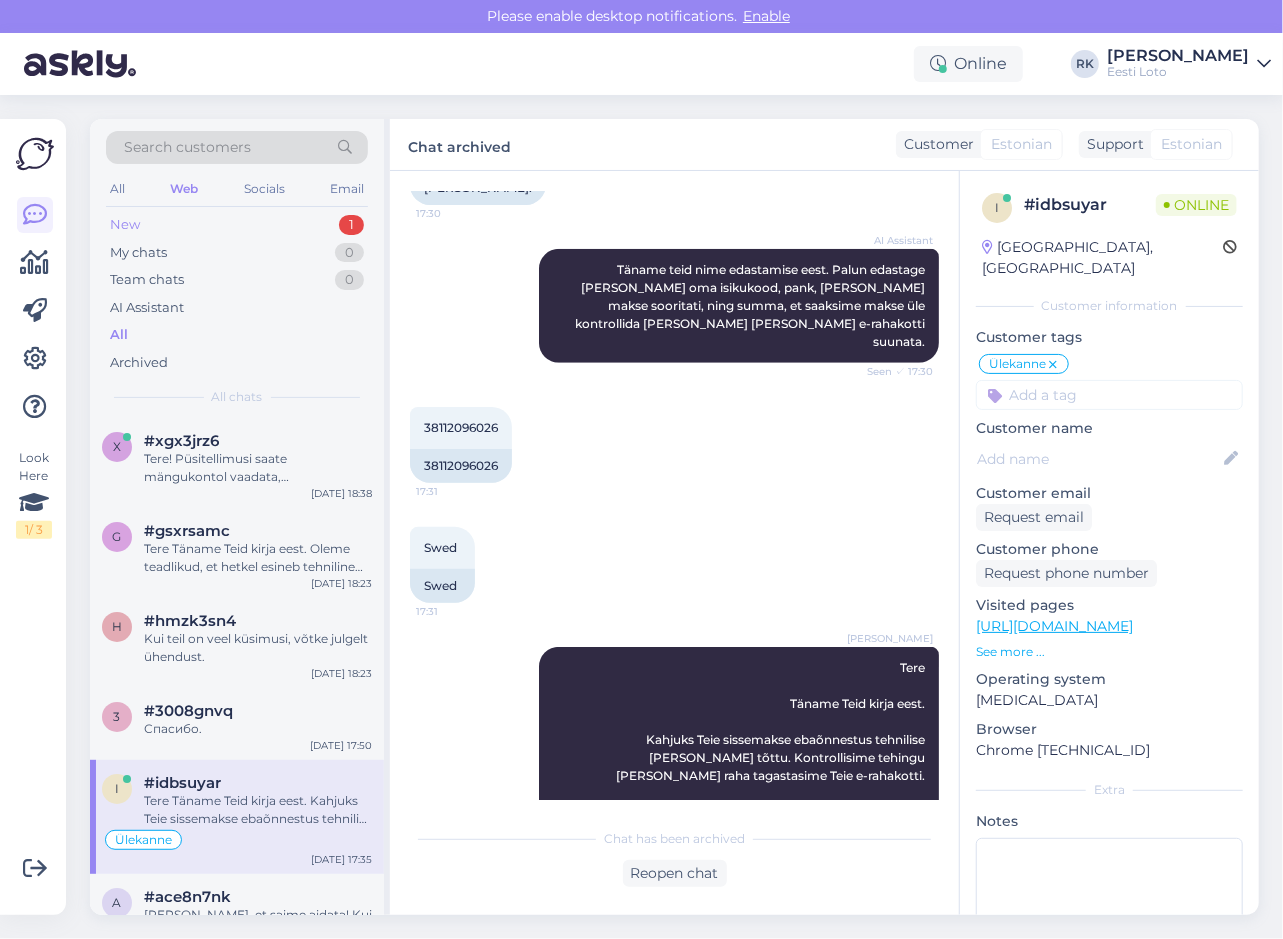 click on "New 1" at bounding box center [237, 225] 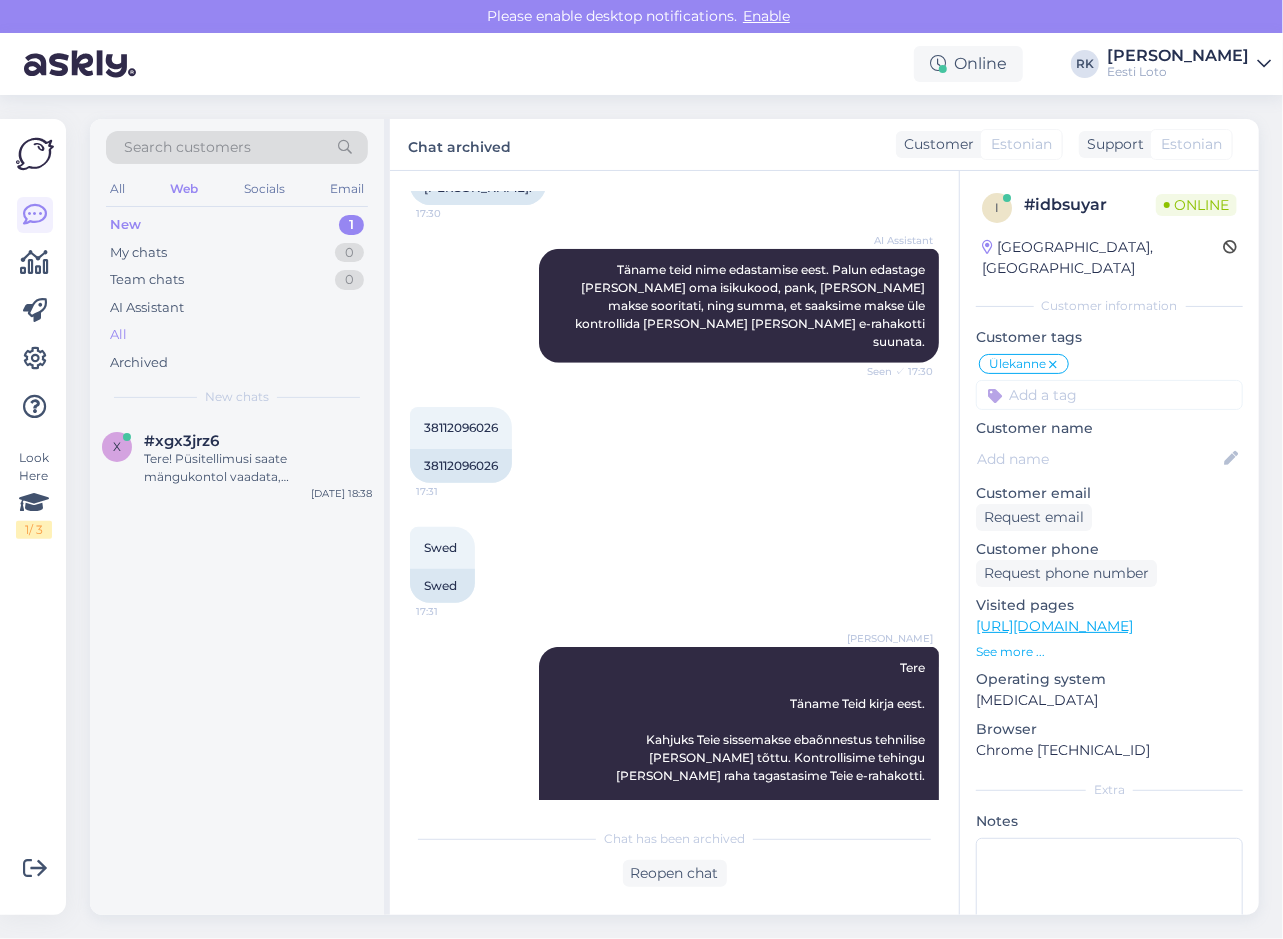 click on "All" at bounding box center [237, 335] 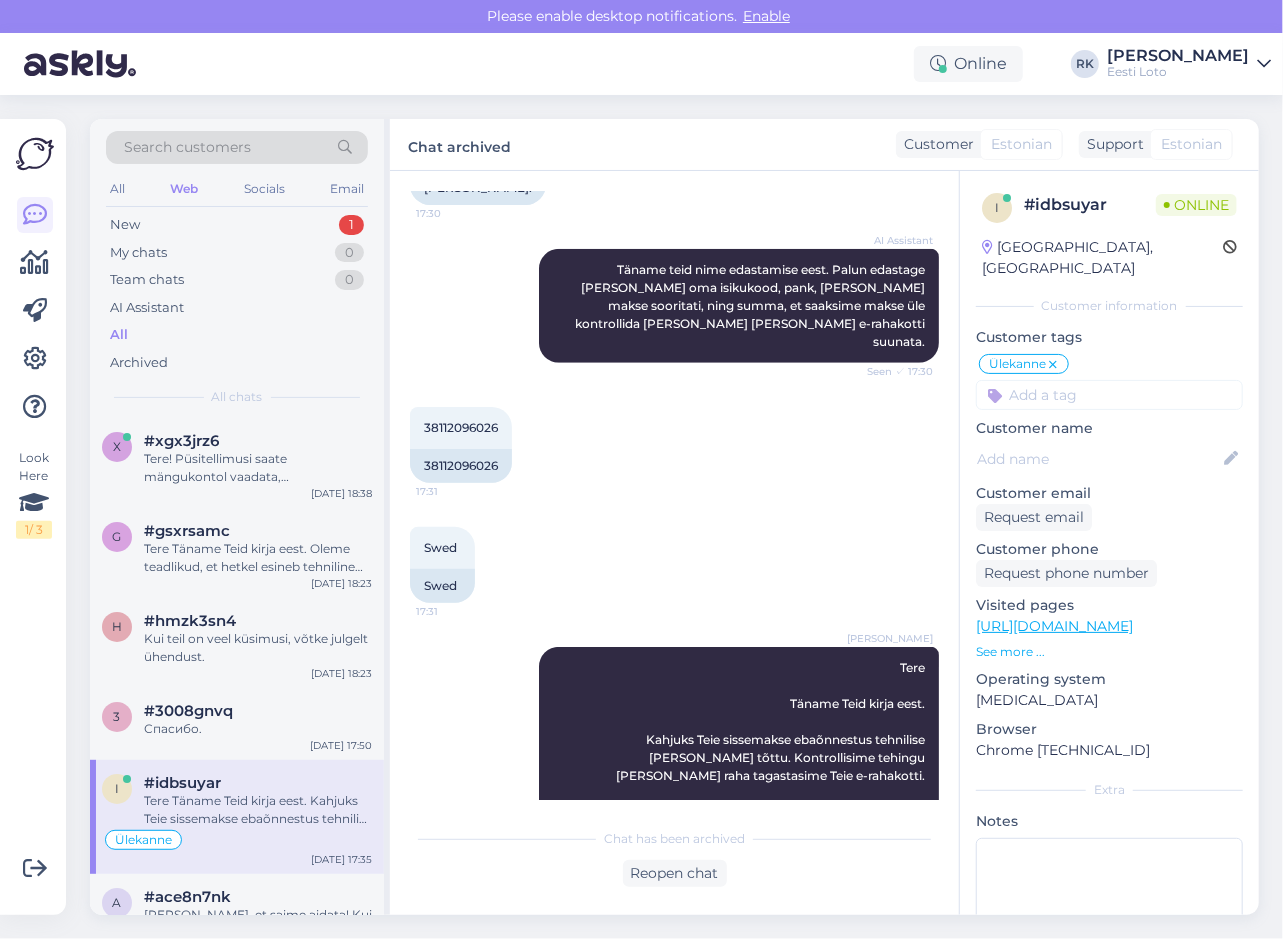 click on "Look Here 1  / 3 Get more Your checklist to get more value from Askly. Close     Connect FB and IG messages     Add your languages     Add your working hours To reply from your smartphone download Askly Chat app for iOS and Android devices." at bounding box center [33, 517] 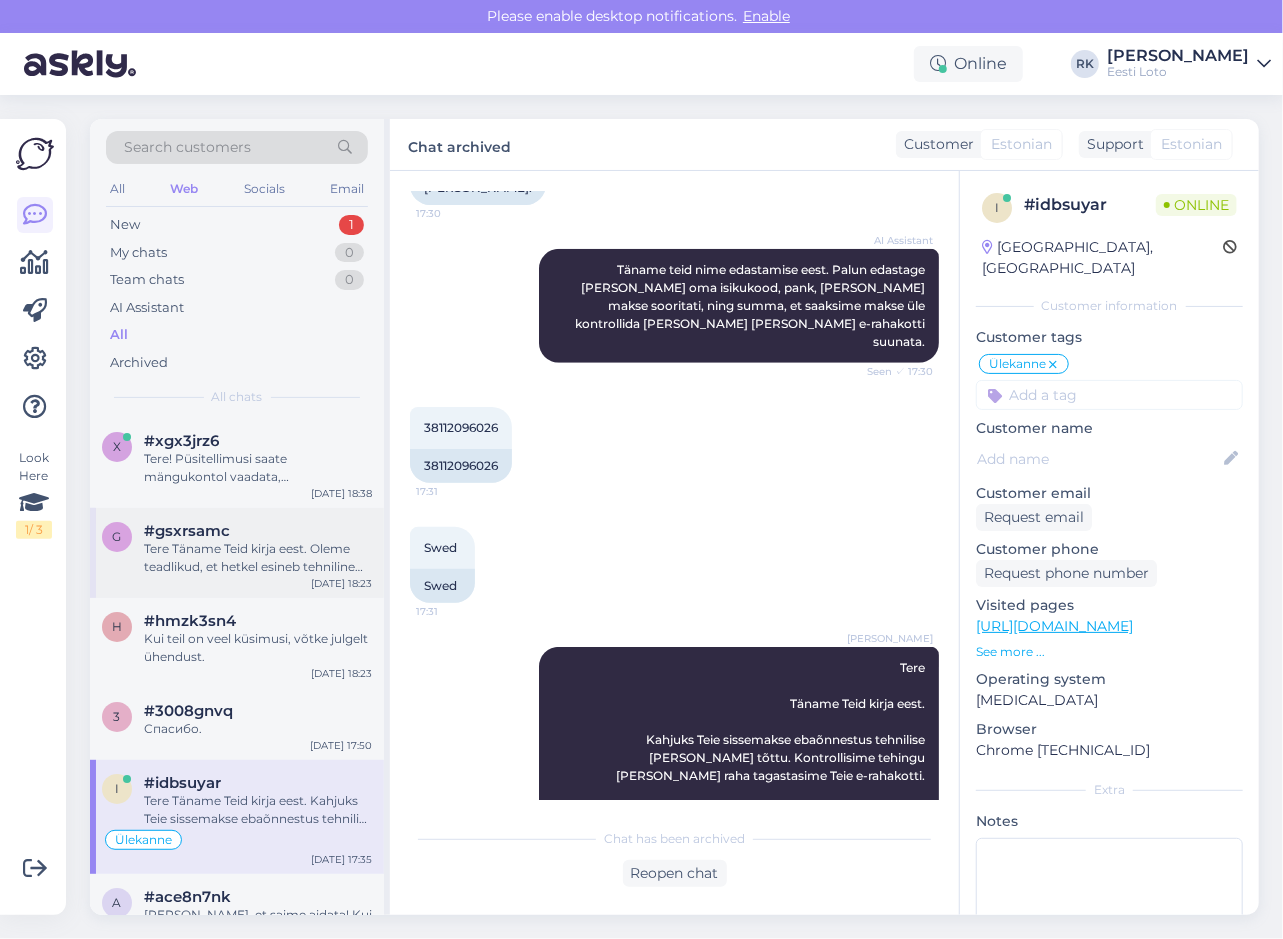 drag, startPoint x: 30, startPoint y: 641, endPoint x: 312, endPoint y: 587, distance: 287.12366 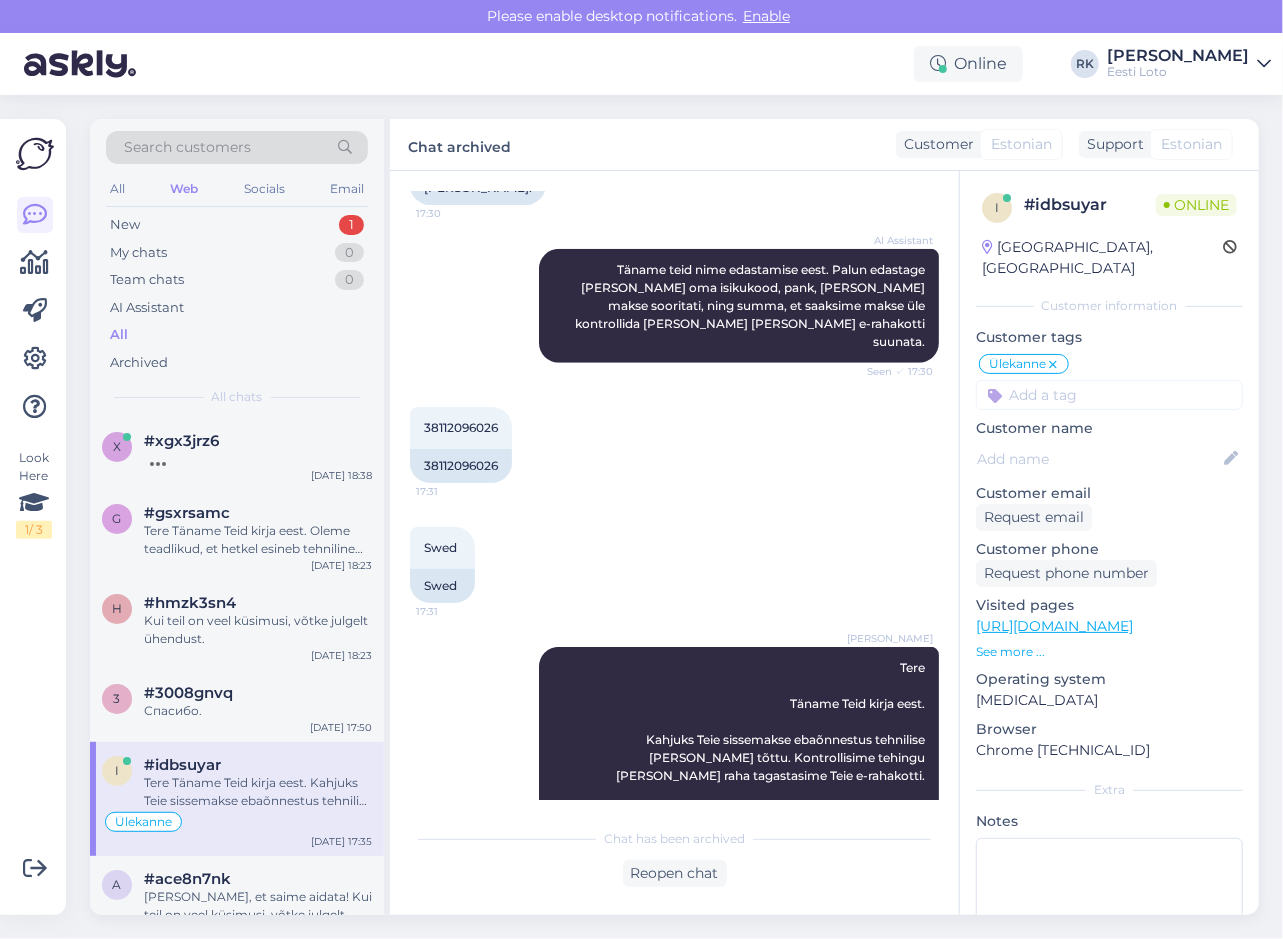 click on "Look Here 1  / 3" at bounding box center (35, 517) 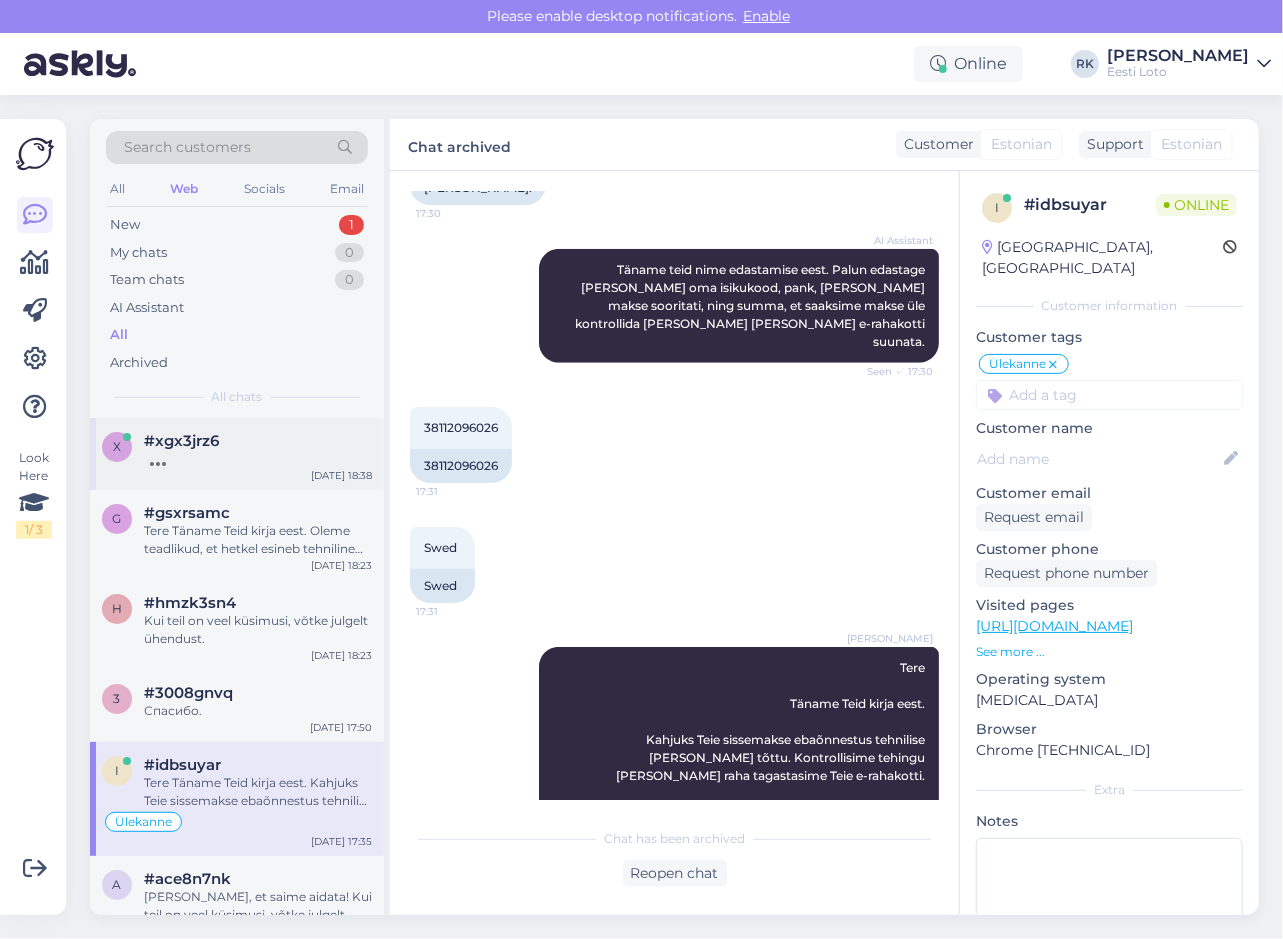 click on "#xgx3jrz6" at bounding box center [258, 441] 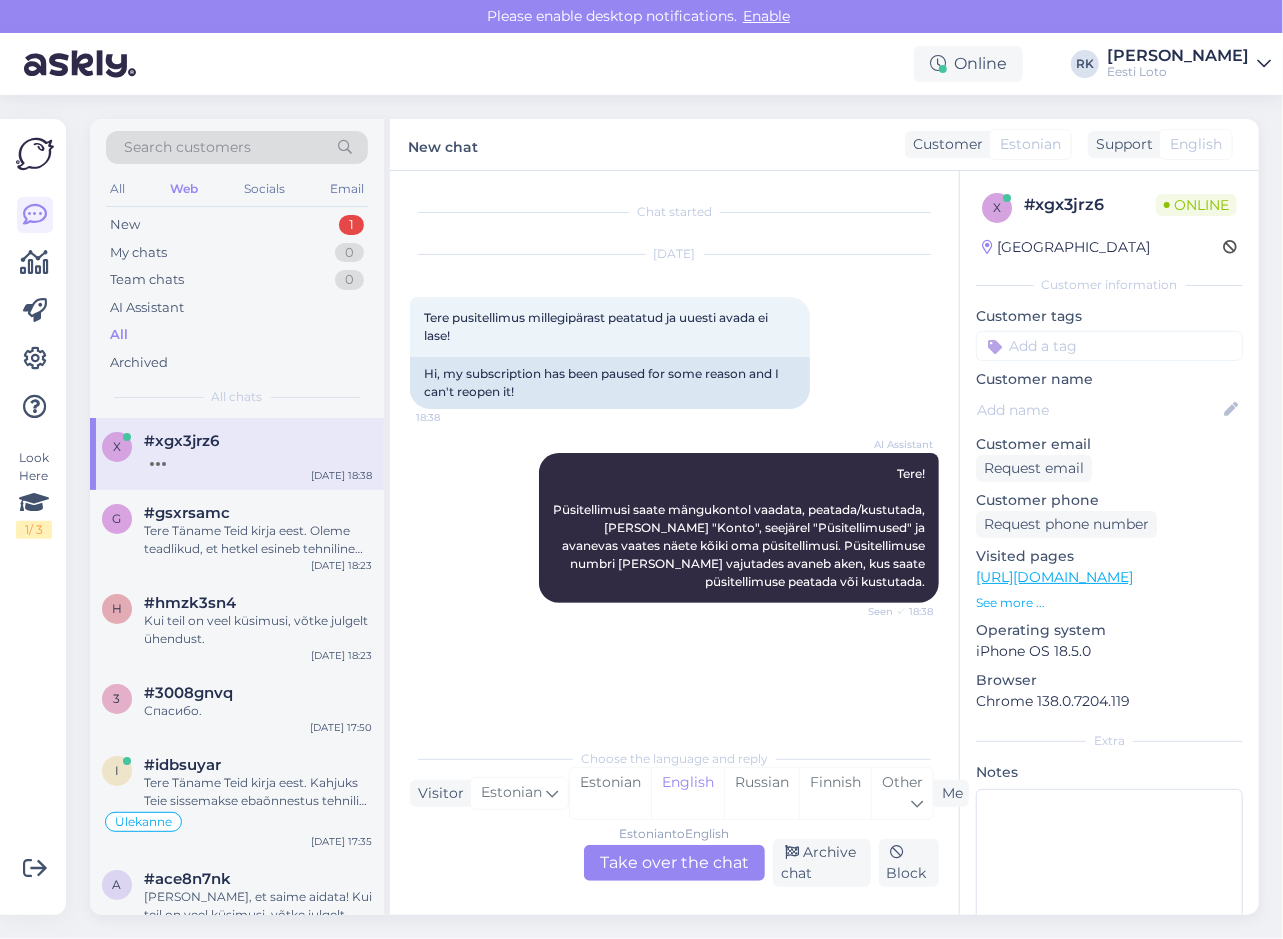 scroll, scrollTop: 0, scrollLeft: 0, axis: both 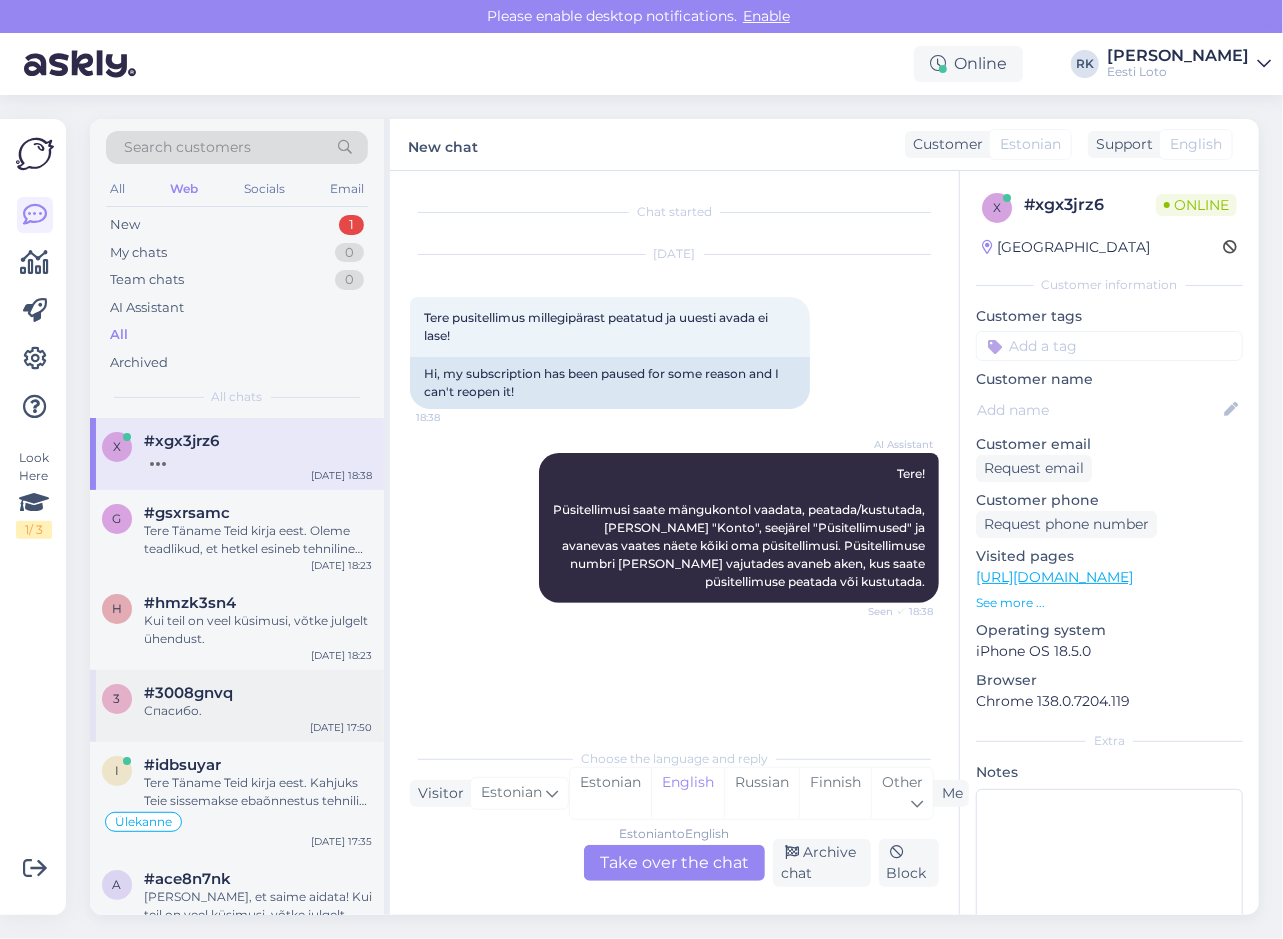 click on "Спасибо." at bounding box center [258, 711] 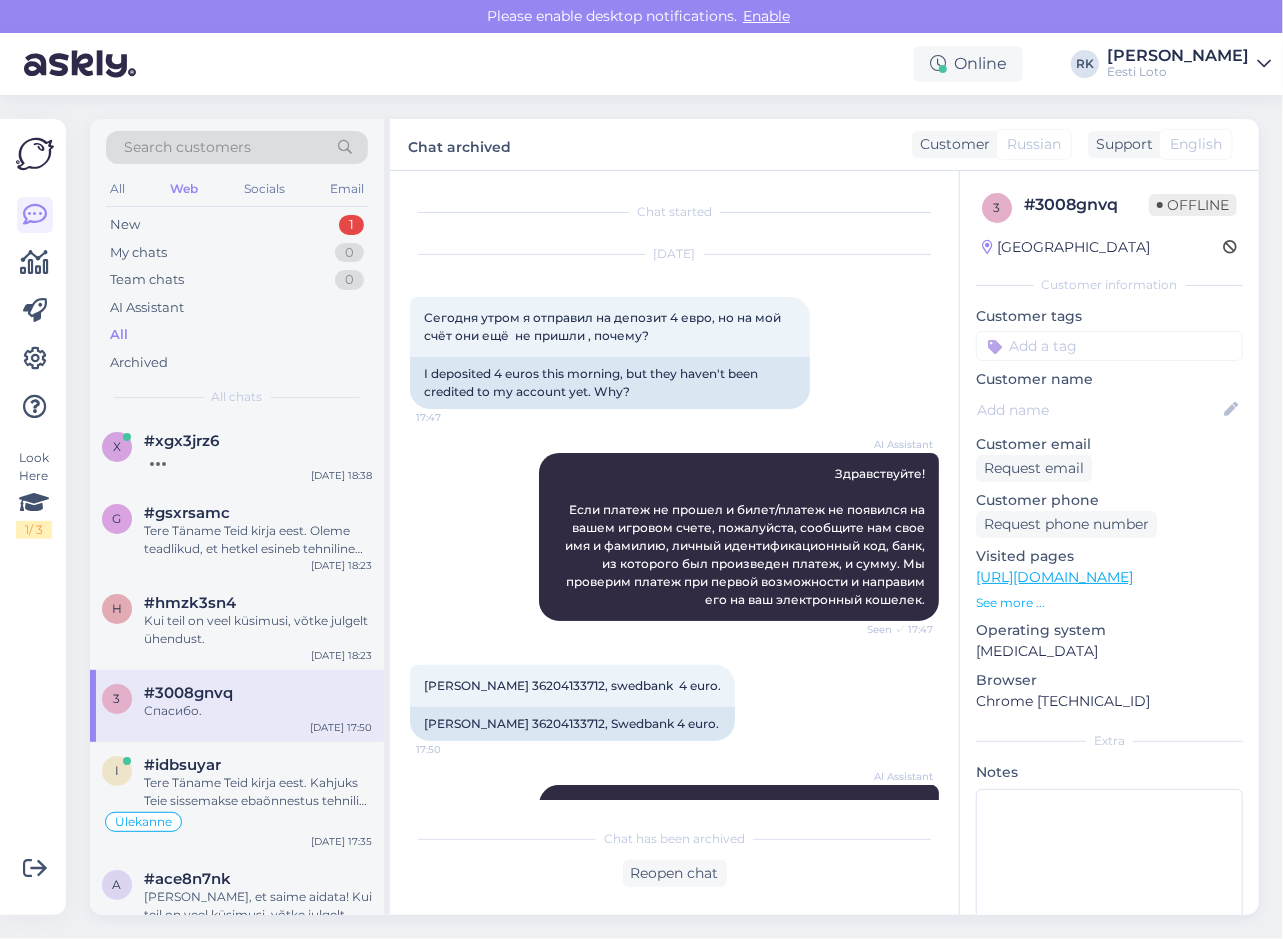 scroll, scrollTop: 204, scrollLeft: 0, axis: vertical 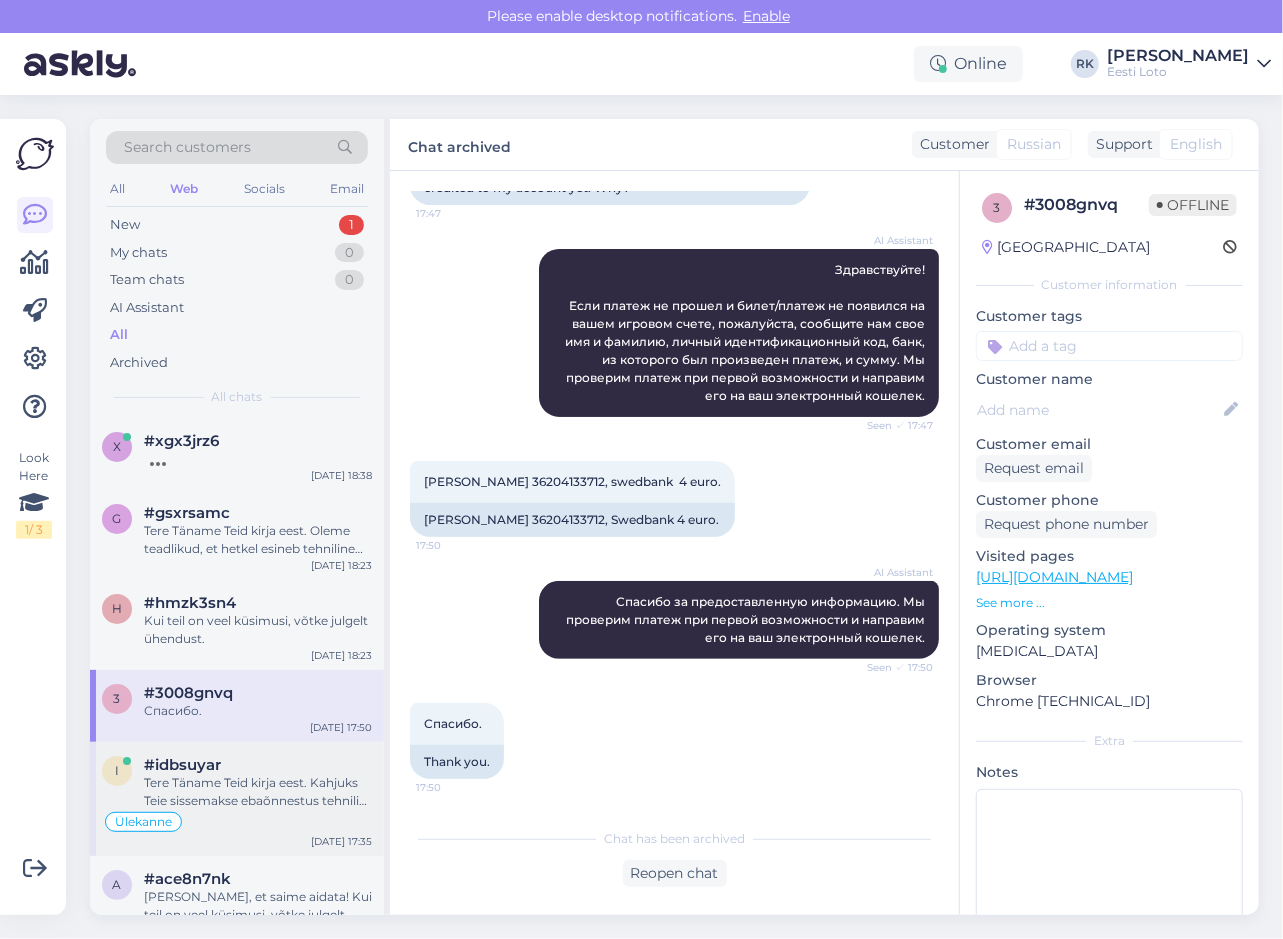 click on "i #idbsuyar Tere
Täname Teid kirja eest.
Kahjuks Teie sissemakse ebaõnnestus tehnilise tõrke tõttu. Kontrollisime tehingu üle ja raha tagastasime Teie e-rahakotti.
Palume vabandust tekkinud tõrke pärast. Ülekanne Jul 10 17:35" at bounding box center [237, 799] 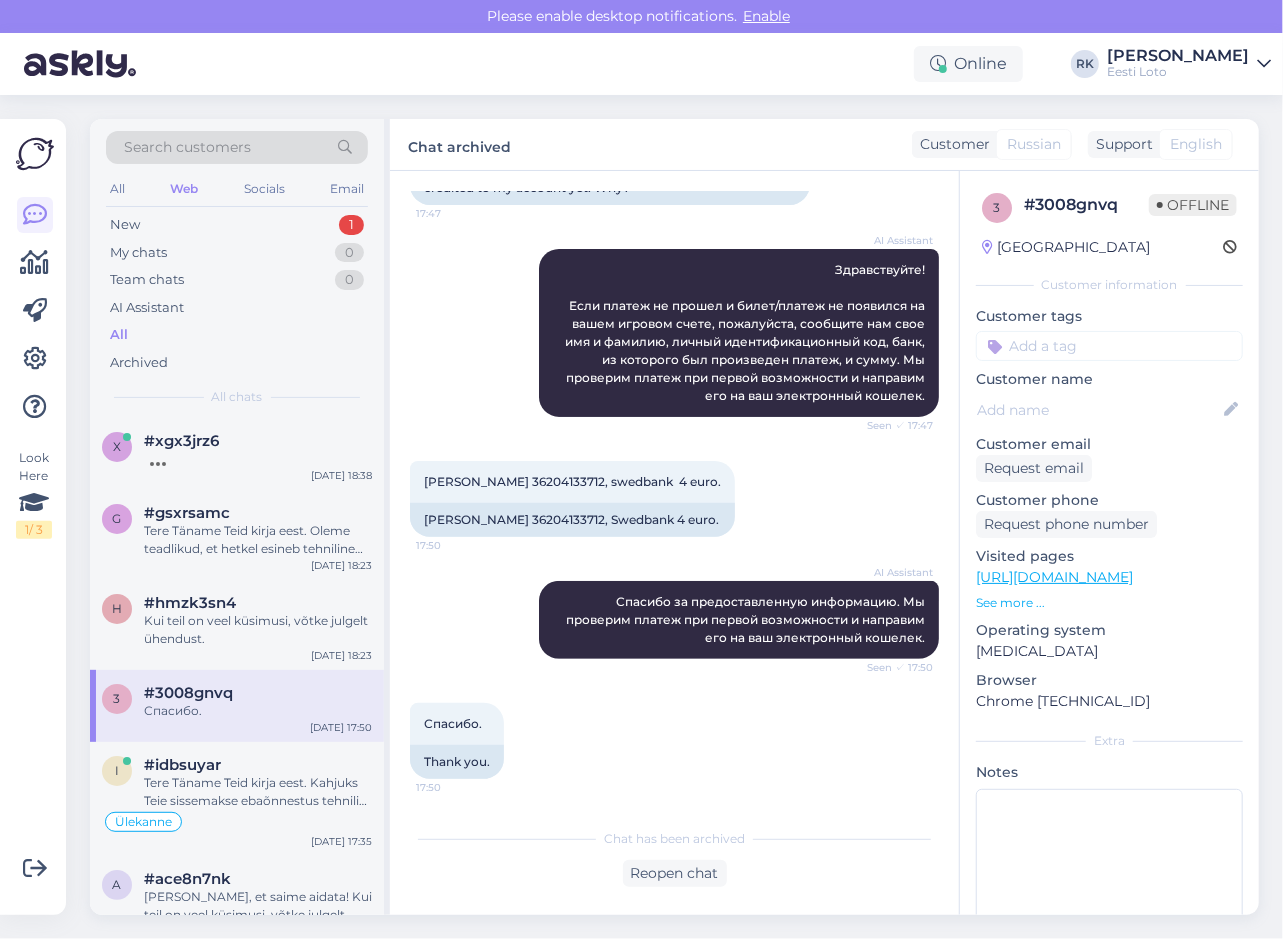 scroll, scrollTop: 814, scrollLeft: 0, axis: vertical 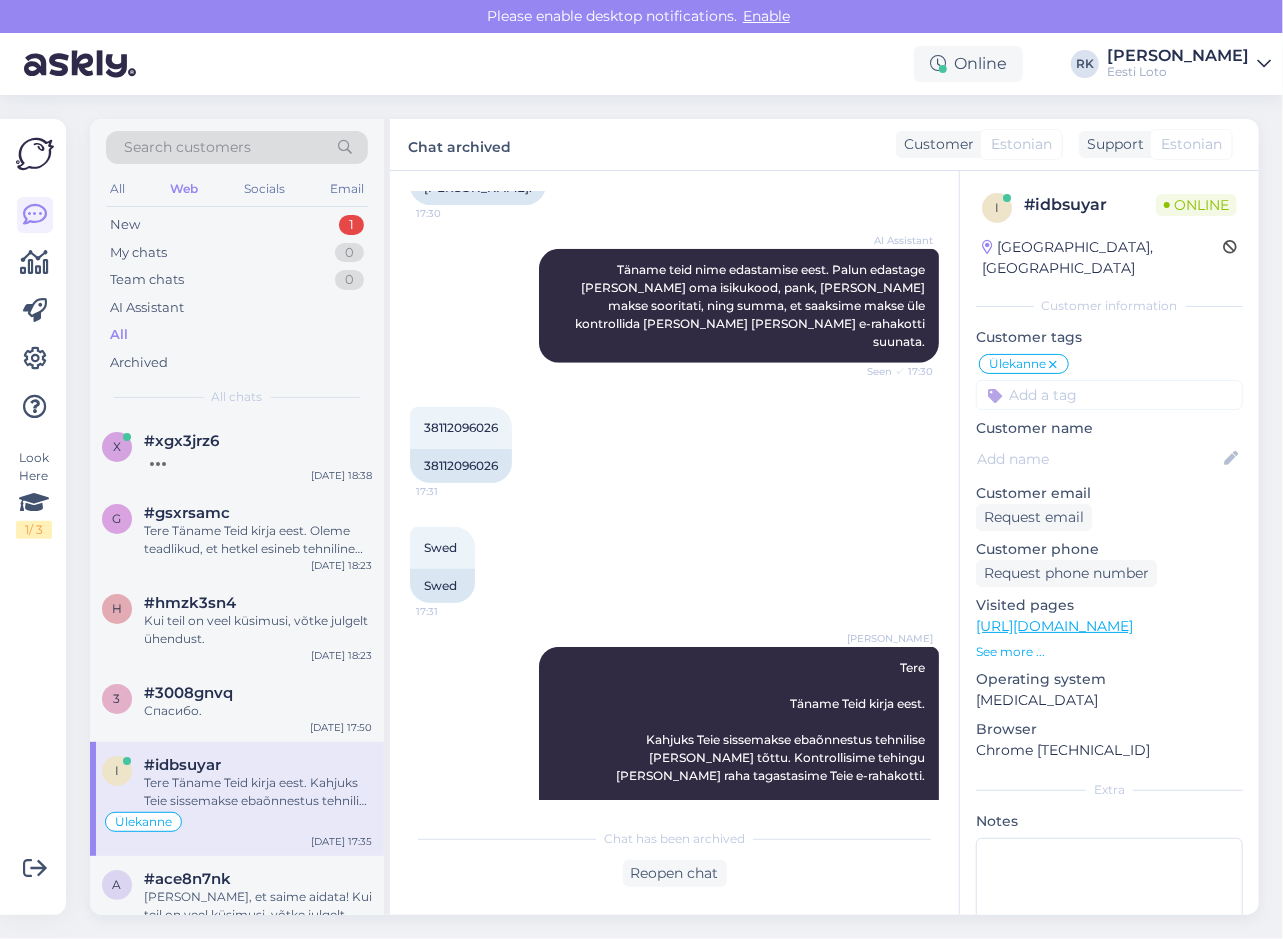 click on "Look Here 1  / 3" at bounding box center [35, 517] 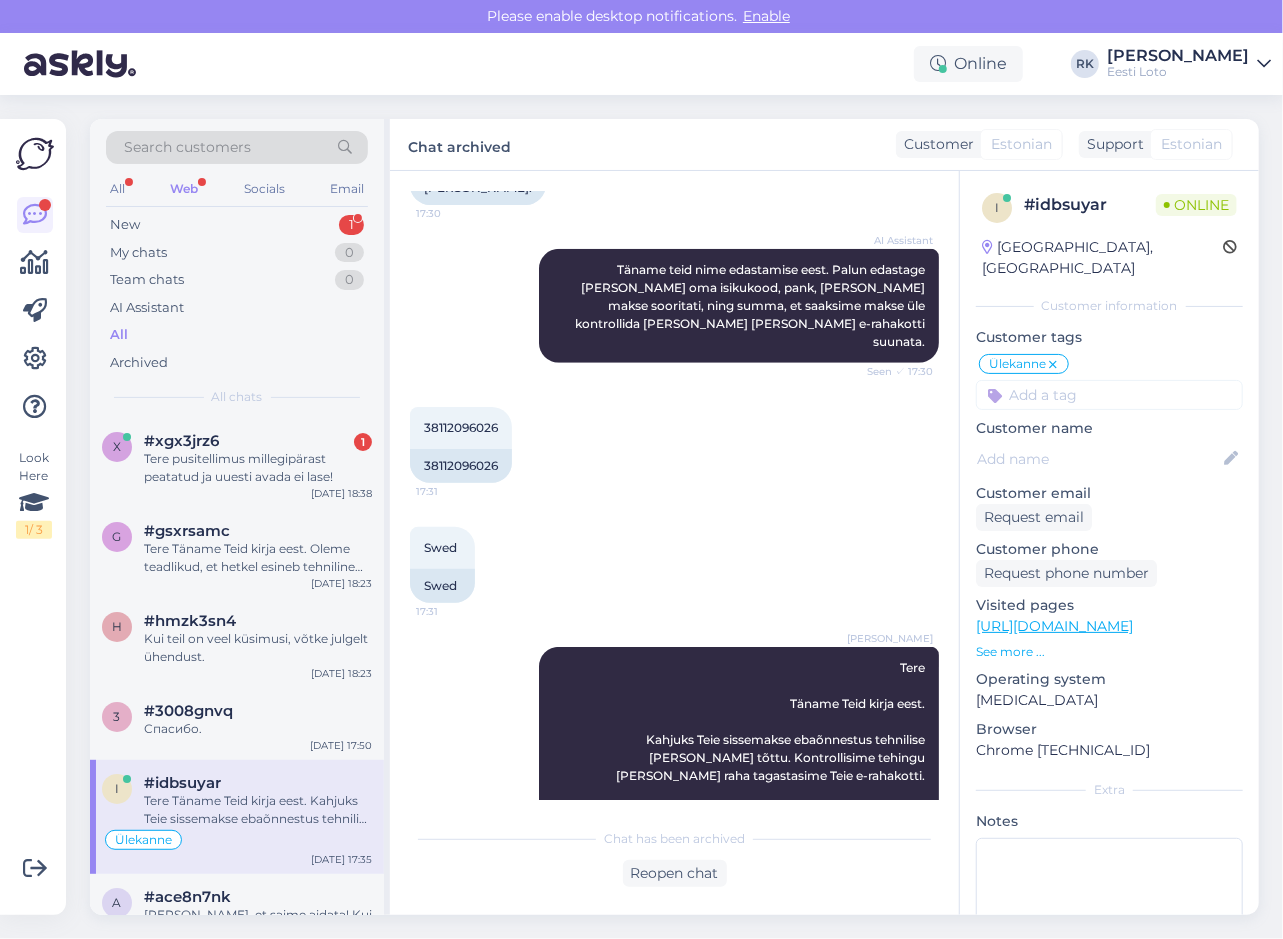 click on "Look Here 1  / 3" at bounding box center [35, 517] 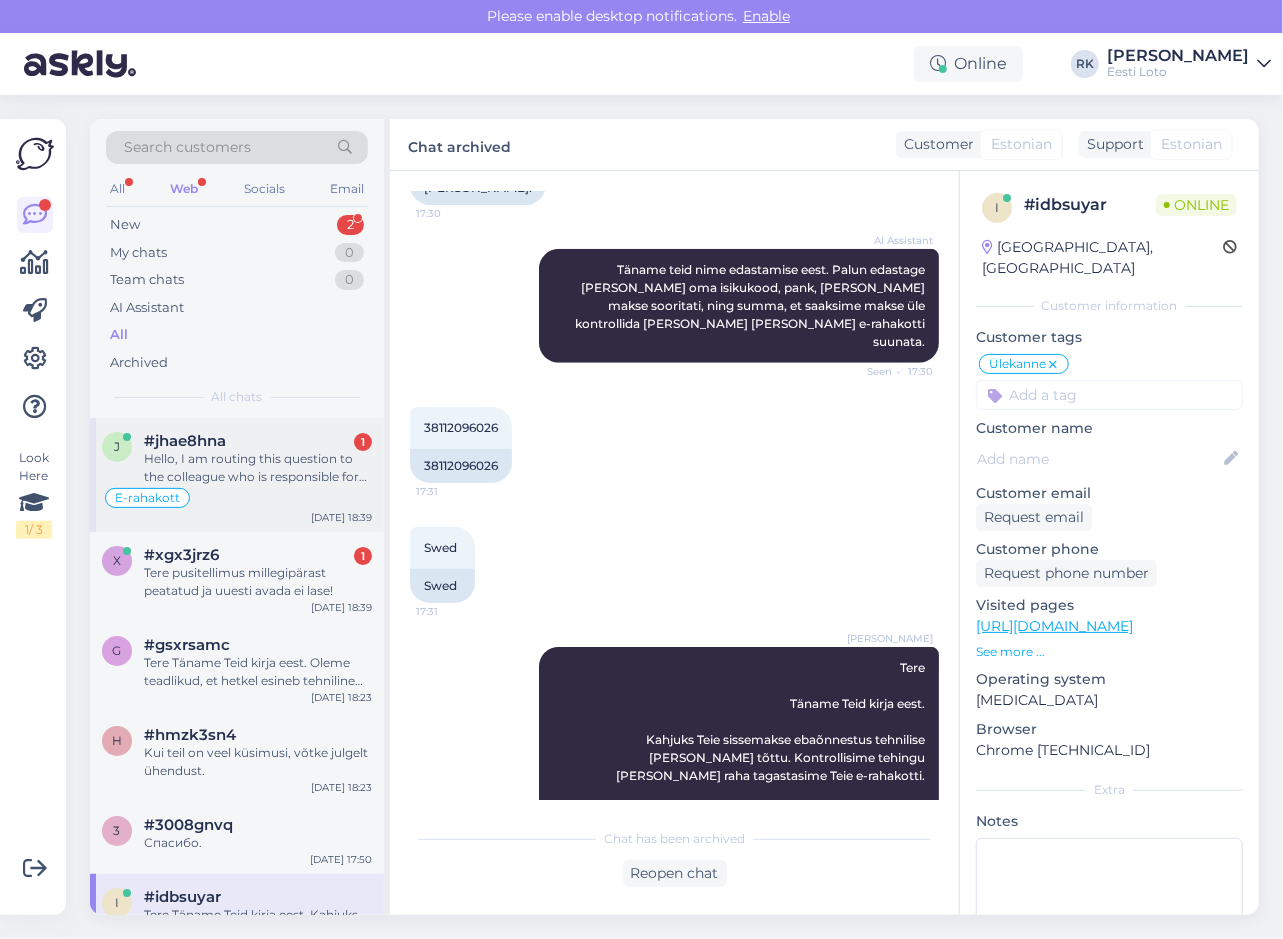 click on "E-rahakott" at bounding box center [237, 498] 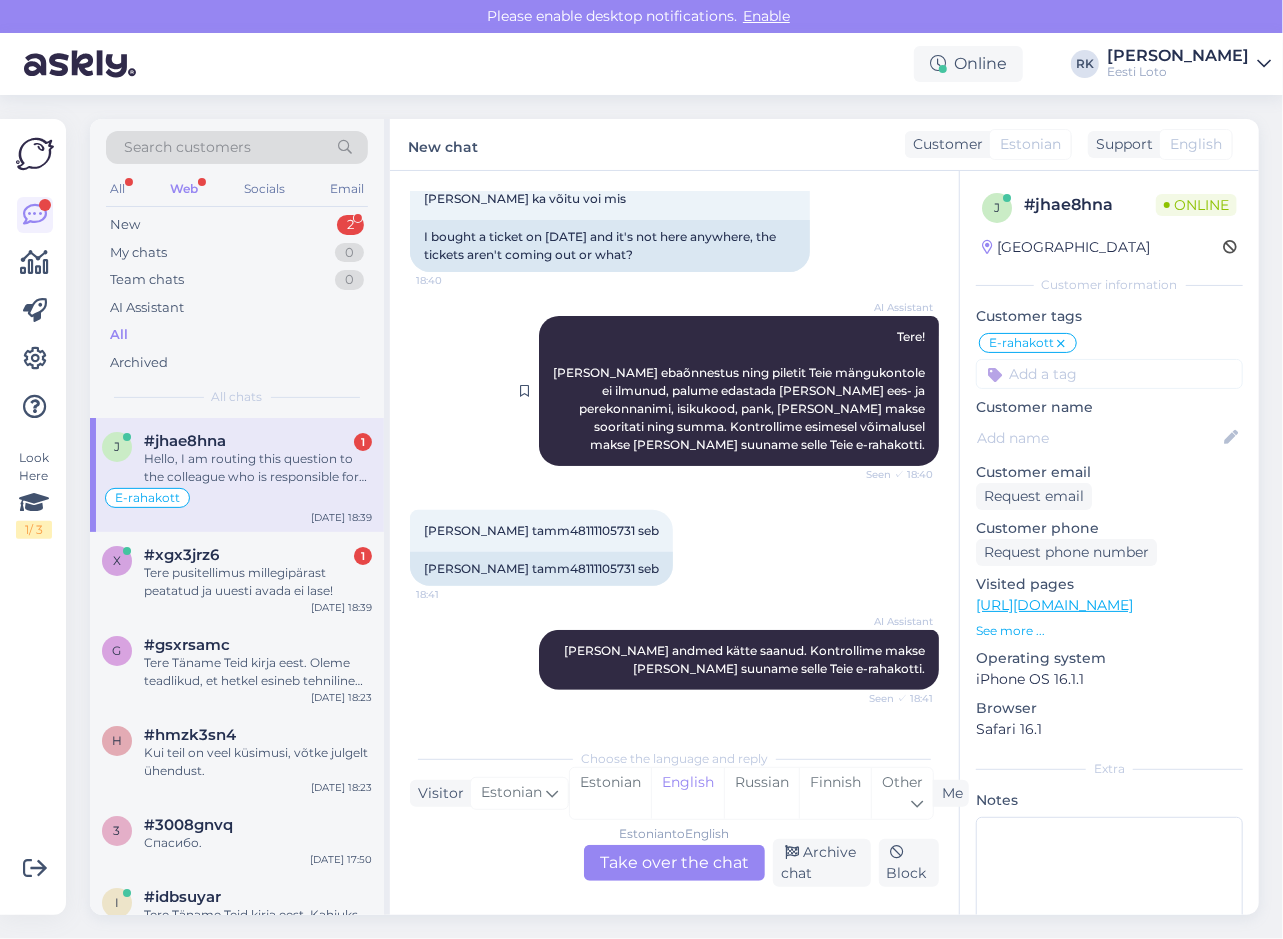scroll, scrollTop: 0, scrollLeft: 0, axis: both 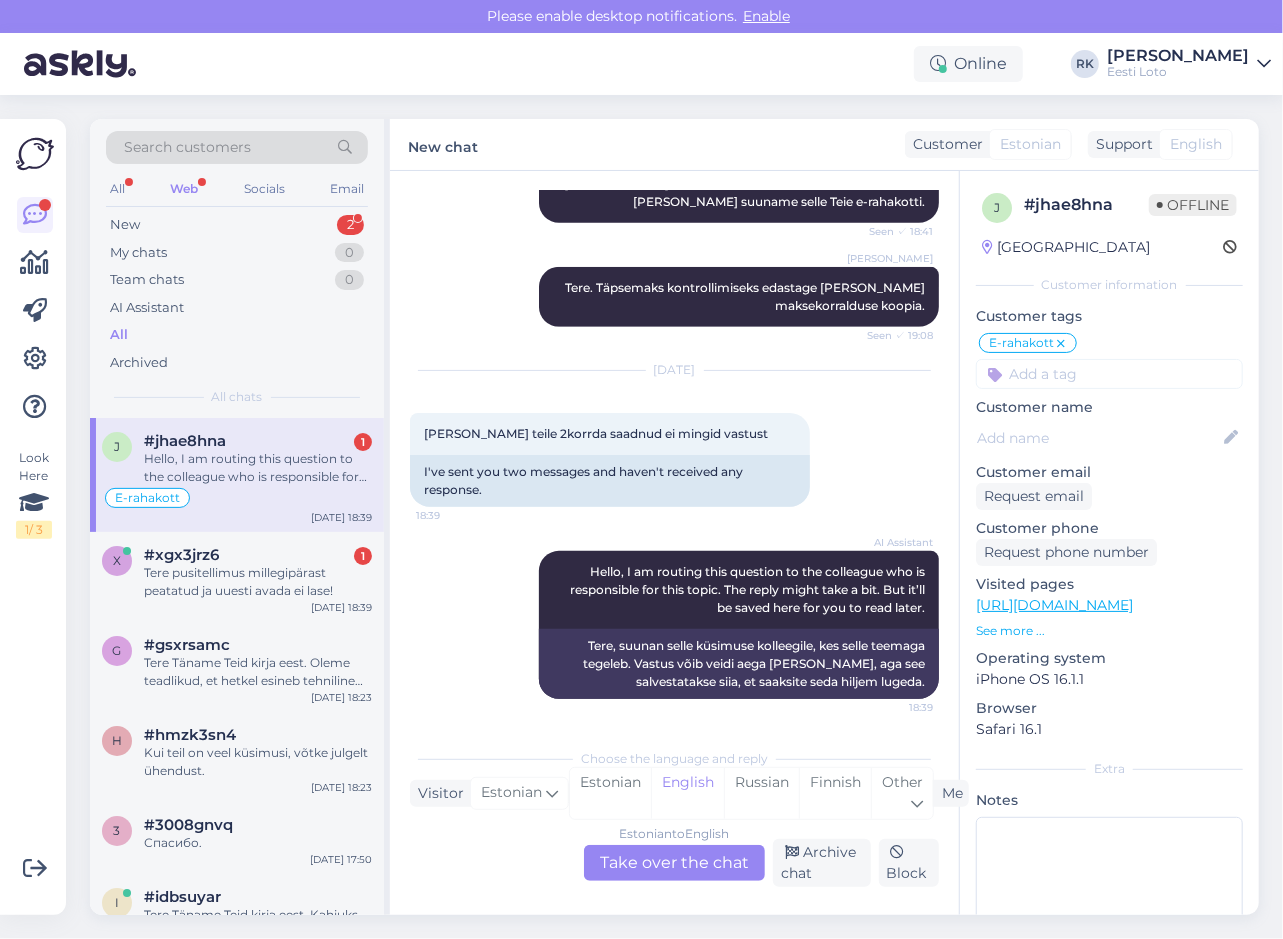 click on "Kadri Klink Tere. Täpsemaks kontrollimiseks edastage palun ka maksekorralduse koopia. Seen ✓ 19:08" at bounding box center [674, 297] 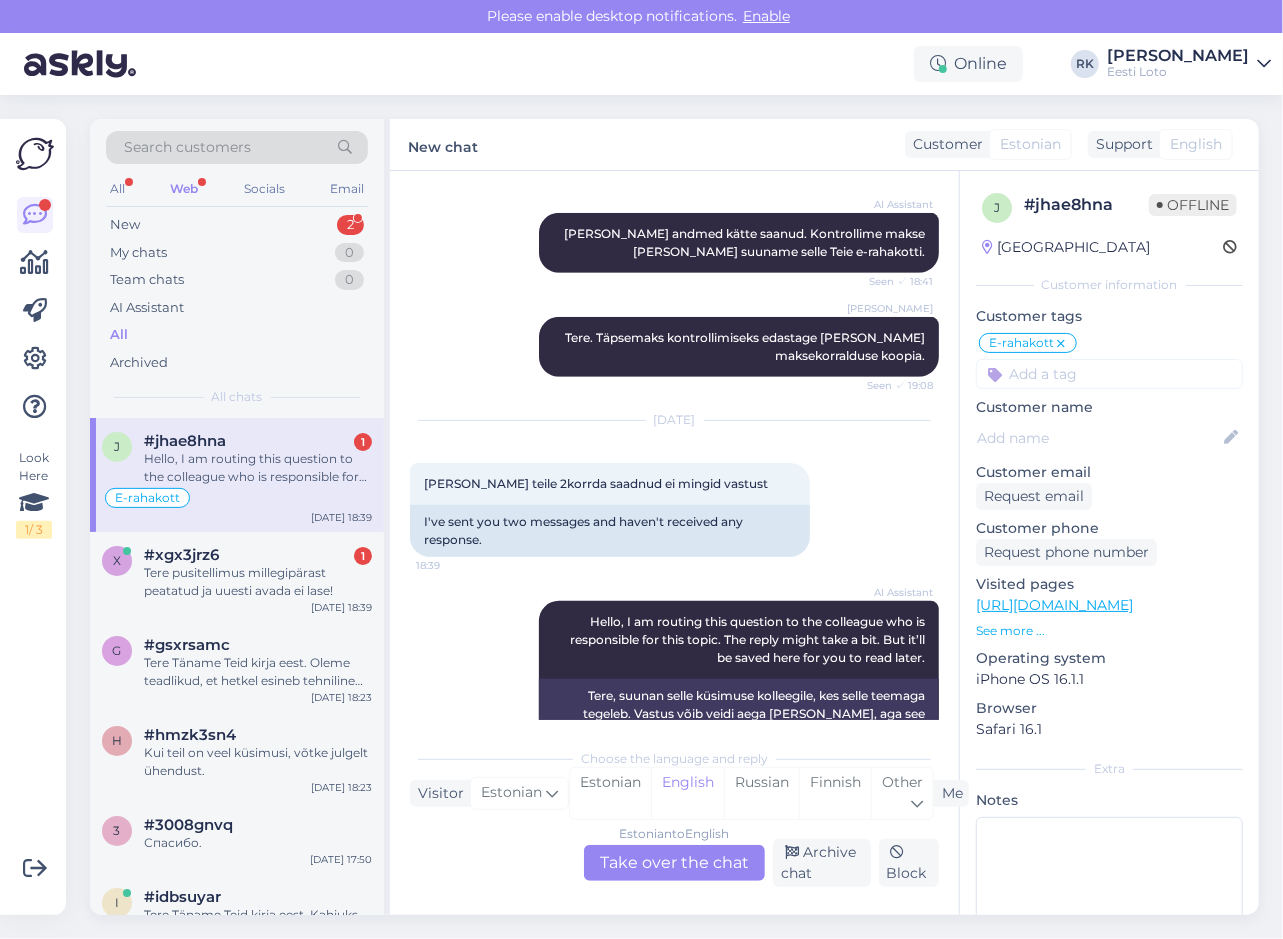 scroll, scrollTop: 0, scrollLeft: 0, axis: both 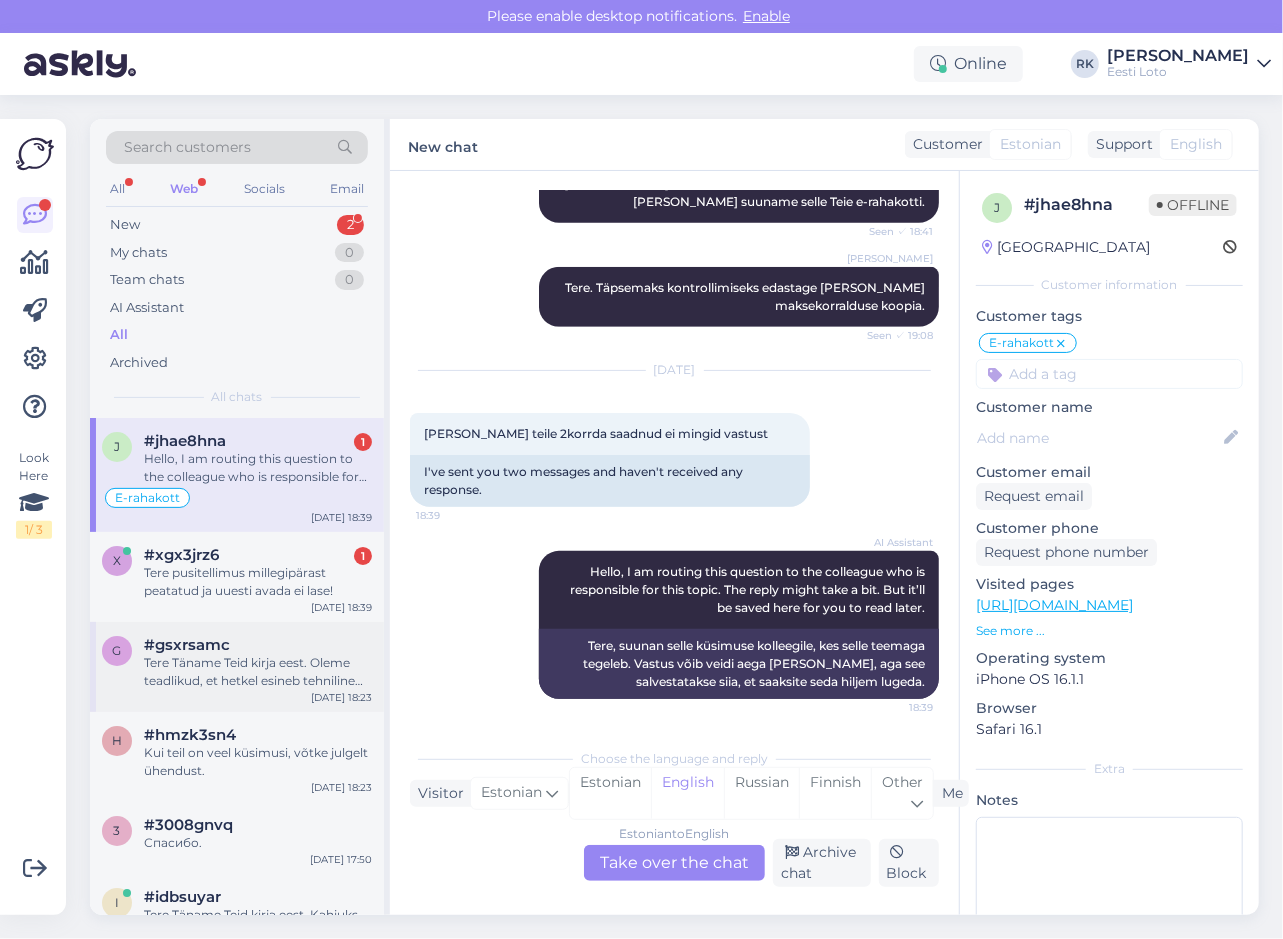 click on "Tere
Täname Teid kirja eest.
Oleme teadlikud, et hetkel esineb tehniline probleem püsitellimustega, täpsemalt ei õnnestu tasumine maksekaardilt. Meie arendustiim tegeleb probleemi lahendamisega aktiivselt.
Seniks soovitame katkestatud püsitellimuse asemel luua uus tellimus, kuna peatatud tellimust ei ole hetkel võimalik uuesti aktiveerida. Uue tellimuse makseviis peab olema seadistatud e-rahakoti [PERSON_NAME] (e-rahakotis peab olema tagatud piletite ostuks vajaminev summa), et vältida makse ebaõnnestumist.
Vabandame võimalike ebamugavuste pärast." at bounding box center (258, 672) 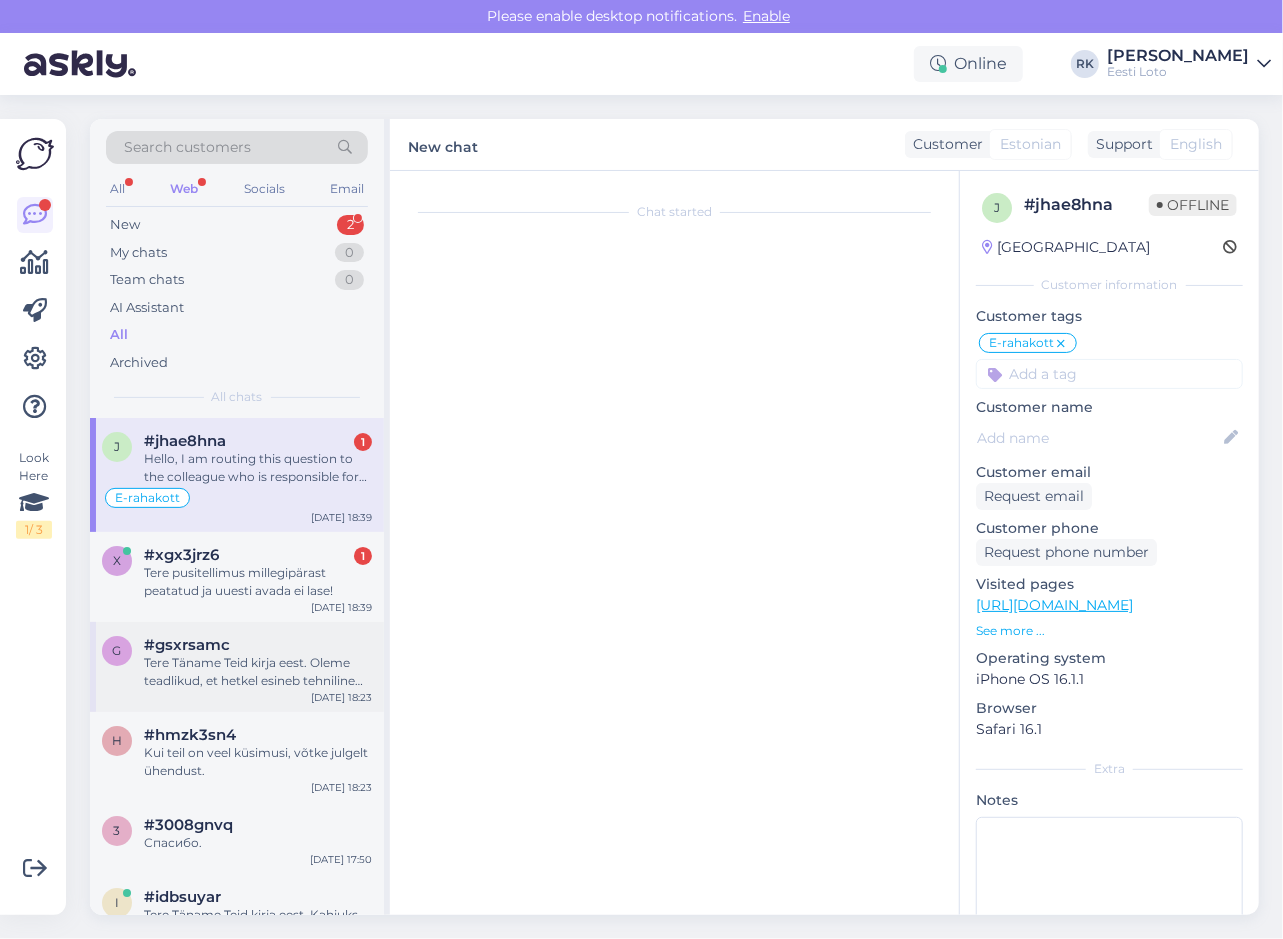 scroll, scrollTop: 576, scrollLeft: 0, axis: vertical 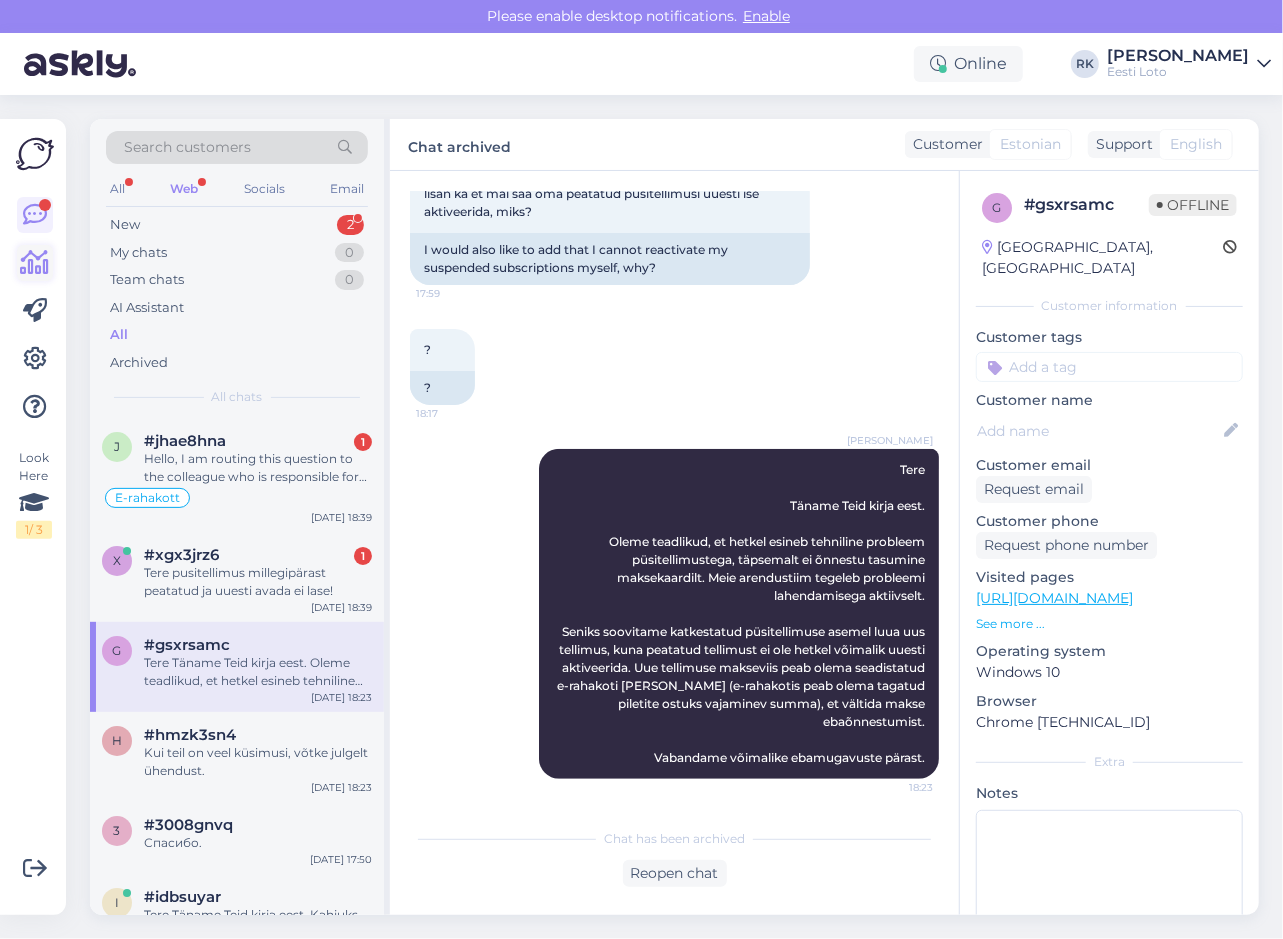 click at bounding box center [35, 263] 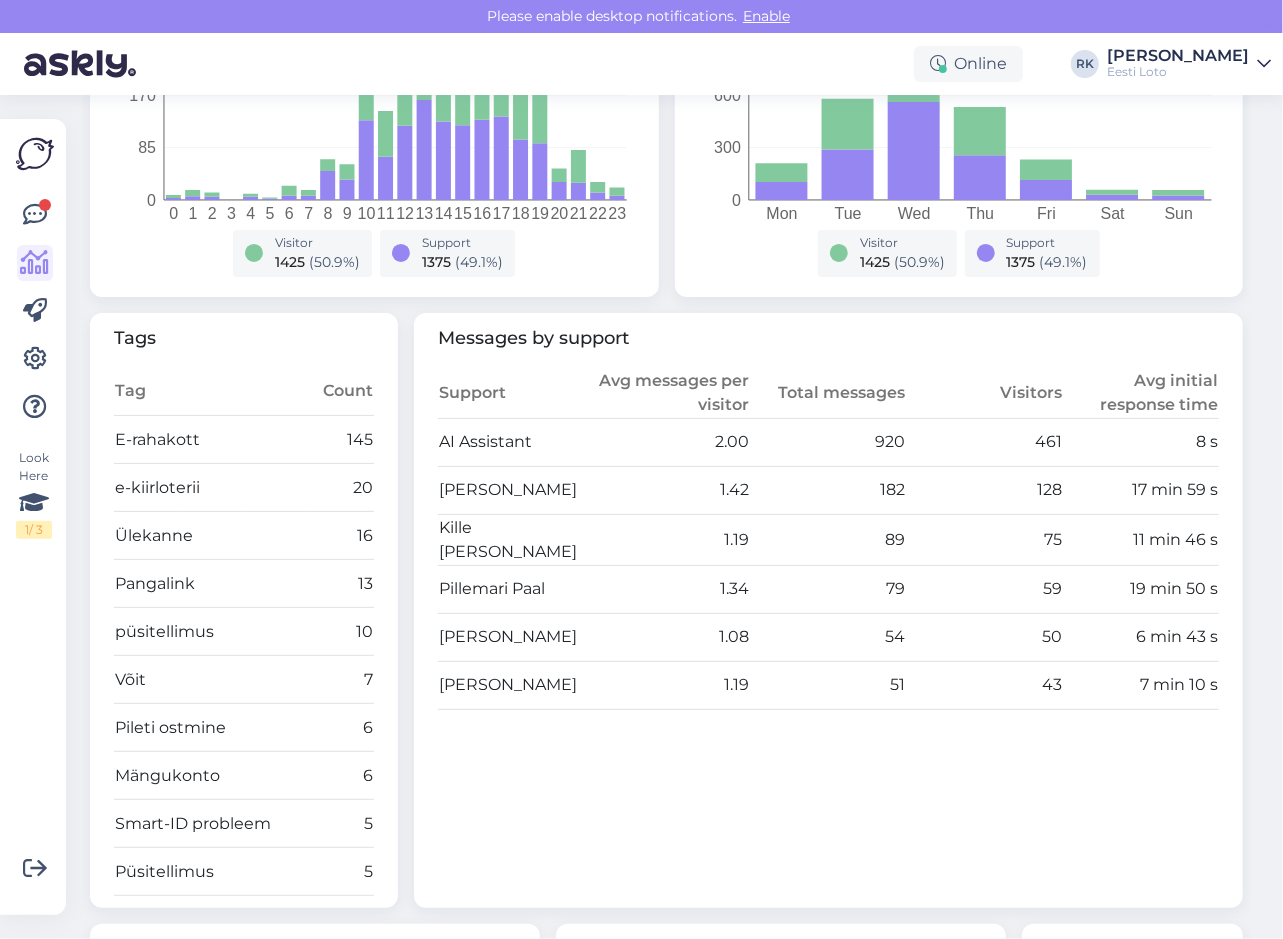 scroll, scrollTop: 600, scrollLeft: 0, axis: vertical 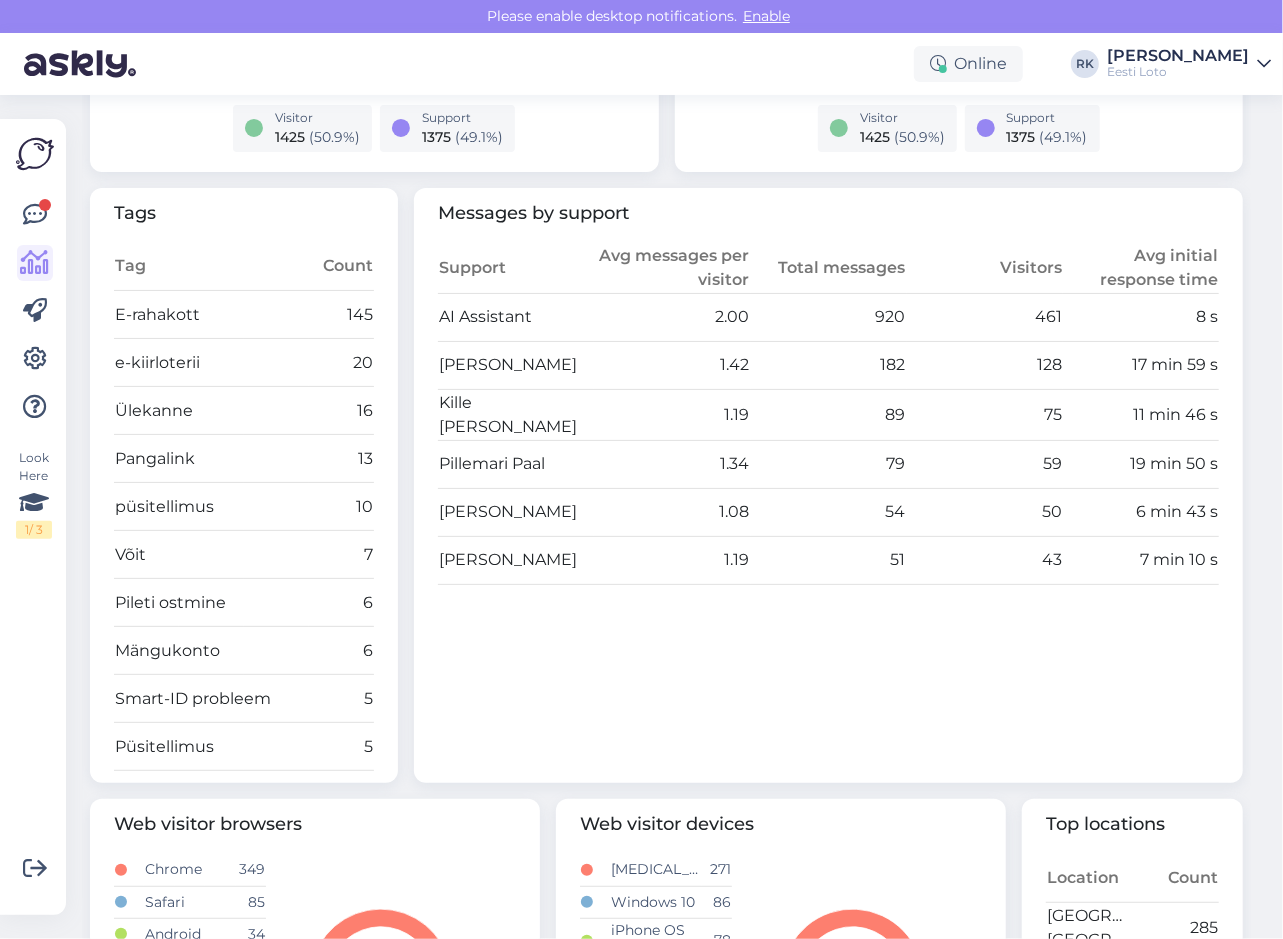 click on "Support Avg messages per visitor Total messages Visitors Avg initial response time AI Assistant 2.00 920 461 8 s Kristiina Ilsis Laur 1.42 182 128 17 min 59 s Kille Nevolihhin 1.19 89 75 11 min 46 s Pillemari Paal 1.34 79 59 19 min 50 s Kadri Klink 1.08 54 50 6 min 43 s Tatjana Allikas 1.19 51 43 7 min 10 s" at bounding box center [828, 507] 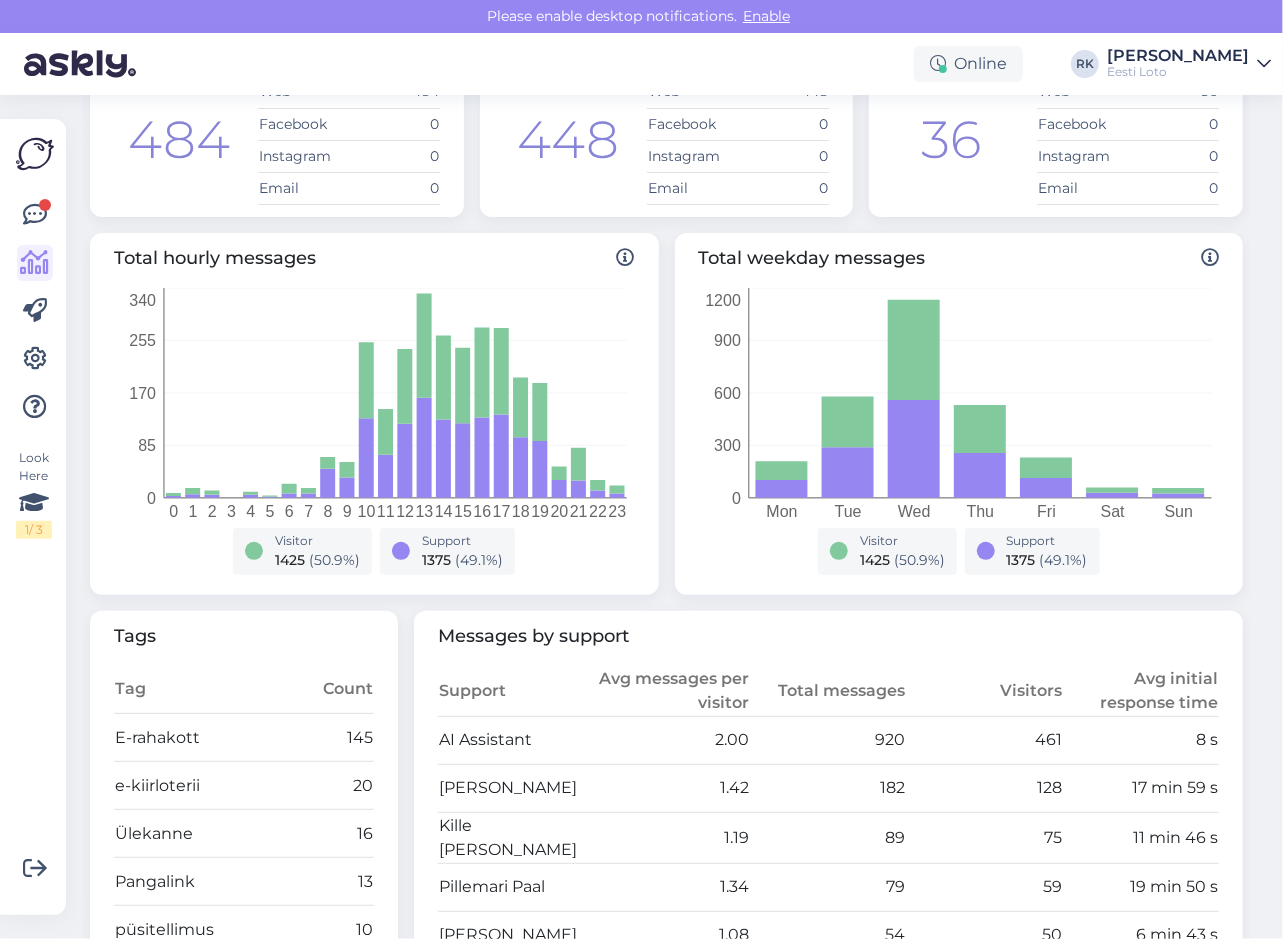 scroll, scrollTop: 0, scrollLeft: 0, axis: both 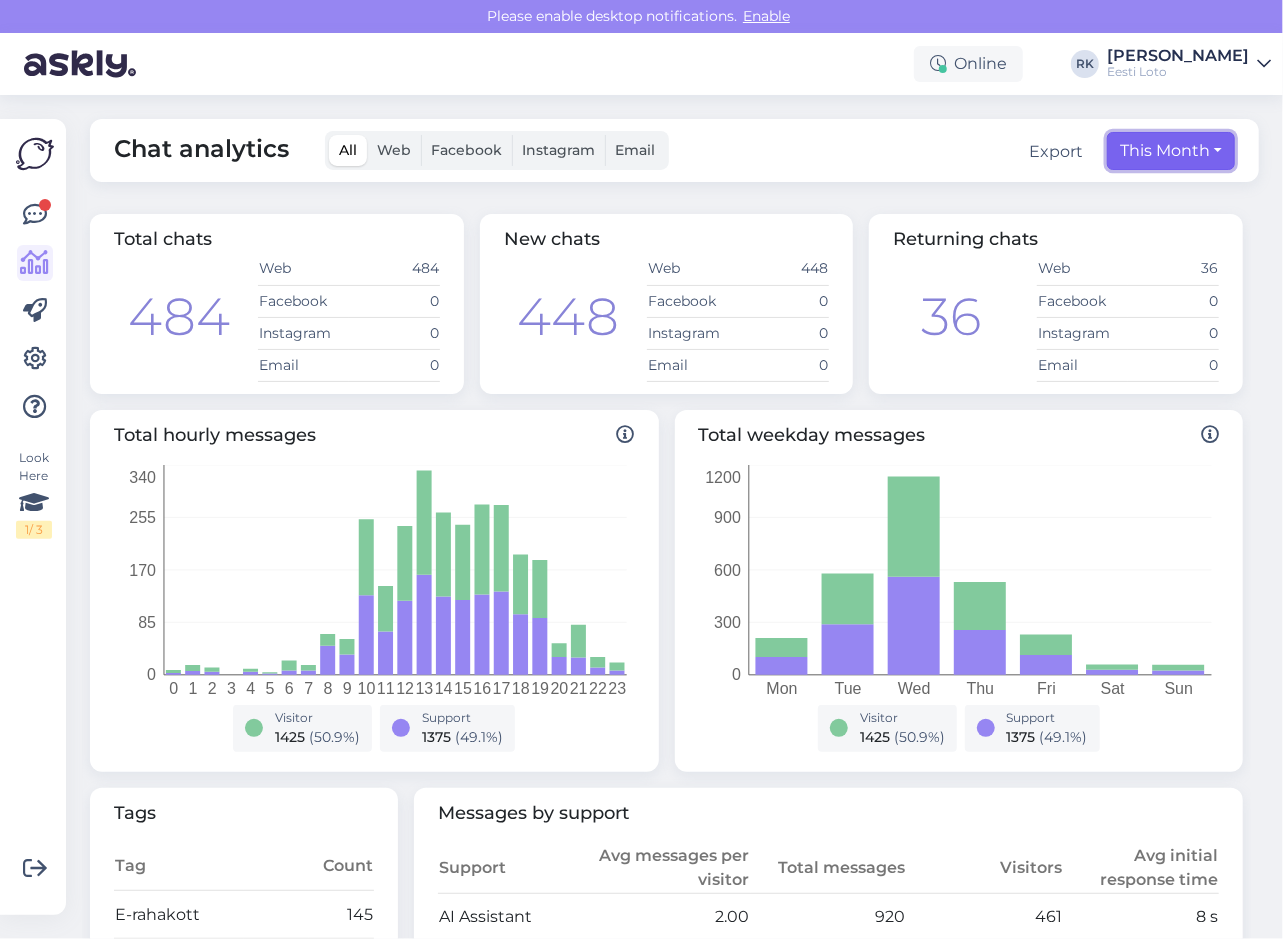 click on "This Month" at bounding box center [1171, 151] 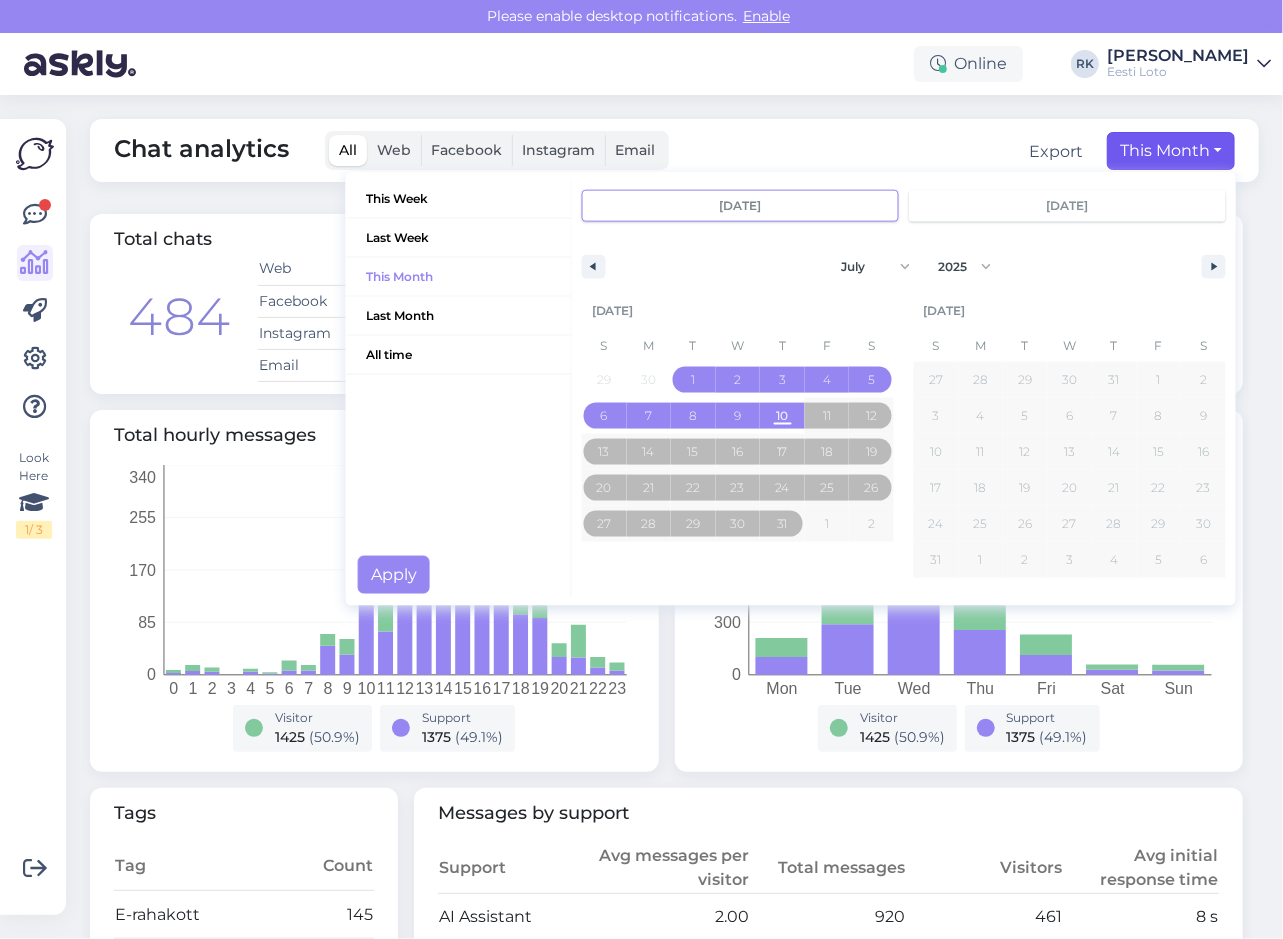 drag, startPoint x: 420, startPoint y: 197, endPoint x: 794, endPoint y: 443, distance: 447.65164 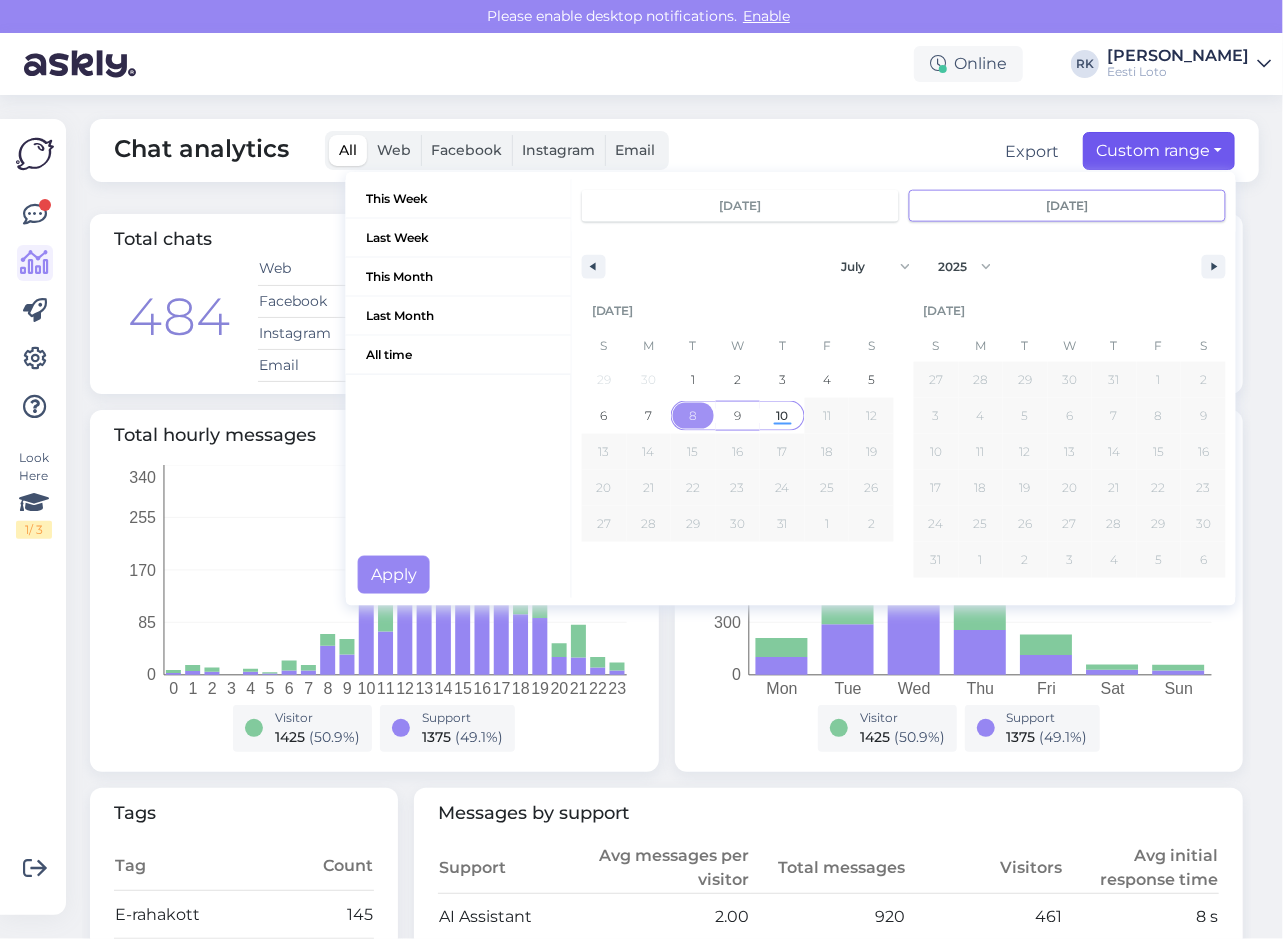click on "10" at bounding box center [782, 416] 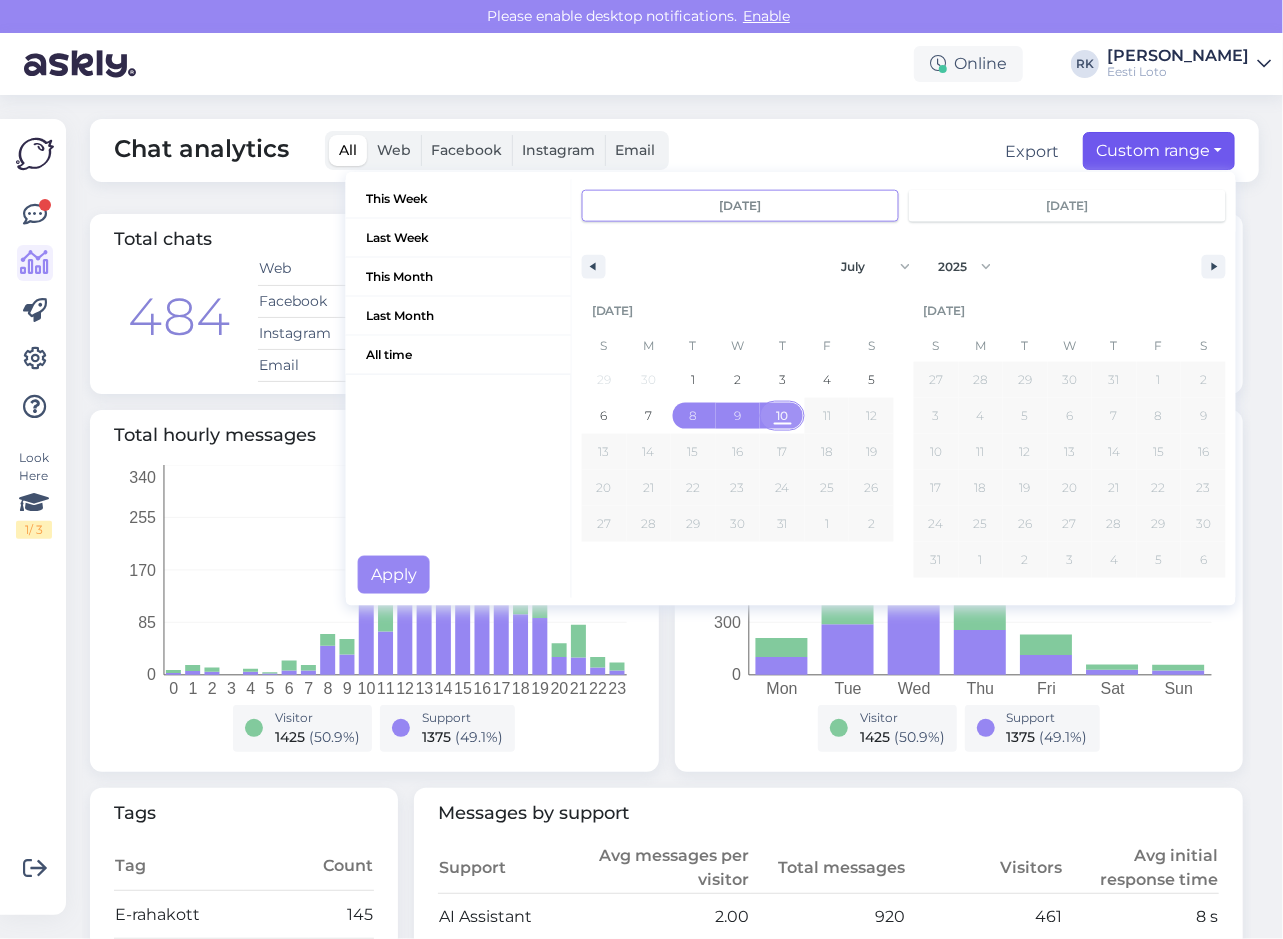 click on "10" at bounding box center [782, 416] 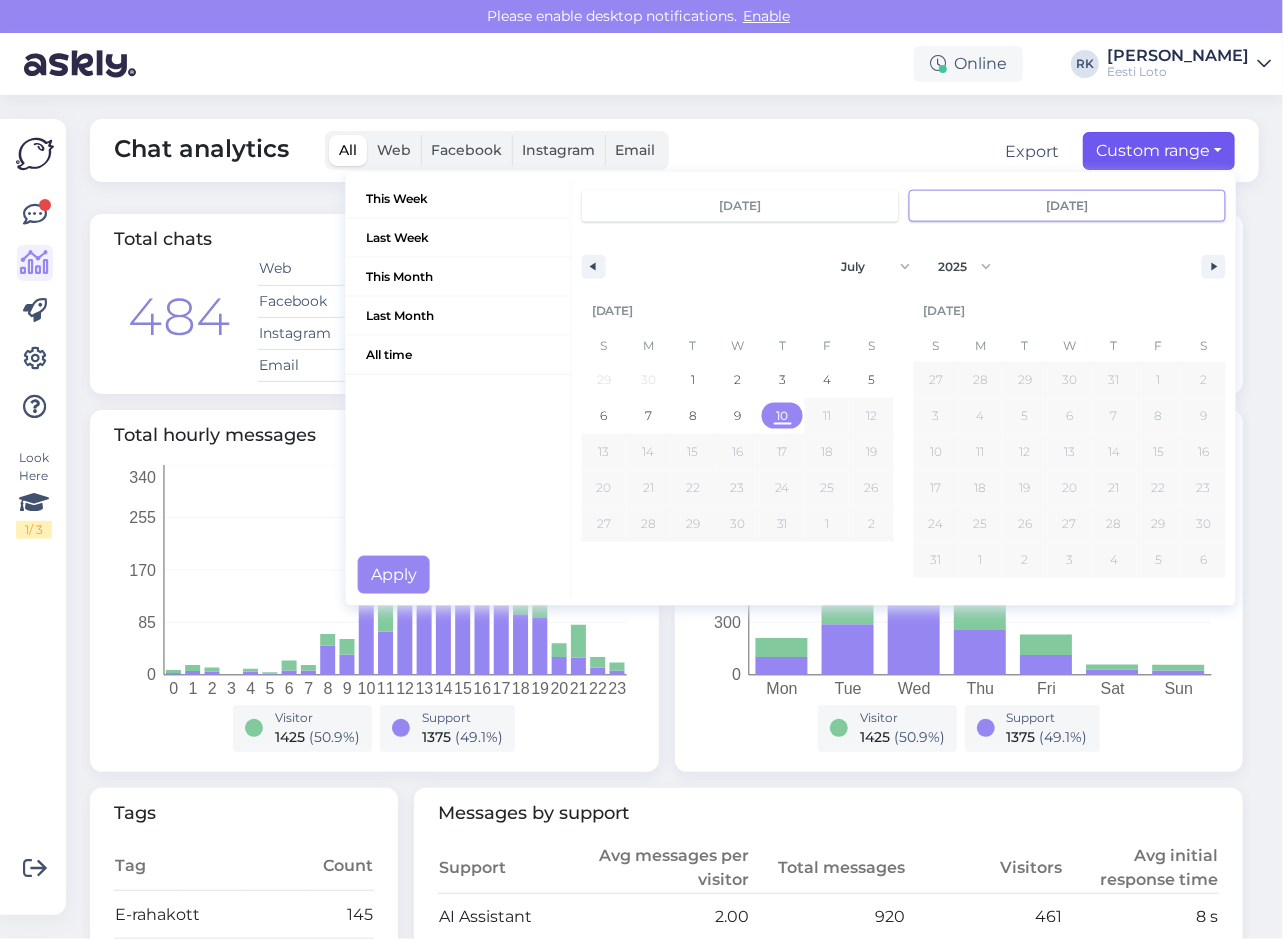 click on "Online RK Ragnar Leon Sonny Kaarneem Eesti Loto" at bounding box center (641, 64) 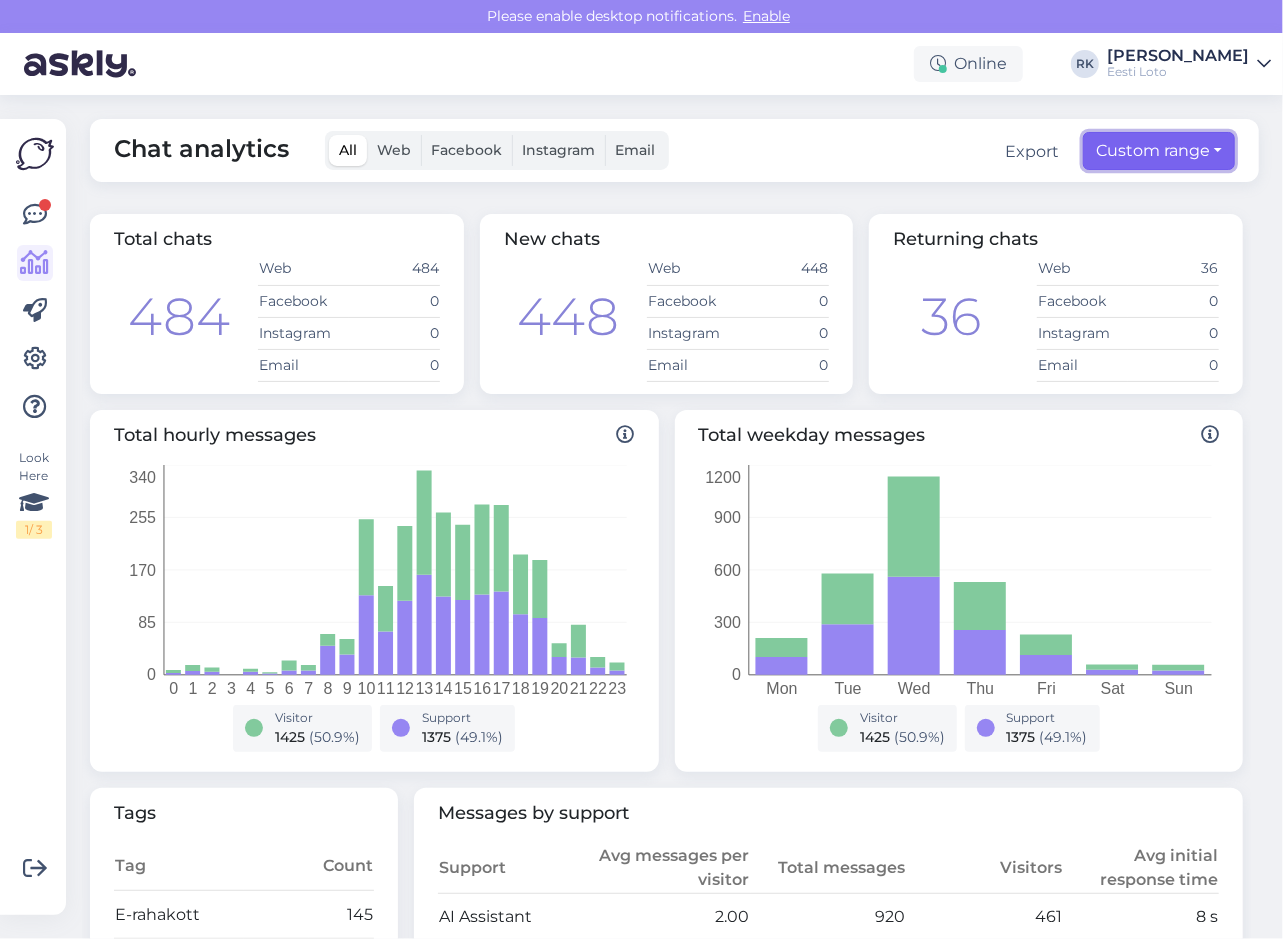 click on "Custom range" at bounding box center [1159, 151] 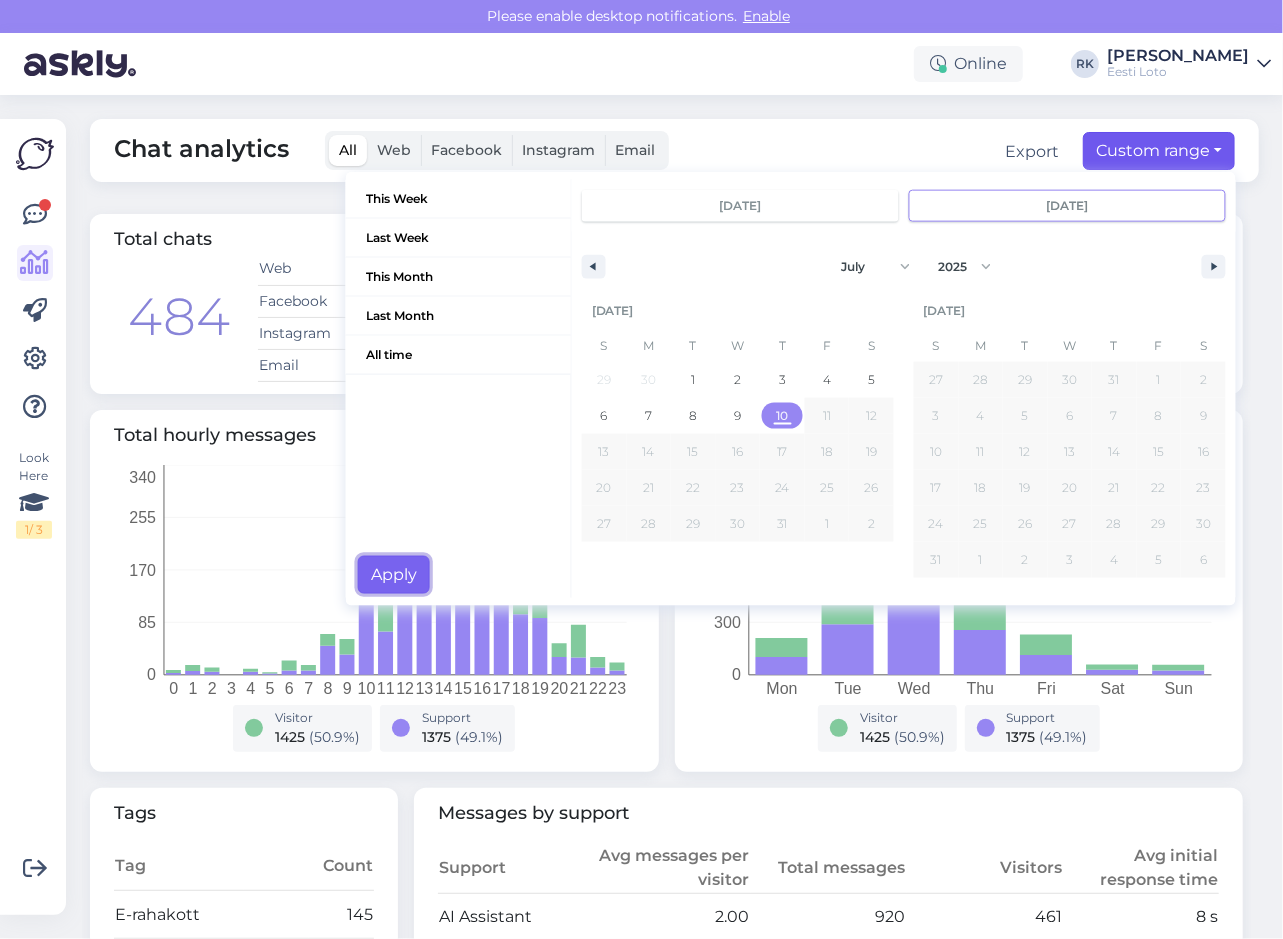click on "Apply" at bounding box center (394, 575) 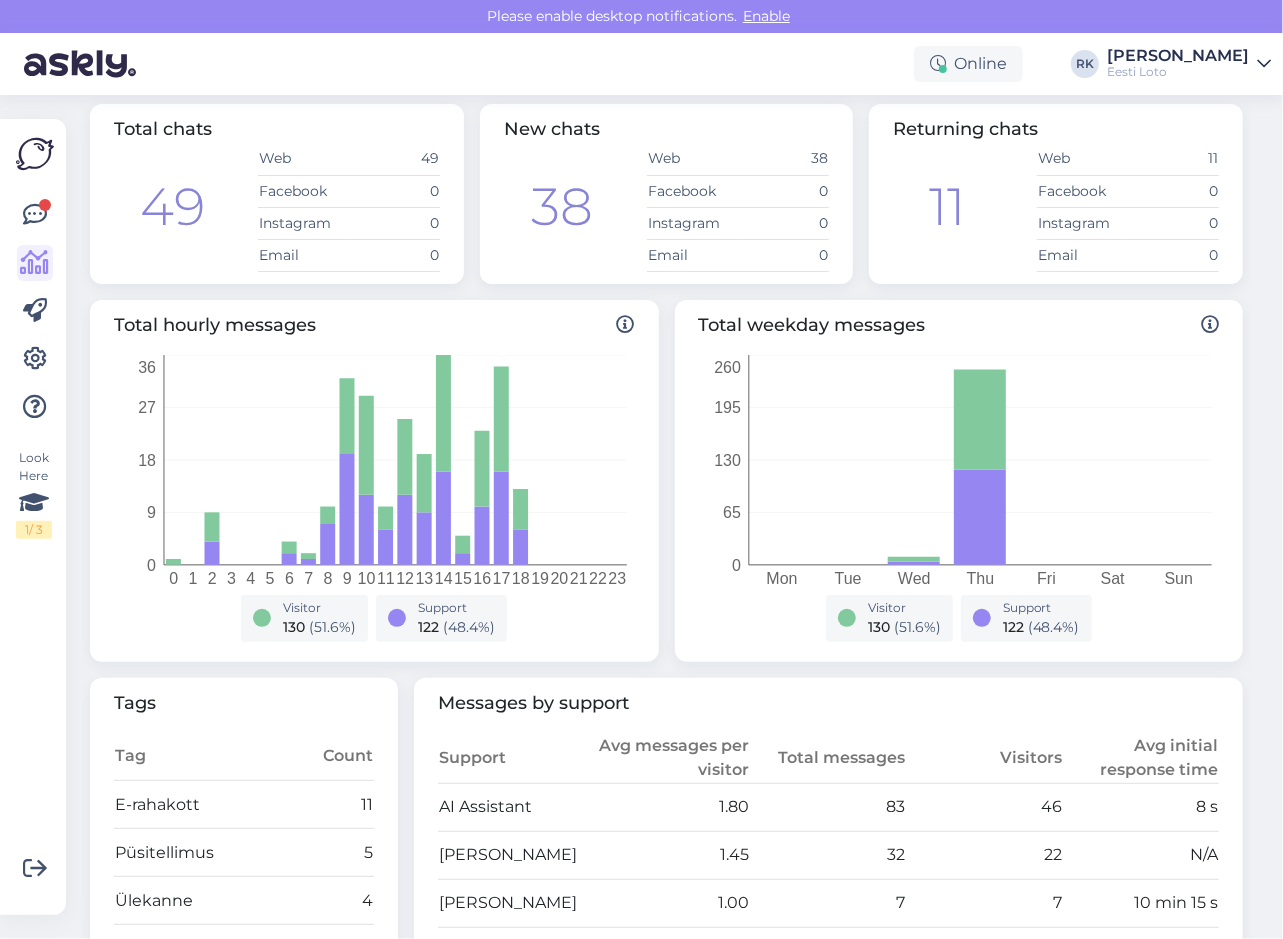 scroll, scrollTop: 0, scrollLeft: 0, axis: both 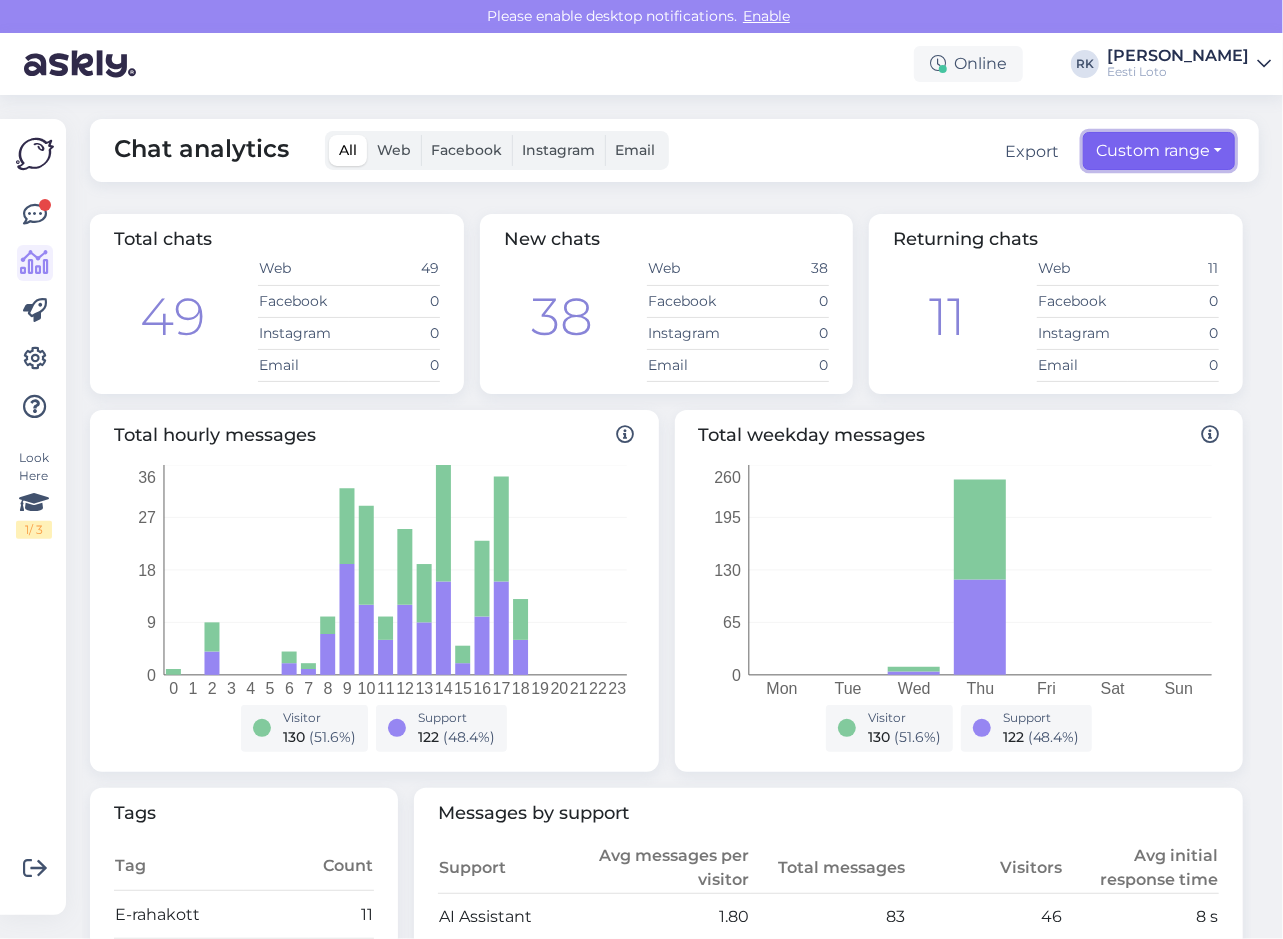 click on "Custom range" at bounding box center (1159, 151) 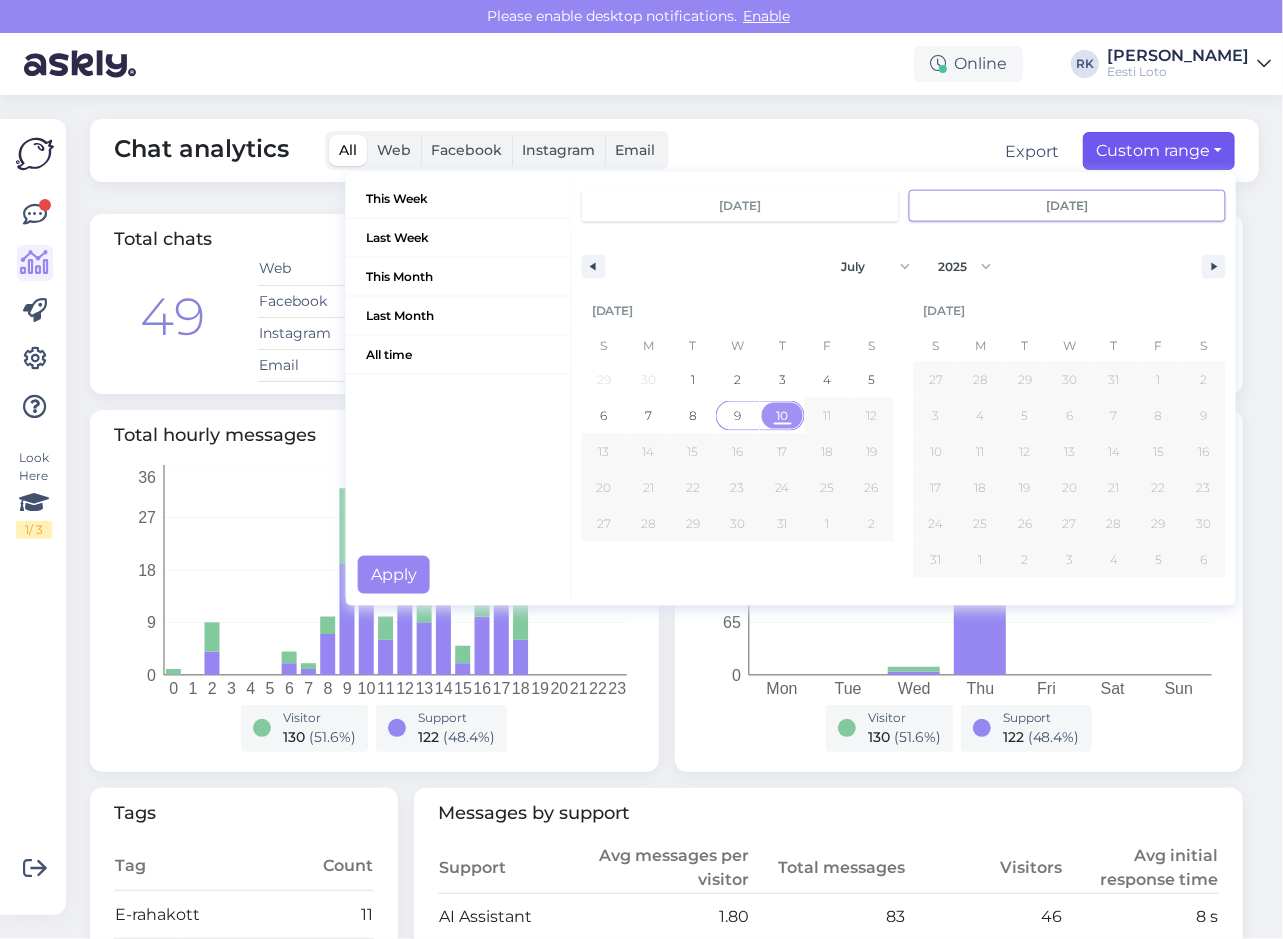 click on "9" at bounding box center (737, 416) 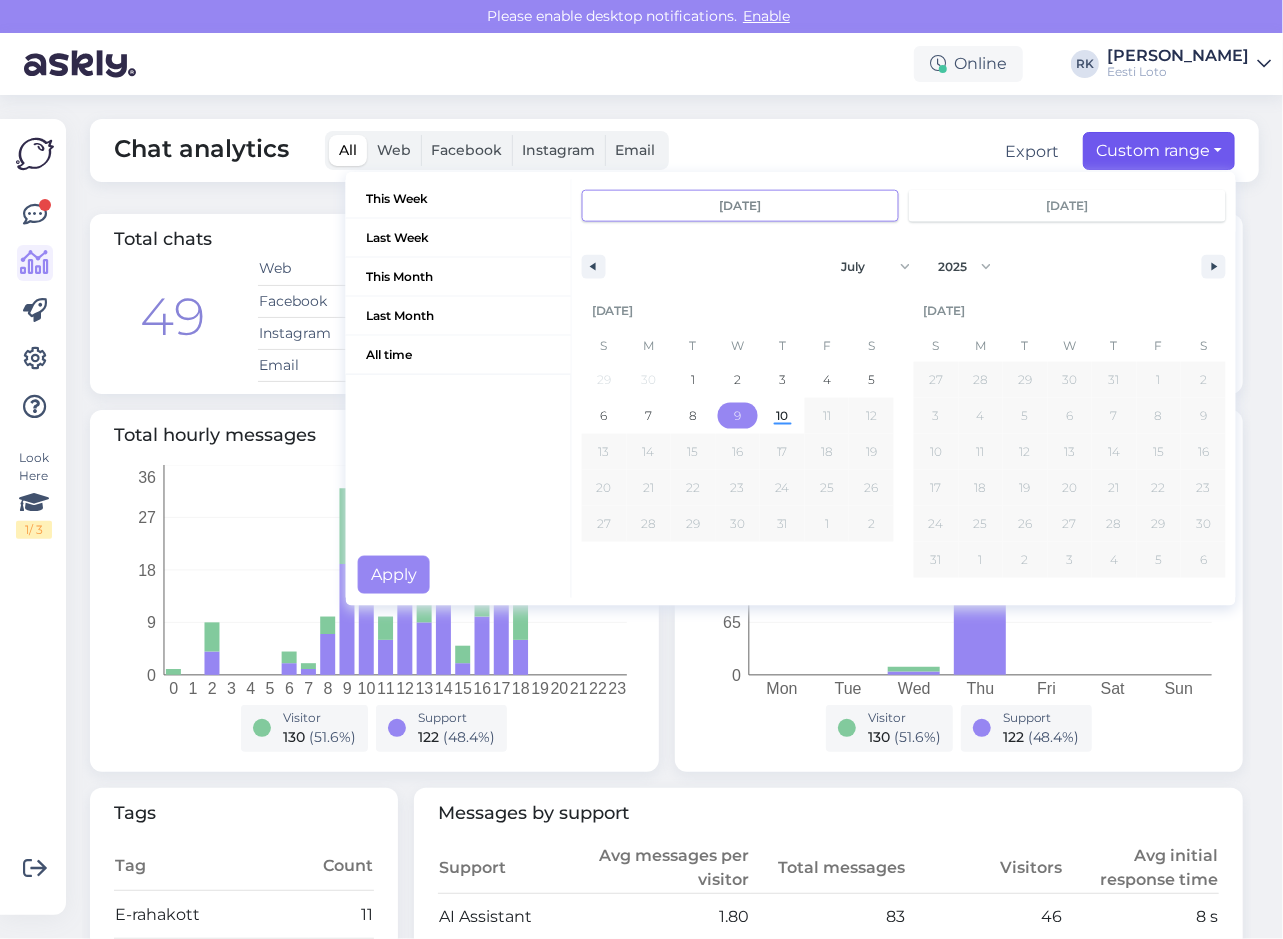 click on "9" at bounding box center [737, 416] 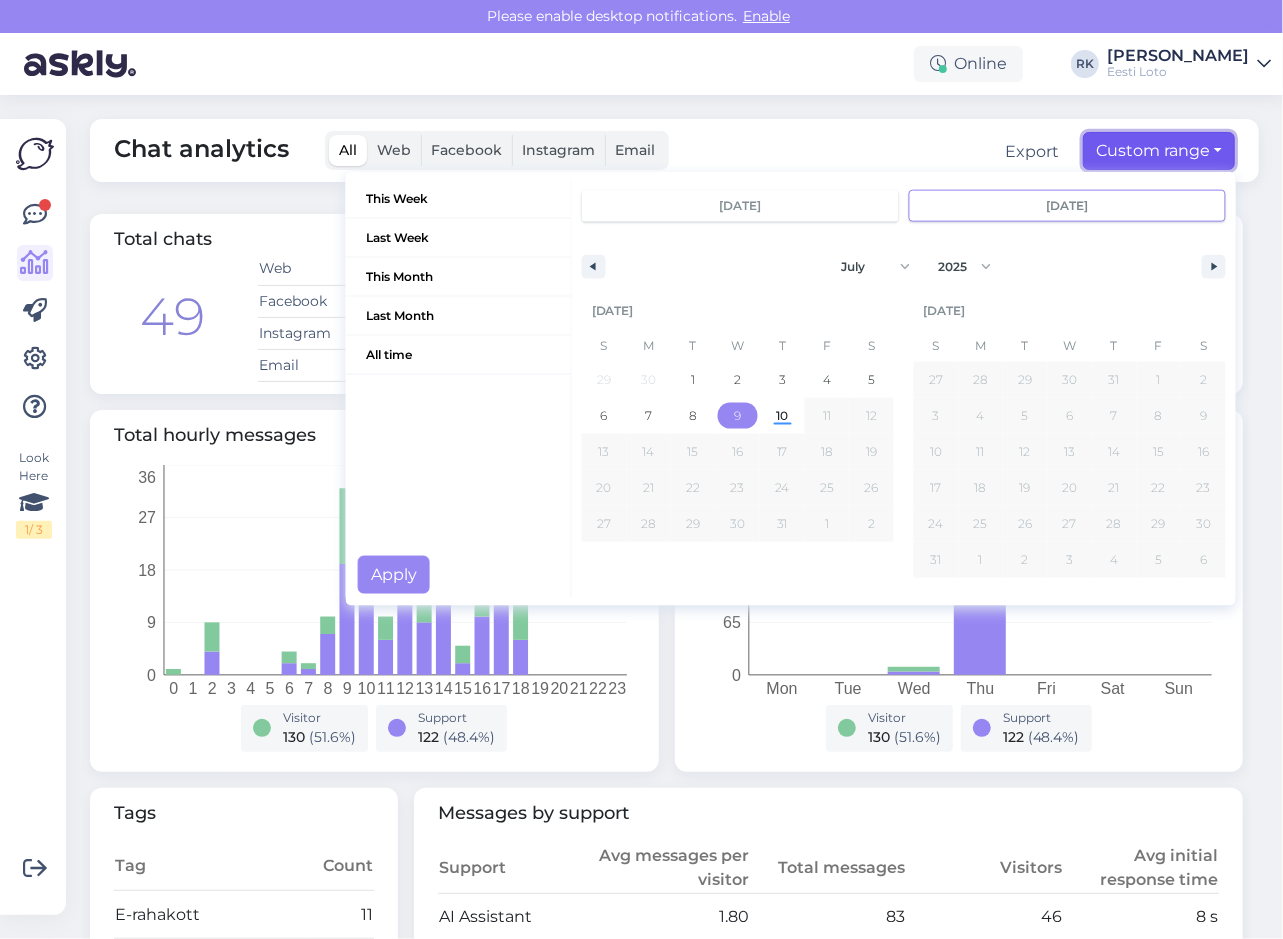 drag, startPoint x: 1174, startPoint y: 148, endPoint x: 1182, endPoint y: 139, distance: 12.0415945 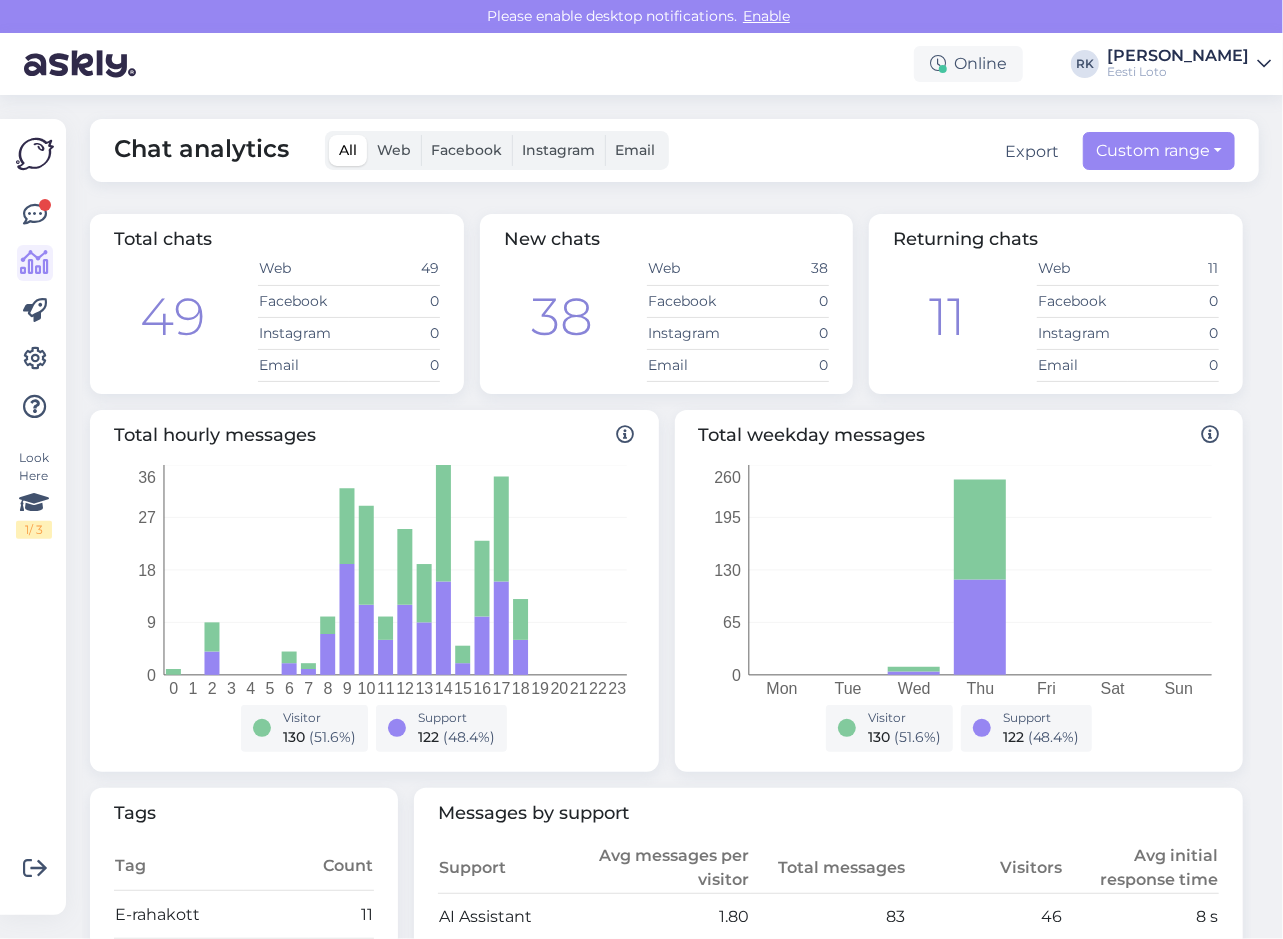 drag, startPoint x: 1196, startPoint y: 222, endPoint x: 1110, endPoint y: 260, distance: 94.02127 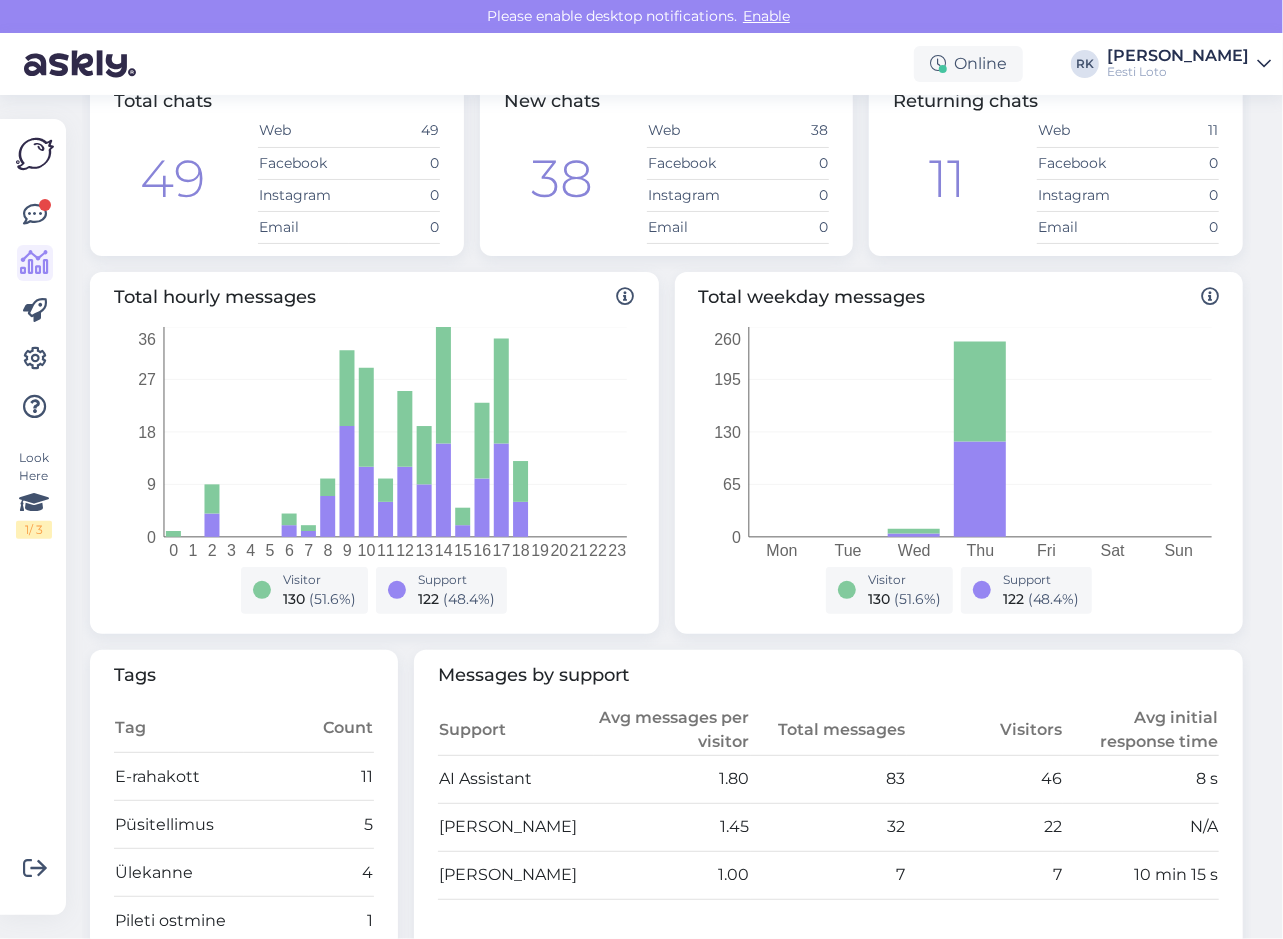 scroll, scrollTop: 0, scrollLeft: 0, axis: both 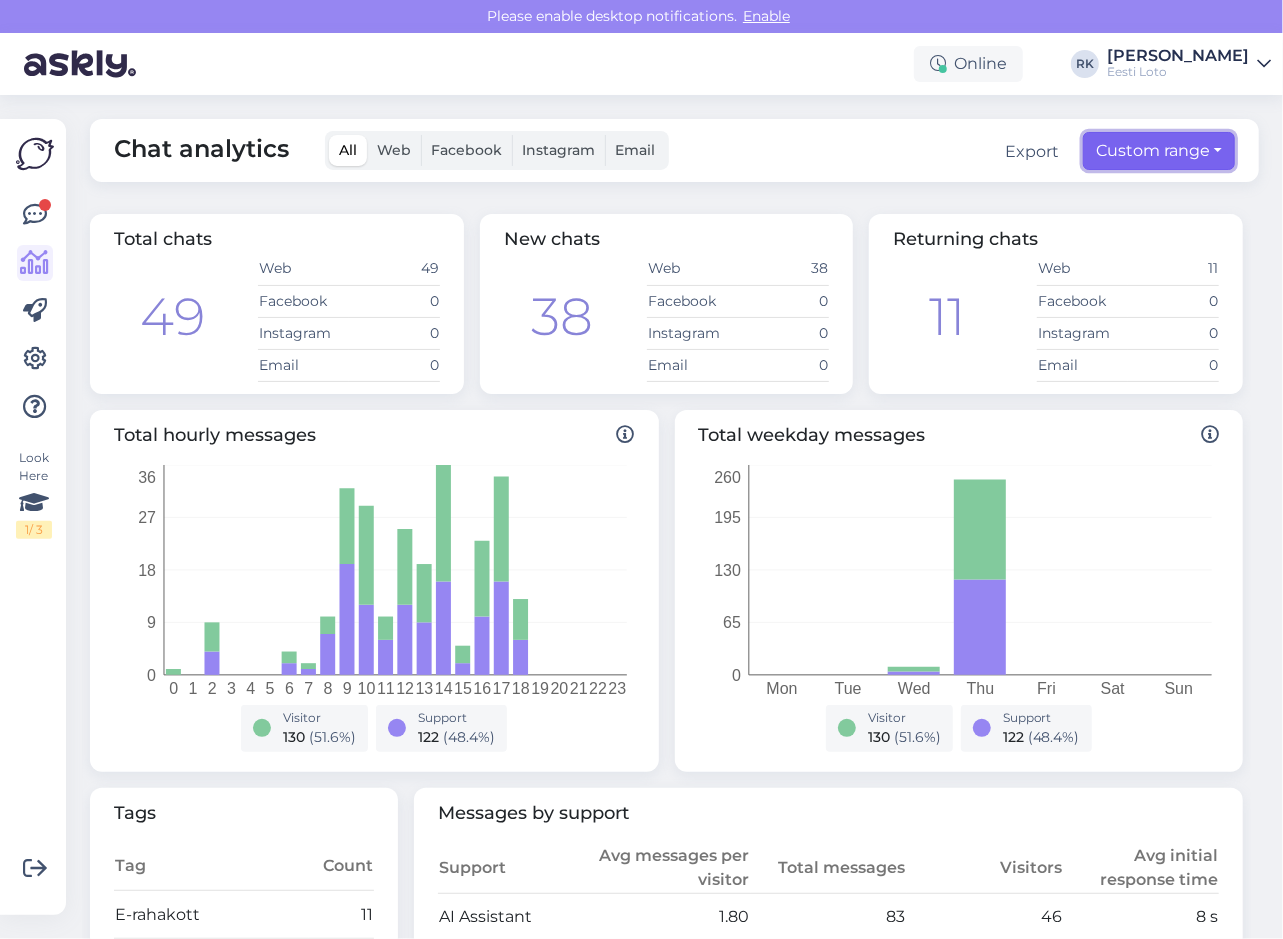 click on "Custom range" at bounding box center (1159, 151) 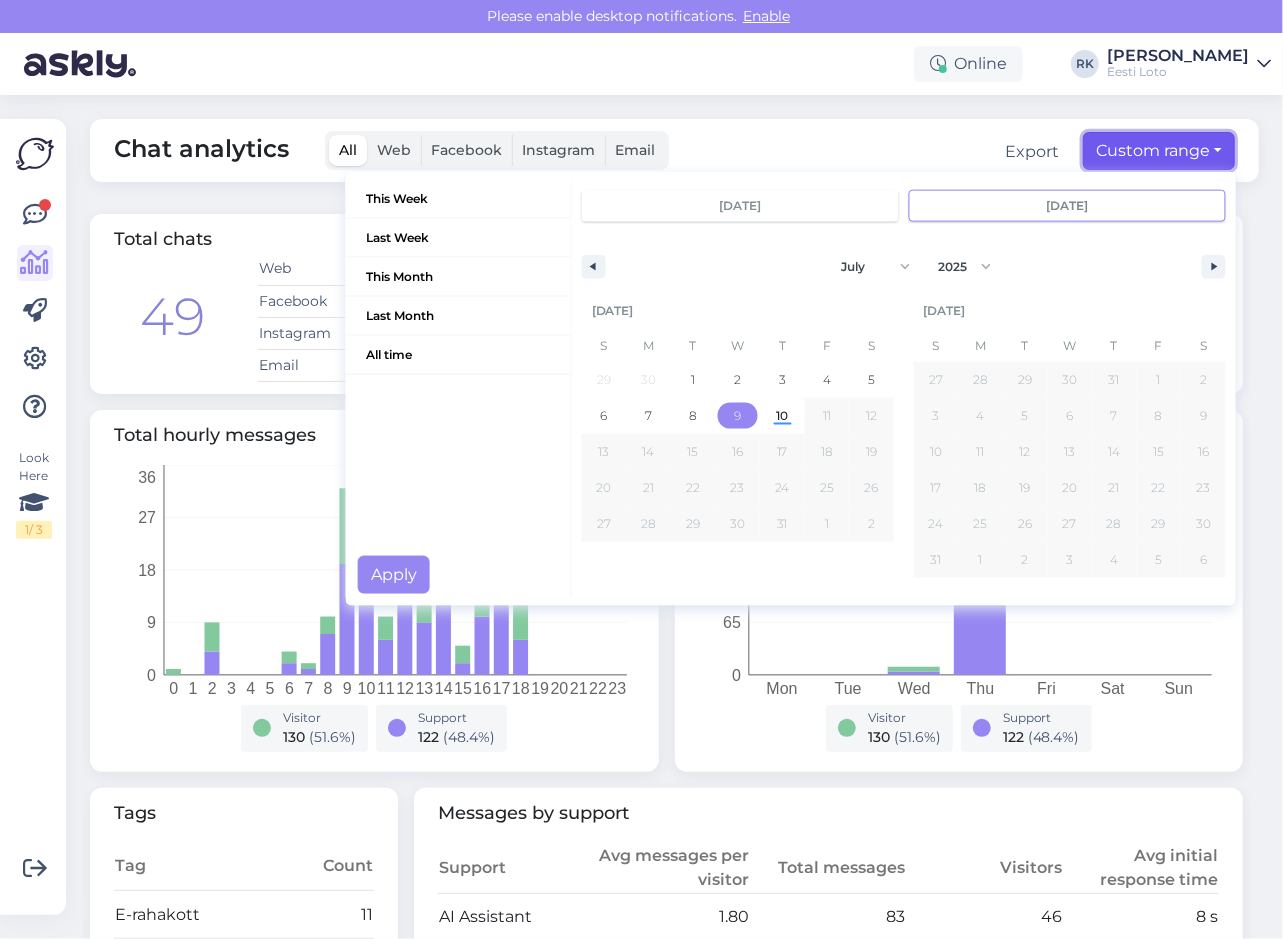 drag, startPoint x: 1158, startPoint y: 141, endPoint x: 464, endPoint y: 571, distance: 816.41656 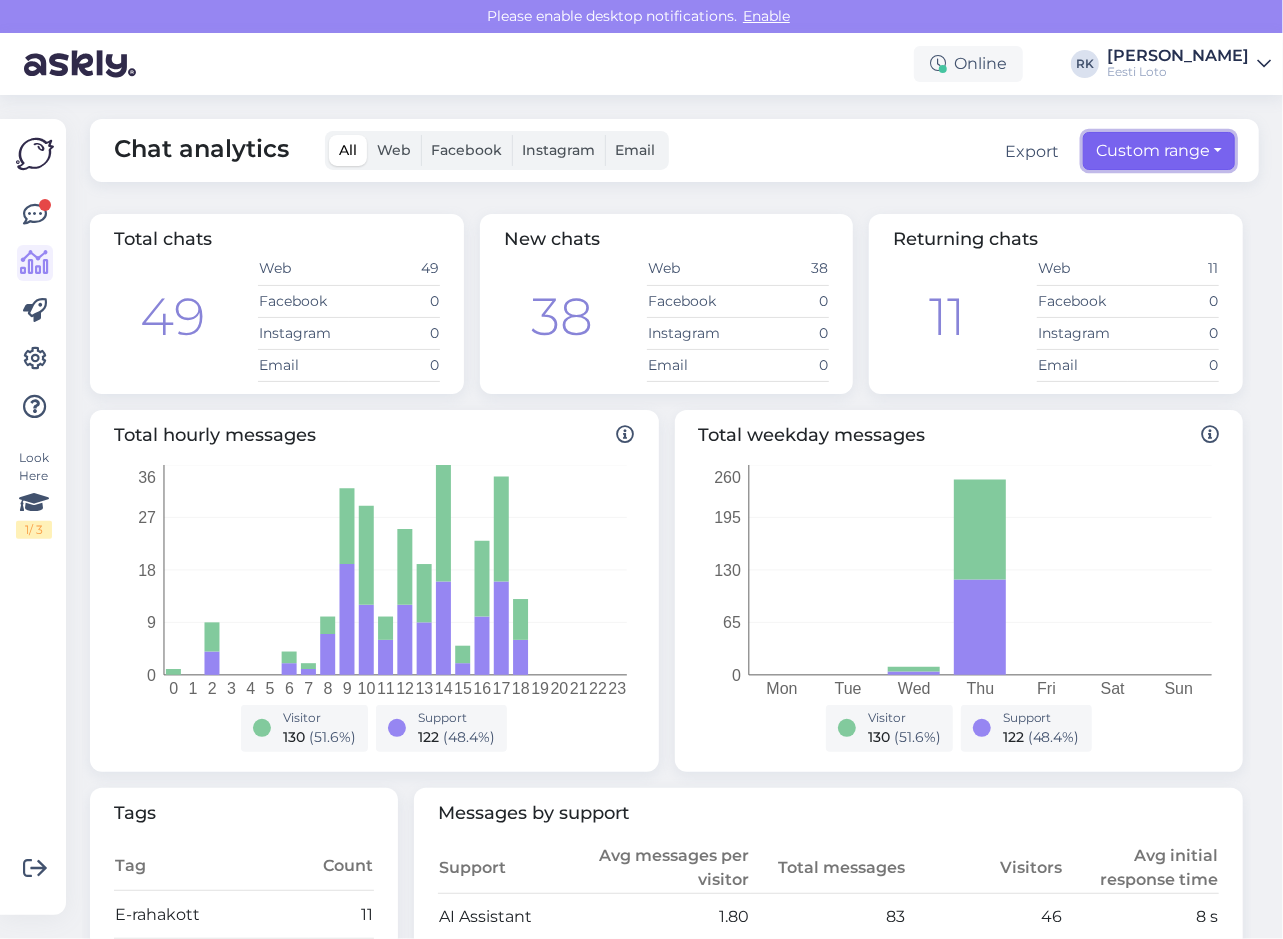 click on "Custom range" at bounding box center [1159, 151] 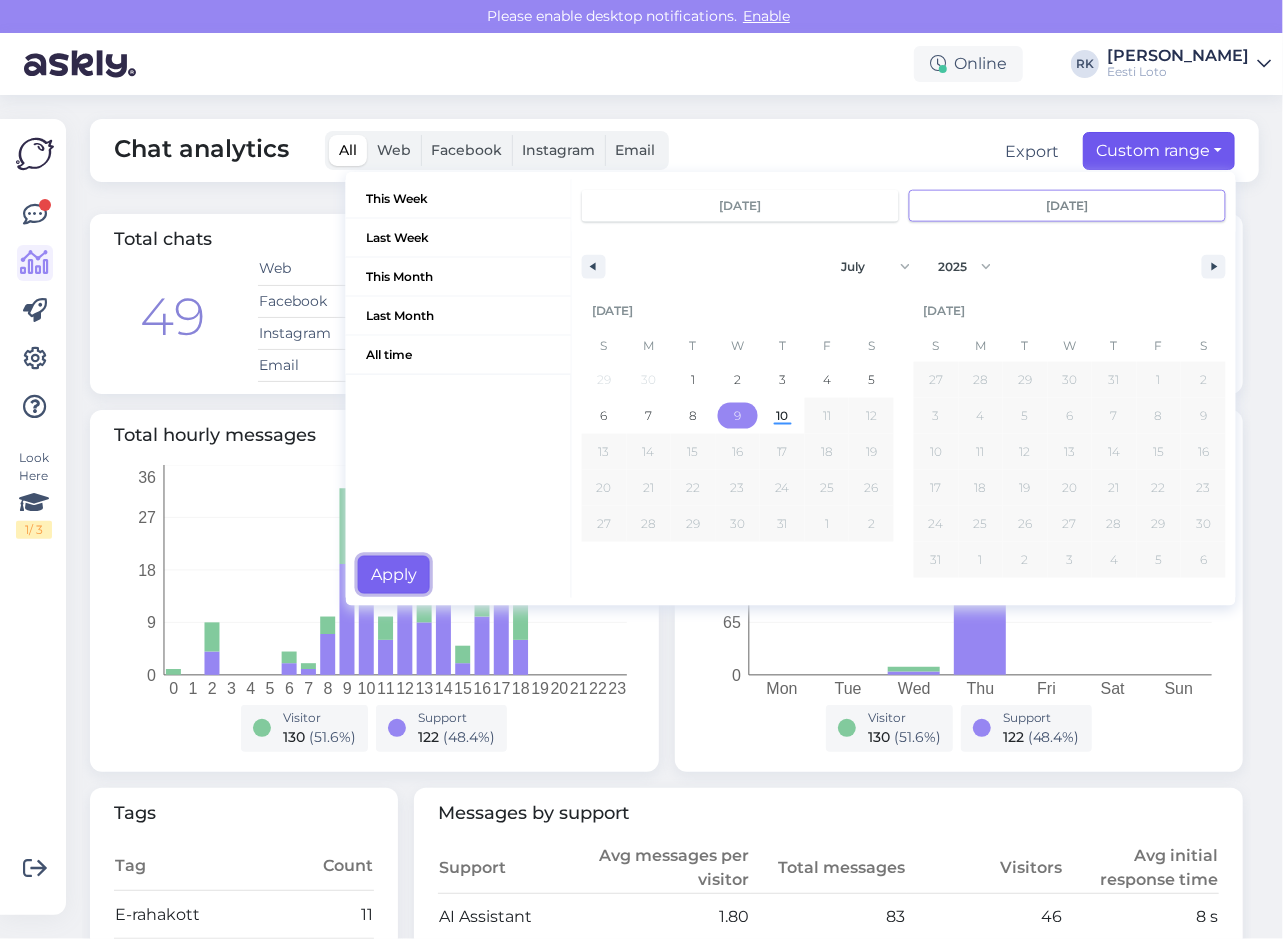 click on "Apply" at bounding box center [394, 575] 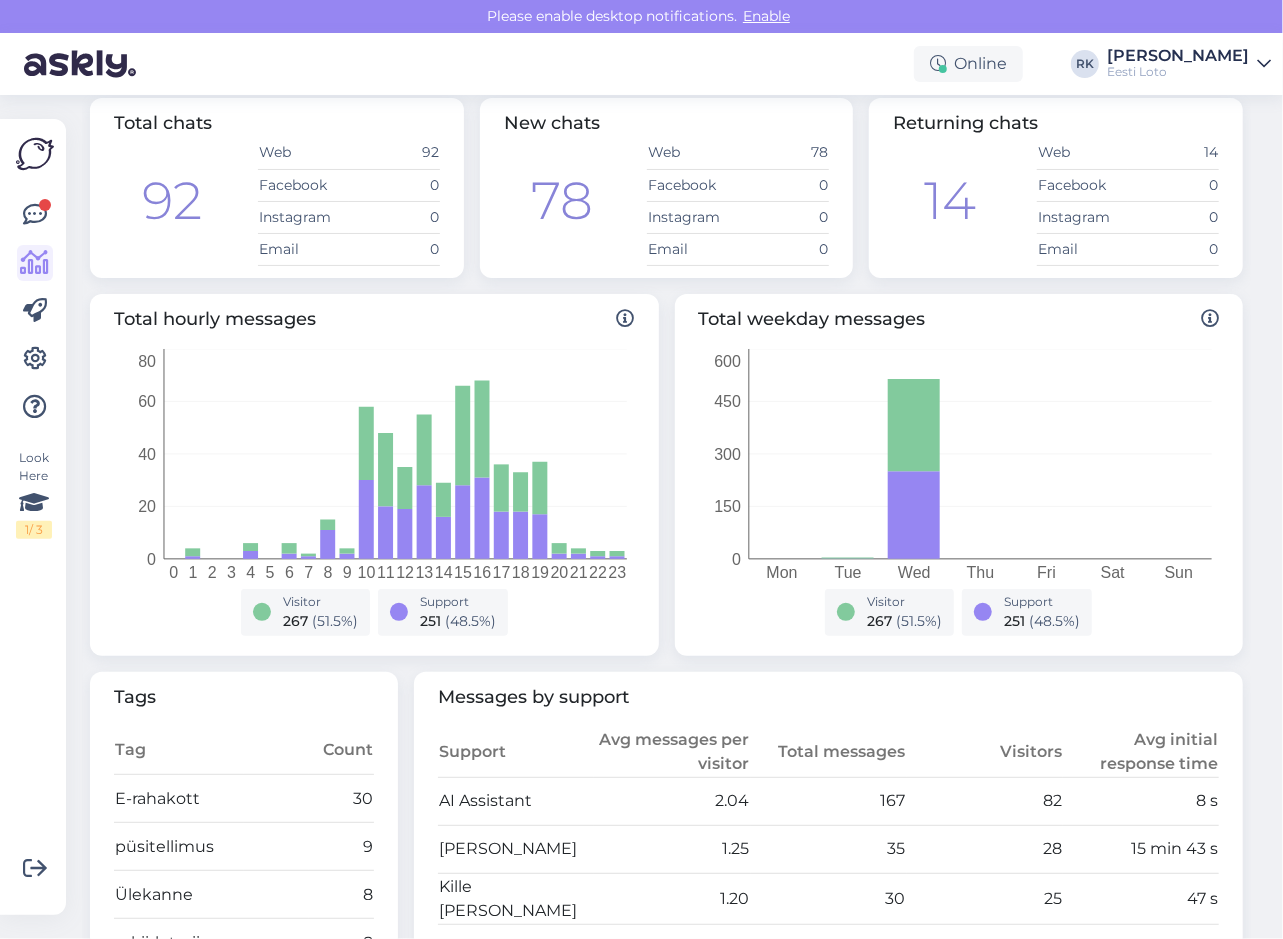 scroll, scrollTop: 0, scrollLeft: 0, axis: both 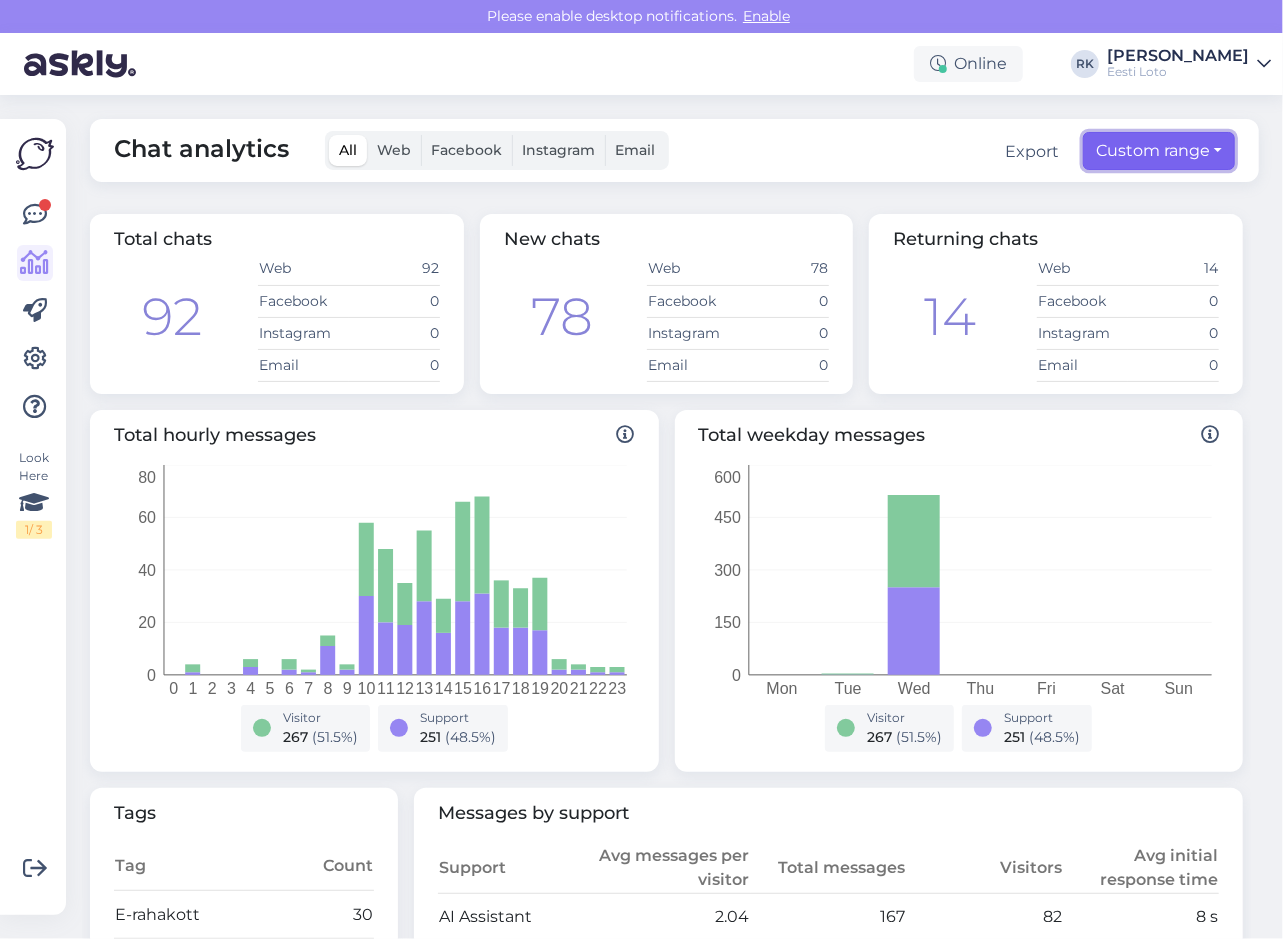 click on "Custom range" at bounding box center [1159, 151] 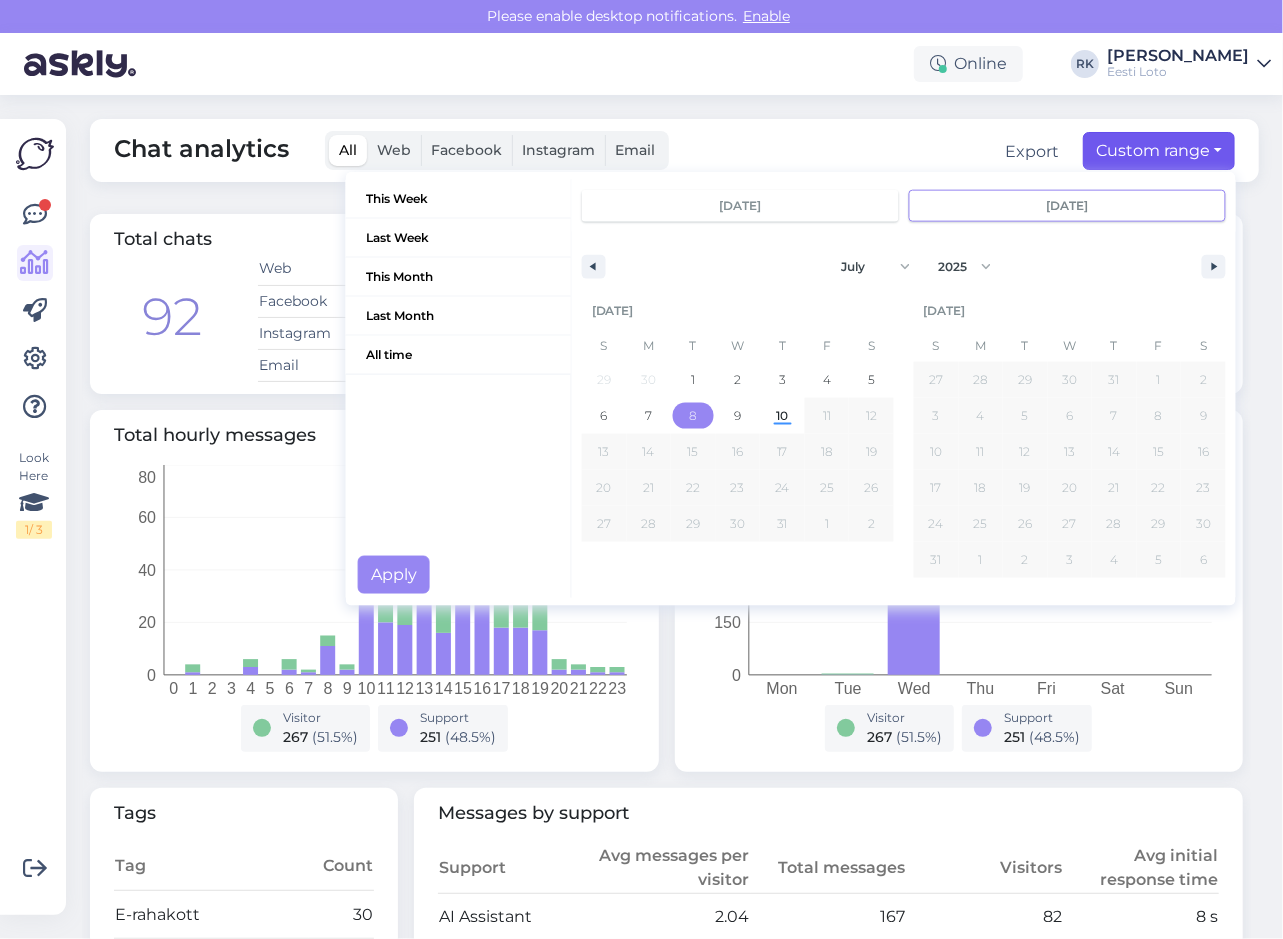 click on "8" at bounding box center [693, 416] 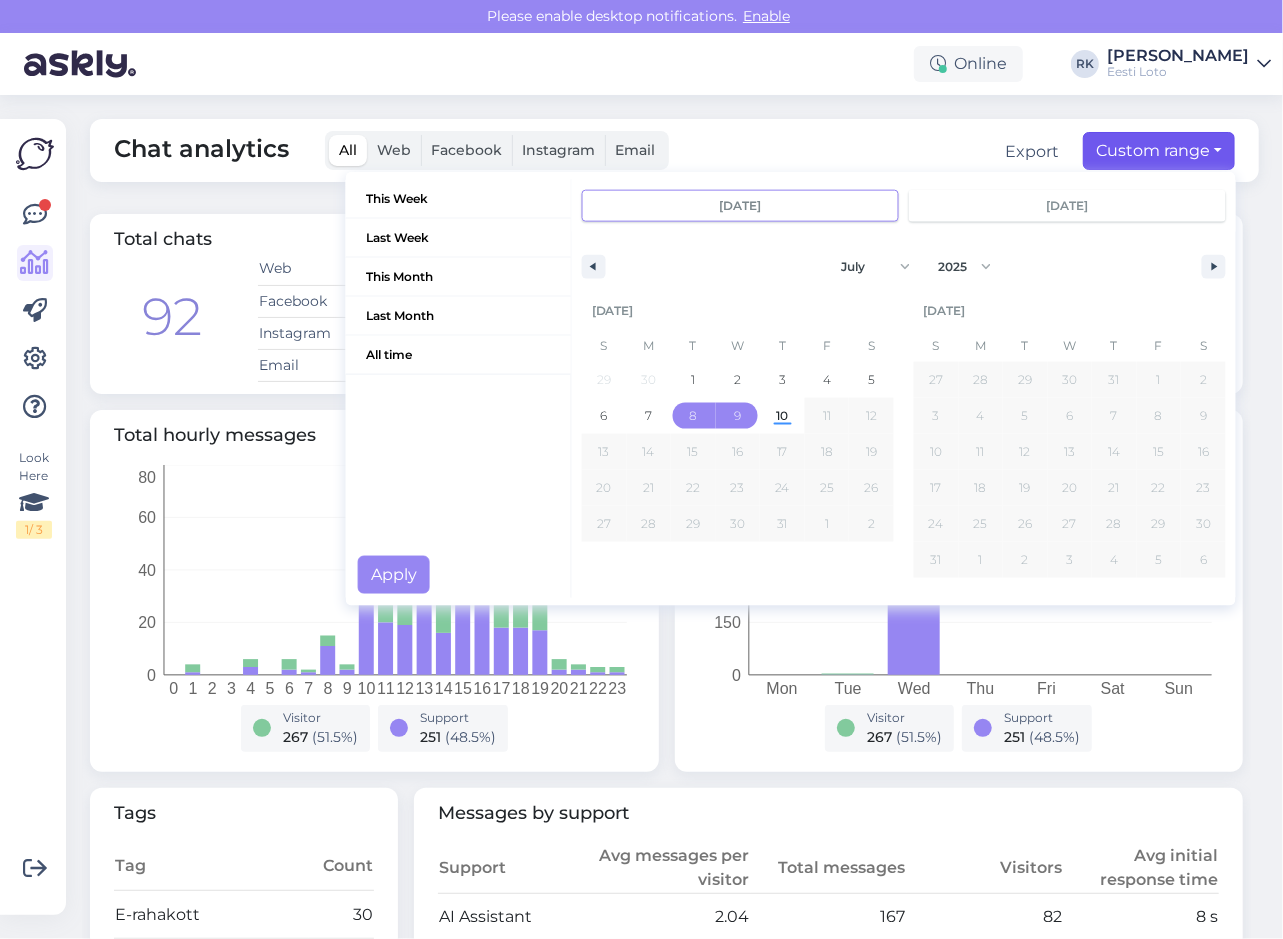 click on "8" at bounding box center [693, 416] 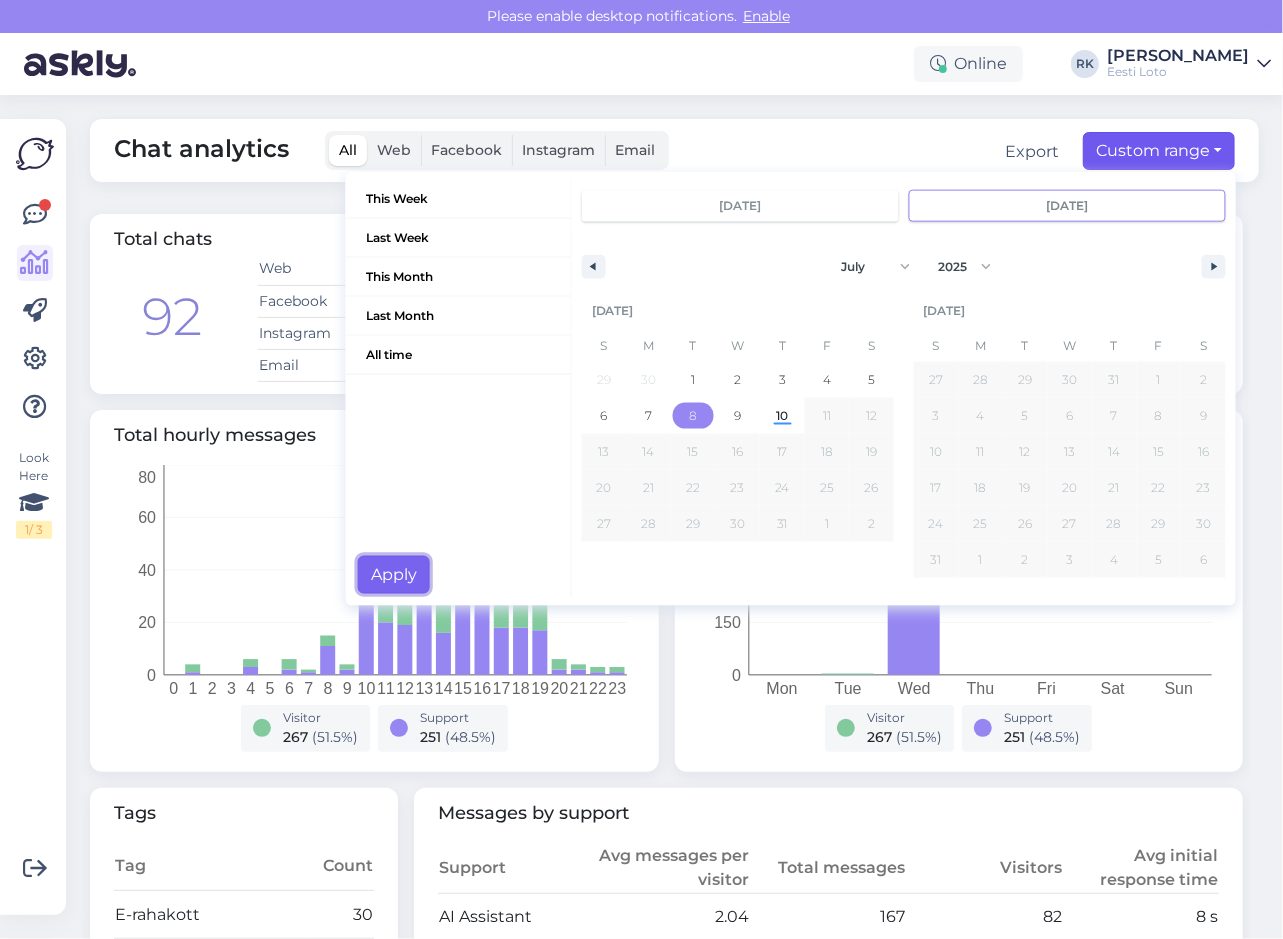 click on "Apply" at bounding box center (394, 575) 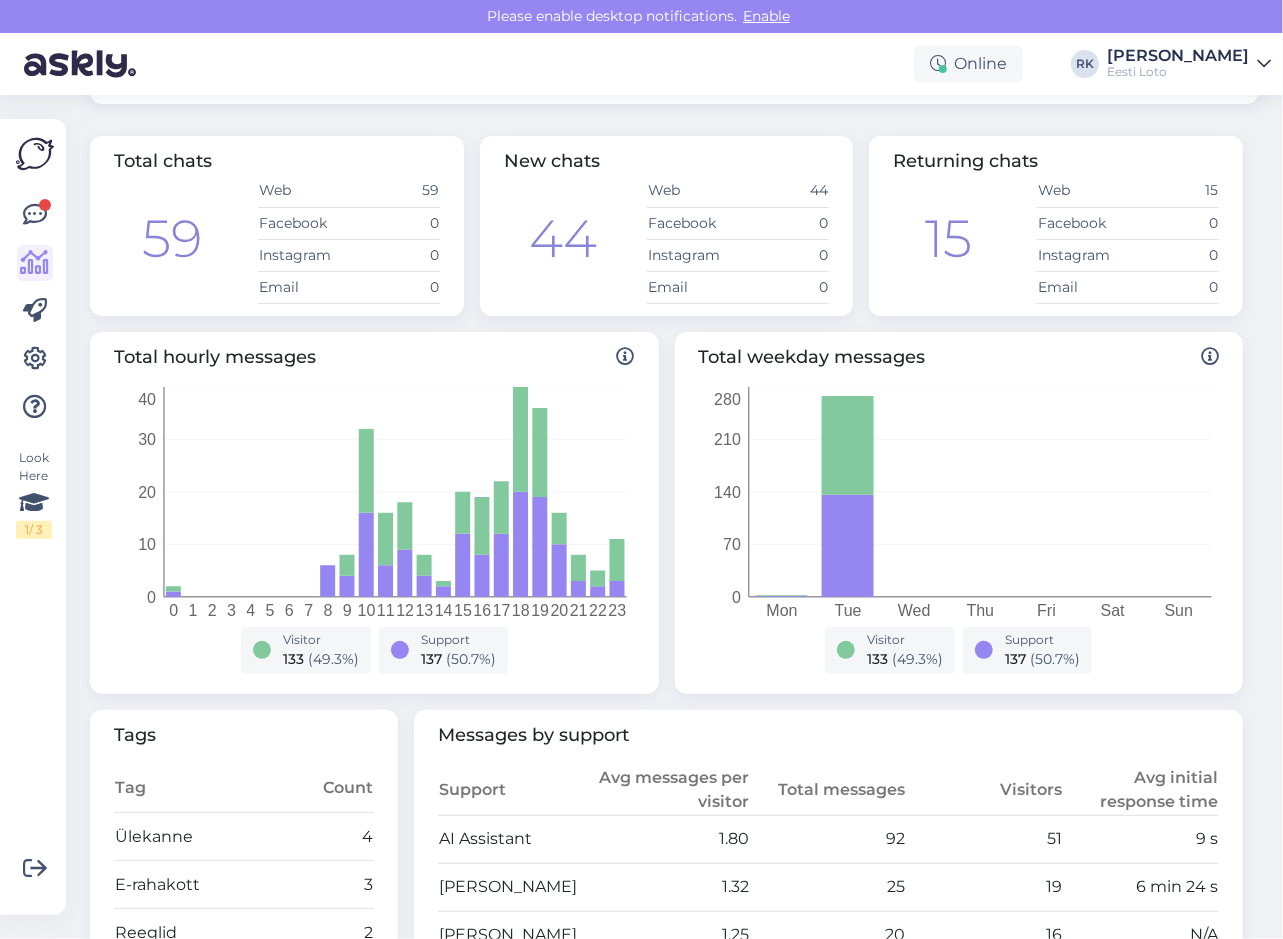scroll, scrollTop: 0, scrollLeft: 0, axis: both 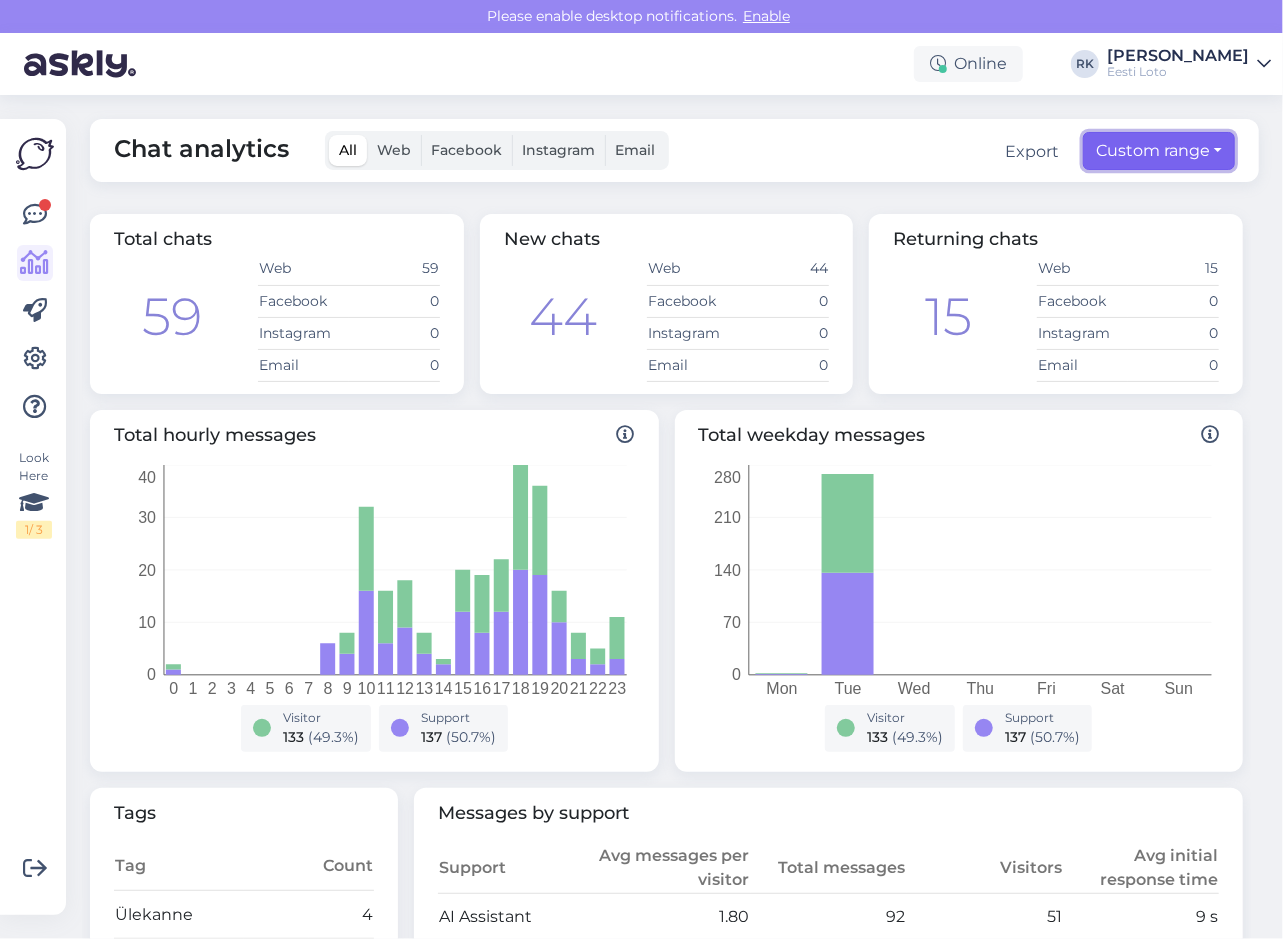 click on "Custom range" at bounding box center (1159, 151) 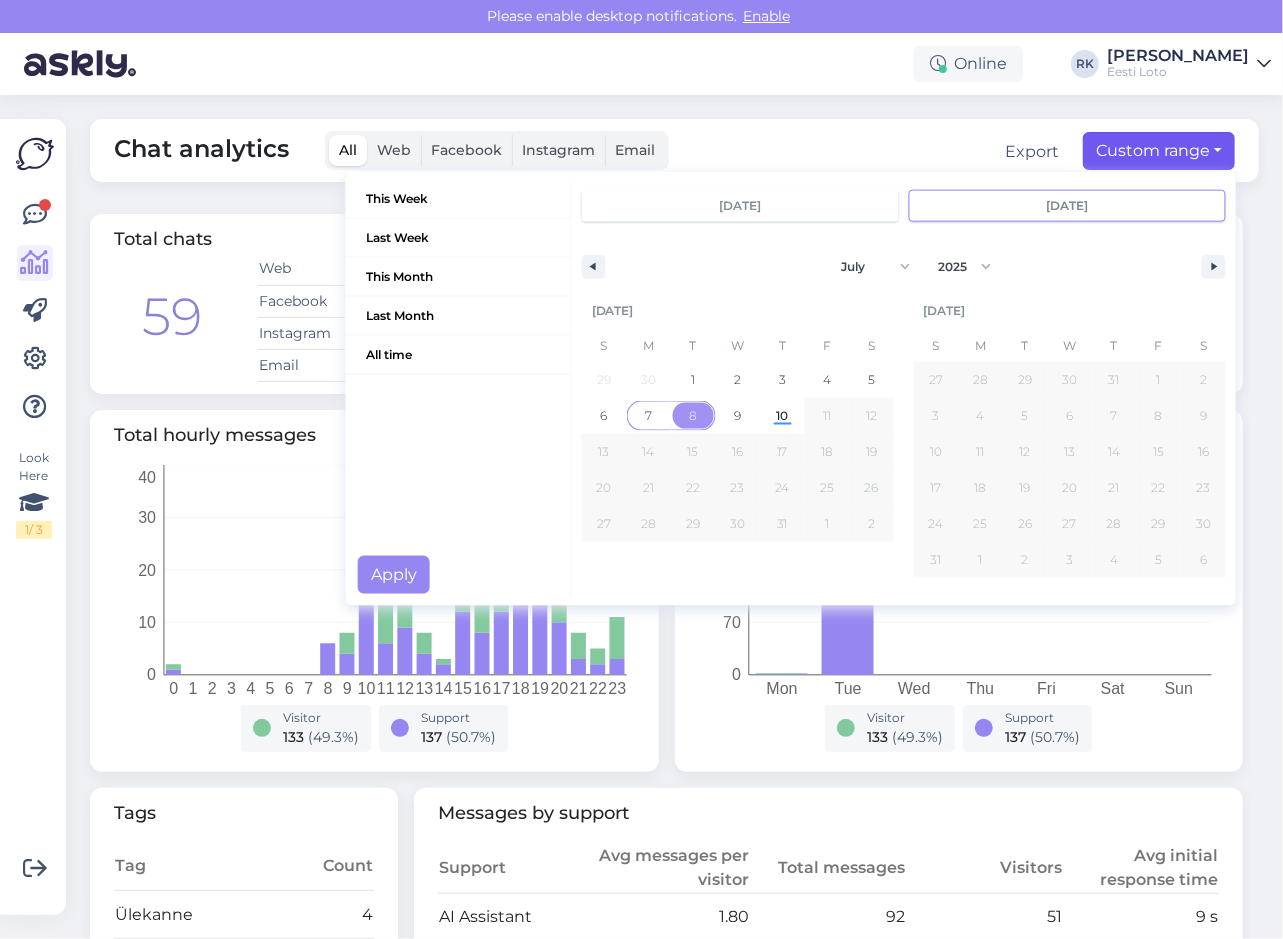 click on "7" at bounding box center [648, 416] 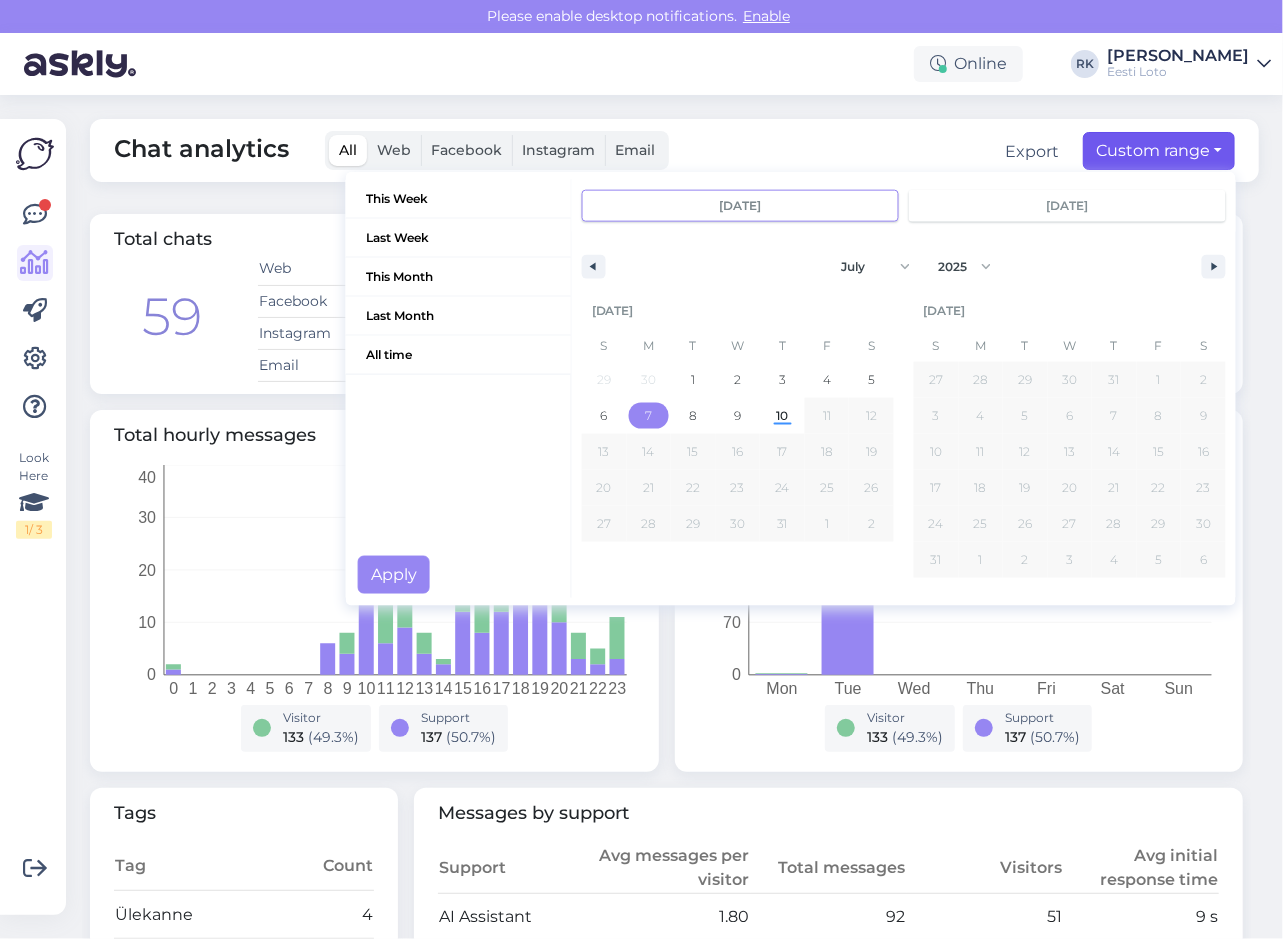click on "7" at bounding box center (648, 416) 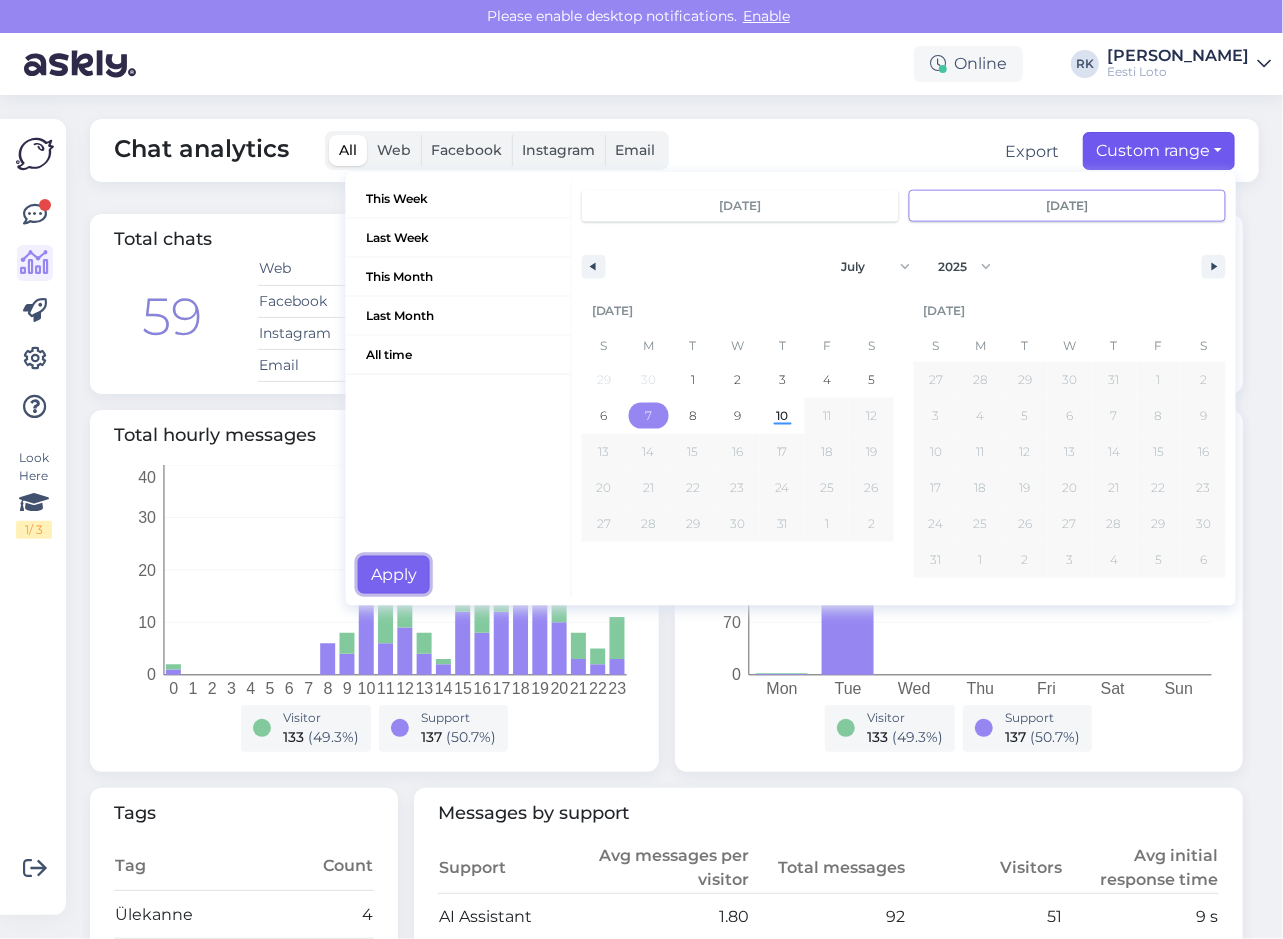 click on "Apply" at bounding box center (394, 575) 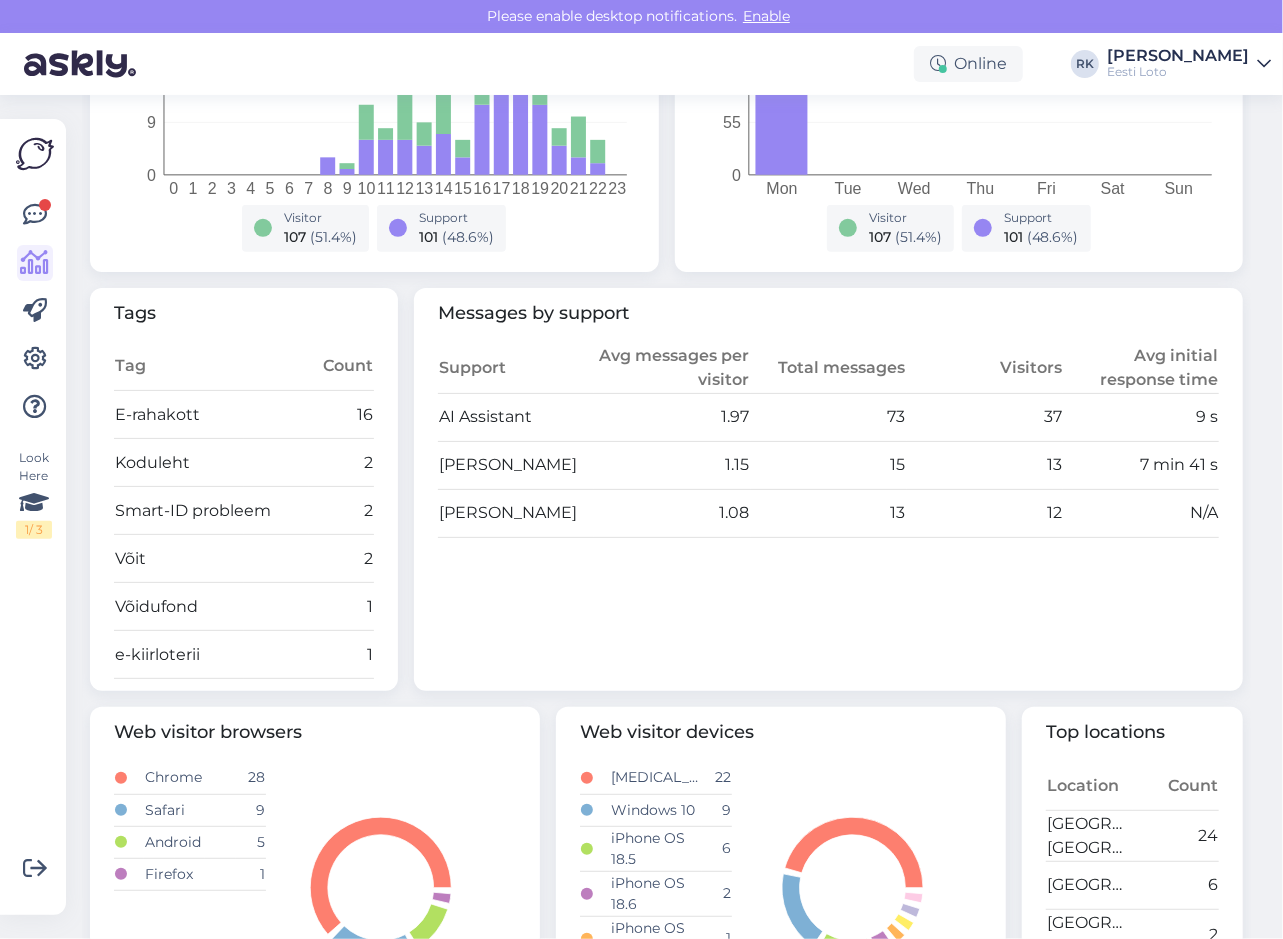 scroll, scrollTop: 0, scrollLeft: 0, axis: both 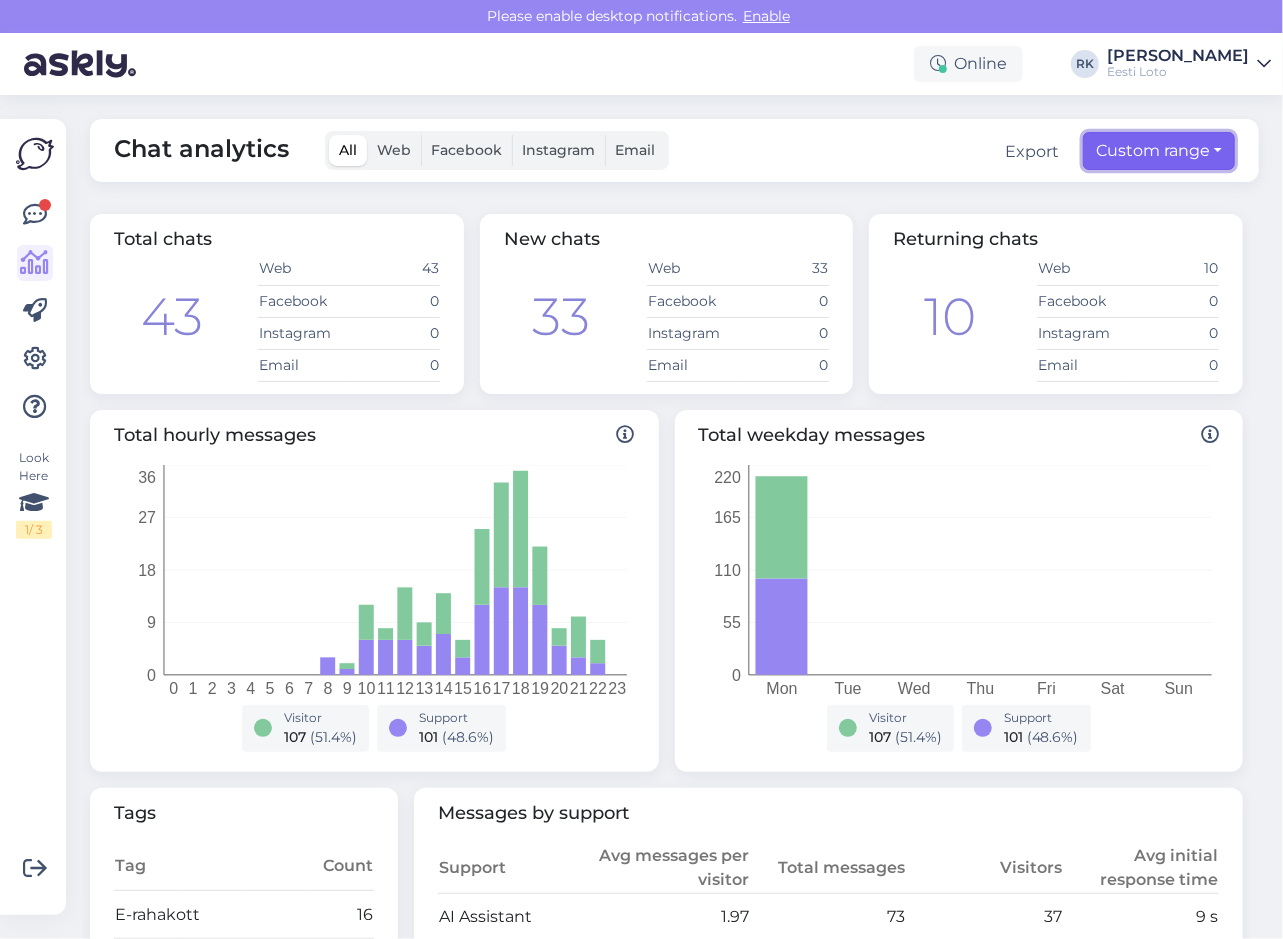 click on "Custom range" at bounding box center [1159, 151] 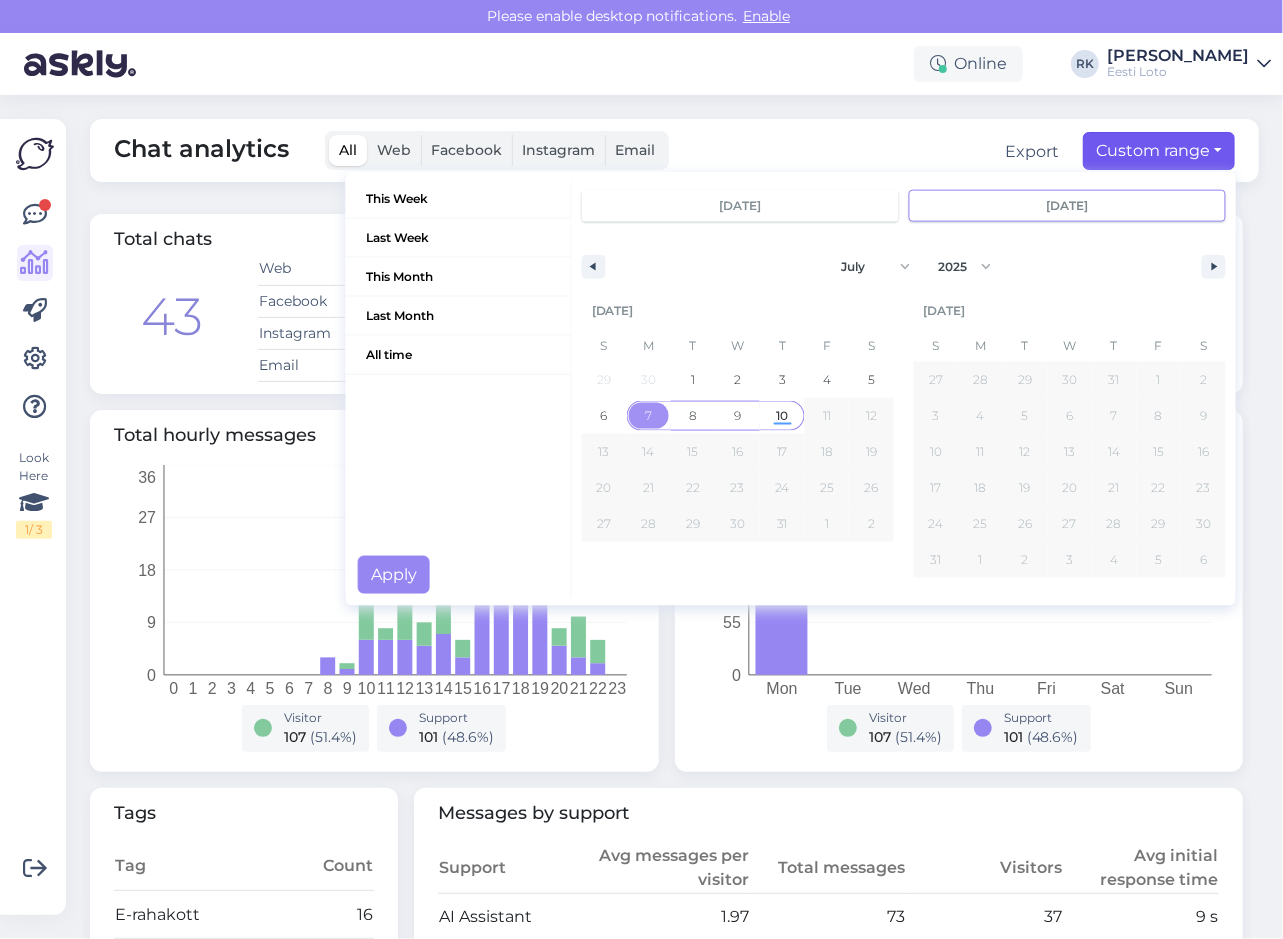 click on "10" at bounding box center [782, 416] 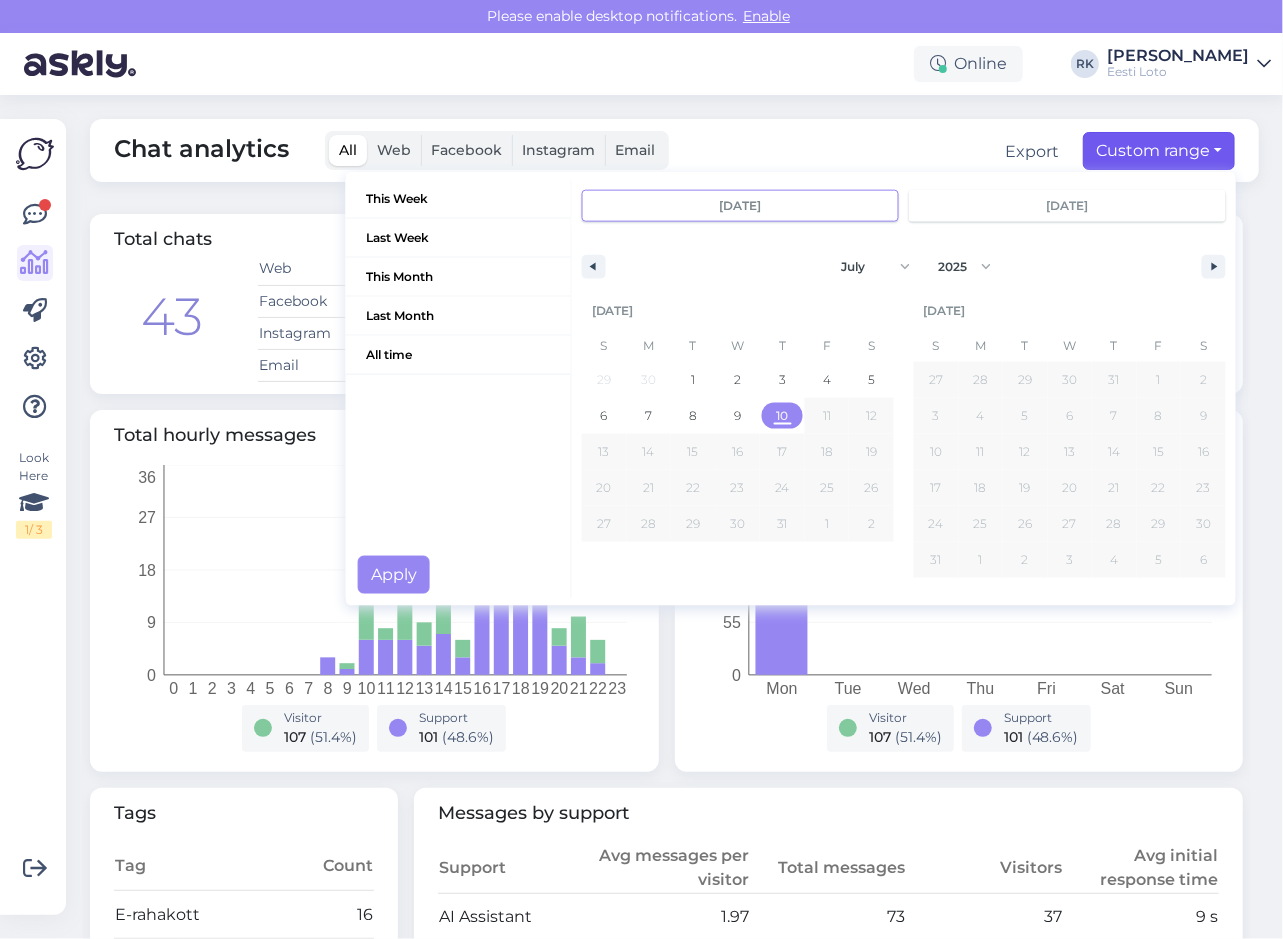 click on "10" at bounding box center (782, 416) 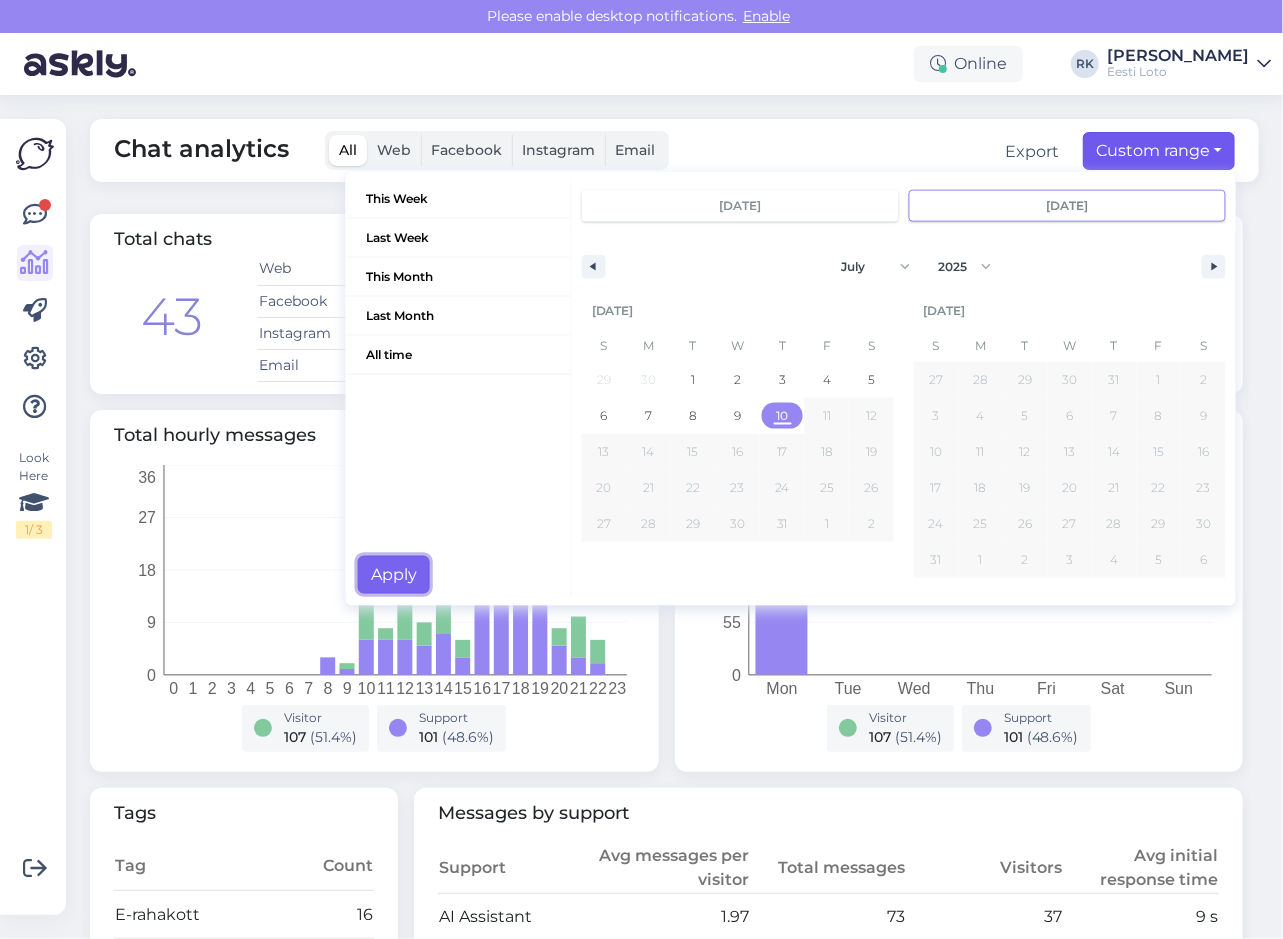 click on "Apply" at bounding box center (394, 575) 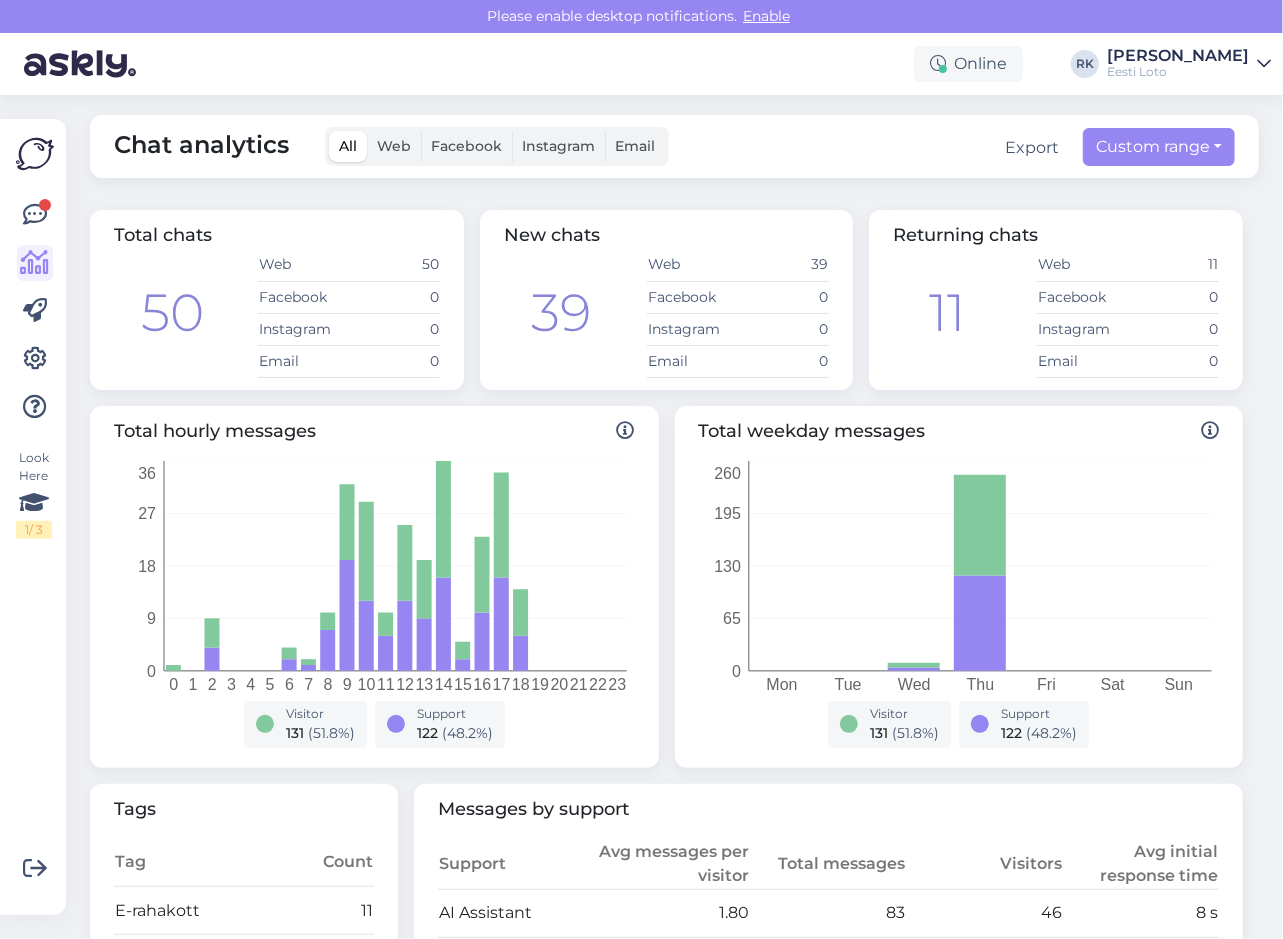 scroll, scrollTop: 0, scrollLeft: 0, axis: both 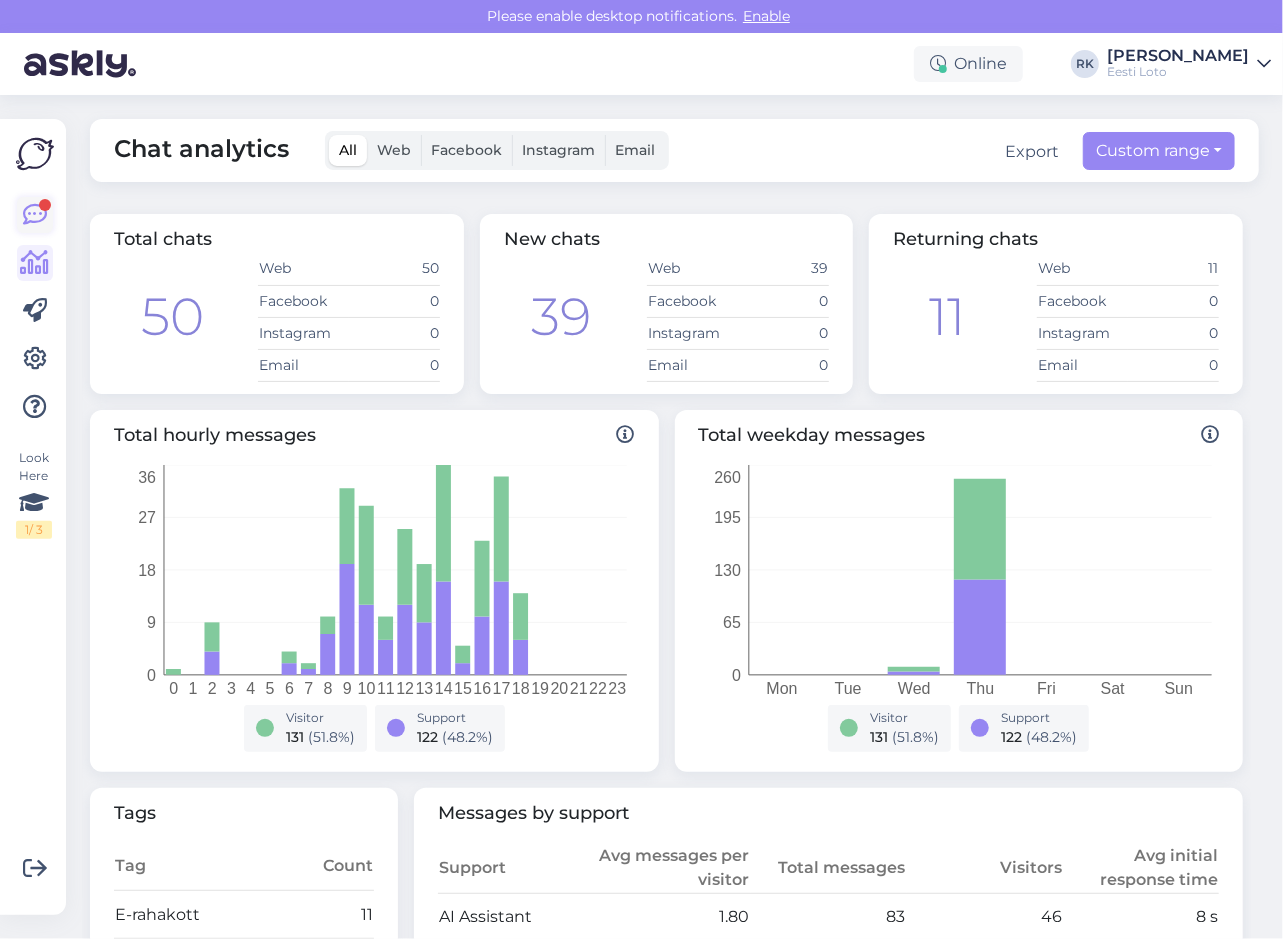 click at bounding box center [45, 205] 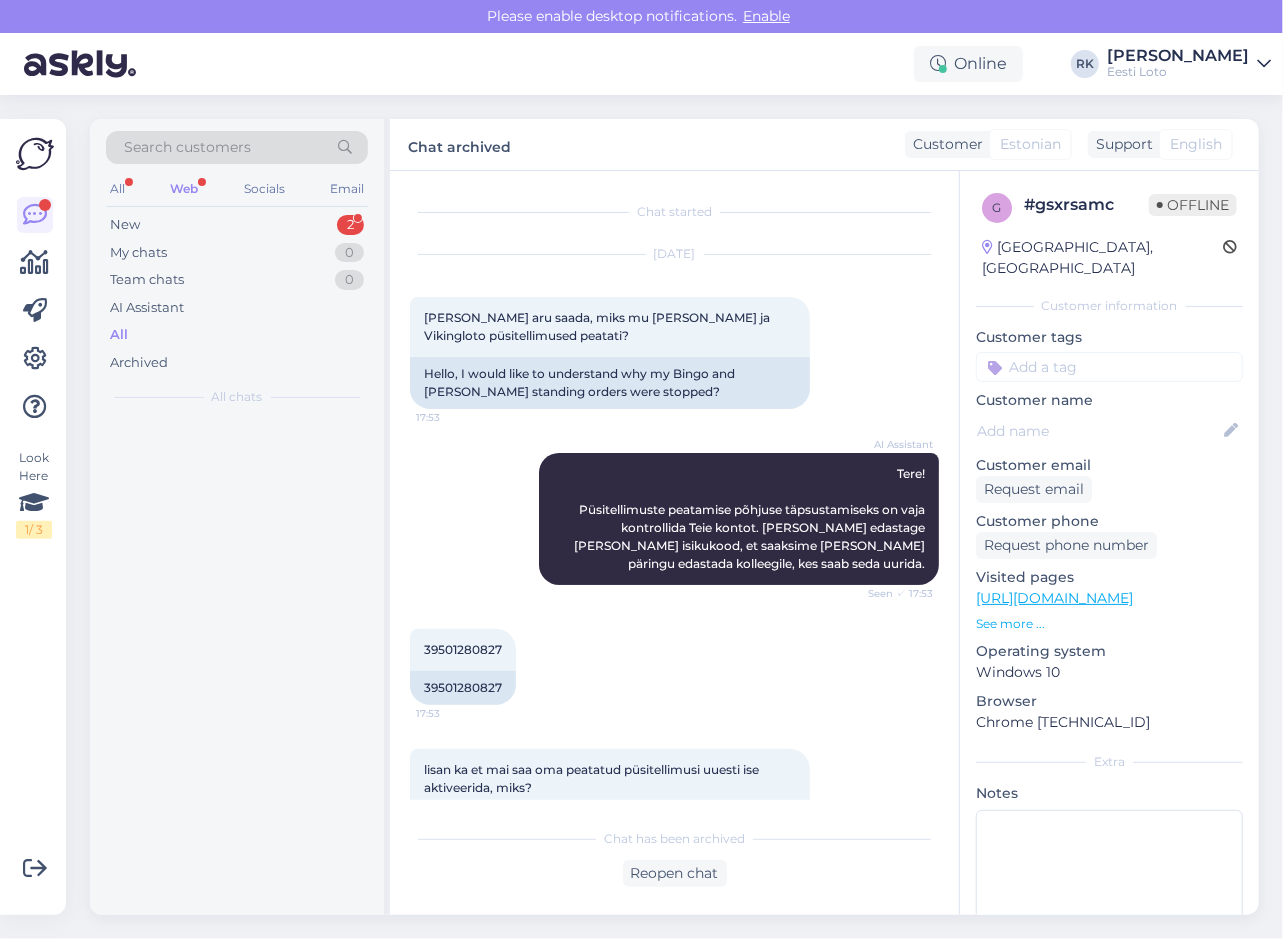 scroll, scrollTop: 576, scrollLeft: 0, axis: vertical 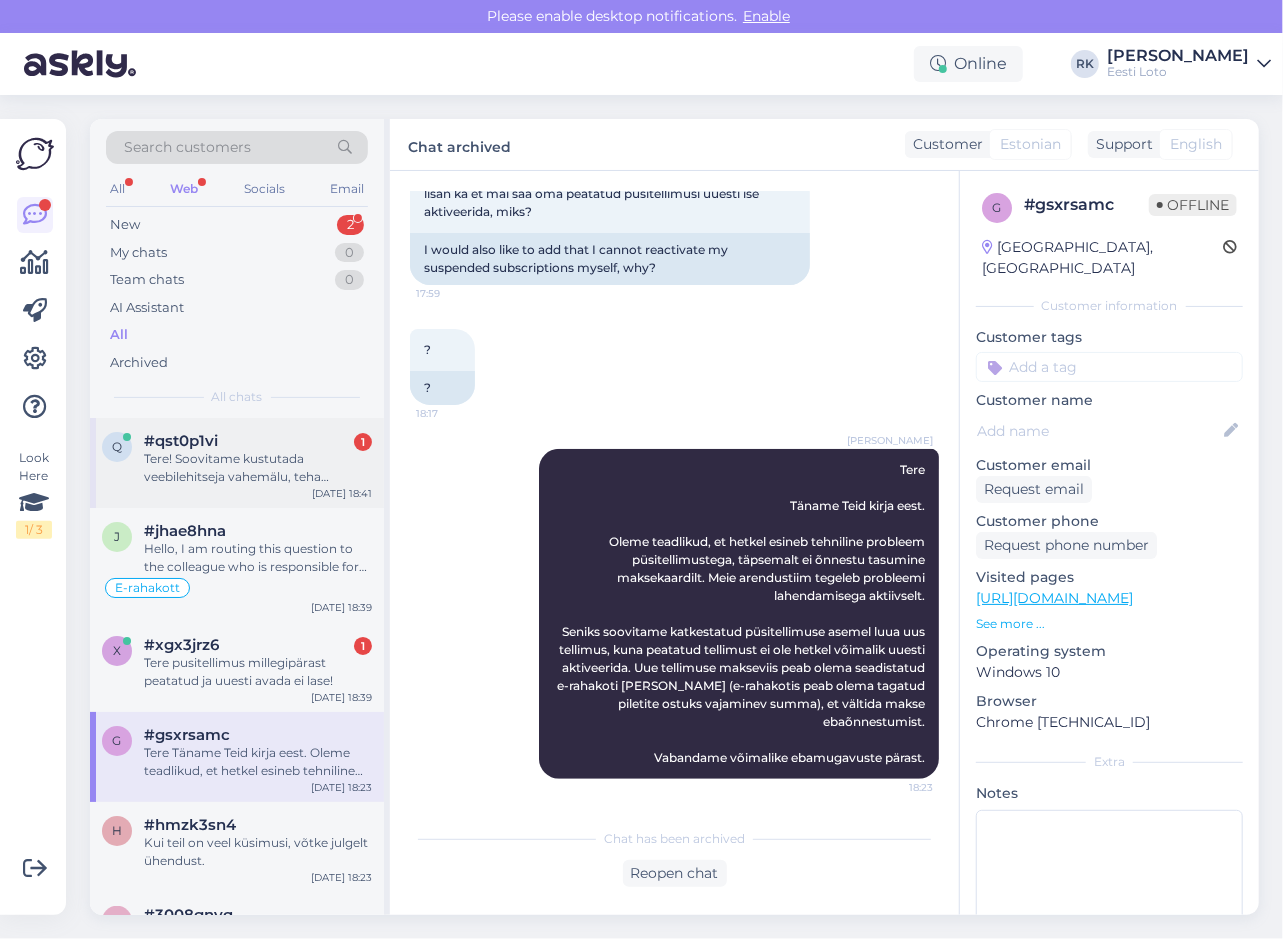 click on "Tere!
Soovitame kustutada veebilehitseja vahemälu, teha seadmele taaskäivituse või kasutada teist veebilehitsejat (näiteks Mozilla Firefox, Internet Explorer, Google Chrome)." at bounding box center [258, 468] 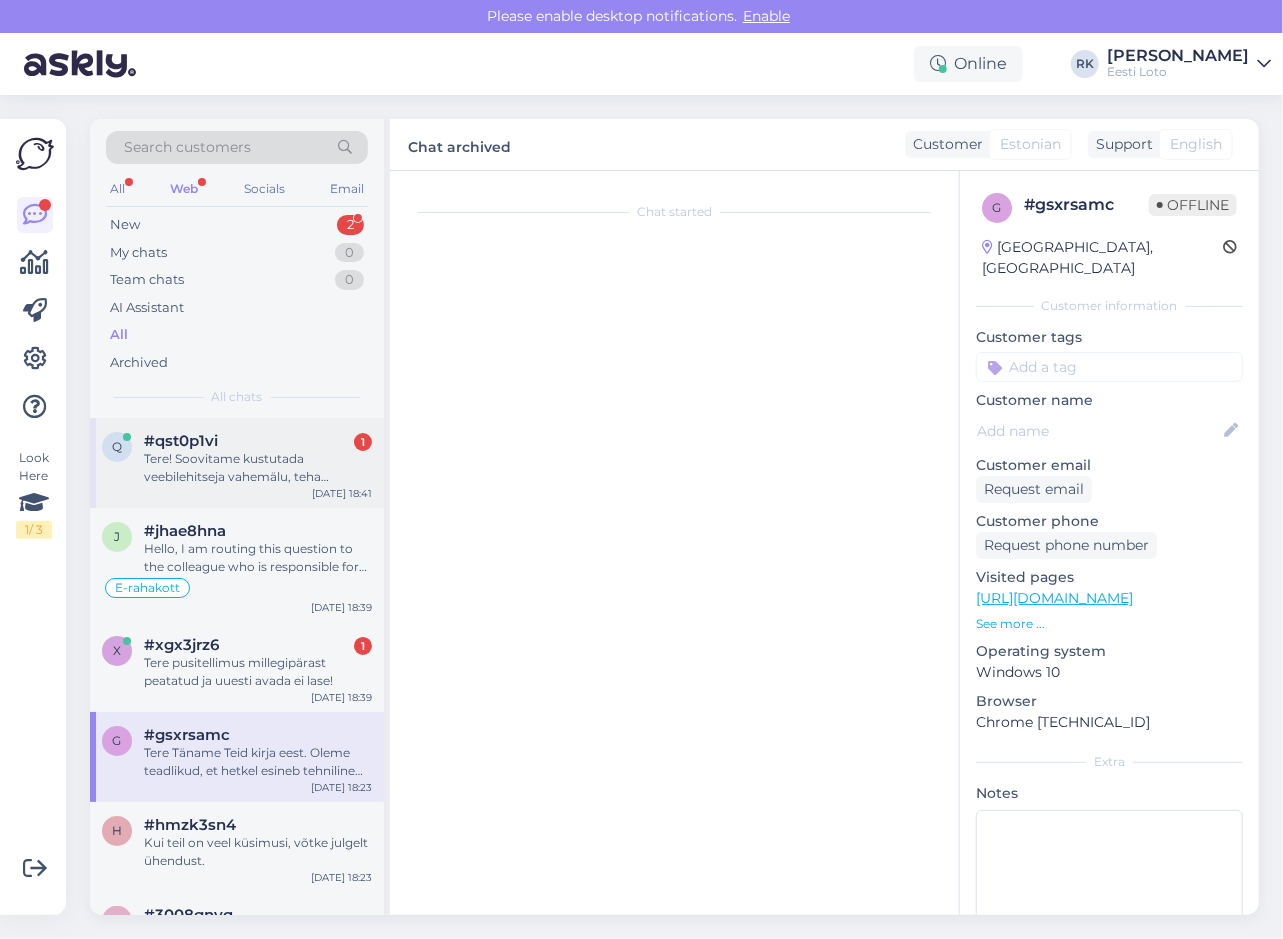 scroll, scrollTop: 0, scrollLeft: 0, axis: both 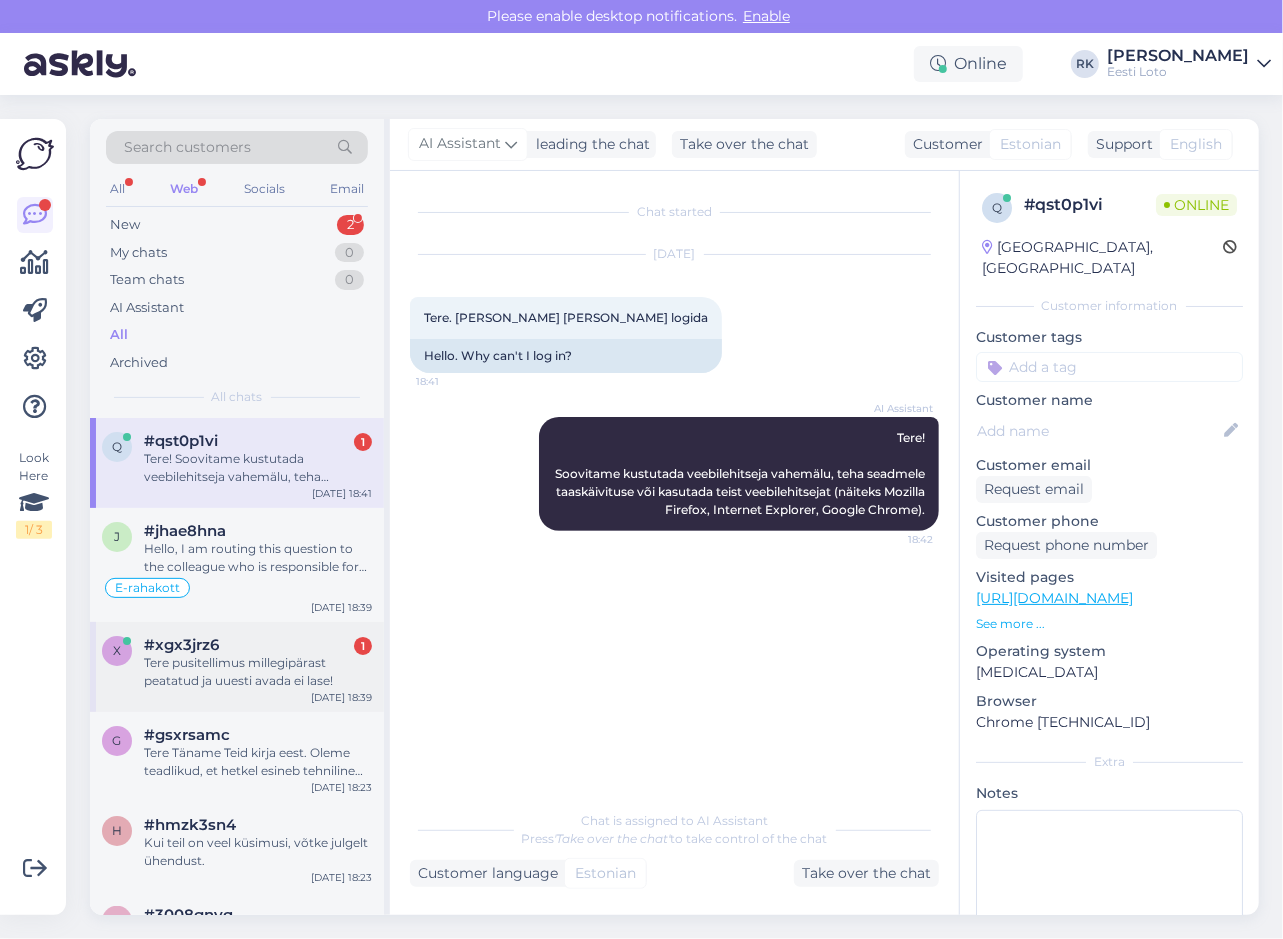 click on "#xgx3jrz6" at bounding box center [181, 645] 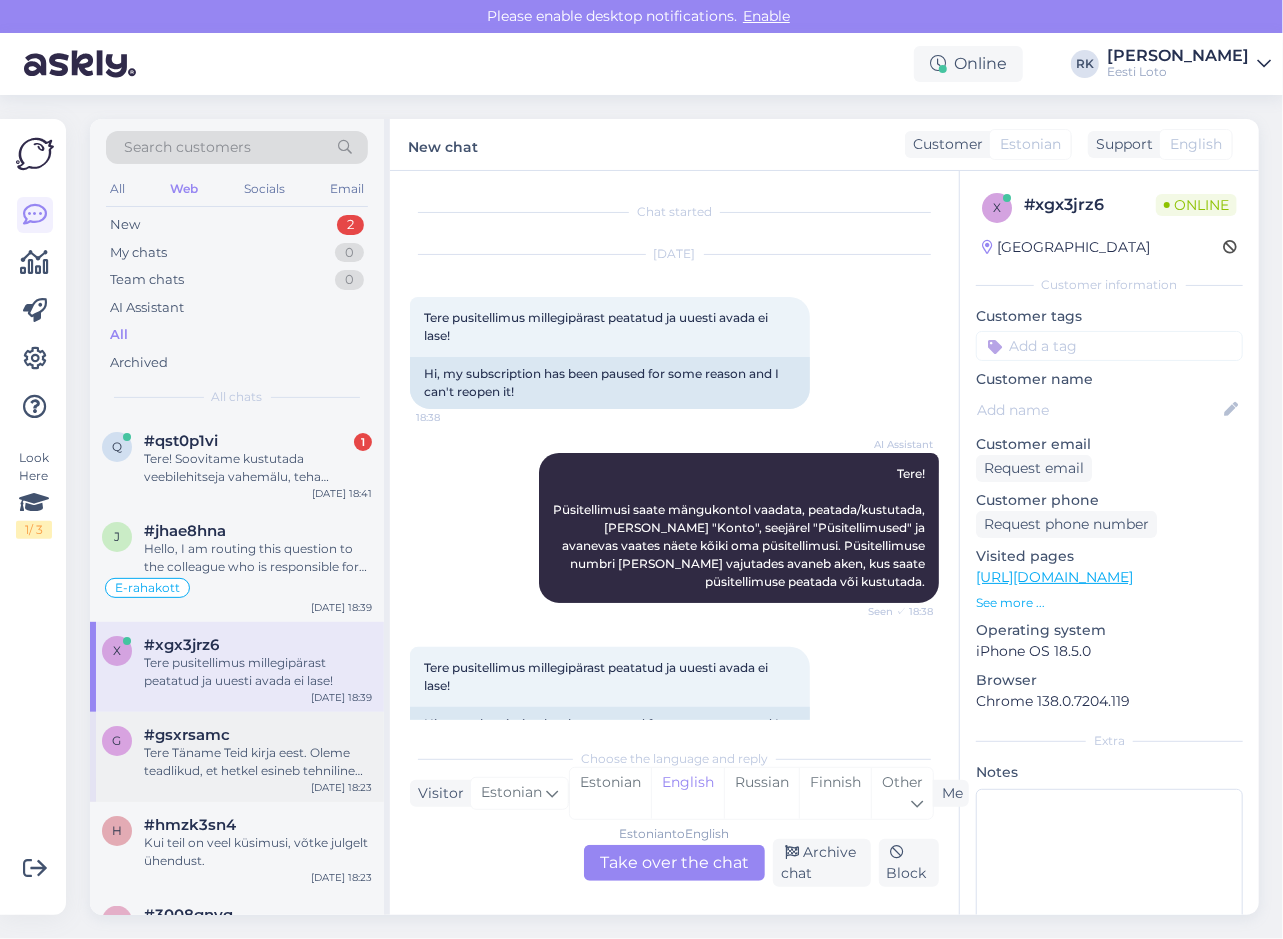 scroll, scrollTop: 60, scrollLeft: 0, axis: vertical 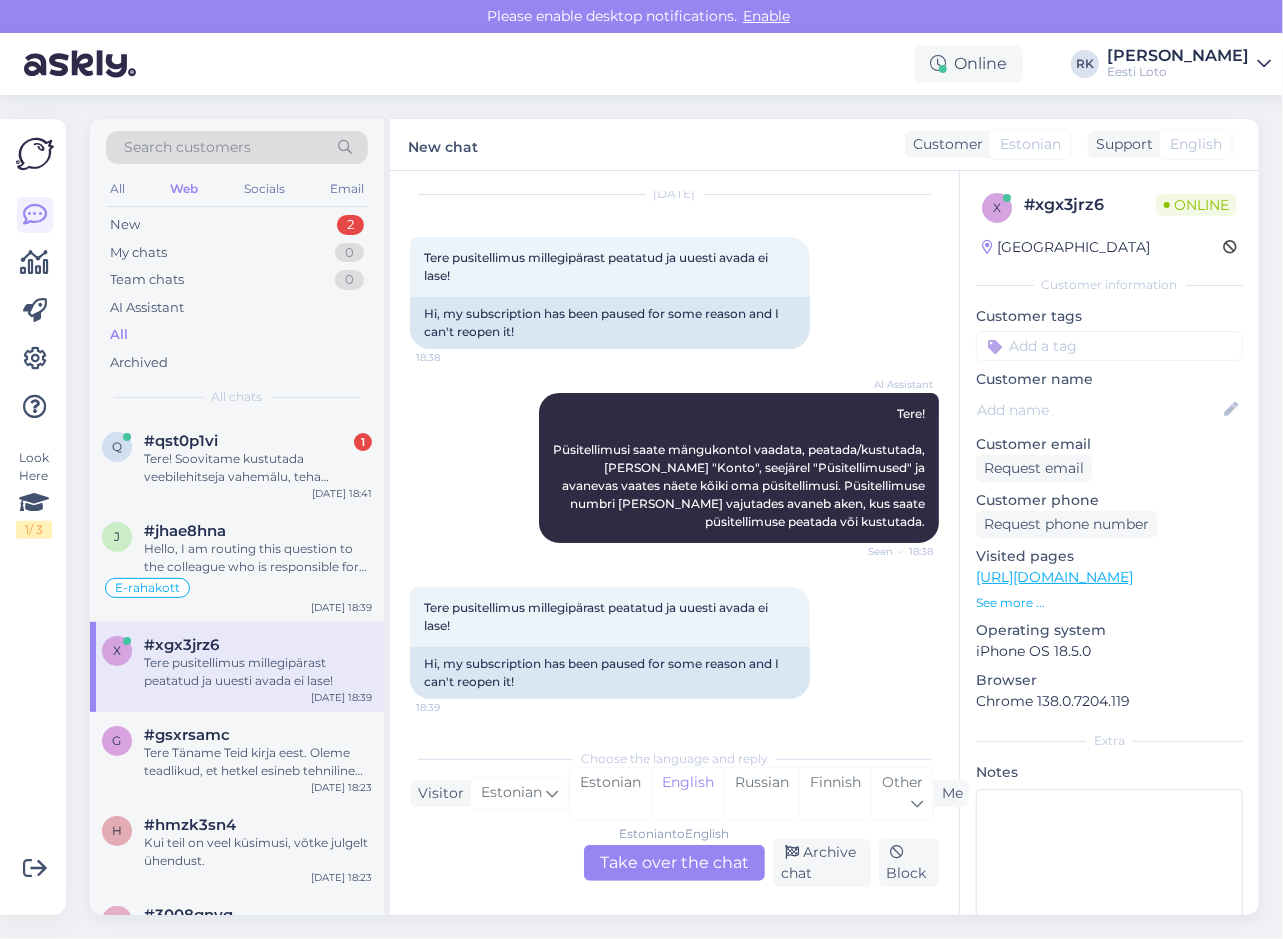 click on "Look Here 1  / 3" at bounding box center [35, 517] 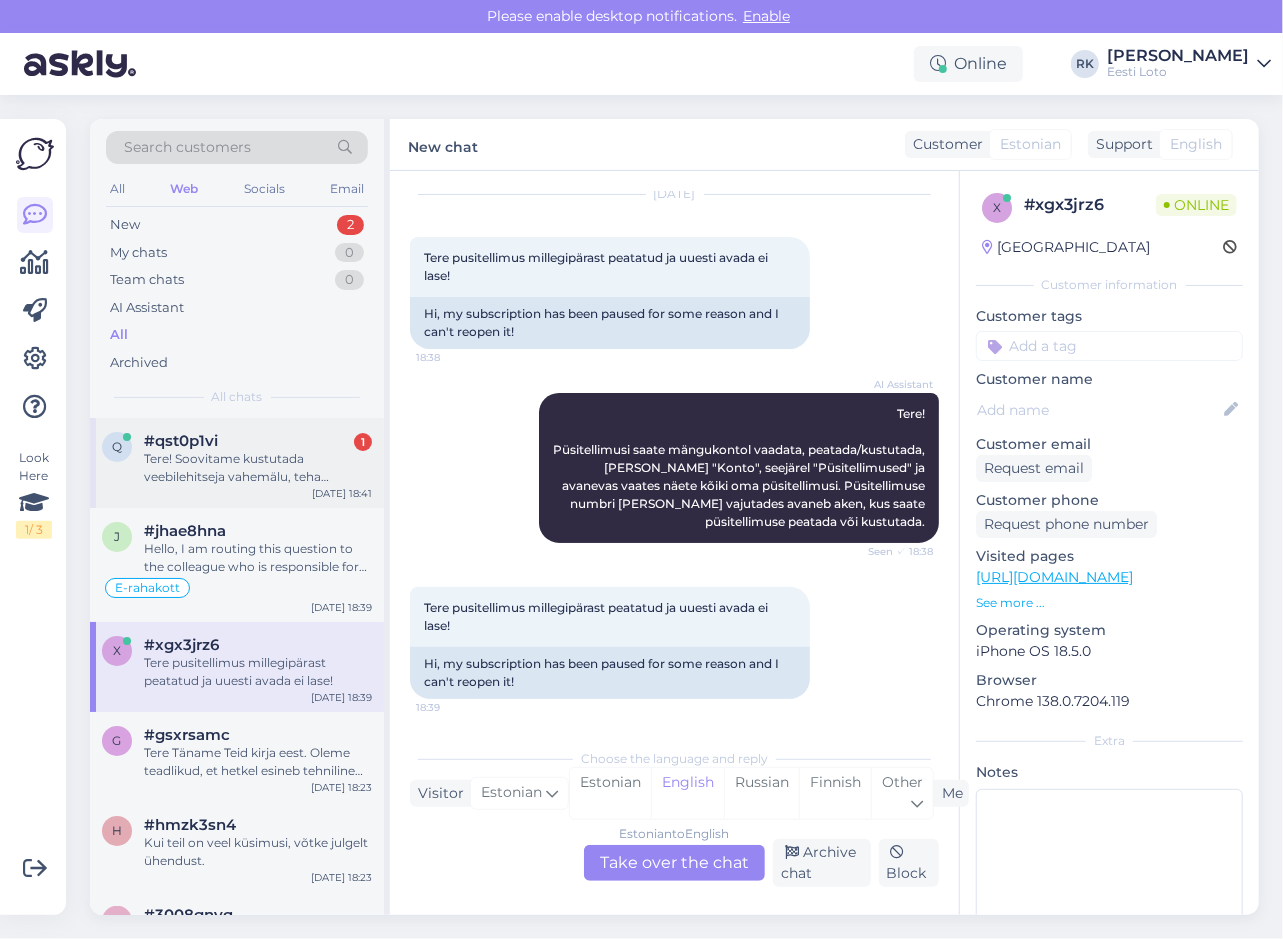 click on "Tere!
Soovitame kustutada veebilehitseja vahemälu, teha seadmele taaskäivituse või kasutada teist veebilehitsejat (näiteks Mozilla Firefox, Internet Explorer, Google Chrome)." at bounding box center (258, 468) 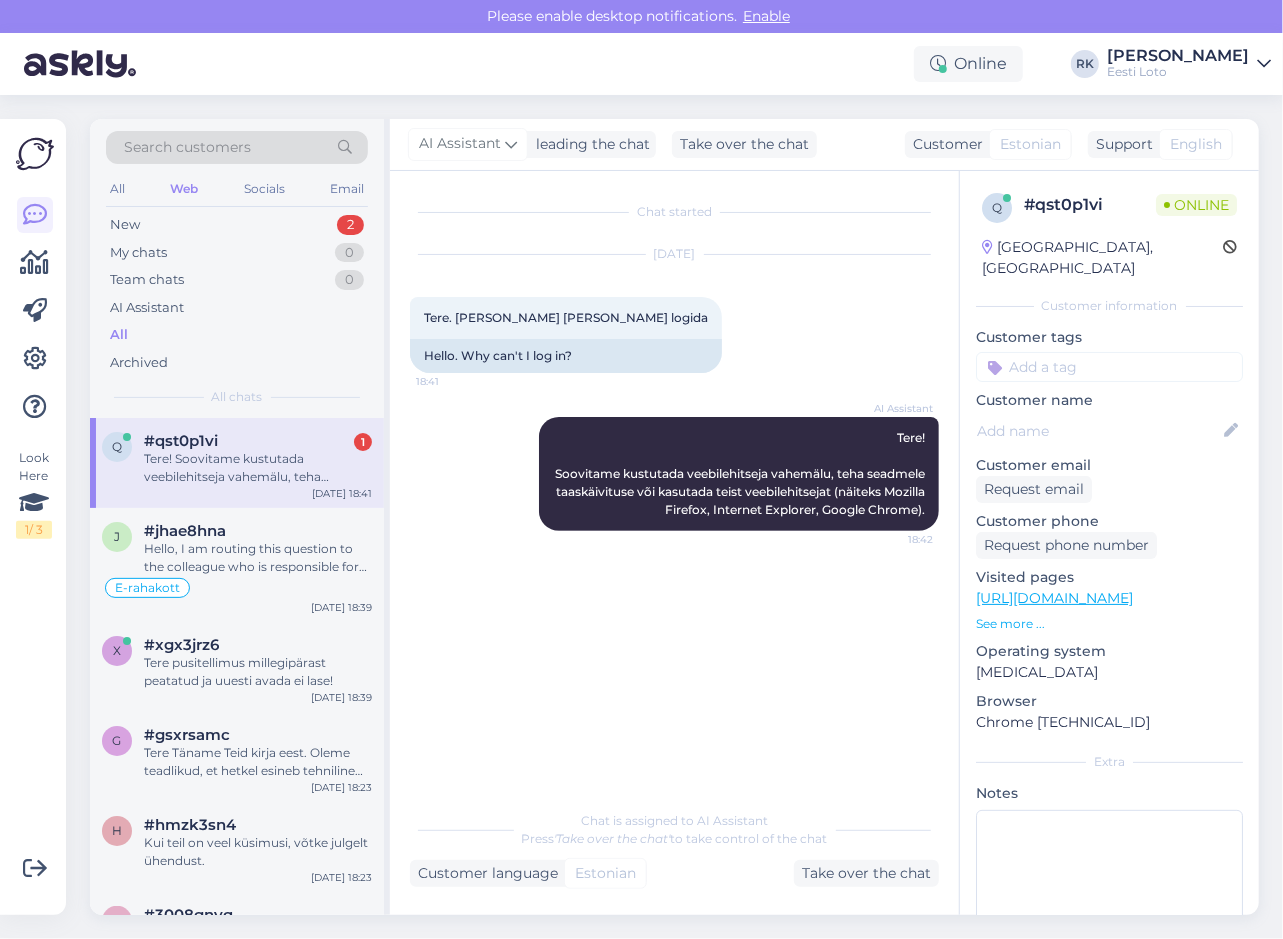 click on "Chat started Jul 10 2025 Tere. Miks ei sa sisse logida 18:41  Hello. Why can't I log in? AI Assistant Tere!
Soovitame kustutada veebilehitseja vahemälu, teha seadmele taaskäivituse või kasutada teist veebilehitsejat (näiteks Mozilla Firefox, Internet Explorer, Google Chrome). 18:42" at bounding box center (683, 486) 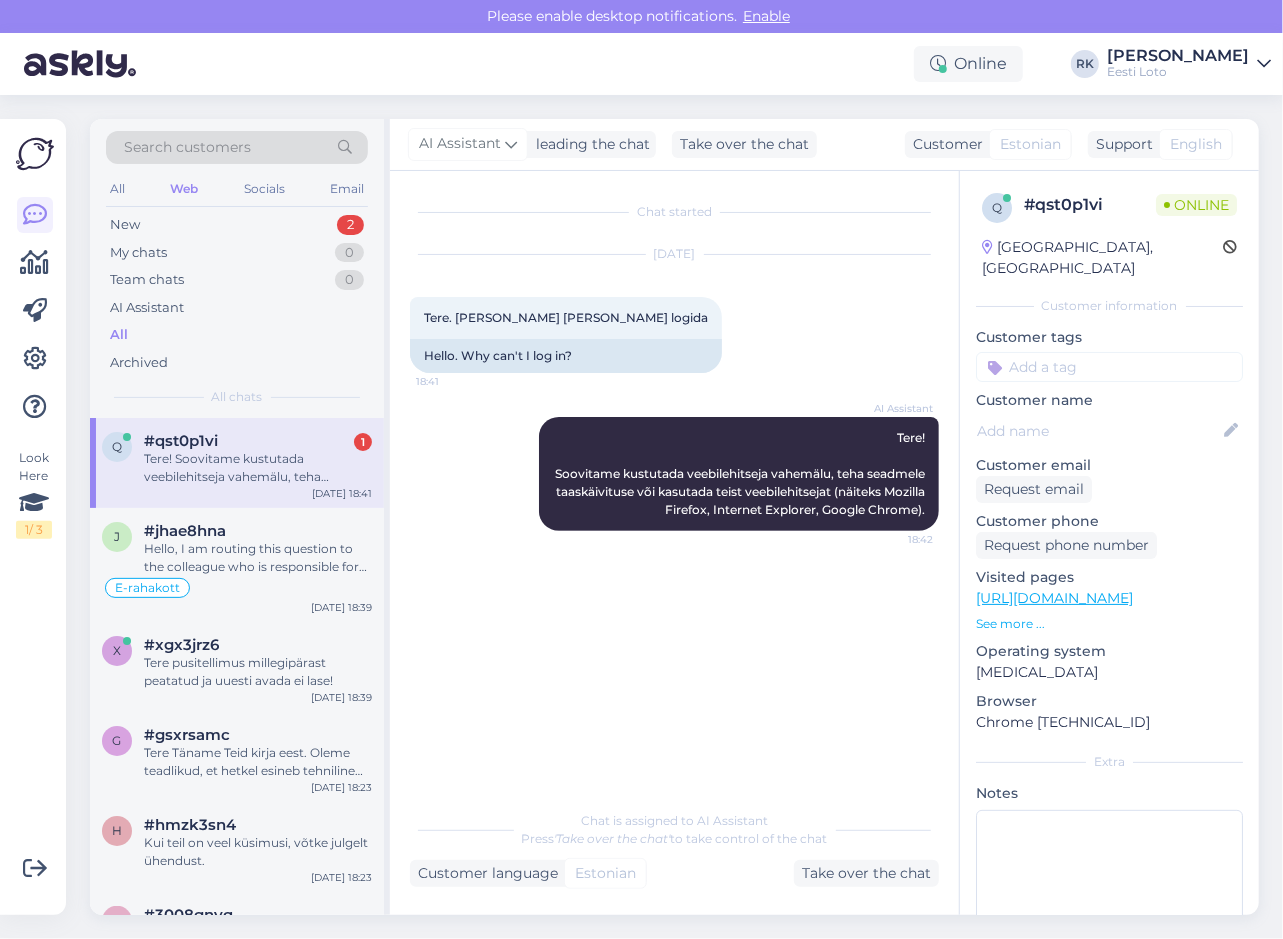 click on "AI Assistant Tere!
Soovitame kustutada veebilehitseja vahemälu, teha seadmele taaskäivituse või kasutada teist veebilehitsejat (näiteks Mozilla Firefox, Internet Explorer, Google Chrome). 18:42" at bounding box center [674, 474] 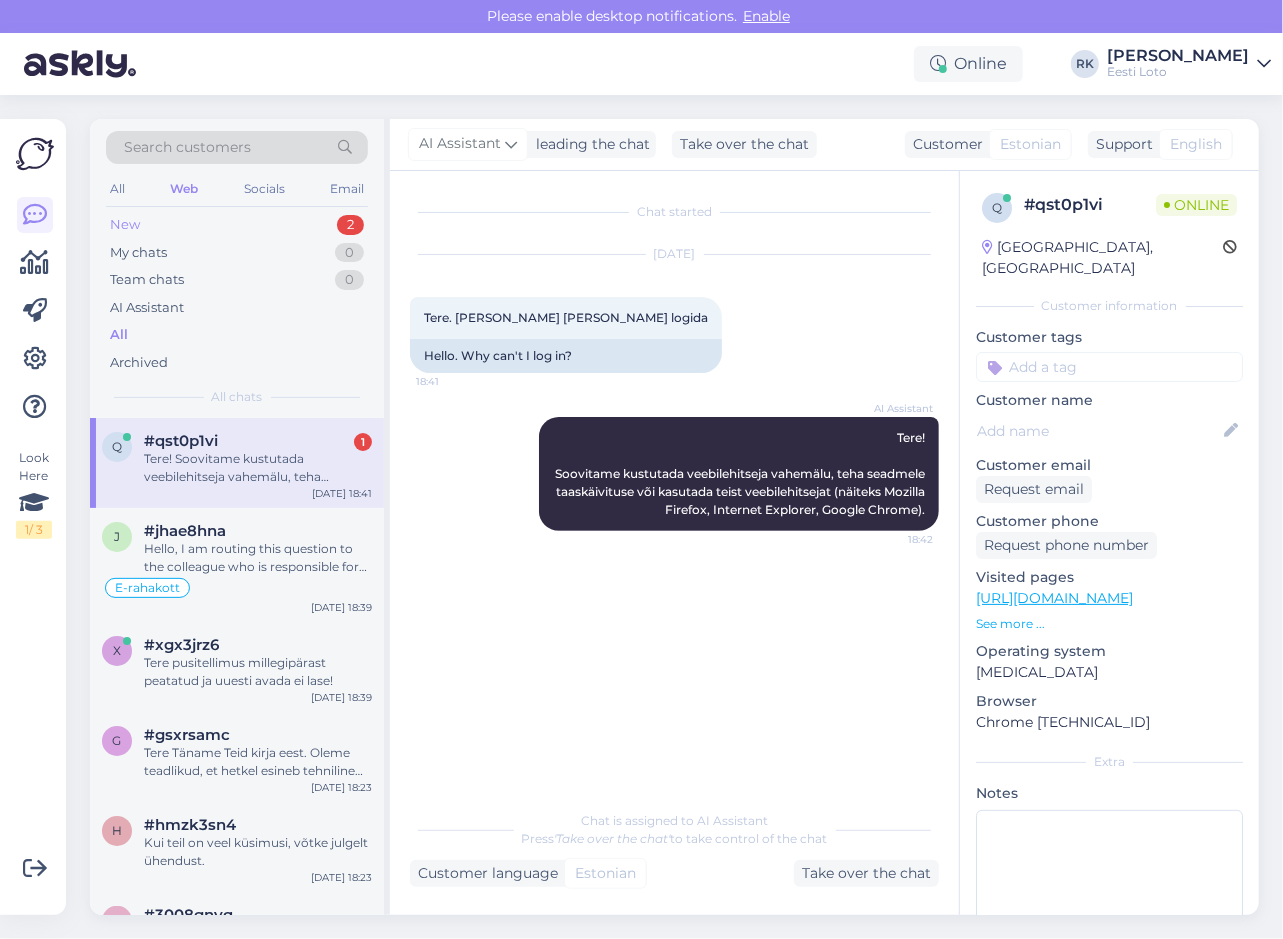 click on "New 2" at bounding box center [237, 225] 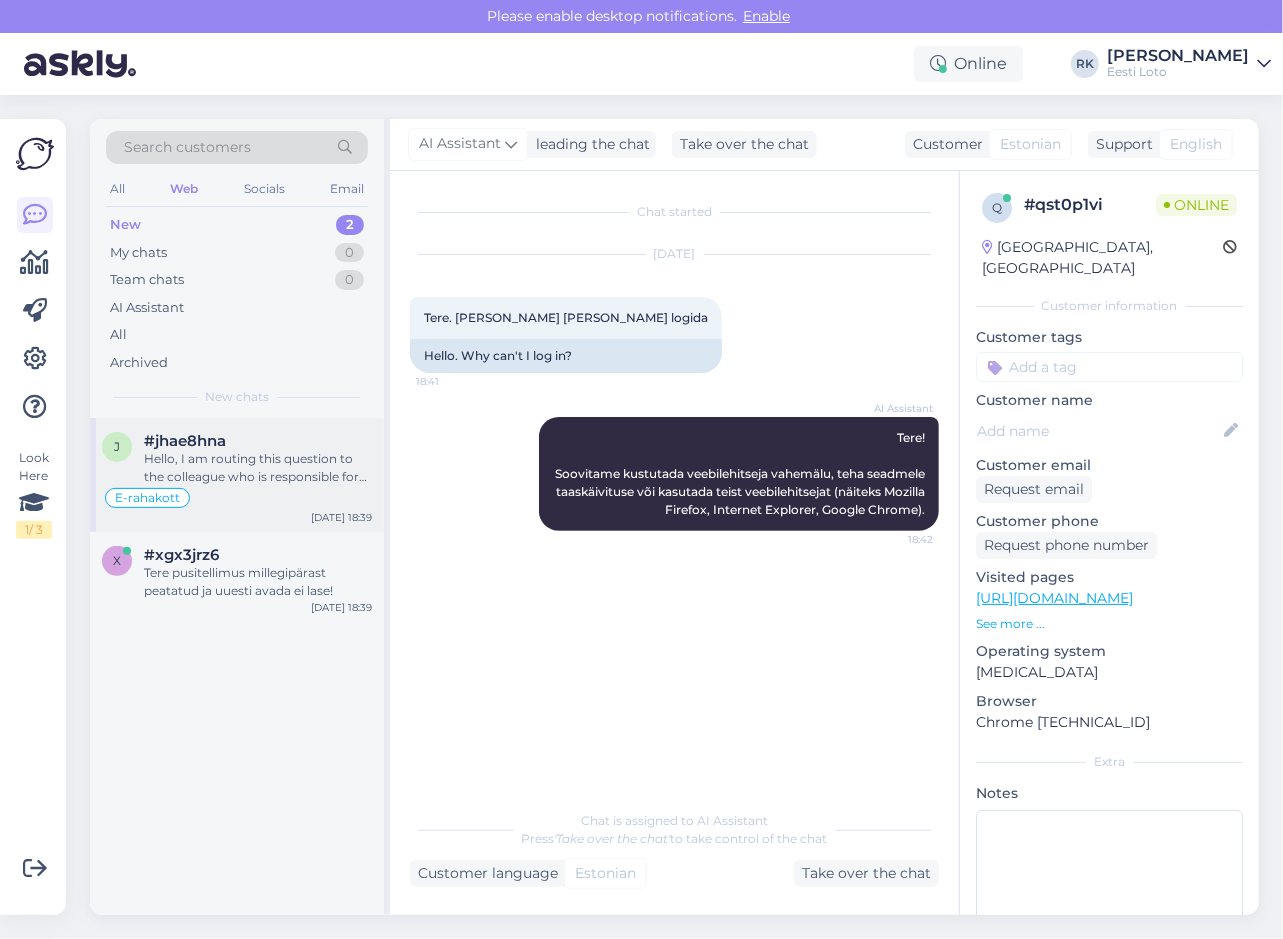 click on "Hello, I am routing this question to the colleague who is responsible for this topic. The reply might take a bit. But it’ll be saved here for you to read later." at bounding box center [258, 468] 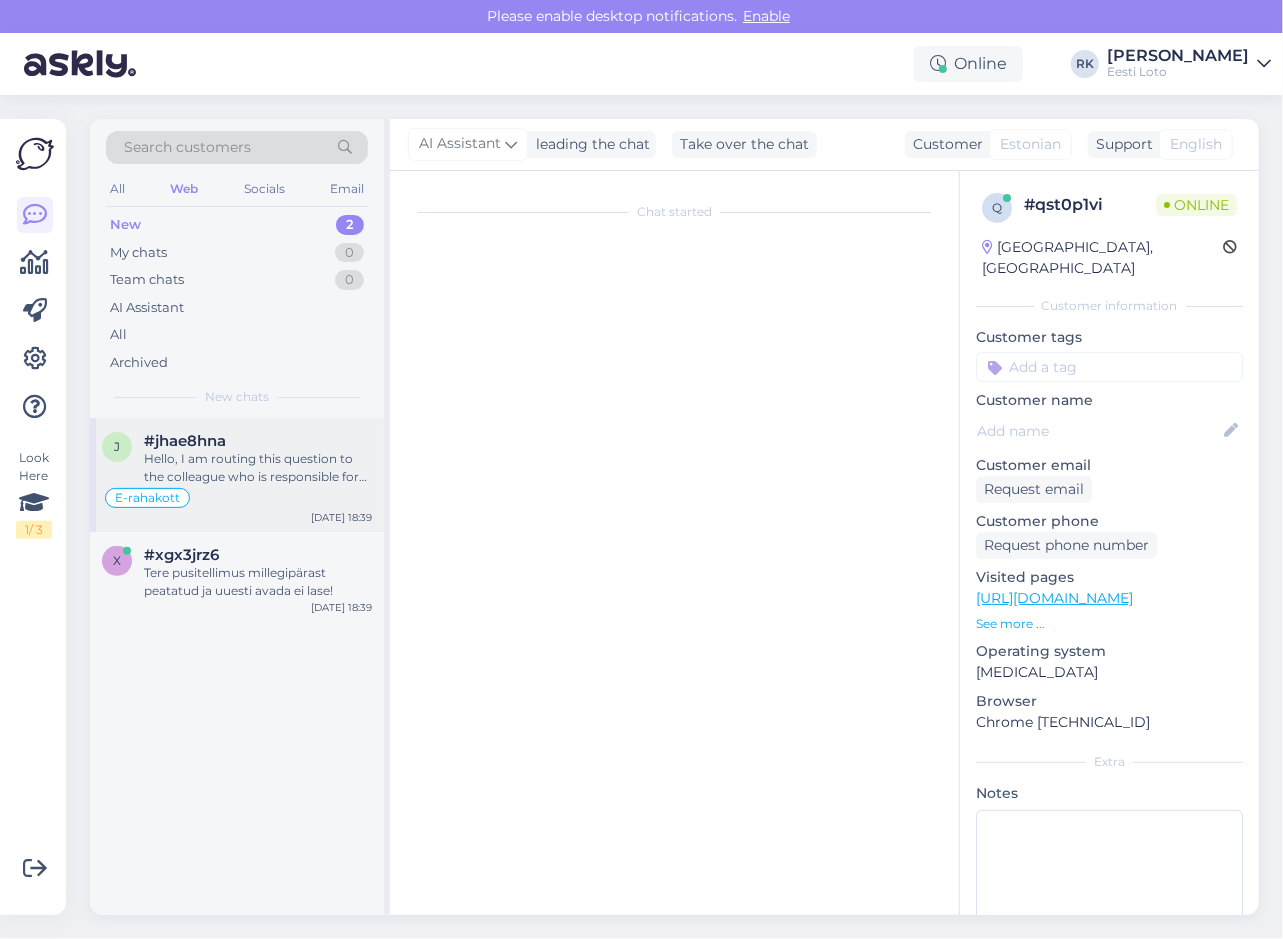 scroll, scrollTop: 604, scrollLeft: 0, axis: vertical 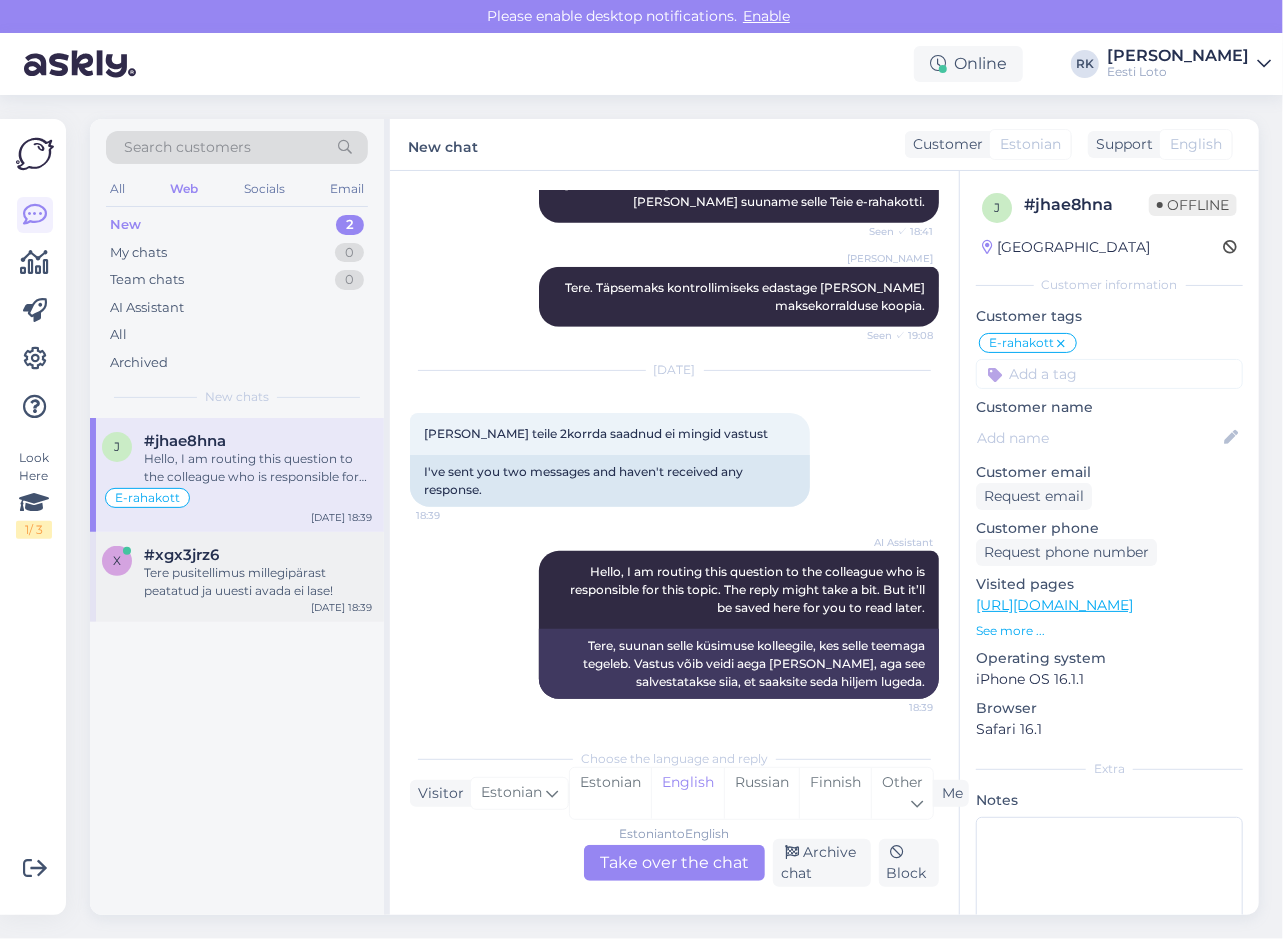 click on "#xgx3jrz6" at bounding box center (181, 555) 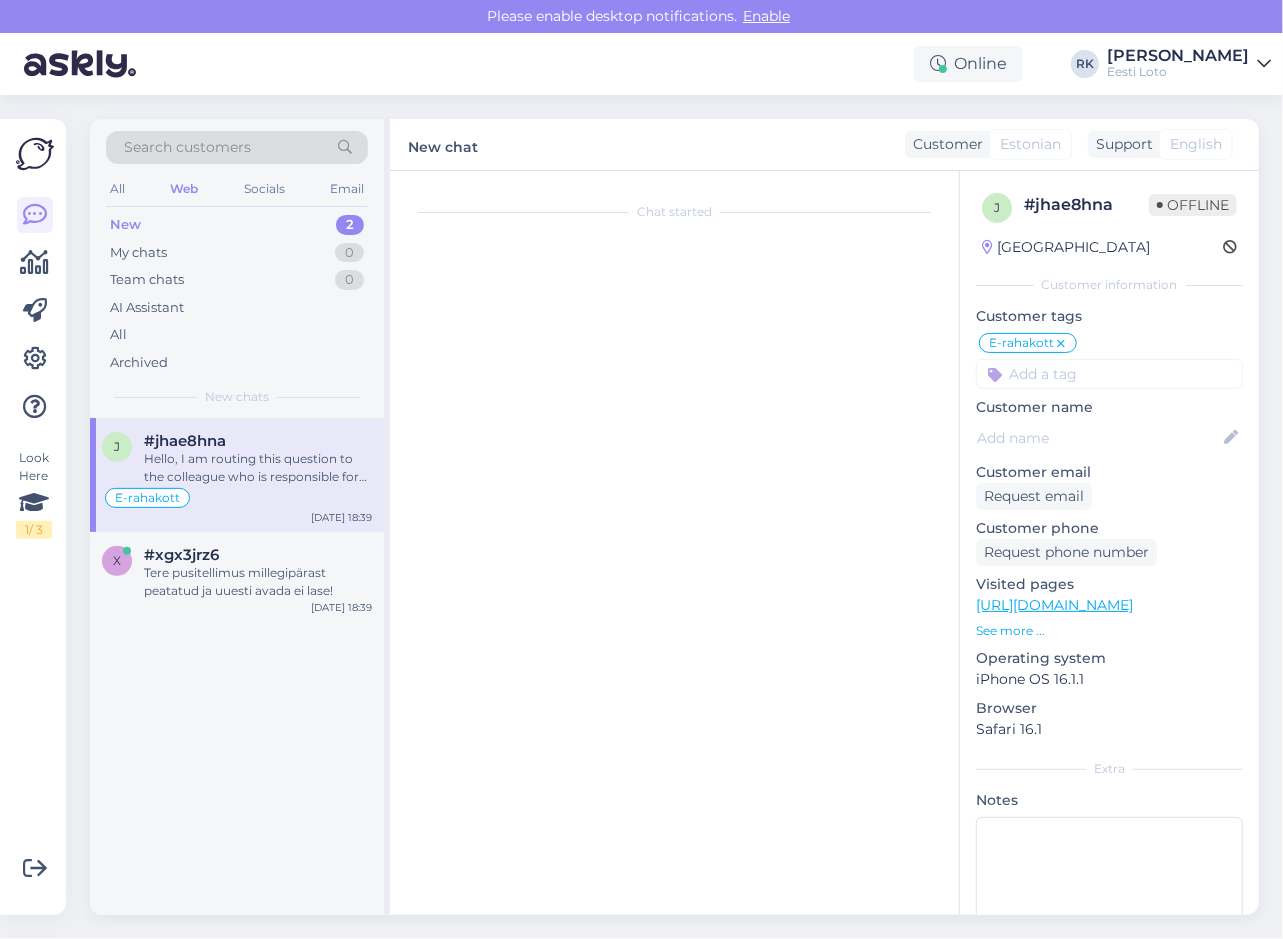 scroll, scrollTop: 60, scrollLeft: 0, axis: vertical 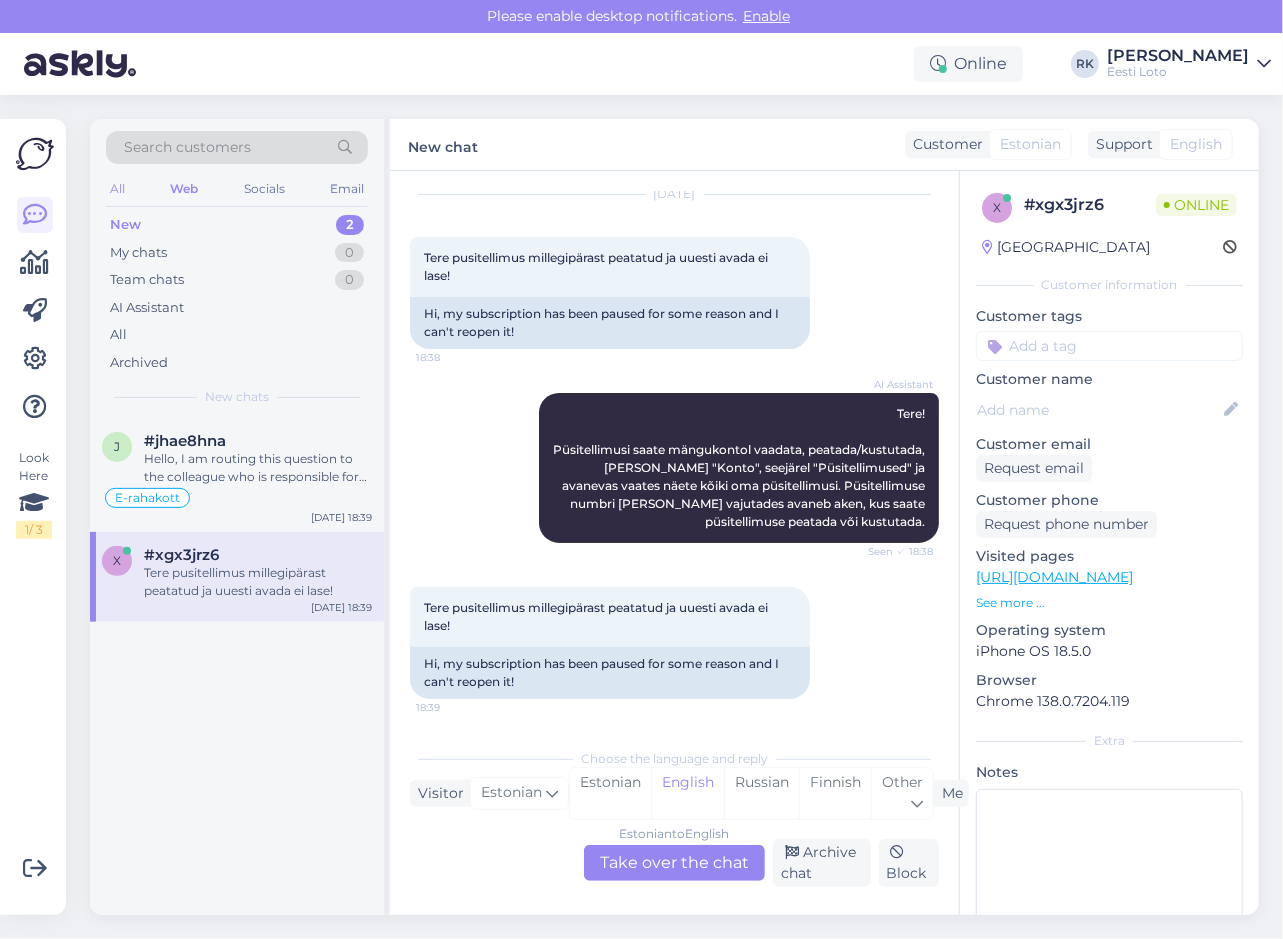 click on "All" at bounding box center [117, 189] 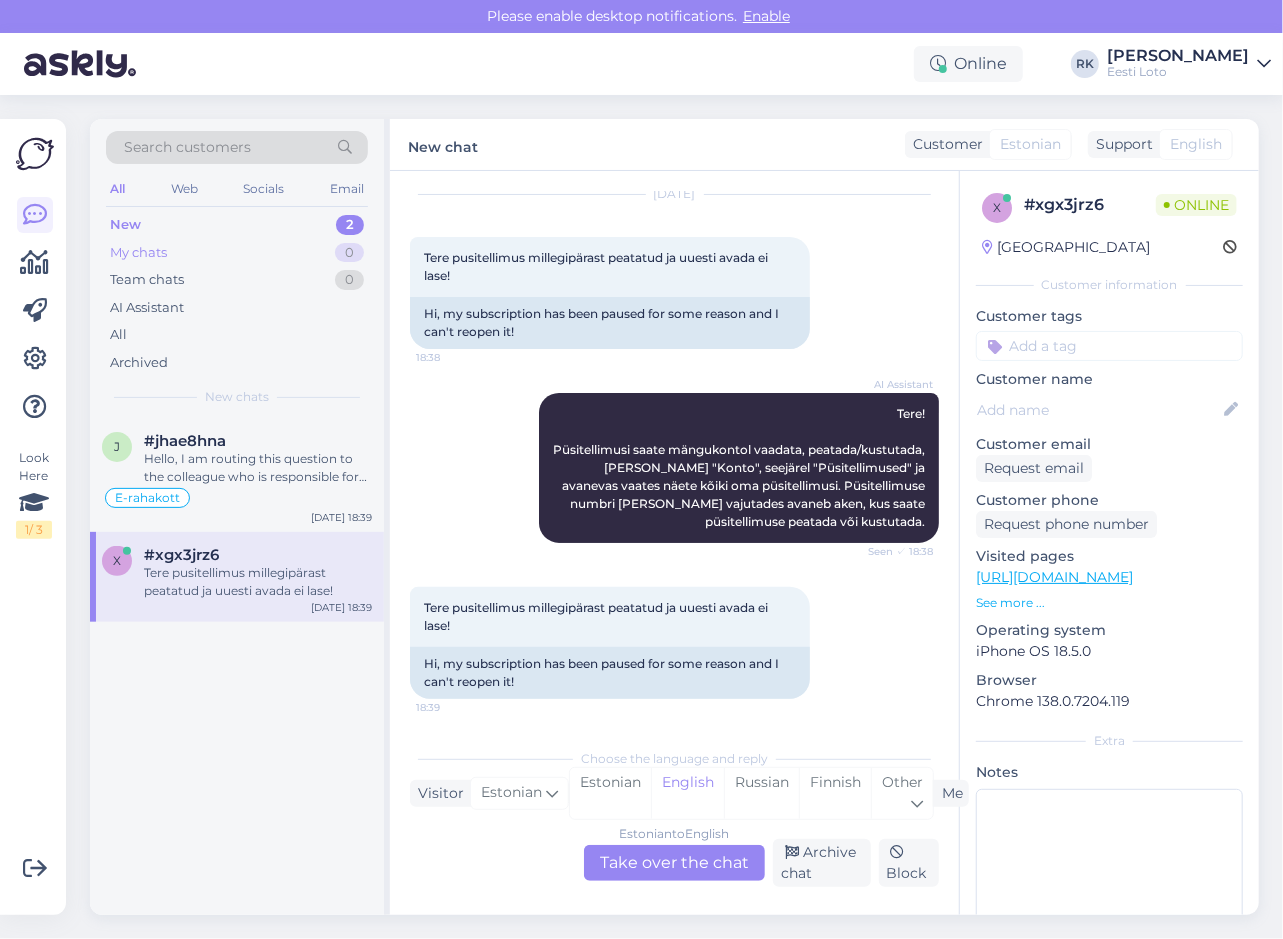 click on "My chats" at bounding box center [138, 253] 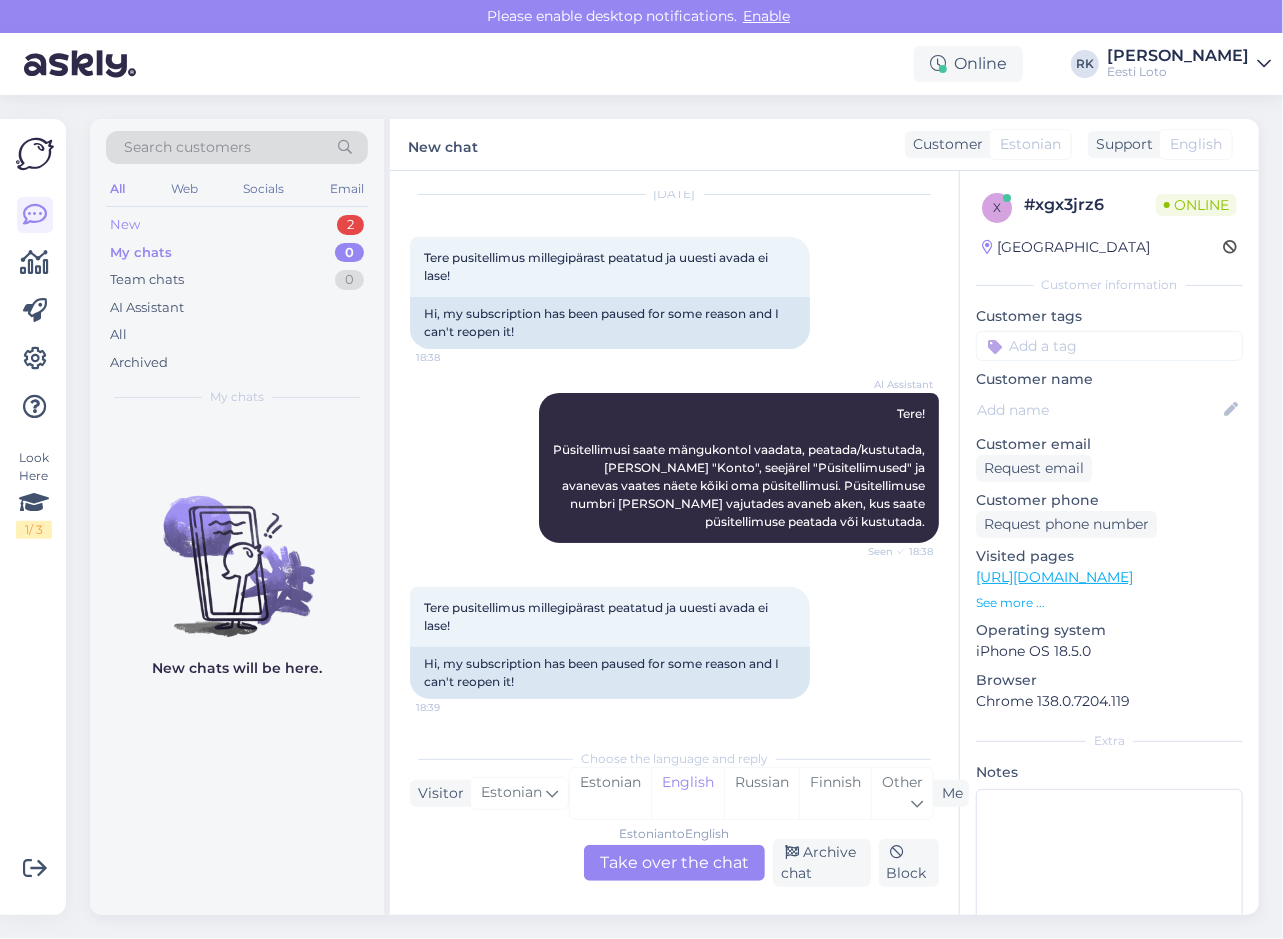 click on "New" at bounding box center [125, 225] 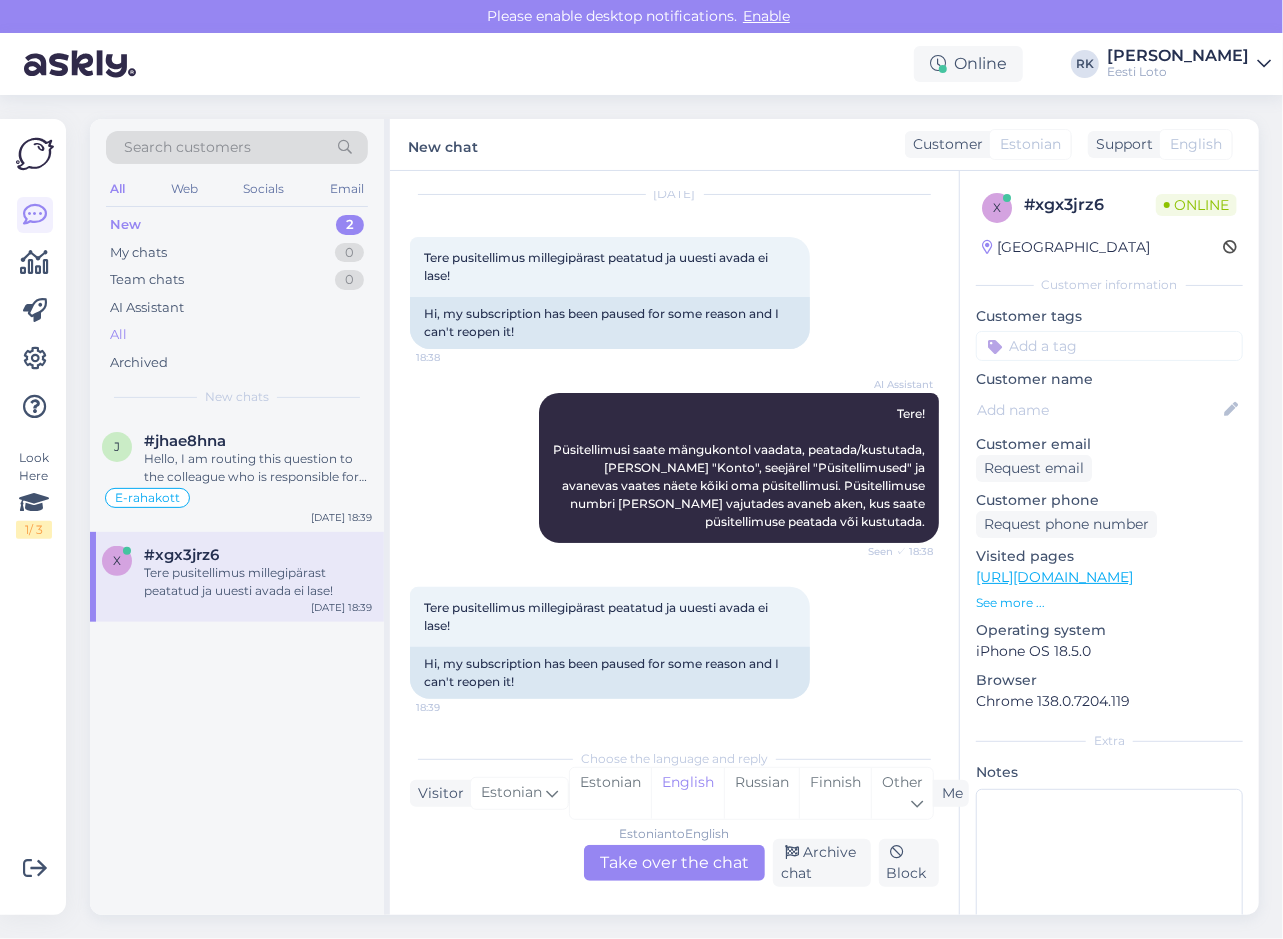 click on "All" at bounding box center [237, 335] 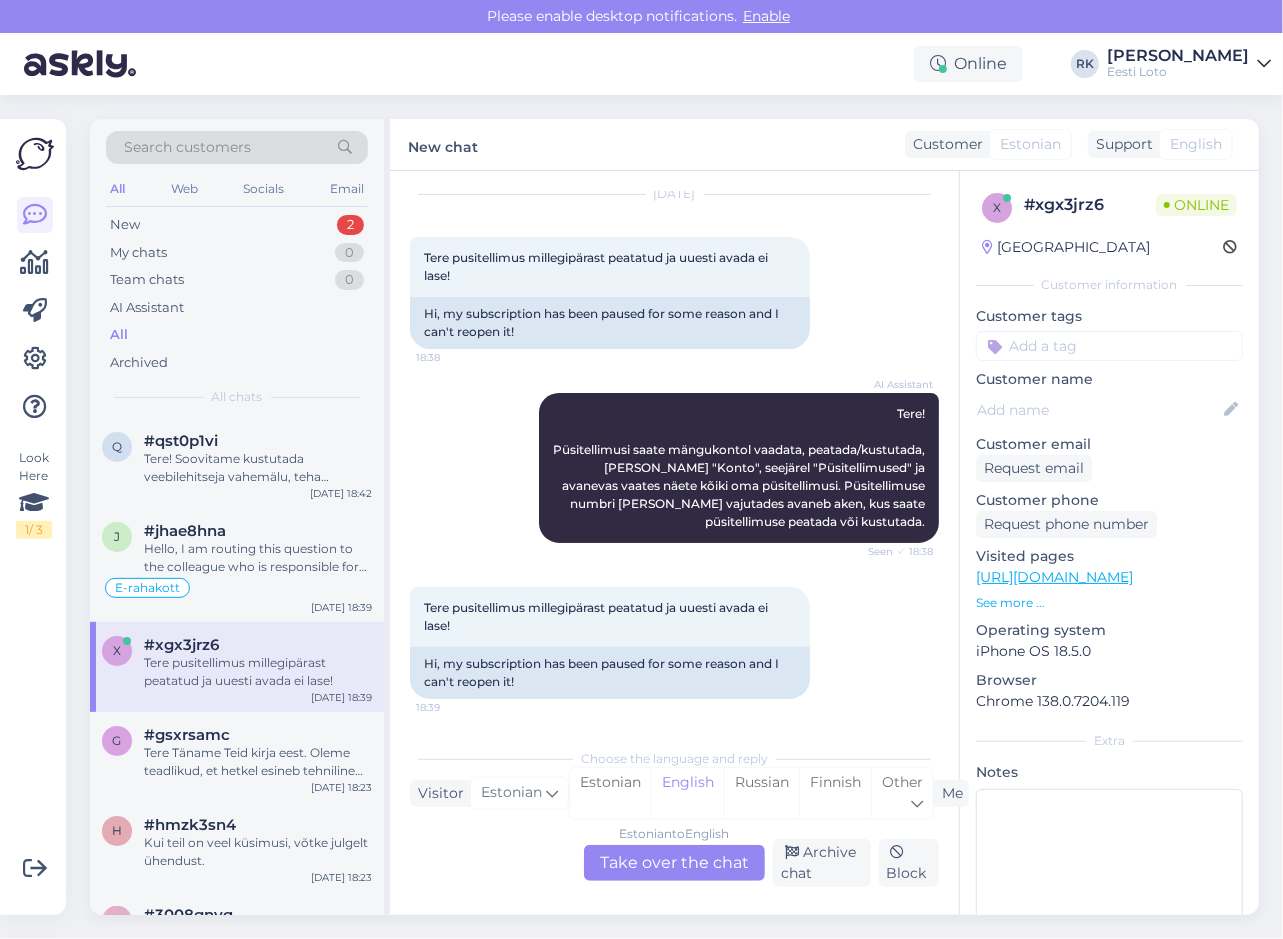 click on "New chat Customer Estonian Support English" at bounding box center [824, 145] 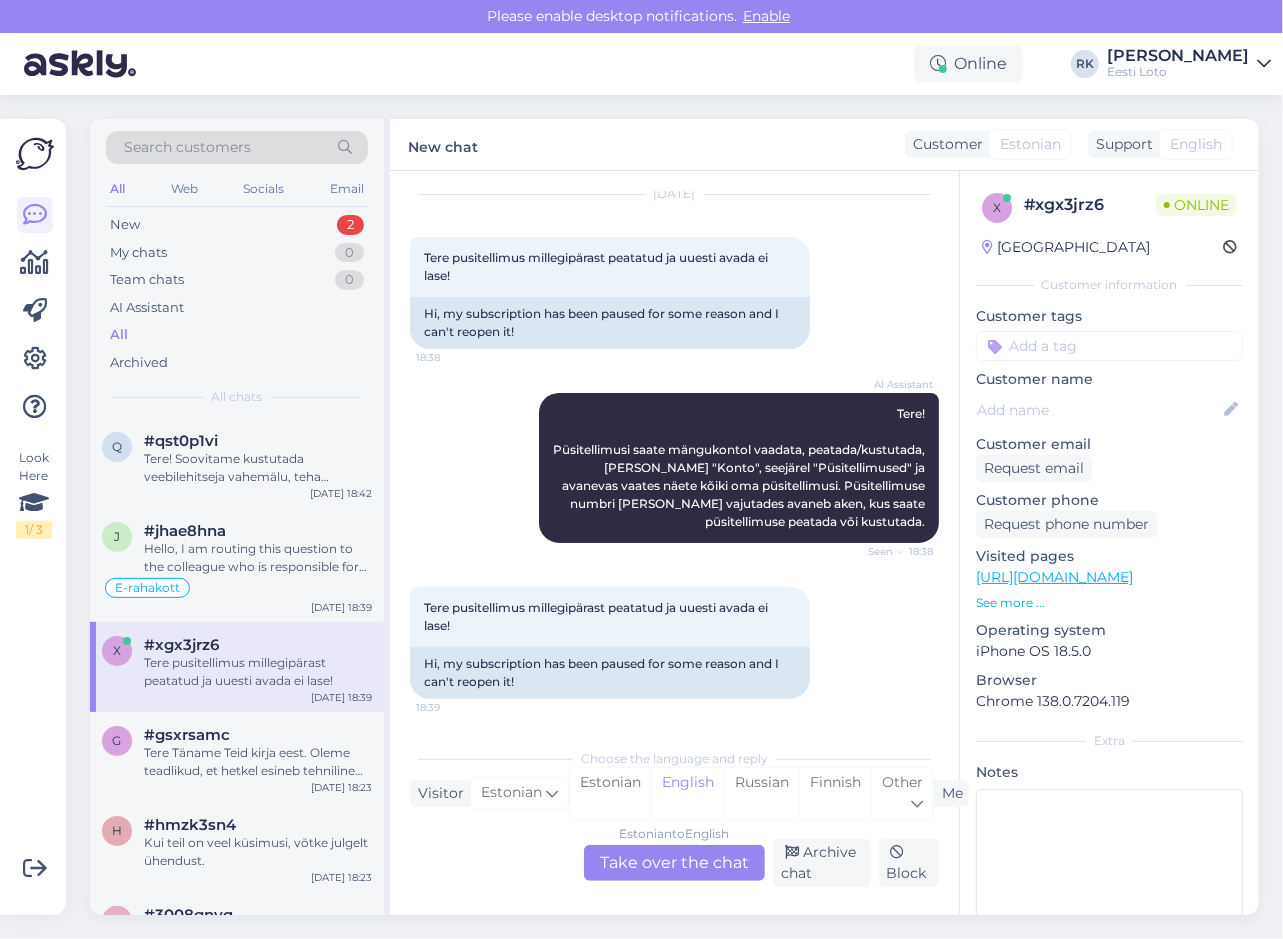 click on "Look Here 1  / 3" at bounding box center [35, 517] 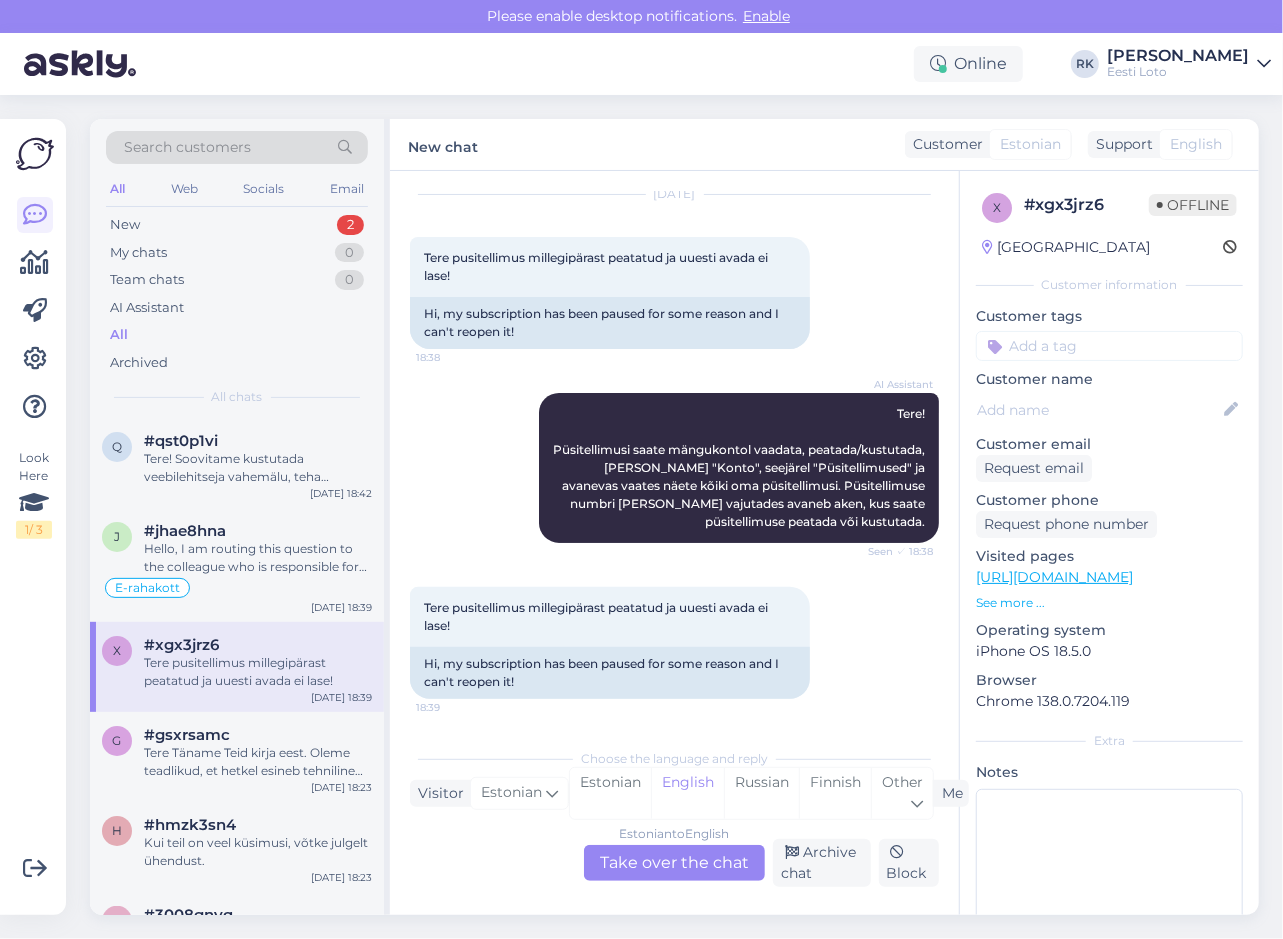 click on "Look Here 1  / 3" at bounding box center [35, 517] 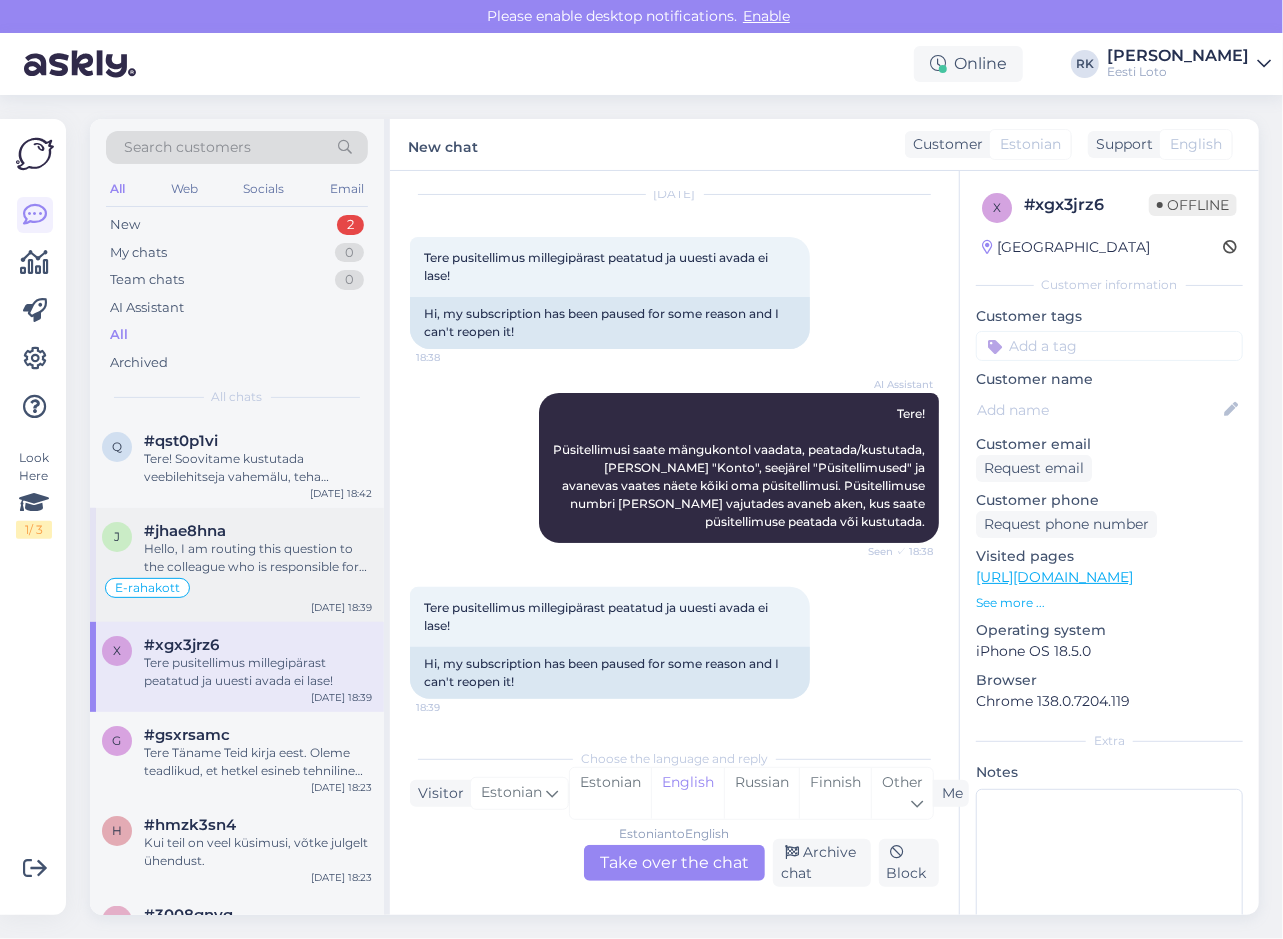 click on "Hello, I am routing this question to the colleague who is responsible for this topic. The reply might take a bit. But it’ll be saved here for you to read later." at bounding box center (258, 558) 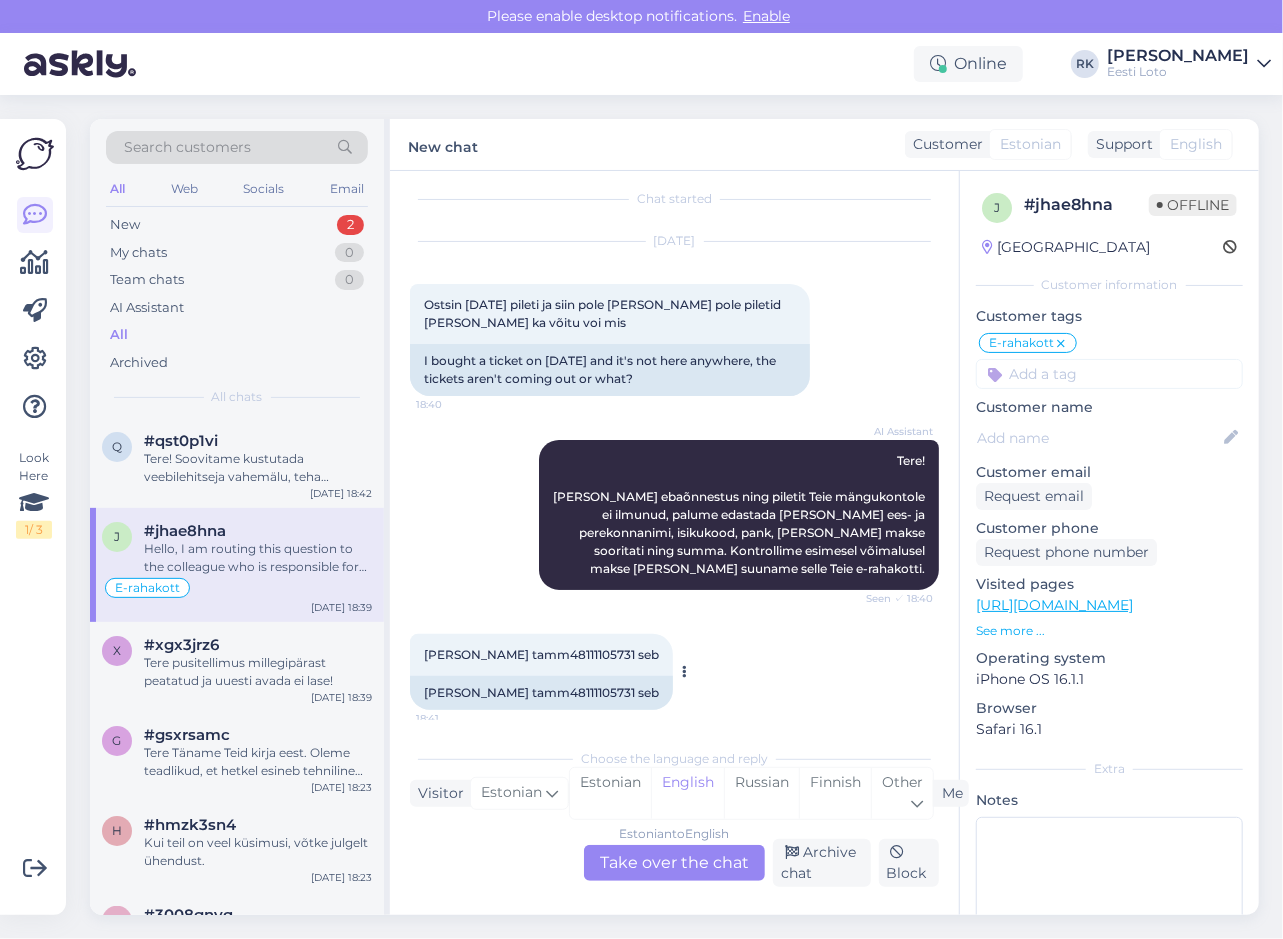 scroll, scrollTop: 604, scrollLeft: 0, axis: vertical 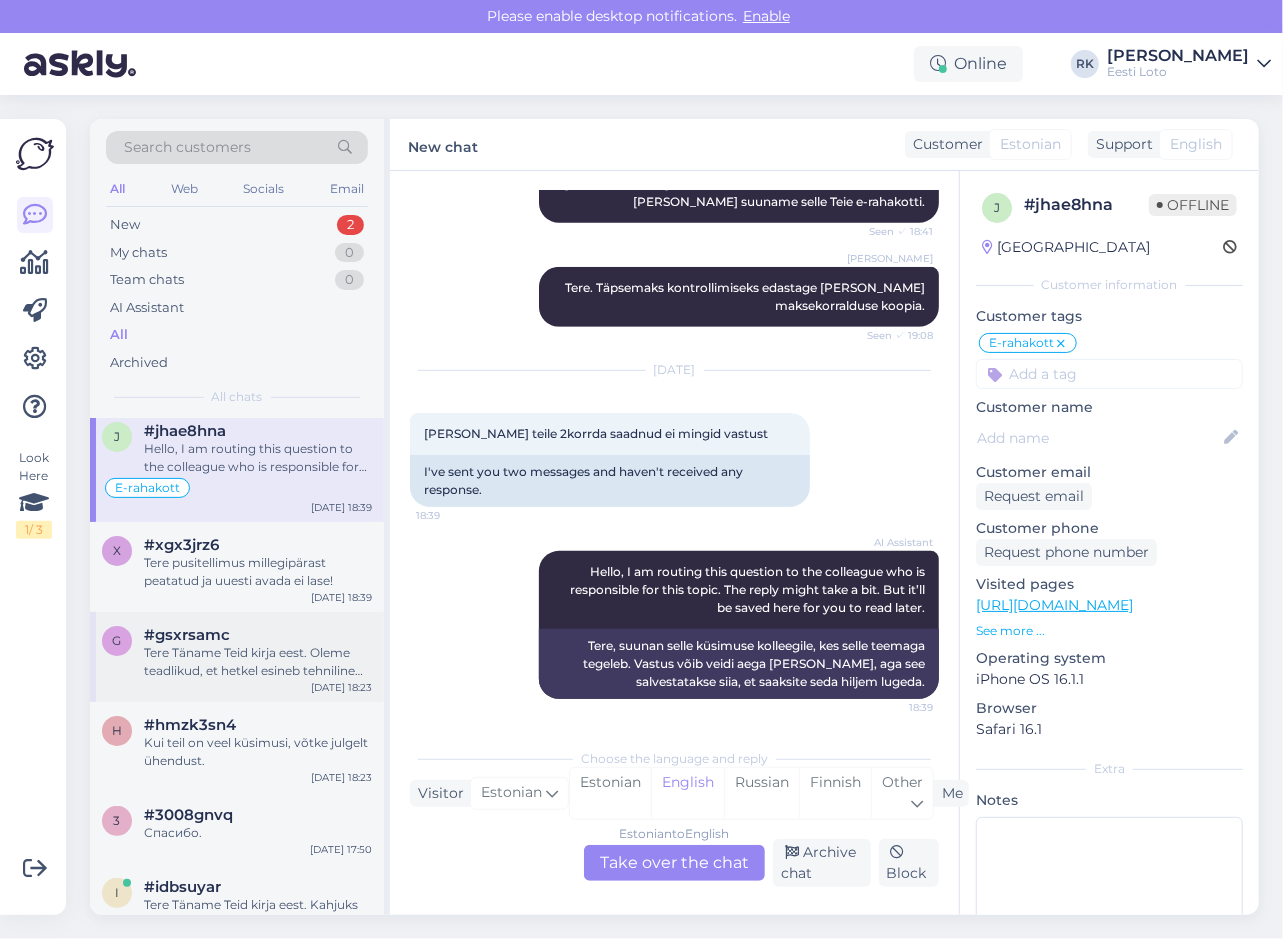 click on "Tere
Täname Teid kirja eest.
Oleme teadlikud, et hetkel esineb tehniline probleem püsitellimustega, täpsemalt ei õnnestu tasumine maksekaardilt. Meie arendustiim tegeleb probleemi lahendamisega aktiivselt.
Seniks soovitame katkestatud püsitellimuse asemel luua uus tellimus, kuna peatatud tellimust ei ole hetkel võimalik uuesti aktiveerida. Uue tellimuse makseviis peab olema seadistatud e-rahakoti [PERSON_NAME] (e-rahakotis peab olema tagatud piletite ostuks vajaminev summa), et vältida makse ebaõnnestumist.
Vabandame võimalike ebamugavuste pärast." at bounding box center [258, 662] 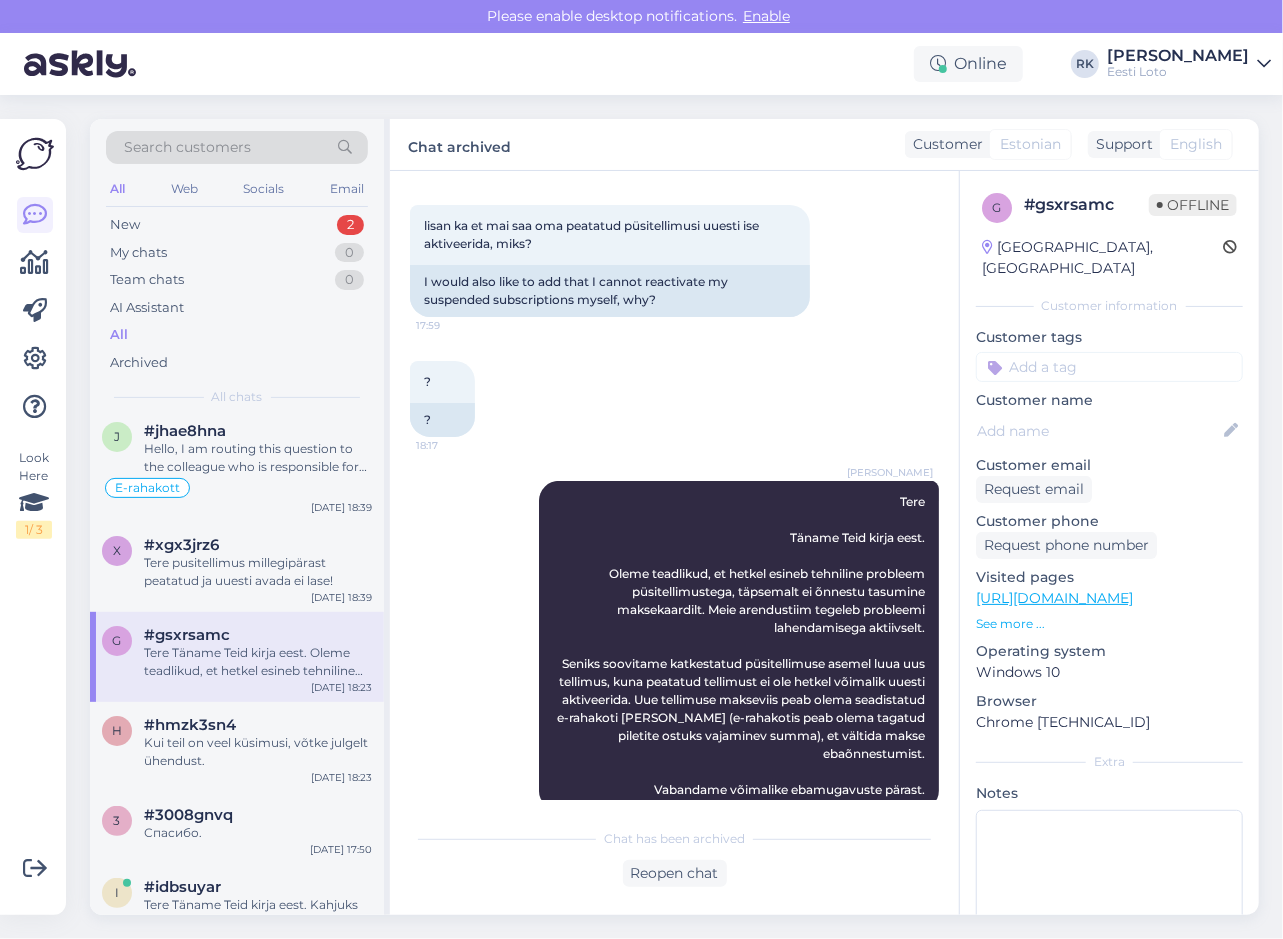 scroll, scrollTop: 476, scrollLeft: 0, axis: vertical 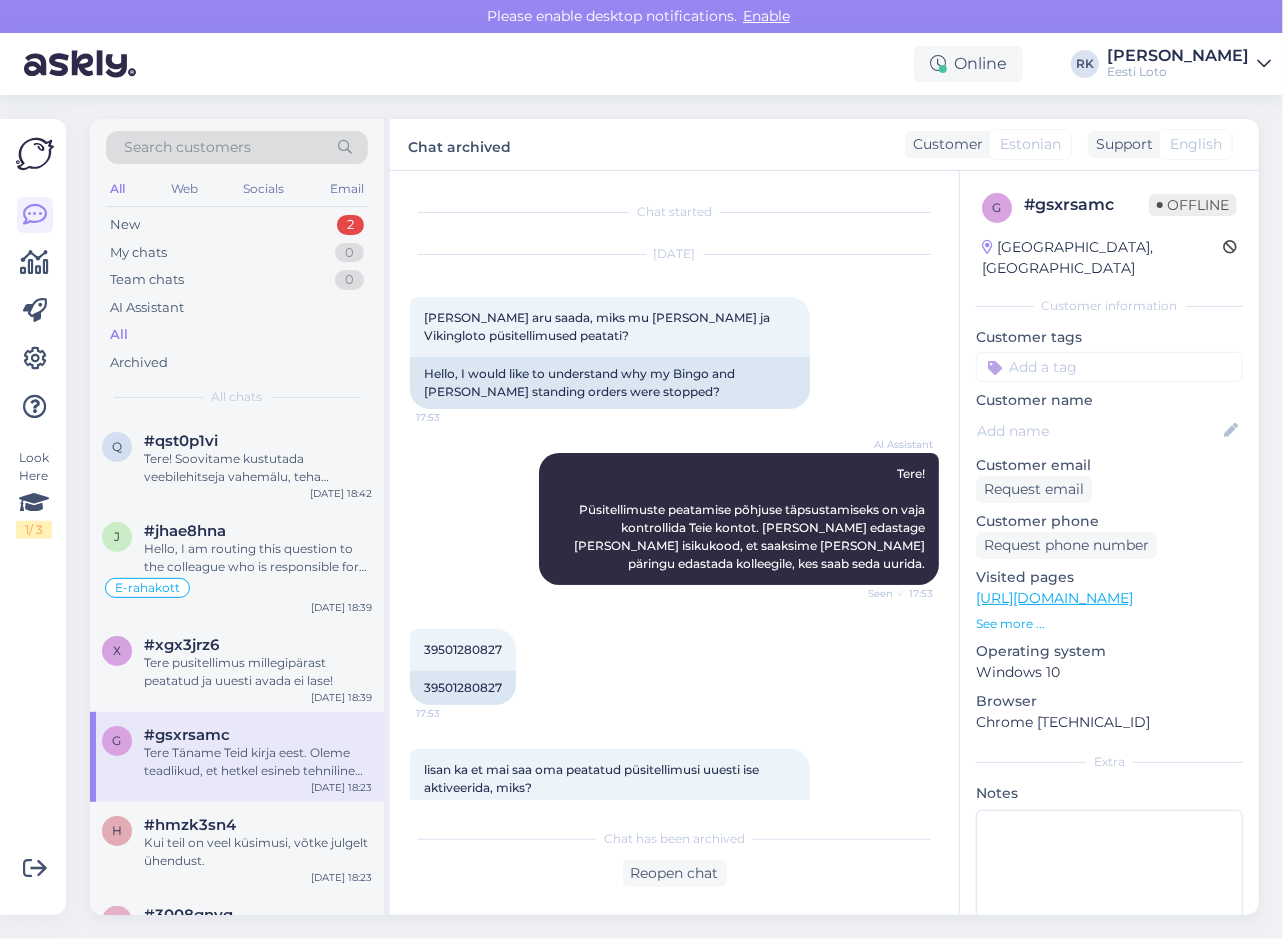 click on "AI Assistant Tere!
Püsitellimuste peatamise põhjuse täpsustamiseks on vaja kontrollida Teie kontot. Palun edastage meile oma isikukood, et saaksime Teie päringu edastada kolleegile, kes saab seda uurida. Seen ✓ 17:53" at bounding box center (674, 519) 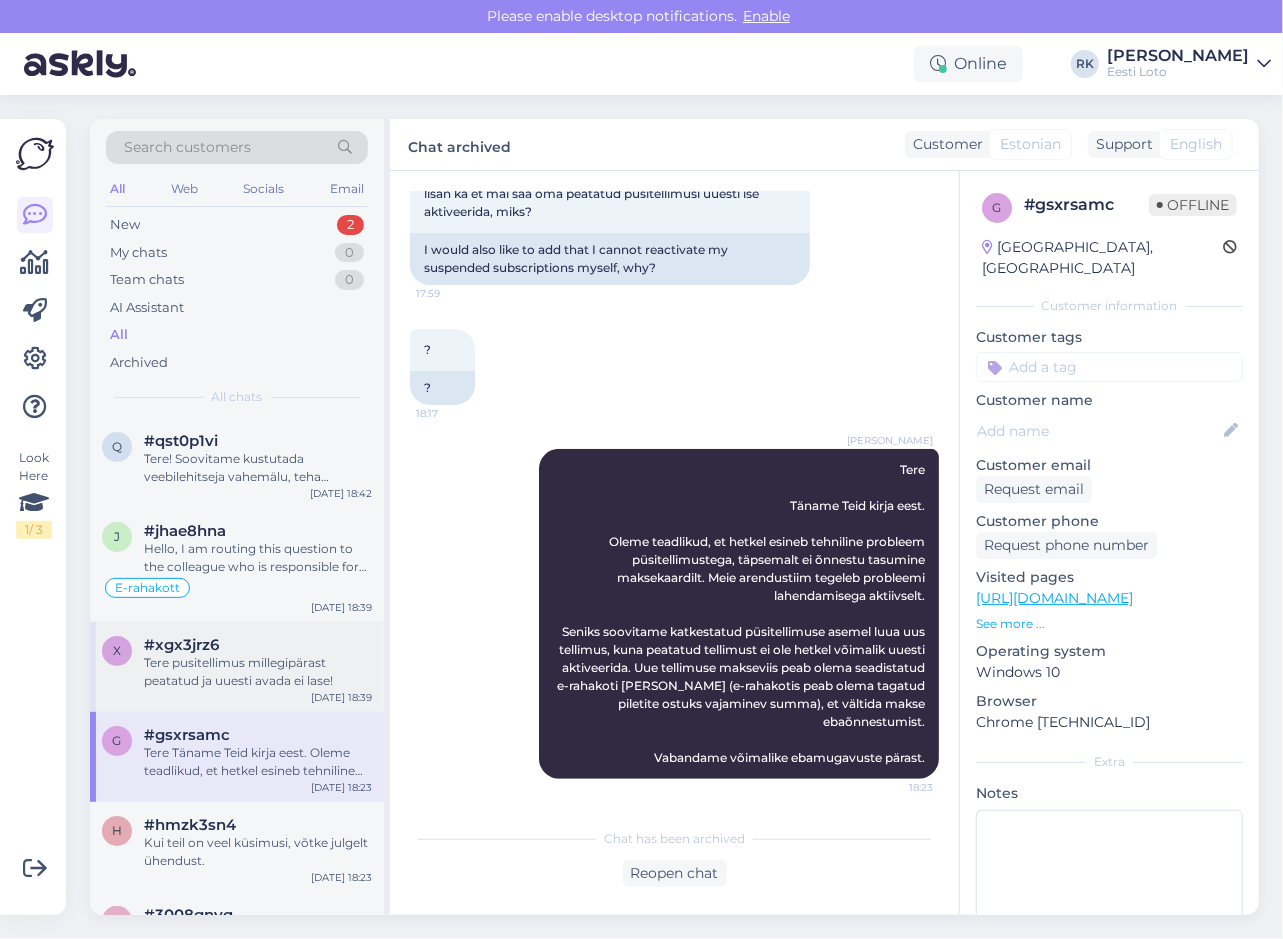 click on "#xgx3jrz6" at bounding box center (181, 645) 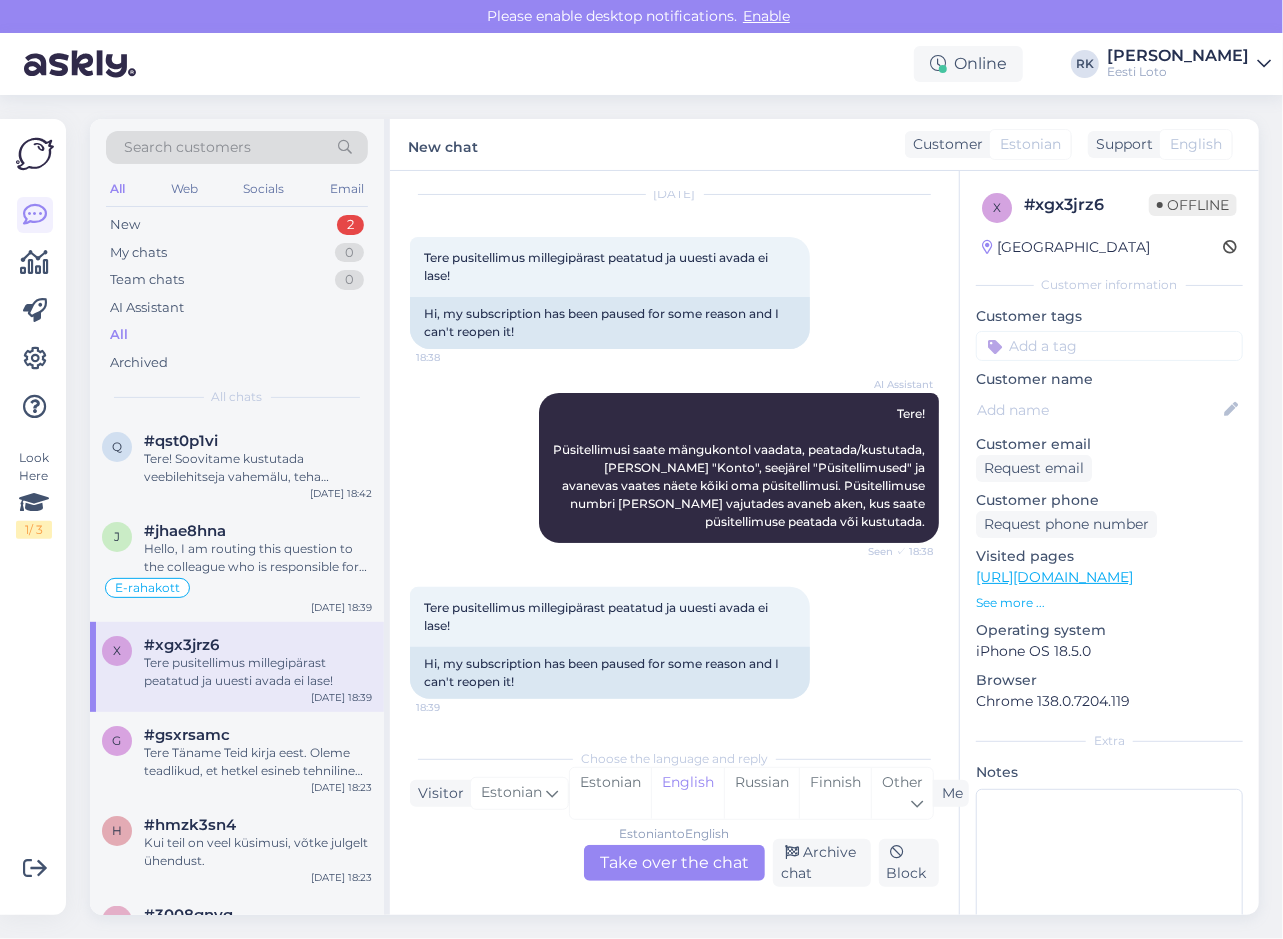 click on "Look Here 1  / 3" at bounding box center [35, 517] 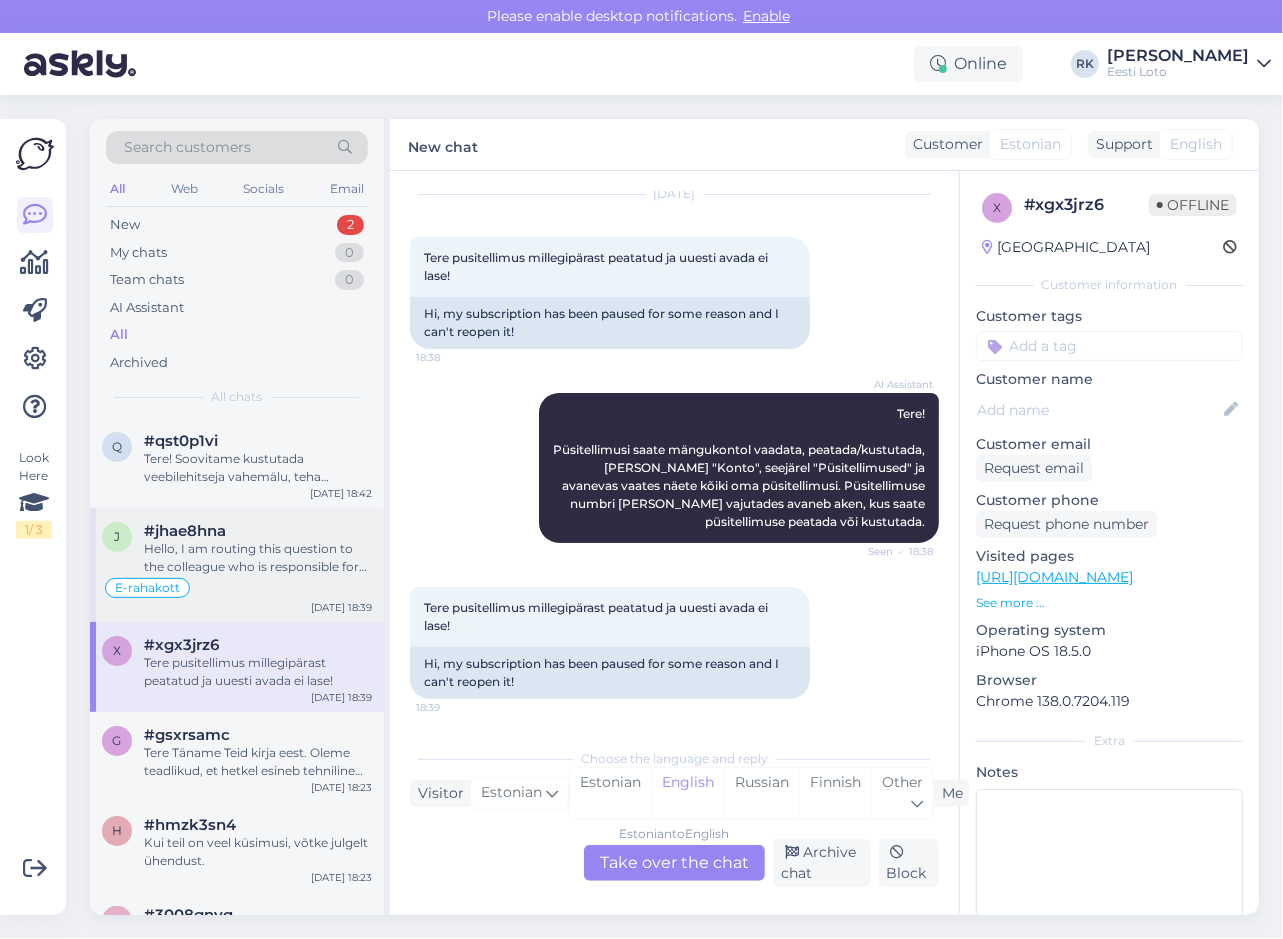click on "E-rahakott" at bounding box center [237, 588] 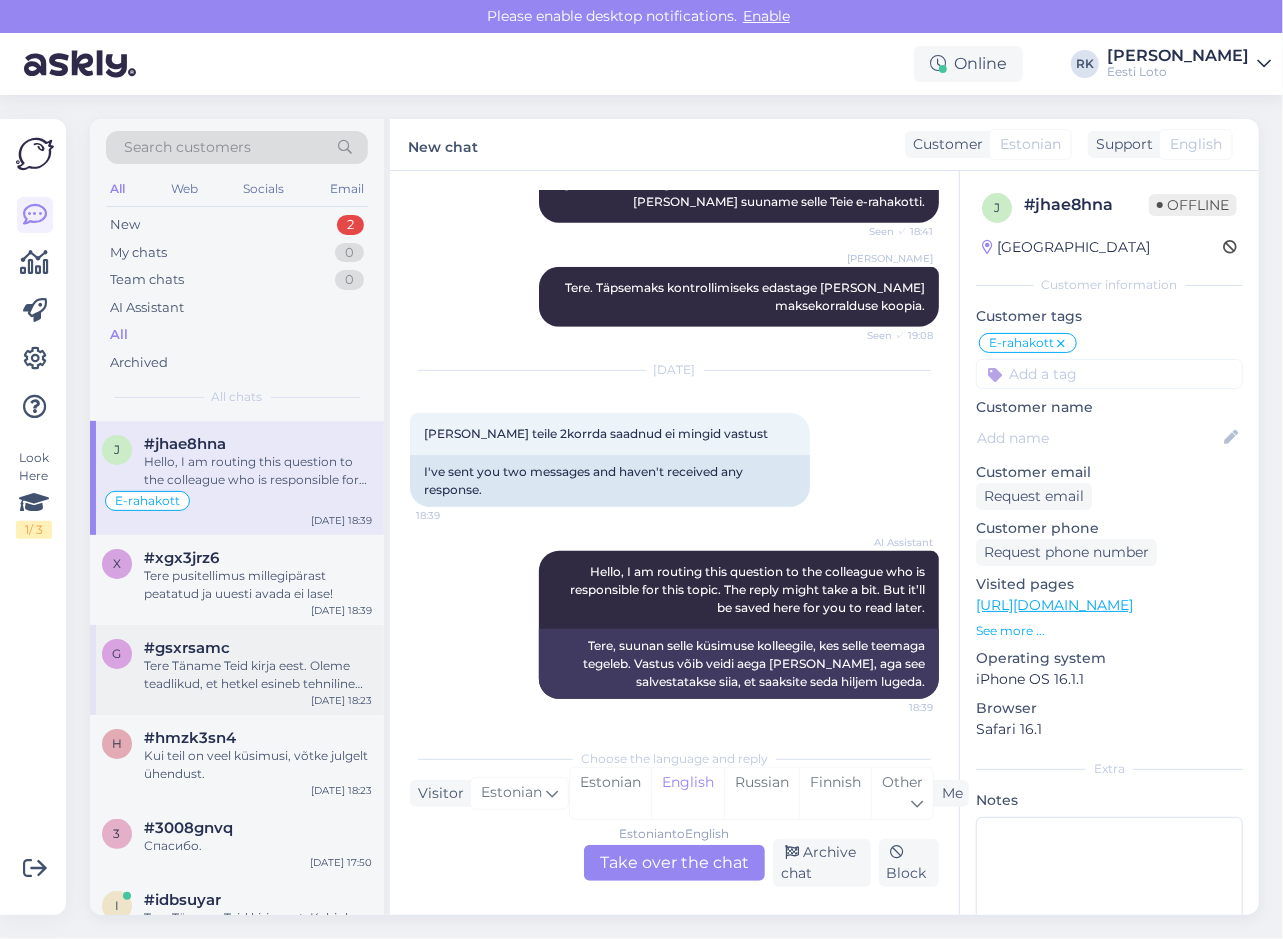 scroll, scrollTop: 500, scrollLeft: 0, axis: vertical 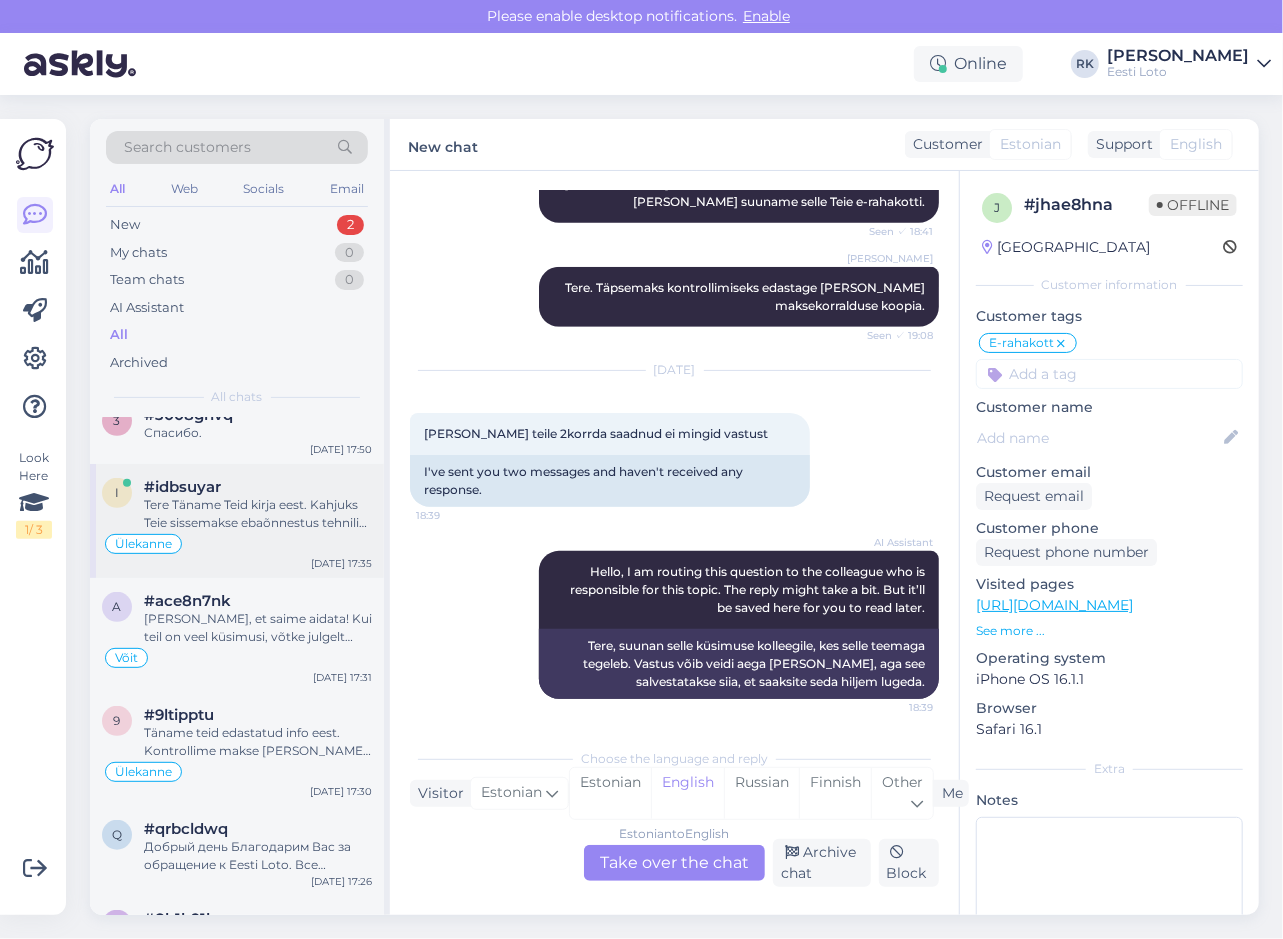 click on "Tere
Täname Teid kirja eest.
Kahjuks Teie sissemakse ebaõnnestus tehnilise [PERSON_NAME] tõttu. Kontrollisime tehingu [PERSON_NAME] raha tagastasime Teie e-rahakotti.
Palume vabandust tekkinud [PERSON_NAME] pärast." at bounding box center [258, 514] 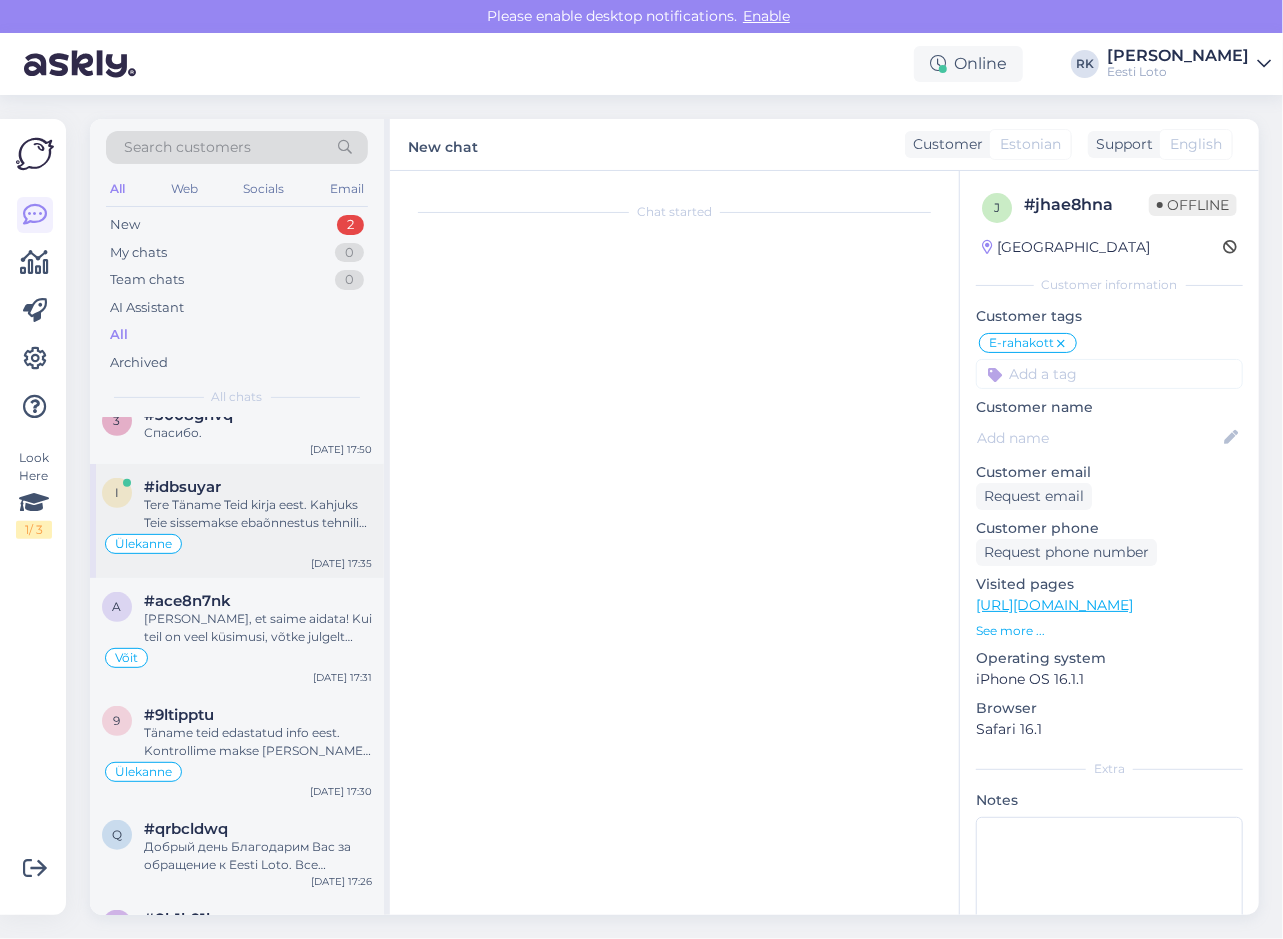 scroll, scrollTop: 814, scrollLeft: 0, axis: vertical 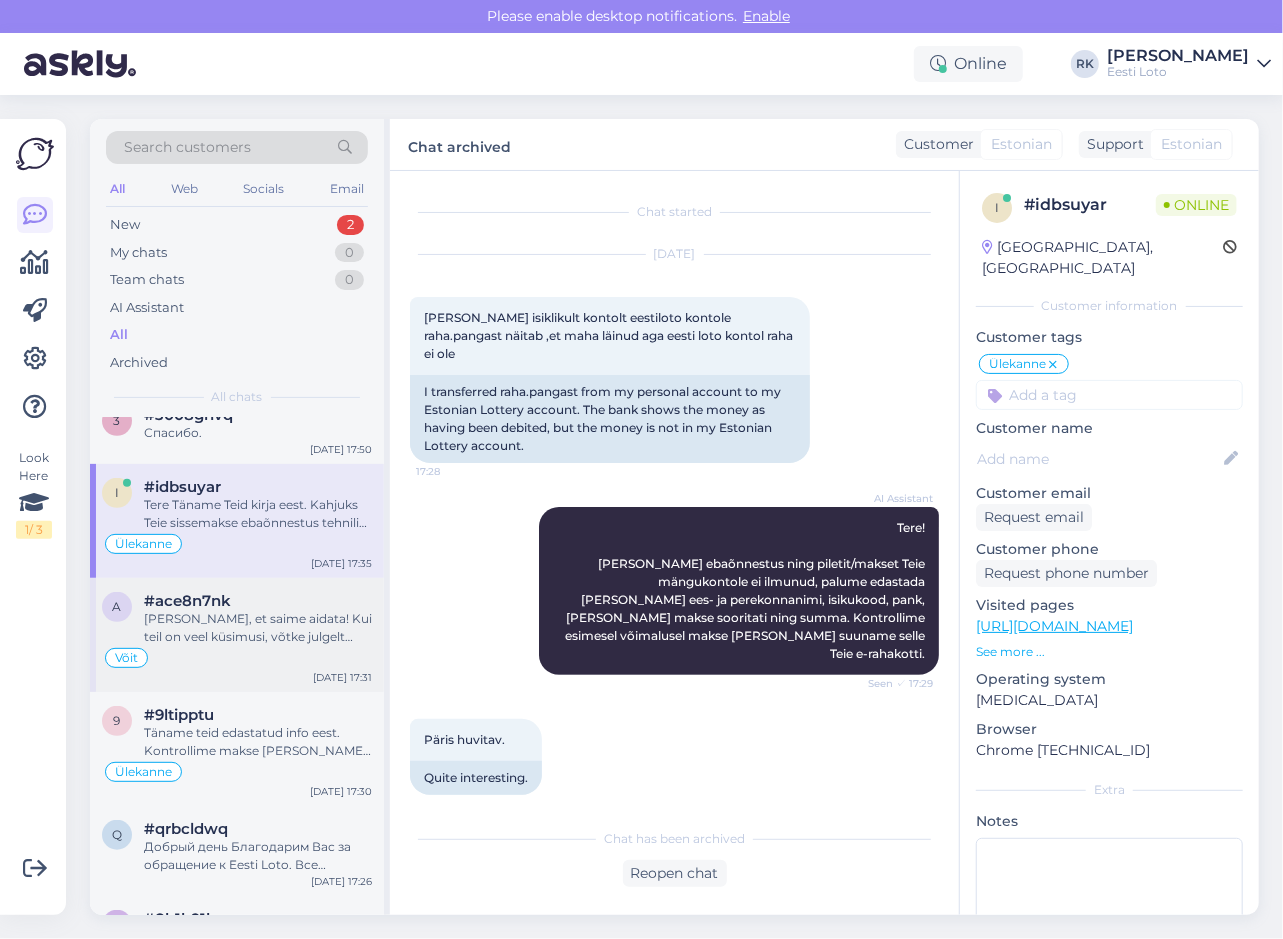 click on "[PERSON_NAME], et saime aidata! Kui teil on veel küsimusi, võtke julgelt ühendust." at bounding box center (258, 628) 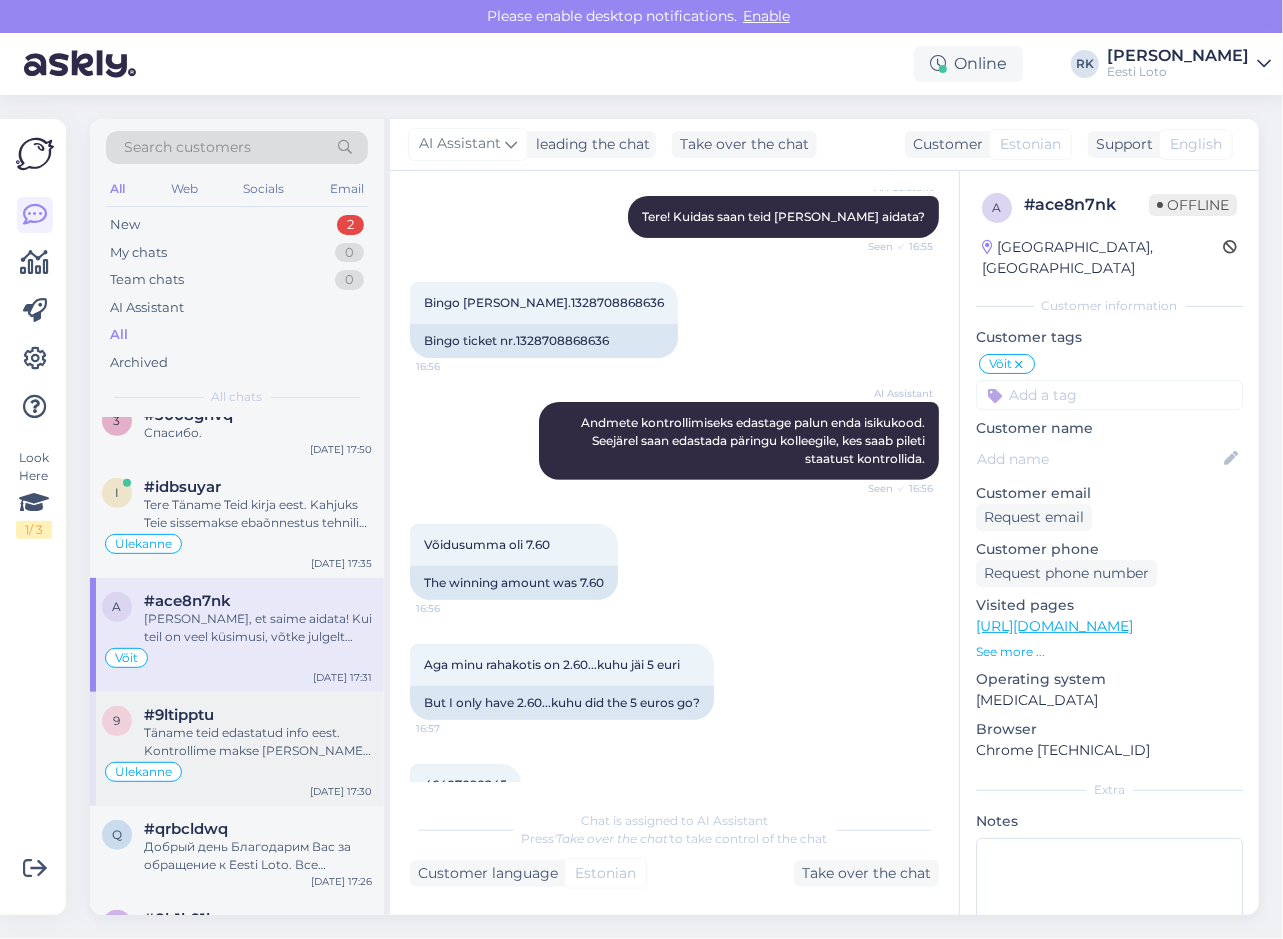 click on "Täname teid edastatud info eest. Kontrollime makse [PERSON_NAME] suuname selle Teie e-rahakotti esimesel võimalusel." at bounding box center [258, 742] 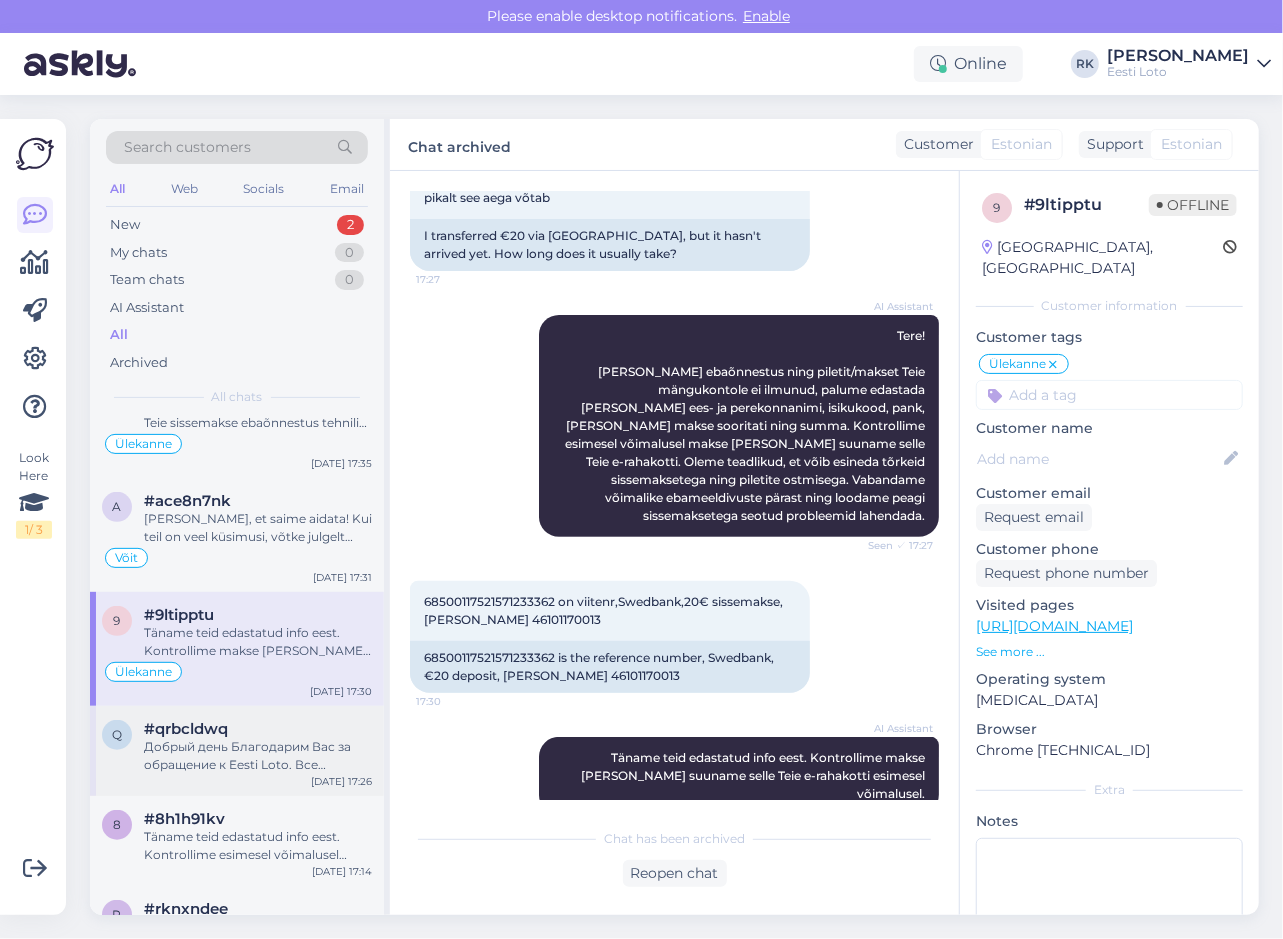 scroll, scrollTop: 800, scrollLeft: 0, axis: vertical 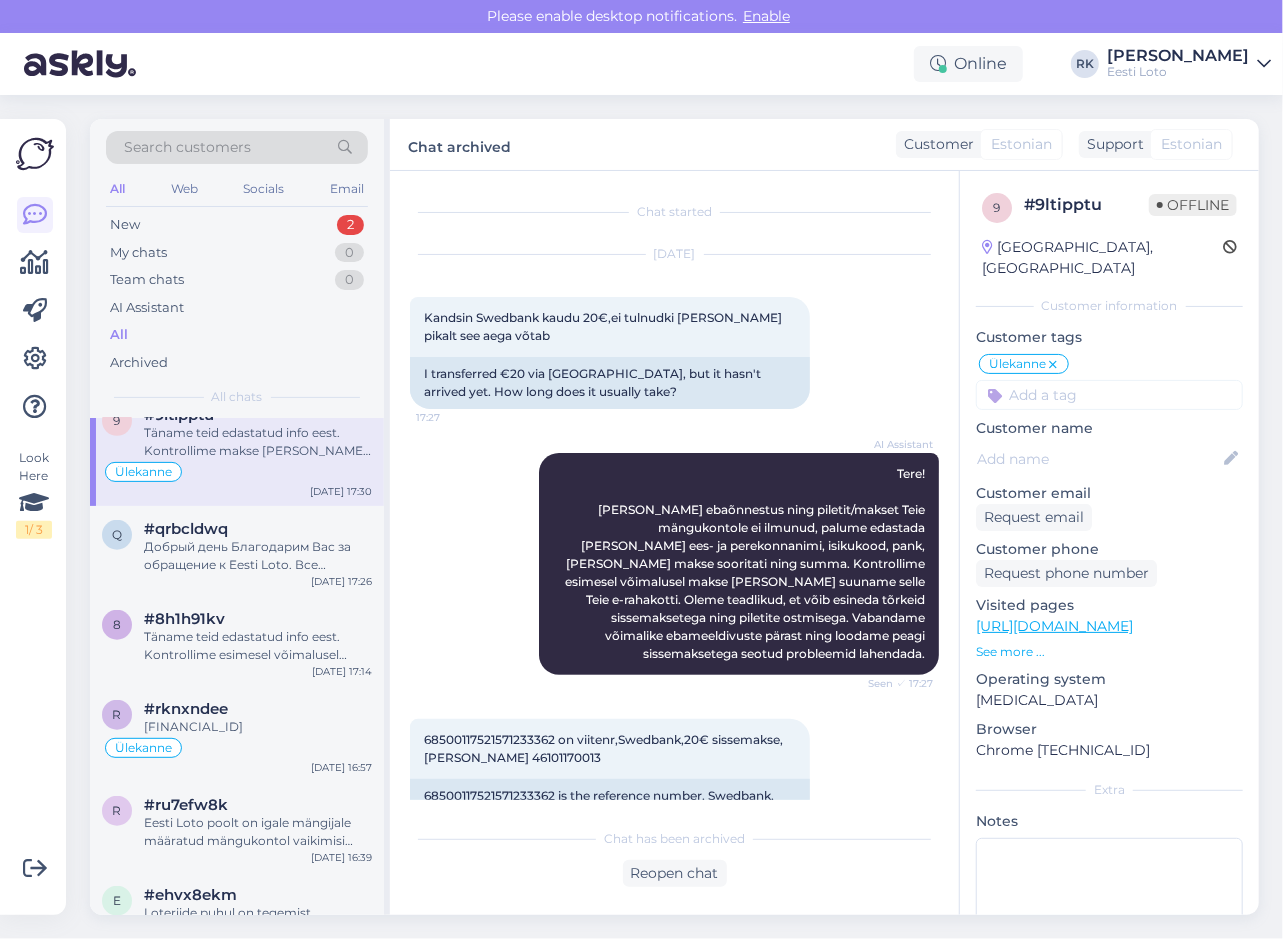 click on "AI Assistant Tere!
Kui makse ebaõnnestus ning piletit/makset Teie mängukontole ei ilmunud, palume edastada meile oma ees- ja perekonnanimi, isikukood, pank, kust makse sooritati ning summa. Kontrollime esimesel võimalusel makse üle ja suuname selle Teie e-rahakotti. Oleme teadlikud, et võib esineda tõrkeid sissemaksetega ning piletite ostmisega. Vabandame võimalike ebameeldivuste pärast ning loodame peagi sissemaksetega seotud probleemid lahendada. Seen ✓ 17:27" at bounding box center [674, 564] 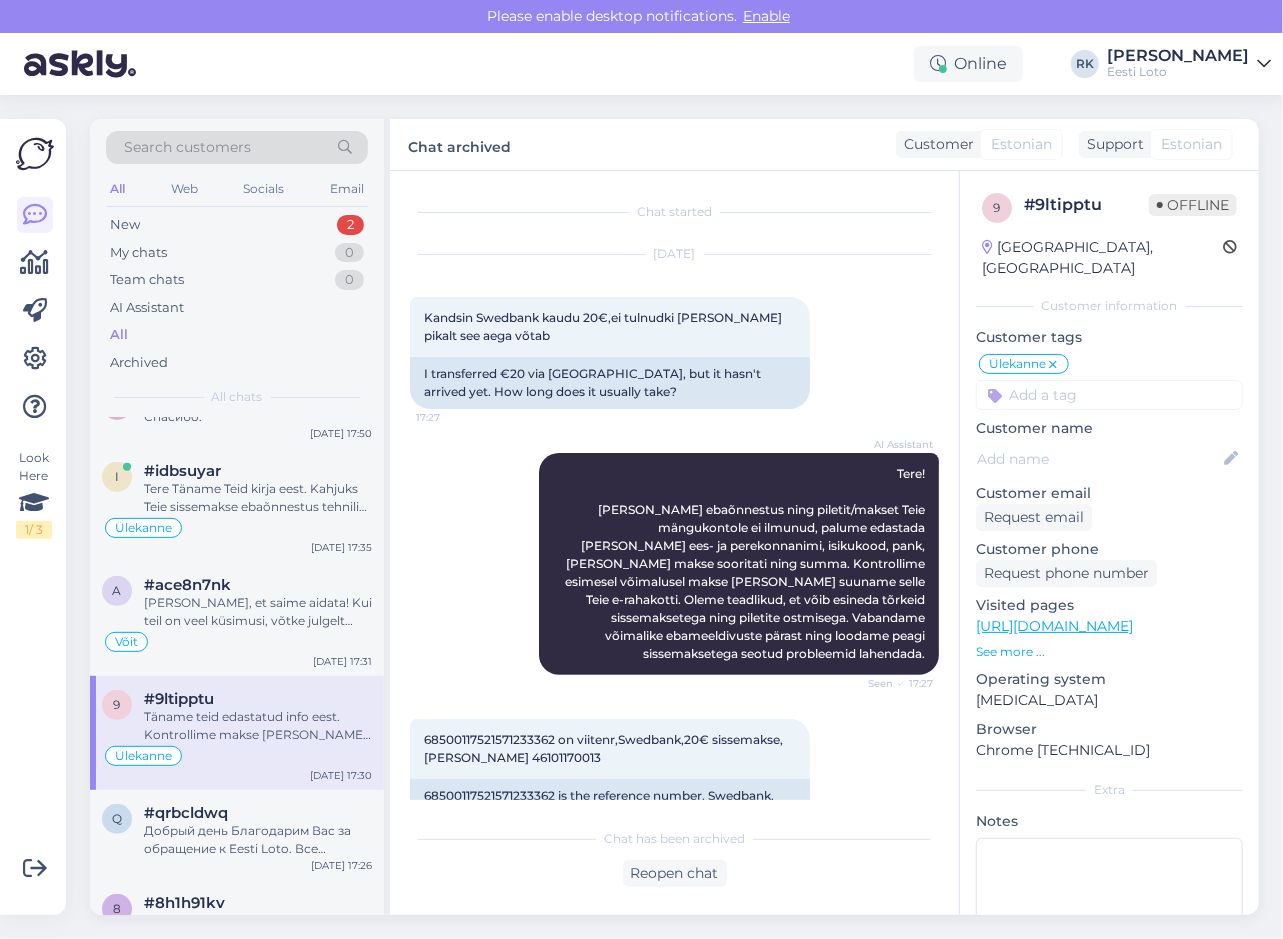 scroll, scrollTop: 500, scrollLeft: 0, axis: vertical 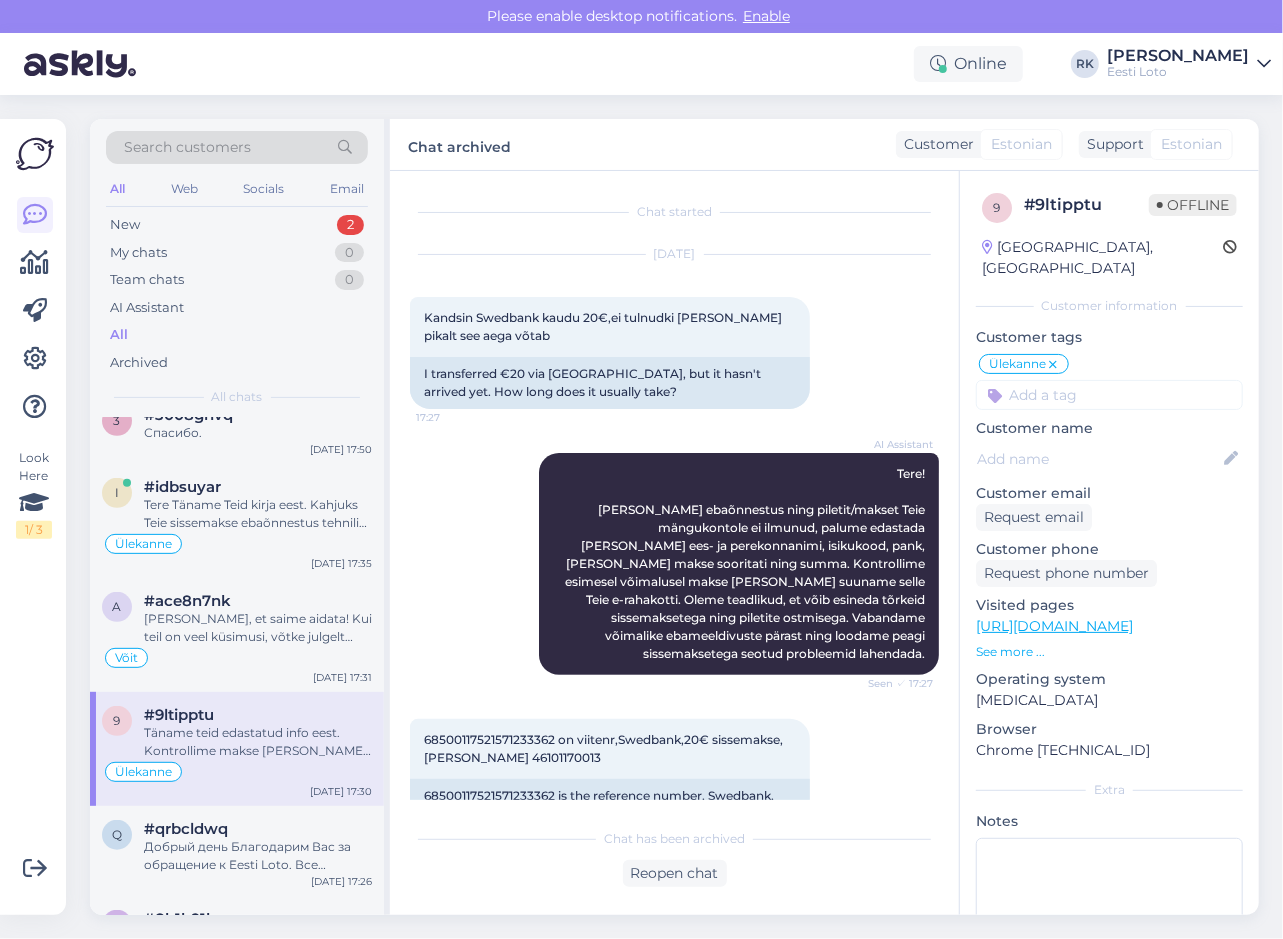click on "AI Assistant Tere!
Kui makse ebaõnnestus ning piletit/makset Teie mängukontole ei ilmunud, palume edastada meile oma ees- ja perekonnanimi, isikukood, pank, kust makse sooritati ning summa. Kontrollime esimesel võimalusel makse üle ja suuname selle Teie e-rahakotti. Oleme teadlikud, et võib esineda tõrkeid sissemaksetega ning piletite ostmisega. Vabandame võimalike ebameeldivuste pärast ning loodame peagi sissemaksetega seotud probleemid lahendada. Seen ✓ 17:27" at bounding box center (674, 564) 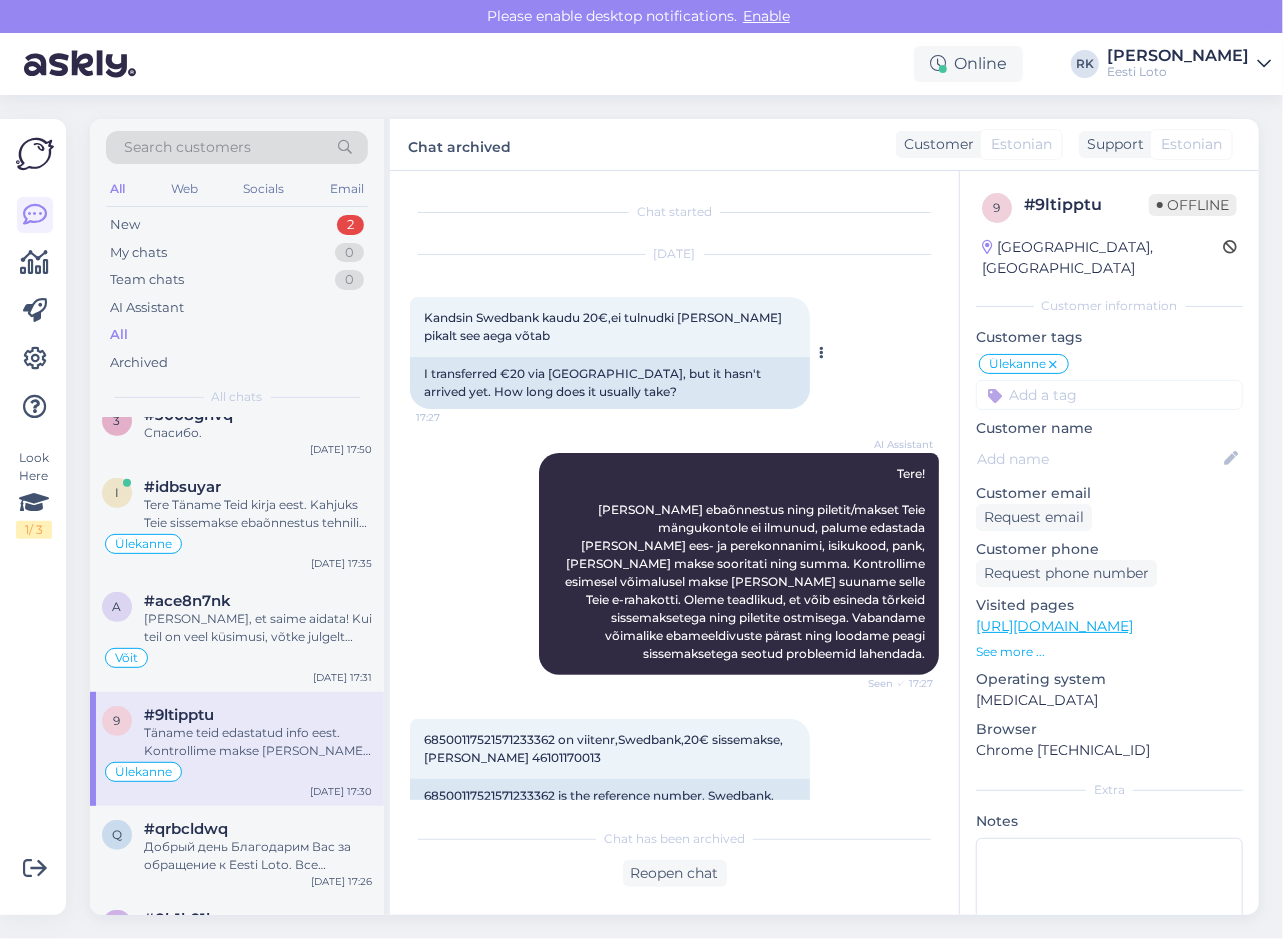 scroll, scrollTop: 0, scrollLeft: 0, axis: both 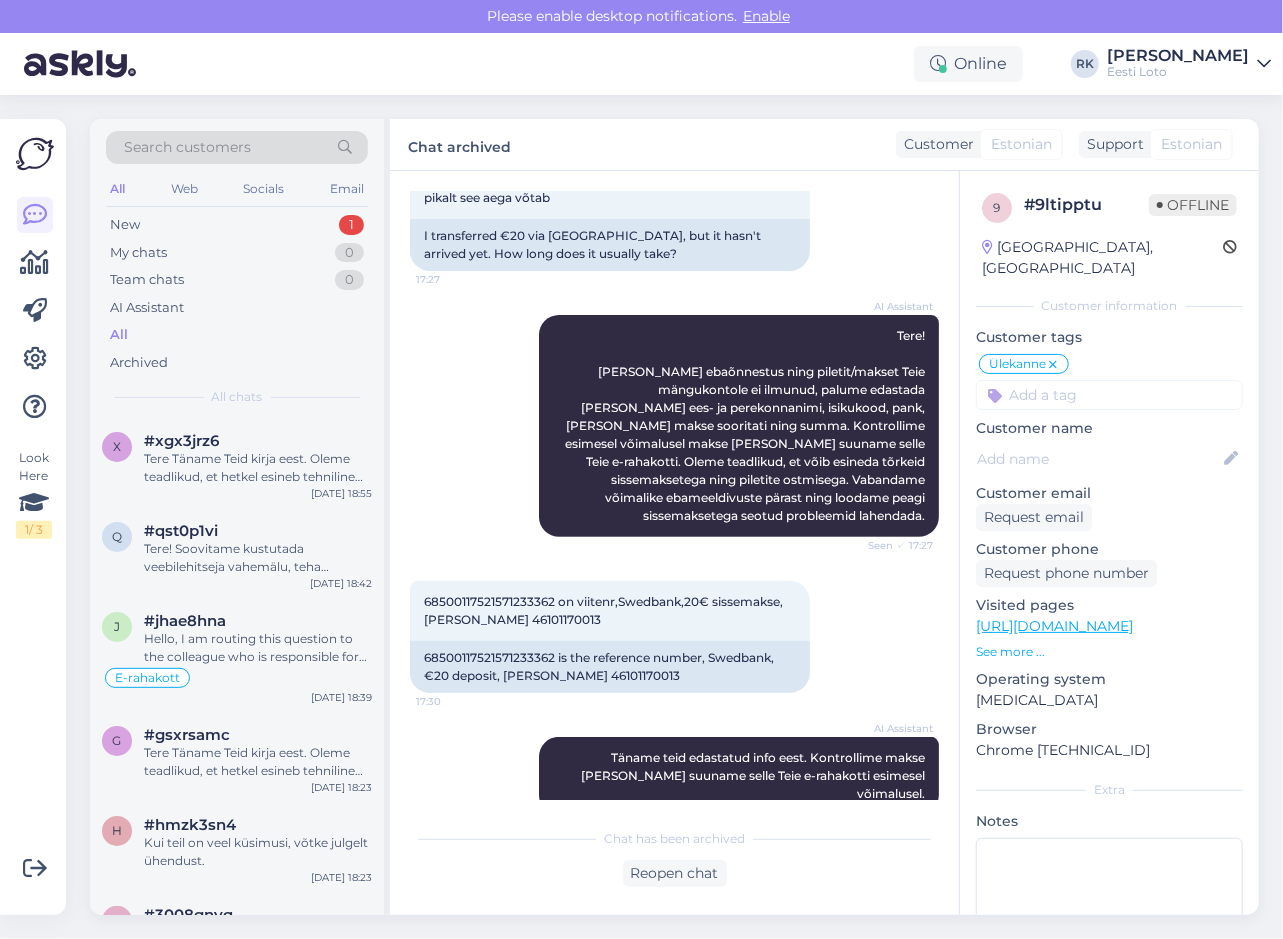 click on "AI Assistant Täname teid edastatud info eest. Kontrollime makse [PERSON_NAME] suuname selle Teie e-rahakotti esimesel võimalusel. 17:30" at bounding box center (674, 776) 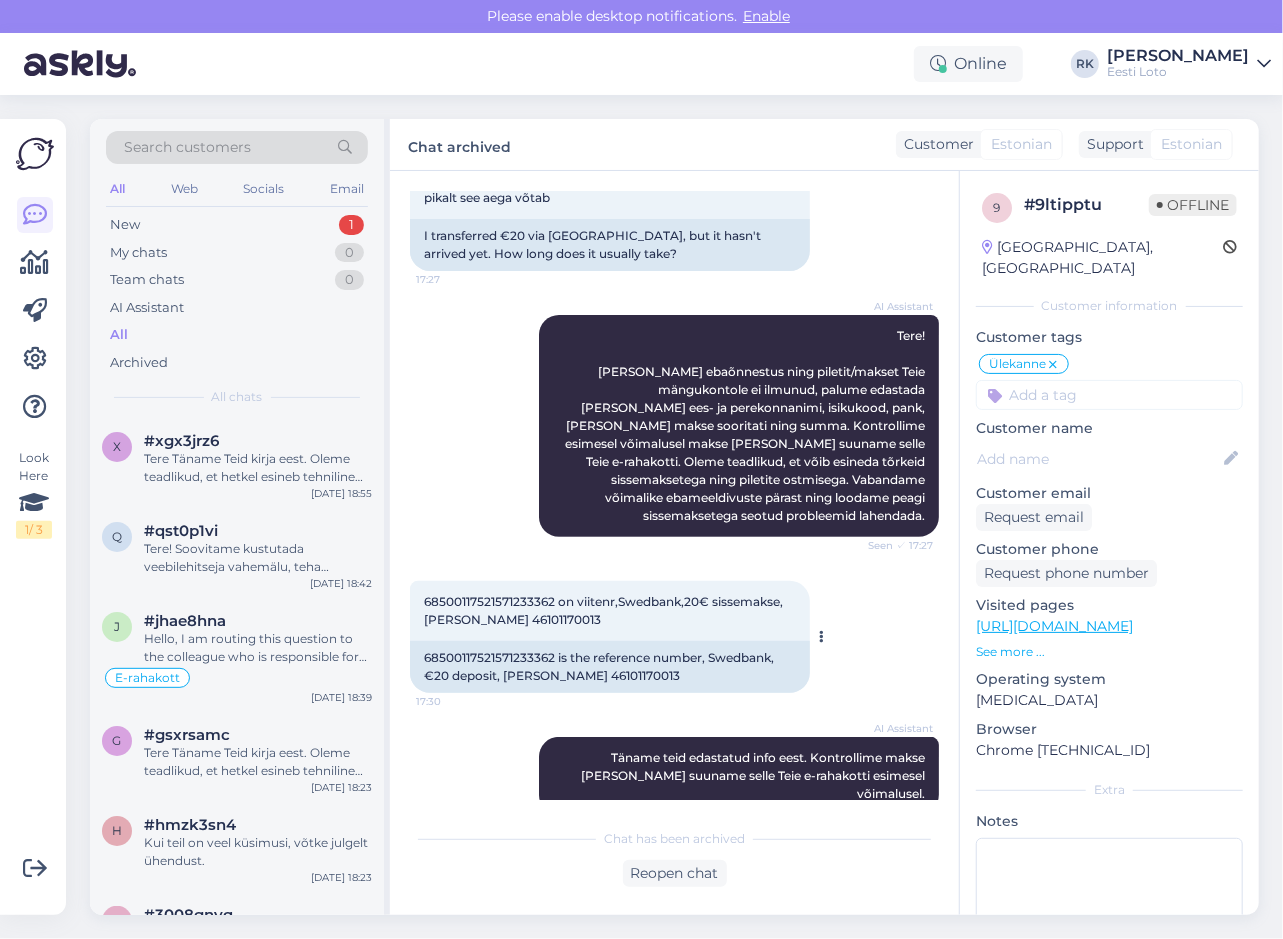 click on "68500117521571233362 is the reference number, Swedbank, €20 deposit, [PERSON_NAME] 46101170013" at bounding box center (610, 667) 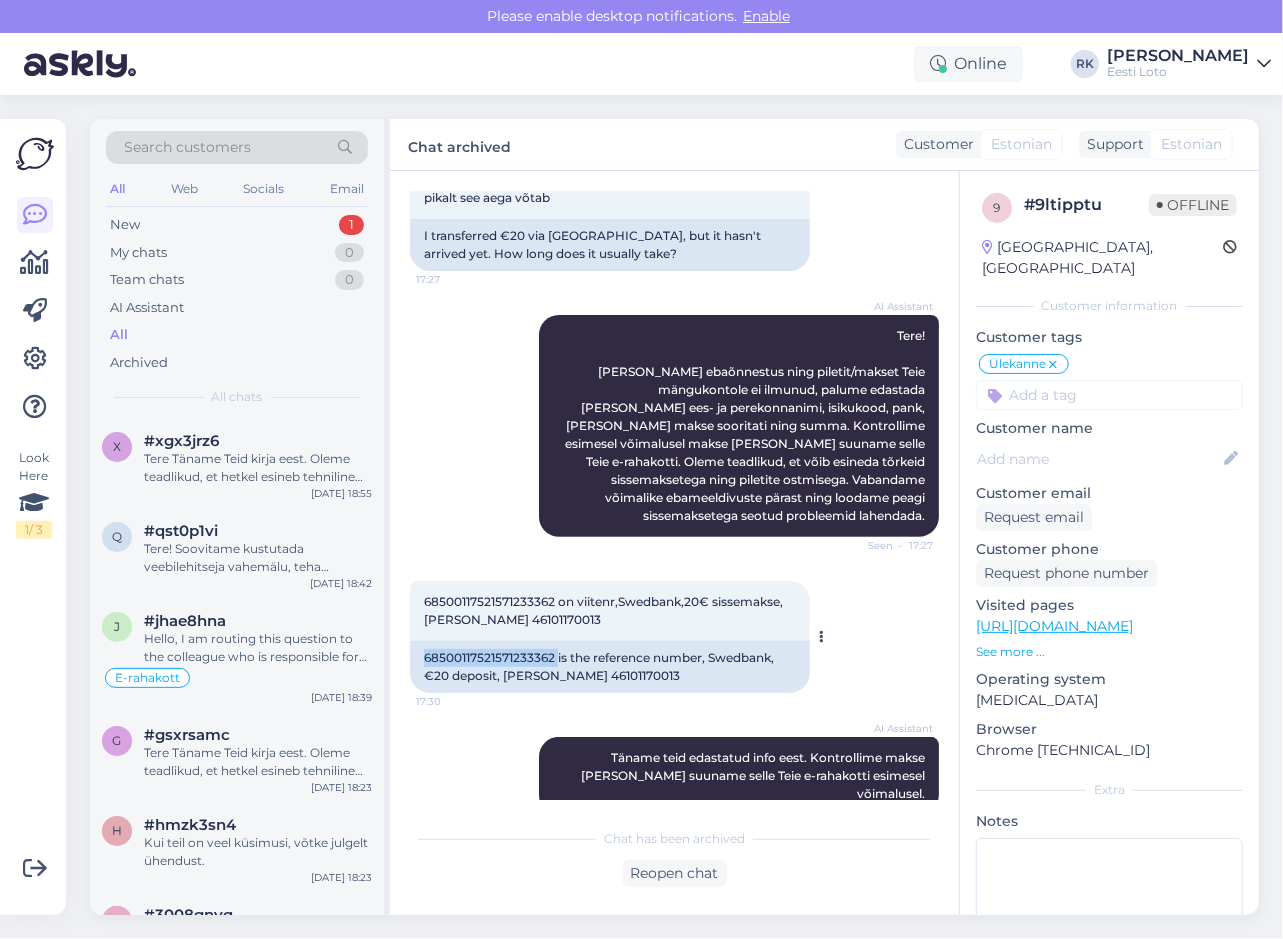 click on "68500117521571233362 is the reference number, Swedbank, €20 deposit, [PERSON_NAME] 46101170013" at bounding box center [610, 667] 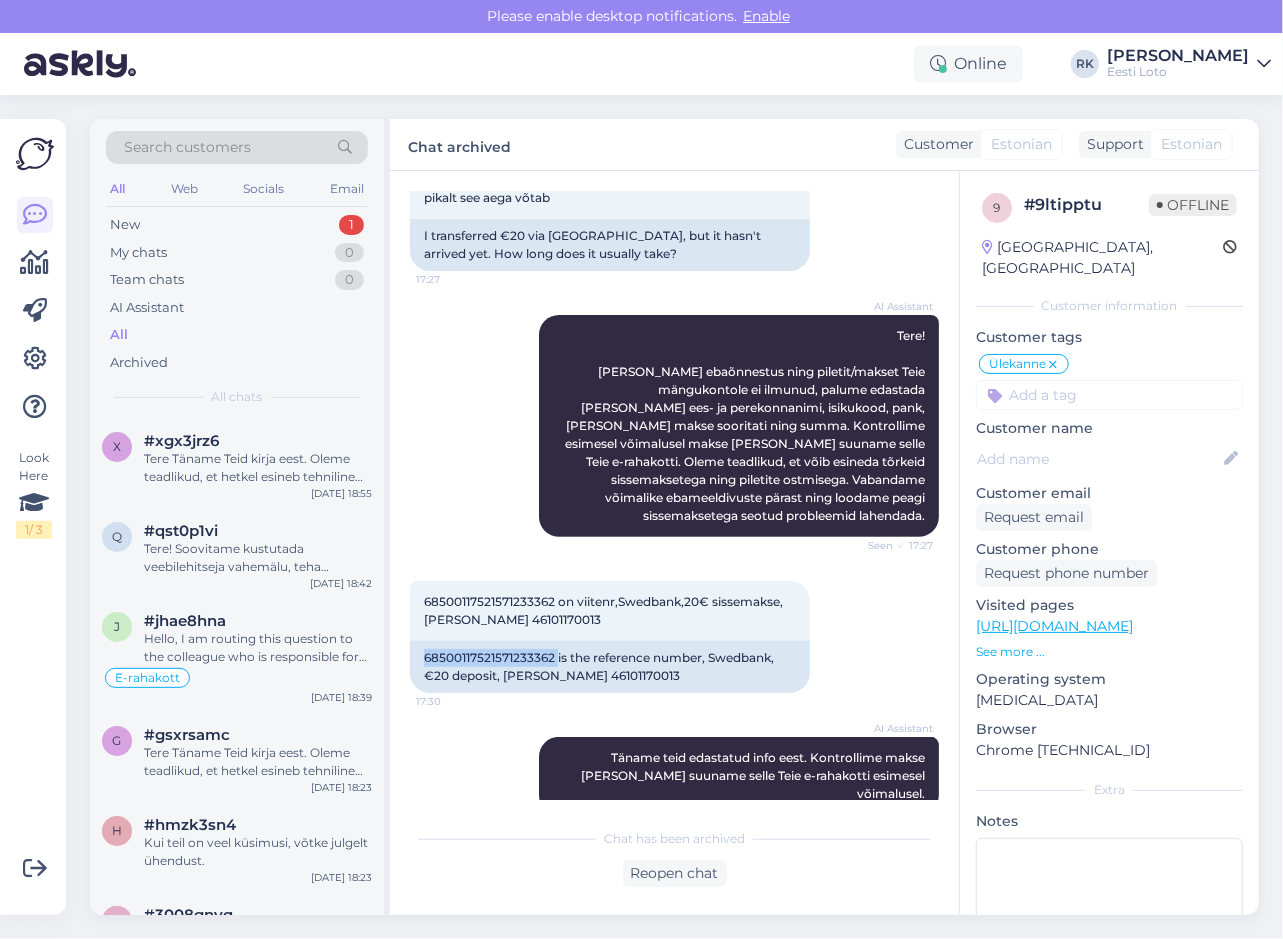 copy on "68500117521571233362" 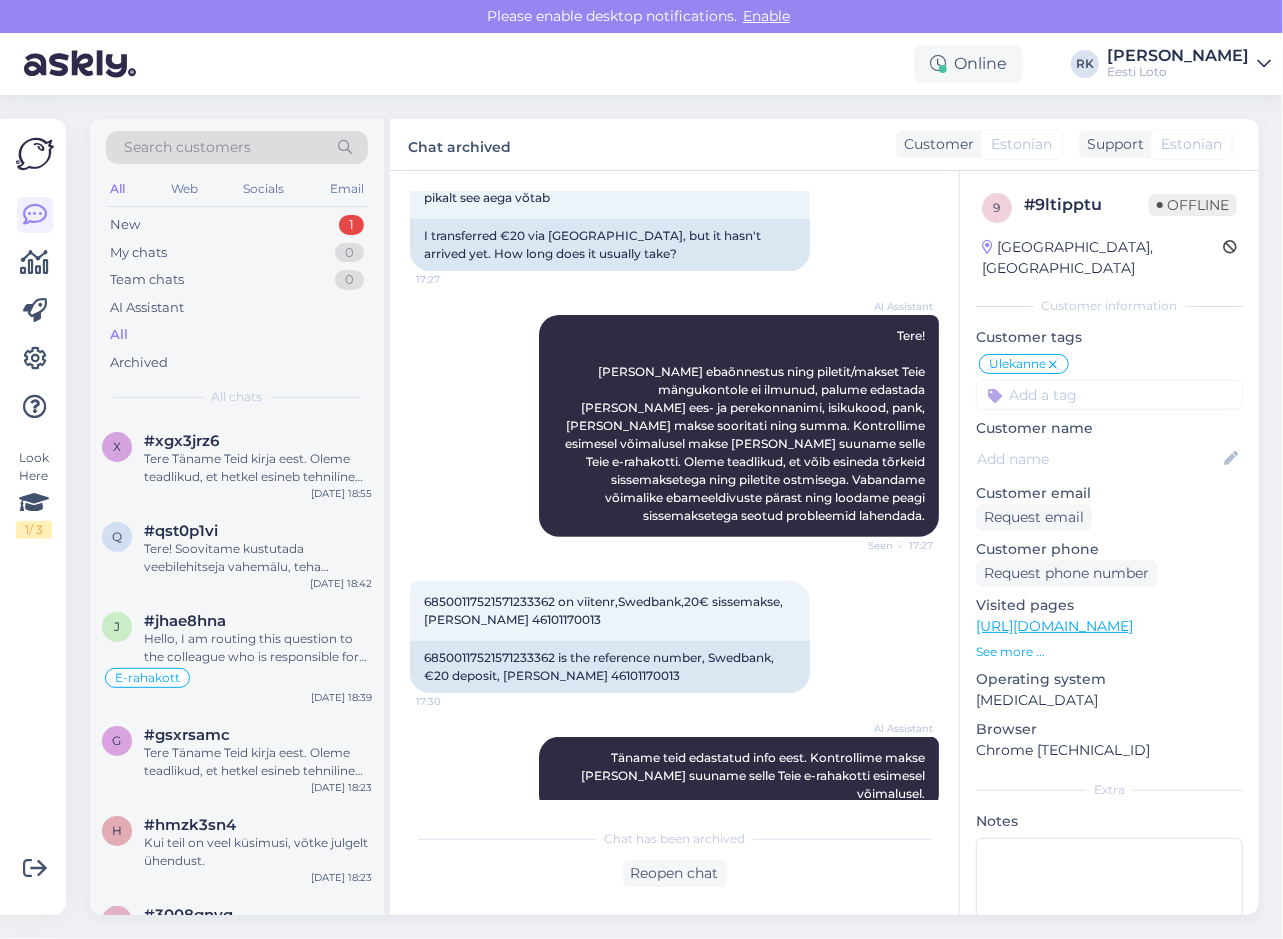 click on "Look Here 1  / 3" at bounding box center [35, 517] 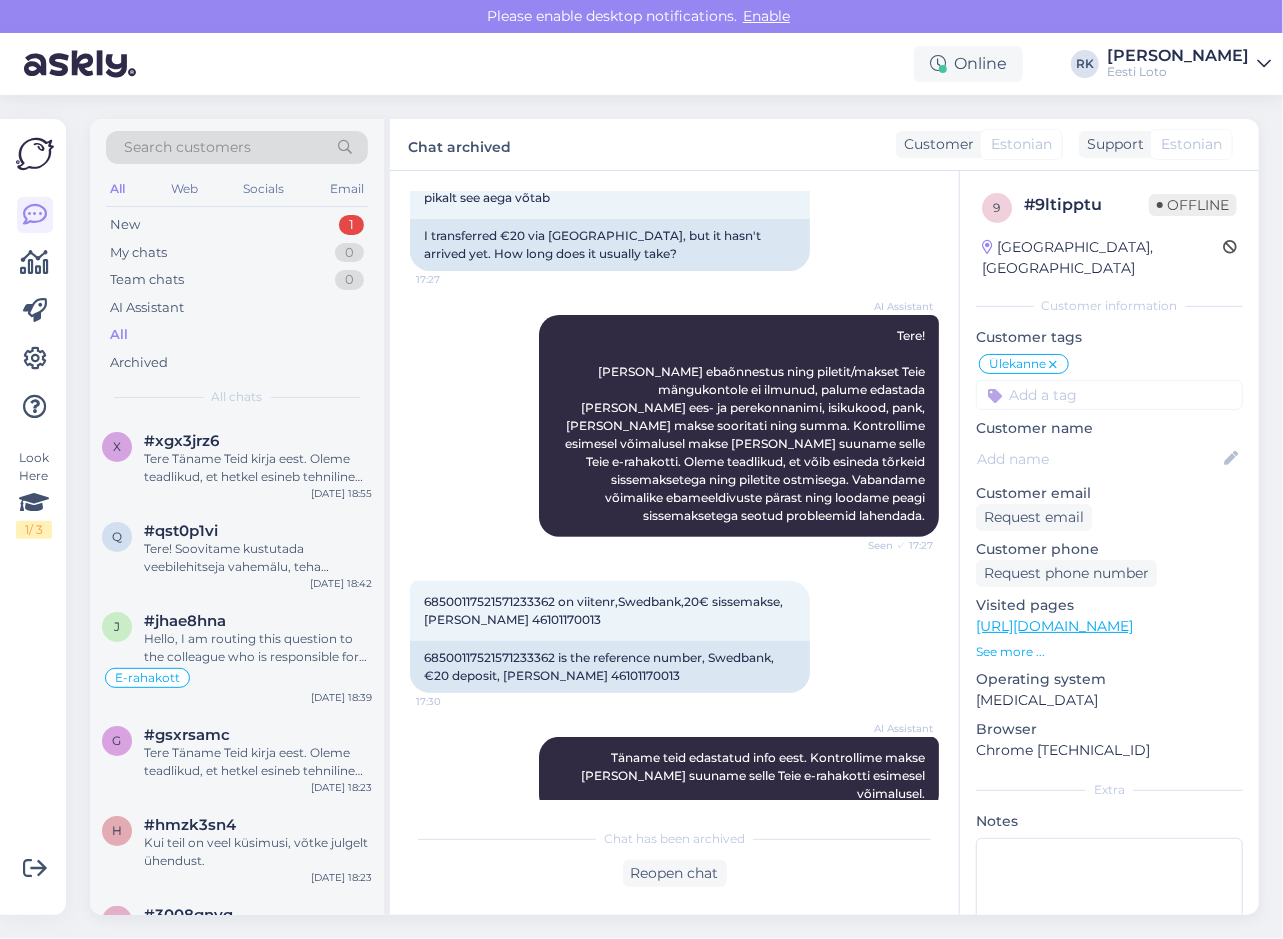 click on "Look Here 1  / 3" at bounding box center [35, 517] 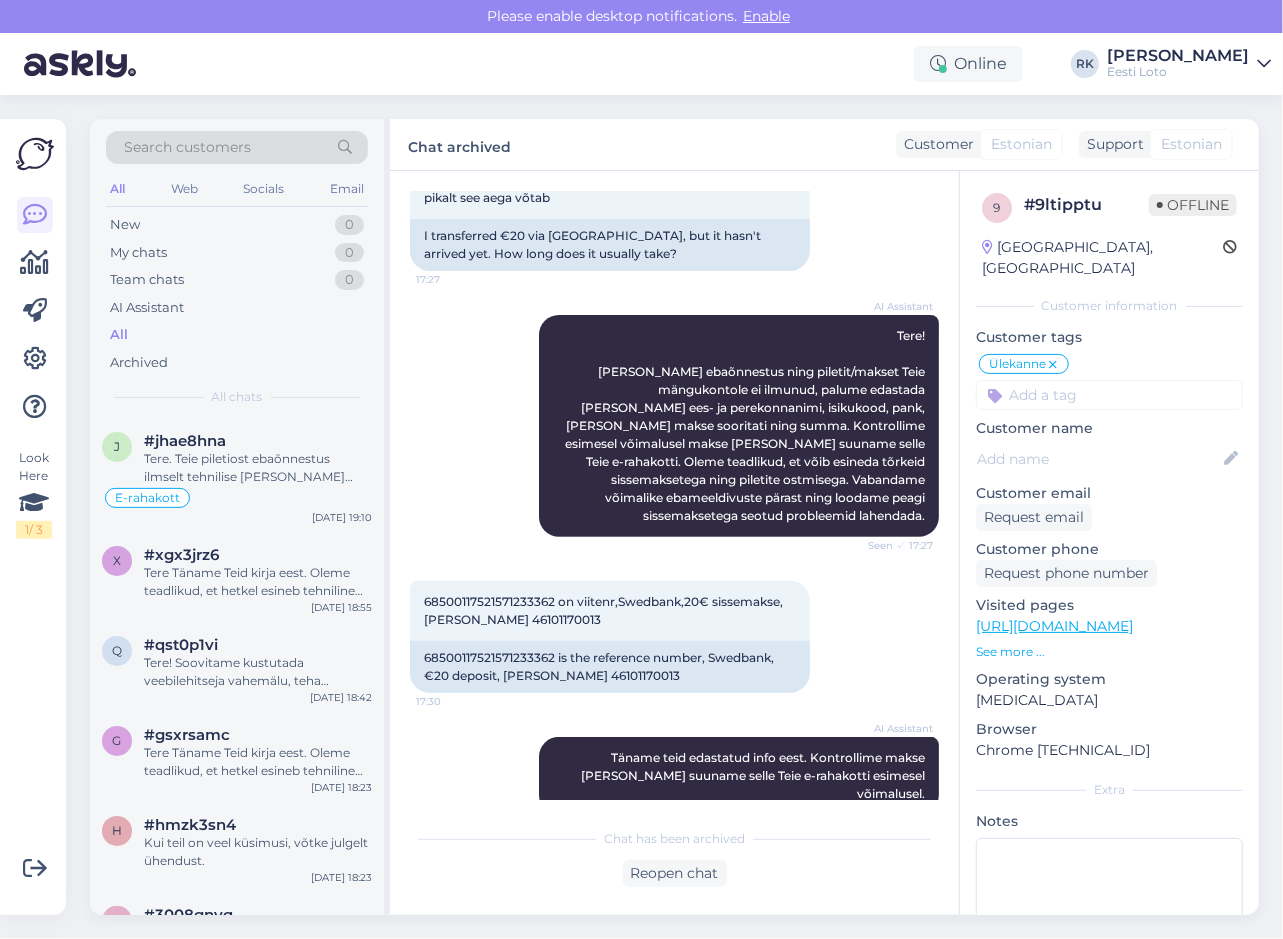 click on "Look Here 1  / 3" at bounding box center [35, 517] 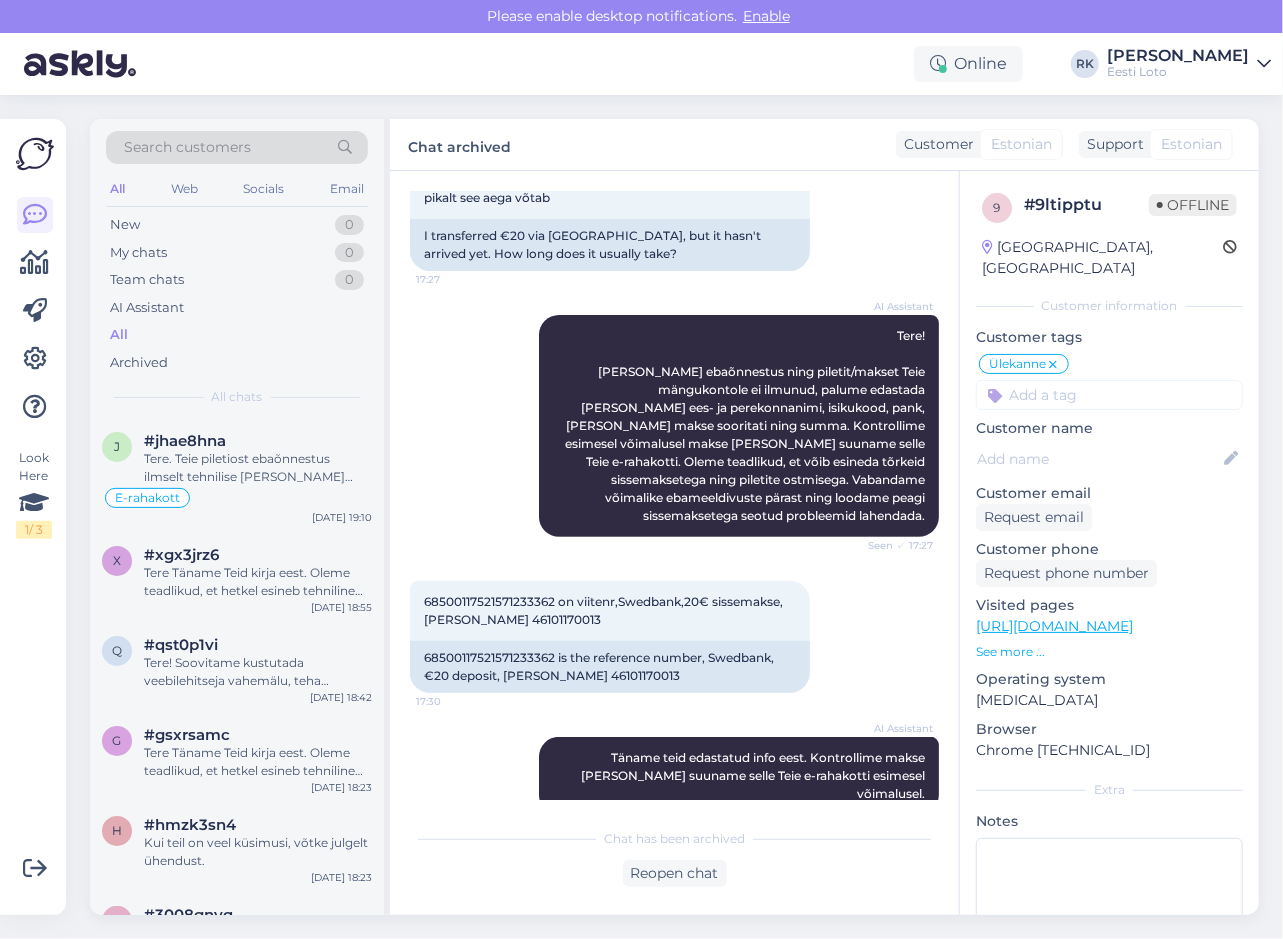click on "Online RK Ragnar Leon Sonny Kaarneem Eesti Loto" at bounding box center (641, 64) 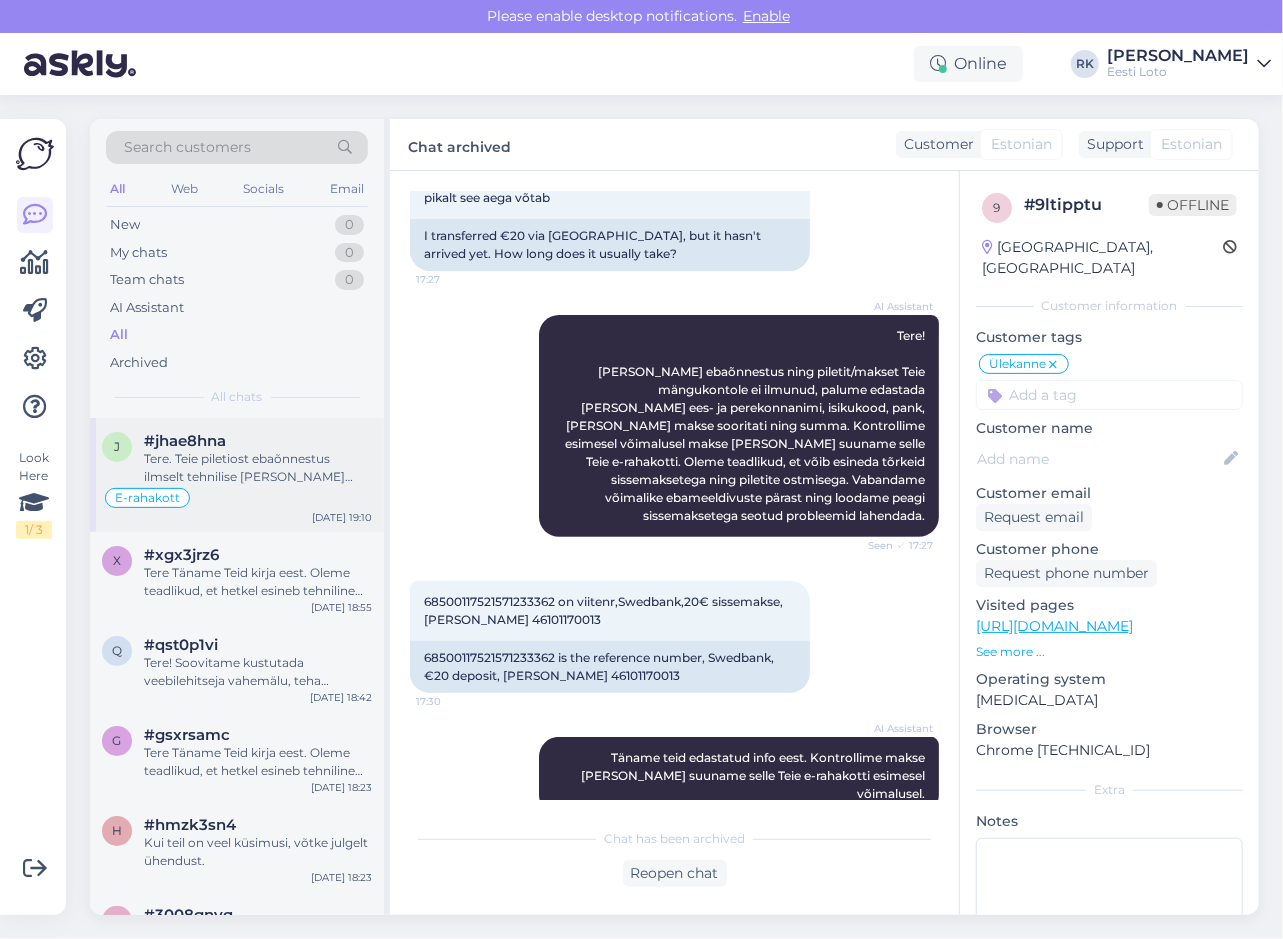 click on "E-rahakott" at bounding box center (237, 498) 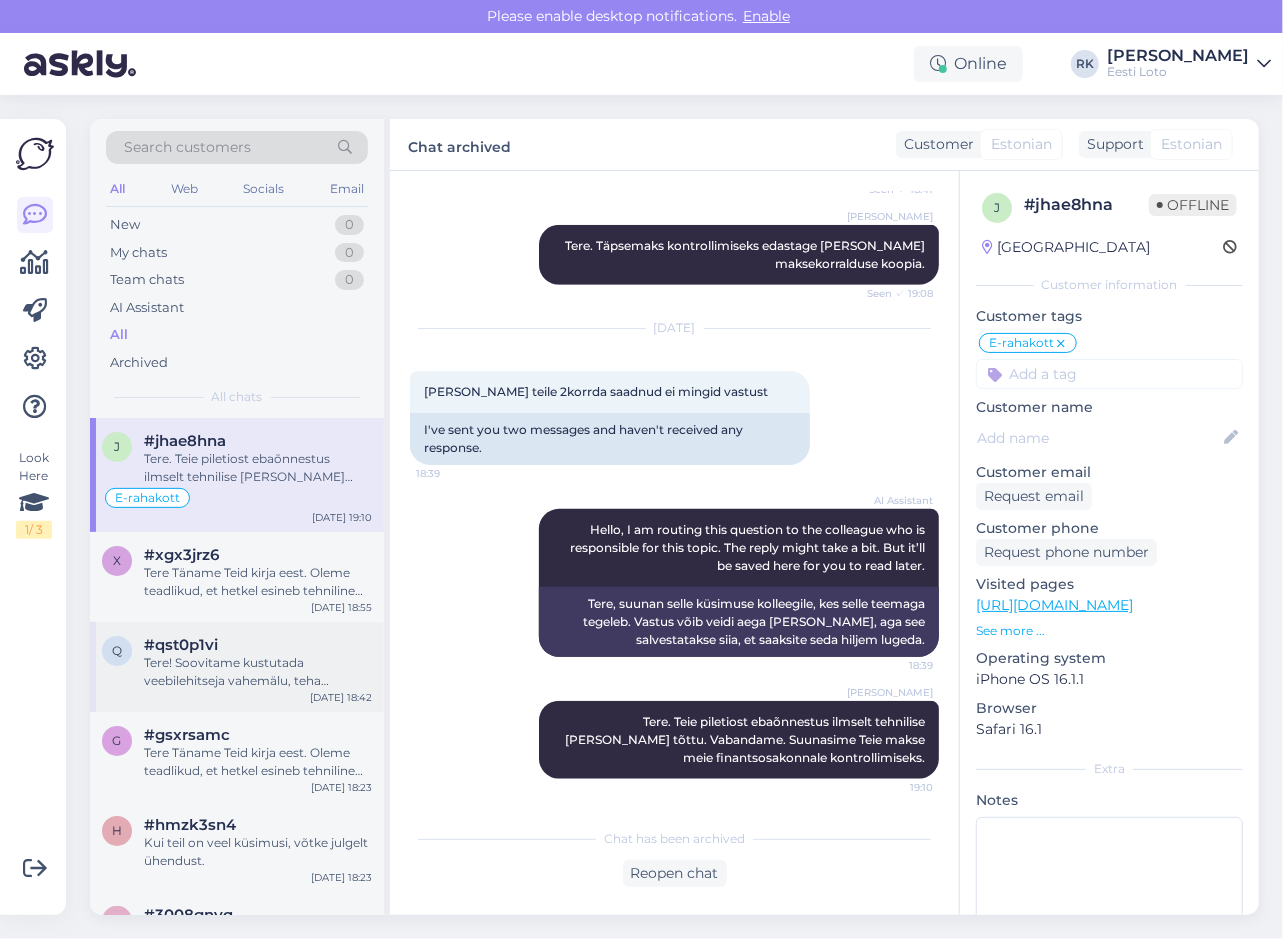 click on "q #qst0p1vi Tere!
Soovitame kustutada veebilehitseja vahemälu, teha seadmele taaskäivituse või kasutada teist veebilehitsejat (näiteks Mozilla Firefox, Internet Explorer, Google Chrome). [DATE] 18:42" at bounding box center [237, 667] 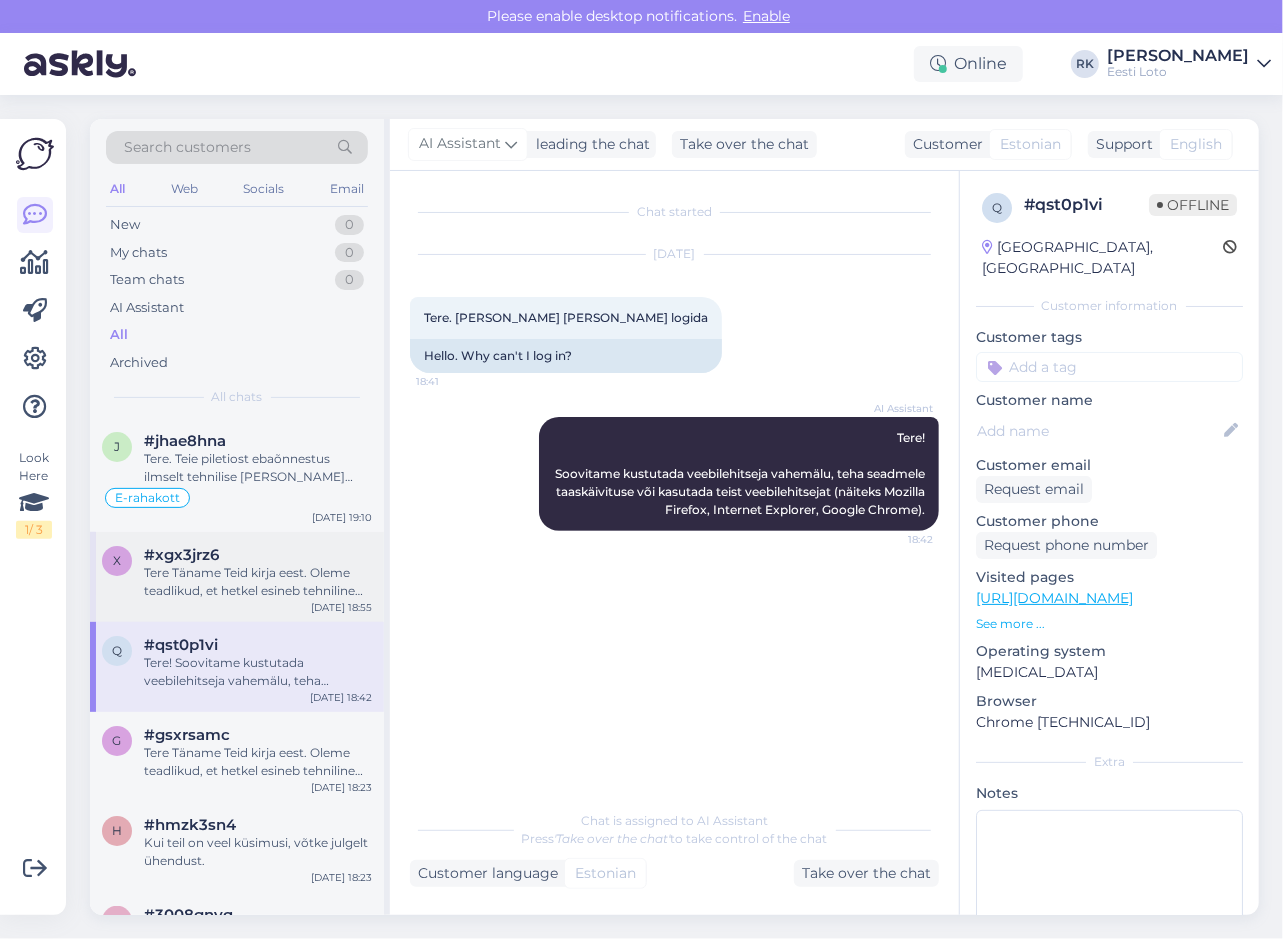 click on "Tere
Täname Teid kirja eest.
Oleme teadlikud, et hetkel esineb tehniline probleem püsitellimustega, täpsemalt ei õnnestu tasumine maksekaardilt. Meie arendustiim tegeleb probleemi lahendamisega aktiivselt.
Seniks soovitame katkestatud püsitellimuse asemel luua uus tellimus, kuna peatatud tellimust ei ole hetkel võimalik uuesti aktiveerida. Uue tellimuse makseviis peab olema seadistatud e-rahakoti [PERSON_NAME] (e-rahakotis peab olema tagatud piletite ostuks vajaminev summa), et vältida makse ebaõnnestumist.
Vabandame võimalike ebamugavuste pärast." at bounding box center (258, 582) 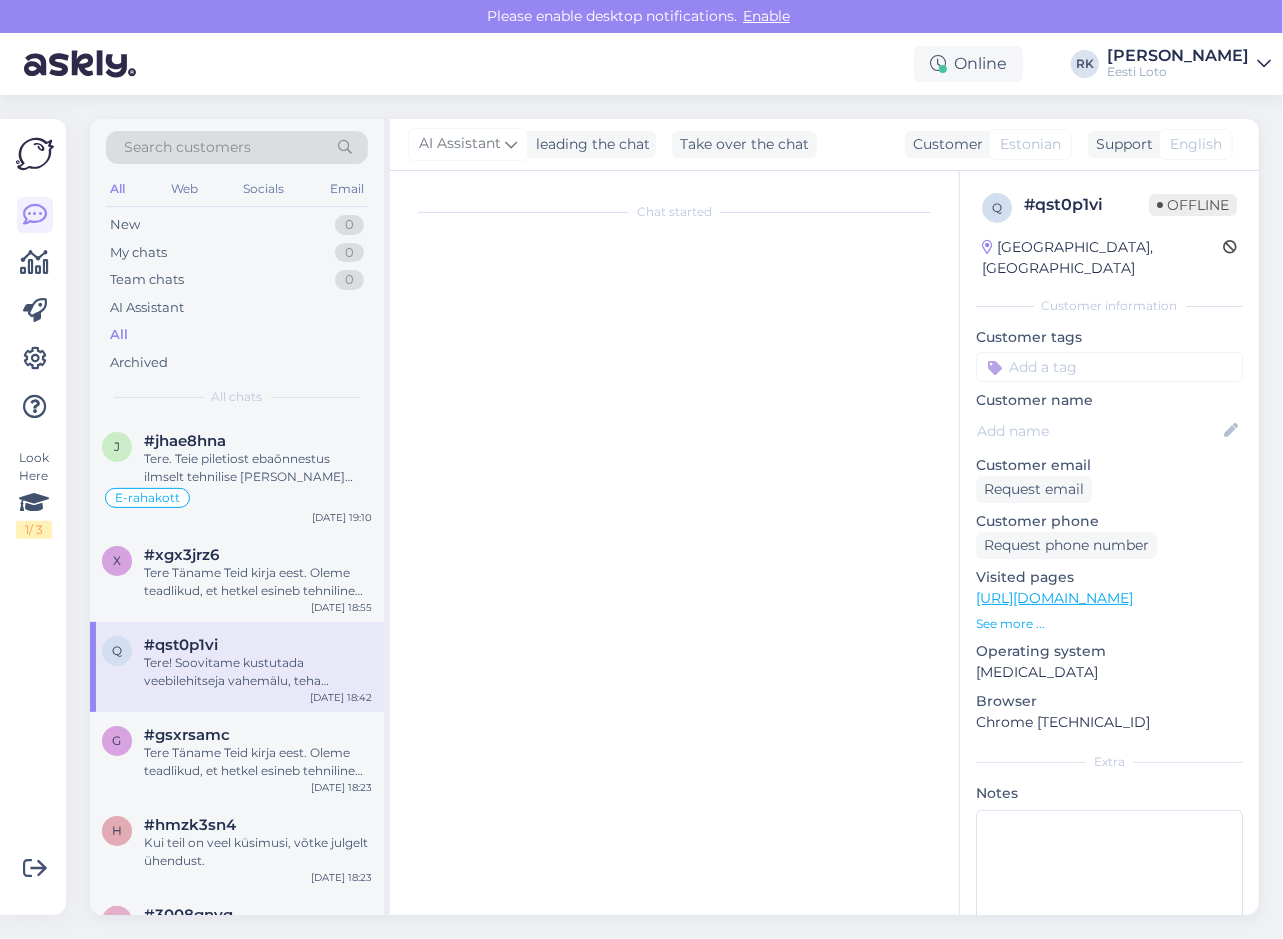 scroll, scrollTop: 590, scrollLeft: 0, axis: vertical 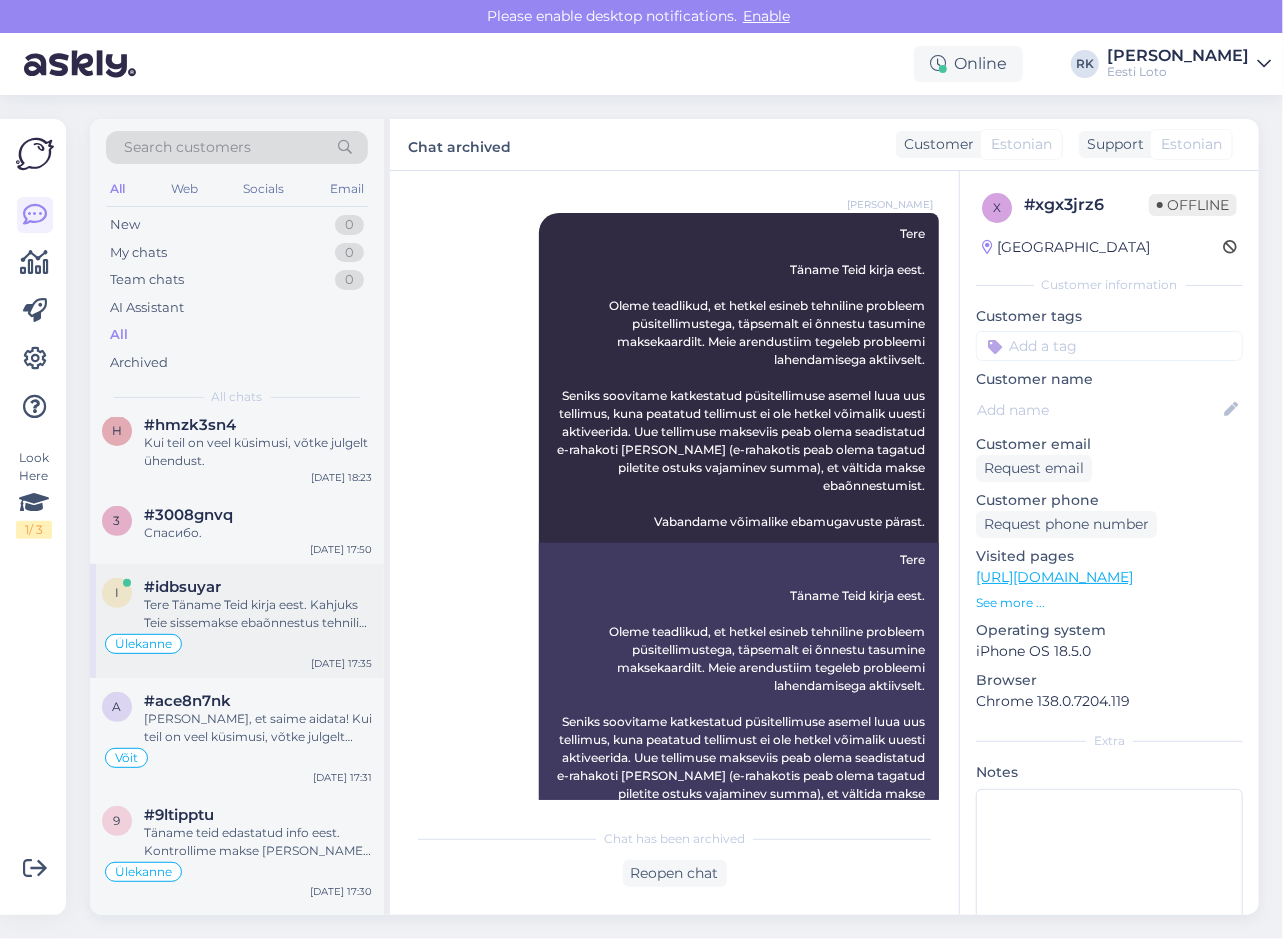 click on "Ülekanne" at bounding box center [237, 644] 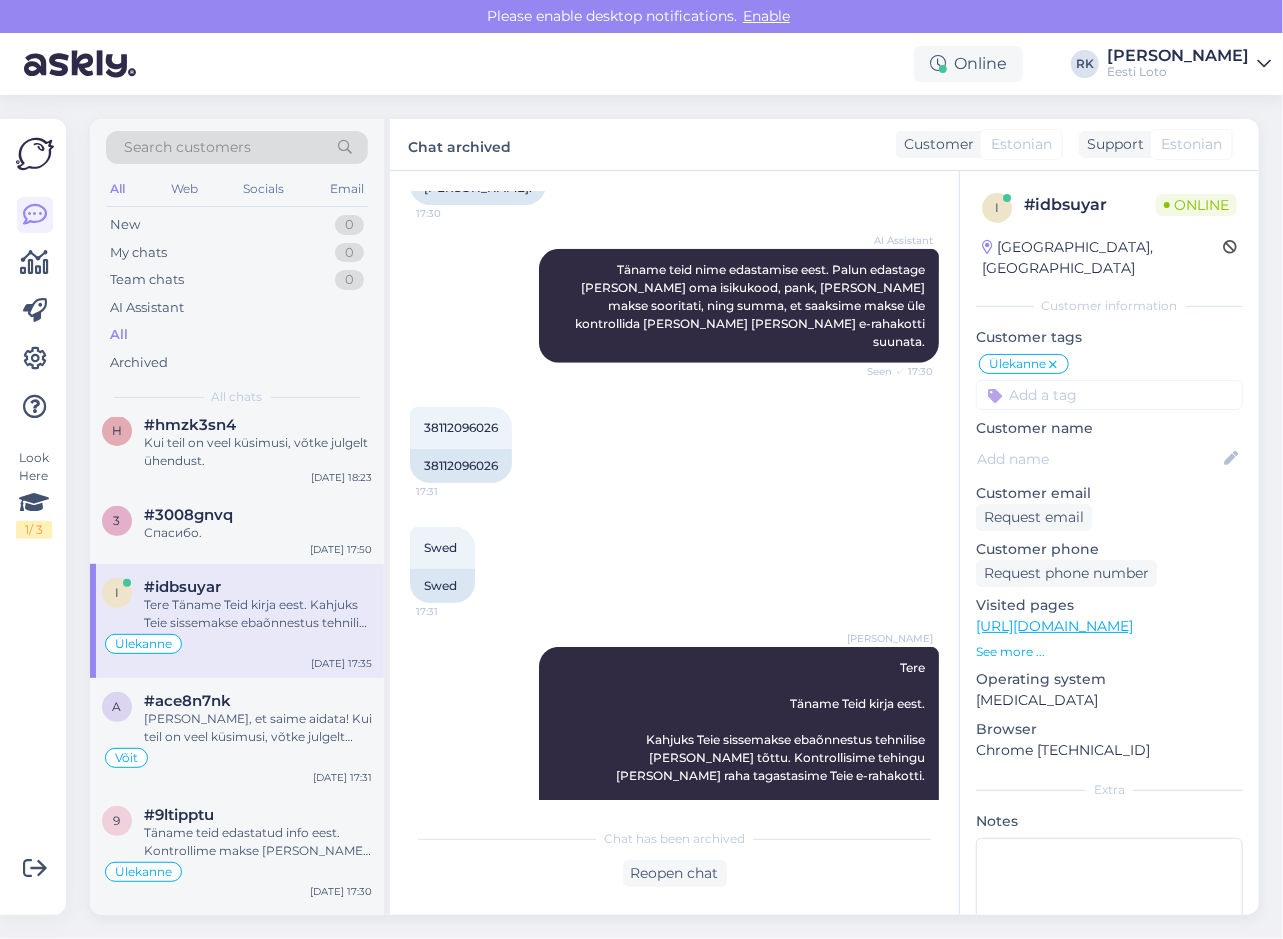 click on "Tatjana Allikas Tere
Täname Teid kirja eest.
Kahjuks Teie sissemakse ebaõnnestus tehnilise tõrke tõttu. Kontrollisime tehingu üle ja raha tagastasime Teie e-rahakotti.
Palume vabandust tekkinud tõrke pärast. Seen ✓ 17:35" at bounding box center (674, 740) 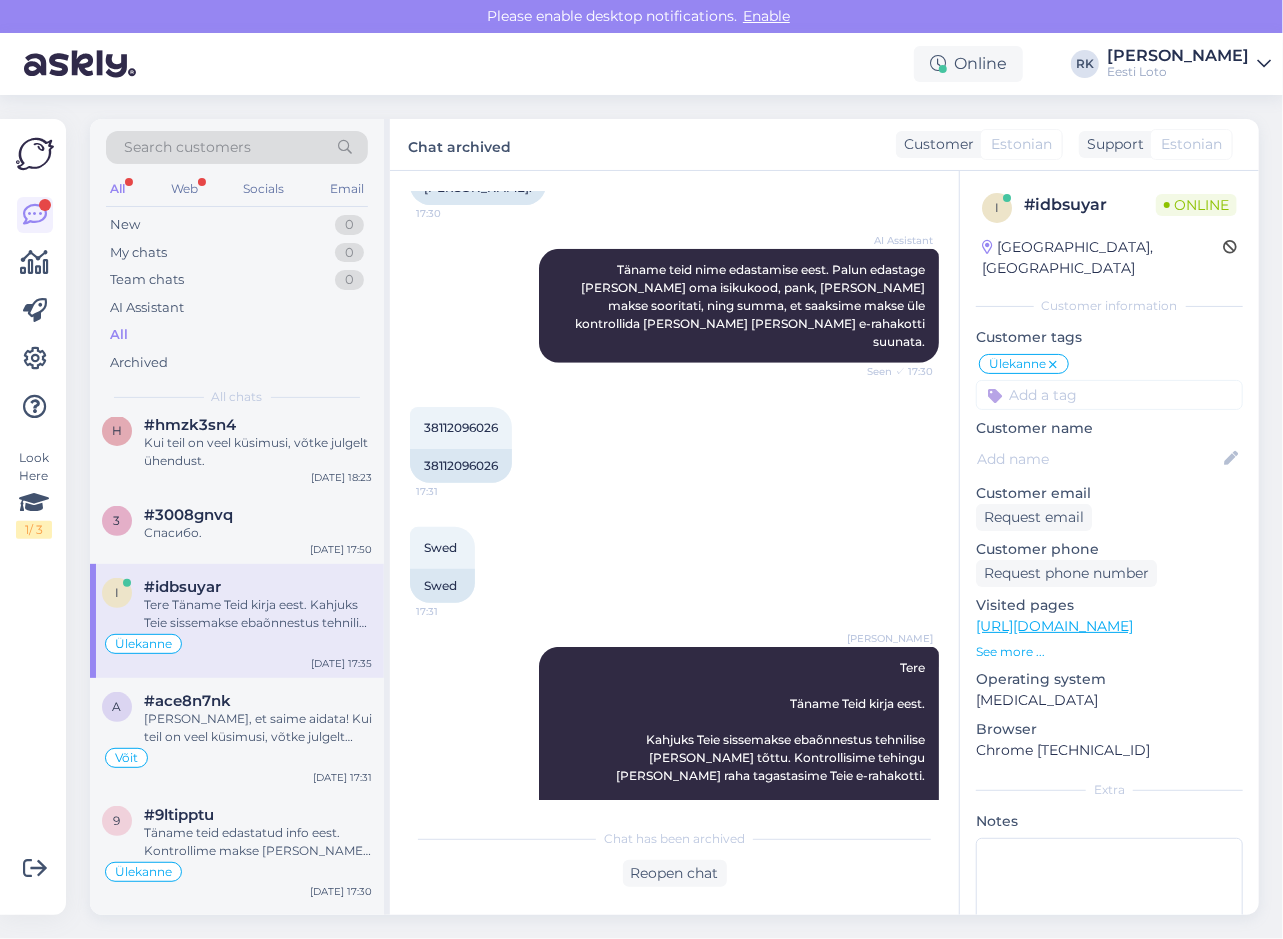 click on "Search customers All Web Socials  Email New 0 My chats 0 Team chats 0 AI Assistant All Archived All chats j #jhae8hna Tere. Teie piletiost ebaõnnestus ilmselt tehnilise tõrke tõttu. Vabandame. Suunasime Teie makse meie finantsosakonnale kontrollimiseks. E-rahakott  Jul 10 19:10  x #xgx3jrz6 Tere
Täname Teid kirja eest.
Oleme teadlikud, et hetkel esineb tehniline probleem püsitellimustega, täpsemalt ei õnnestu tasumine maksekaardilt. Meie arendustiim tegeleb probleemi lahendamisega aktiivselt.
Seniks soovitame katkestatud püsitellimuse asemel luua uus tellimus, kuna peatatud tellimust ei ole hetkel võimalik uuesti aktiveerida. Uue tellimuse makseviis peab olema seadistatud e-rahakoti peale (e-rahakotis peab olema tagatud piletite ostuks vajaminev summa), et vältida makse ebaõnnestumist.
Vabandame võimalike ebamugavuste pärast. Jul 10 18:55  q #qst0p1vi Jul 10 18:42  g #gsxrsamc Jul 10 18:23  h #hmzk3sn4 Kui teil on veel küsimusi, võtke julgelt ühendust. Jul 10 18:23  3 #3008gnvq" at bounding box center (680, 517) 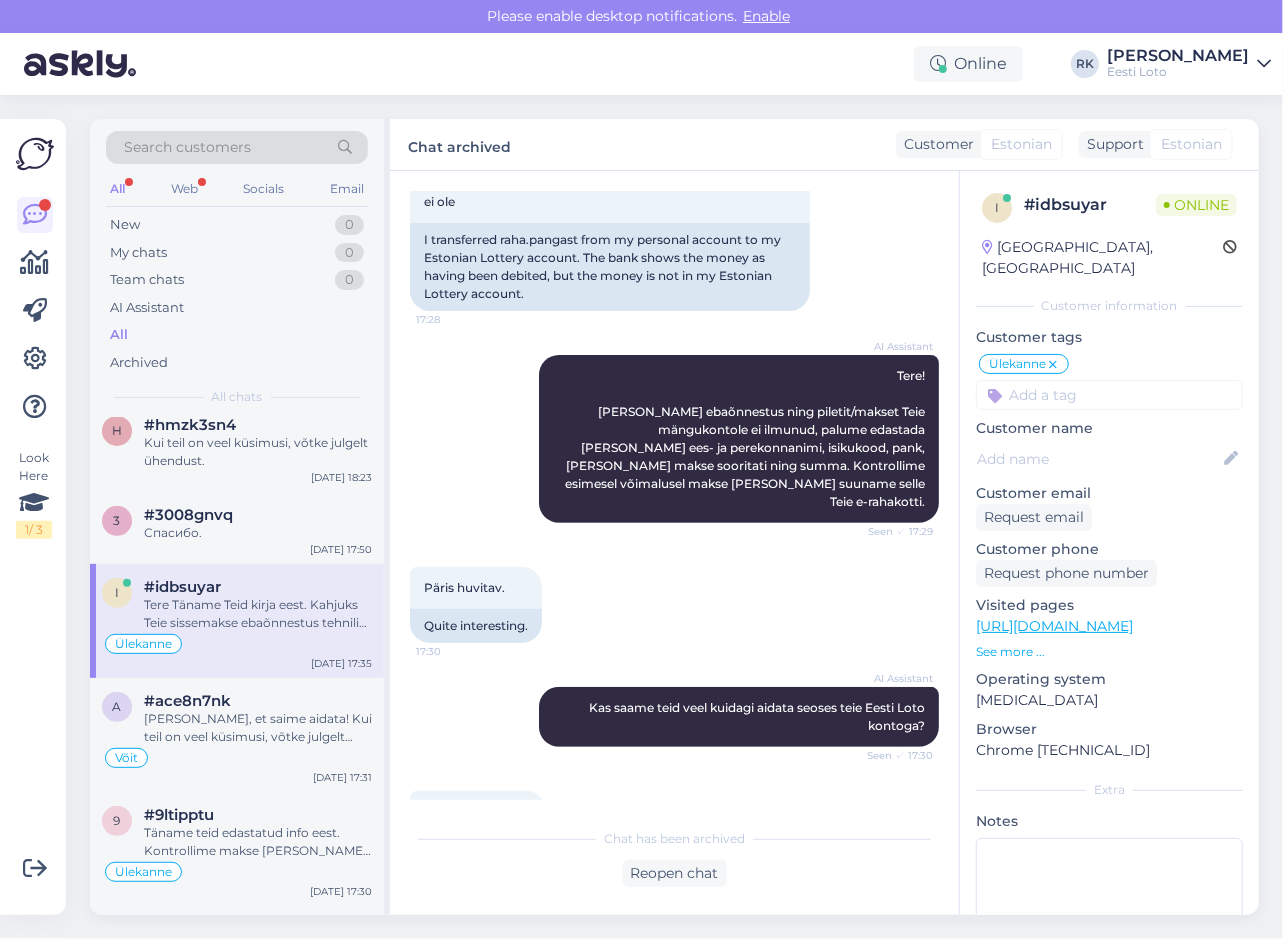 scroll, scrollTop: 814, scrollLeft: 0, axis: vertical 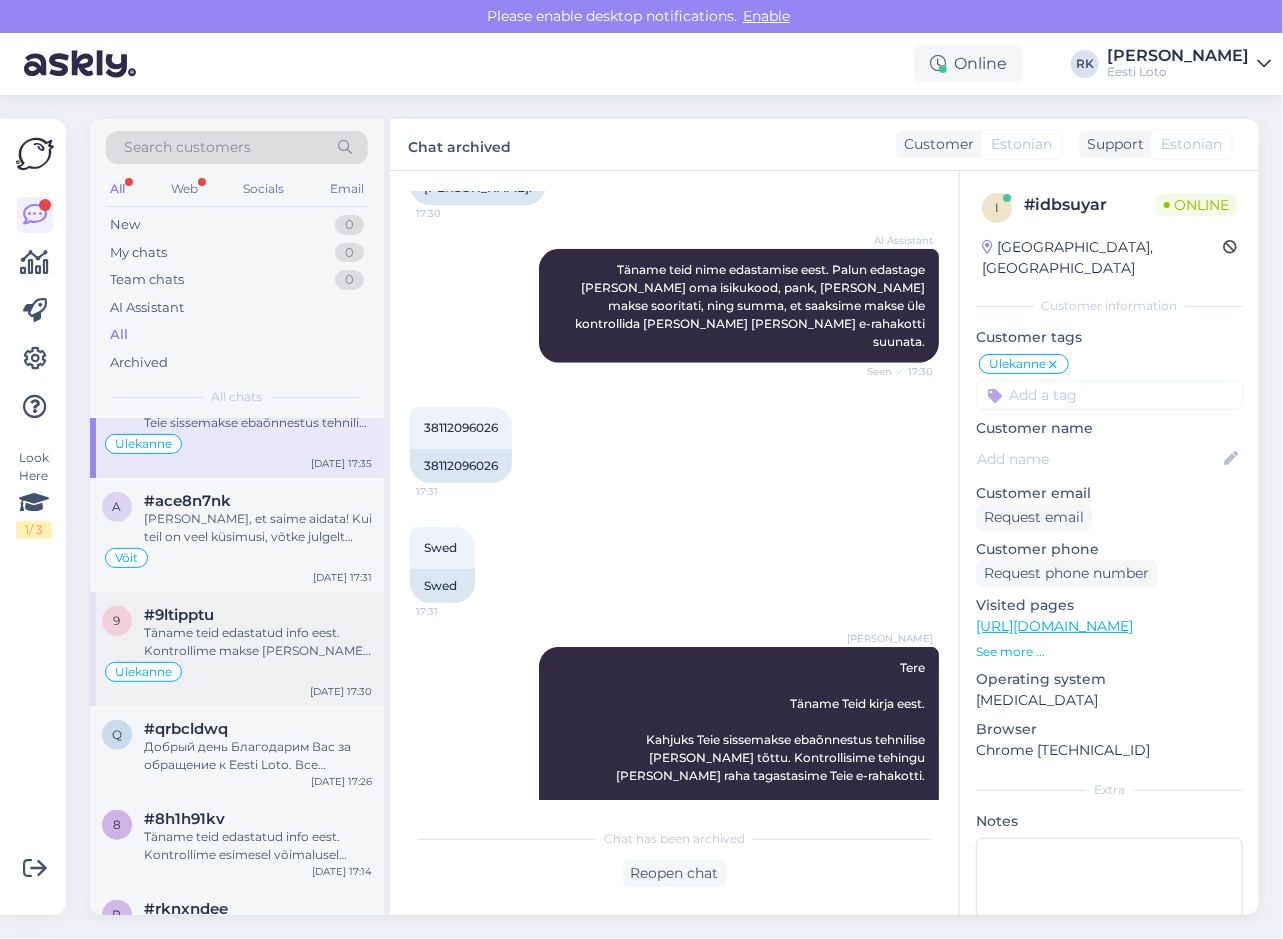 click on "Ülekanne" at bounding box center [237, 672] 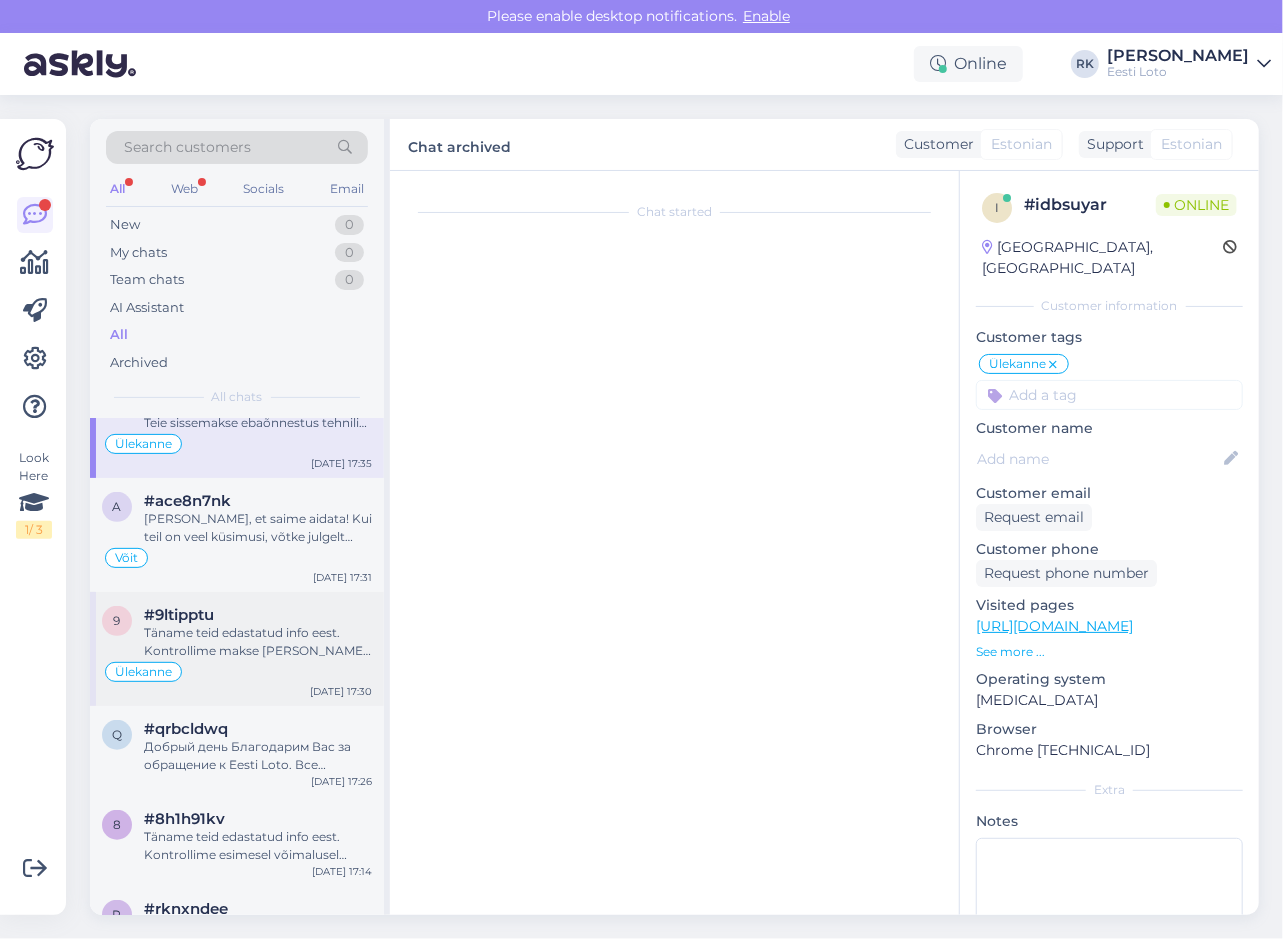 scroll, scrollTop: 138, scrollLeft: 0, axis: vertical 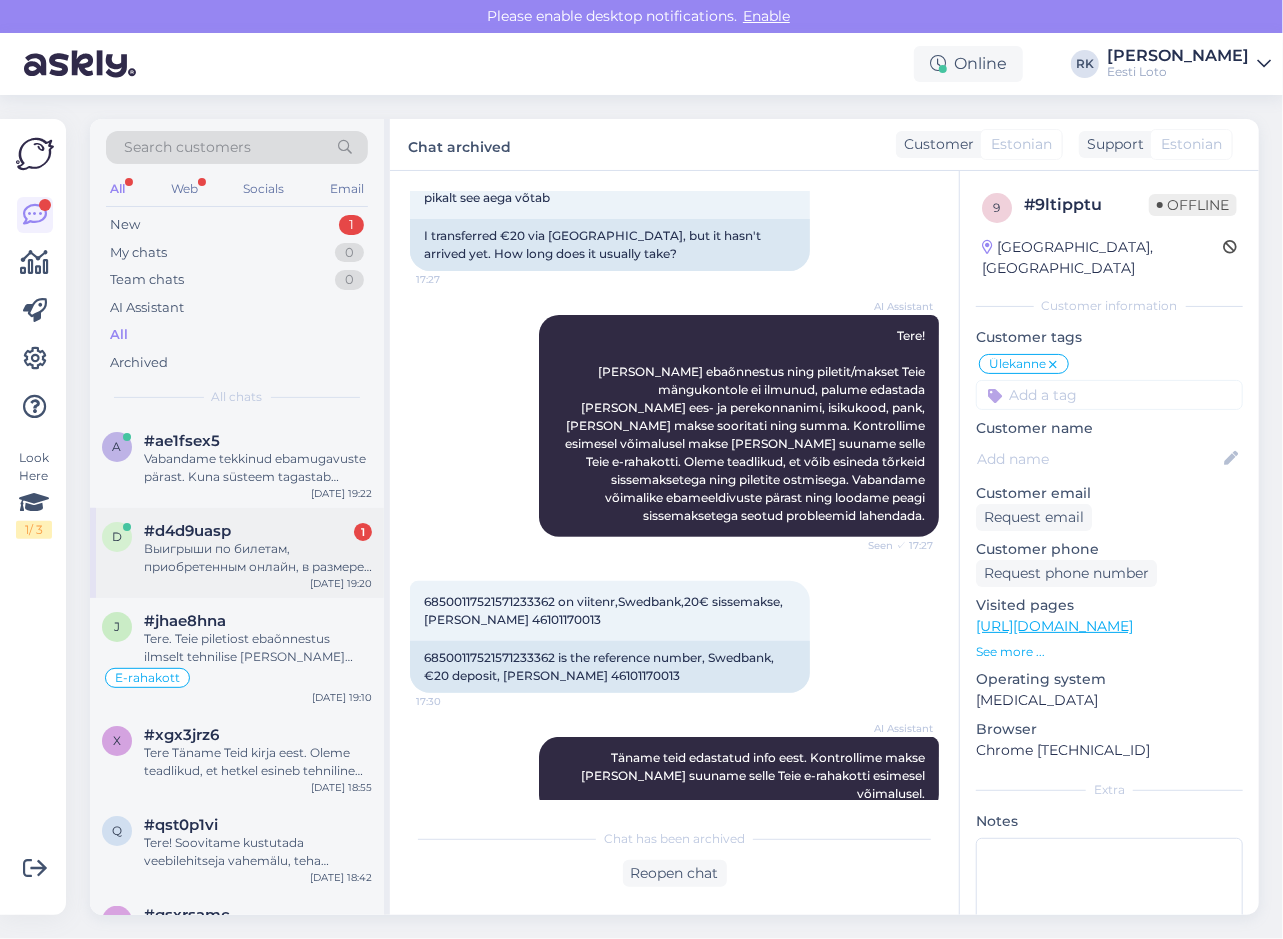 click on "Выигрыши по билетам, приобретенным онлайн, в размере до 1999,99 евро автоматически зачисляются на ваш электронный кошелек сразу после объявления результатов розыгрыша. Все операции с электронным кошельком (внесение и снятие средств, покупка билетов, выигрыши) вы можете просмотреть в разделе «Аккаунт» и «Мои транзакции»." at bounding box center (258, 558) 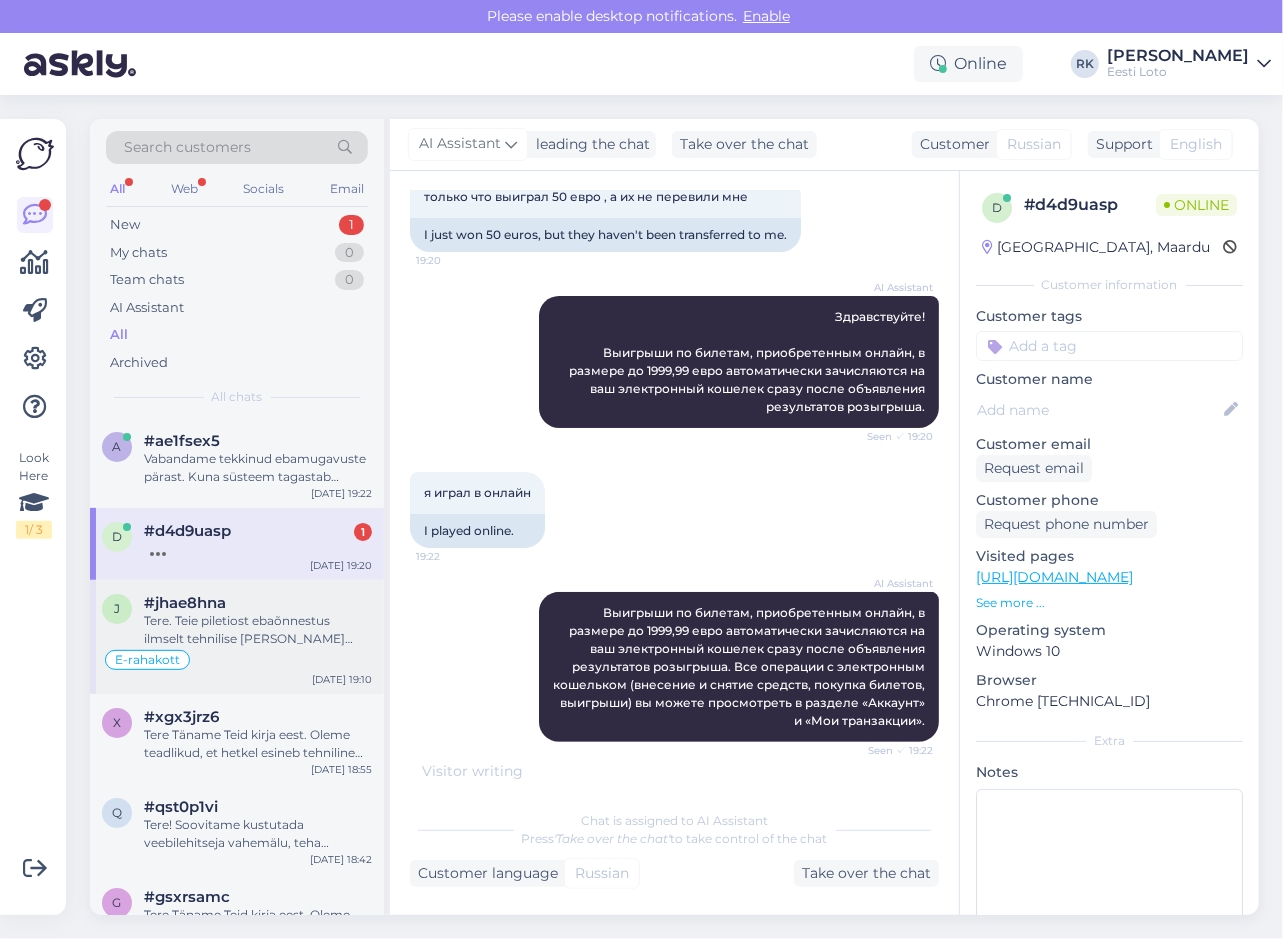scroll, scrollTop: 123, scrollLeft: 0, axis: vertical 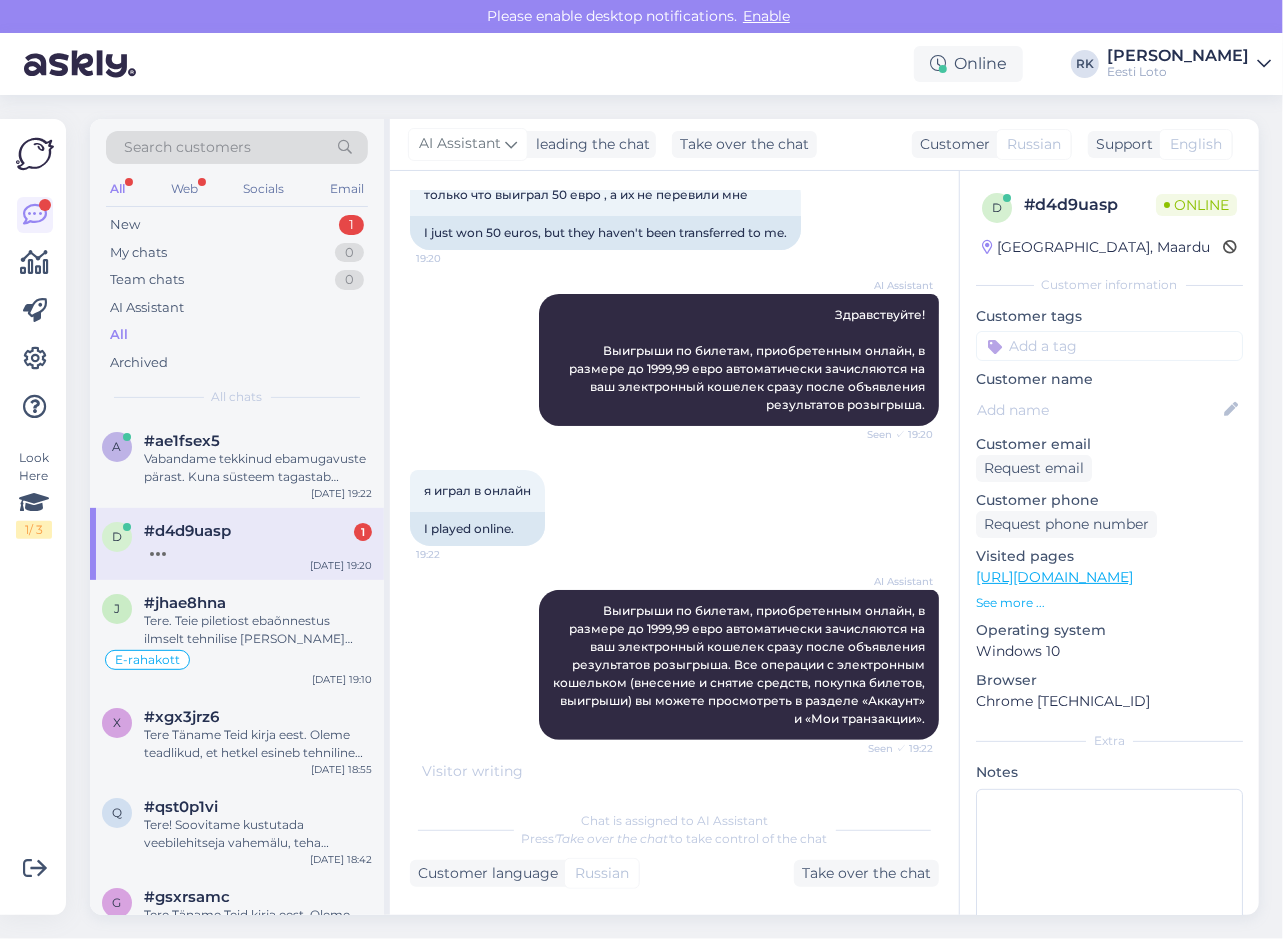 click on "AI Assistant Выигрыши по билетам, приобретенным онлайн, в размере до 1999,99 евро автоматически зачисляются на ваш электронный кошелек сразу после объявления результатов розыгрыша. Все операции с электронным кошельком (внесение и снятие средств, покупка билетов, выигрыши) вы можете просмотреть в разделе «Аккаунт» и «Мои транзакции». Seen ✓ 19:22" at bounding box center [674, 665] 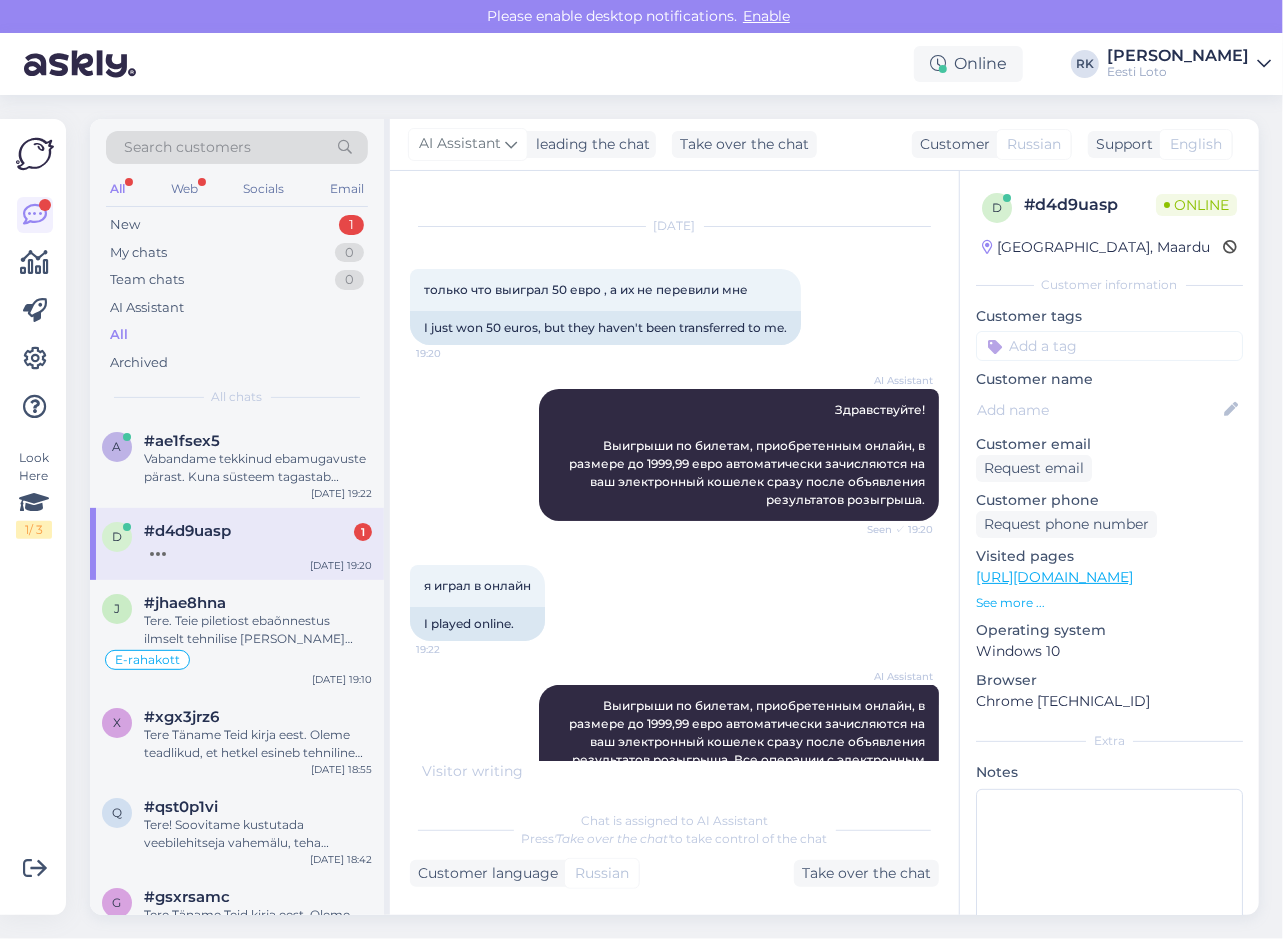 scroll, scrollTop: 123, scrollLeft: 0, axis: vertical 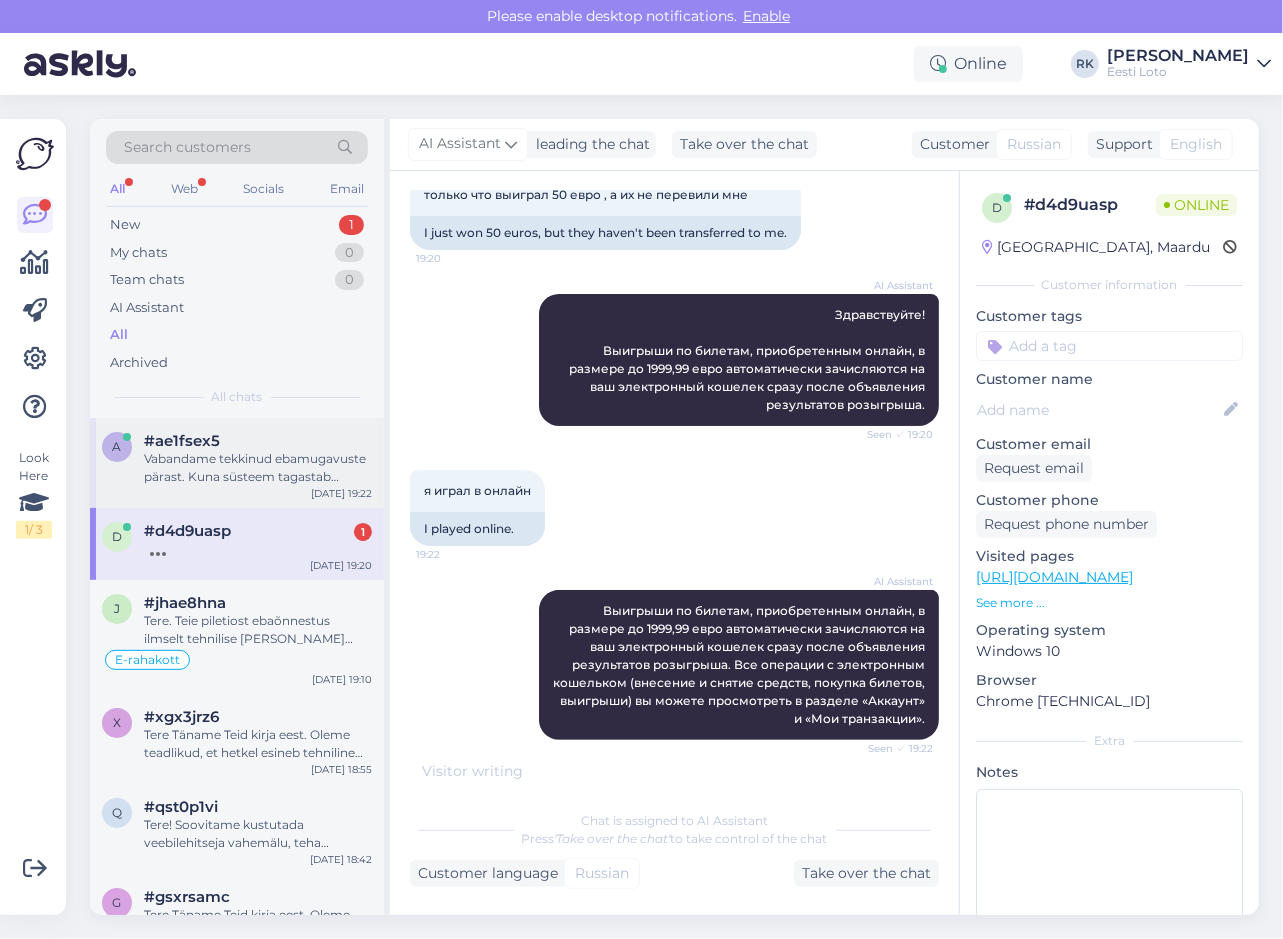 click on "Vabandame tekkinud ebamugavuste pärast. Kuna süsteem tagastab väljamakse e-rahakotti, on tegemist tehnilise tõrkega, mis vajab täpsemat uurimist. Edastame Teie probleemi kolleegile, kes saab [PERSON_NAME] lahendada." at bounding box center (258, 468) 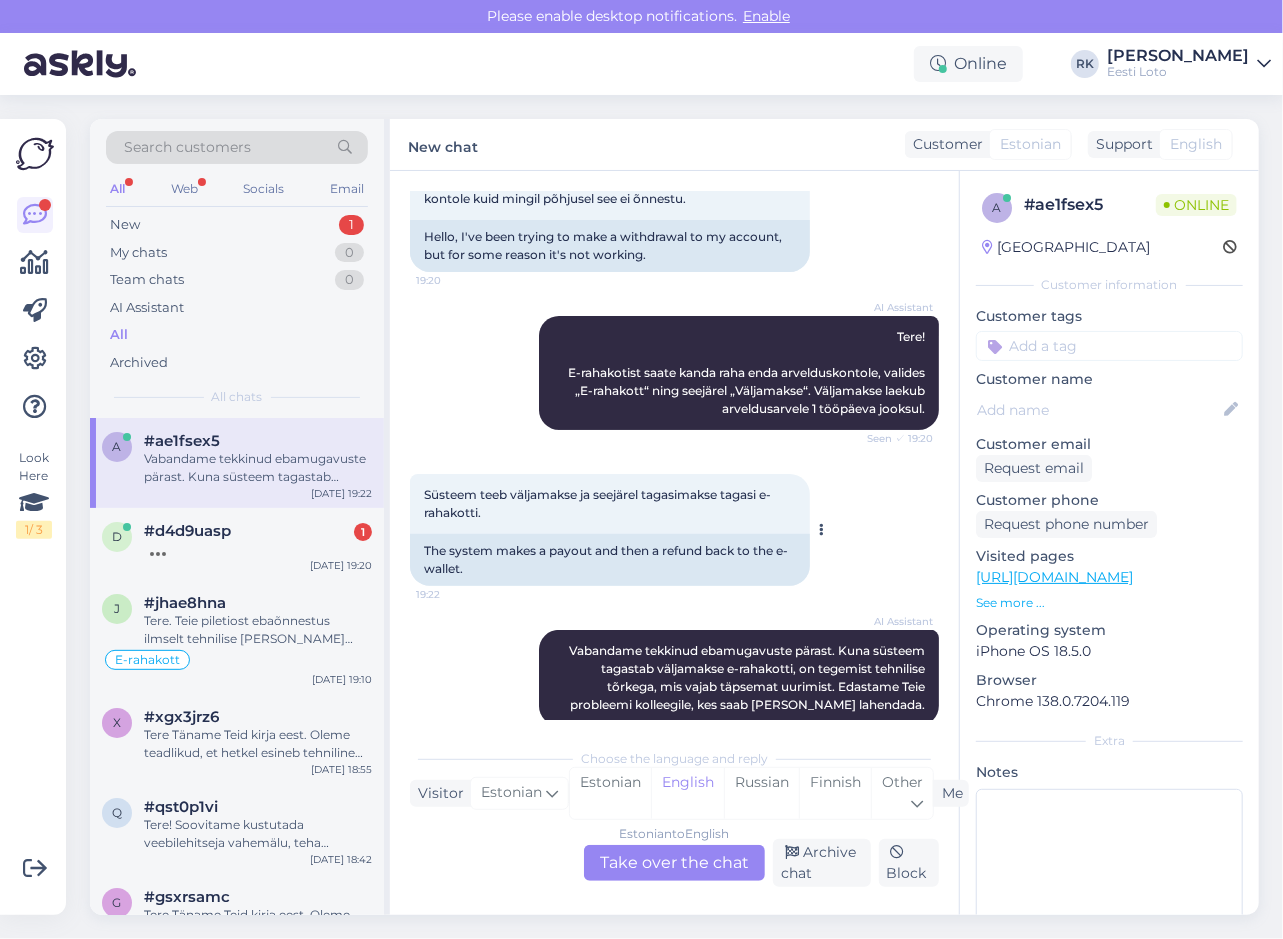 scroll, scrollTop: 164, scrollLeft: 0, axis: vertical 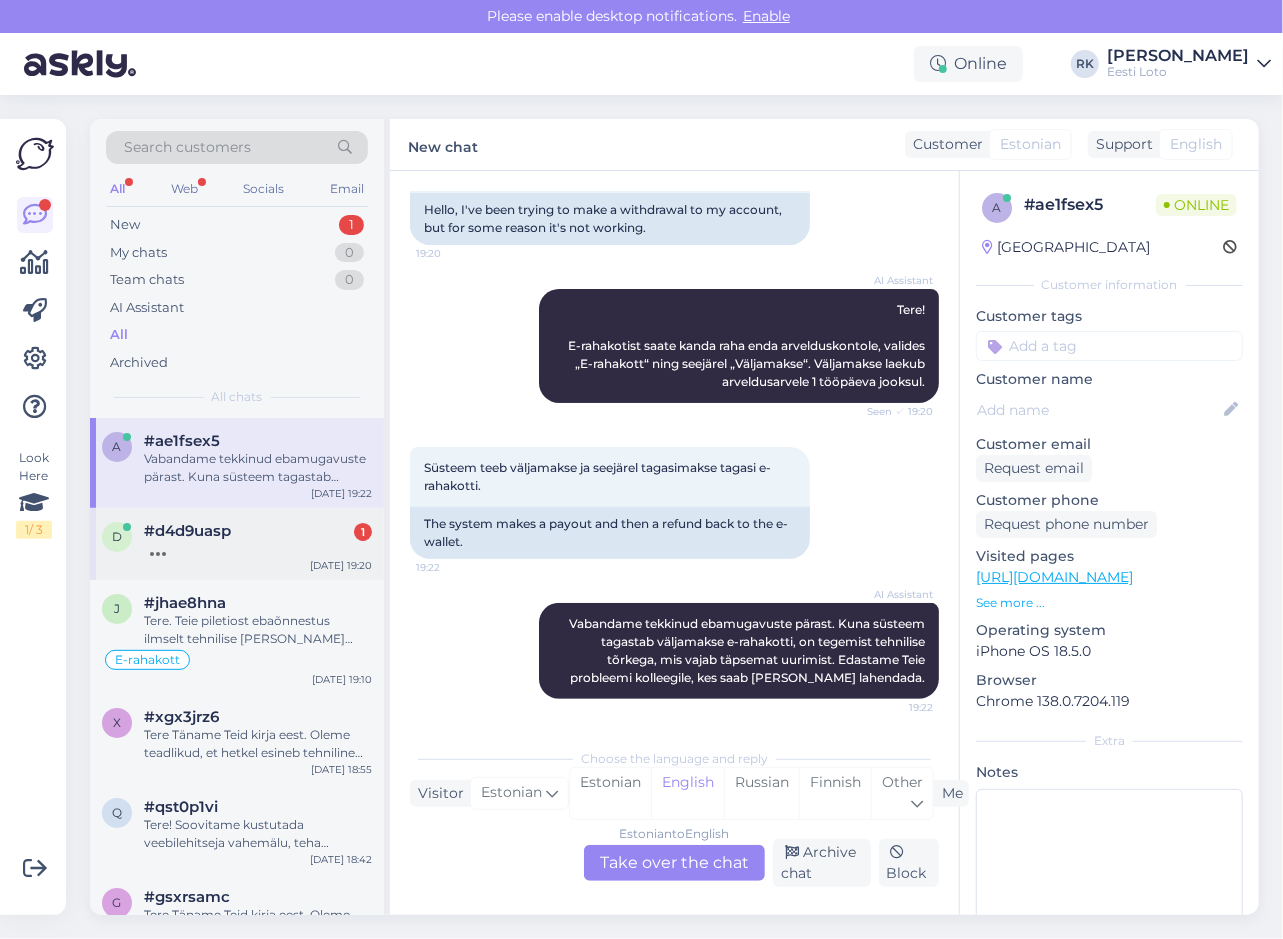 click on "d #d4d9uasp 1 Jul 10 19:20" at bounding box center (237, 544) 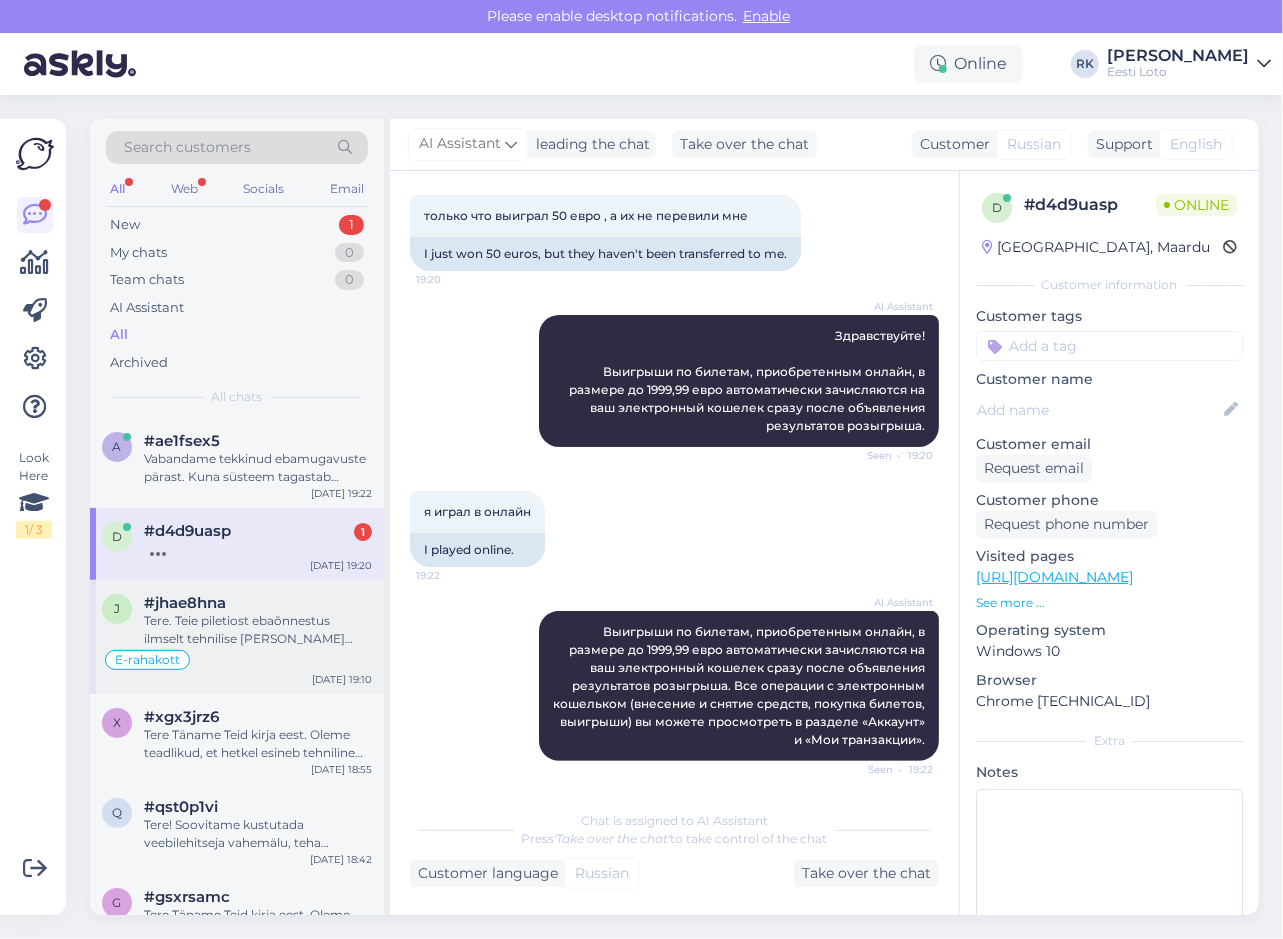 click on "Tere. Teie piletiost ebaõnnestus ilmselt tehnilise [PERSON_NAME] tõttu. Vabandame. Suunasime Teie makse meie finantsosakonnale kontrollimiseks." at bounding box center [258, 630] 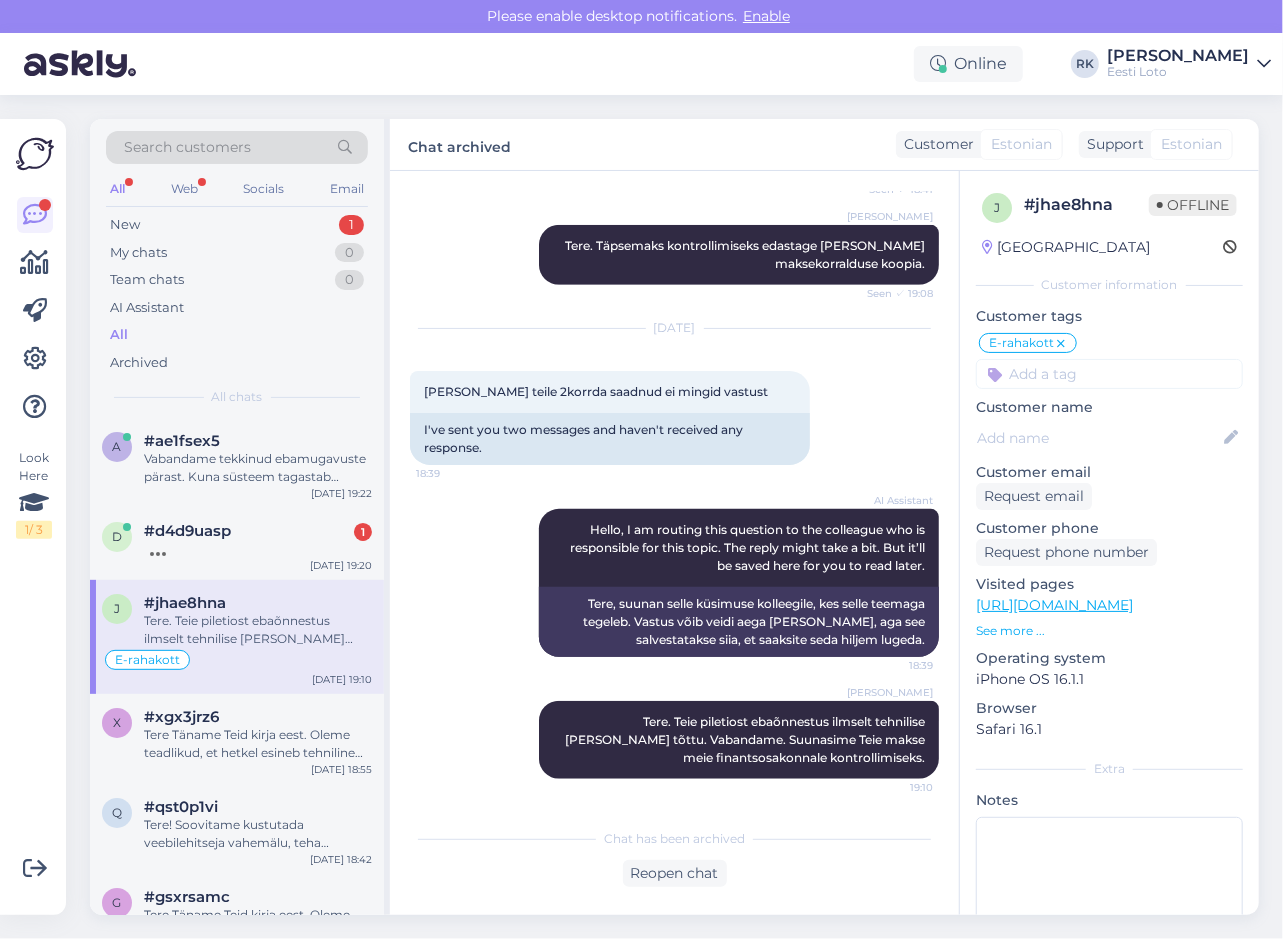 click on "Look Here 1  / 3" at bounding box center (35, 517) 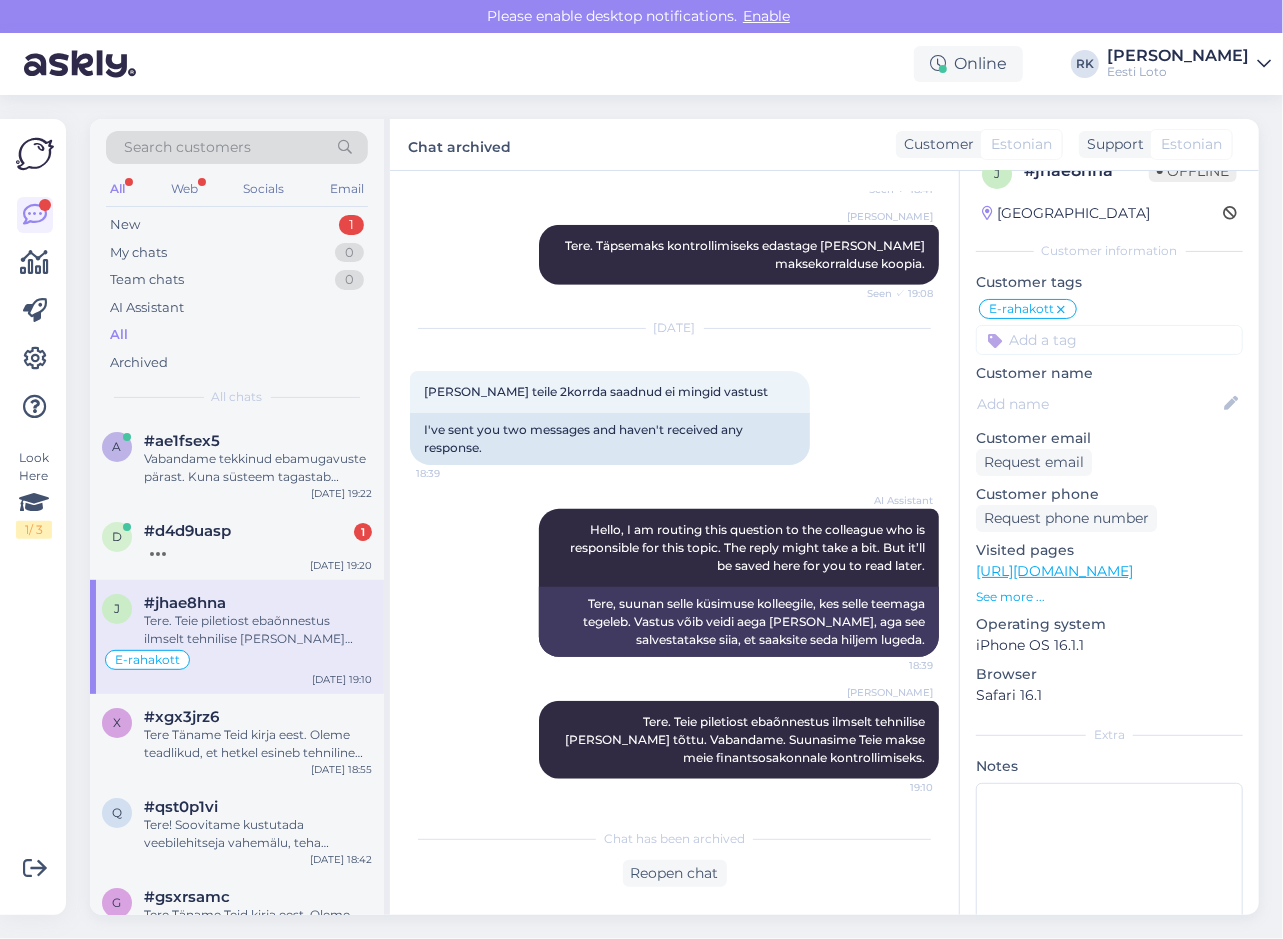 scroll, scrollTop: 38, scrollLeft: 0, axis: vertical 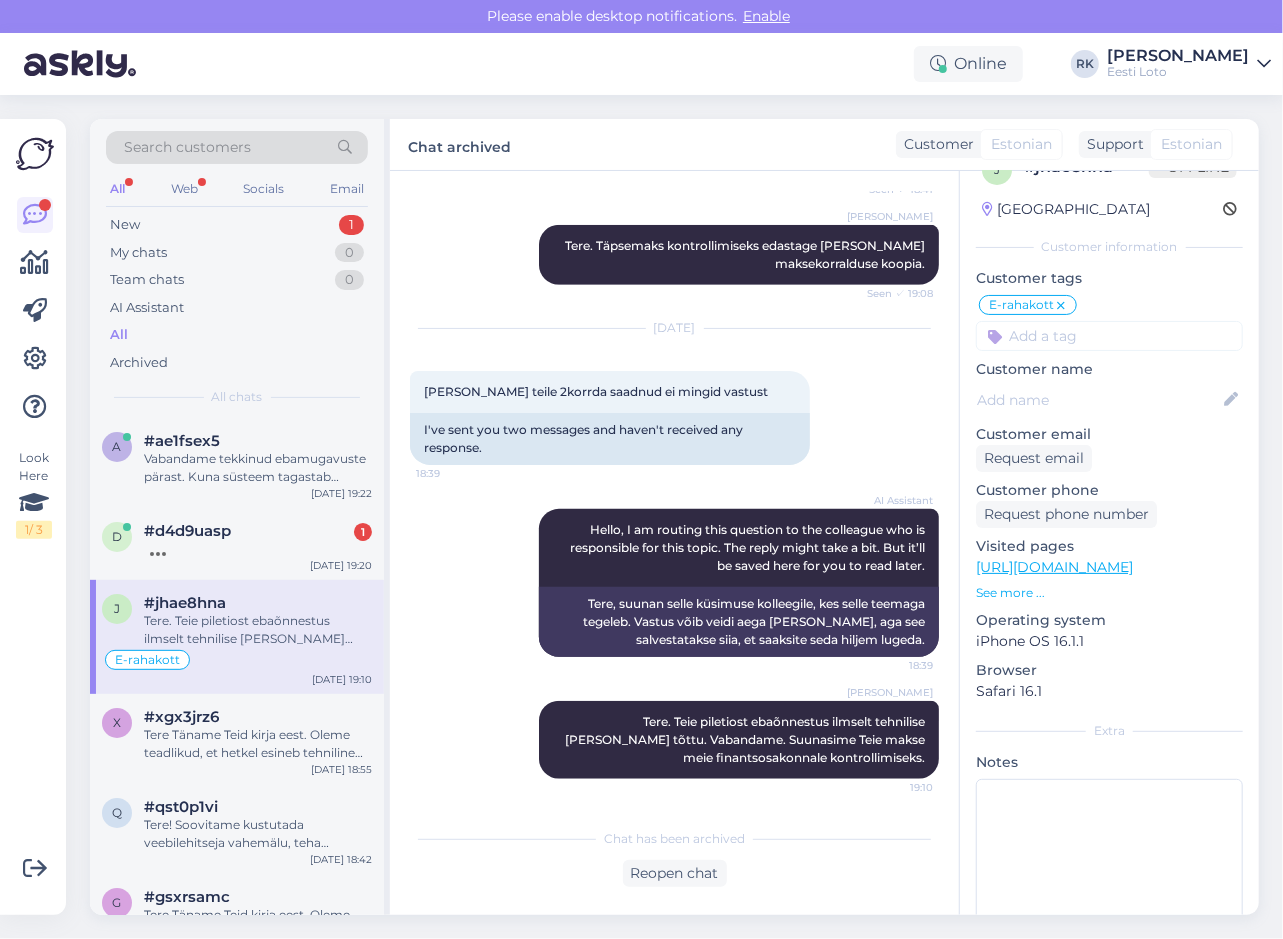 click on "Look Here 1  / 3" at bounding box center (35, 517) 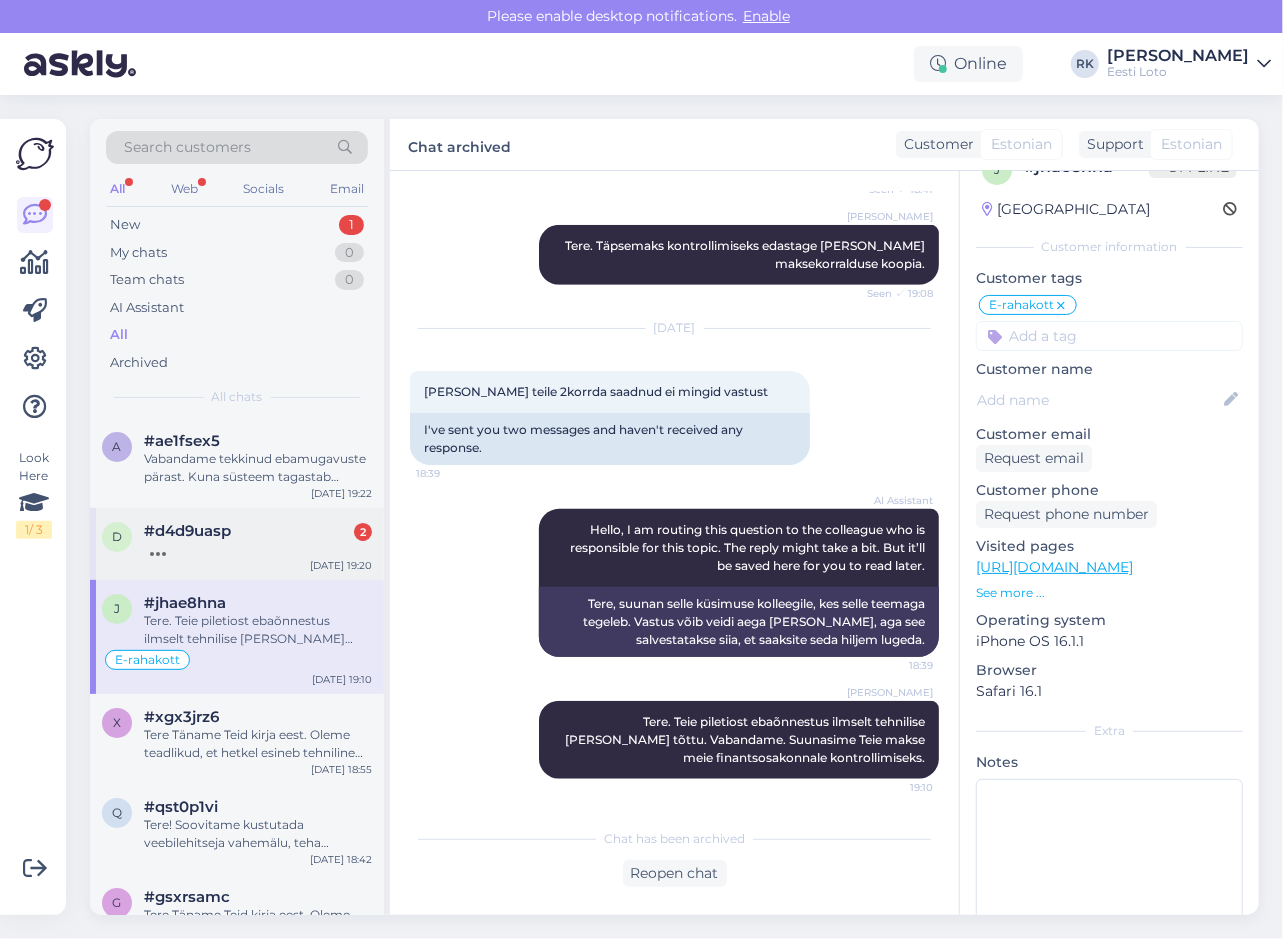 click on "#d4d9uasp 2" at bounding box center (258, 531) 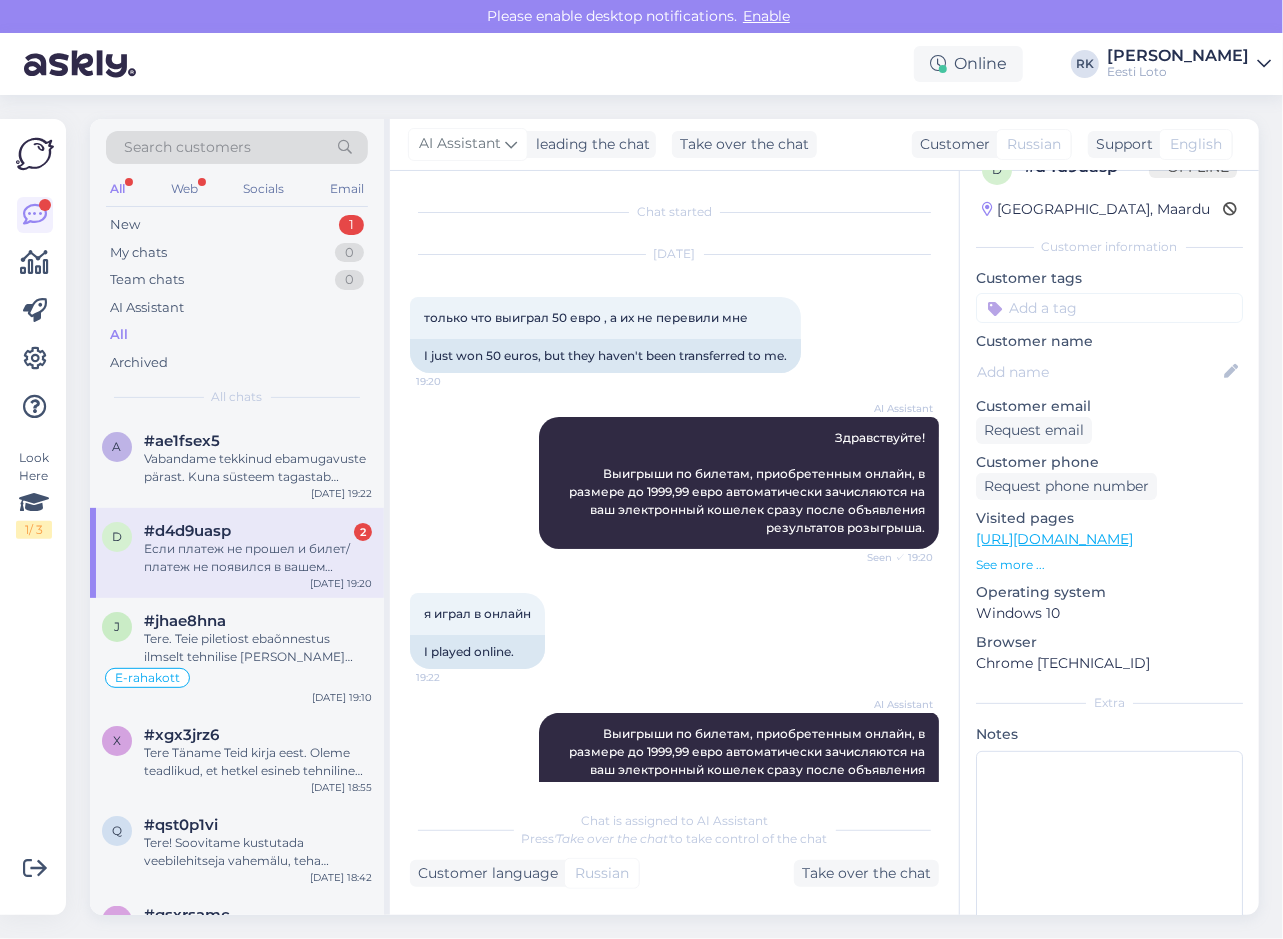 scroll, scrollTop: 398, scrollLeft: 0, axis: vertical 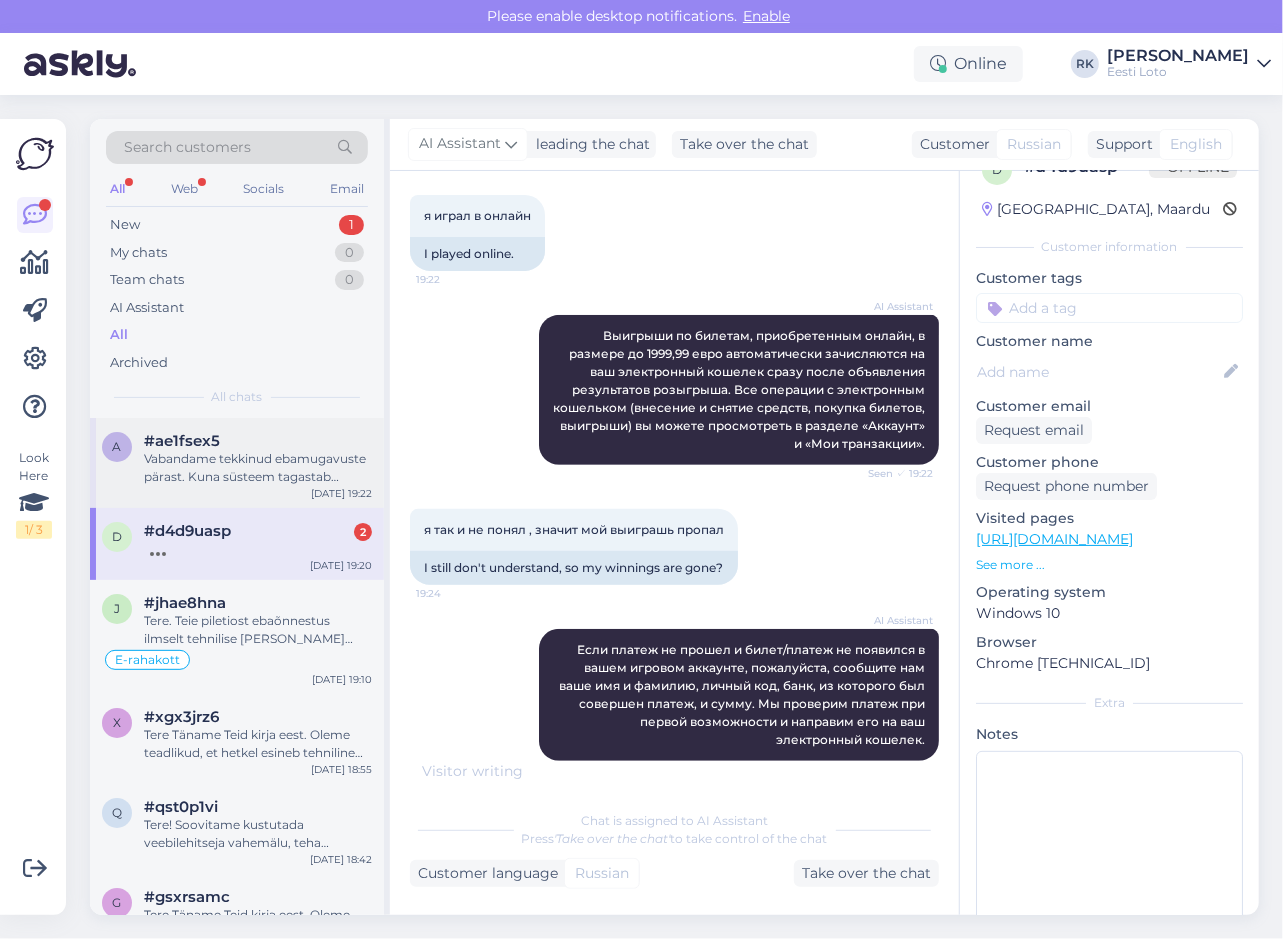 click on "Vabandame tekkinud ebamugavuste pärast. Kuna süsteem tagastab väljamakse e-rahakotti, on tegemist tehnilise tõrkega, mis vajab täpsemat uurimist. Edastame Teie probleemi kolleegile, kes saab [PERSON_NAME] lahendada." at bounding box center [258, 468] 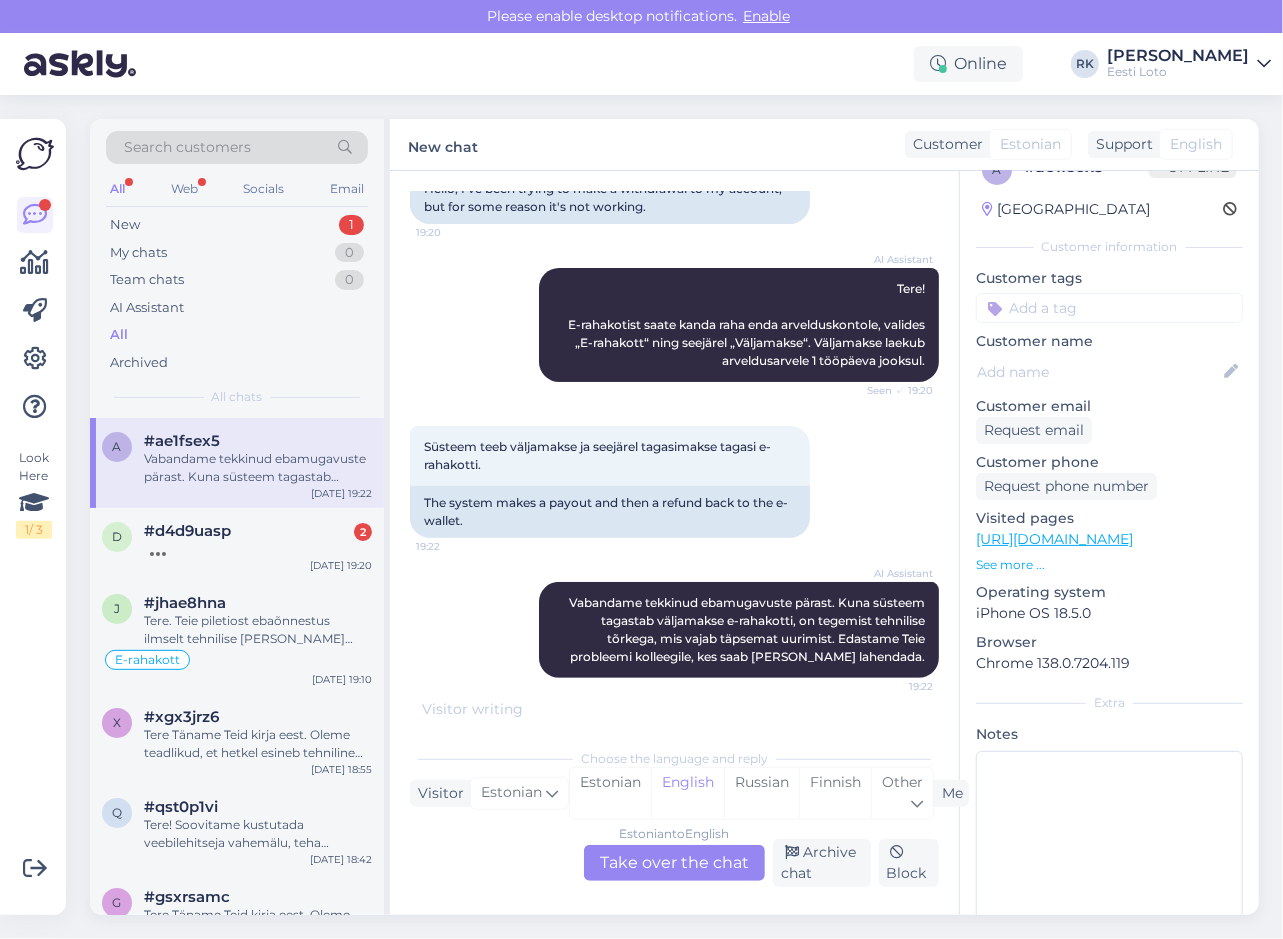 scroll, scrollTop: 164, scrollLeft: 0, axis: vertical 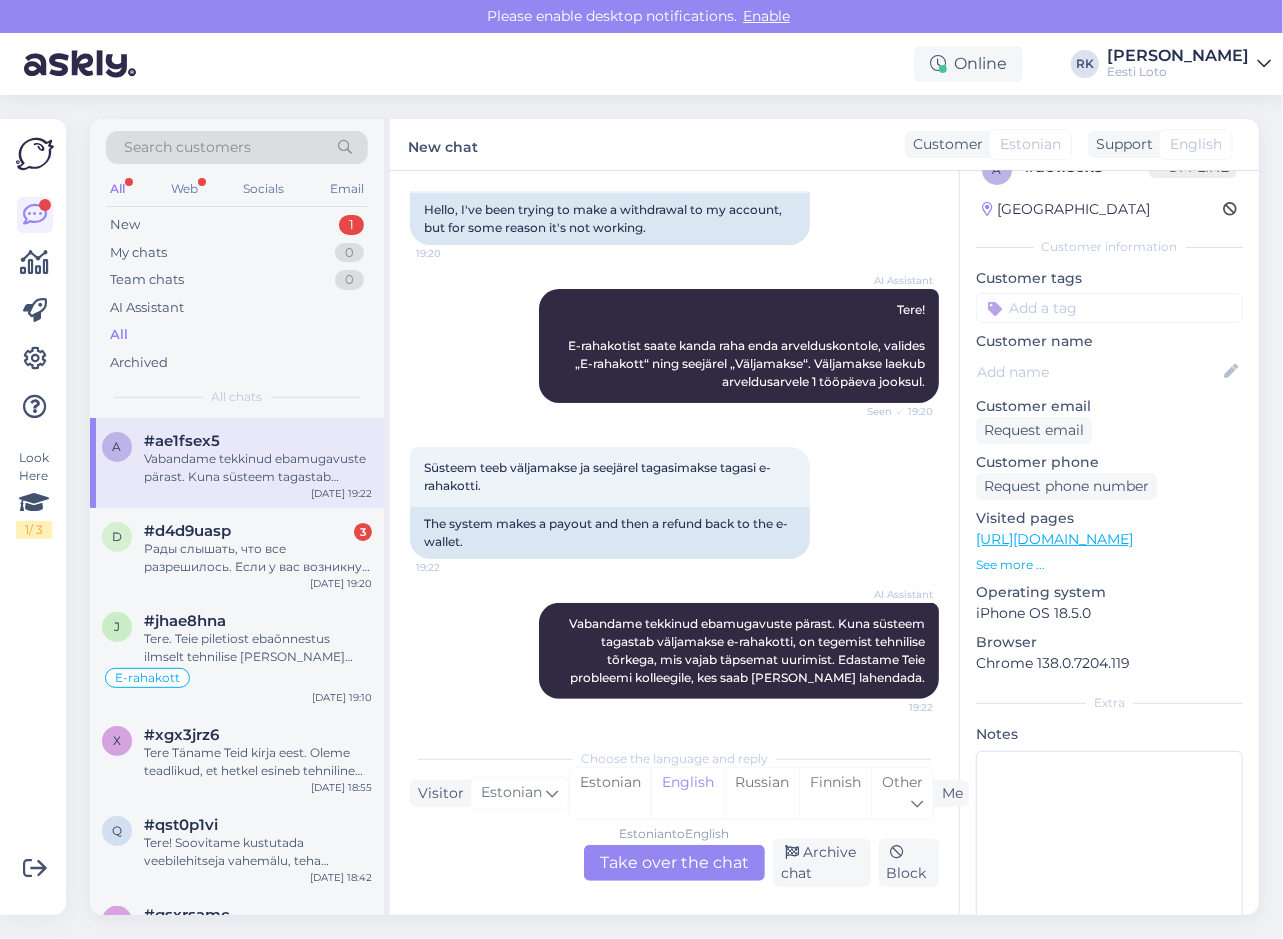 click on "Look Here 1  / 3" at bounding box center (35, 517) 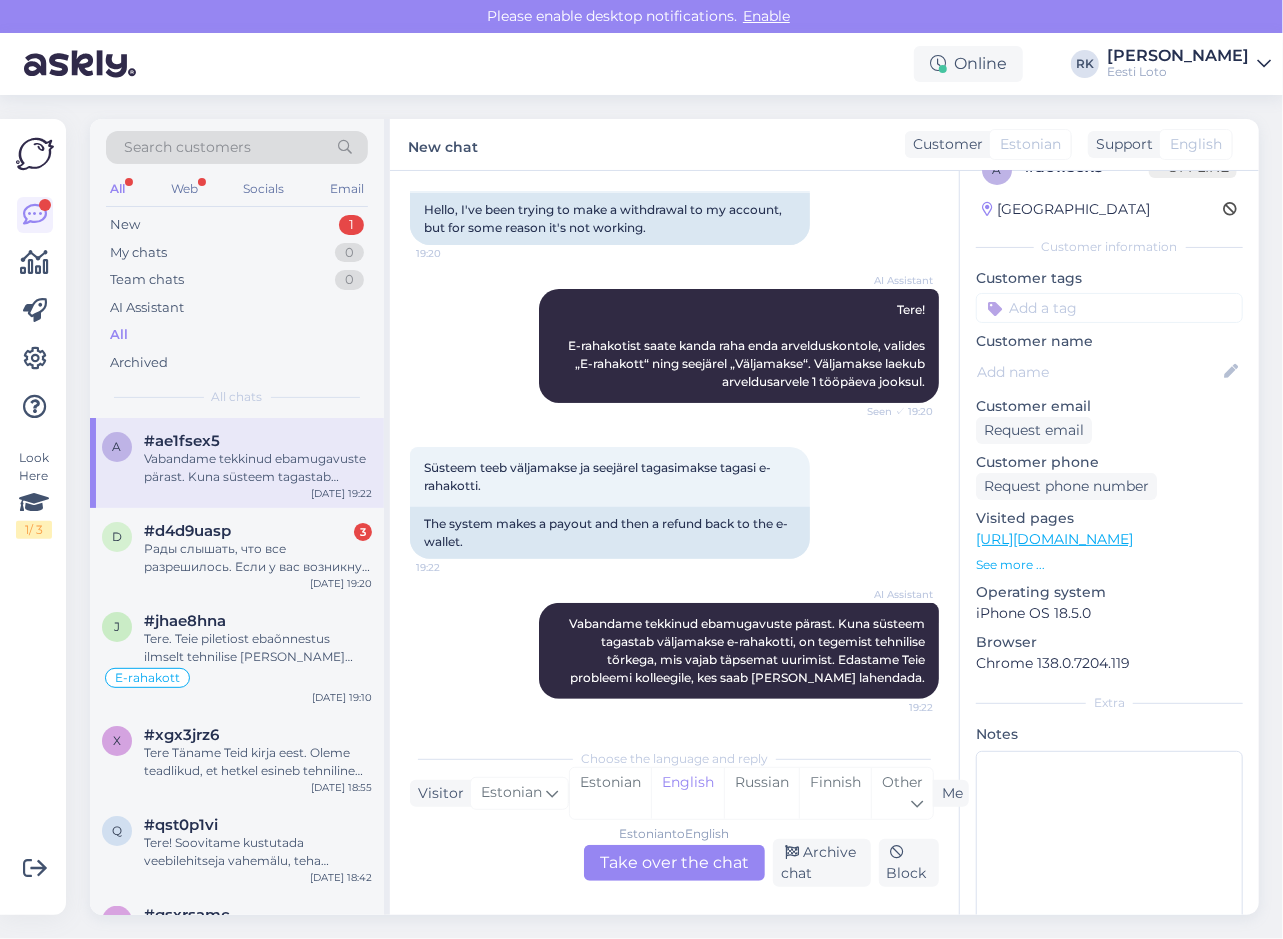 click on "Look Here 1  / 3" at bounding box center (35, 517) 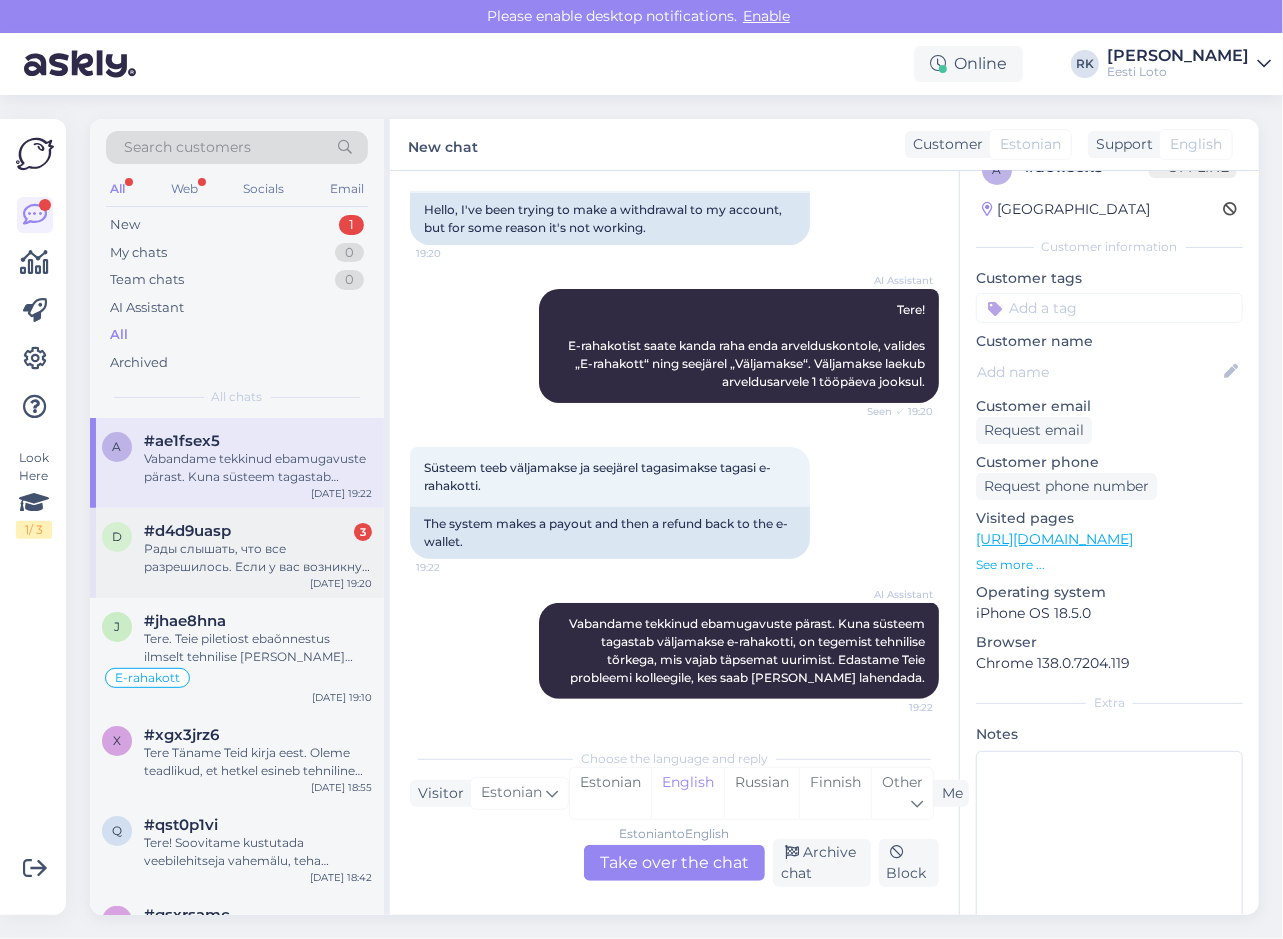 click on "d #d4d9uasp 3 Рады слышать, что все разрешилось. Если у вас возникнут другие вопросы, обращайтесь. Jul 10 19:20" at bounding box center [237, 553] 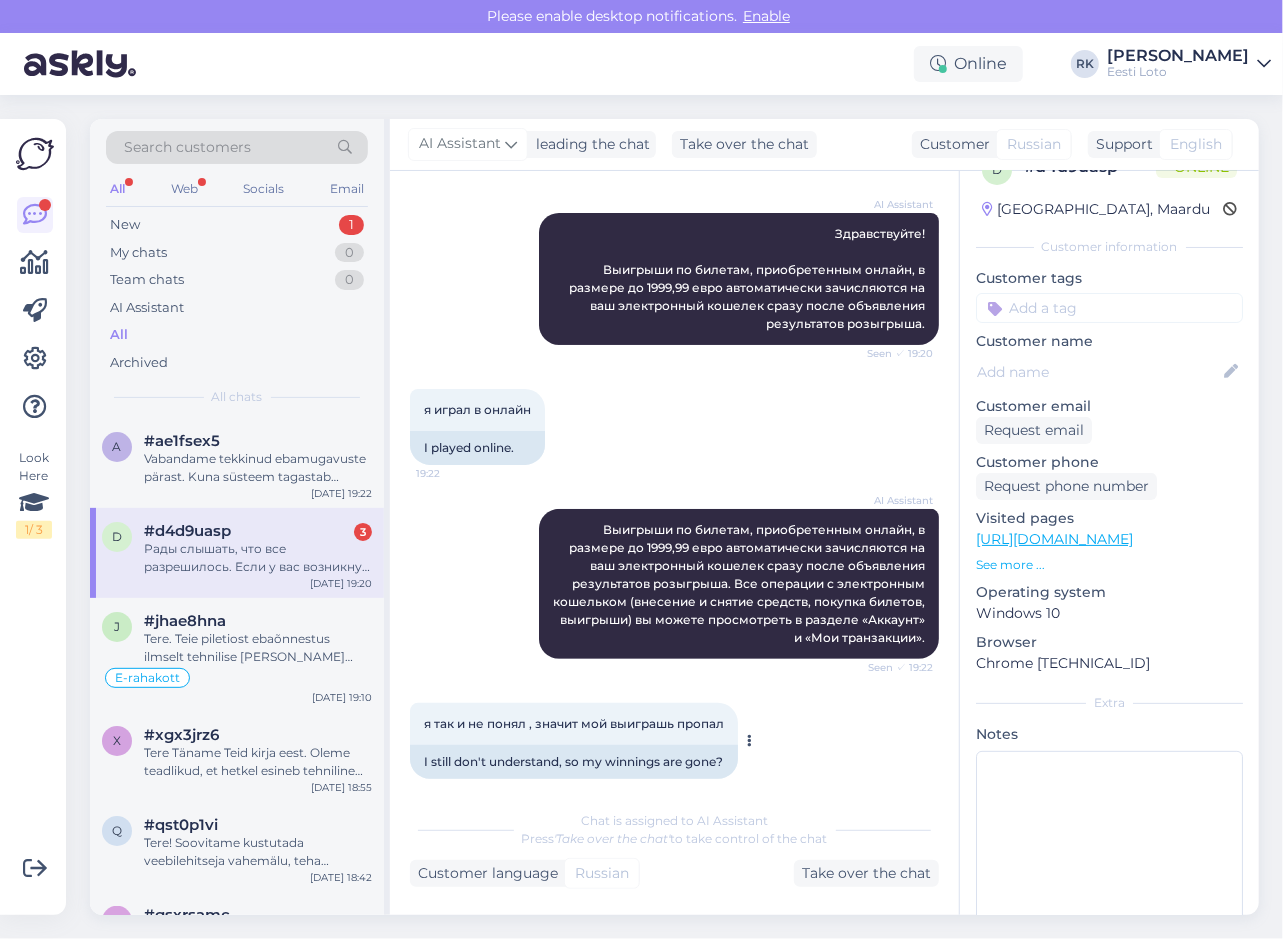 scroll, scrollTop: 0, scrollLeft: 0, axis: both 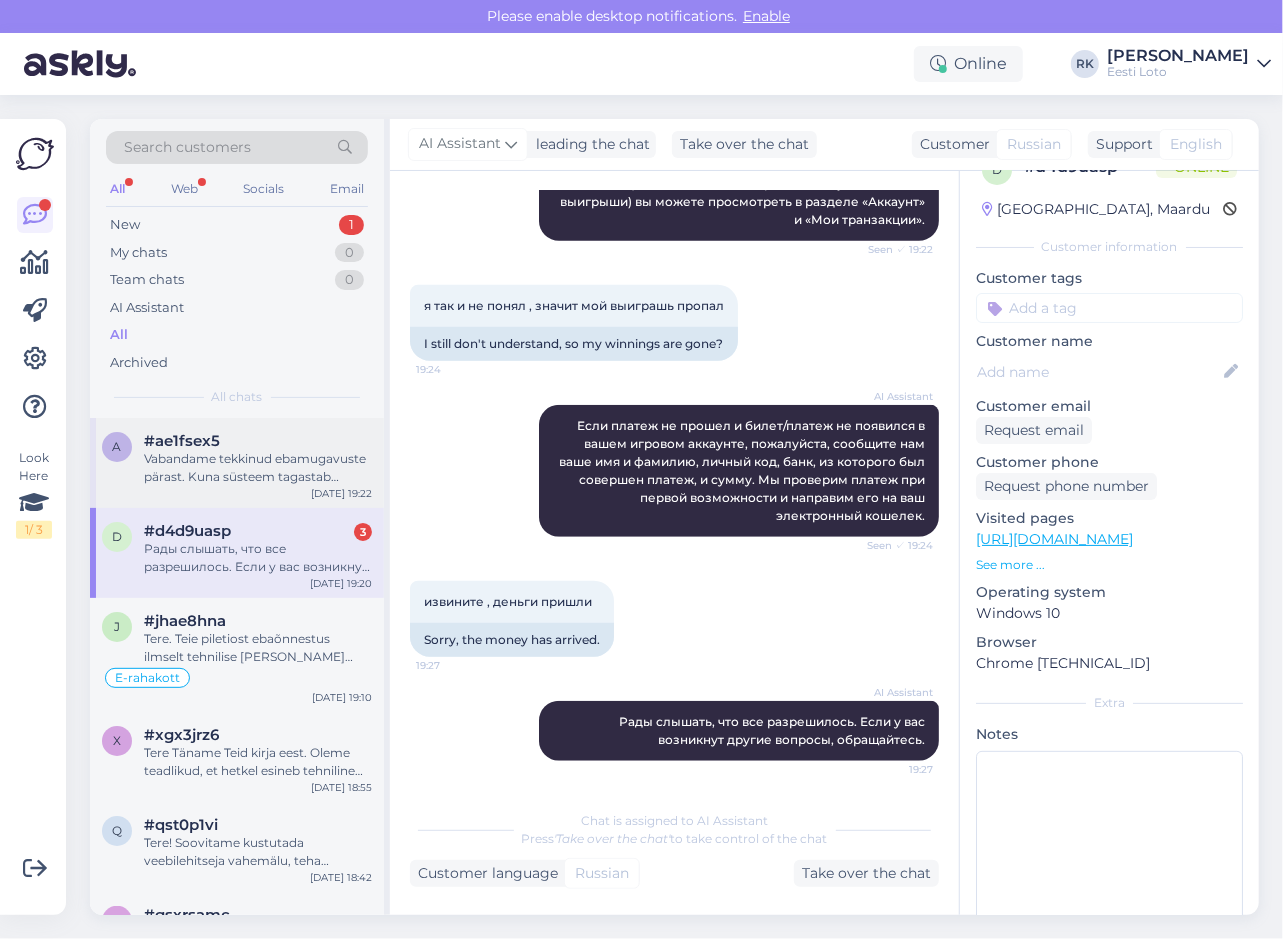 click on "Vabandame tekkinud ebamugavuste pärast. Kuna süsteem tagastab väljamakse e-rahakotti, on tegemist tehnilise tõrkega, mis vajab täpsemat uurimist. Edastame Teie probleemi kolleegile, kes saab [PERSON_NAME] lahendada." at bounding box center (258, 468) 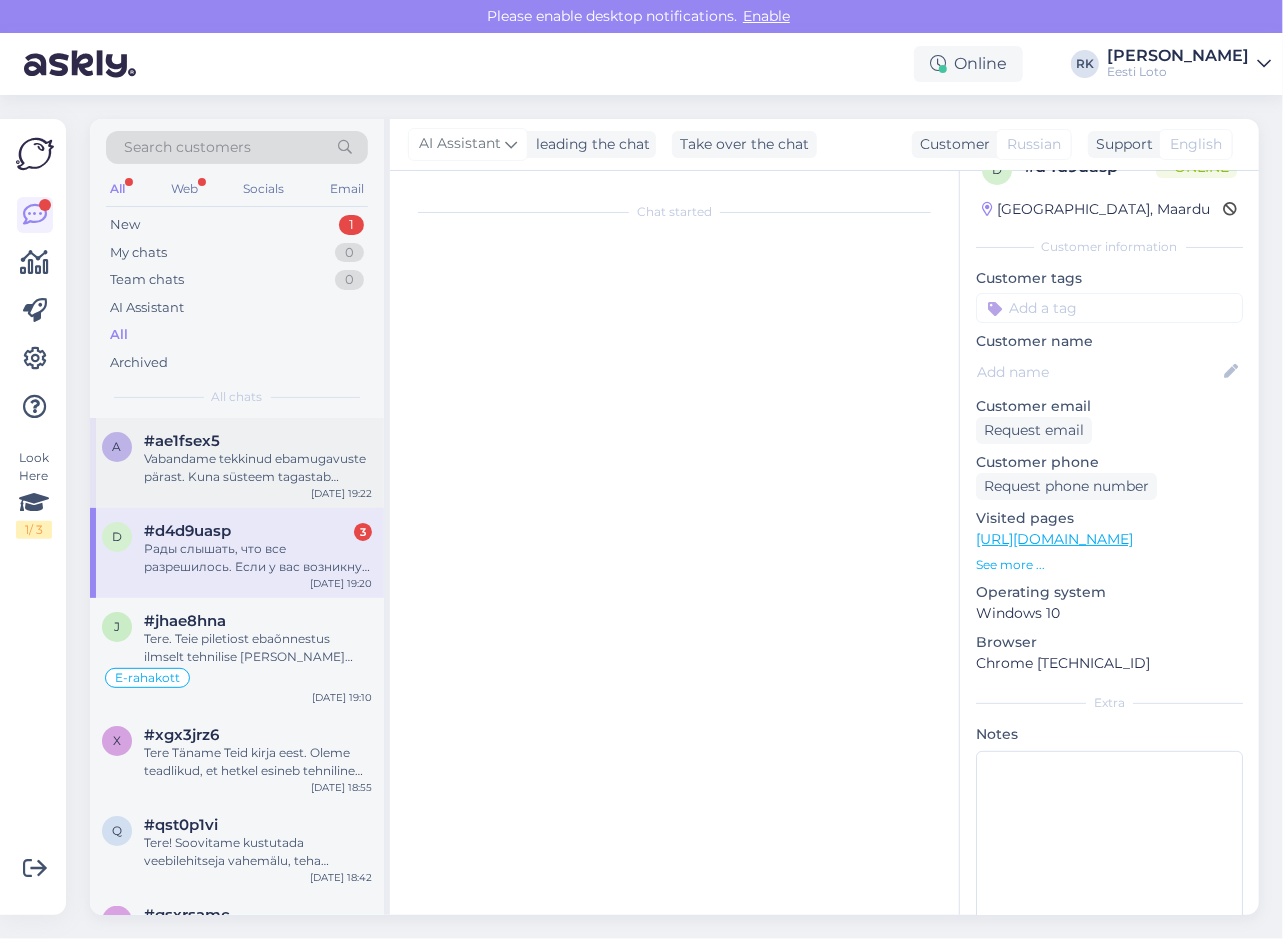 scroll, scrollTop: 164, scrollLeft: 0, axis: vertical 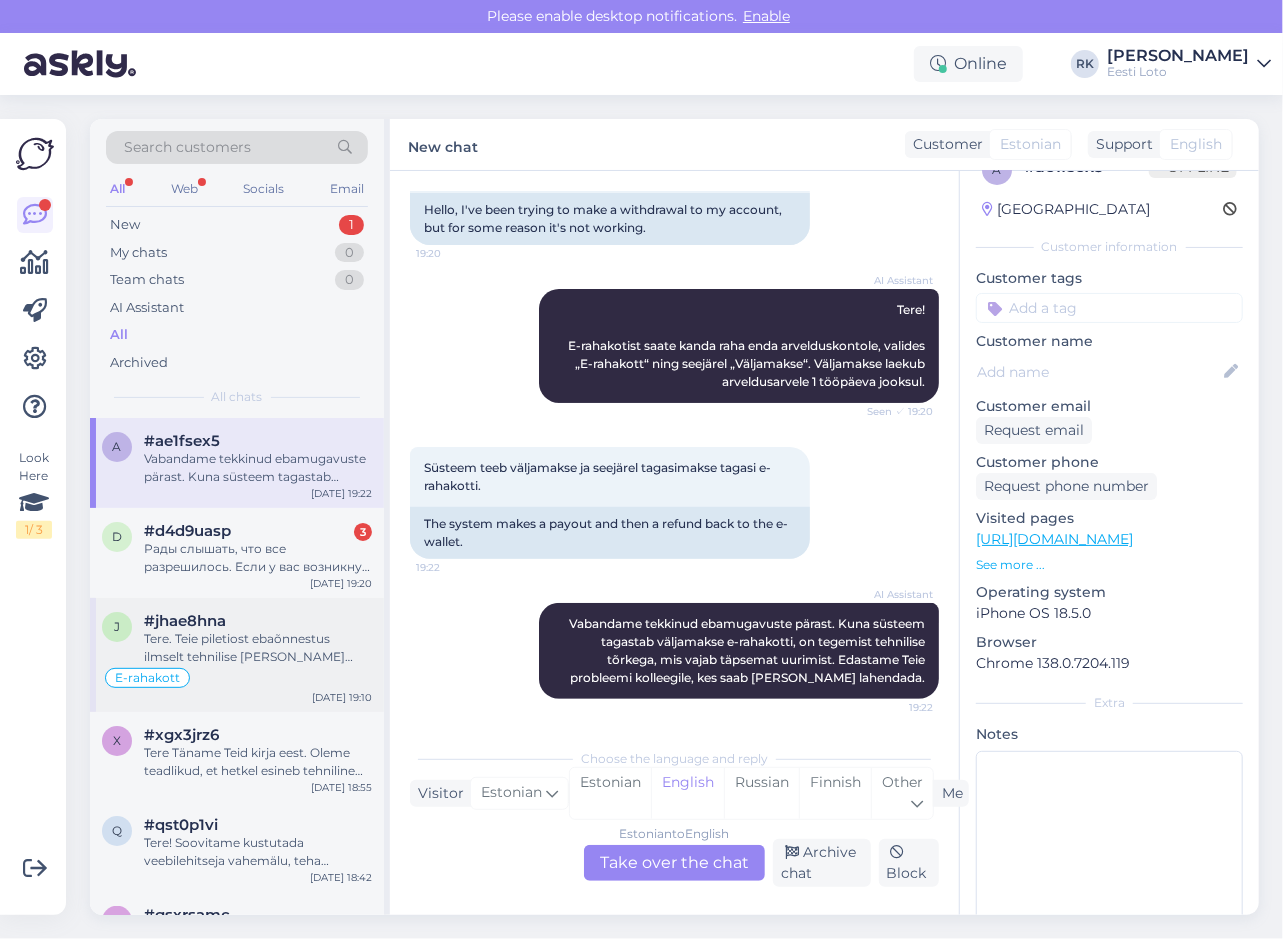 click on "Tere. Teie piletiost ebaõnnestus ilmselt tehnilise [PERSON_NAME] tõttu. Vabandame. Suunasime Teie makse meie finantsosakonnale kontrollimiseks." at bounding box center (258, 648) 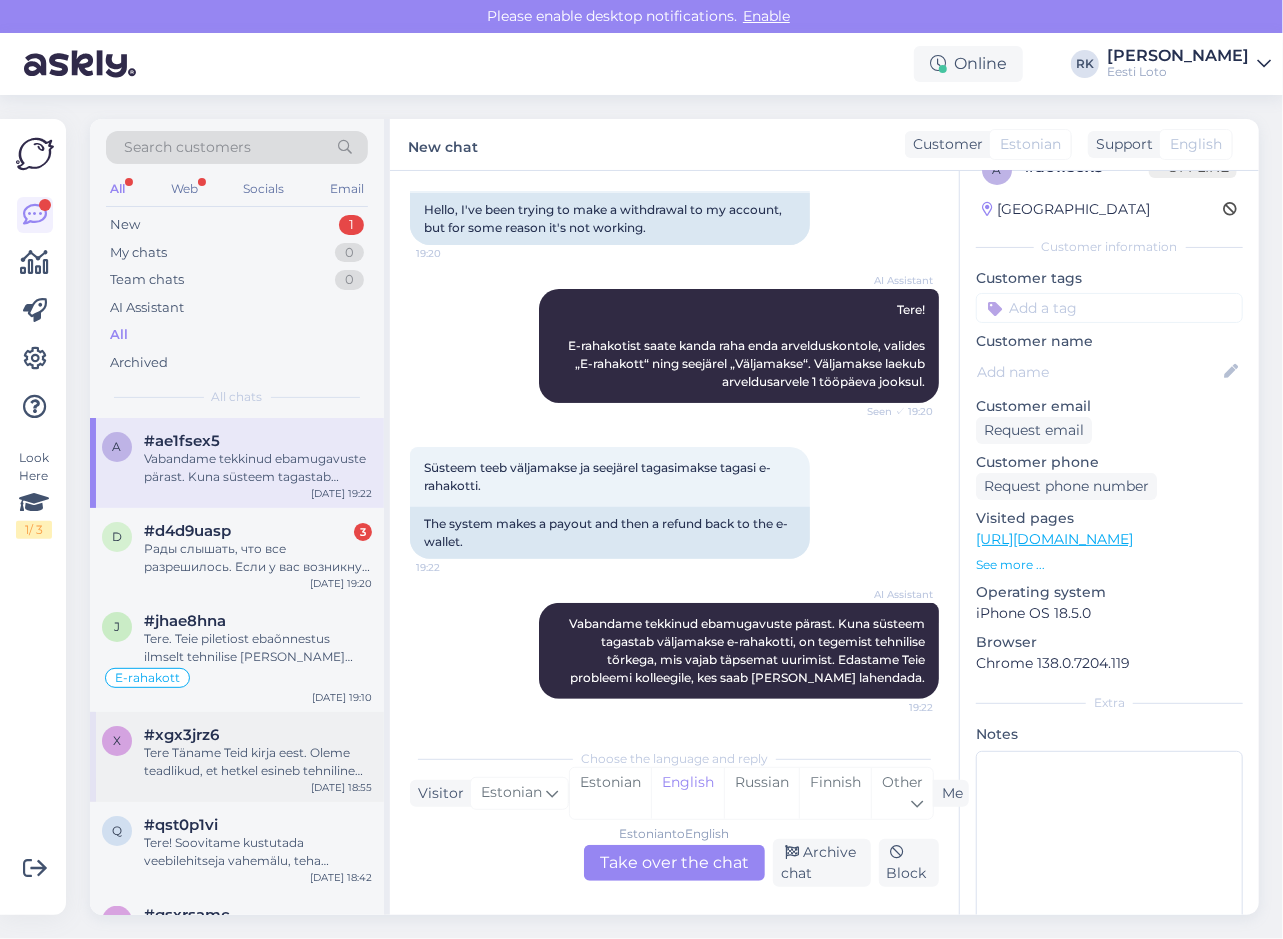 scroll, scrollTop: 646, scrollLeft: 0, axis: vertical 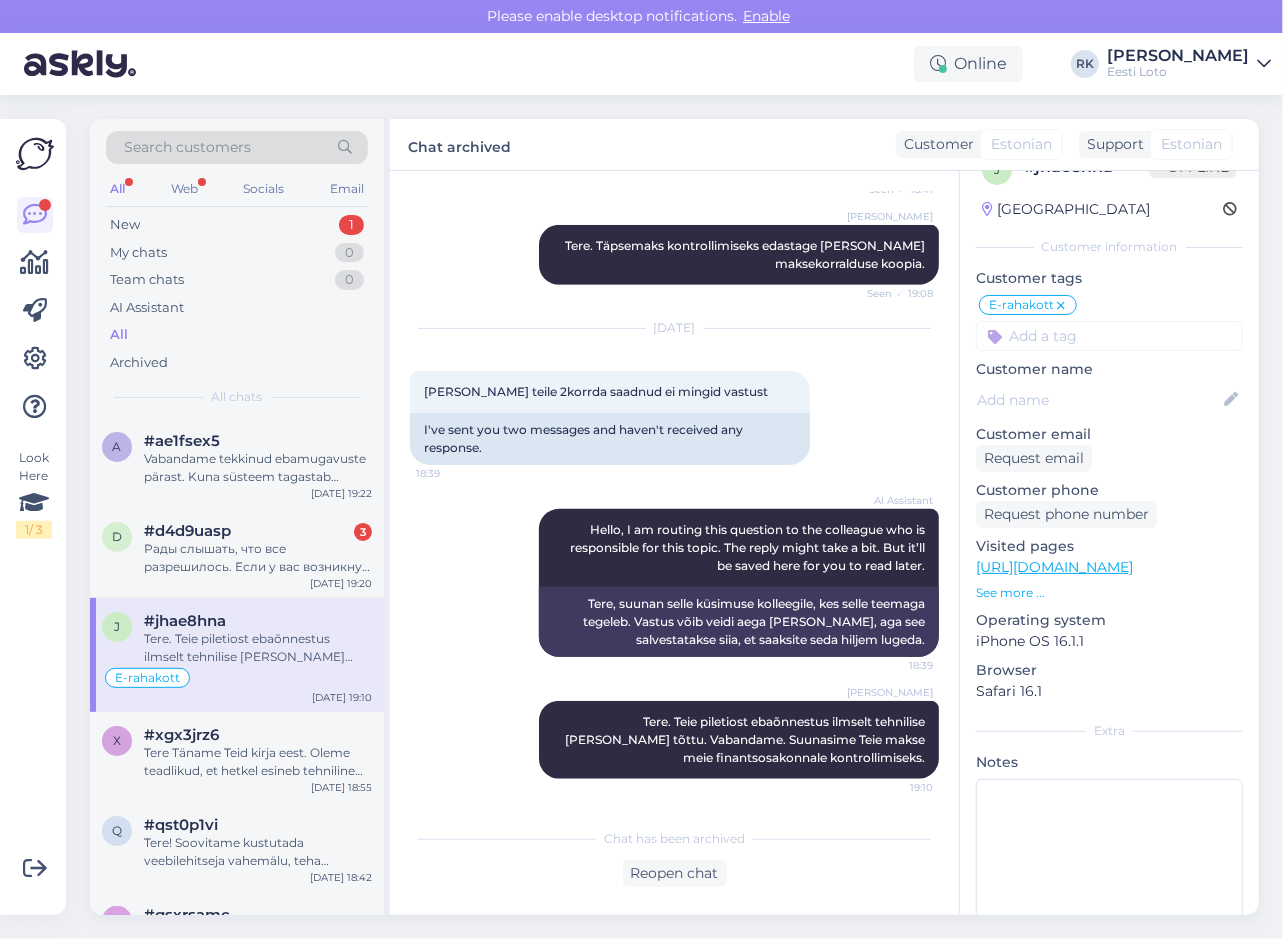 click on "Inge Strahov Tere. Teie piletiost ebaõnnestus ilmselt tehnilise tõrke tõttu. Vabandame. Suunasime Teie makse meie finantsosakonnale kontrollimiseks. 19:10" at bounding box center (674, 740) 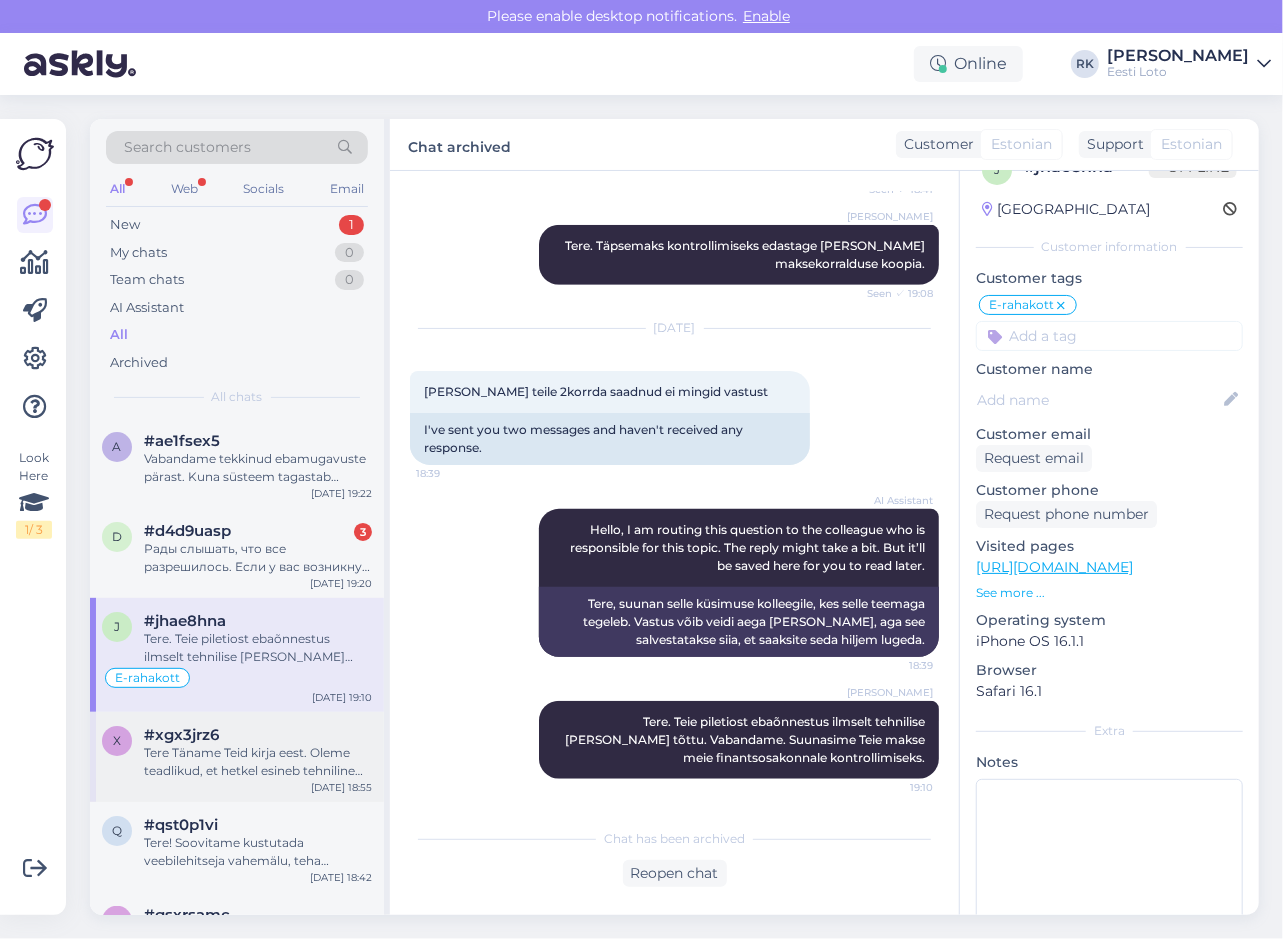 click on "Tere
Täname Teid kirja eest.
Oleme teadlikud, et hetkel esineb tehniline probleem püsitellimustega, täpsemalt ei õnnestu tasumine maksekaardilt. Meie arendustiim tegeleb probleemi lahendamisega aktiivselt.
Seniks soovitame katkestatud püsitellimuse asemel luua uus tellimus, kuna peatatud tellimust ei ole hetkel võimalik uuesti aktiveerida. Uue tellimuse makseviis peab olema seadistatud e-rahakoti [PERSON_NAME] (e-rahakotis peab olema tagatud piletite ostuks vajaminev summa), et vältida makse ebaõnnestumist.
Vabandame võimalike ebamugavuste pärast." at bounding box center (258, 762) 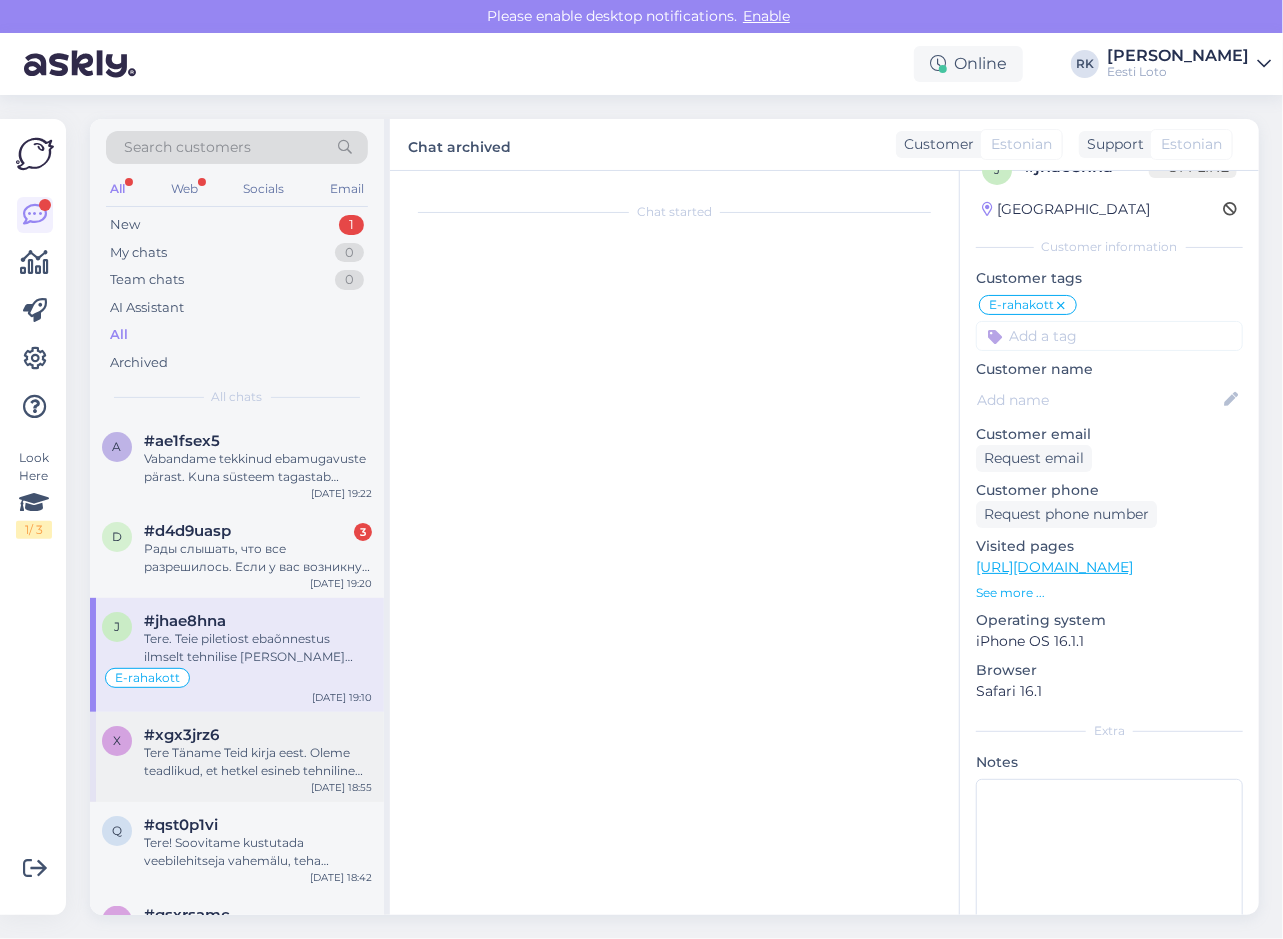 scroll, scrollTop: 590, scrollLeft: 0, axis: vertical 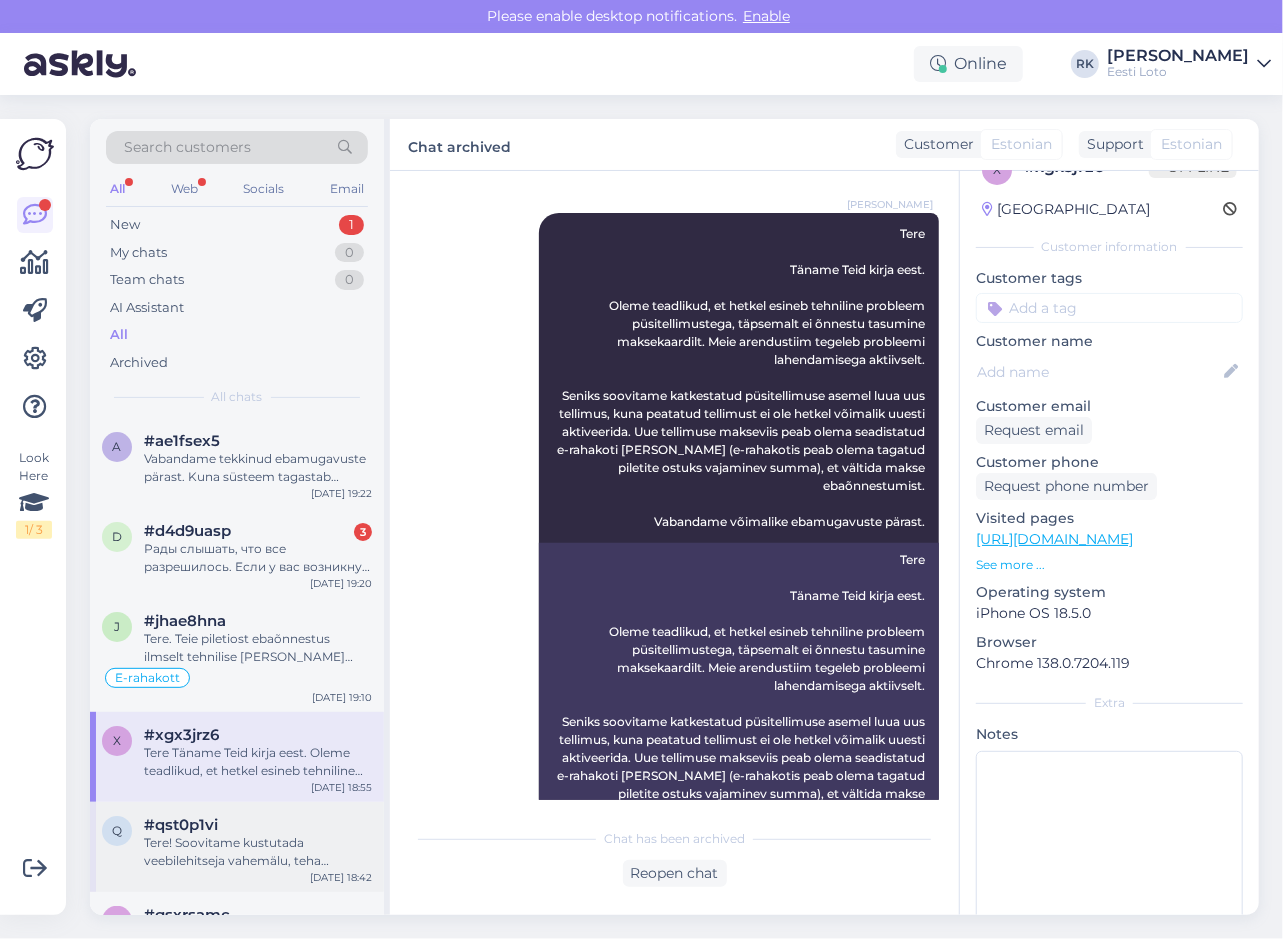 click on "q #qst0p1vi Tere!
Soovitame kustutada veebilehitseja vahemälu, teha seadmele taaskäivituse või kasutada teist veebilehitsejat (näiteks Mozilla Firefox, Internet Explorer, Google Chrome). [DATE] 18:42" at bounding box center [237, 847] 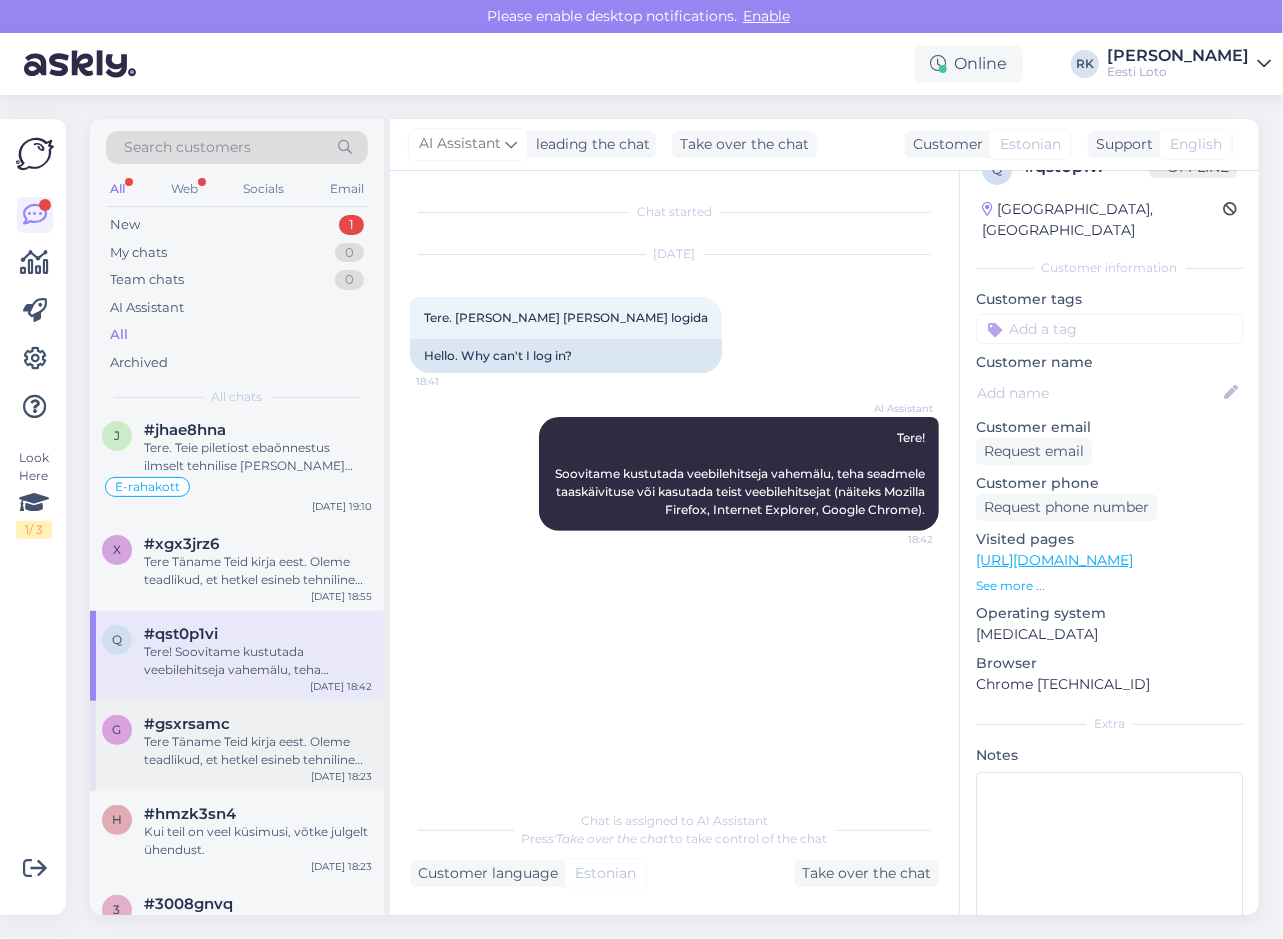 scroll, scrollTop: 200, scrollLeft: 0, axis: vertical 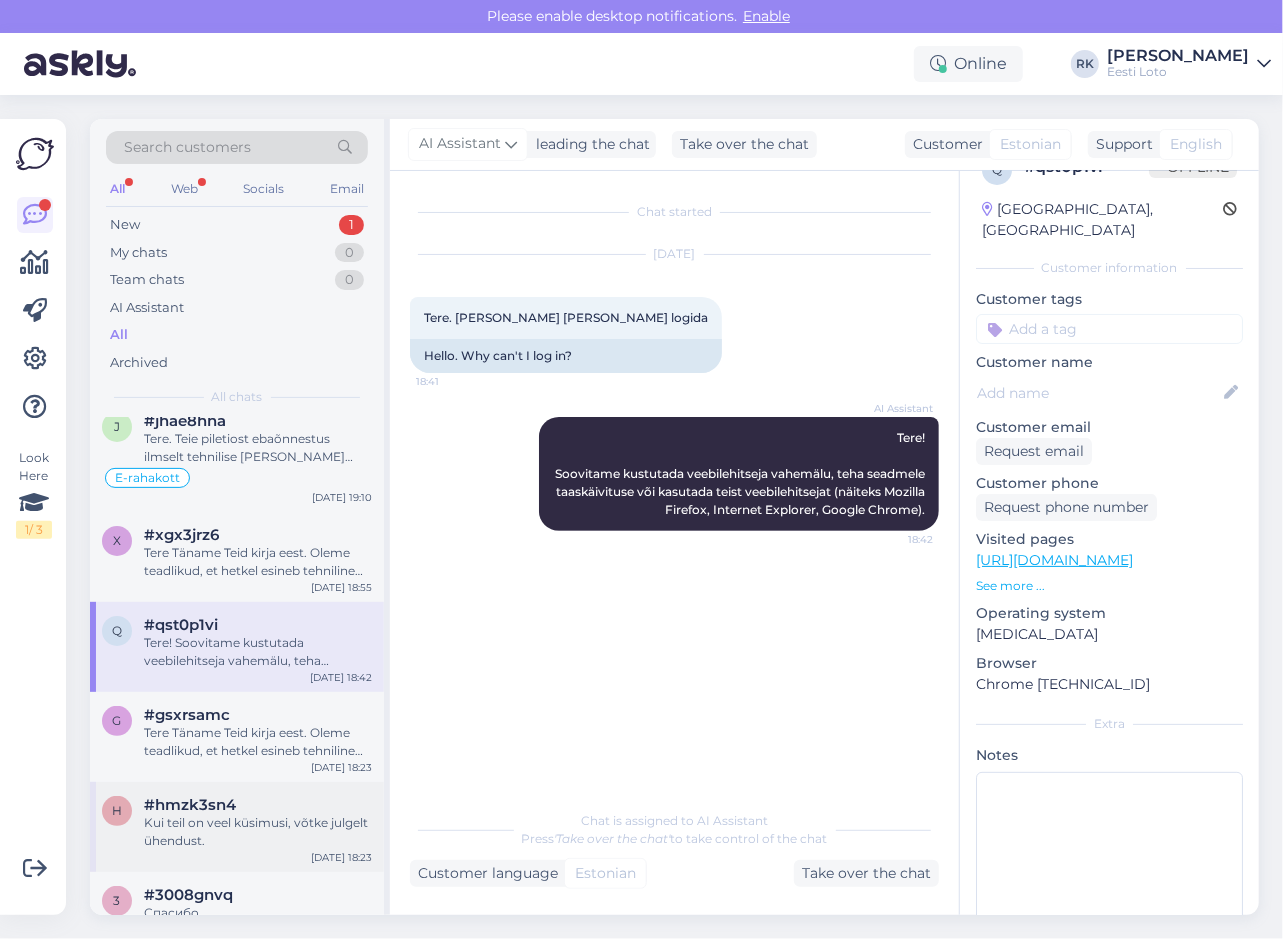 click on "h #hmzk3sn4 Kui teil on veel küsimusi, võtke julgelt ühendust. [DATE] 18:23" at bounding box center (237, 827) 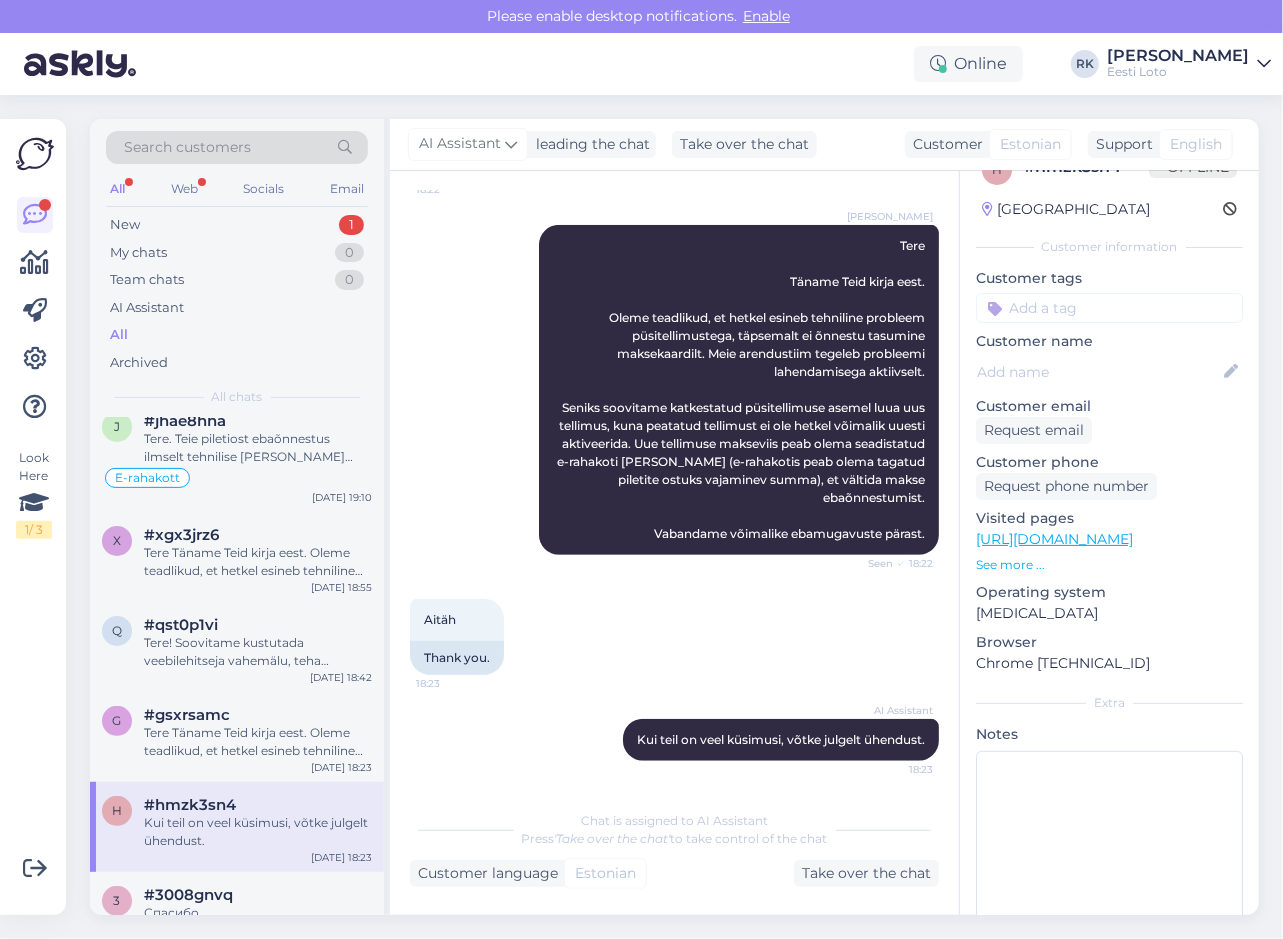 click on "Look Here 1  / 3" at bounding box center (35, 517) 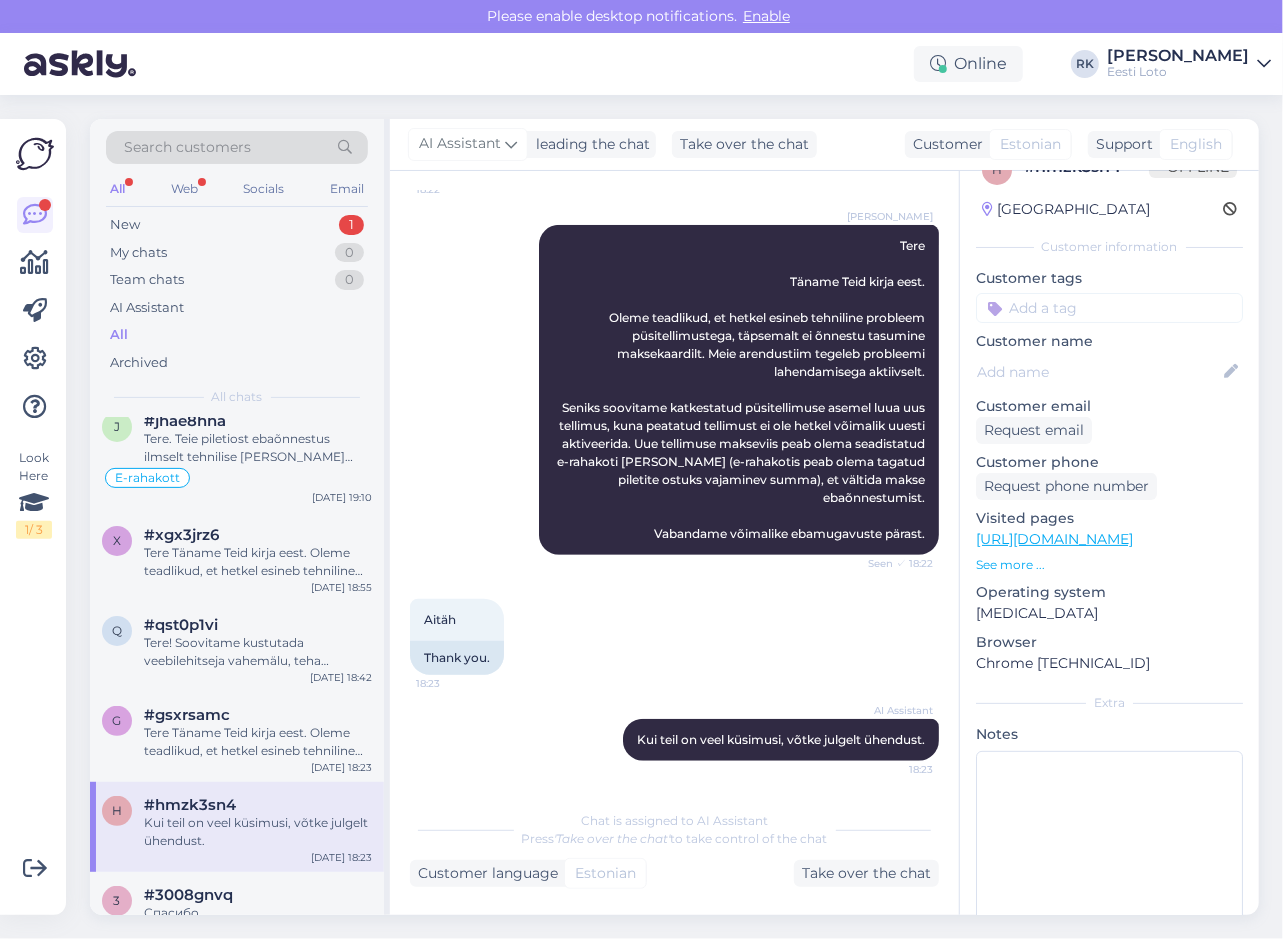click on "Tatjana Allikas Tere
Täname Teid kirja eest.
Oleme teadlikud, et hetkel esineb tehniline probleem püsitellimustega, täpsemalt ei õnnestu tasumine maksekaardilt. Meie arendustiim tegeleb probleemi lahendamisega aktiivselt.
Seniks soovitame katkestatud püsitellimuse asemel luua uus tellimus, kuna peatatud tellimust ei ole hetkel võimalik uuesti aktiveerida. Uue tellimuse makseviis peab olema seadistatud e-rahakoti peale (e-rahakotis peab olema tagatud piletite ostuks vajaminev summa), et vältida makse ebaõnnestumist.
Vabandame võimalike ebamugavuste pärast. Seen ✓ 18:22" at bounding box center [674, 390] 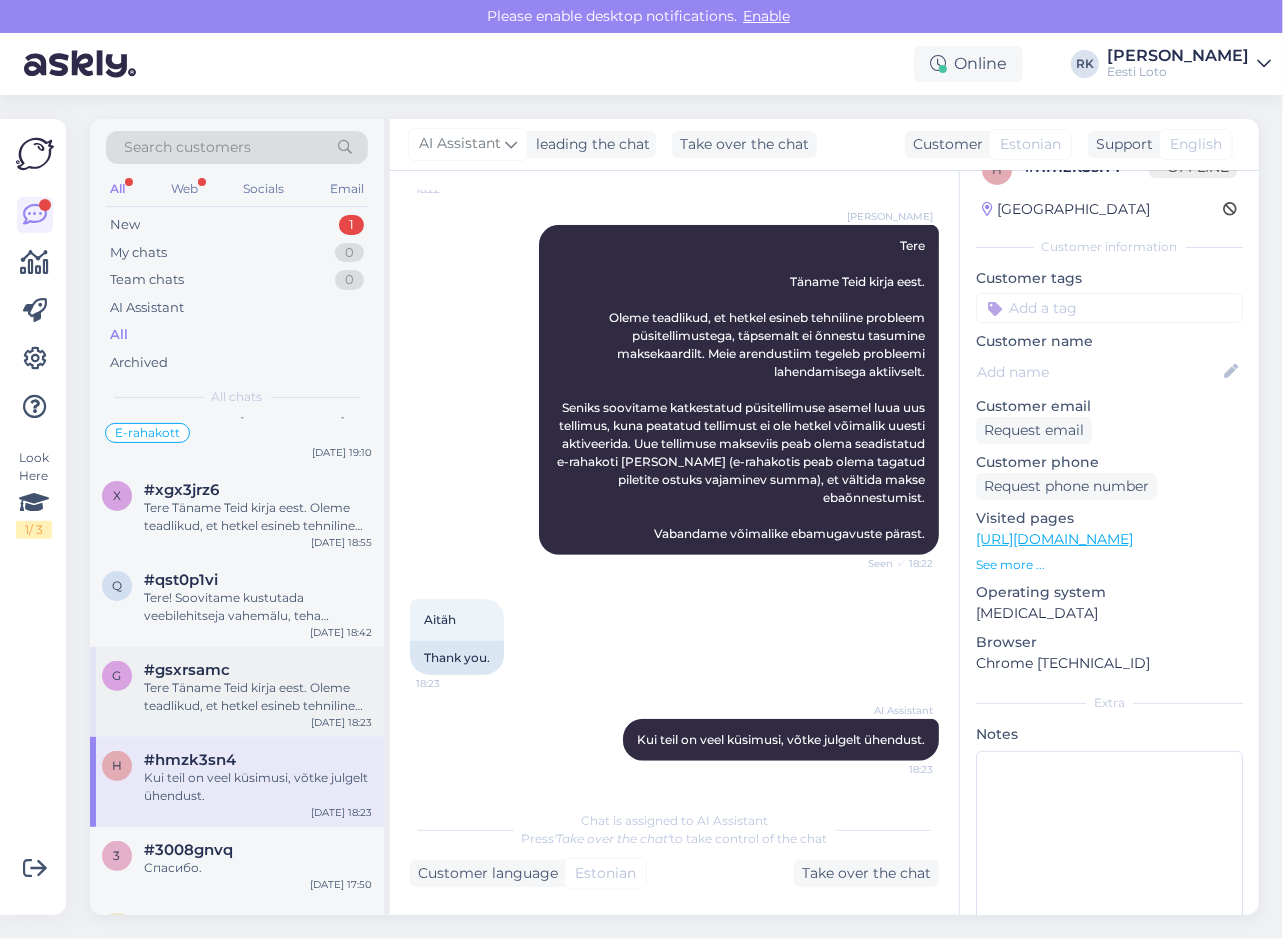 scroll, scrollTop: 500, scrollLeft: 0, axis: vertical 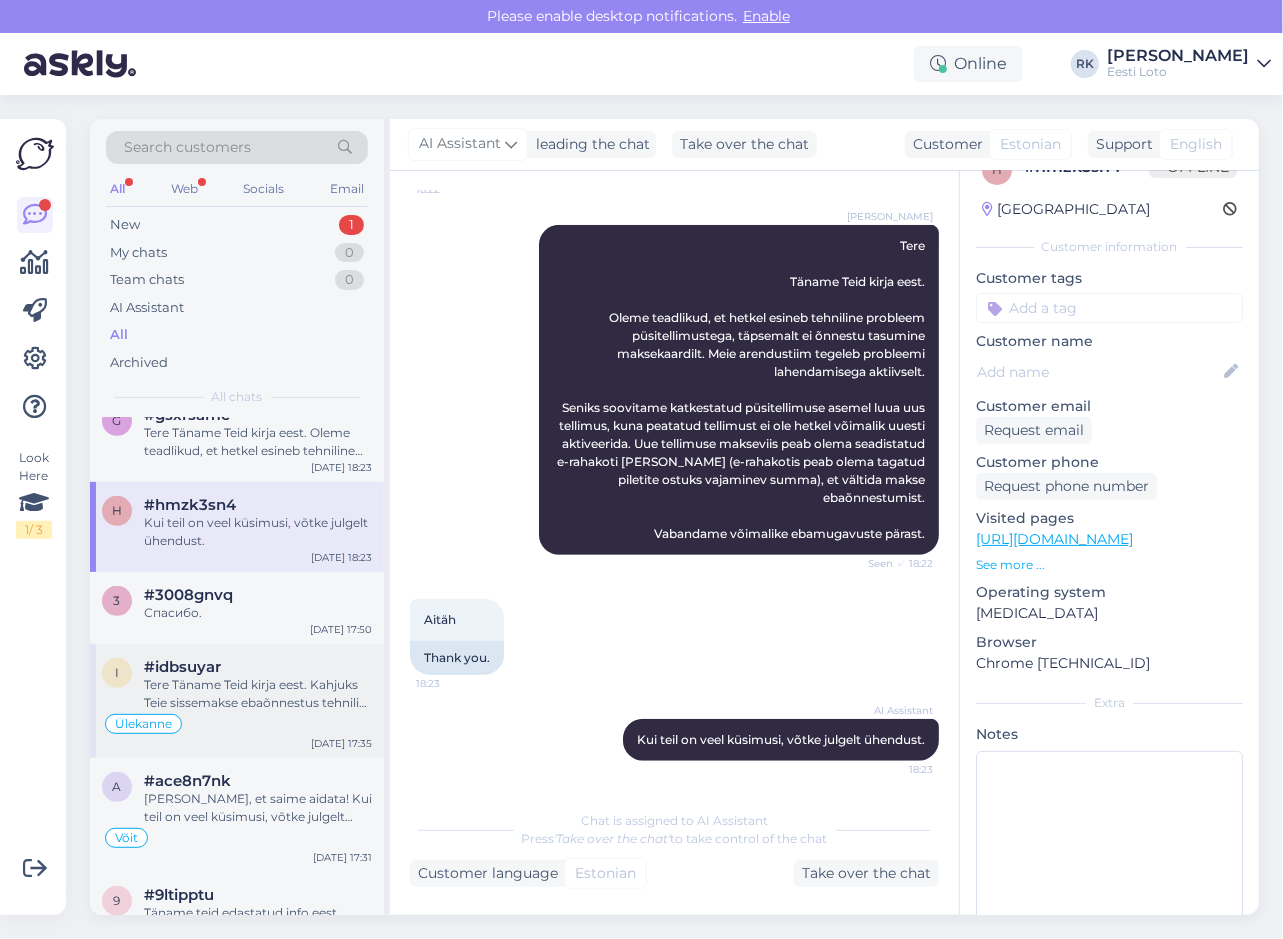 click on "Tere
Täname Teid kirja eest.
Kahjuks Teie sissemakse ebaõnnestus tehnilise [PERSON_NAME] tõttu. Kontrollisime tehingu [PERSON_NAME] raha tagastasime Teie e-rahakotti.
Palume vabandust tekkinud [PERSON_NAME] pärast." at bounding box center (258, 694) 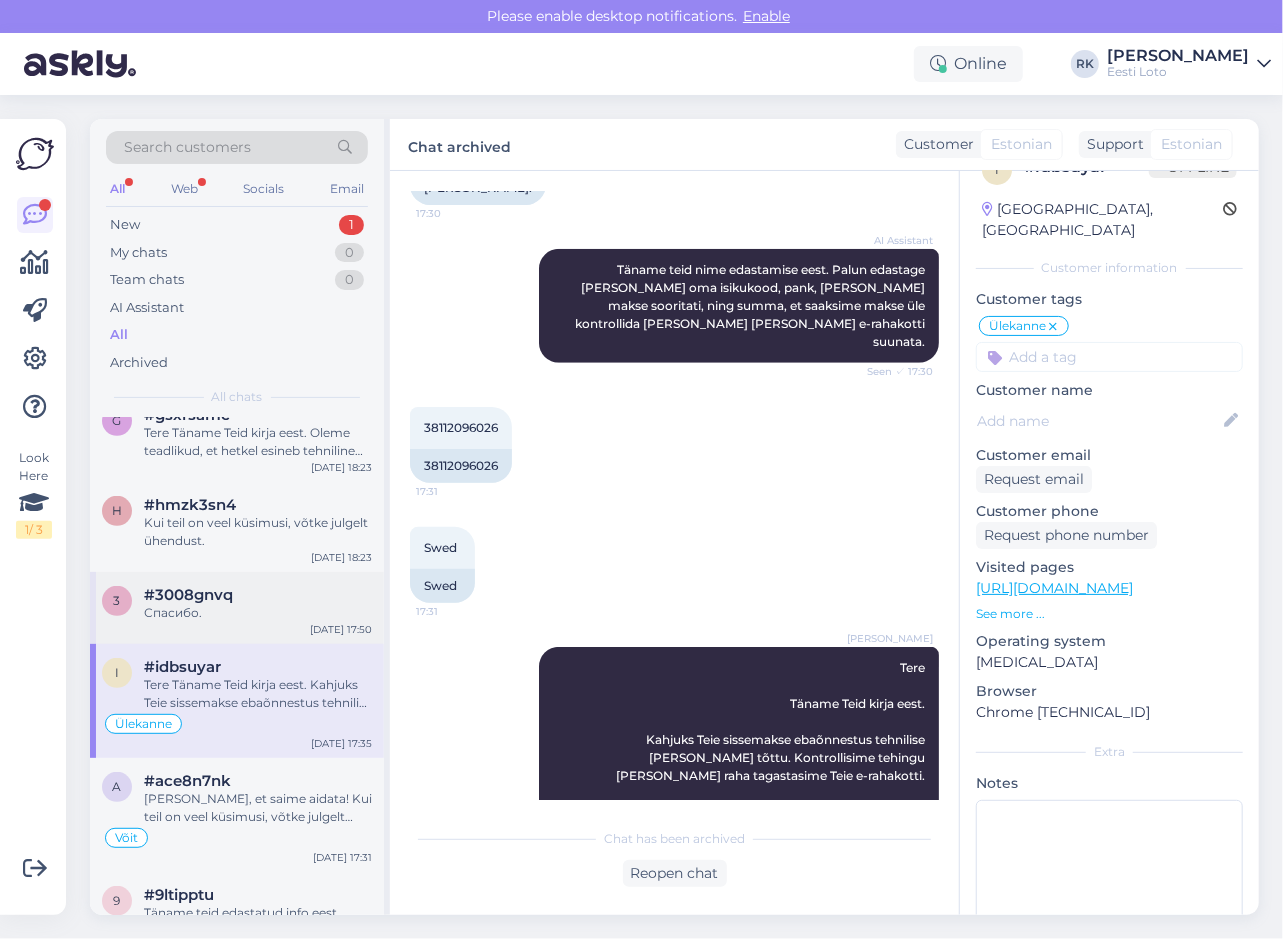click on "3 #3008gnvq Спасибо.  [DATE] 17:50" at bounding box center (237, 608) 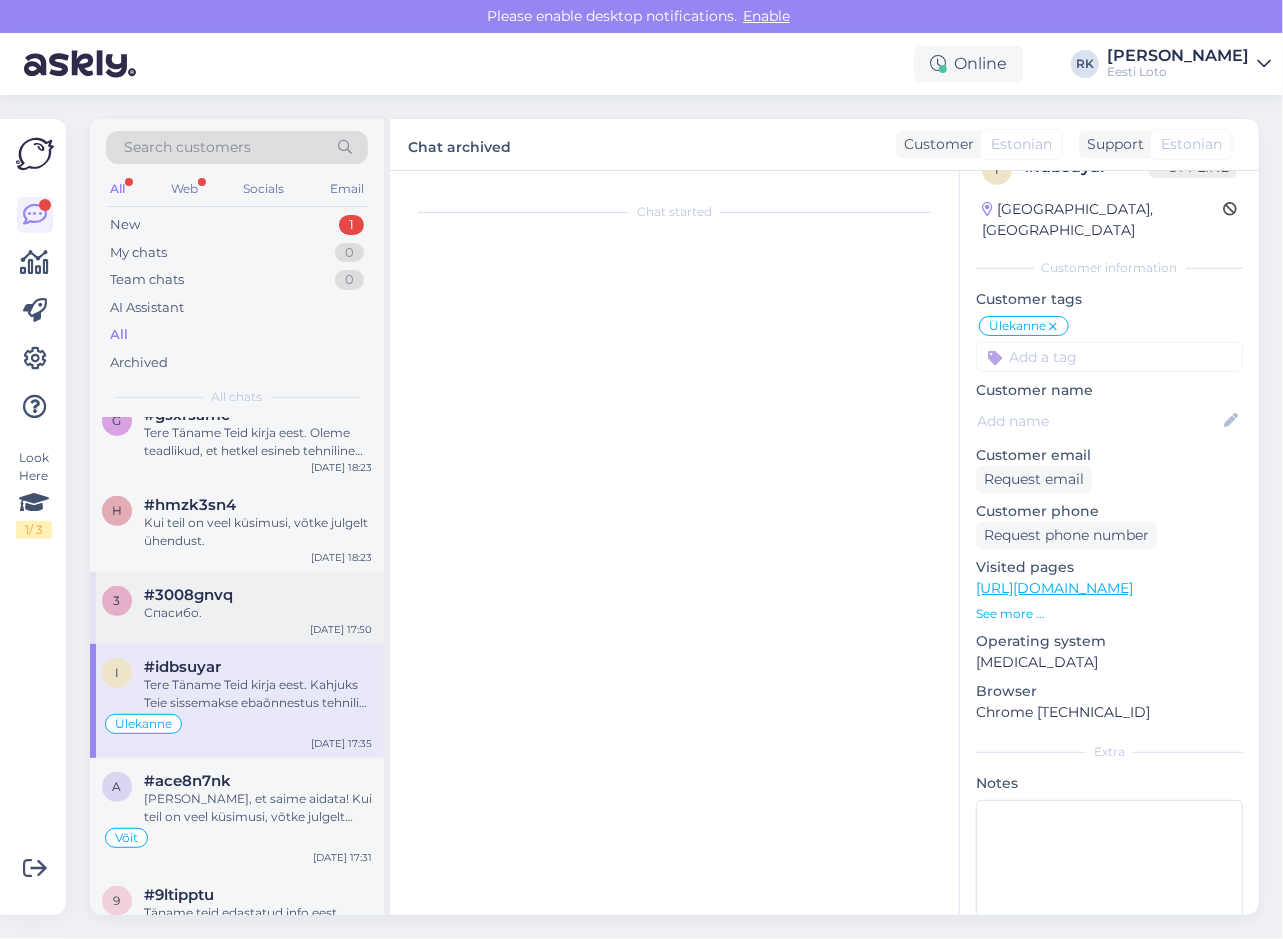 scroll, scrollTop: 204, scrollLeft: 0, axis: vertical 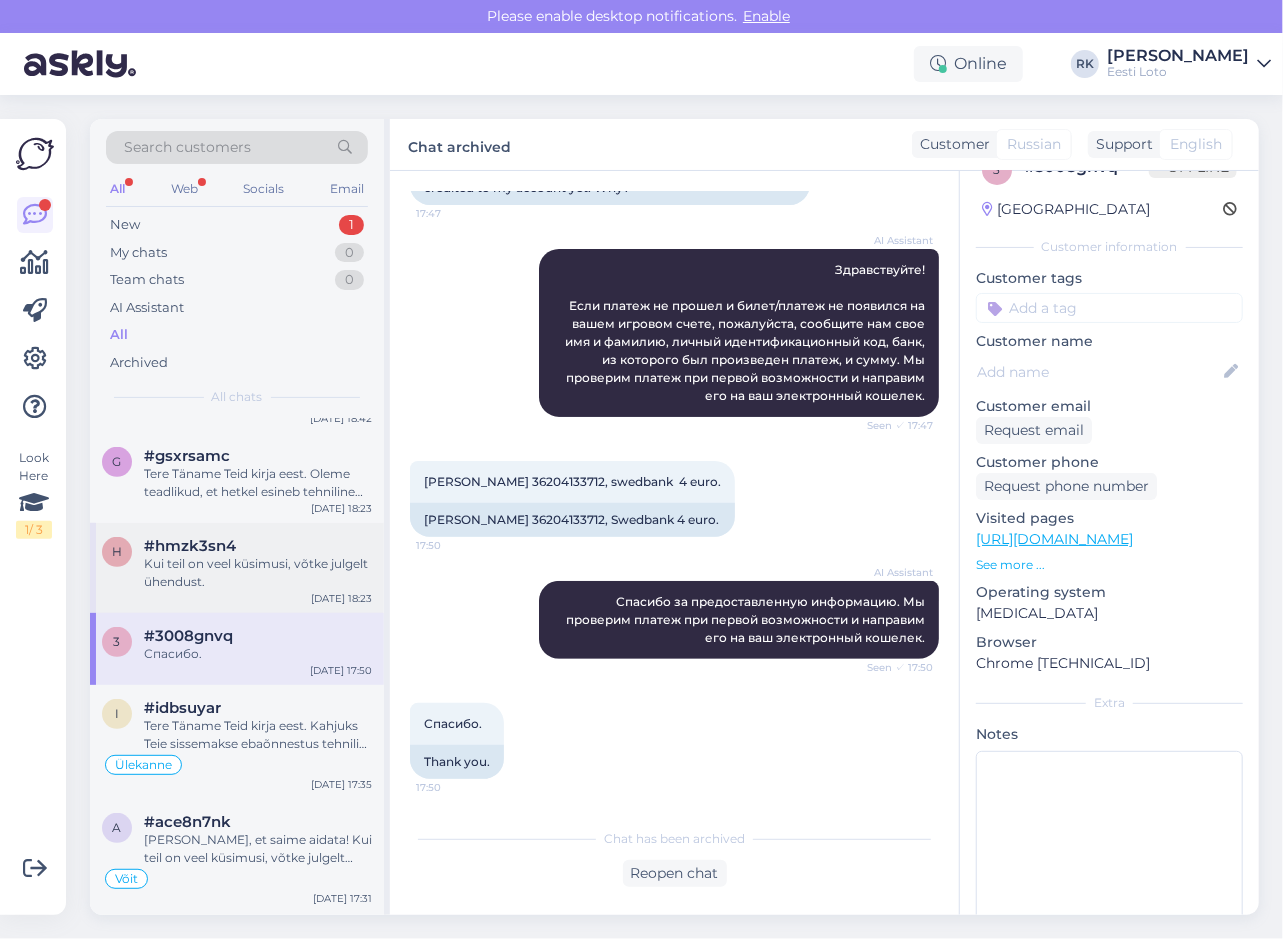 click on "a #ae1fsex5 Vabandame tekkinud ebamugavuste pärast. Kuna süsteem tagastab väljamakse e-rahakotti, on tegemist tehnilise tõrkega, mis vajab täpsemat uurimist. Edastame Teie probleemi kolleegile, kes saab seda edasi lahendada. Jul 10 19:22  d #d4d9uasp 3 Рады слышать, что все разрешилось. Если у вас возникнут другие вопросы, обращайтесь. Jul 10 19:20  j #jhae8hna Tere. Teie piletiost ebaõnnestus ilmselt tehnilise tõrke tõttu. Vabandame. Suunasime Teie makse meie finantsosakonnale kontrollimiseks. E-rahakott  Jul 10 19:10  x #xgx3jrz6 Jul 10 18:55  q #qst0p1vi Tere!
Soovitame kustutada veebilehitseja vahemälu, teha seadmele taaskäivituse või kasutada teist veebilehitsejat (näiteks Mozilla Firefox, Internet Explorer, Google Chrome). Jul 10 18:42  g #gsxrsamc Jul 10 18:23  h #hmzk3sn4 Kui teil on veel küsimusi, võtke julgelt ühendust. Jul 10 18:23  3 #3008gnvq Спасибо.  Jul 10 17:50  i #idbsuyar Ülekanne Jul 10 17:35  a 9" at bounding box center (237, 2554) 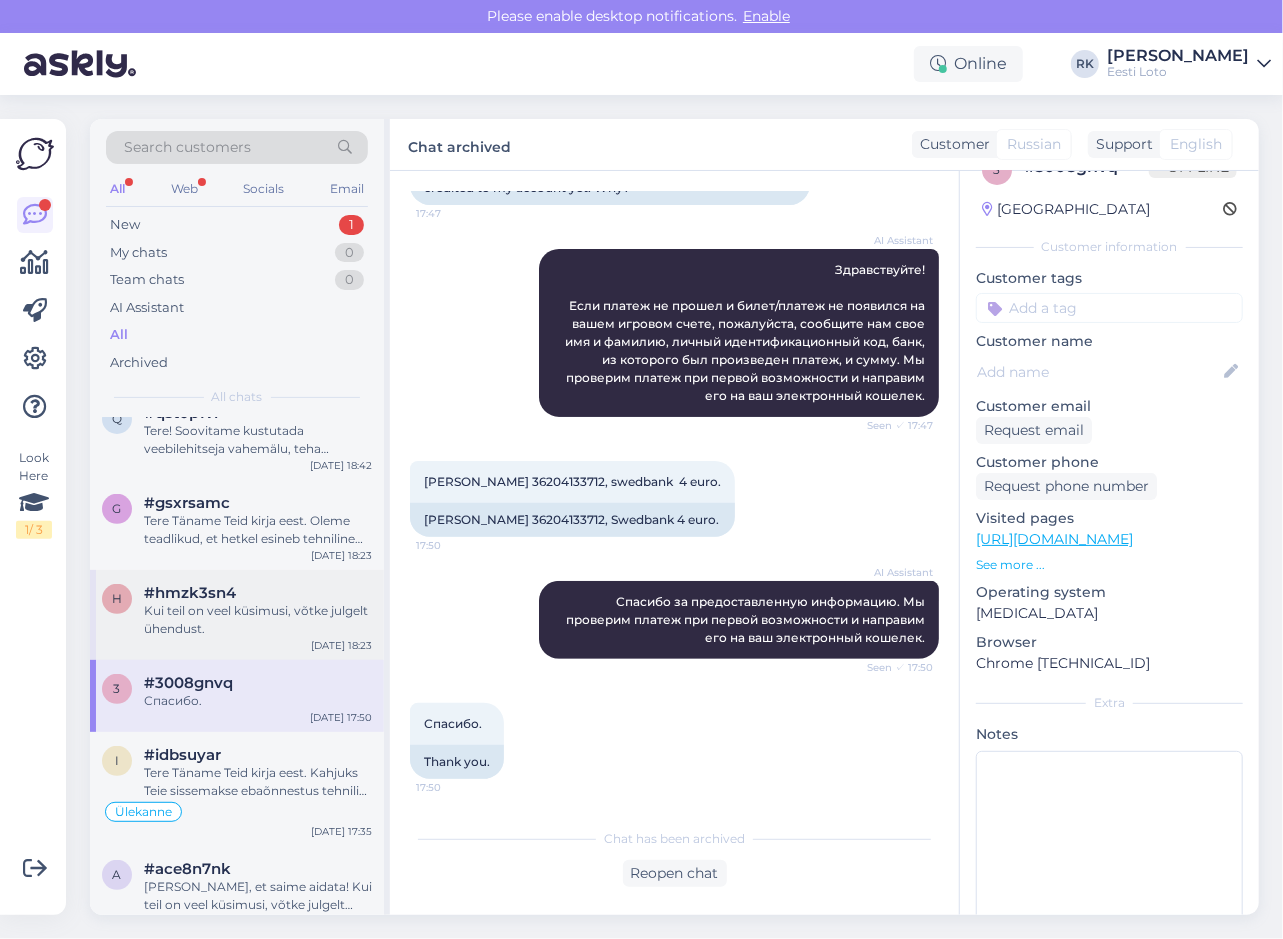 scroll, scrollTop: 400, scrollLeft: 0, axis: vertical 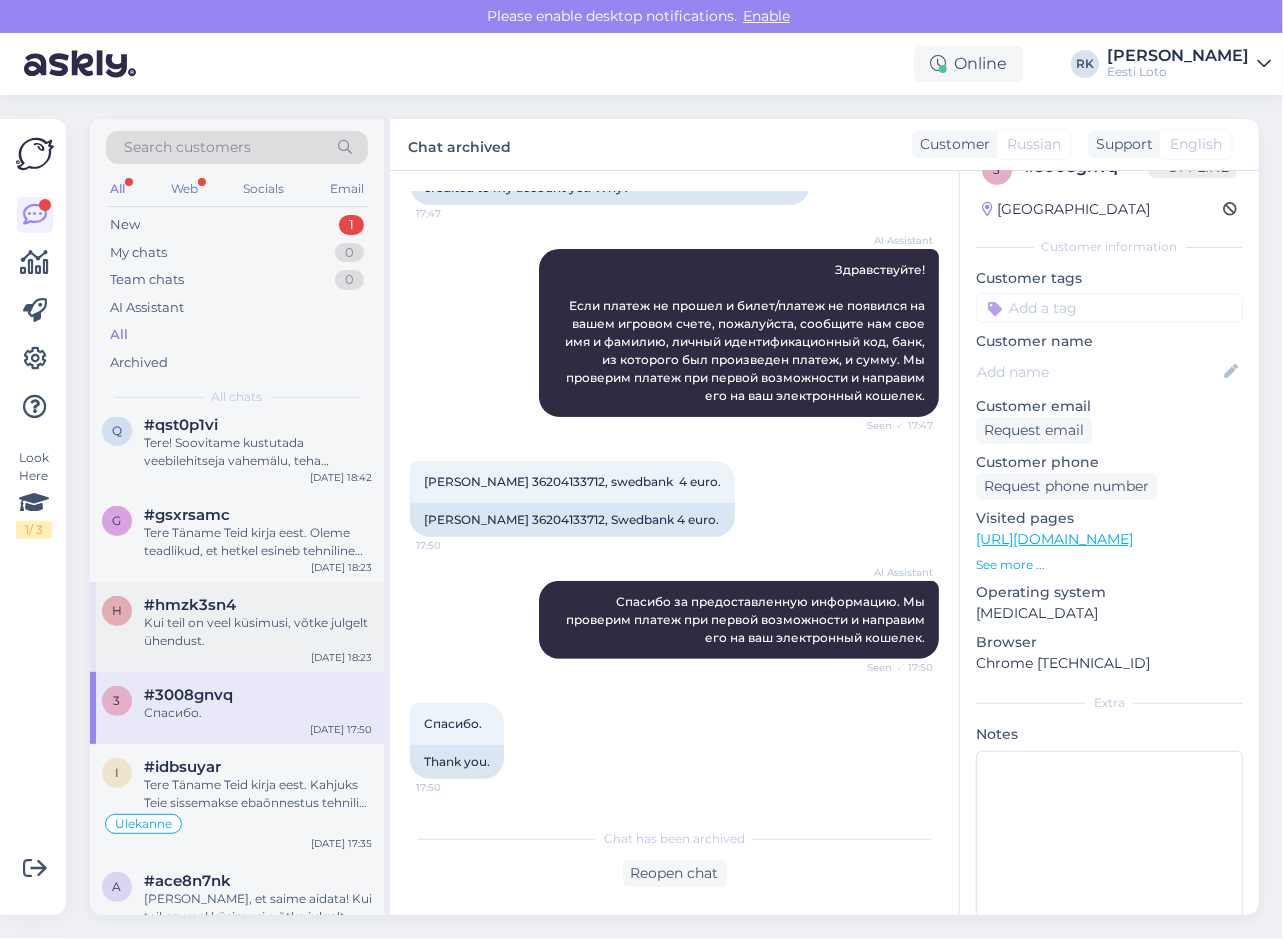 click on "Kui teil on veel küsimusi, võtke julgelt ühendust." at bounding box center [258, 632] 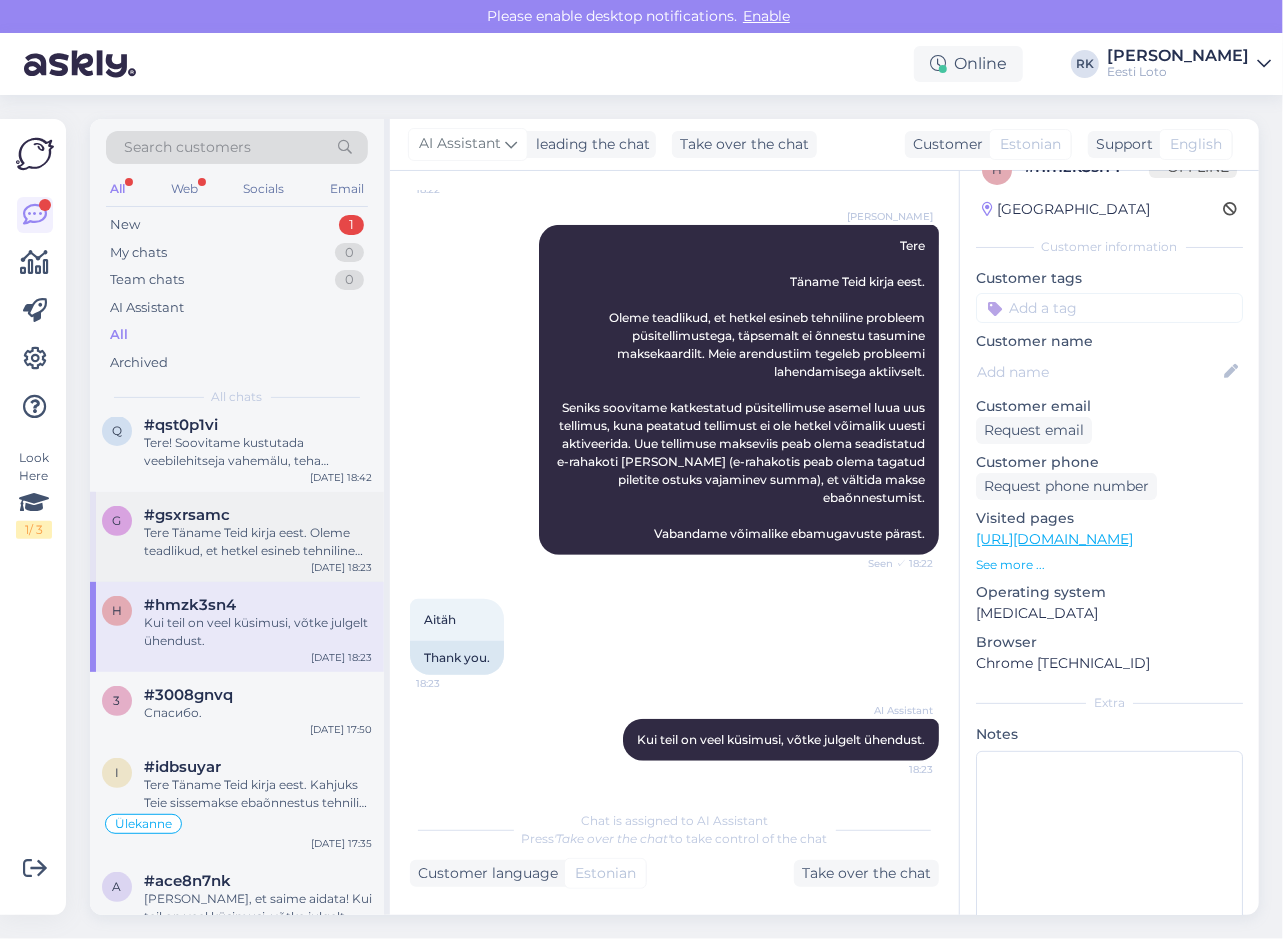 click on "Tere
Täname Teid kirja eest.
Oleme teadlikud, et hetkel esineb tehniline probleem püsitellimustega, täpsemalt ei õnnestu tasumine maksekaardilt. Meie arendustiim tegeleb probleemi lahendamisega aktiivselt.
Seniks soovitame katkestatud püsitellimuse asemel luua uus tellimus, kuna peatatud tellimust ei ole hetkel võimalik uuesti aktiveerida. Uue tellimuse makseviis peab olema seadistatud e-rahakoti [PERSON_NAME] (e-rahakotis peab olema tagatud piletite ostuks vajaminev summa), et vältida makse ebaõnnestumist.
Vabandame võimalike ebamugavuste pärast." at bounding box center (258, 542) 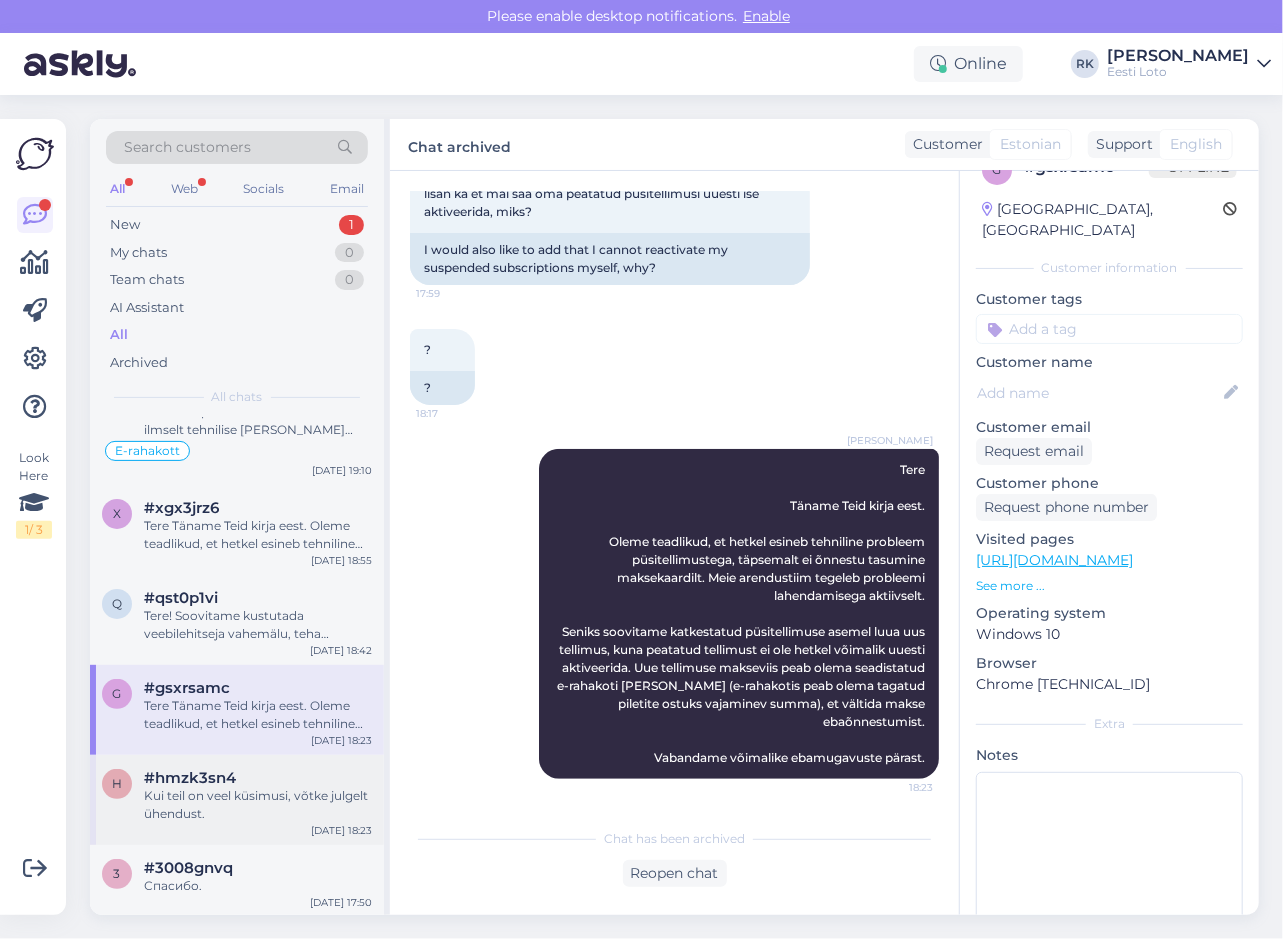 scroll, scrollTop: 200, scrollLeft: 0, axis: vertical 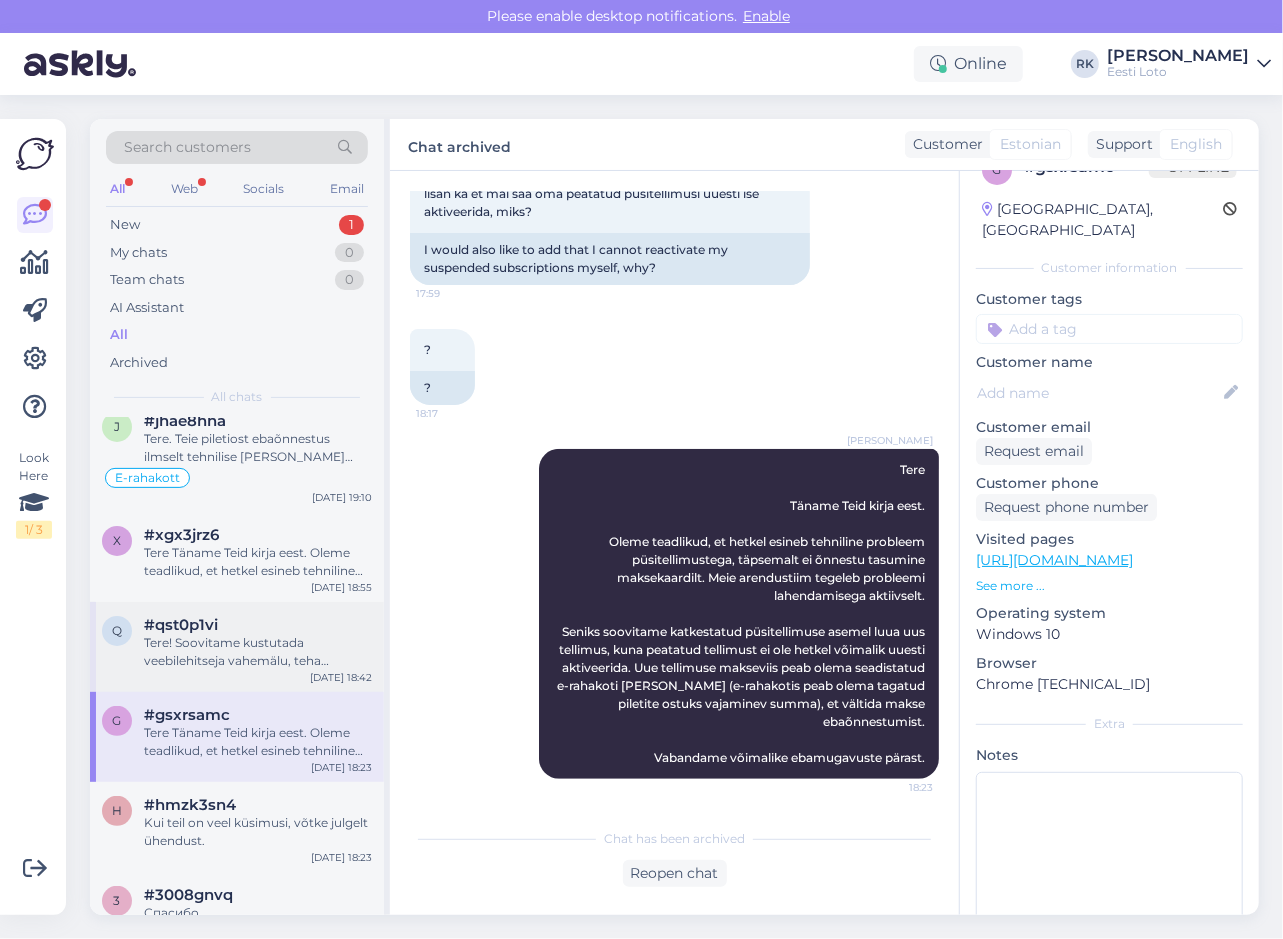 click on "q #qst0p1vi Tere!
Soovitame kustutada veebilehitseja vahemälu, teha seadmele taaskäivituse või kasutada teist veebilehitsejat (näiteks Mozilla Firefox, Internet Explorer, Google Chrome). [DATE] 18:42" at bounding box center [237, 647] 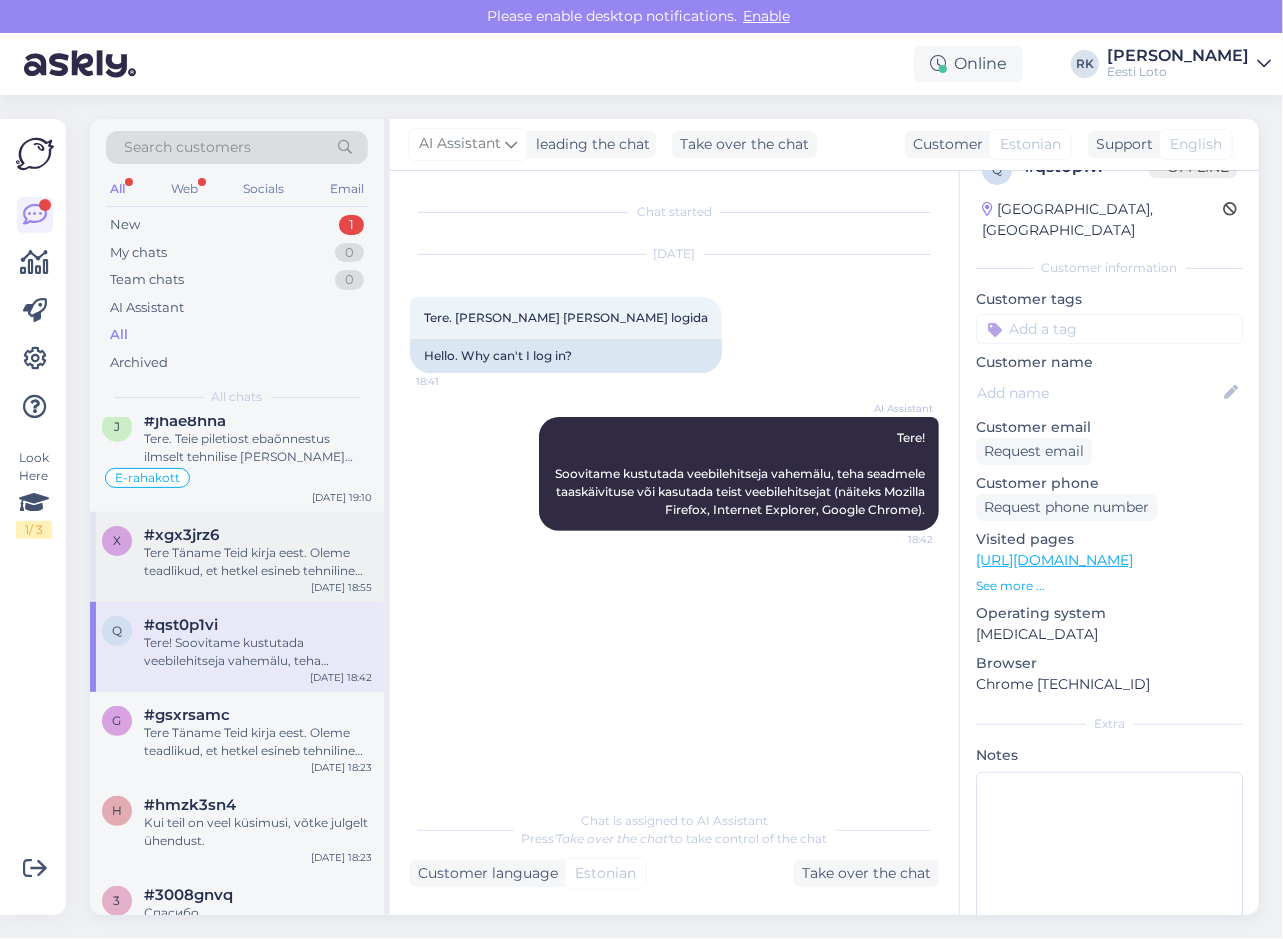 click on "x #xgx3jrz6 Tere
Täname Teid kirja eest.
Oleme teadlikud, et hetkel esineb tehniline probleem püsitellimustega, täpsemalt ei õnnestu tasumine maksekaardilt. Meie arendustiim tegeleb probleemi lahendamisega aktiivselt.
Seniks soovitame katkestatud püsitellimuse asemel luua uus tellimus, kuna peatatud tellimust ei ole hetkel võimalik uuesti aktiveerida. Uue tellimuse makseviis peab olema seadistatud e-rahakoti [PERSON_NAME] (e-rahakotis peab olema tagatud piletite ostuks vajaminev summa), et vältida makse ebaõnnestumist.
Vabandame võimalike ebamugavuste pärast. [DATE] 18:55" at bounding box center [237, 557] 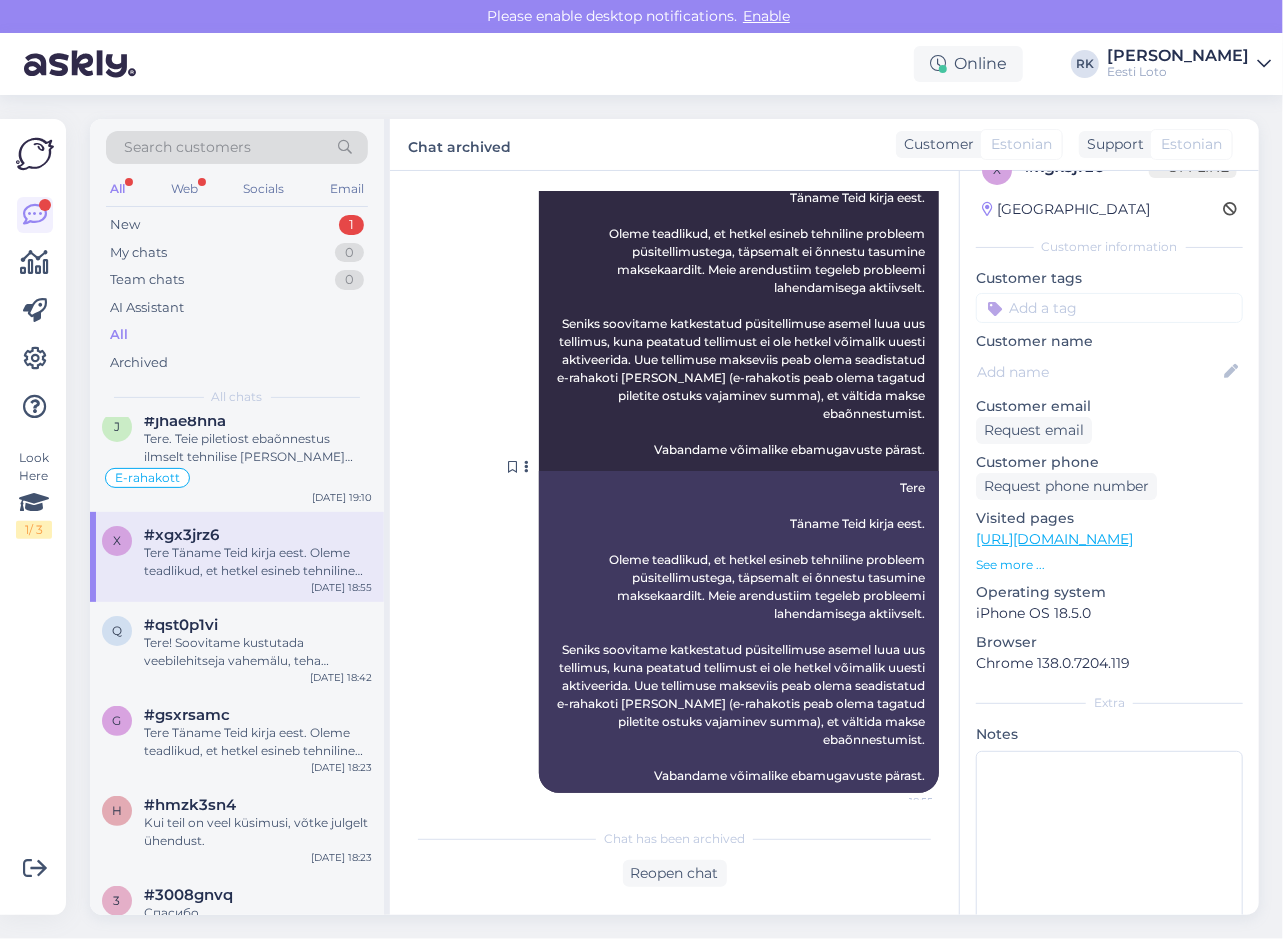 scroll, scrollTop: 676, scrollLeft: 0, axis: vertical 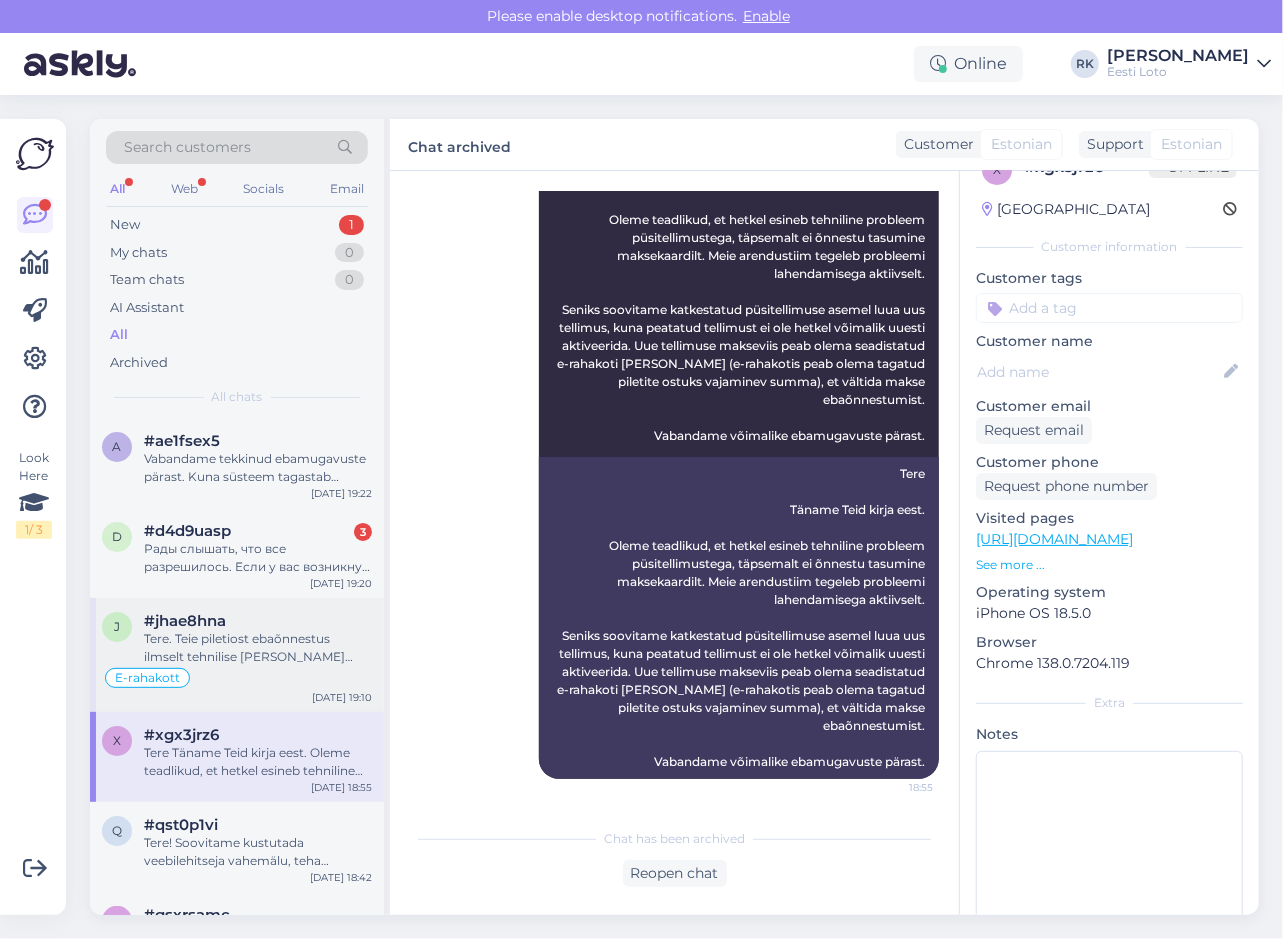 click on "Tere. Teie piletiost ebaõnnestus ilmselt tehnilise [PERSON_NAME] tõttu. Vabandame. Suunasime Teie makse meie finantsosakonnale kontrollimiseks." at bounding box center [258, 648] 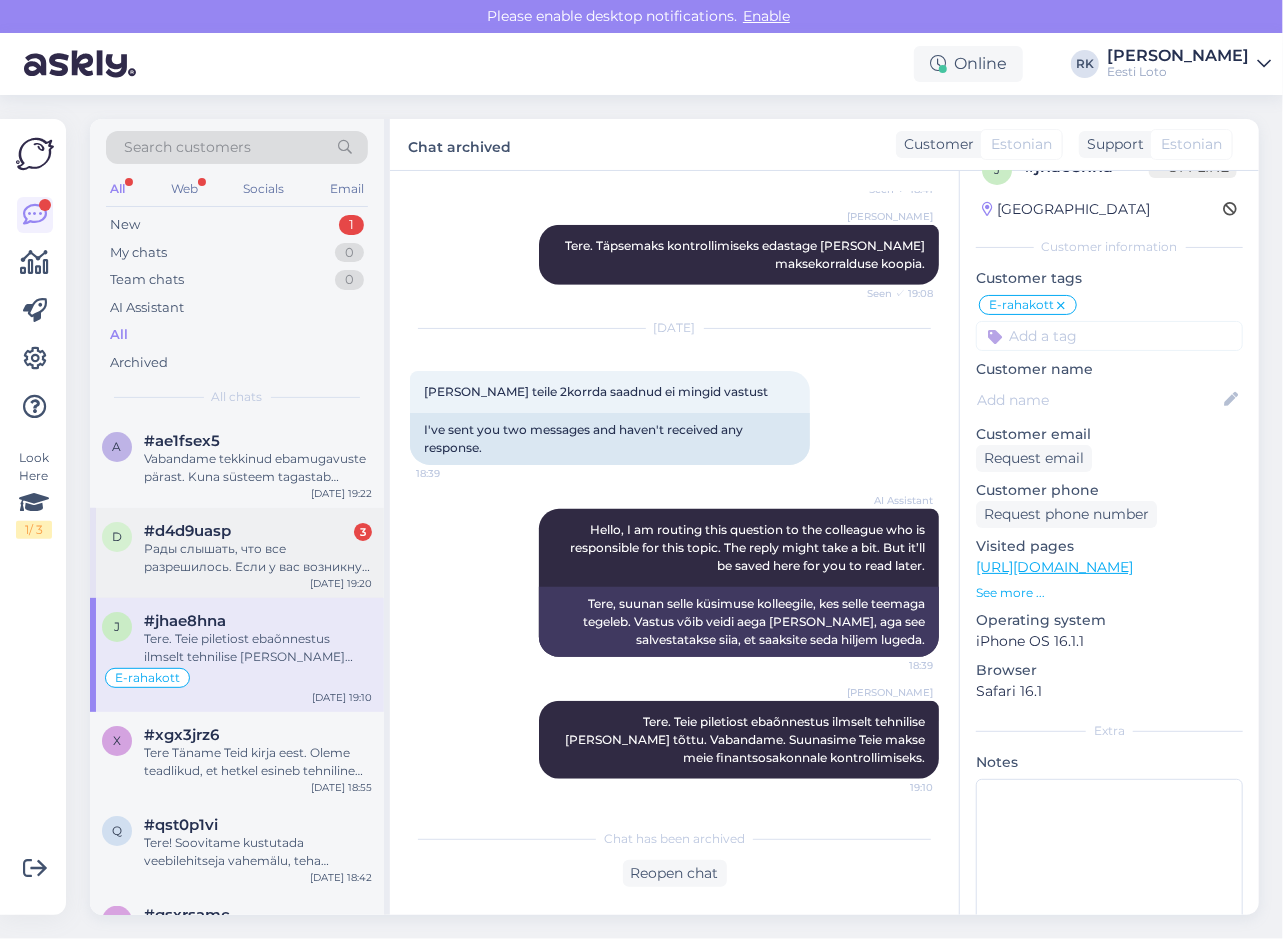 click on "Рады слышать, что все разрешилось. Если у вас возникнут другие вопросы, обращайтесь." at bounding box center (258, 558) 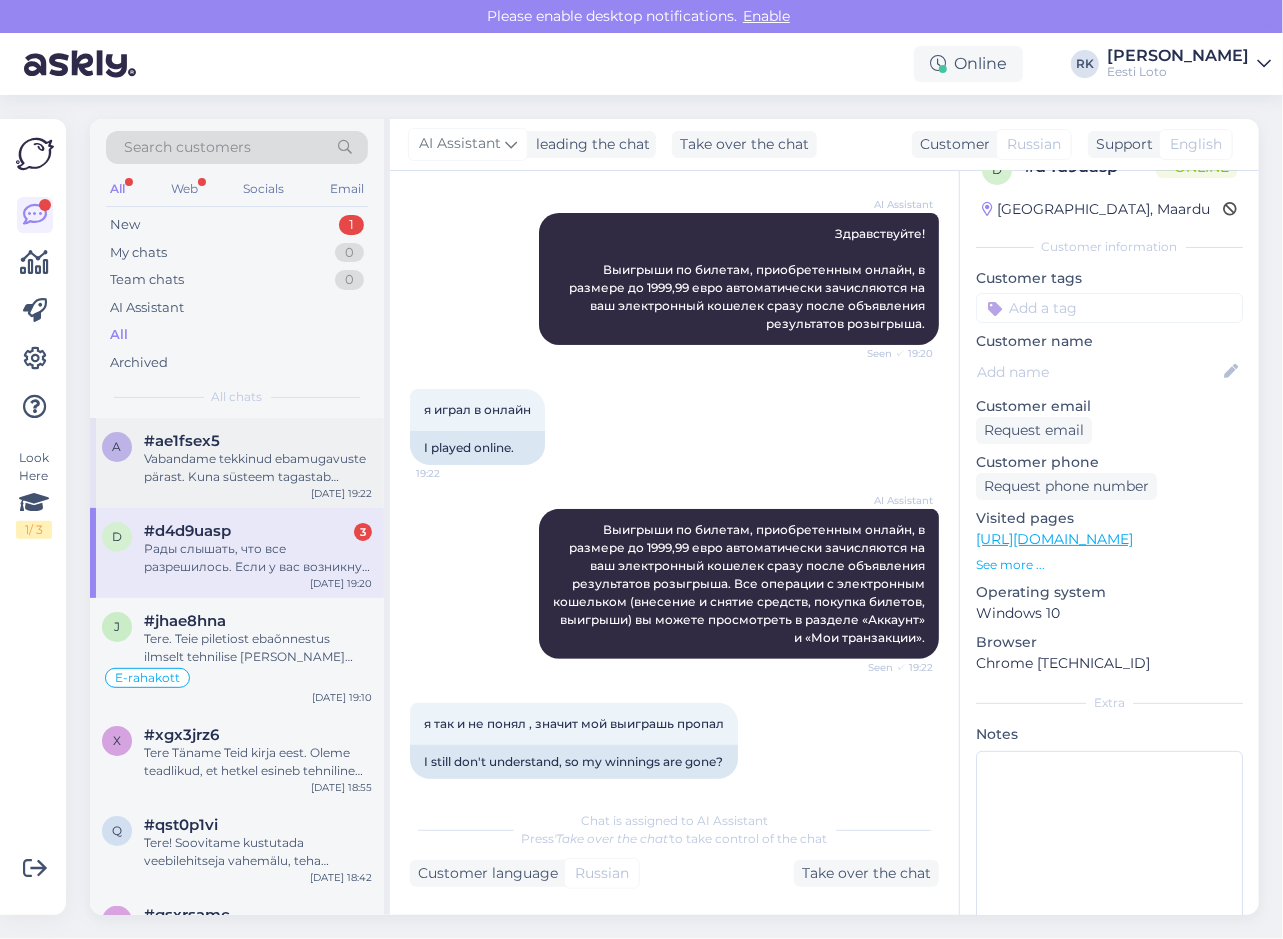 click on "a #ae1fsex5 Vabandame tekkinud ebamugavuste pärast. Kuna süsteem tagastab väljamakse e-rahakotti, on tegemist tehnilise tõrkega, mis vajab täpsemat uurimist. Edastame Teie probleemi kolleegile, kes saab seda edasi lahendada. Jul 10 19:22" at bounding box center [237, 463] 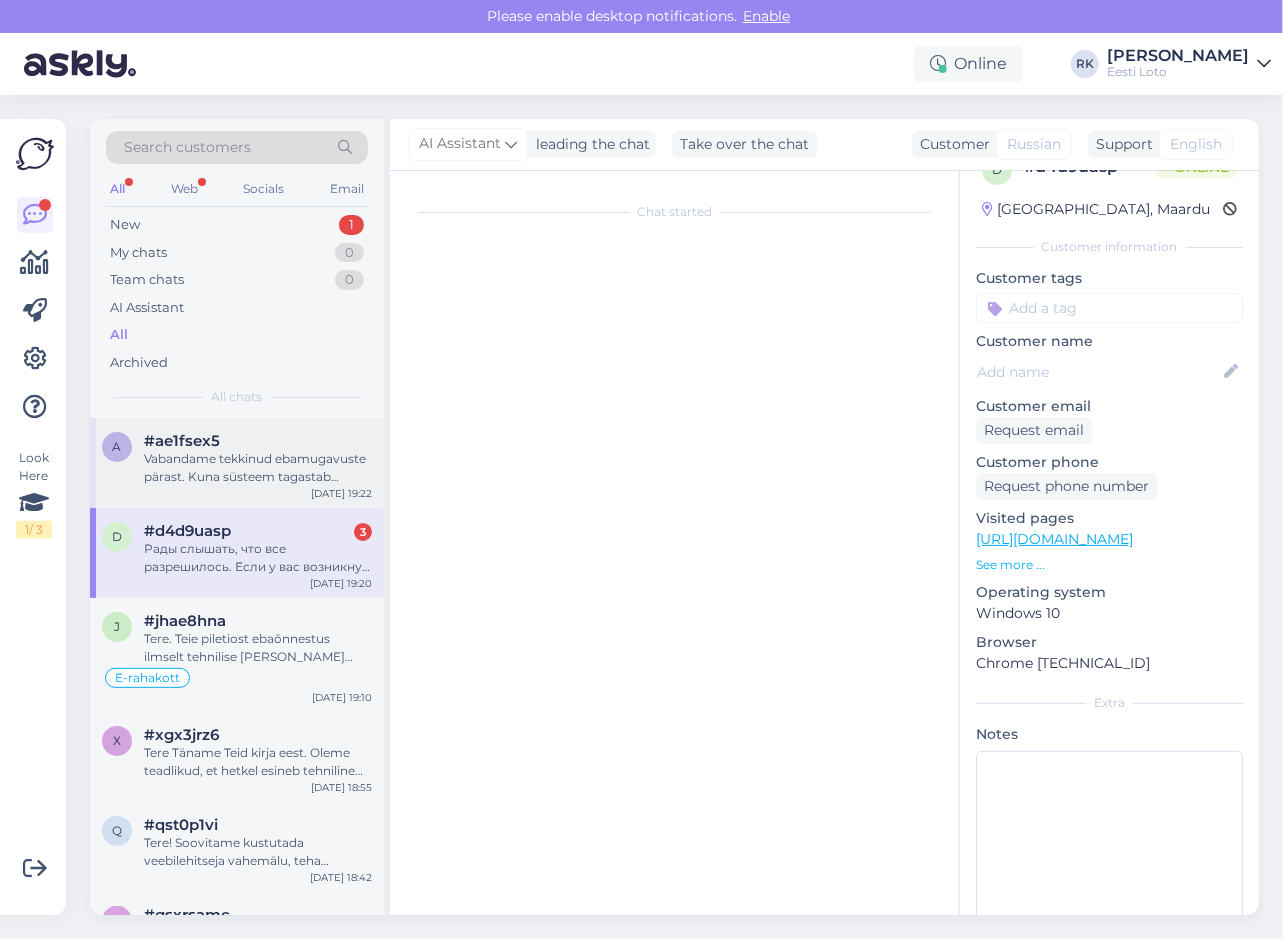 scroll, scrollTop: 164, scrollLeft: 0, axis: vertical 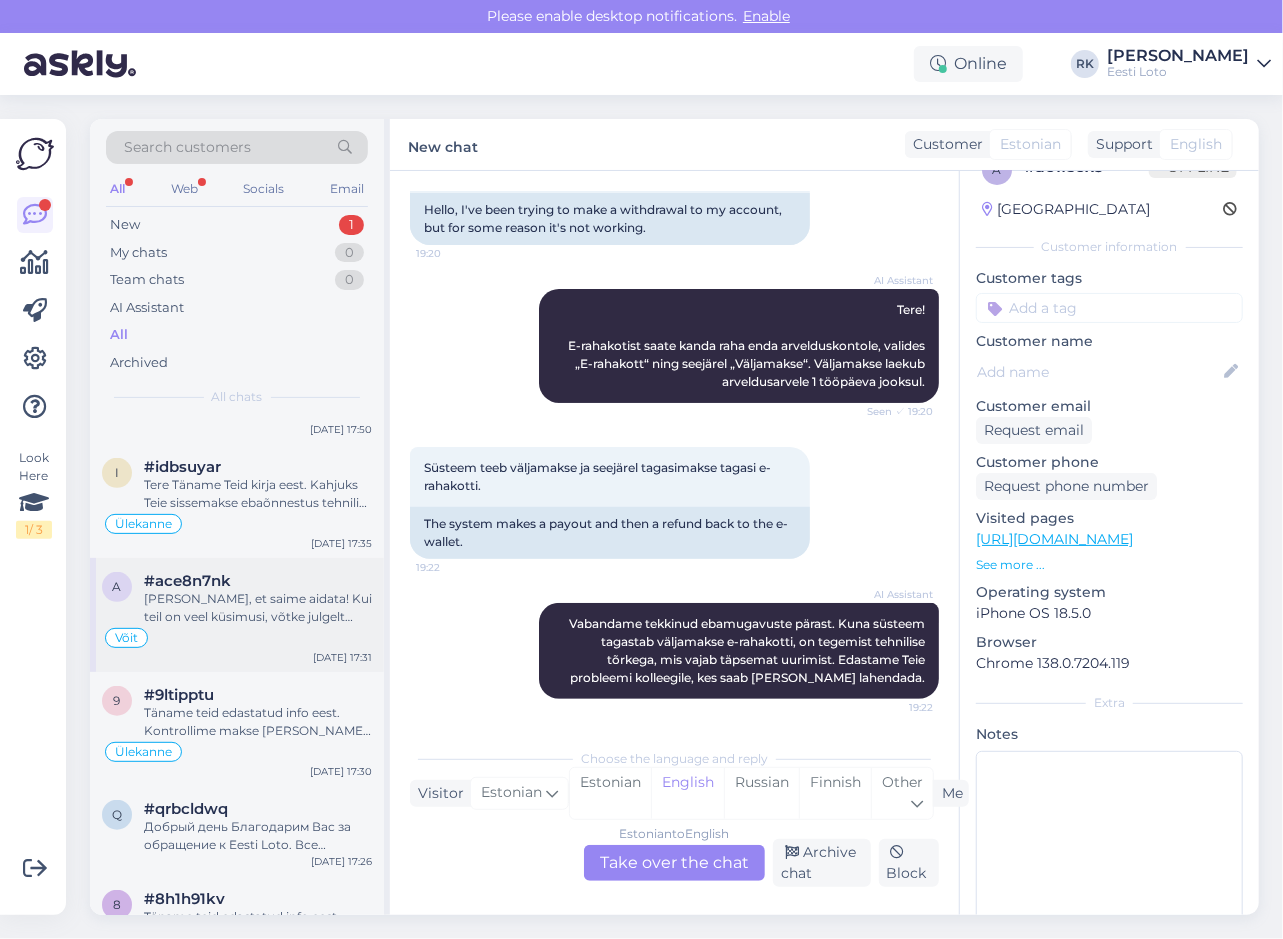 click on "[PERSON_NAME], et saime aidata! Kui teil on veel küsimusi, võtke julgelt ühendust." at bounding box center (258, 608) 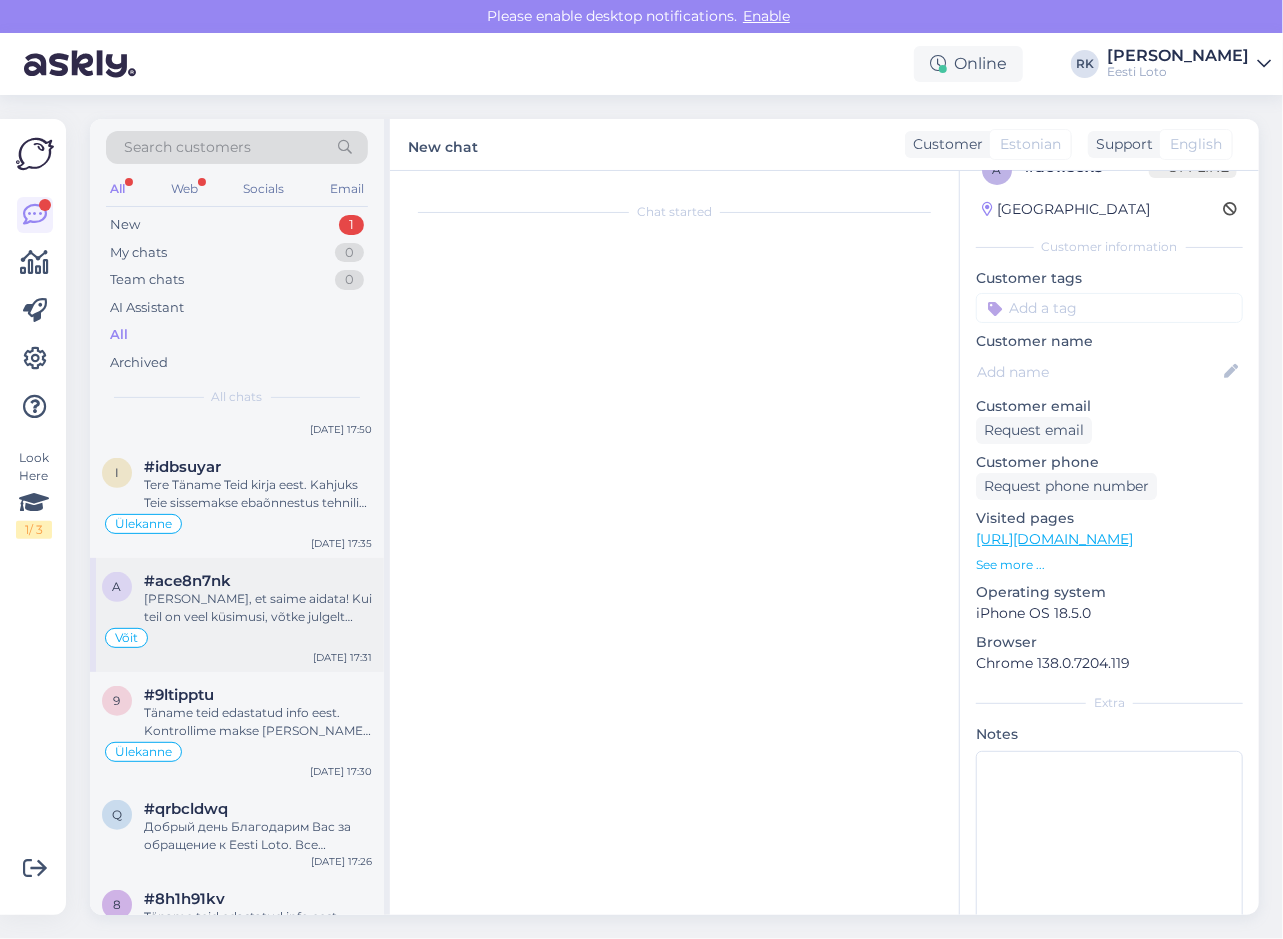 scroll, scrollTop: 718, scrollLeft: 0, axis: vertical 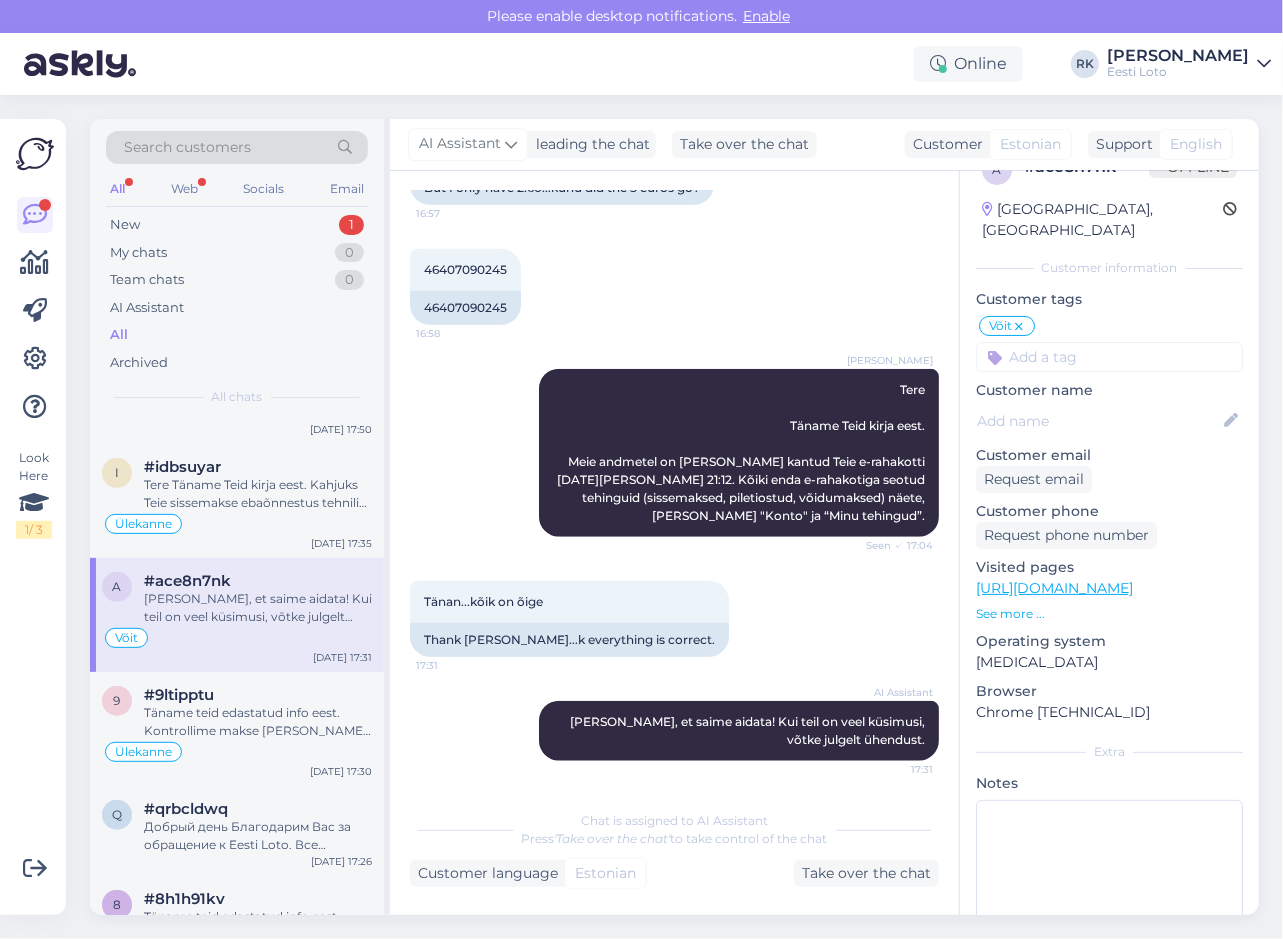 click on "Look Here 1  / 3" at bounding box center [35, 517] 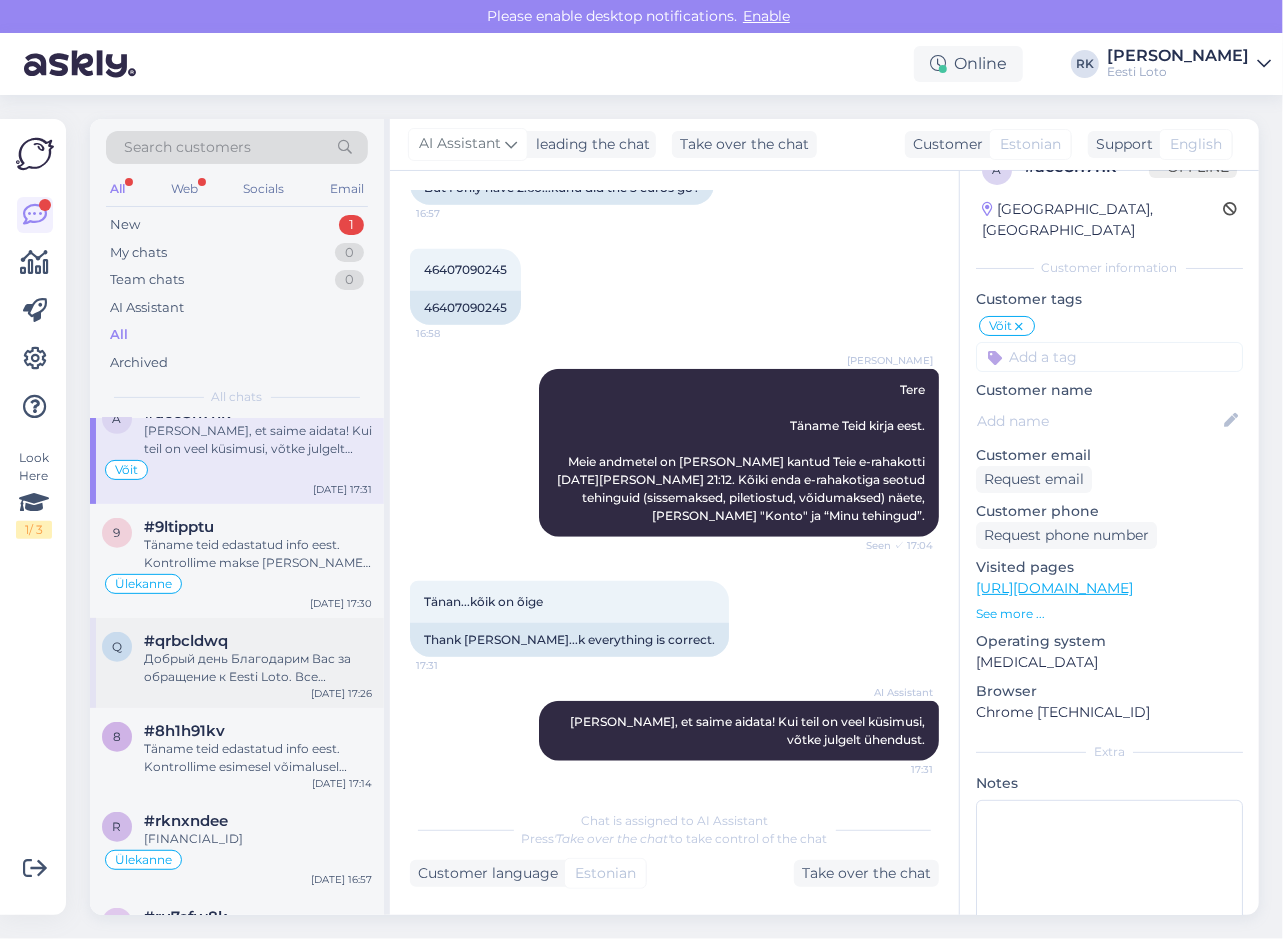 scroll, scrollTop: 900, scrollLeft: 0, axis: vertical 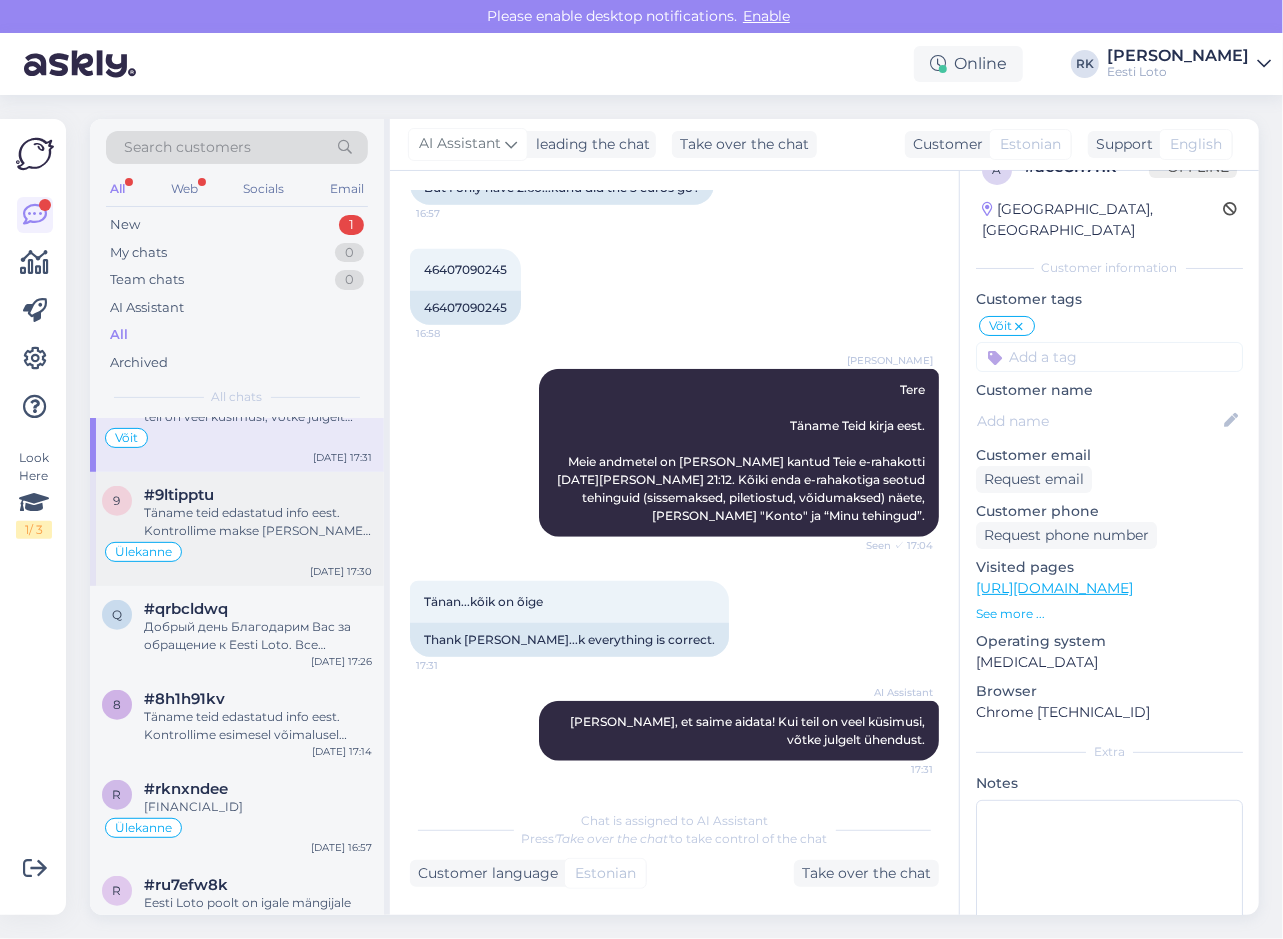 click on "Ülekanne" at bounding box center [237, 552] 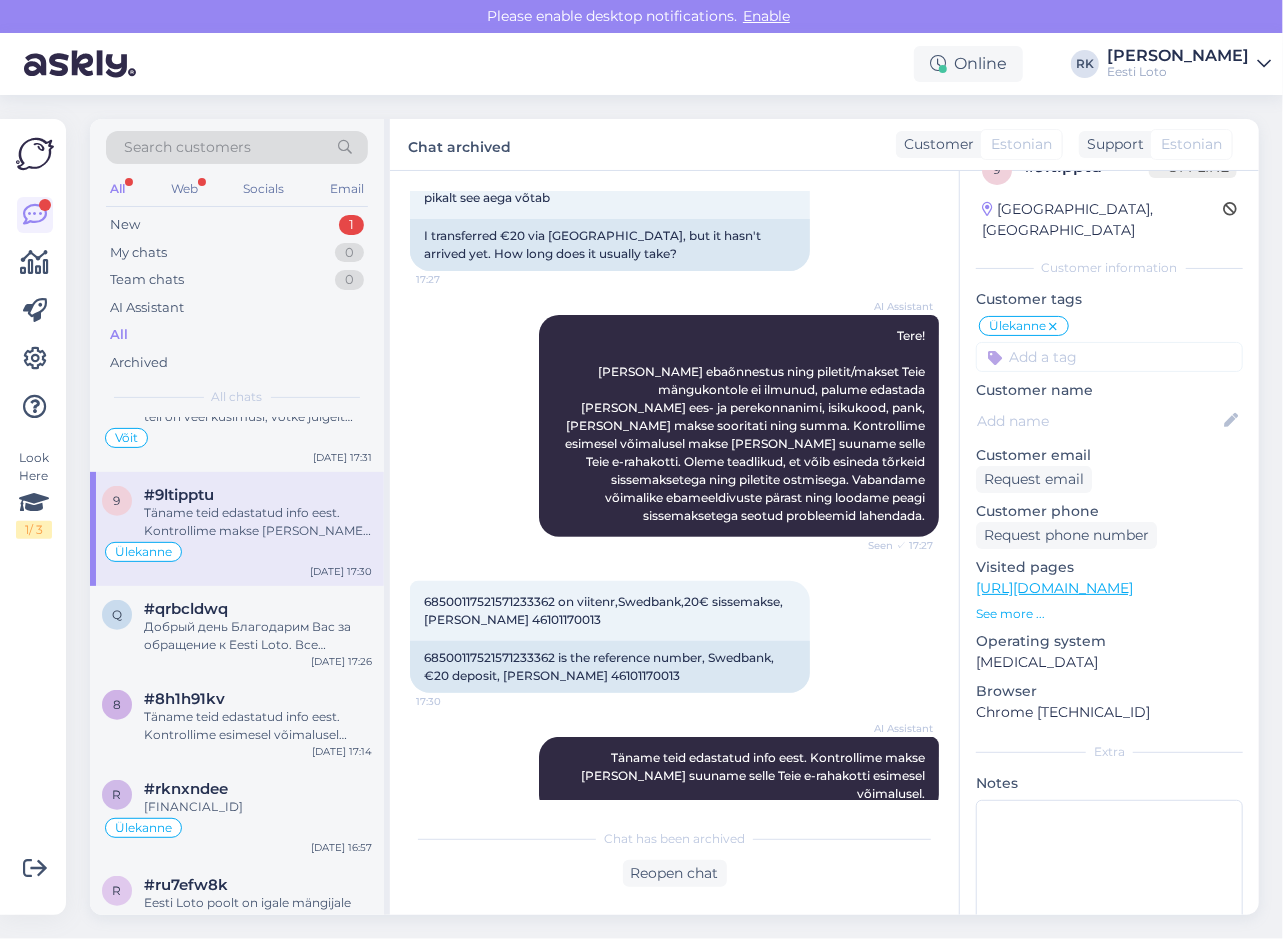 click on "68500117521571233362 on viitenr,Swedbank,20€ sissemakse, Anu Heidmets 46101170013 17:30  68500117521571233362 is the reference number, Swedbank, €20 deposit, Anu Heidmets 46101170013" at bounding box center (674, 637) 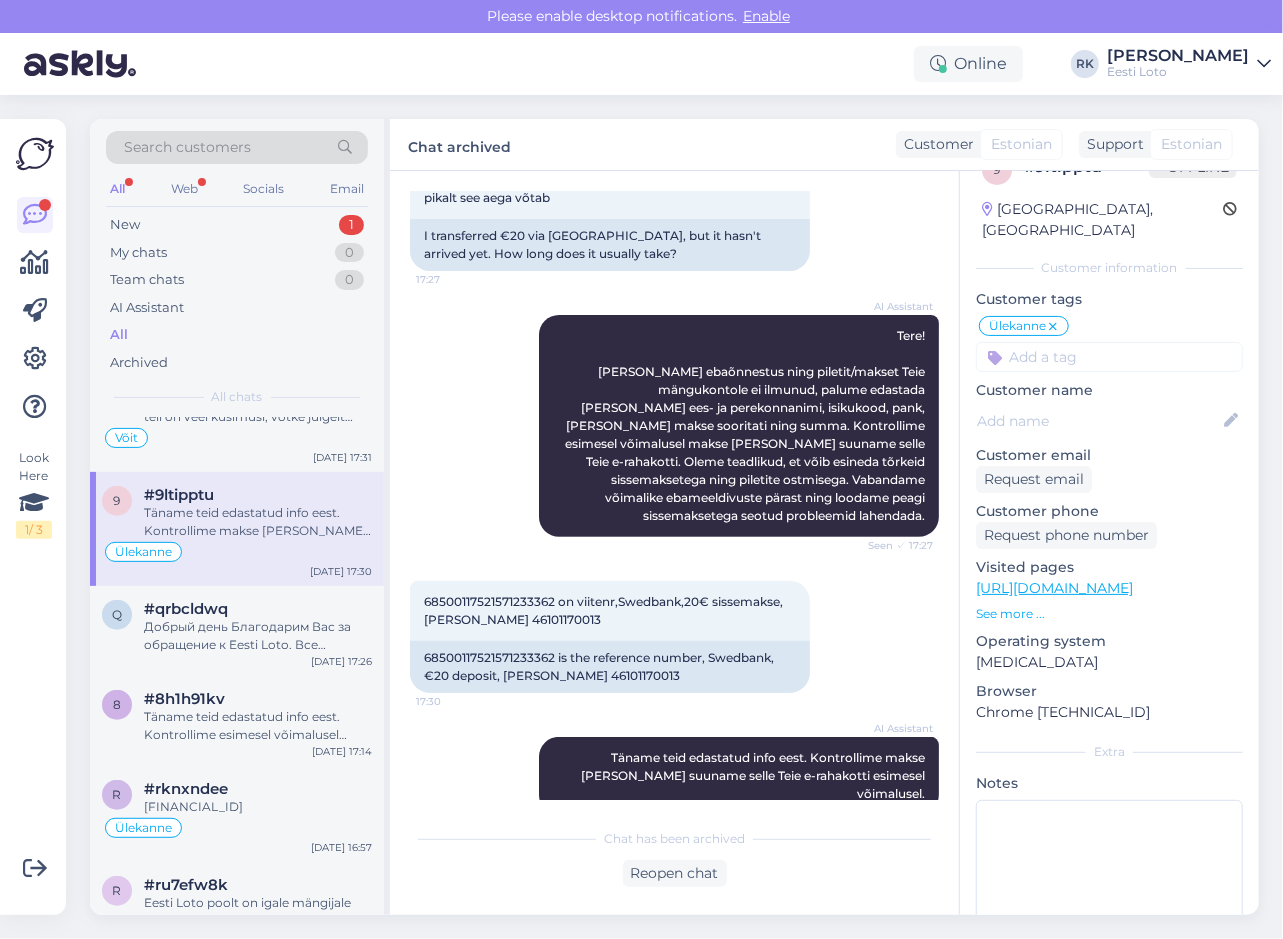 click on "AI Assistant Täname teid edastatud info eest. Kontrollime makse [PERSON_NAME] suuname selle Teie e-rahakotti esimesel võimalusel. 17:30" at bounding box center (674, 776) 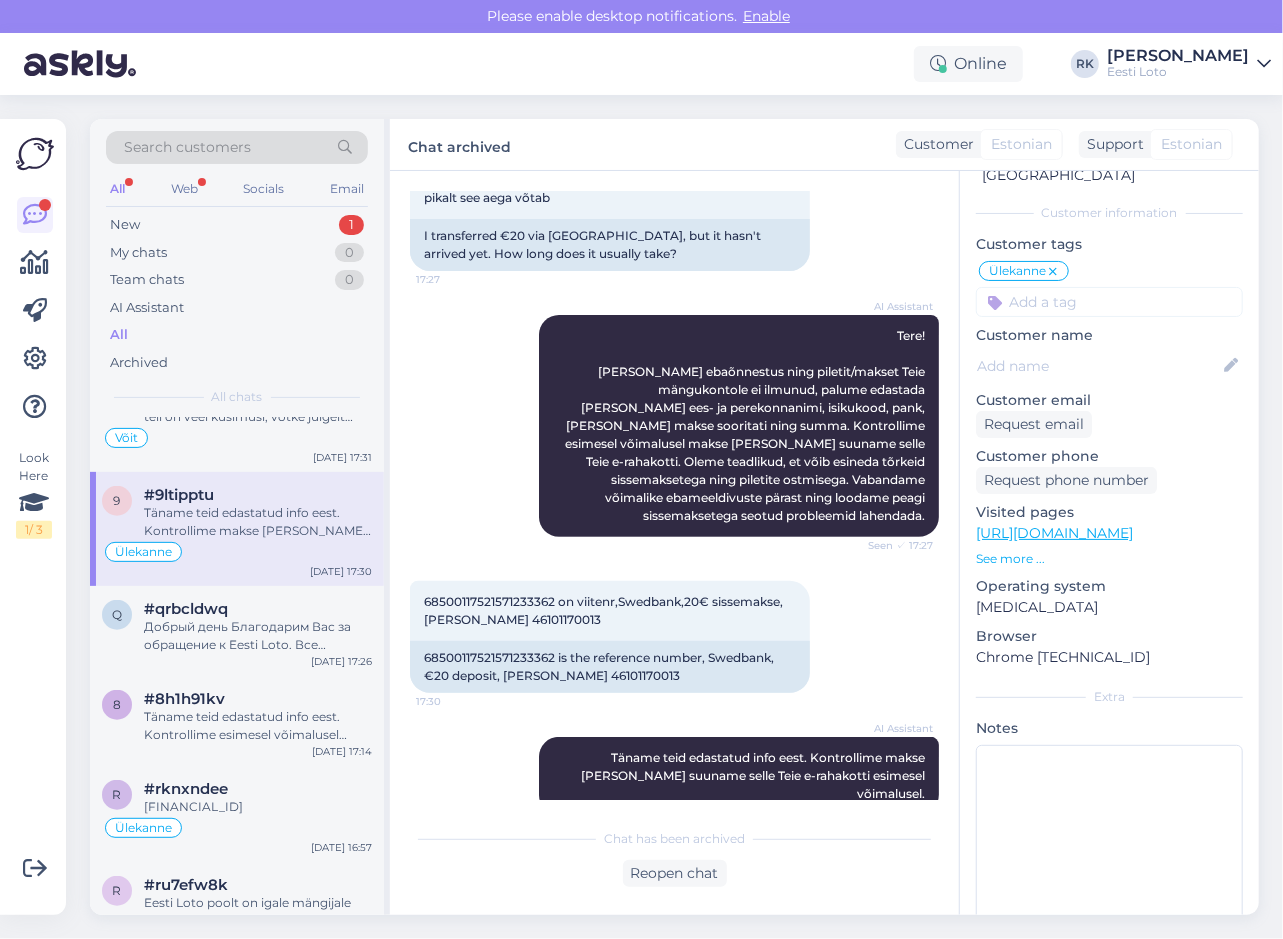 scroll, scrollTop: 109, scrollLeft: 0, axis: vertical 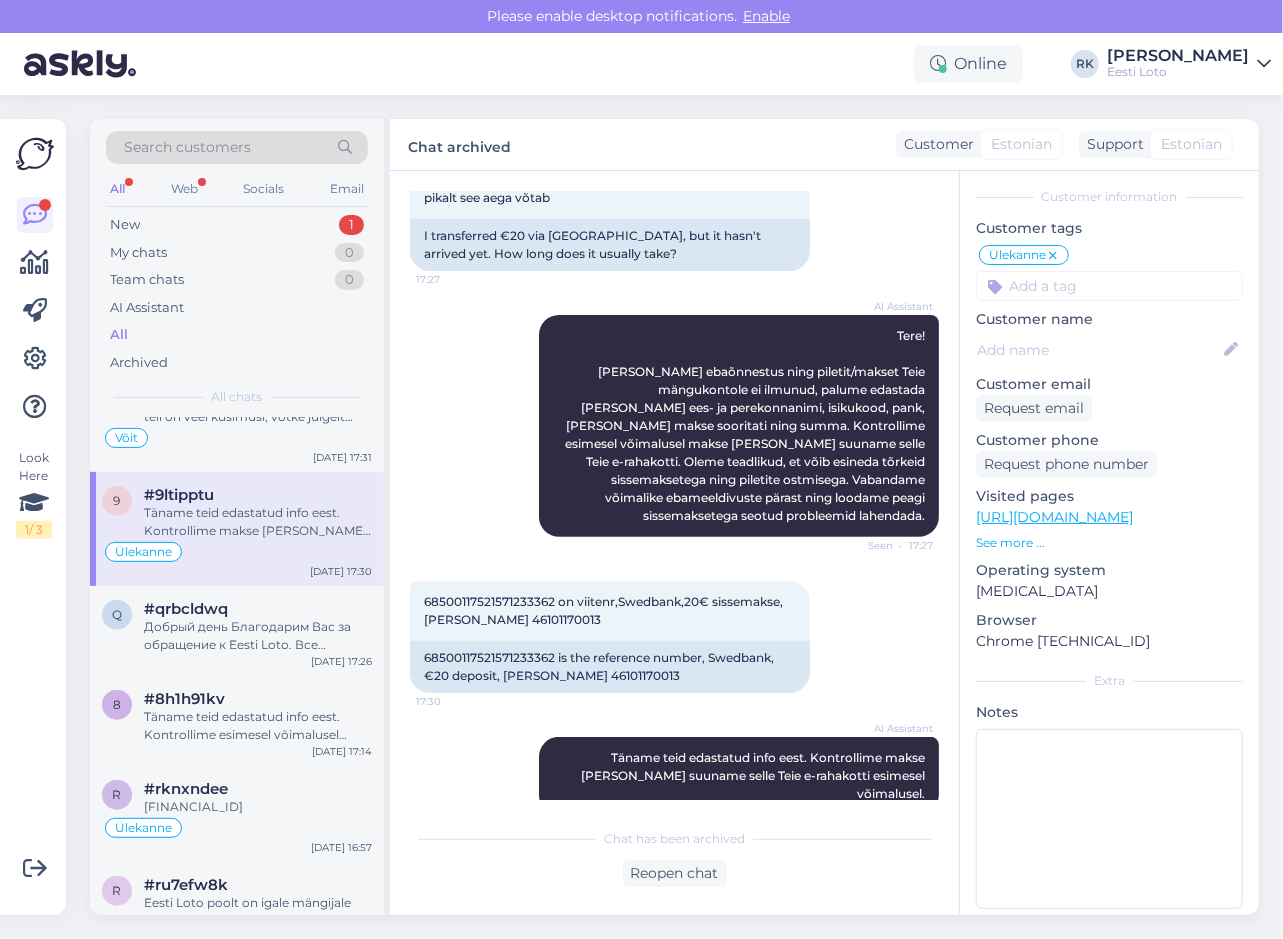 click on "Look Here 1  / 3" at bounding box center [35, 517] 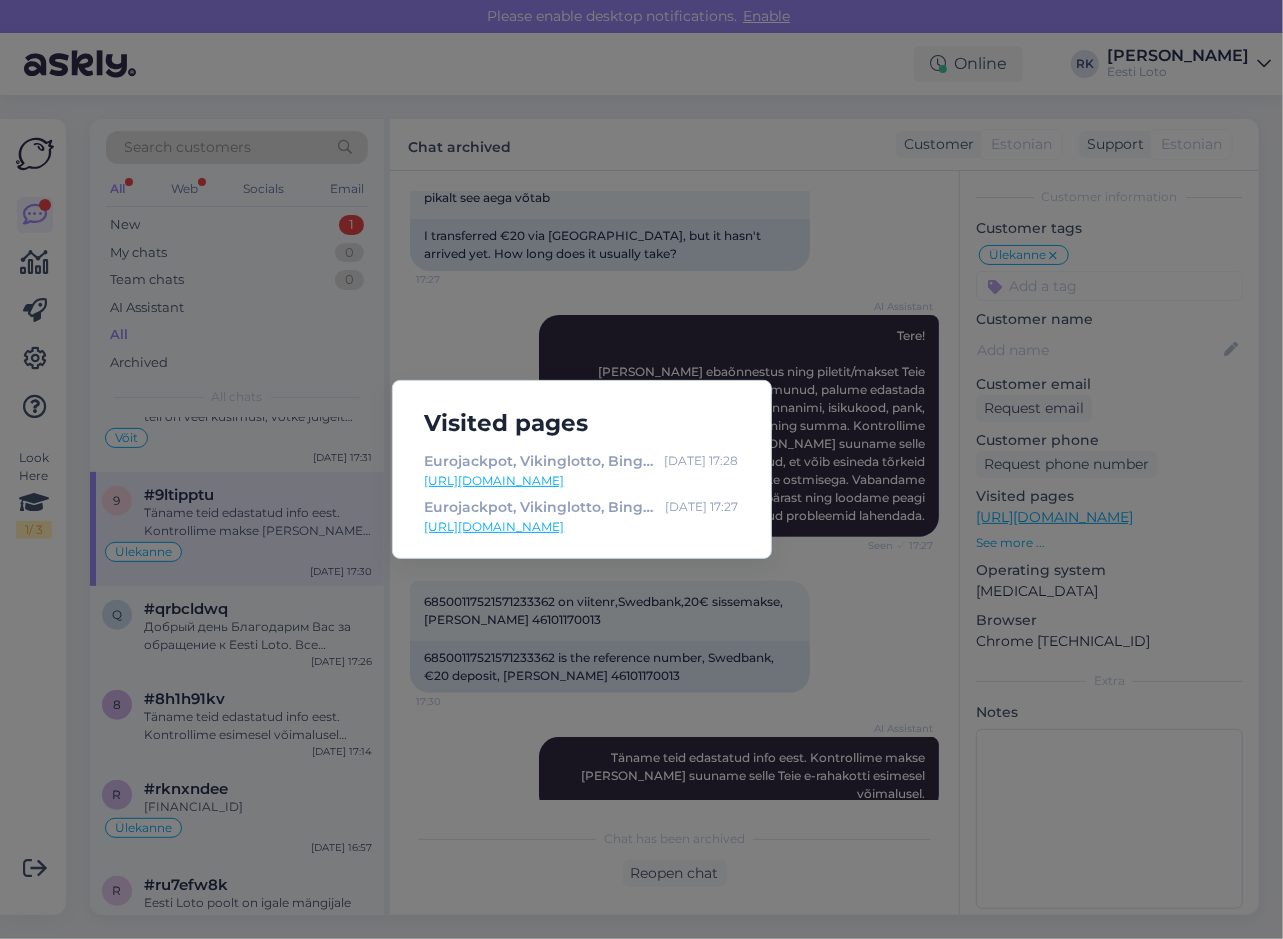 click on "Visited pages Eurojackpot, Vikinglotto, Bingo loto ja Keno piletid internetis – Eesti Loto Jul 10 17:28  https://www.eestiloto.ee/ Eurojackpot, Vikinglotto, Bingo loto ja Keno piletid internetis – Eesti Loto Jul 10 17:27  https://www.eestiloto.ee/" at bounding box center [641, 469] 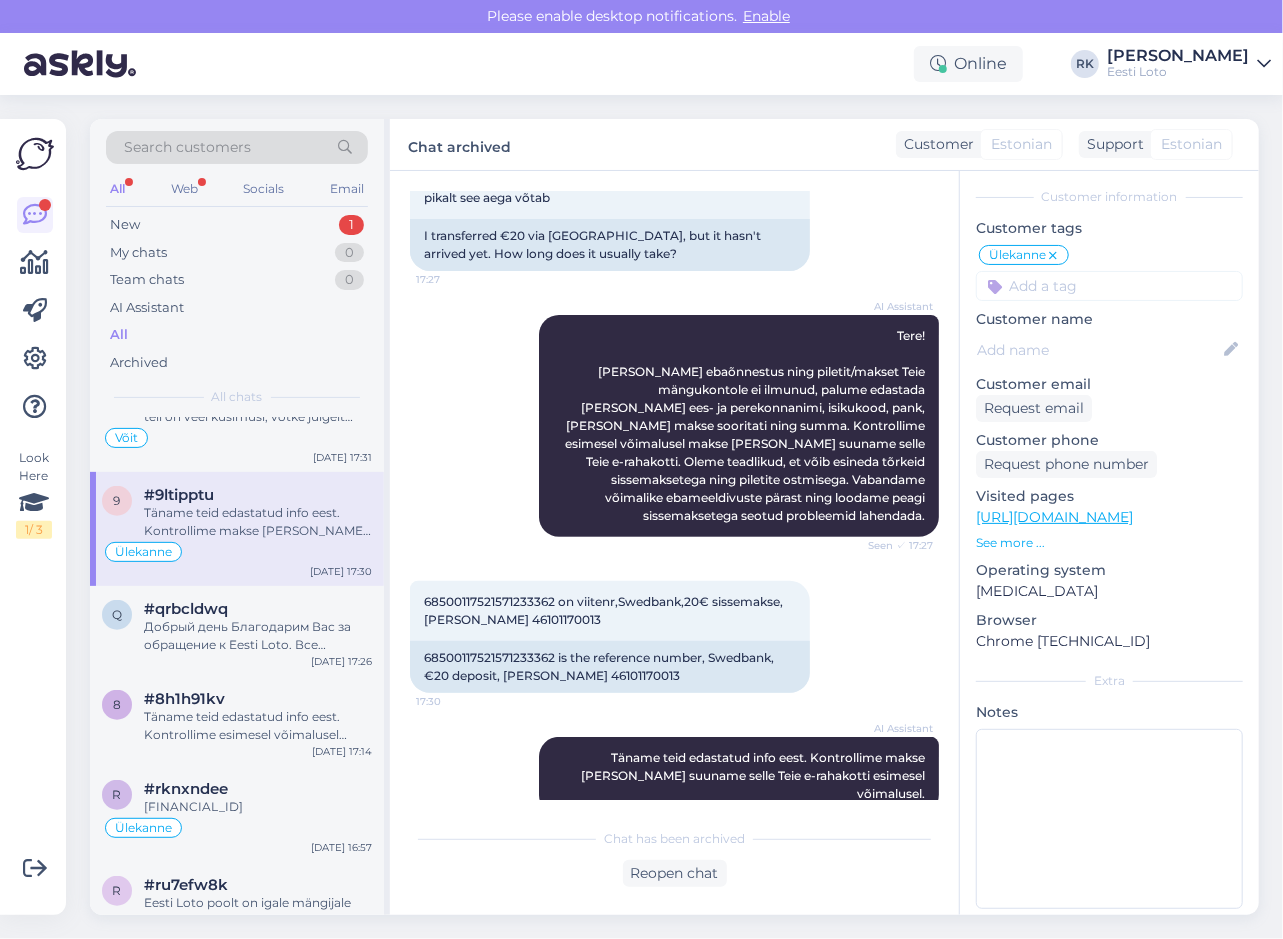click on "Look Here 1  / 3" at bounding box center [35, 517] 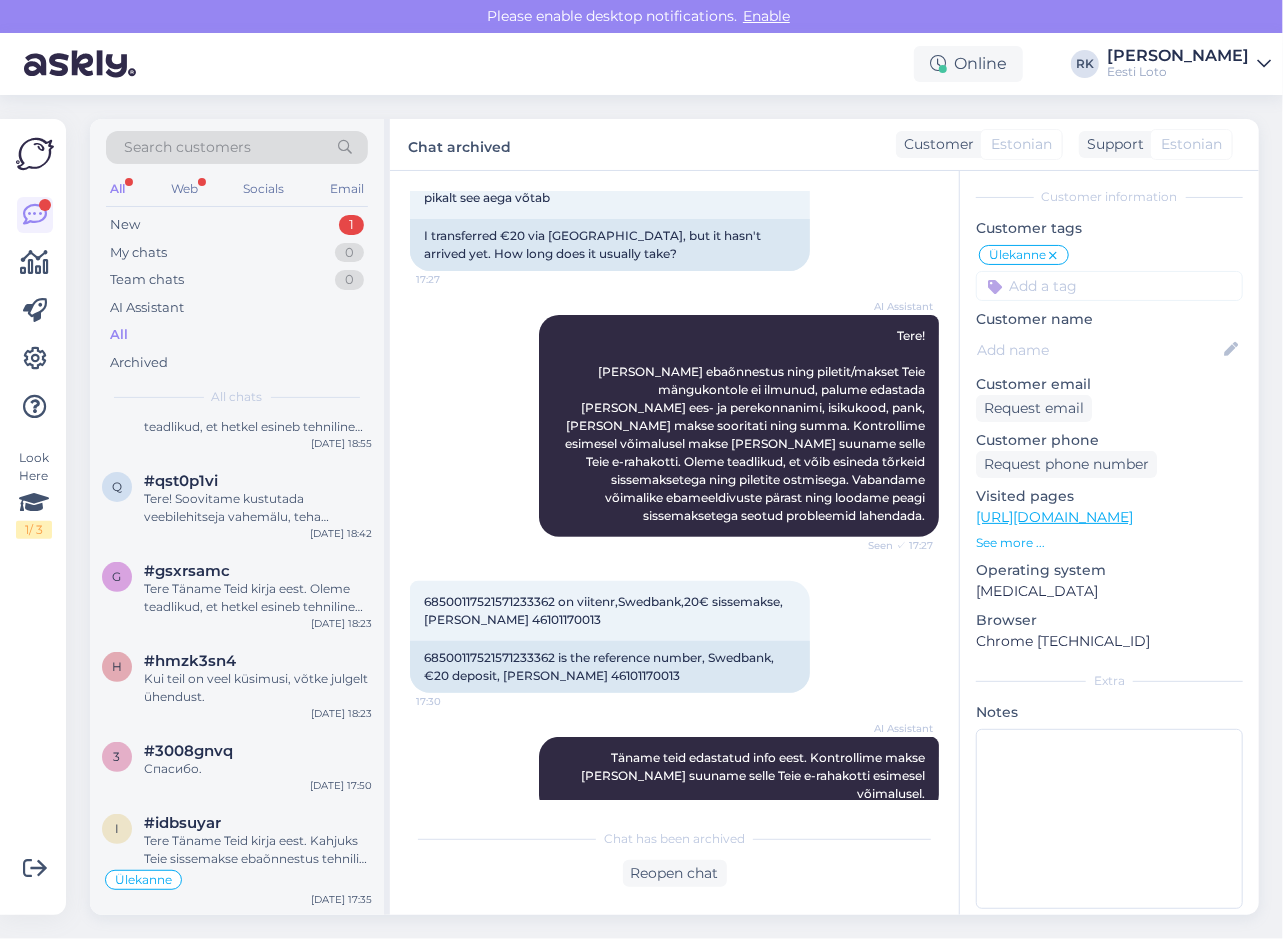 scroll, scrollTop: 0, scrollLeft: 0, axis: both 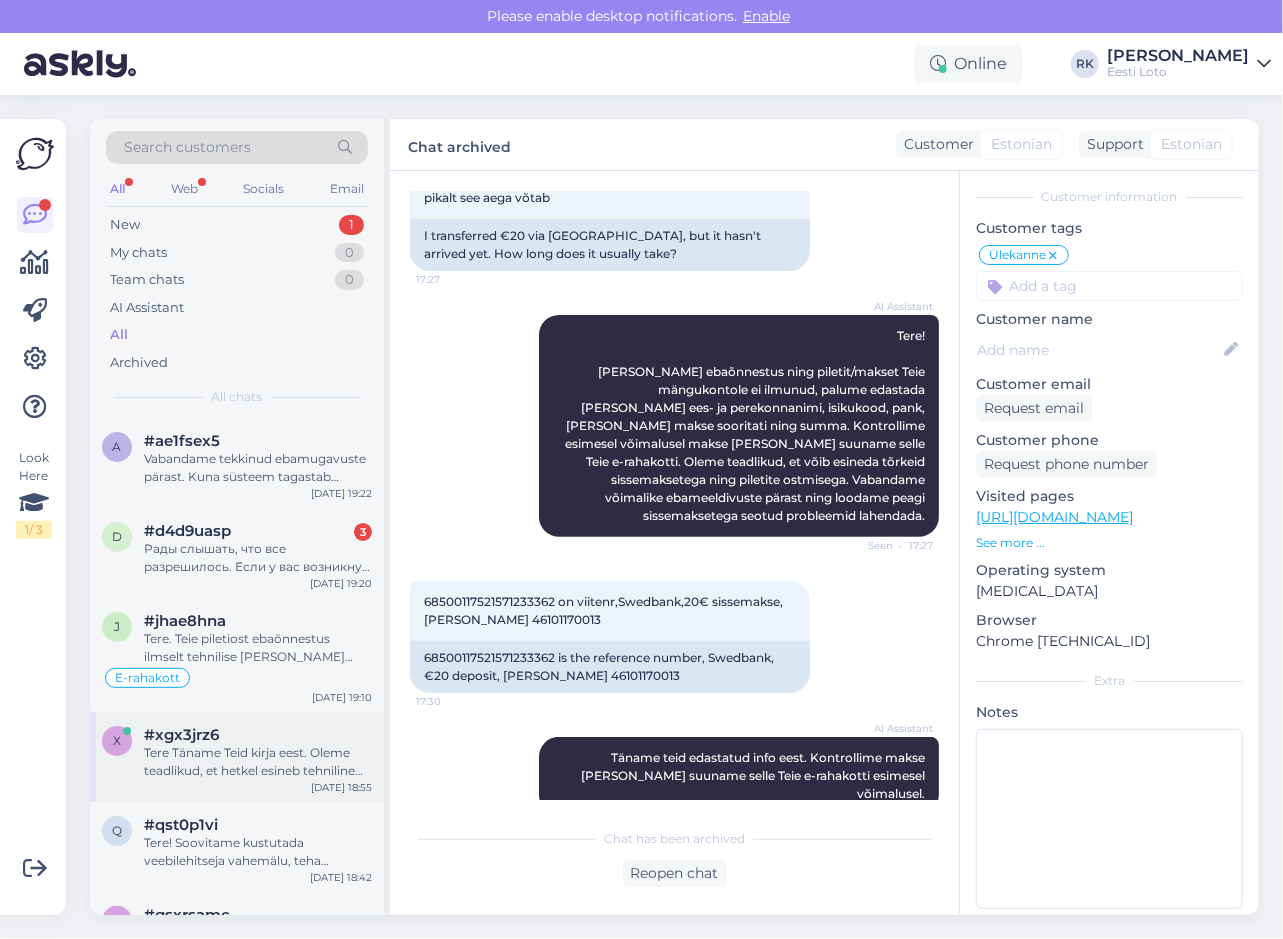click on "Tere
Täname Teid kirja eest.
Oleme teadlikud, et hetkel esineb tehniline probleem püsitellimustega, täpsemalt ei õnnestu tasumine maksekaardilt. Meie arendustiim tegeleb probleemi lahendamisega aktiivselt.
Seniks soovitame katkestatud püsitellimuse asemel luua uus tellimus, kuna peatatud tellimust ei ole hetkel võimalik uuesti aktiveerida. Uue tellimuse makseviis peab olema seadistatud e-rahakoti [PERSON_NAME] (e-rahakotis peab olema tagatud piletite ostuks vajaminev summa), et vältida makse ebaõnnestumist.
Vabandame võimalike ebamugavuste pärast." at bounding box center (258, 762) 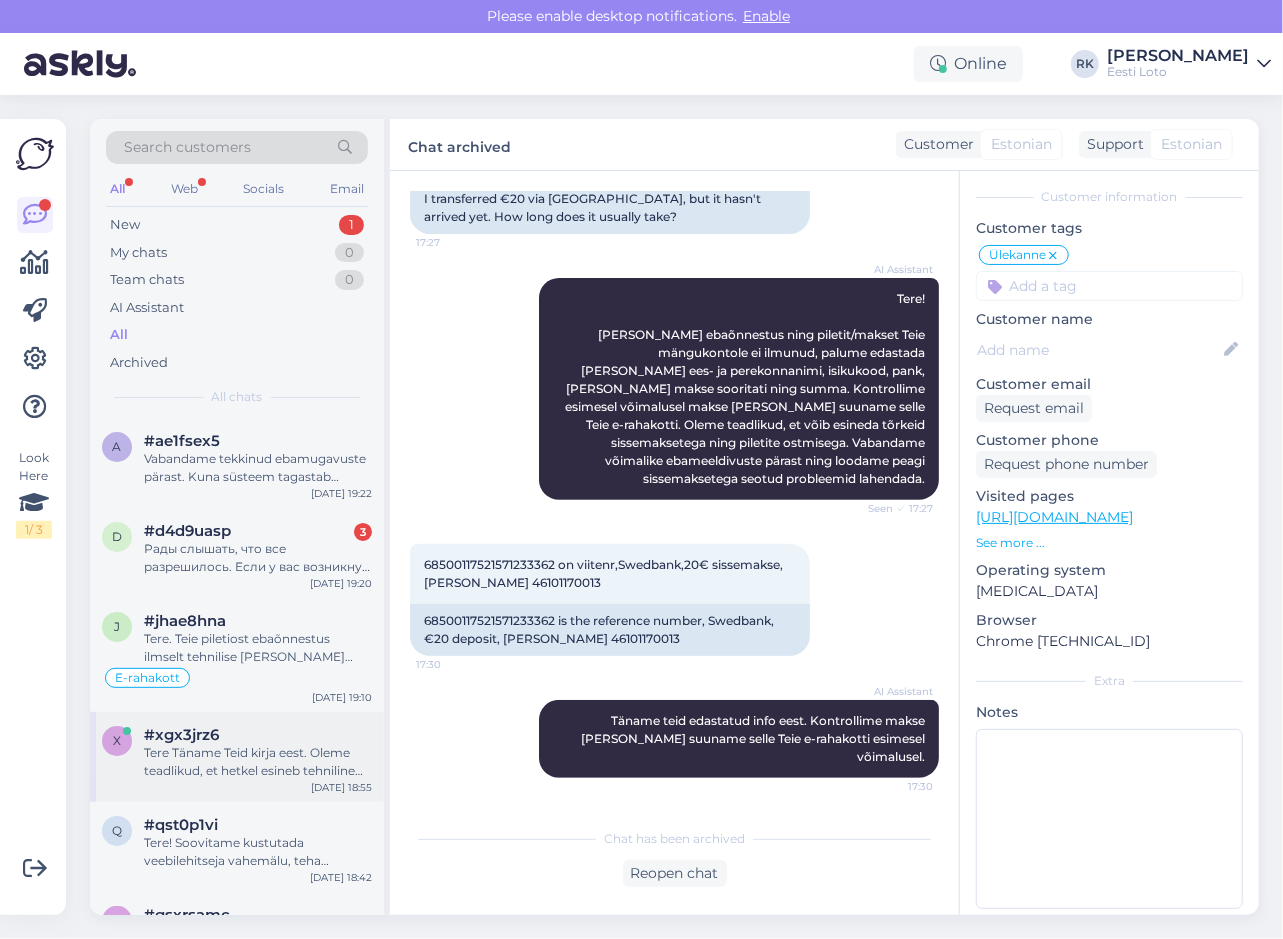 scroll, scrollTop: 82, scrollLeft: 0, axis: vertical 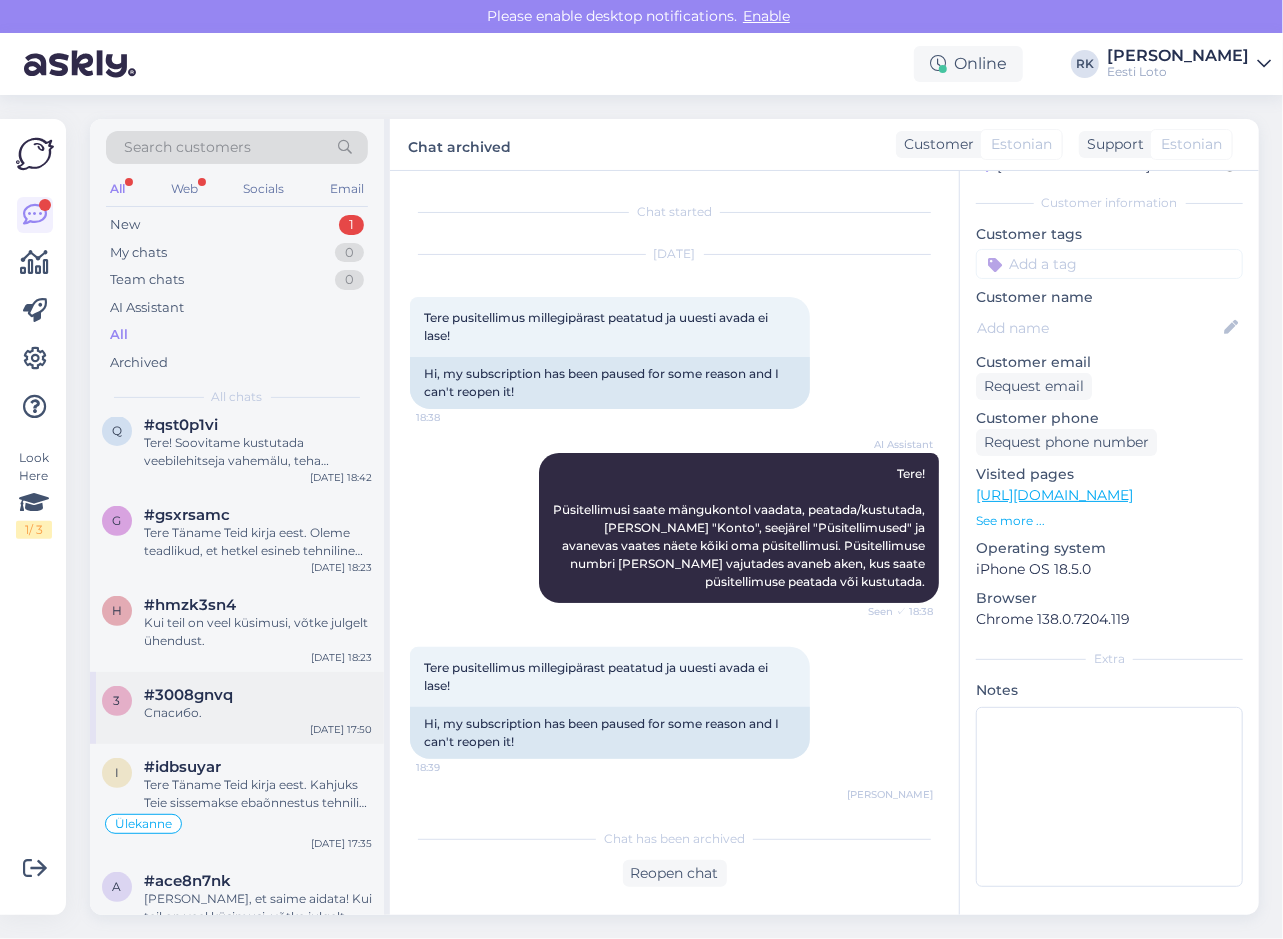 click on "#3008gnvq" at bounding box center (188, 695) 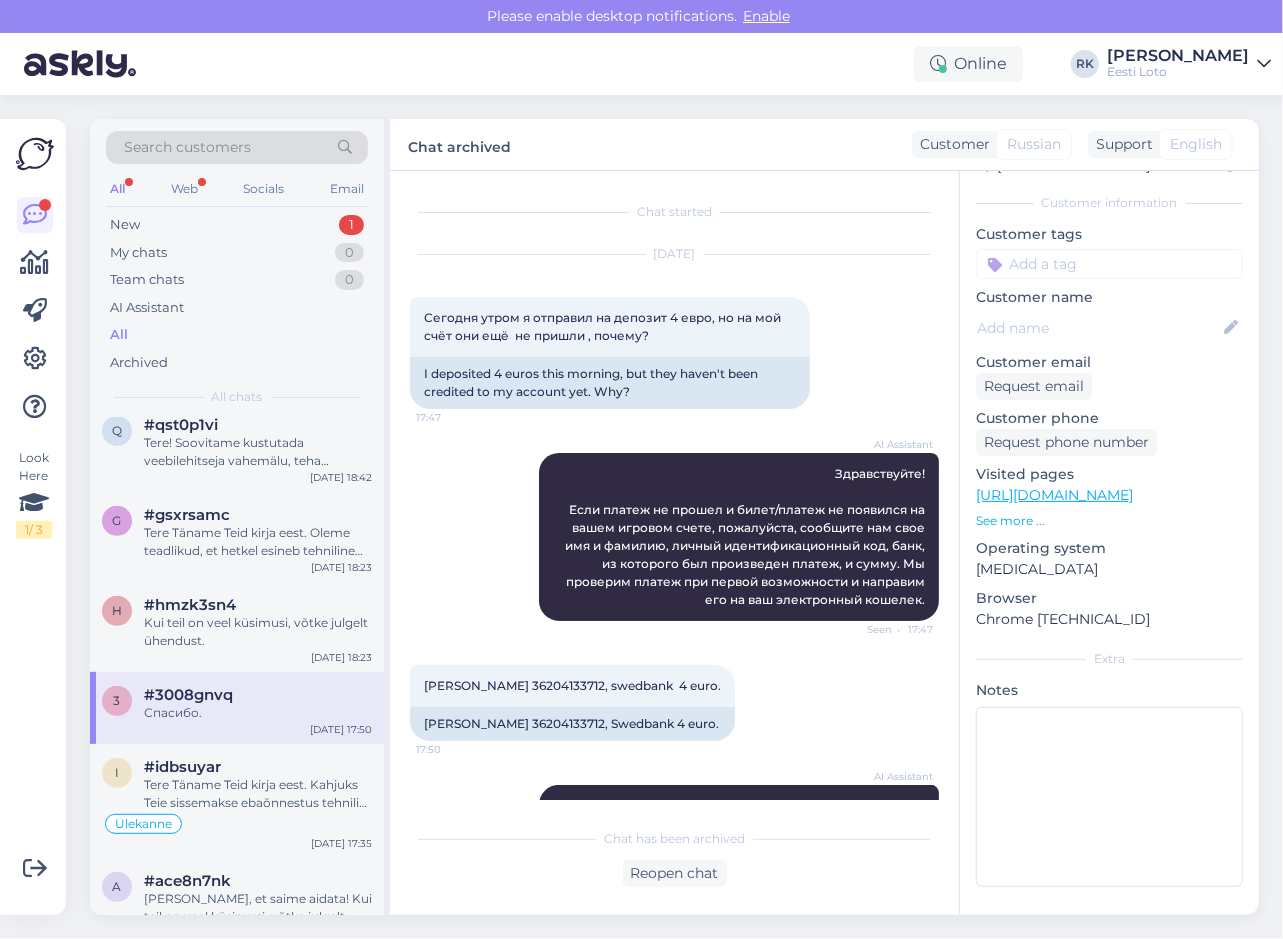scroll, scrollTop: 204, scrollLeft: 0, axis: vertical 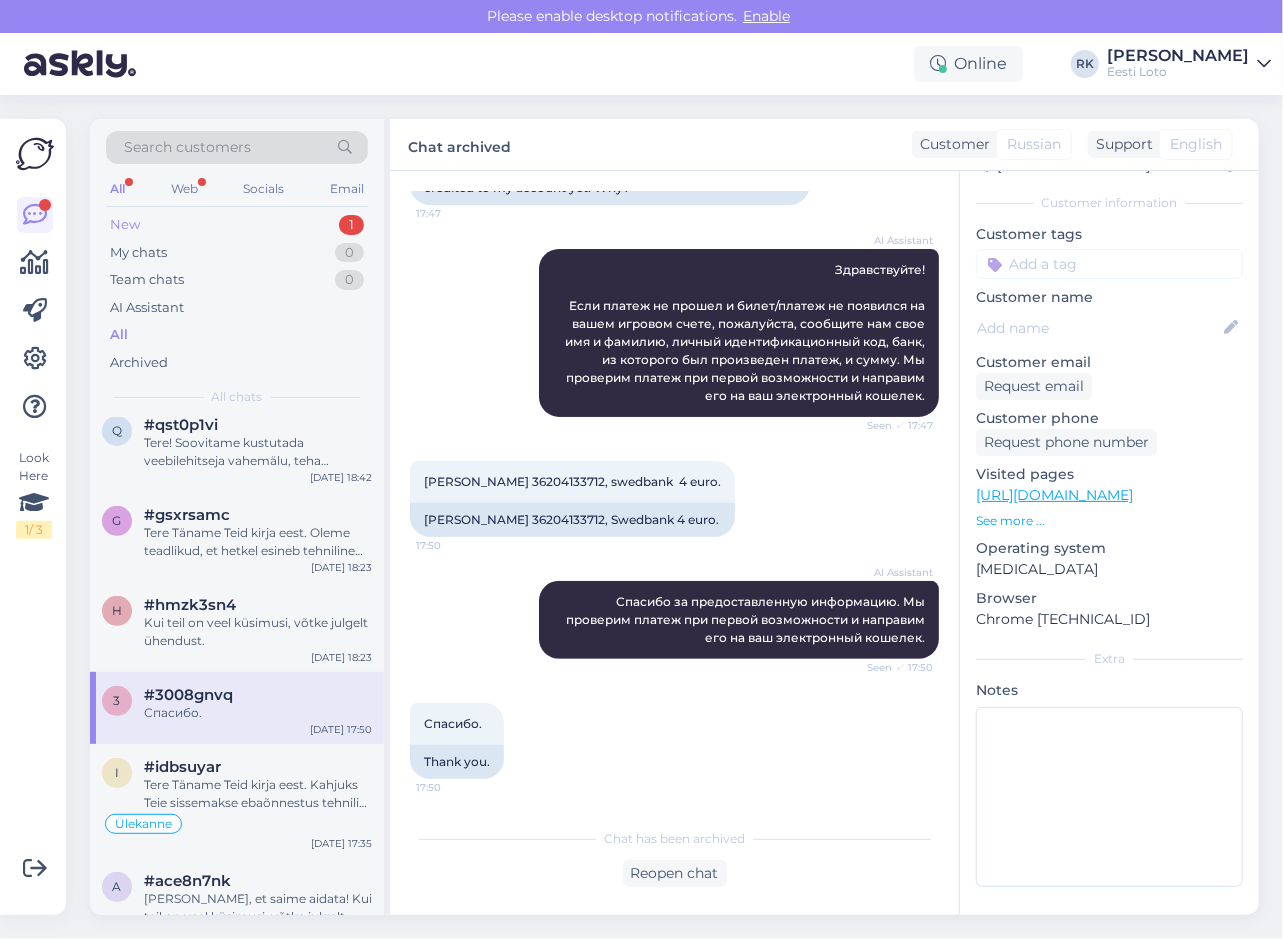 click on "New 1" at bounding box center [237, 225] 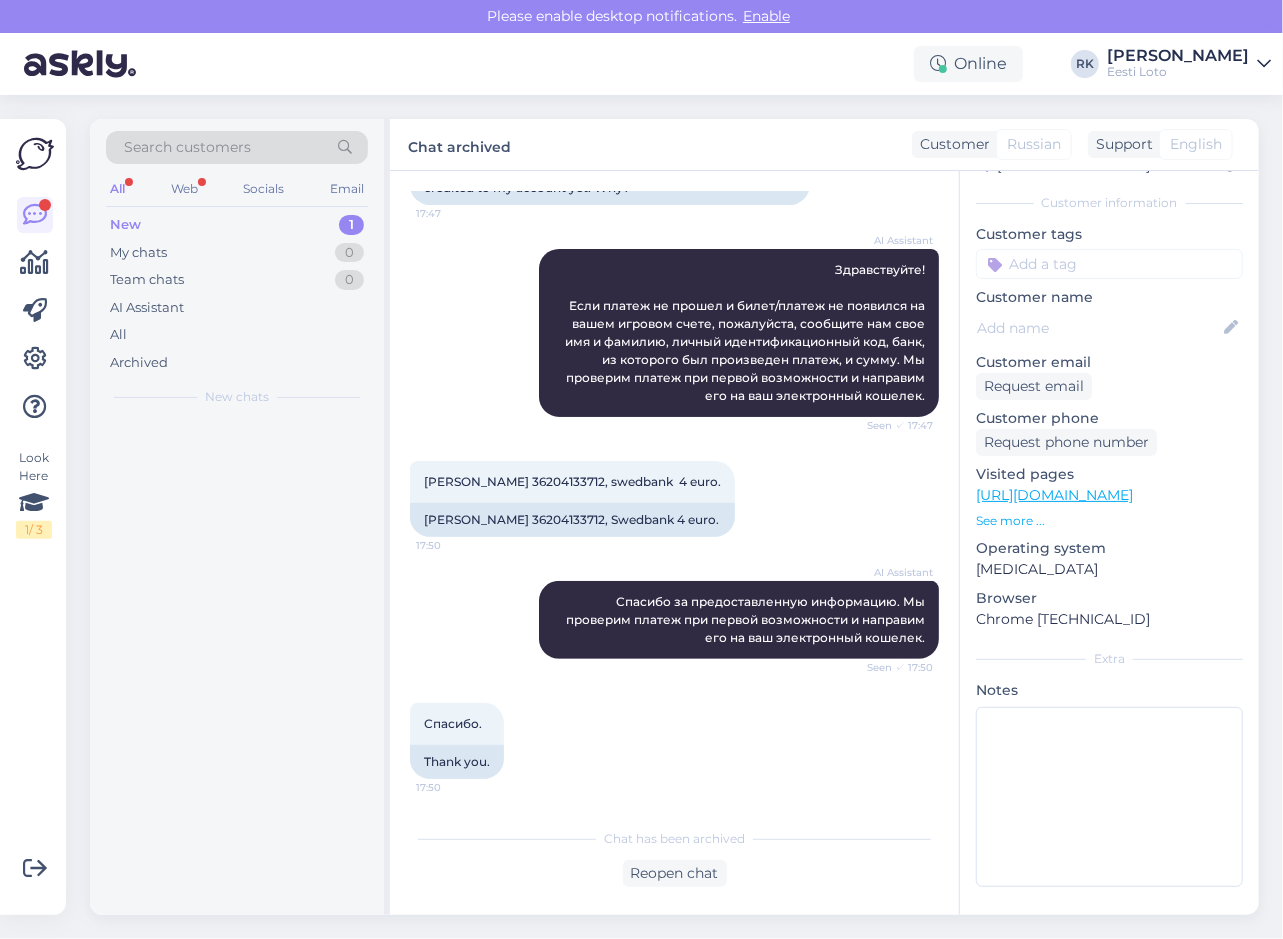 scroll, scrollTop: 0, scrollLeft: 0, axis: both 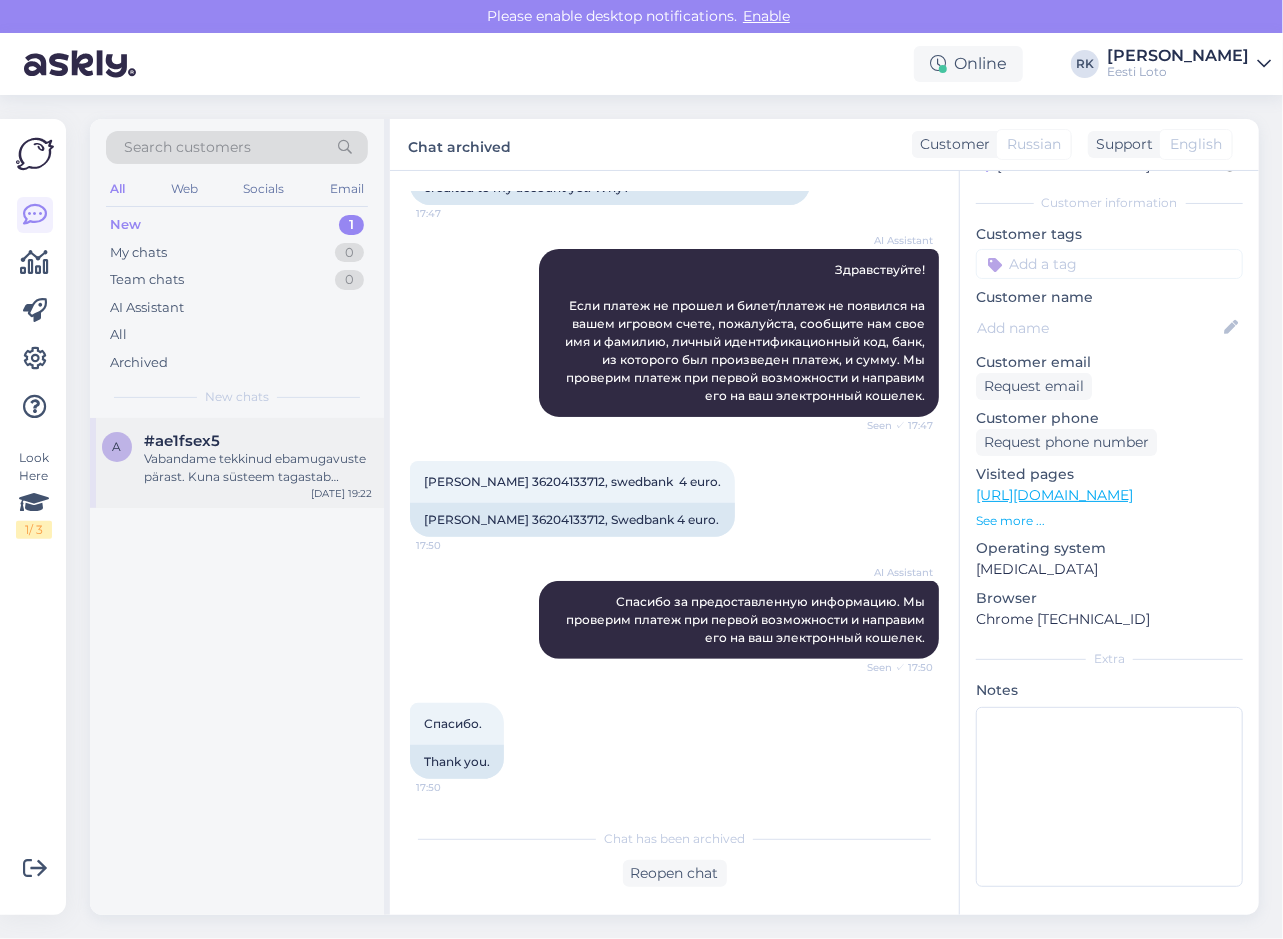 click on "a #ae1fsex5 Vabandame tekkinud ebamugavuste pärast. Kuna süsteem tagastab väljamakse e-rahakotti, on tegemist tehnilise tõrkega, mis vajab täpsemat uurimist. Edastame Teie probleemi kolleegile, kes saab seda edasi lahendada. Jul 10 19:22" at bounding box center [237, 463] 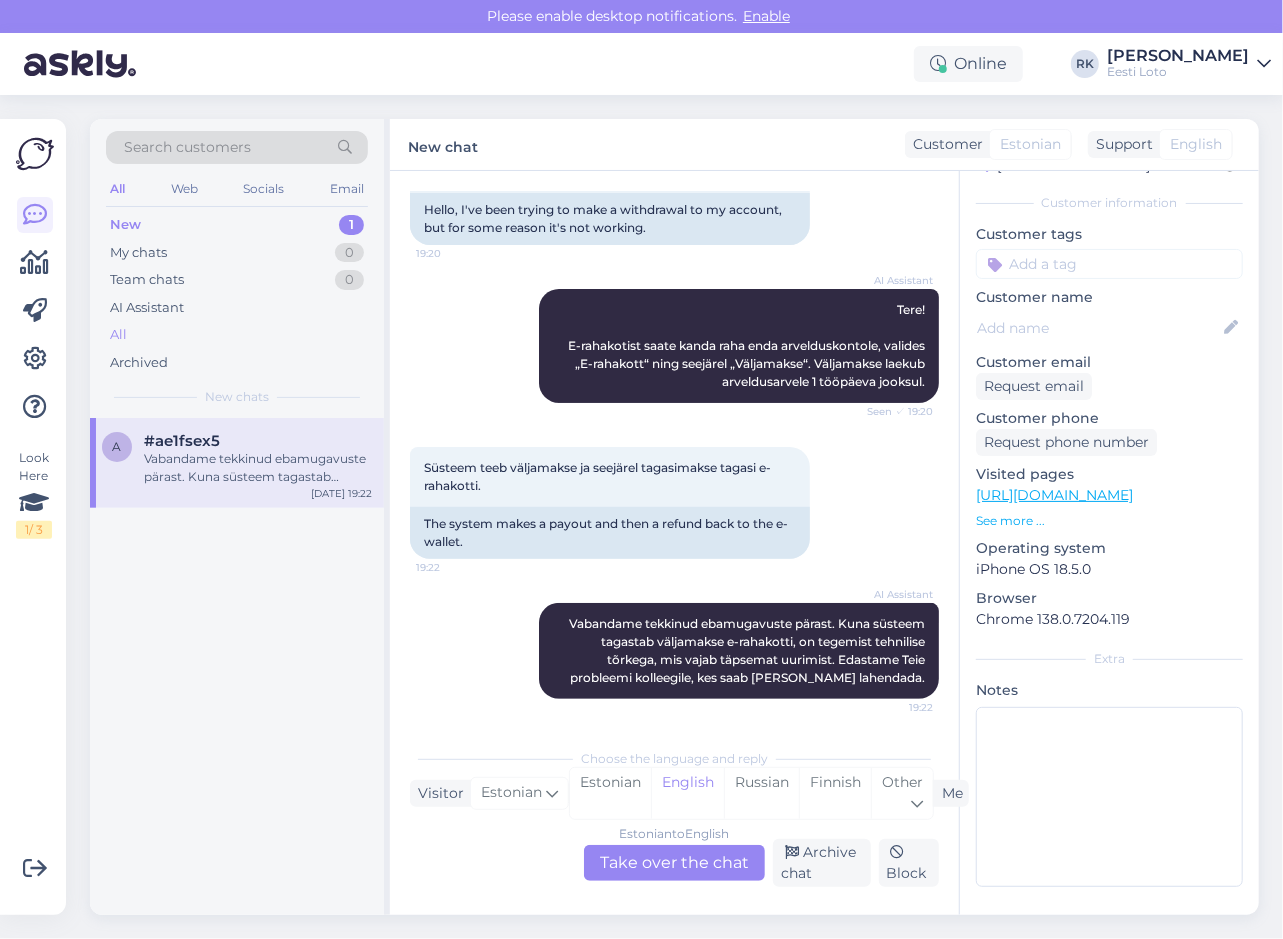 click on "All" at bounding box center [237, 335] 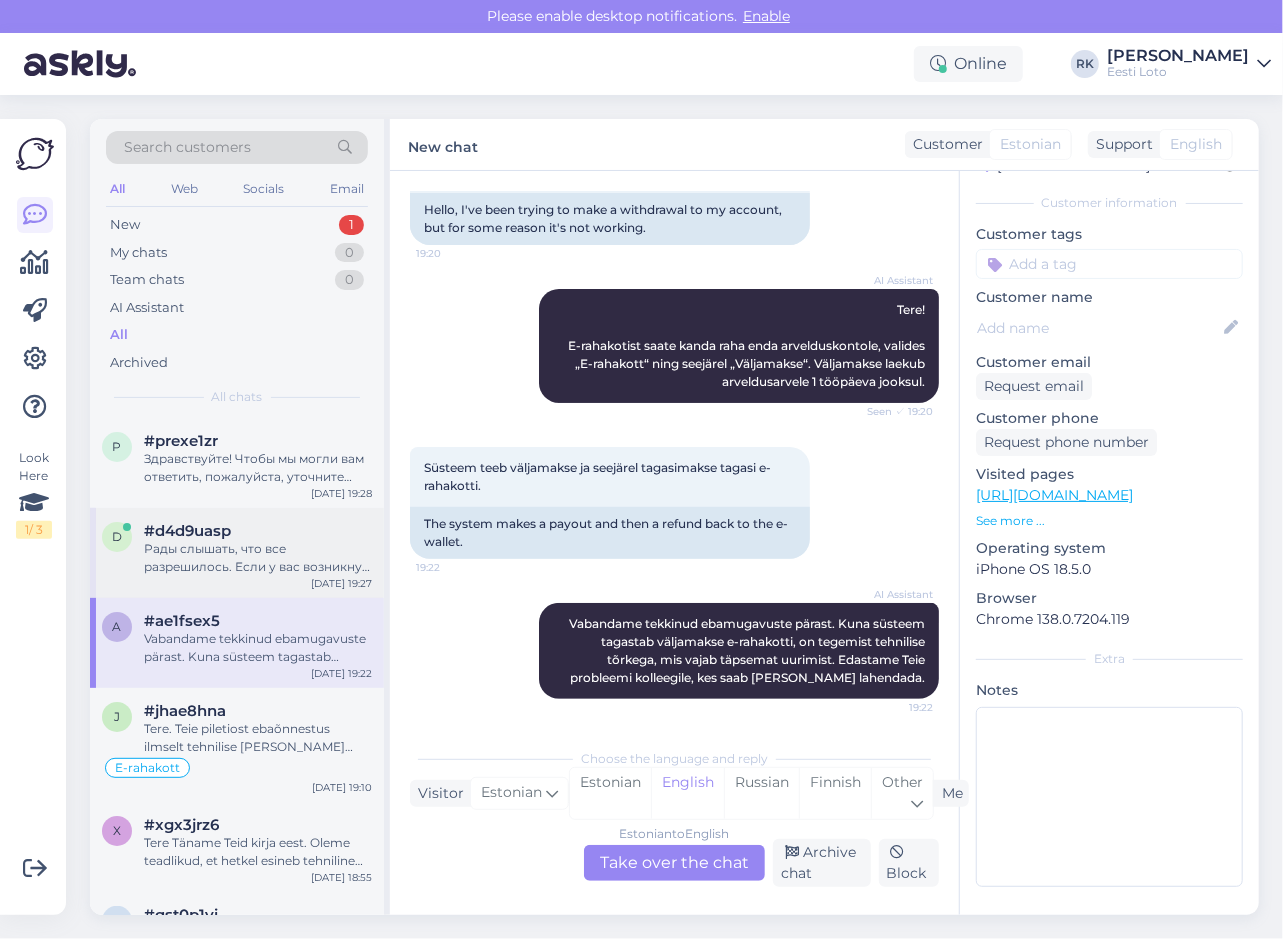 click on "d #d4d9uasp Рады слышать, что все разрешилось. Если у вас возникнут другие вопросы, обращайтесь. Jul 10 19:27" at bounding box center (237, 553) 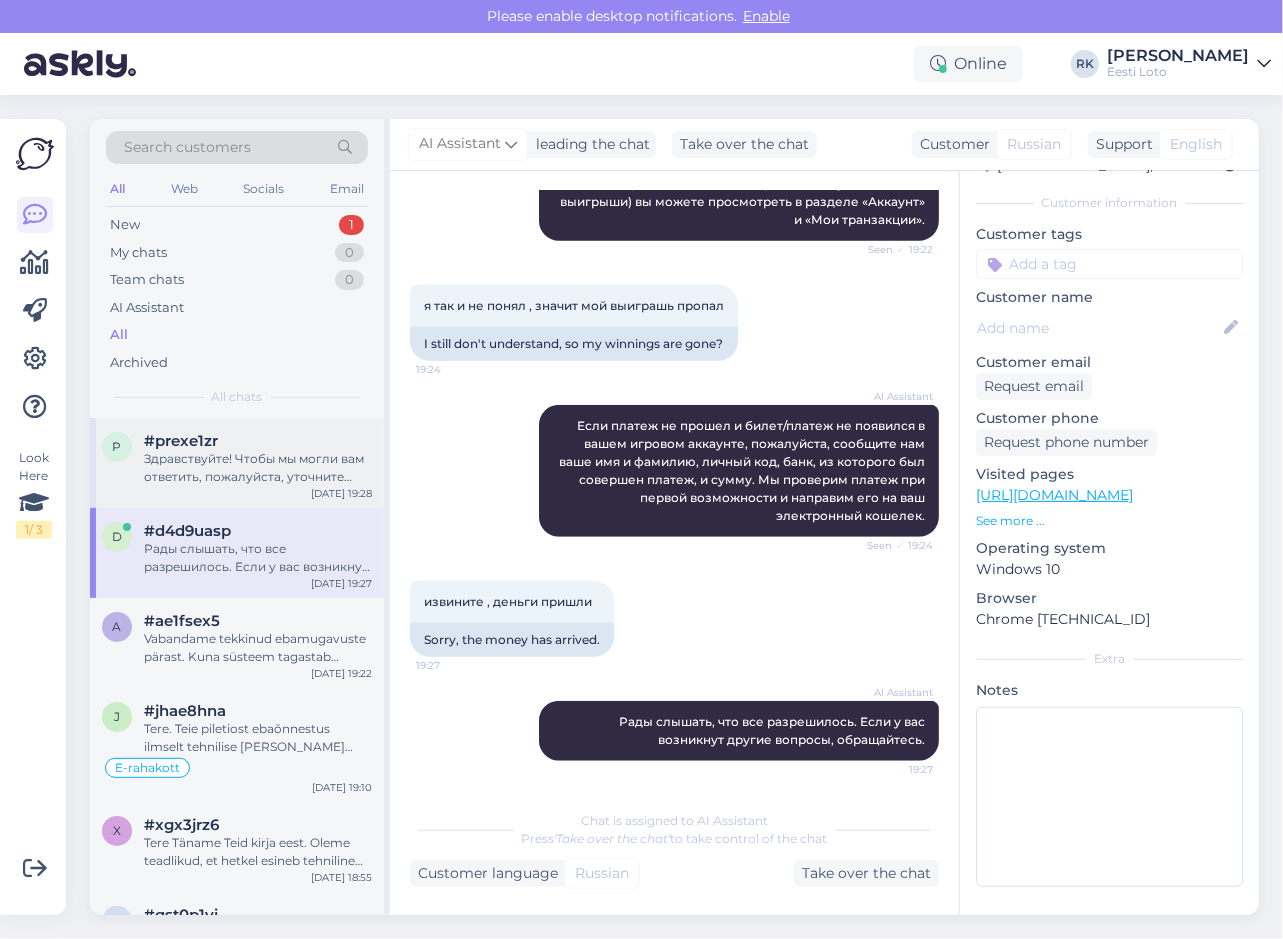 click on "#prexe1zr" at bounding box center [181, 441] 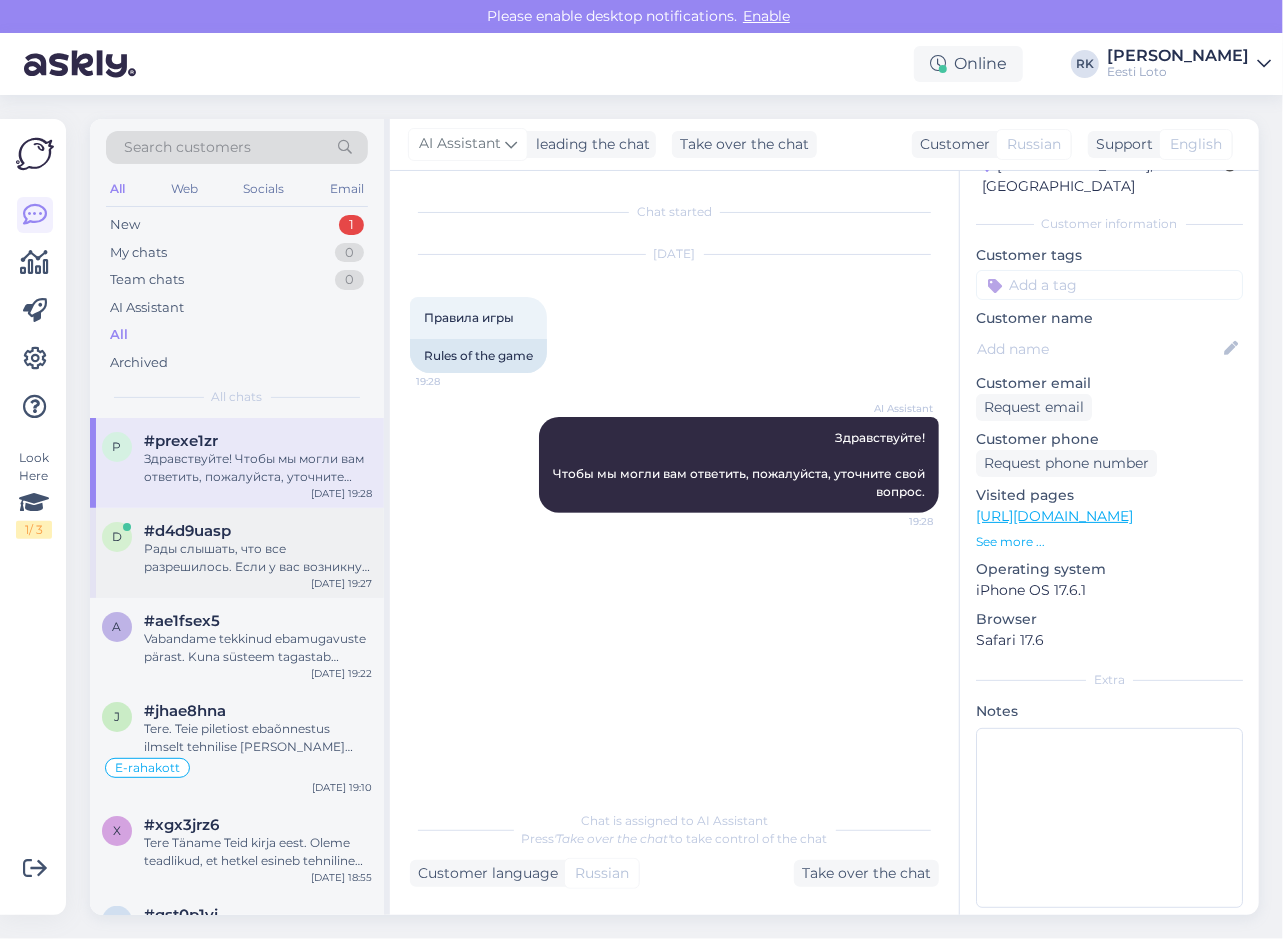 click on "#d4d9uasp" at bounding box center (187, 531) 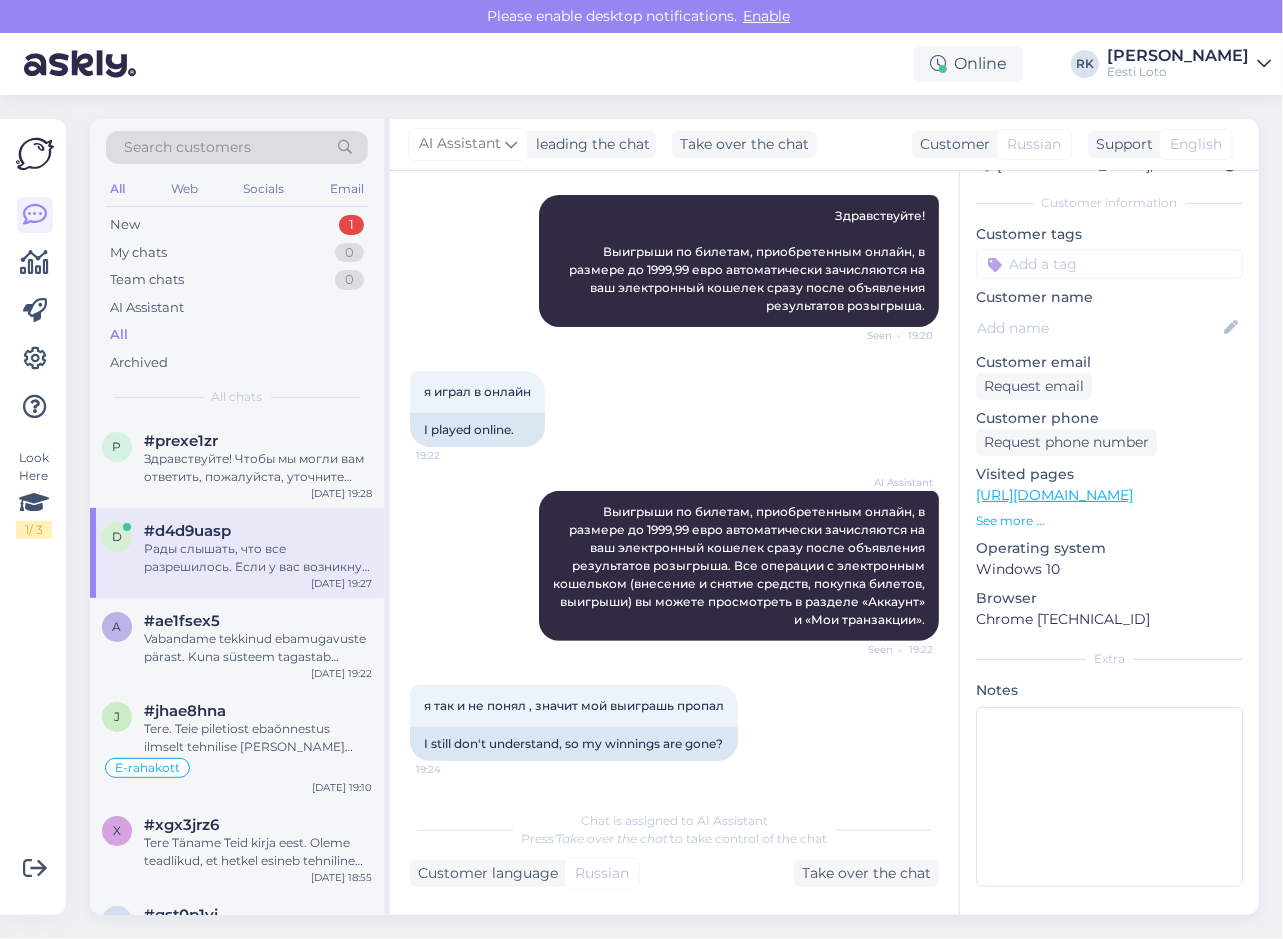 scroll, scrollTop: 622, scrollLeft: 0, axis: vertical 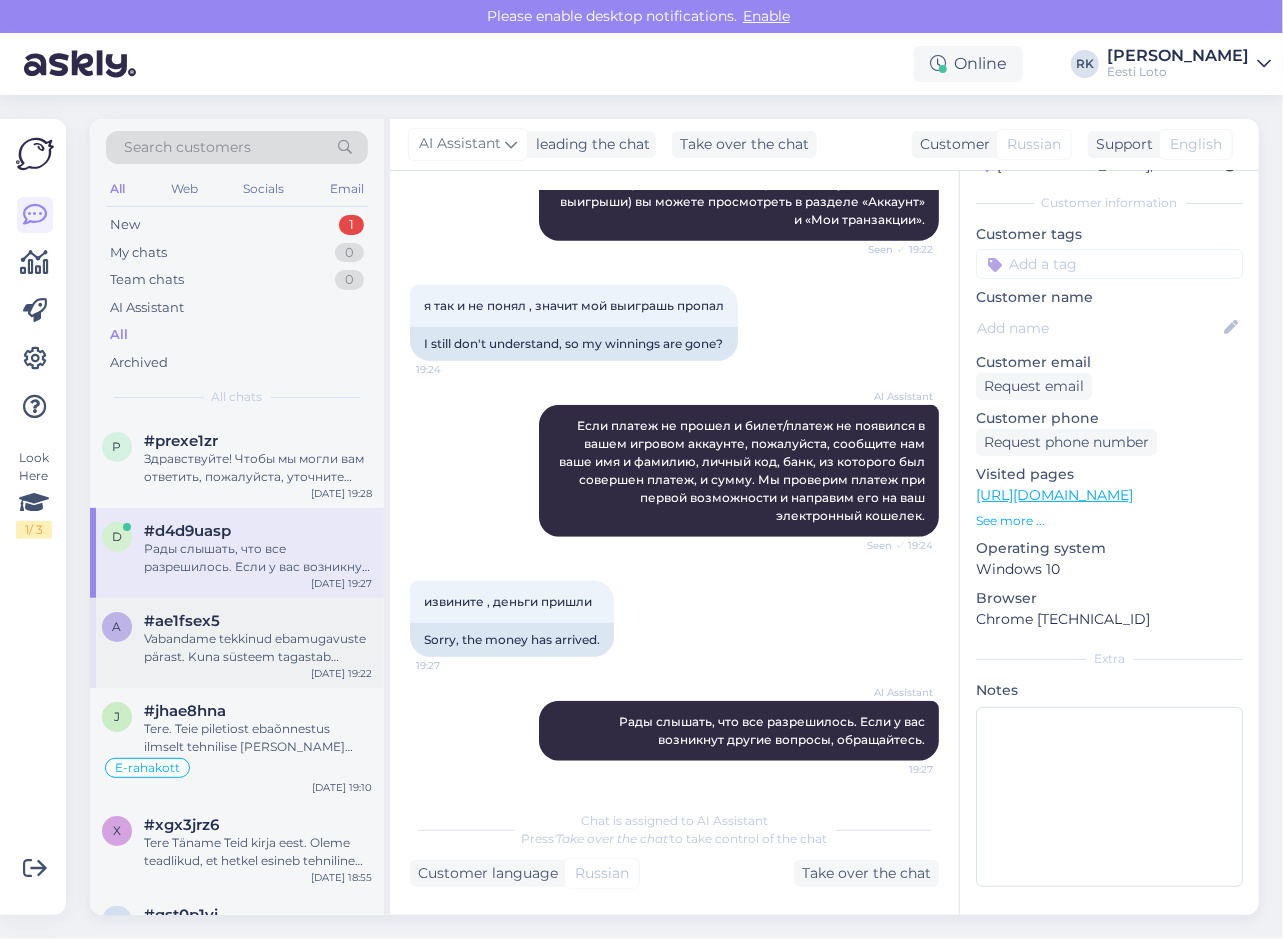 click on "Vabandame tekkinud ebamugavuste pärast. Kuna süsteem tagastab väljamakse e-rahakotti, on tegemist tehnilise tõrkega, mis vajab täpsemat uurimist. Edastame Teie probleemi kolleegile, kes saab [PERSON_NAME] lahendada." at bounding box center [258, 648] 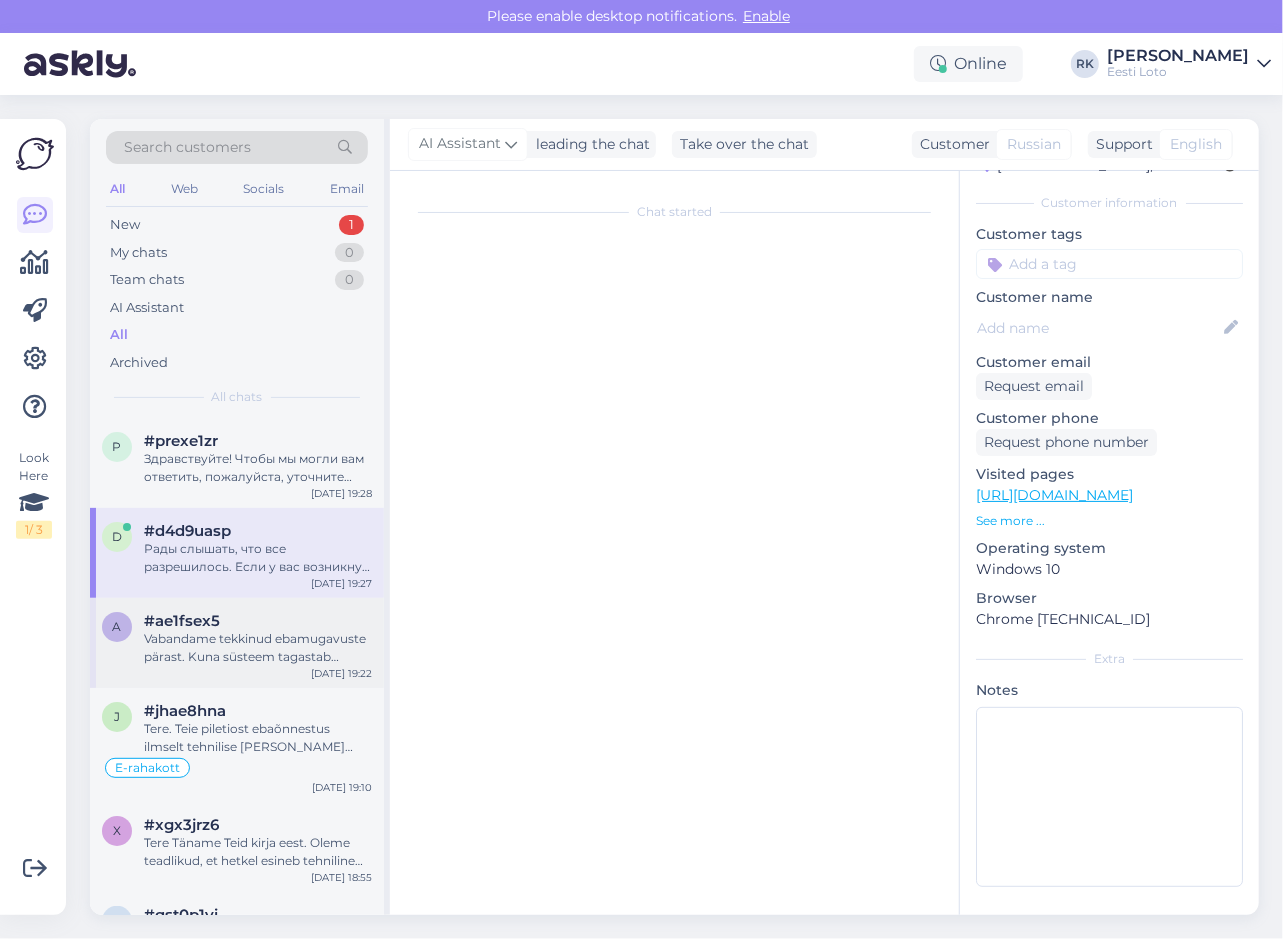 scroll, scrollTop: 164, scrollLeft: 0, axis: vertical 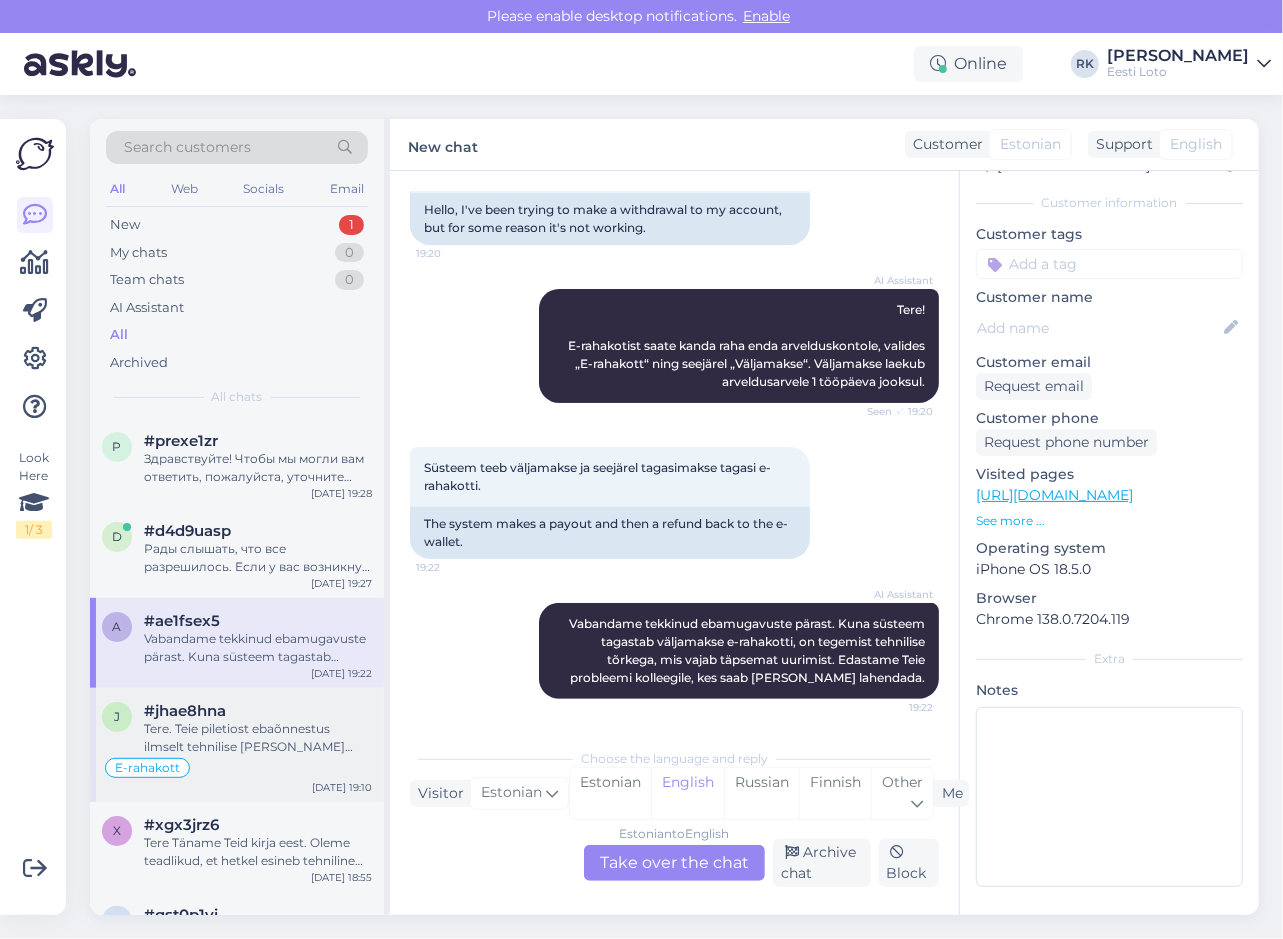 click on "Tere. Teie piletiost ebaõnnestus ilmselt tehnilise [PERSON_NAME] tõttu. Vabandame. Suunasime Teie makse meie finantsosakonnale kontrollimiseks." at bounding box center [258, 738] 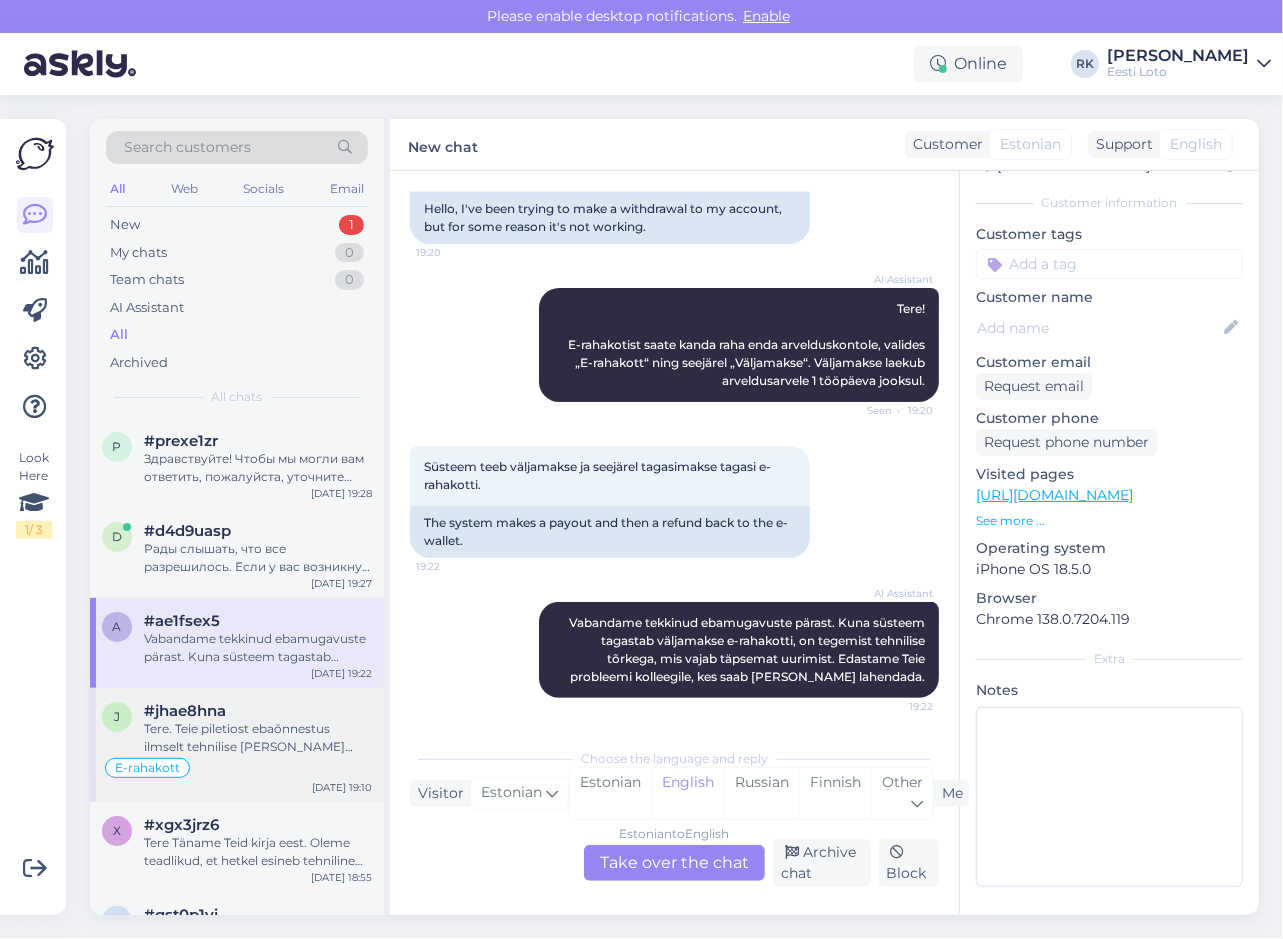 scroll, scrollTop: 109, scrollLeft: 0, axis: vertical 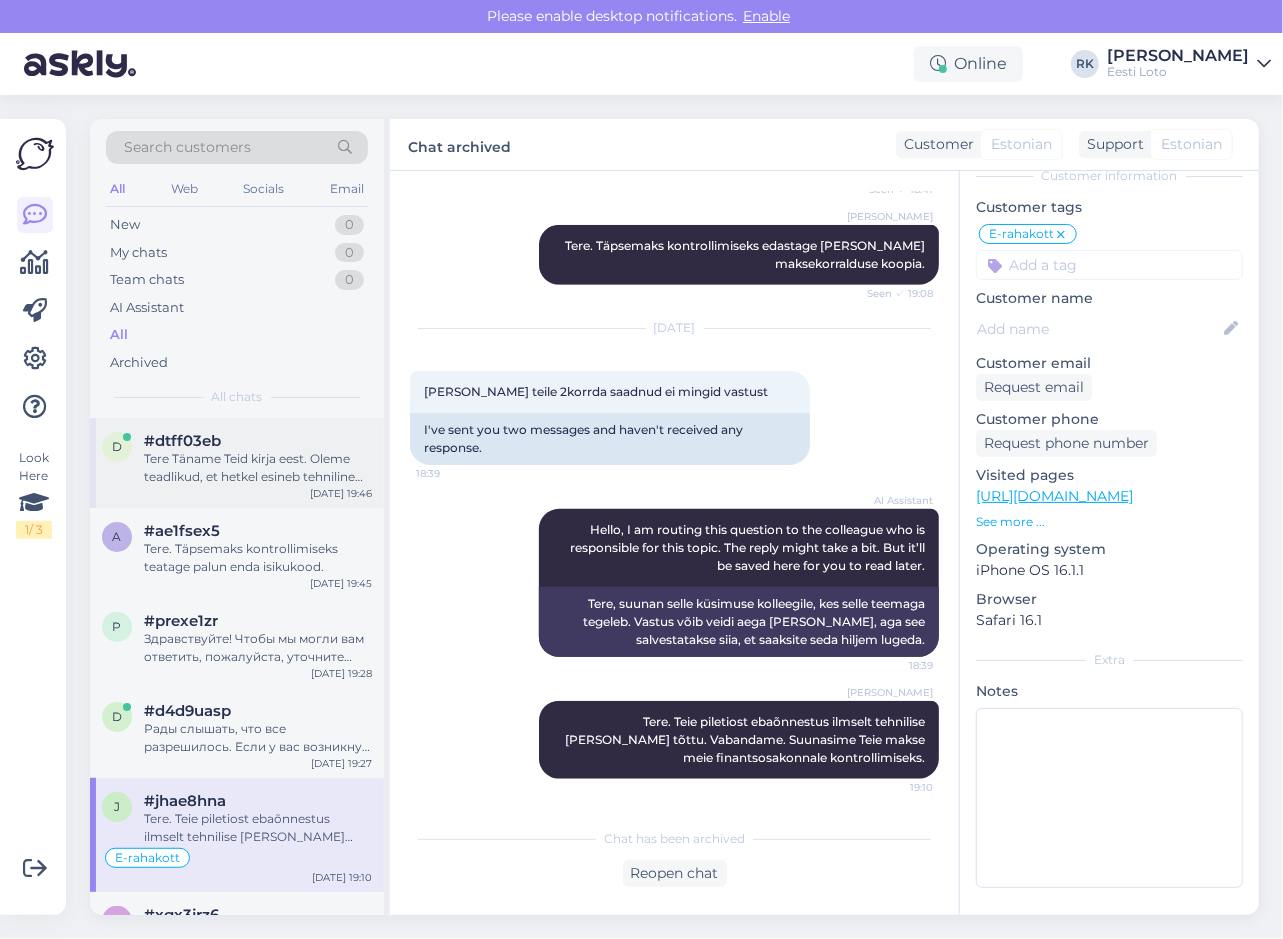 click on "d #dtff03eb Tere
Täname Teid kirja eest.
Oleme teadlikud, et hetkel esineb tehniline probleem püsitellimustega, täpsemalt ei õnnestu tasumine maksekaardilt. Meie arendustiim tegeleb probleemi lahendamisega aktiivselt.
Seniks soovitame katkestatud püsitellimuse asemel luua uus tellimus, kuna peatatud tellimust ei ole hetkel võimalik uuesti aktiveerida. Uue tellimuse makseviis peab olema seadistatud e-rahakoti peale (e-rahakotis peab olema tagatud piletite ostuks vajaminev summa), et vältida makse ebaõnnestumist.
Vabandame võimalike ebamugavuste pärast. Jul 10 19:46" at bounding box center [237, 463] 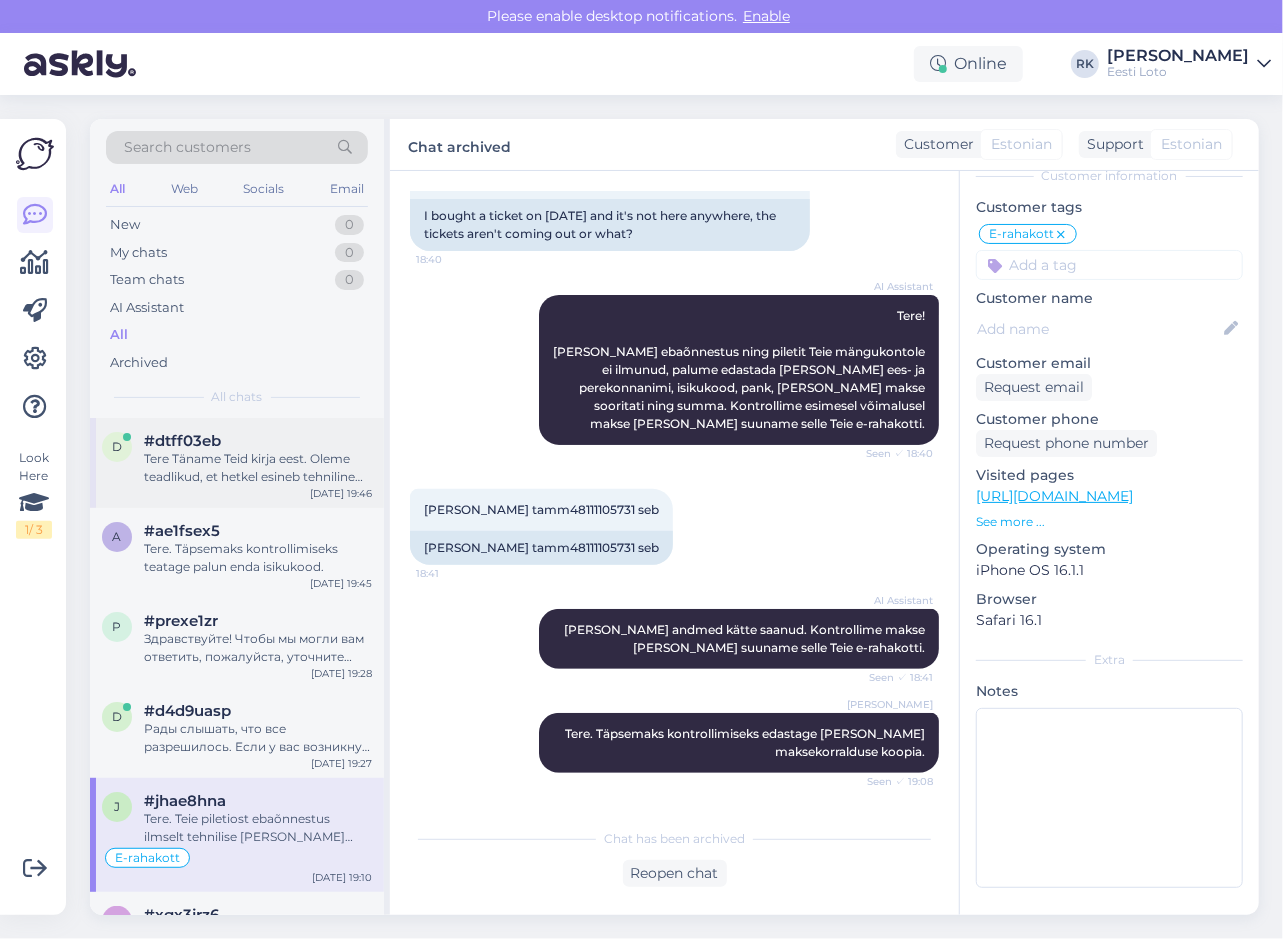 scroll, scrollTop: 82, scrollLeft: 0, axis: vertical 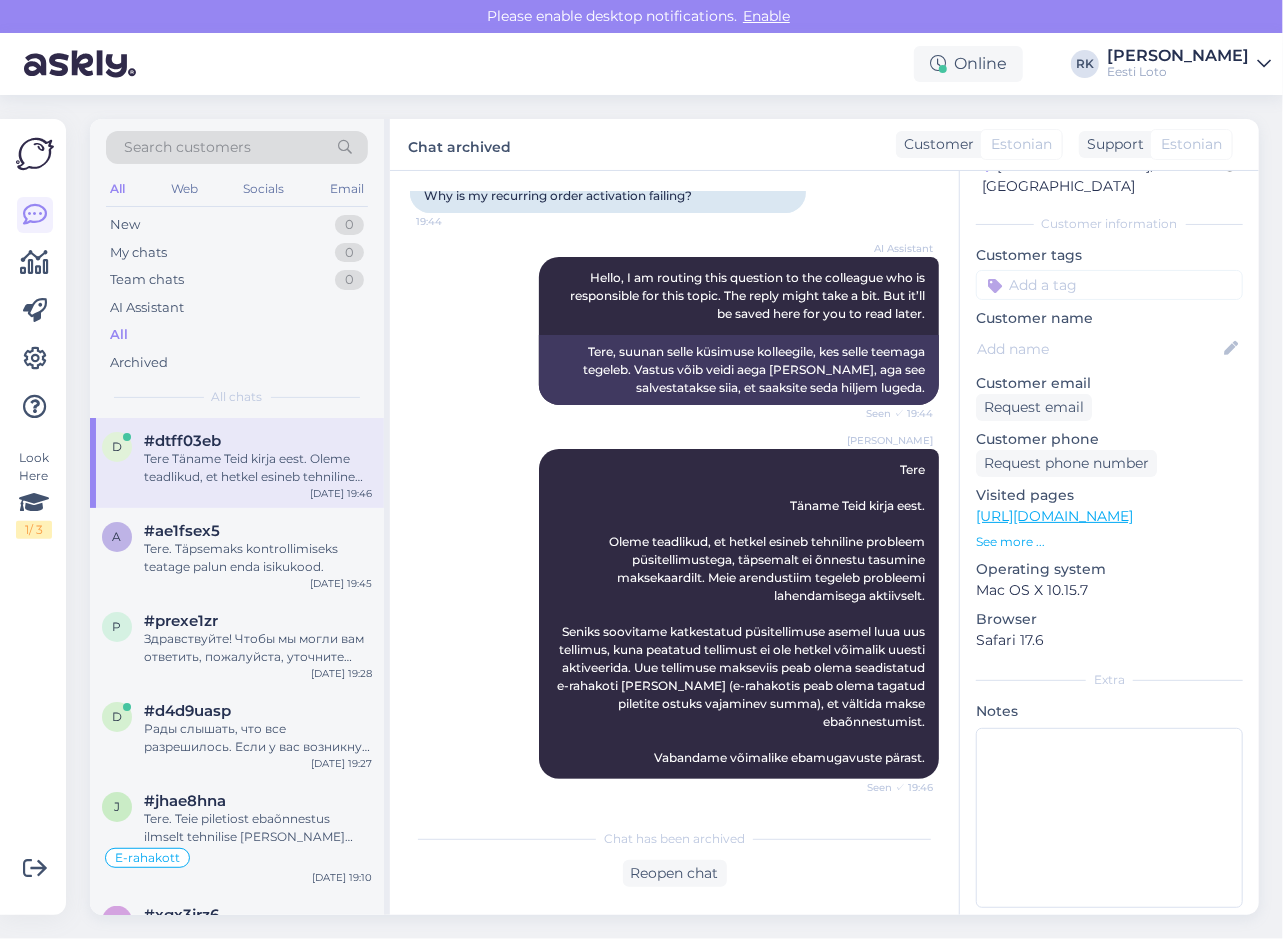 click on "Look Here 1  / 3 Get more Your checklist to get more value from Askly. Close     Connect FB and IG messages     Add your languages     Add your working hours To reply from your smartphone download Askly Chat app for iOS and Android devices." at bounding box center (33, 517) 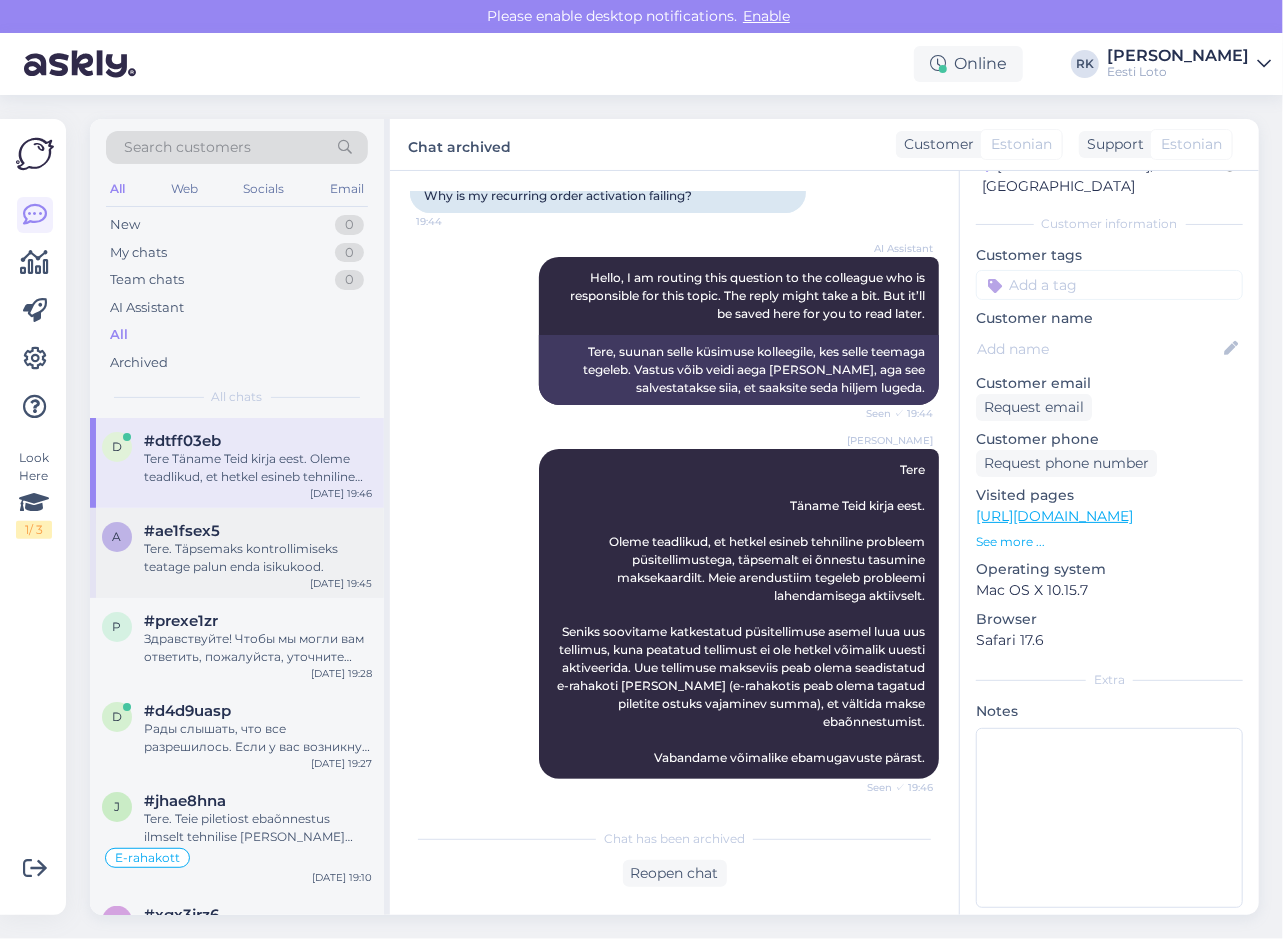 click on "#ae1fsex5" at bounding box center (182, 531) 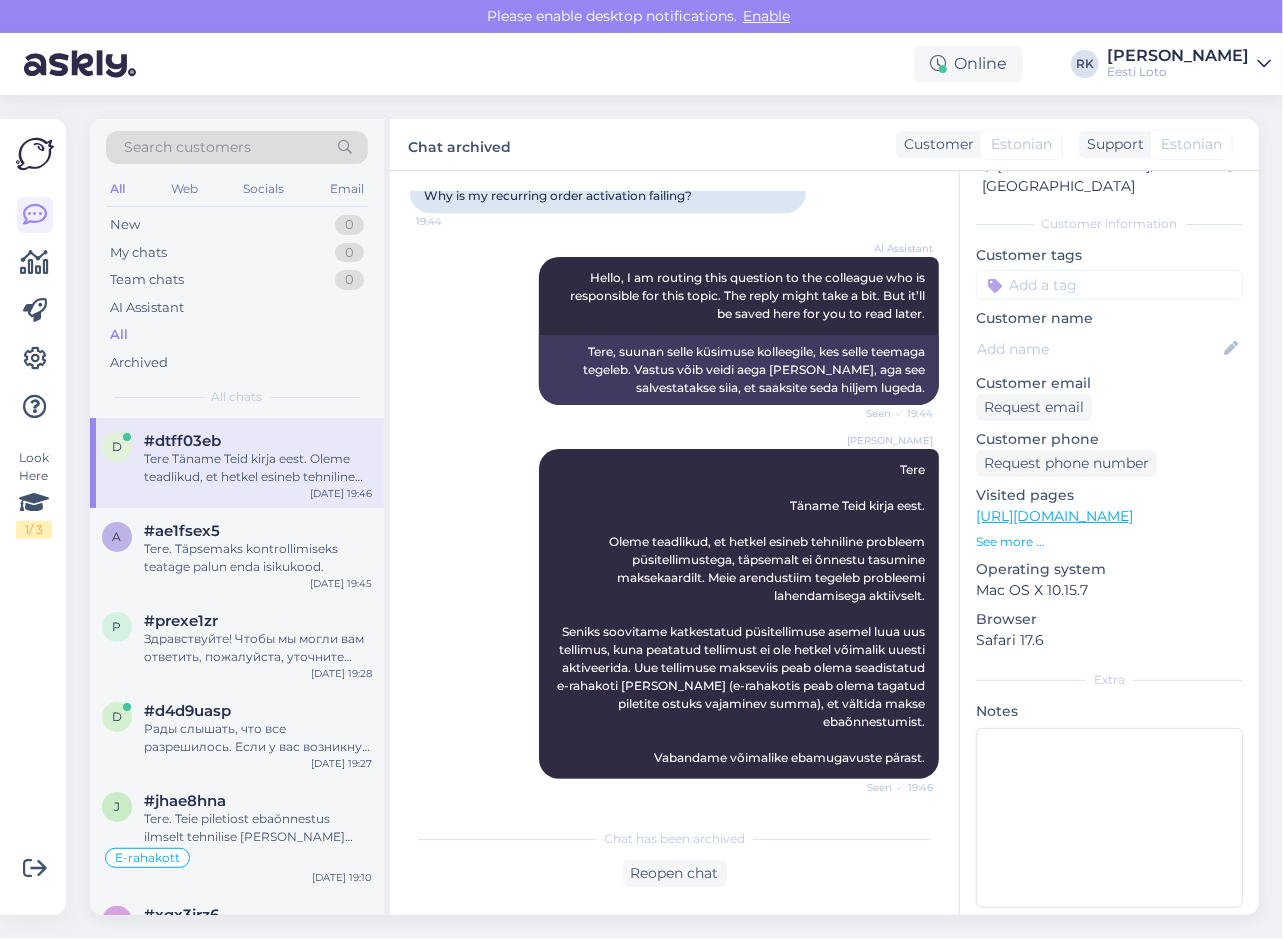 scroll, scrollTop: 0, scrollLeft: 0, axis: both 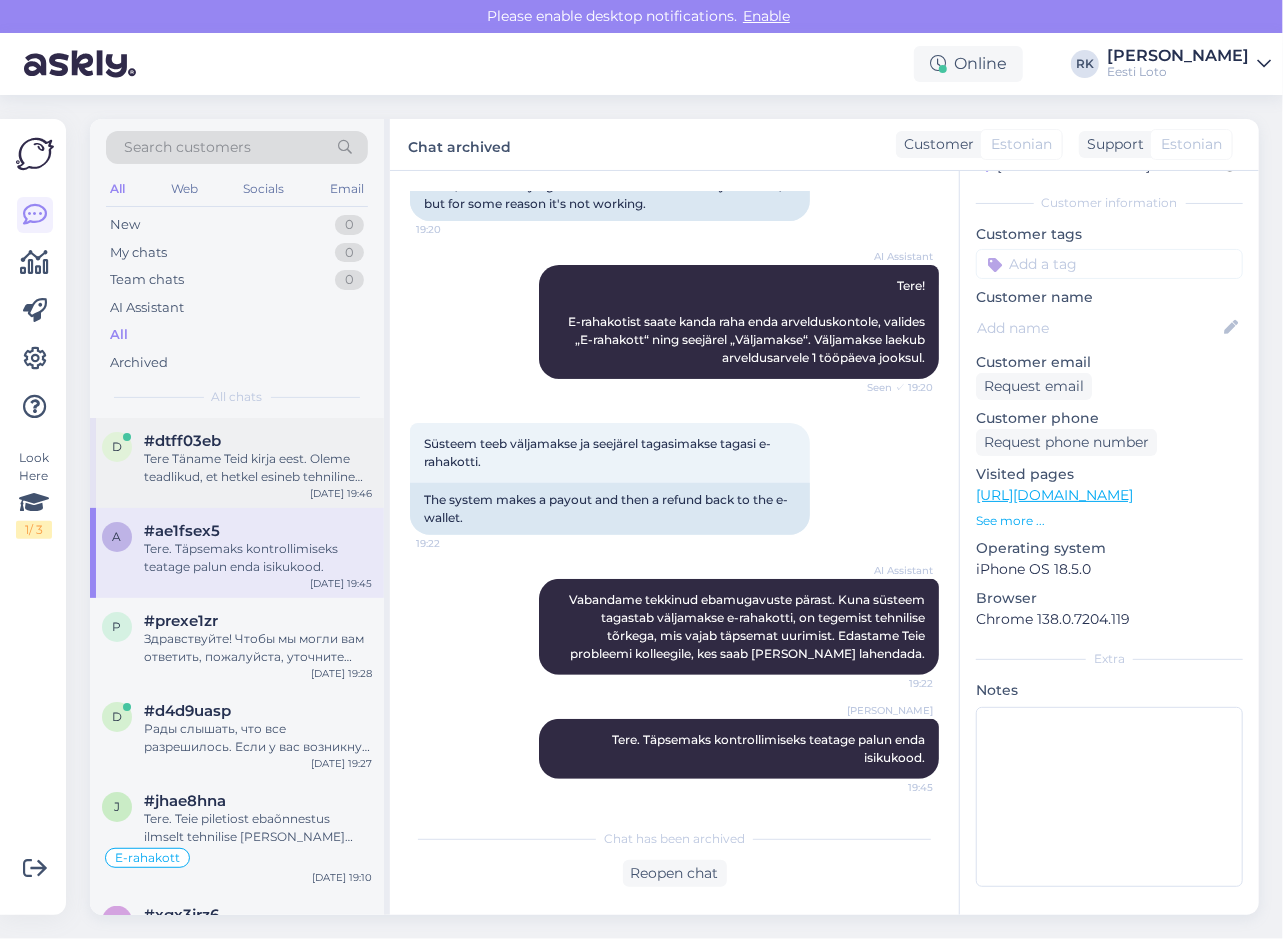 click on "Tere
Täname Teid kirja eest.
Oleme teadlikud, et hetkel esineb tehniline probleem püsitellimustega, täpsemalt ei õnnestu tasumine maksekaardilt. Meie arendustiim tegeleb probleemi lahendamisega aktiivselt.
Seniks soovitame katkestatud püsitellimuse asemel luua uus tellimus, kuna peatatud tellimust ei ole hetkel võimalik uuesti aktiveerida. Uue tellimuse makseviis peab olema seadistatud e-rahakoti [PERSON_NAME] (e-rahakotis peab olema tagatud piletite ostuks vajaminev summa), et vältida makse ebaõnnestumist.
Vabandame võimalike ebamugavuste pärast." at bounding box center (258, 468) 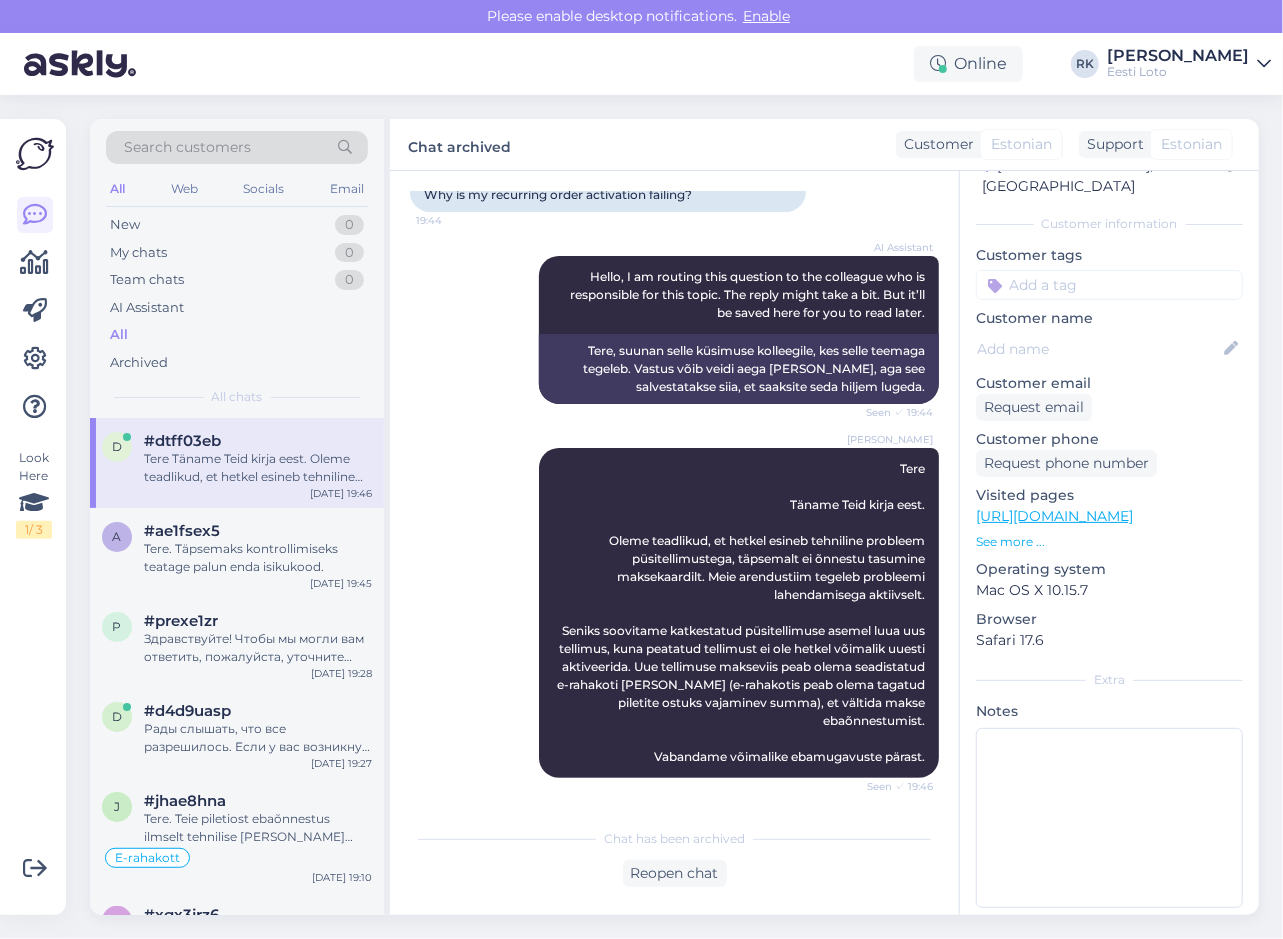scroll, scrollTop: 160, scrollLeft: 0, axis: vertical 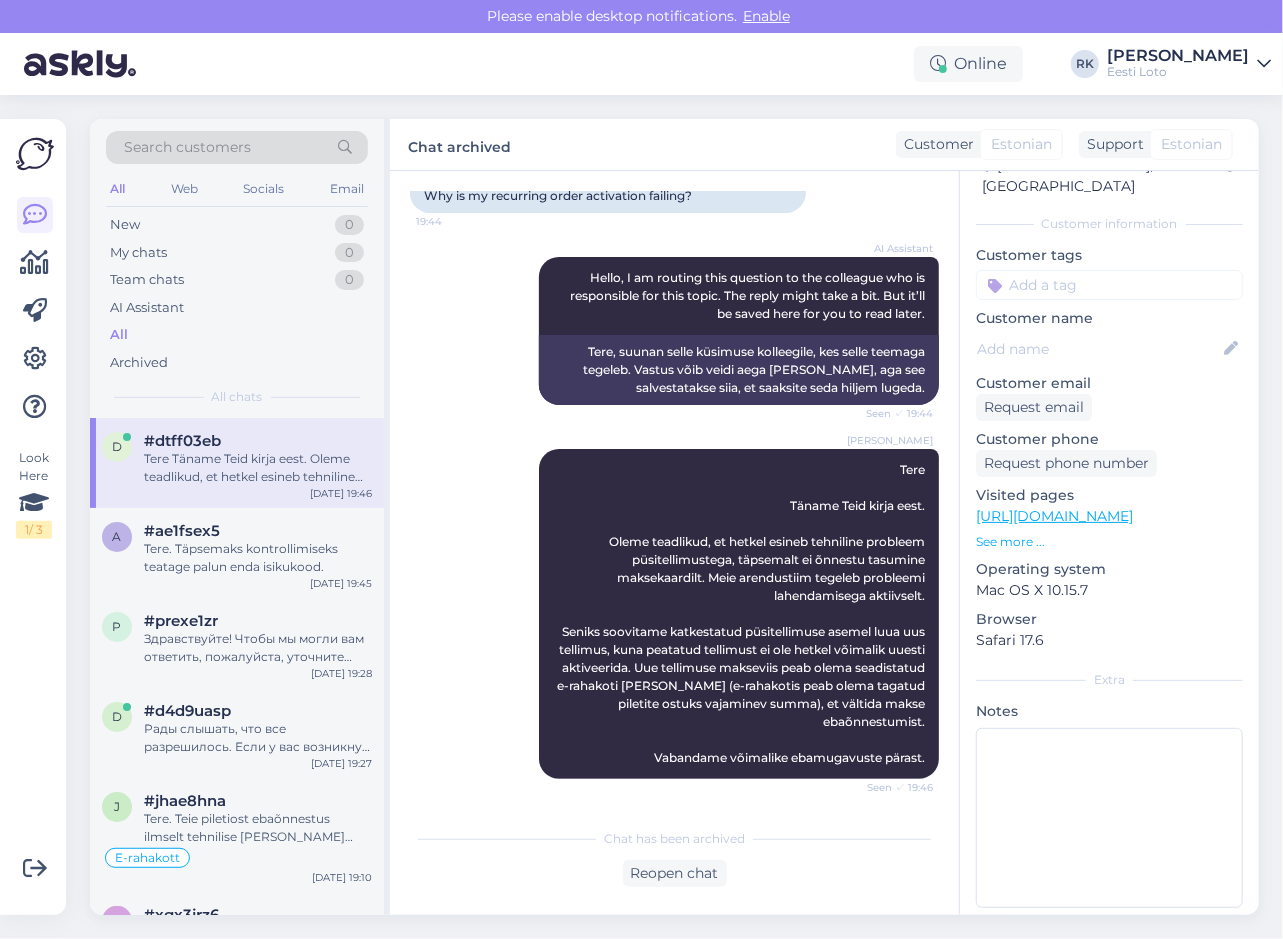 click on "Look Here 1  / 3" at bounding box center (35, 517) 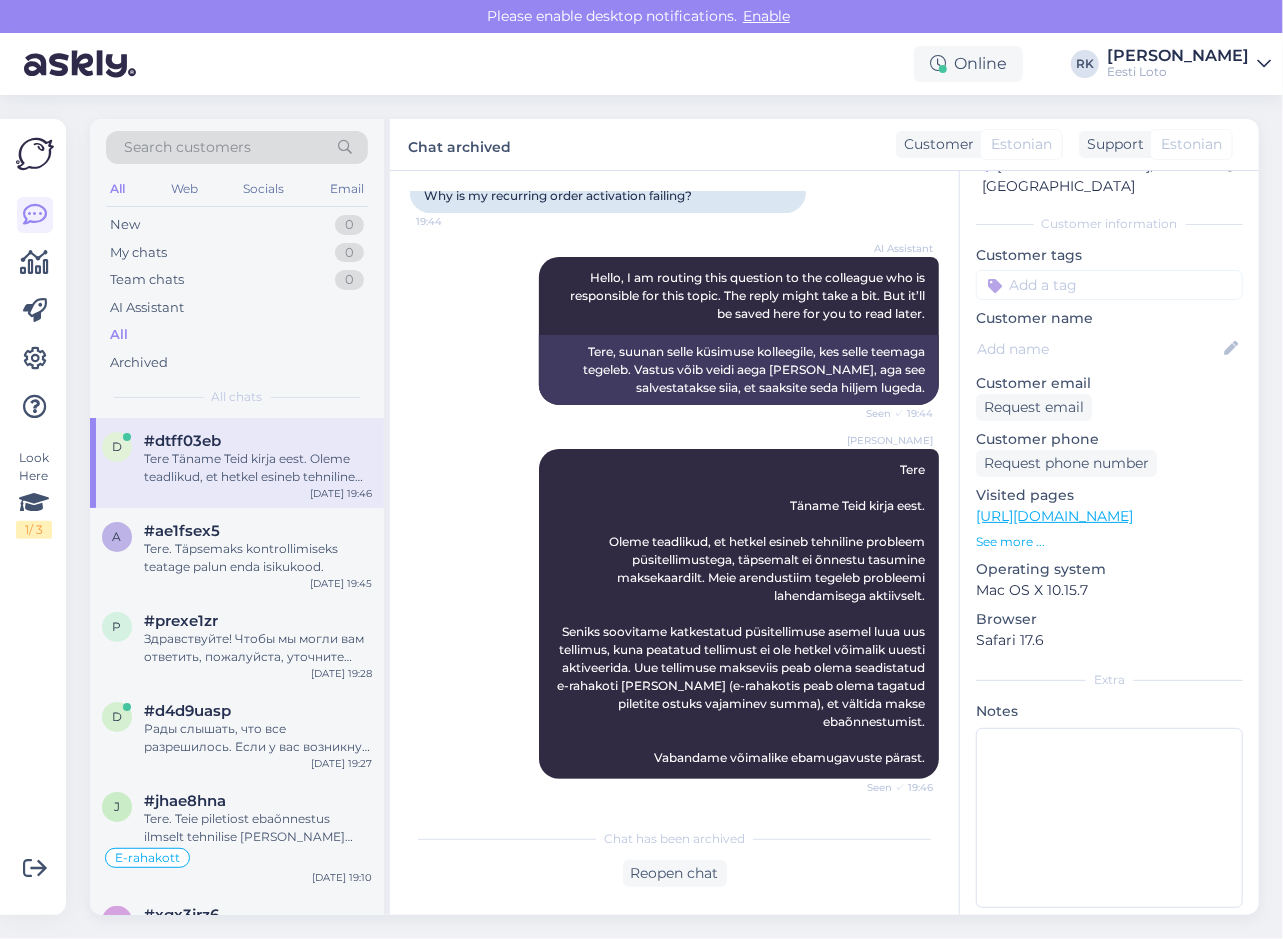 click on "Look Here 1  / 3" at bounding box center [35, 517] 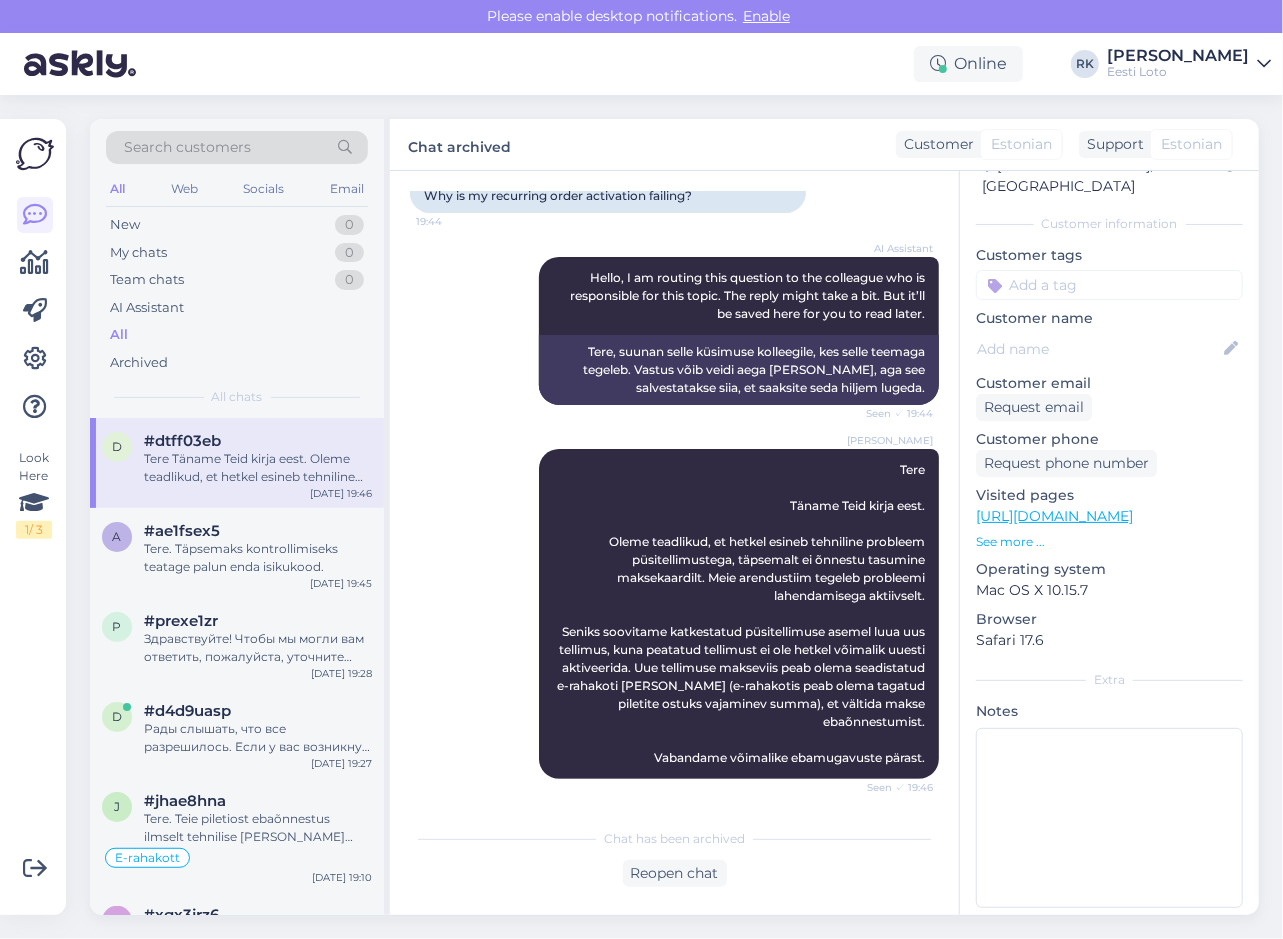 click on "Look Here 1  / 3" at bounding box center [35, 517] 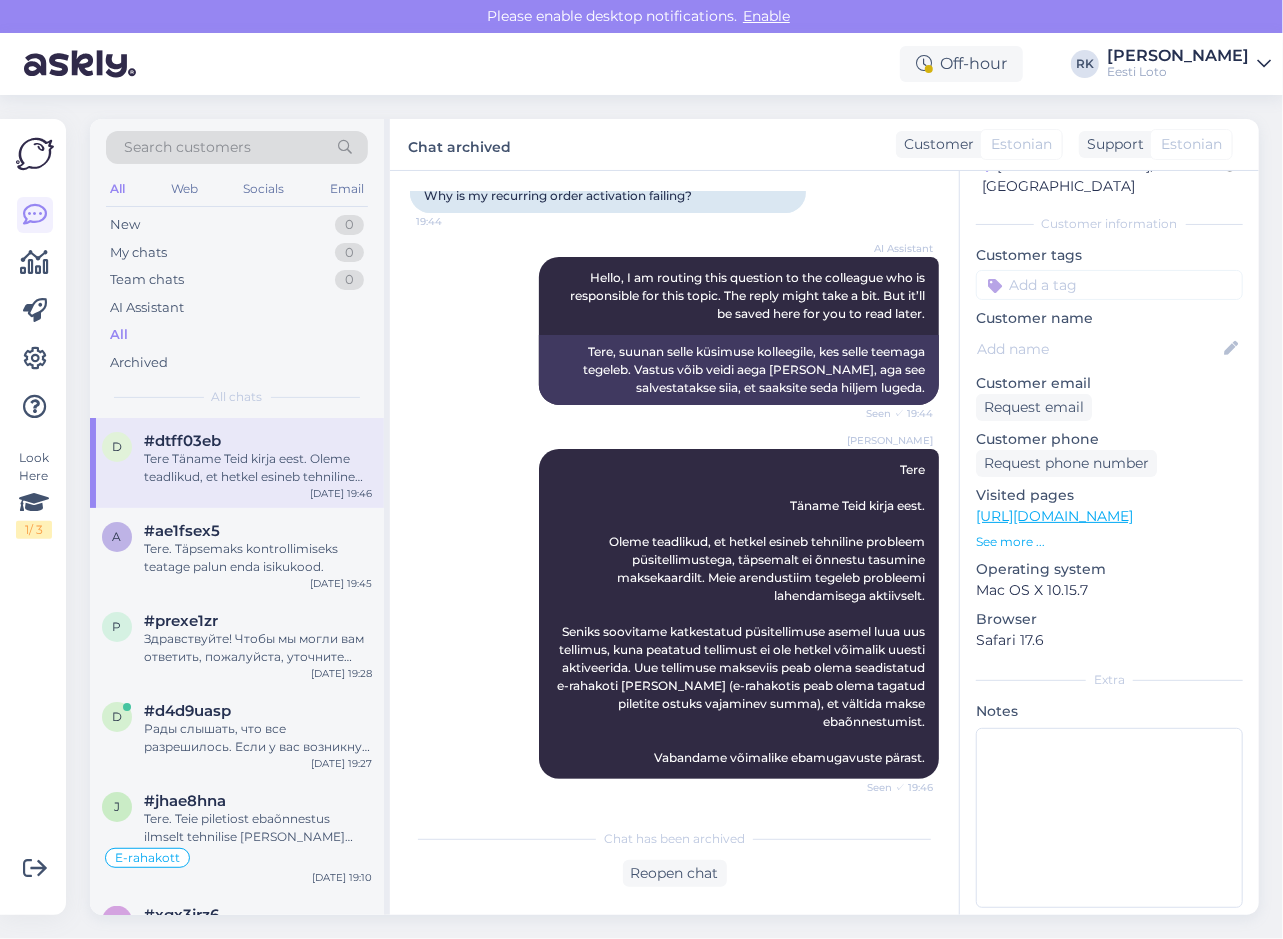 click on "Look Here 1  / 3" at bounding box center [35, 517] 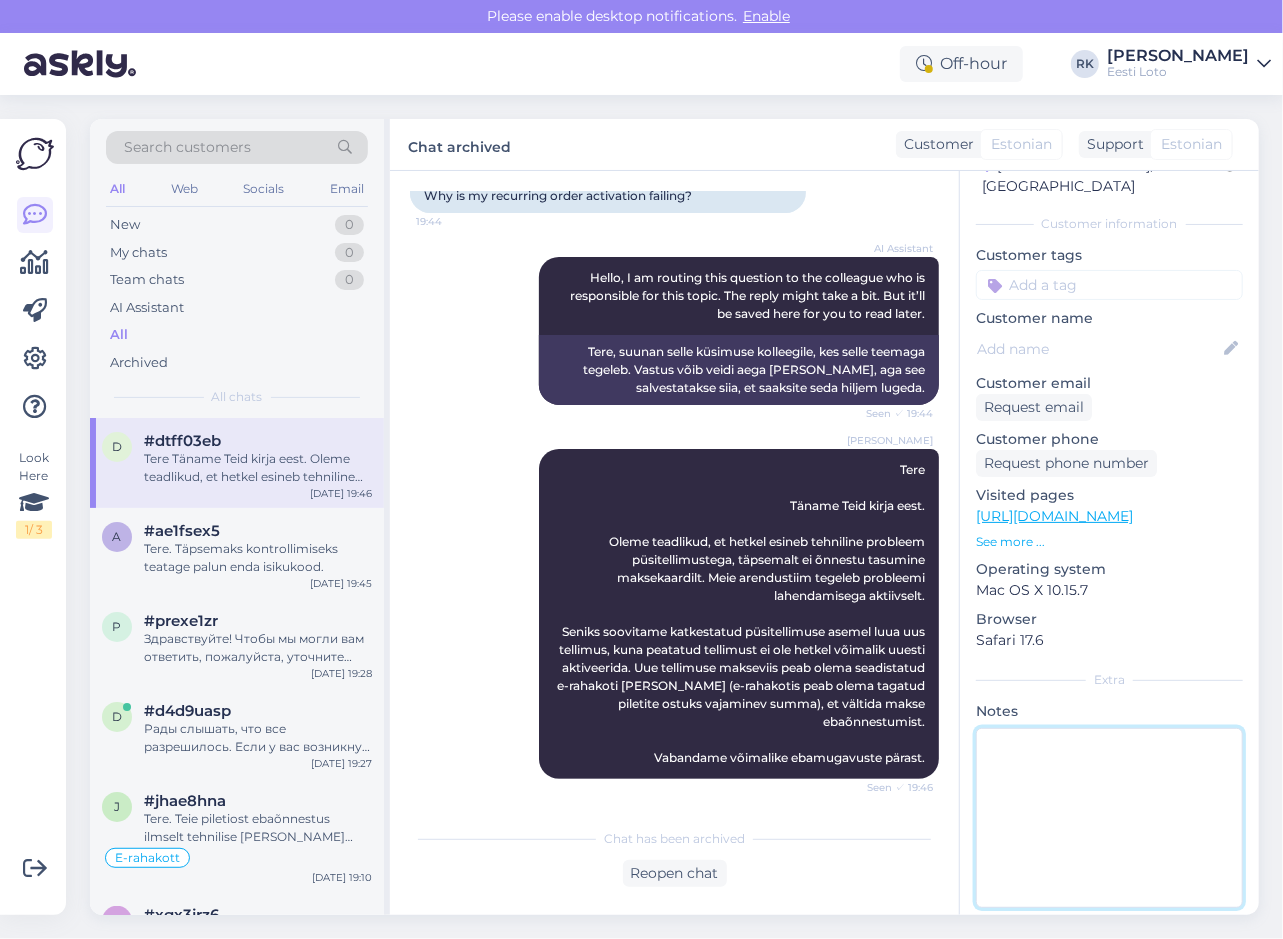 click at bounding box center (1109, 818) 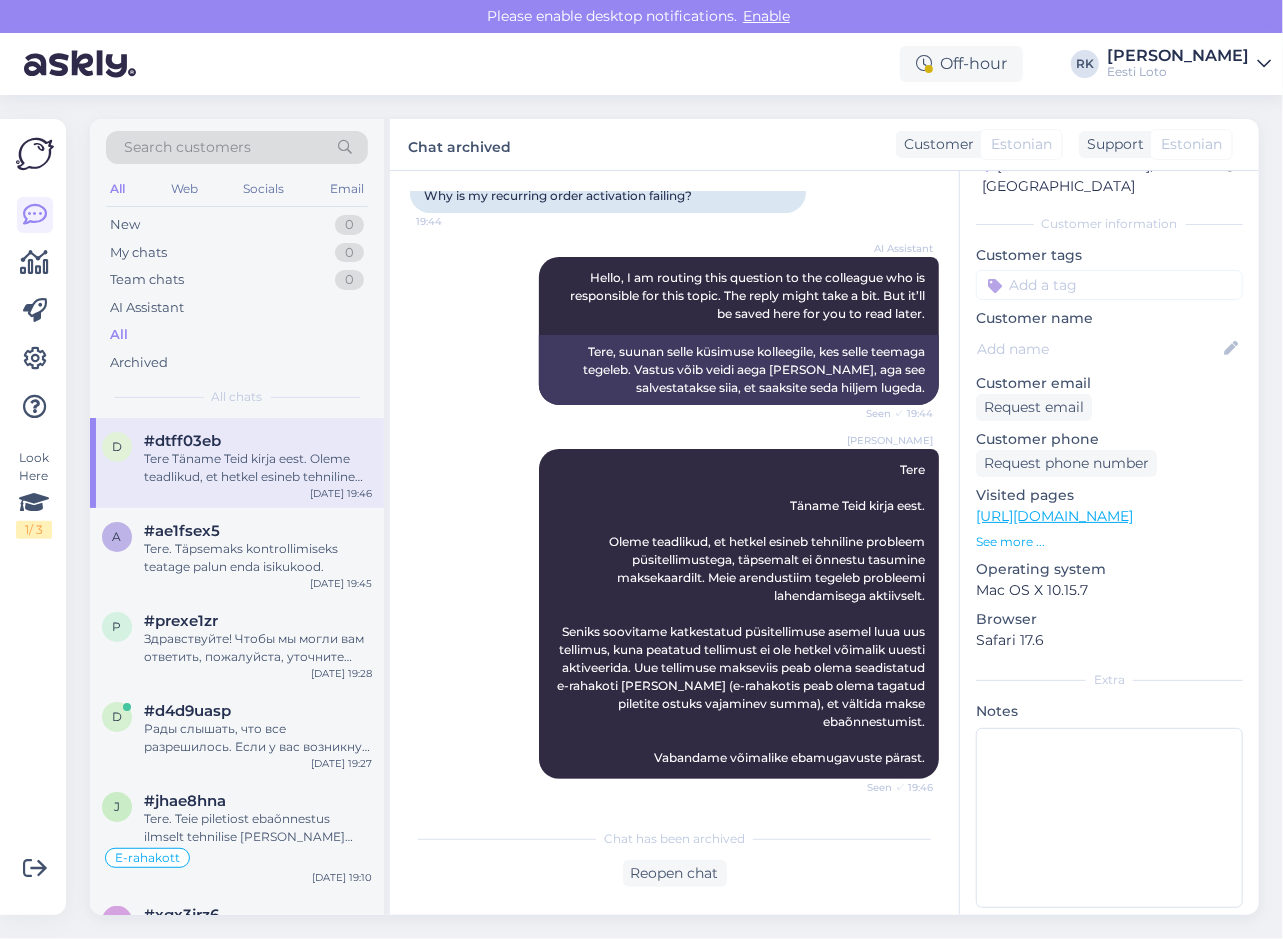 click on "d # dtff03eb Offline     Estonia, Pärnu Customer information Customer tags Customer name Customer email Request email Customer phone Request phone number Visited pages https://www.eestiloto.ee/ See more ... Operating system Mac OS X 10.15.7 Browser Safari 17.6 Extra Notes" at bounding box center [1109, 513] 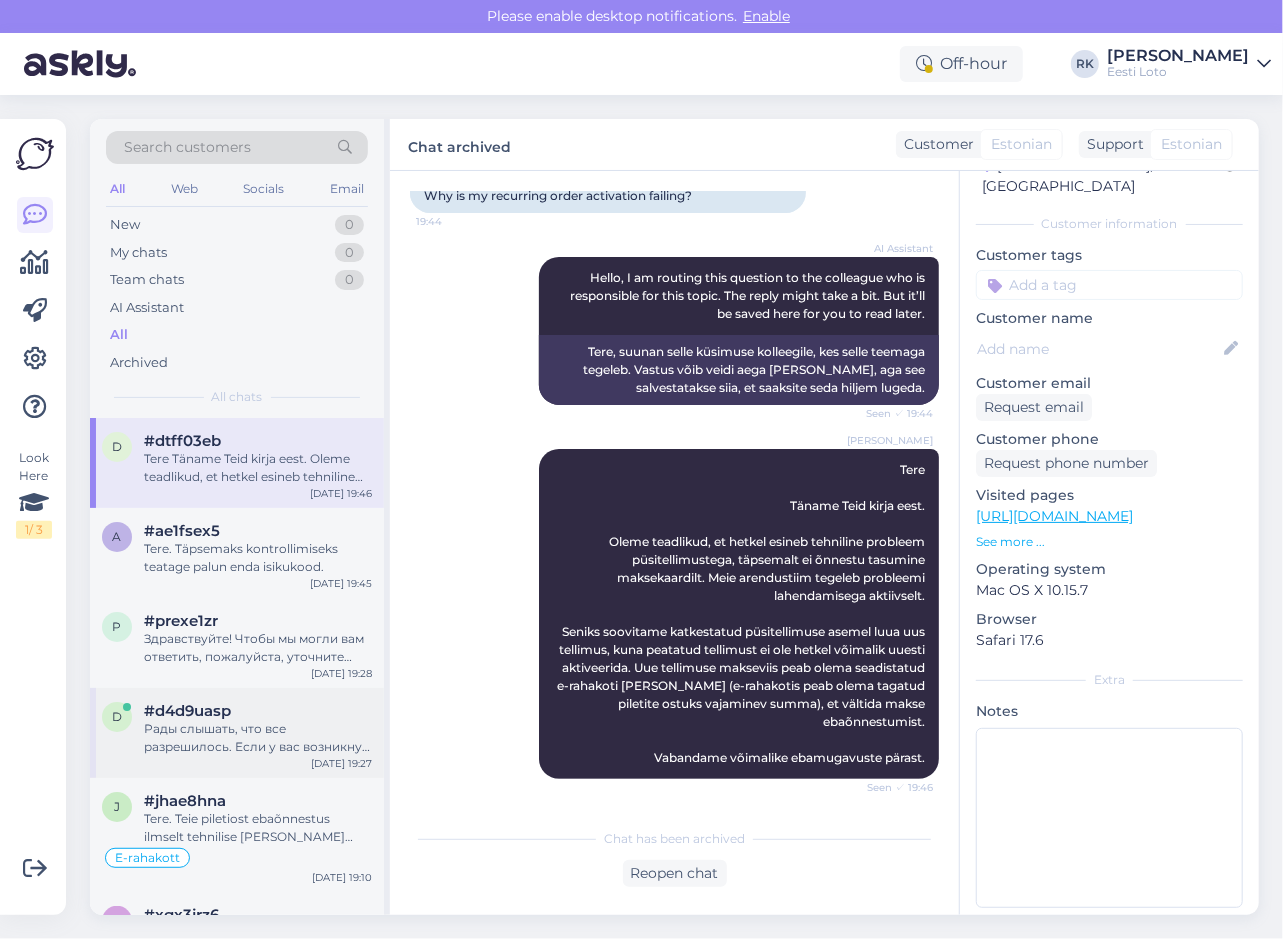 drag, startPoint x: 50, startPoint y: 676, endPoint x: 380, endPoint y: 762, distance: 341.022 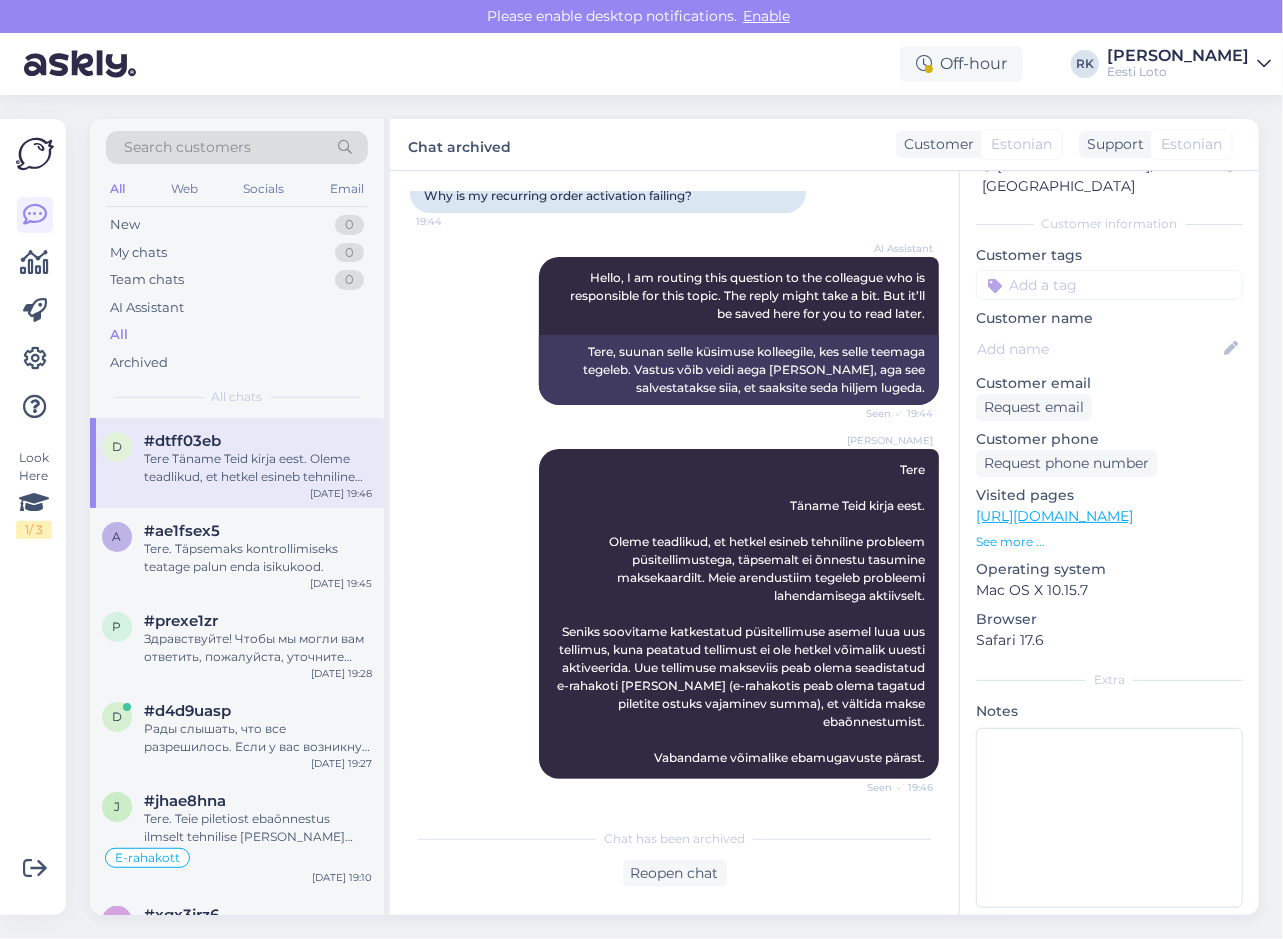 click on "Look Here 1  / 3" at bounding box center [35, 517] 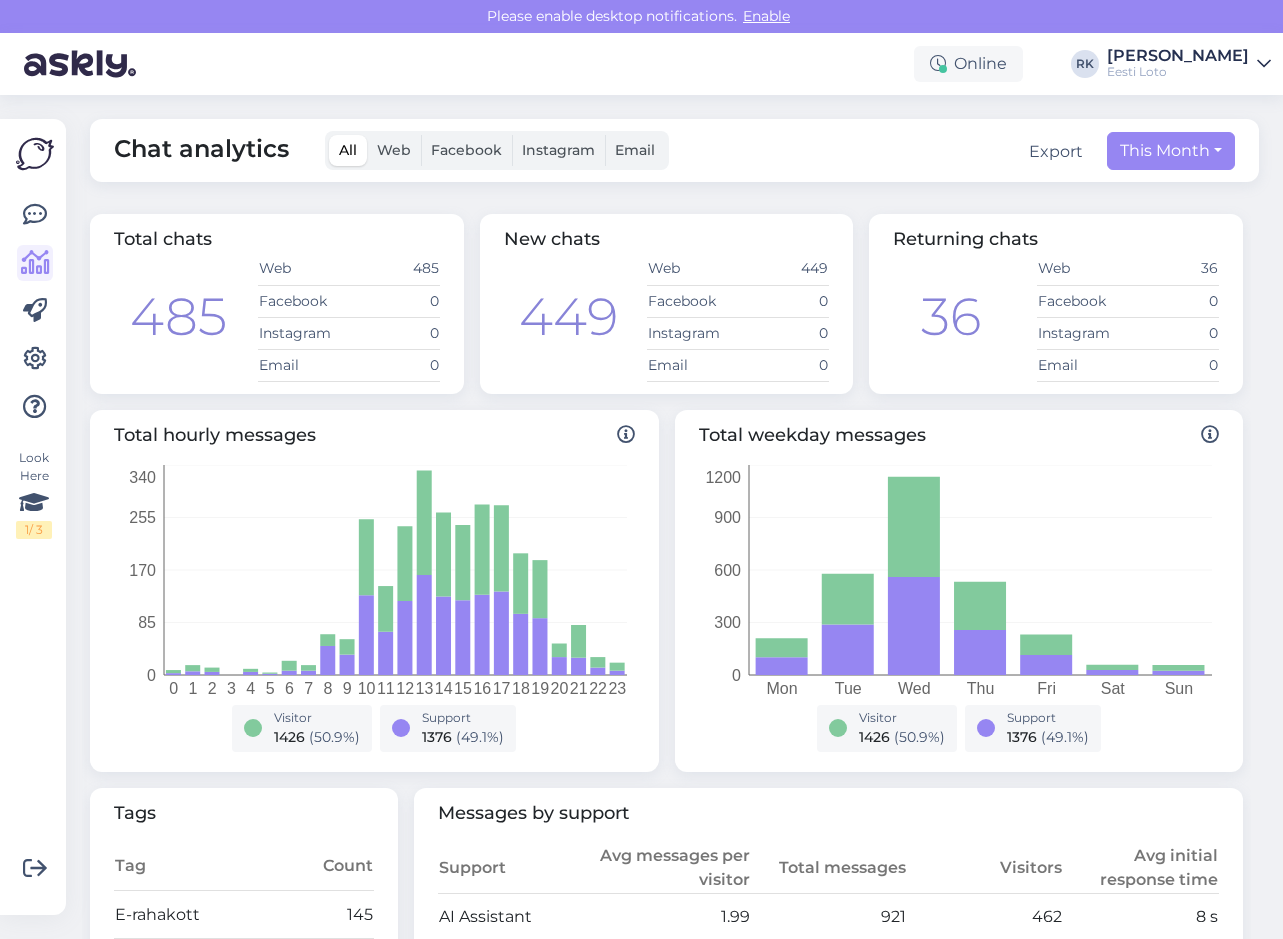 scroll, scrollTop: 0, scrollLeft: 0, axis: both 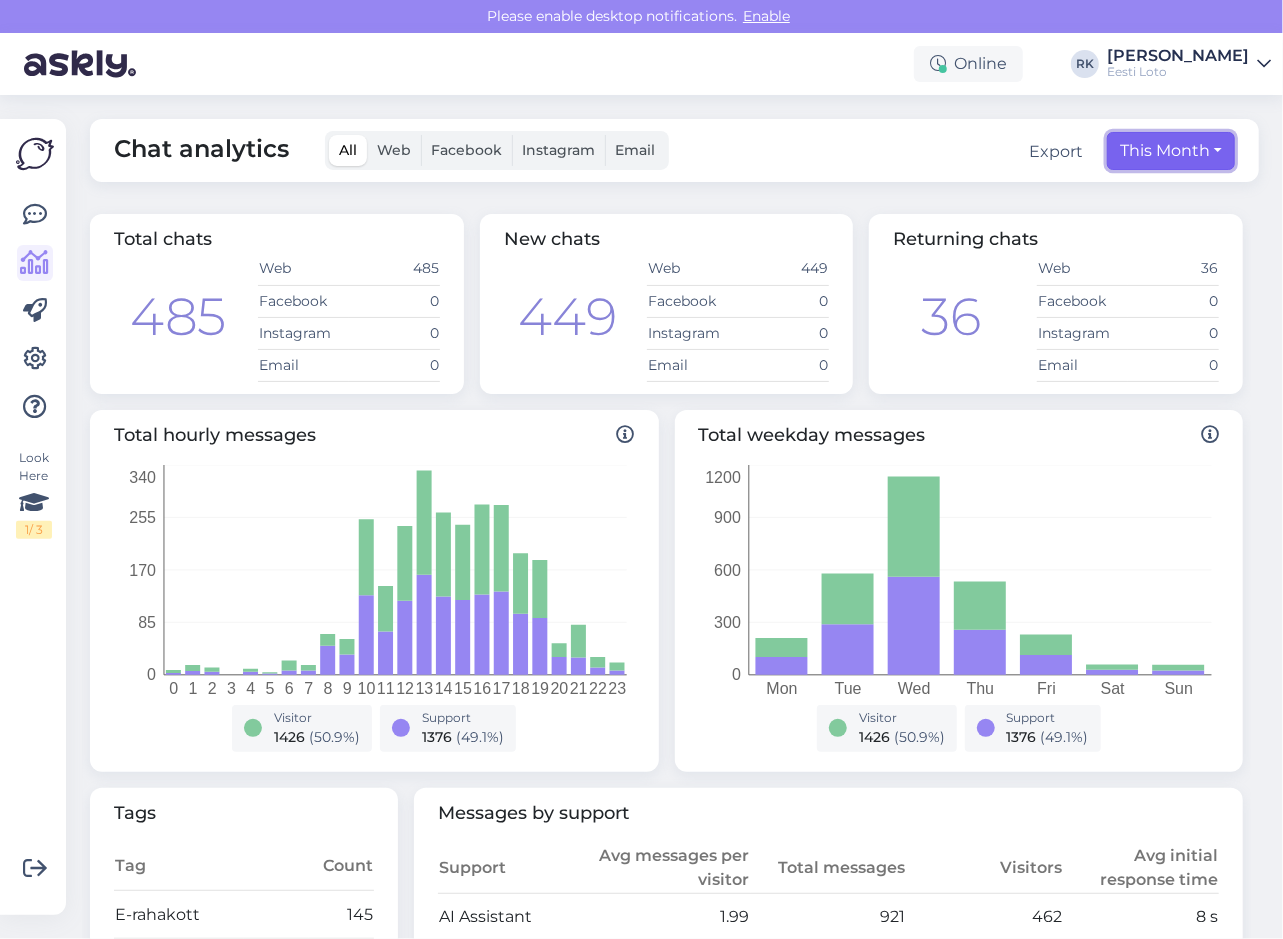 click on "This Month" at bounding box center [1171, 151] 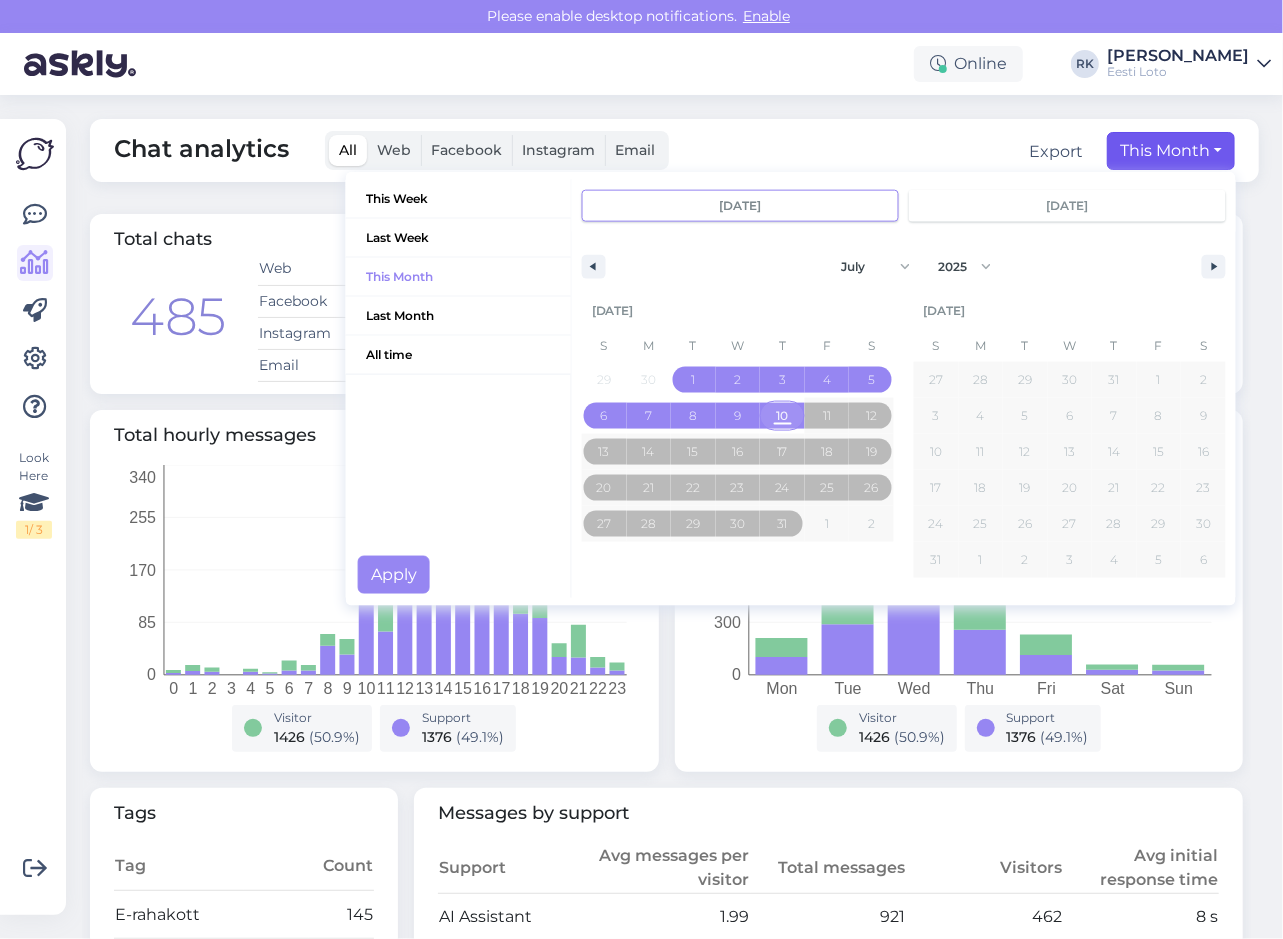 click on "10" at bounding box center (782, 416) 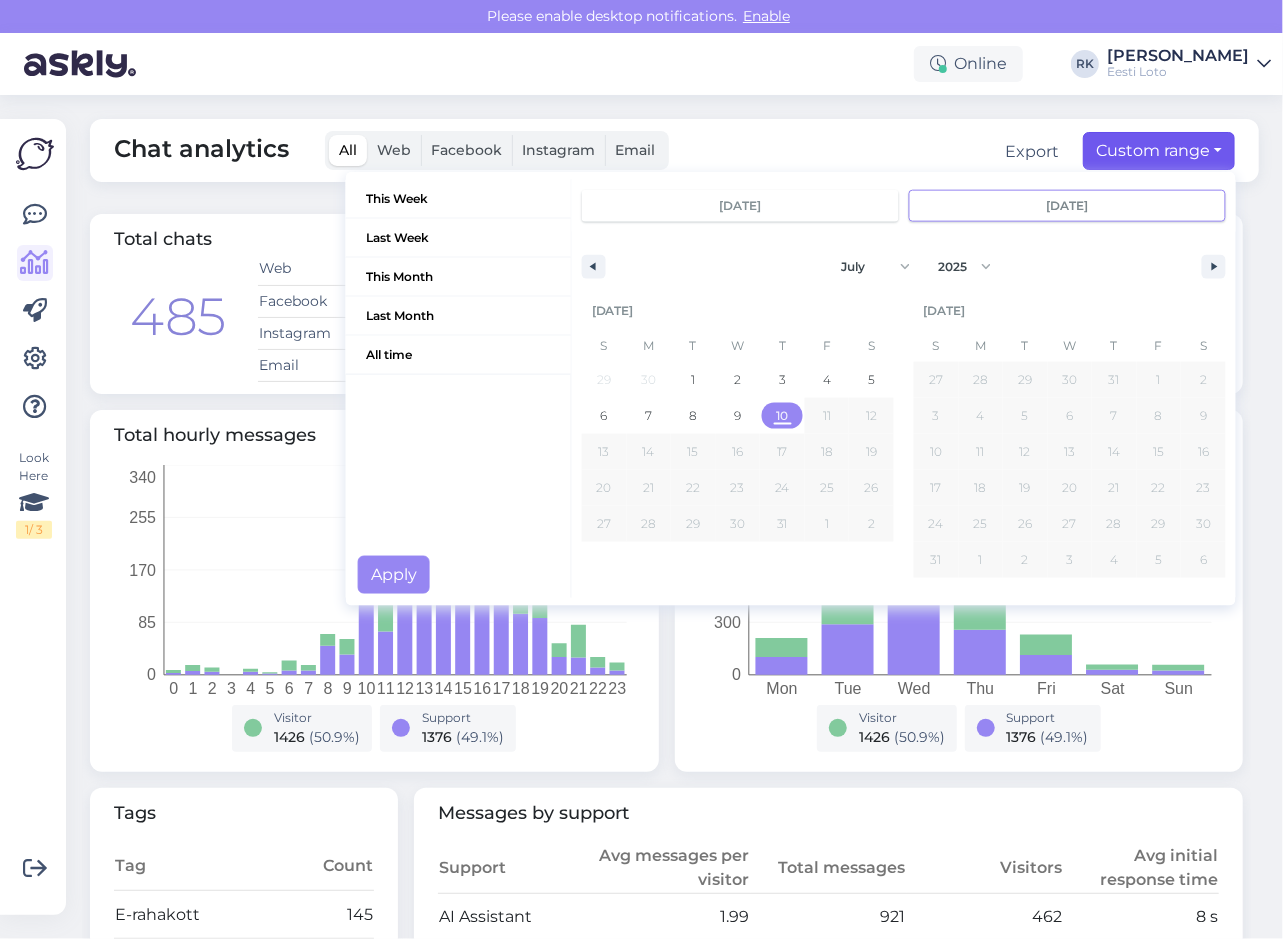 click on "10" at bounding box center (782, 416) 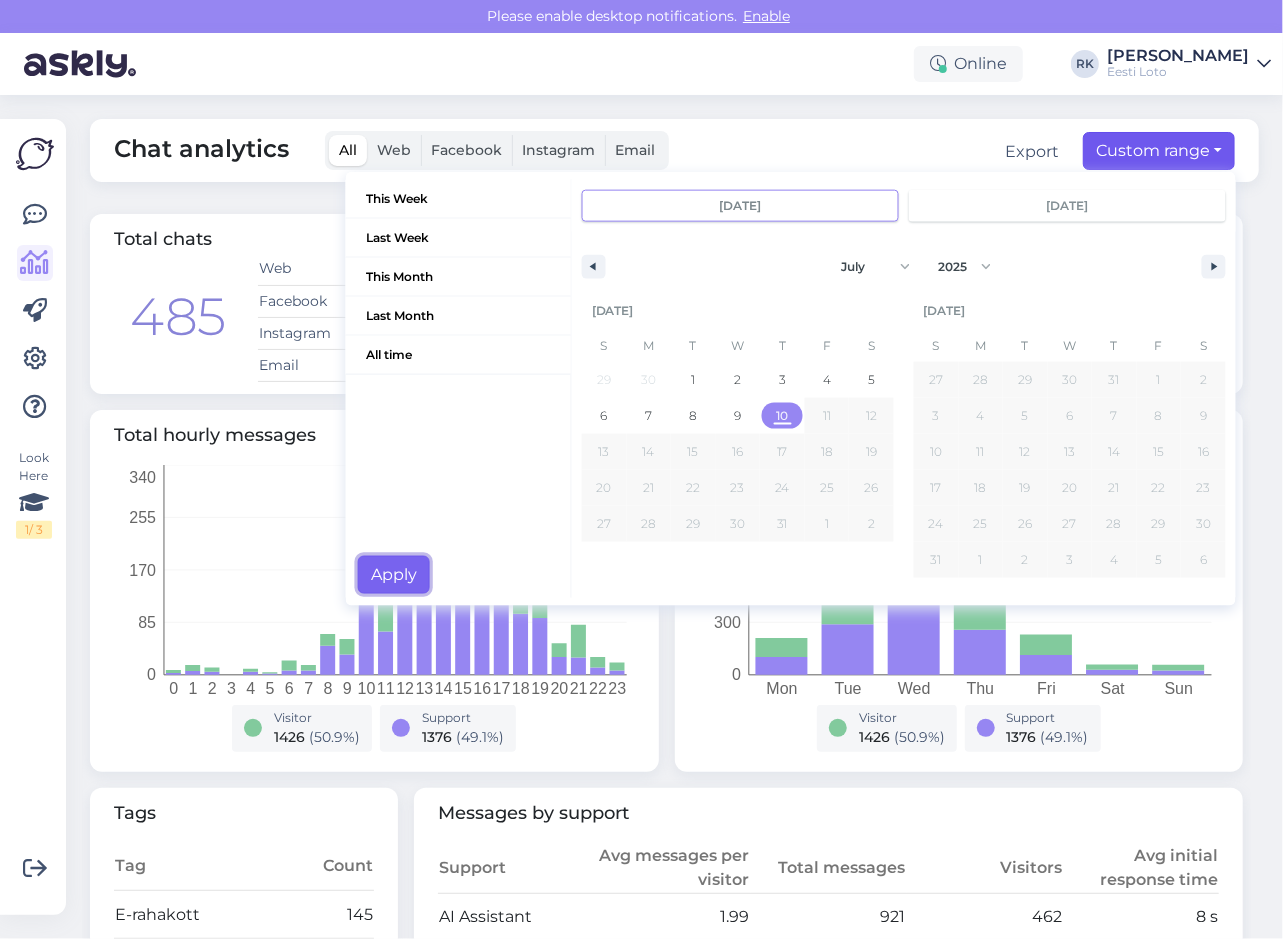 click on "Apply" at bounding box center (394, 575) 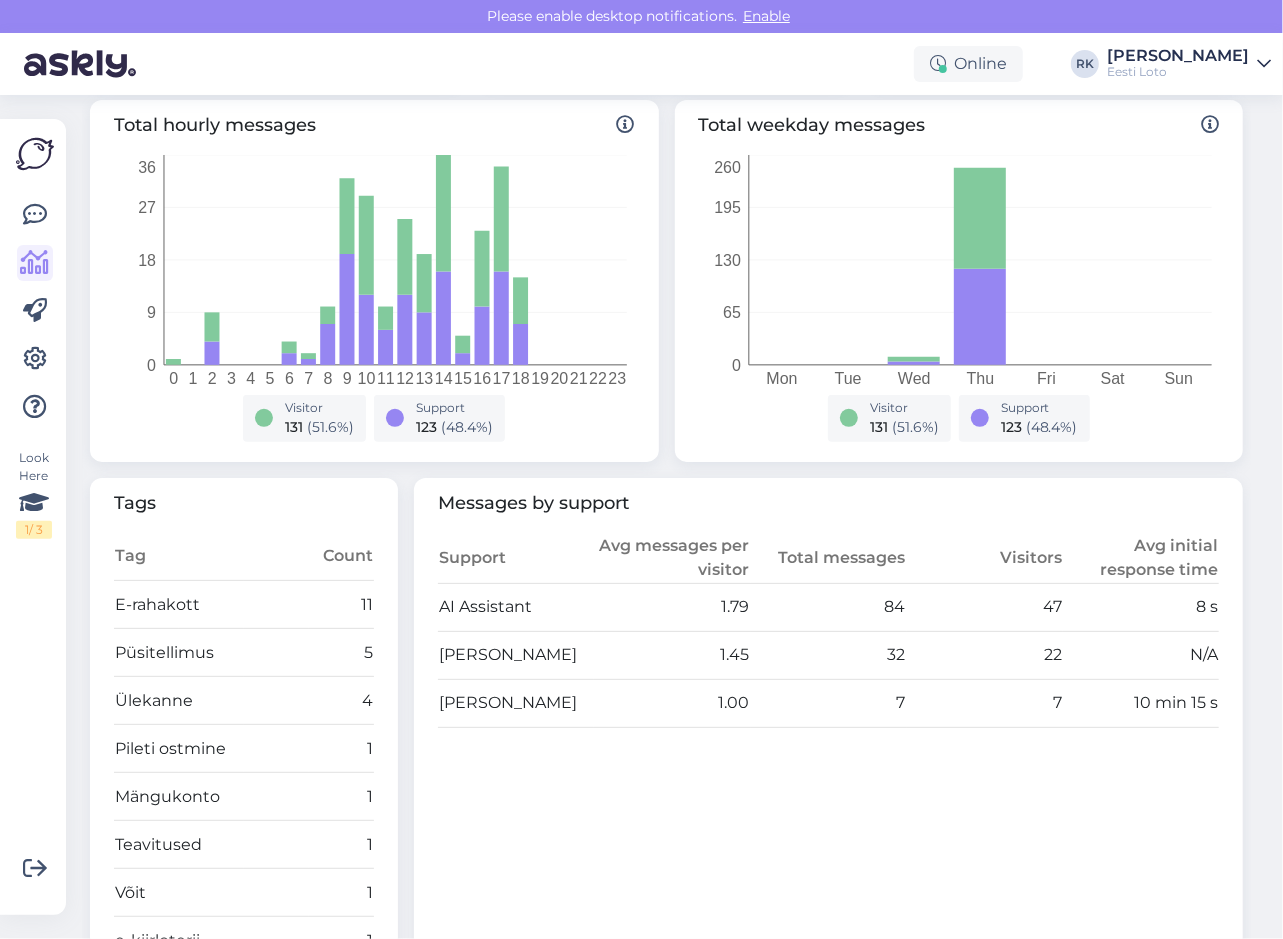 scroll, scrollTop: 0, scrollLeft: 0, axis: both 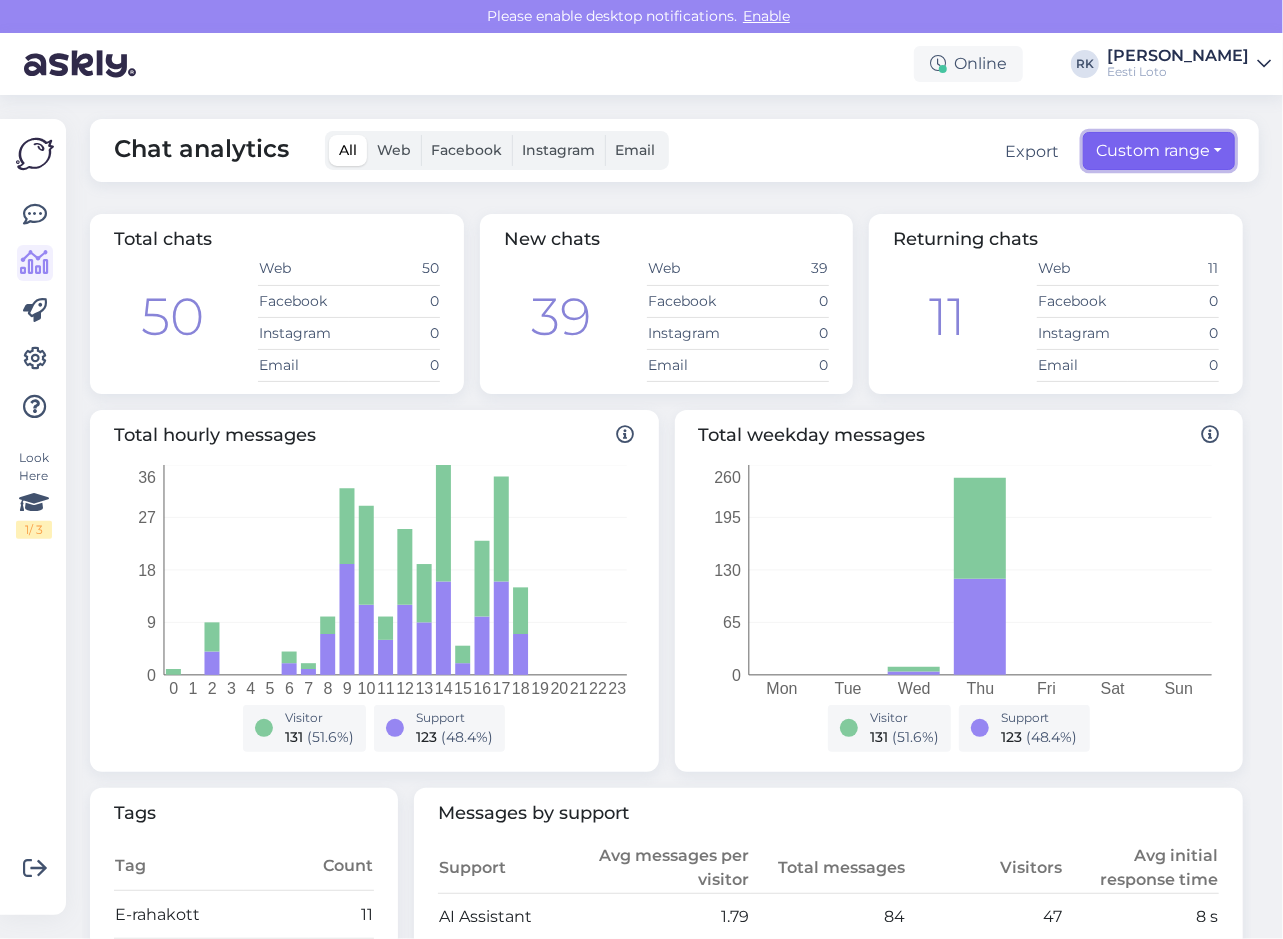 click on "Custom range" at bounding box center (1159, 151) 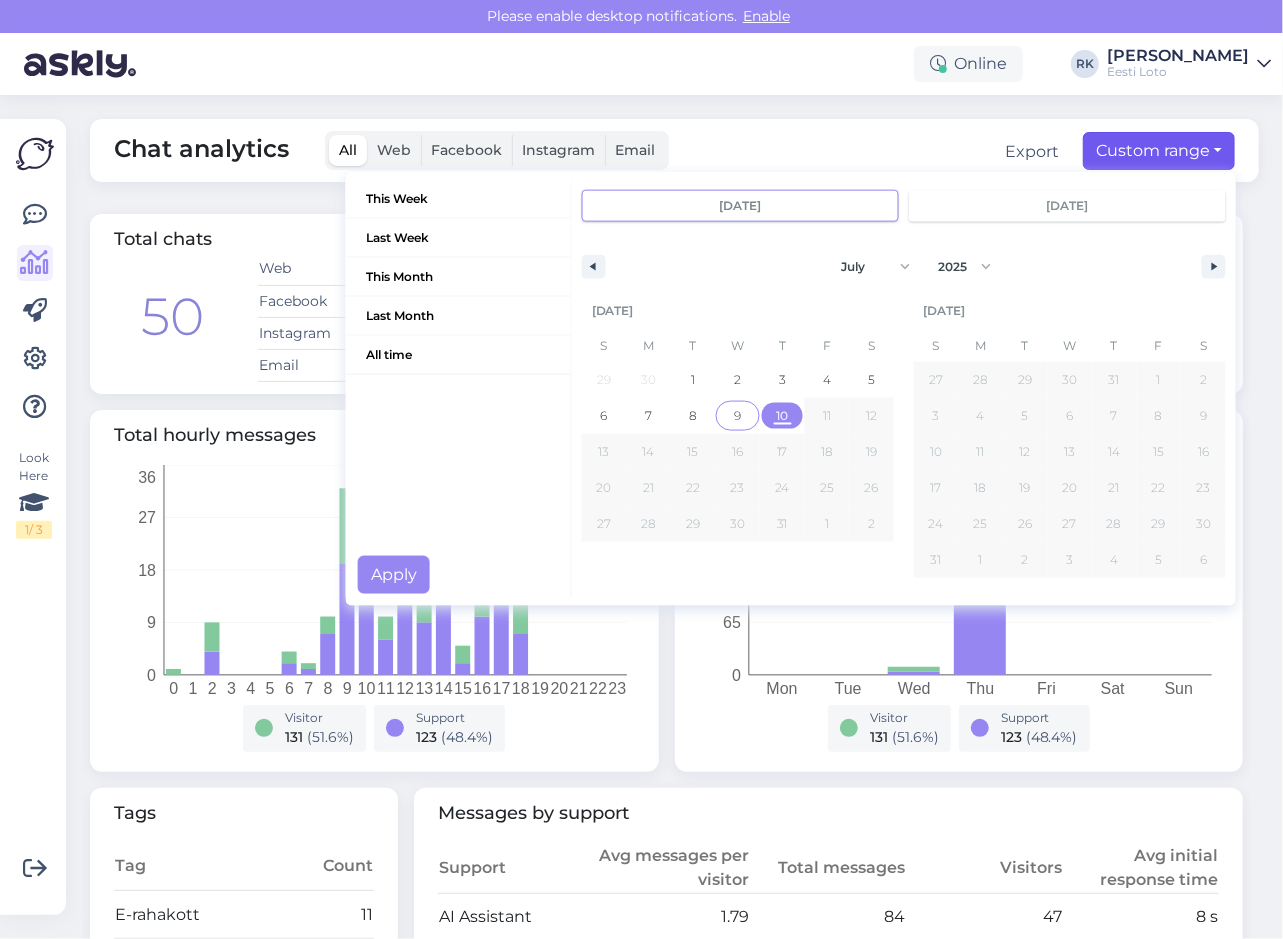 click on "9" at bounding box center (737, 416) 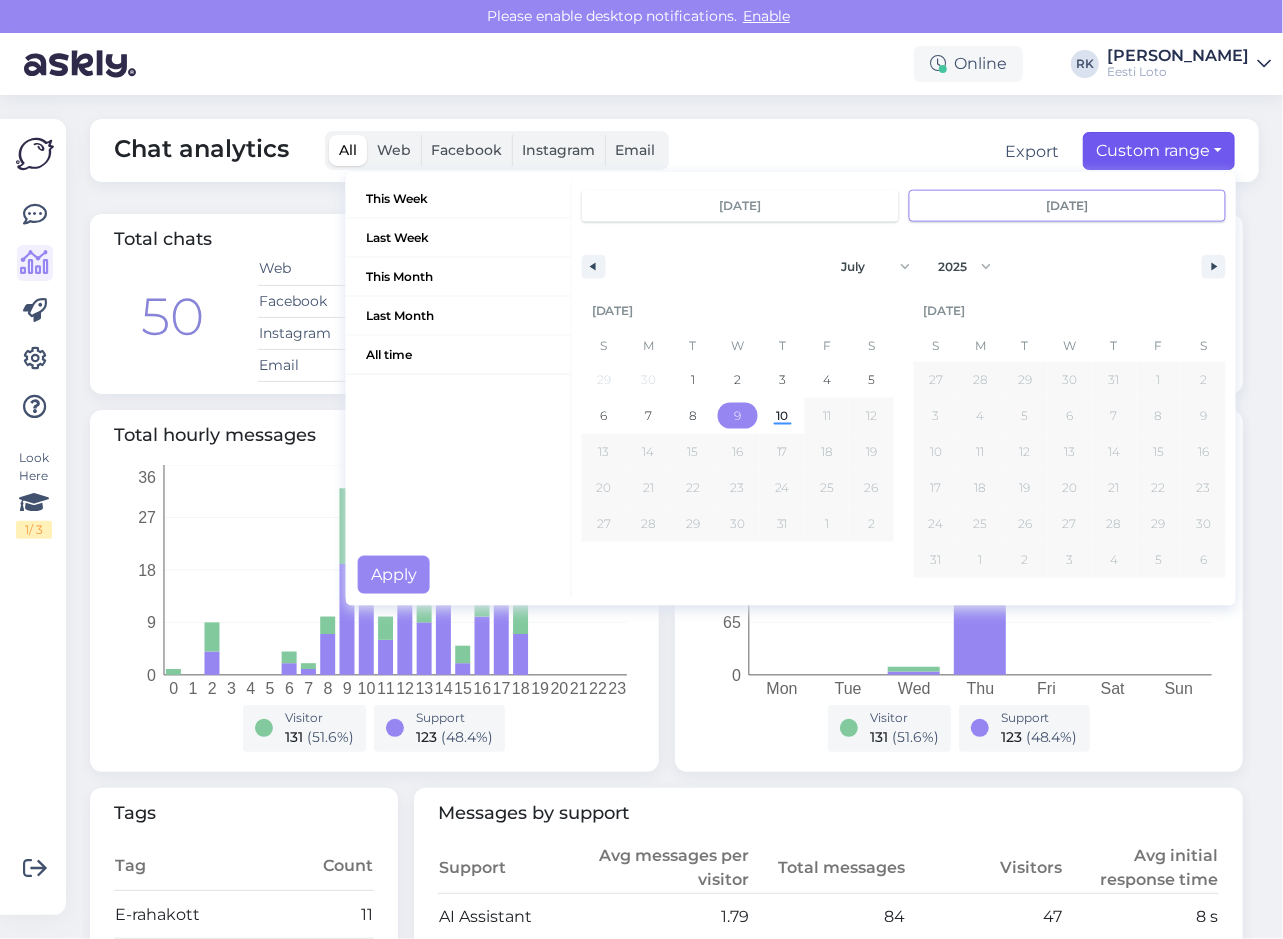 click on "9" at bounding box center [737, 416] 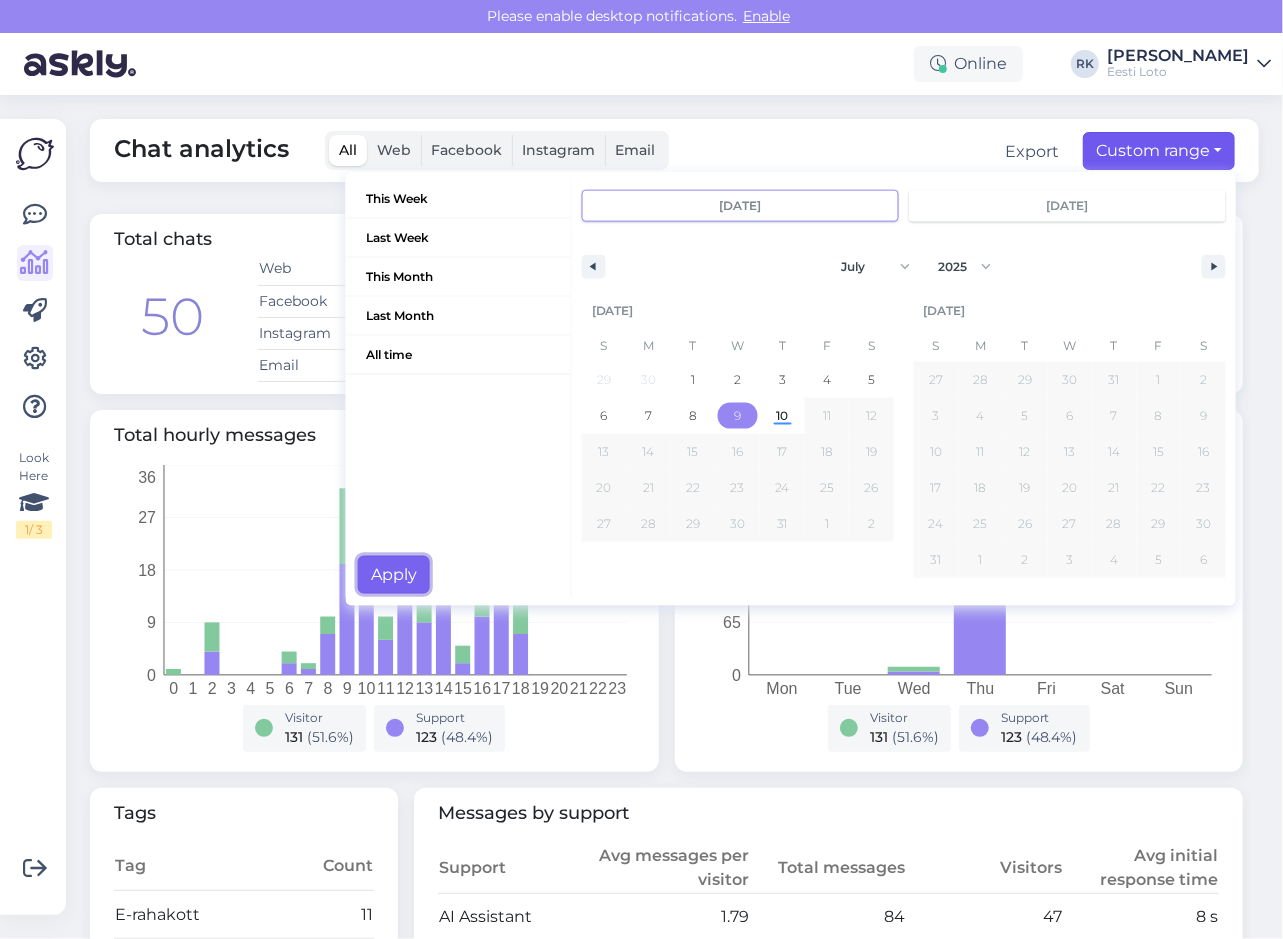 click on "Apply" at bounding box center [394, 575] 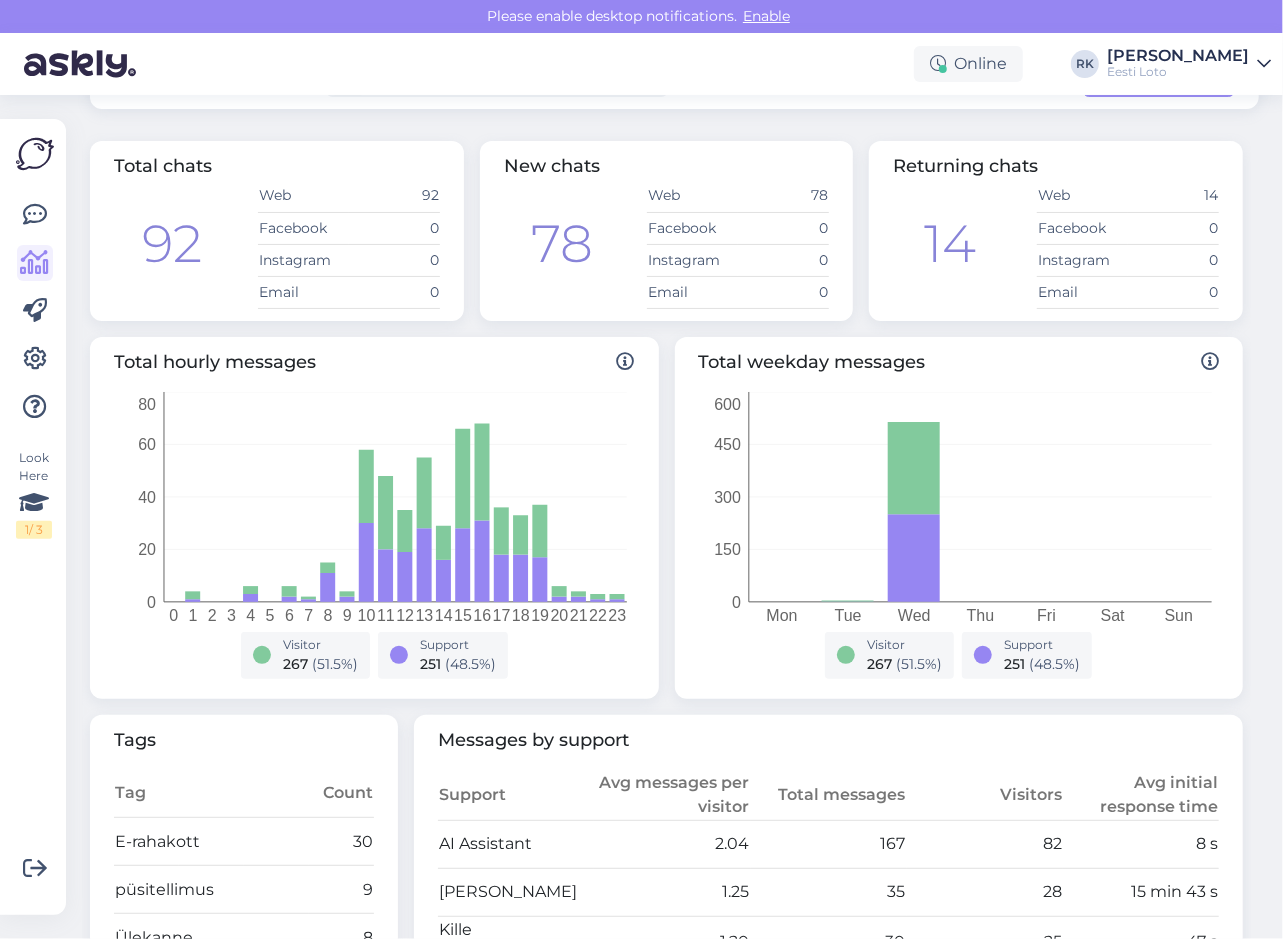 scroll, scrollTop: 0, scrollLeft: 0, axis: both 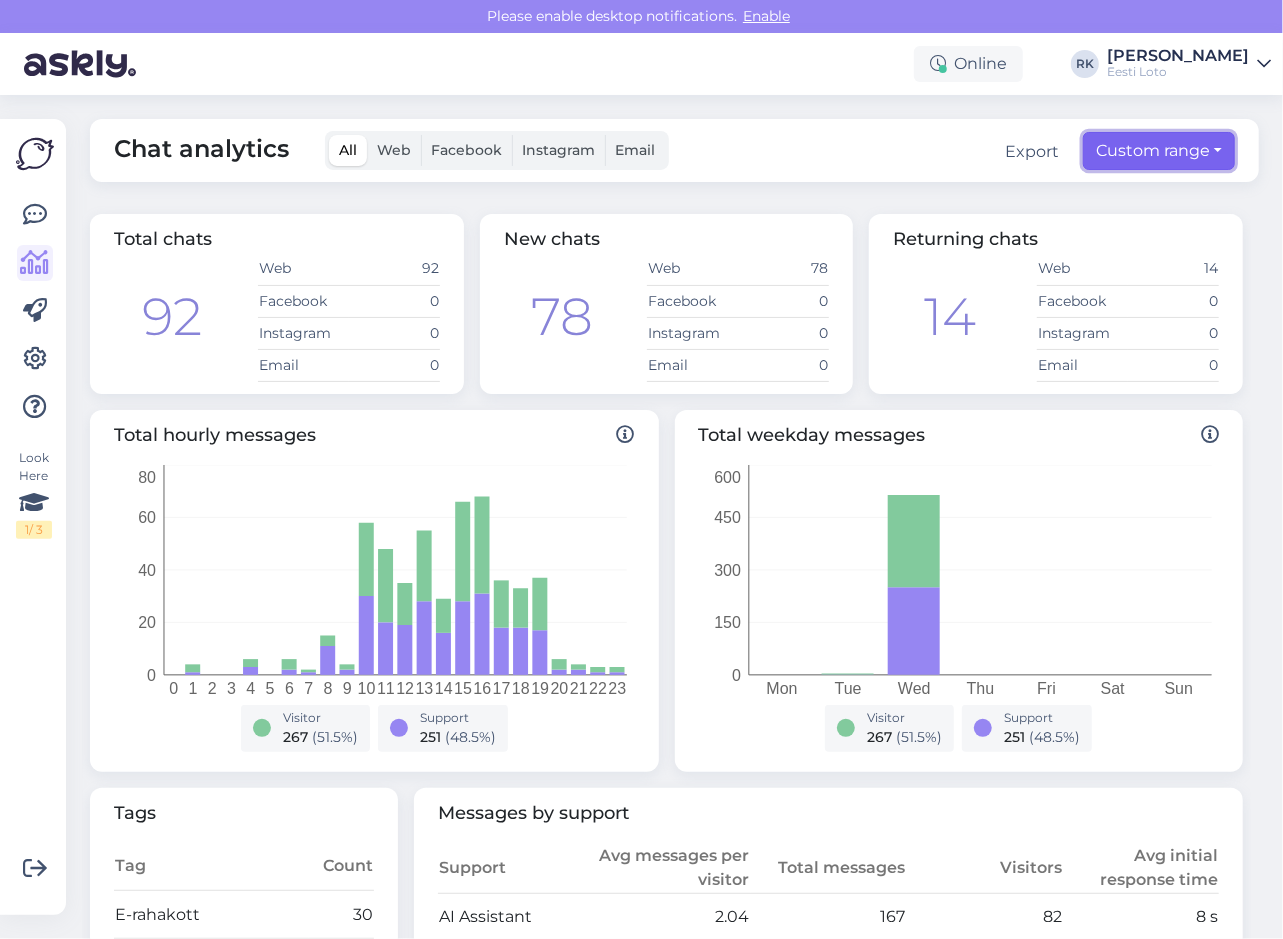click on "Custom range" at bounding box center [1159, 151] 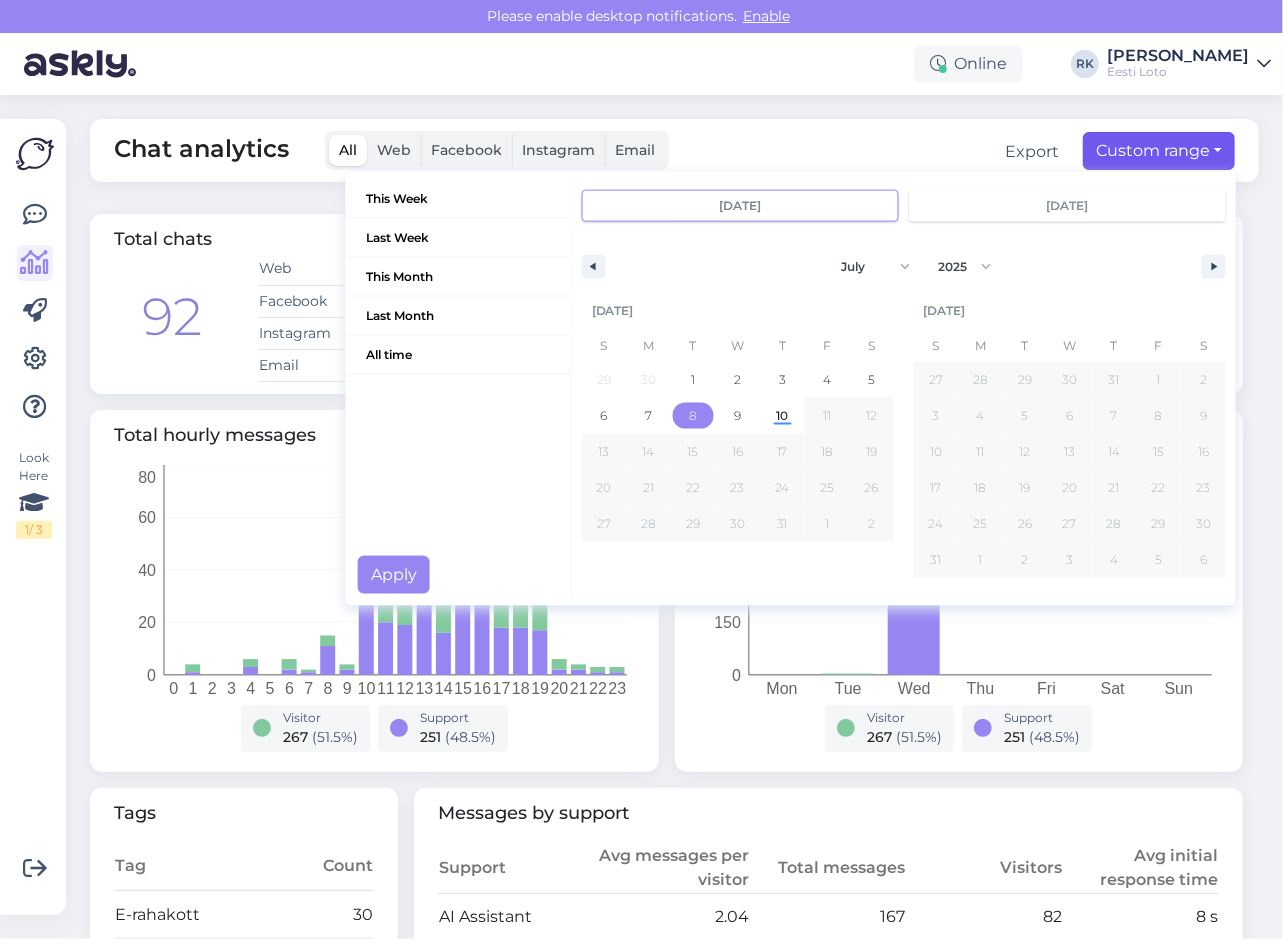 click on "8" at bounding box center (693, 416) 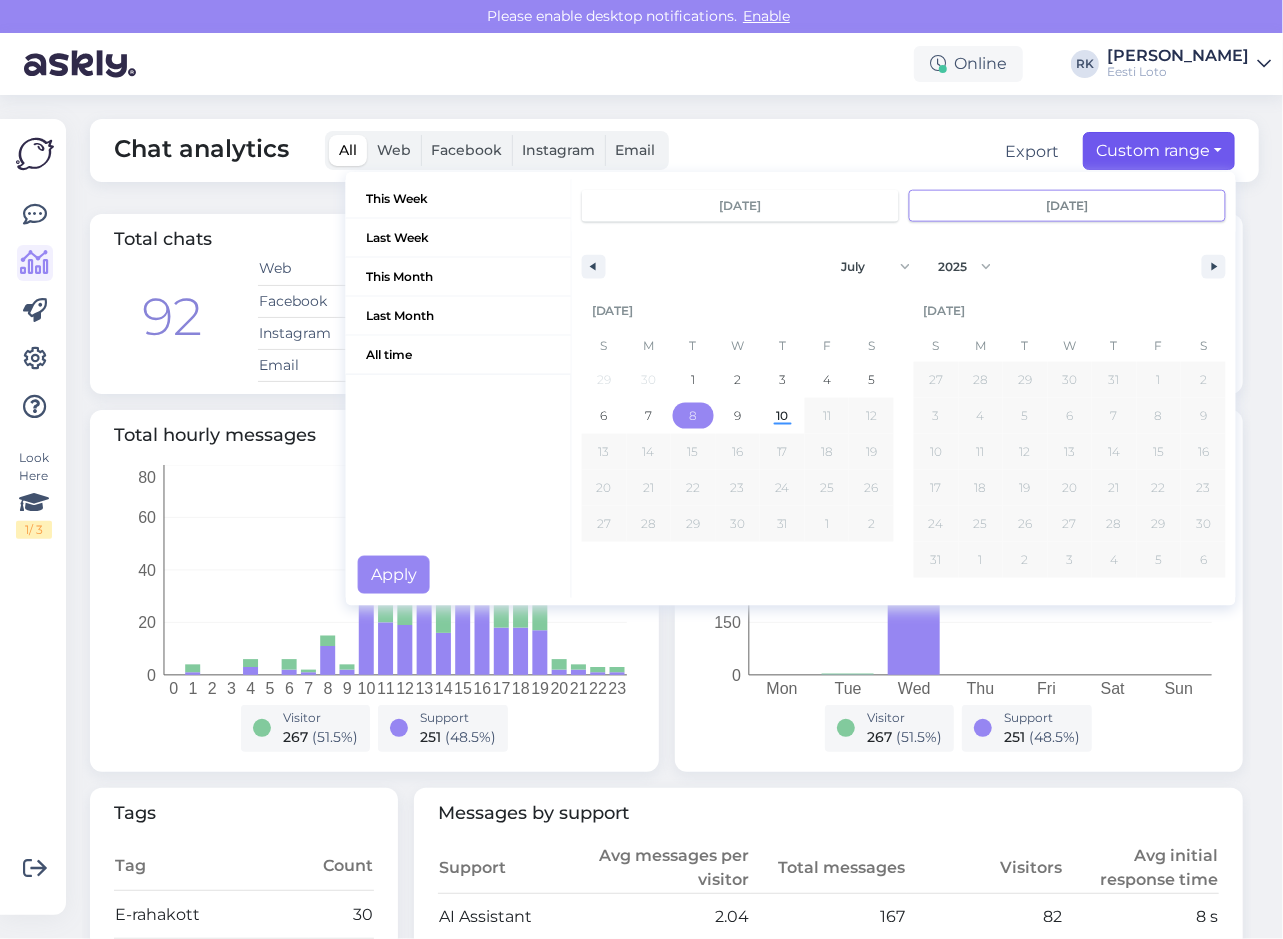 click on "8" at bounding box center [693, 416] 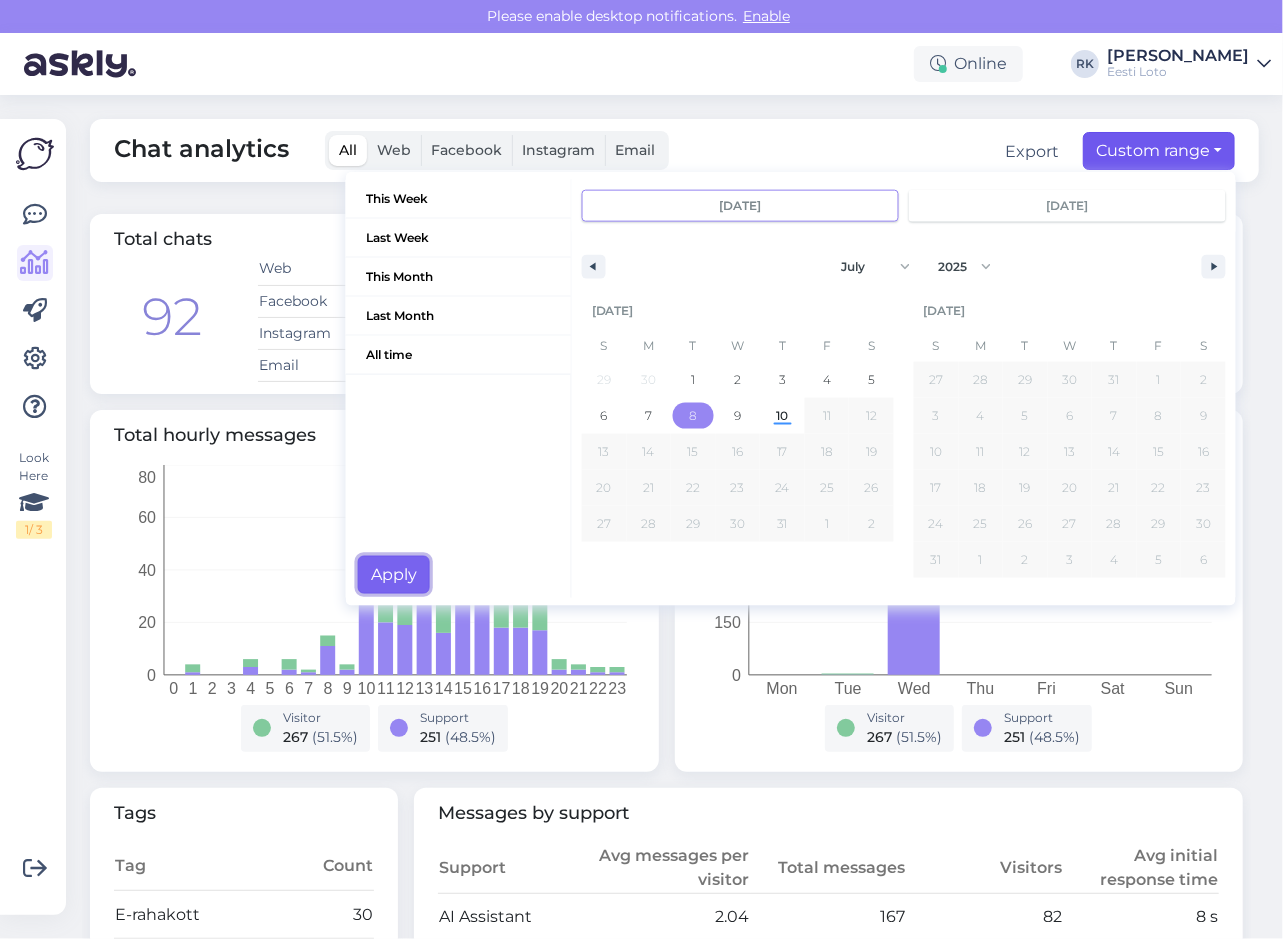 click on "Apply" at bounding box center (394, 575) 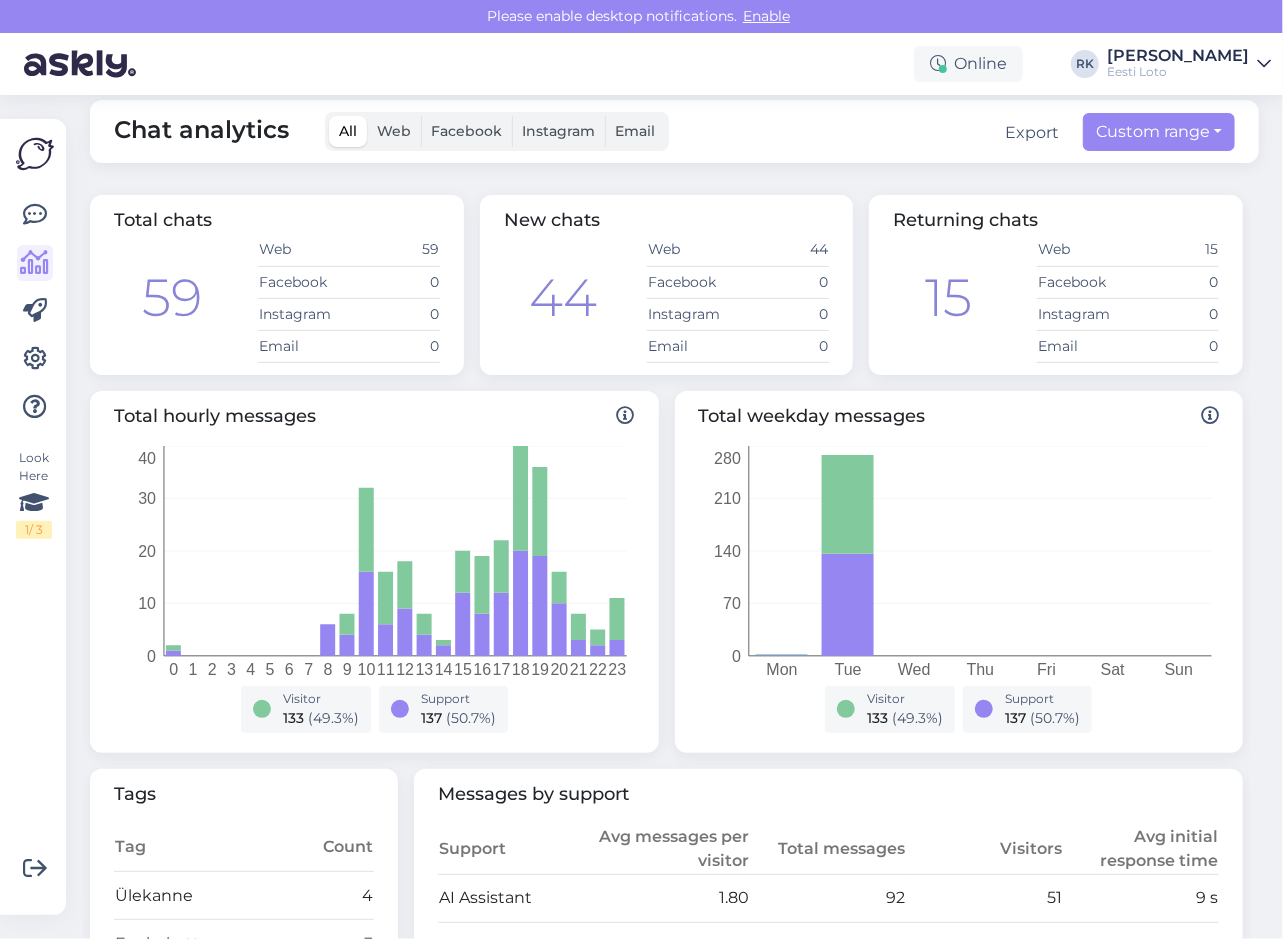 scroll, scrollTop: 0, scrollLeft: 0, axis: both 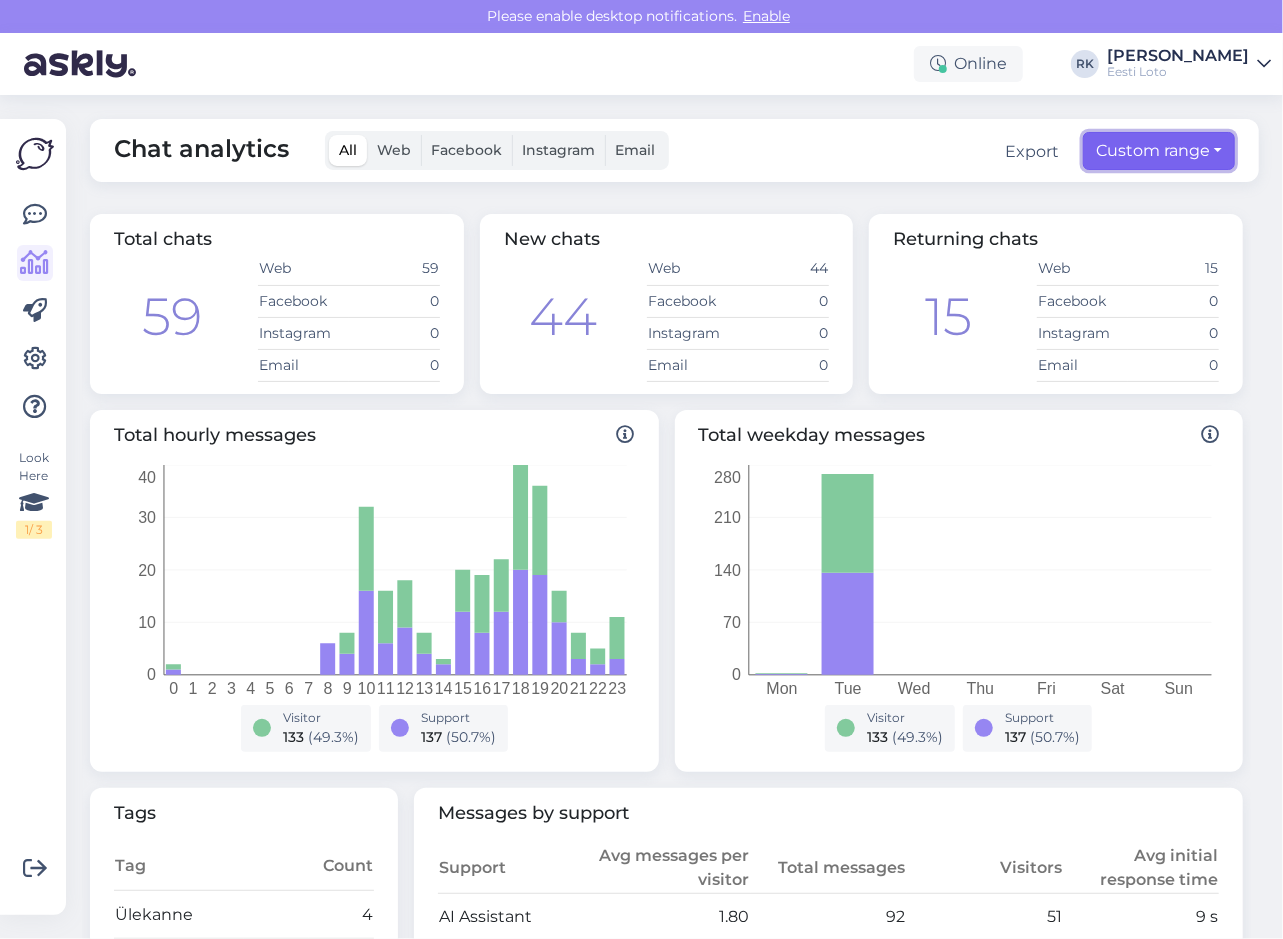 click on "Custom range" at bounding box center [1159, 151] 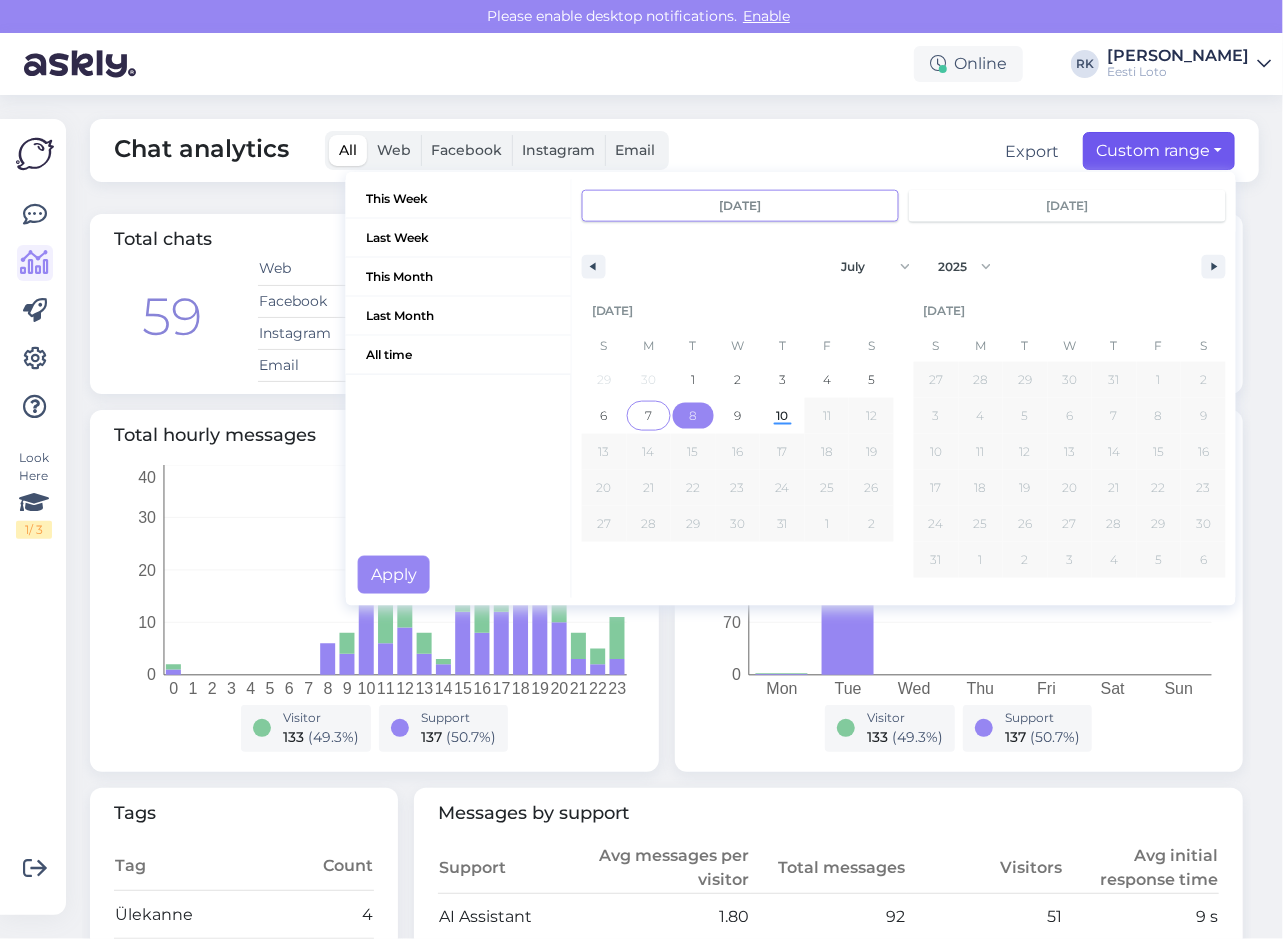 click on "7" at bounding box center [648, 416] 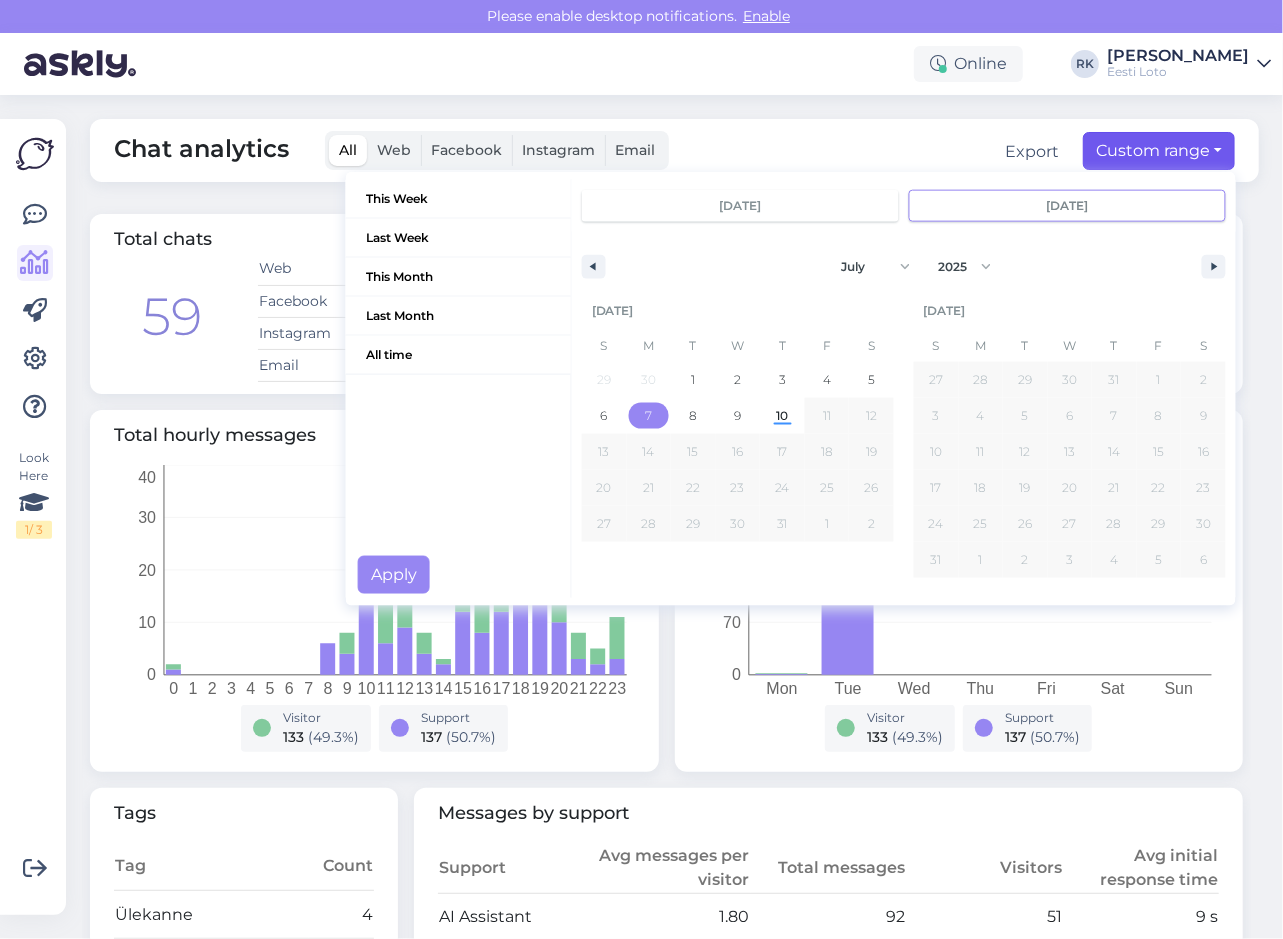 drag, startPoint x: 629, startPoint y: 419, endPoint x: 554, endPoint y: 460, distance: 85.47514 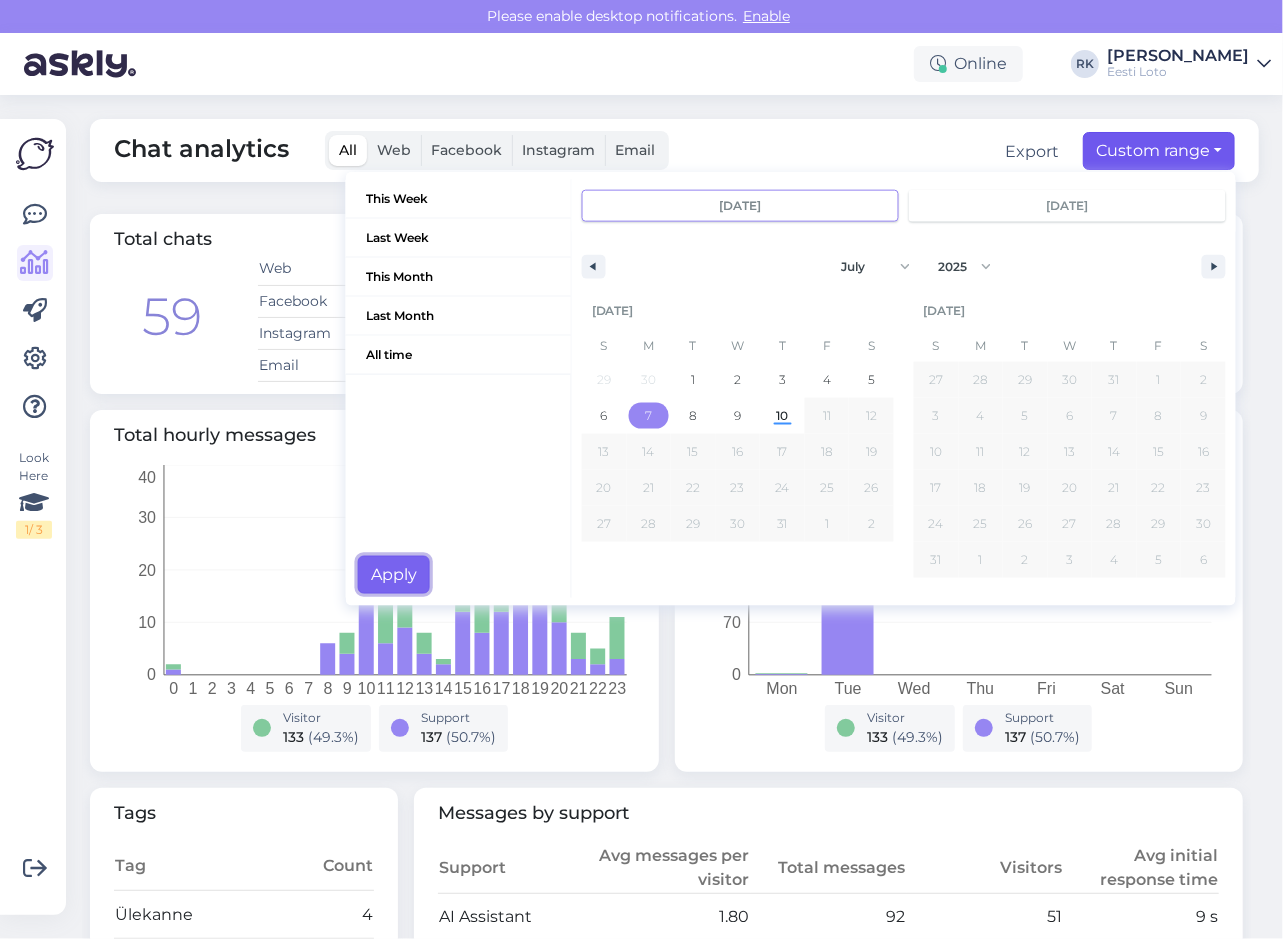 click on "Apply" at bounding box center [394, 575] 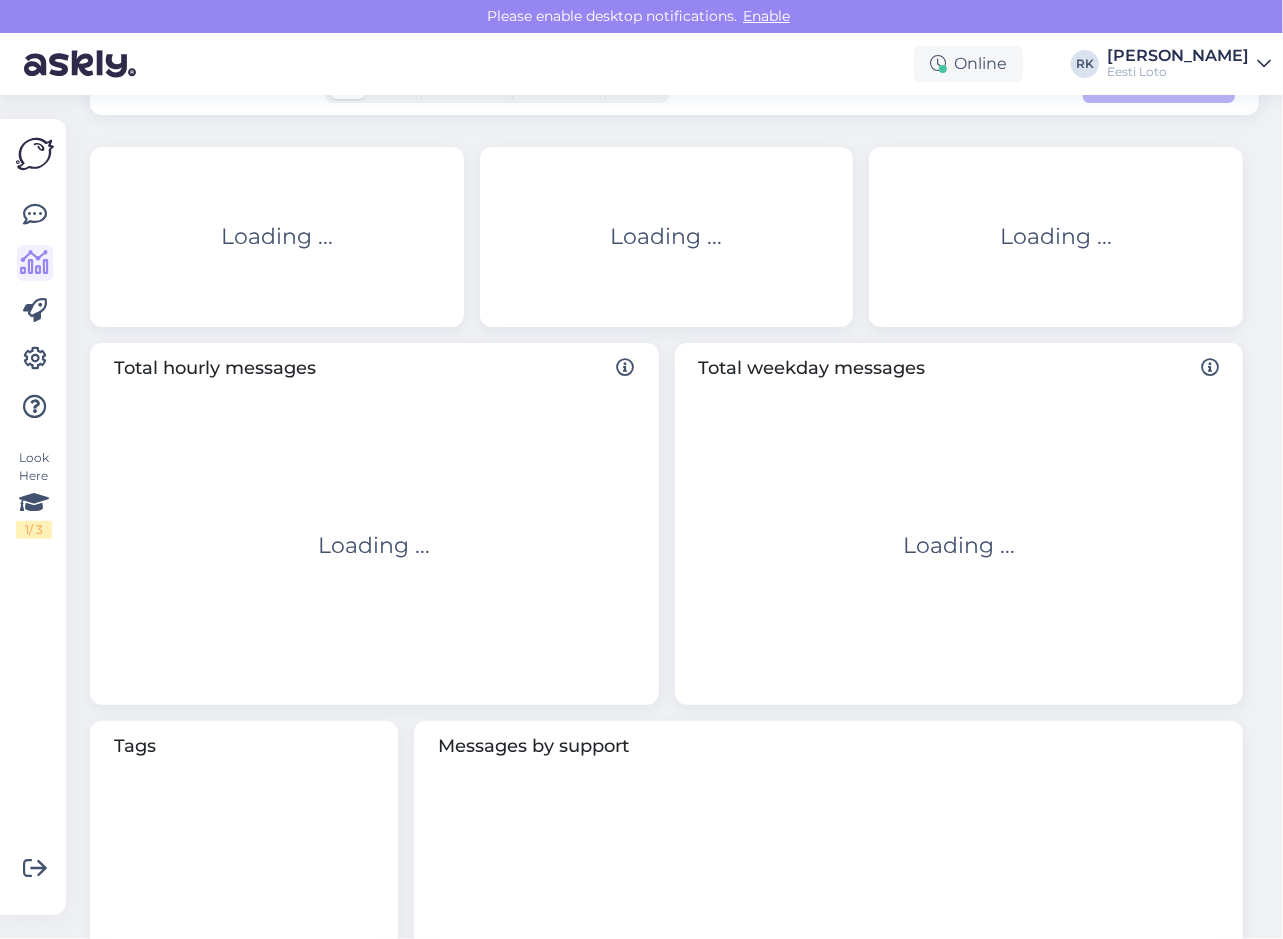 scroll, scrollTop: 600, scrollLeft: 0, axis: vertical 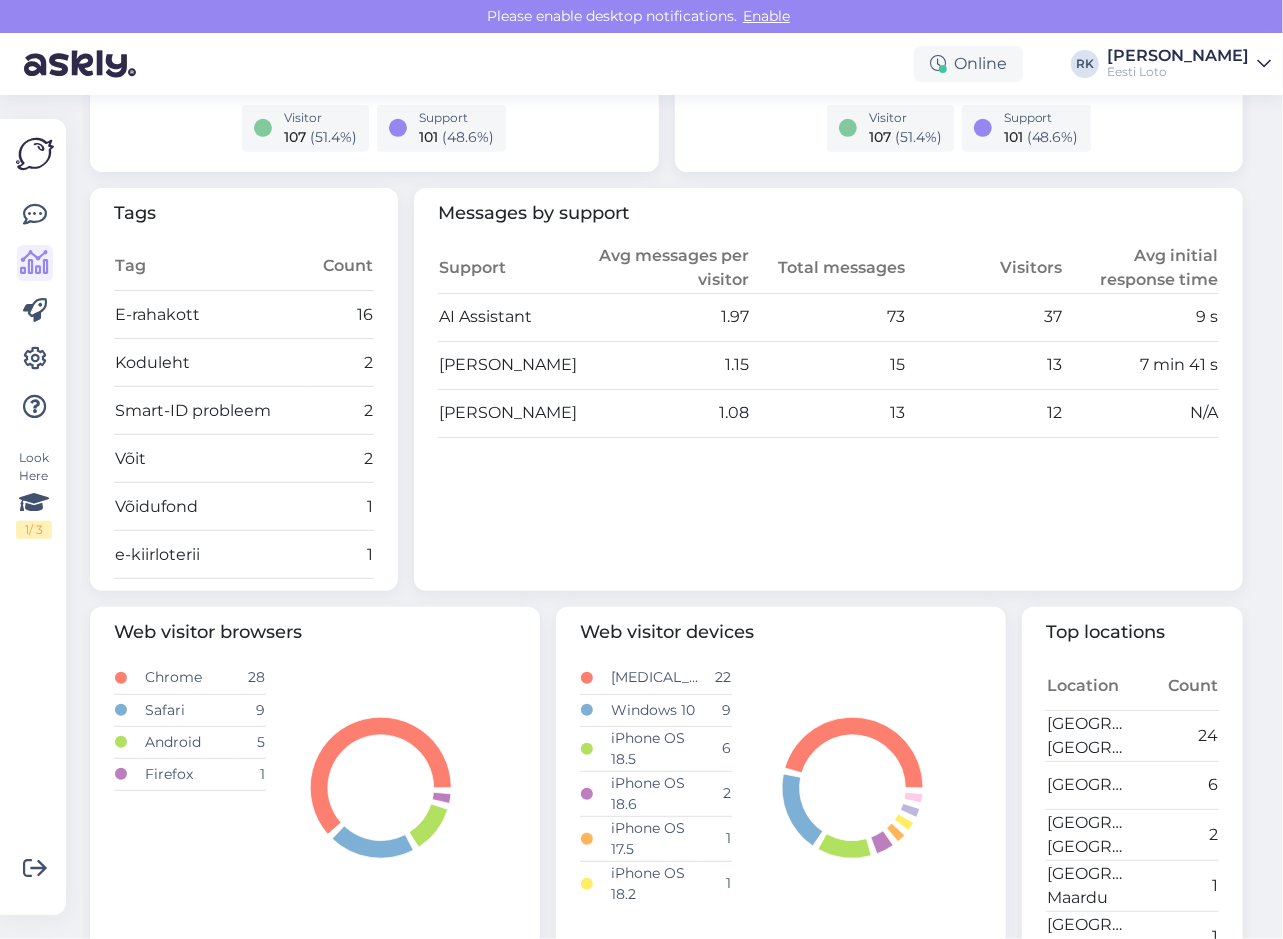 click on "Messages by support Support Avg messages per visitor Total messages Visitors Avg initial response time AI Assistant 1.97 73 37 9 s Kadri Klink 1.15 15 13 7 min 41 s Kristiina Ilsis Laur 1.08 13 12 N/A" at bounding box center [828, 390] 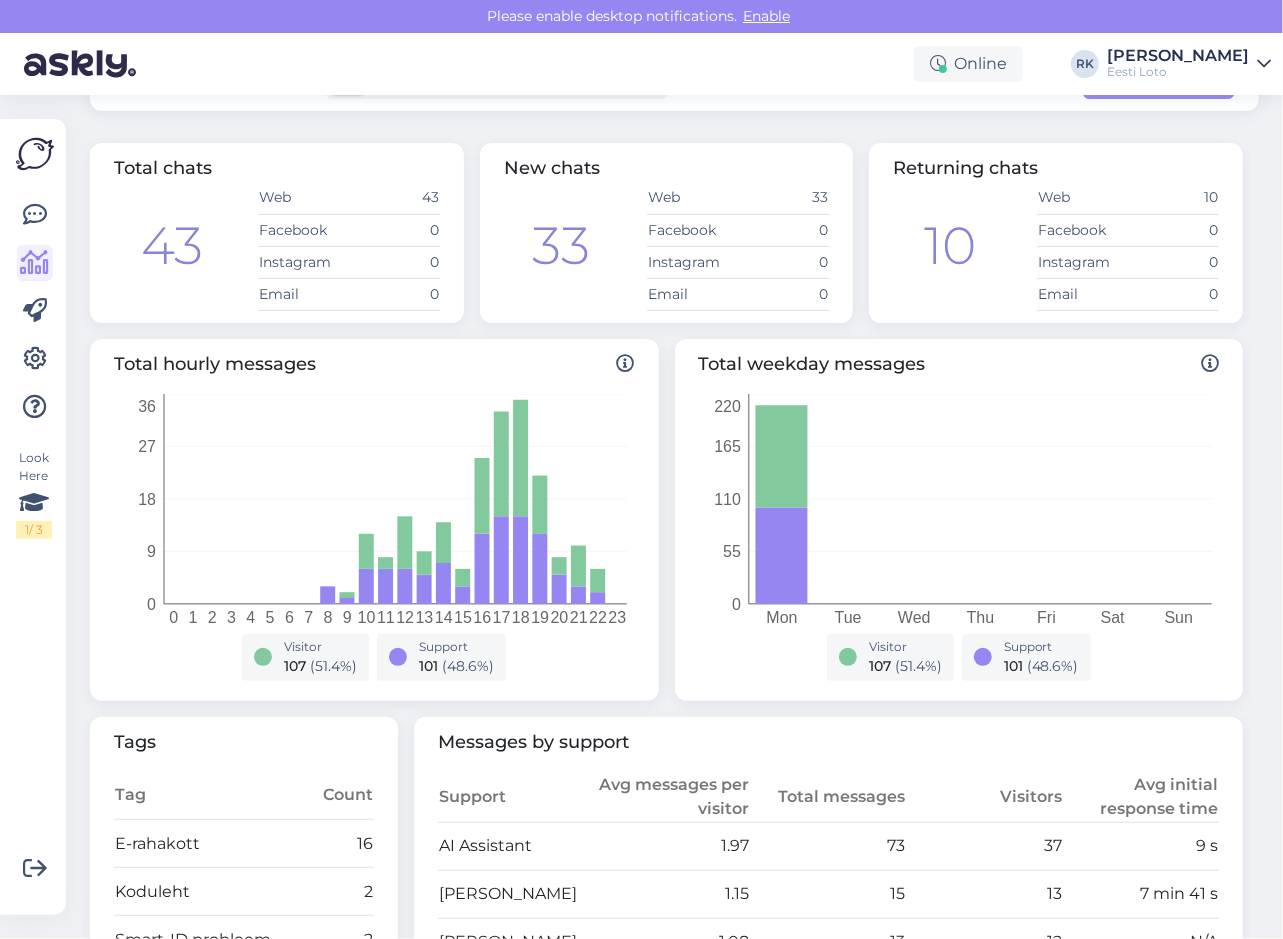 scroll, scrollTop: 0, scrollLeft: 0, axis: both 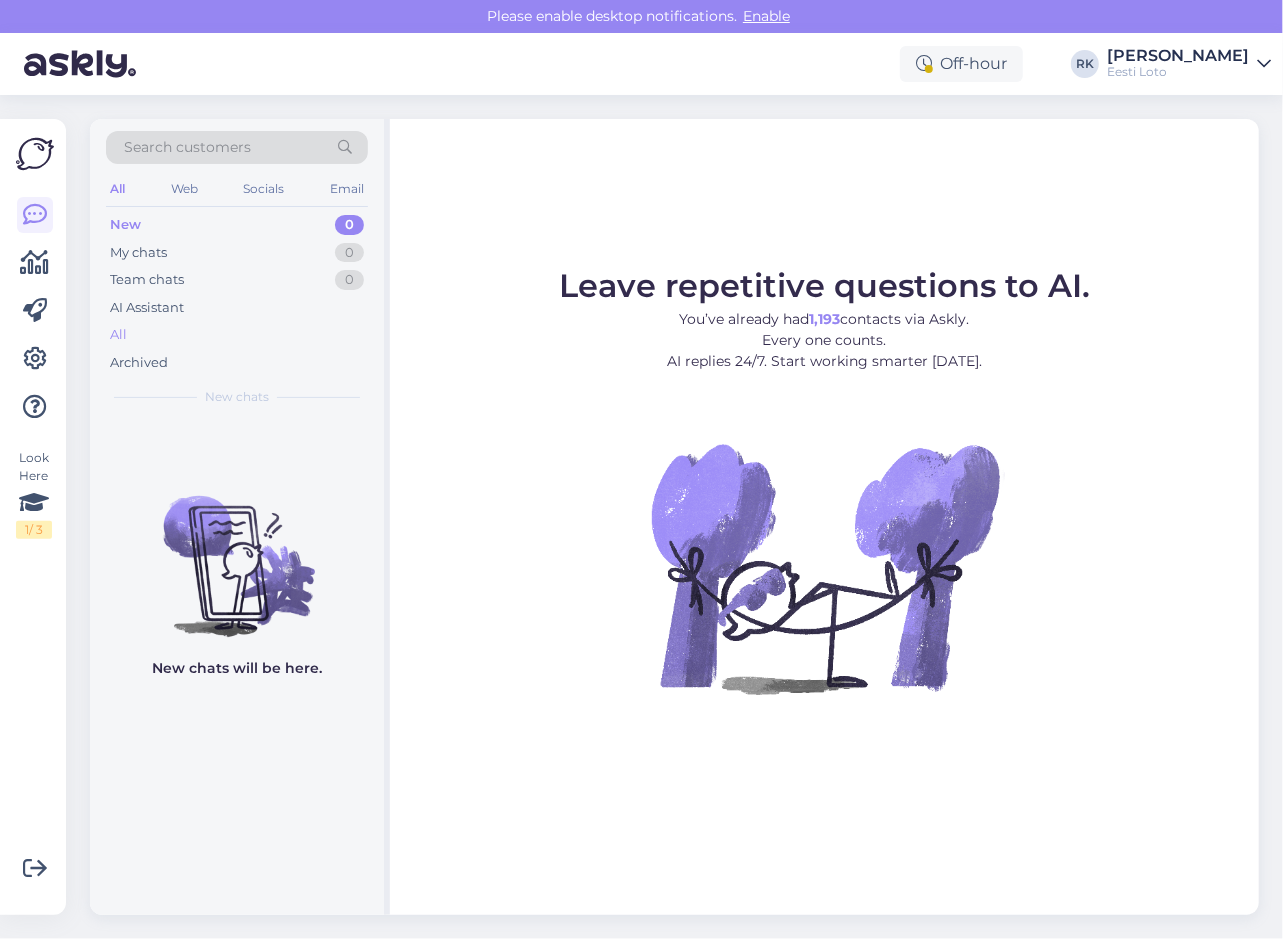 click on "All" at bounding box center [237, 335] 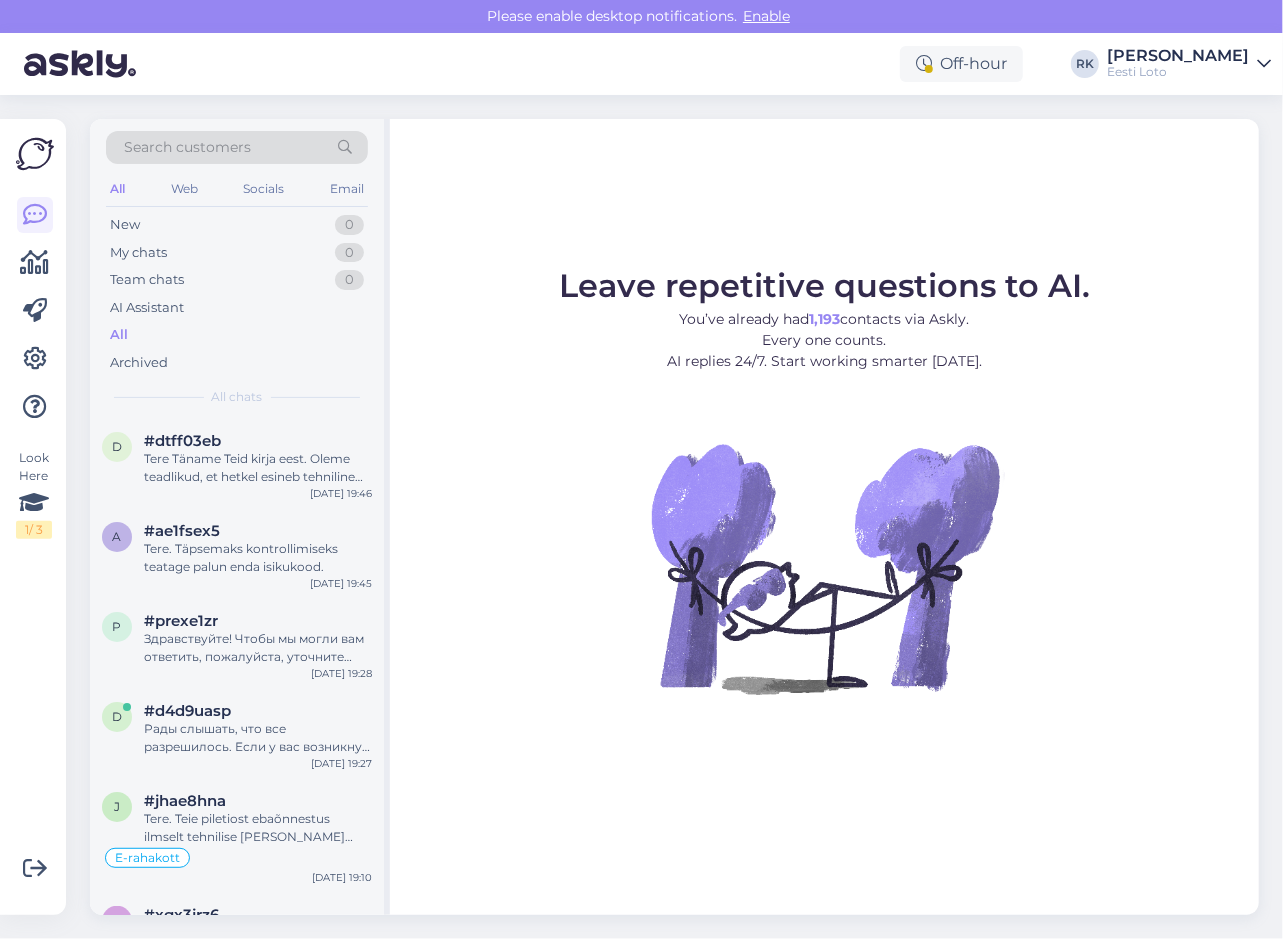 click on "Look Here 1  / 3" at bounding box center [35, 517] 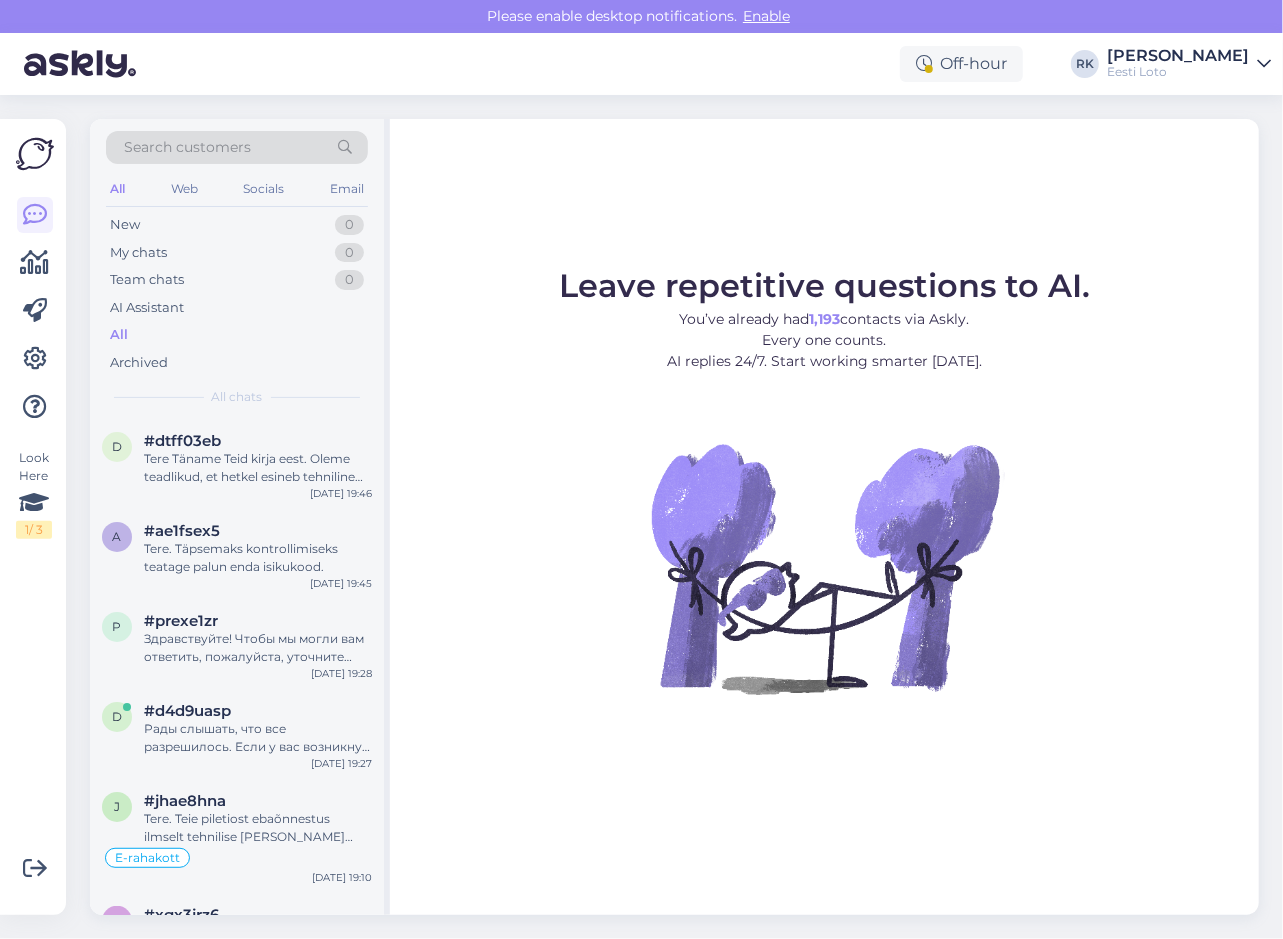 click on "Look Here 1  / 3" at bounding box center [35, 517] 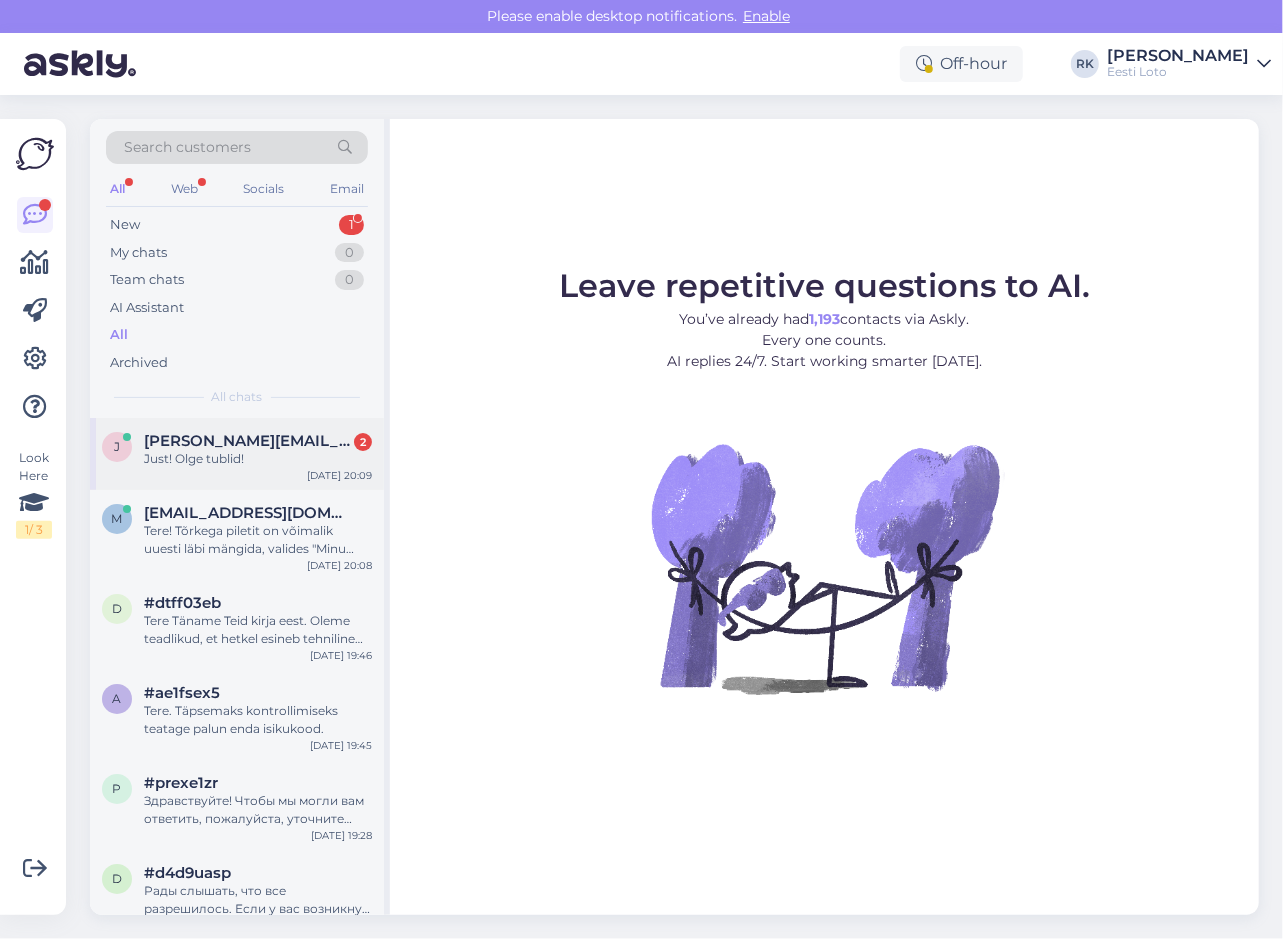 click on "janika.tammik@gmail.com" at bounding box center (248, 441) 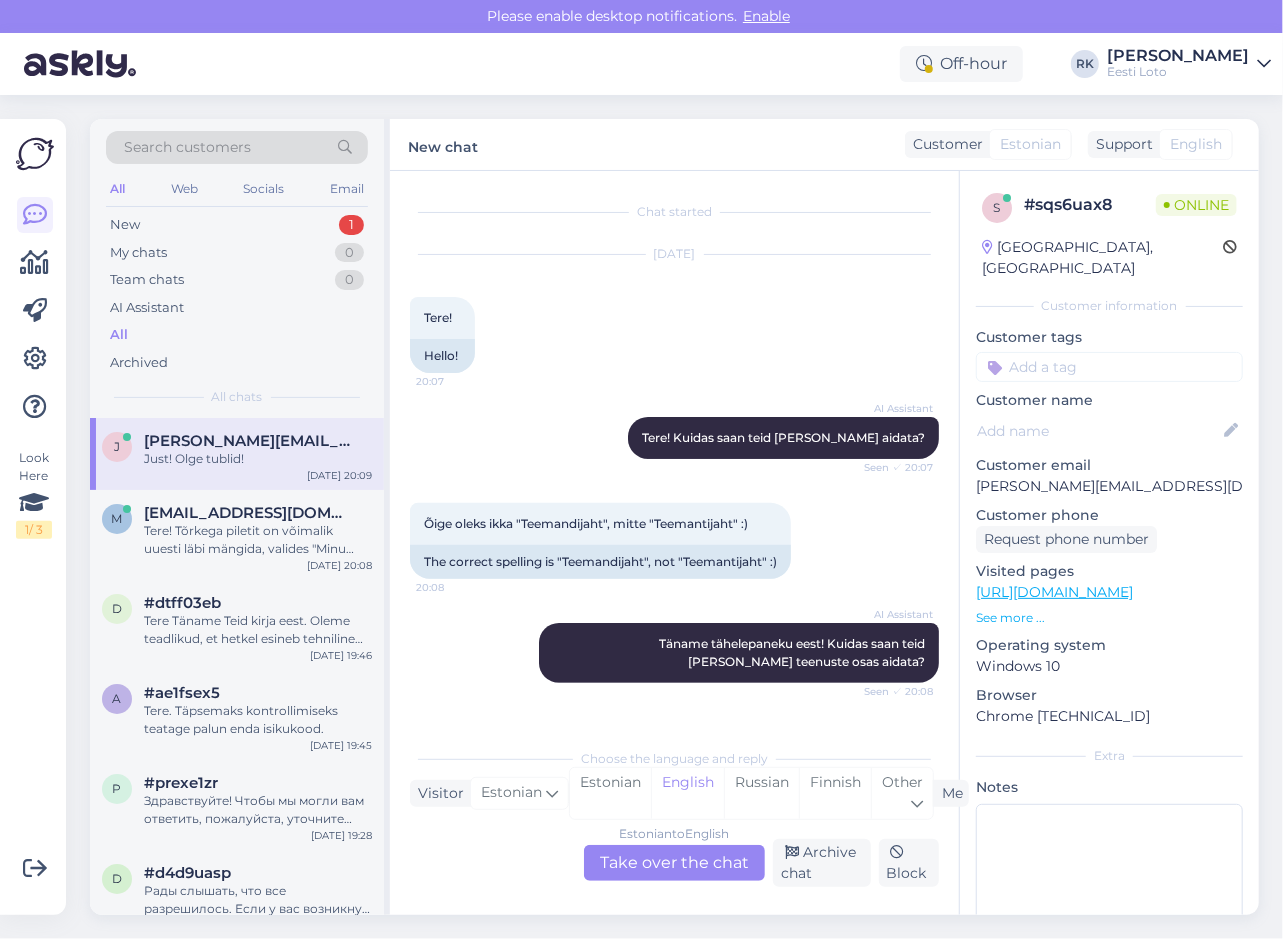 scroll, scrollTop: 604, scrollLeft: 0, axis: vertical 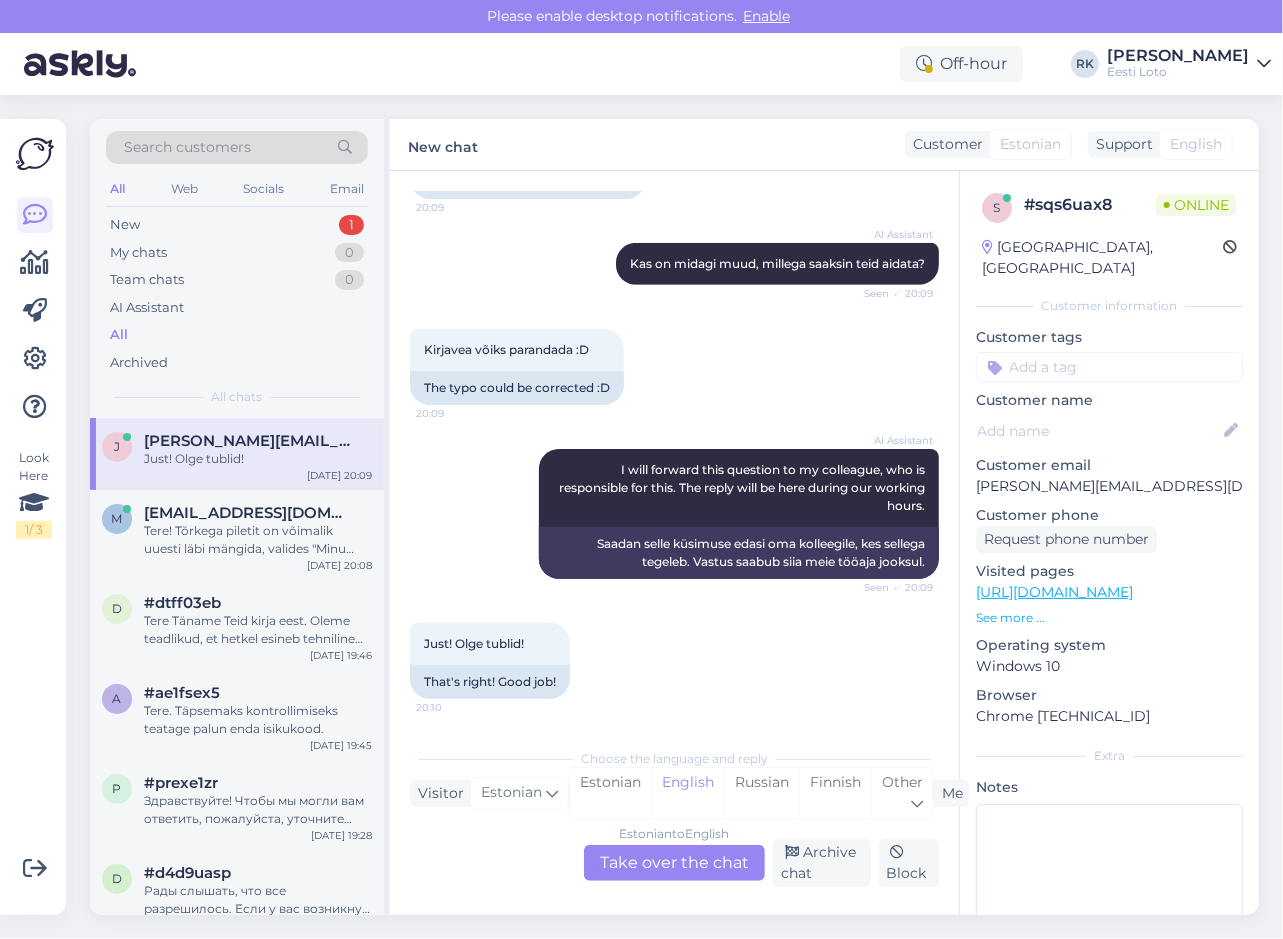 click on "Just! Olge tublid!" at bounding box center [258, 459] 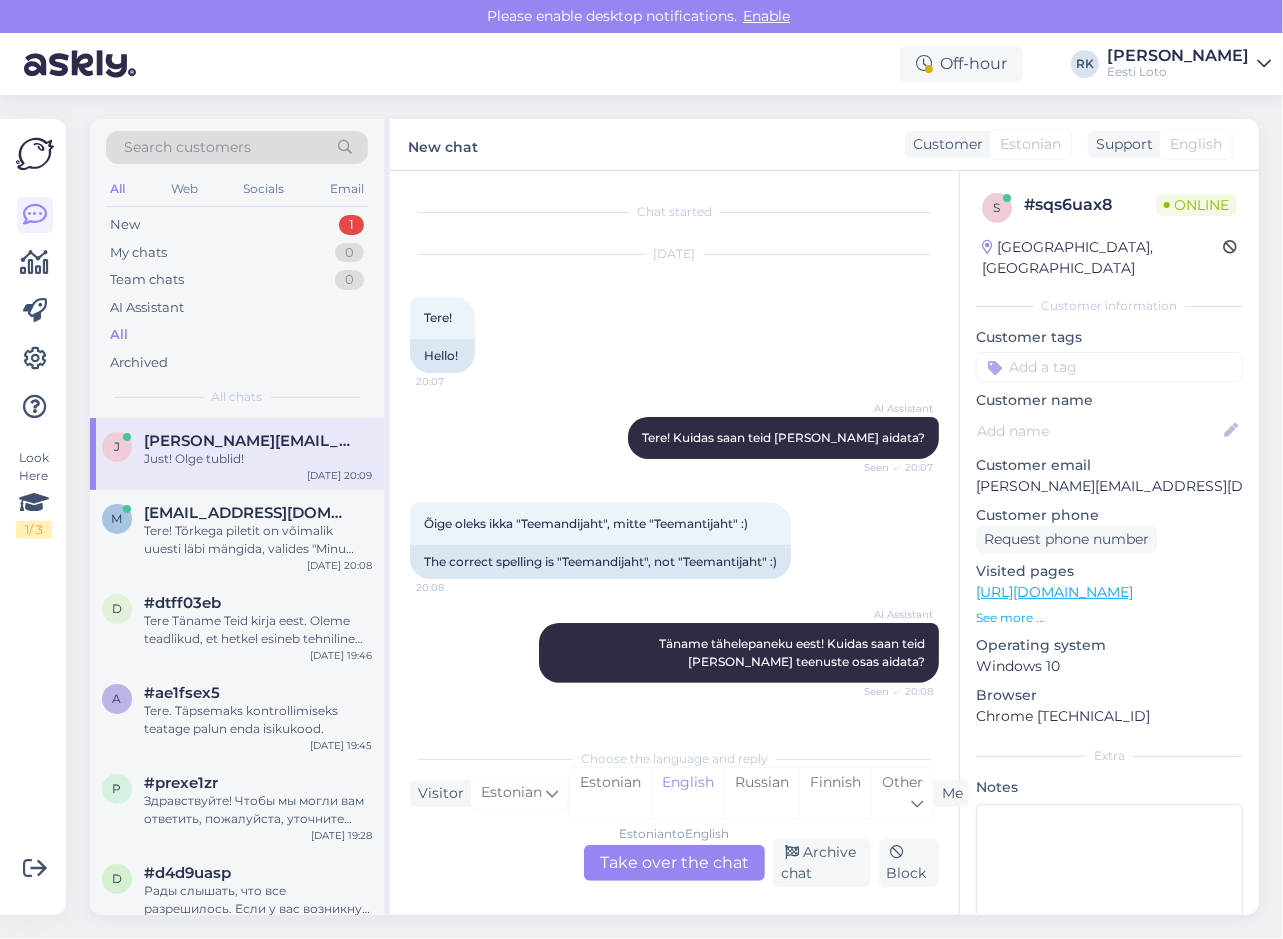 click on "AI Assistant Tere! Kuidas saan teid täna aidata? Seen ✓ 20:07" at bounding box center [674, 438] 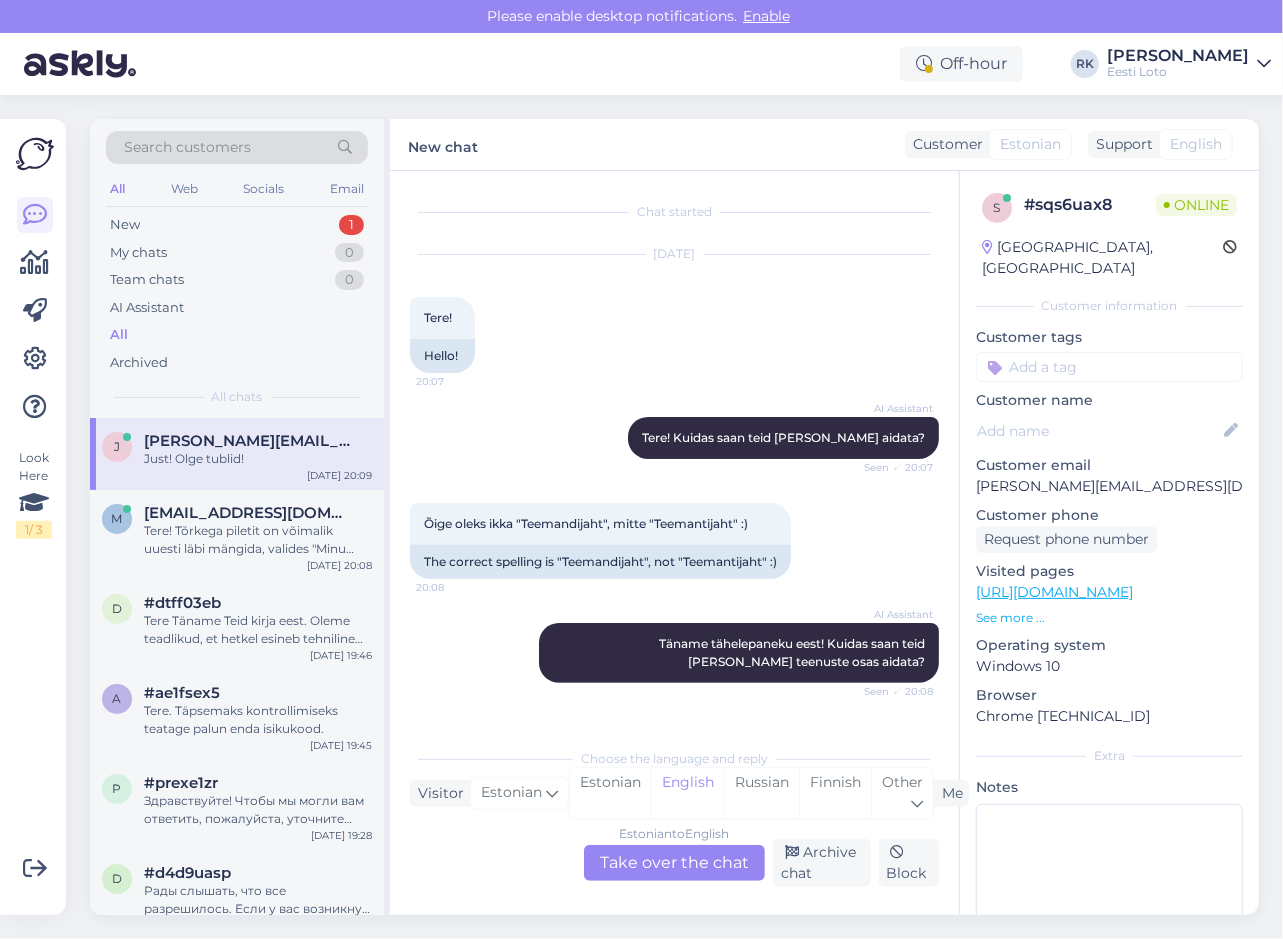click on "AI Assistant Tere! Kuidas saan teid täna aidata? Seen ✓ 20:07" at bounding box center [674, 438] 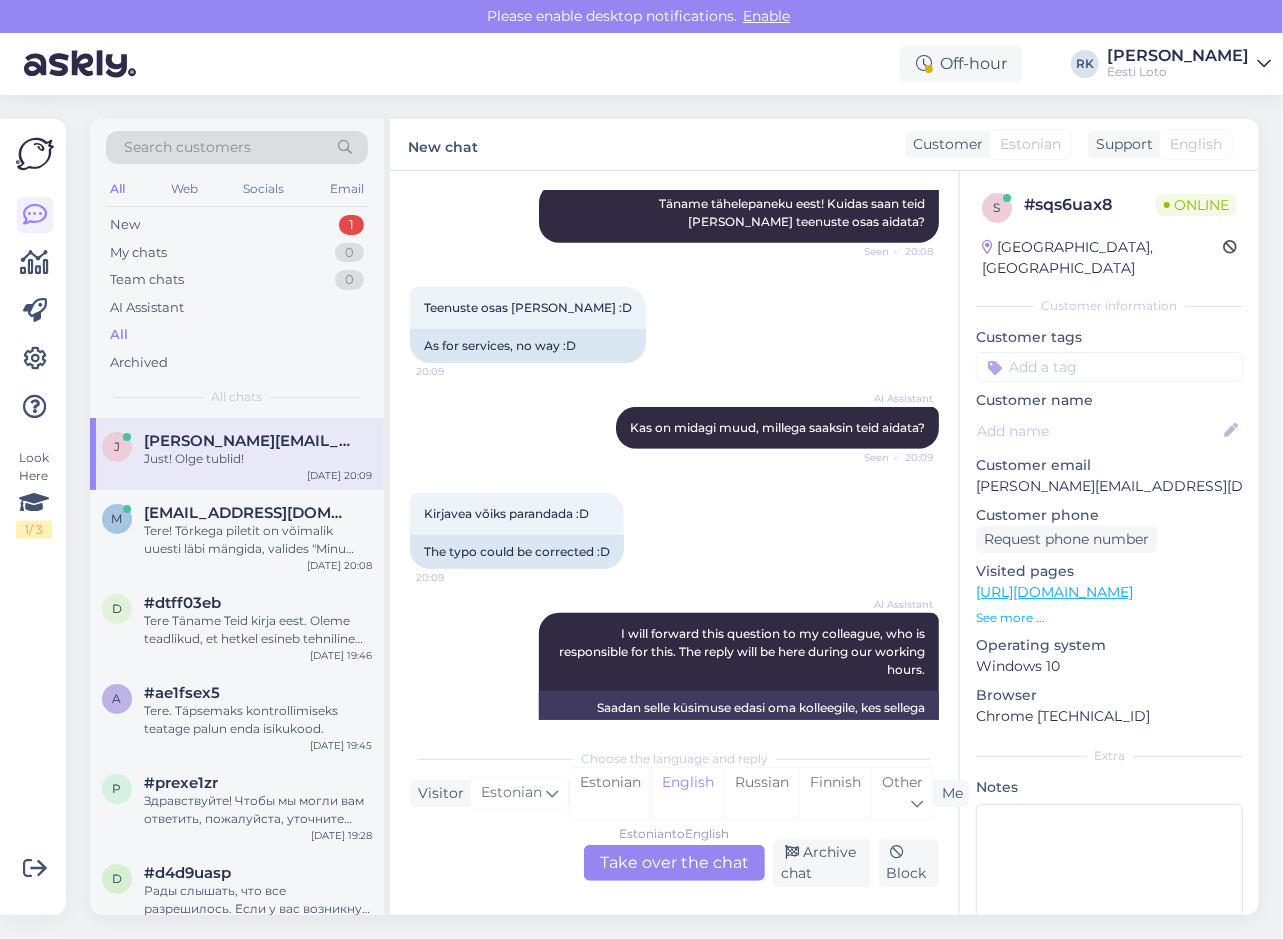 scroll, scrollTop: 604, scrollLeft: 0, axis: vertical 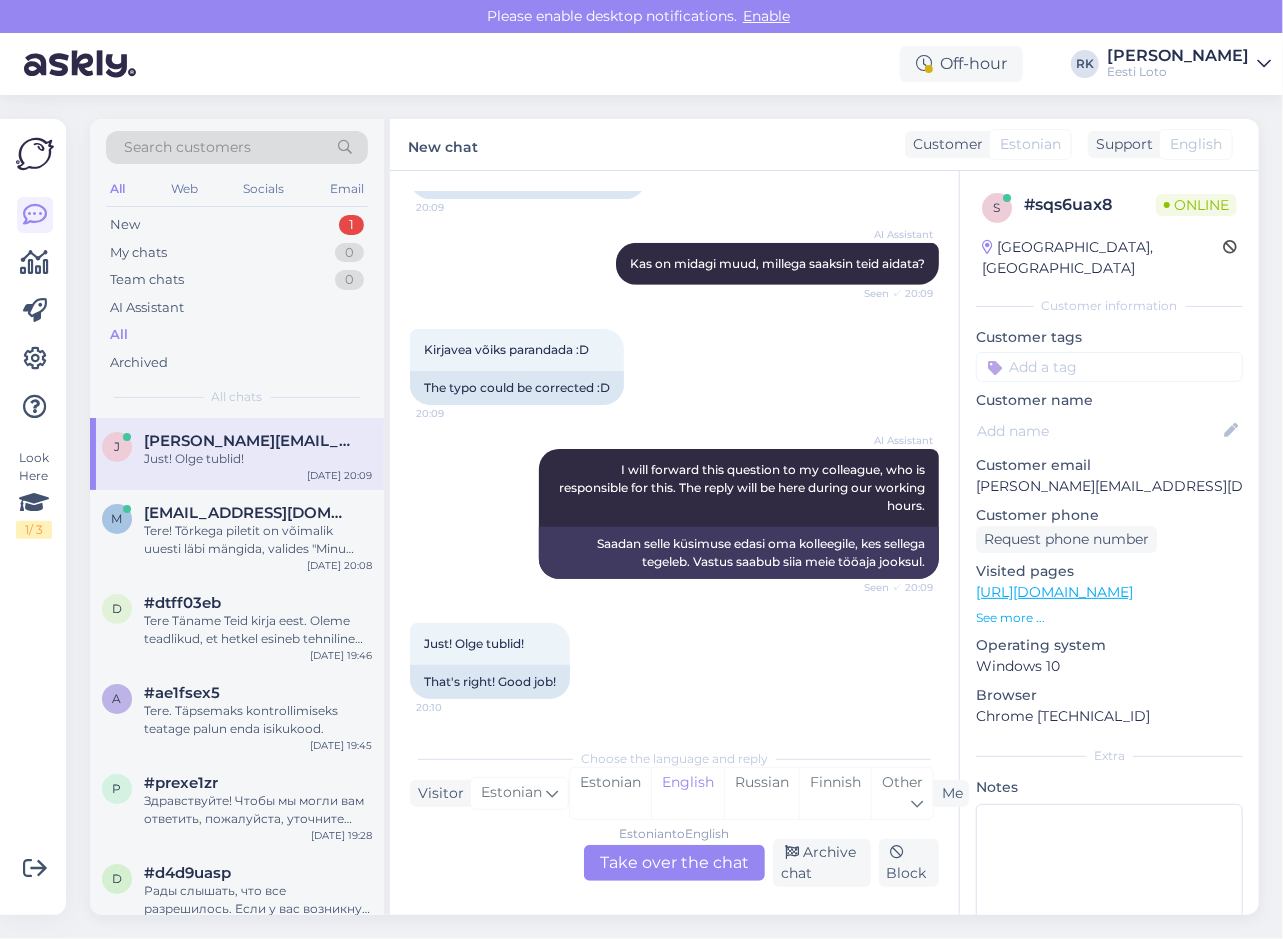 click on "Just! Olge tublid! 20:10  That's right! Good job!" at bounding box center (674, 661) 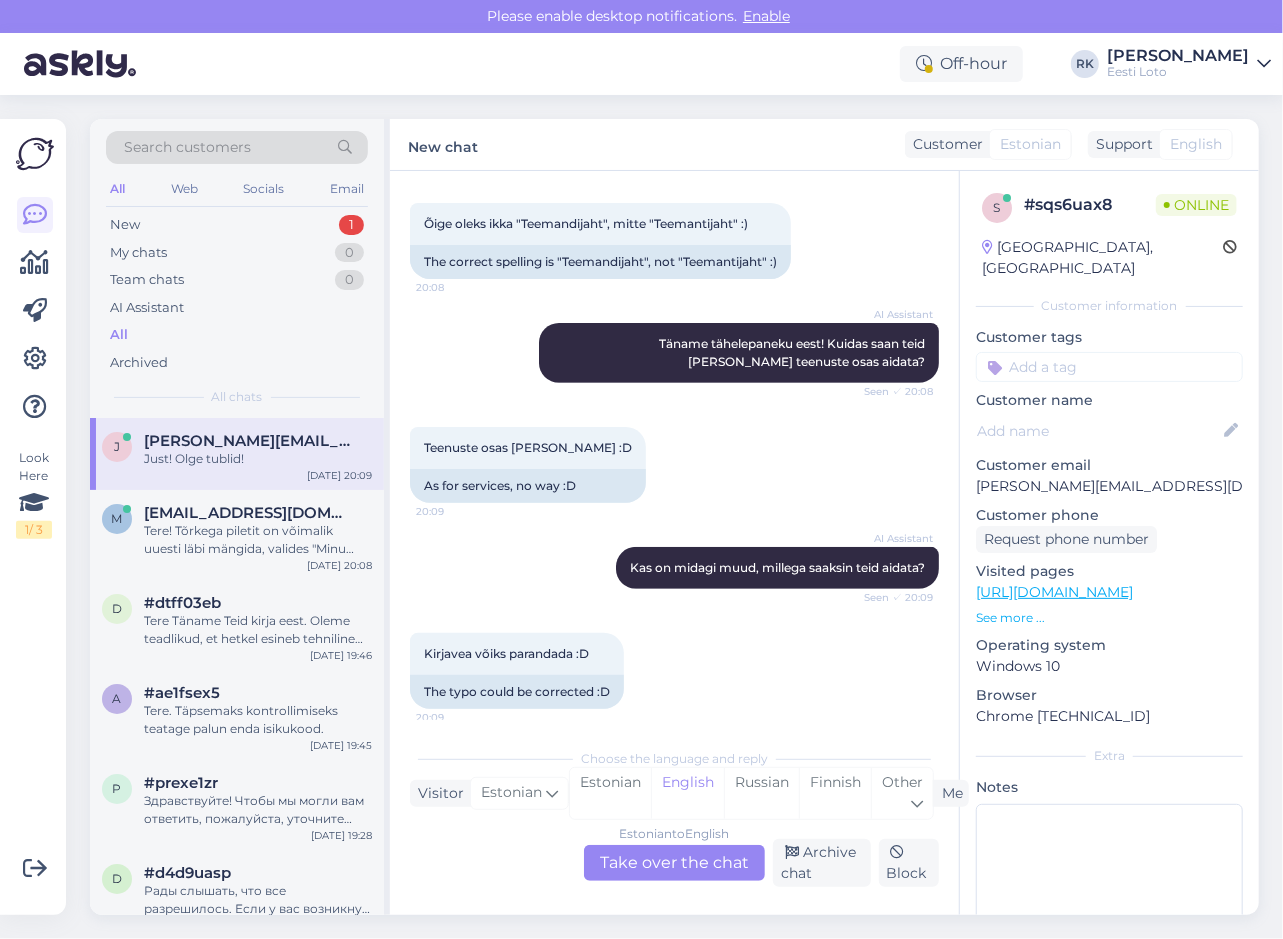 scroll, scrollTop: 604, scrollLeft: 0, axis: vertical 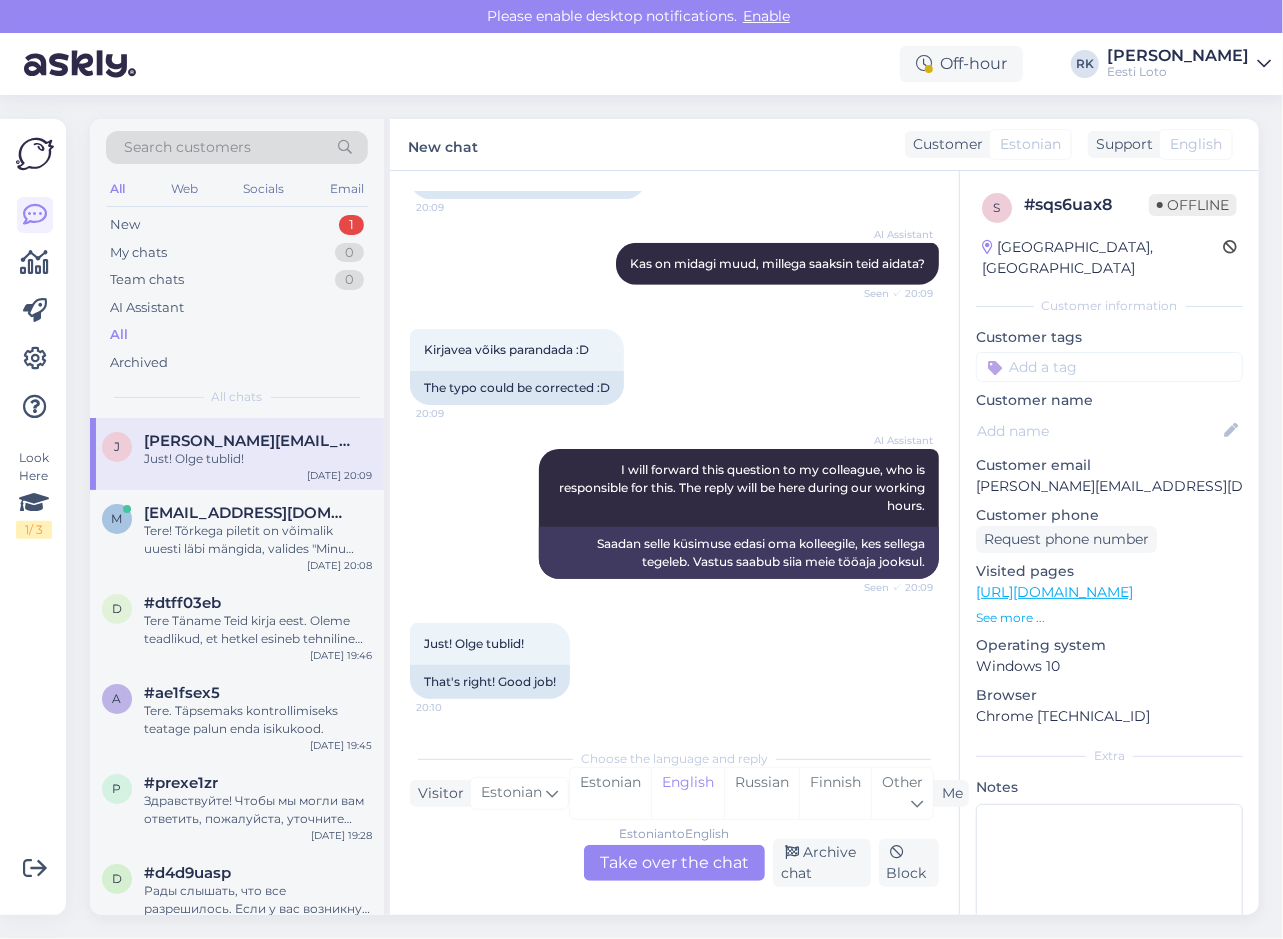 click on "AI Assistant I will forward this question to my colleague, who is responsible for this. The reply will be here during our working hours. Seen ✓ 20:09  Saadan selle küsimuse edasi oma kolleegile, kes sellega tegeleb. Vastus saabub siia meie tööaja jooksul." at bounding box center [674, 514] 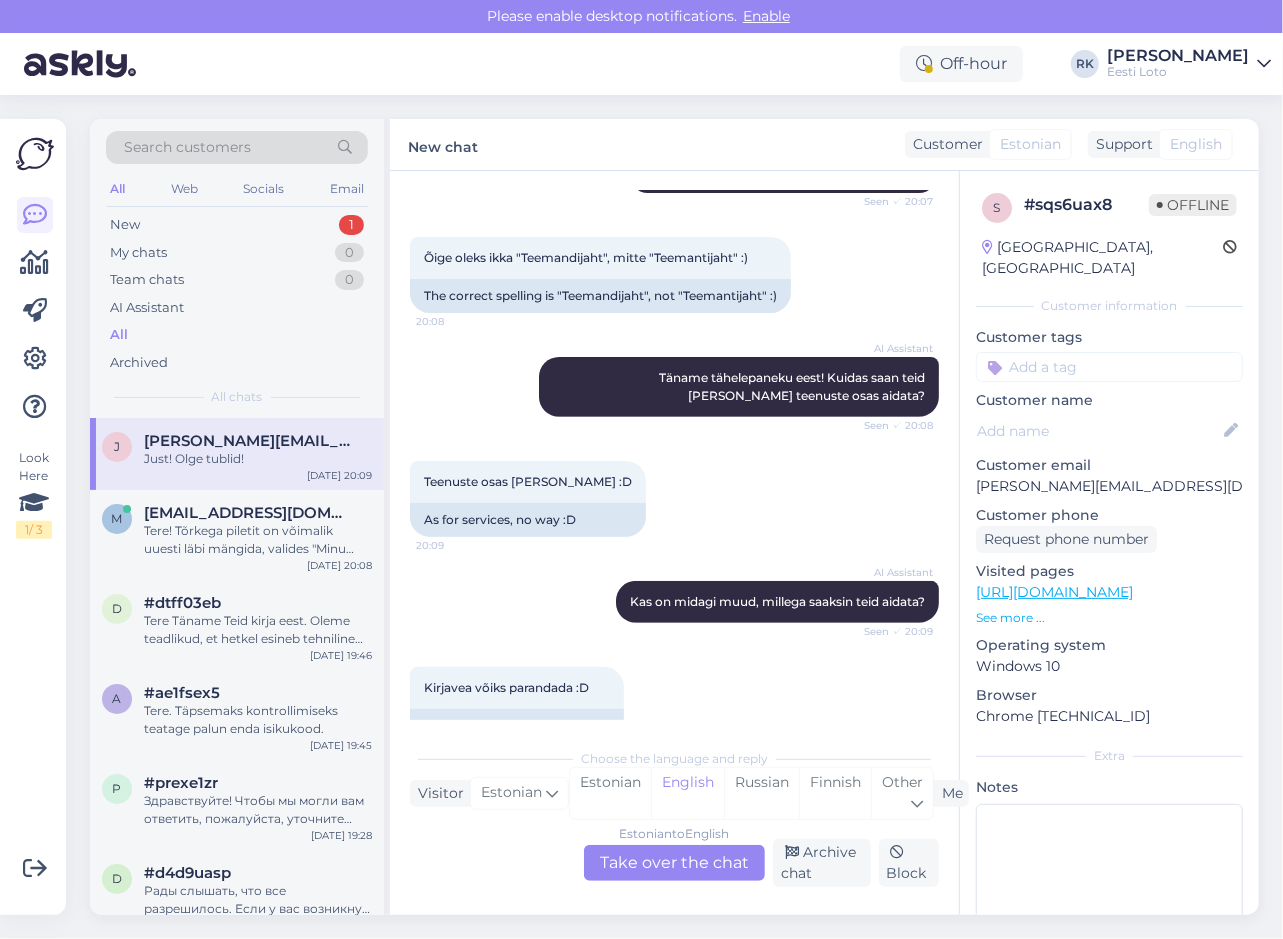 scroll, scrollTop: 204, scrollLeft: 0, axis: vertical 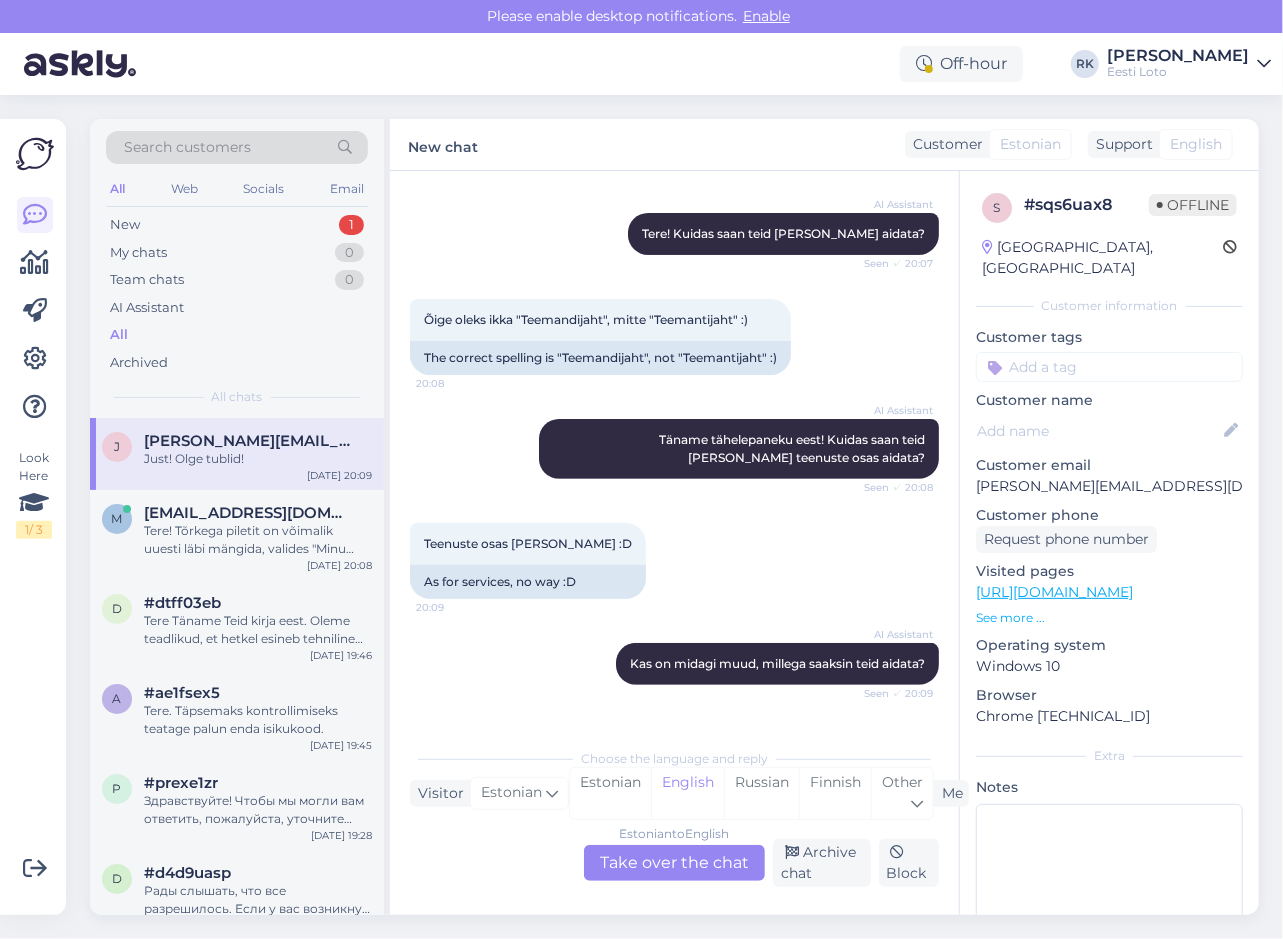 click on "AI Assistant Kas on midagi muud, millega saaksin teid aidata? Seen ✓ 20:09" at bounding box center (674, 664) 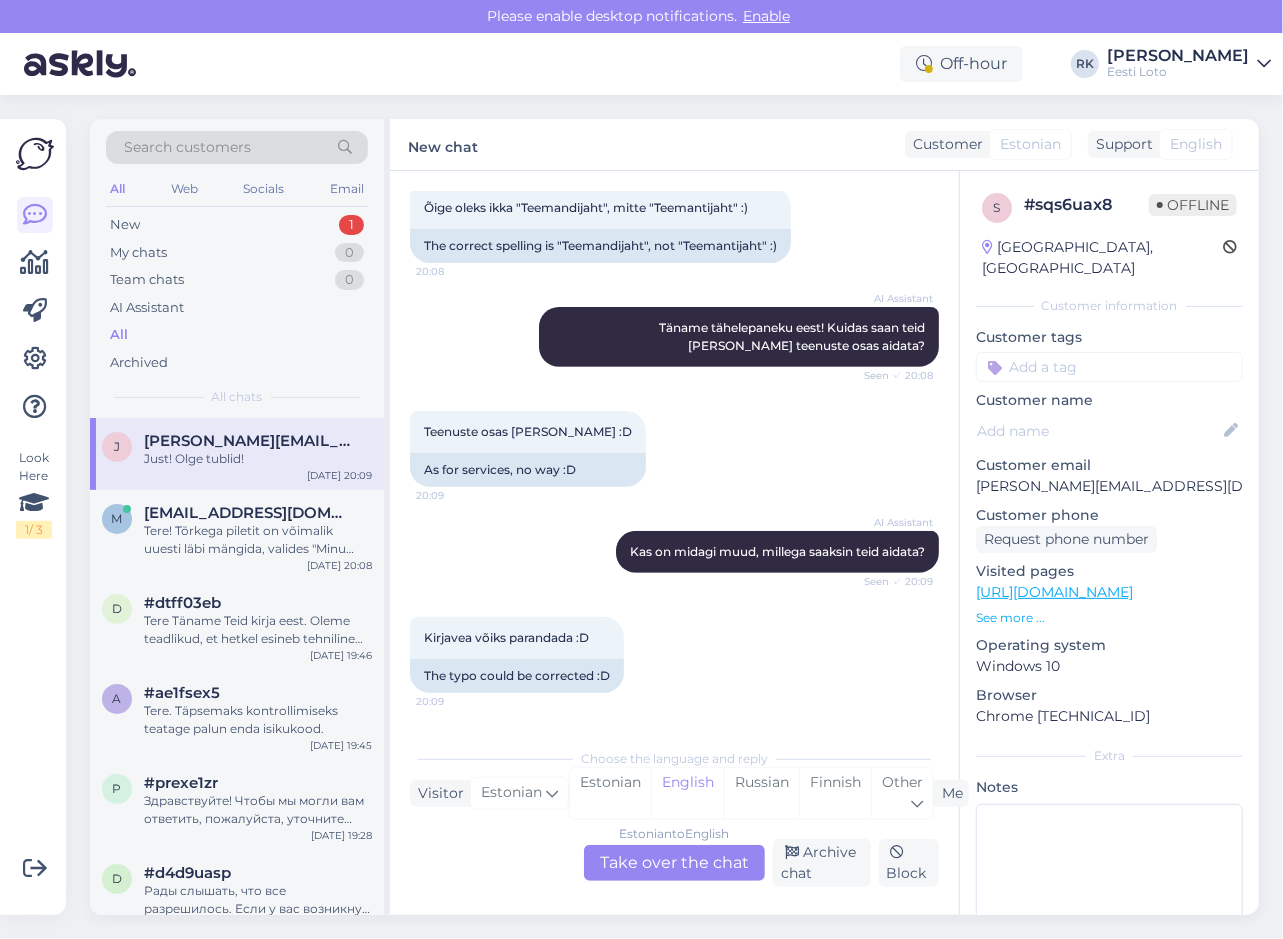 scroll, scrollTop: 604, scrollLeft: 0, axis: vertical 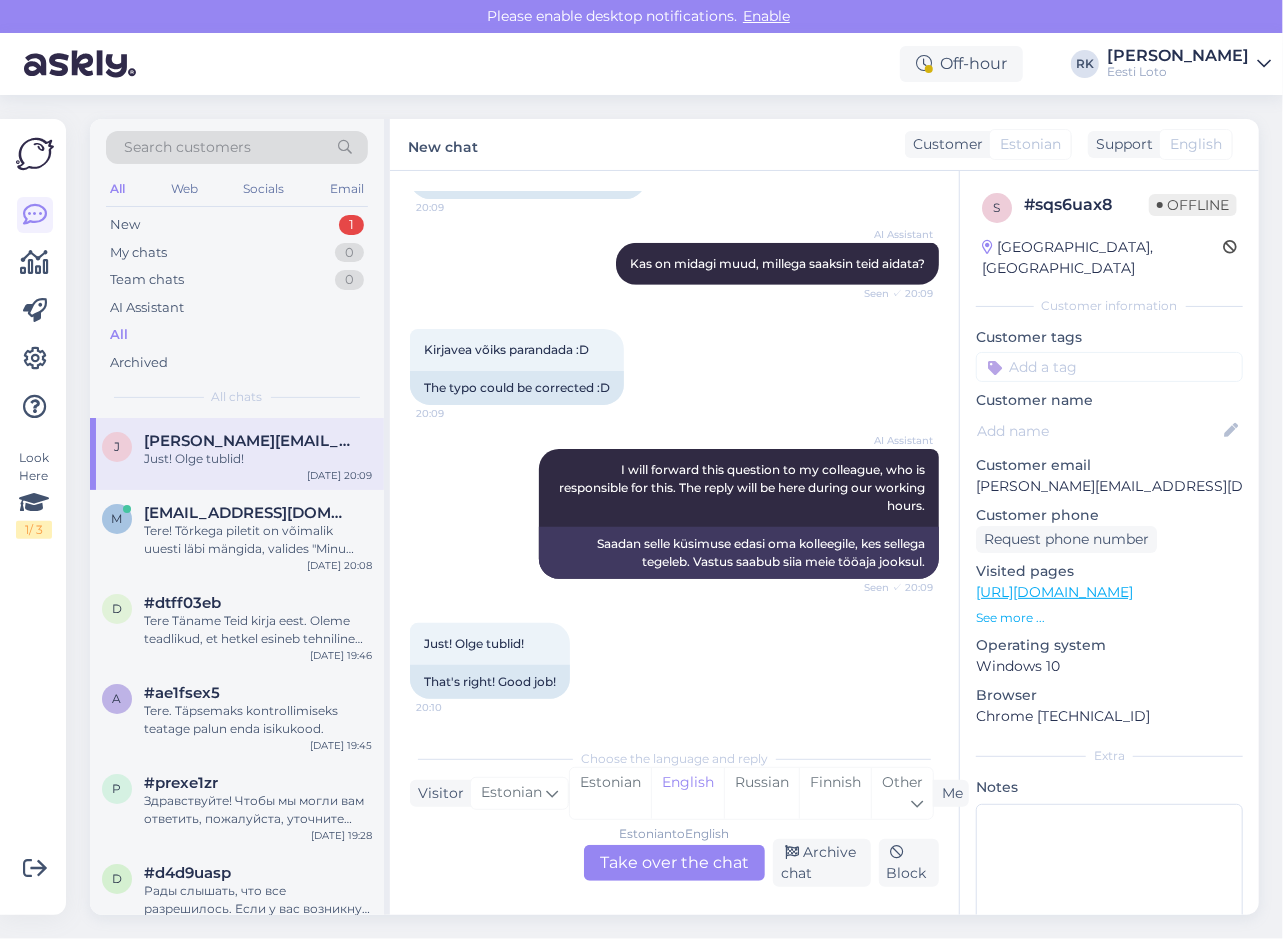 click on "AI Assistant I will forward this question to my colleague, who is responsible for this. The reply will be here during our working hours. Seen ✓ 20:09  Saadan selle küsimuse edasi oma kolleegile, kes sellega tegeleb. Vastus saabub siia meie tööaja jooksul." at bounding box center [674, 514] 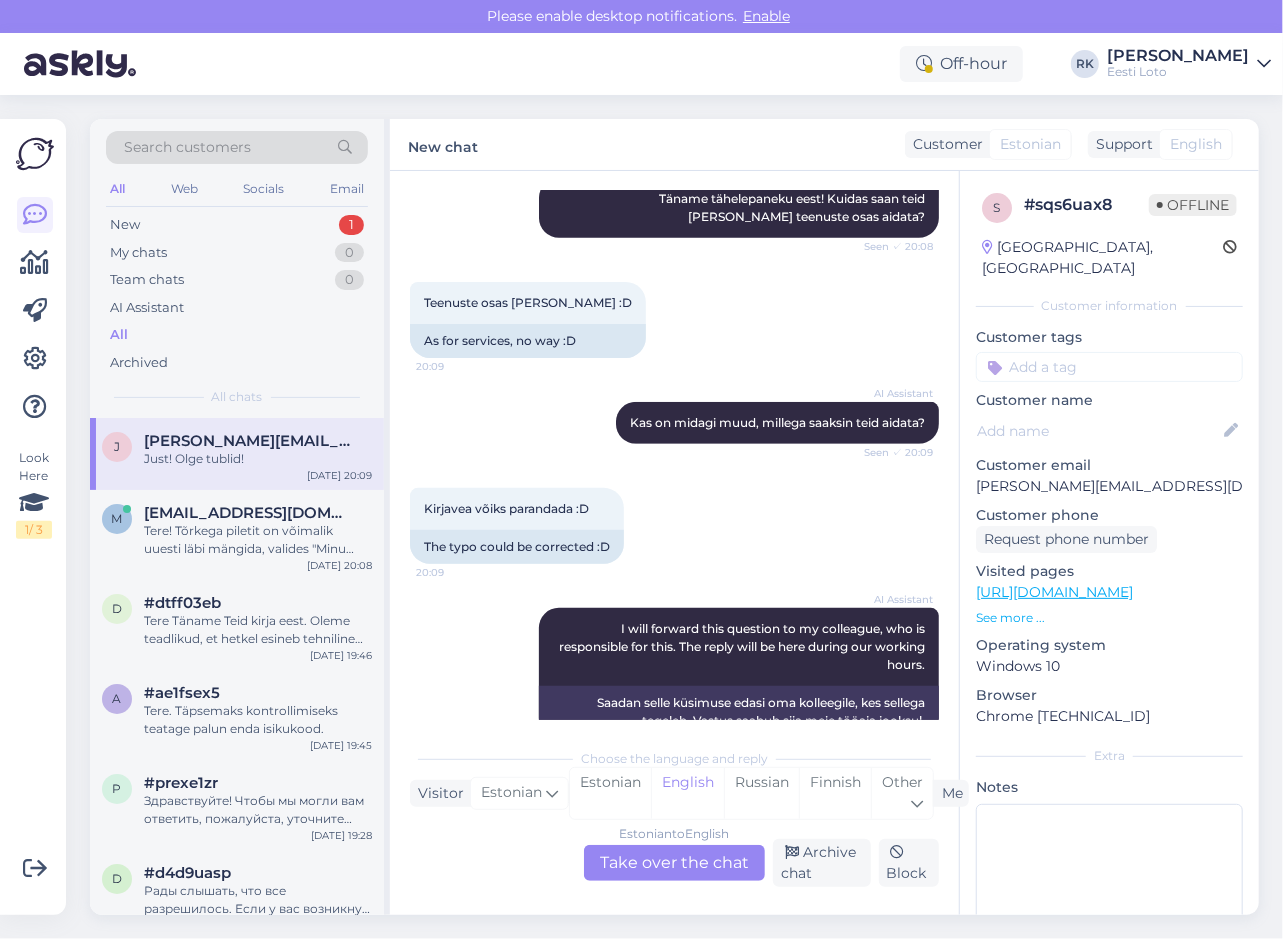 scroll, scrollTop: 404, scrollLeft: 0, axis: vertical 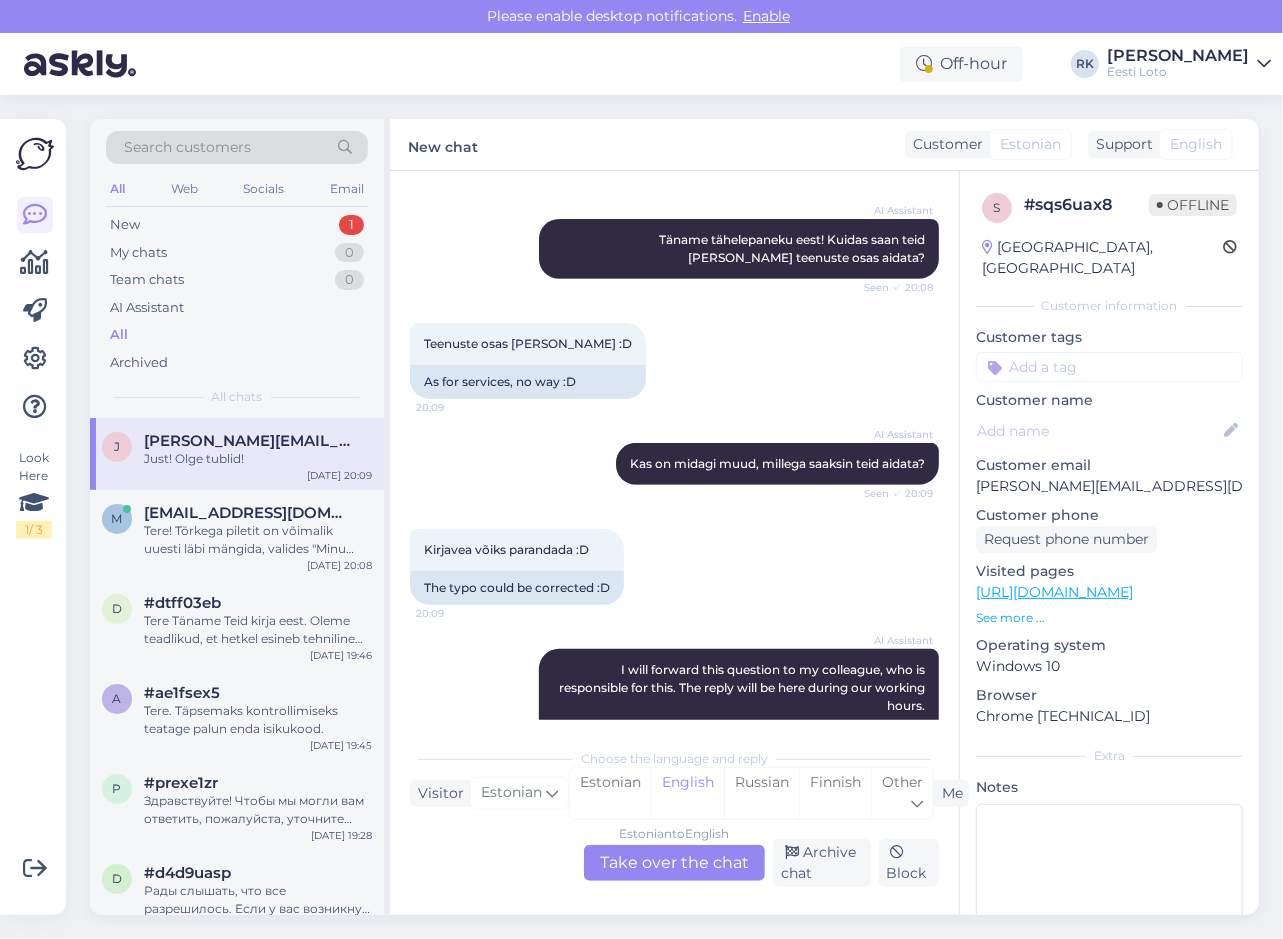 click on "AI Assistant I will forward this question to my colleague, who is responsible for this. The reply will be here during our working hours. Seen ✓ 20:09  Saadan selle küsimuse edasi oma kolleegile, kes sellega tegeleb. Vastus saabub siia meie tööaja jooksul." at bounding box center (674, 714) 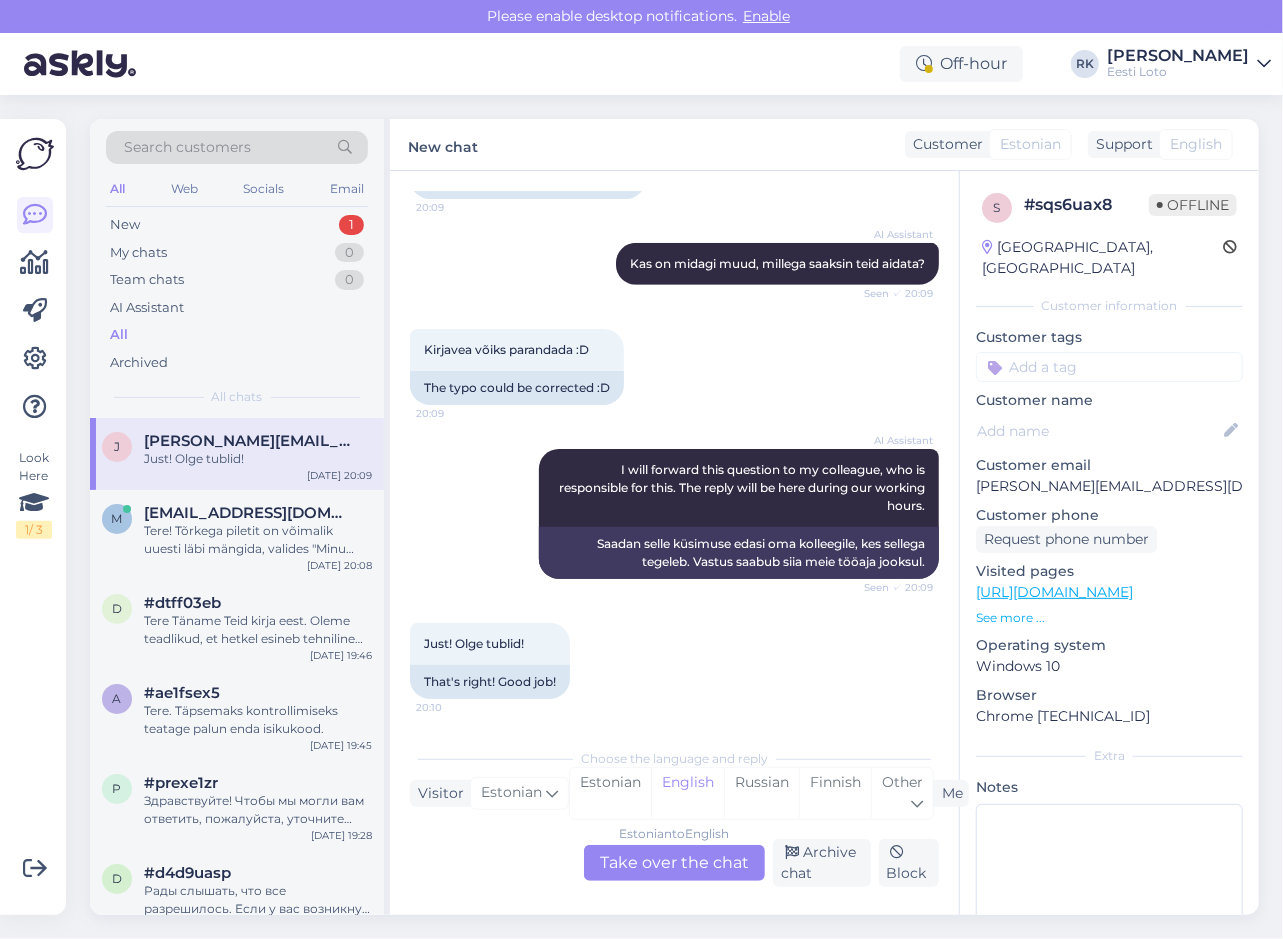 click on "Look Here 1  / 3" at bounding box center (35, 517) 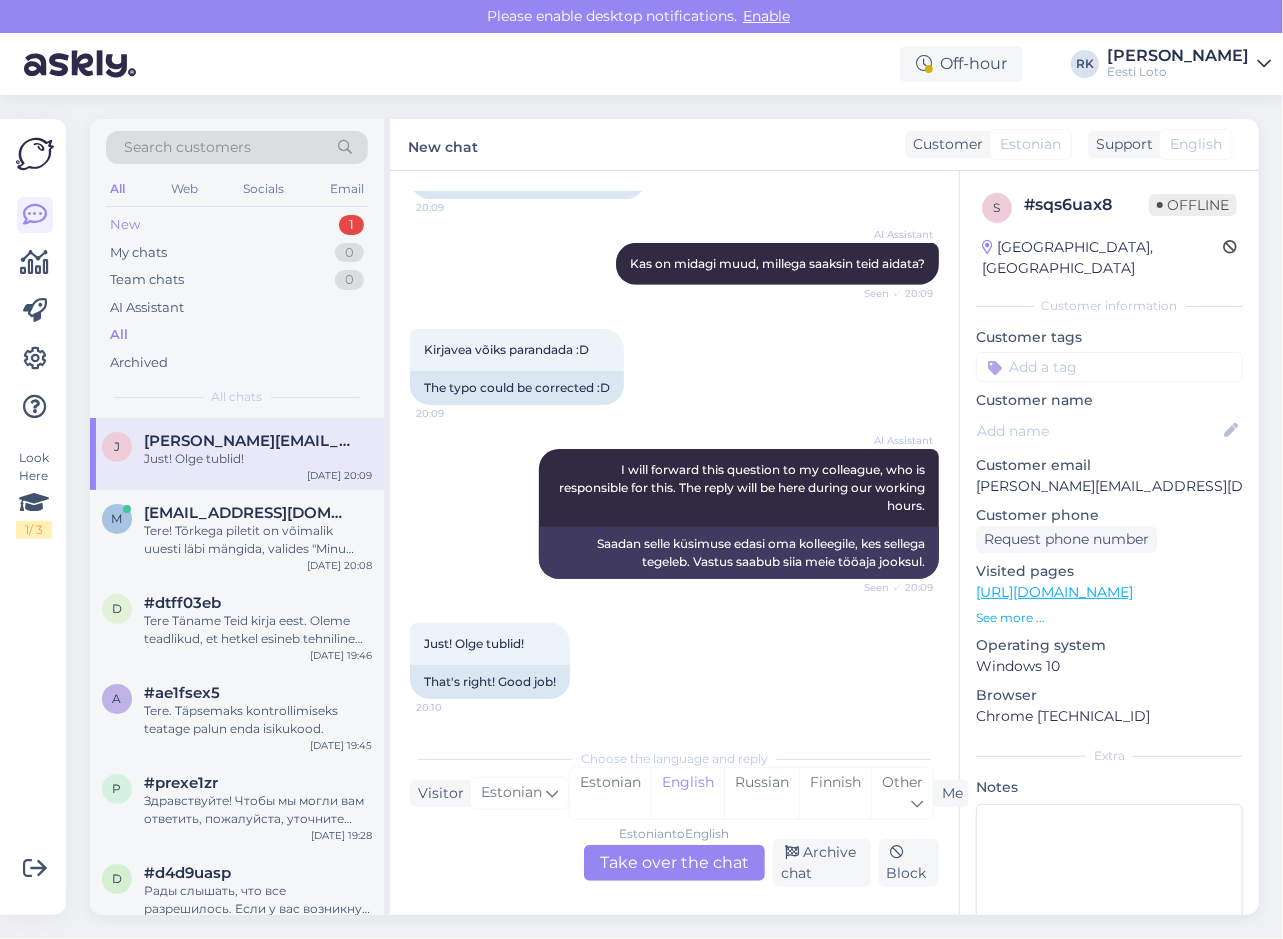 click on "New 1" at bounding box center (237, 225) 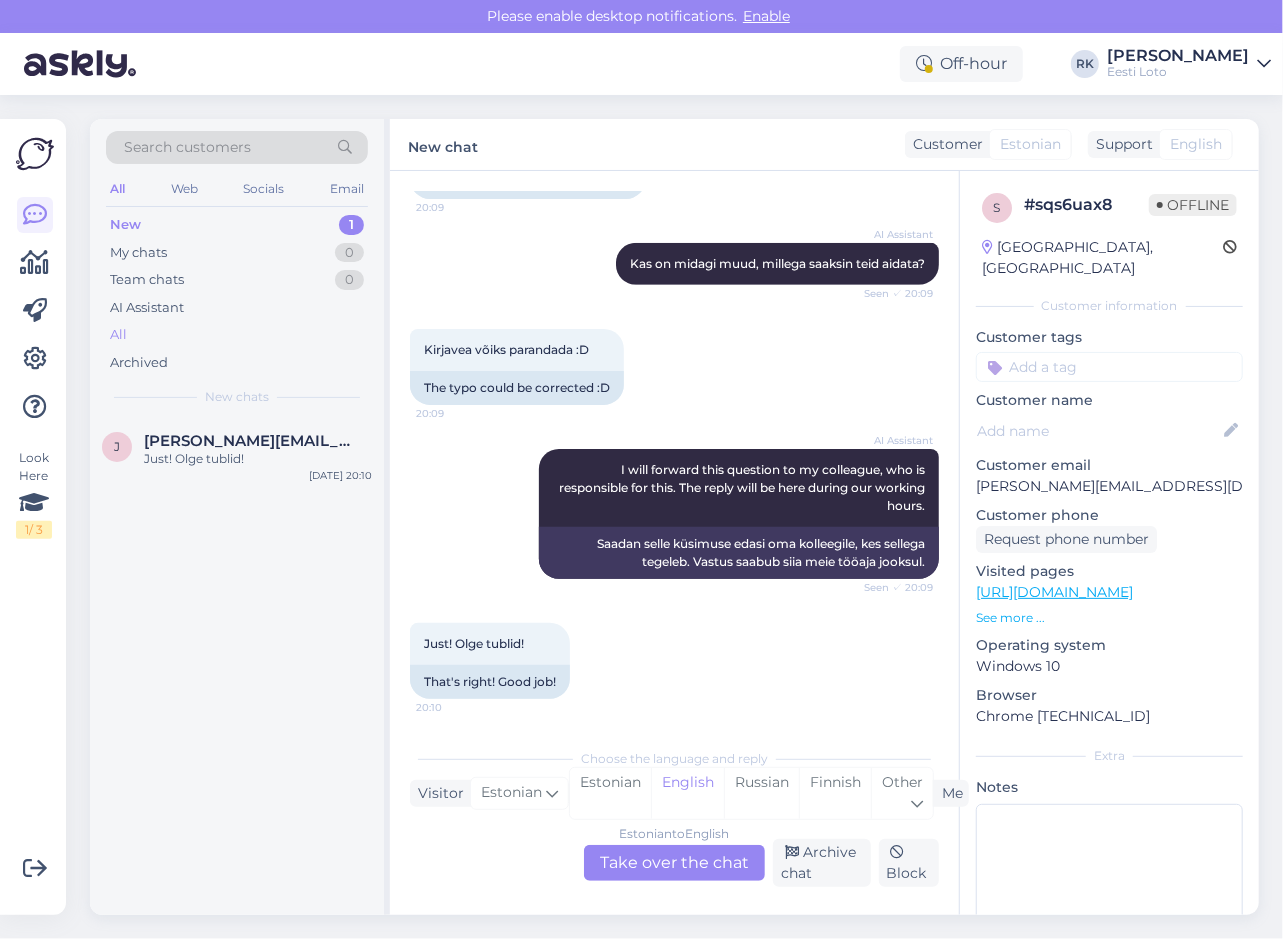 click on "All" at bounding box center (237, 335) 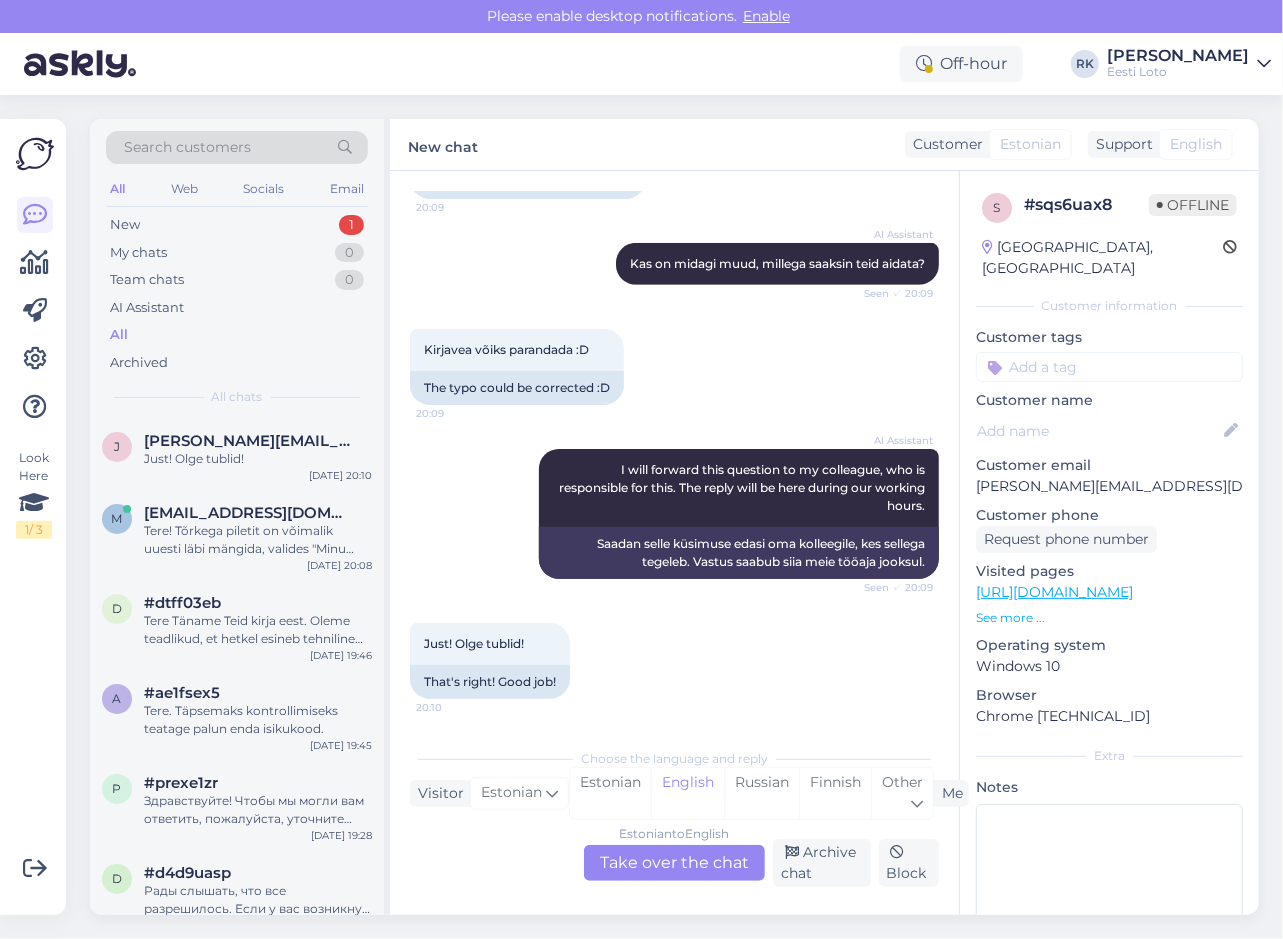 click on "AI Assistant I will forward this question to my colleague, who is responsible for this. The reply will be here during our working hours. Seen ✓ 20:09  Saadan selle küsimuse edasi oma kolleegile, kes sellega tegeleb. Vastus saabub siia meie tööaja jooksul." at bounding box center [674, 514] 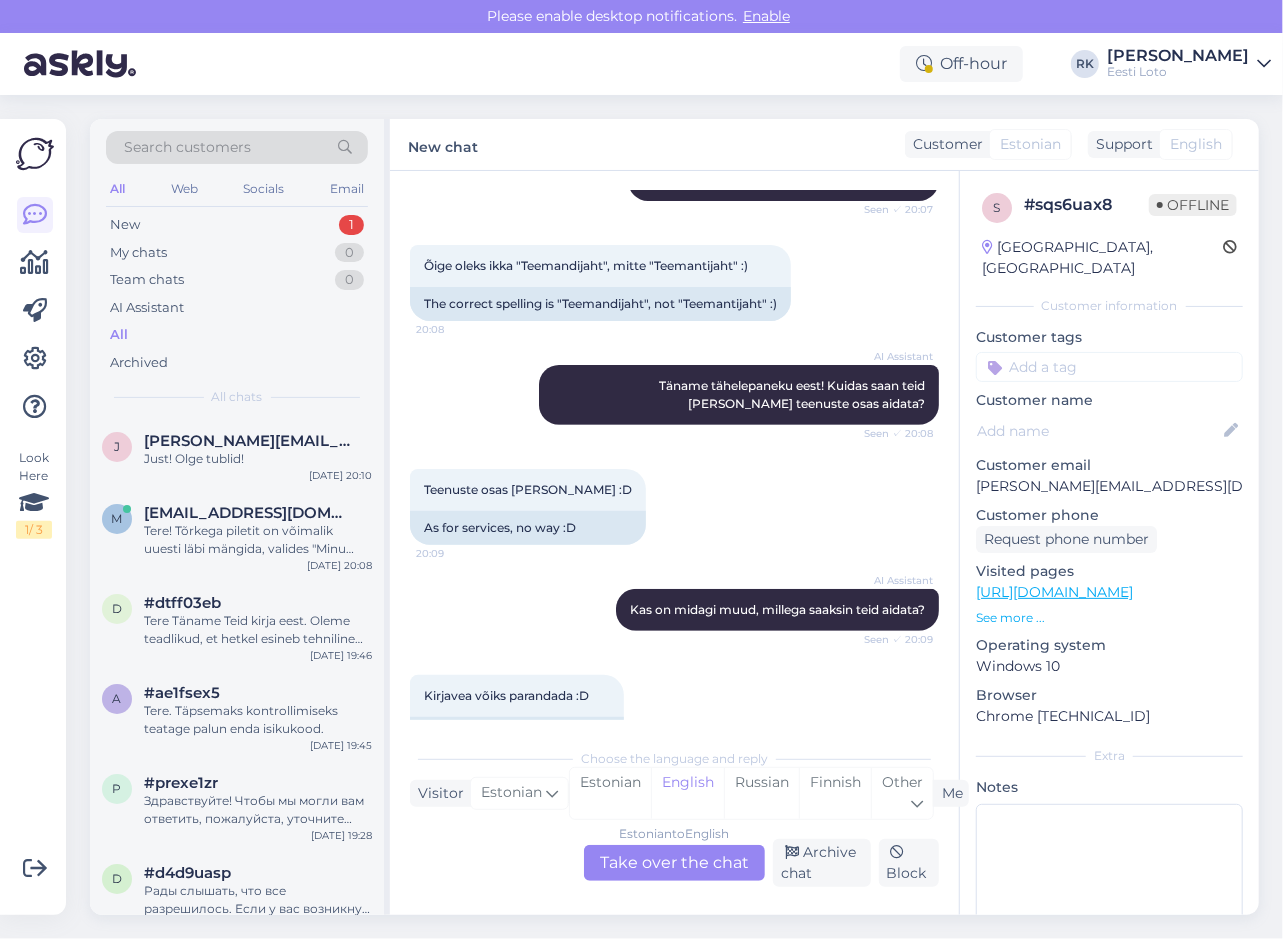 scroll, scrollTop: 104, scrollLeft: 0, axis: vertical 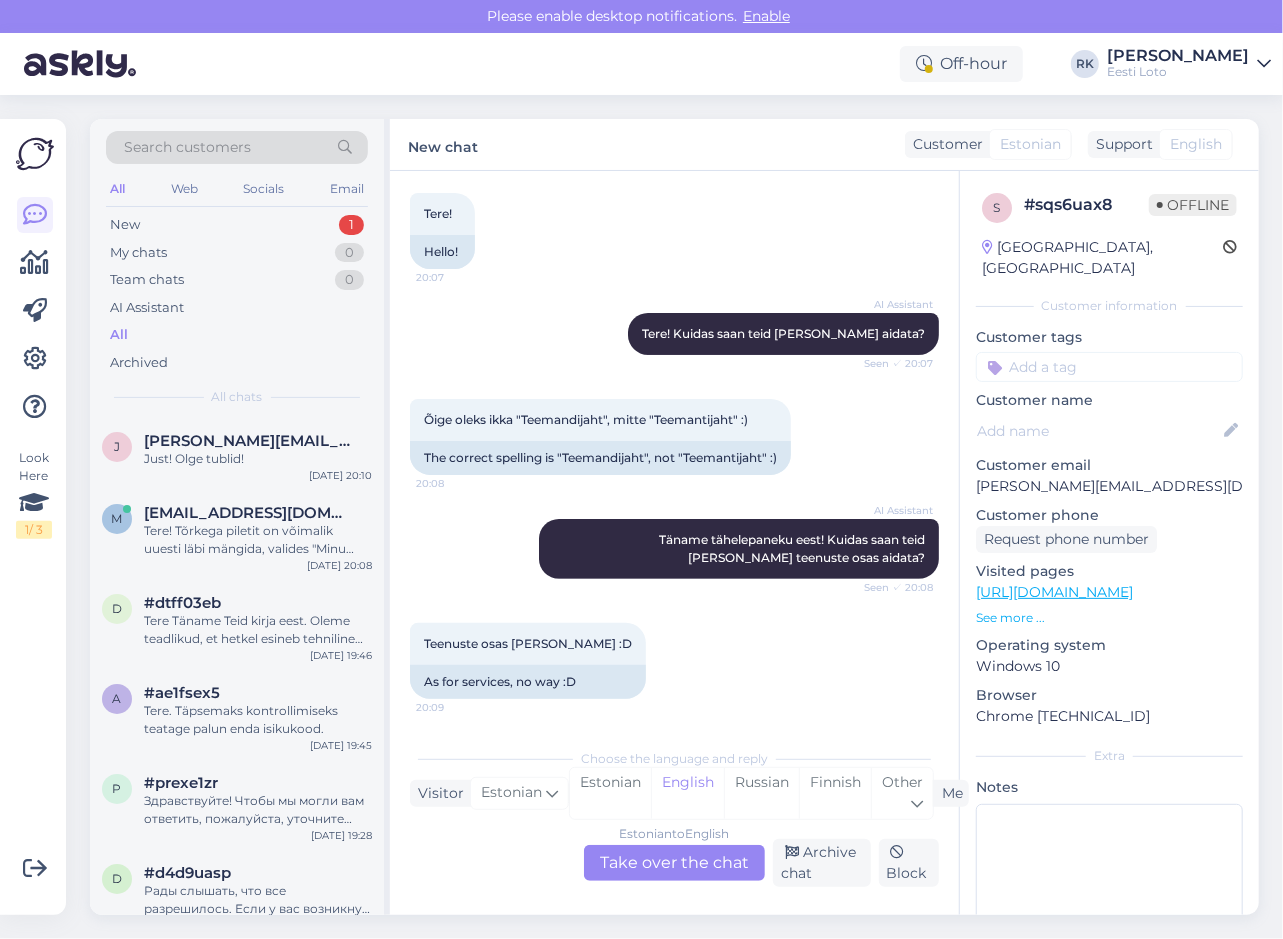 click on "AI Assistant Tere! Kuidas saan teid täna aidata? Seen ✓ 20:07" at bounding box center (674, 334) 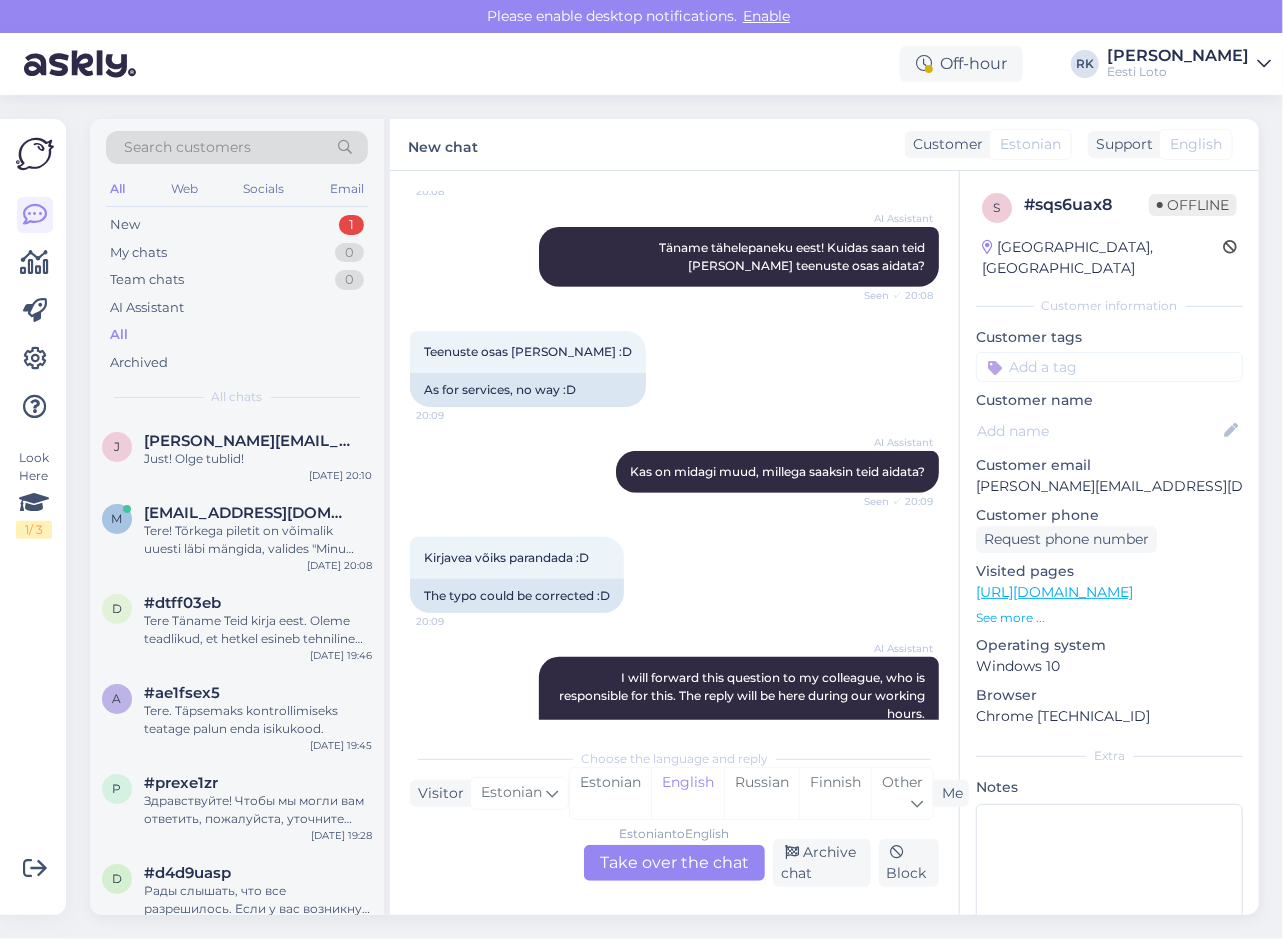 scroll, scrollTop: 604, scrollLeft: 0, axis: vertical 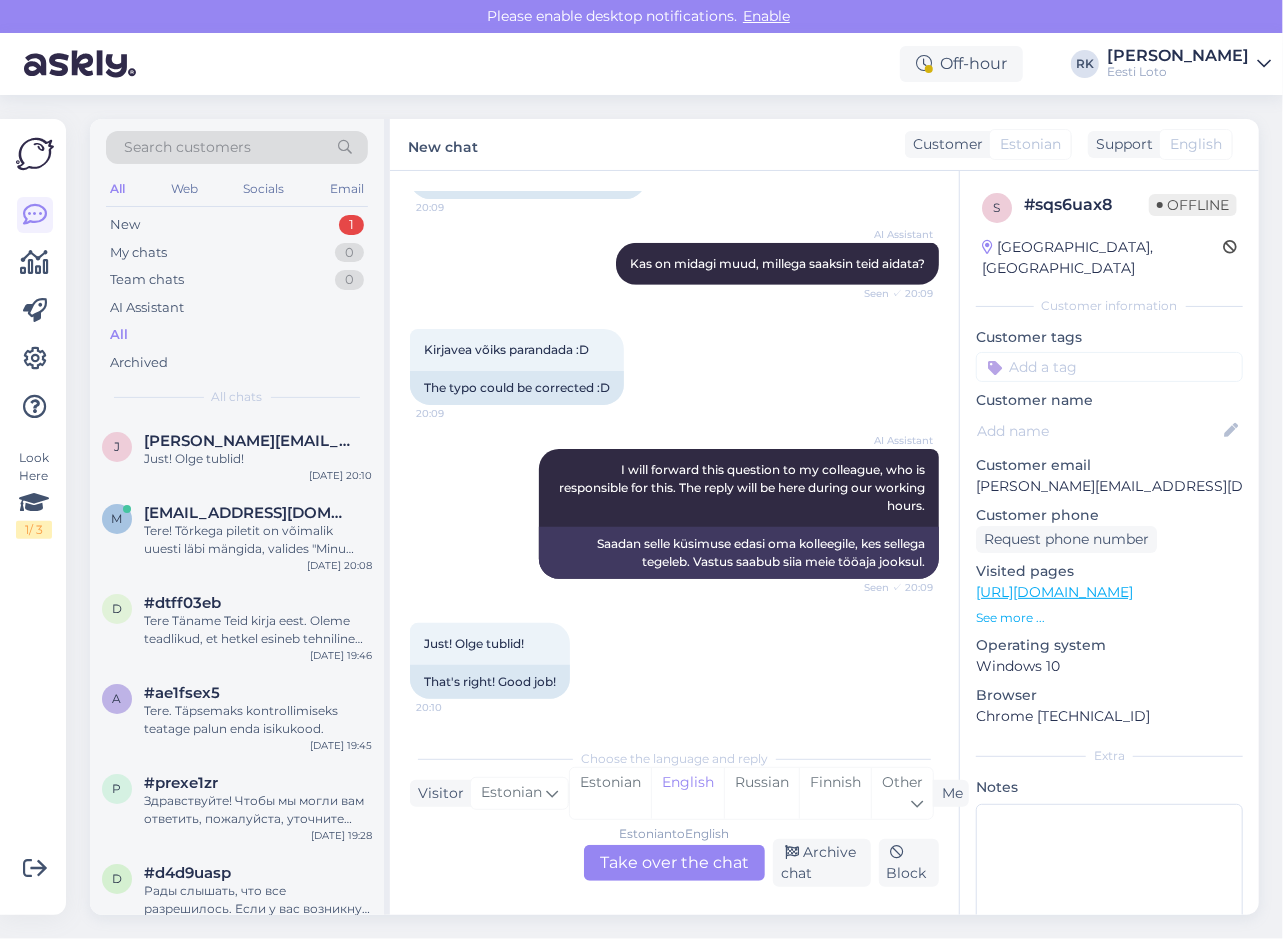 click on "Off-hour RK Ragnar Leon Sonny Kaarneem Eesti Loto" at bounding box center (641, 64) 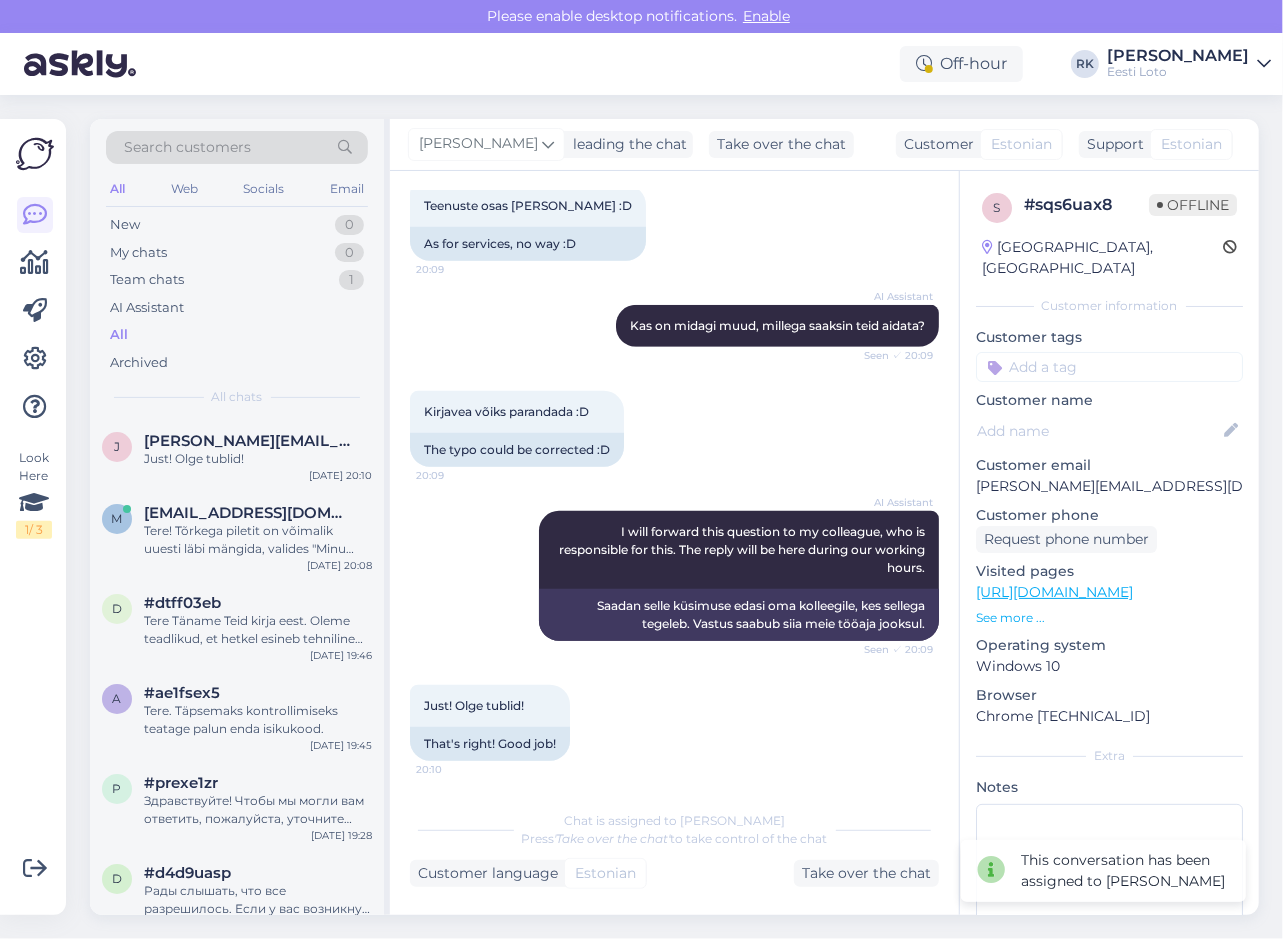 click on "AI Assistant I will forward this question to my colleague, who is responsible for this. The reply will be here during our working hours. Seen ✓ 20:09  Saadan selle küsimuse edasi oma kolleegile, kes sellega tegeleb. Vastus saabub siia meie tööaja jooksul." at bounding box center [674, 576] 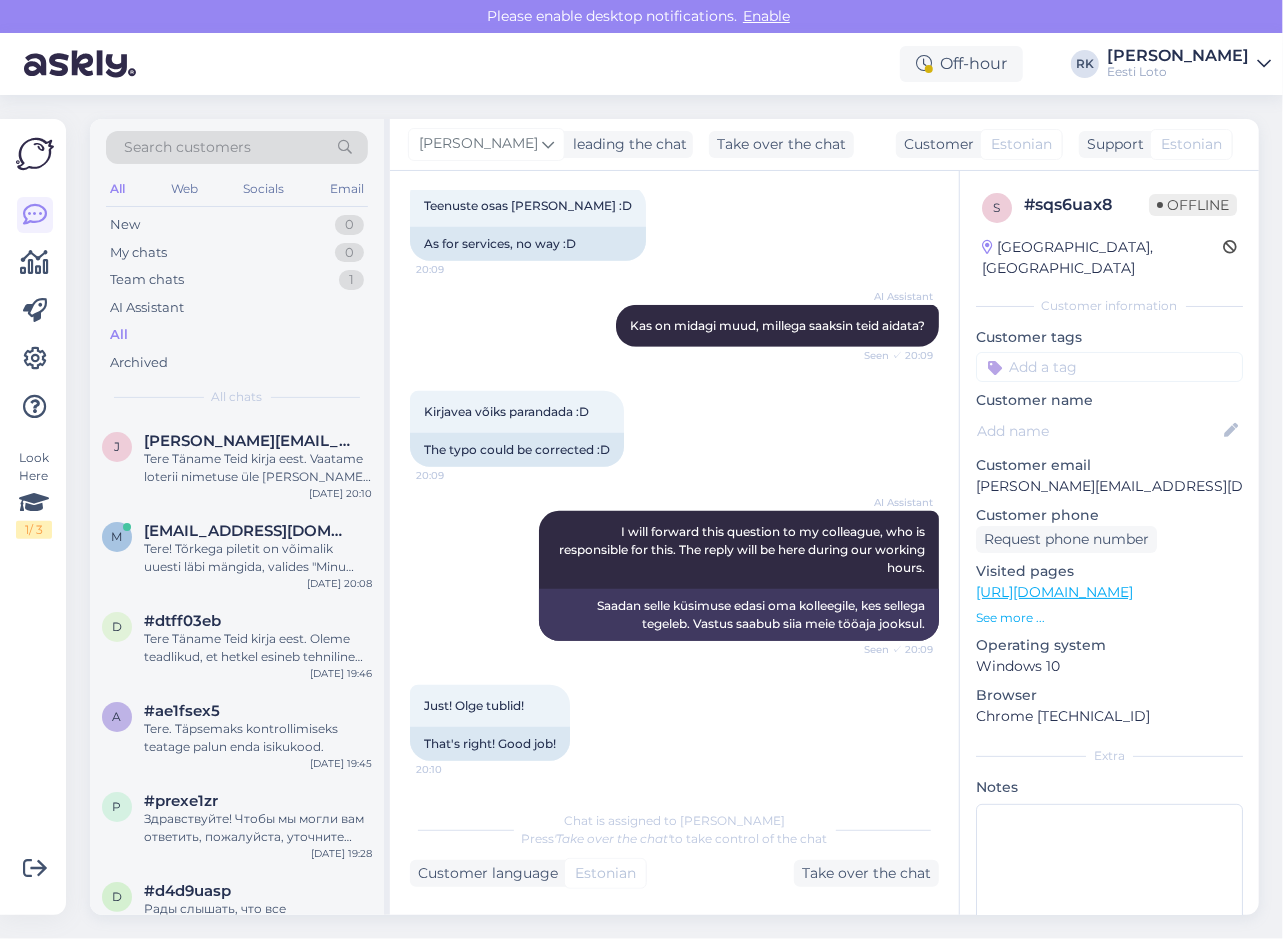 scroll, scrollTop: 718, scrollLeft: 0, axis: vertical 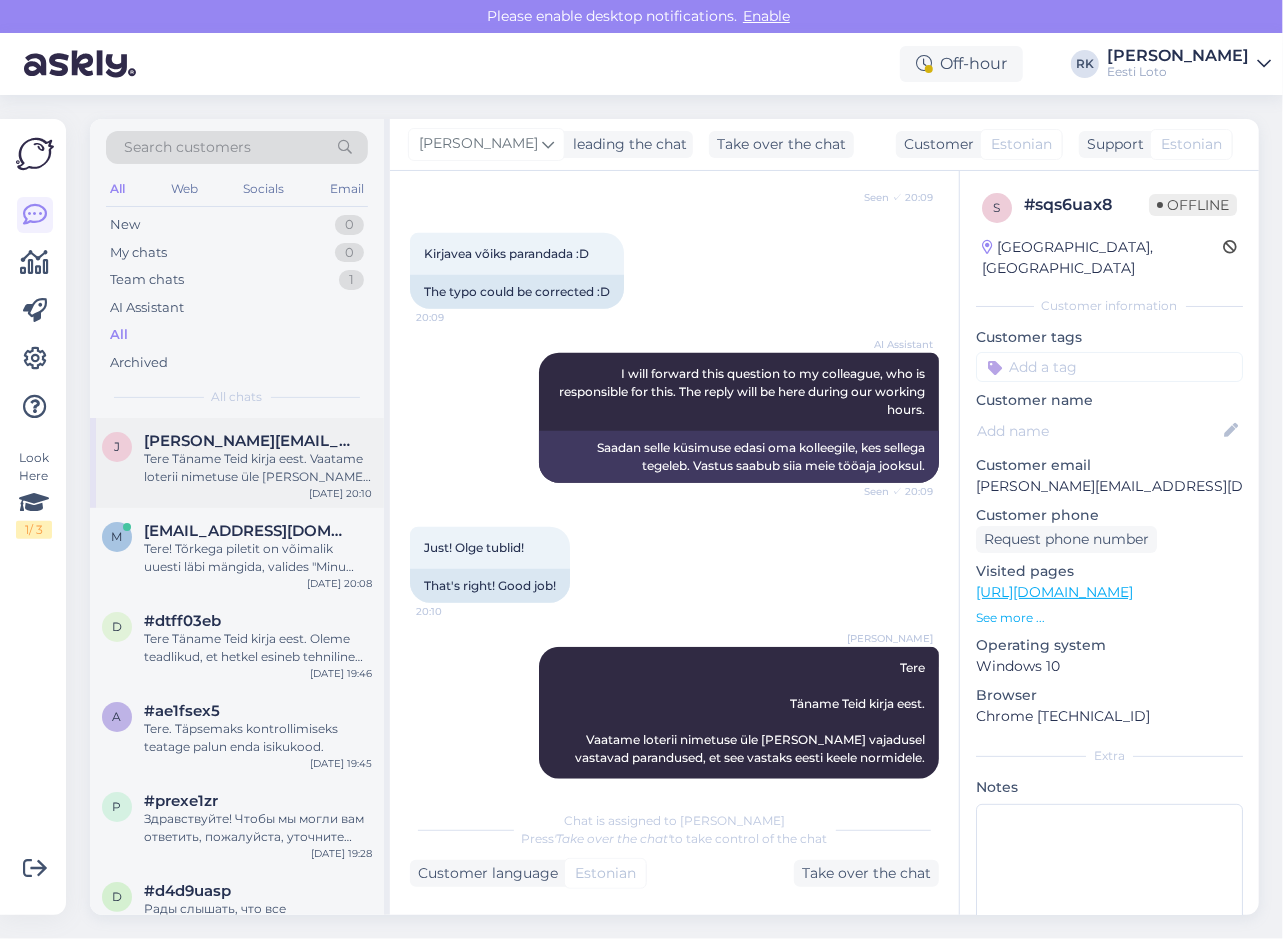 click on "j janika.tammik@gmail.com Tere
Täname Teid kirja eest.
Vaatame loterii nimetuse üle ja teeme vajadusel vastavad parandused, et see vastaks eesti keele normidele. Jul 10 20:10  m mattiasm.essenson@hotmail.com Tere!
Tõrkega piletit on võimalik uuesti läbi mängida, valides "Minu piletid" – "e-kiirloteriid". Kui pileti juures on kiri "Aktiivne", tähendab see, et mäng on lõpuni mängimata. Kui vajutate pileti numbrile ja seejärel "Vaatan piletit", saate selle lõpuni mängida. Juhul, kui Te ei lõpeta 24 tunni jooksul mängu ise, siis mängib infosüsteem selle automaatselt lõpuni ning võidu korral suunatakse raha Teie e-rahakotti. Jul 10 20:08  d #dtff03eb Jul 10 19:46  a #ae1fsex5 Tere. Täpsemaks kontrollimiseks teatage palun enda isikukood. Jul 10 19:45  p #prexe1zr Здравствуйте!
Чтобы мы могли вам ответить, пожалуйста, уточните свой вопрос. Jul 10 19:28  d #d4d9uasp Jul 10 19:27  j #jhae8hna E-rahakott  Jul 10 19:10  x q g" at bounding box center [237, 666] 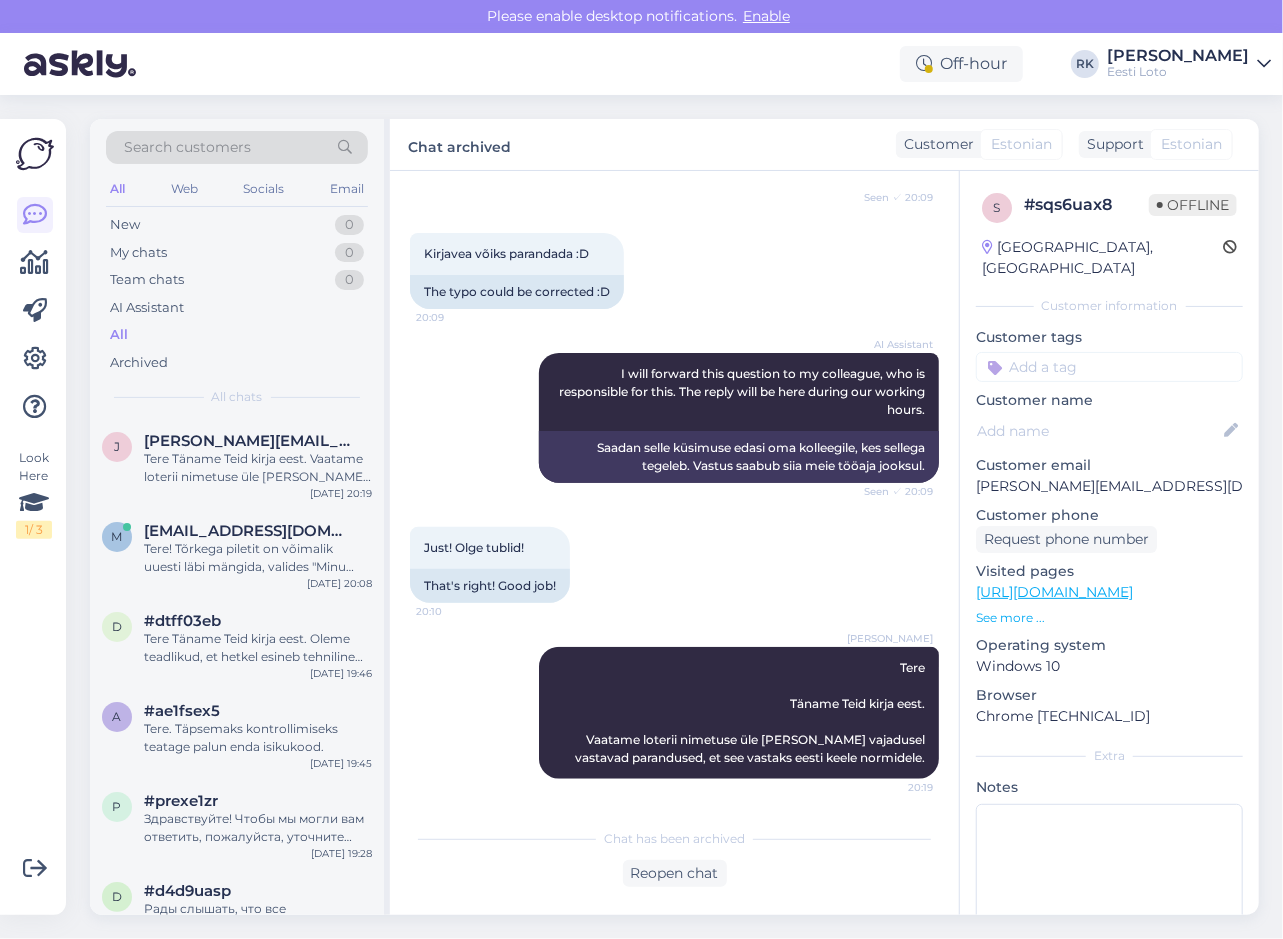 click on "Just! Olge tublid! 20:10  That's right! Good job!" at bounding box center (674, 565) 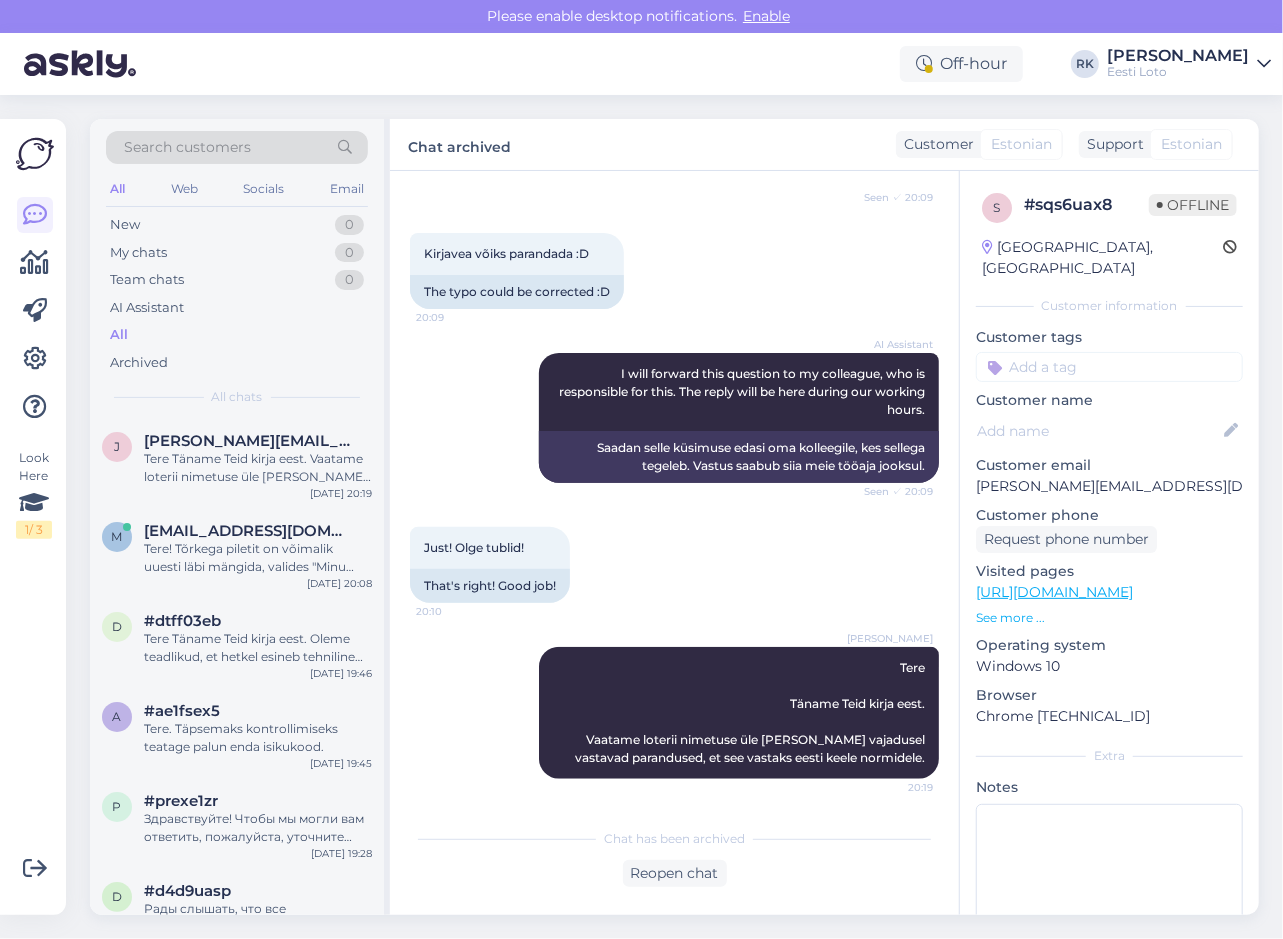 click on "Look Here 1  / 3 Get more Your checklist to get more value from Askly. Close     Connect FB and IG messages     Add your languages     Add your working hours To reply from your smartphone download Askly Chat app for iOS and Android devices." at bounding box center [33, 517] 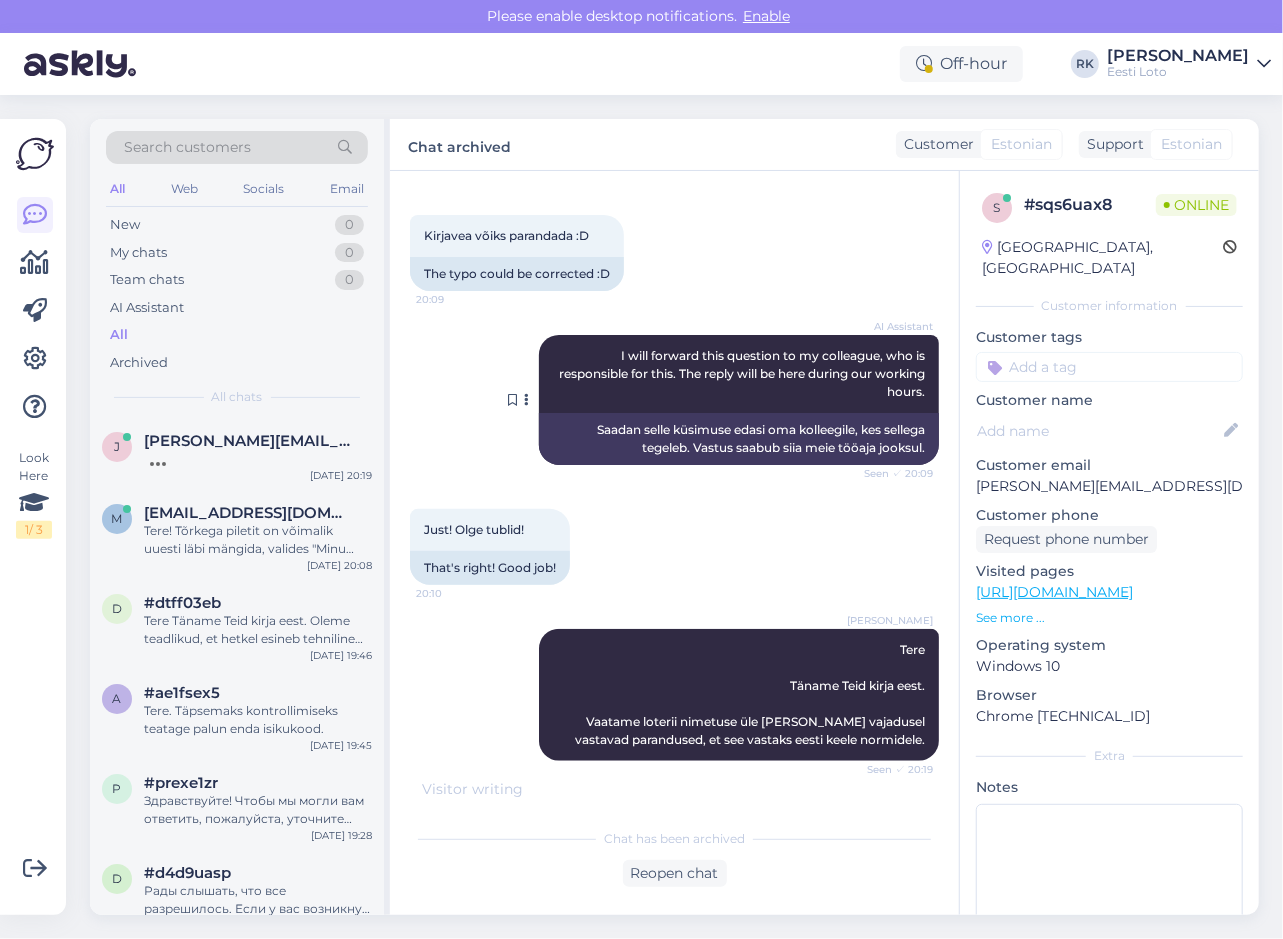 scroll, scrollTop: 820, scrollLeft: 0, axis: vertical 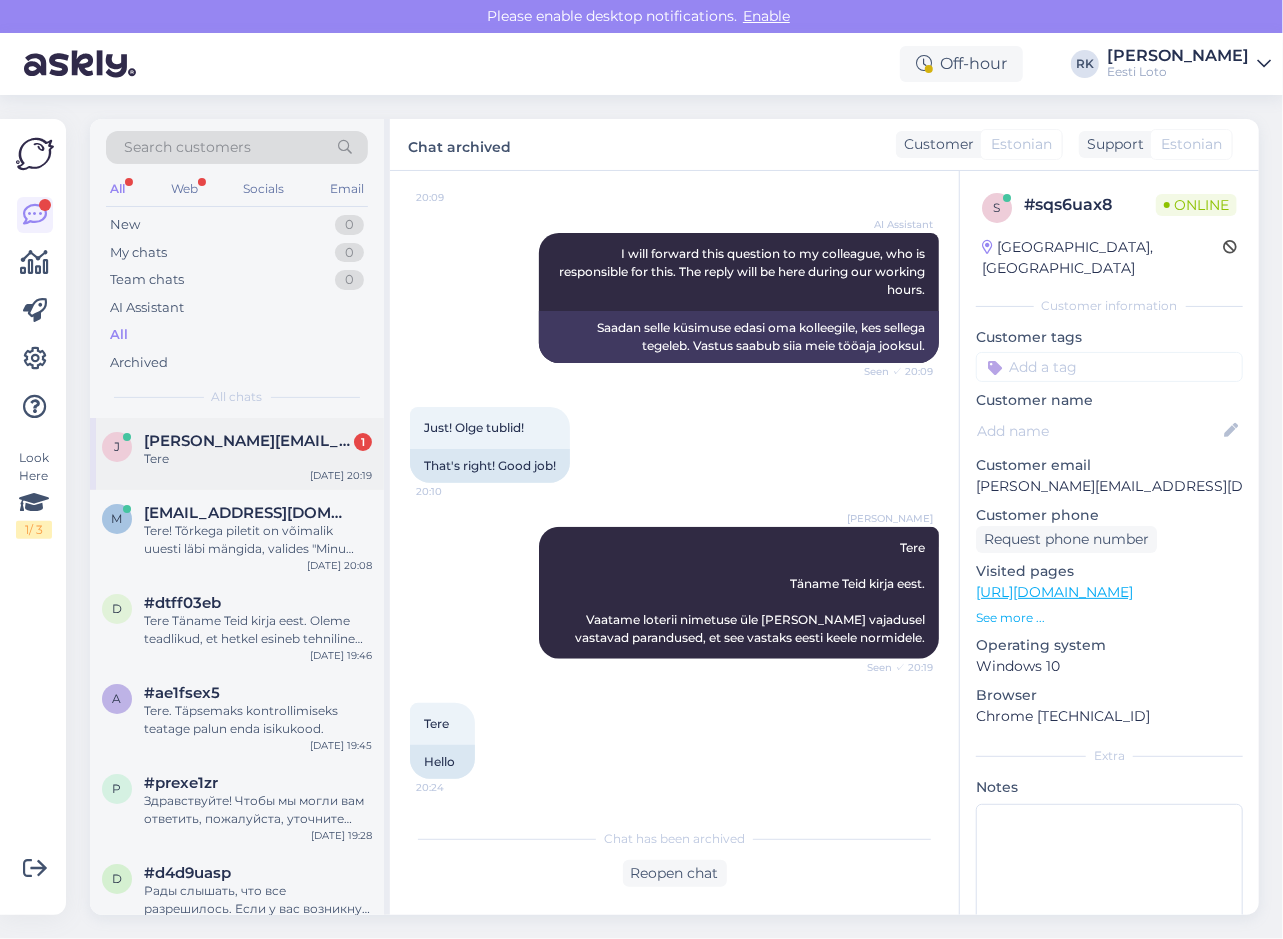 click on "j janika.tammik@gmail.com 1 Tere Jul 10 20:19" at bounding box center [237, 454] 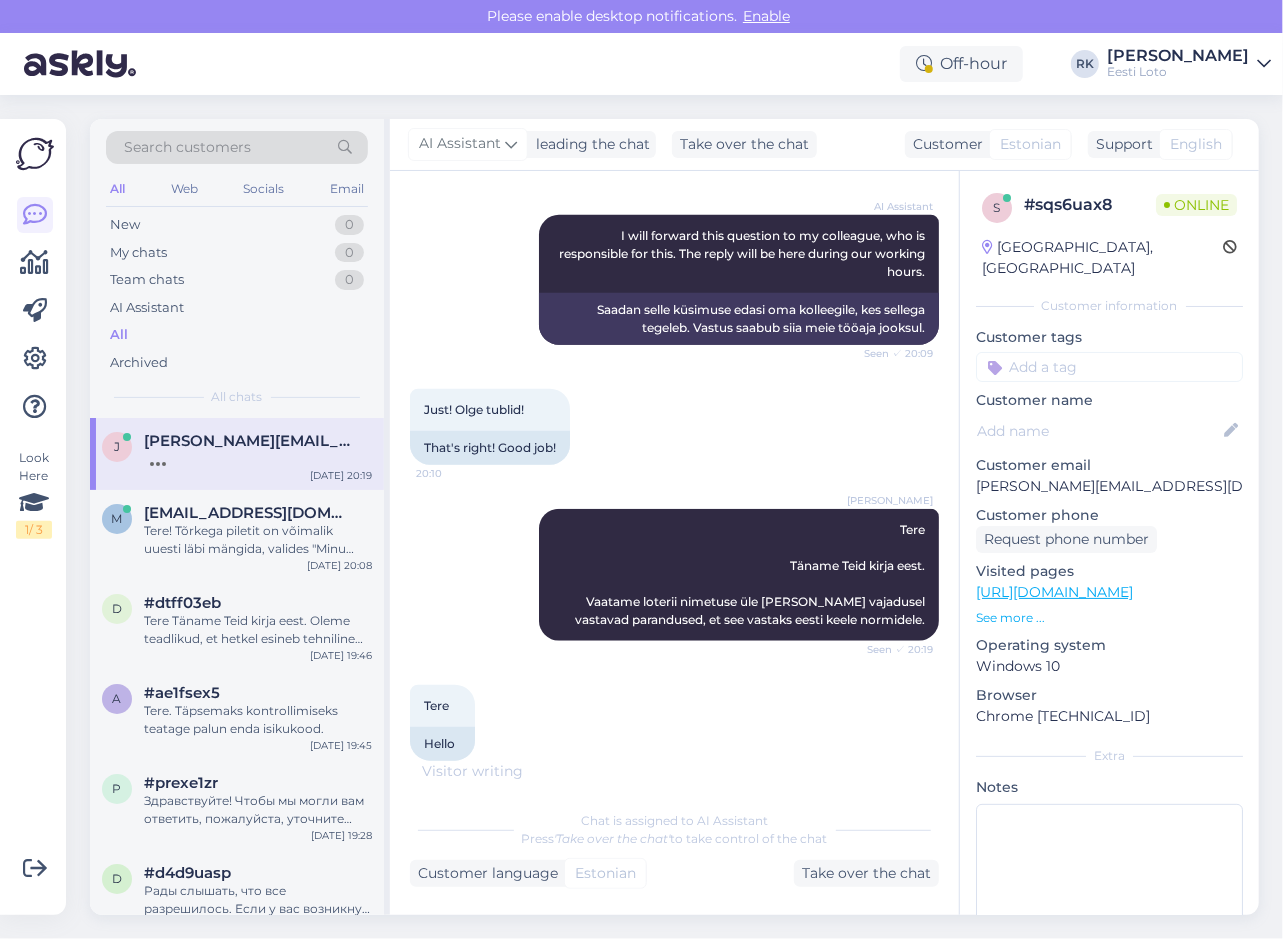 scroll, scrollTop: 924, scrollLeft: 0, axis: vertical 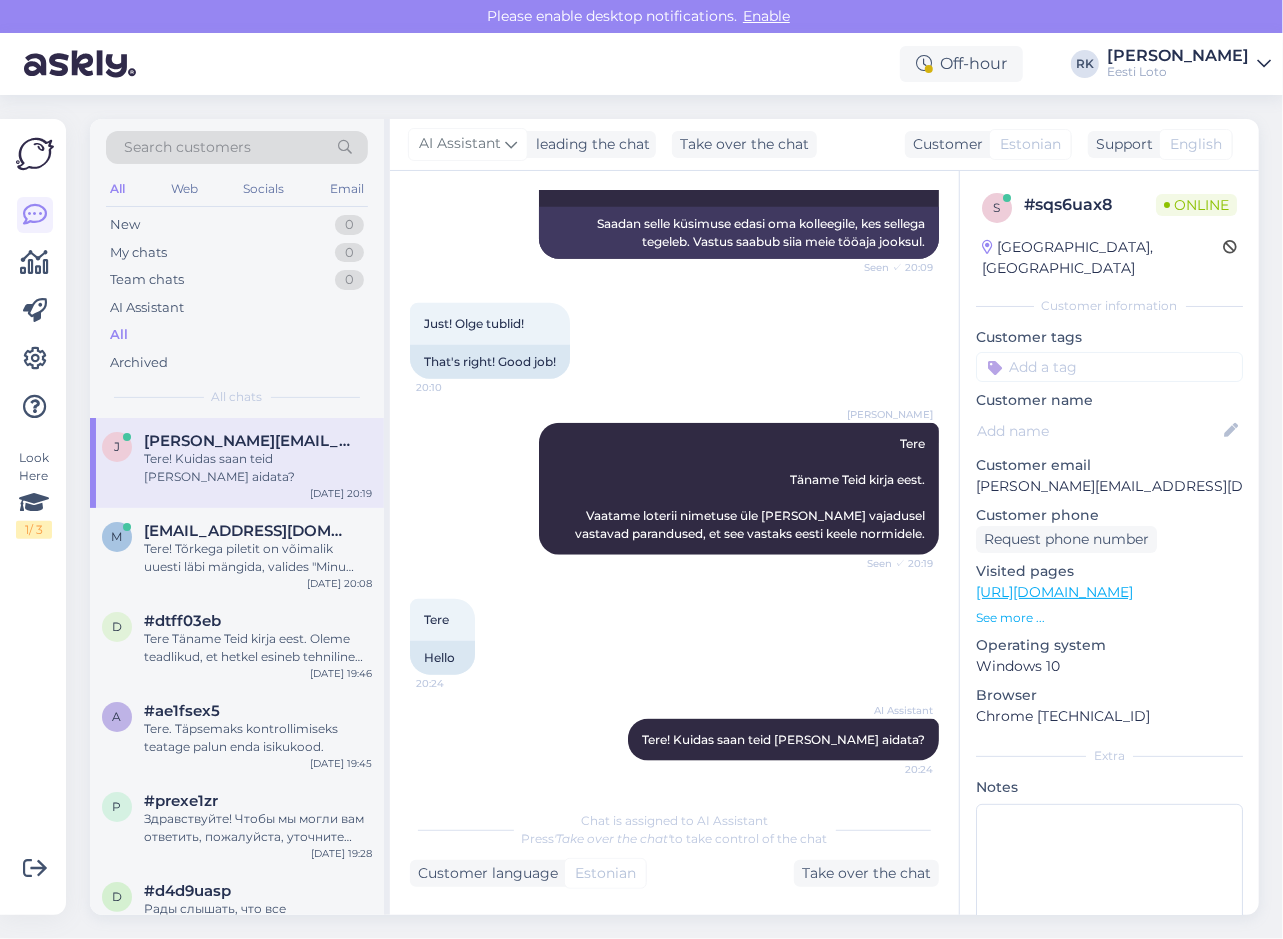 click on "Look Here 1  / 3" at bounding box center [35, 517] 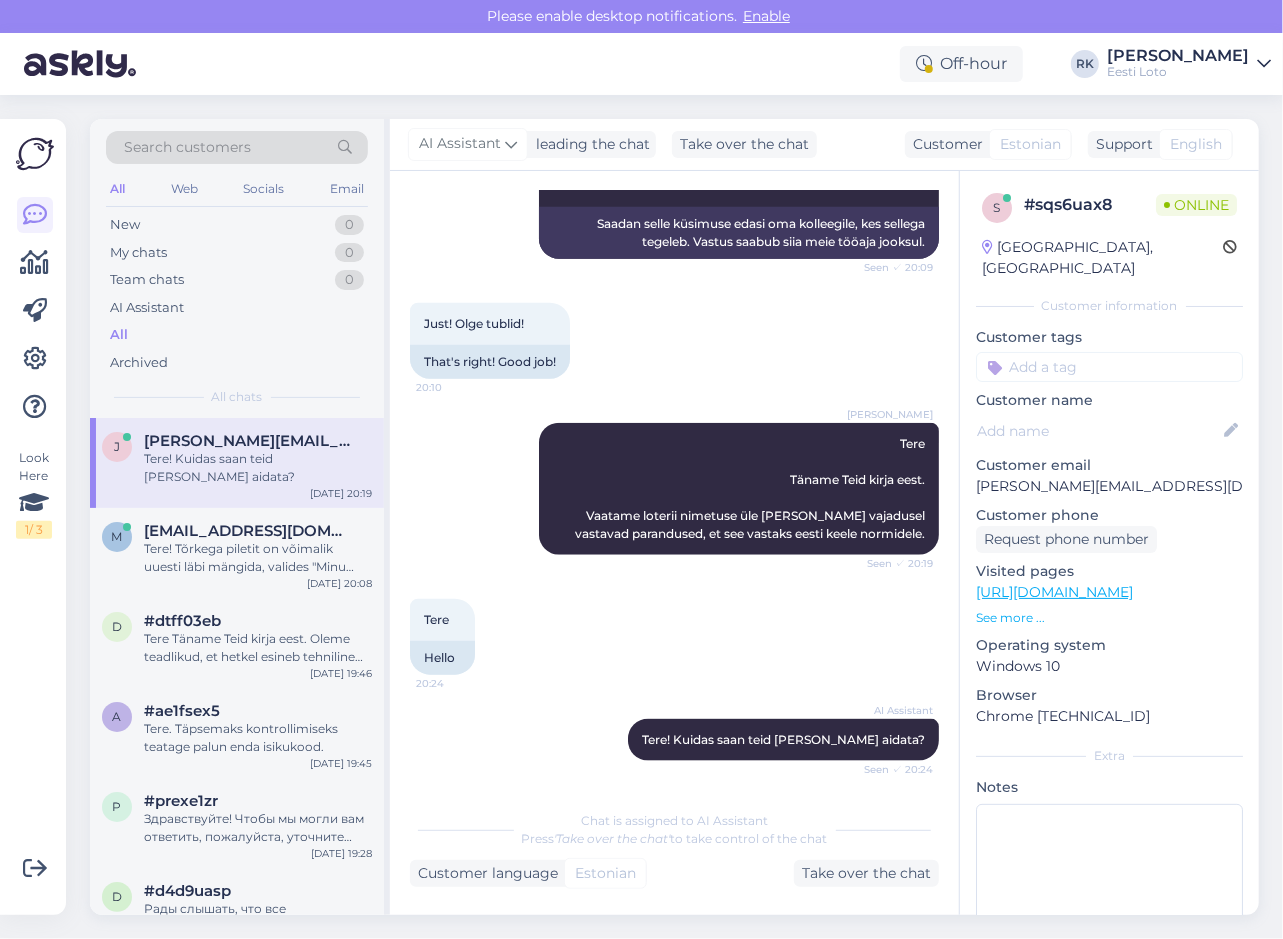 click on "Look Here 1  / 3" at bounding box center (35, 517) 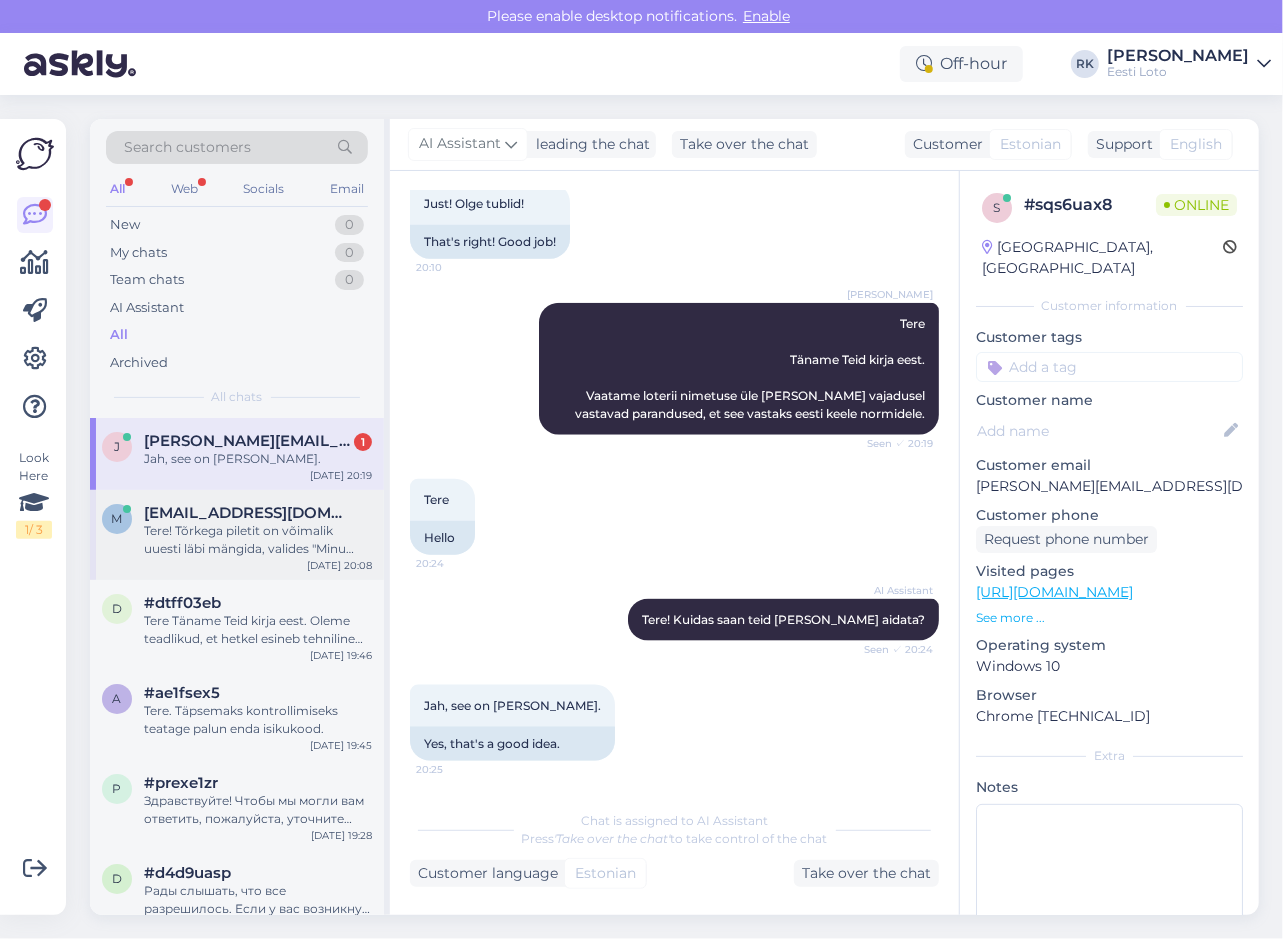 click on "Tere!
Tõrkega piletit on võimalik uuesti läbi mängida, valides "Minu piletid" – "e-kiirloteriid". Kui pileti juures on kiri "Aktiivne", tähendab see, et mäng on lõpuni mängimata. Kui vajutate pileti numbrile ja seejärel "Vaatan piletit", saate selle lõpuni mängida. Juhul, kui Te ei lõpeta 24 tunni jooksul mängu ise, siis mängib infosüsteem selle automaatselt lõpuni ning võidu korral suunatakse raha Teie e-rahakotti." at bounding box center [258, 540] 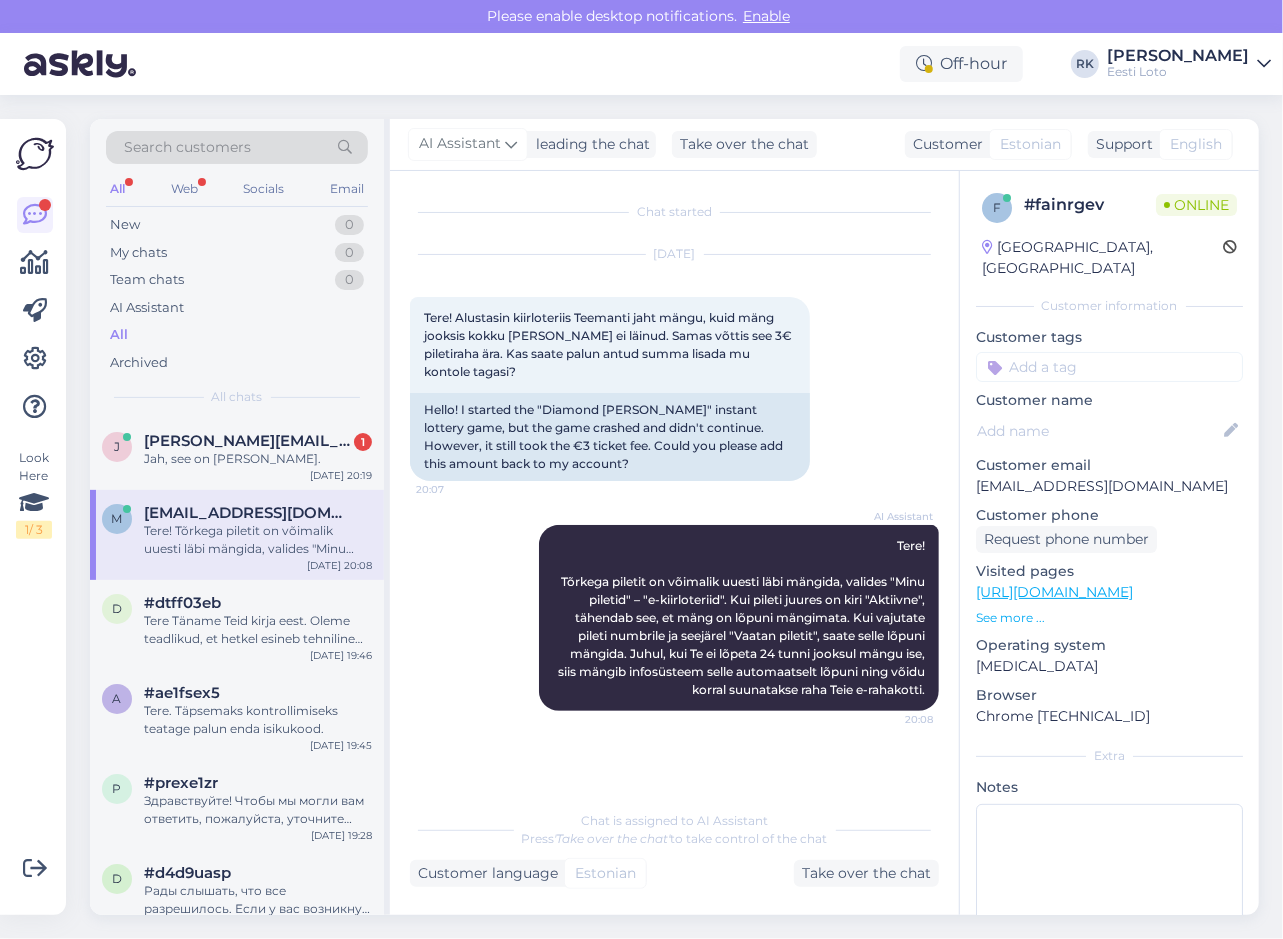 click on "Look Here 1  / 3" at bounding box center (35, 517) 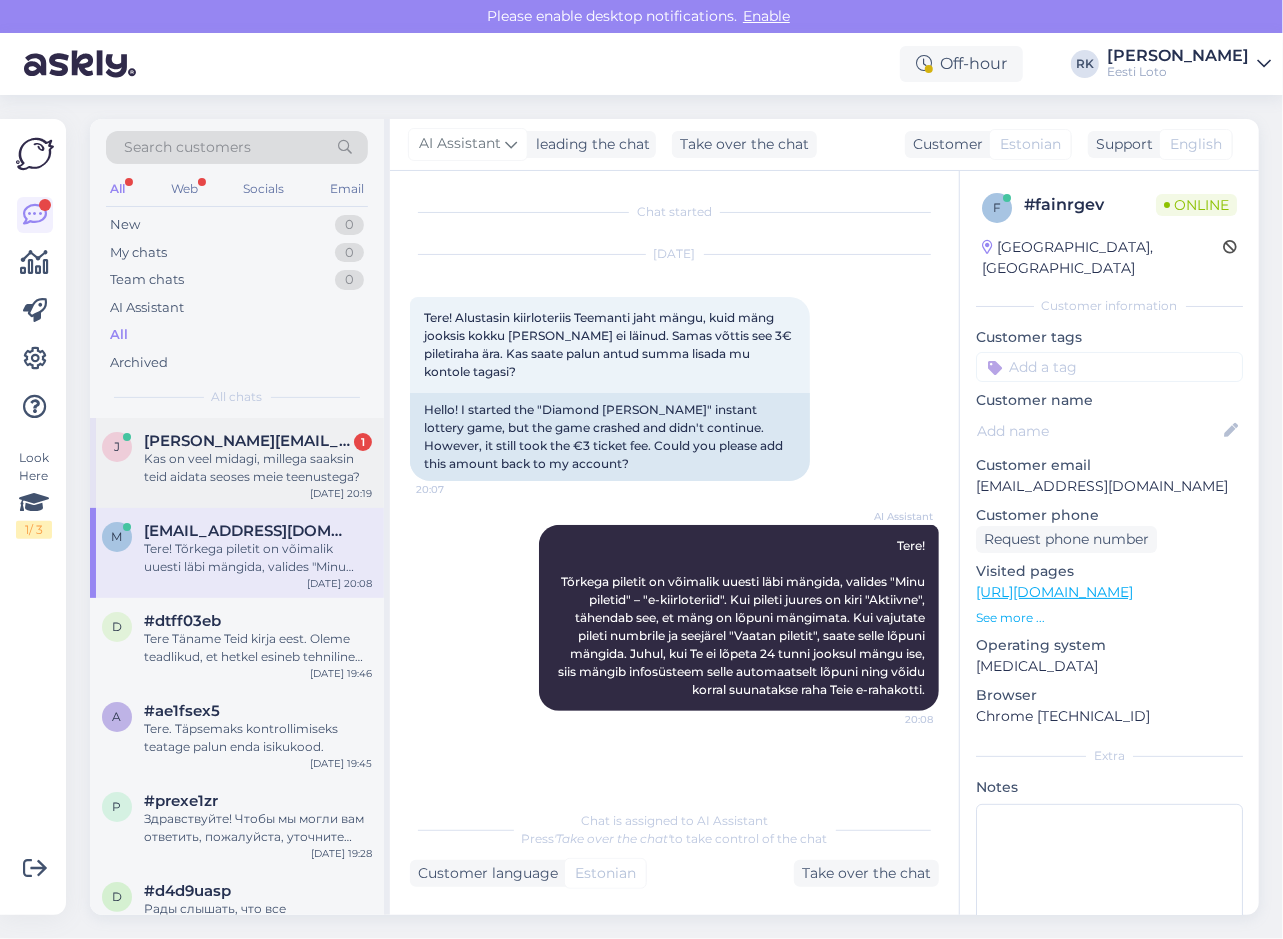 click on "Kas on veel midagi, millega saaksin teid aidata seoses meie teenustega?" at bounding box center [258, 468] 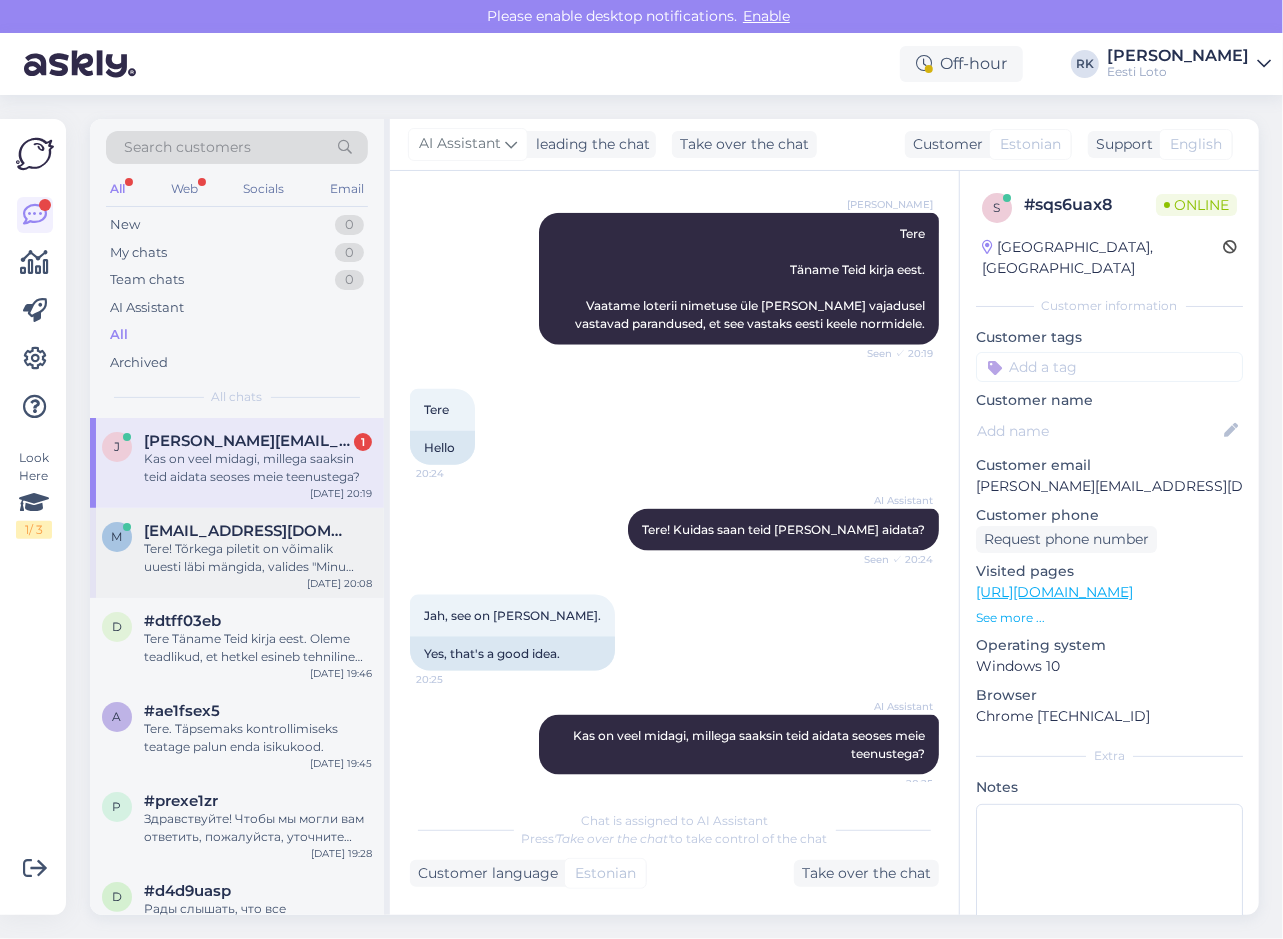 click on "m mattiasm.essenson@hotmail.com Tere!
Tõrkega piletit on võimalik uuesti läbi mängida, valides "Minu piletid" – "e-kiirloteriid". Kui pileti juures on kiri "Aktiivne", tähendab see, et mäng on lõpuni mängimata. Kui vajutate pileti numbrile ja seejärel "Vaatan piletit", saate selle lõpuni mängida. Juhul, kui Te ei lõpeta 24 tunni jooksul mängu ise, siis mängib infosüsteem selle automaatselt lõpuni ning võidu korral suunatakse raha Teie e-rahakotti. Jul 10 20:08" at bounding box center (237, 553) 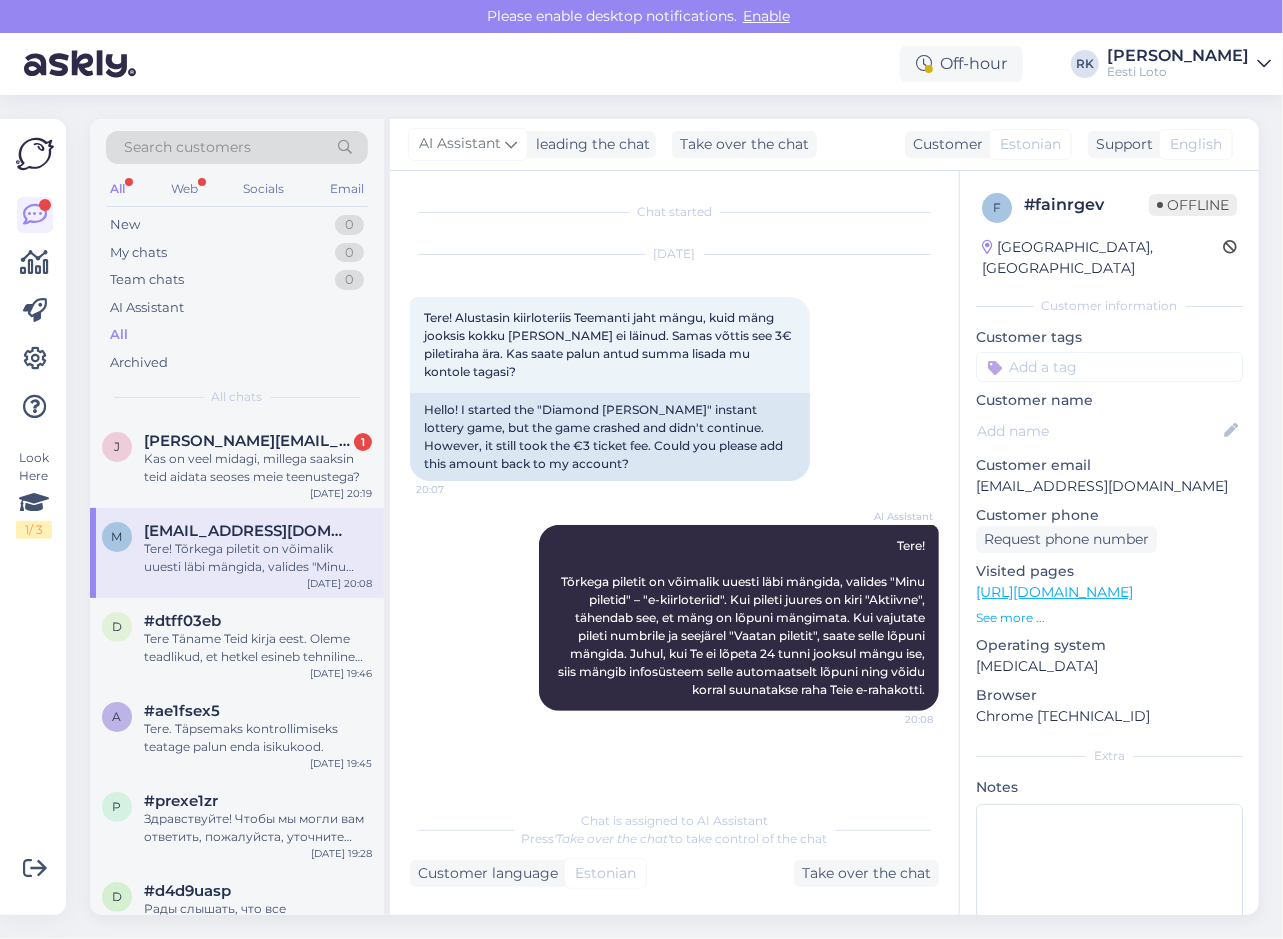 click on "Look Here 1  / 3 Get more Your checklist to get more value from Askly. Close     Connect FB and IG messages     Add your languages     Add your working hours To reply from your smartphone download Askly Chat app for iOS and Android devices." at bounding box center [33, 517] 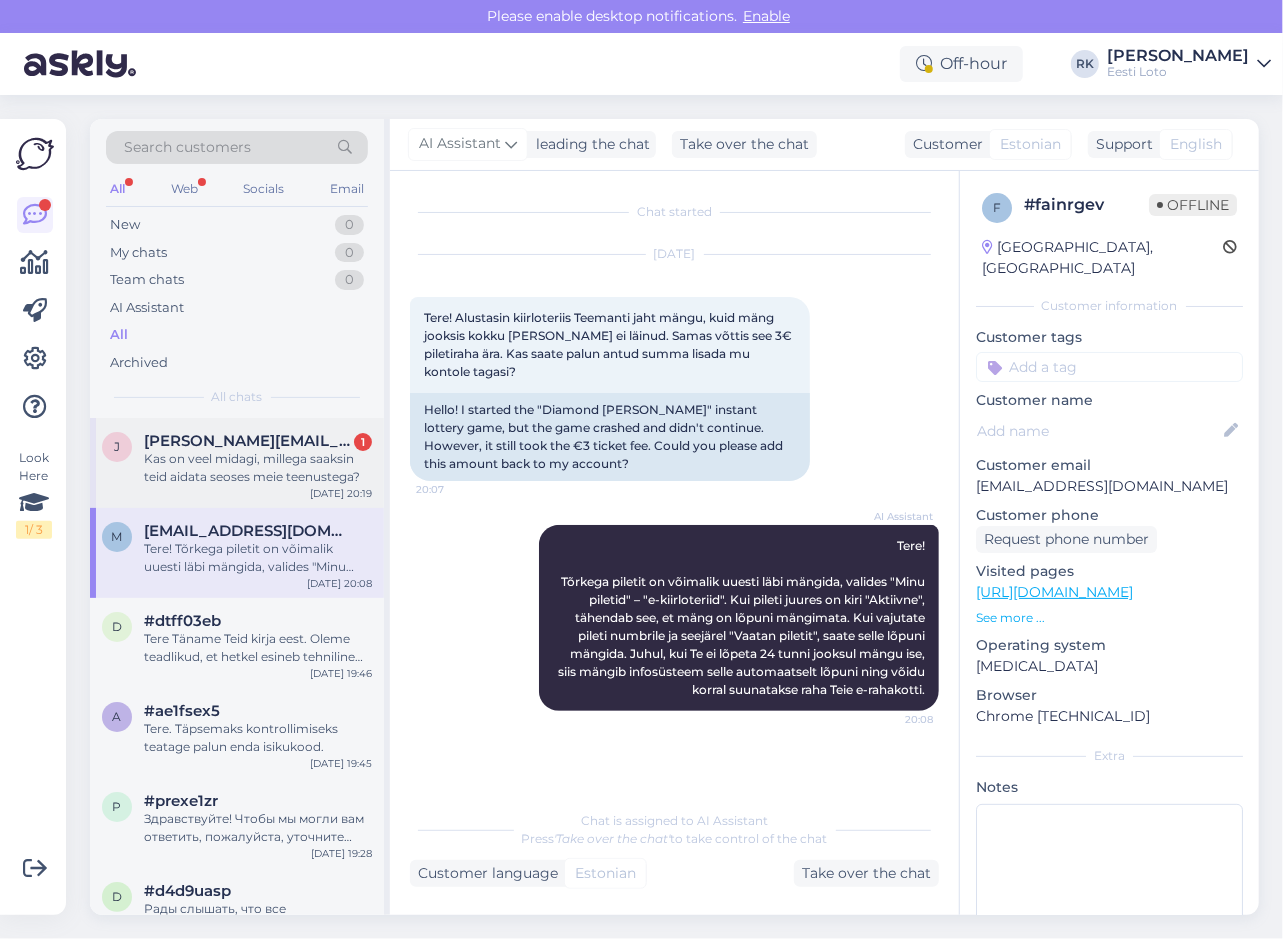 click on "Kas on veel midagi, millega saaksin teid aidata seoses meie teenustega?" at bounding box center (258, 468) 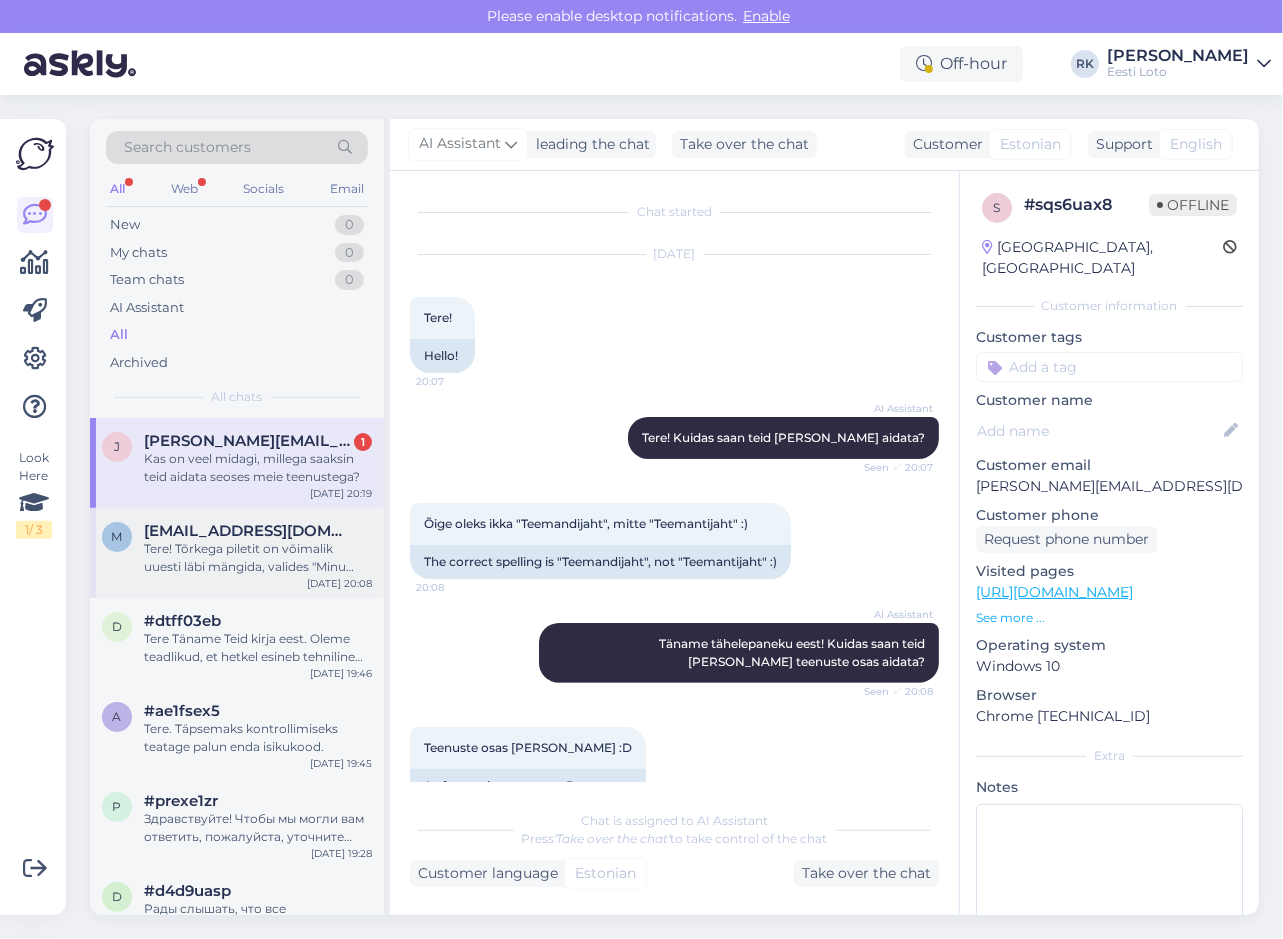 scroll, scrollTop: 1134, scrollLeft: 0, axis: vertical 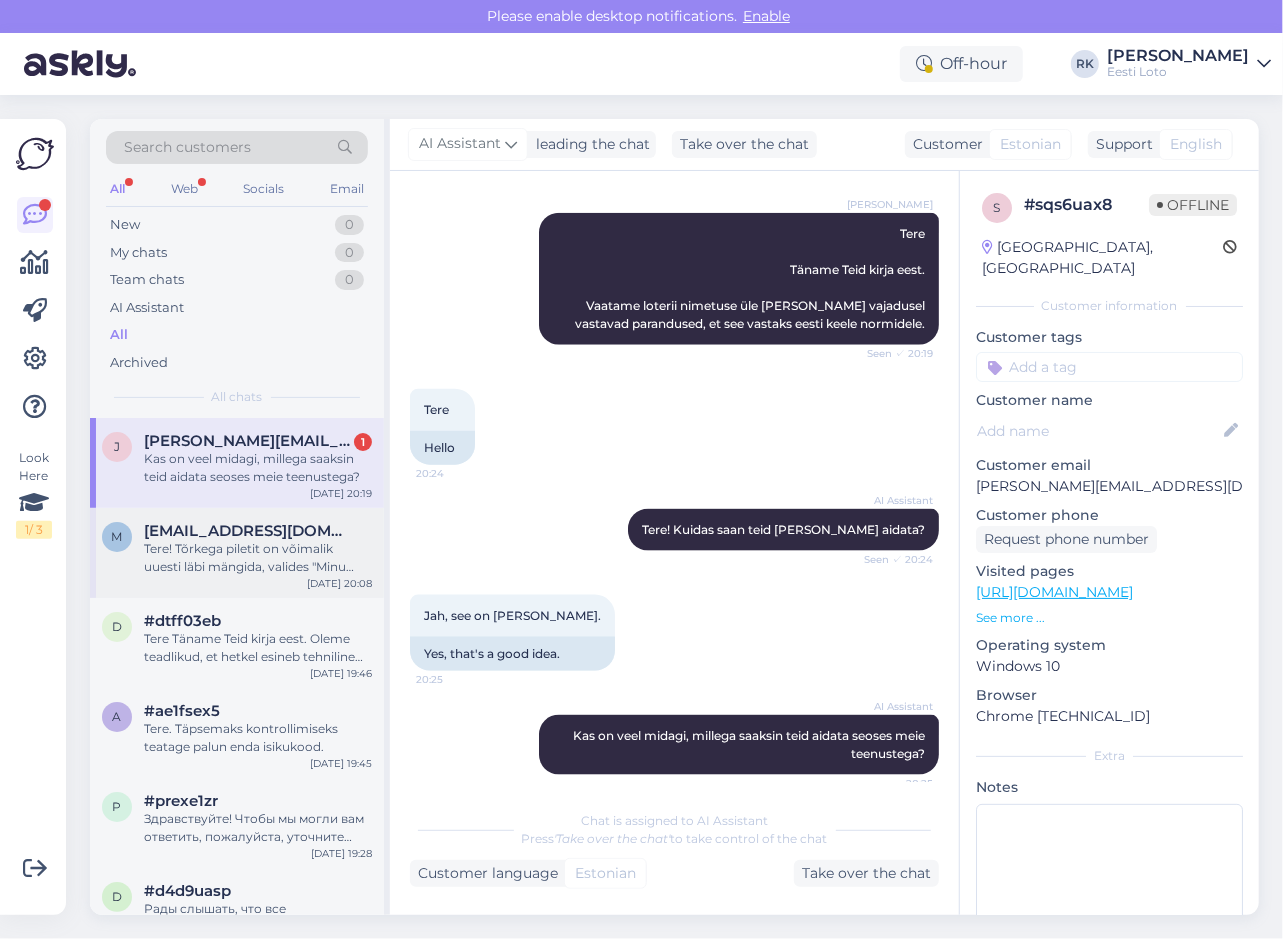 click on "Tere!
Tõrkega piletit on võimalik uuesti läbi mängida, valides "Minu piletid" – "e-kiirloteriid". Kui pileti juures on kiri "Aktiivne", tähendab see, et mäng on lõpuni mängimata. Kui vajutate pileti numbrile ja seejärel "Vaatan piletit", saate selle lõpuni mängida. Juhul, kui Te ei lõpeta 24 tunni jooksul mängu ise, siis mängib infosüsteem selle automaatselt lõpuni ning võidu korral suunatakse raha Teie e-rahakotti." at bounding box center [258, 558] 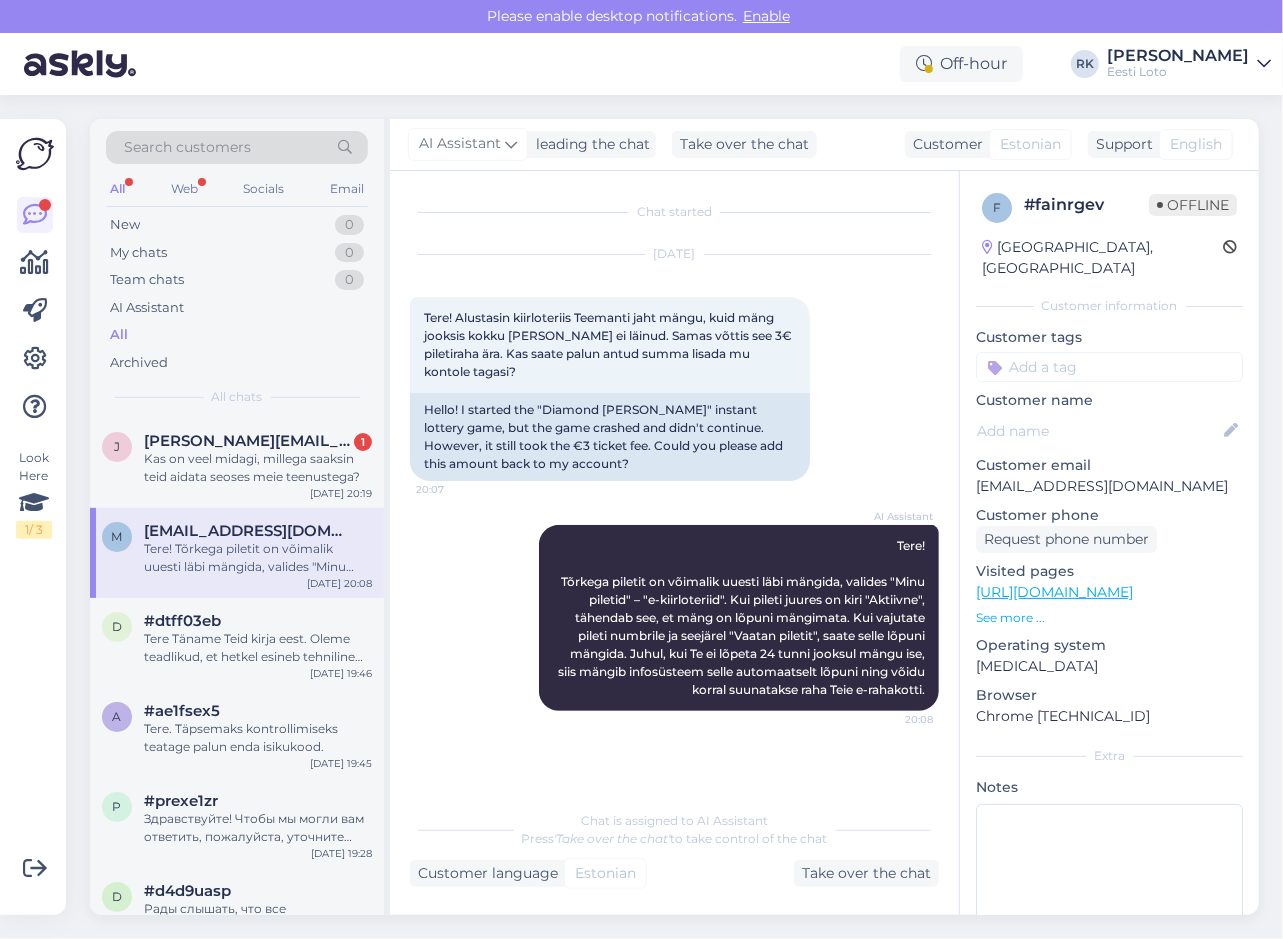 click on "Look Here 1  / 3" at bounding box center (35, 517) 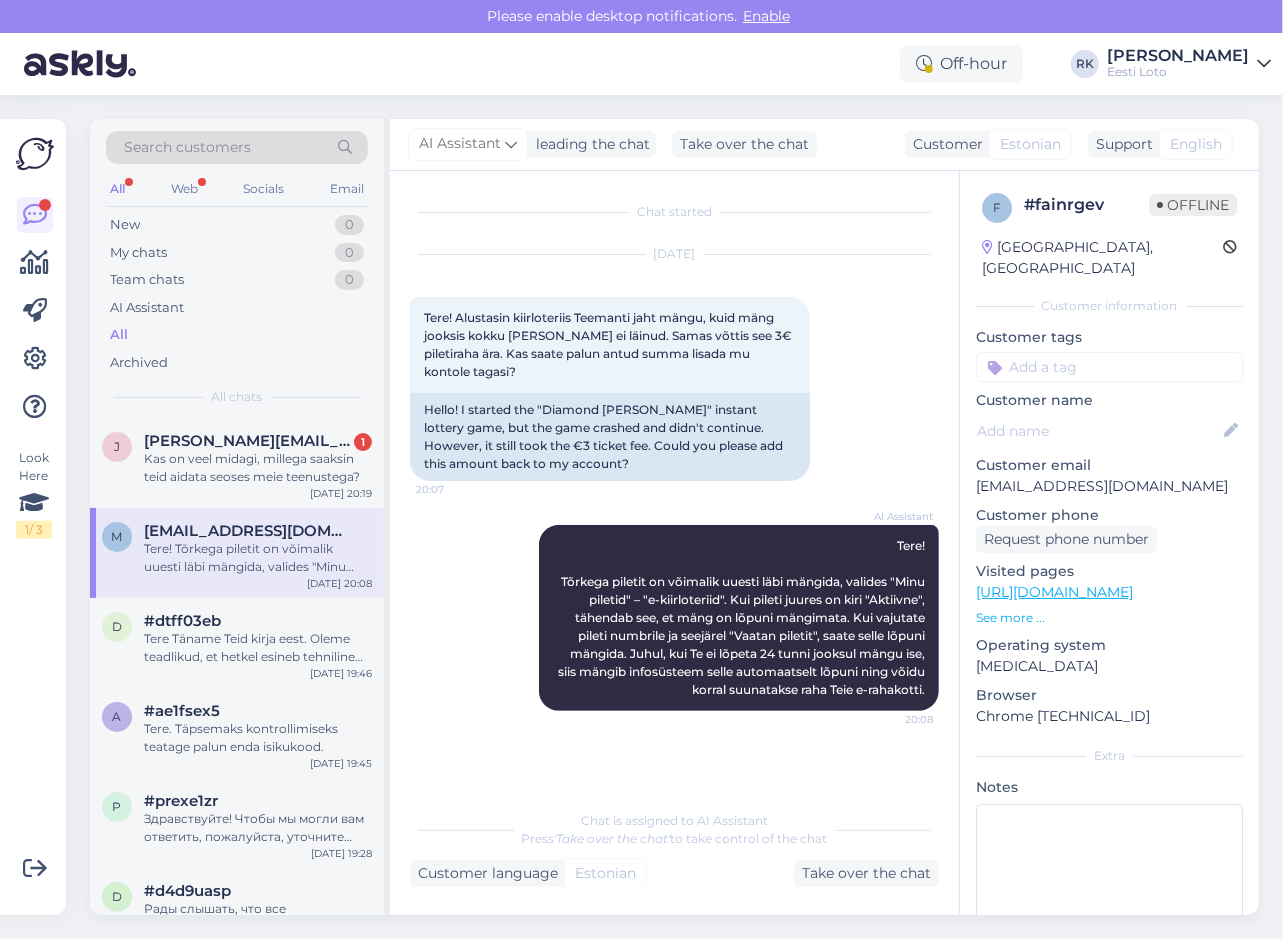 click on "Look Here 1  / 3" at bounding box center [35, 517] 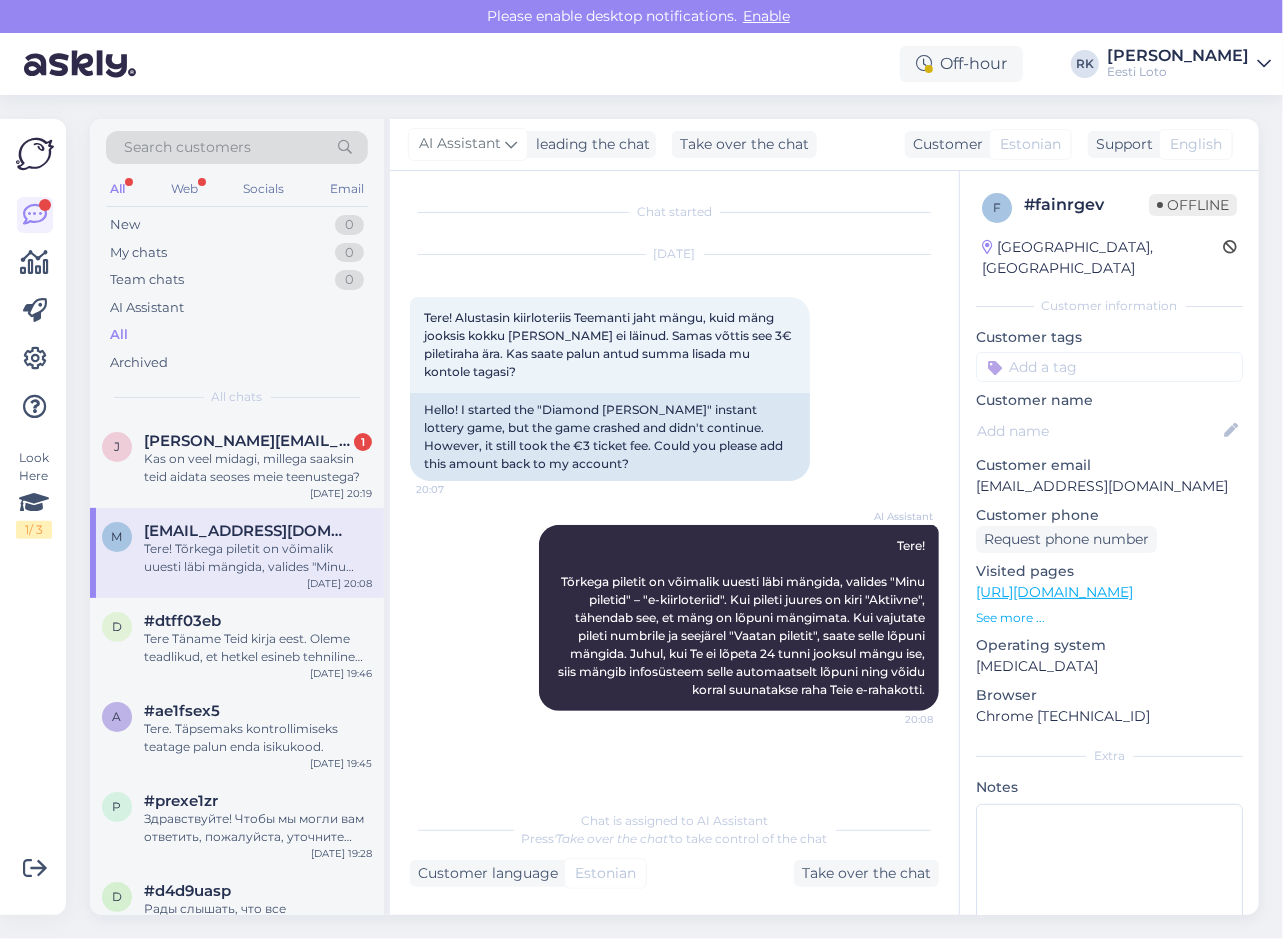 click on "Look Here 1  / 3" at bounding box center [35, 517] 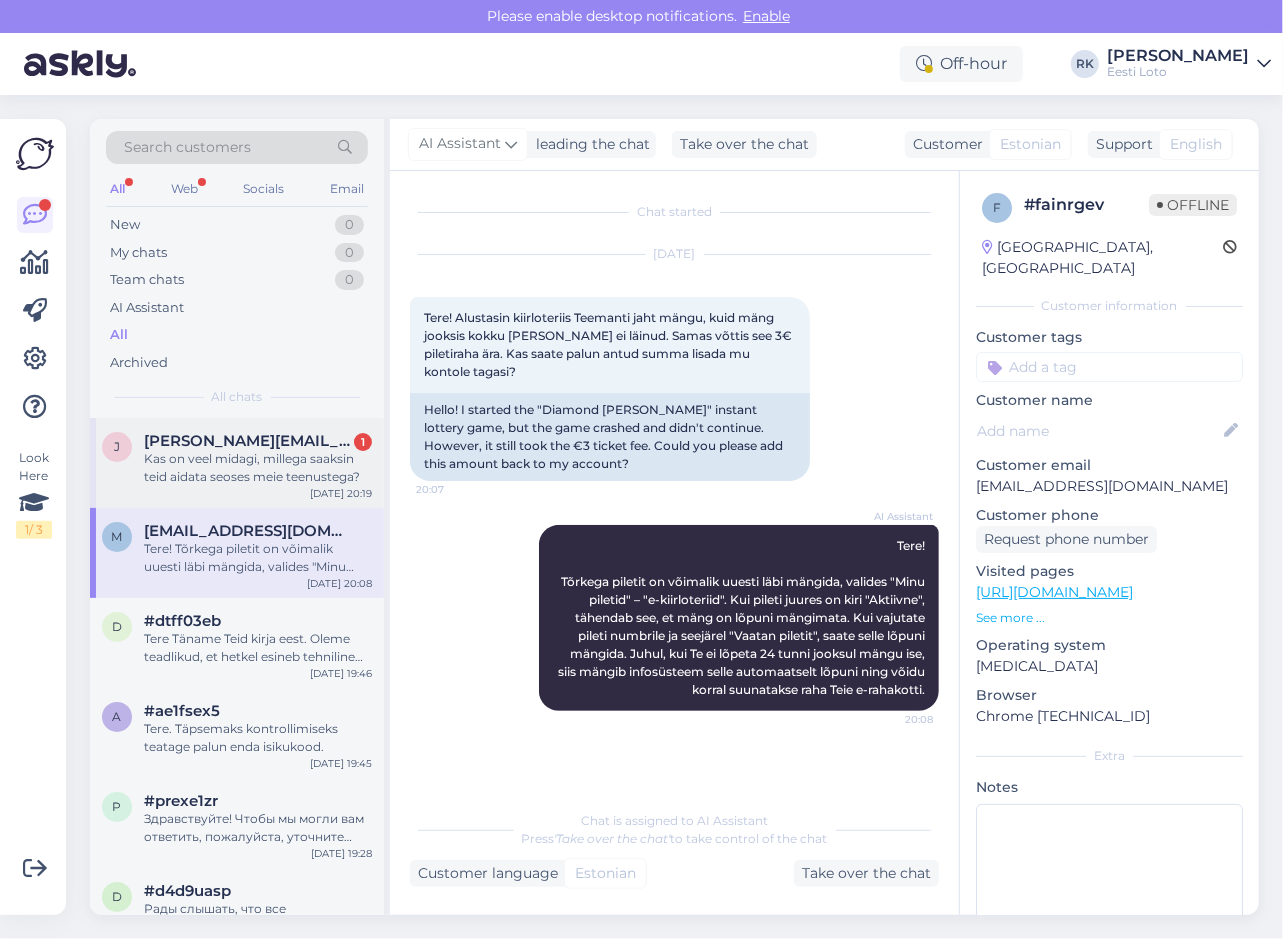 click on "Kas on veel midagi, millega saaksin teid aidata seoses meie teenustega?" at bounding box center [258, 468] 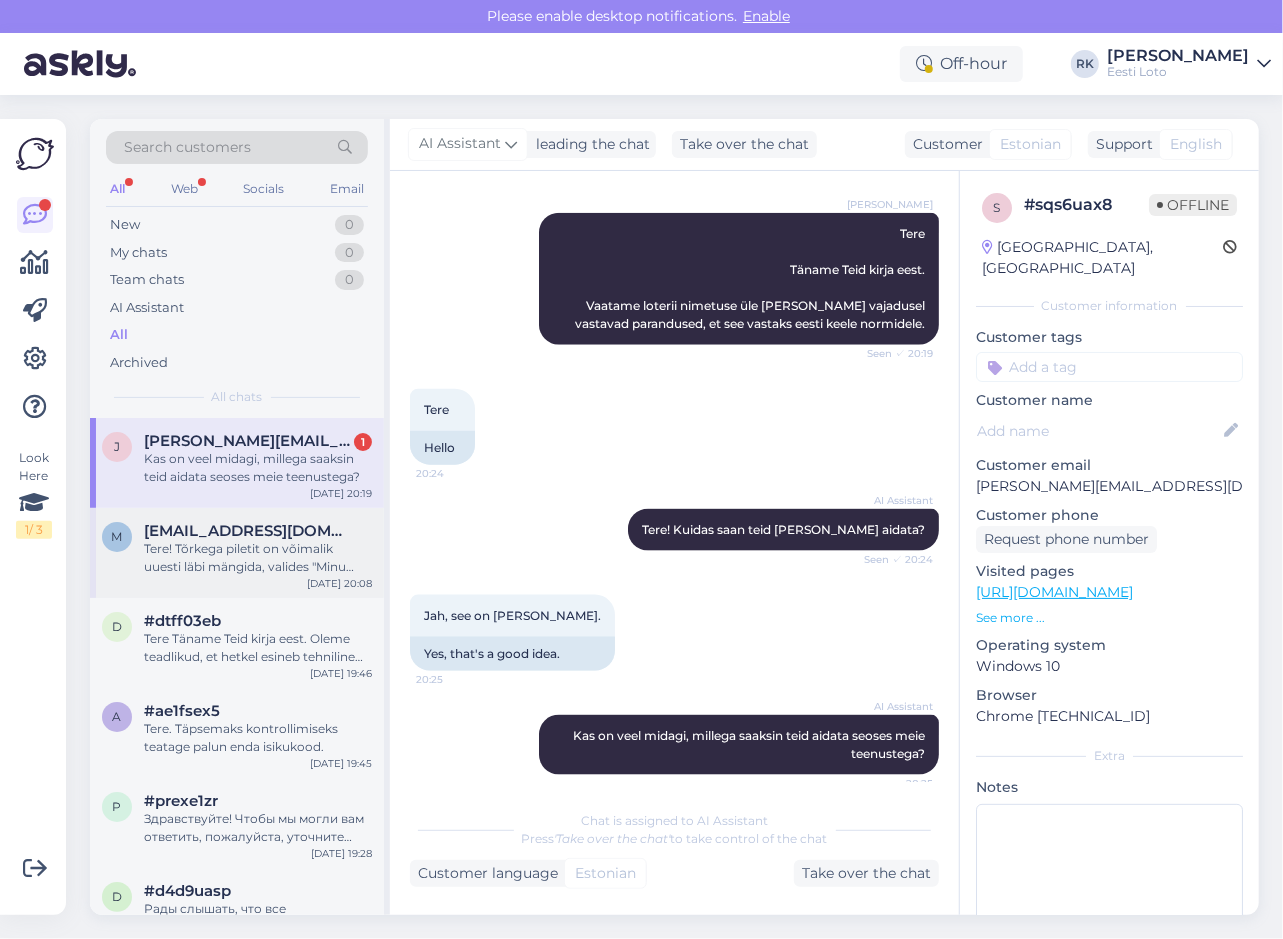 click on "Tere!
Tõrkega piletit on võimalik uuesti läbi mängida, valides "Minu piletid" – "e-kiirloteriid". Kui pileti juures on kiri "Aktiivne", tähendab see, et mäng on lõpuni mängimata. Kui vajutate pileti numbrile ja seejärel "Vaatan piletit", saate selle lõpuni mängida. Juhul, kui Te ei lõpeta 24 tunni jooksul mängu ise, siis mängib infosüsteem selle automaatselt lõpuni ning võidu korral suunatakse raha Teie e-rahakotti." at bounding box center [258, 558] 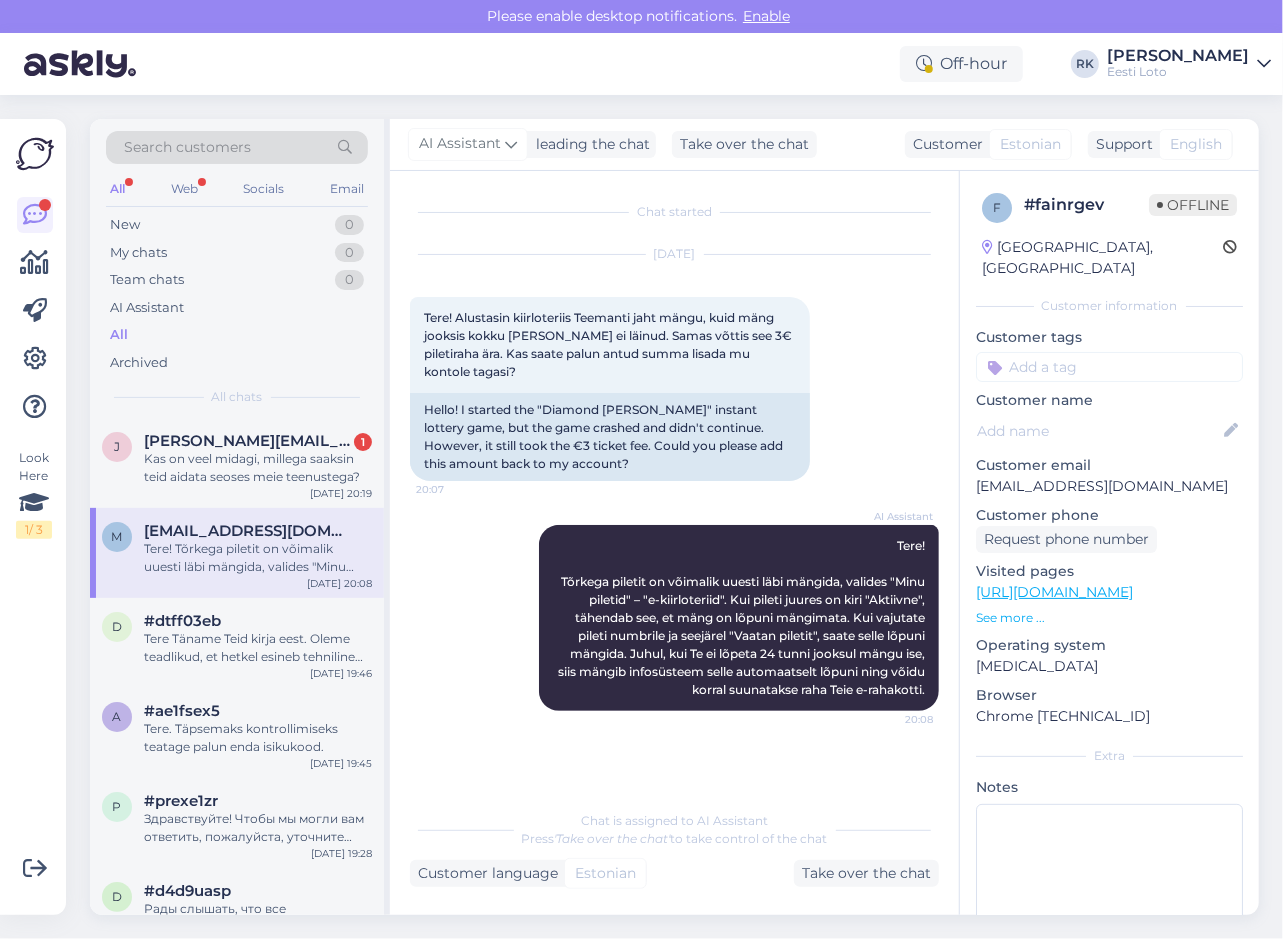 click on "Look Here 1  / 3" at bounding box center [35, 517] 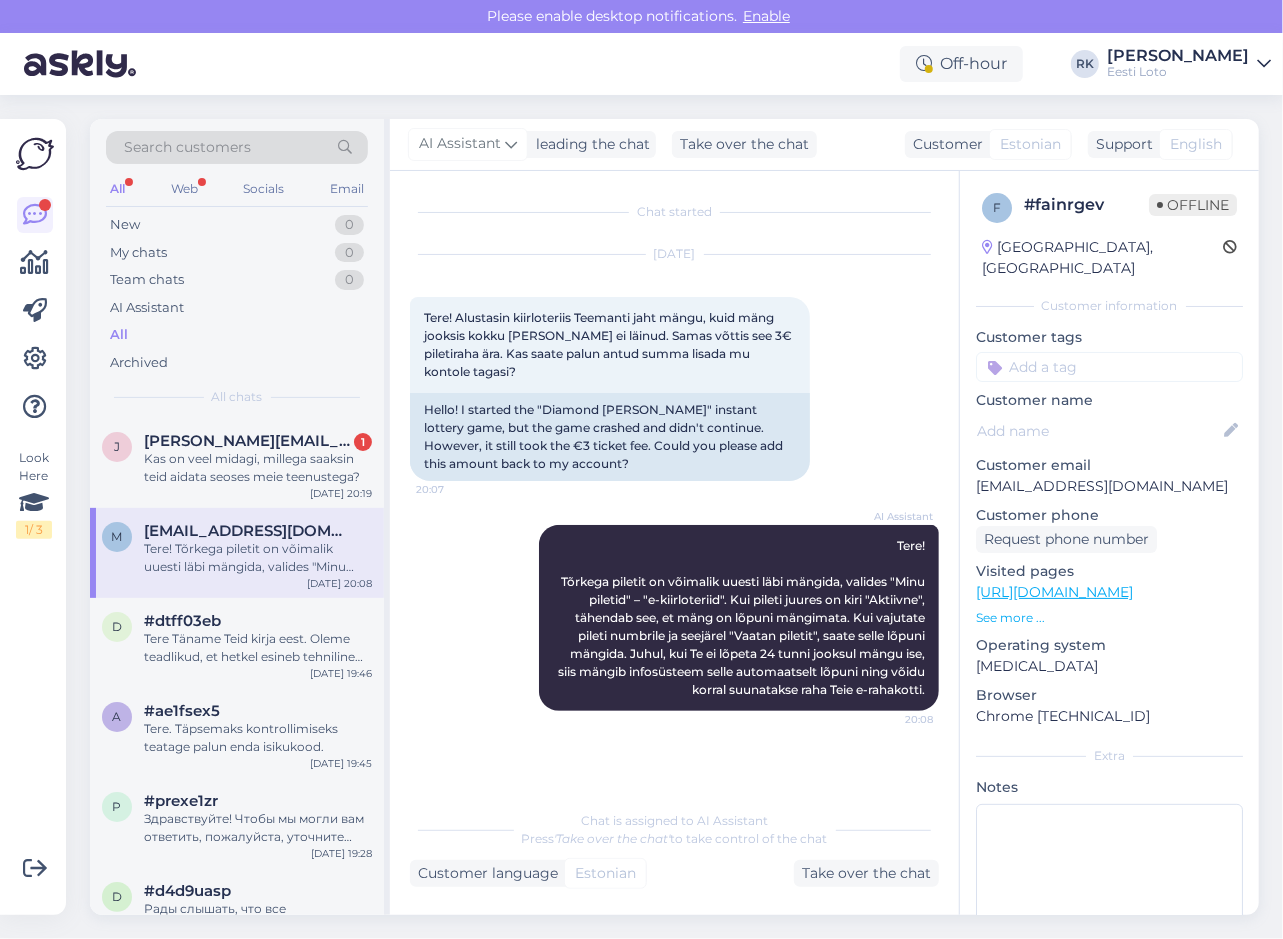click on "Look Here 1  / 3" at bounding box center (35, 517) 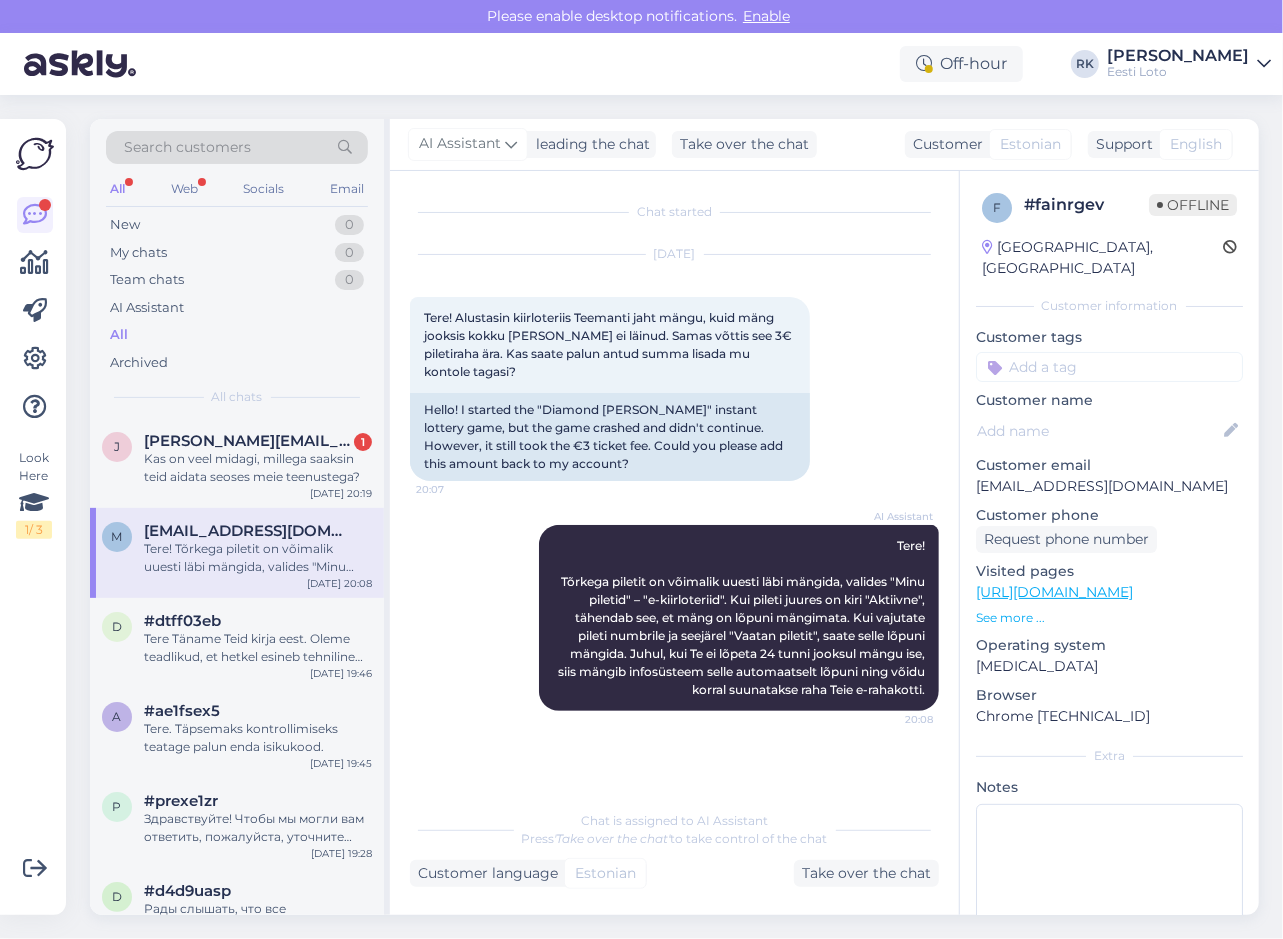click on "Look Here 1  / 3" at bounding box center (35, 517) 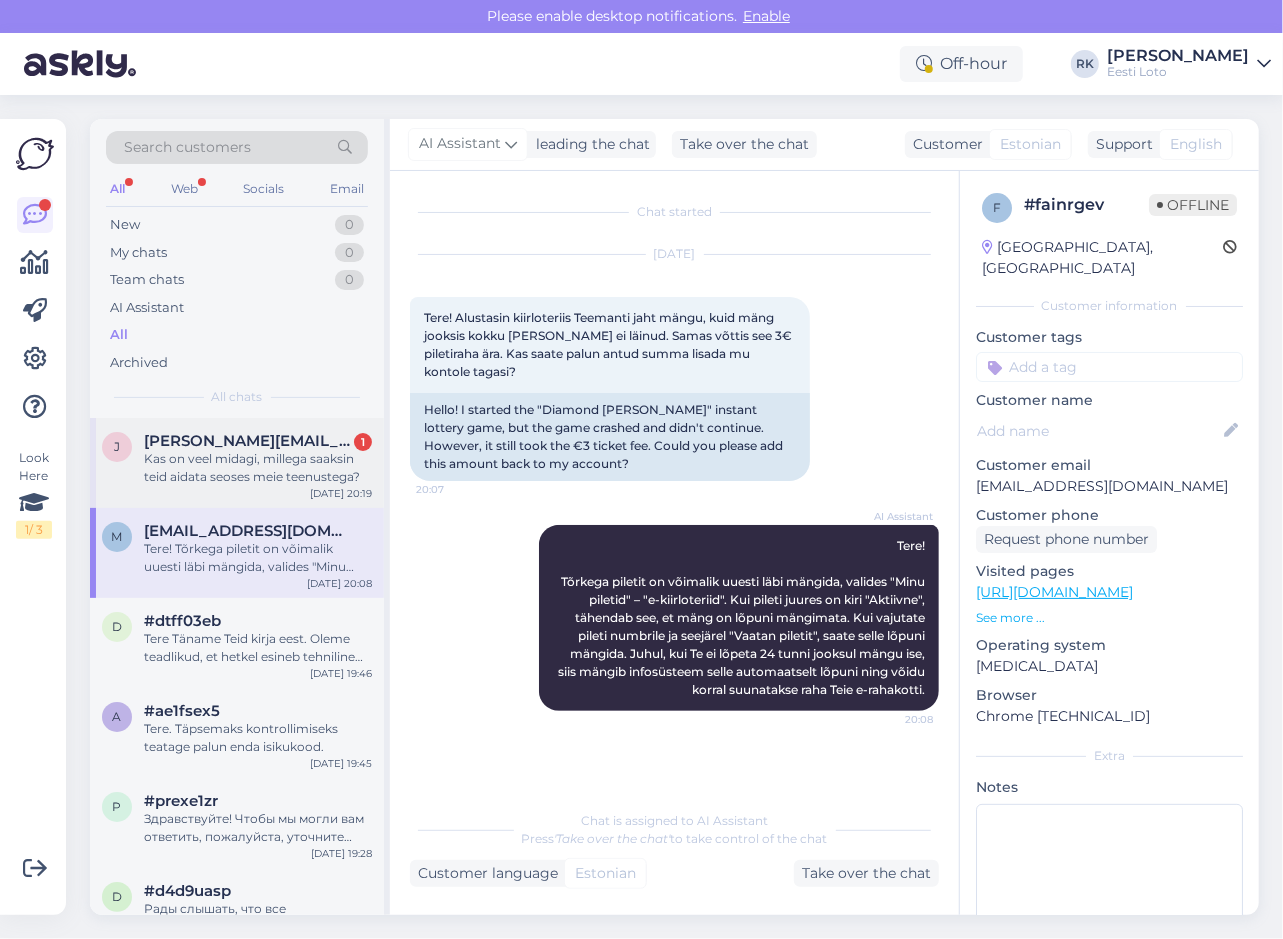 click on "janika.tammik@gmail.com" at bounding box center [248, 441] 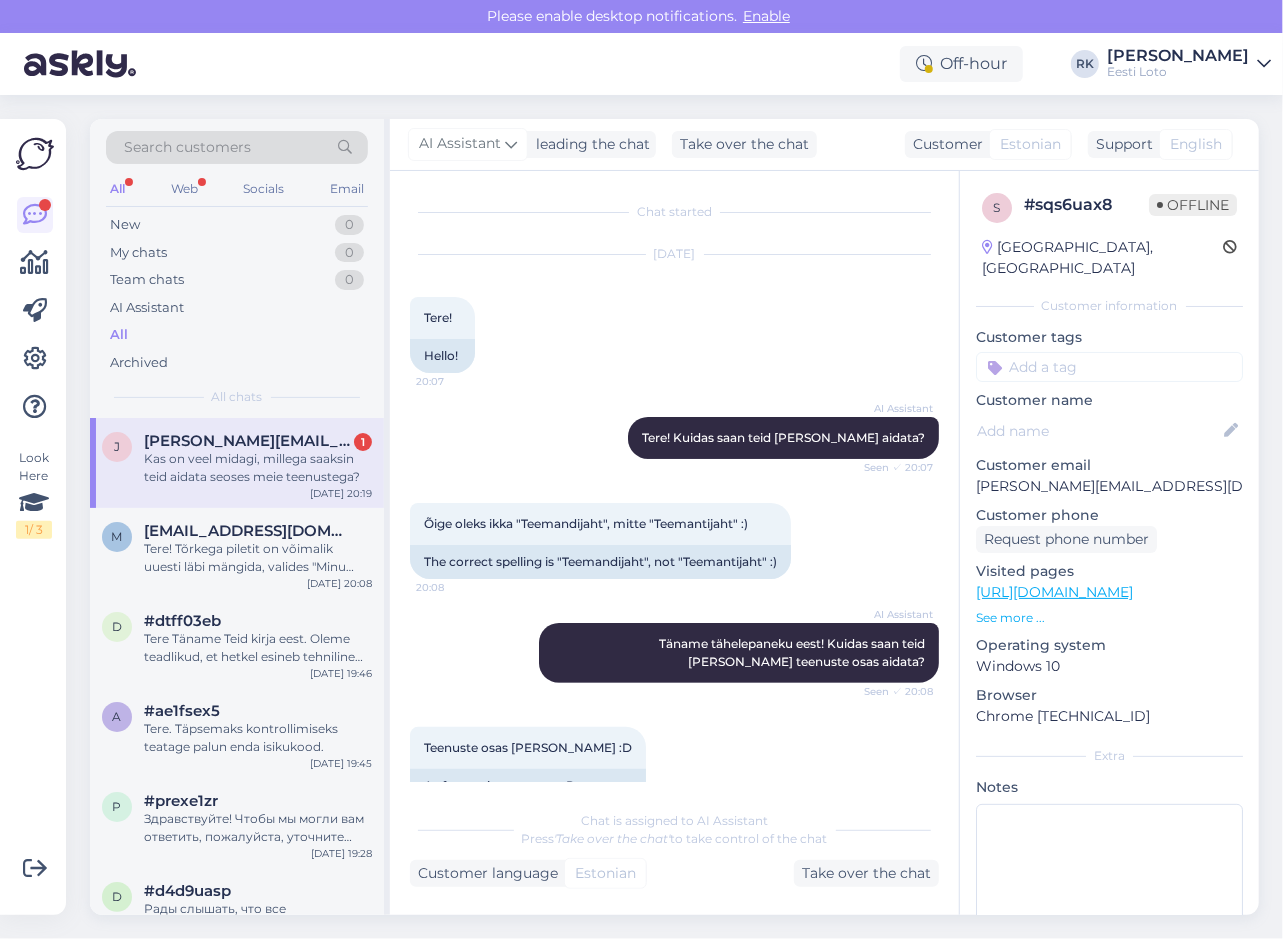 scroll, scrollTop: 1134, scrollLeft: 0, axis: vertical 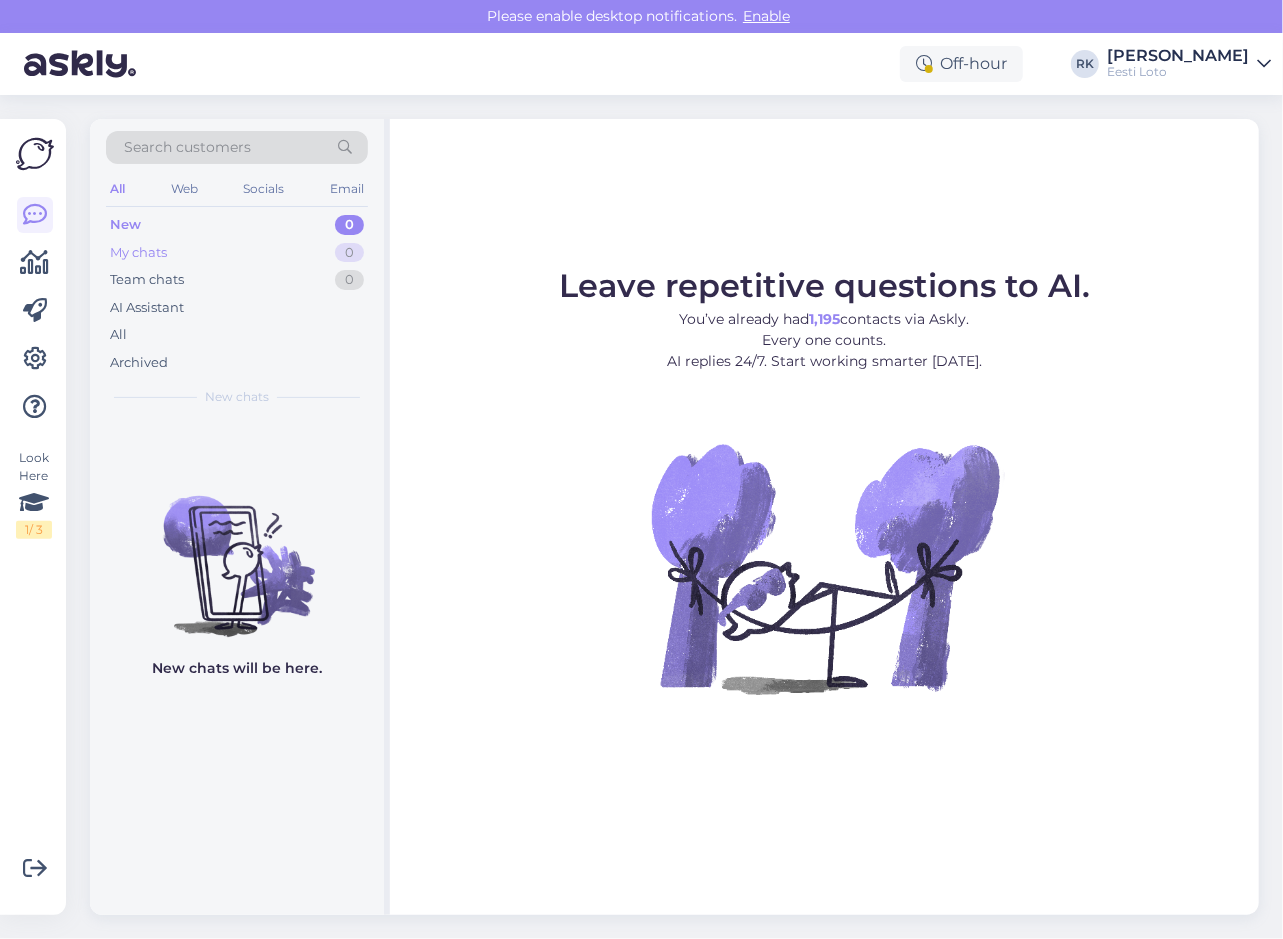 click on "My chats" at bounding box center (138, 253) 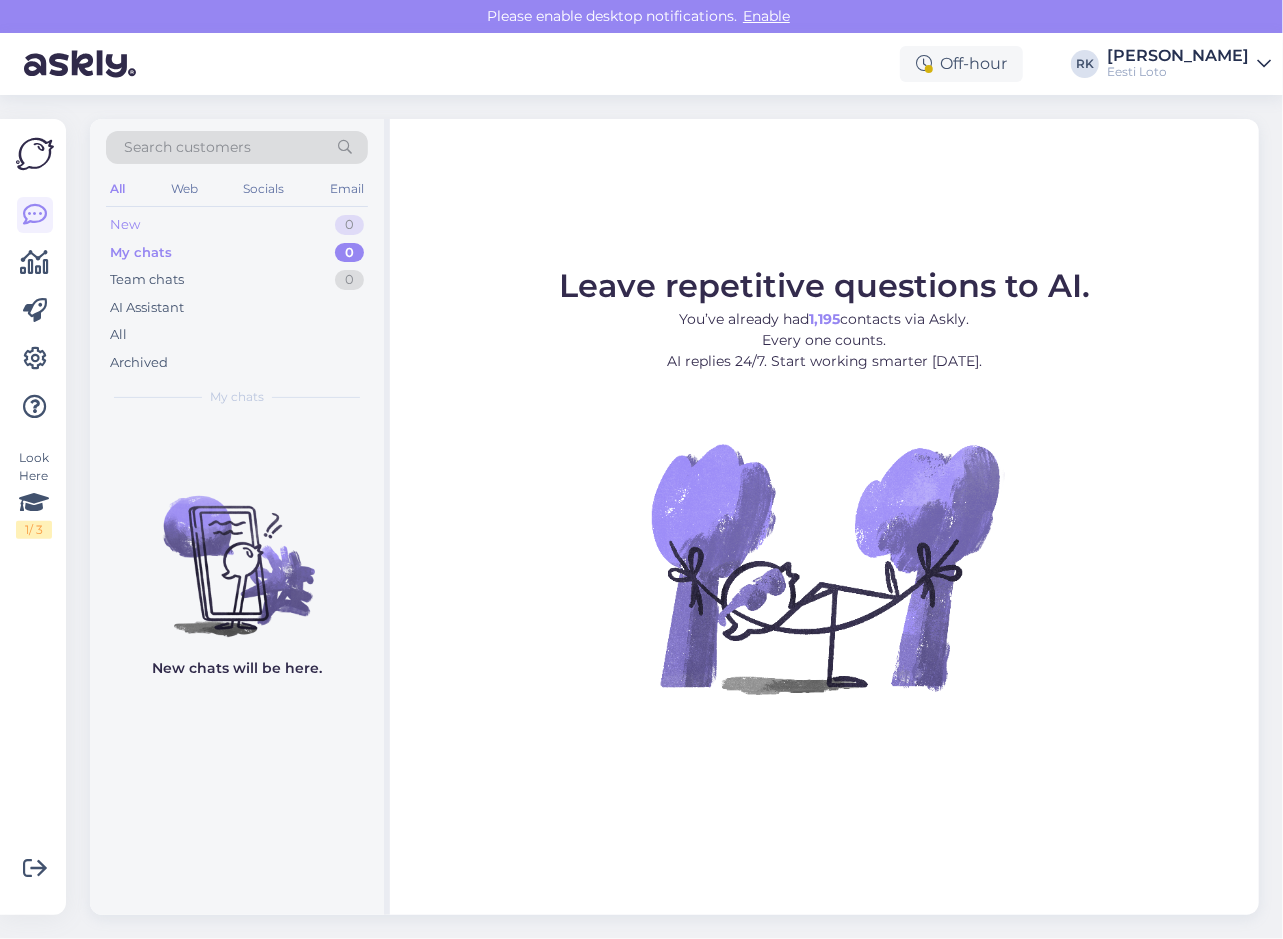 click on "New" at bounding box center (125, 225) 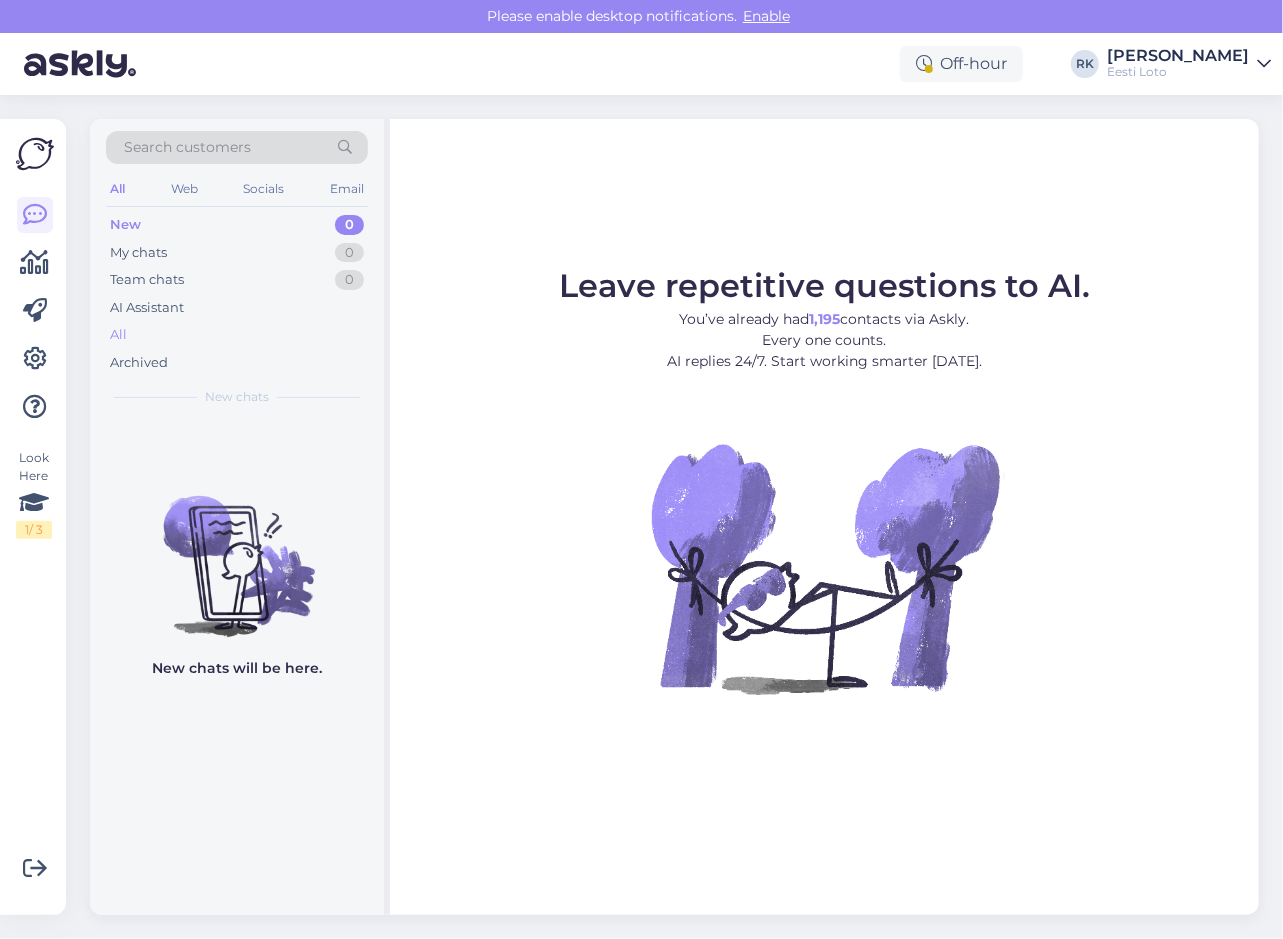 click on "All" at bounding box center (237, 335) 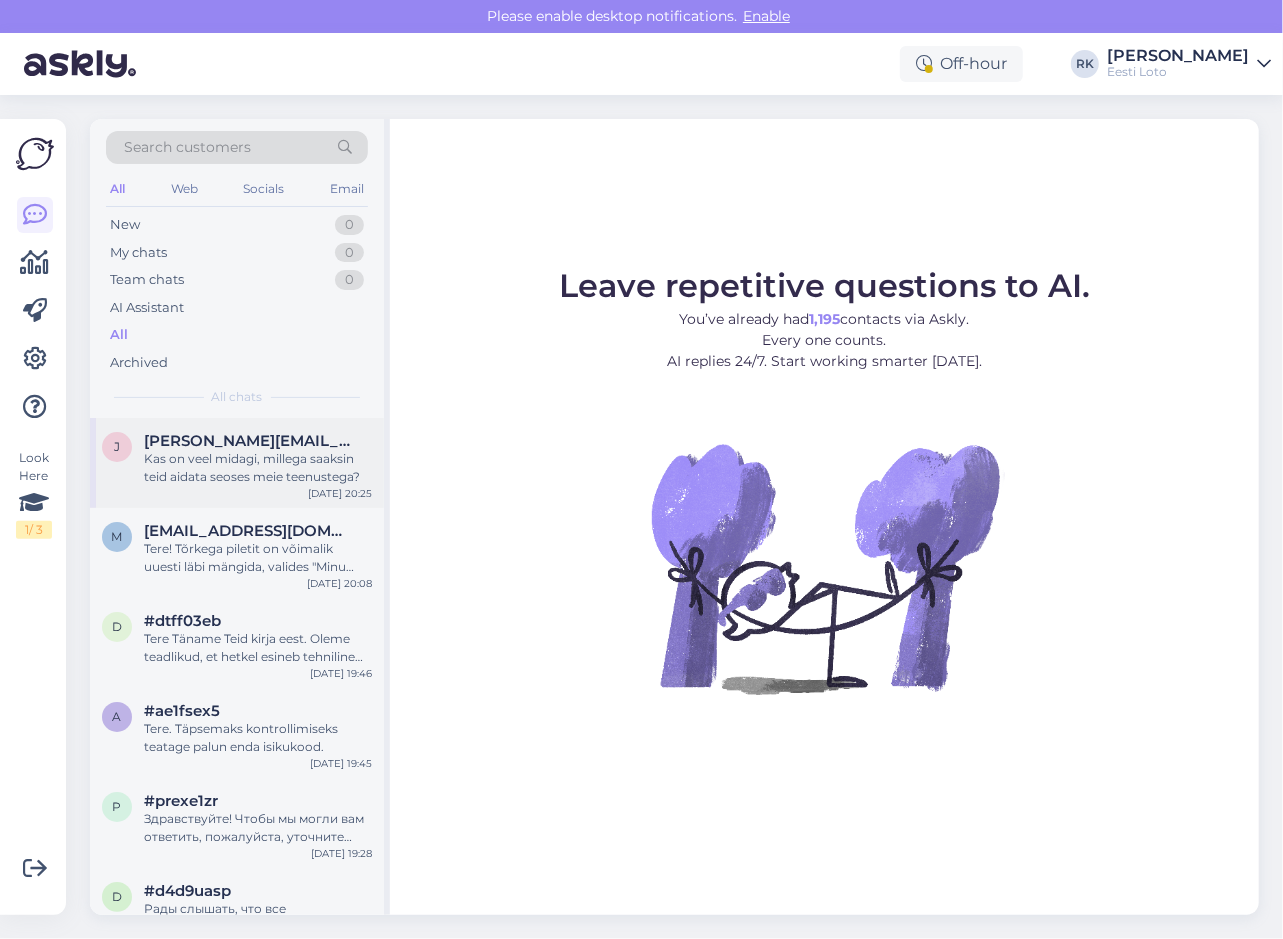 click on "Kas on veel midagi, millega saaksin teid aidata seoses meie teenustega?" at bounding box center (258, 468) 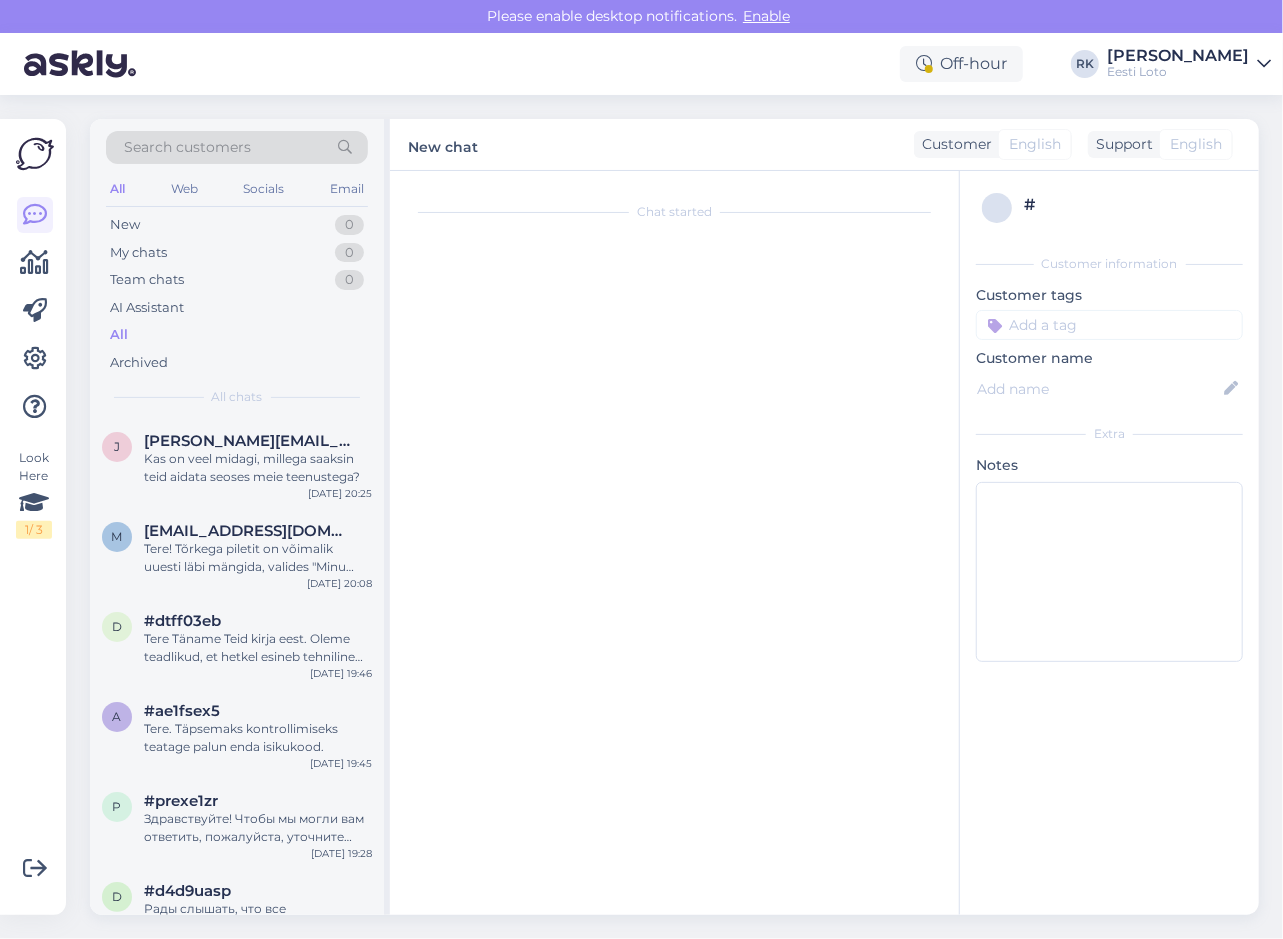scroll, scrollTop: 1148, scrollLeft: 0, axis: vertical 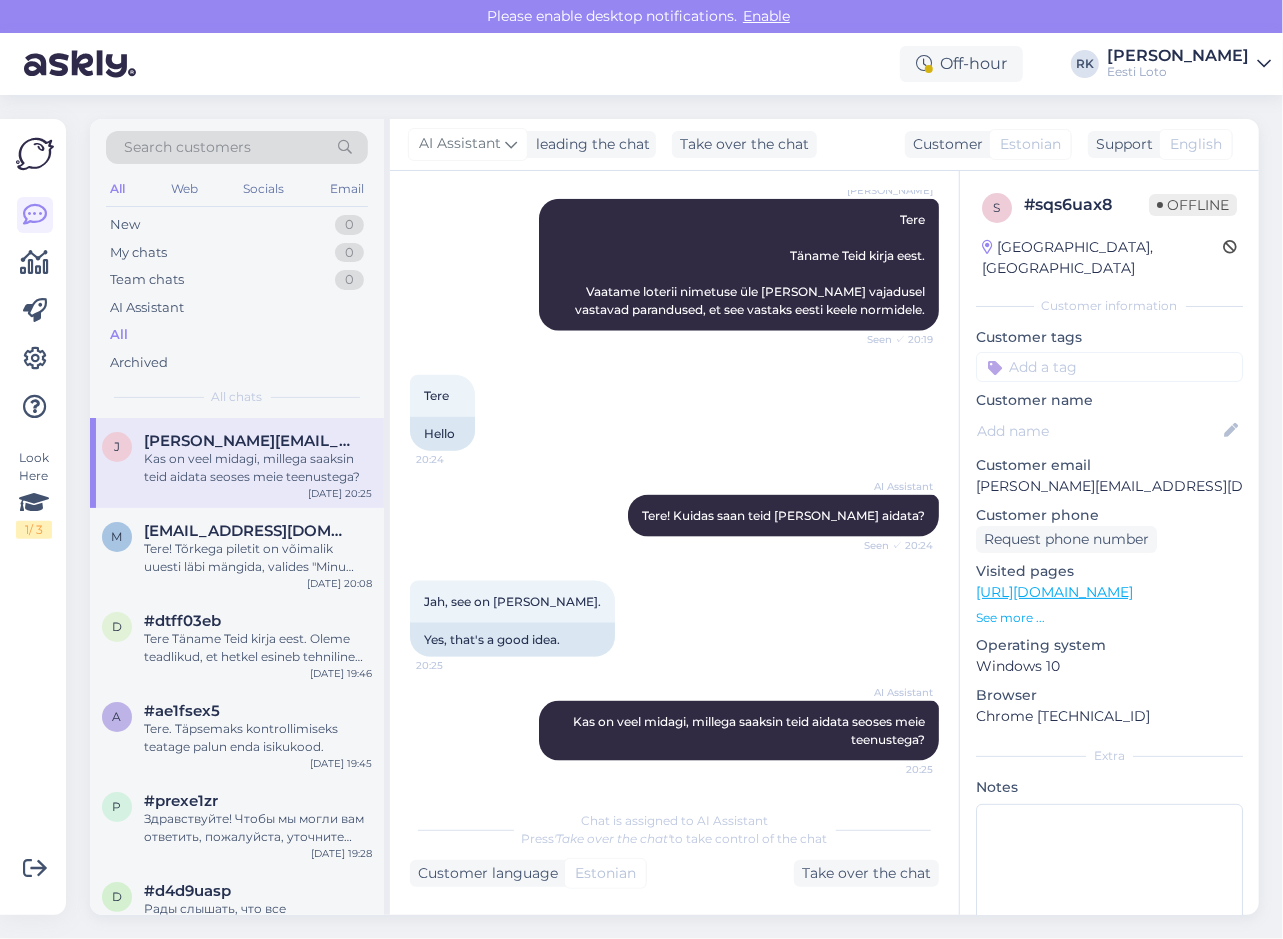 click on "Look Here 1  / 3" at bounding box center [35, 517] 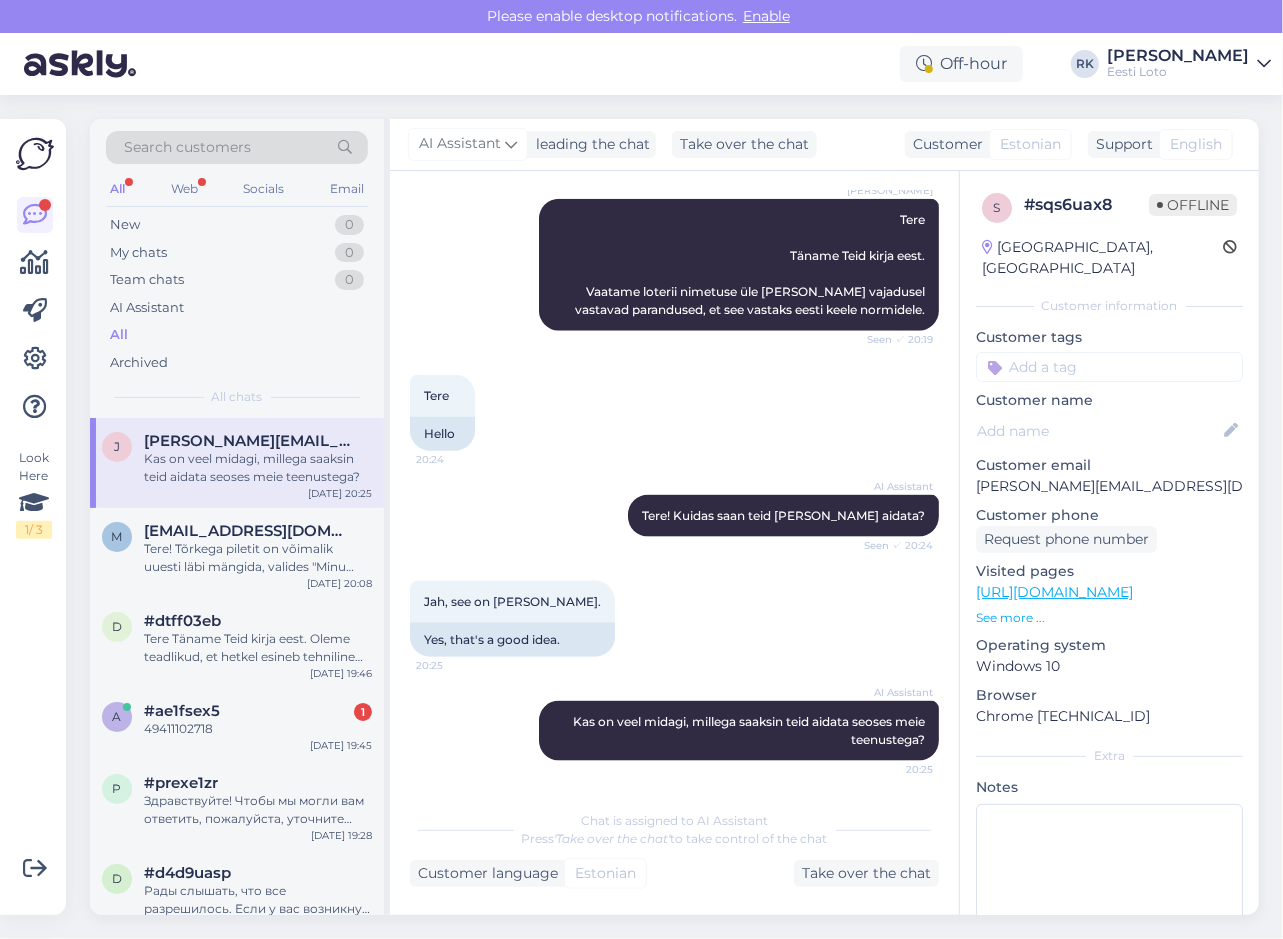 click on "Look Here 1  / 3 Get more Your checklist to get more value from Askly. Close     Connect FB and IG messages     Add your languages     Add your working hours To reply from your smartphone download Askly Chat app for iOS and Android devices." at bounding box center [33, 517] 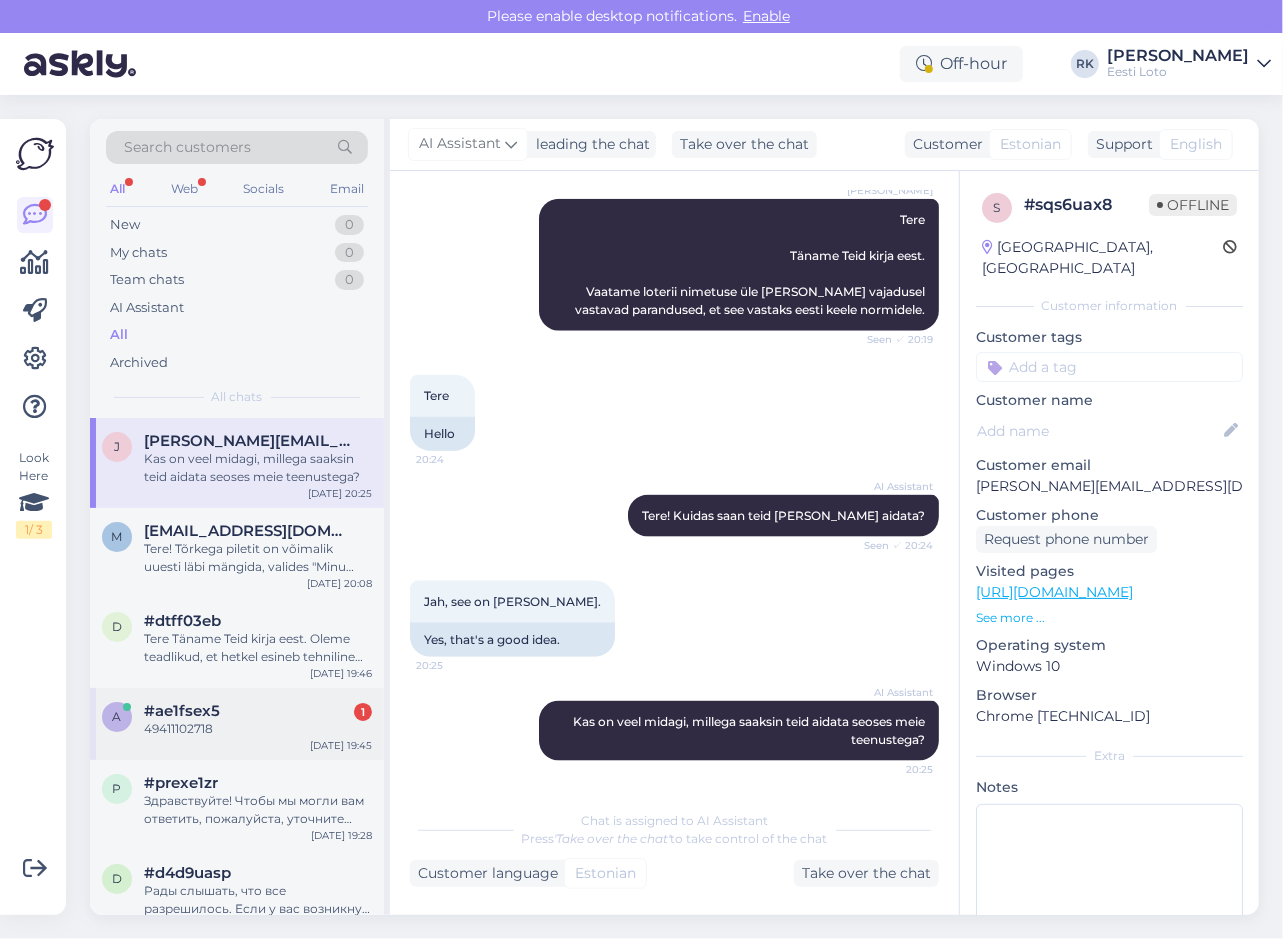 click on "49411102718" at bounding box center [258, 729] 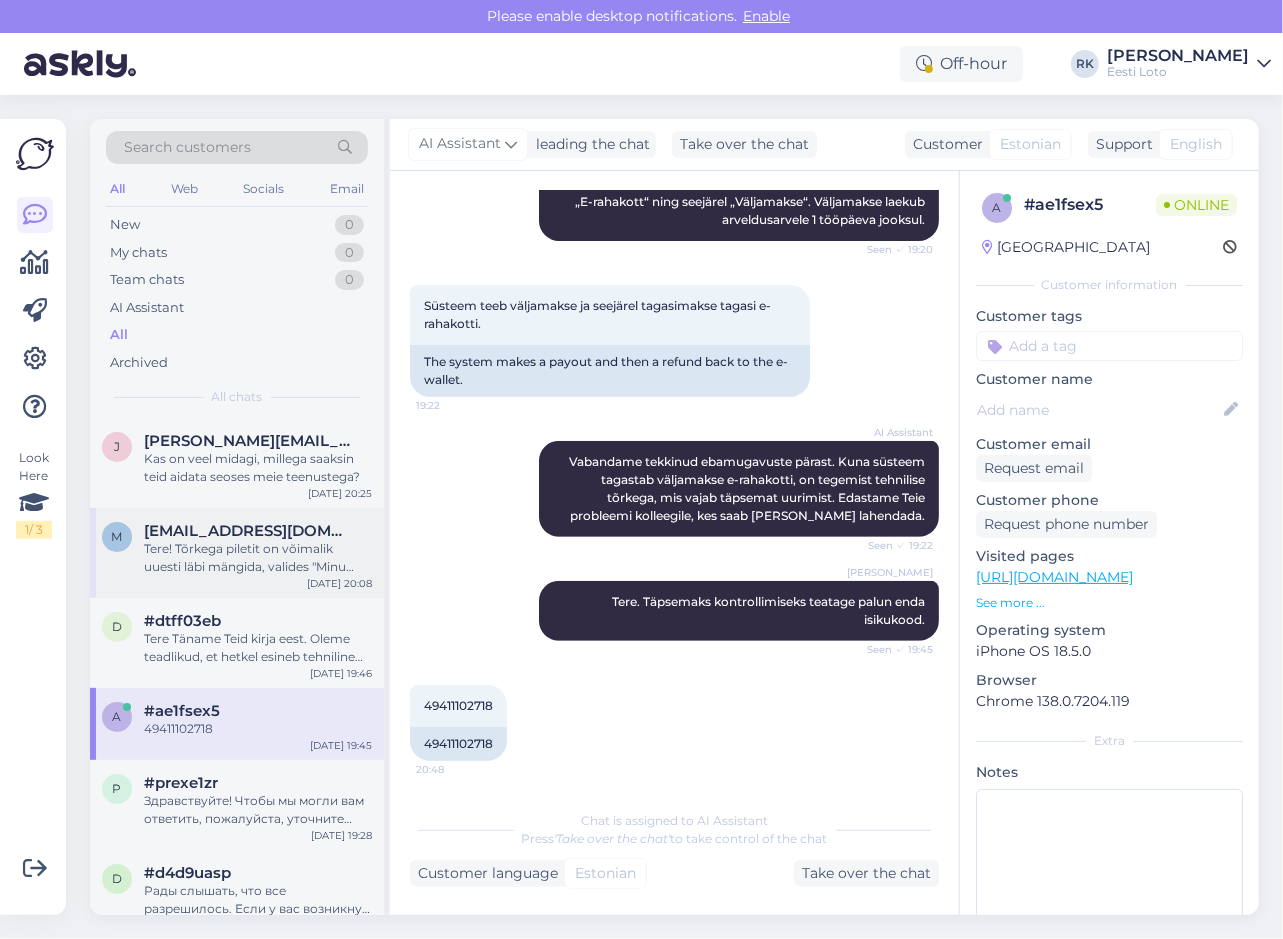 click on "Tere!
Tõrkega piletit on võimalik uuesti läbi mängida, valides "Minu piletid" – "e-kiirloteriid". Kui pileti juures on kiri "Aktiivne", tähendab see, et mäng on lõpuni mängimata. Kui vajutate pileti numbrile ja seejärel "Vaatan piletit", saate selle lõpuni mängida. Juhul, kui Te ei lõpeta 24 tunni jooksul mängu ise, siis mängib infosüsteem selle automaatselt lõpuni ning võidu korral suunatakse raha Teie e-rahakotti." at bounding box center (258, 558) 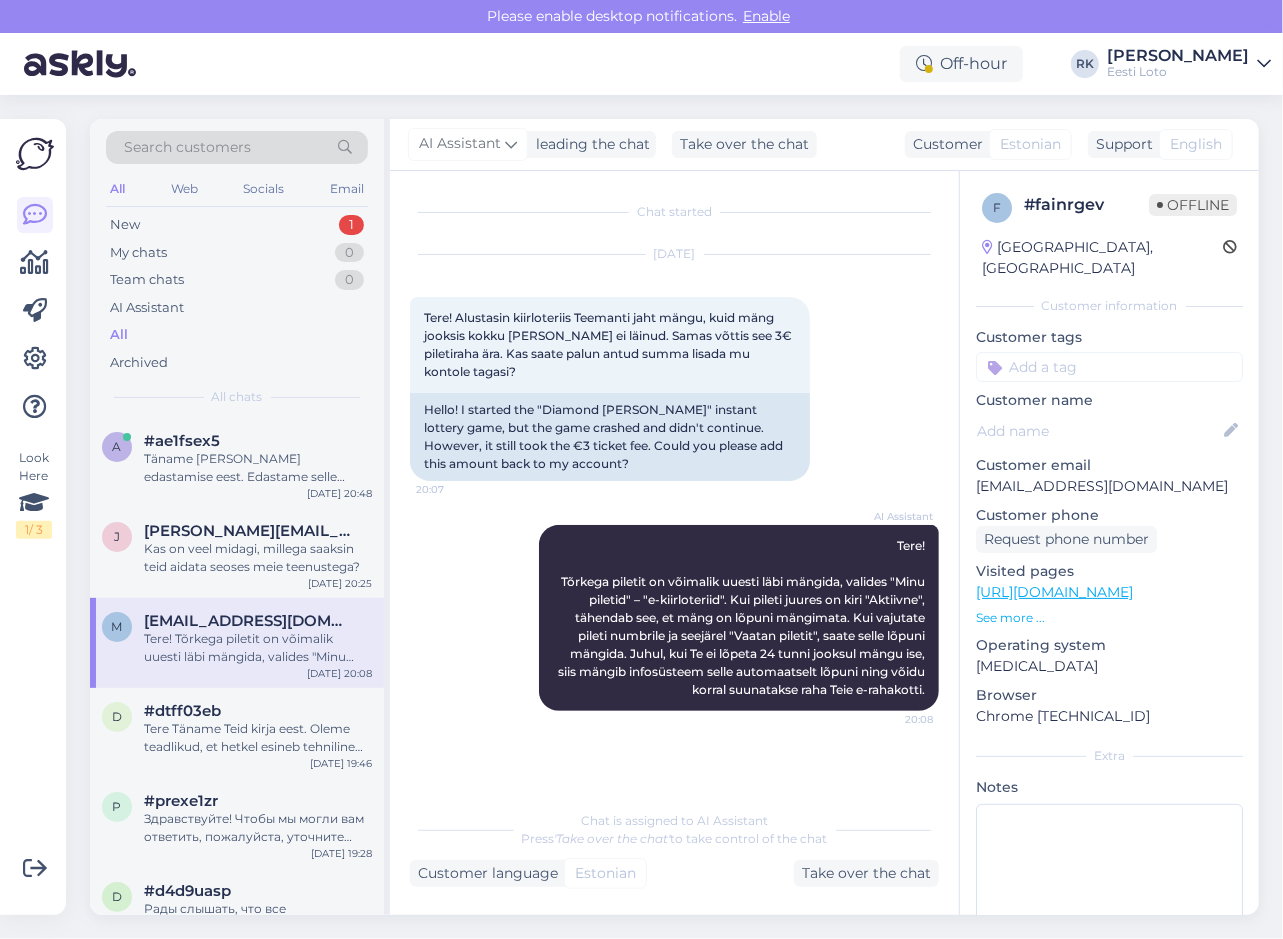click on "Tere!
Tõrkega piletit on võimalik uuesti läbi mängida, valides "Minu piletid" – "e-kiirloteriid". Kui pileti juures on kiri "Aktiivne", tähendab see, et mäng on lõpuni mängimata. Kui vajutate pileti numbrile ja seejärel "Vaatan piletit", saate selle lõpuni mängida. Juhul, kui Te ei lõpeta 24 tunni jooksul mängu ise, siis mängib infosüsteem selle automaatselt lõpuni ning võidu korral suunatakse raha Teie e-rahakotti." at bounding box center (258, 648) 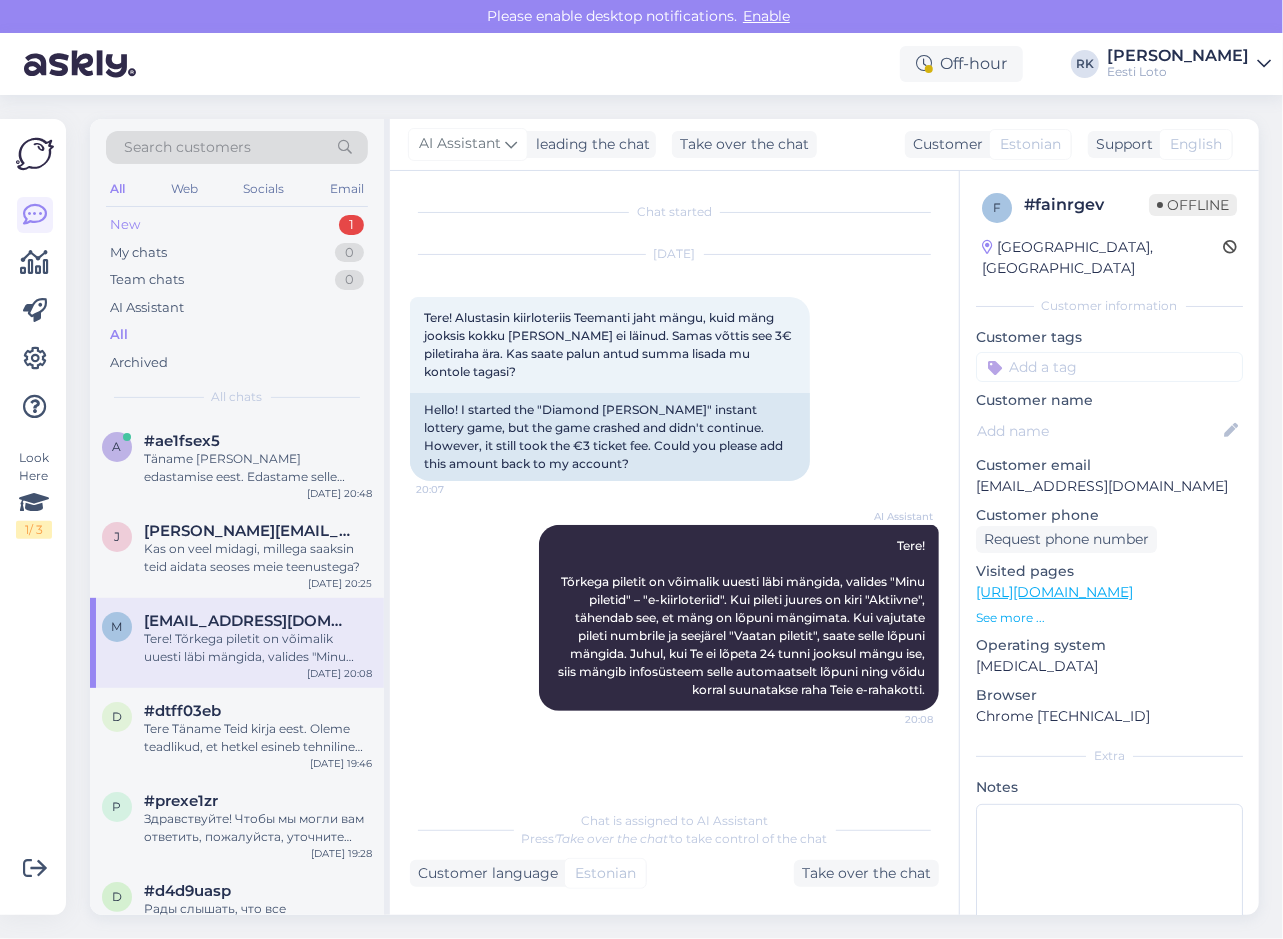 click on "New 1" at bounding box center [237, 225] 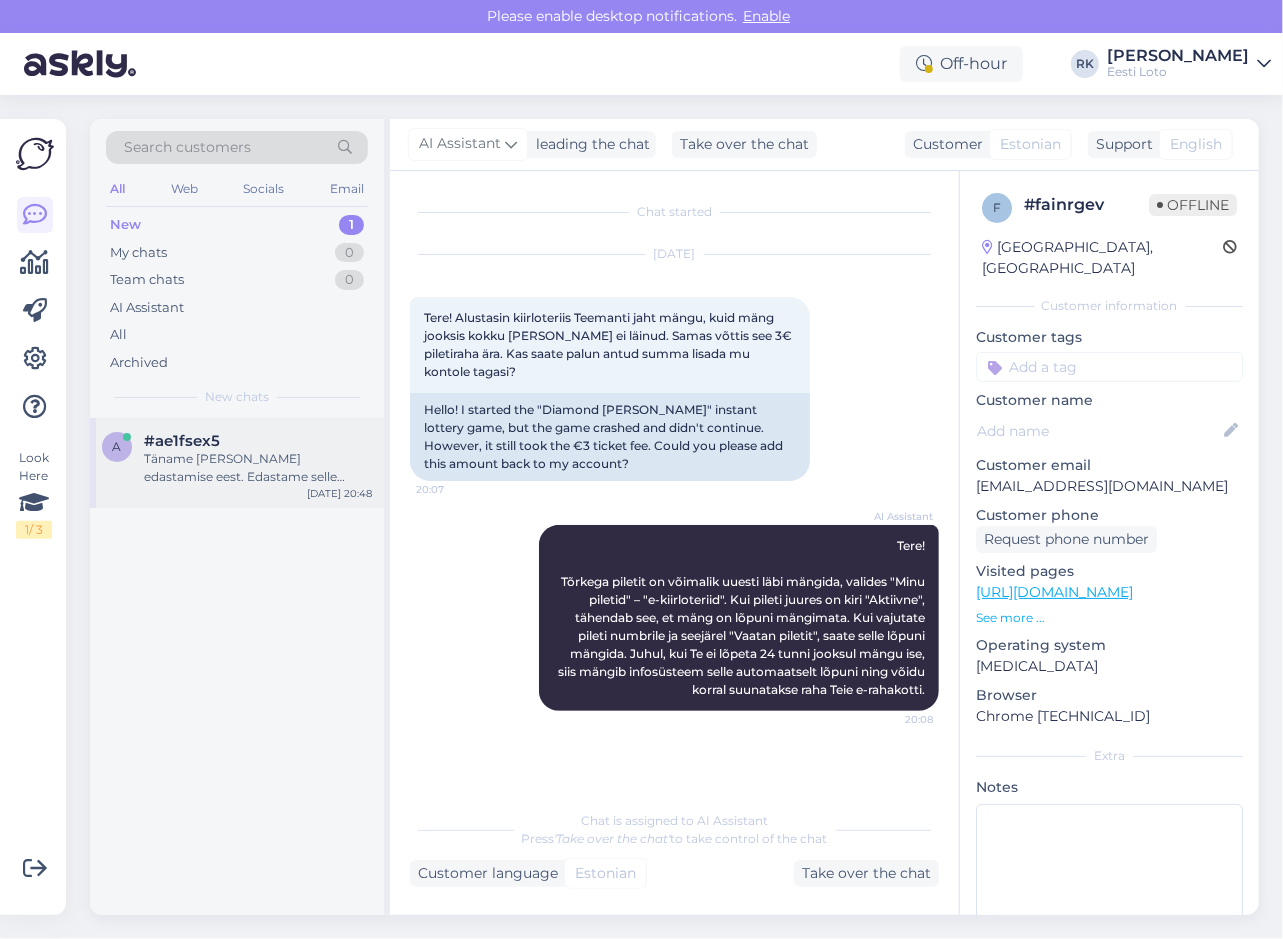 click on "Täname [PERSON_NAME] edastamise eest. Edastame selle informatsiooni kolleegile, kes tegeleb Teie väljamakse probleemiga." at bounding box center (258, 468) 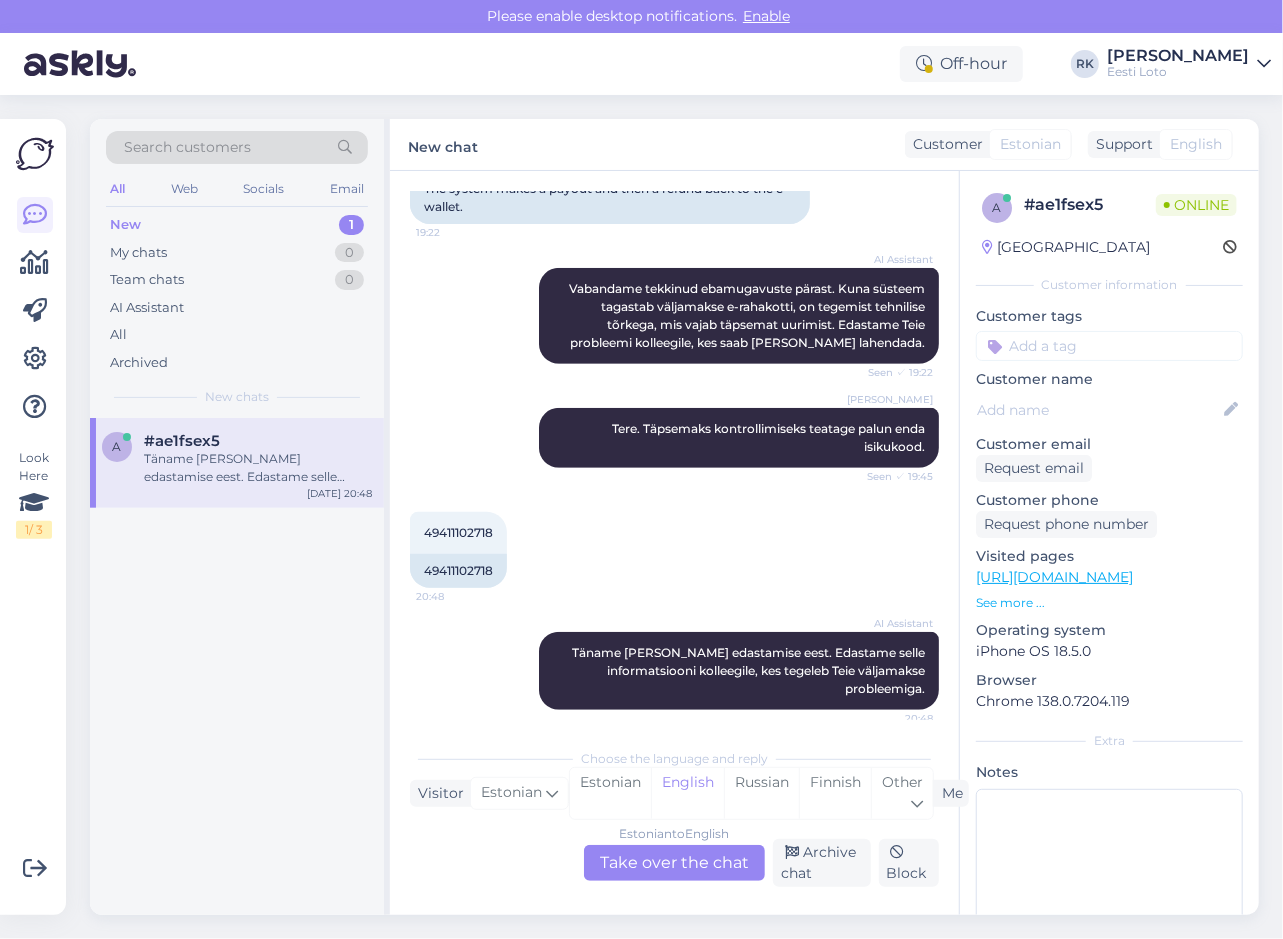 scroll, scrollTop: 510, scrollLeft: 0, axis: vertical 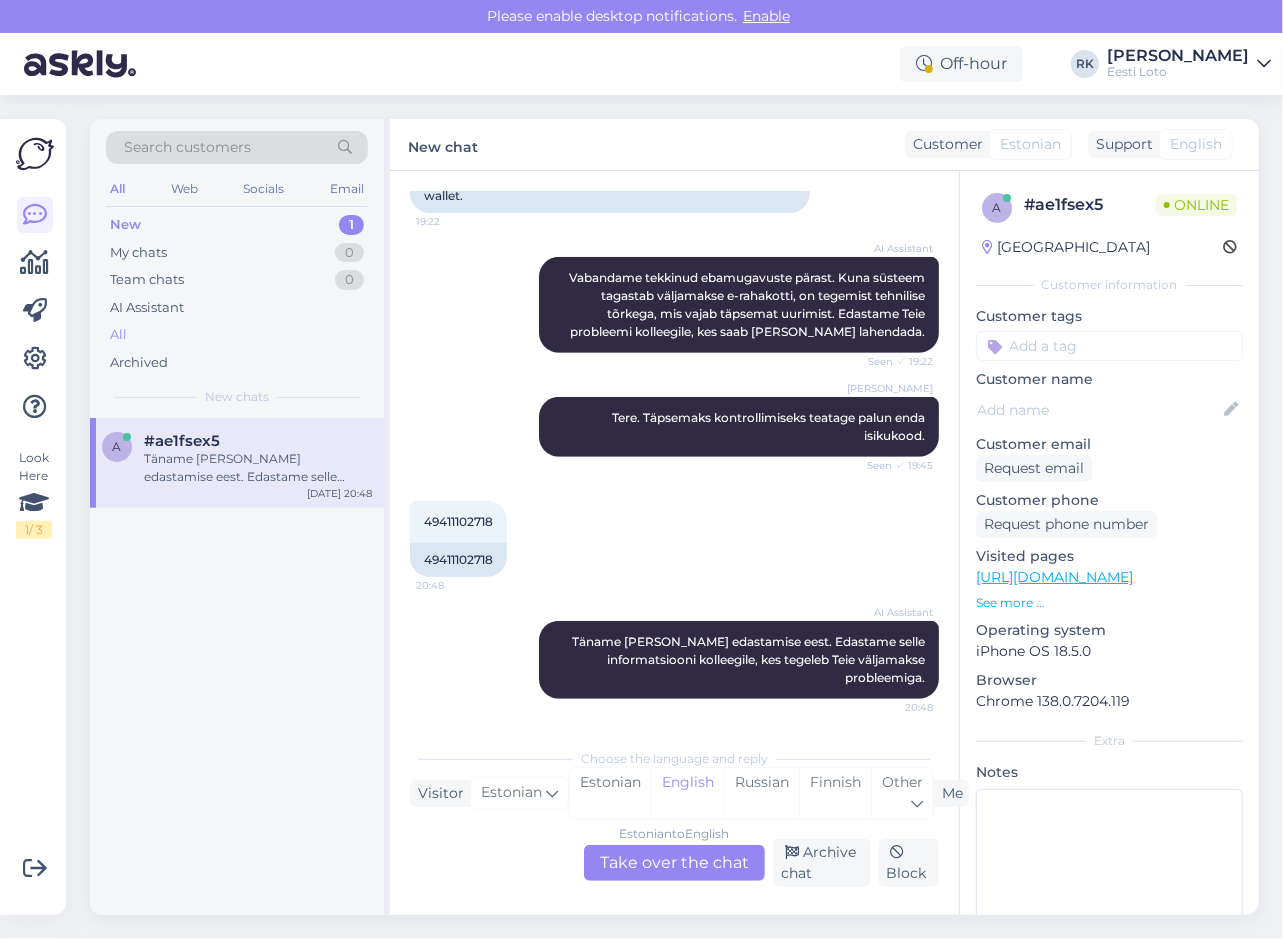 click on "All" at bounding box center (237, 335) 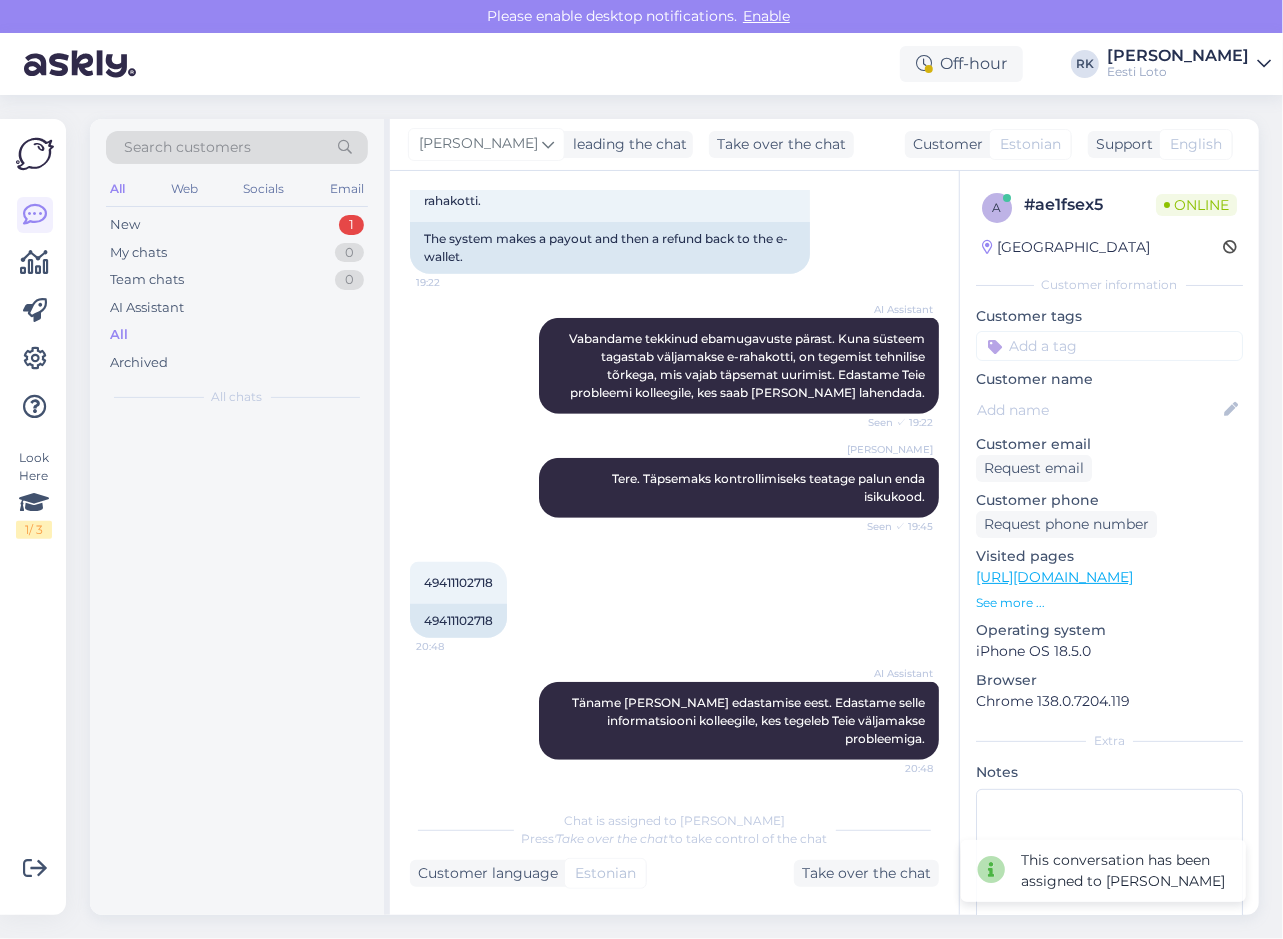 scroll, scrollTop: 448, scrollLeft: 0, axis: vertical 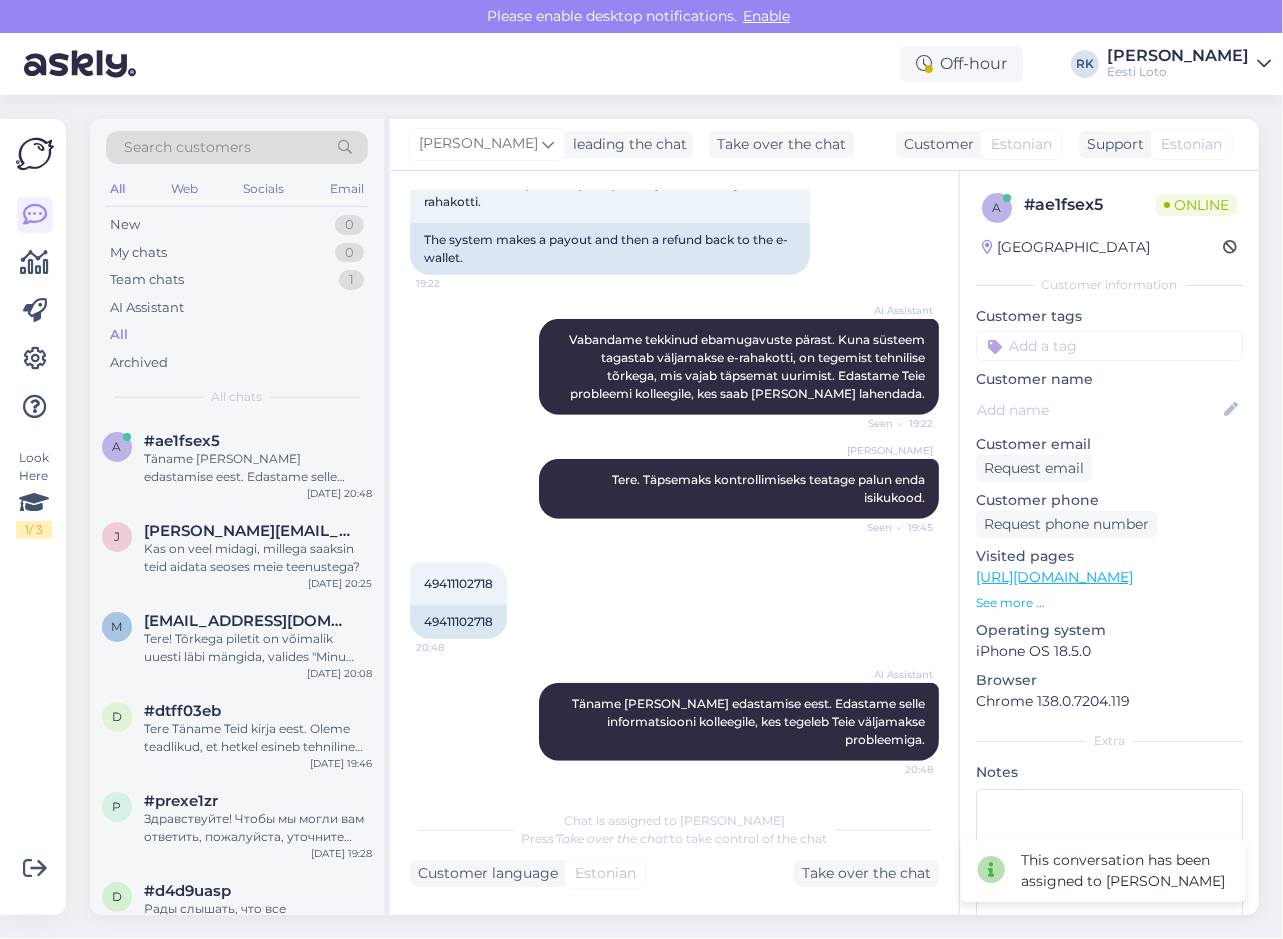 click on "Look Here 1  / 3" at bounding box center [35, 517] 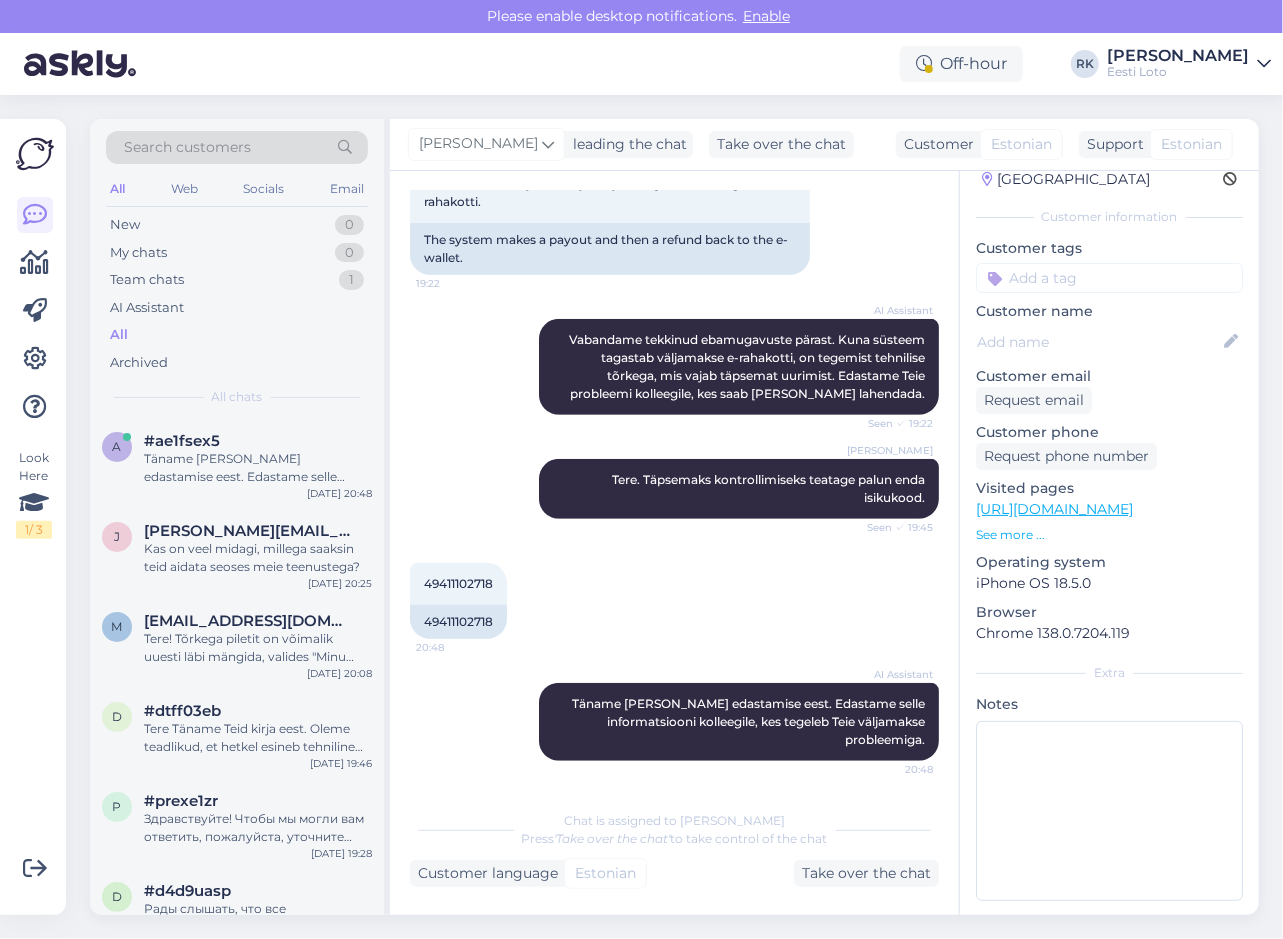 scroll, scrollTop: 82, scrollLeft: 0, axis: vertical 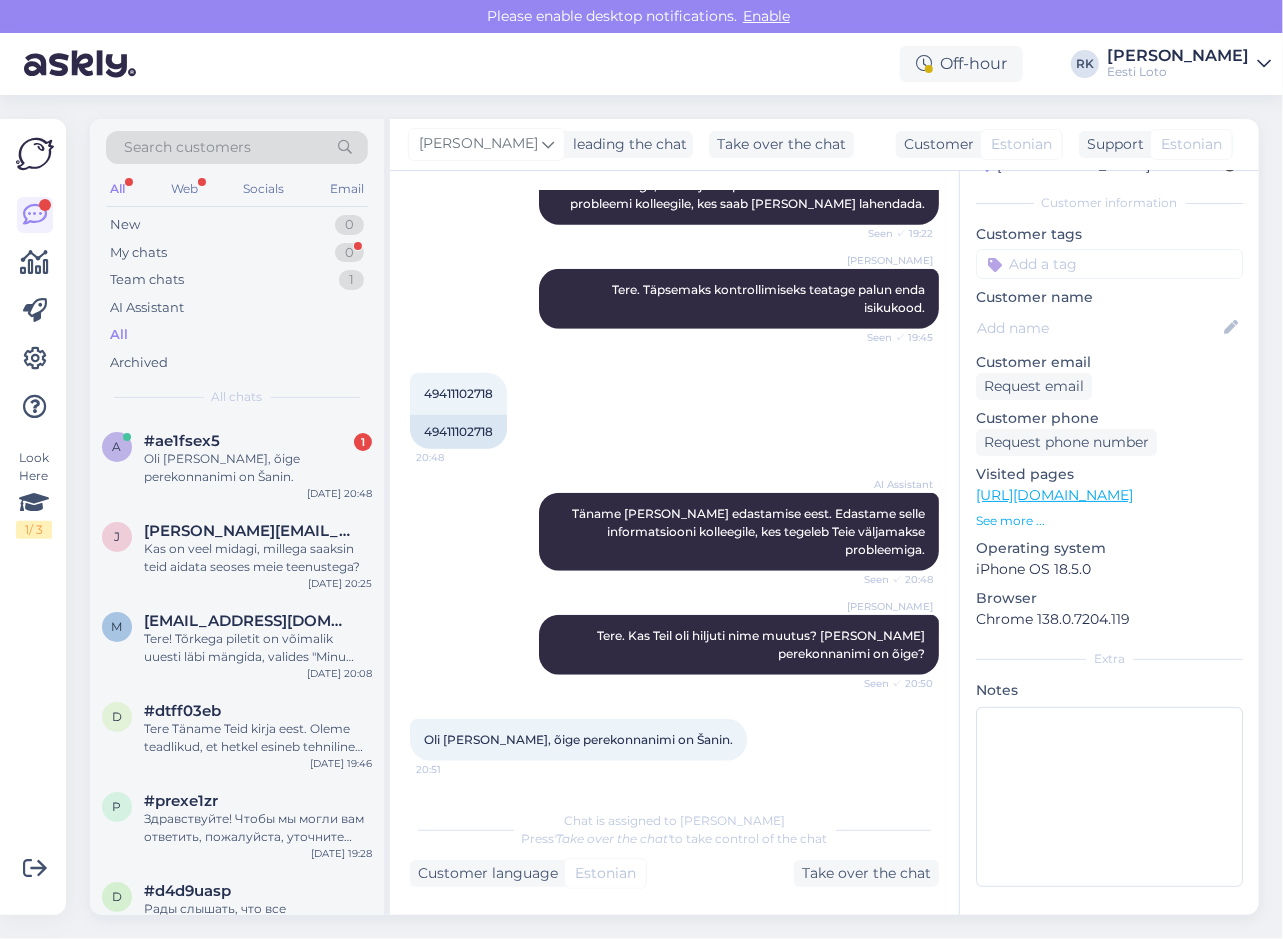 click on "Look Here 1  / 3" at bounding box center (35, 517) 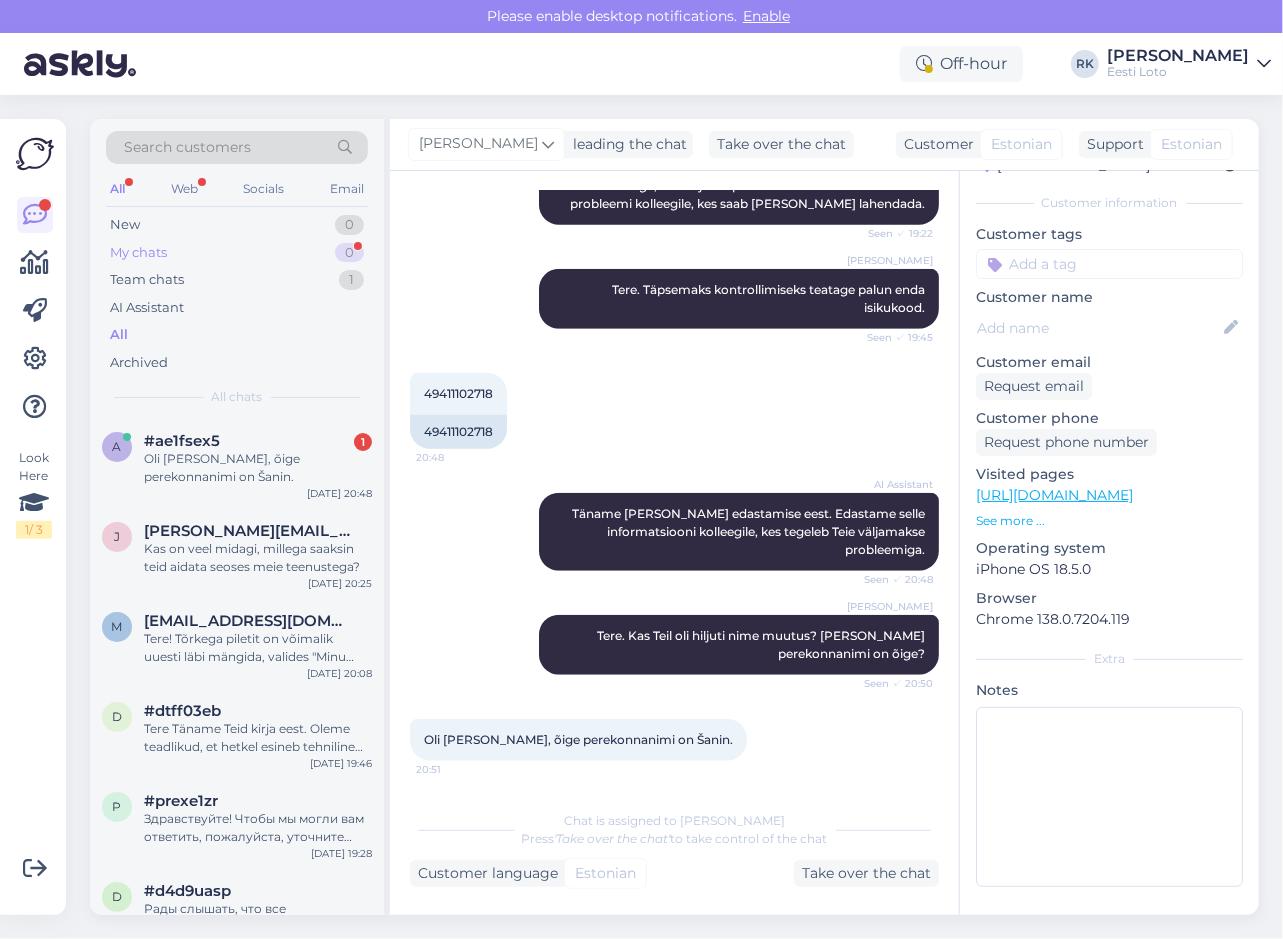 click on "My chats" at bounding box center [138, 253] 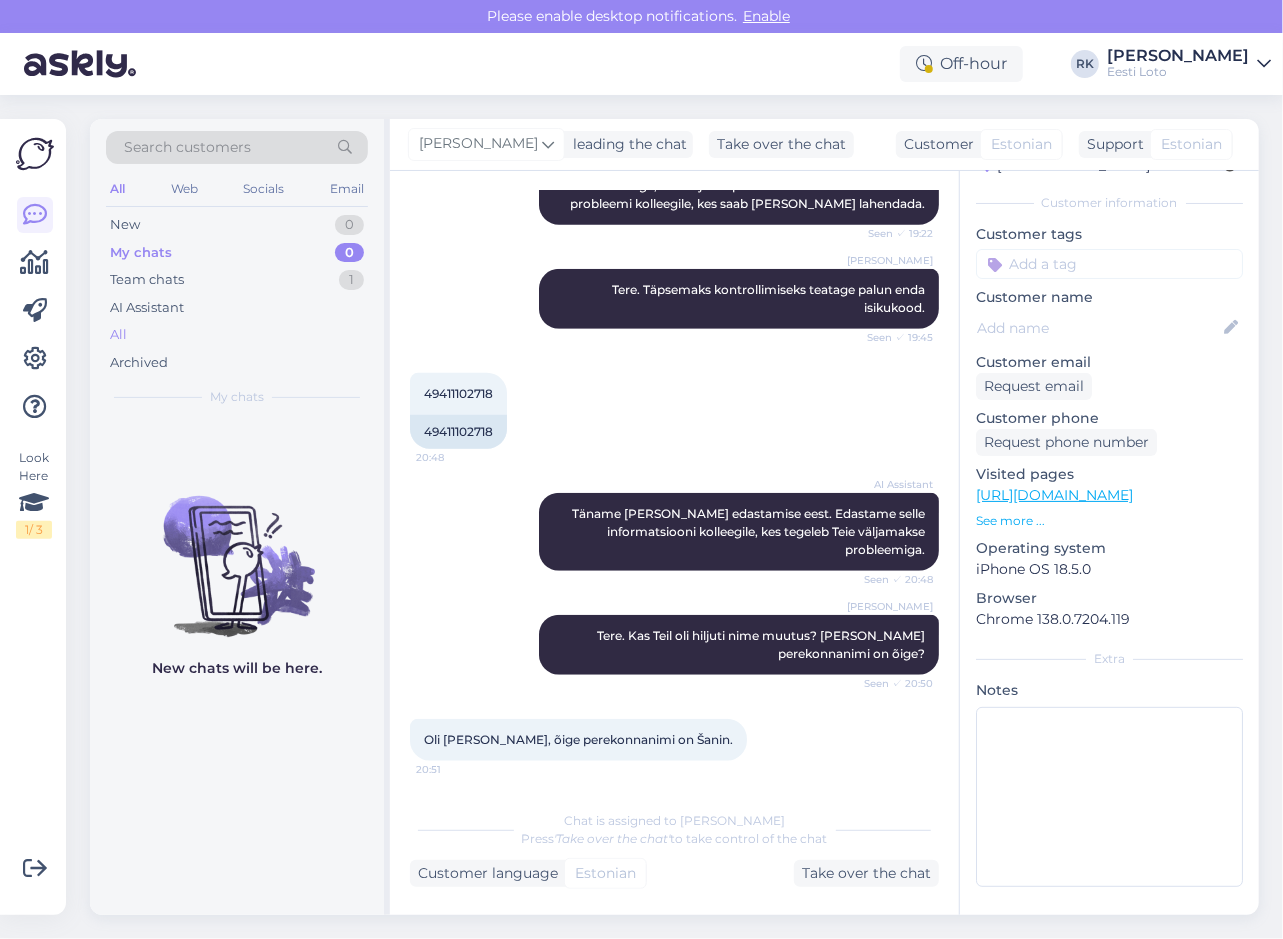 click on "All" at bounding box center [237, 335] 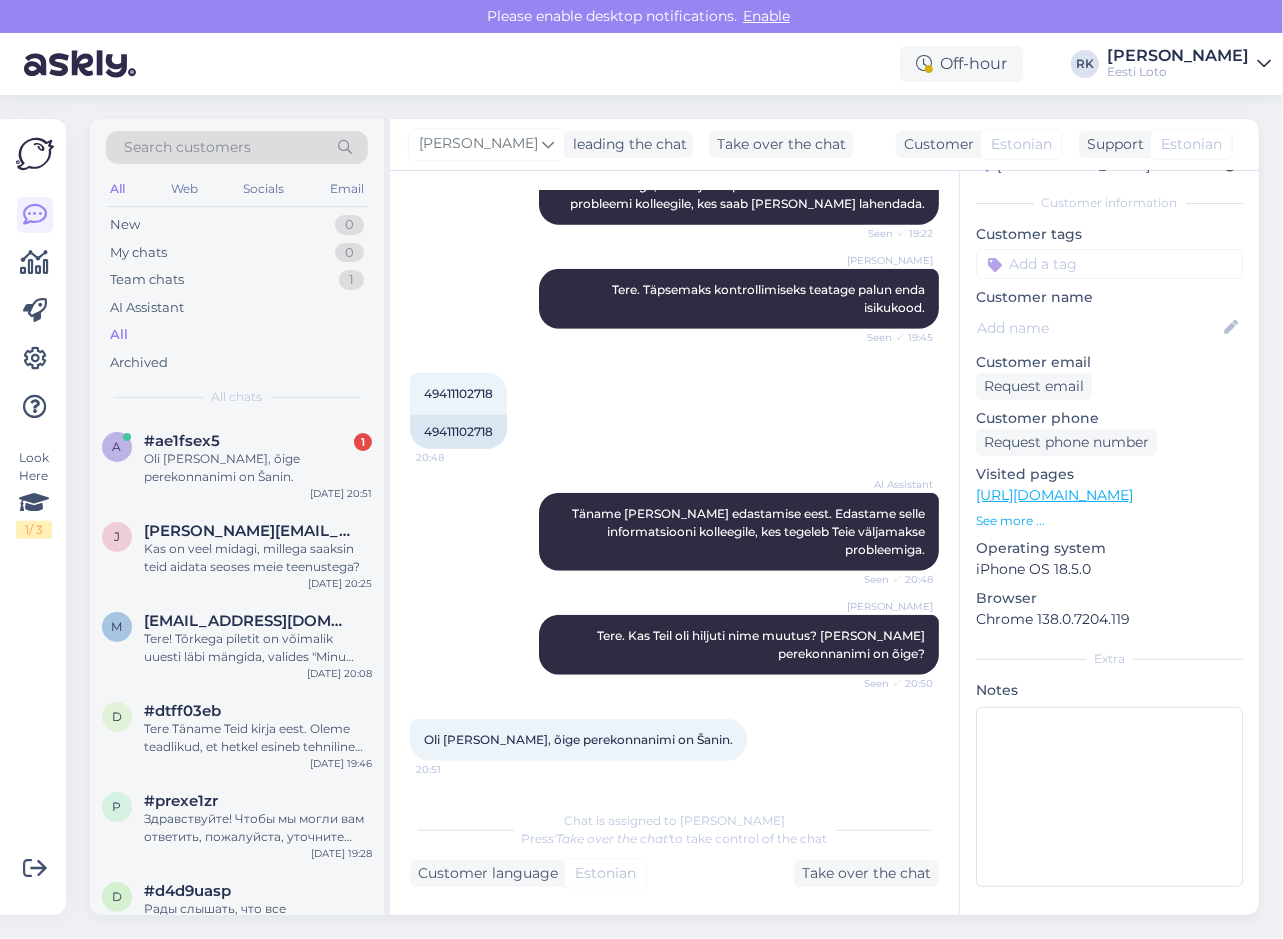 click on "Look Here 1  / 3" at bounding box center (35, 517) 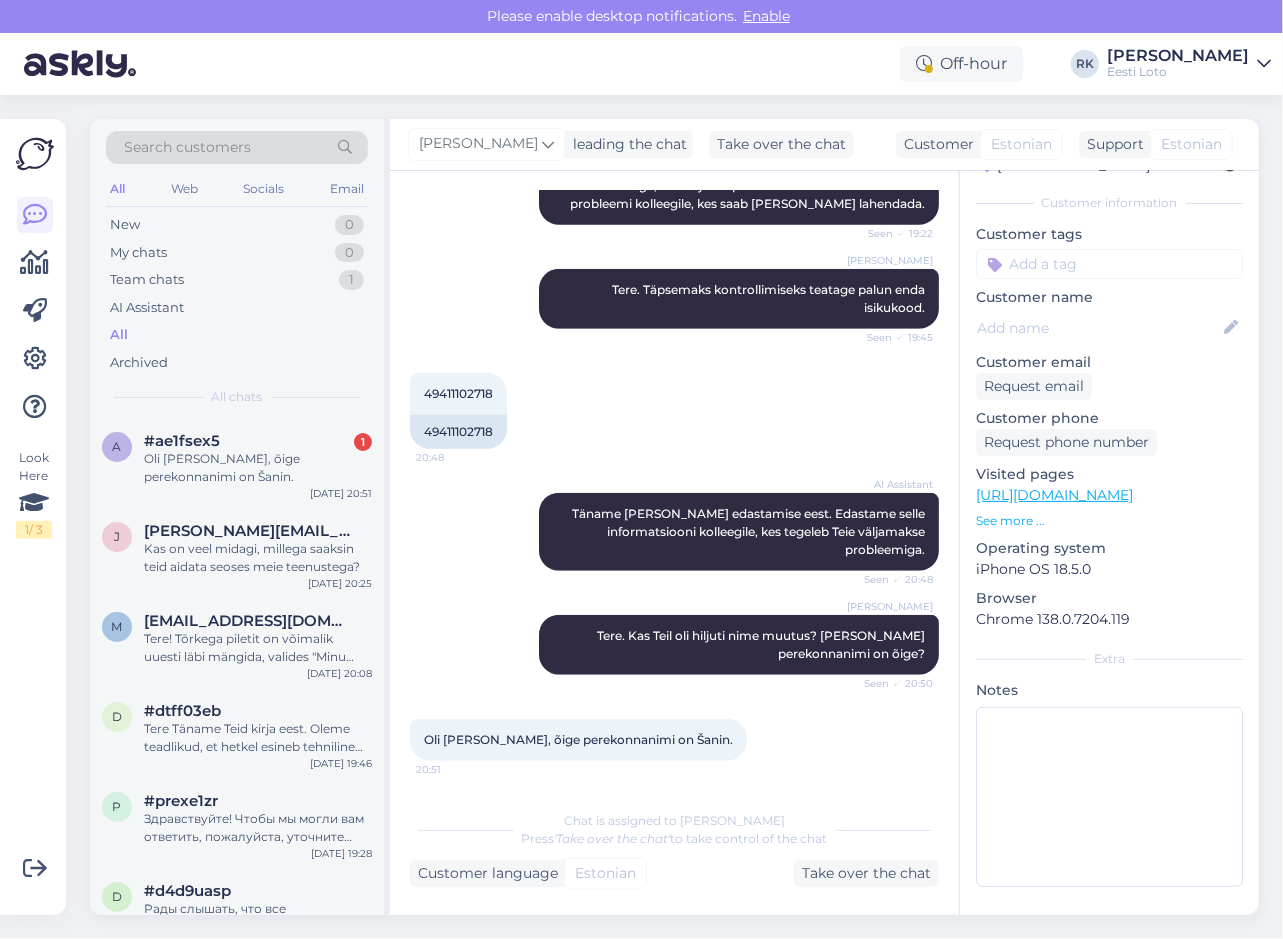 click on "Look Here 1  / 3" at bounding box center [35, 517] 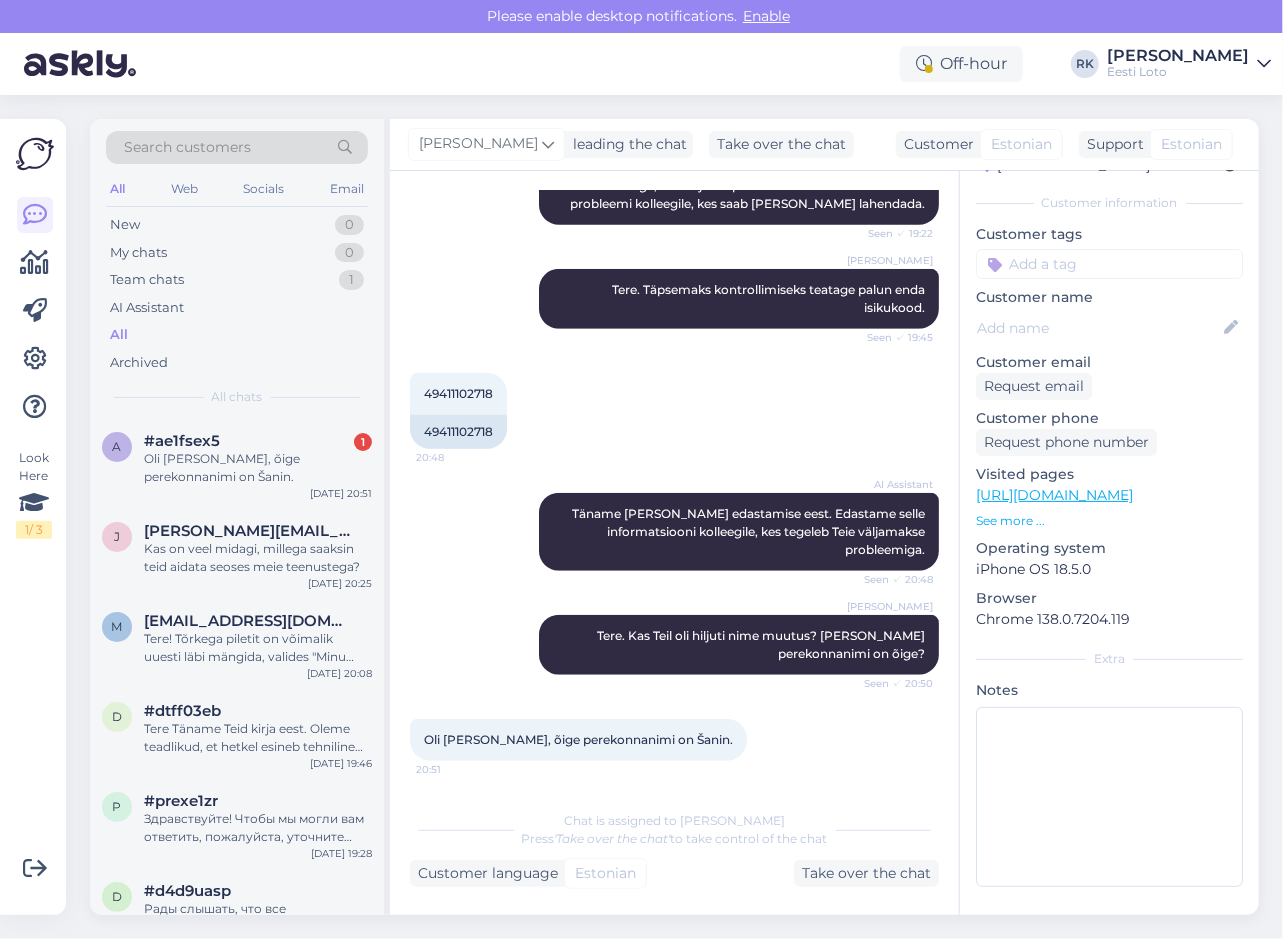 scroll, scrollTop: 886, scrollLeft: 0, axis: vertical 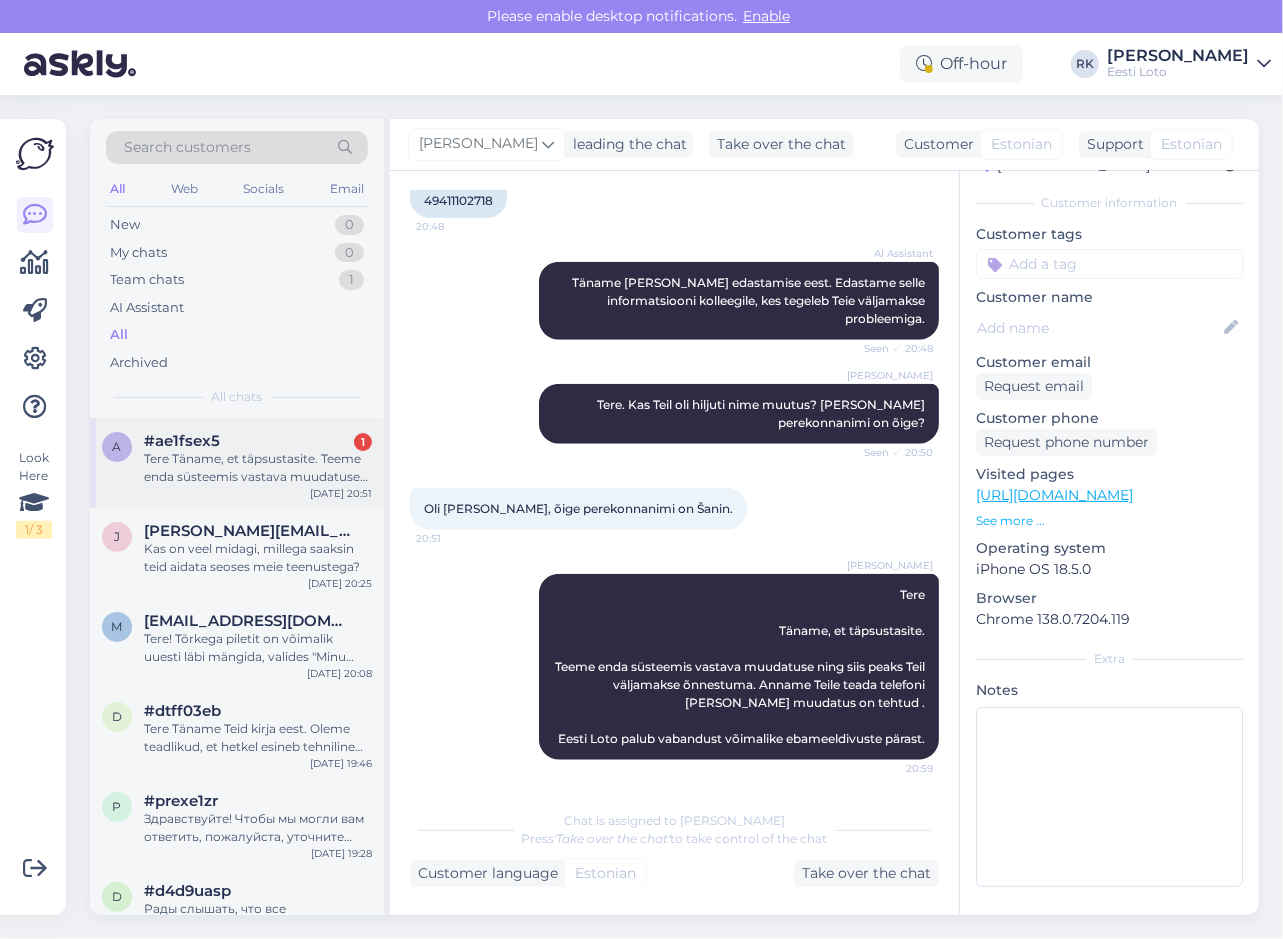 click on "Tere
Täname, et täpsustasite.
Teeme enda süsteemis vastava muudatuse ning siis peaks Teil väljamakse õnnestuma. Anname Teile teada telefoni [PERSON_NAME] muudatus on tehtud .
Eesti Loto palub vabandust võimalike ebameeldivuste pärast." at bounding box center [258, 468] 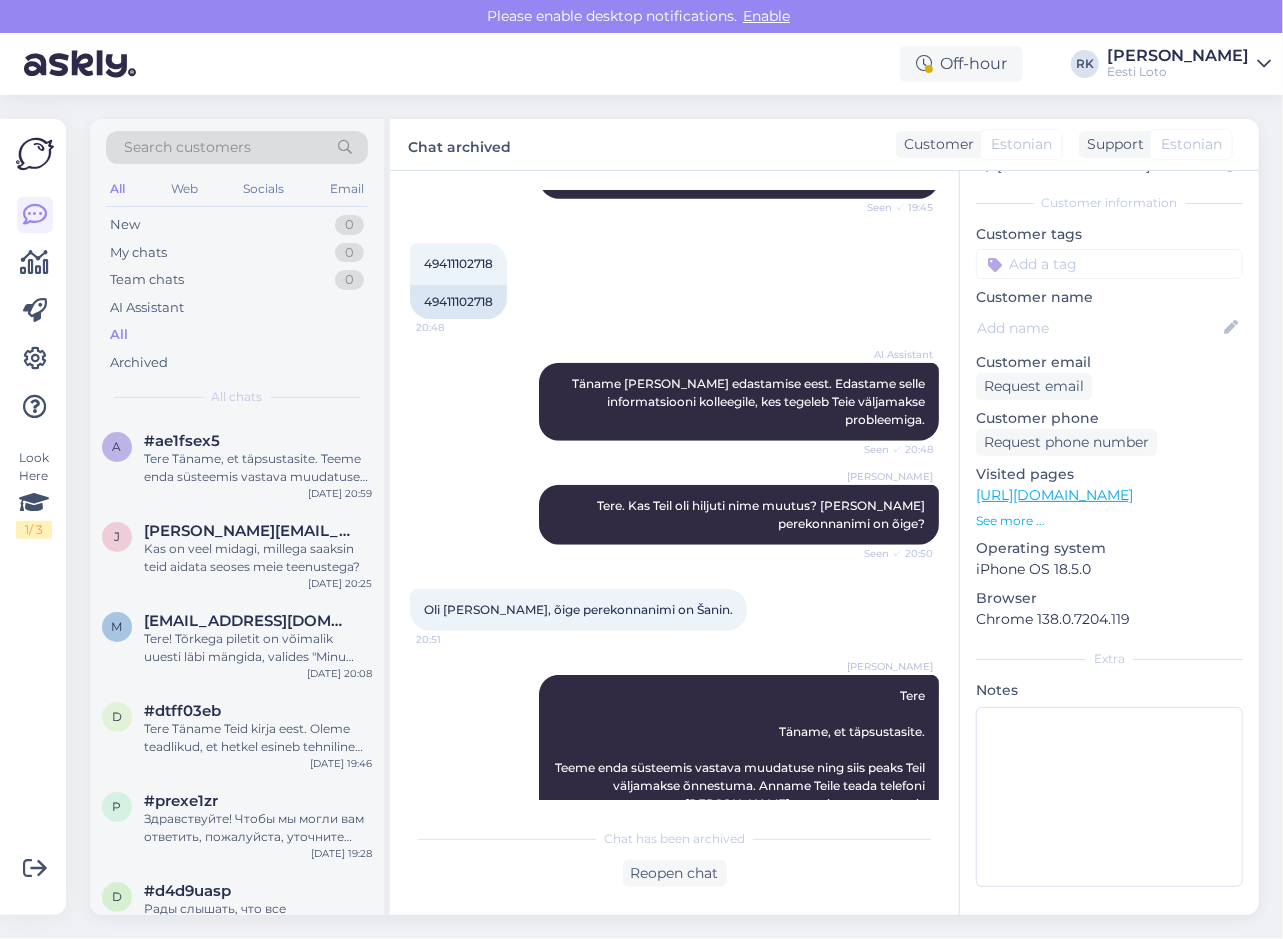 scroll, scrollTop: 868, scrollLeft: 0, axis: vertical 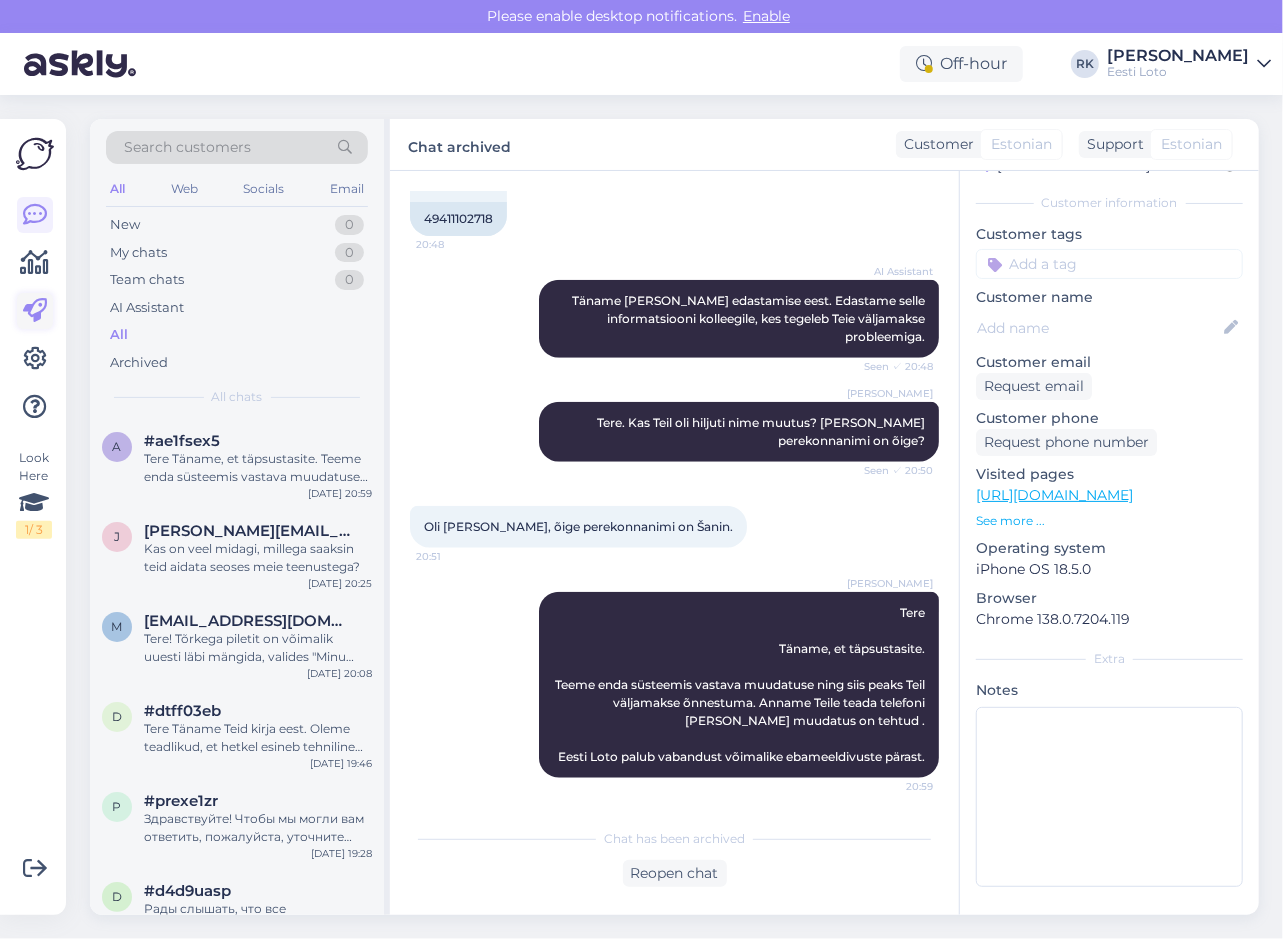 click at bounding box center [35, 311] 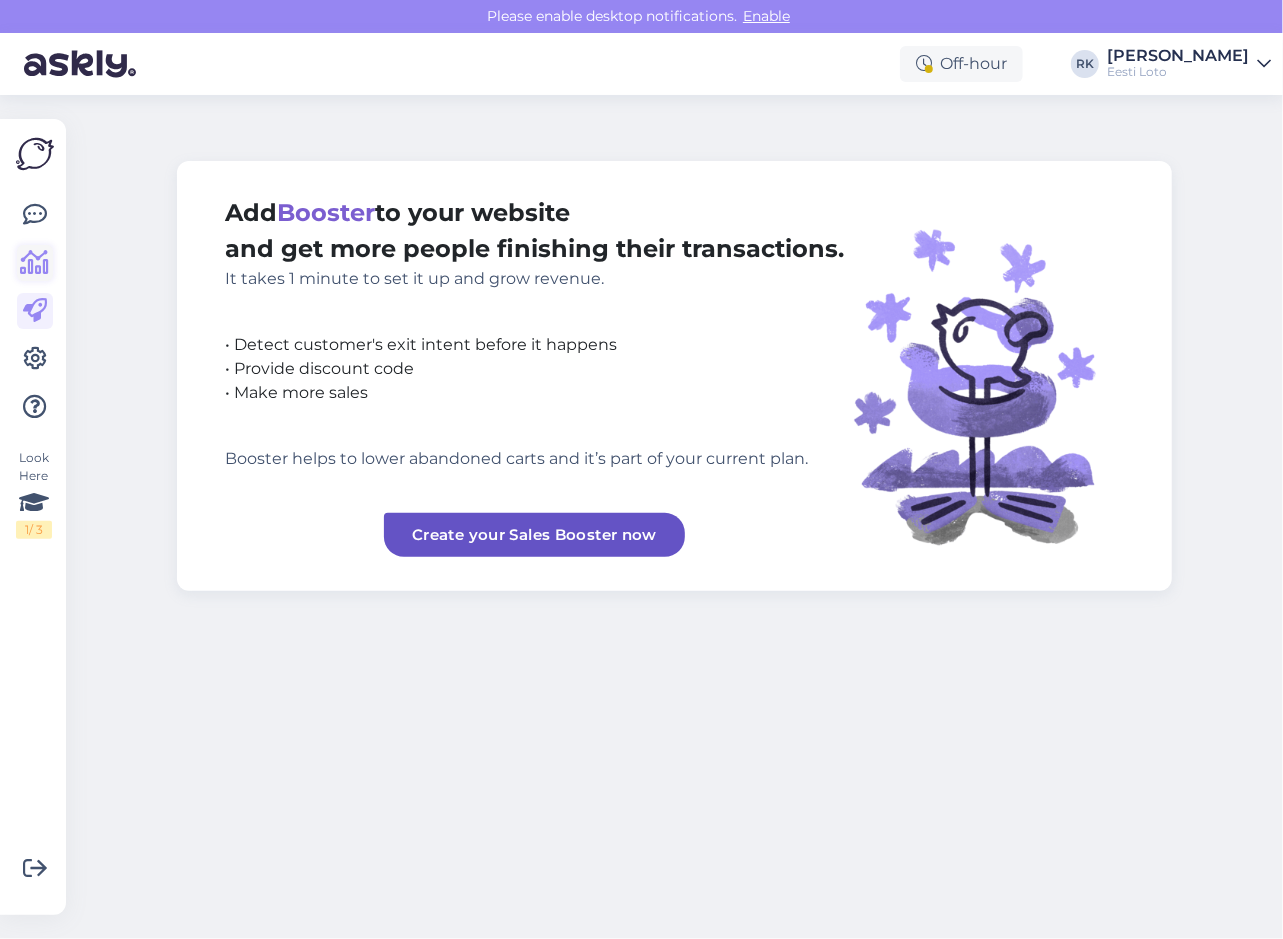 click at bounding box center (35, 263) 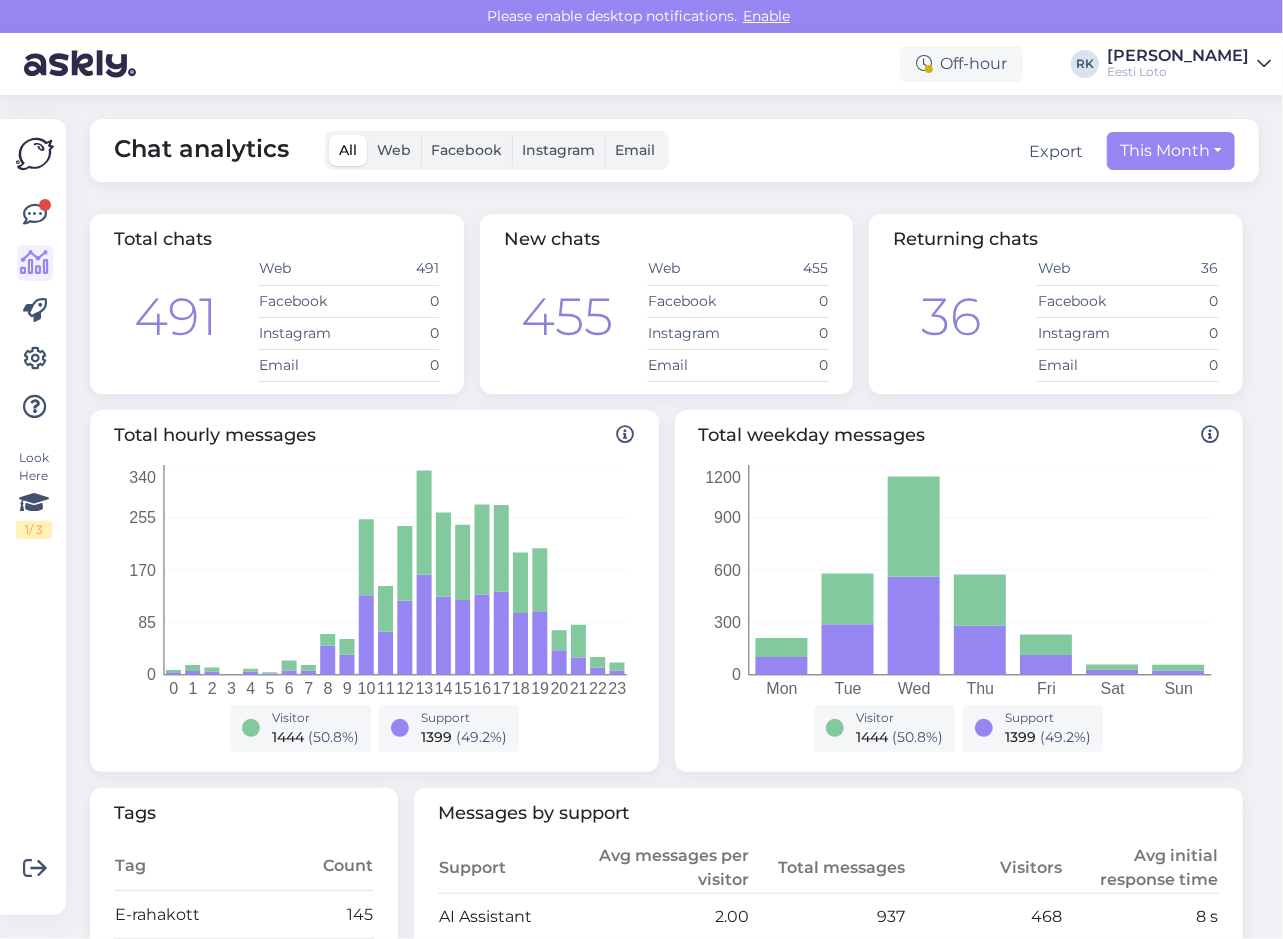 click on "Look Here 1  / 3" at bounding box center [35, 517] 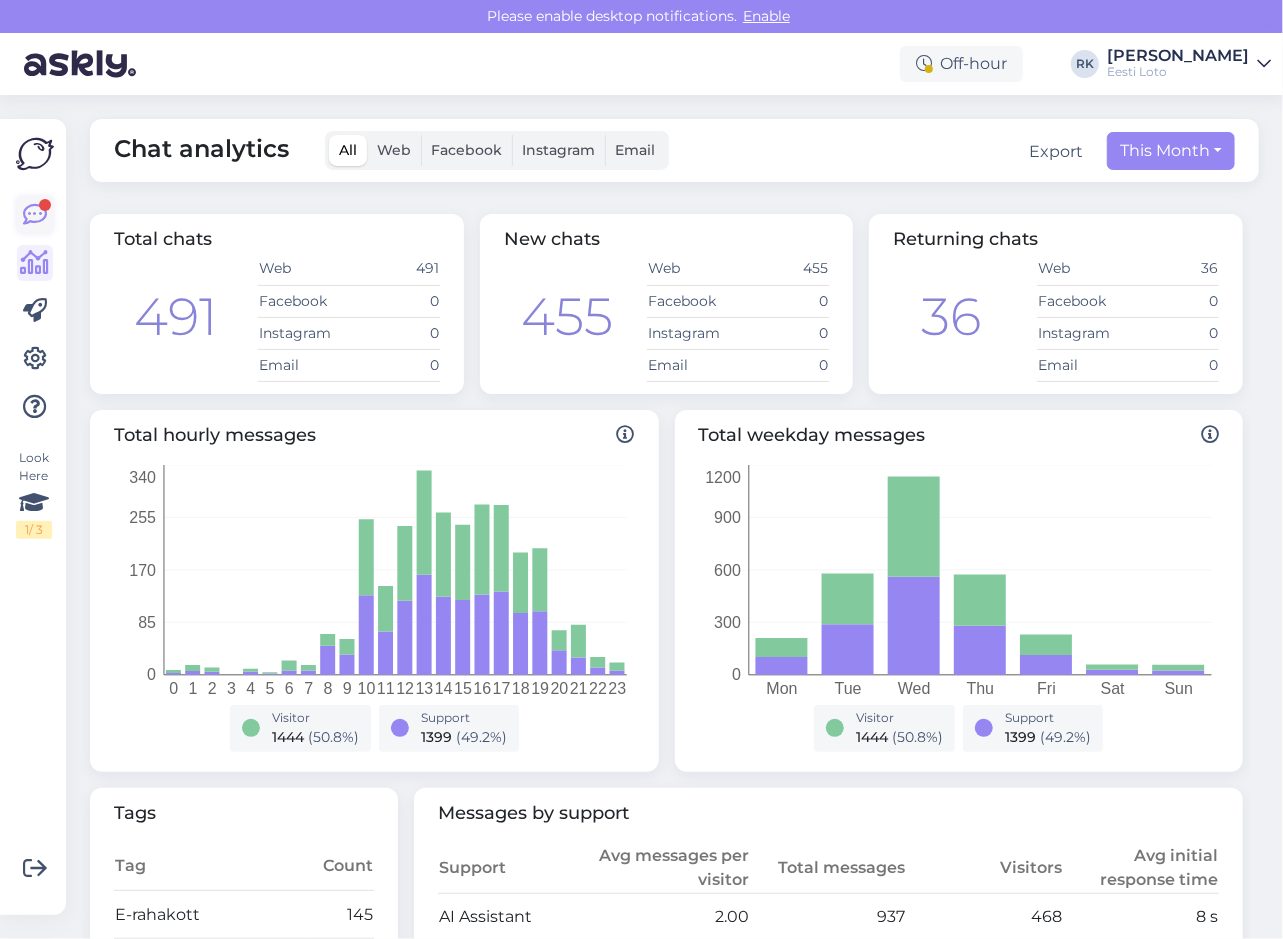click at bounding box center [35, 215] 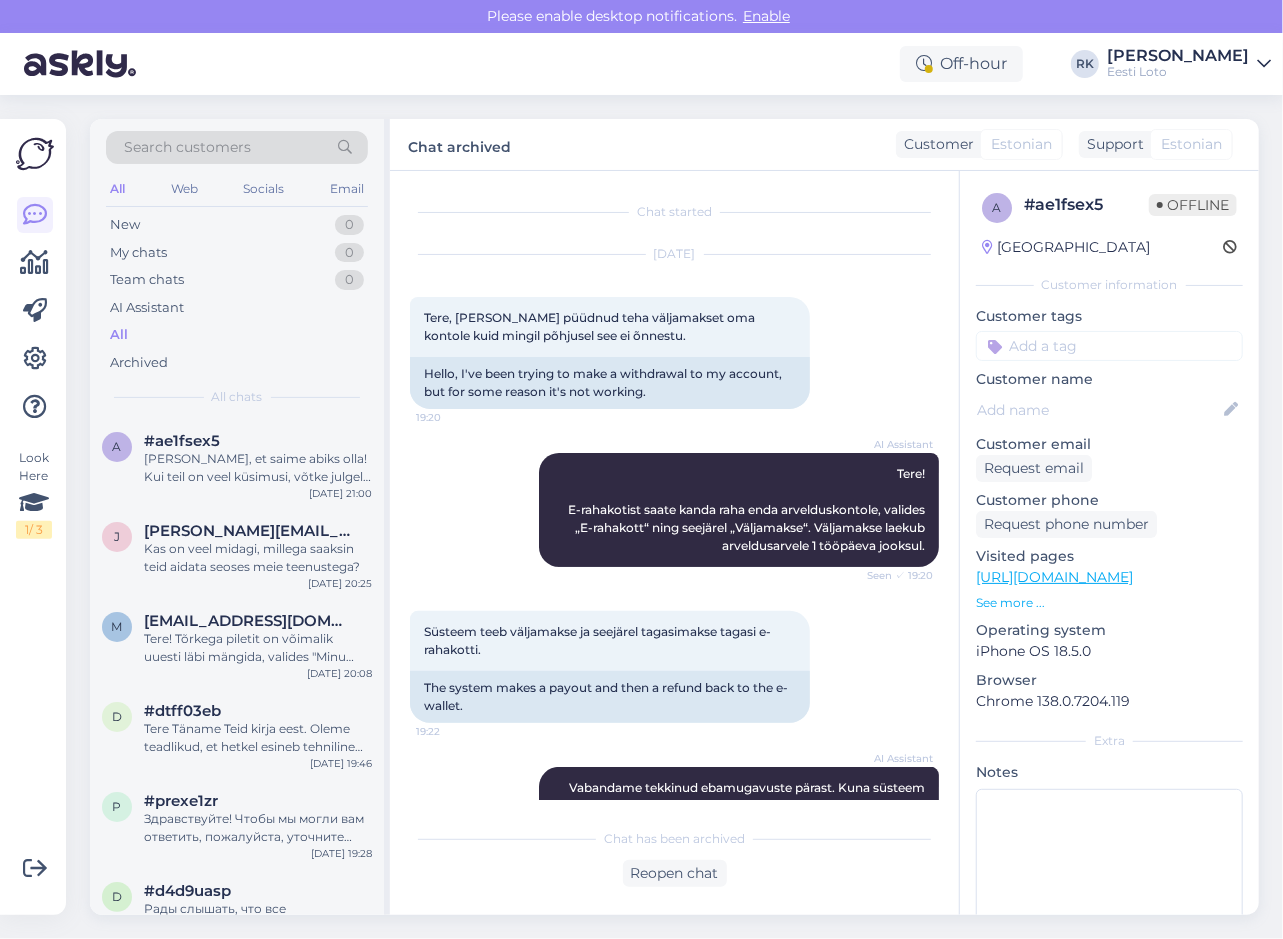 scroll, scrollTop: 1092, scrollLeft: 0, axis: vertical 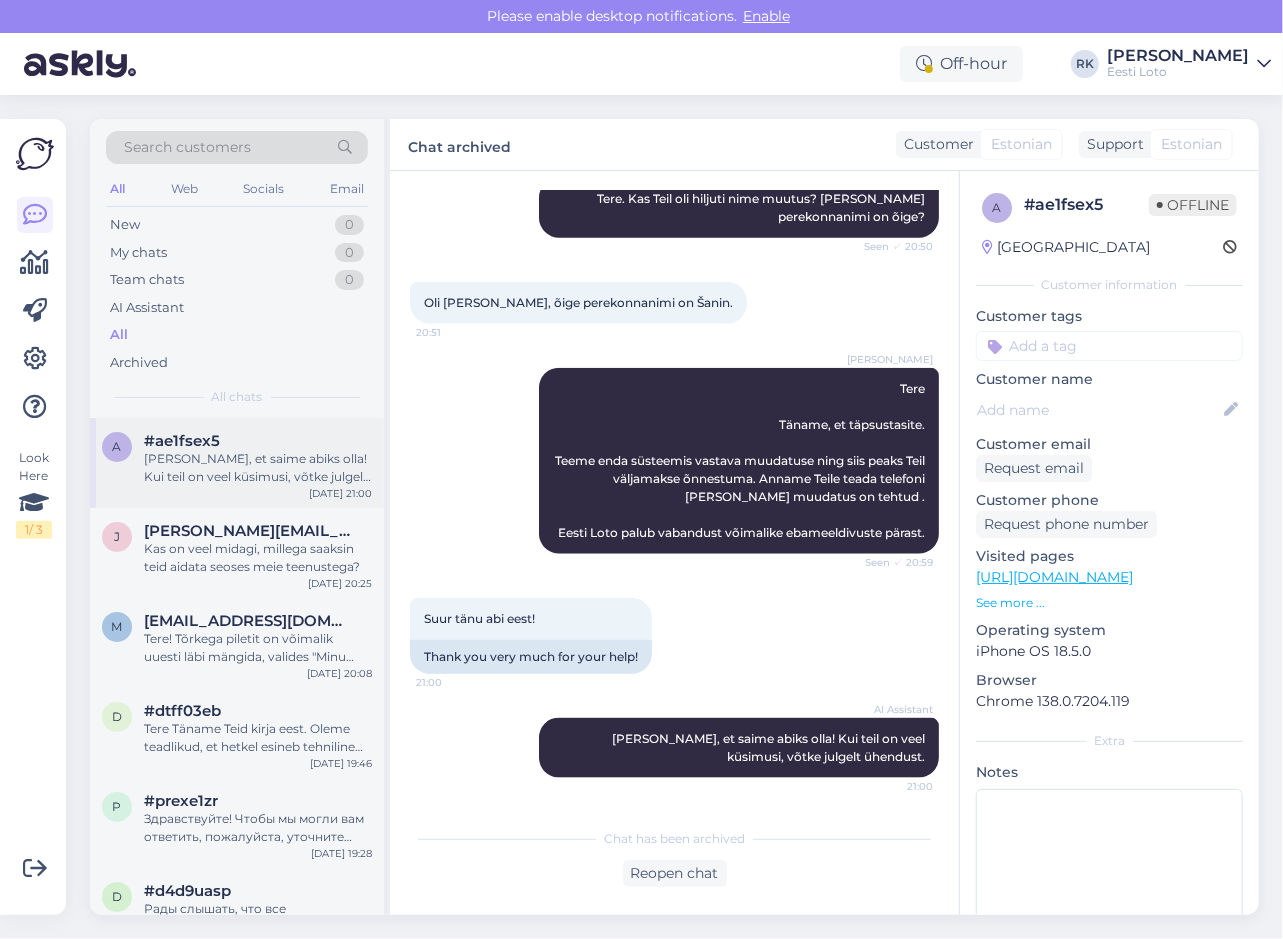 click on "#ae1fsex5" at bounding box center (182, 441) 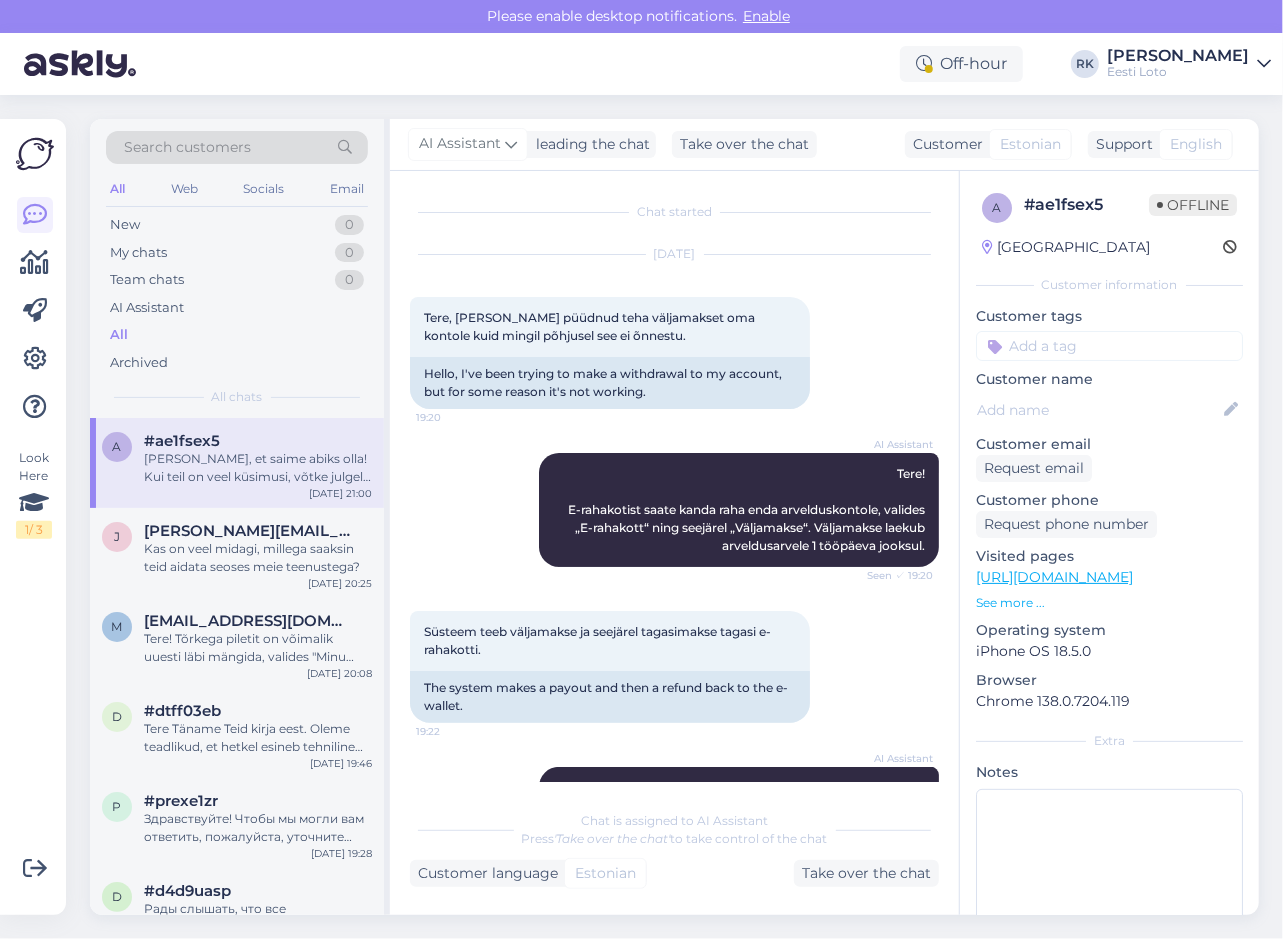 scroll, scrollTop: 1110, scrollLeft: 0, axis: vertical 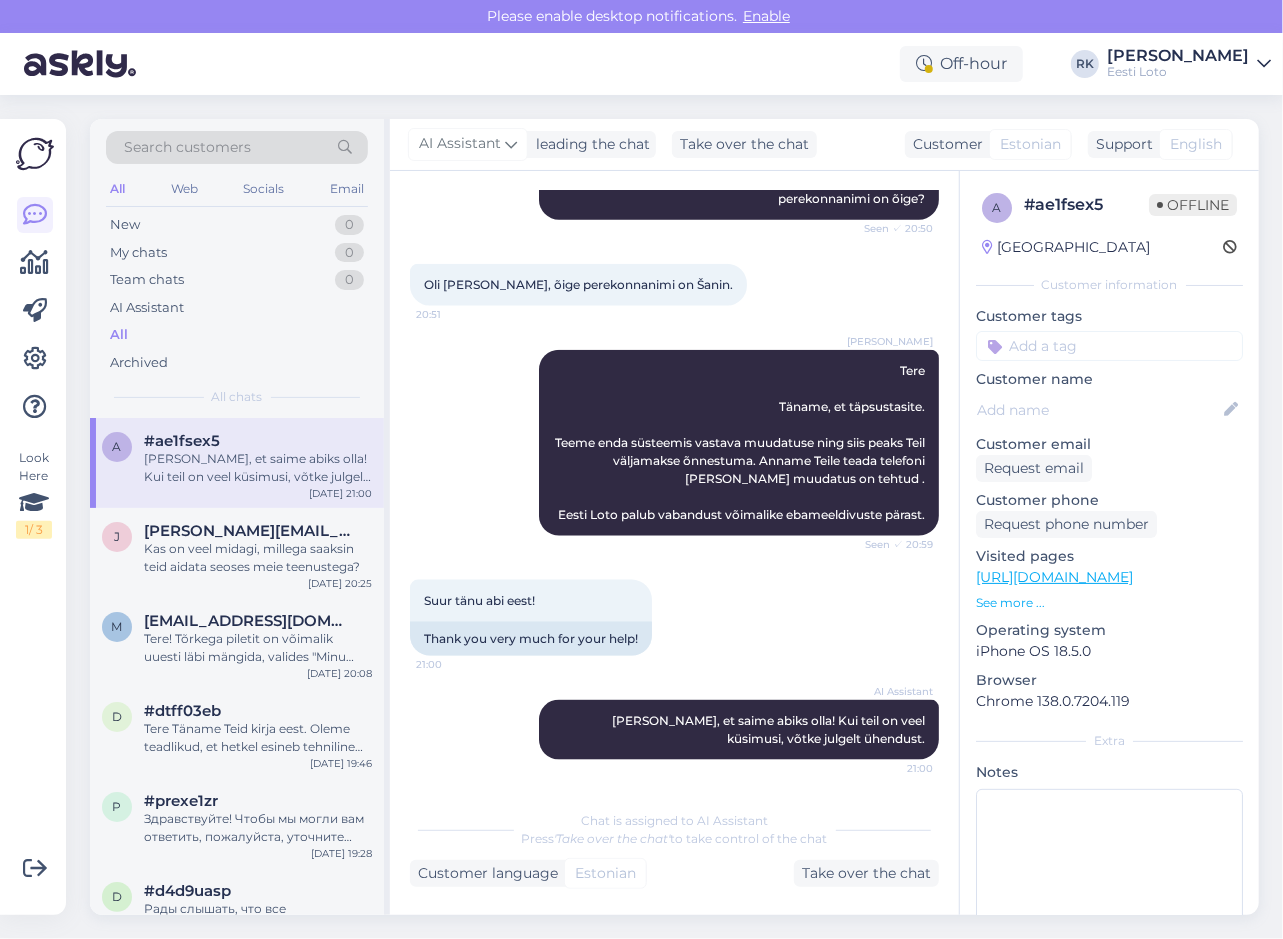 click at bounding box center [35, 154] 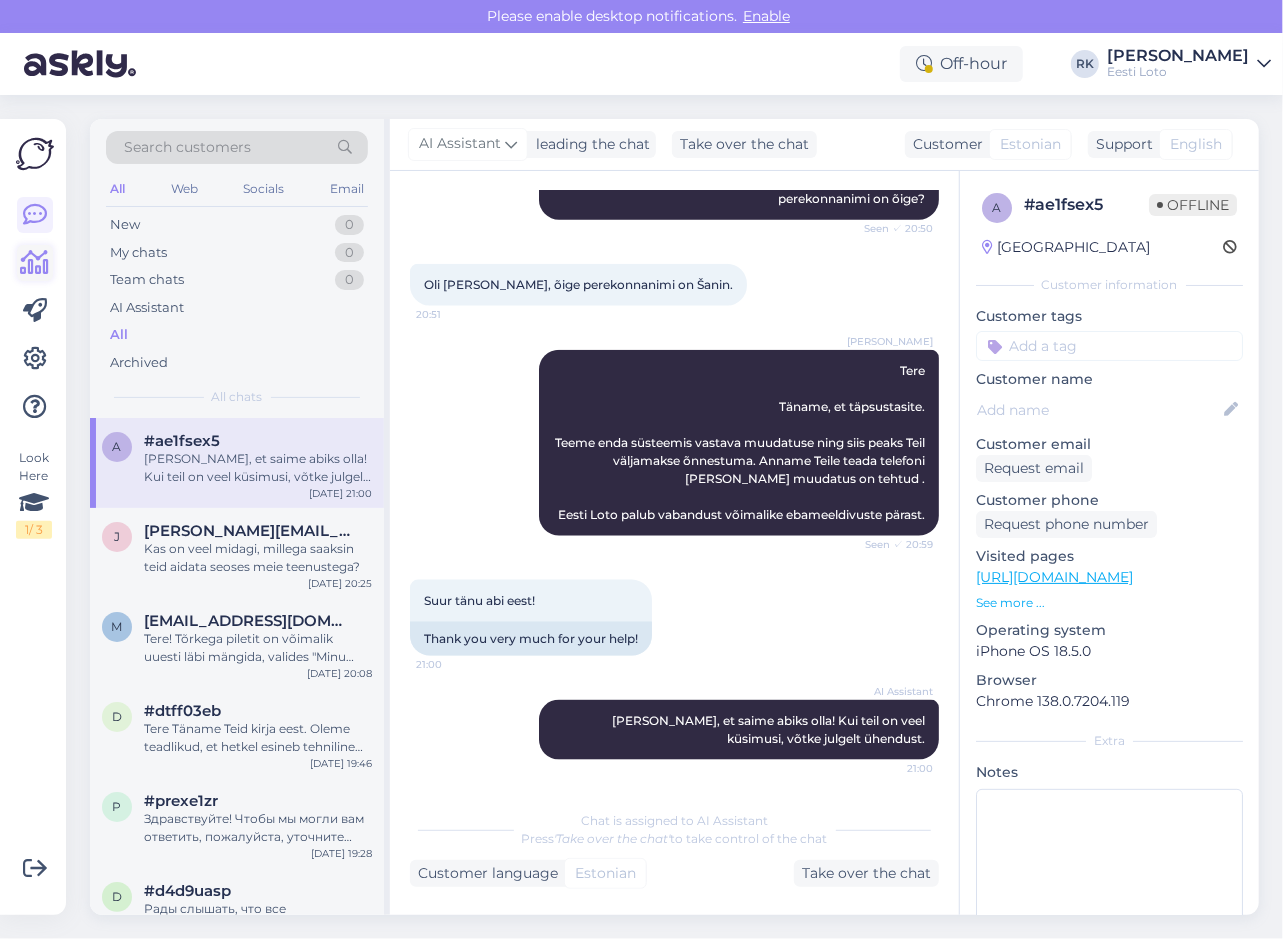 click at bounding box center [35, 263] 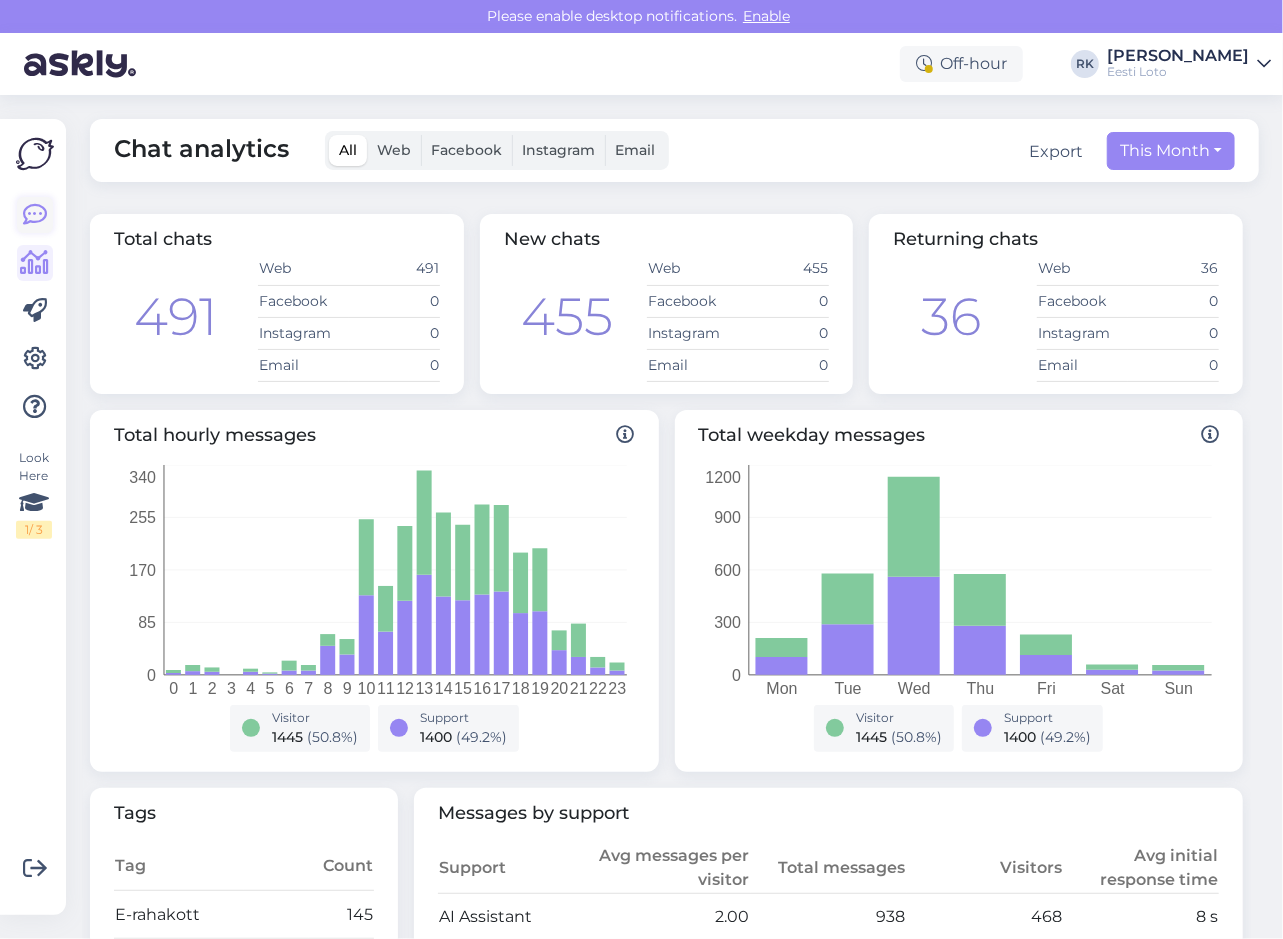 click at bounding box center (35, 215) 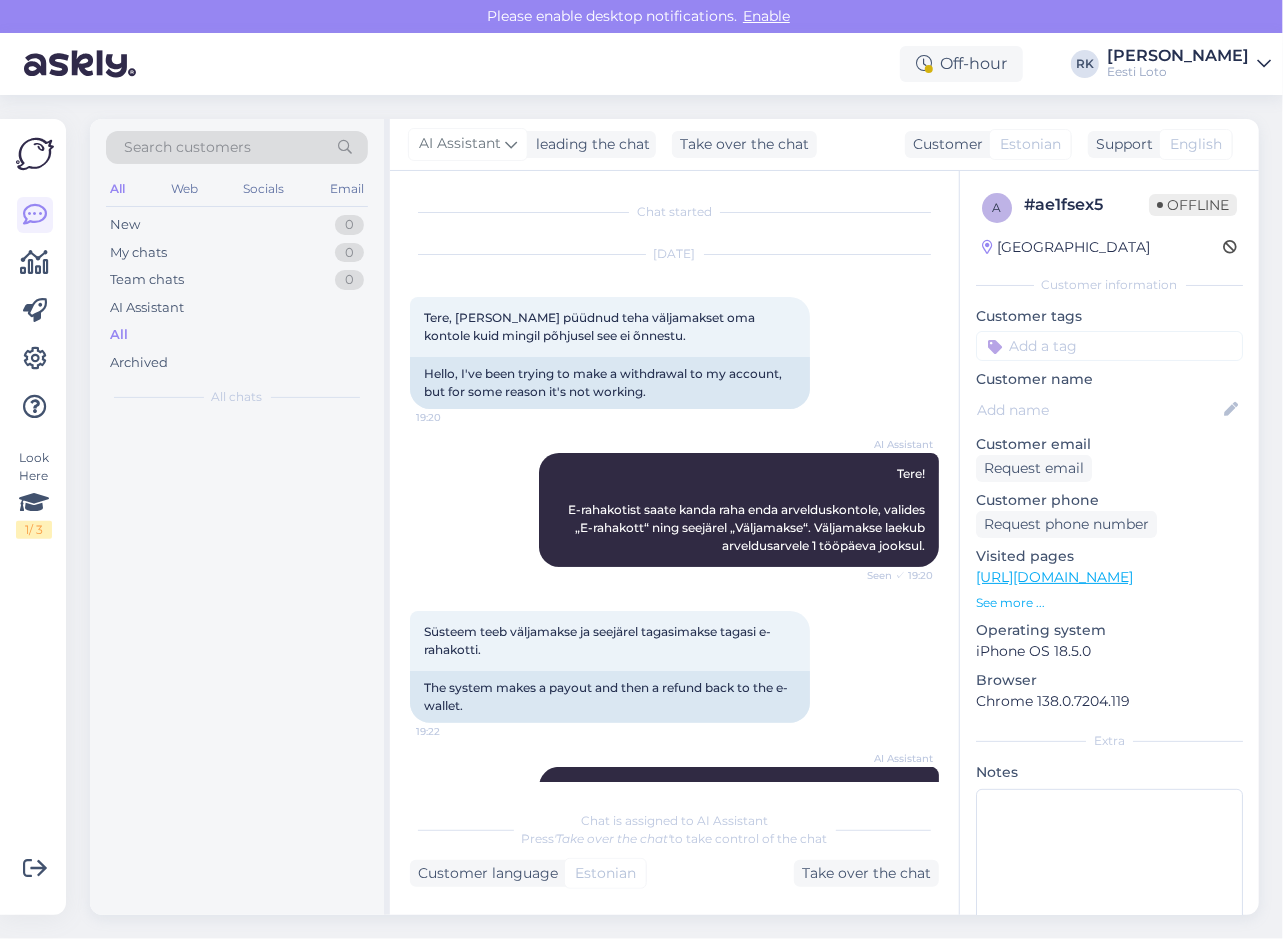 scroll, scrollTop: 1110, scrollLeft: 0, axis: vertical 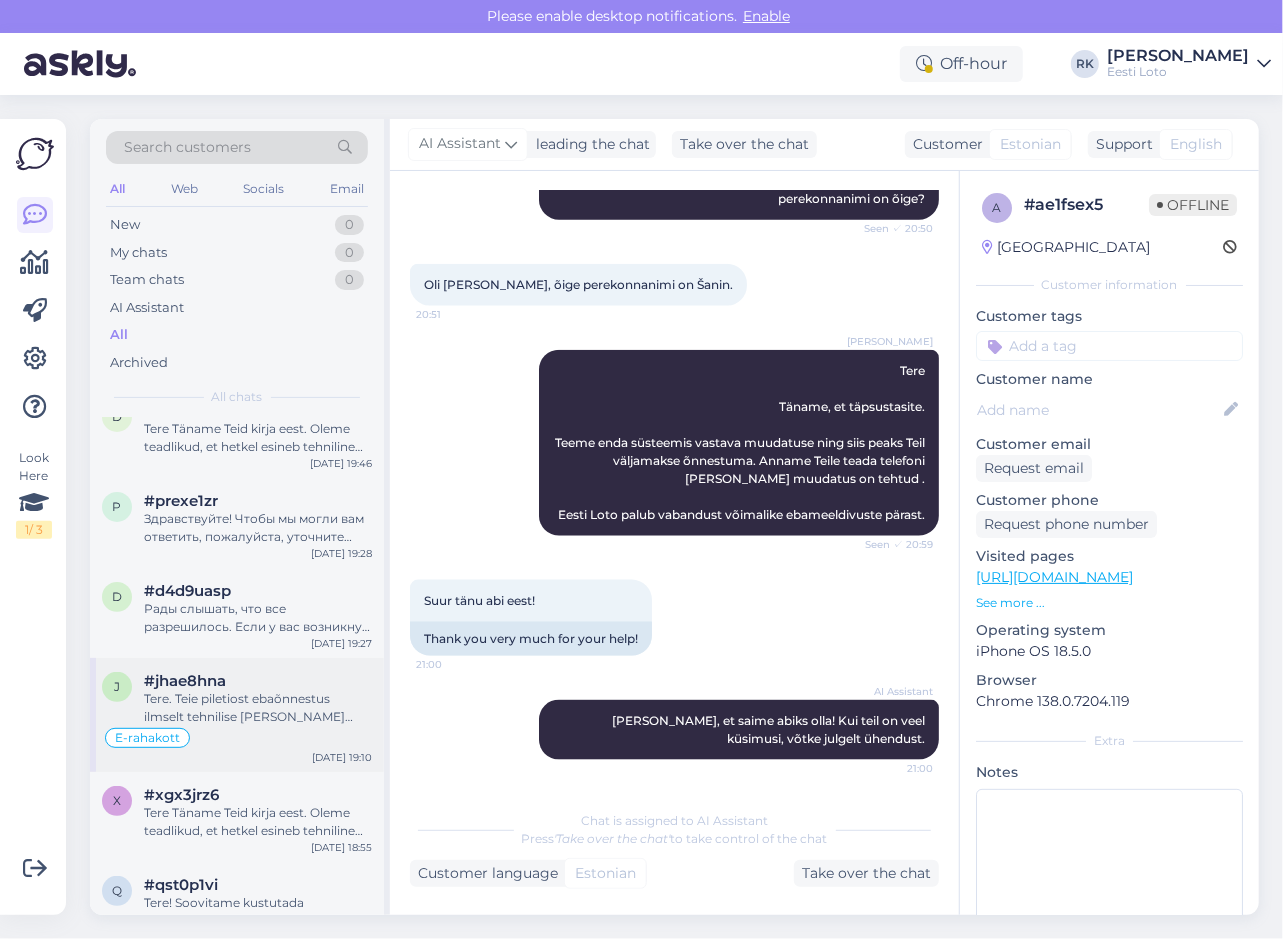 click on "Tere. Teie piletiost ebaõnnestus ilmselt tehnilise [PERSON_NAME] tõttu. Vabandame. Suunasime Teie makse meie finantsosakonnale kontrollimiseks." at bounding box center [258, 708] 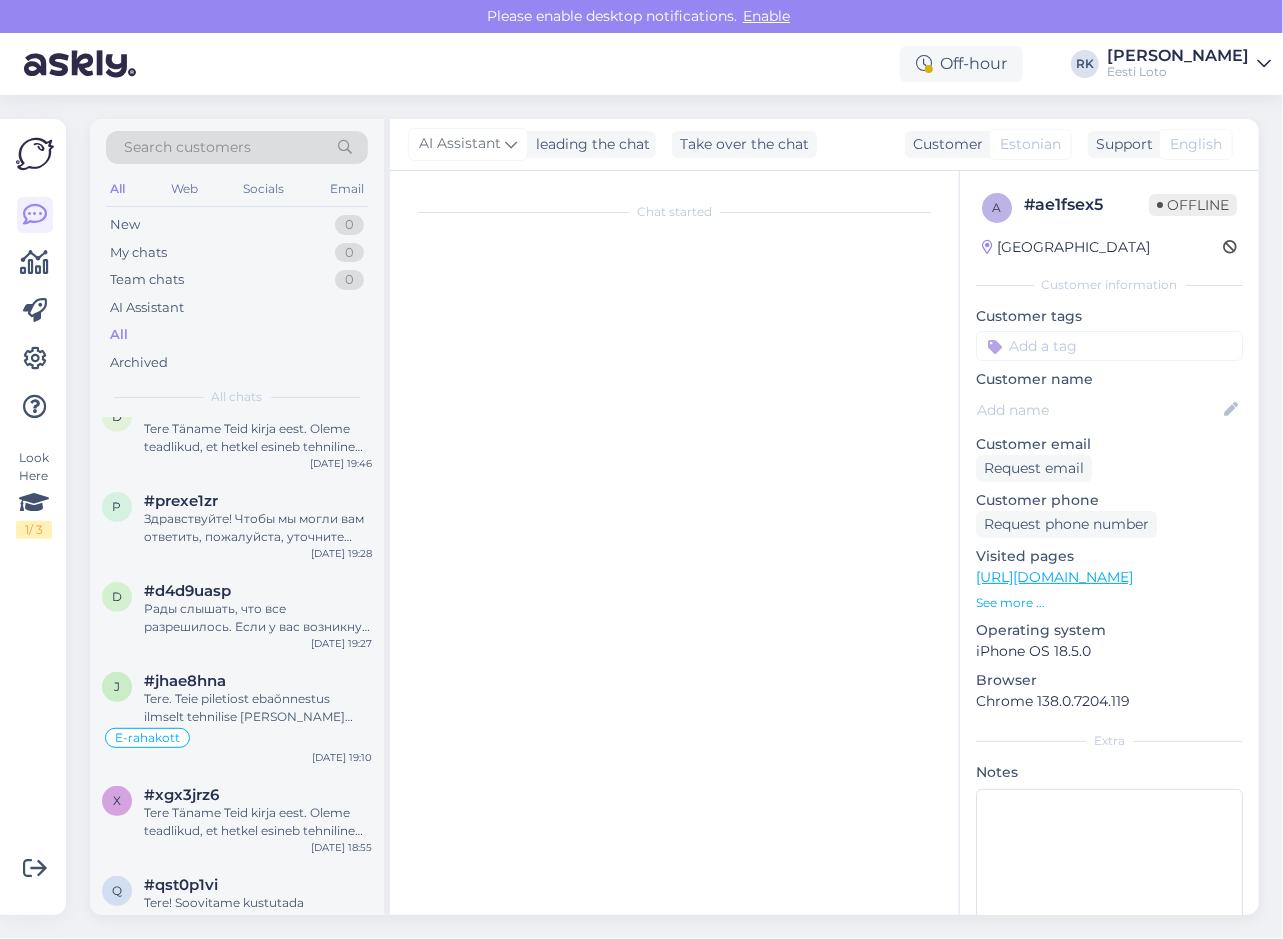 click on "Look Here 1  / 3" at bounding box center [35, 517] 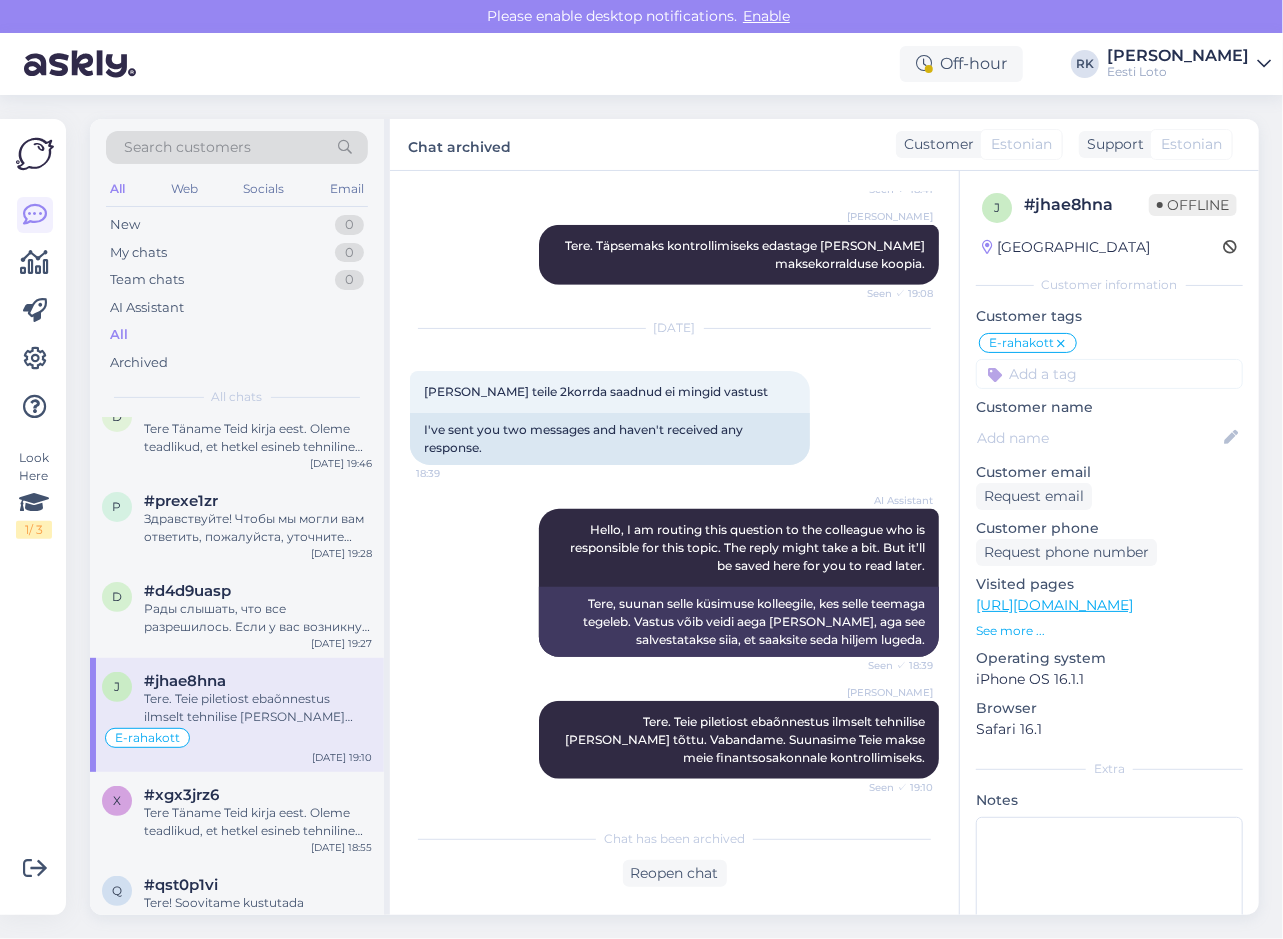click on "Look Here 1  / 3" at bounding box center [35, 517] 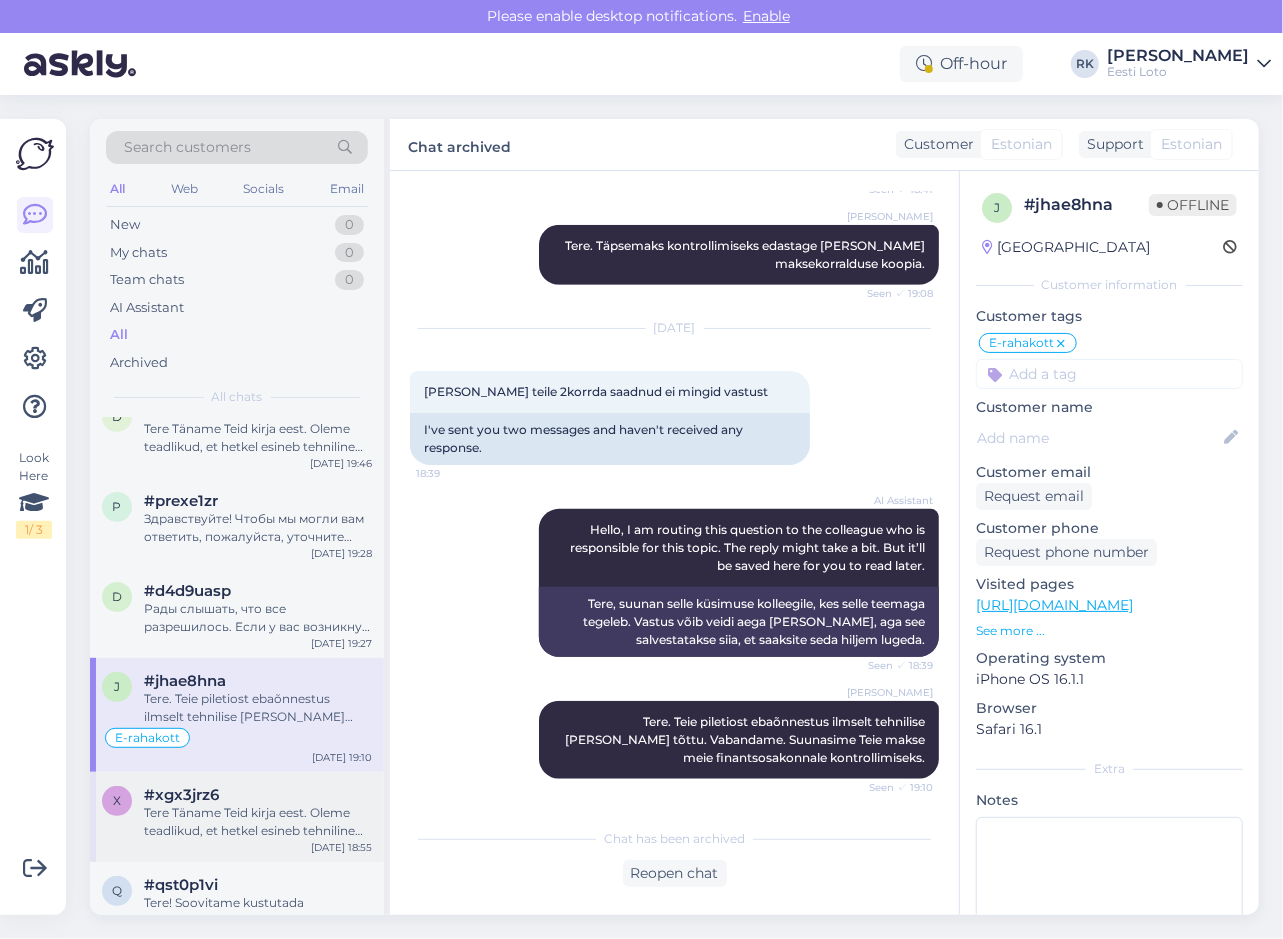 click on "Tere
Täname Teid kirja eest.
Oleme teadlikud, et hetkel esineb tehniline probleem püsitellimustega, täpsemalt ei õnnestu tasumine maksekaardilt. Meie arendustiim tegeleb probleemi lahendamisega aktiivselt.
Seniks soovitame katkestatud püsitellimuse asemel luua uus tellimus, kuna peatatud tellimust ei ole hetkel võimalik uuesti aktiveerida. Uue tellimuse makseviis peab olema seadistatud e-rahakoti [PERSON_NAME] (e-rahakotis peab olema tagatud piletite ostuks vajaminev summa), et vältida makse ebaõnnestumist.
Vabandame võimalike ebamugavuste pärast." at bounding box center [258, 822] 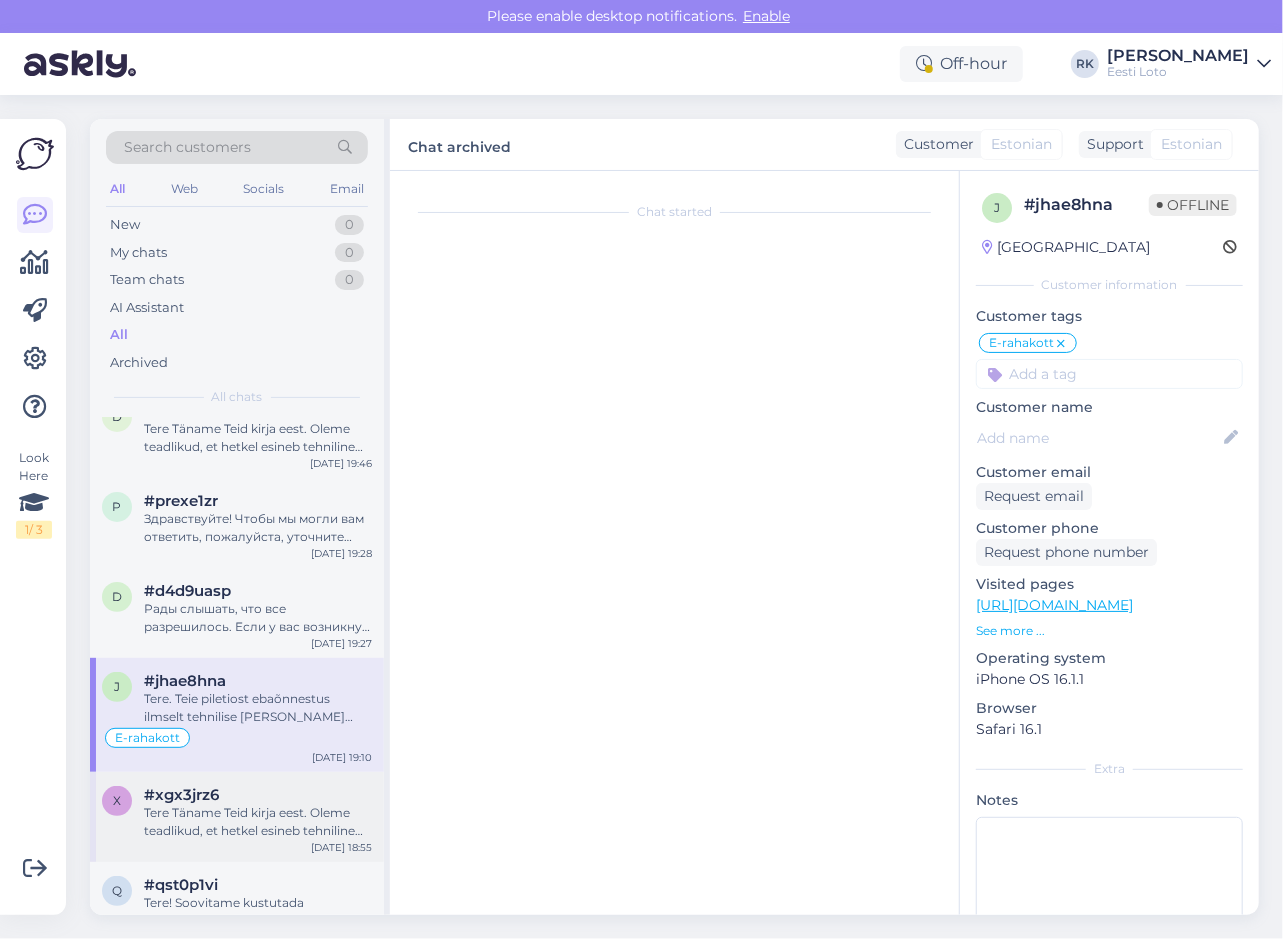 scroll, scrollTop: 590, scrollLeft: 0, axis: vertical 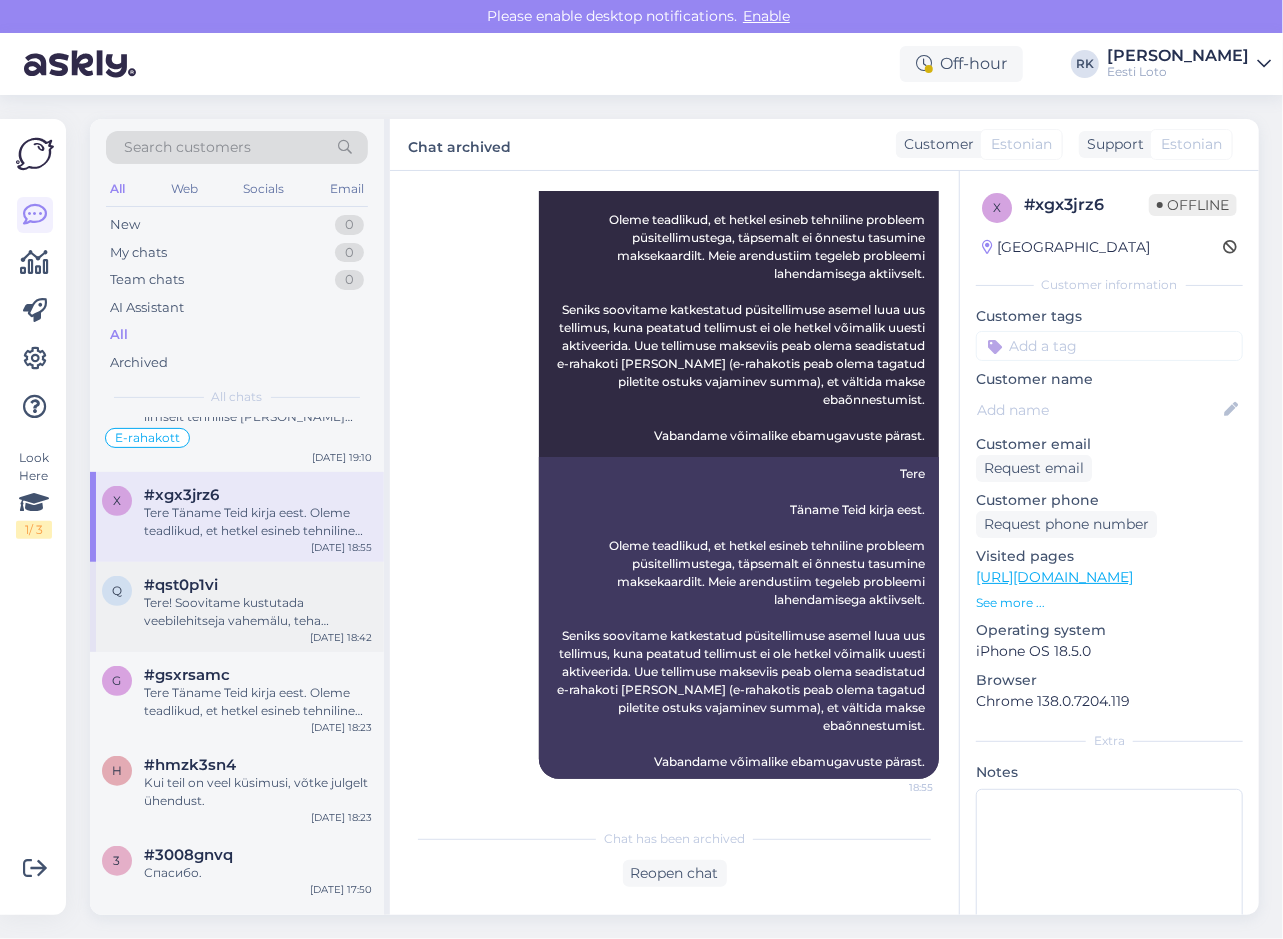 click on "Tere!
Soovitame kustutada veebilehitseja vahemälu, teha seadmele taaskäivituse või kasutada teist veebilehitsejat (näiteks Mozilla Firefox, Internet Explorer, Google Chrome)." at bounding box center [258, 612] 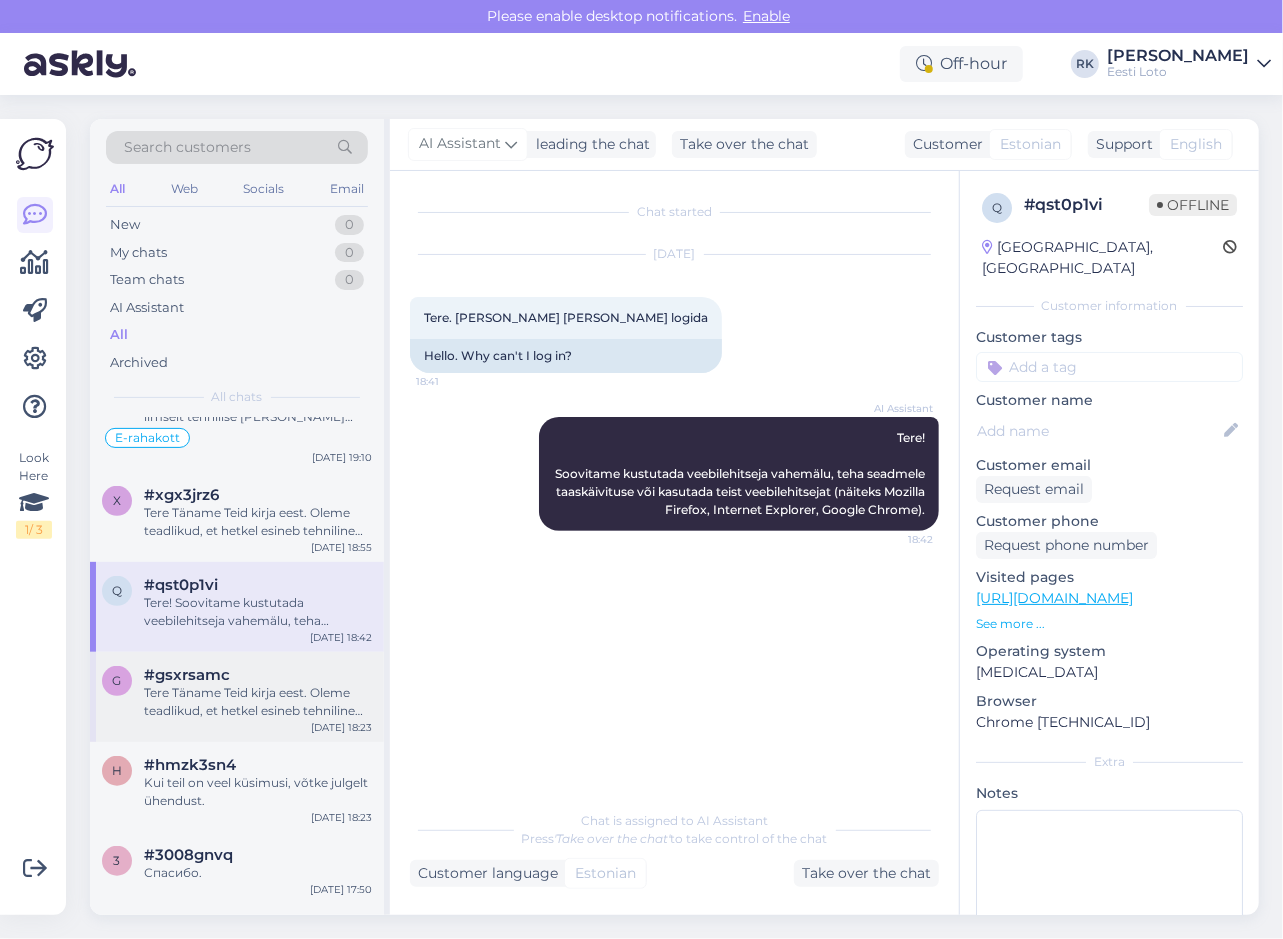 click on "#gsxrsamc" at bounding box center (187, 675) 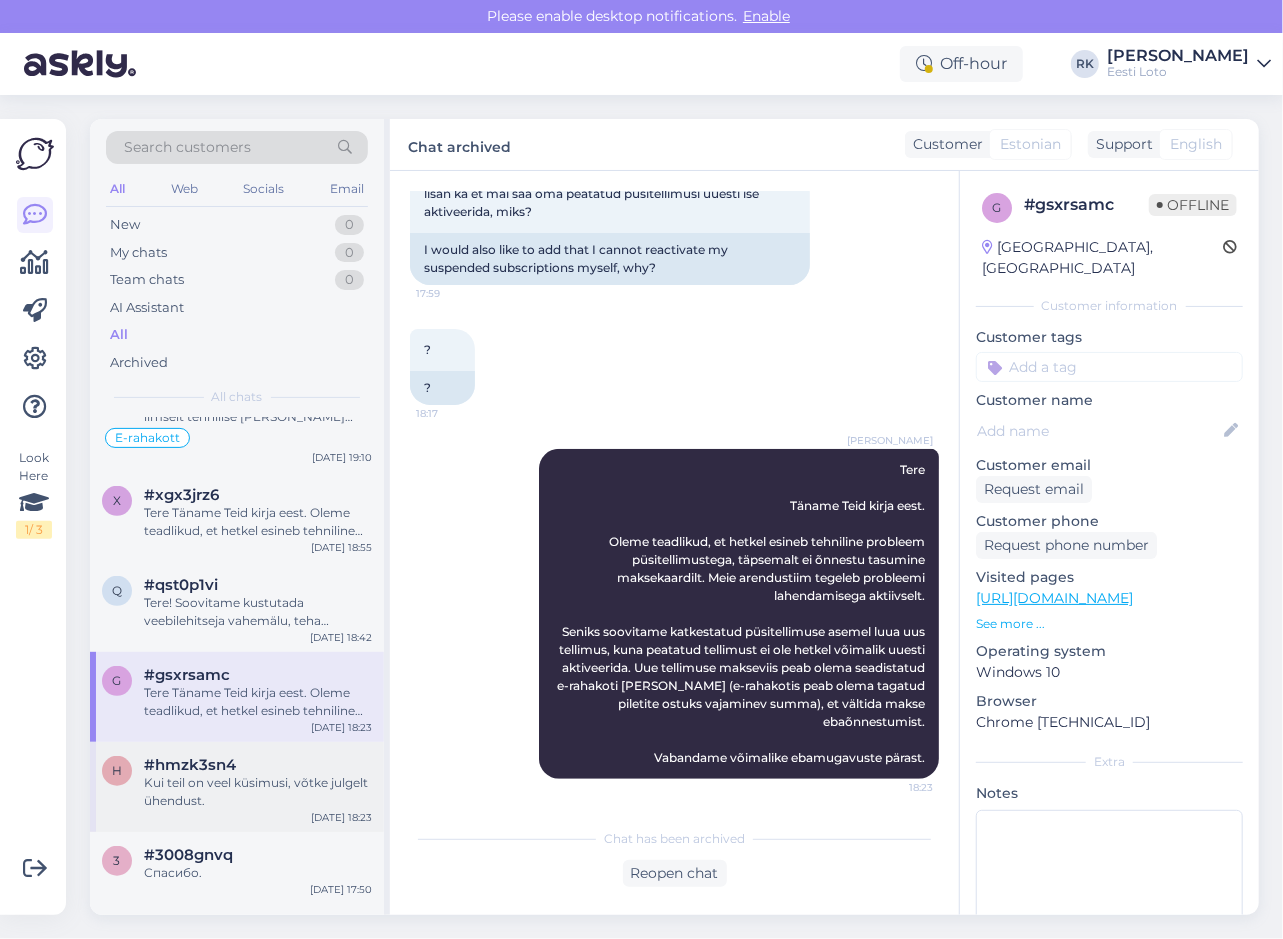 click on "h #hmzk3sn4 Kui teil on veel küsimusi, võtke julgelt ühendust. [DATE] 18:23" at bounding box center (237, 787) 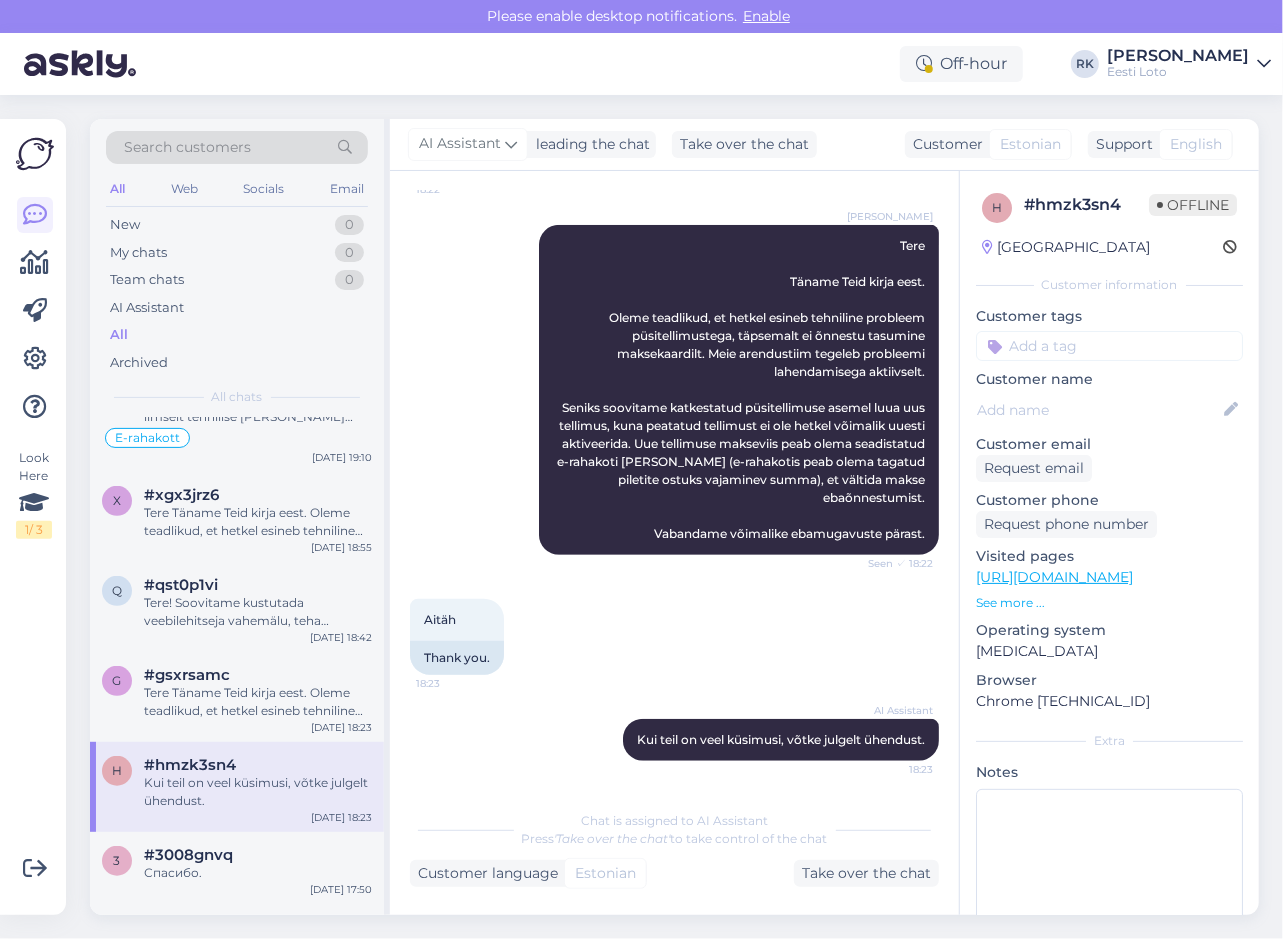 click on "Look Here 1  / 3" at bounding box center [35, 517] 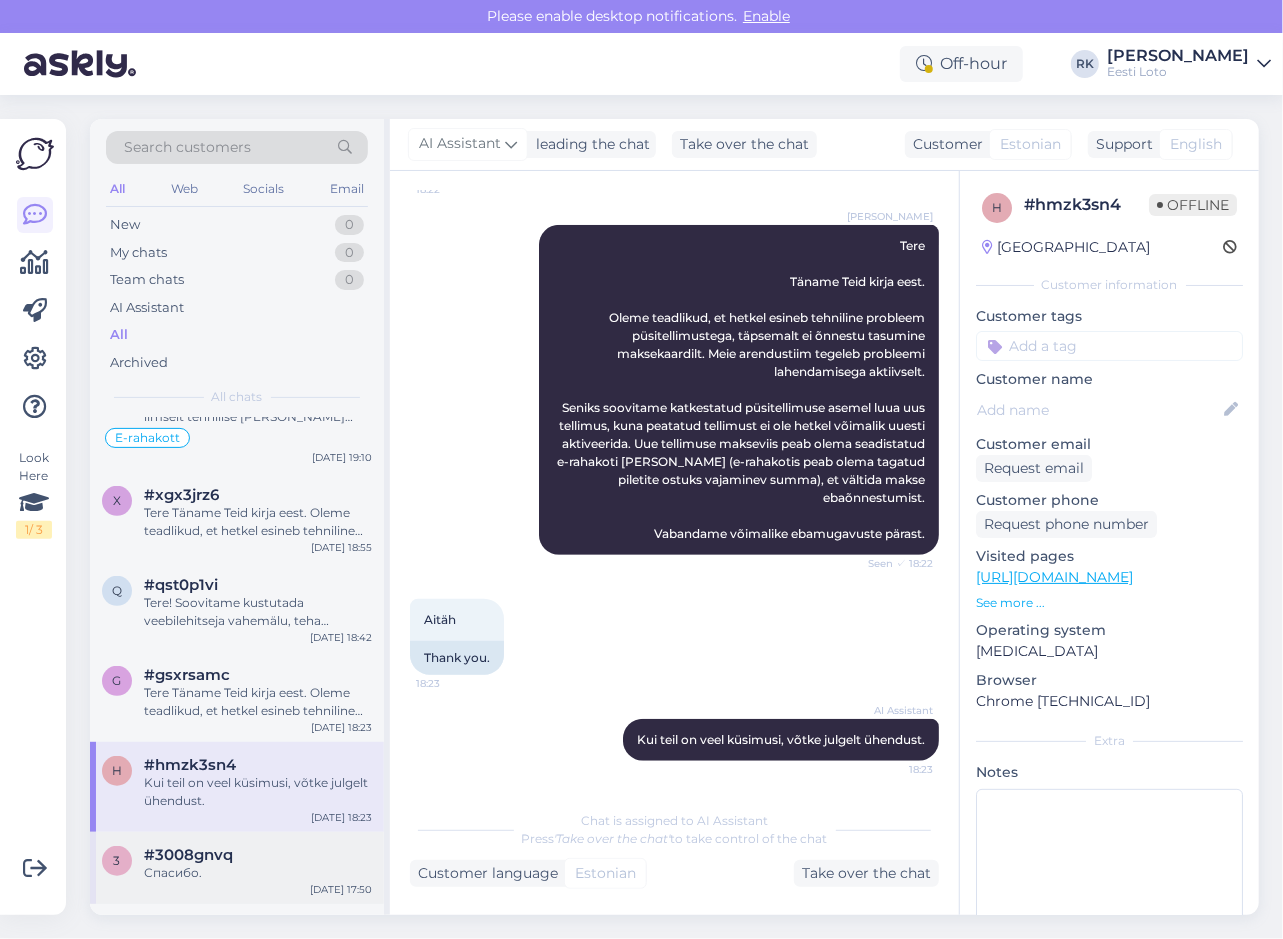click on "#3008gnvq" at bounding box center [188, 855] 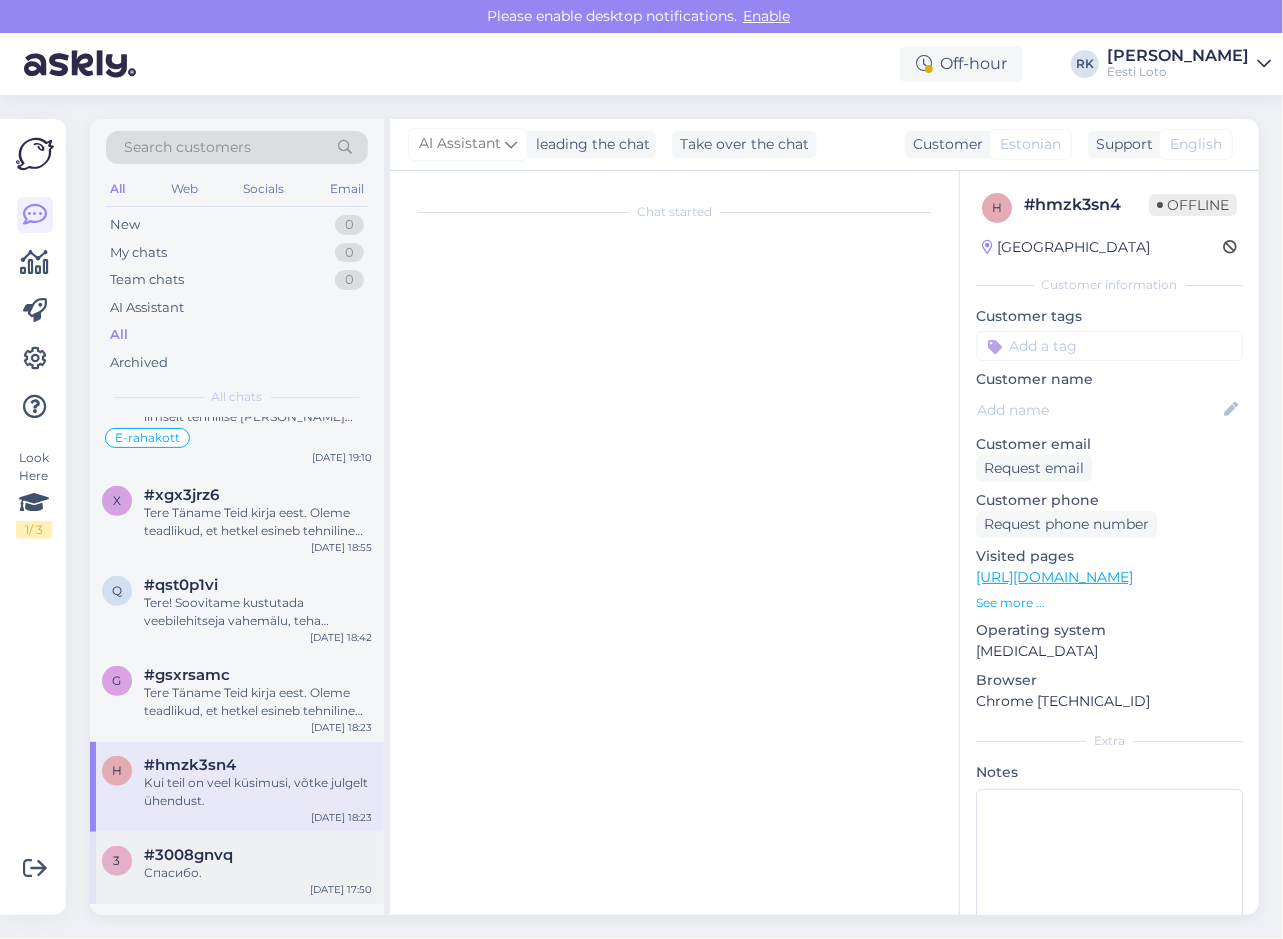 scroll, scrollTop: 204, scrollLeft: 0, axis: vertical 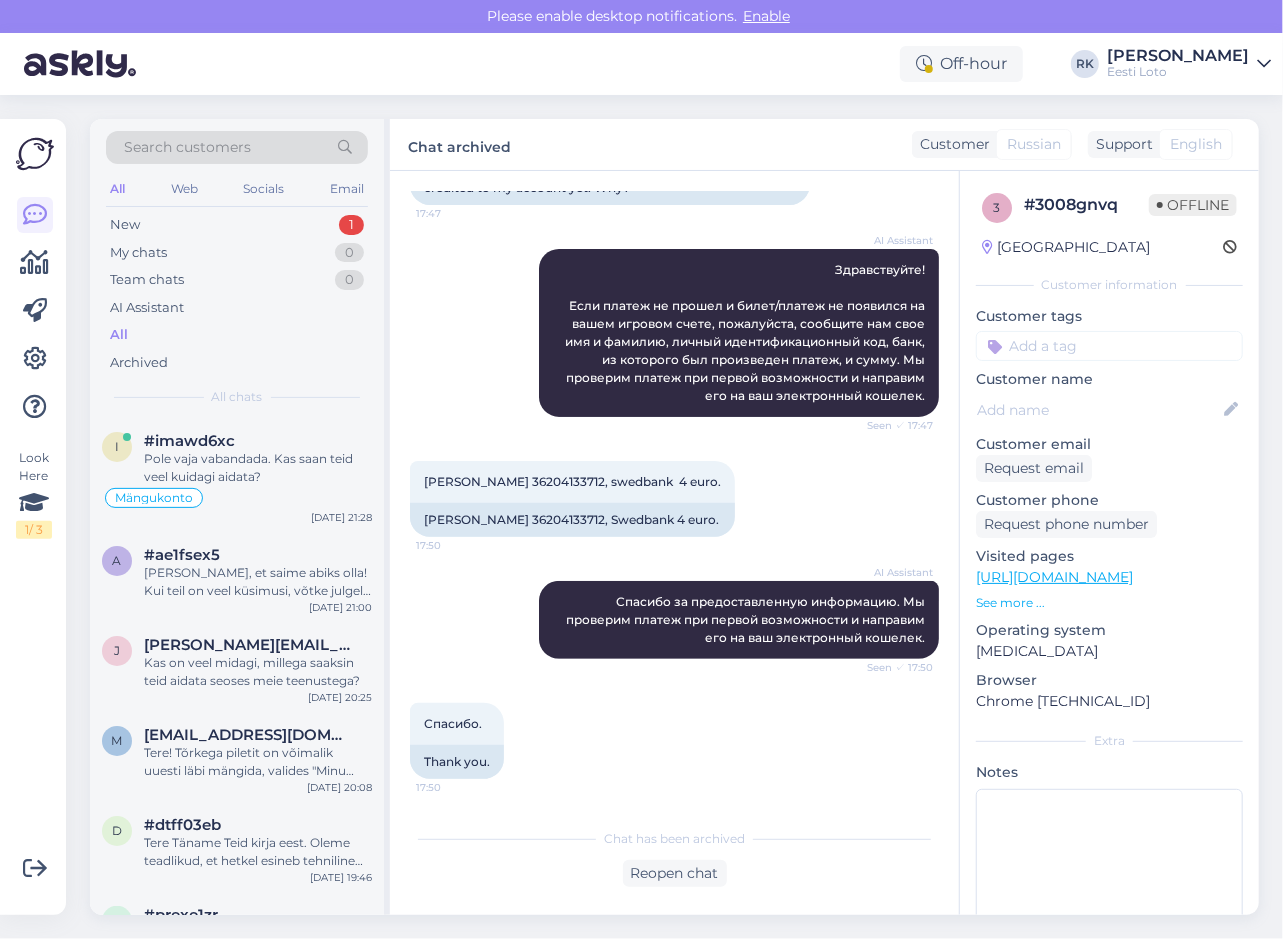 click on "Look Here 1  / 3" at bounding box center [35, 517] 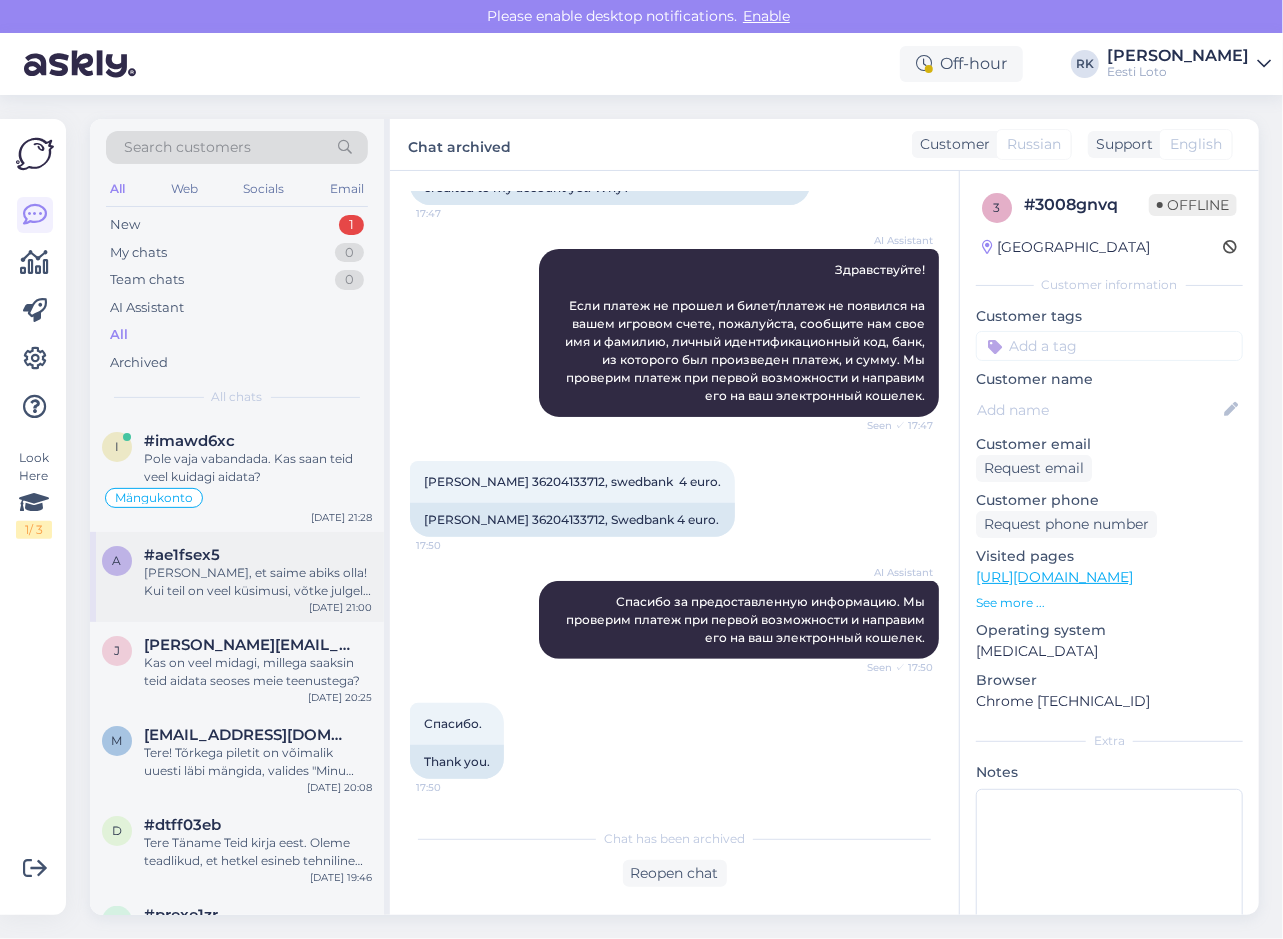 click on "[PERSON_NAME], et saime abiks olla! Kui teil on veel küsimusi, võtke julgelt ühendust." at bounding box center (258, 582) 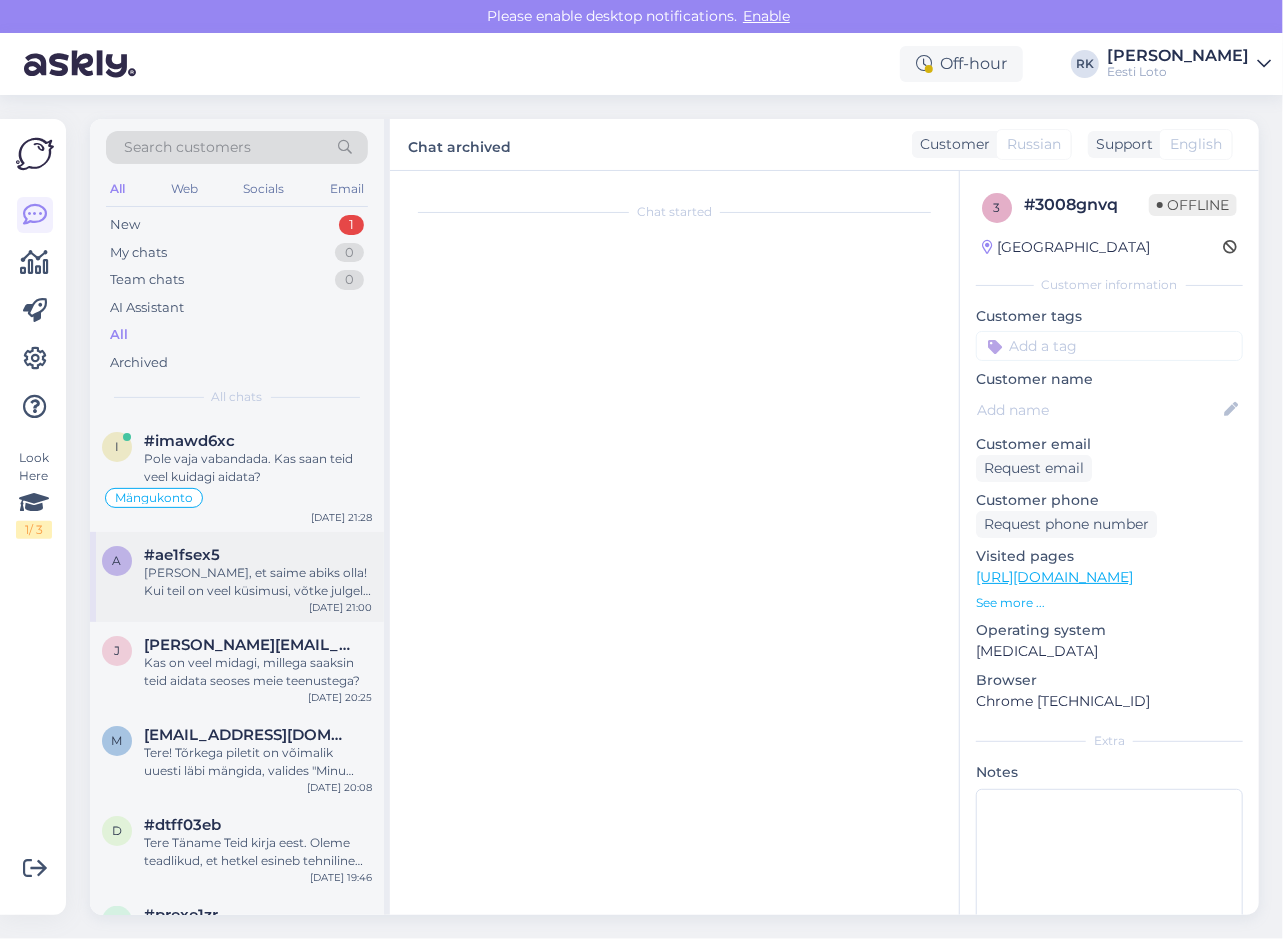 scroll, scrollTop: 1110, scrollLeft: 0, axis: vertical 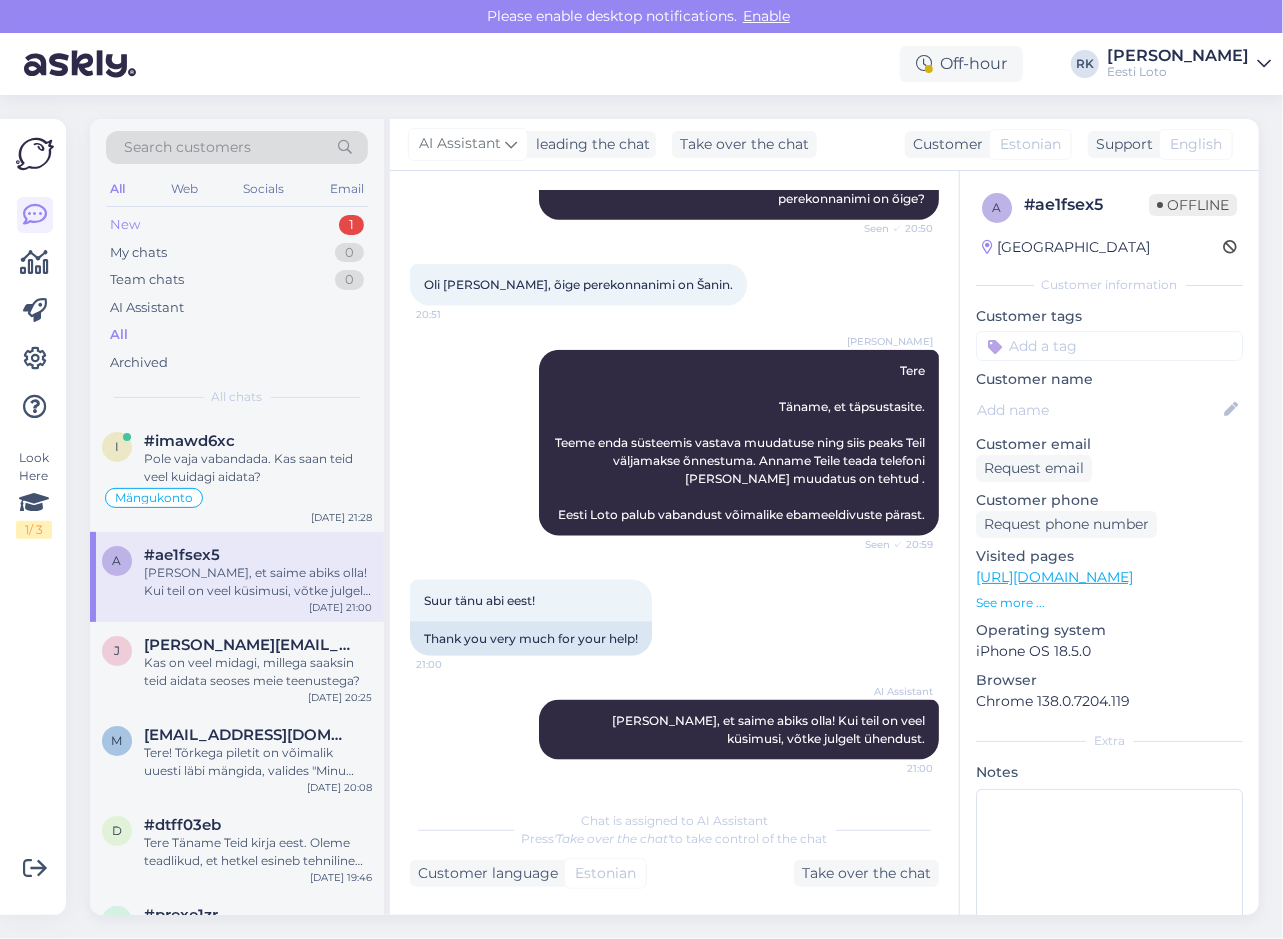 click on "New 1" at bounding box center [237, 225] 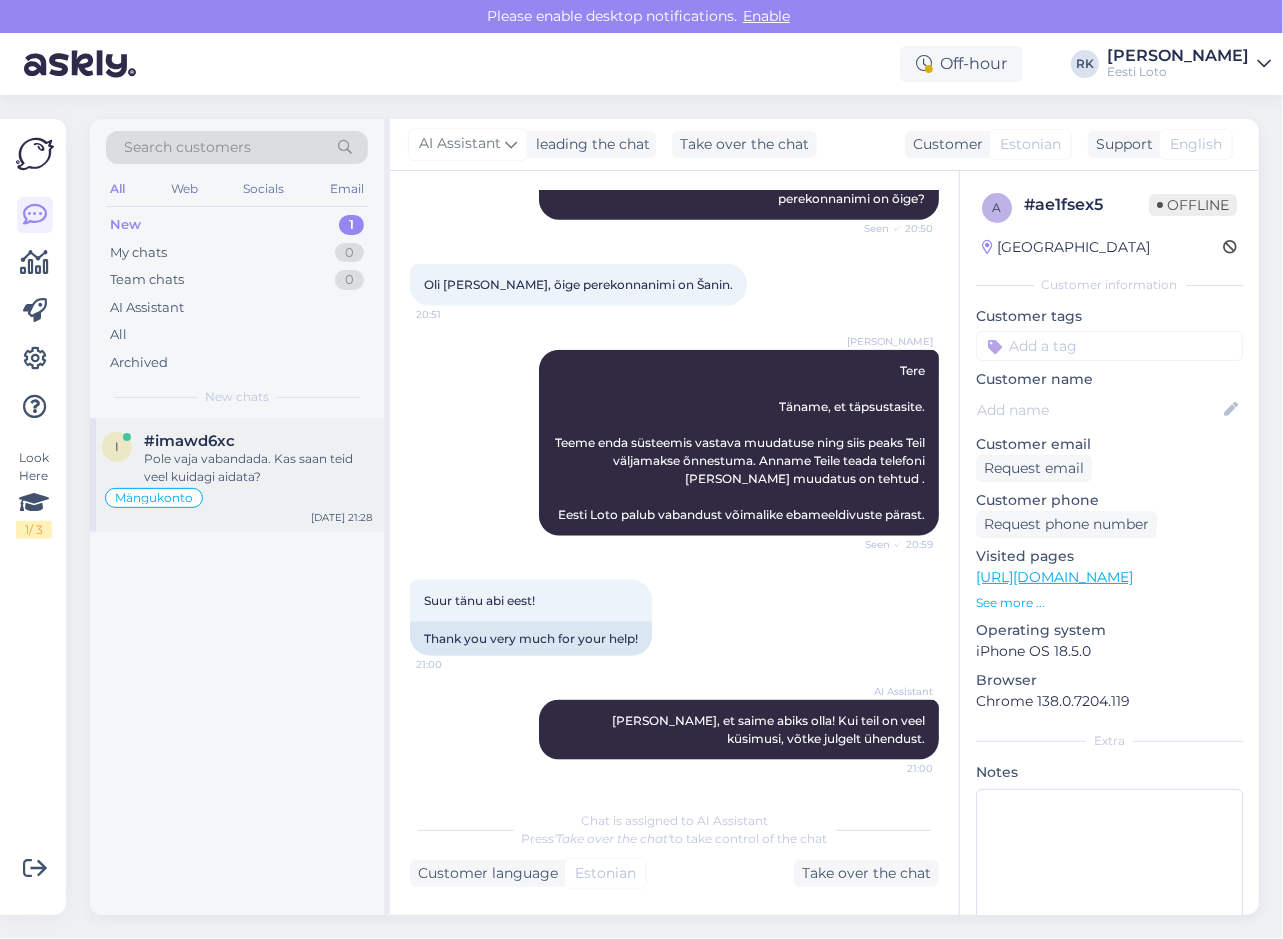 click on "Pole vaja vabandada. Kas saan teid veel kuidagi aidata?" at bounding box center [258, 468] 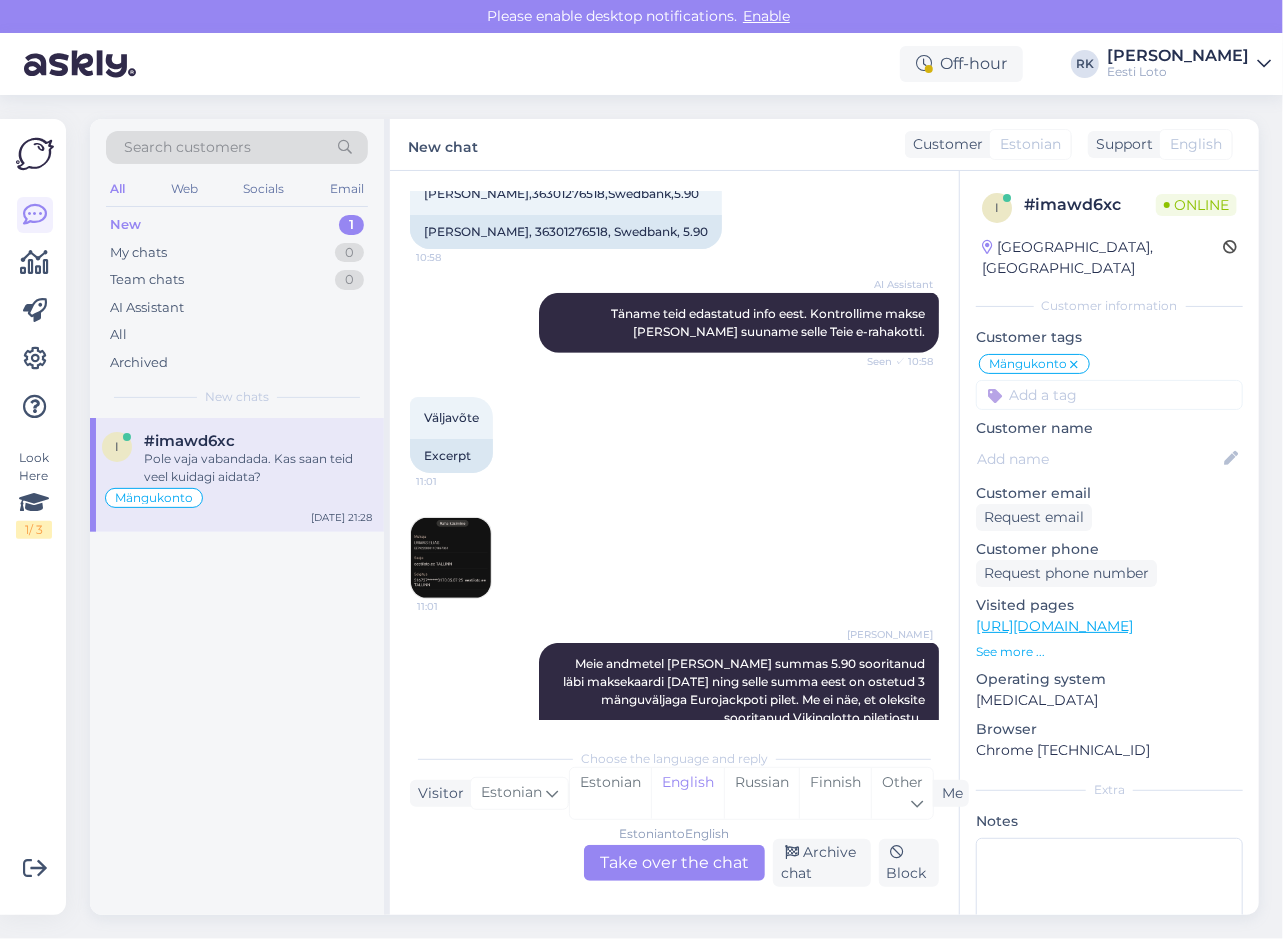 scroll, scrollTop: 846, scrollLeft: 0, axis: vertical 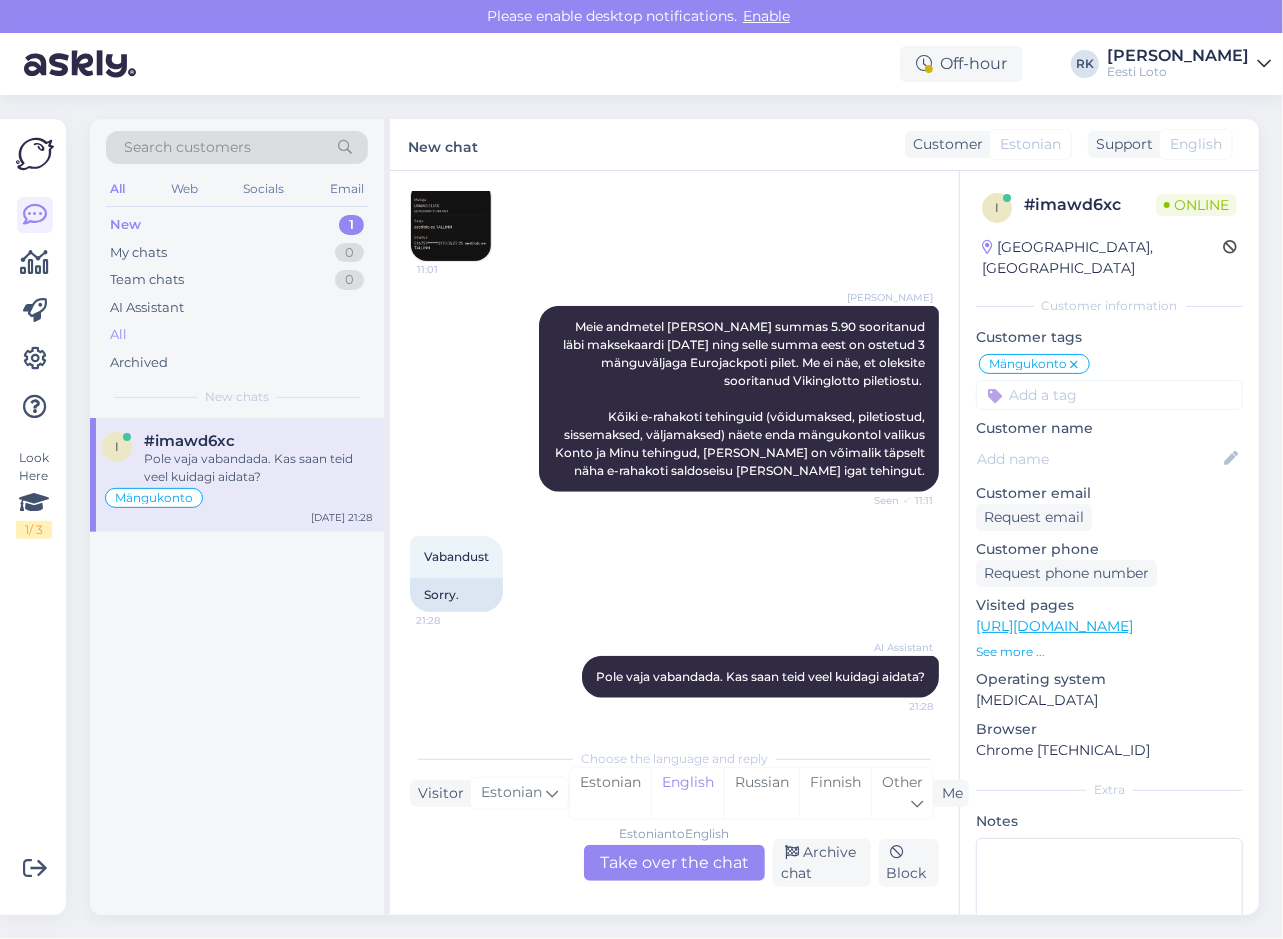 click on "All" at bounding box center [237, 335] 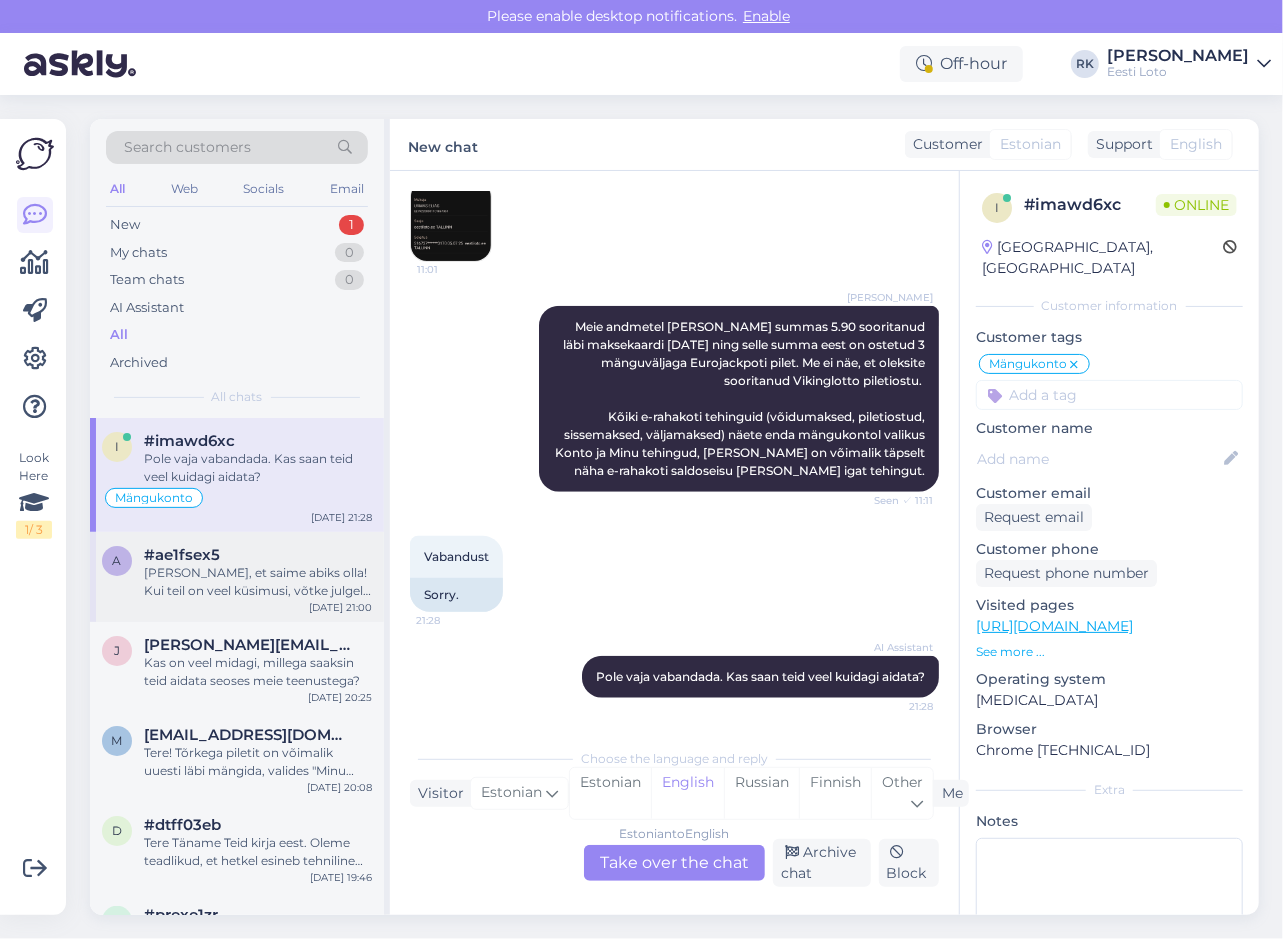 click on "[PERSON_NAME], et saime abiks olla! Kui teil on veel küsimusi, võtke julgelt ühendust." at bounding box center (258, 582) 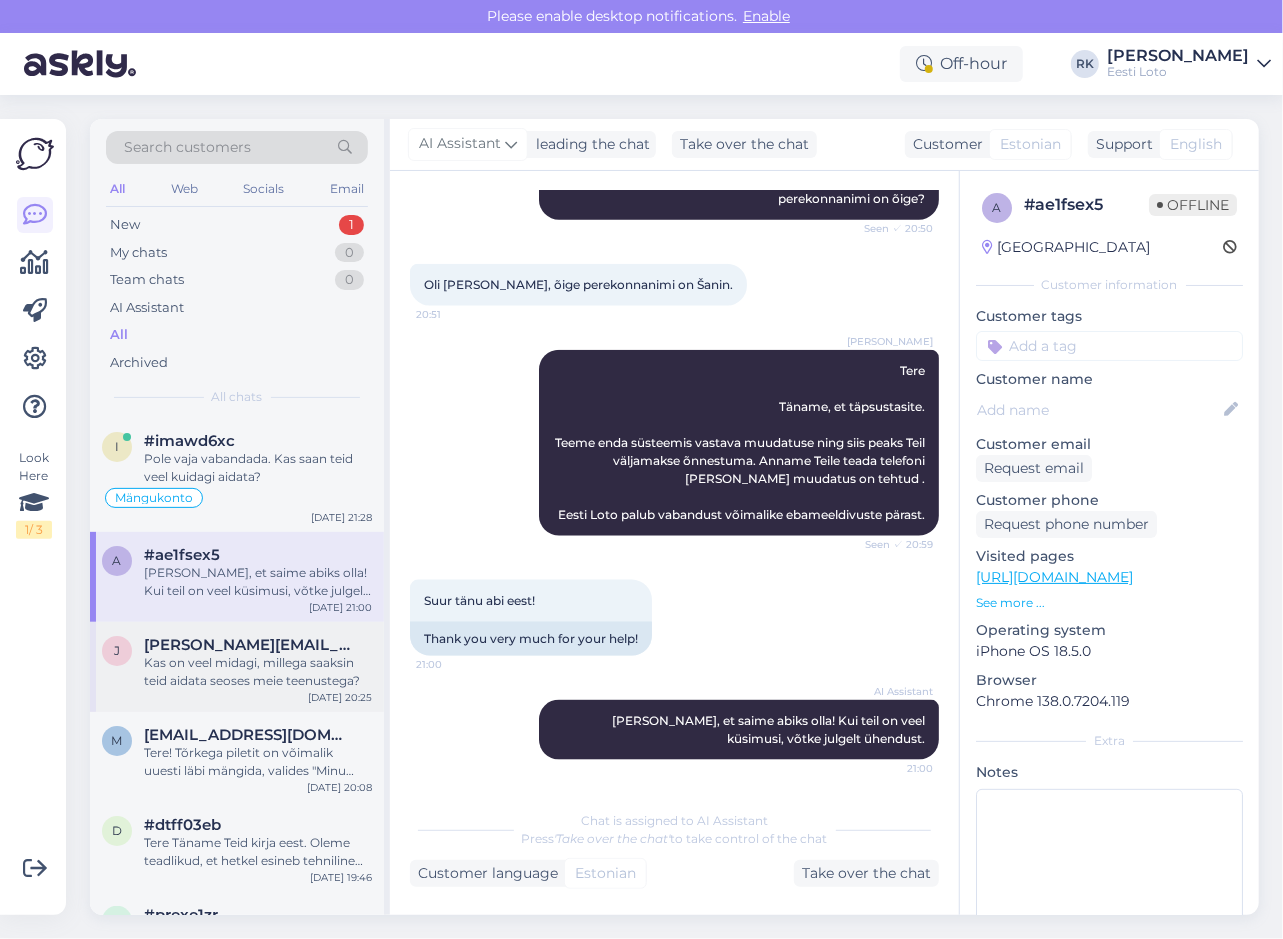 click on "Kas on veel midagi, millega saaksin teid aidata seoses meie teenustega?" at bounding box center [258, 672] 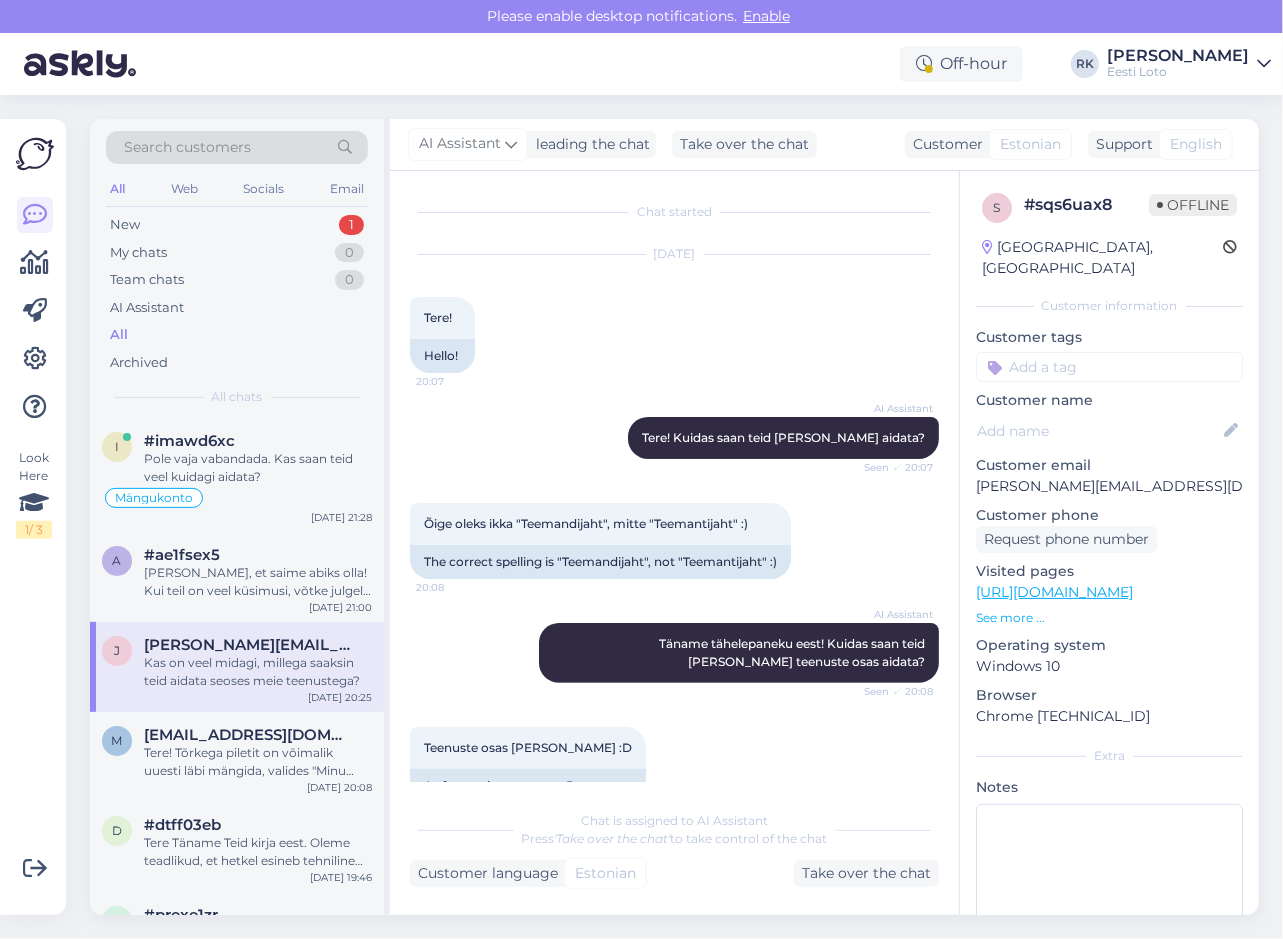 scroll, scrollTop: 1148, scrollLeft: 0, axis: vertical 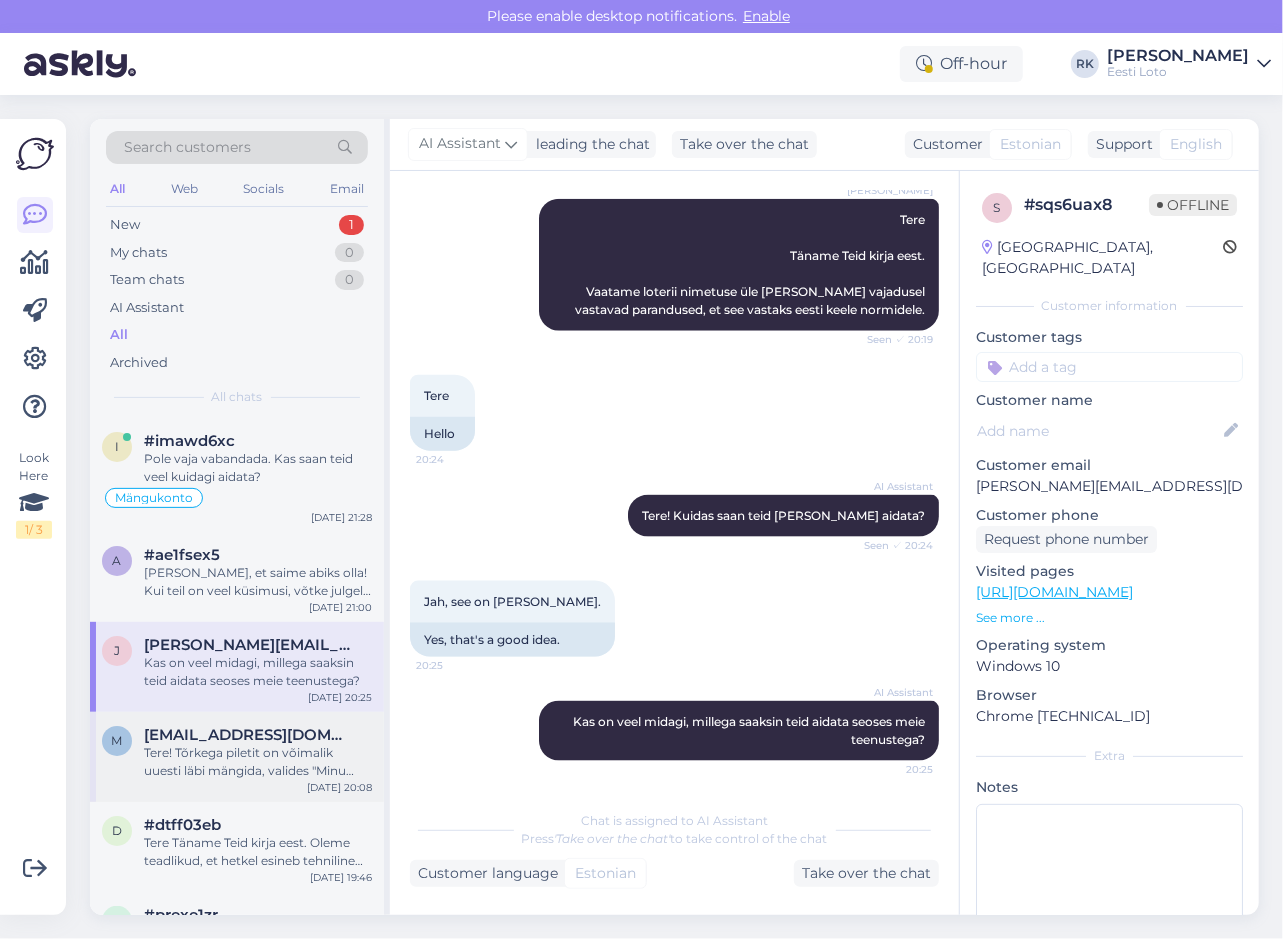 click on "Tere!
Tõrkega piletit on võimalik uuesti läbi mängida, valides "Minu piletid" – "e-kiirloteriid". Kui pileti juures on kiri "Aktiivne", tähendab see, et mäng on lõpuni mängimata. Kui vajutate pileti numbrile ja seejärel "Vaatan piletit", saate selle lõpuni mängida. Juhul, kui Te ei lõpeta 24 tunni jooksul mängu ise, siis mängib infosüsteem selle automaatselt lõpuni ning võidu korral suunatakse raha Teie e-rahakotti." at bounding box center (258, 762) 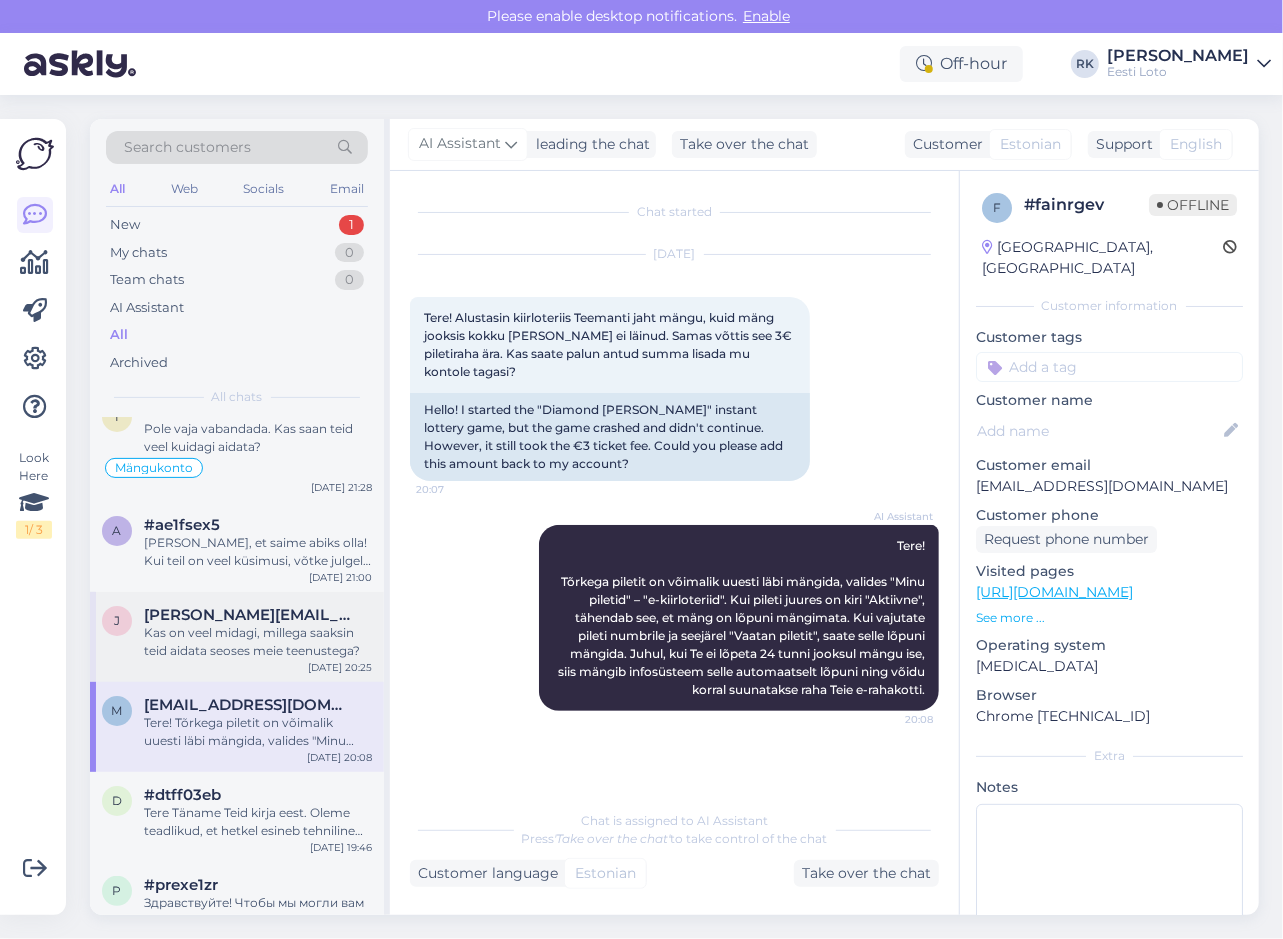 scroll, scrollTop: 200, scrollLeft: 0, axis: vertical 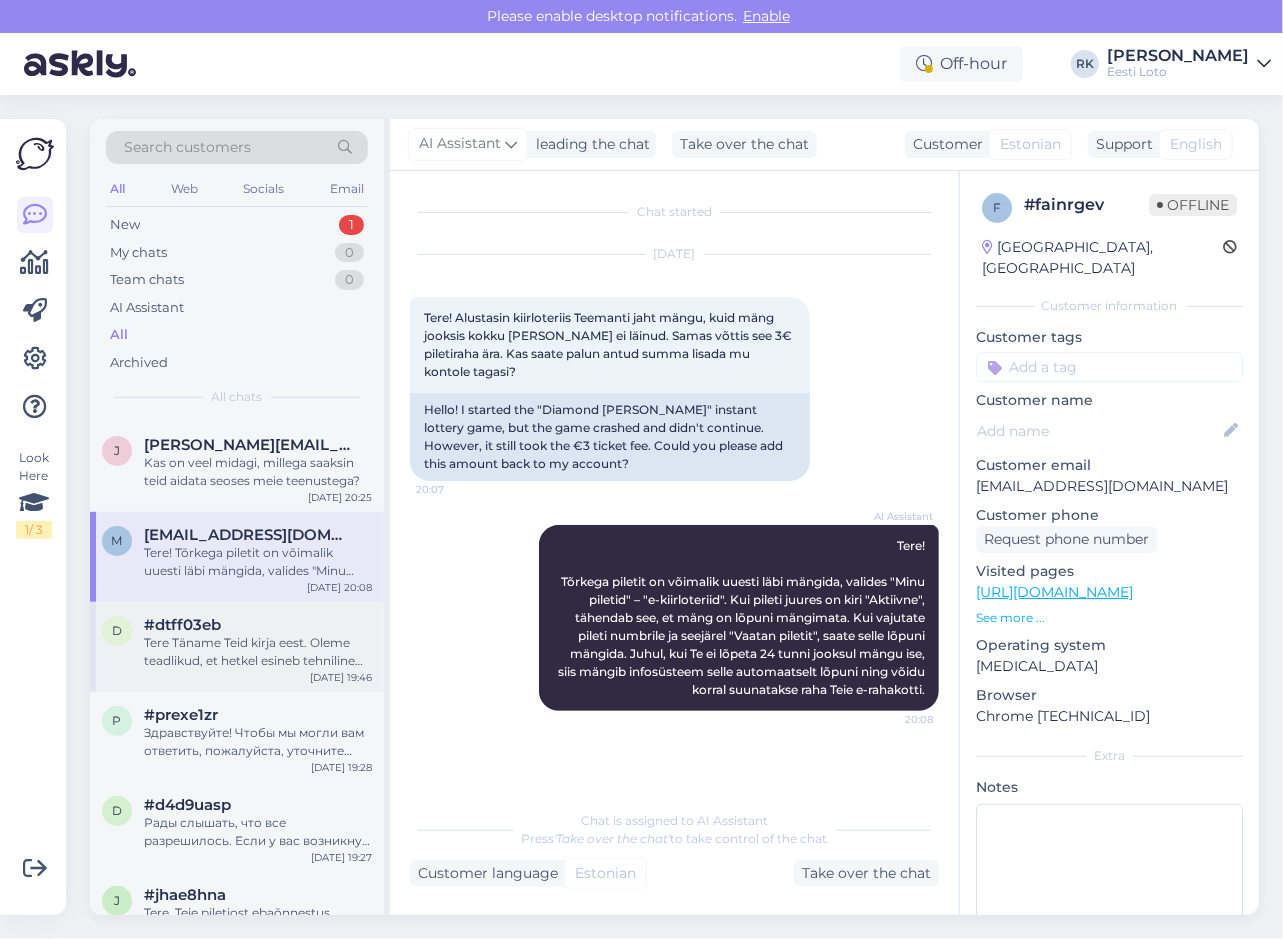 click on "Tere
Täname Teid kirja eest.
Oleme teadlikud, et hetkel esineb tehniline probleem püsitellimustega, täpsemalt ei õnnestu tasumine maksekaardilt. Meie arendustiim tegeleb probleemi lahendamisega aktiivselt.
Seniks soovitame katkestatud püsitellimuse asemel luua uus tellimus, kuna peatatud tellimust ei ole hetkel võimalik uuesti aktiveerida. Uue tellimuse makseviis peab olema seadistatud e-rahakoti [PERSON_NAME] (e-rahakotis peab olema tagatud piletite ostuks vajaminev summa), et vältida makse ebaõnnestumist.
Vabandame võimalike ebamugavuste pärast." at bounding box center [258, 652] 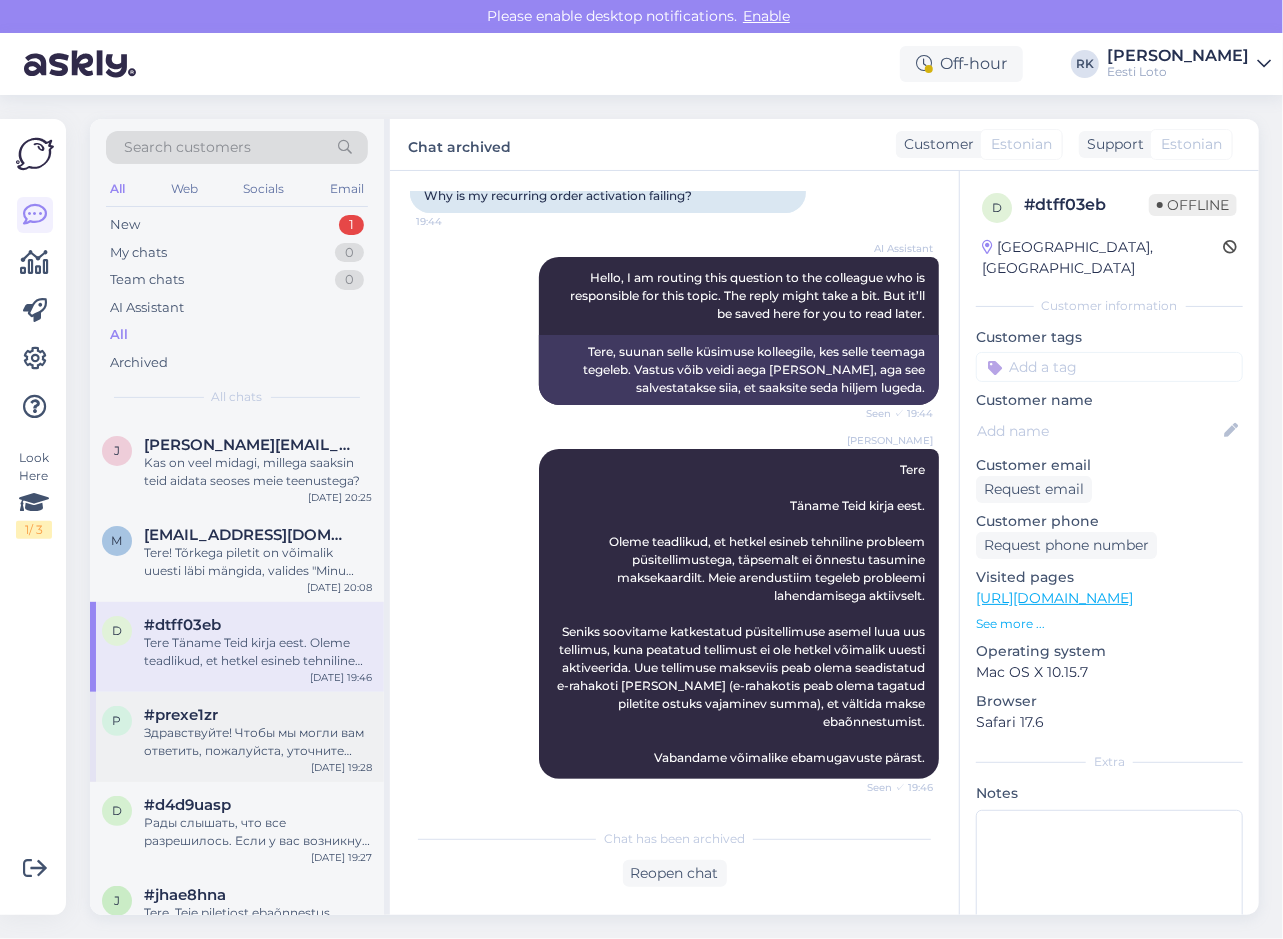 click on "#prexe1zr" at bounding box center [258, 715] 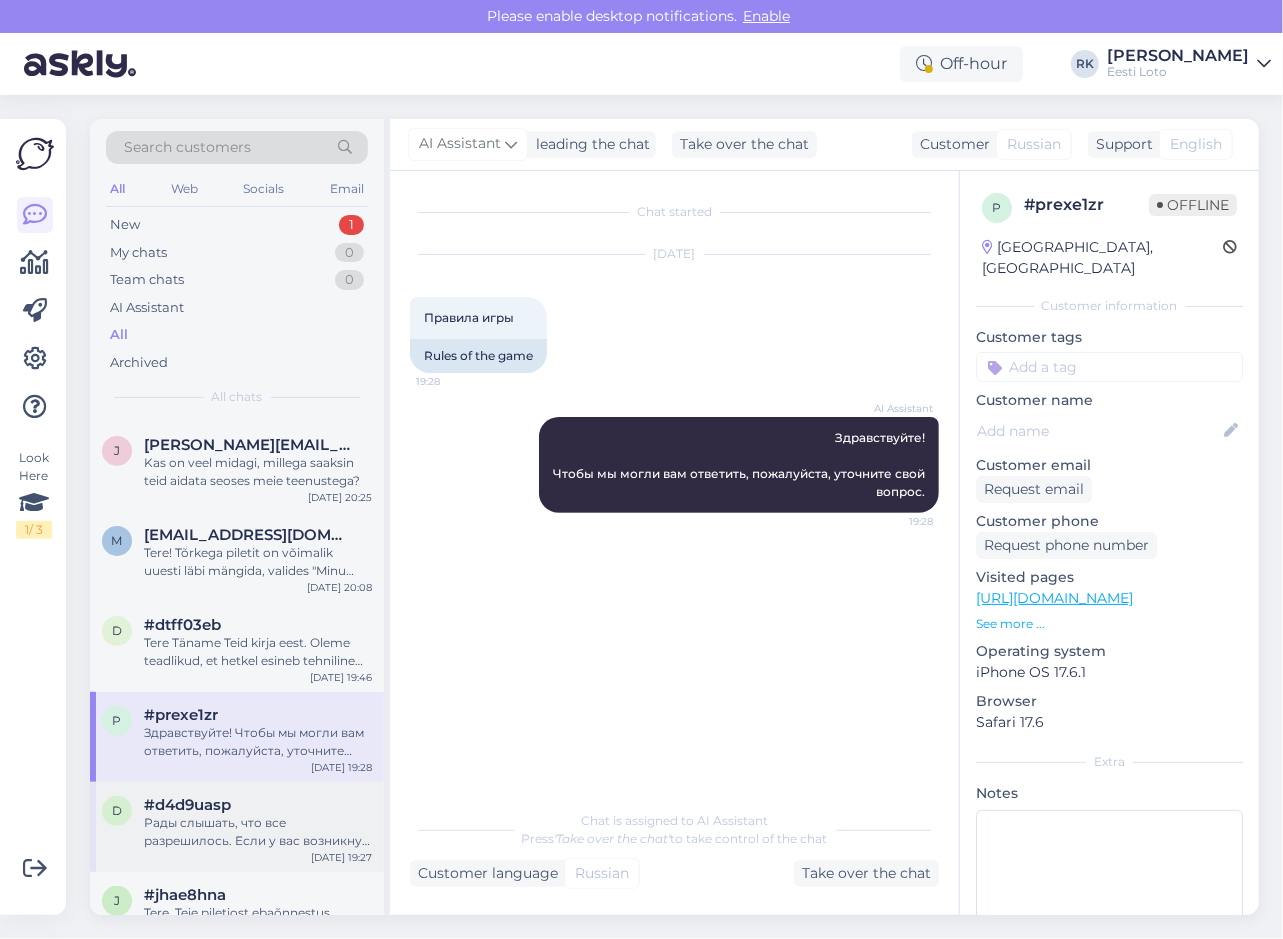 click on "#d4d9uasp" at bounding box center [258, 805] 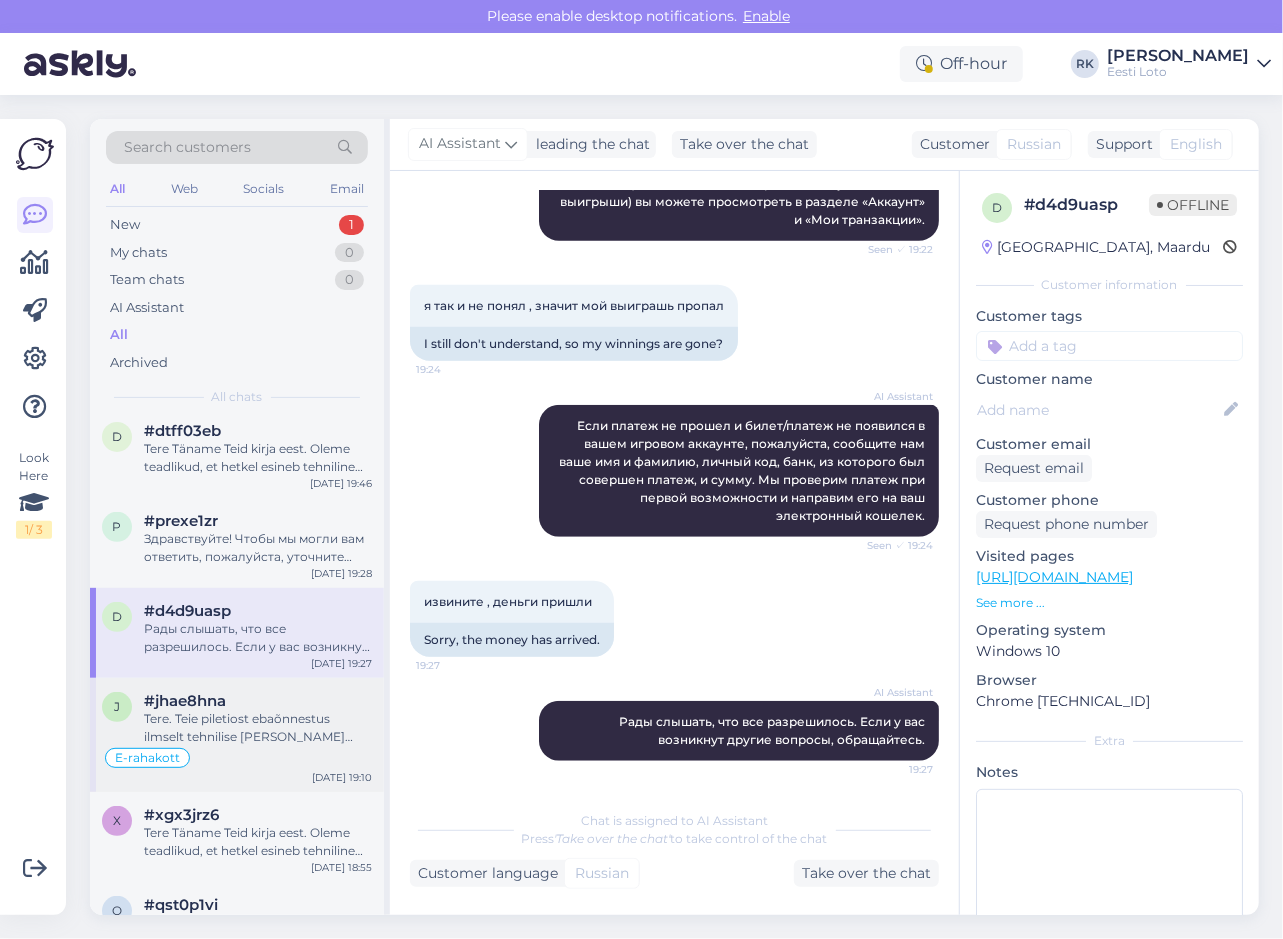 scroll, scrollTop: 400, scrollLeft: 0, axis: vertical 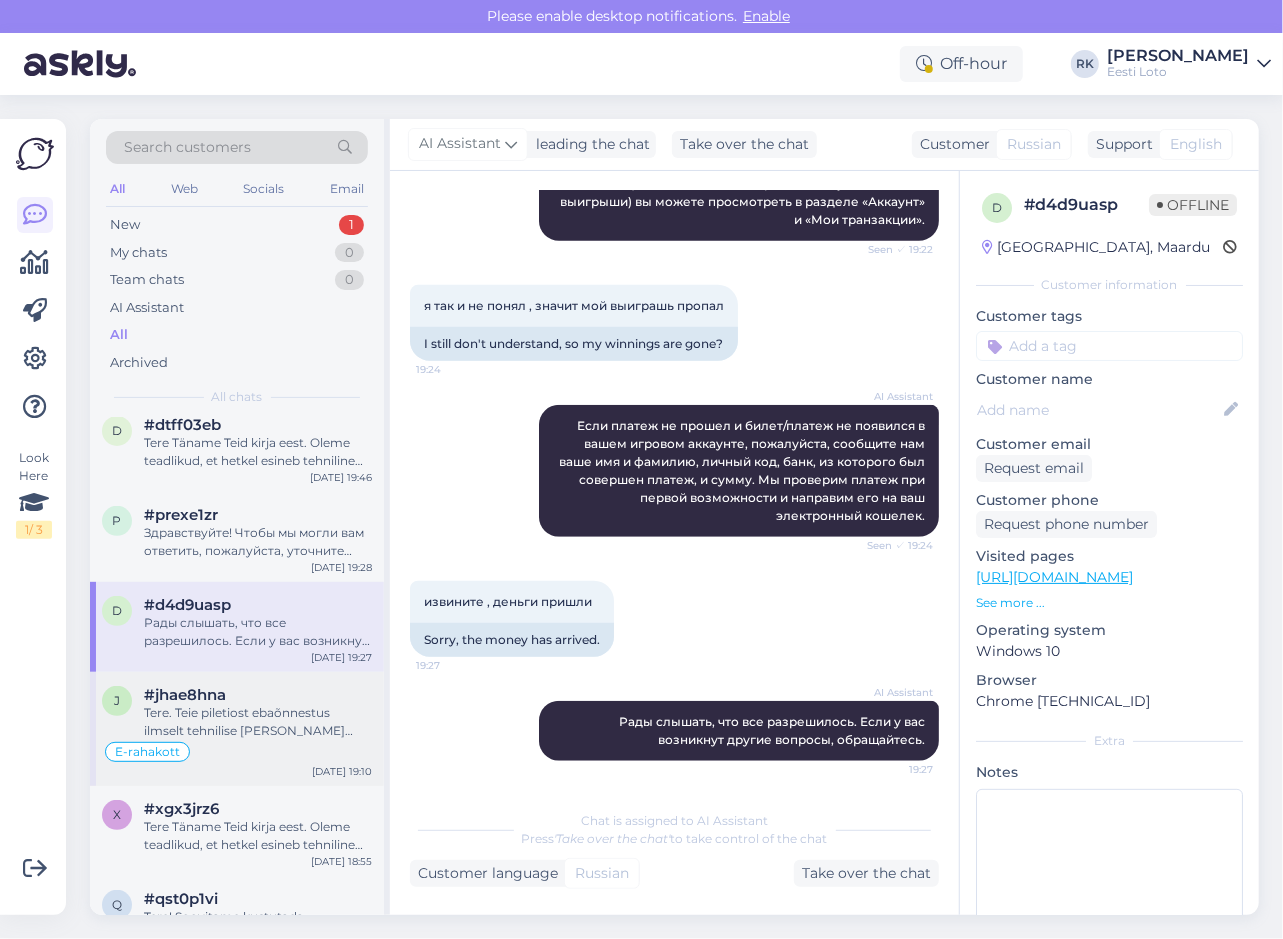 click on "Tere. Teie piletiost ebaõnnestus ilmselt tehnilise [PERSON_NAME] tõttu. Vabandame. Suunasime Teie makse meie finantsosakonnale kontrollimiseks." at bounding box center (258, 722) 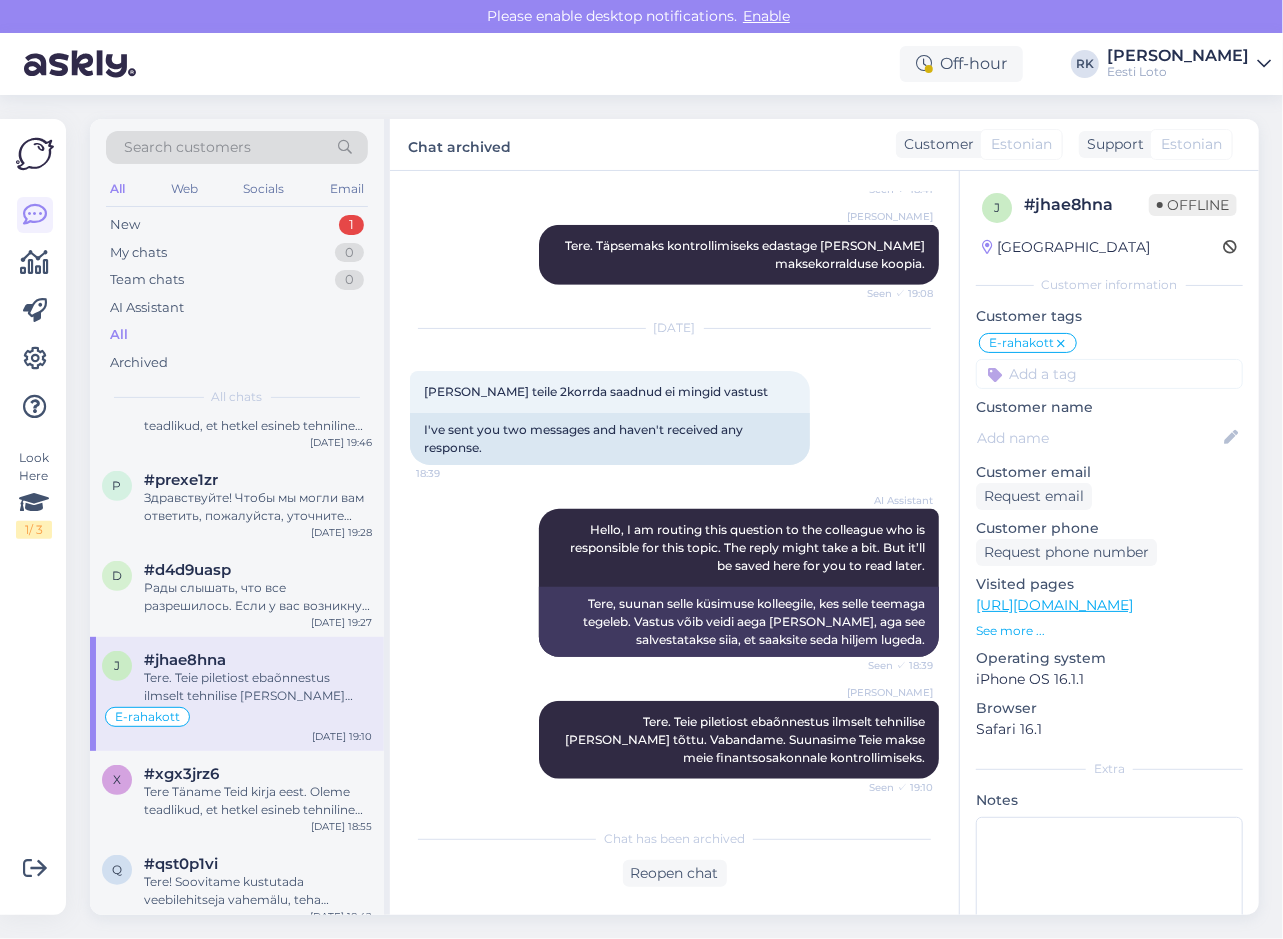 scroll, scrollTop: 600, scrollLeft: 0, axis: vertical 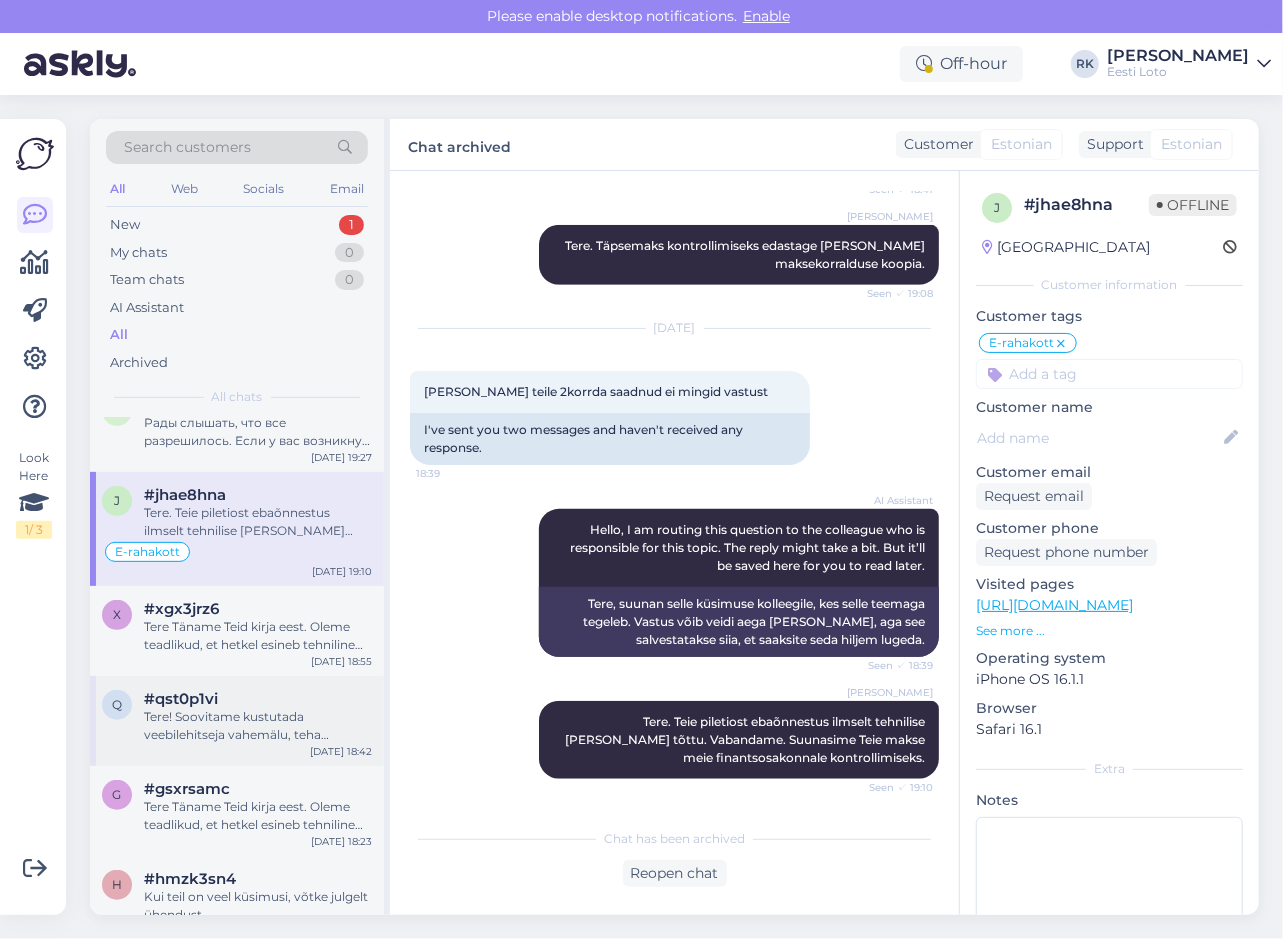 click on "#qst0p1vi" at bounding box center [258, 699] 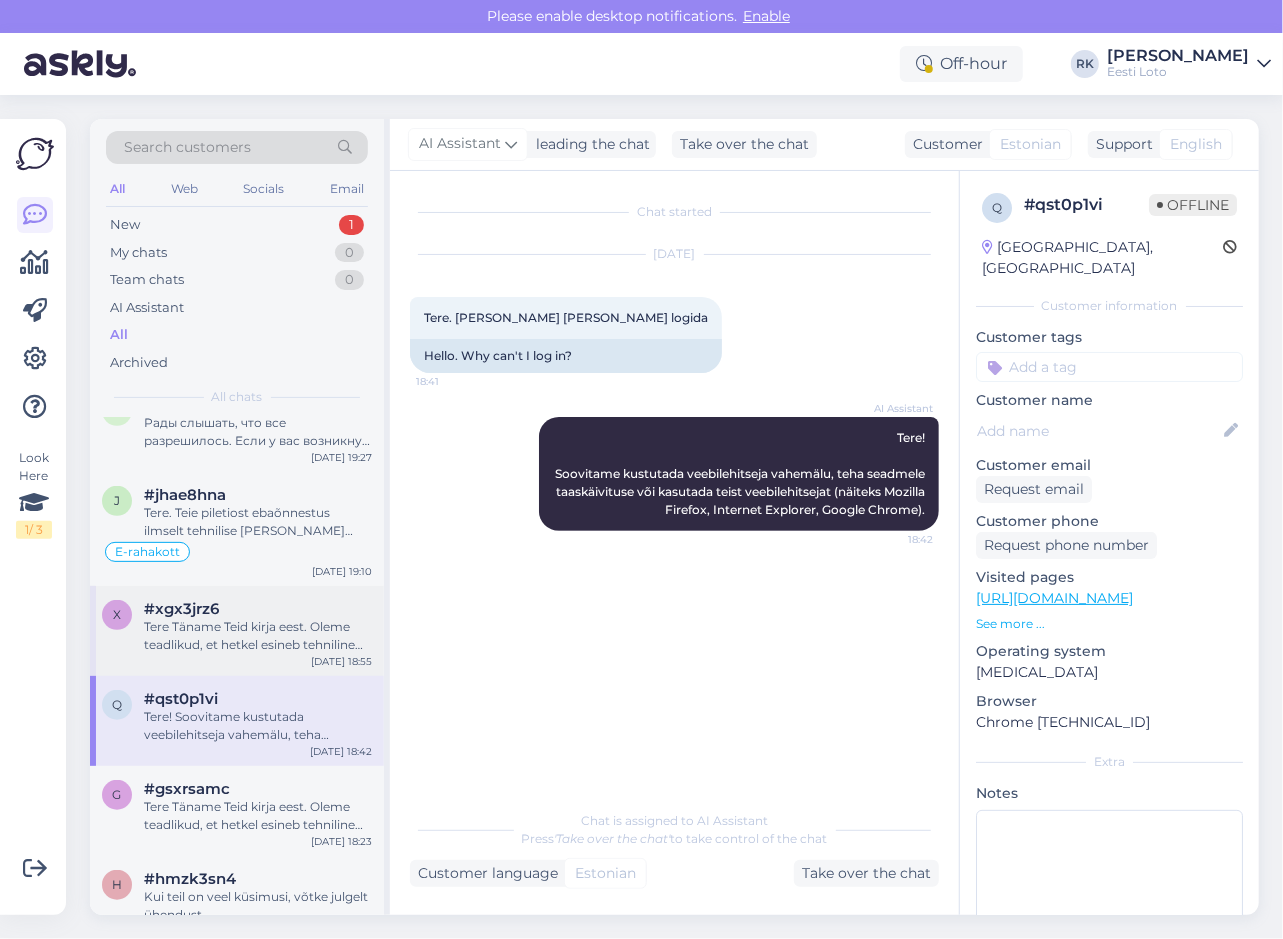 click on "Tere
Täname Teid kirja eest.
Oleme teadlikud, et hetkel esineb tehniline probleem püsitellimustega, täpsemalt ei õnnestu tasumine maksekaardilt. Meie arendustiim tegeleb probleemi lahendamisega aktiivselt.
Seniks soovitame katkestatud püsitellimuse asemel luua uus tellimus, kuna peatatud tellimust ei ole hetkel võimalik uuesti aktiveerida. Uue tellimuse makseviis peab olema seadistatud e-rahakoti [PERSON_NAME] (e-rahakotis peab olema tagatud piletite ostuks vajaminev summa), et vältida makse ebaõnnestumist.
Vabandame võimalike ebamugavuste pärast." at bounding box center [258, 636] 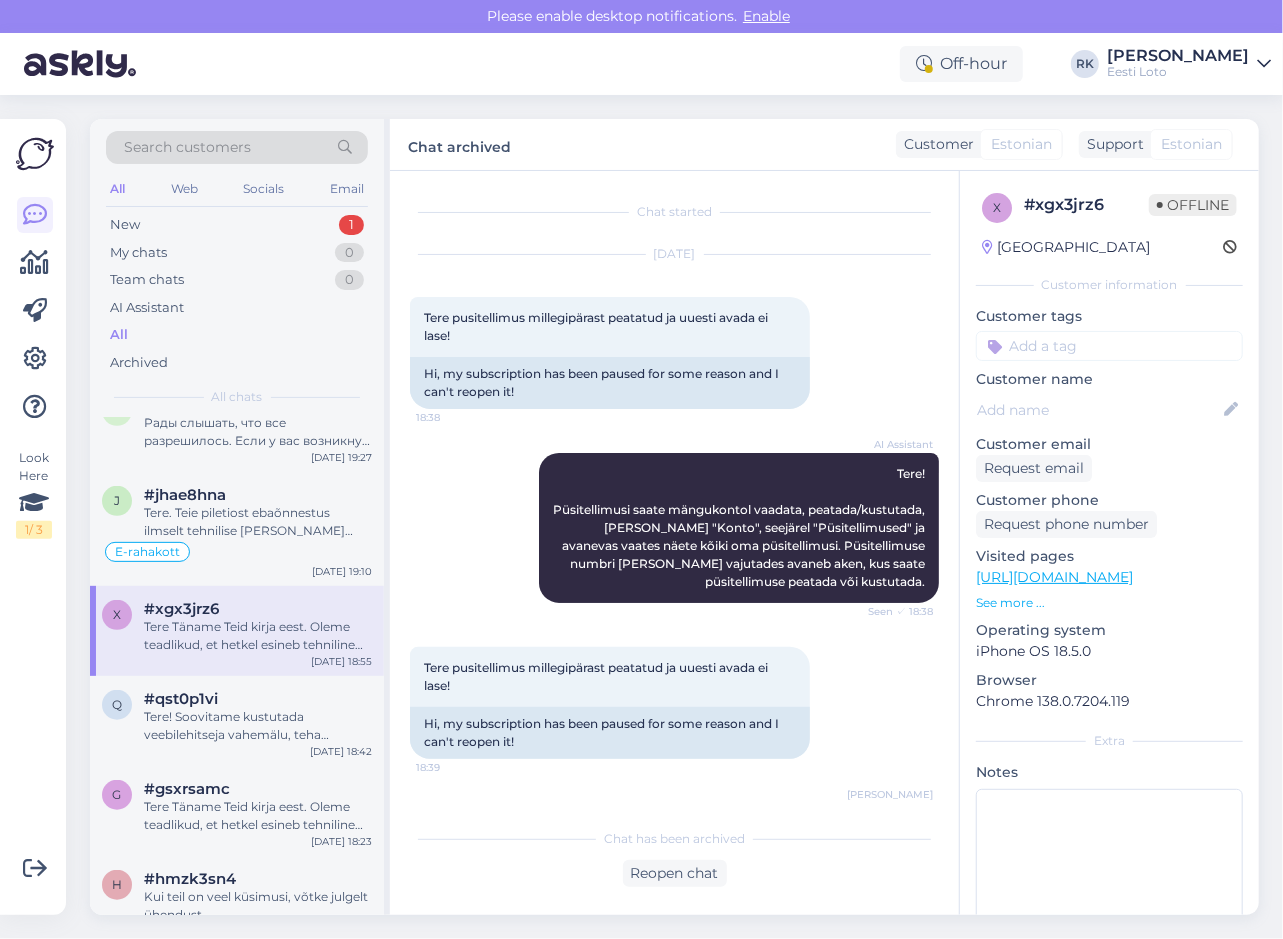 scroll, scrollTop: 0, scrollLeft: 0, axis: both 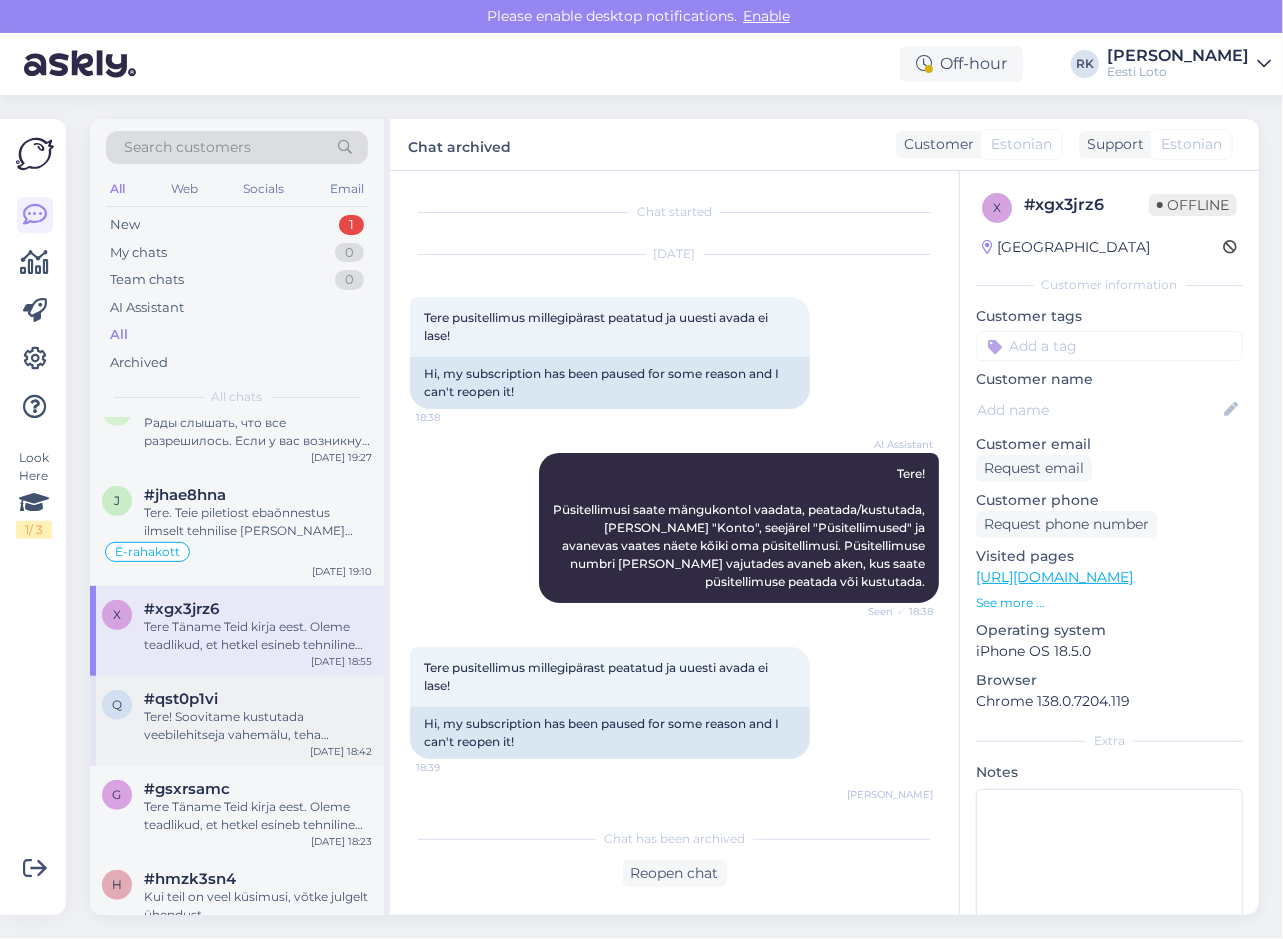 click on "Tere!
Soovitame kustutada veebilehitseja vahemälu, teha seadmele taaskäivituse või kasutada teist veebilehitsejat (näiteks Mozilla Firefox, Internet Explorer, Google Chrome)." at bounding box center [258, 726] 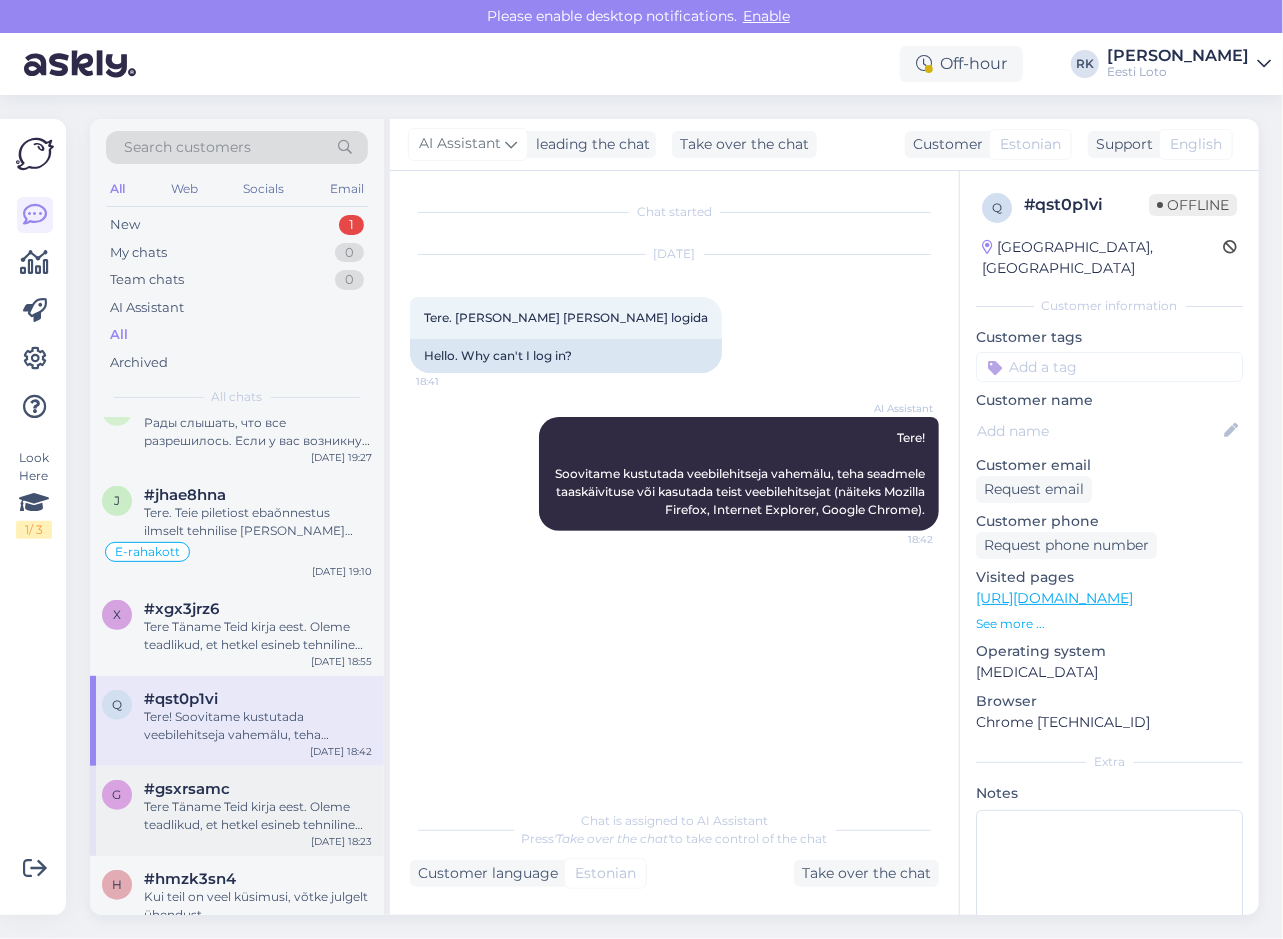 click on "#gsxrsamc" at bounding box center [258, 789] 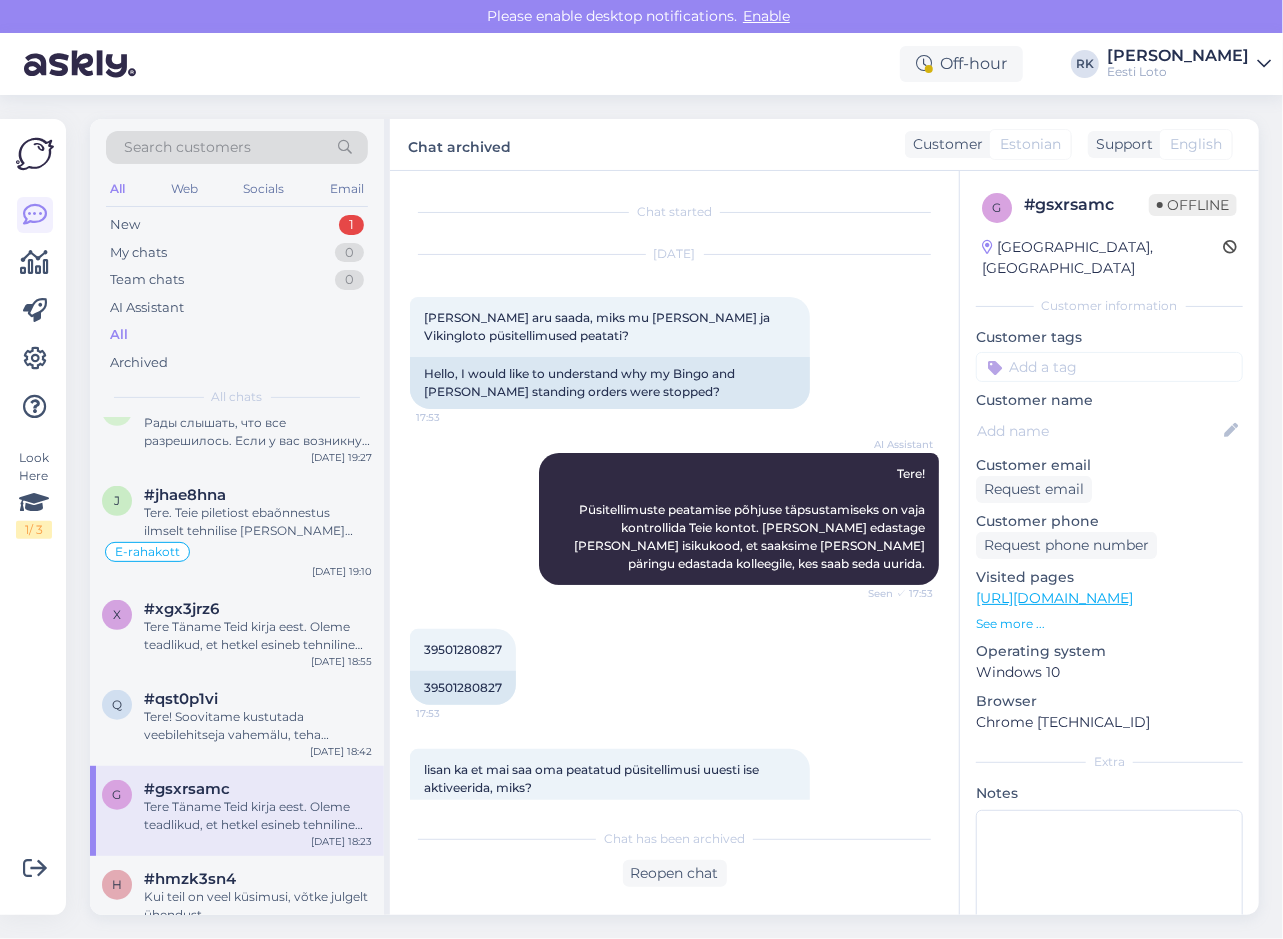scroll, scrollTop: 576, scrollLeft: 0, axis: vertical 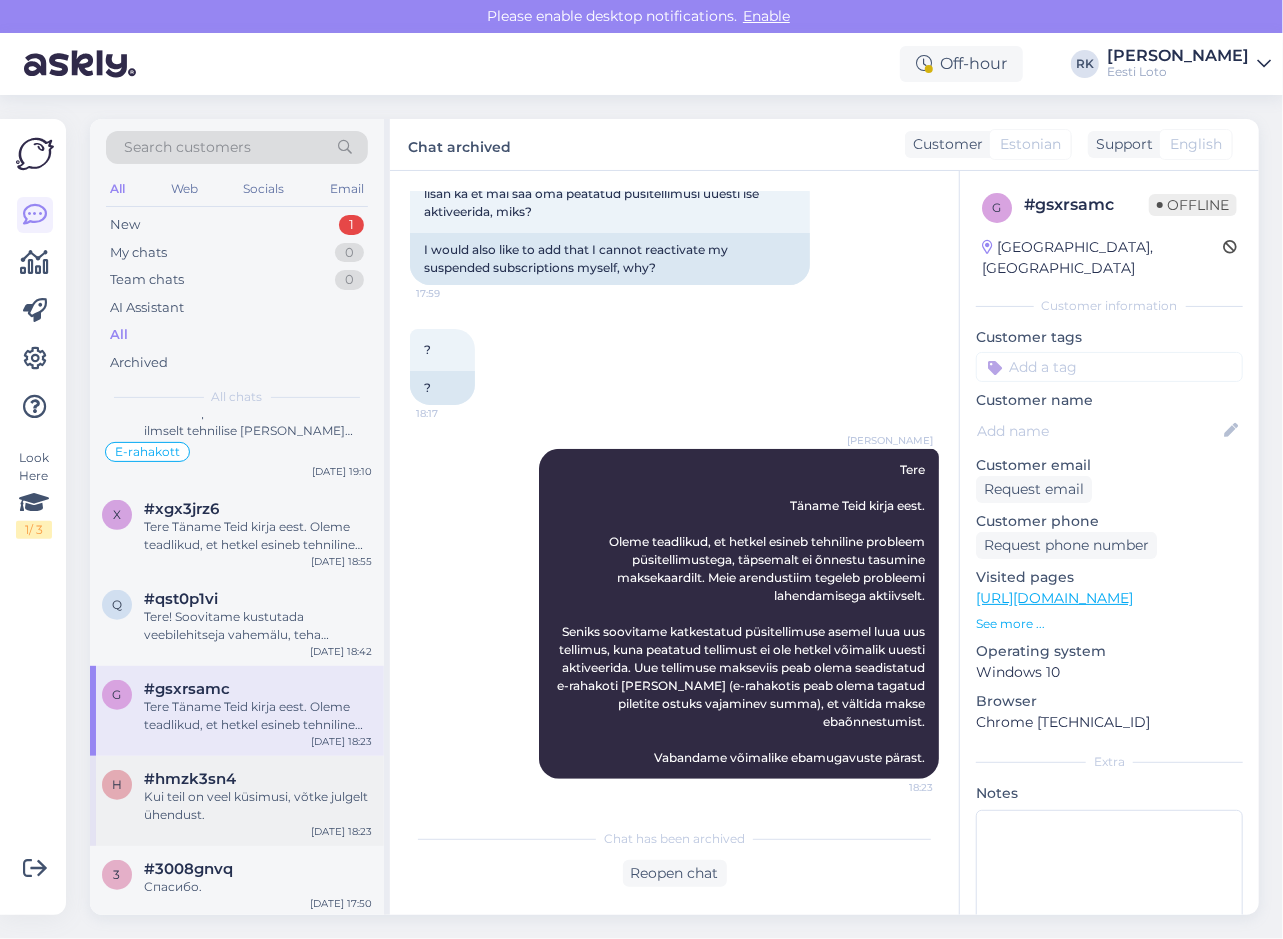 click on "#hmzk3sn4" at bounding box center [258, 779] 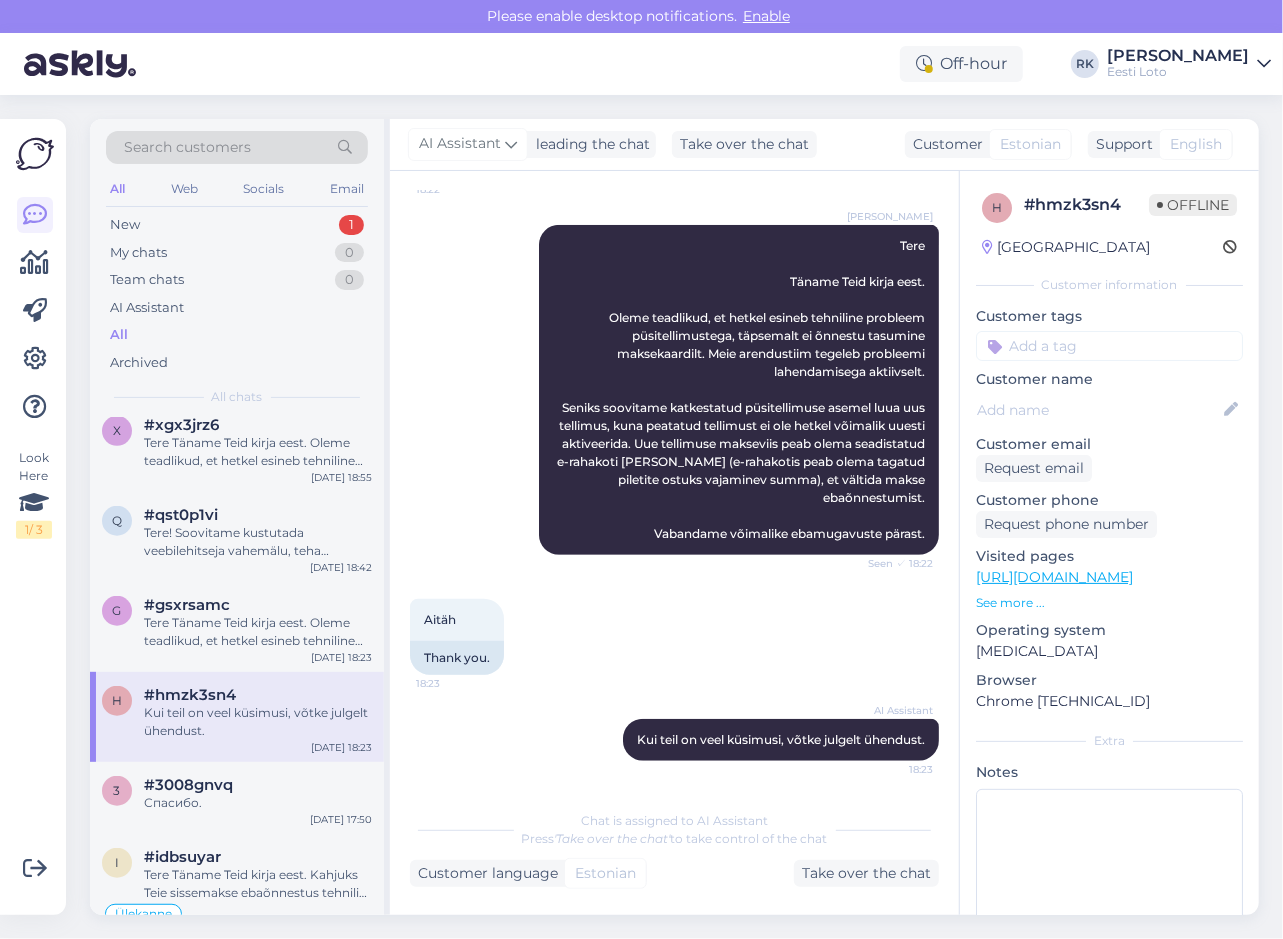 scroll, scrollTop: 800, scrollLeft: 0, axis: vertical 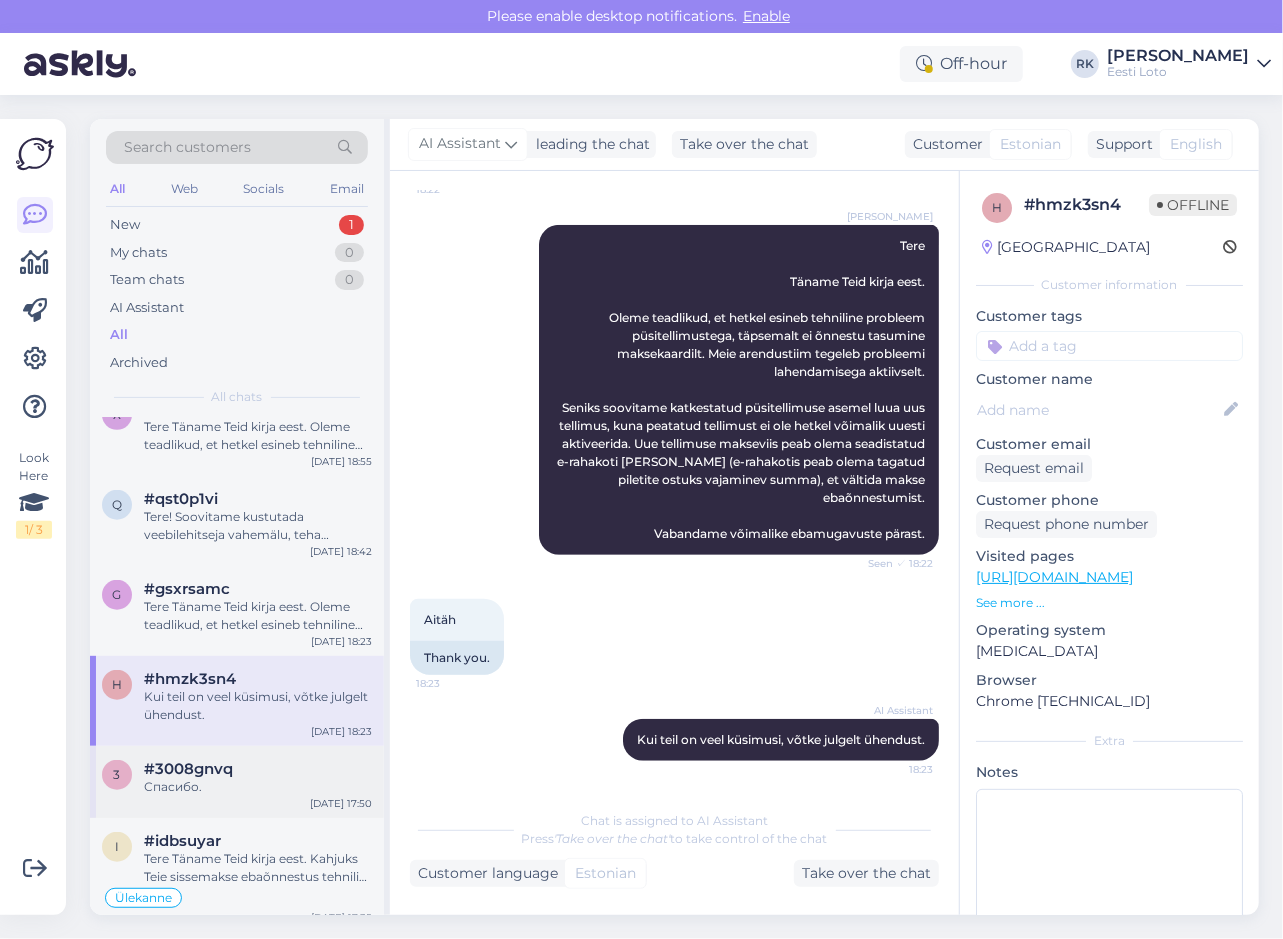 click on "Спасибо." at bounding box center [258, 787] 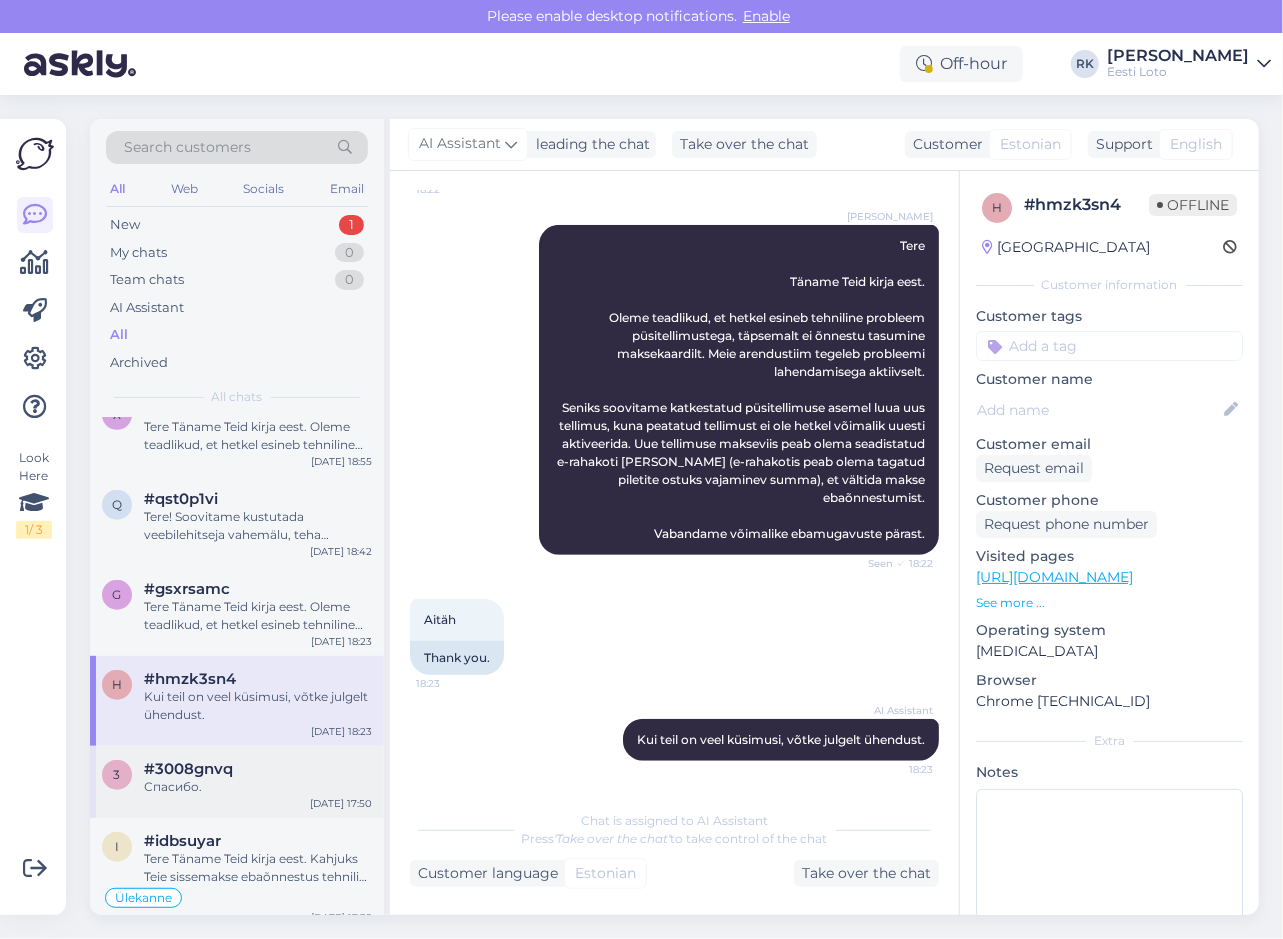 scroll, scrollTop: 204, scrollLeft: 0, axis: vertical 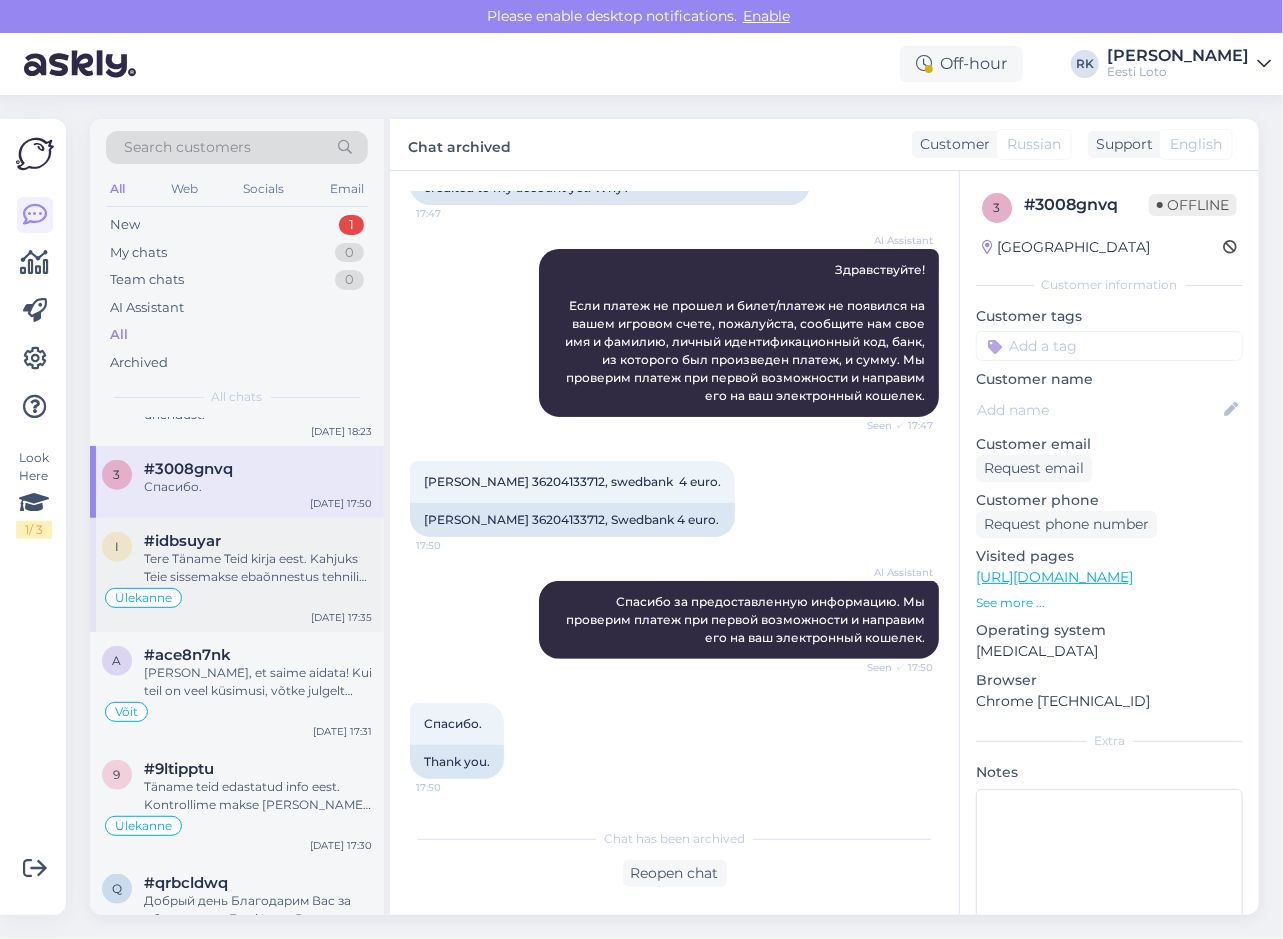click on "Tere
Täname Teid kirja eest.
Kahjuks Teie sissemakse ebaõnnestus tehnilise [PERSON_NAME] tõttu. Kontrollisime tehingu [PERSON_NAME] raha tagastasime Teie e-rahakotti.
Palume vabandust tekkinud [PERSON_NAME] pärast." at bounding box center (258, 568) 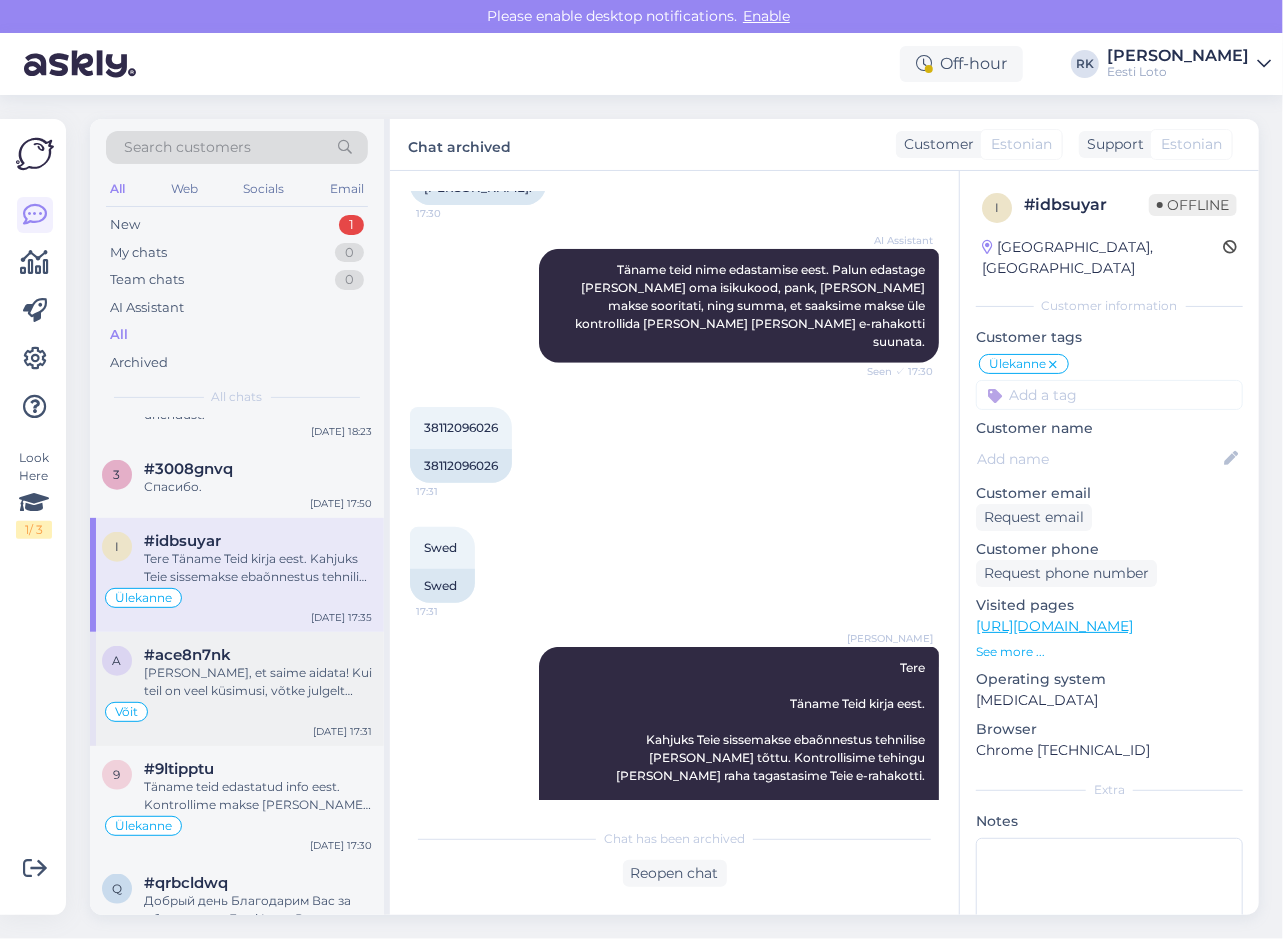 click on "[PERSON_NAME], et saime aidata! Kui teil on veel küsimusi, võtke julgelt ühendust." at bounding box center [258, 682] 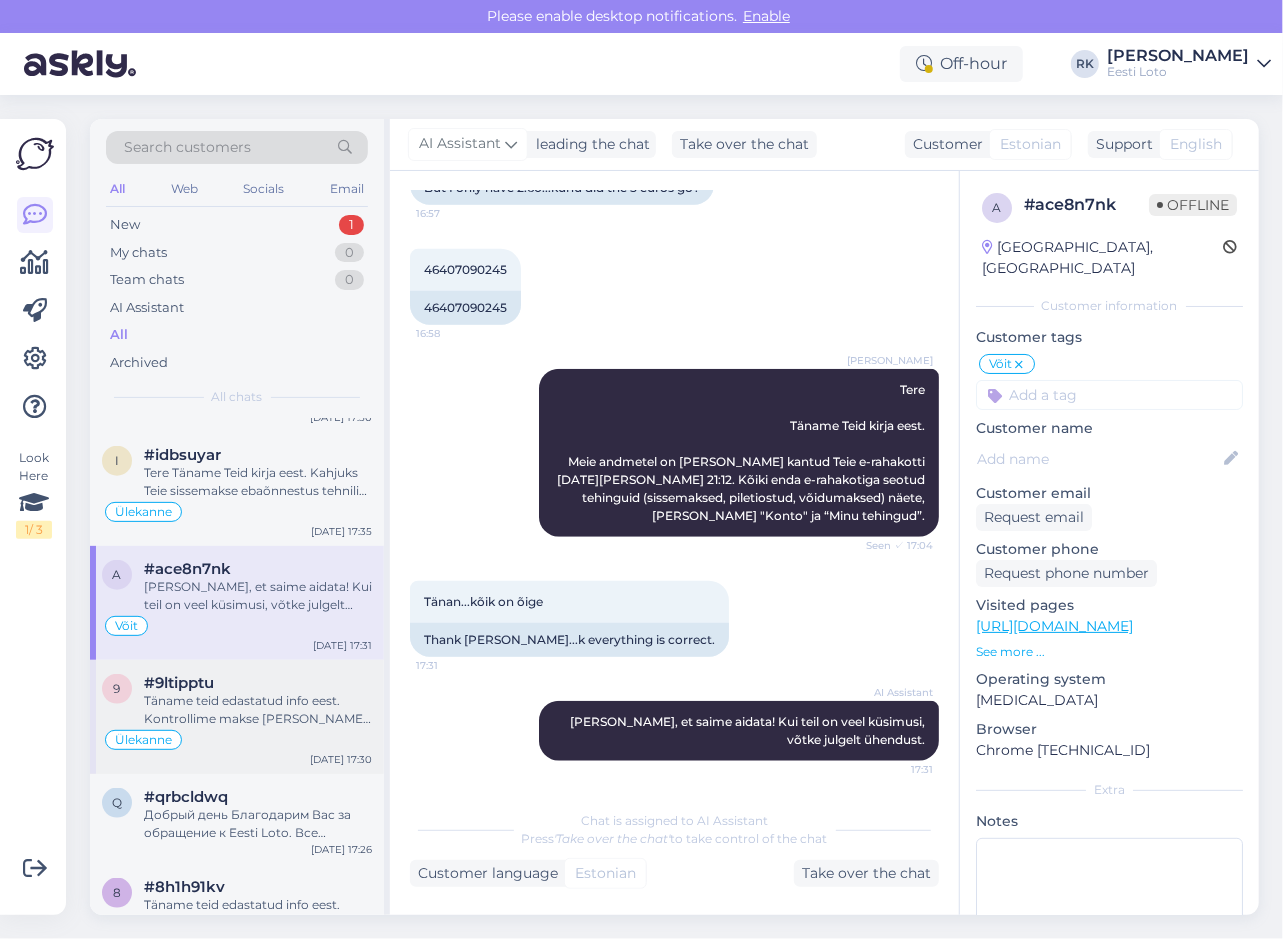 scroll, scrollTop: 1200, scrollLeft: 0, axis: vertical 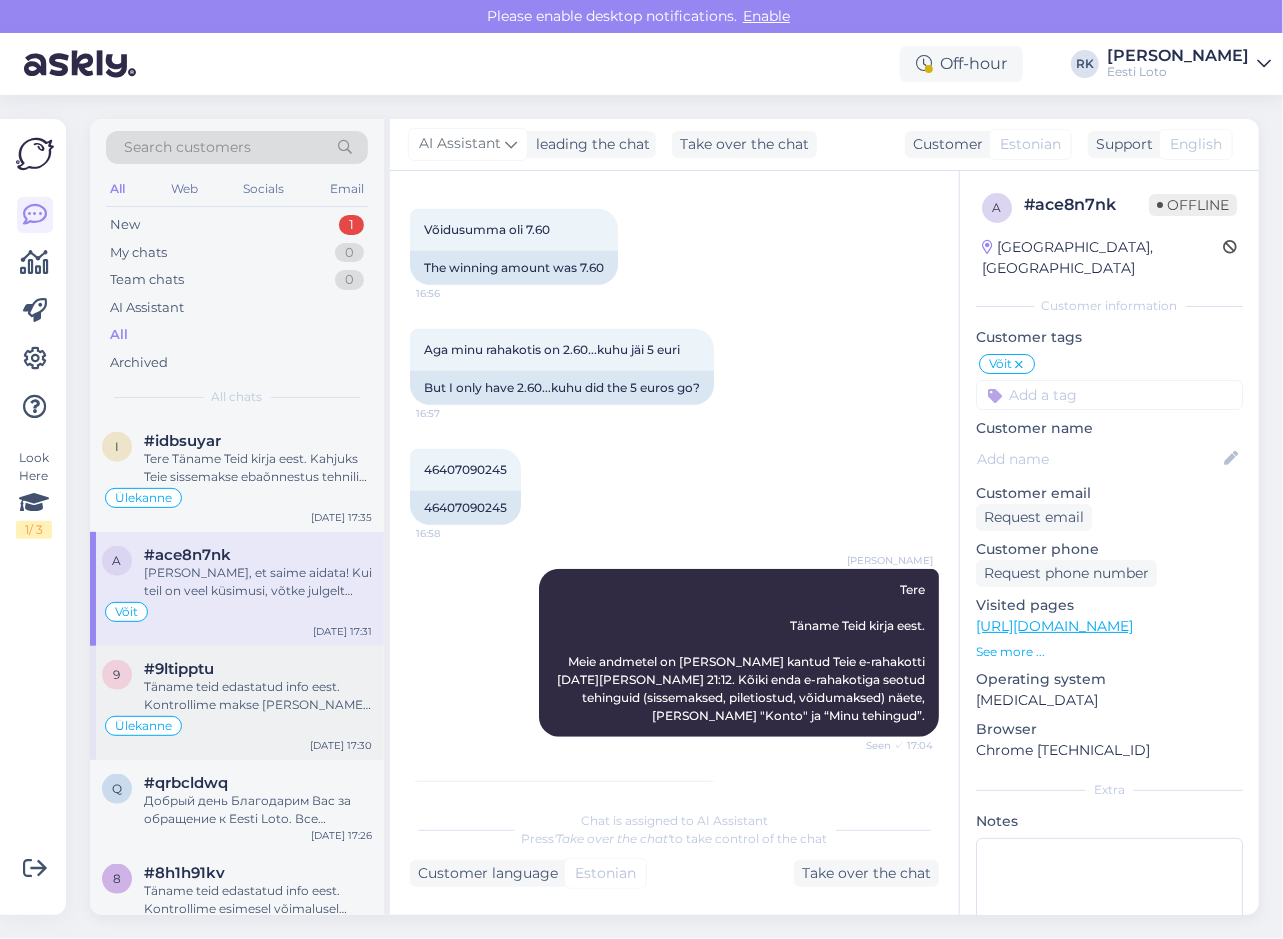 click on "Ülekanne" at bounding box center (237, 726) 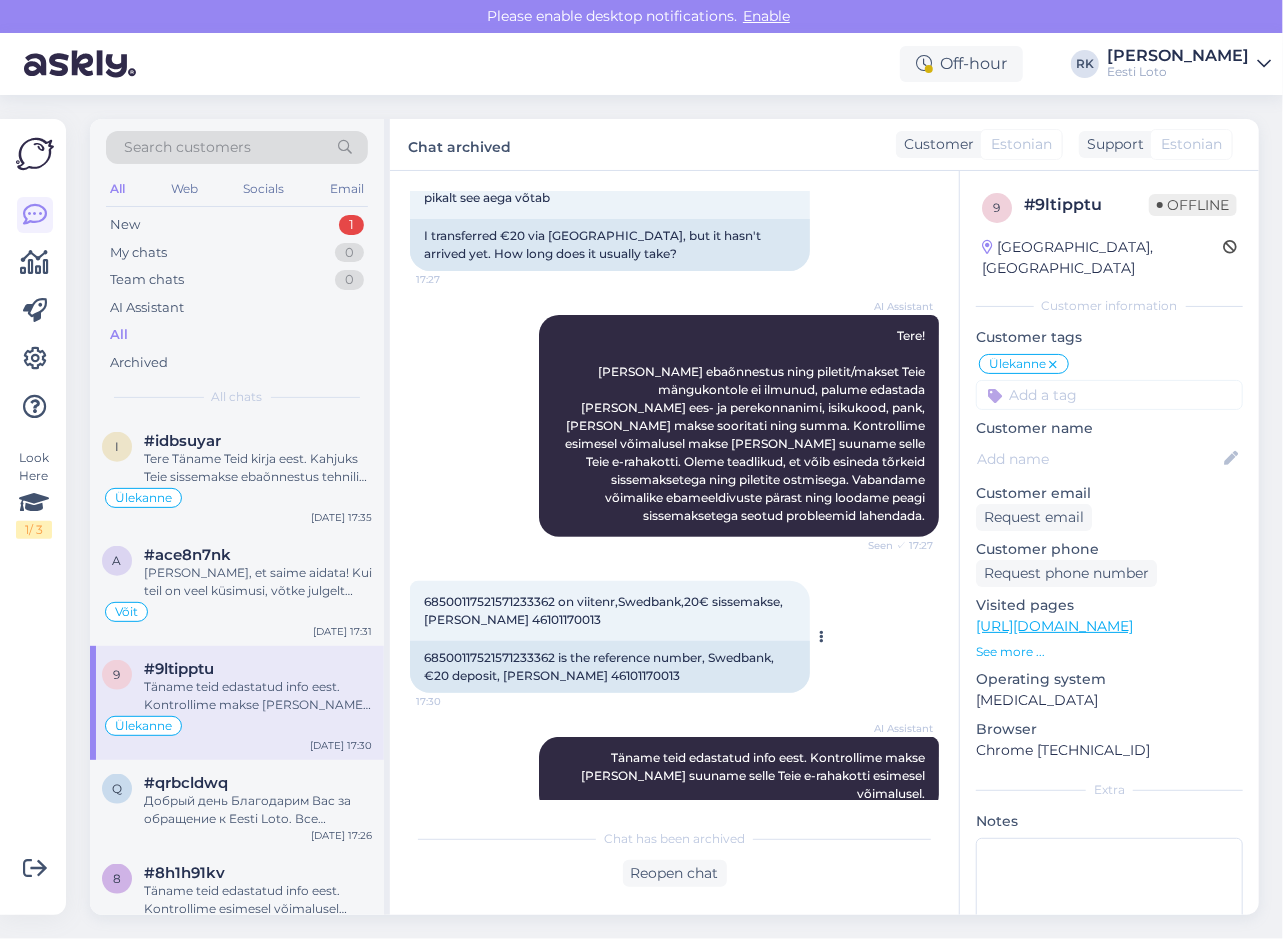 click on "68500117521571233362 is the reference number, Swedbank, €20 deposit, [PERSON_NAME] 46101170013" at bounding box center [610, 667] 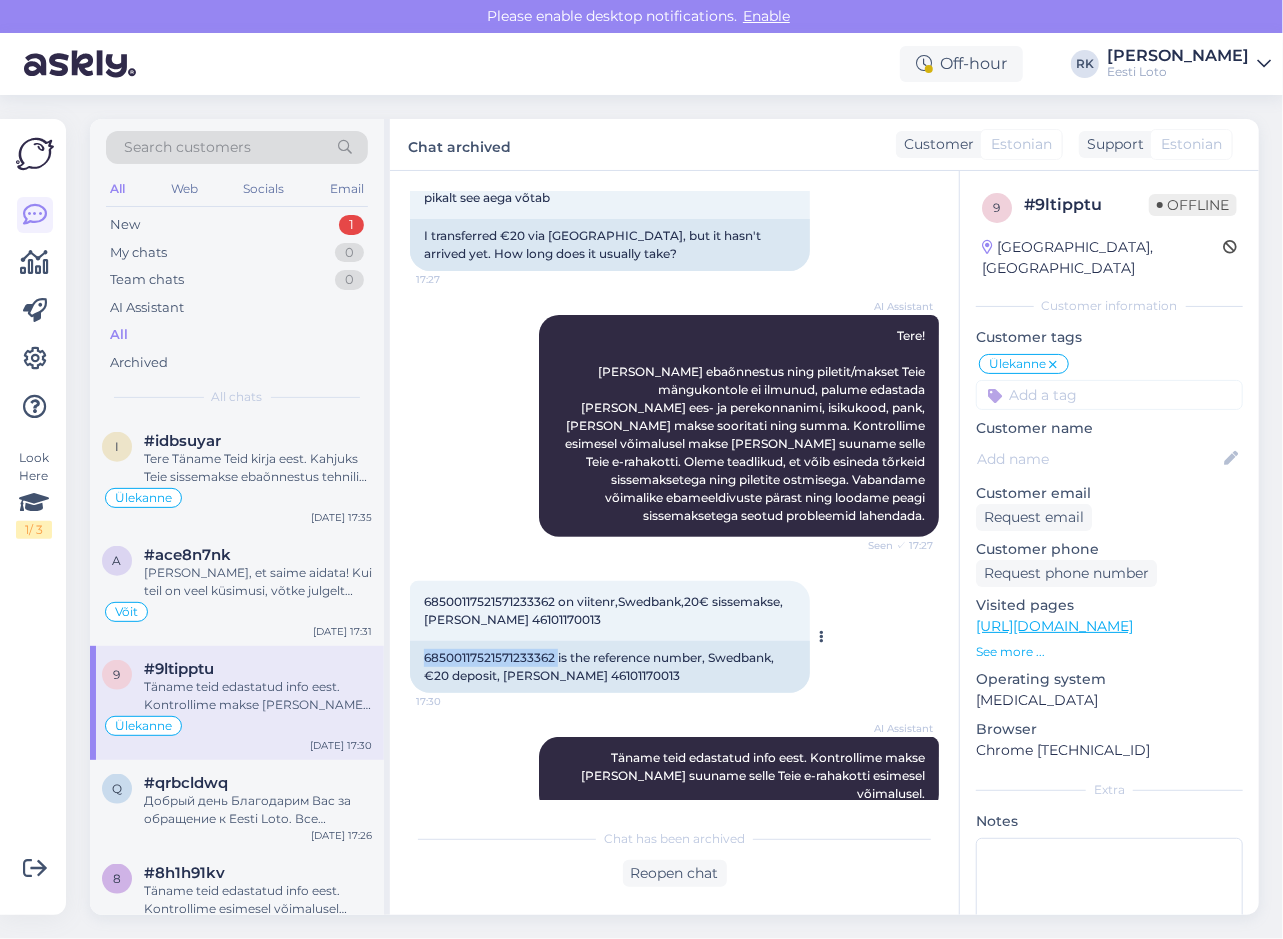 click on "68500117521571233362 is the reference number, Swedbank, €20 deposit, [PERSON_NAME] 46101170013" at bounding box center (610, 667) 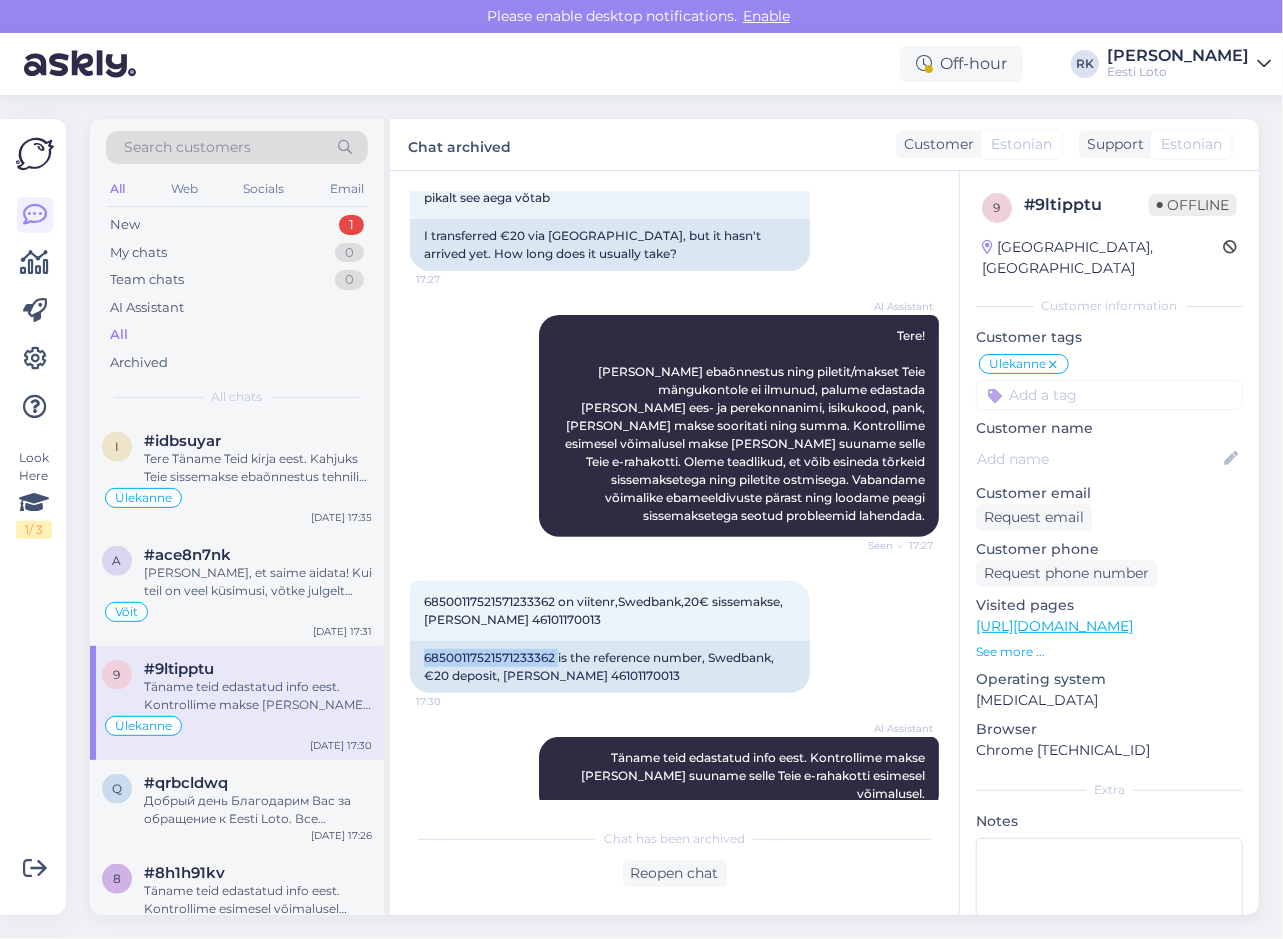 copy on "68500117521571233362" 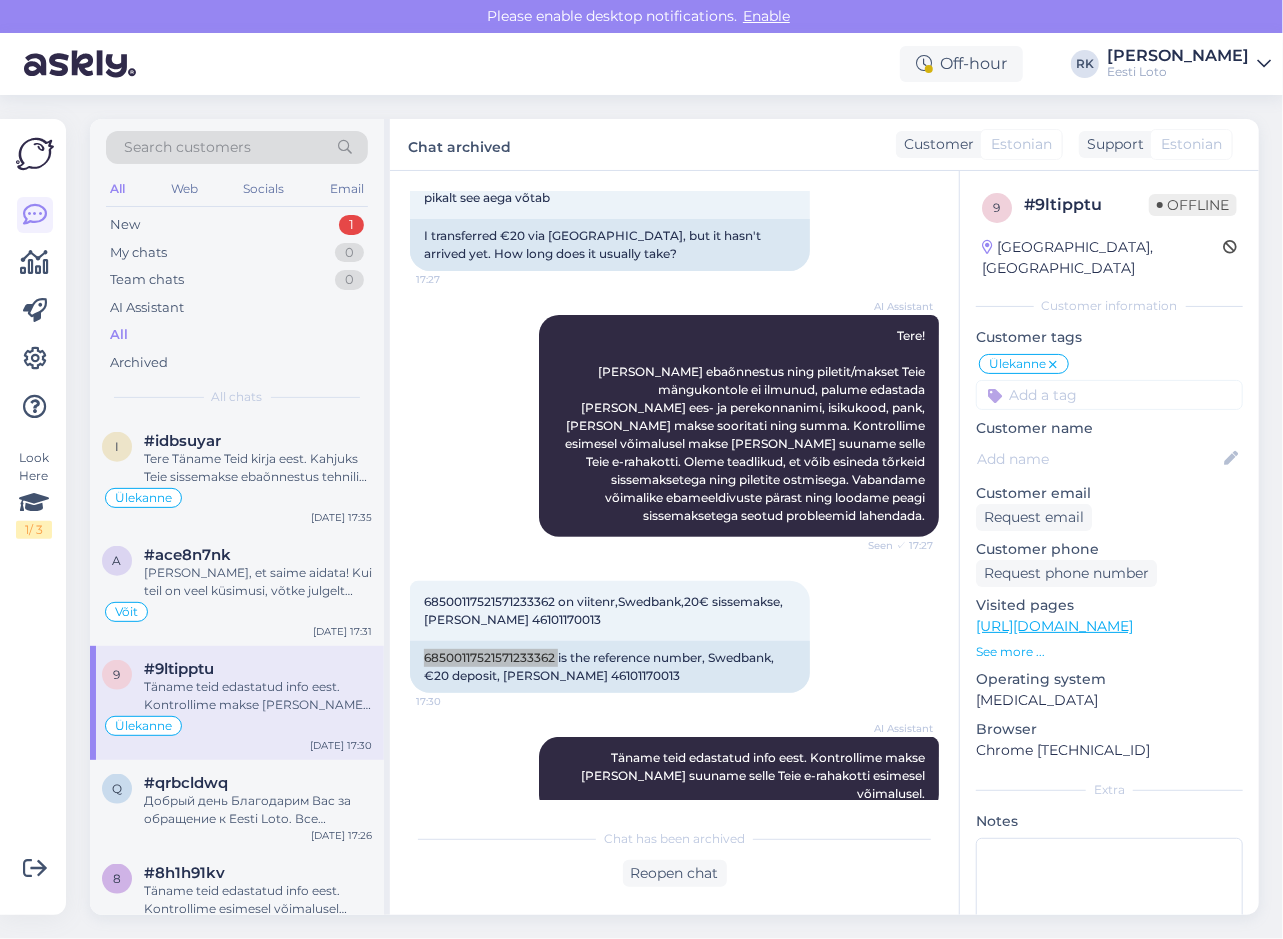 scroll, scrollTop: 1182, scrollLeft: 0, axis: vertical 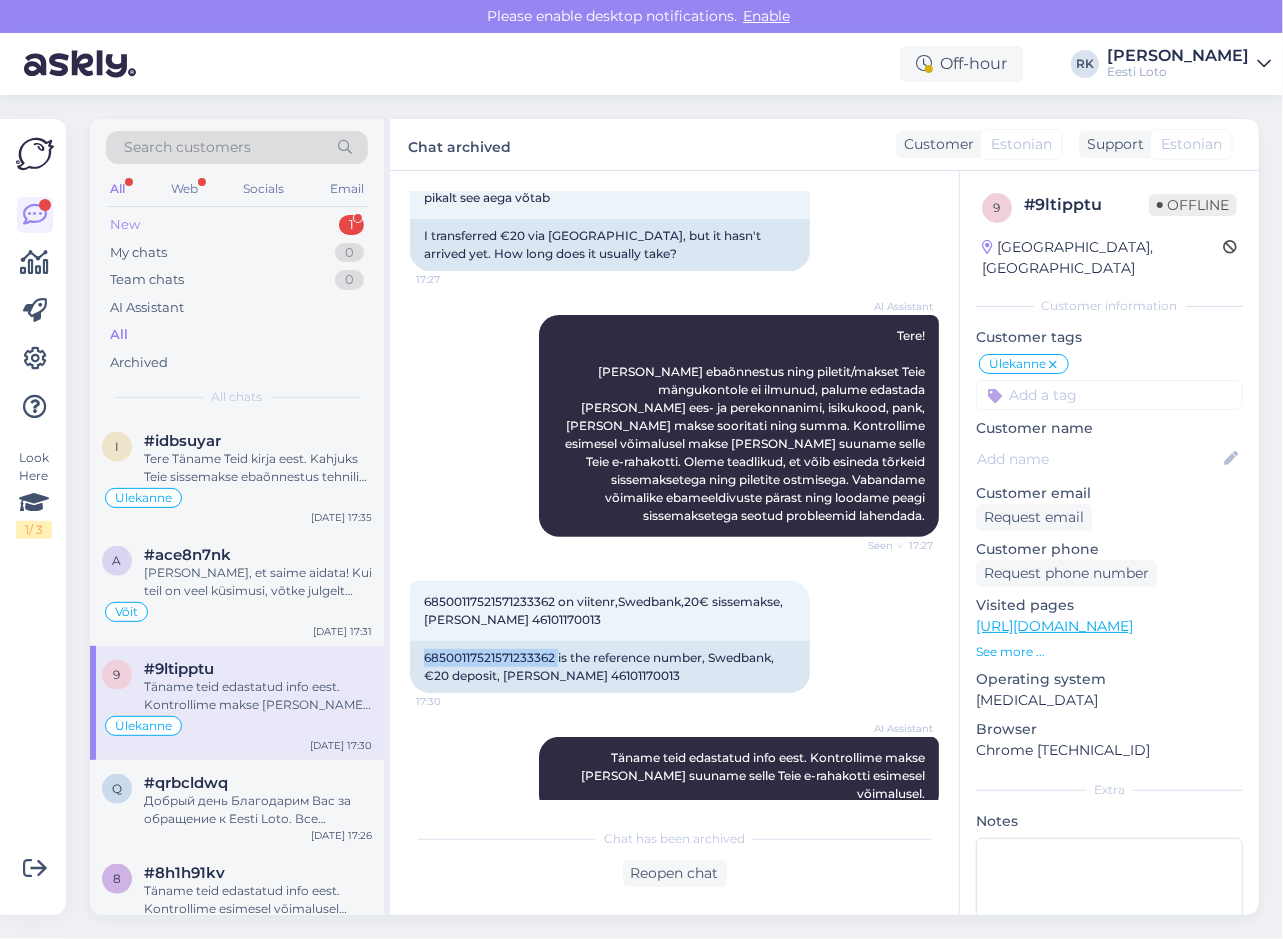 click on "New" at bounding box center [125, 225] 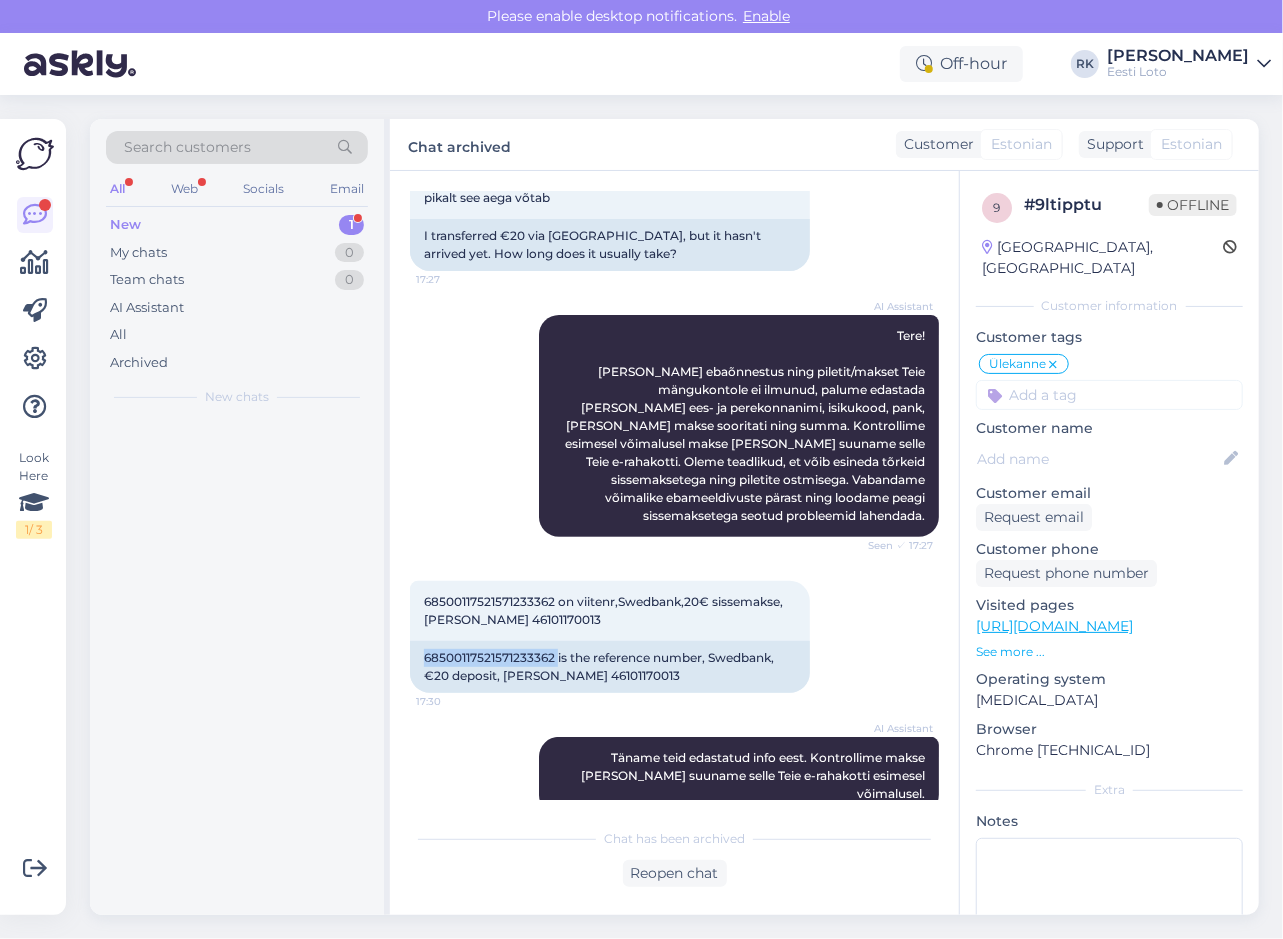scroll, scrollTop: 0, scrollLeft: 0, axis: both 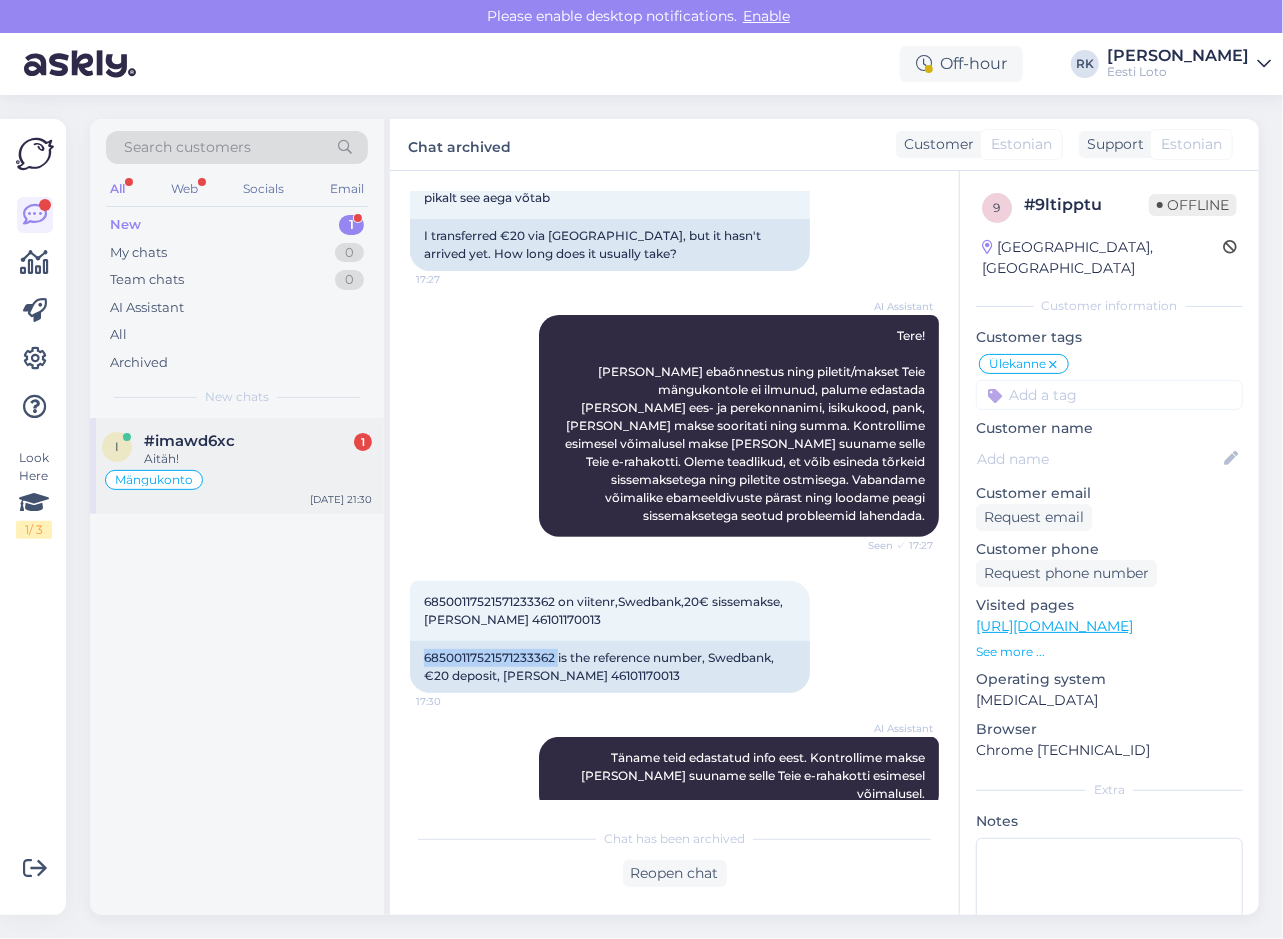 click on "Mängukonto" at bounding box center (154, 480) 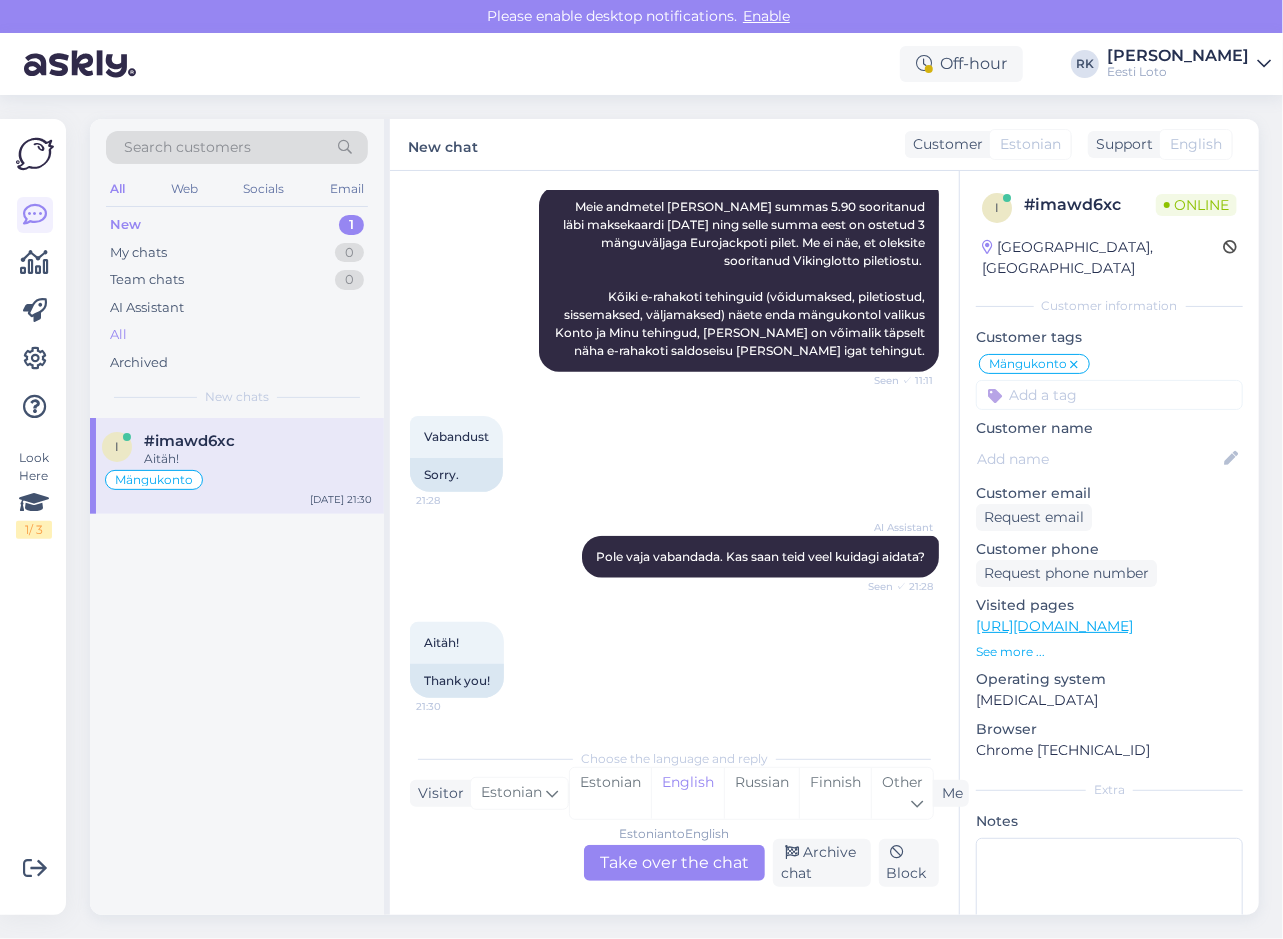 click on "All" at bounding box center [237, 335] 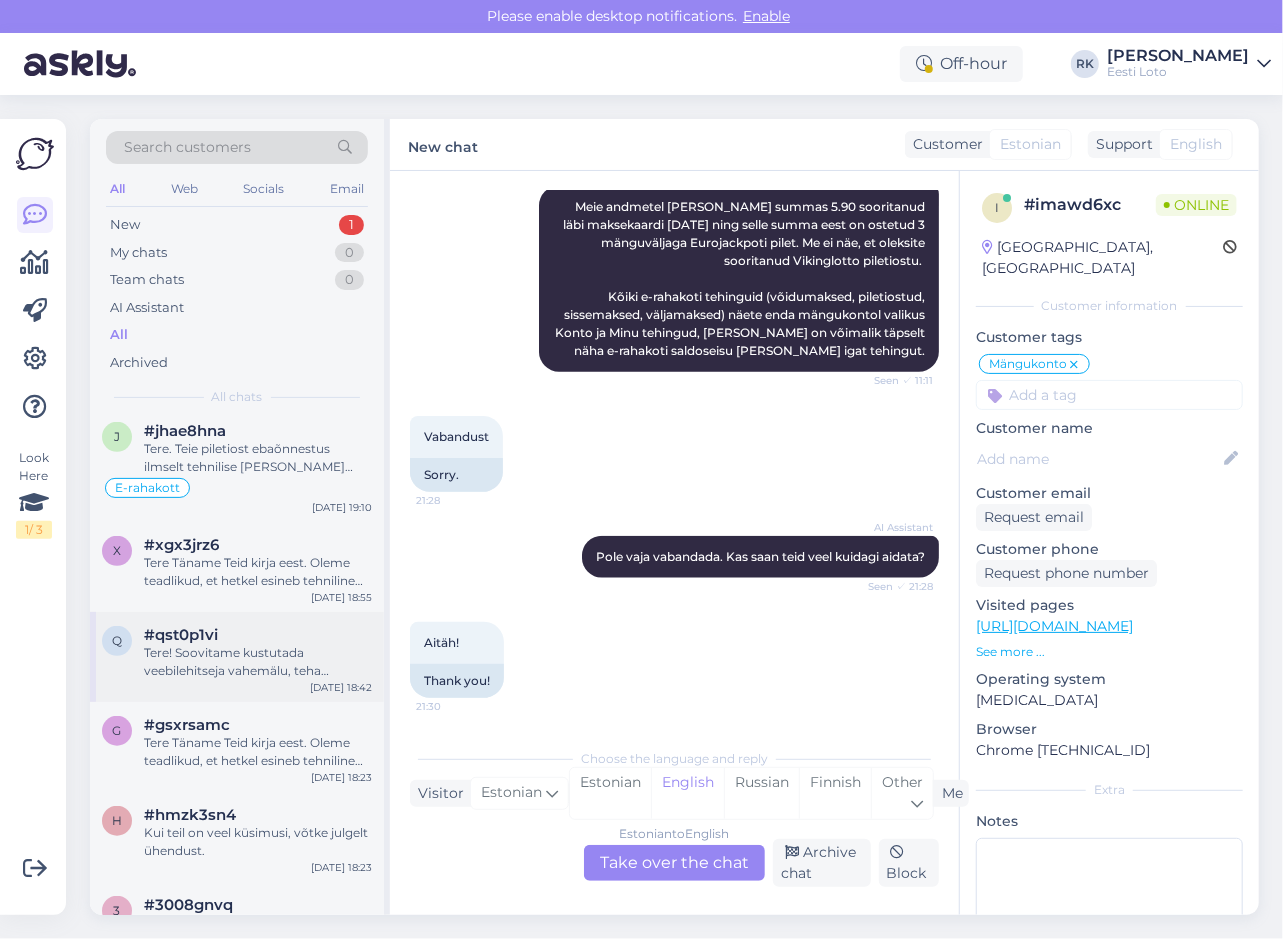 scroll, scrollTop: 700, scrollLeft: 0, axis: vertical 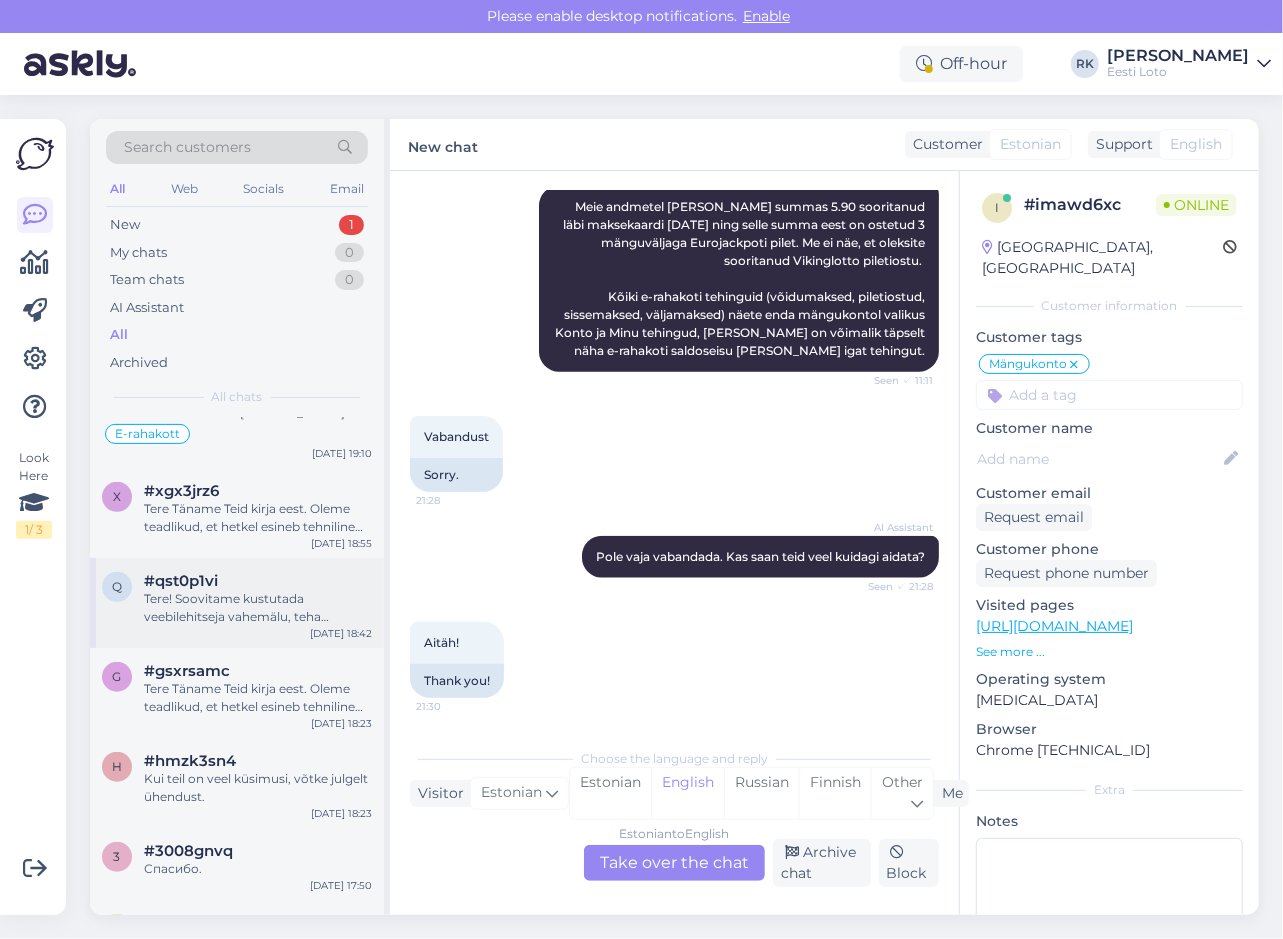 click on "Tere!
Soovitame kustutada veebilehitseja vahemälu, teha seadmele taaskäivituse või kasutada teist veebilehitsejat (näiteks Mozilla Firefox, Internet Explorer, Google Chrome)." at bounding box center (258, 608) 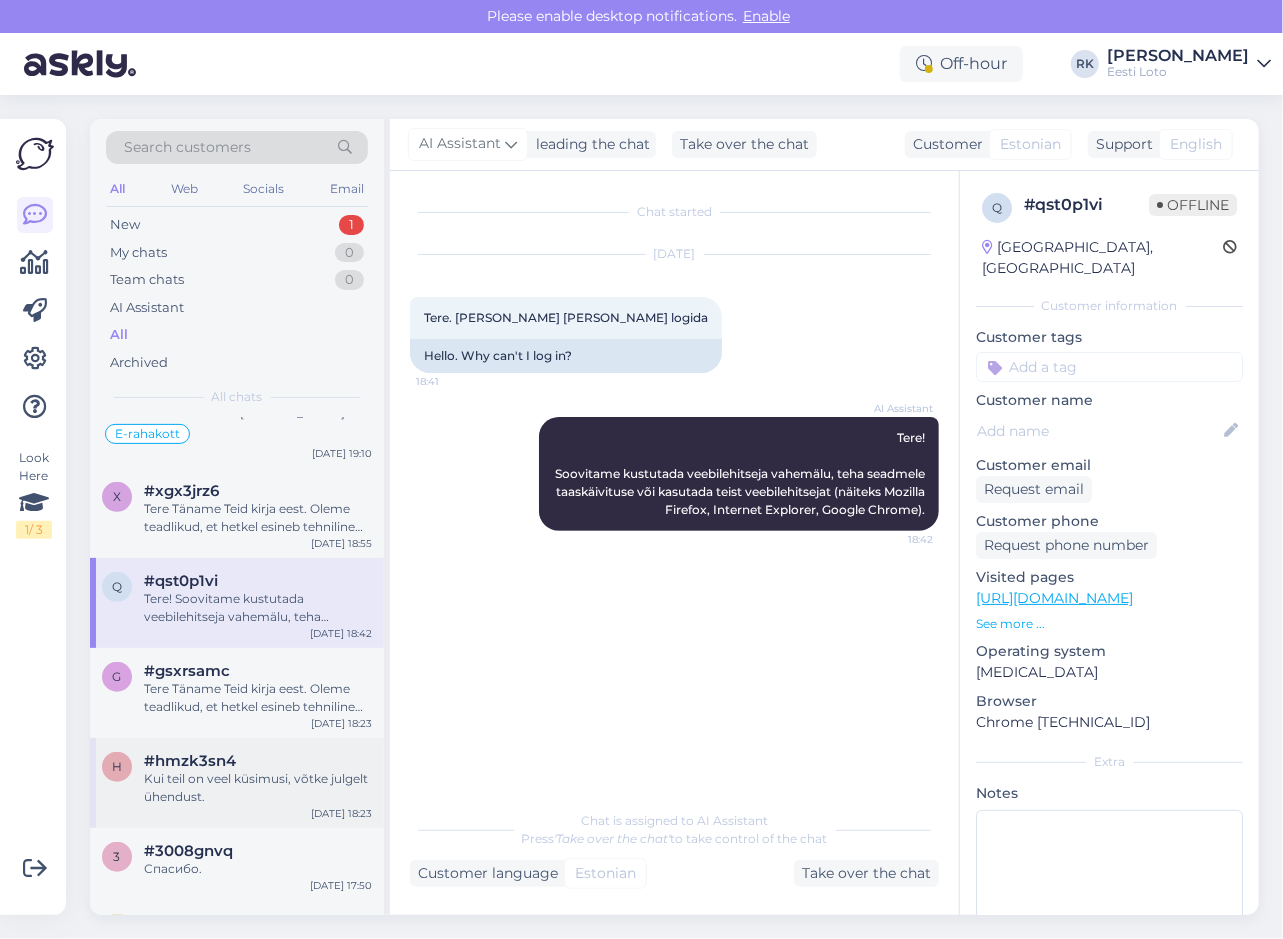 click on "Kui teil on veel küsimusi, võtke julgelt ühendust." at bounding box center (258, 788) 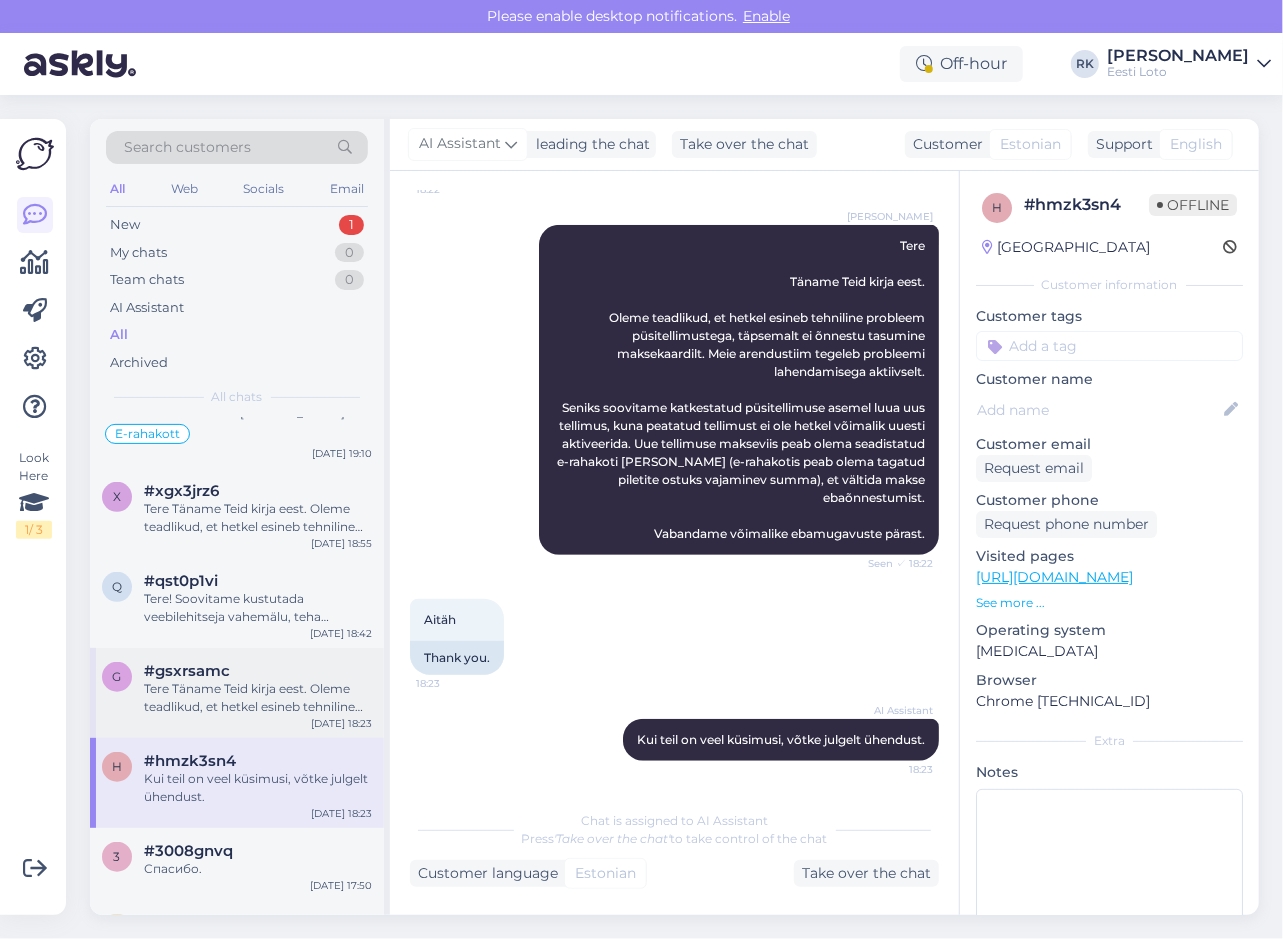 click on "Tere
Täname Teid kirja eest.
Oleme teadlikud, et hetkel esineb tehniline probleem püsitellimustega, täpsemalt ei õnnestu tasumine maksekaardilt. Meie arendustiim tegeleb probleemi lahendamisega aktiivselt.
Seniks soovitame katkestatud püsitellimuse asemel luua uus tellimus, kuna peatatud tellimust ei ole hetkel võimalik uuesti aktiveerida. Uue tellimuse makseviis peab olema seadistatud e-rahakoti [PERSON_NAME] (e-rahakotis peab olema tagatud piletite ostuks vajaminev summa), et vältida makse ebaõnnestumist.
Vabandame võimalike ebamugavuste pärast." at bounding box center (258, 698) 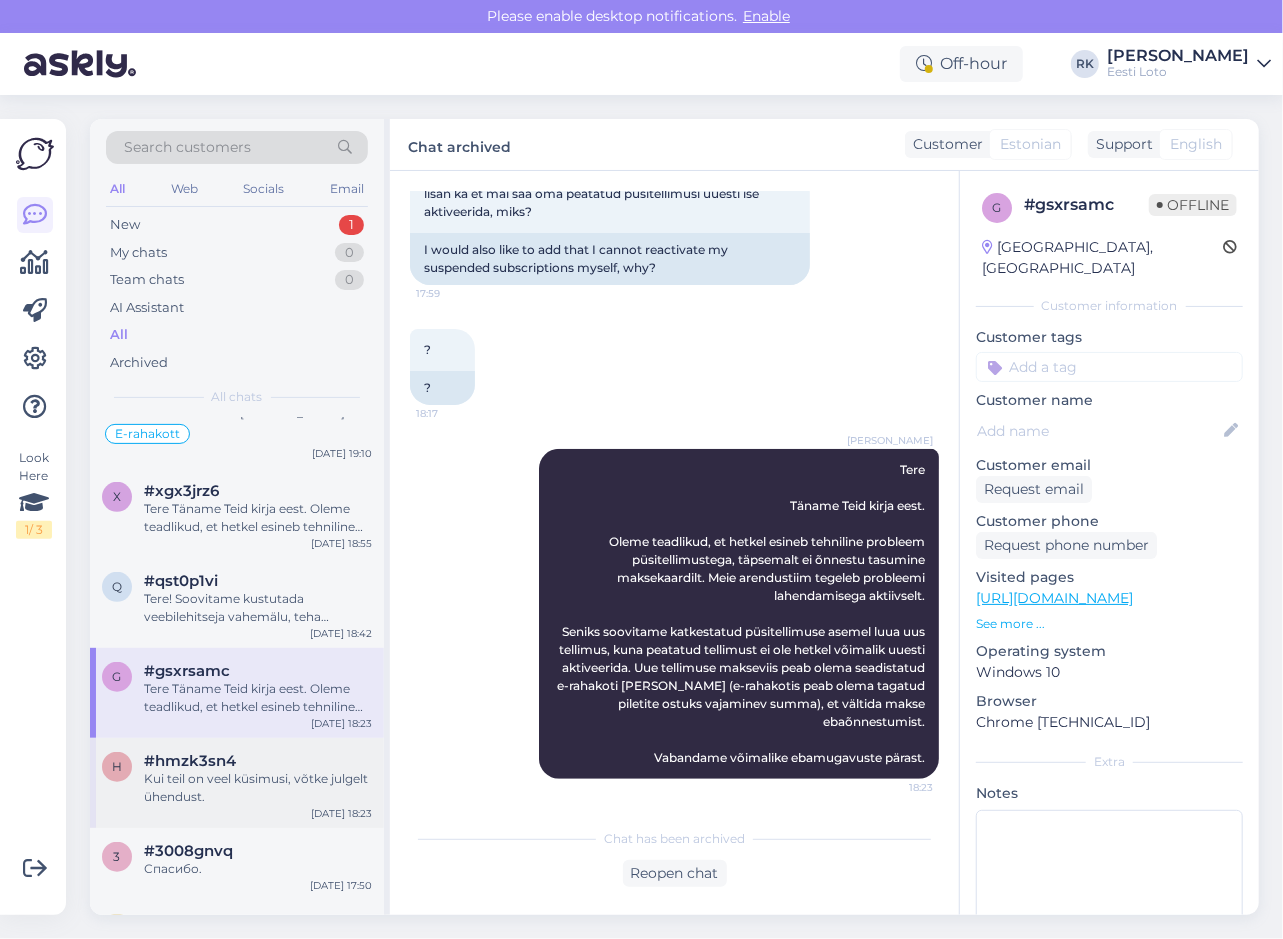click on "Kui teil on veel küsimusi, võtke julgelt ühendust." at bounding box center [258, 788] 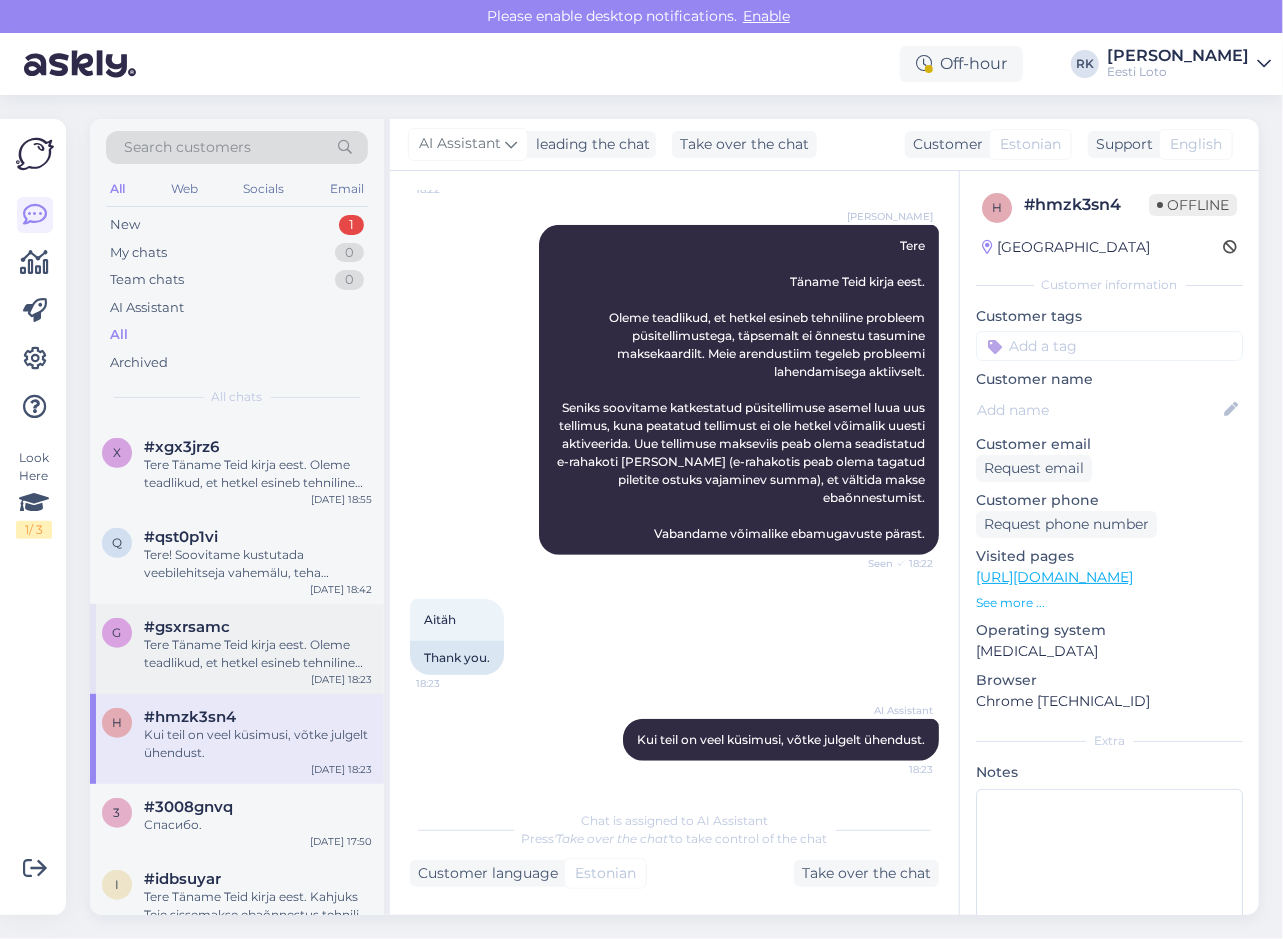 scroll, scrollTop: 1000, scrollLeft: 0, axis: vertical 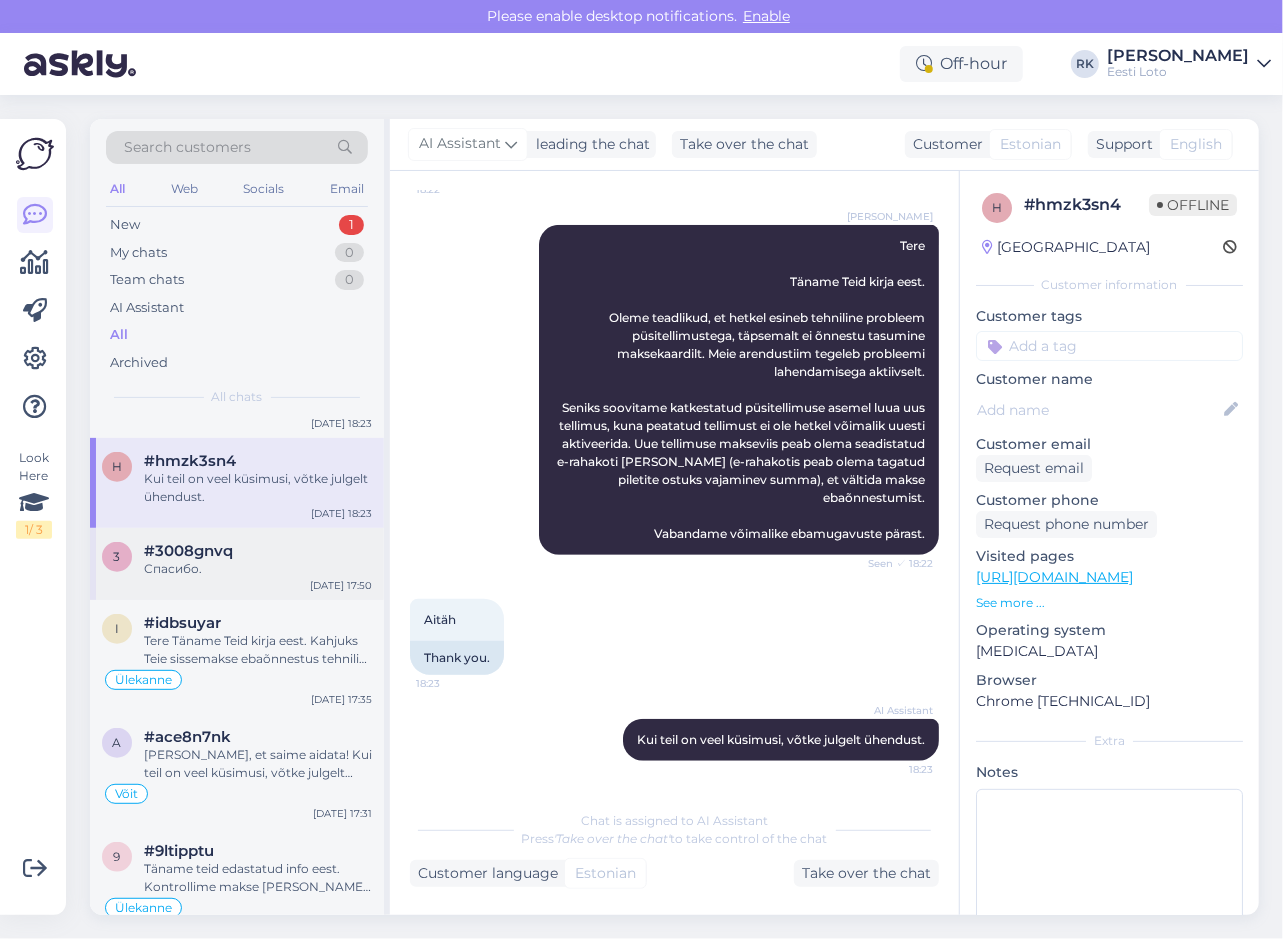 click on "Спасибо." at bounding box center (258, 569) 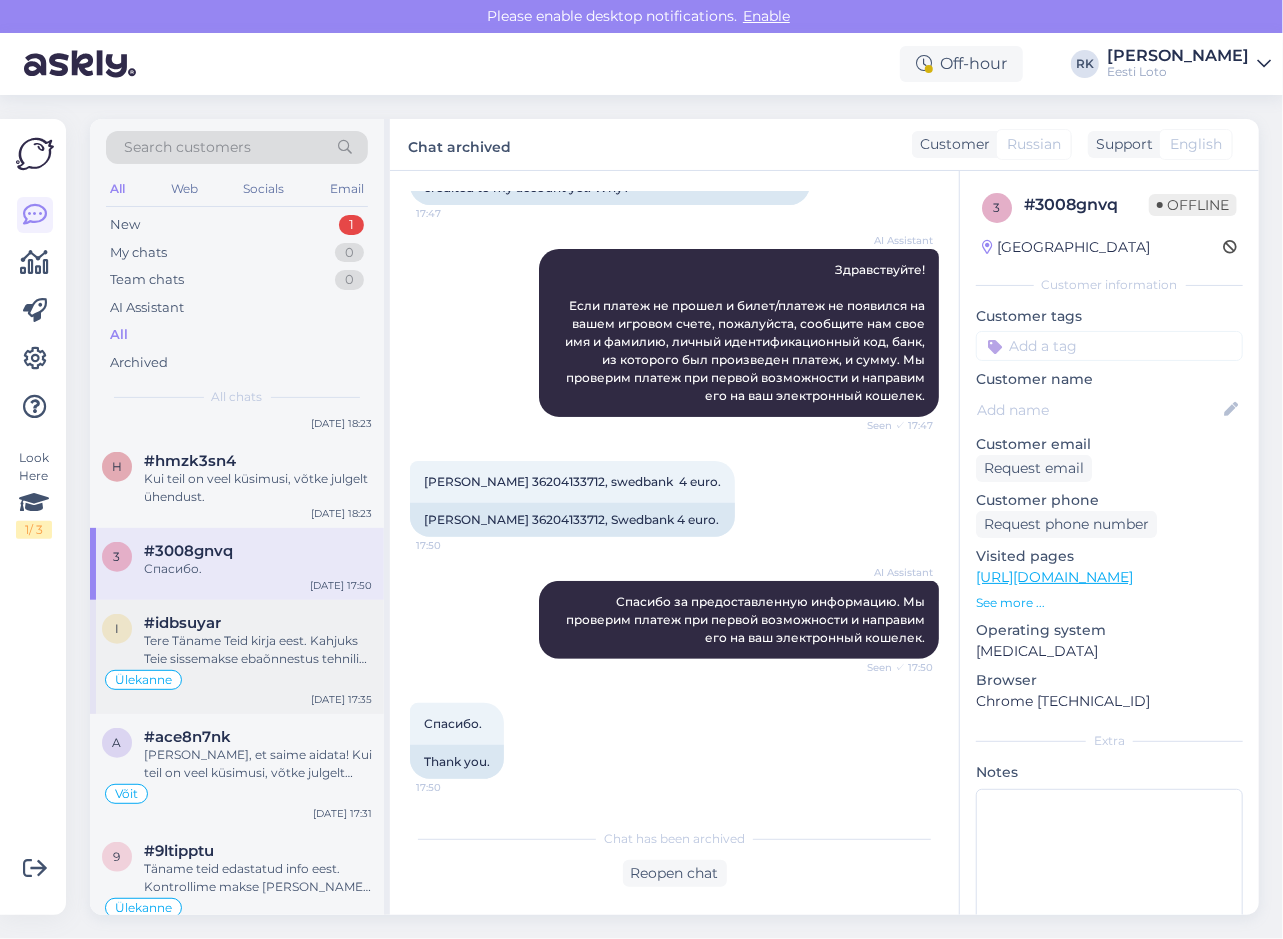 drag, startPoint x: 216, startPoint y: 673, endPoint x: 221, endPoint y: 661, distance: 13 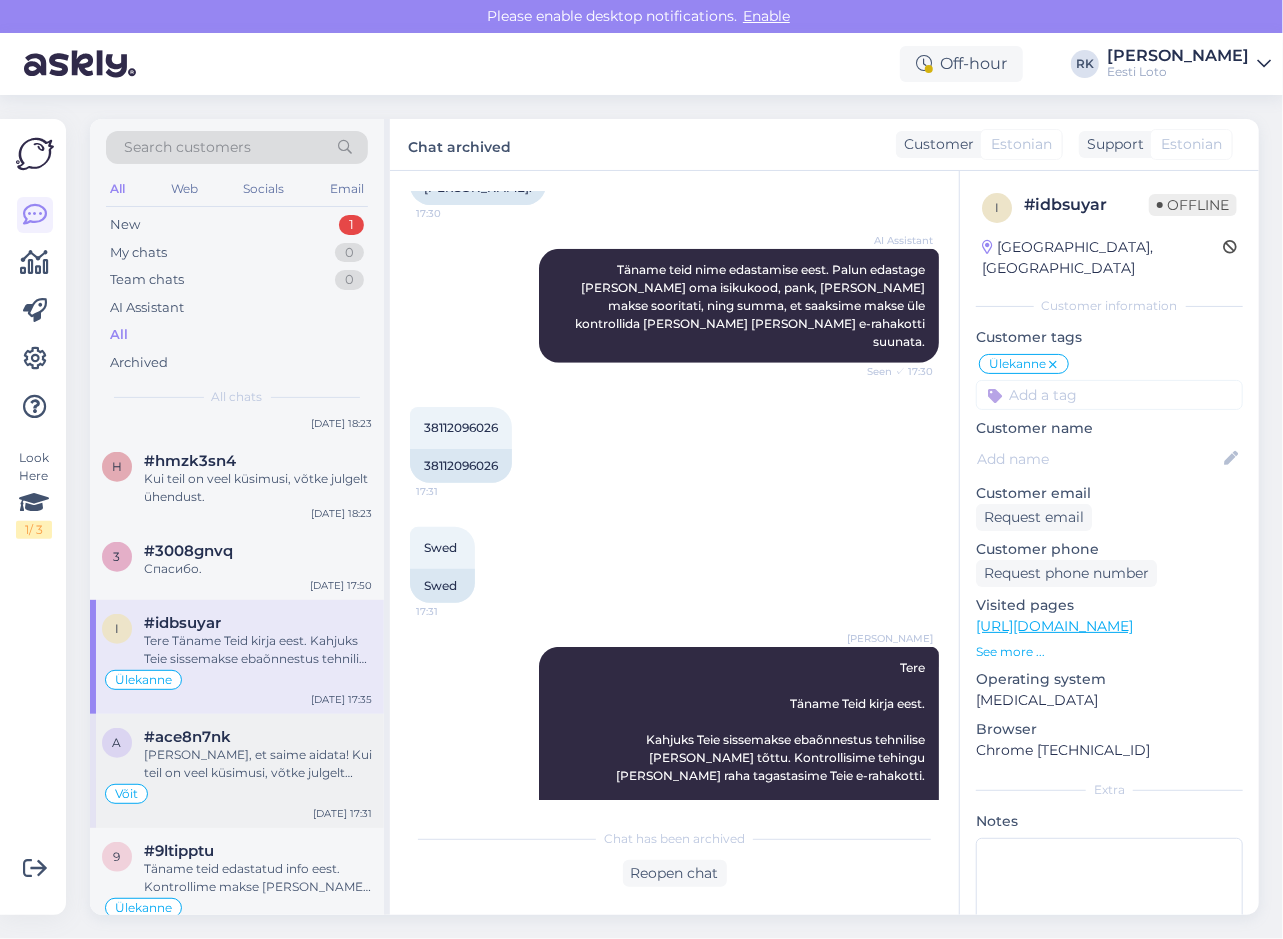 click on "[PERSON_NAME], et saime aidata! Kui teil on veel küsimusi, võtke julgelt ühendust." at bounding box center [258, 764] 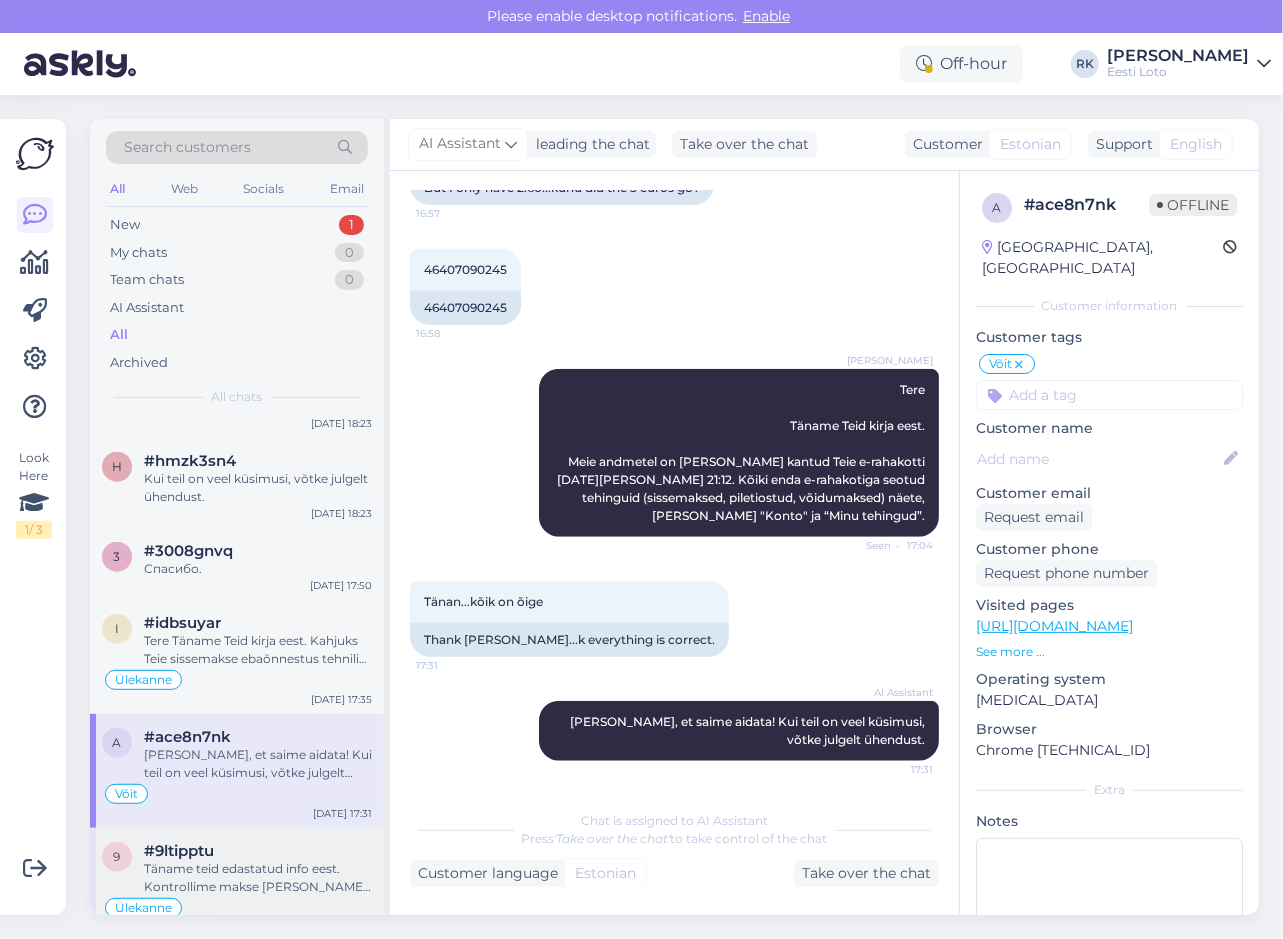 click on "9 #9ltipptu Täname teid edastatud info eest. Kontrollime makse [PERSON_NAME] suuname selle Teie e-rahakotti esimesel võimalusel. Ülekanne [DATE] 17:30" at bounding box center [237, 885] 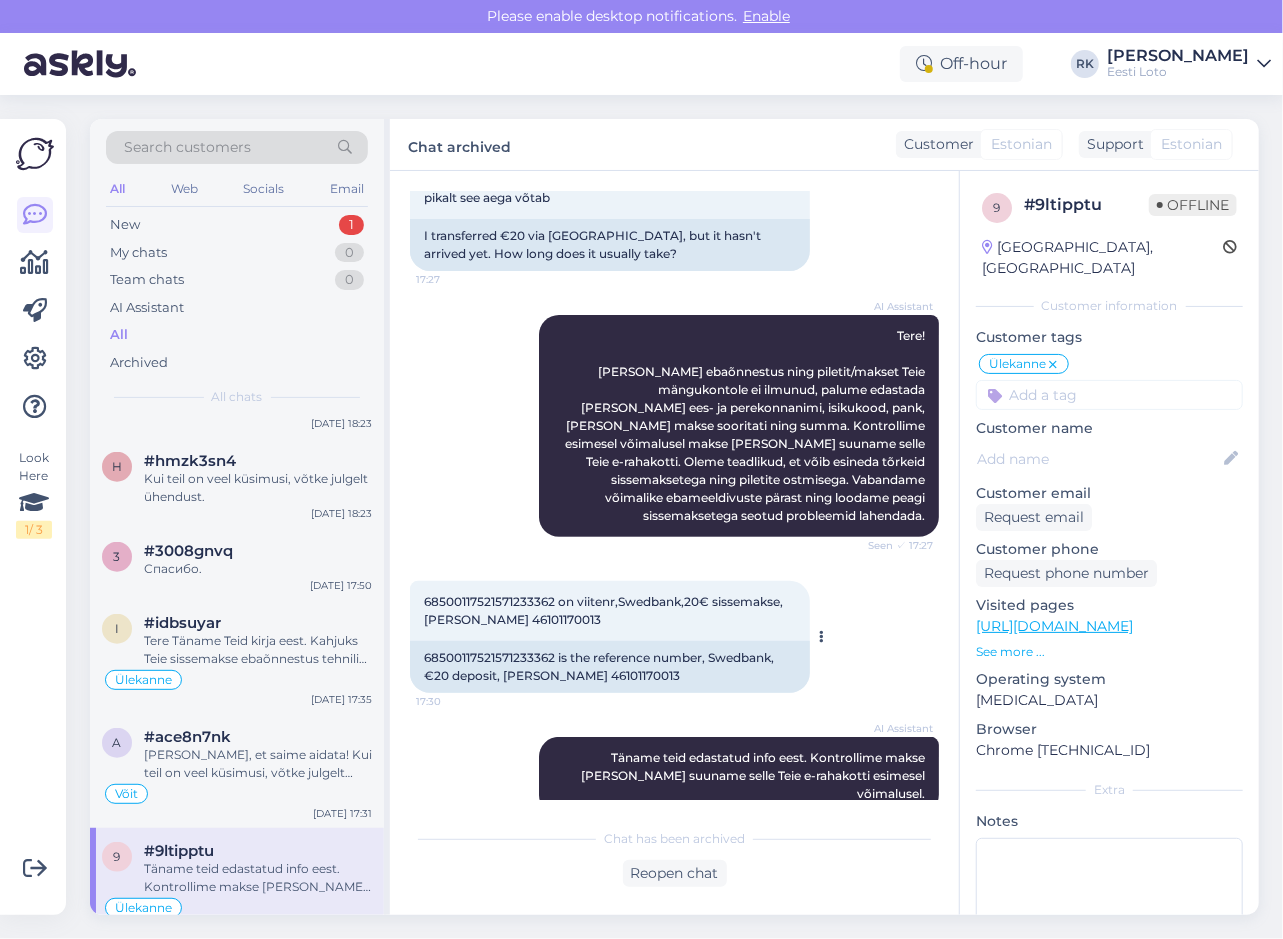 click on "68500117521571233362 is the reference number, Swedbank, €20 deposit, [PERSON_NAME] 46101170013" at bounding box center [610, 667] 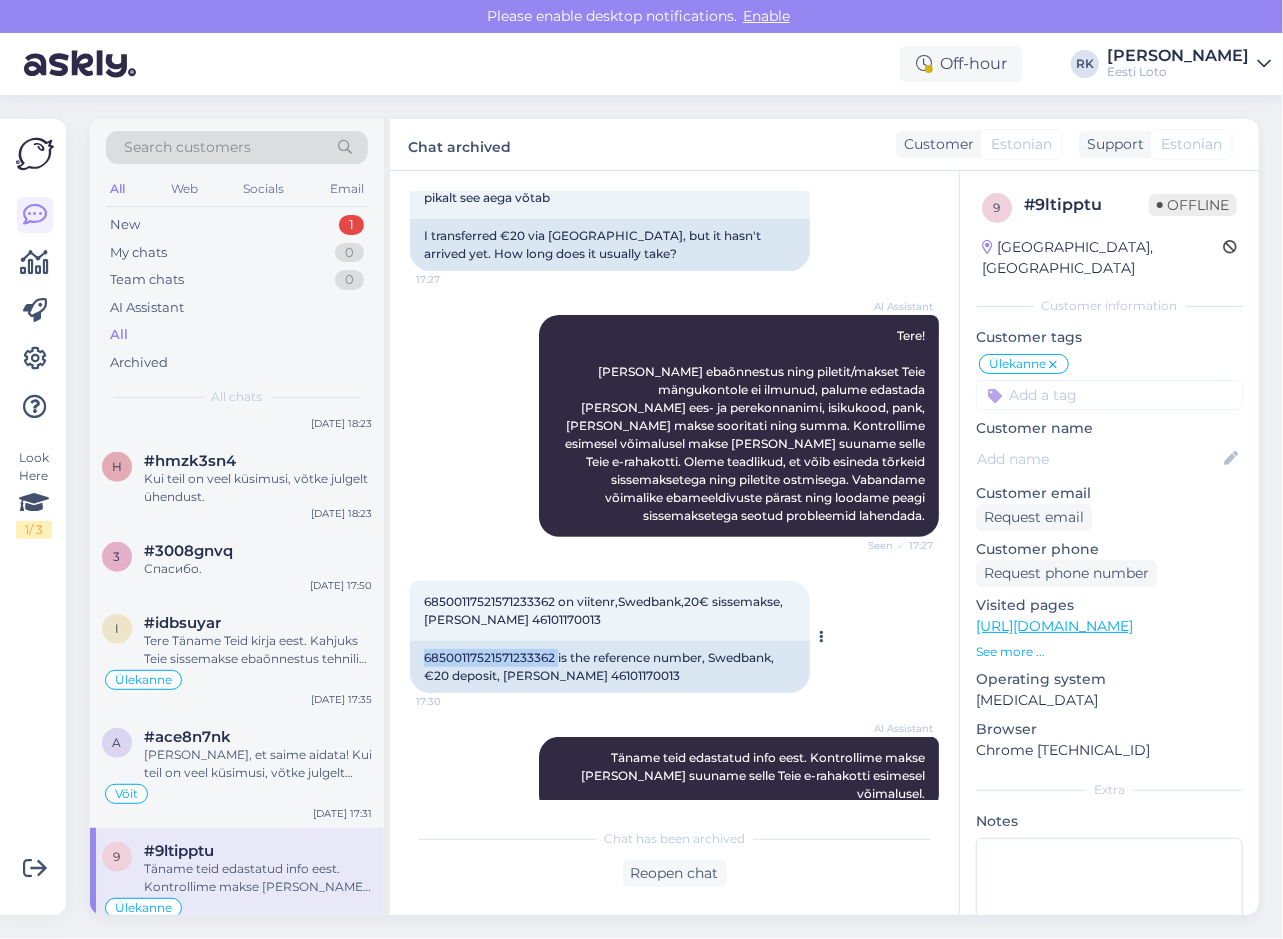 click on "68500117521571233362 is the reference number, Swedbank, €20 deposit, [PERSON_NAME] 46101170013" at bounding box center [610, 667] 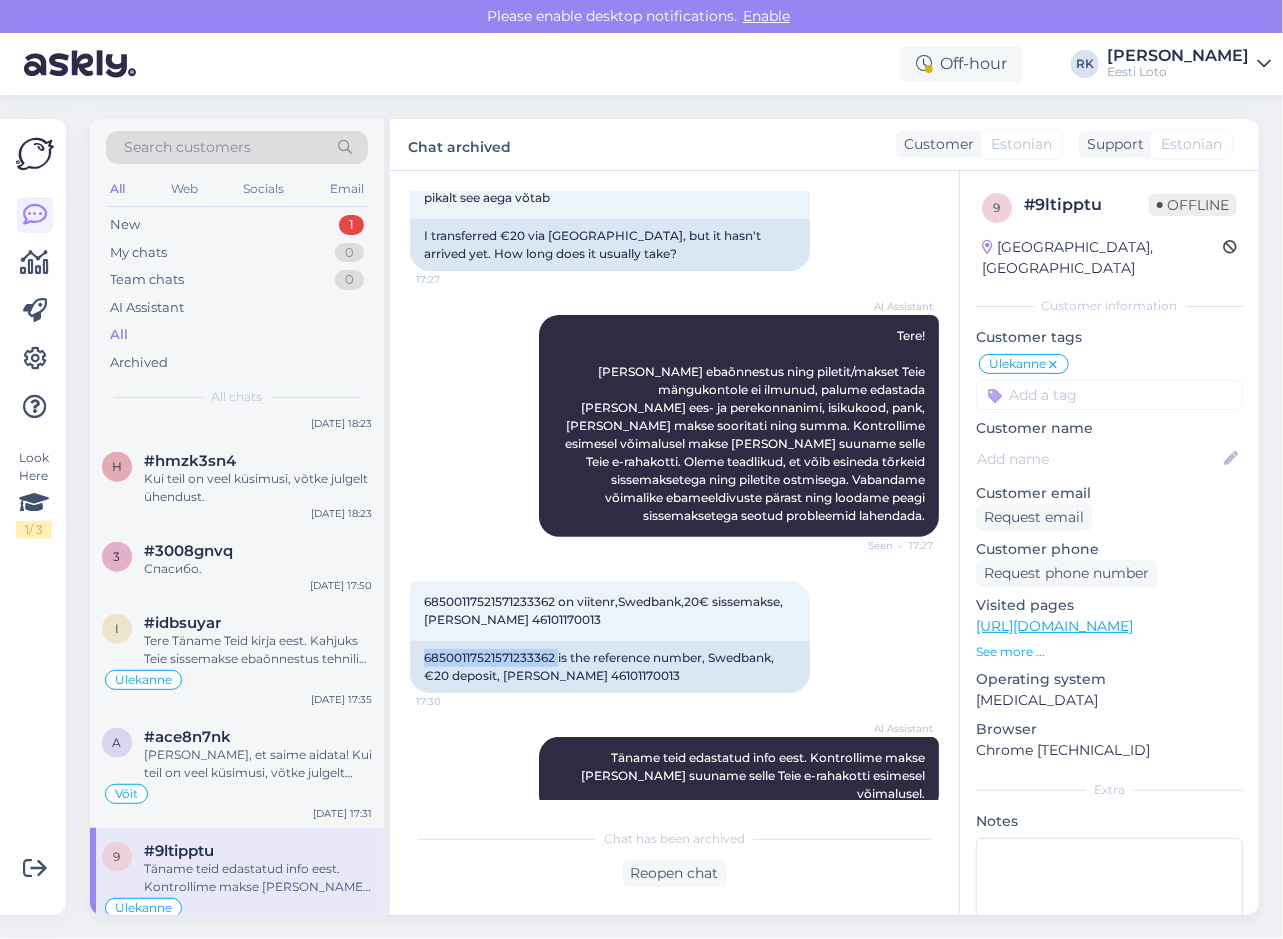 copy on "68500117521571233362" 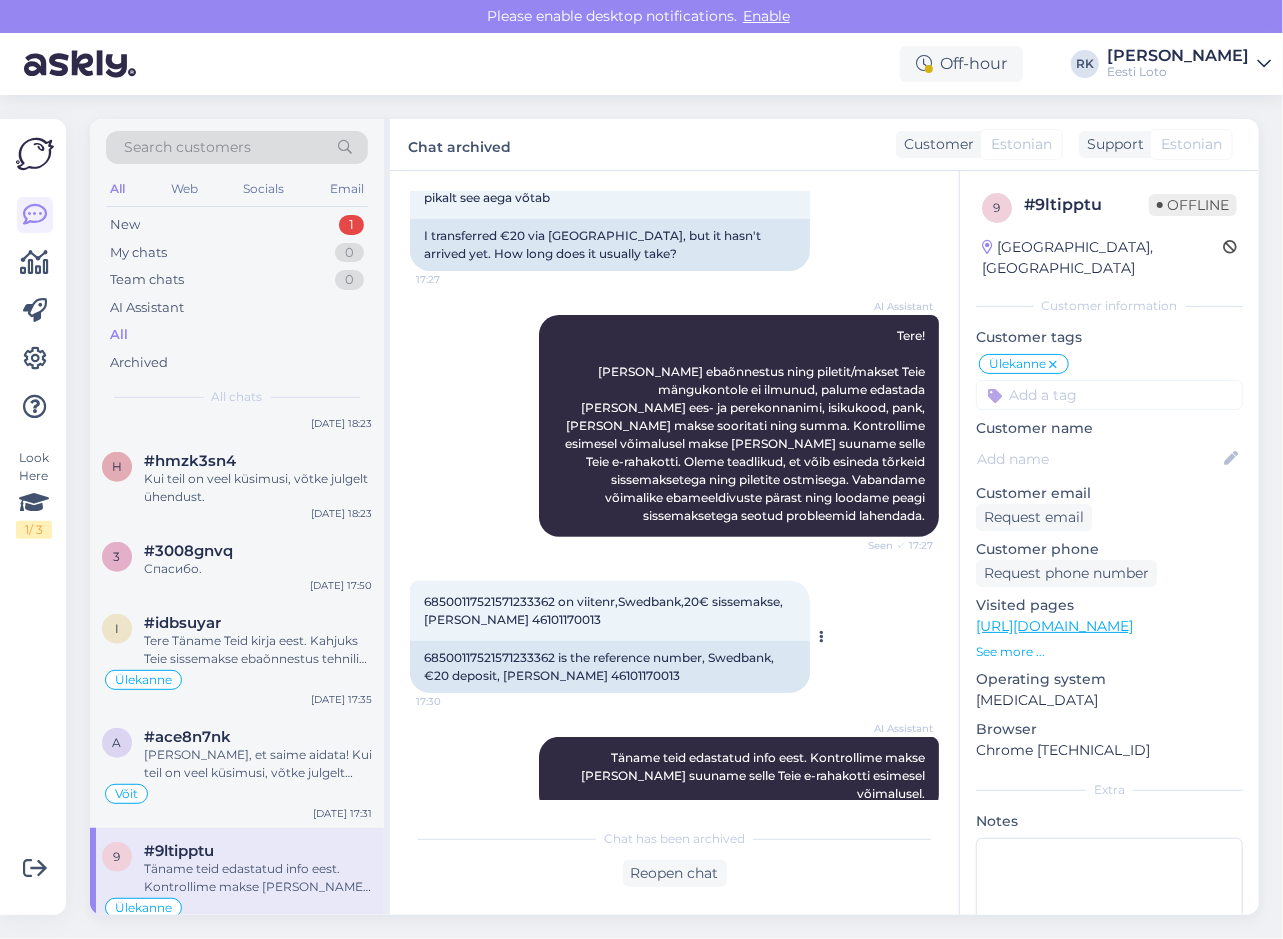 click on "68500117521571233362 is the reference number, Swedbank, €20 deposit, [PERSON_NAME] 46101170013" at bounding box center [610, 667] 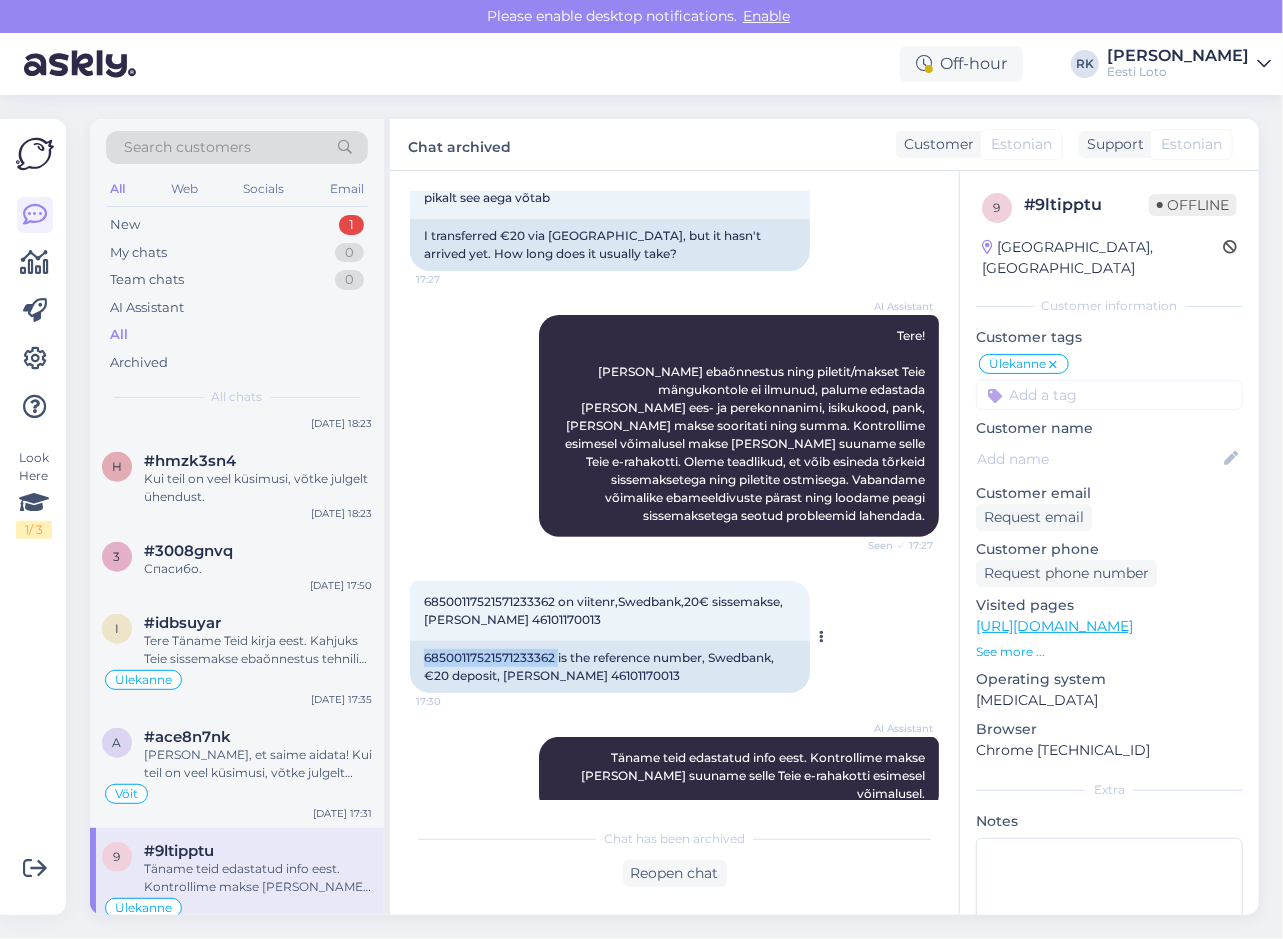 click on "68500117521571233362 is the reference number, Swedbank, €20 deposit, [PERSON_NAME] 46101170013" at bounding box center [610, 667] 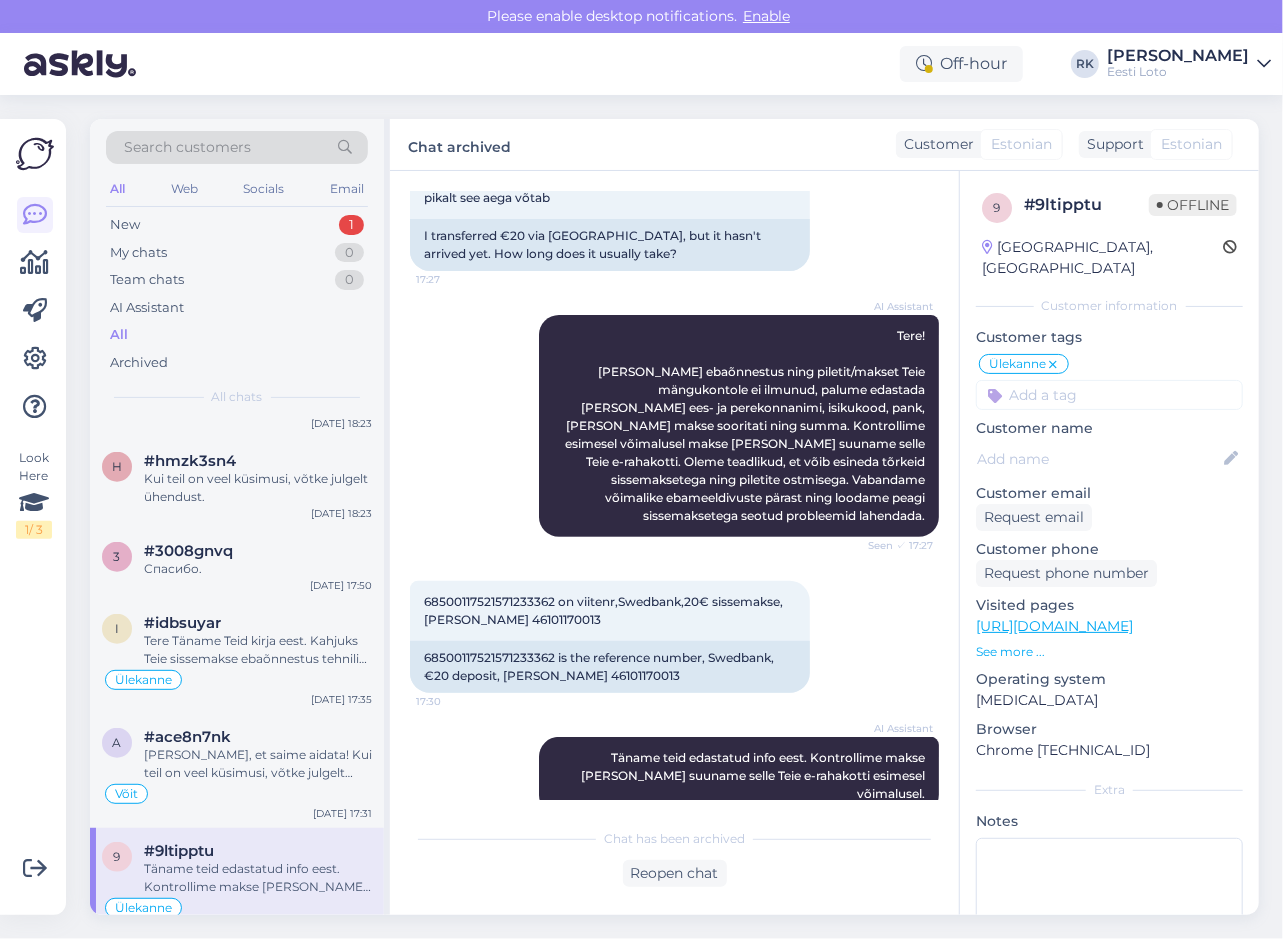 click on "AI Assistant Täname teid edastatud info eest. Kontrollime makse [PERSON_NAME] suuname selle Teie e-rahakotti esimesel võimalusel. 17:30" at bounding box center (674, 776) 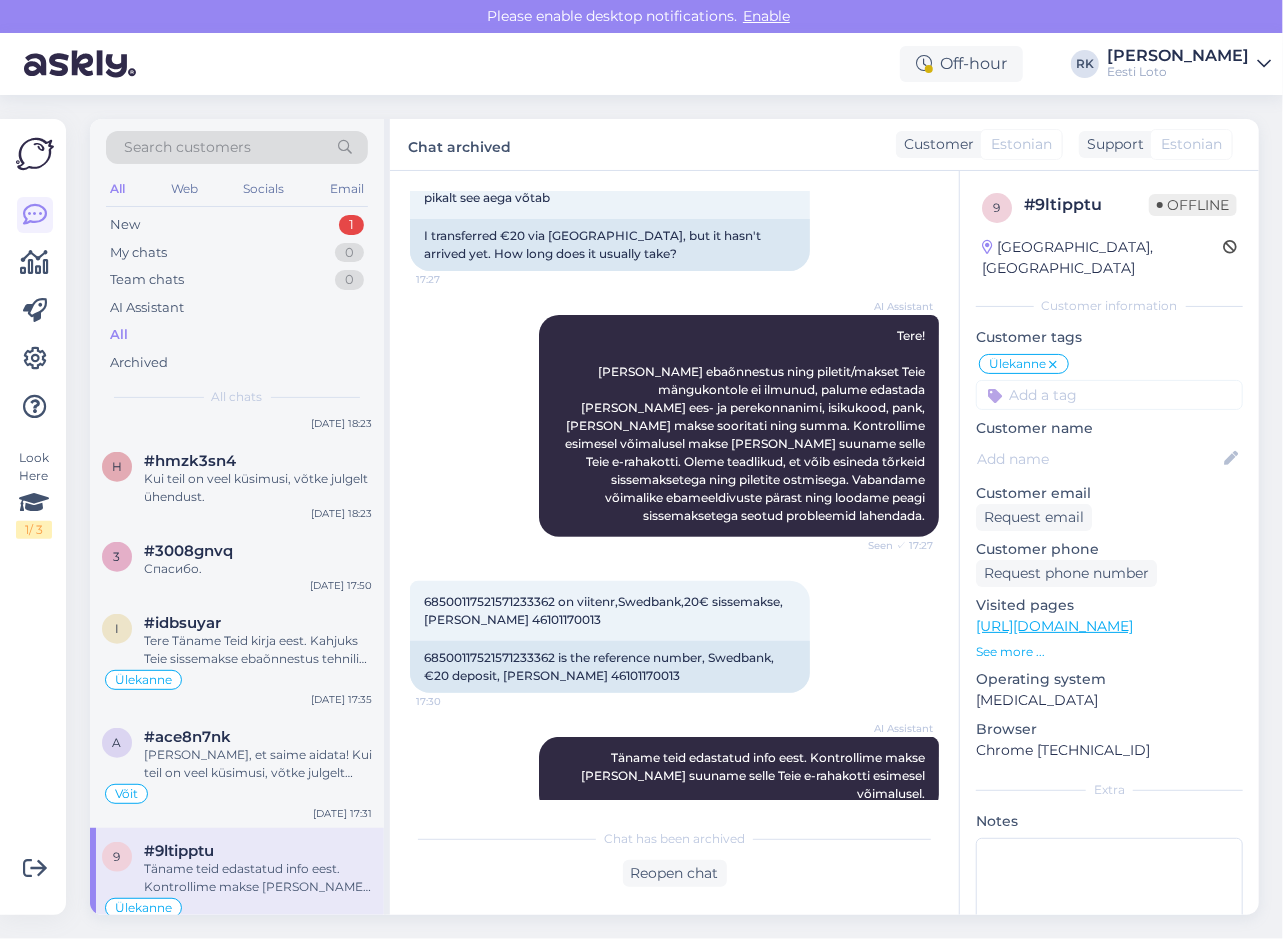 click on "AI Assistant Täname teid edastatud info eest. Kontrollime makse [PERSON_NAME] suuname selle Teie e-rahakotti esimesel võimalusel. 17:30" at bounding box center [674, 776] 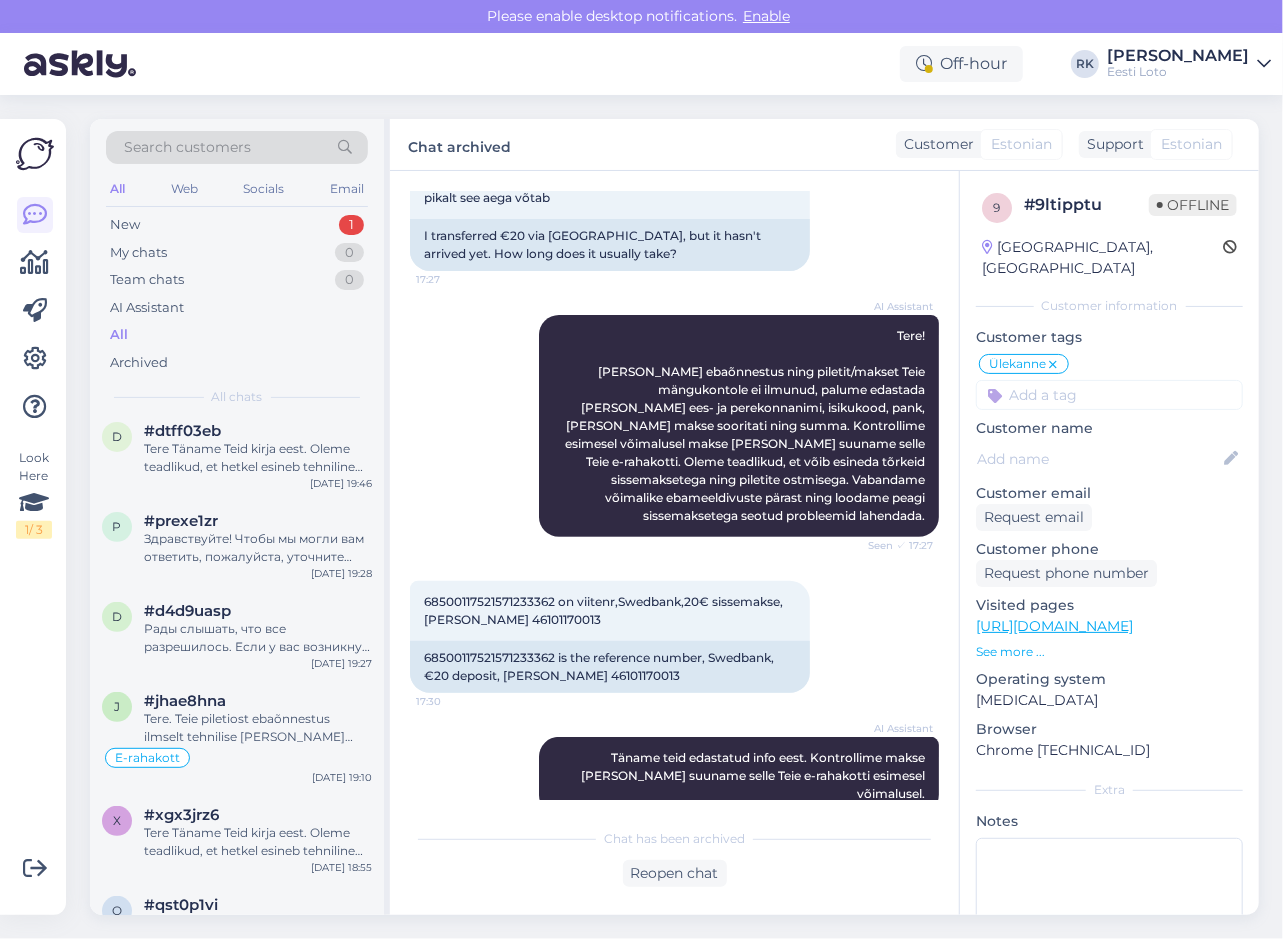 scroll, scrollTop: 600, scrollLeft: 0, axis: vertical 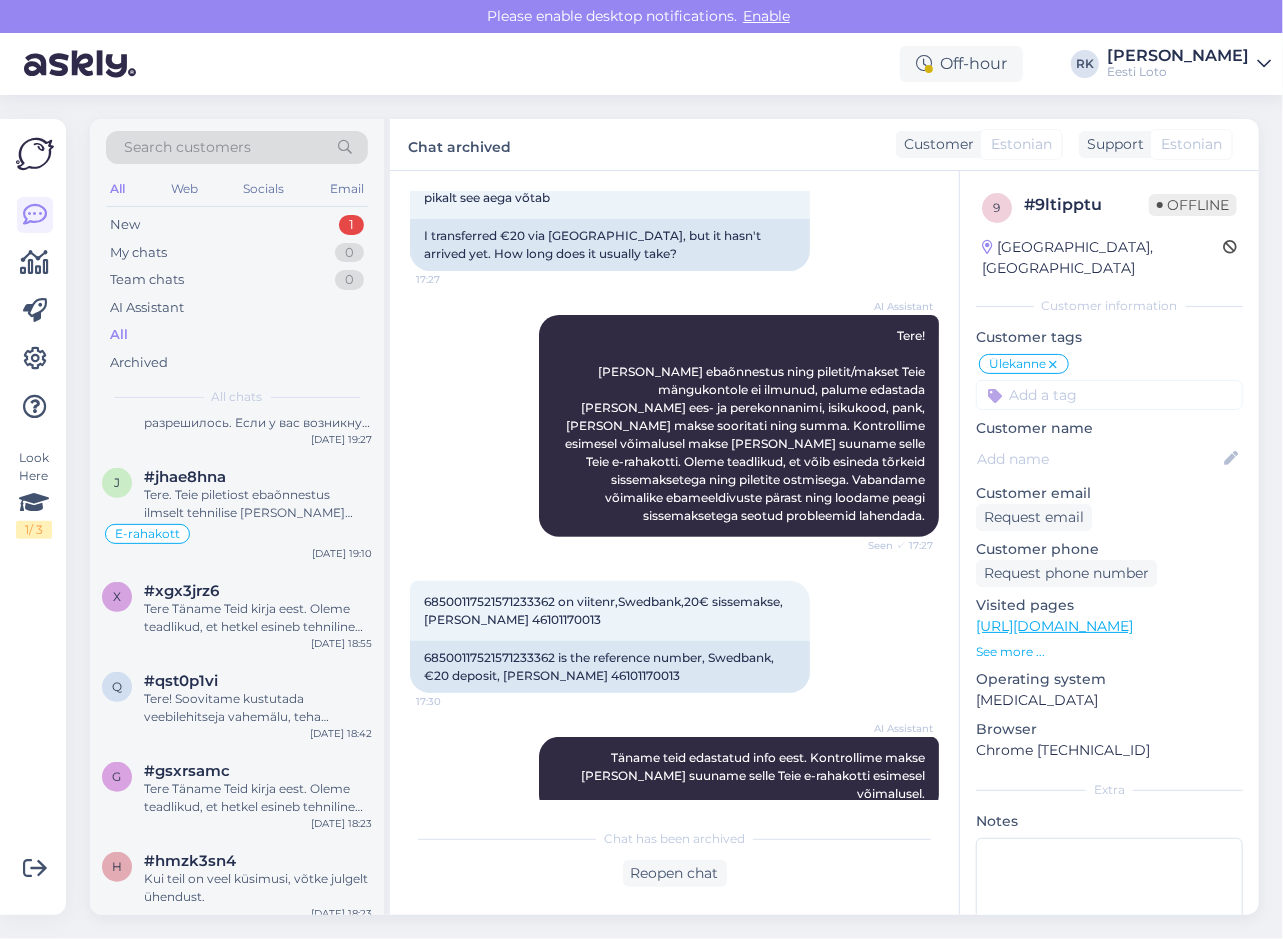 click on "Look Here 1  / 3" at bounding box center (35, 517) 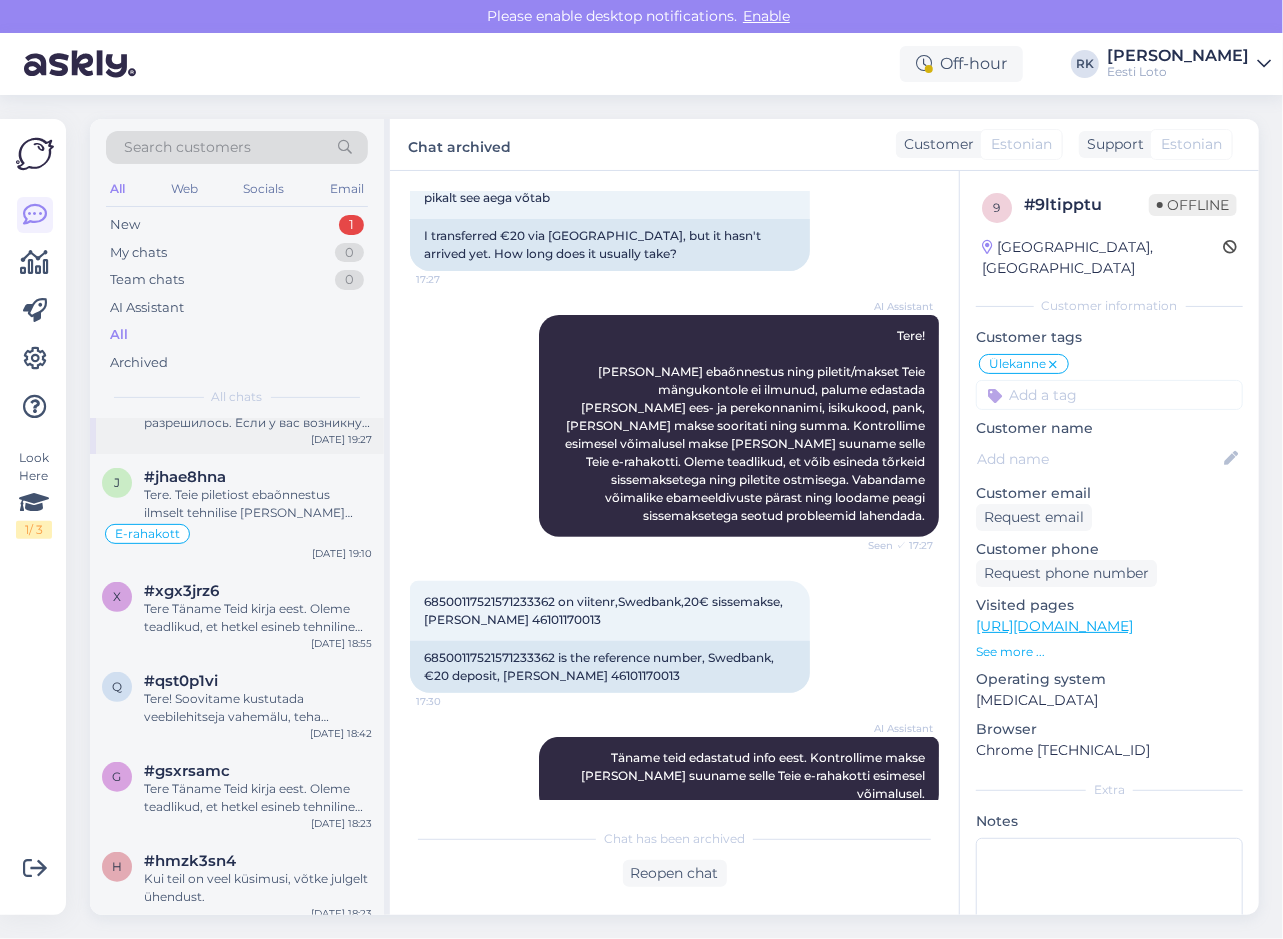 click on "Рады слышать, что все разрешилось. Если у вас возникнут другие вопросы, обращайтесь." at bounding box center [258, 414] 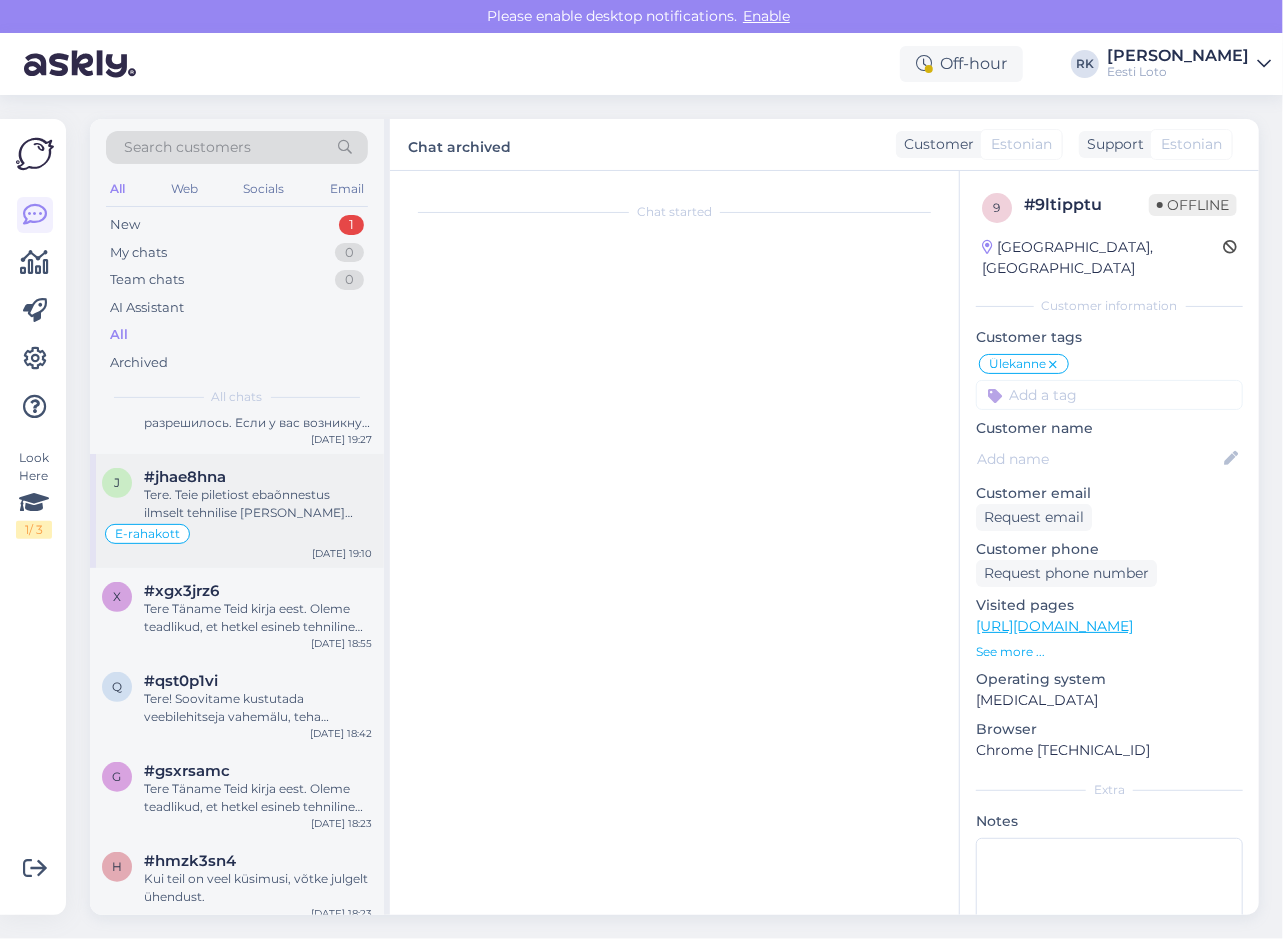 scroll, scrollTop: 622, scrollLeft: 0, axis: vertical 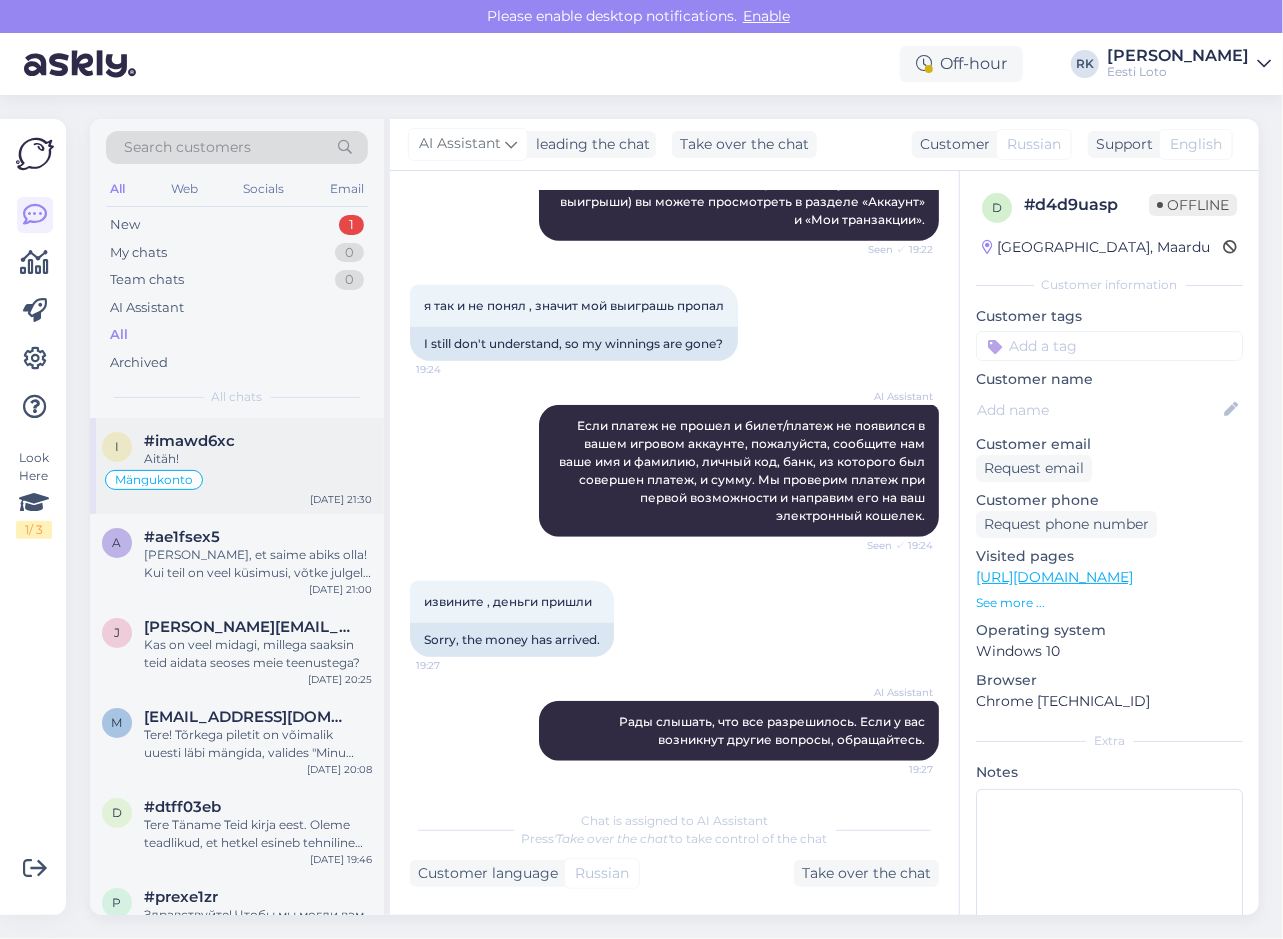 click on "i #imawd6xc Aitäh! Mängukonto [DATE] 21:30" at bounding box center [237, 466] 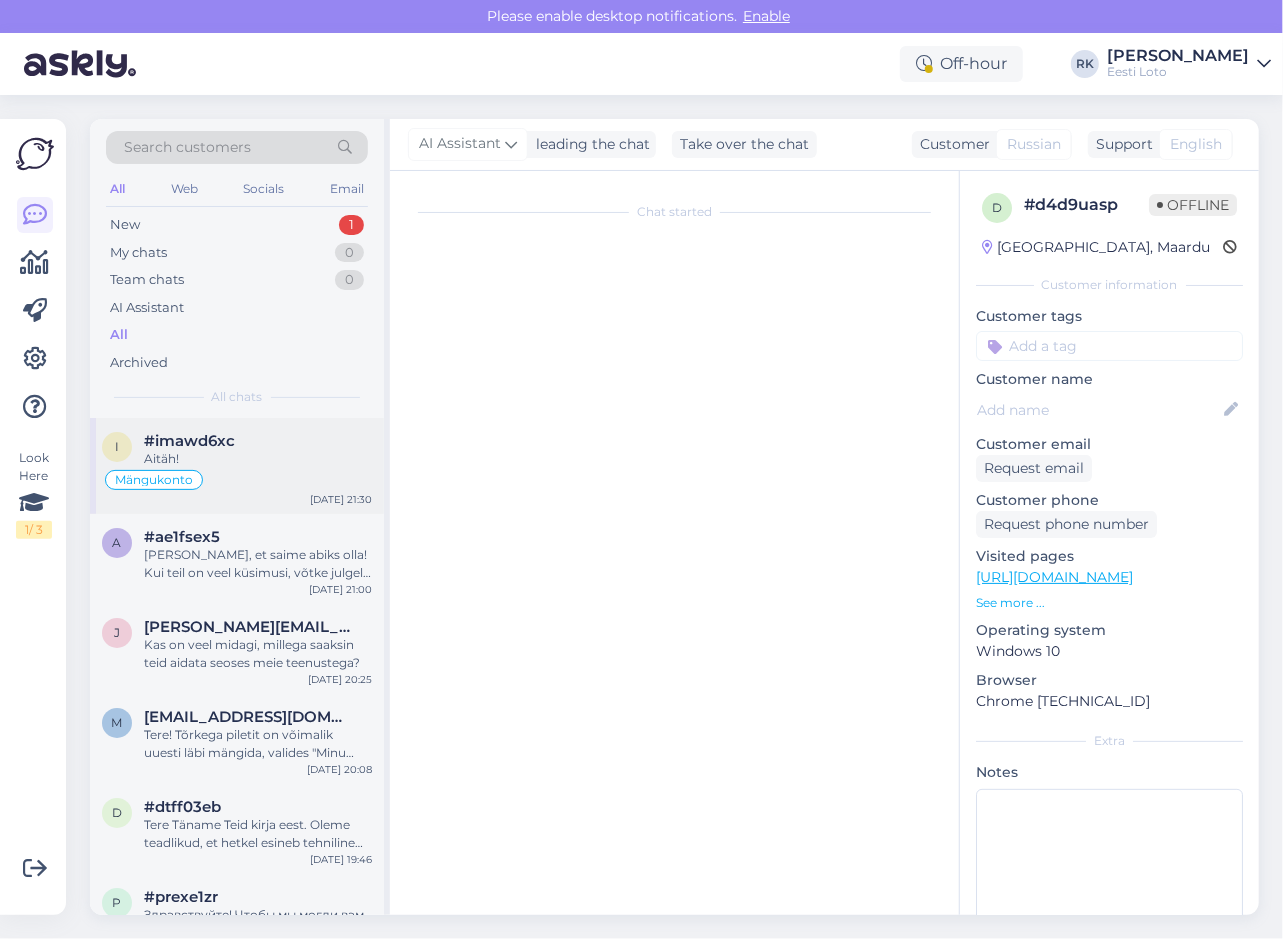 scroll, scrollTop: 966, scrollLeft: 0, axis: vertical 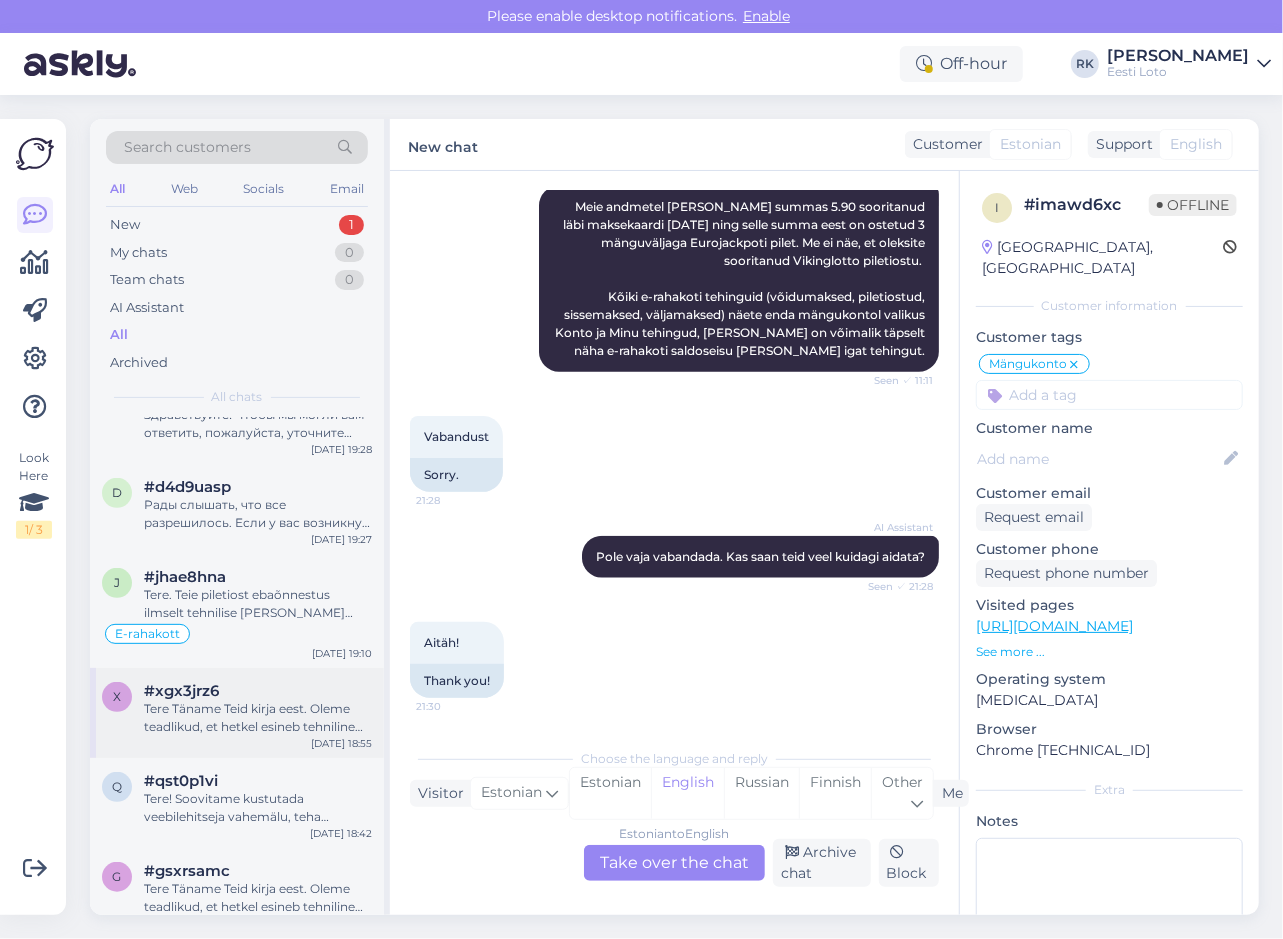 click on "x #xgx3jrz6 Tere
Täname Teid kirja eest.
Oleme teadlikud, et hetkel esineb tehniline probleem püsitellimustega, täpsemalt ei õnnestu tasumine maksekaardilt. Meie arendustiim tegeleb probleemi lahendamisega aktiivselt.
Seniks soovitame katkestatud püsitellimuse asemel luua uus tellimus, kuna peatatud tellimust ei ole hetkel võimalik uuesti aktiveerida. Uue tellimuse makseviis peab olema seadistatud e-rahakoti [PERSON_NAME] (e-rahakotis peab olema tagatud piletite ostuks vajaminev summa), et vältida makse ebaõnnestumist.
Vabandame võimalike ebamugavuste pärast. [DATE] 18:55" at bounding box center [237, 713] 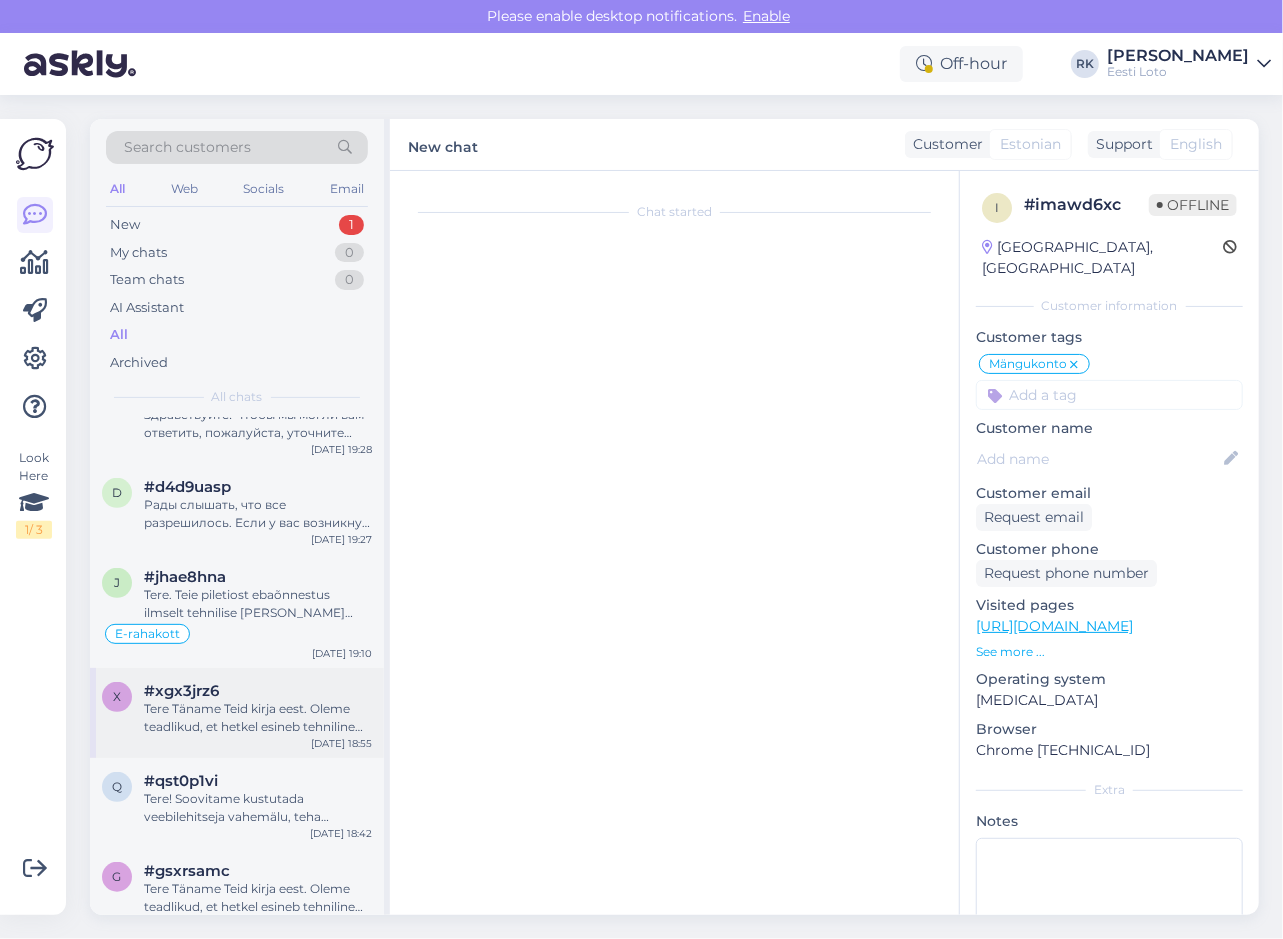 scroll, scrollTop: 590, scrollLeft: 0, axis: vertical 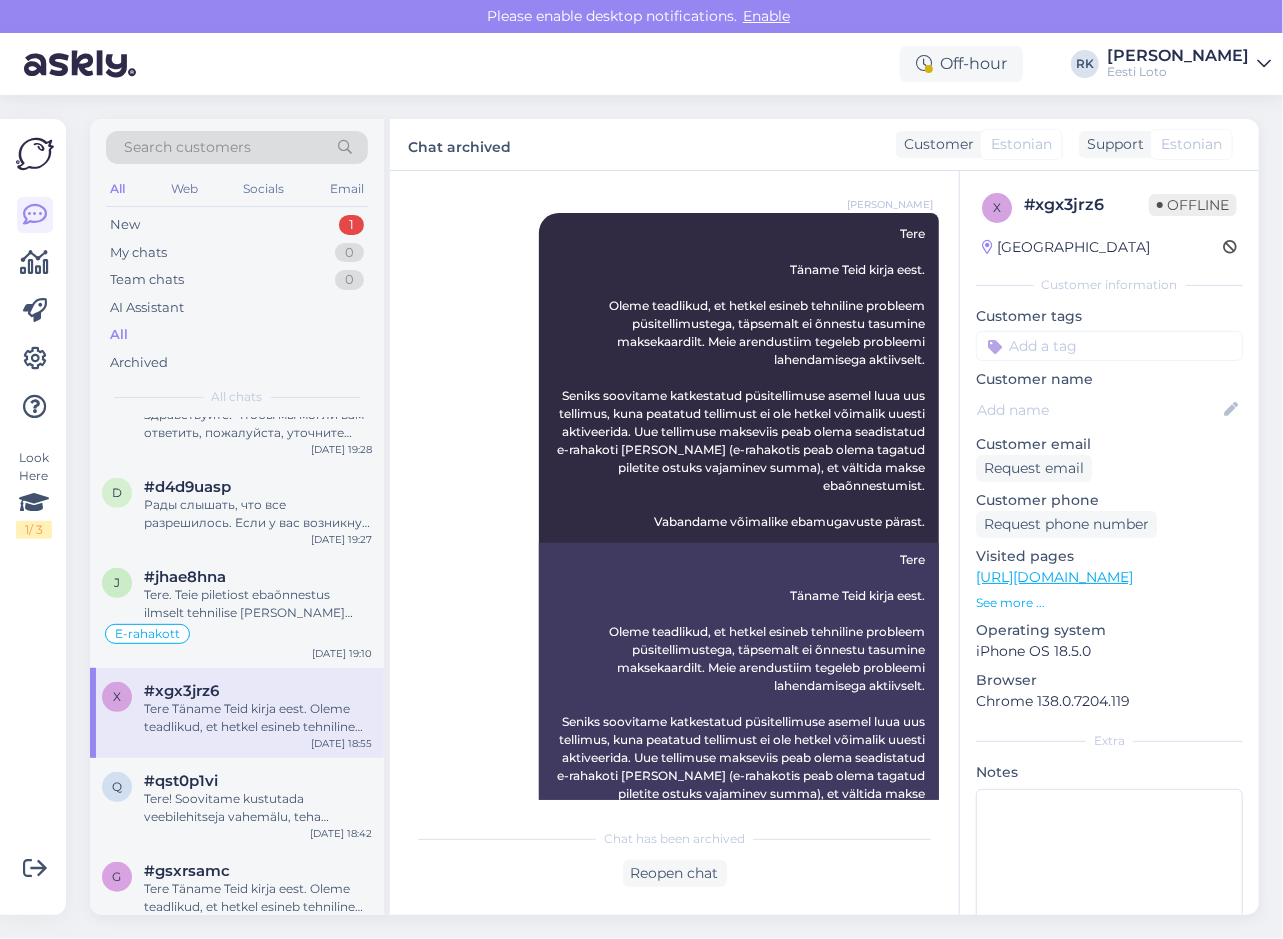 click on "Look Here 1  / 3" at bounding box center (35, 517) 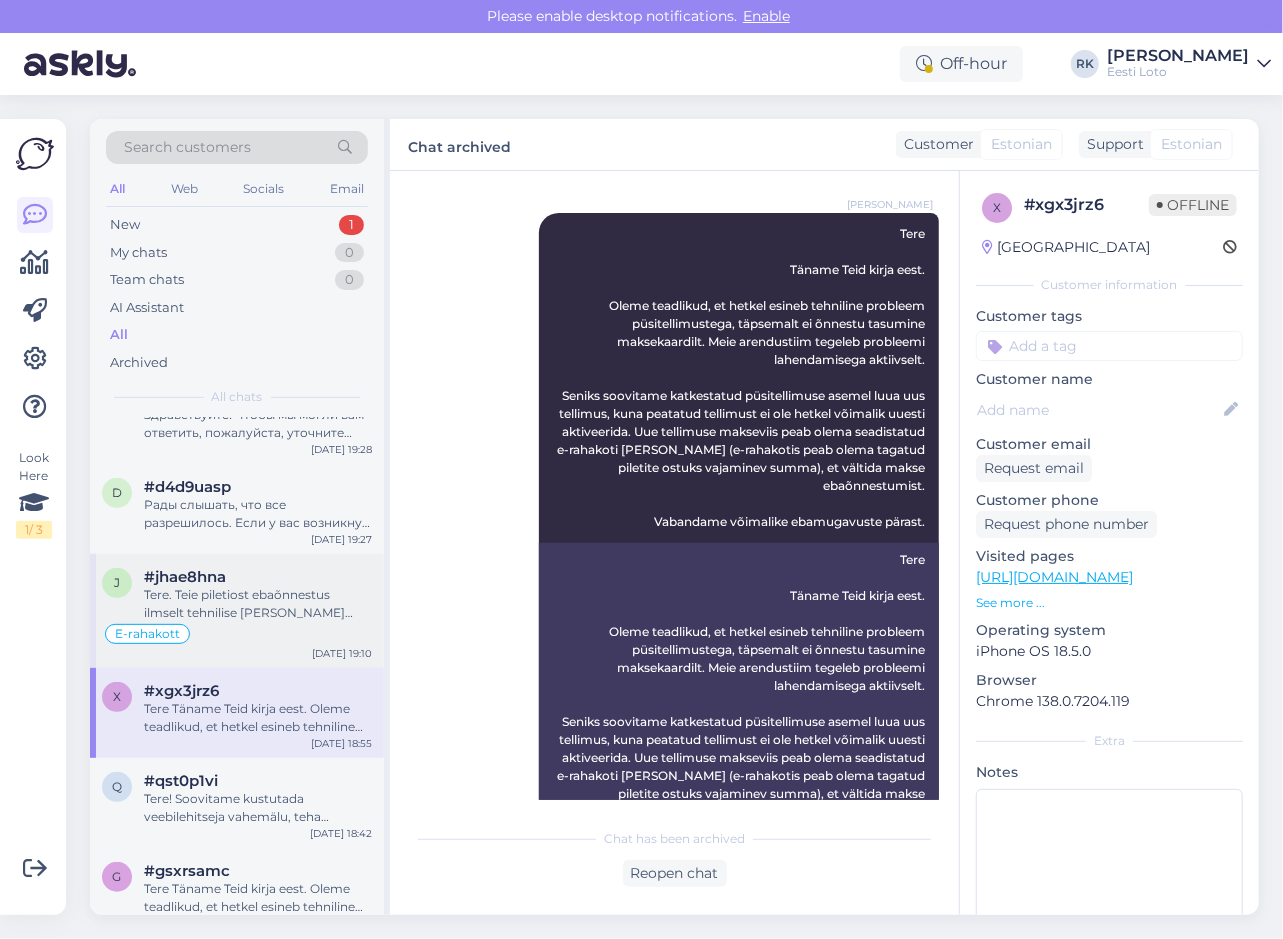 click on "Tere. Teie piletiost ebaõnnestus ilmselt tehnilise [PERSON_NAME] tõttu. Vabandame. Suunasime Teie makse meie finantsosakonnale kontrollimiseks." at bounding box center (258, 604) 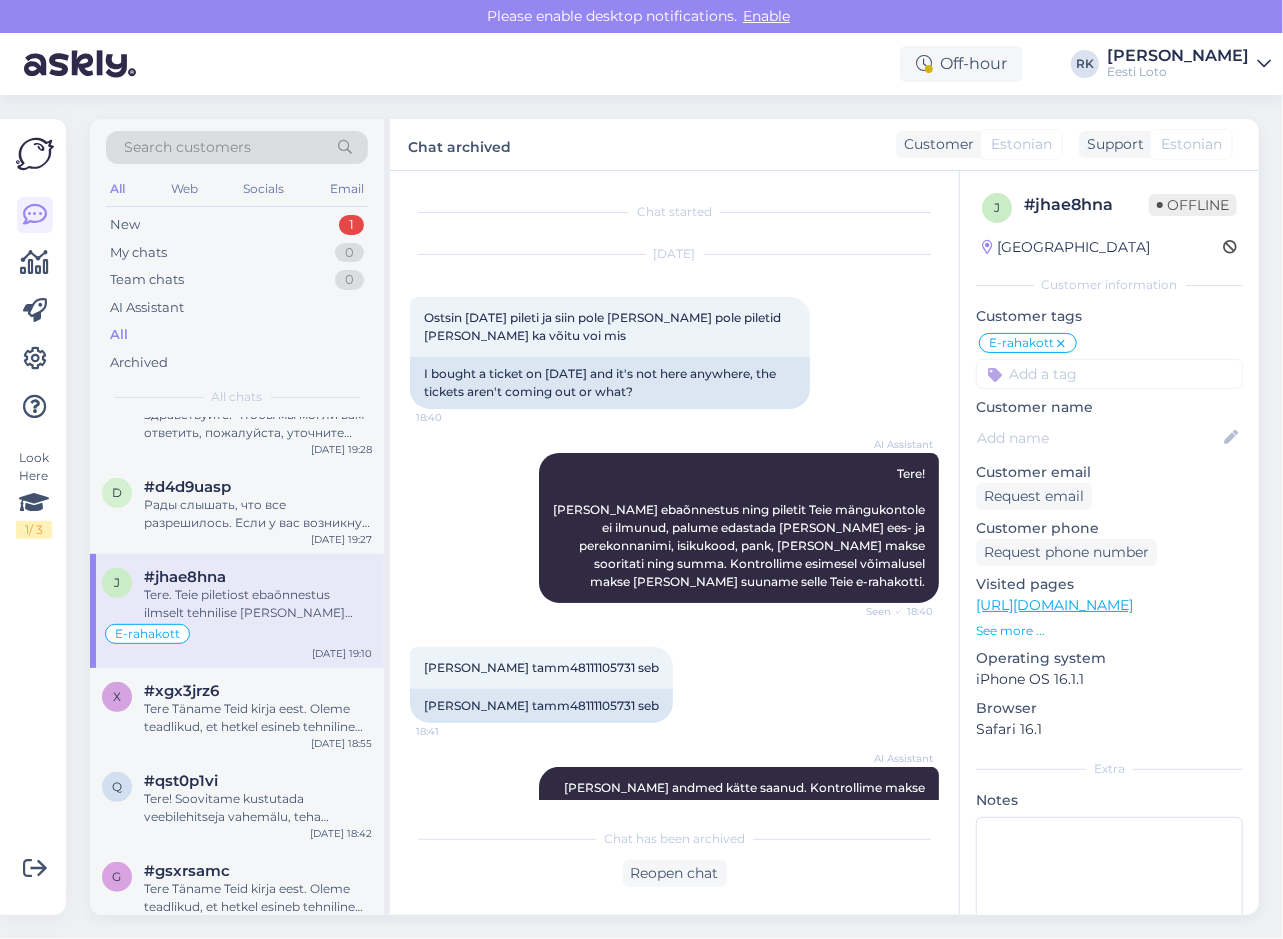 scroll, scrollTop: 646, scrollLeft: 0, axis: vertical 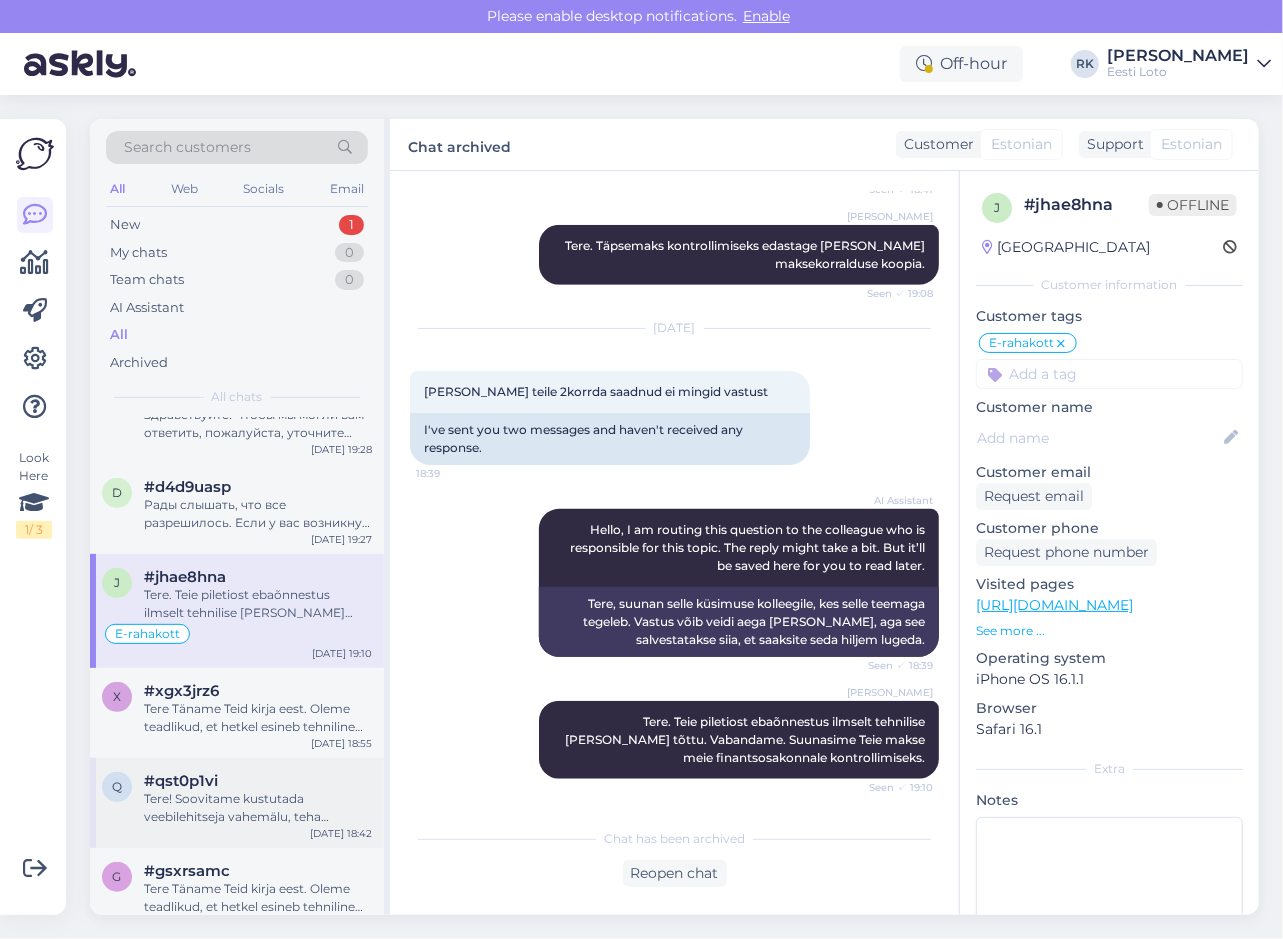 click on "q #qst0p1vi Tere!
Soovitame kustutada veebilehitseja vahemälu, teha seadmele taaskäivituse või kasutada teist veebilehitsejat (näiteks Mozilla Firefox, Internet Explorer, Google Chrome). [DATE] 18:42" at bounding box center [237, 803] 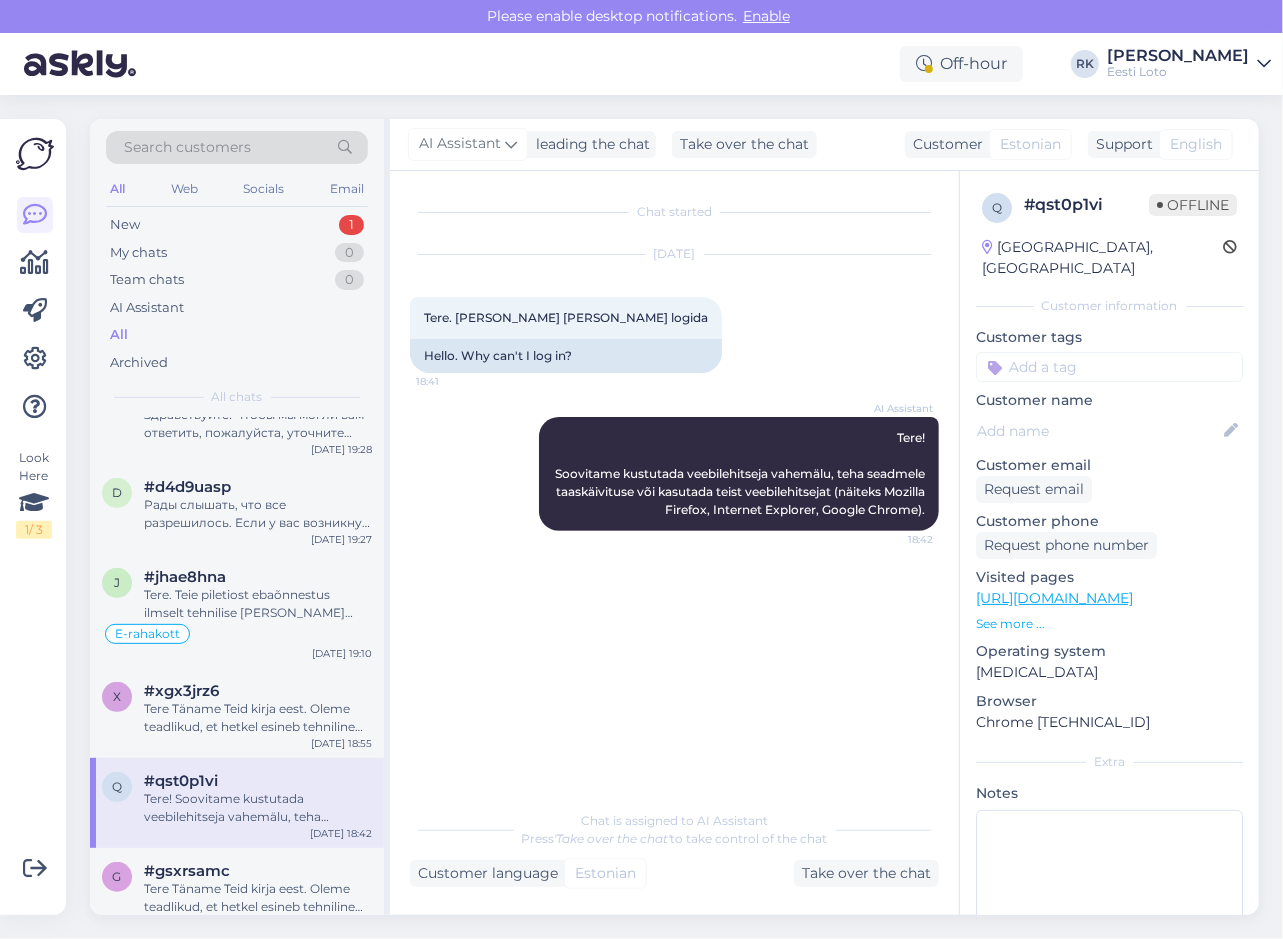 click on "Look Here 1  / 3" at bounding box center [35, 517] 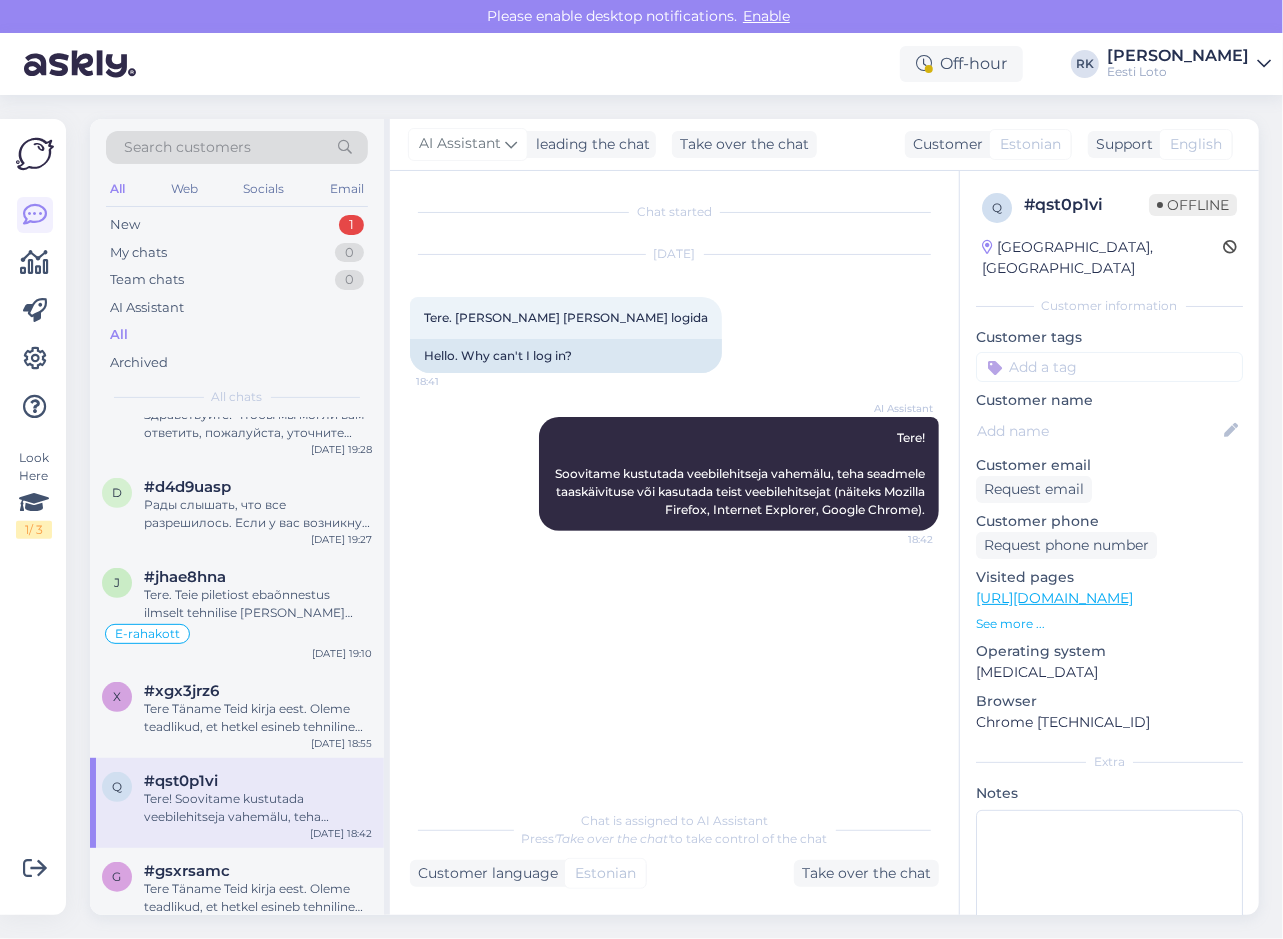 click on "Look Here 1  / 3" at bounding box center (35, 517) 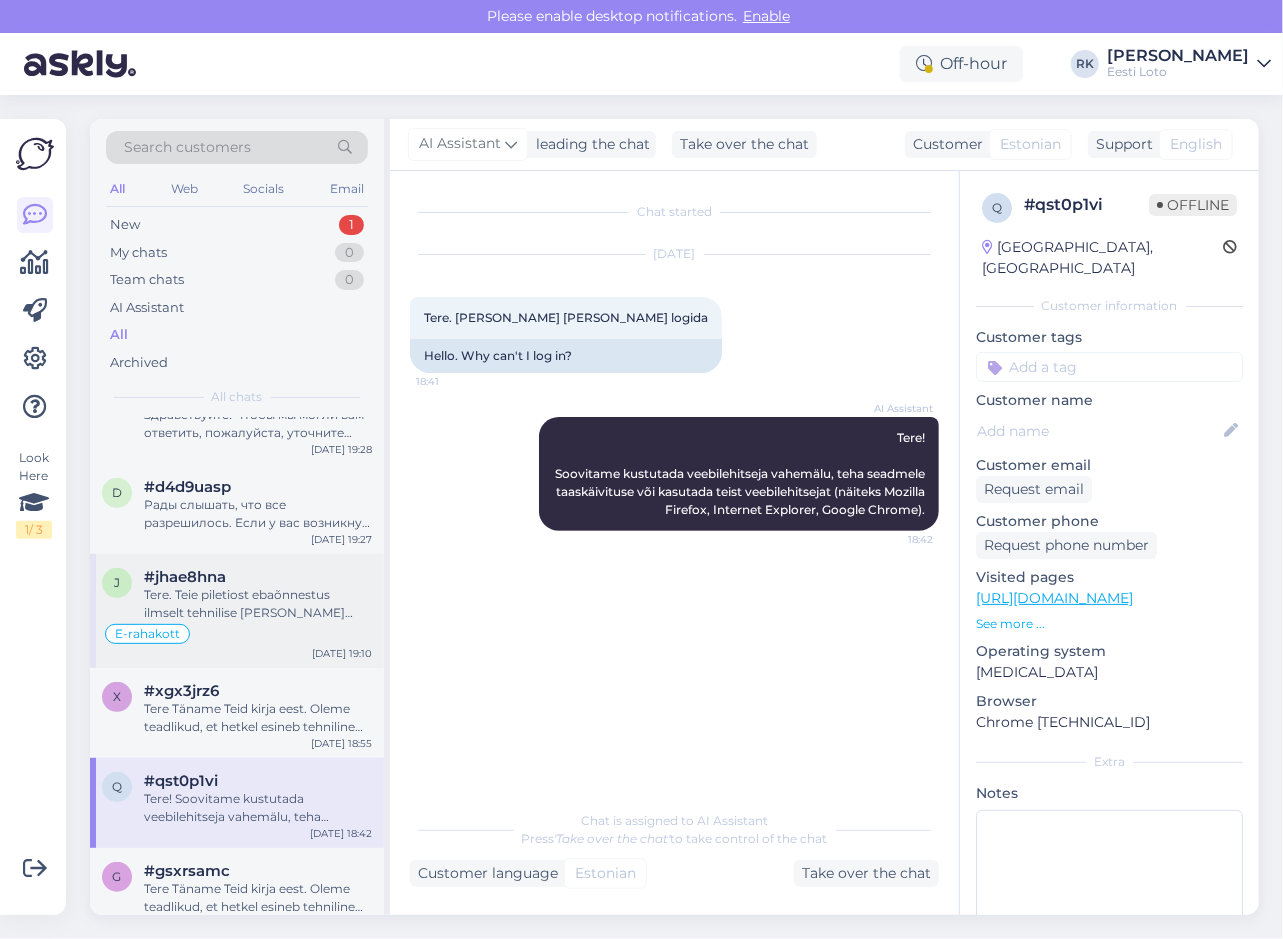 drag, startPoint x: 40, startPoint y: 627, endPoint x: 99, endPoint y: 616, distance: 60.016663 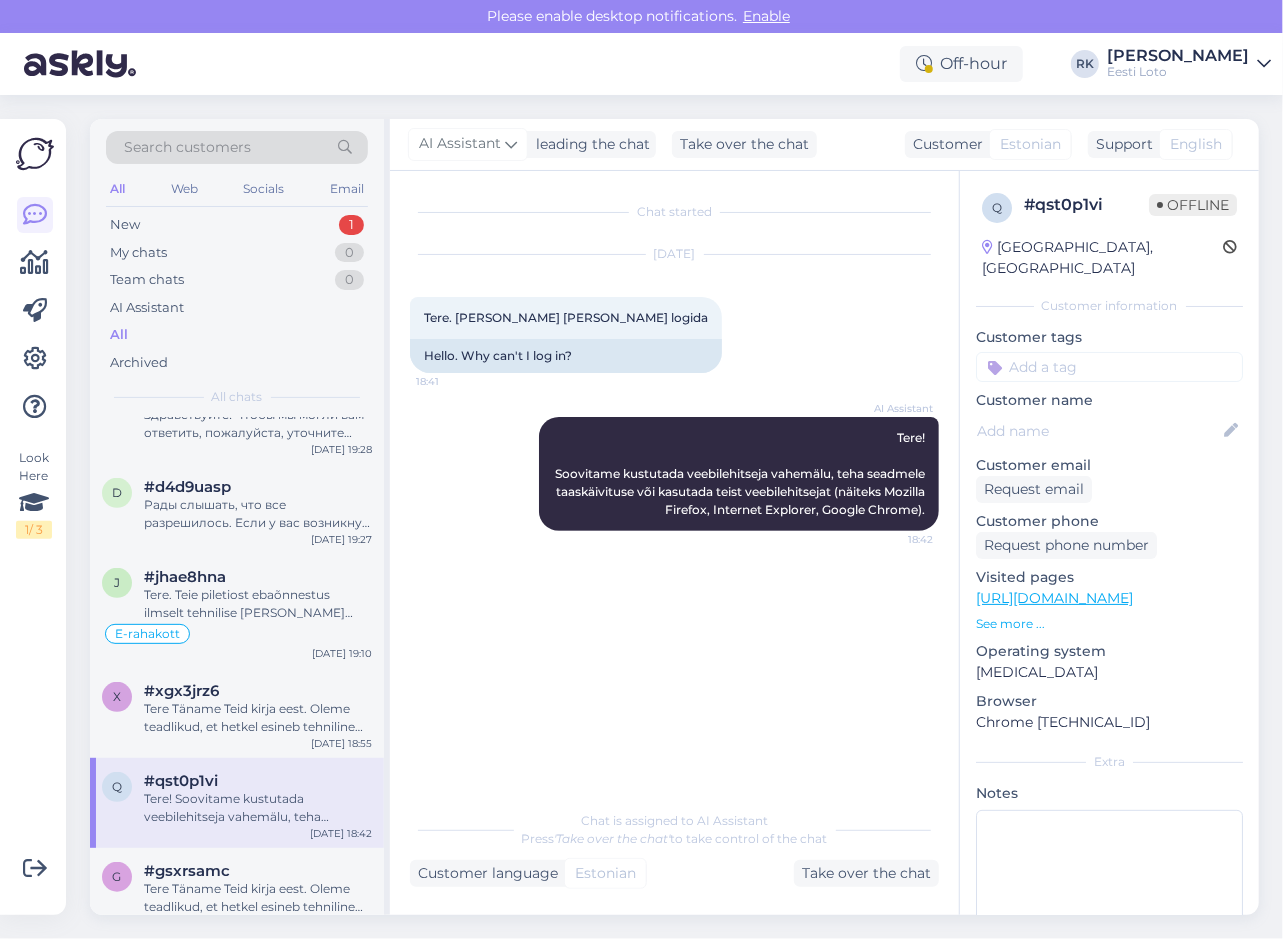 click on "Look Here 1  / 3 Get more Your checklist to get more value from Askly. Close     Connect FB and IG messages     Add your languages     Add your working hours To reply from your smartphone download Askly Chat app for iOS and Android devices." at bounding box center [33, 517] 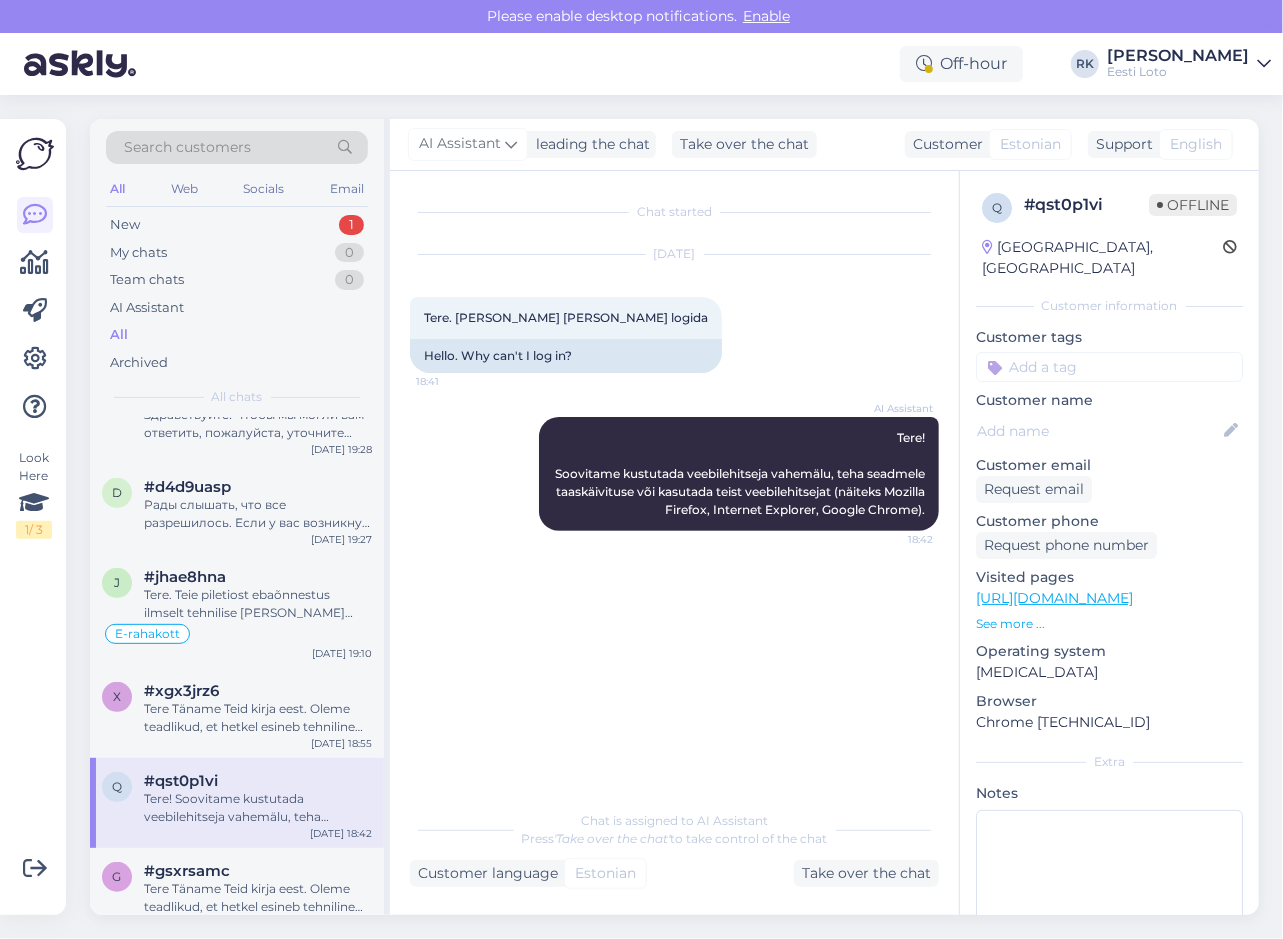 click on "Look Here 1  / 3" at bounding box center (35, 517) 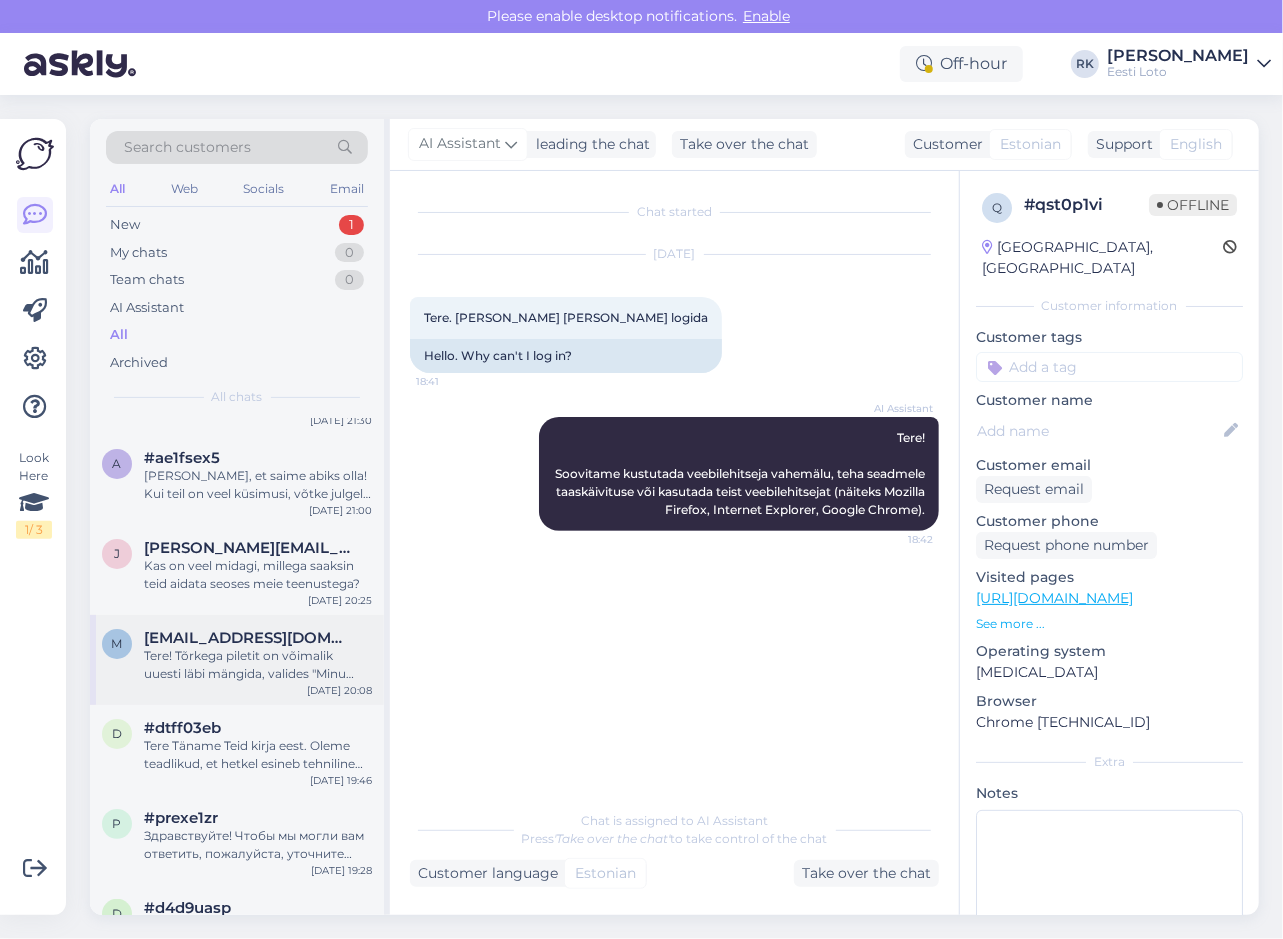 scroll, scrollTop: 500, scrollLeft: 0, axis: vertical 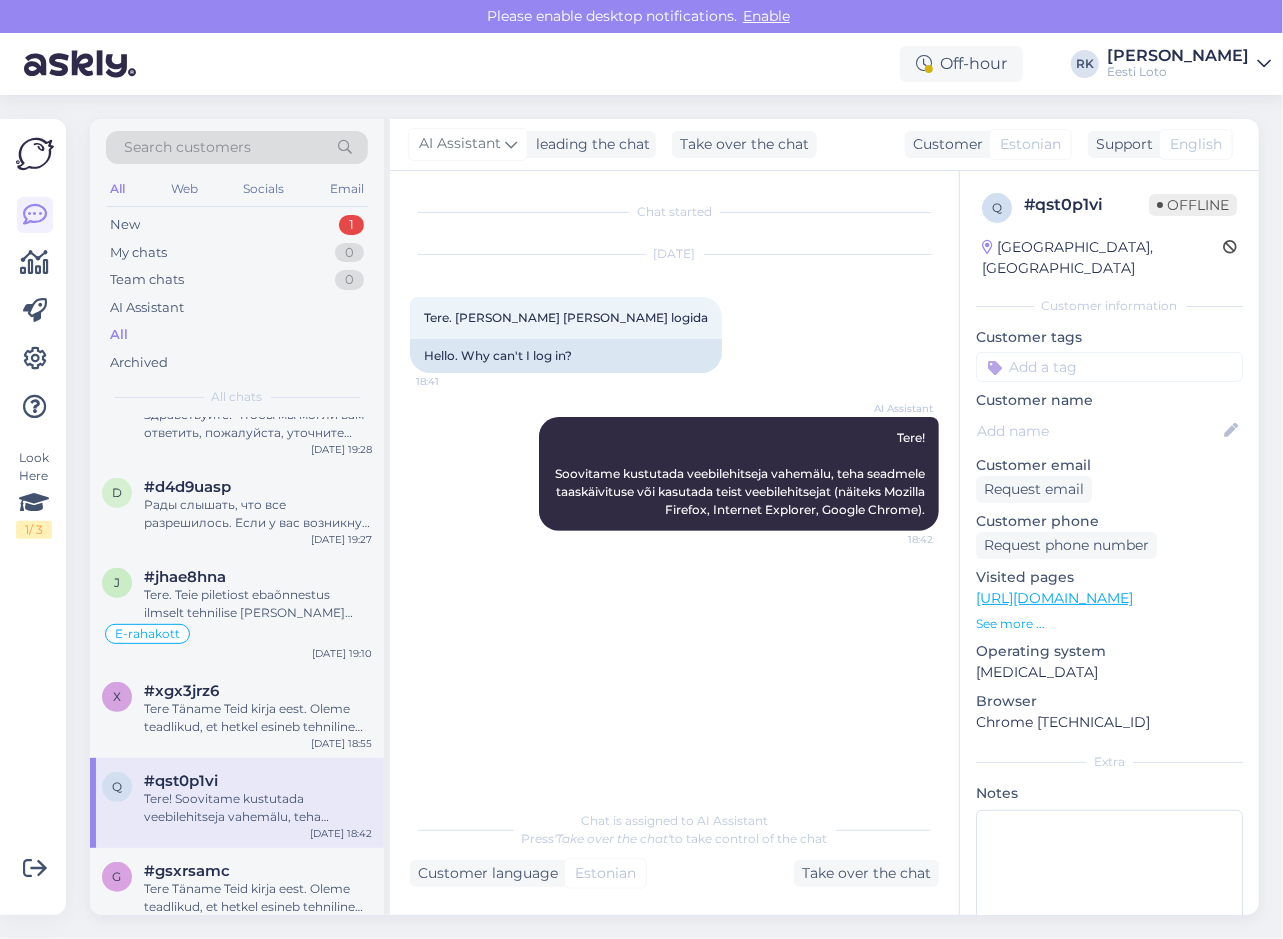 click on "Look Here 1  / 3" at bounding box center (35, 517) 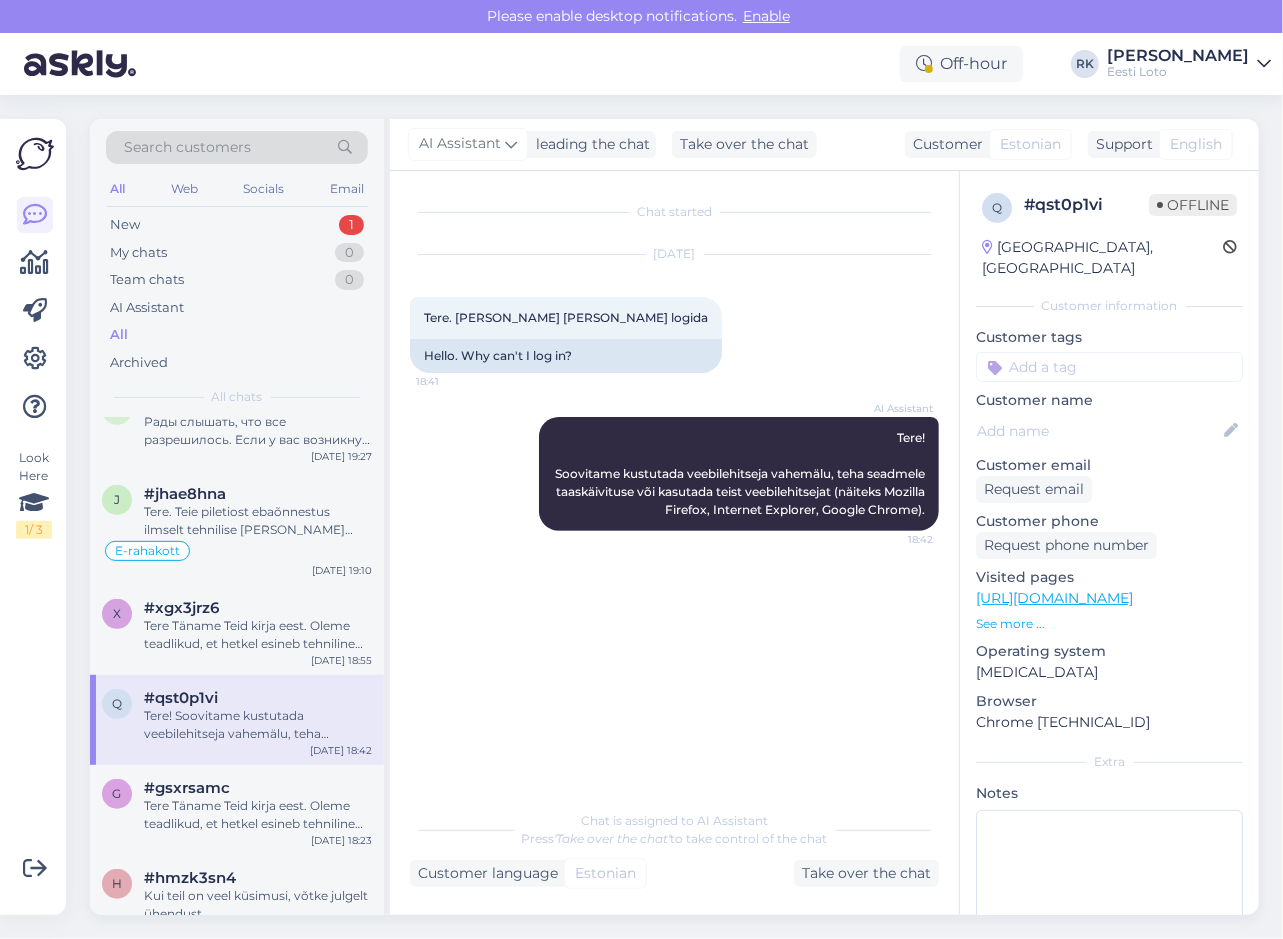 scroll, scrollTop: 600, scrollLeft: 0, axis: vertical 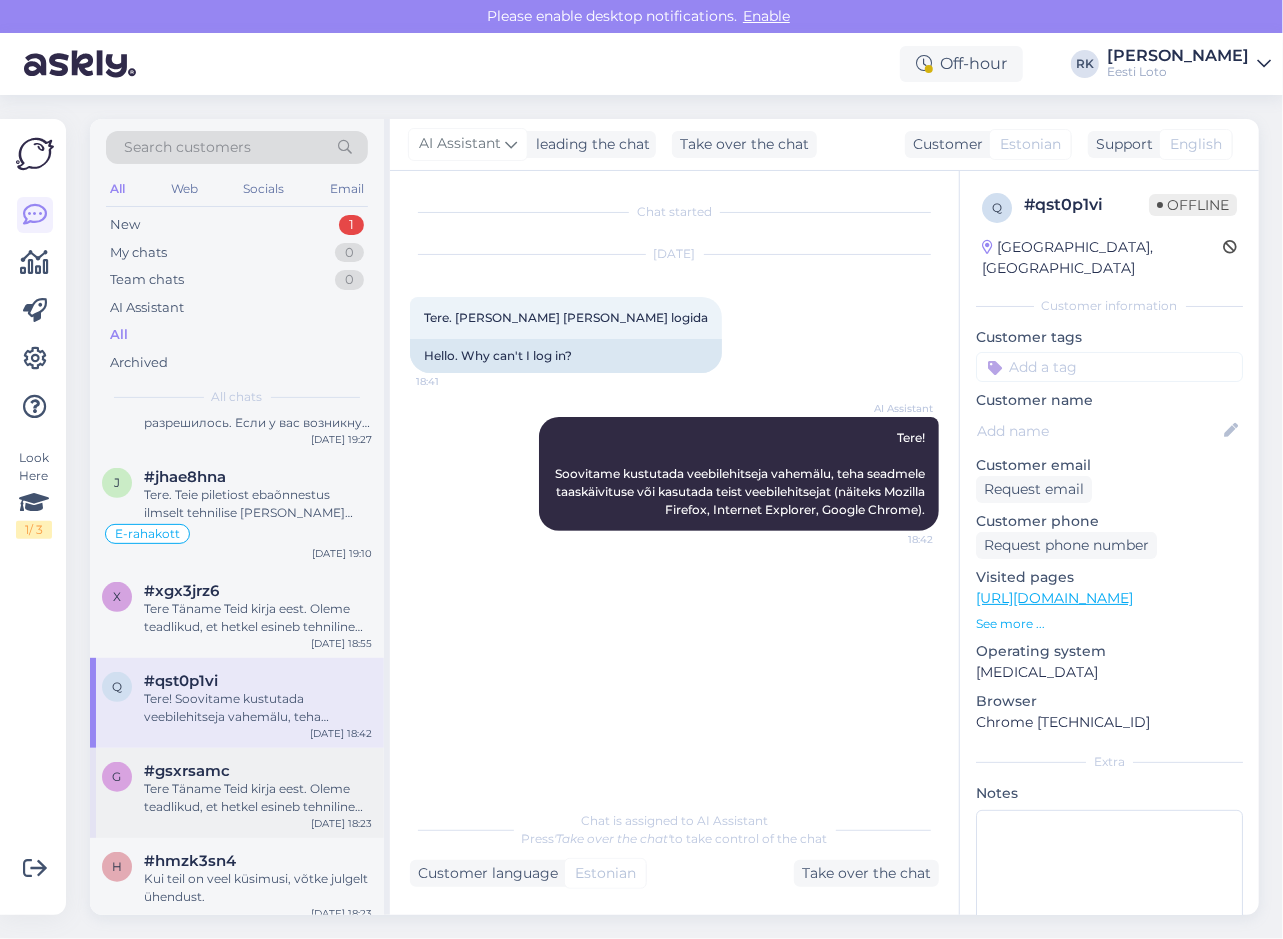 click on "Tere
Täname Teid kirja eest.
Oleme teadlikud, et hetkel esineb tehniline probleem püsitellimustega, täpsemalt ei õnnestu tasumine maksekaardilt. Meie arendustiim tegeleb probleemi lahendamisega aktiivselt.
Seniks soovitame katkestatud püsitellimuse asemel luua uus tellimus, kuna peatatud tellimust ei ole hetkel võimalik uuesti aktiveerida. Uue tellimuse makseviis peab olema seadistatud e-rahakoti [PERSON_NAME] (e-rahakotis peab olema tagatud piletite ostuks vajaminev summa), et vältida makse ebaõnnestumist.
Vabandame võimalike ebamugavuste pärast." at bounding box center (258, 798) 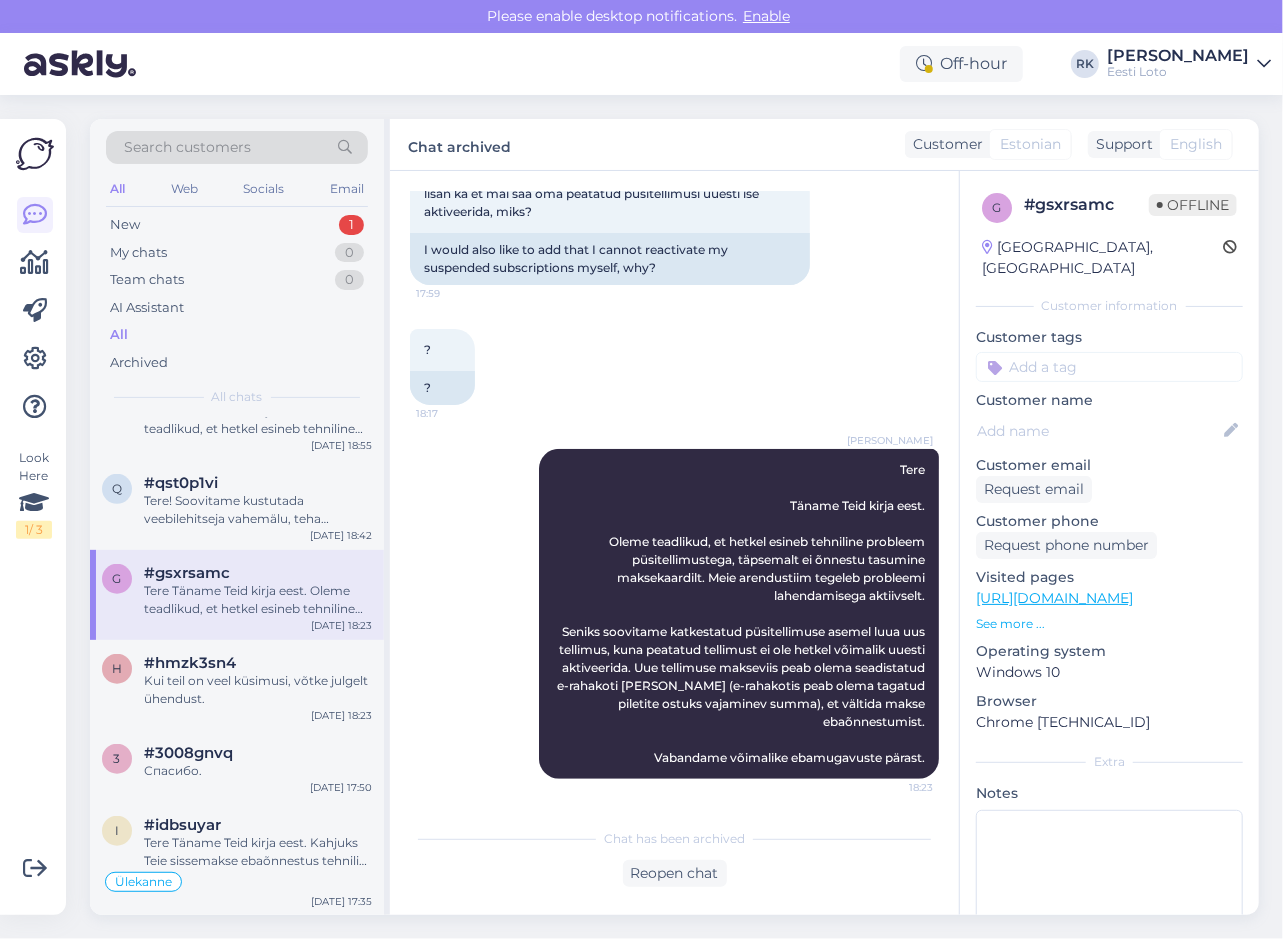 scroll, scrollTop: 800, scrollLeft: 0, axis: vertical 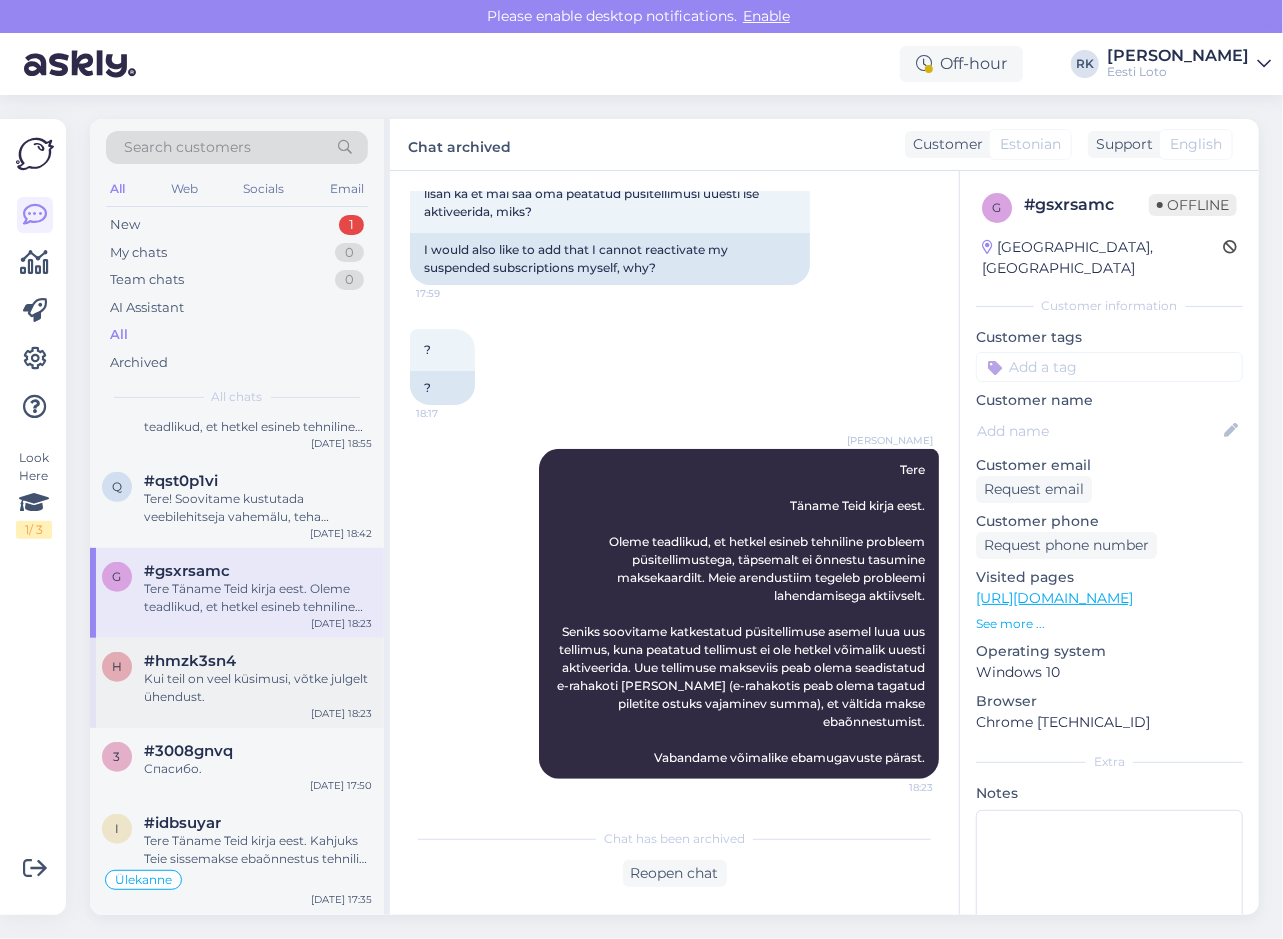click on "Kui teil on veel küsimusi, võtke julgelt ühendust." at bounding box center (258, 688) 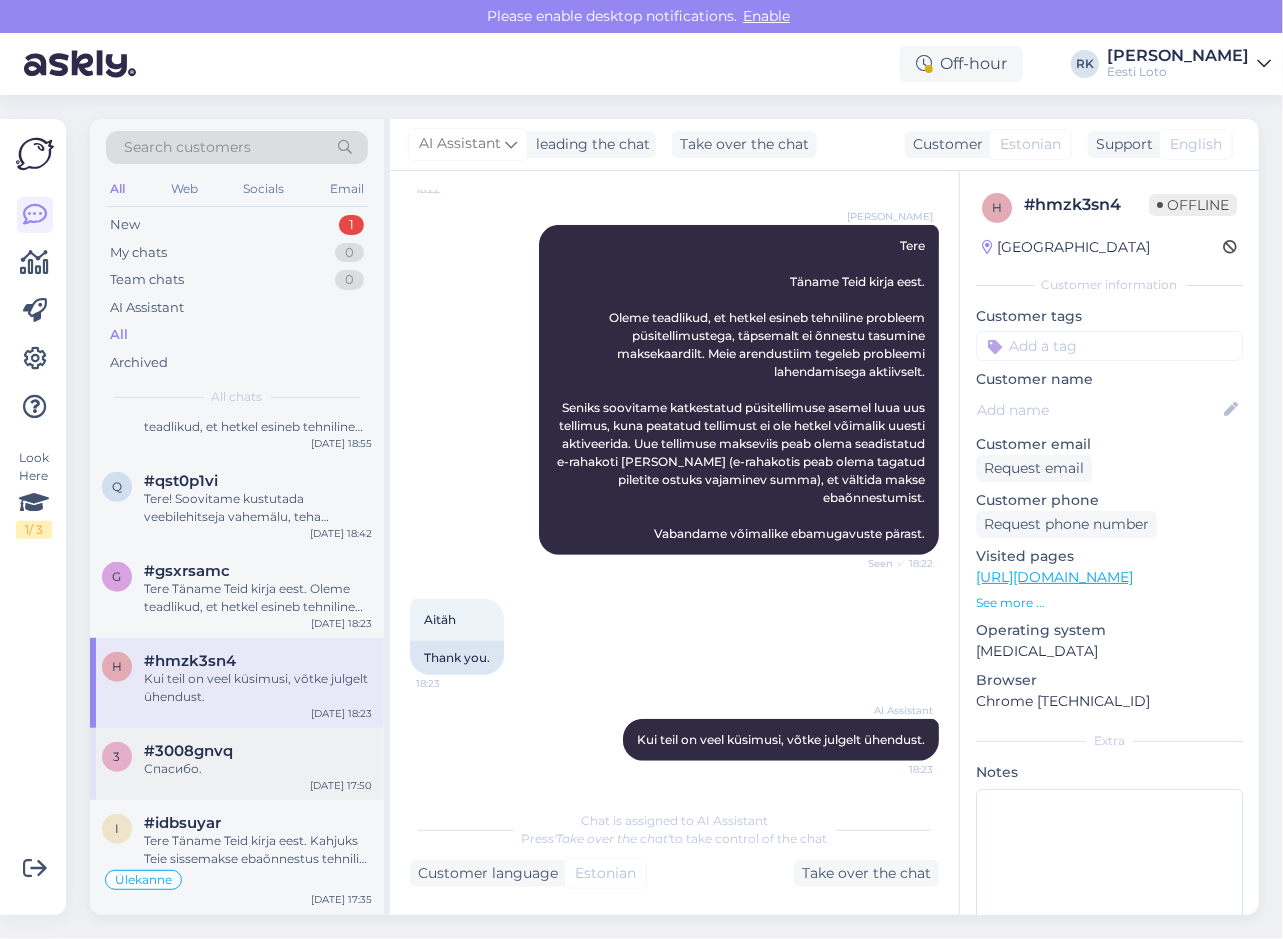 click on "#3008gnvq" at bounding box center (258, 751) 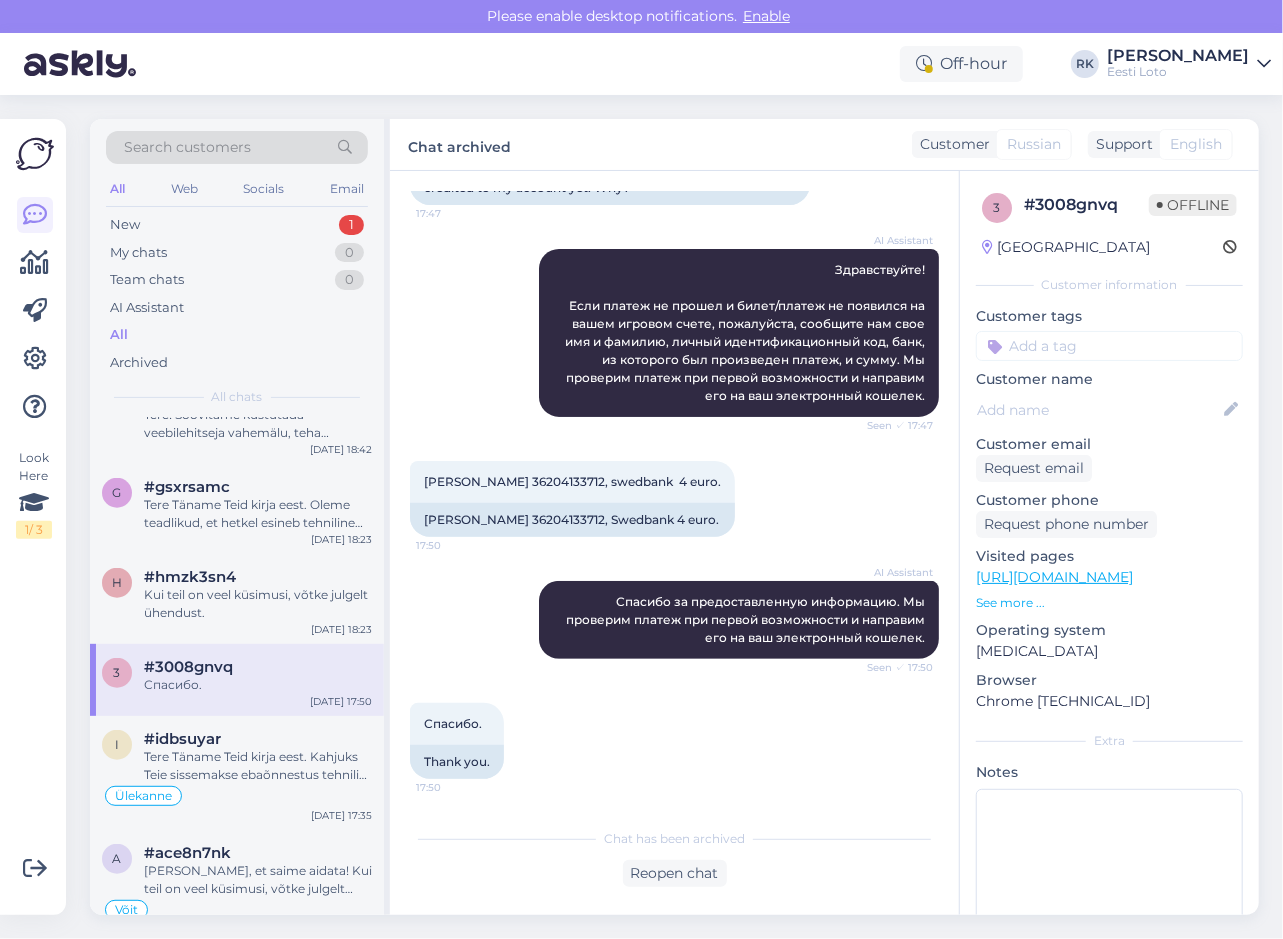 scroll, scrollTop: 900, scrollLeft: 0, axis: vertical 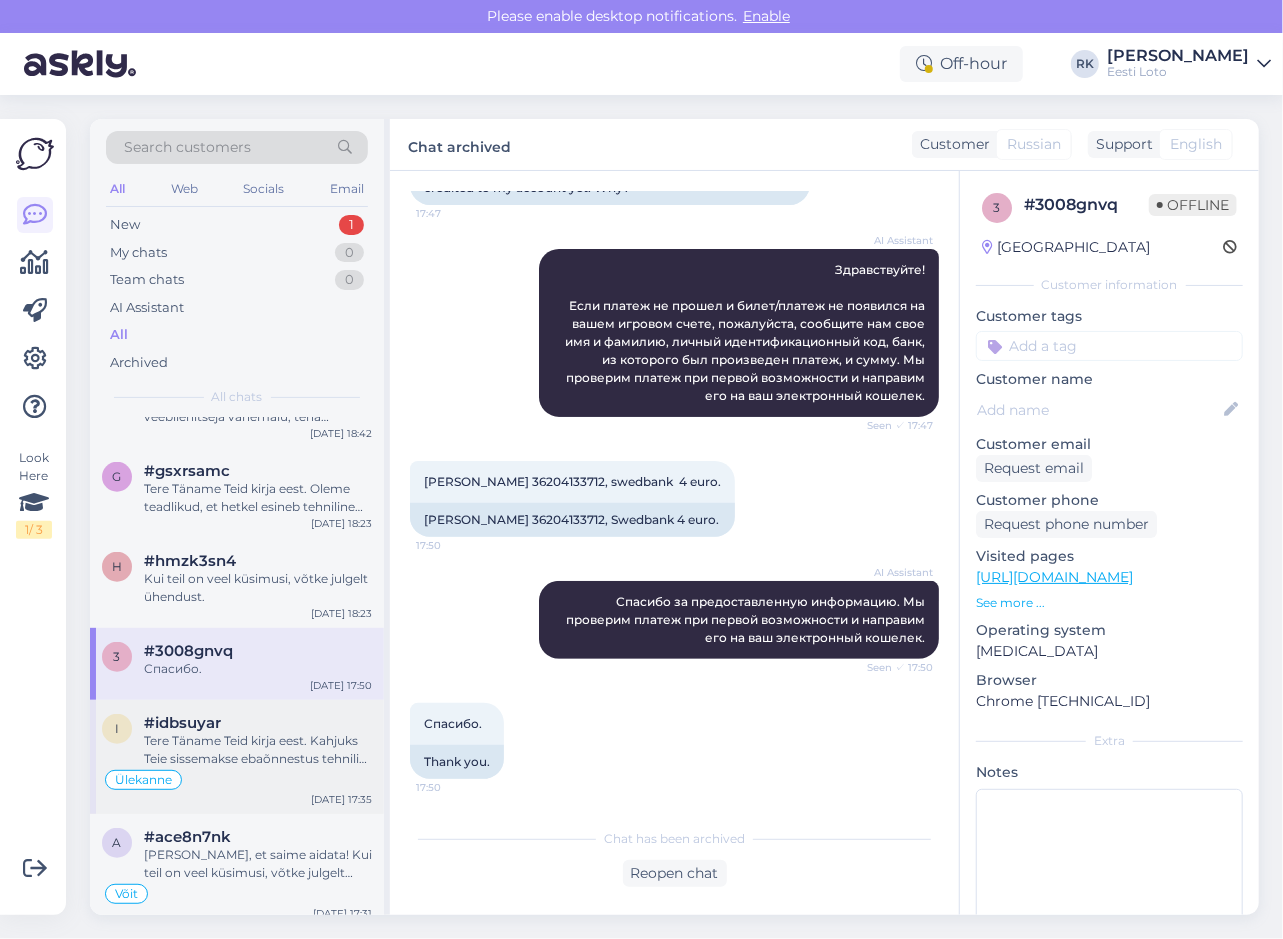 click on "Tere
Täname Teid kirja eest.
Kahjuks Teie sissemakse ebaõnnestus tehnilise [PERSON_NAME] tõttu. Kontrollisime tehingu [PERSON_NAME] raha tagastasime Teie e-rahakotti.
Palume vabandust tekkinud [PERSON_NAME] pärast." at bounding box center [258, 750] 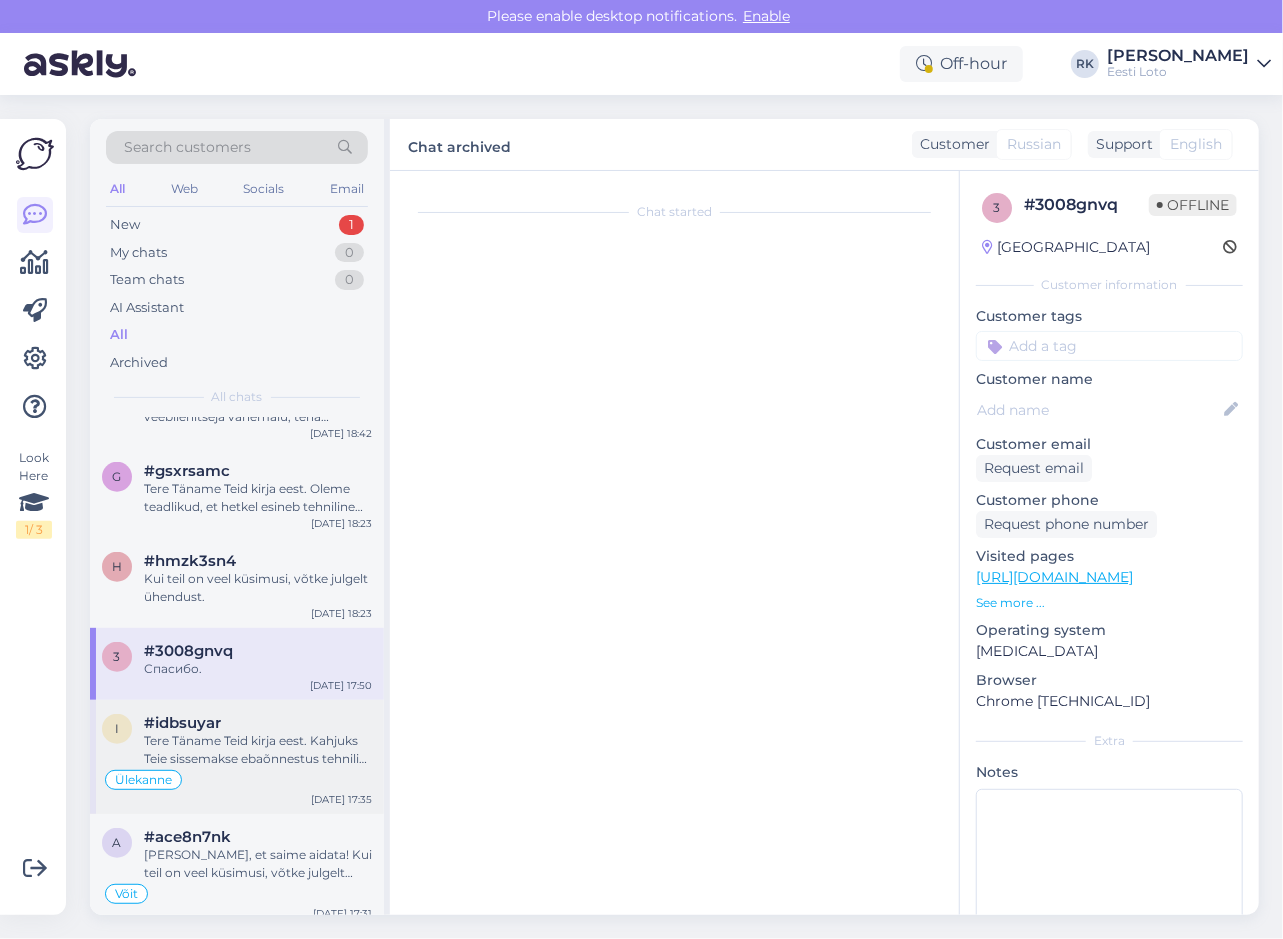 scroll, scrollTop: 814, scrollLeft: 0, axis: vertical 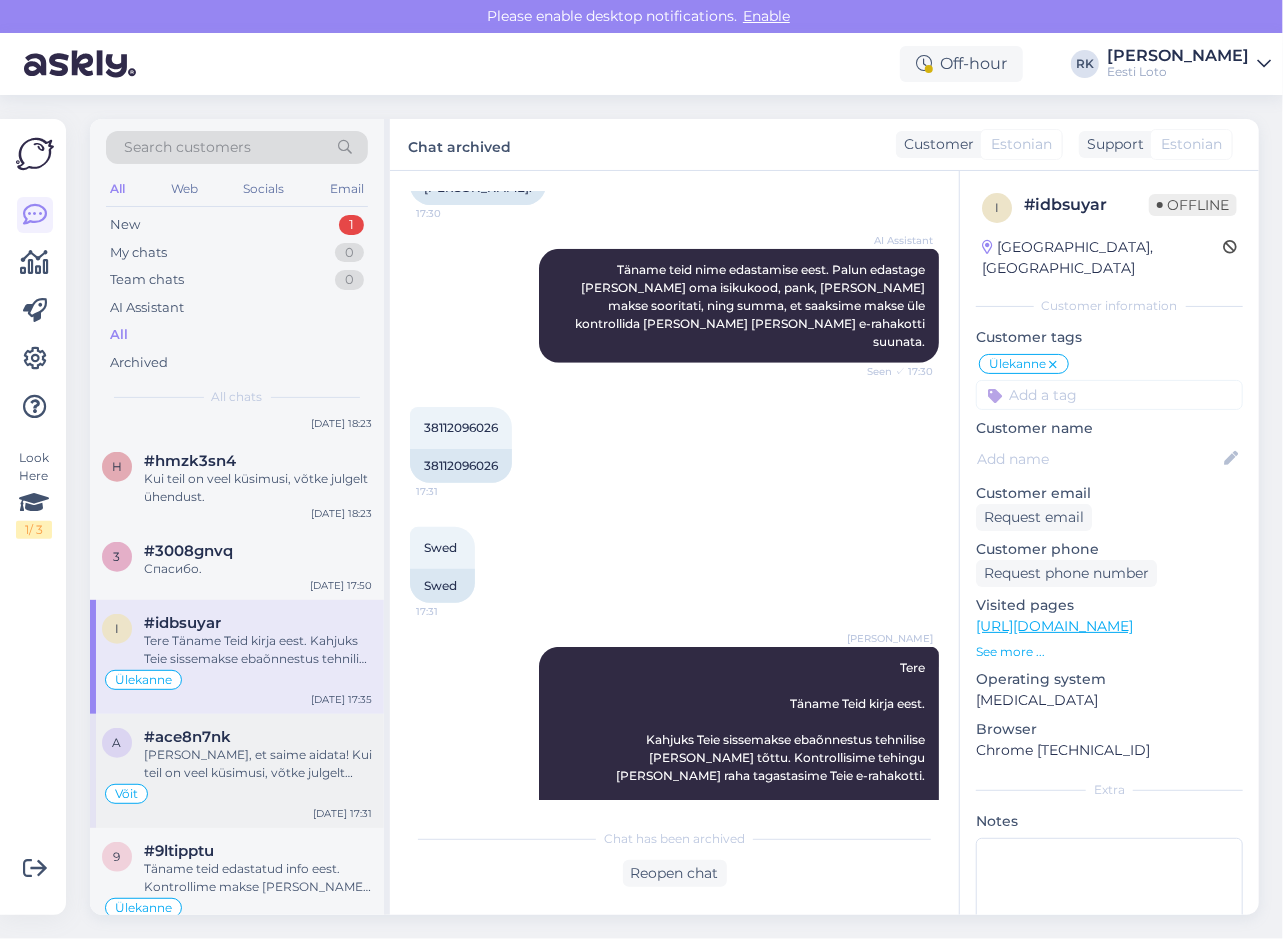 click on "#ace8n7nk" at bounding box center [258, 737] 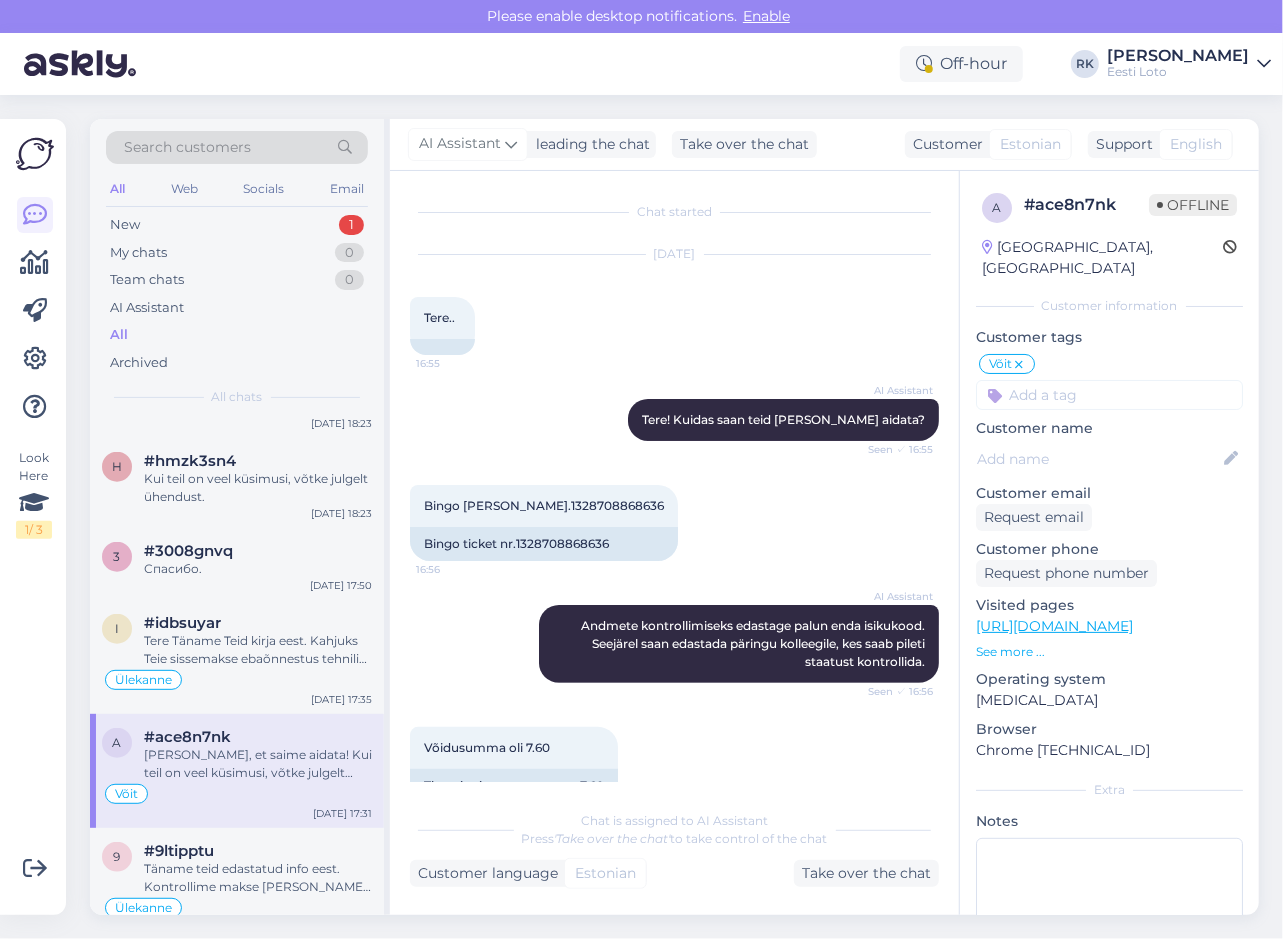 scroll, scrollTop: 718, scrollLeft: 0, axis: vertical 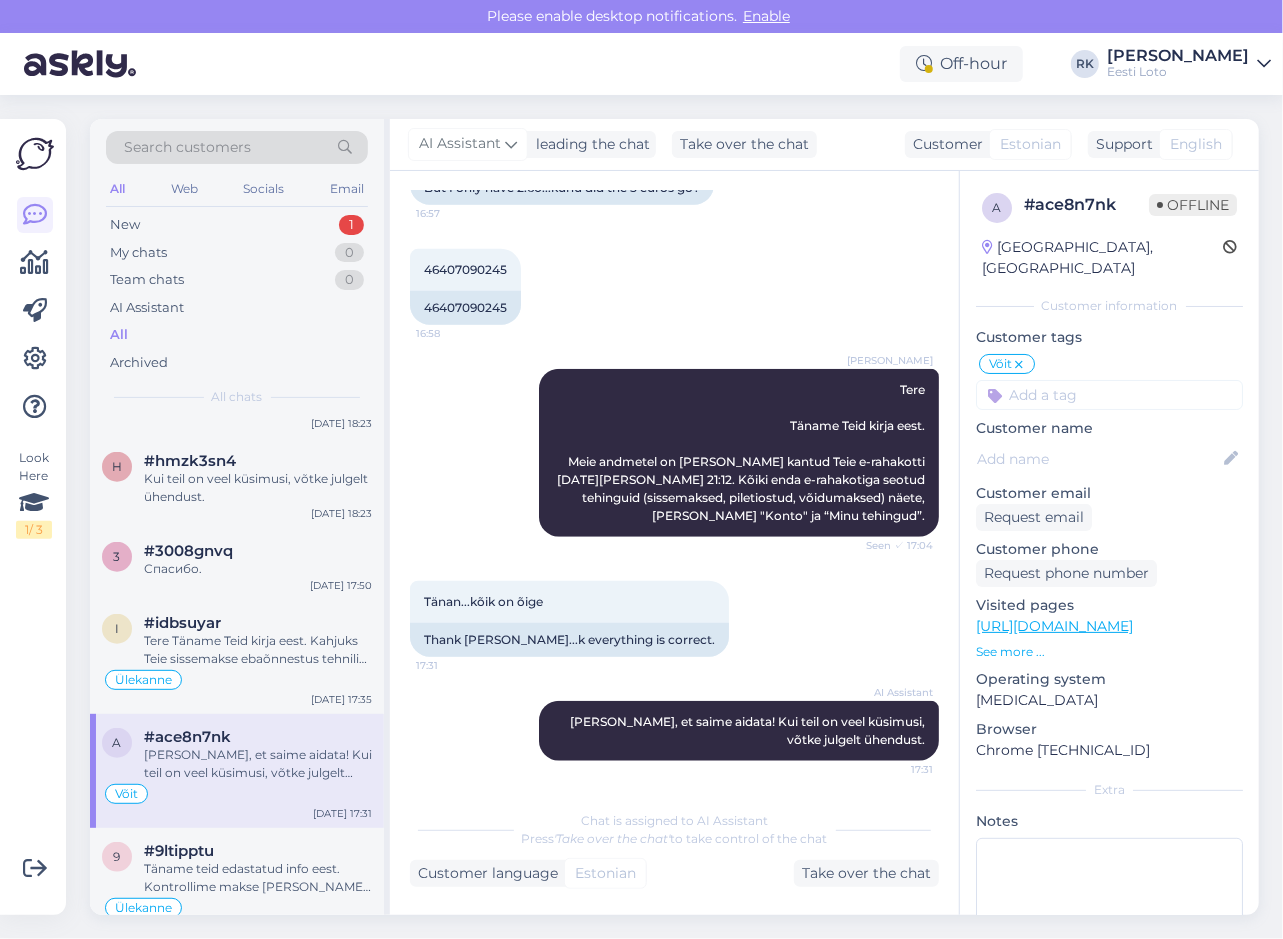 click on "a #ace8n7nk [PERSON_NAME], et saime aidata! Kui teil on veel küsimusi, võtke julgelt ühendust. [PERSON_NAME] [DATE] 17:31" at bounding box center (237, 771) 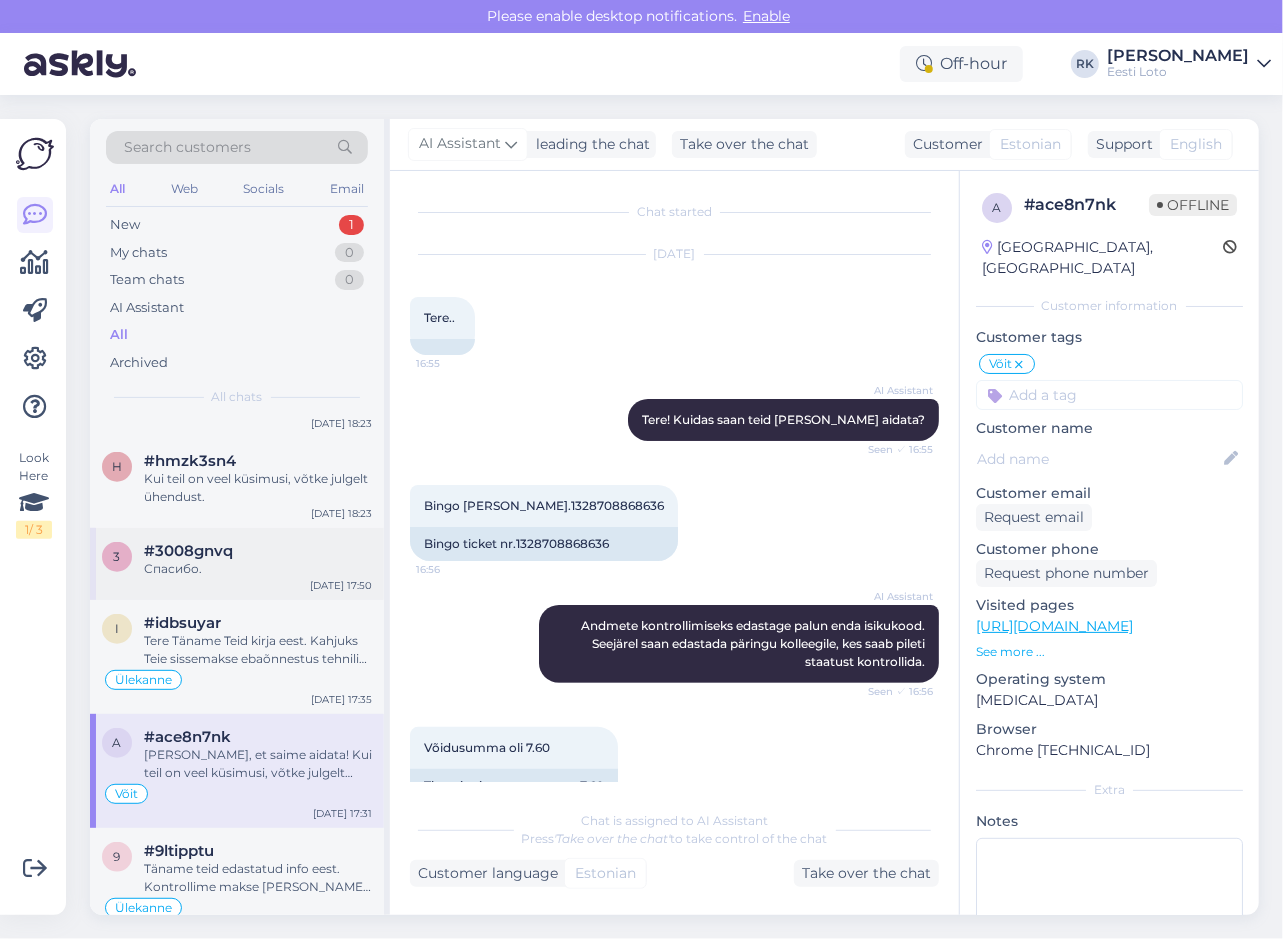 click on "3 #3008gnvq Спасибо.  [DATE] 17:50" at bounding box center [237, 564] 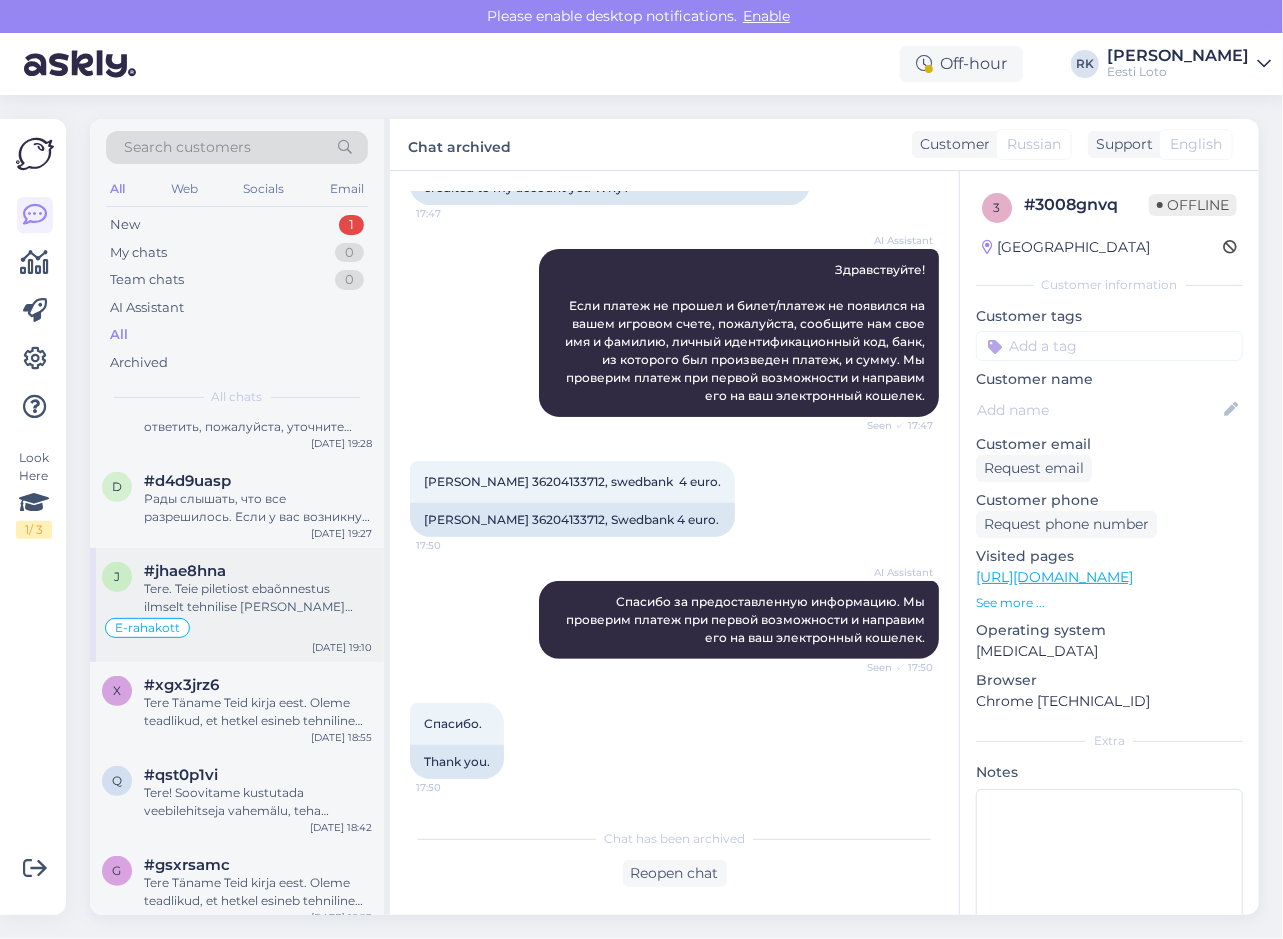 scroll, scrollTop: 500, scrollLeft: 0, axis: vertical 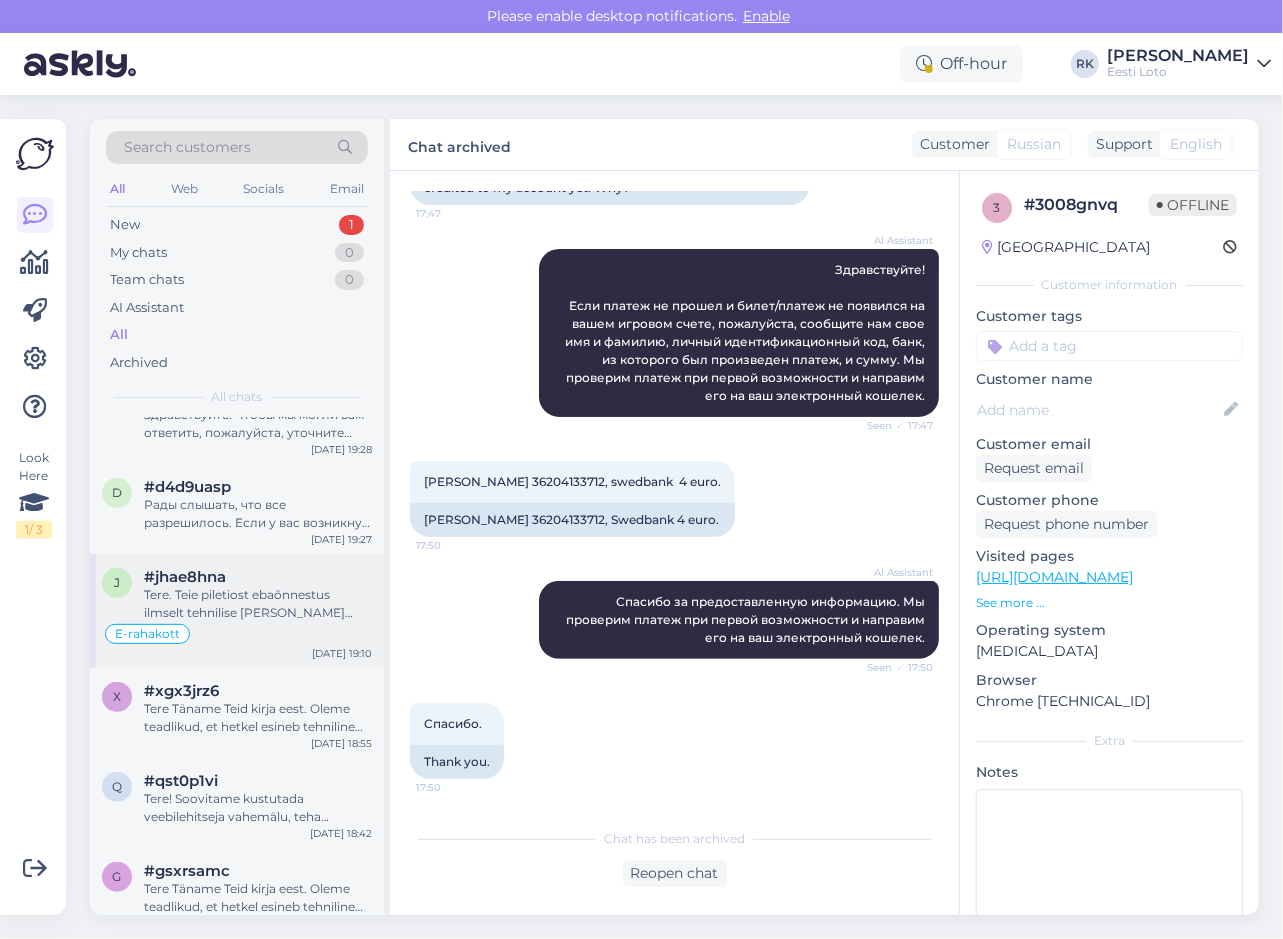 click on "Tere. Teie piletiost ebaõnnestus ilmselt tehnilise [PERSON_NAME] tõttu. Vabandame. Suunasime Teie makse meie finantsosakonnale kontrollimiseks." at bounding box center [258, 604] 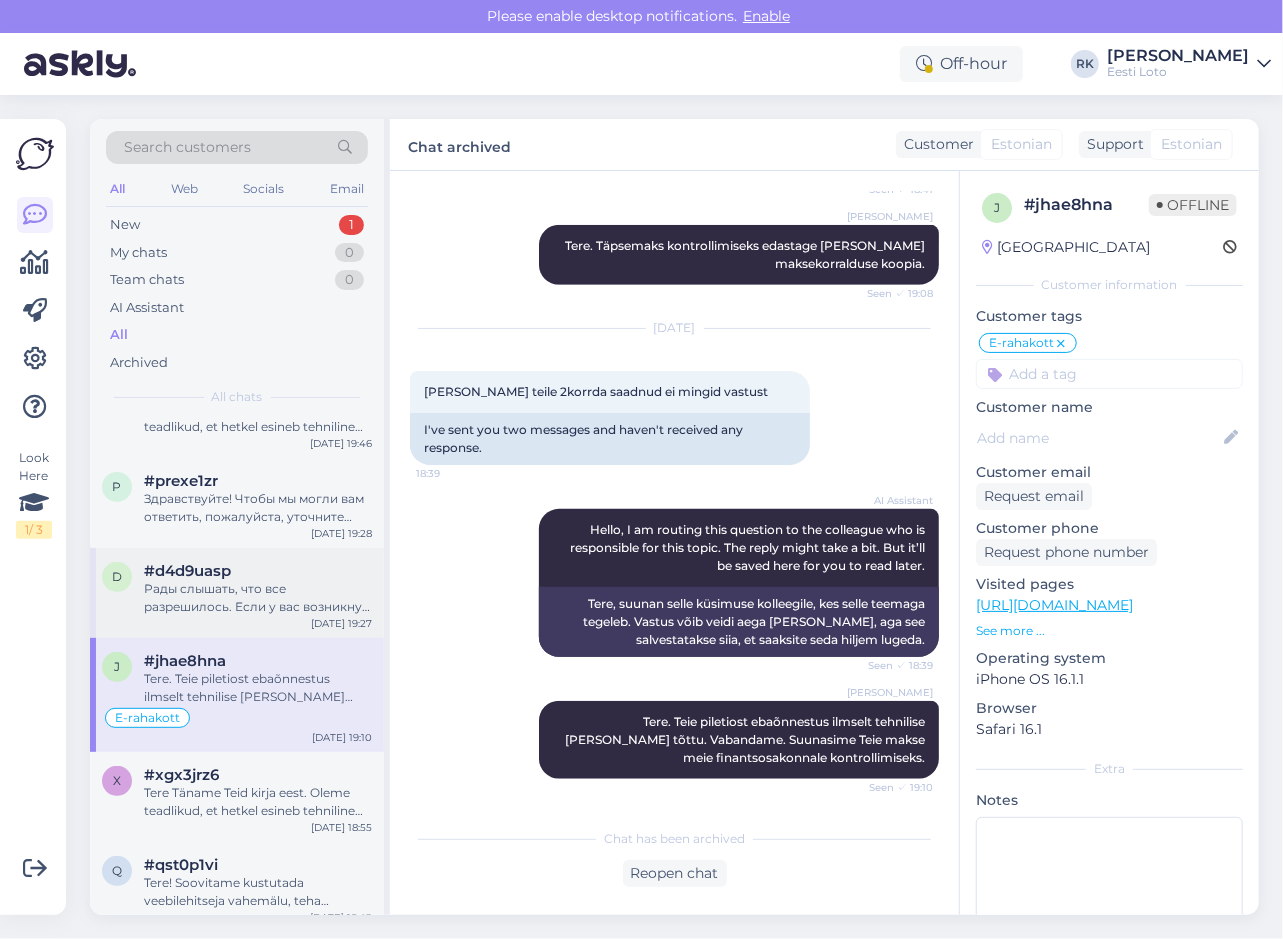 scroll, scrollTop: 400, scrollLeft: 0, axis: vertical 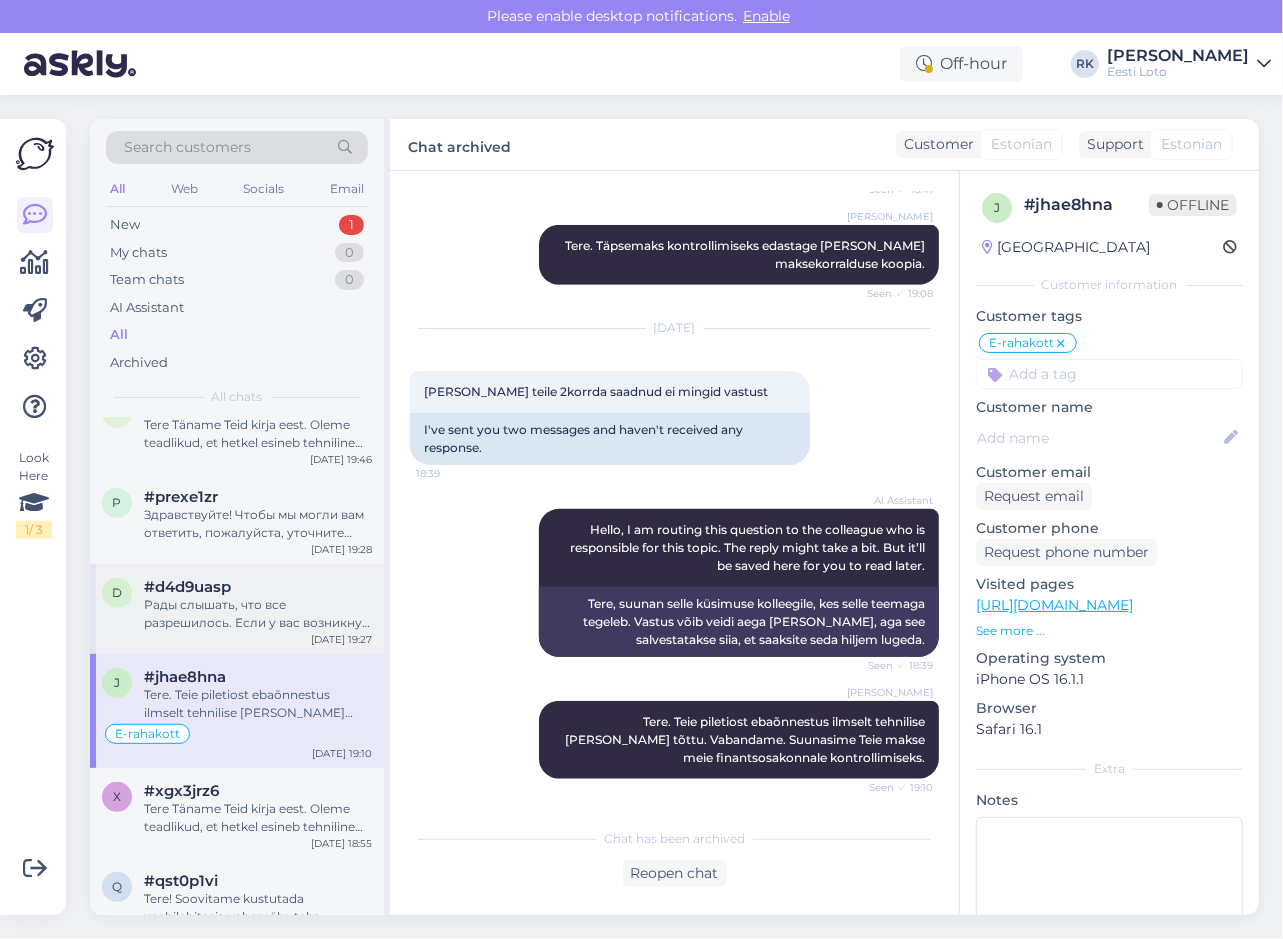 click on "Рады слышать, что все разрешилось. Если у вас возникнут другие вопросы, обращайтесь." at bounding box center (258, 614) 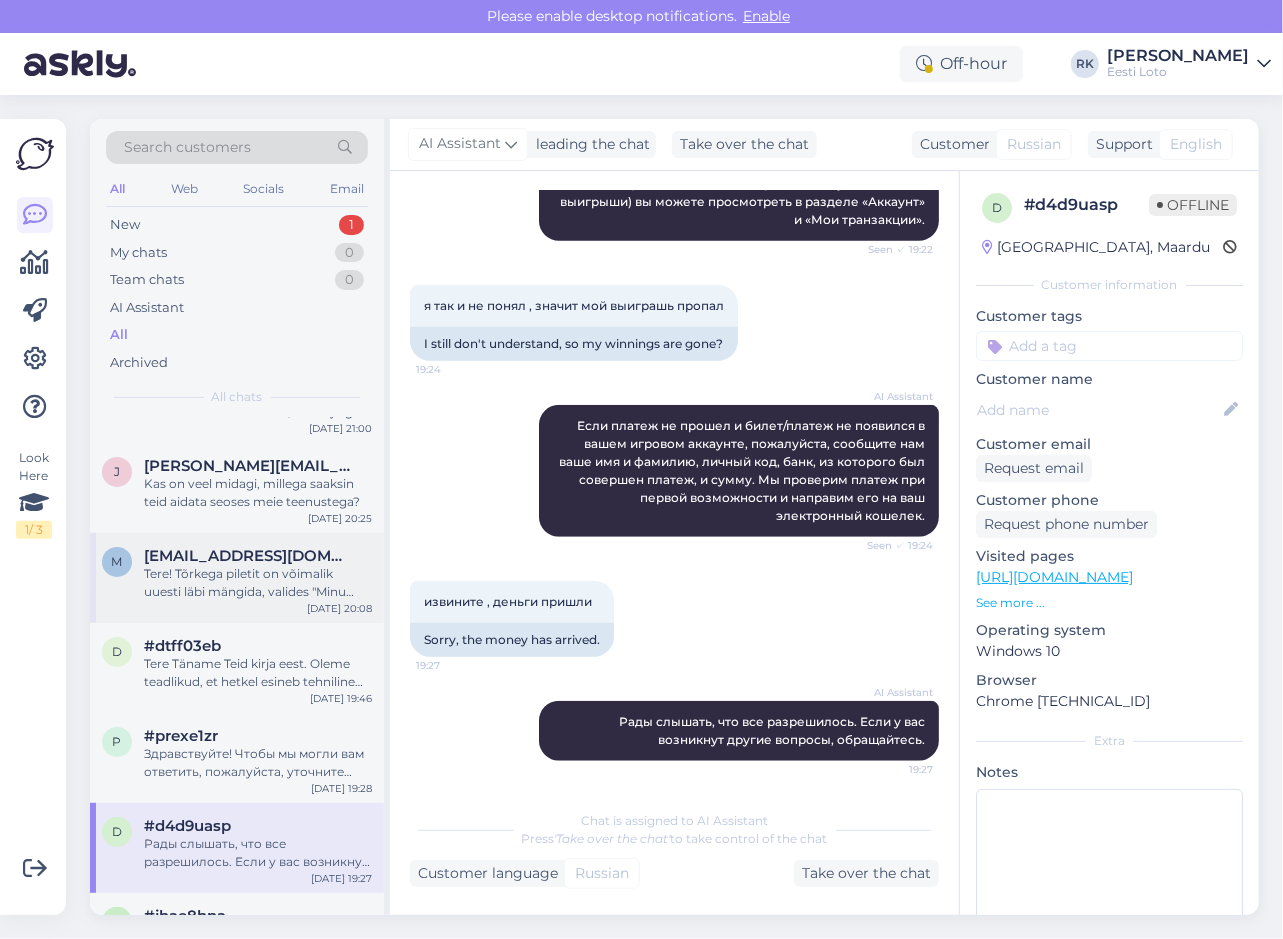 scroll, scrollTop: 0, scrollLeft: 0, axis: both 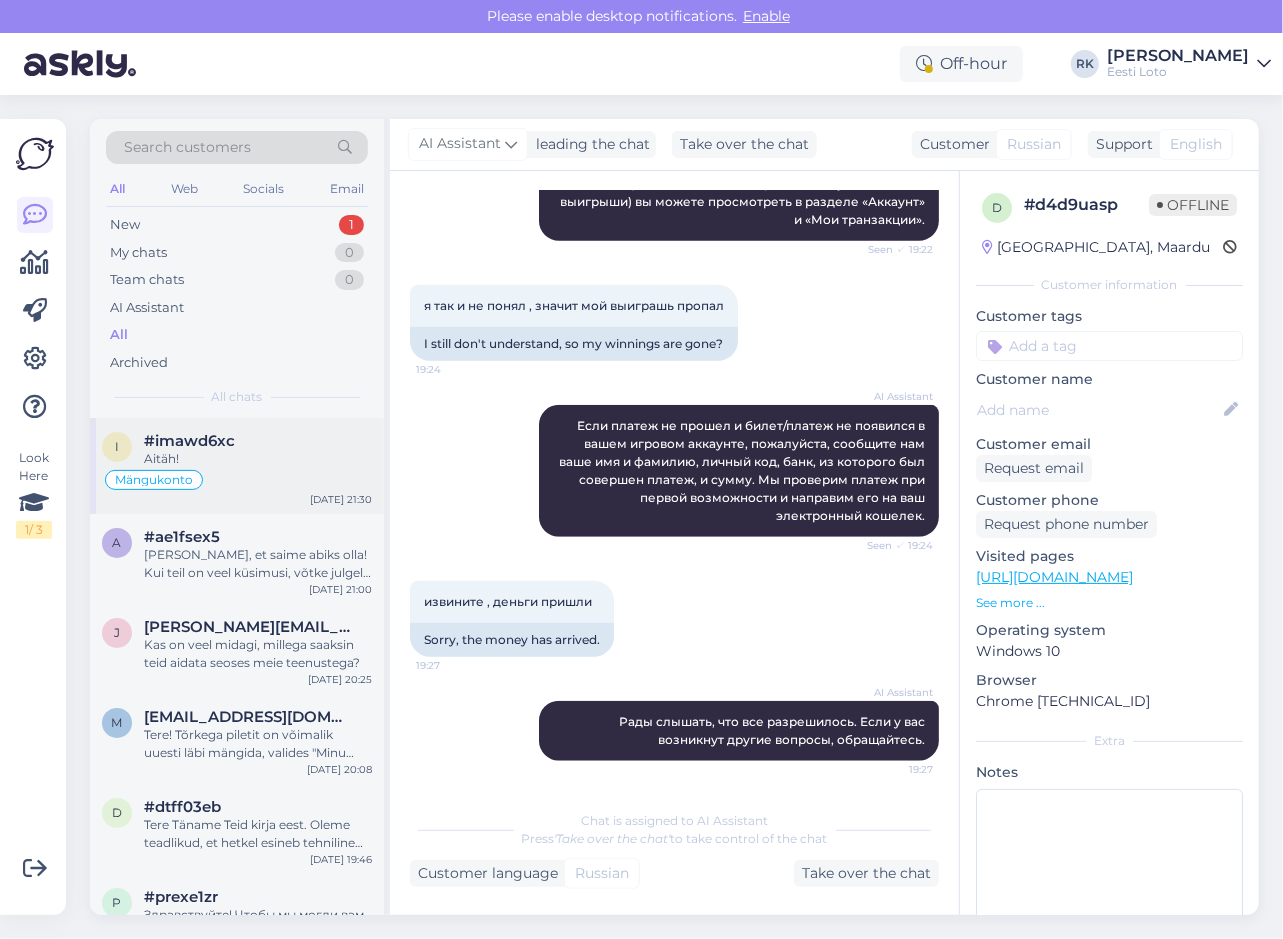 click on "Mängukonto" at bounding box center [237, 480] 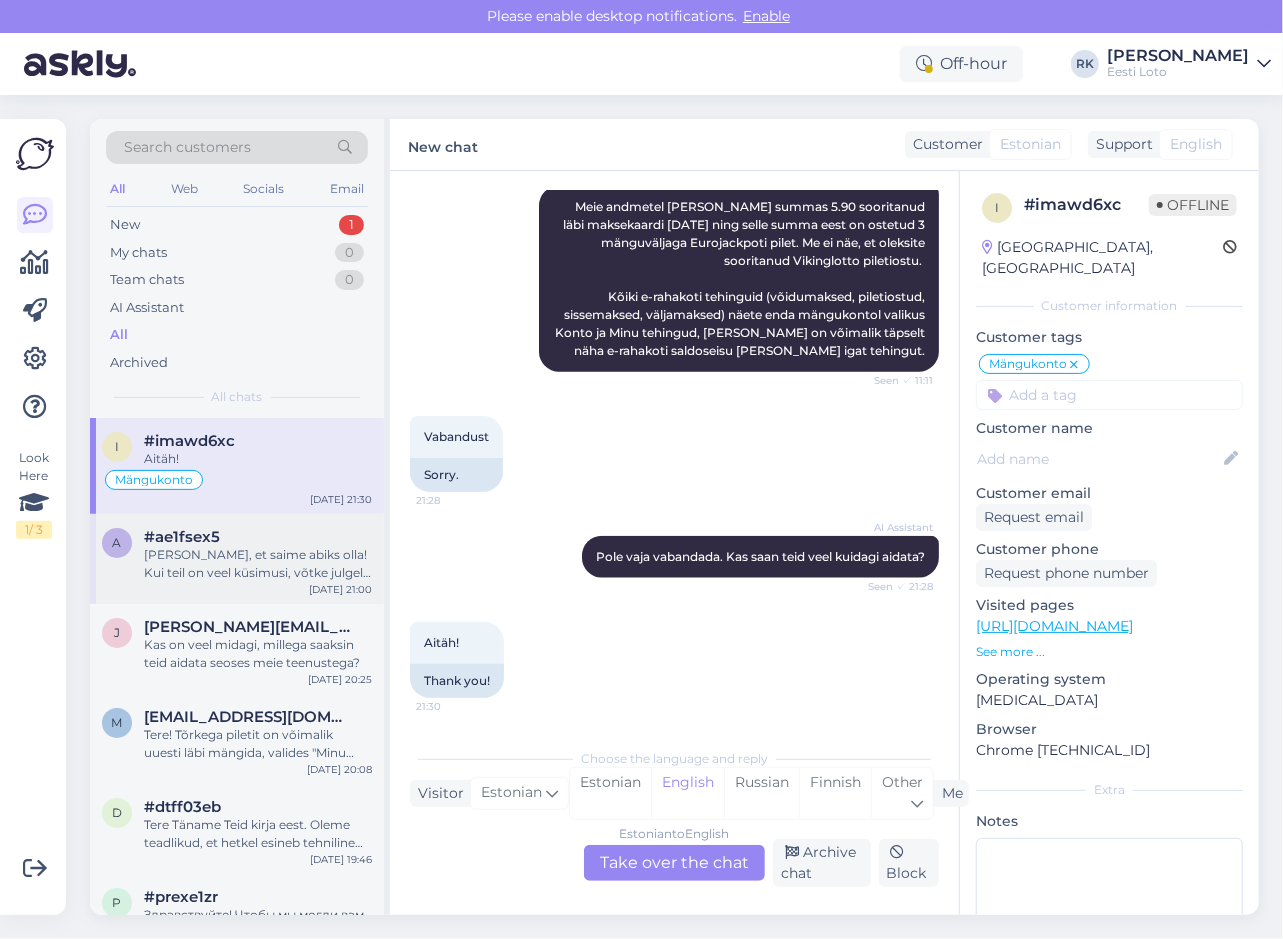 click on "a #ae1fsex5 Hea meel, et saime abiks olla! Kui teil on veel küsimusi, võtke julgelt ühendust. [DATE] 21:00" at bounding box center (237, 559) 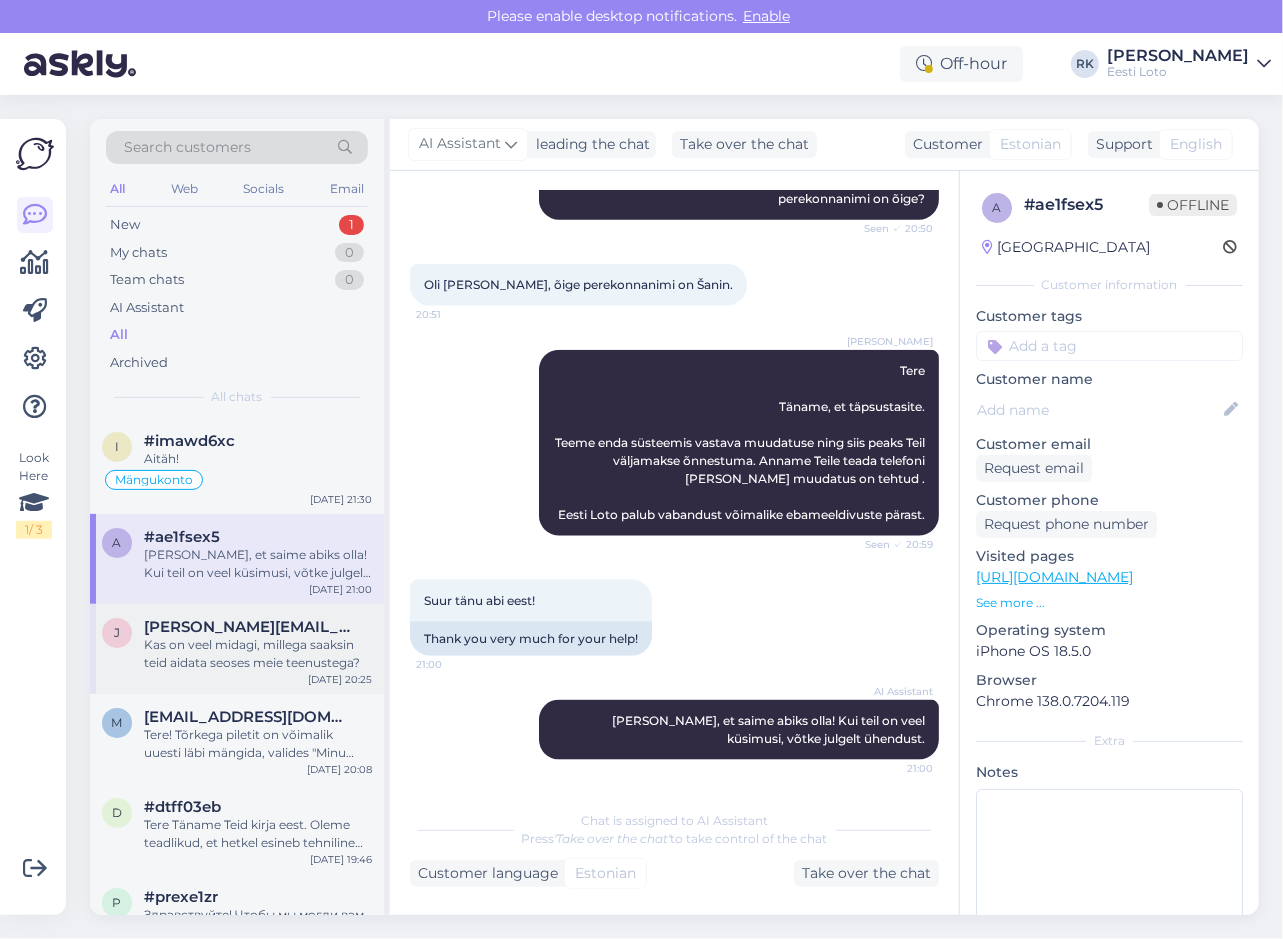 click on "Kas on veel midagi, millega saaksin teid aidata seoses meie teenustega?" at bounding box center (258, 654) 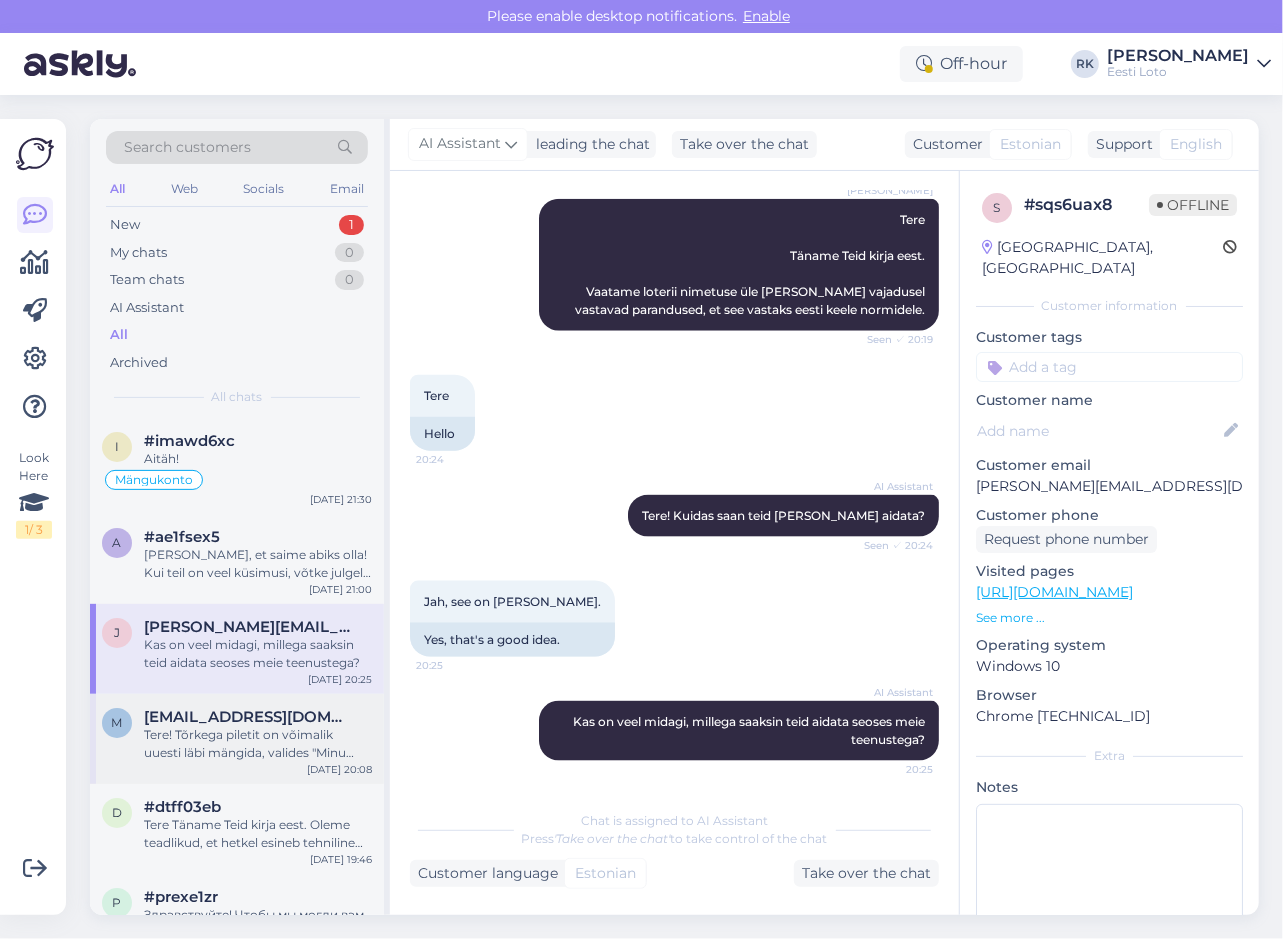 click on "Tere!
Tõrkega piletit on võimalik uuesti läbi mängida, valides "Minu piletid" – "e-kiirloteriid". Kui pileti juures on kiri "Aktiivne", tähendab see, et mäng on lõpuni mängimata. Kui vajutate pileti numbrile ja seejärel "Vaatan piletit", saate selle lõpuni mängida. Juhul, kui Te ei lõpeta 24 tunni jooksul mängu ise, siis mängib infosüsteem selle automaatselt lõpuni ning võidu korral suunatakse raha Teie e-rahakotti." at bounding box center (258, 744) 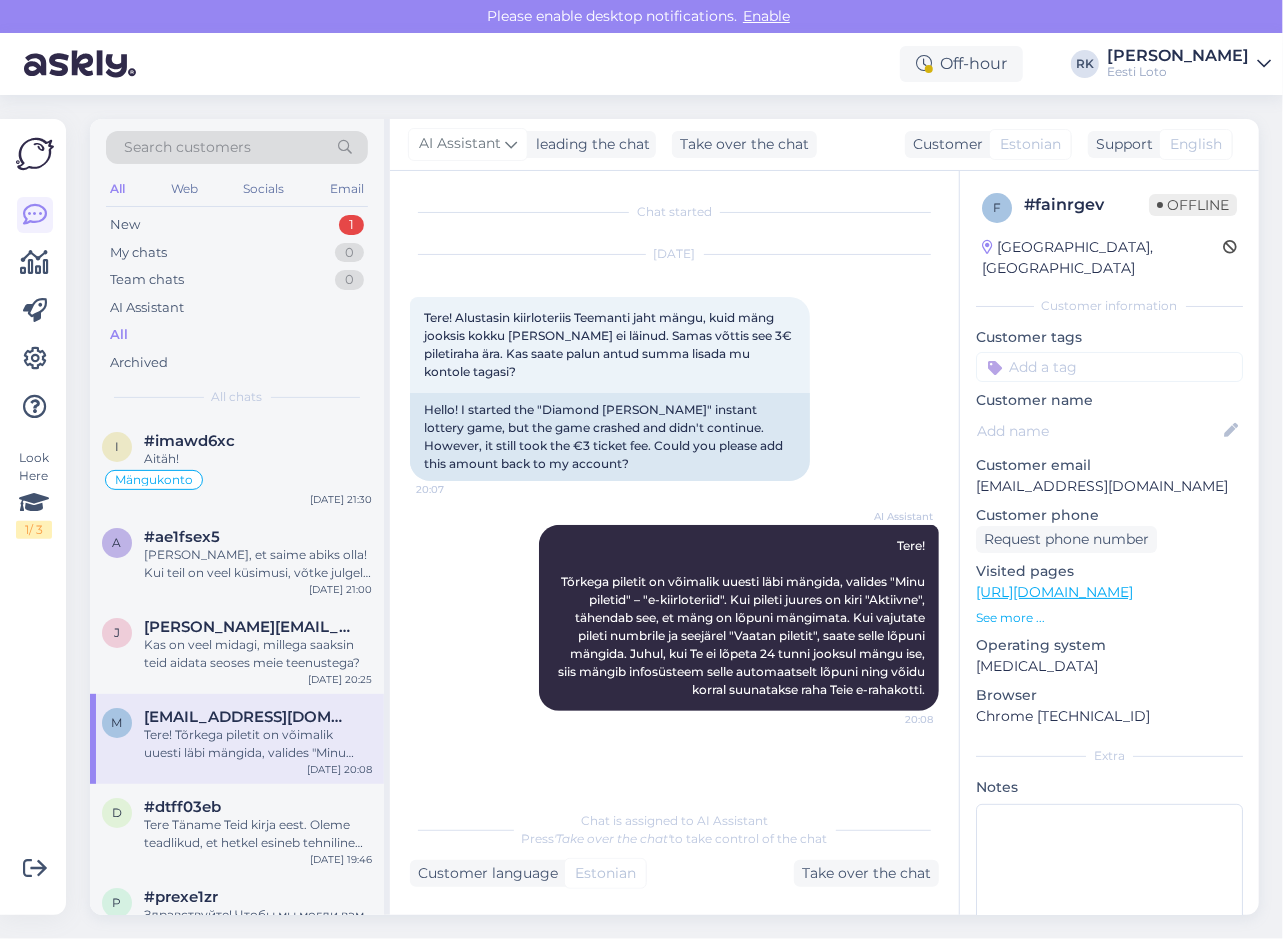 scroll, scrollTop: 100, scrollLeft: 0, axis: vertical 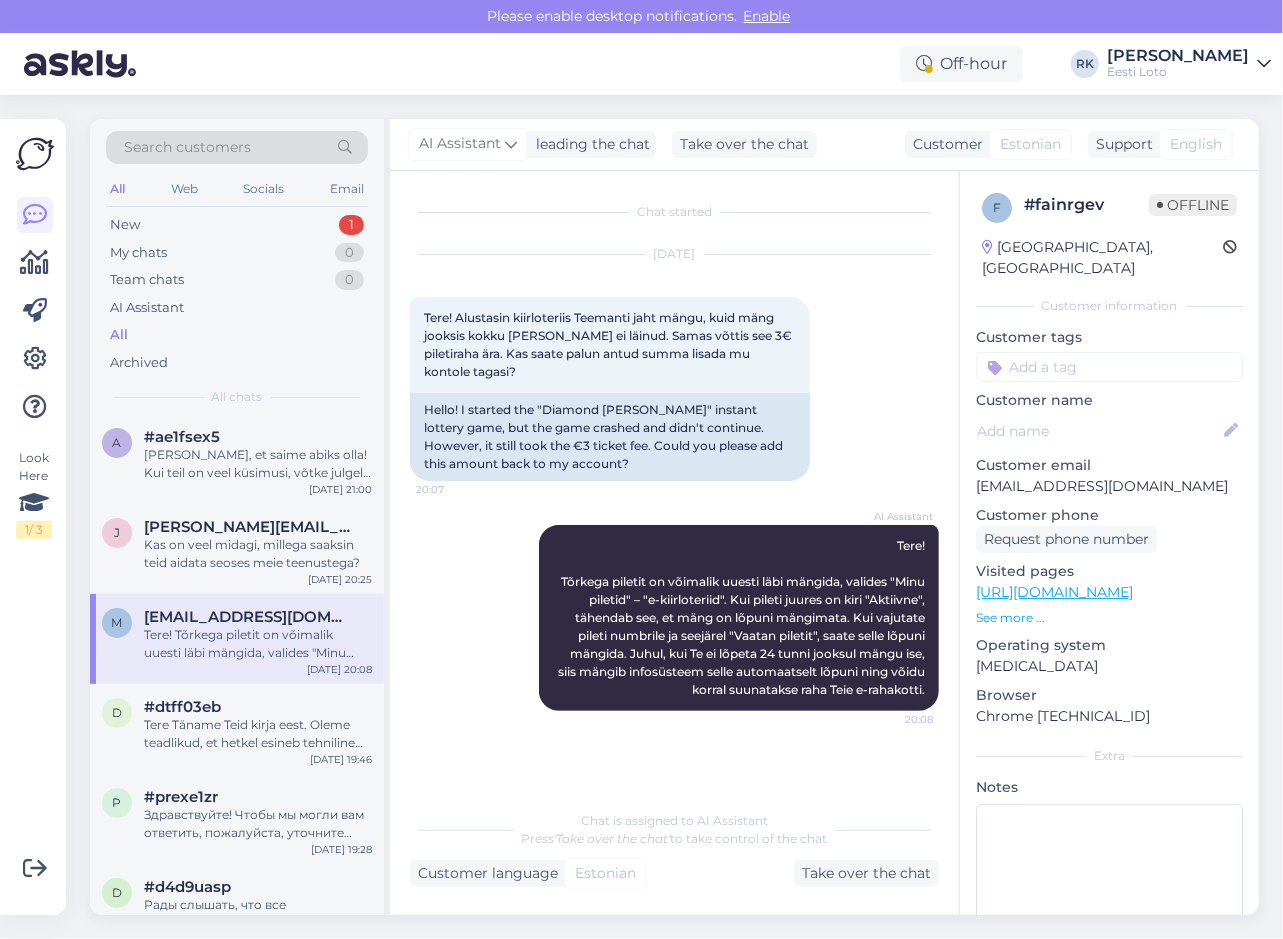 click on "Tere!
Tõrkega piletit on võimalik uuesti läbi mängida, valides "Minu piletid" – "e-kiirloteriid". Kui pileti juures on kiri "Aktiivne", tähendab see, et mäng on lõpuni mängimata. Kui vajutate pileti numbrile ja seejärel "Vaatan piletit", saate selle lõpuni mängida. Juhul, kui Te ei lõpeta 24 tunni jooksul mängu ise, siis mängib infosüsteem selle automaatselt lõpuni ning võidu korral suunatakse raha Teie e-rahakotti." at bounding box center [258, 644] 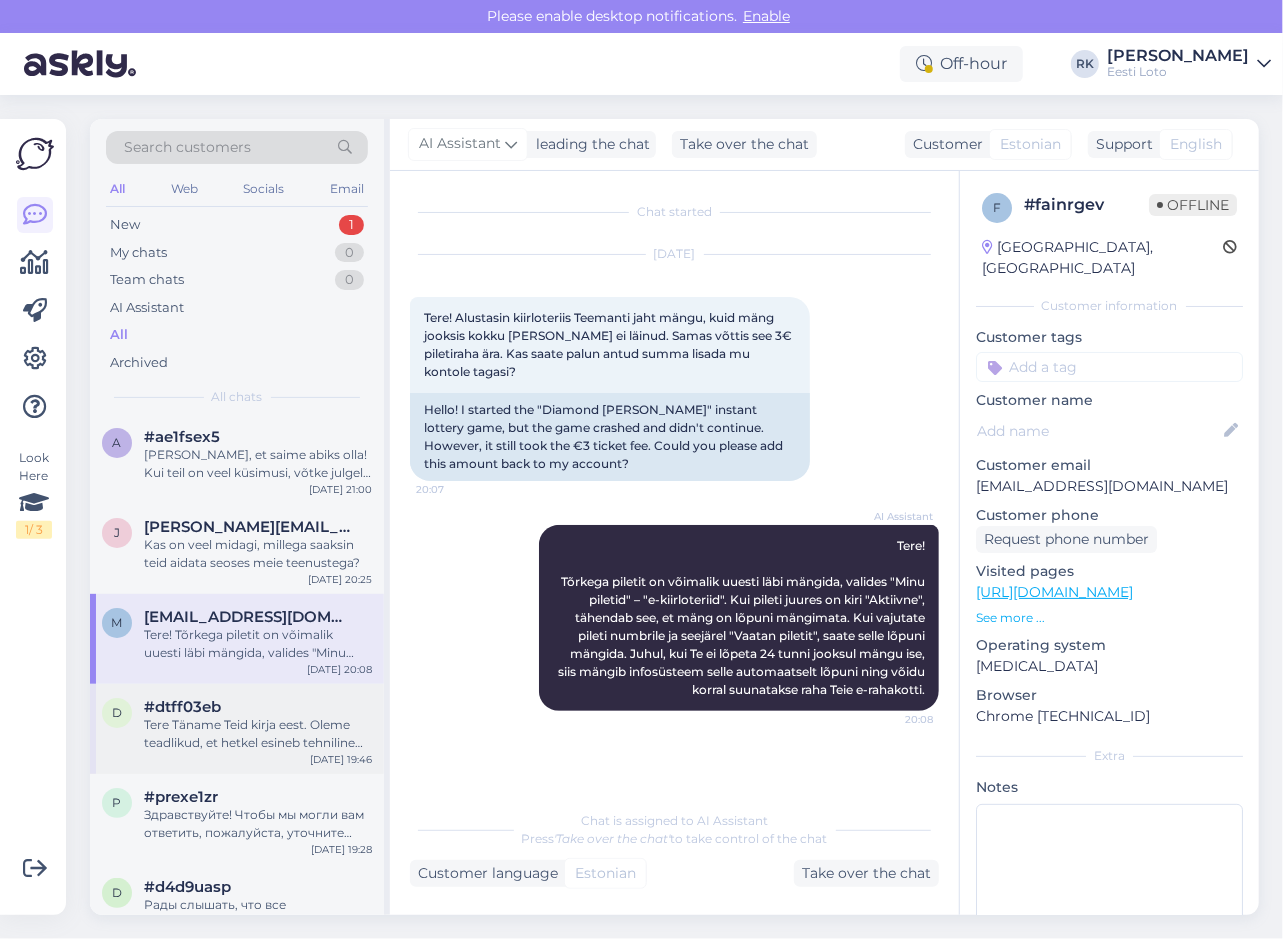 click on "Tere
Täname Teid kirja eest.
Oleme teadlikud, et hetkel esineb tehniline probleem püsitellimustega, täpsemalt ei õnnestu tasumine maksekaardilt. Meie arendustiim tegeleb probleemi lahendamisega aktiivselt.
Seniks soovitame katkestatud püsitellimuse asemel luua uus tellimus, kuna peatatud tellimust ei ole hetkel võimalik uuesti aktiveerida. Uue tellimuse makseviis peab olema seadistatud e-rahakoti [PERSON_NAME] (e-rahakotis peab olema tagatud piletite ostuks vajaminev summa), et vältida makse ebaõnnestumist.
Vabandame võimalike ebamugavuste pärast." at bounding box center [258, 734] 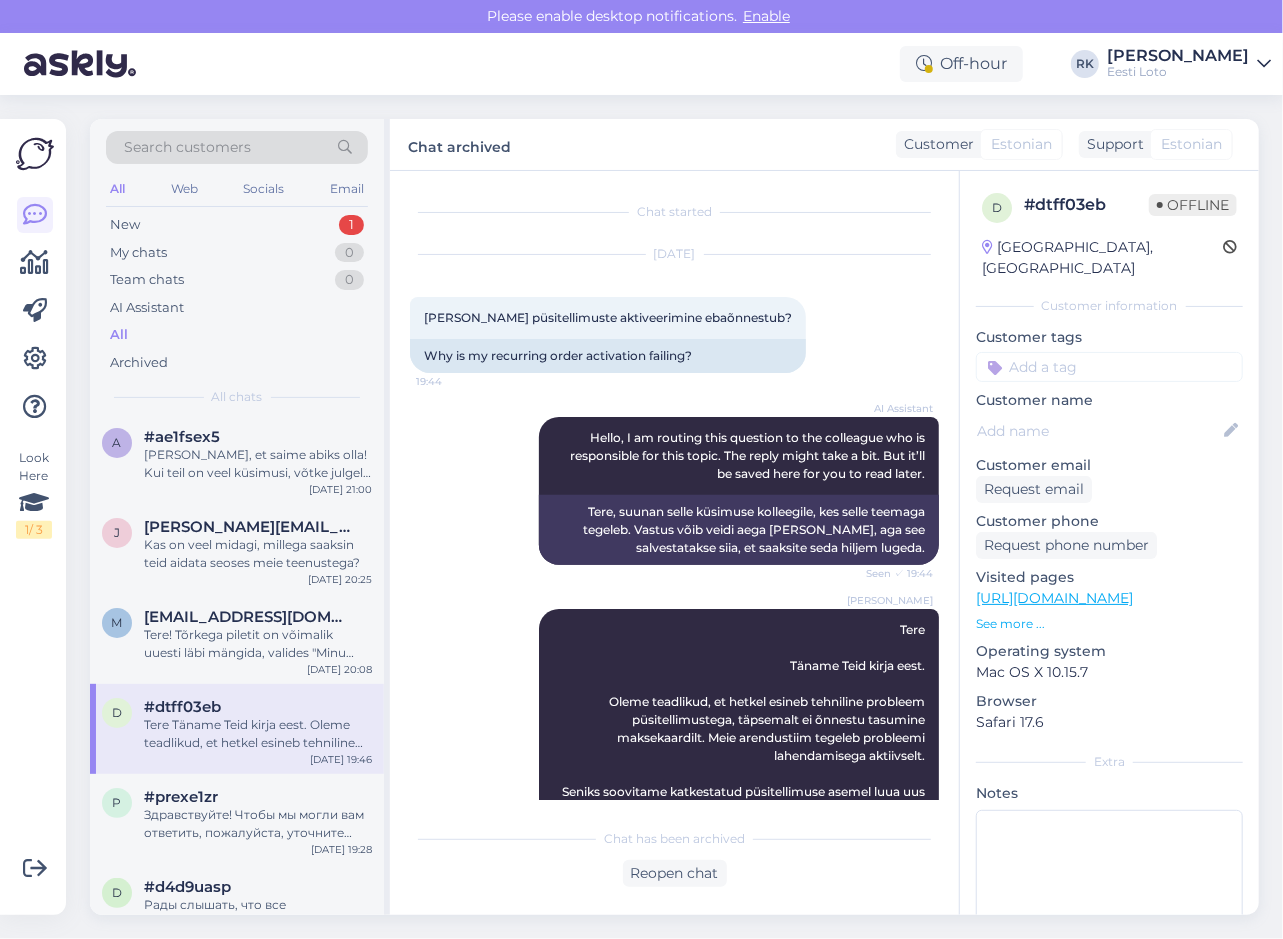 scroll, scrollTop: 160, scrollLeft: 0, axis: vertical 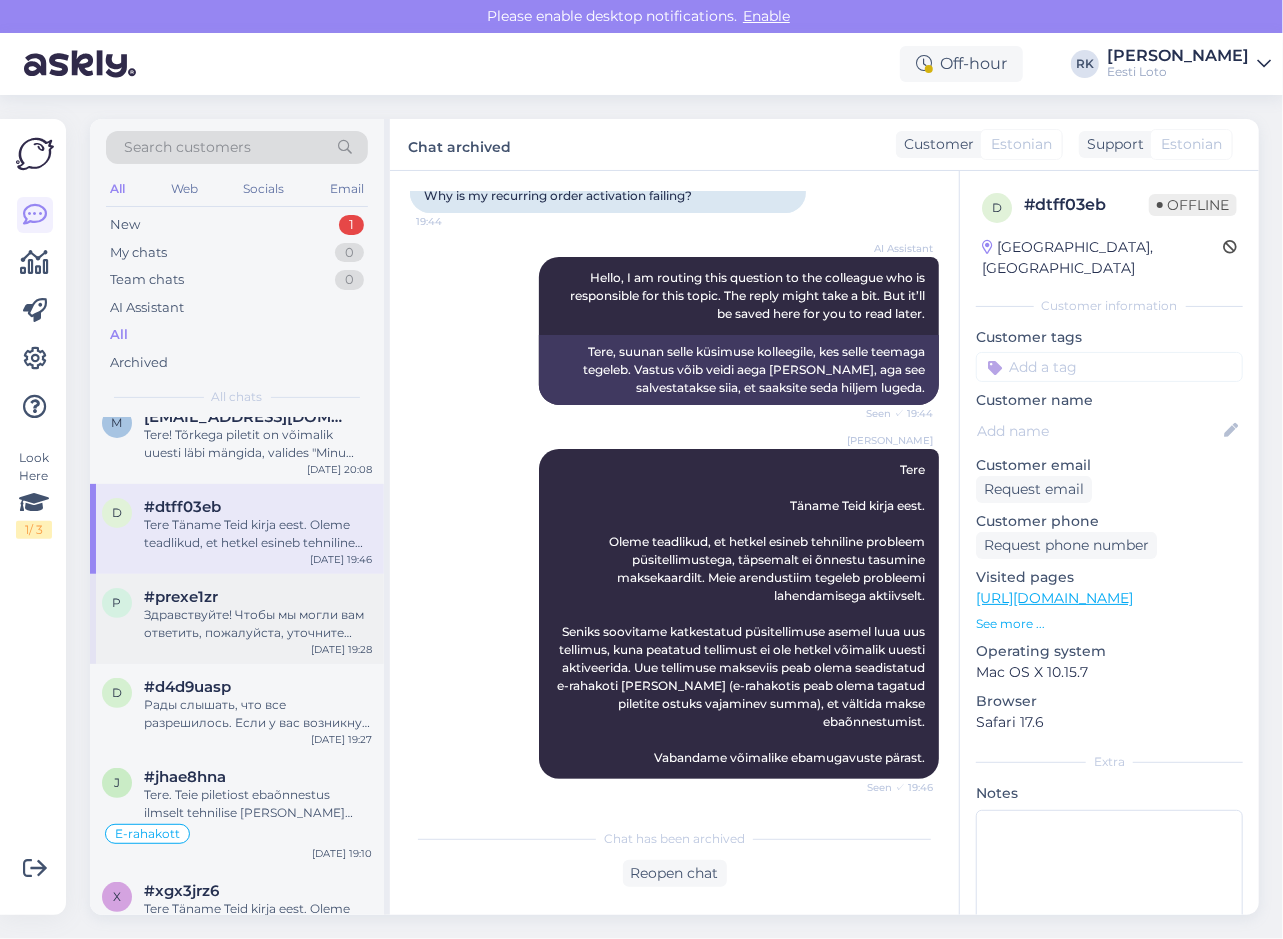 click on "p #prexe1zr Здравствуйте!
Чтобы мы могли вам ответить, пожалуйста, уточните свой вопрос. [DATE] 19:28" at bounding box center [237, 619] 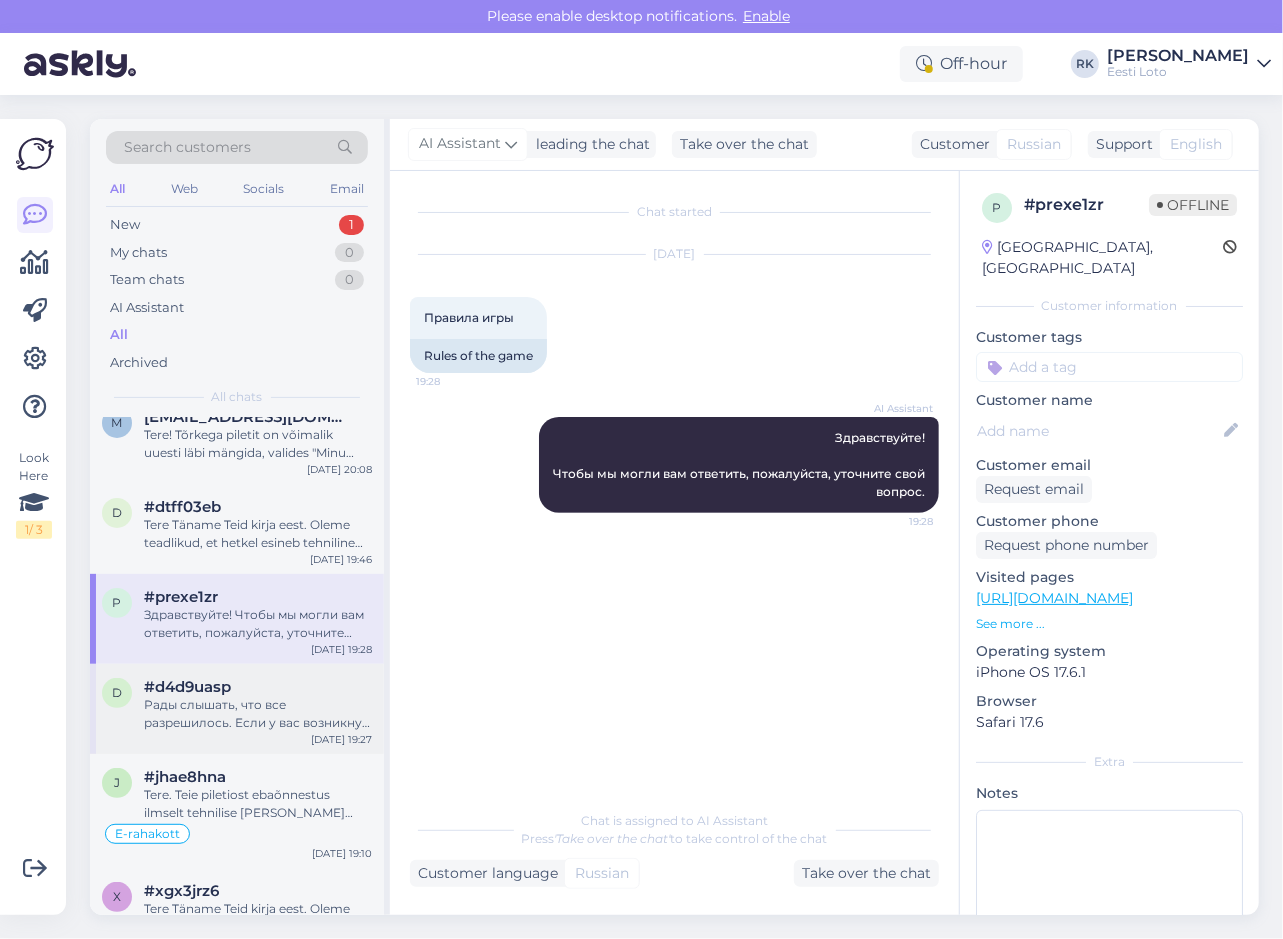 click on "#d4d9uasp" at bounding box center (187, 687) 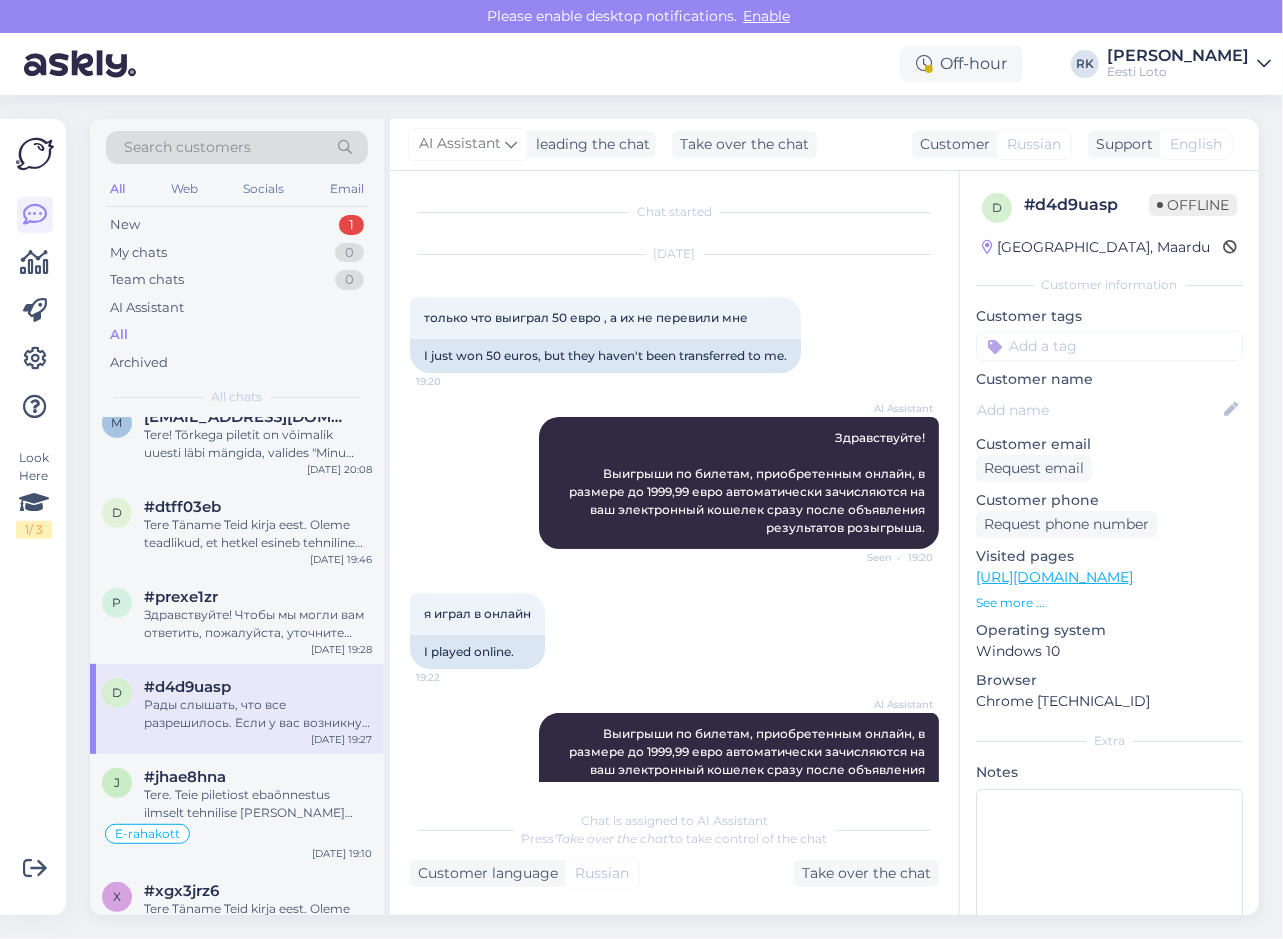 scroll, scrollTop: 622, scrollLeft: 0, axis: vertical 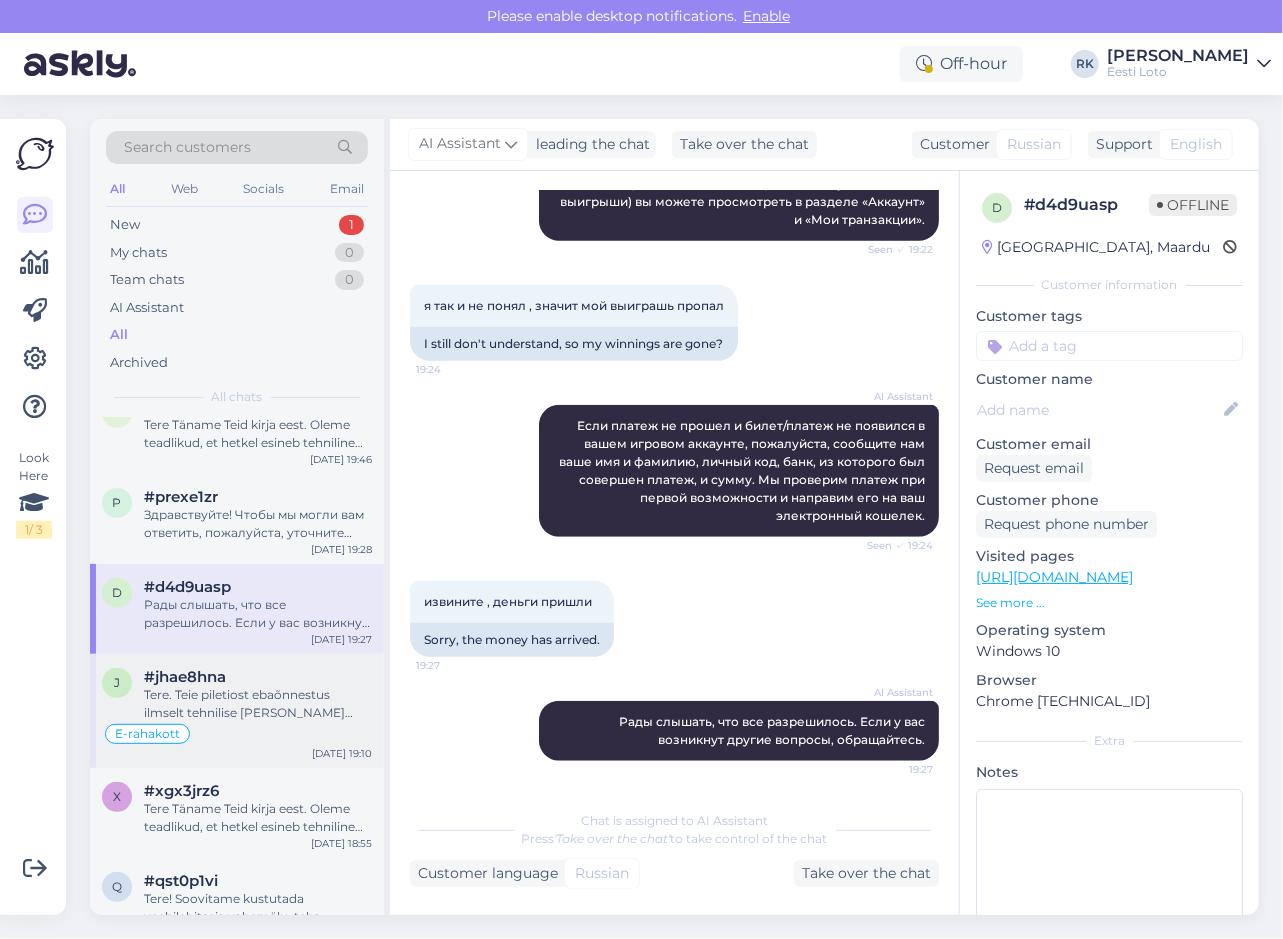 click on "Tere. Teie piletiost ebaõnnestus ilmselt tehnilise [PERSON_NAME] tõttu. Vabandame. Suunasime Teie makse meie finantsosakonnale kontrollimiseks." at bounding box center [258, 704] 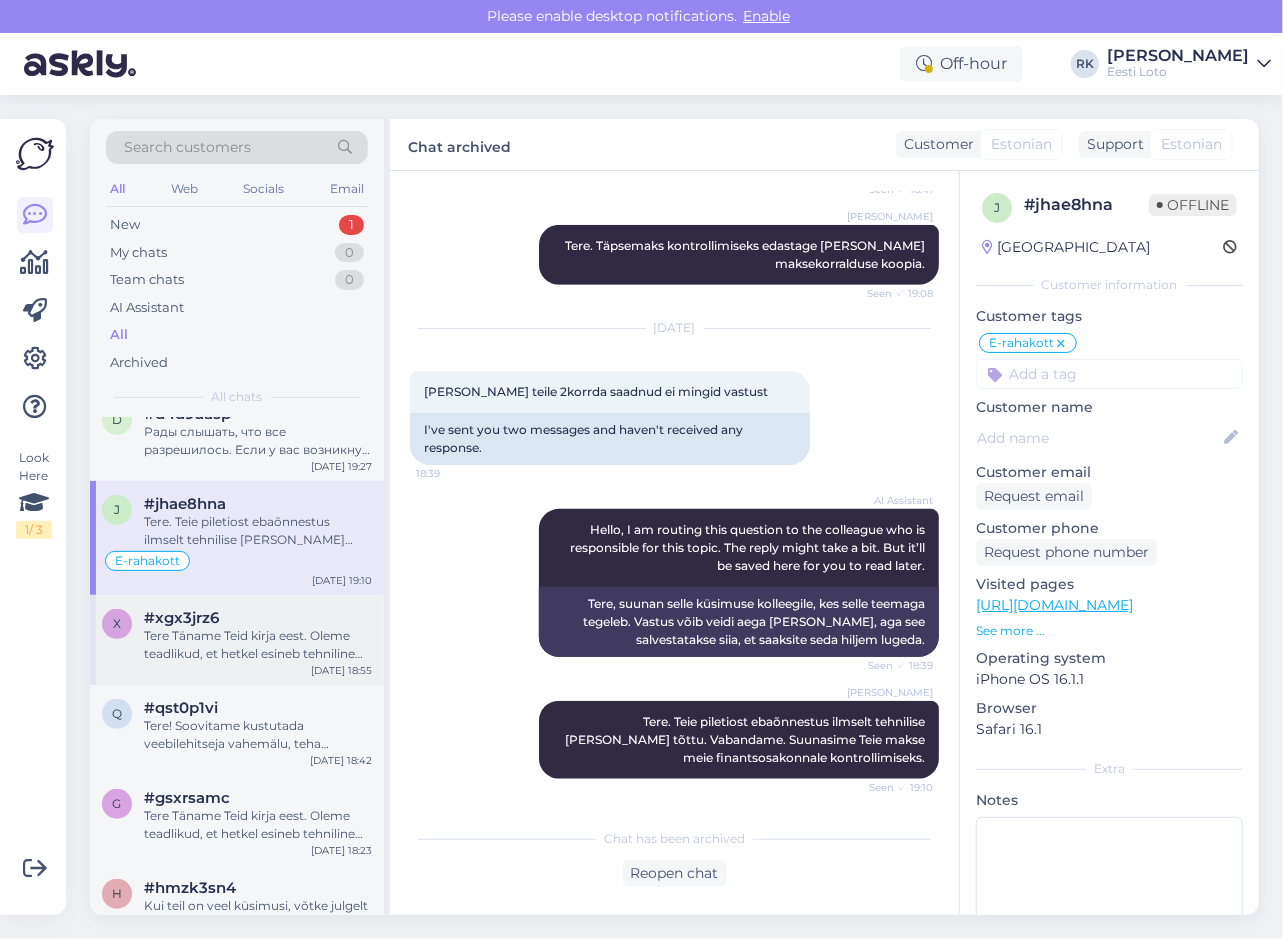 scroll, scrollTop: 700, scrollLeft: 0, axis: vertical 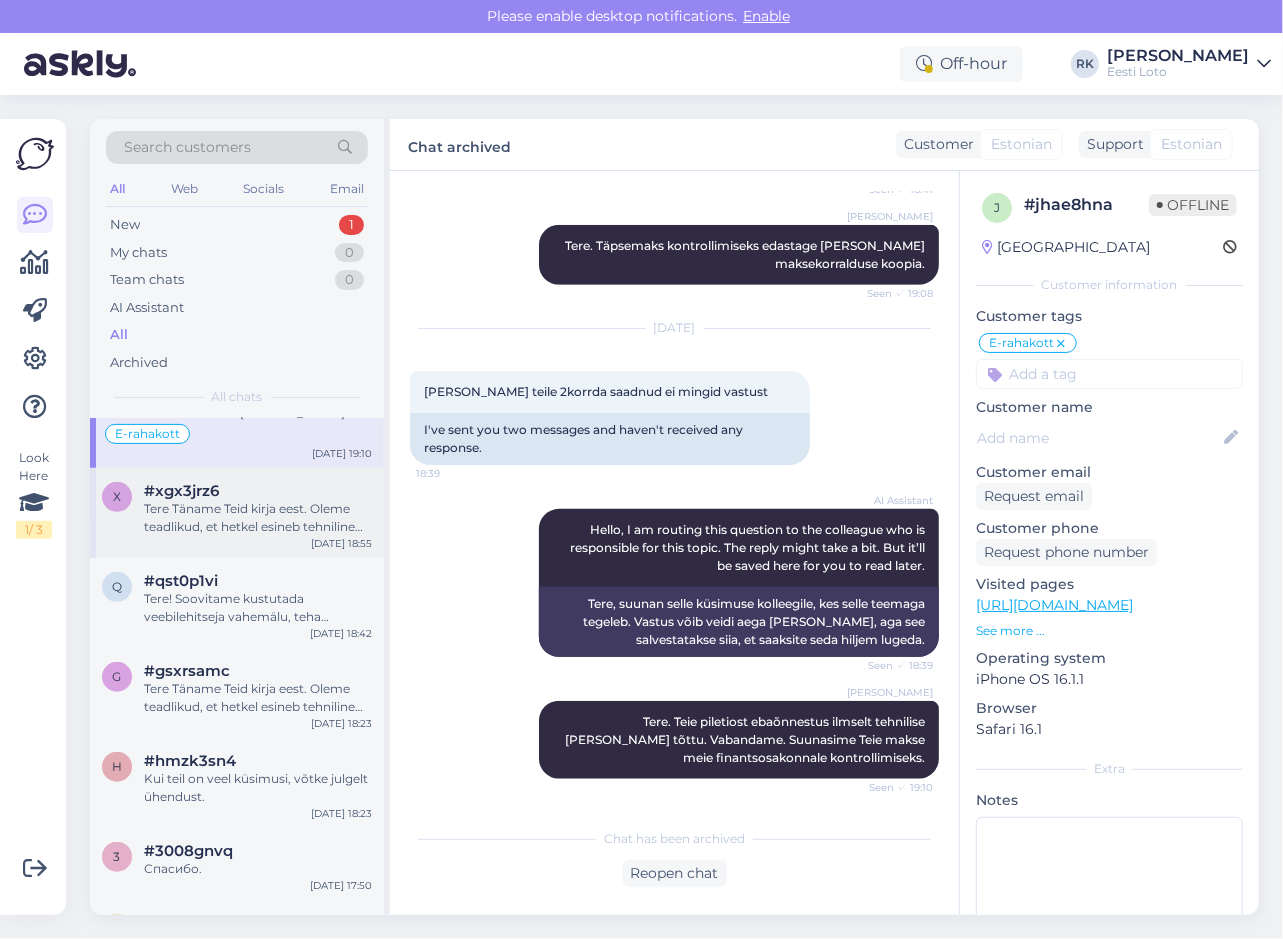 click on "x #xgx3jrz6 Tere
Täname Teid kirja eest.
Oleme teadlikud, et hetkel esineb tehniline probleem püsitellimustega, täpsemalt ei õnnestu tasumine maksekaardilt. Meie arendustiim tegeleb probleemi lahendamisega aktiivselt.
Seniks soovitame katkestatud püsitellimuse asemel luua uus tellimus, kuna peatatud tellimust ei ole hetkel võimalik uuesti aktiveerida. Uue tellimuse makseviis peab olema seadistatud e-rahakoti [PERSON_NAME] (e-rahakotis peab olema tagatud piletite ostuks vajaminev summa), et vältida makse ebaõnnestumist.
Vabandame võimalike ebamugavuste pärast. [DATE] 18:55" at bounding box center (237, 513) 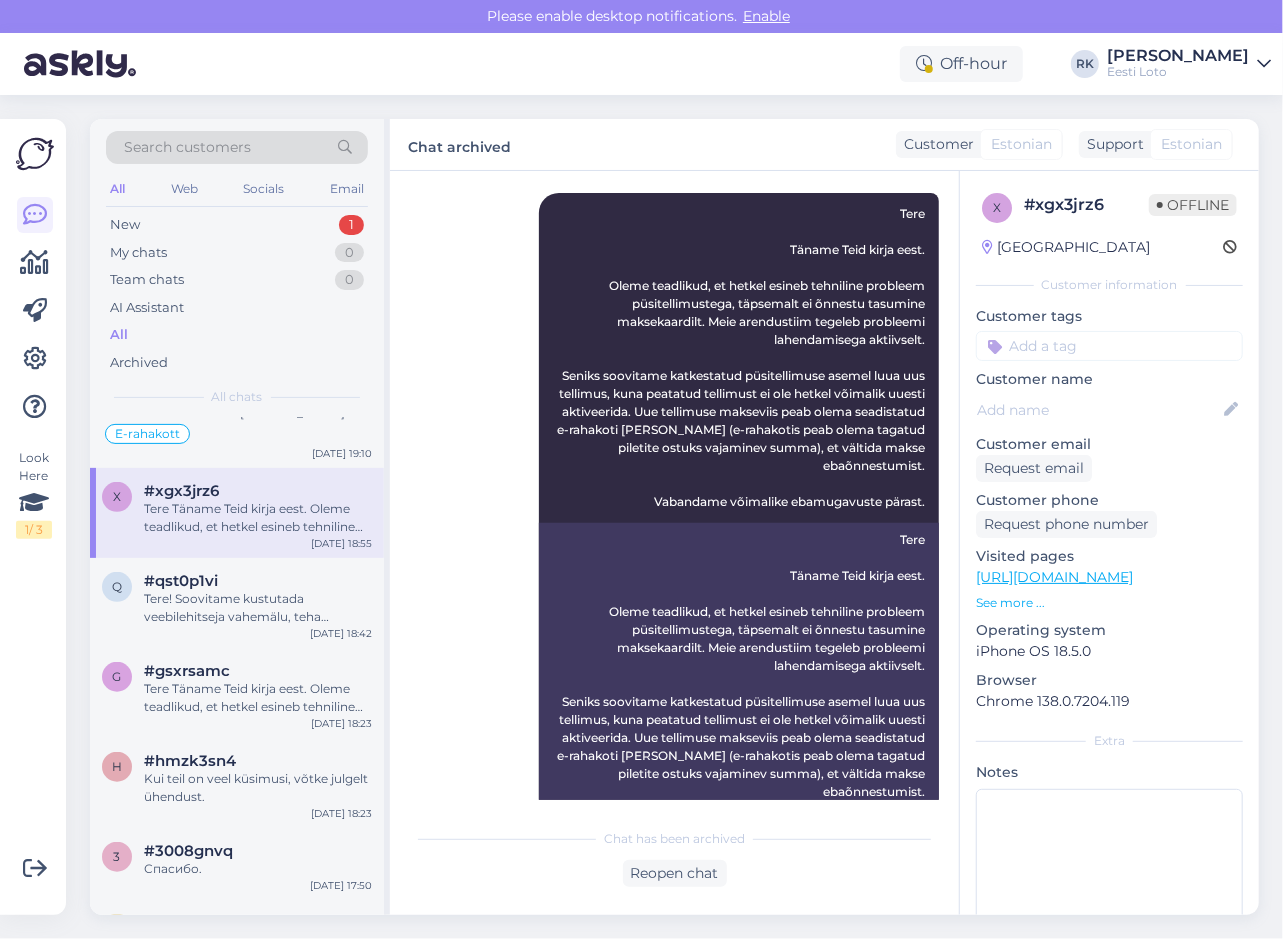 scroll, scrollTop: 676, scrollLeft: 0, axis: vertical 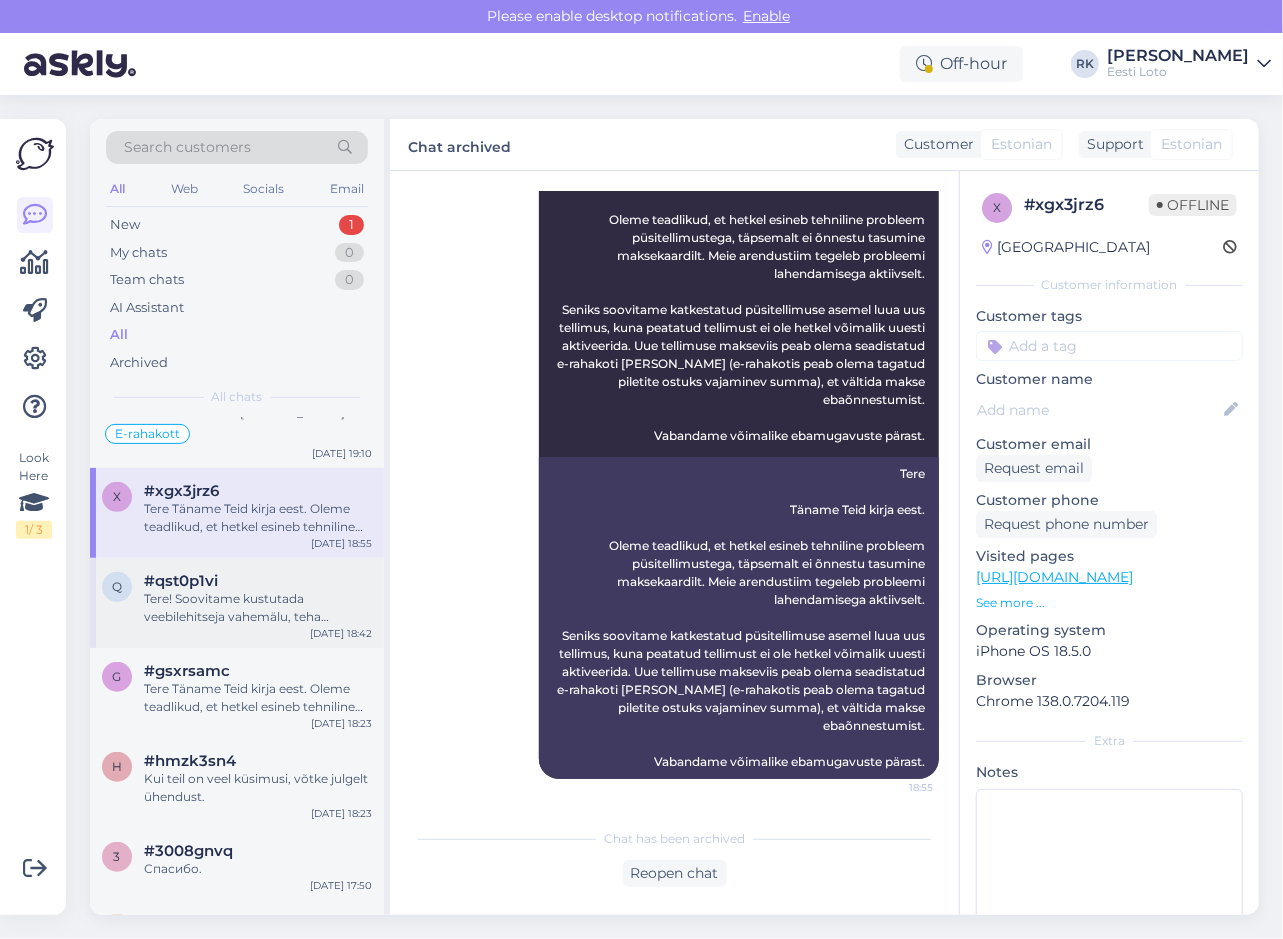 click on "Tere!
Soovitame kustutada veebilehitseja vahemälu, teha seadmele taaskäivituse või kasutada teist veebilehitsejat (näiteks Mozilla Firefox, Internet Explorer, Google Chrome)." at bounding box center (258, 608) 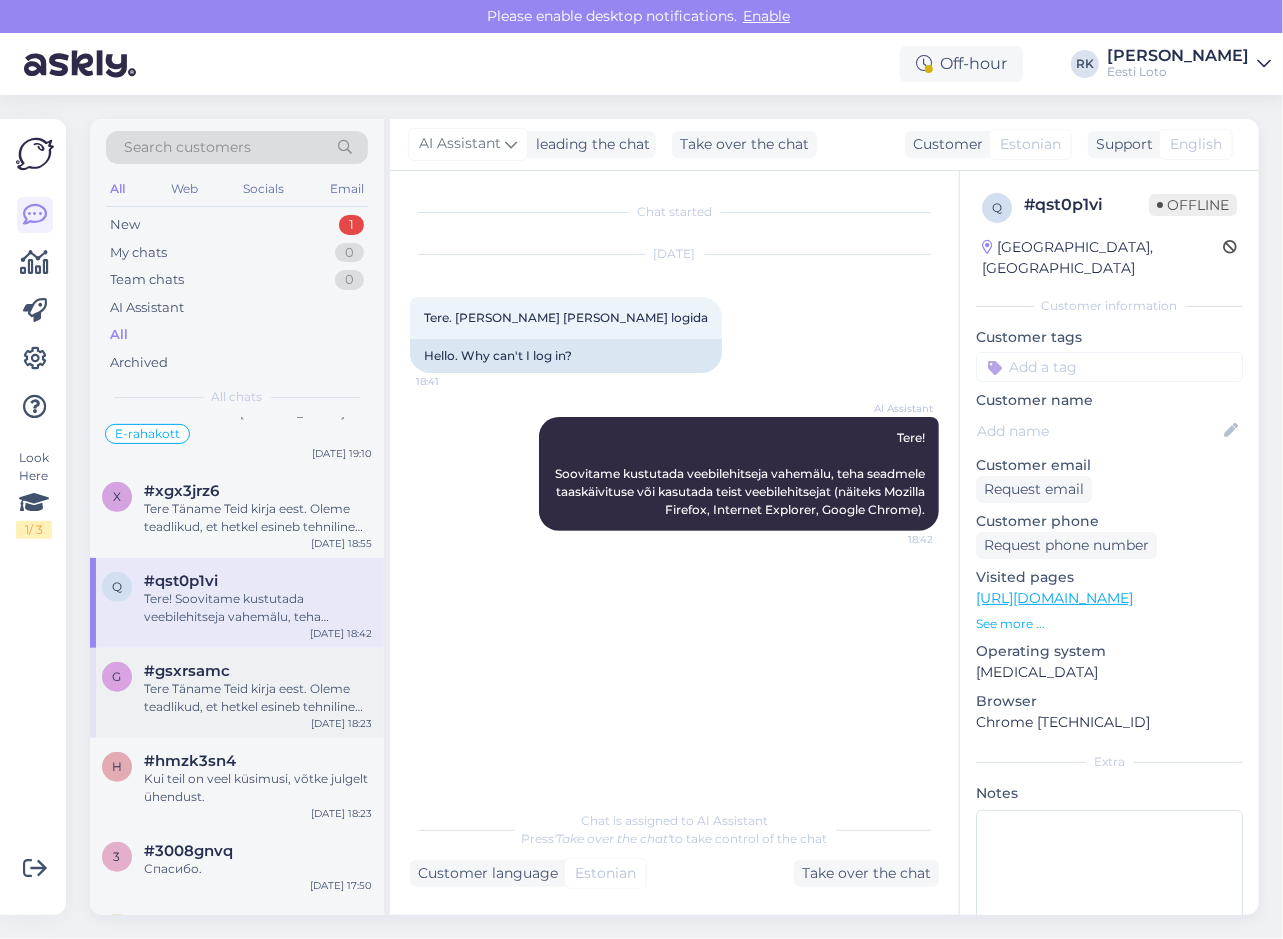 click on "Tere
Täname Teid kirja eest.
Oleme teadlikud, et hetkel esineb tehniline probleem püsitellimustega, täpsemalt ei õnnestu tasumine maksekaardilt. Meie arendustiim tegeleb probleemi lahendamisega aktiivselt.
Seniks soovitame katkestatud püsitellimuse asemel luua uus tellimus, kuna peatatud tellimust ei ole hetkel võimalik uuesti aktiveerida. Uue tellimuse makseviis peab olema seadistatud e-rahakoti [PERSON_NAME] (e-rahakotis peab olema tagatud piletite ostuks vajaminev summa), et vältida makse ebaõnnestumist.
Vabandame võimalike ebamugavuste pärast." at bounding box center (258, 698) 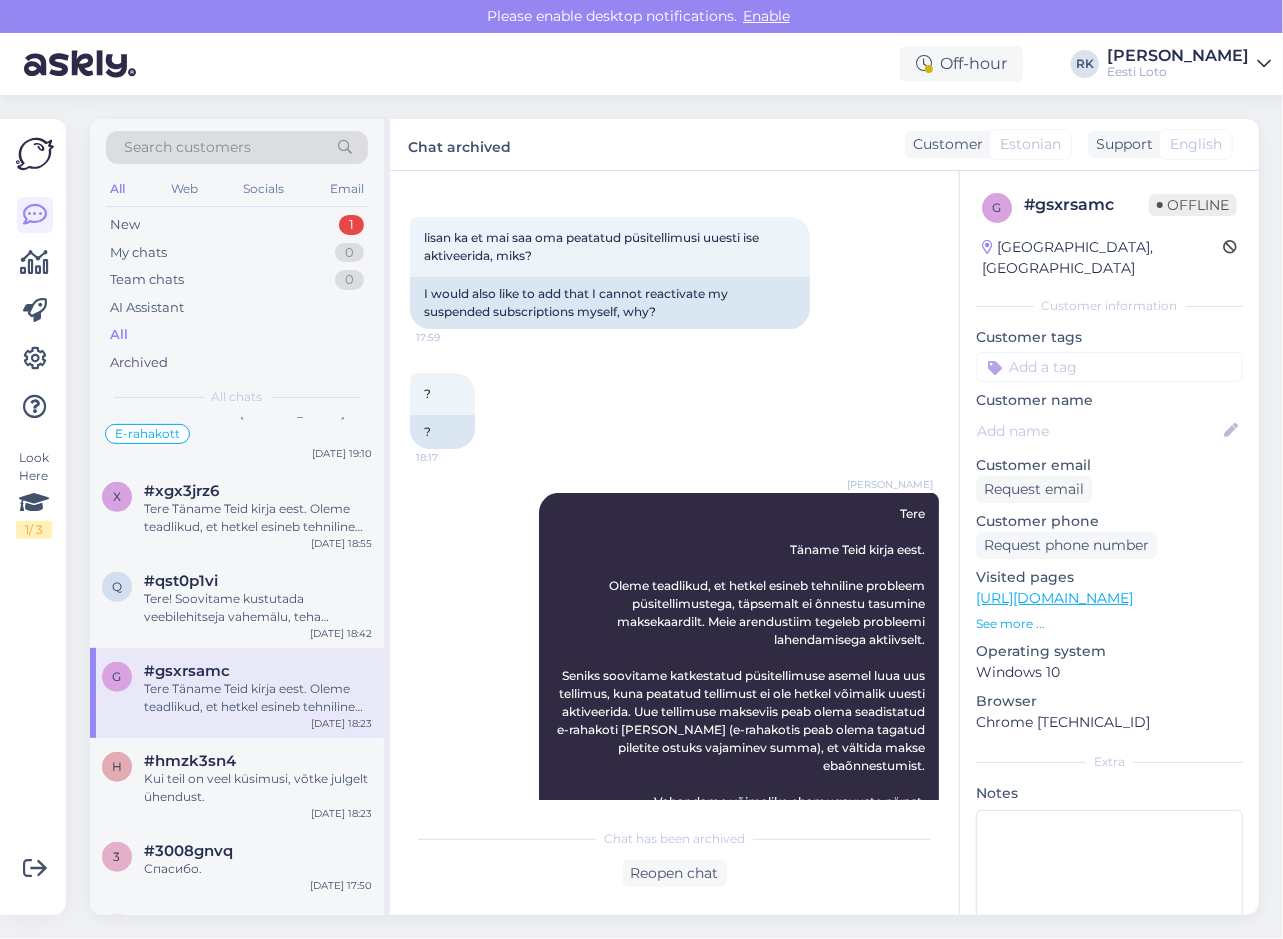 scroll 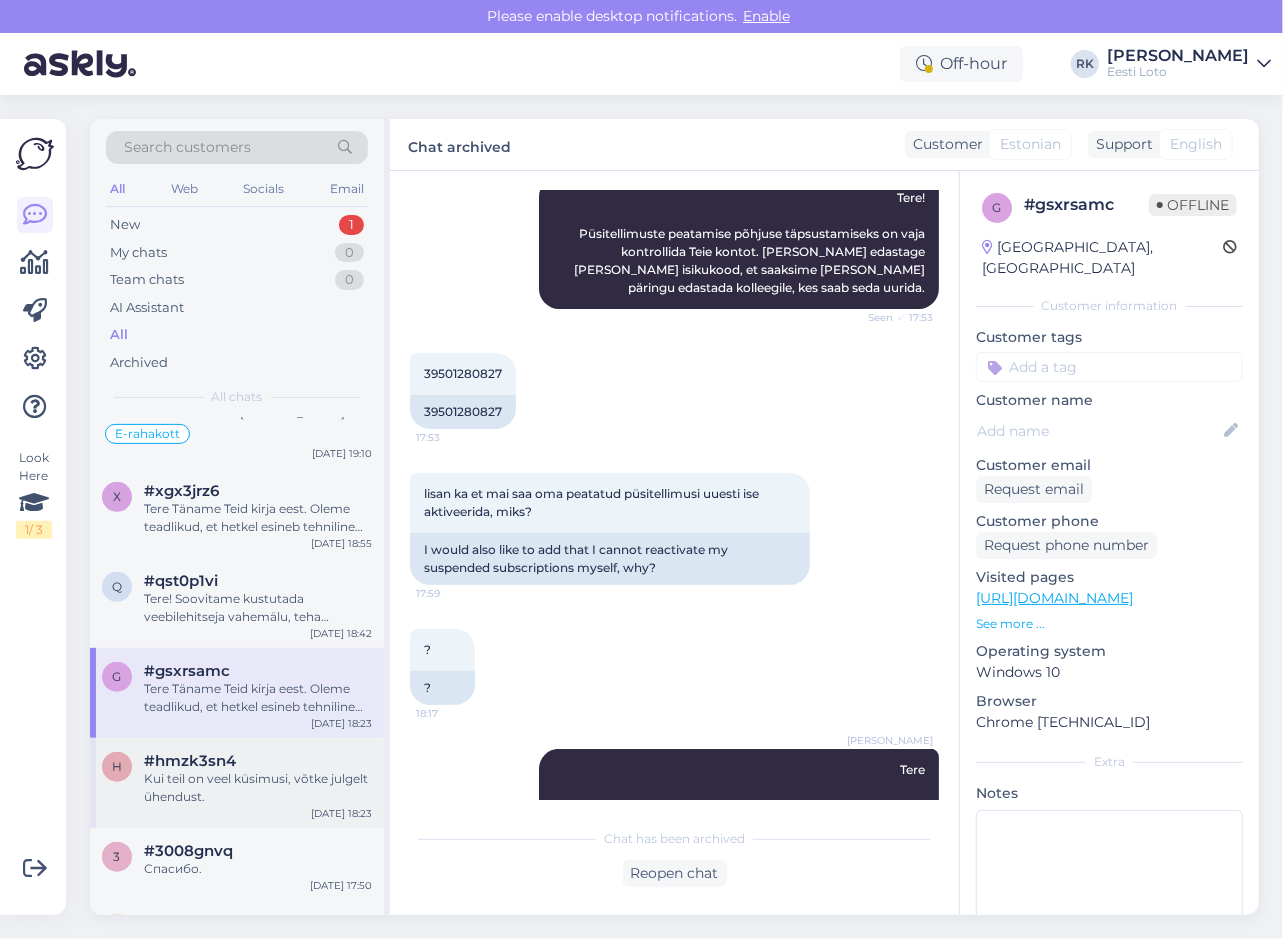 click on "#hmzk3sn4" at bounding box center [190, 761] 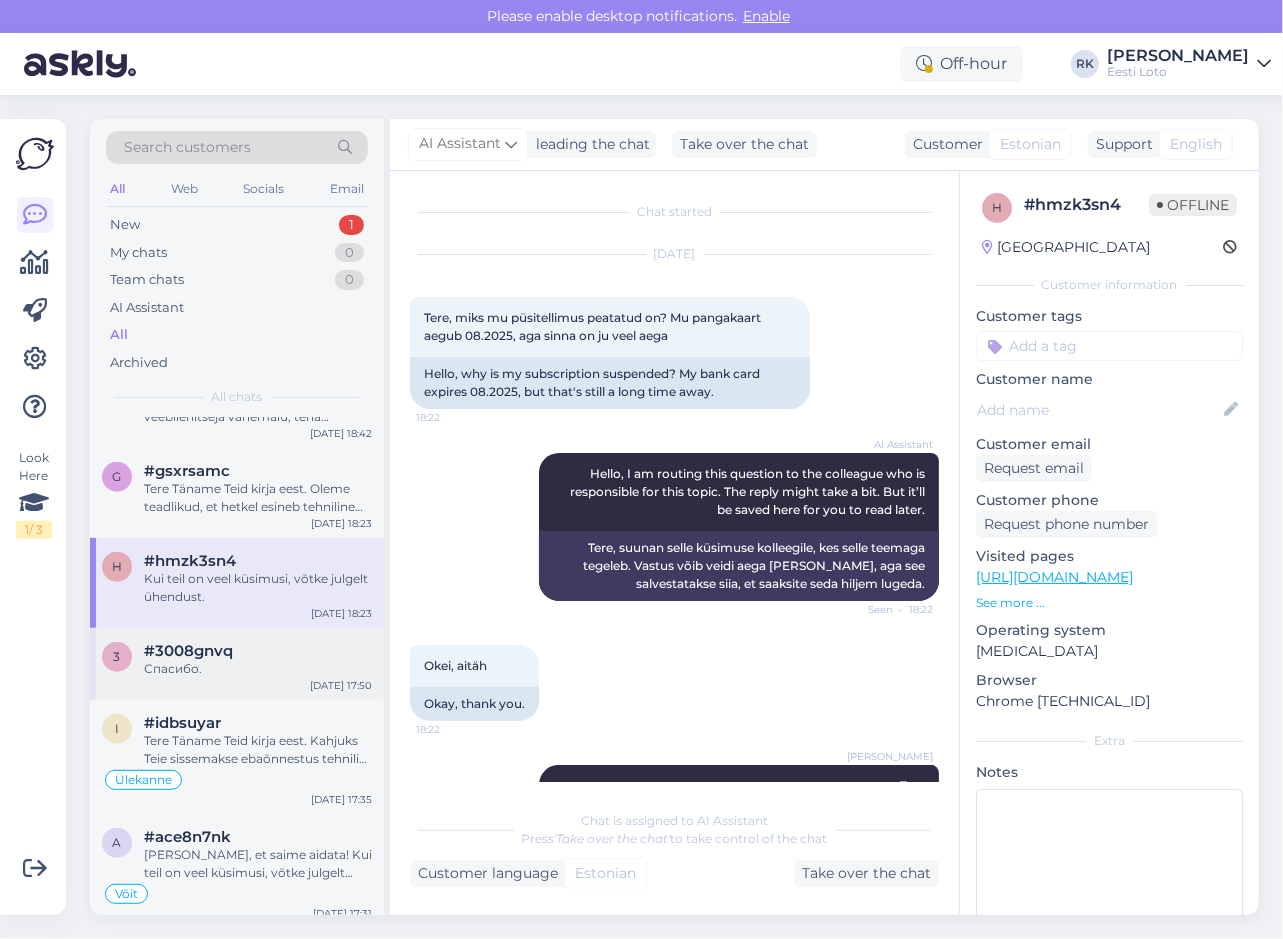 click on "3 #3008gnvq Спасибо.  [DATE] 17:50" at bounding box center (237, 664) 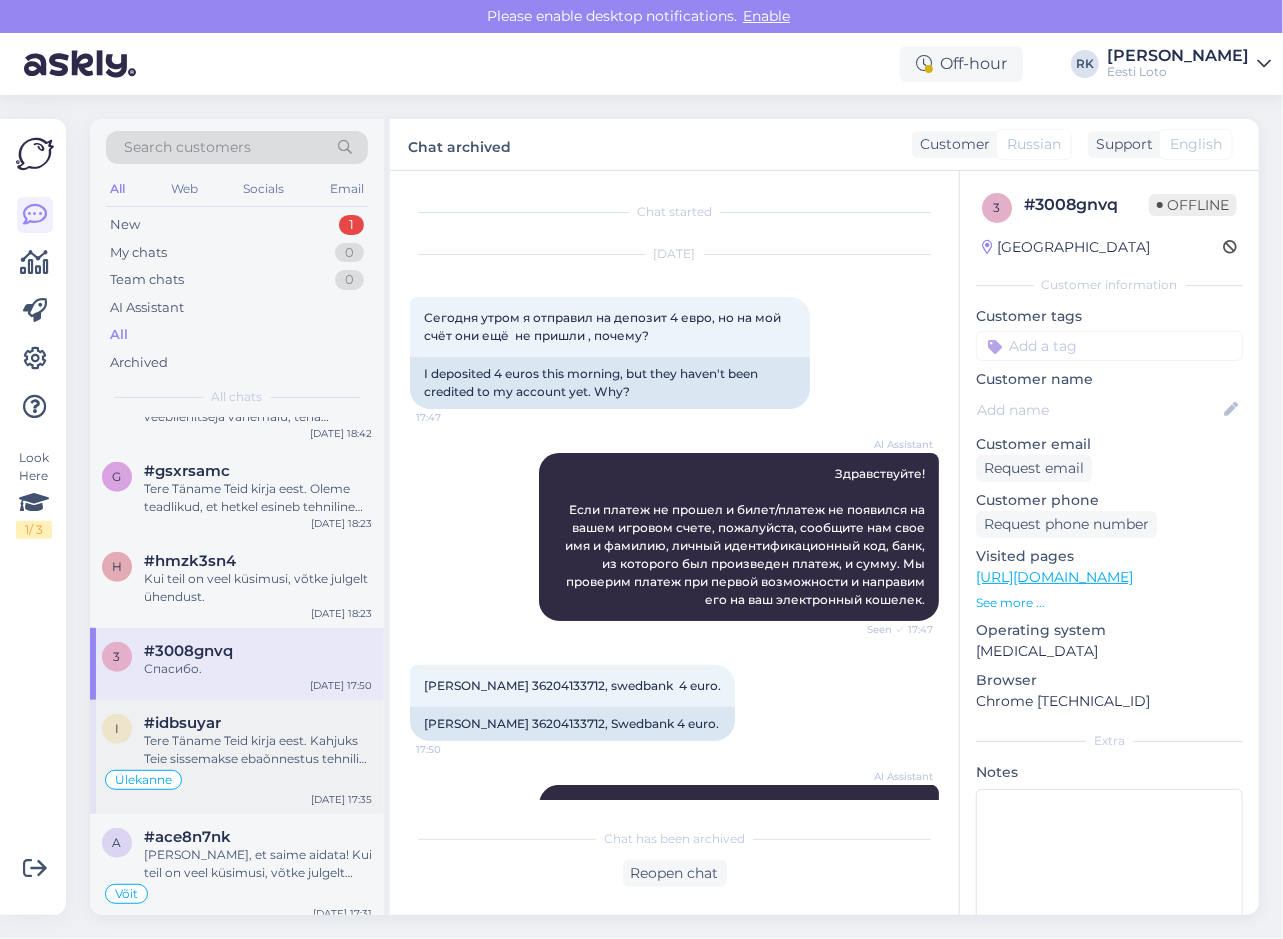 click on "Ülekanne" at bounding box center (143, 780) 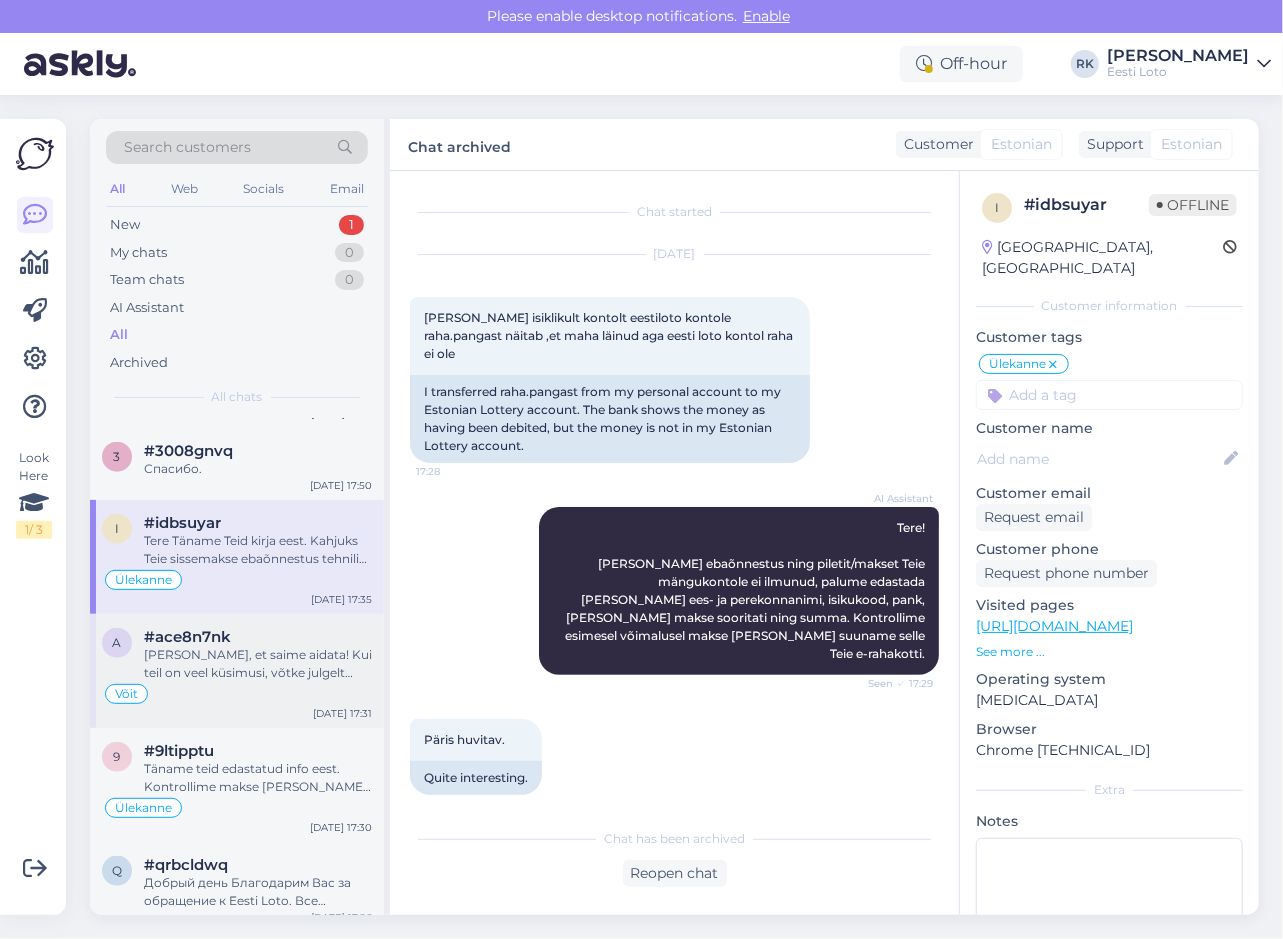 click on "[PERSON_NAME], et saime aidata! Kui teil on veel küsimusi, võtke julgelt ühendust." at bounding box center (258, 664) 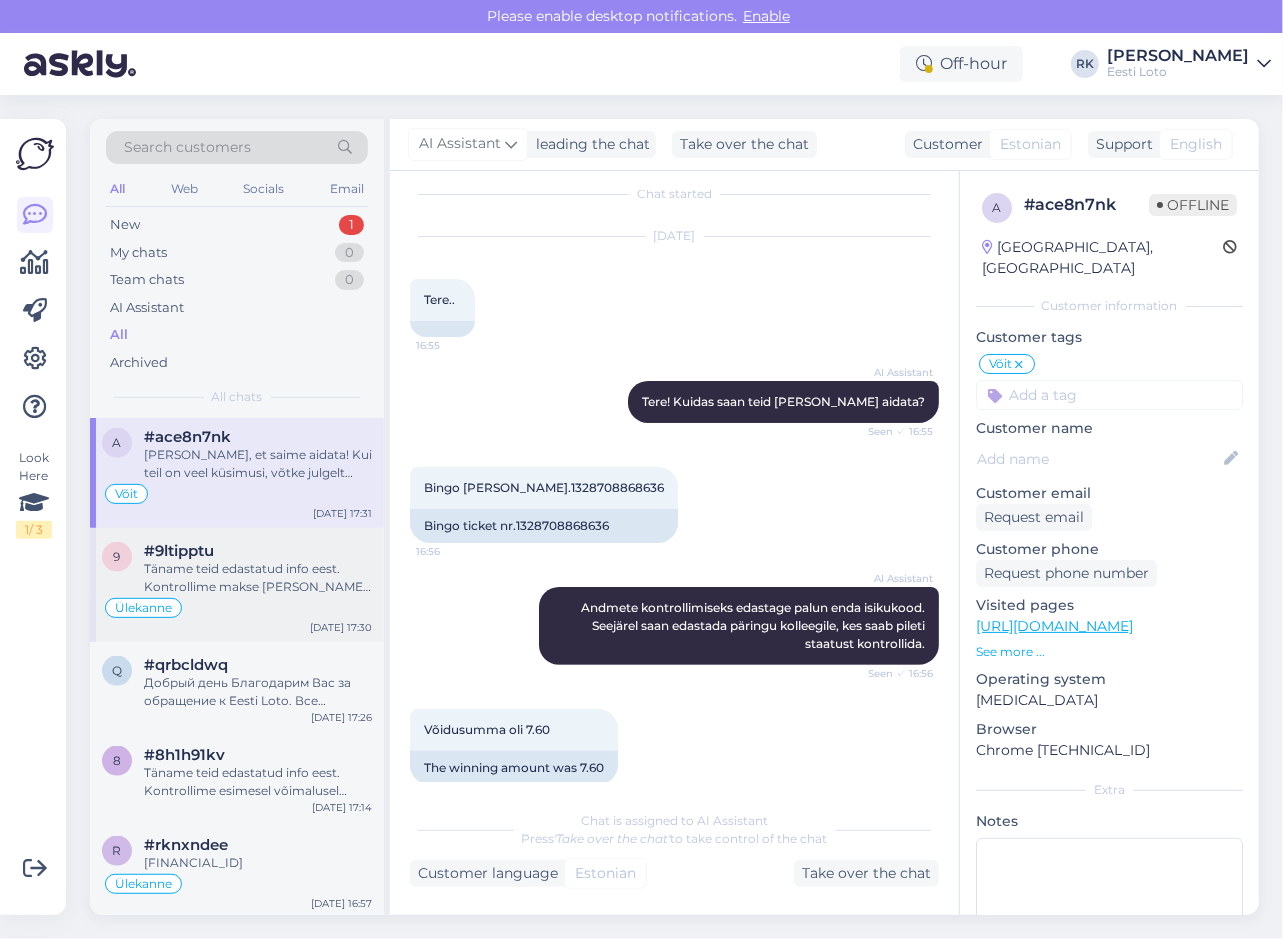 click on "Täname teid edastatud info eest. Kontrollime makse [PERSON_NAME] suuname selle Teie e-rahakotti esimesel võimalusel." at bounding box center [258, 578] 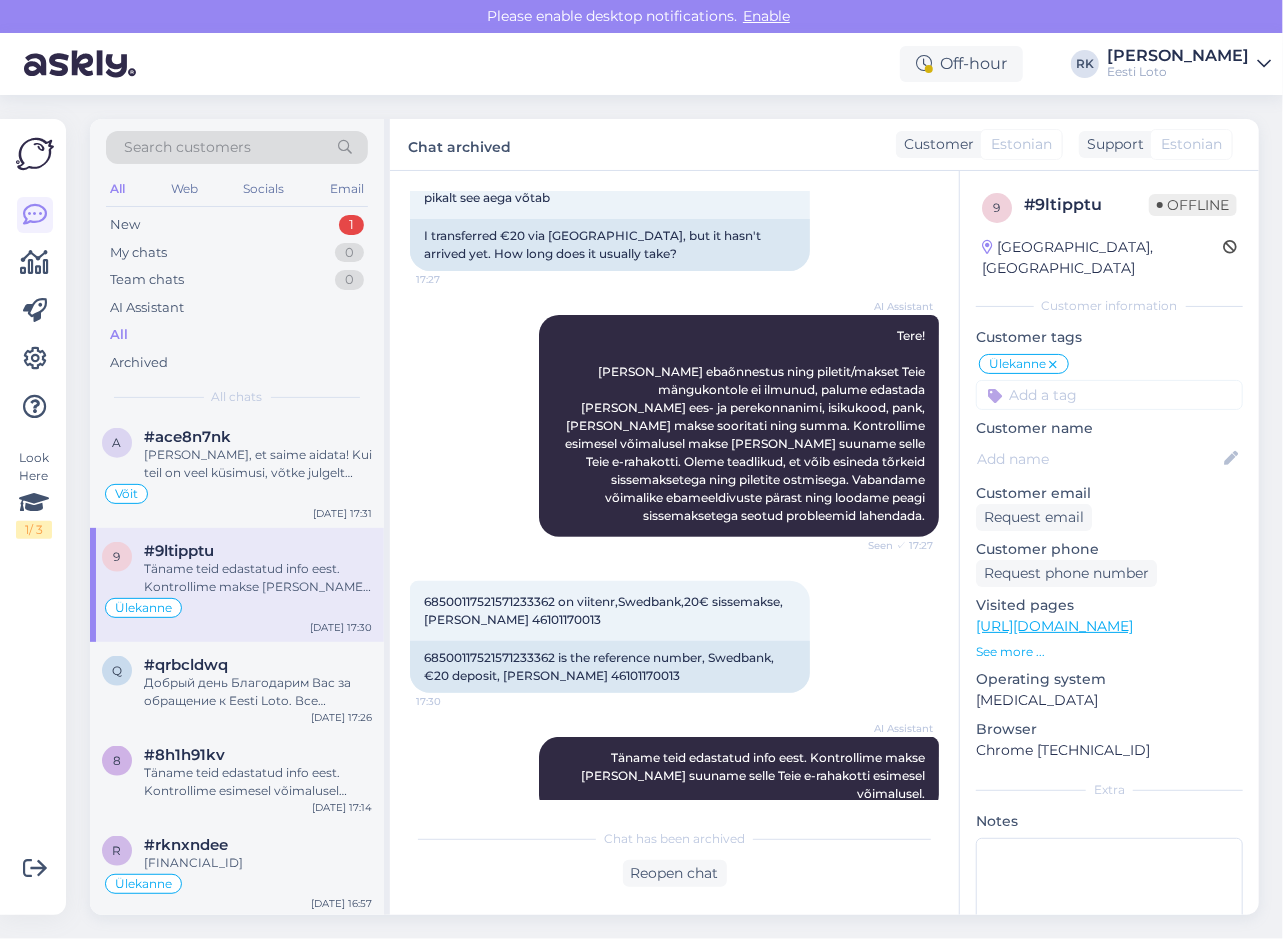 click on "Look Here 1  / 3 Get more Your checklist to get more value from Askly. Close     Connect FB and IG messages     Add your languages     Add your working hours To reply from your smartphone download Askly Chat app for iOS and Android devices." at bounding box center (33, 517) 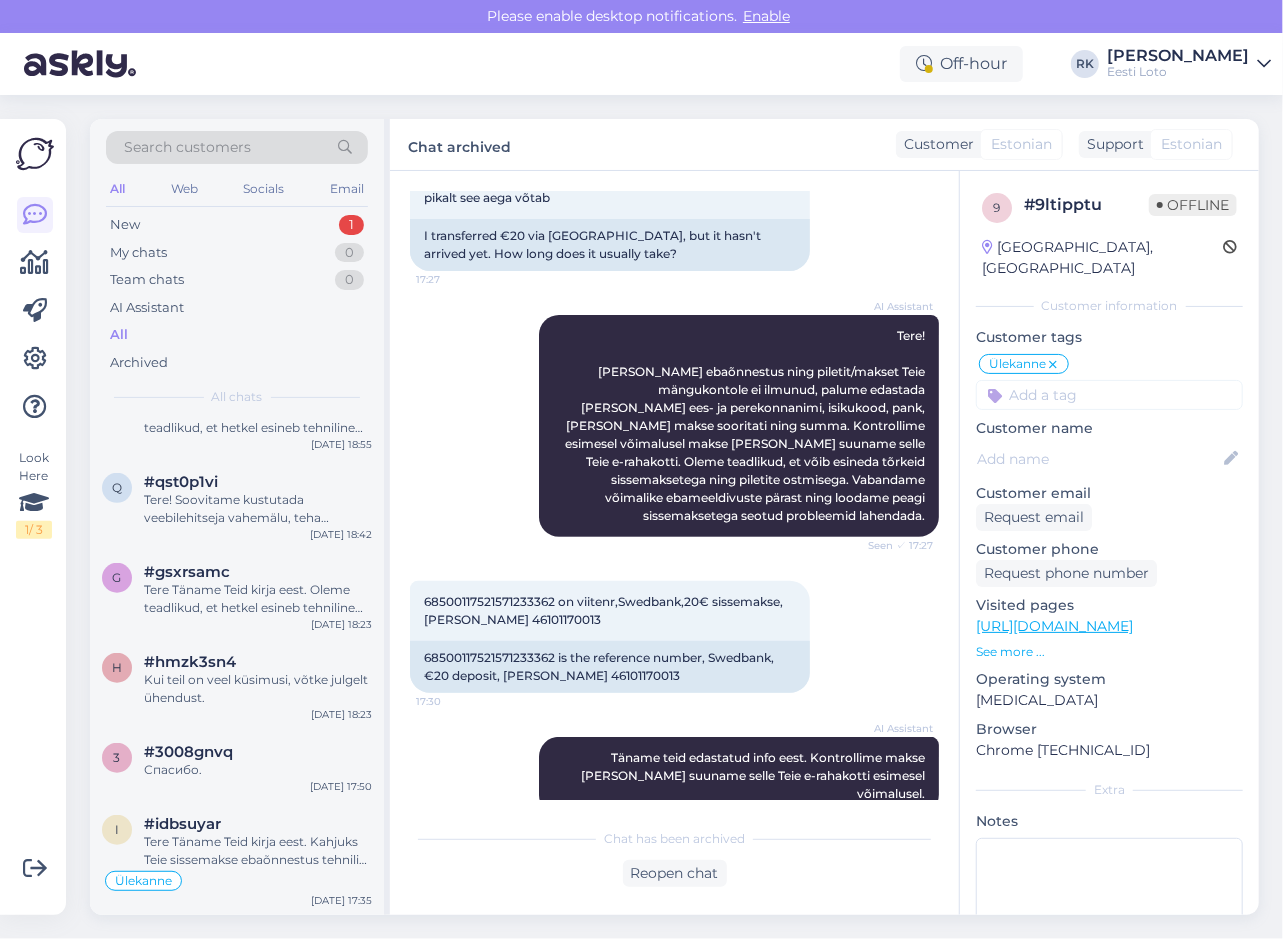 scroll, scrollTop: 800, scrollLeft: 0, axis: vertical 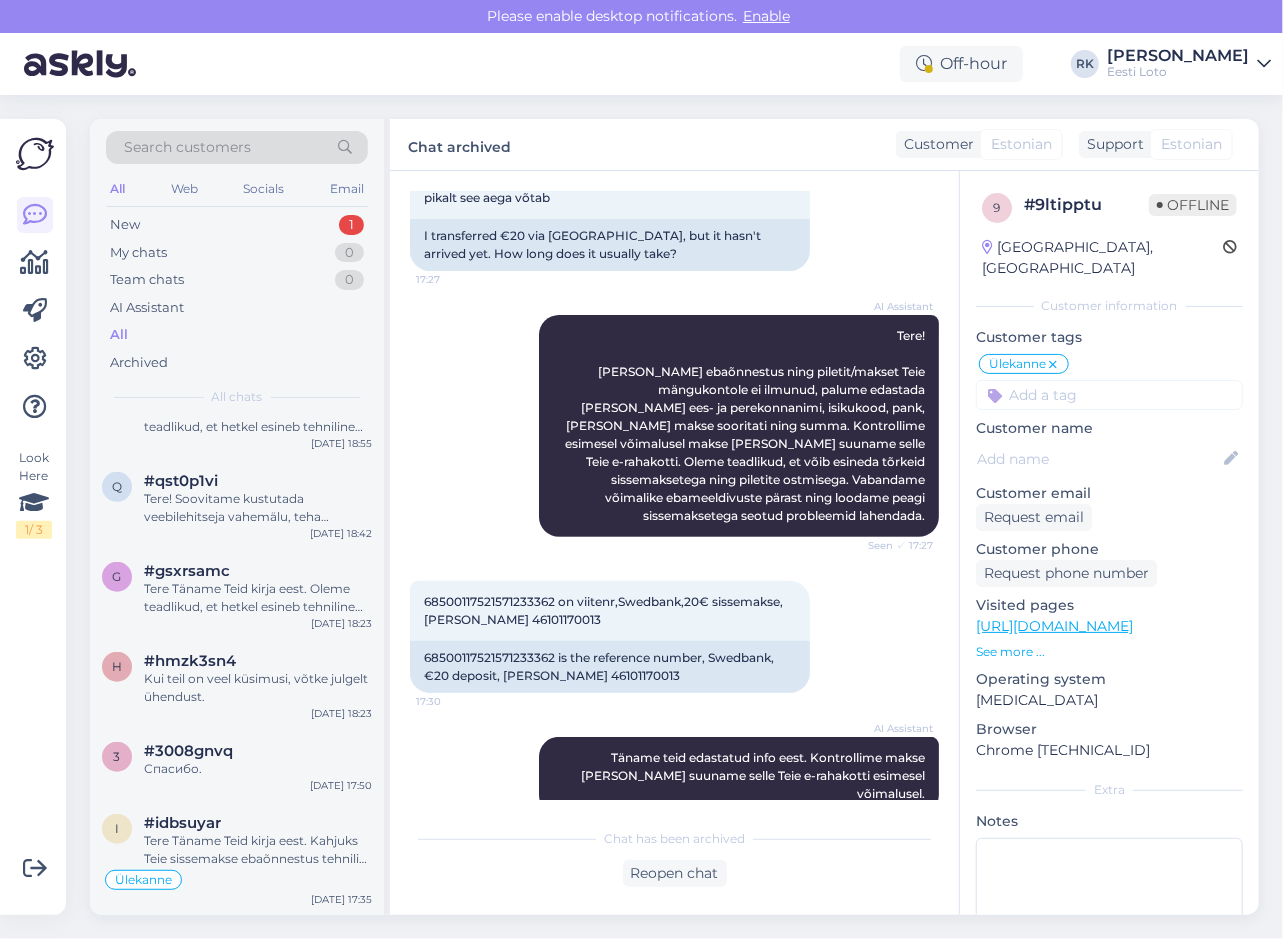 click on "Look Here 1  / 3" at bounding box center [35, 517] 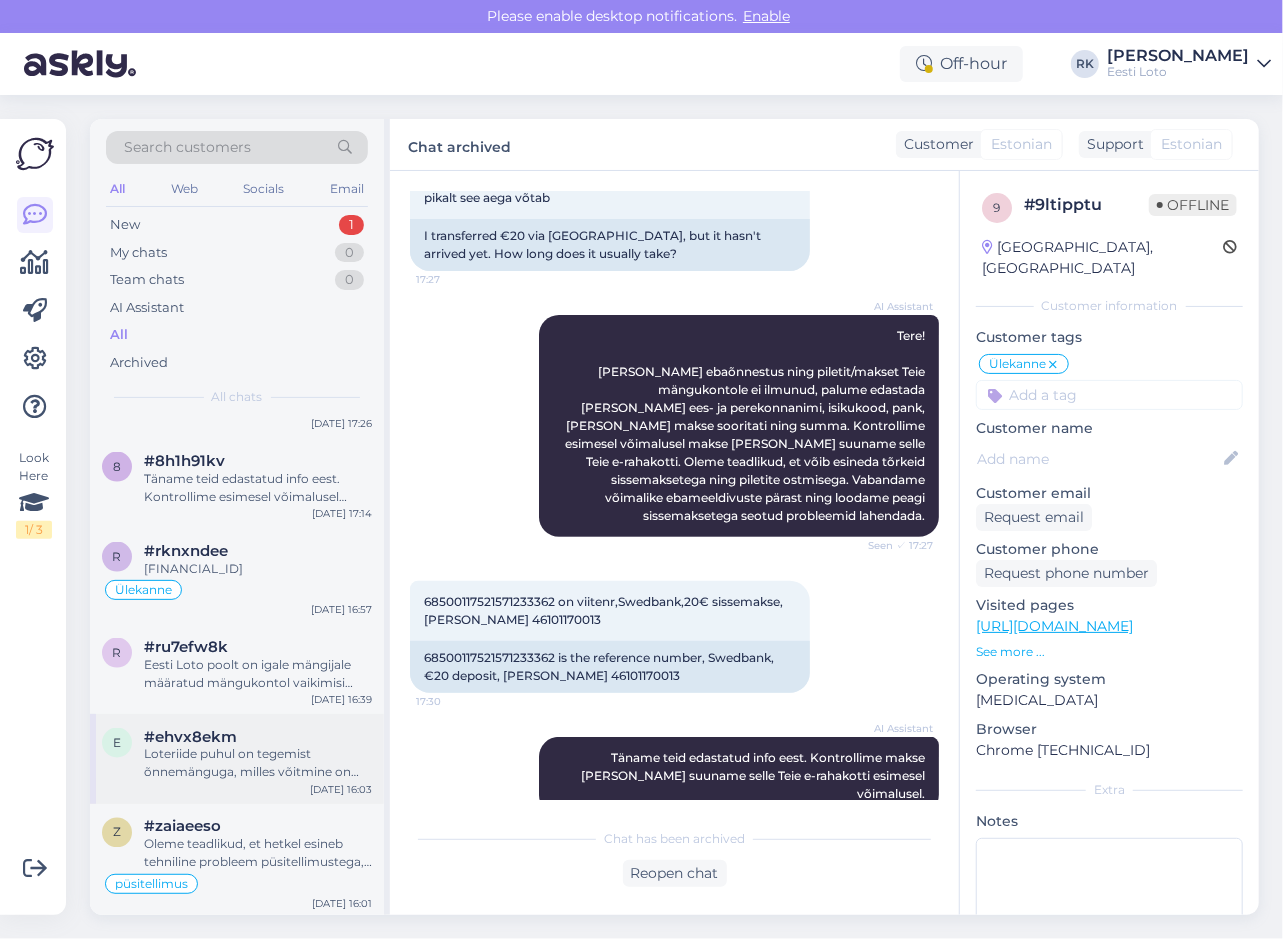 scroll, scrollTop: 1700, scrollLeft: 0, axis: vertical 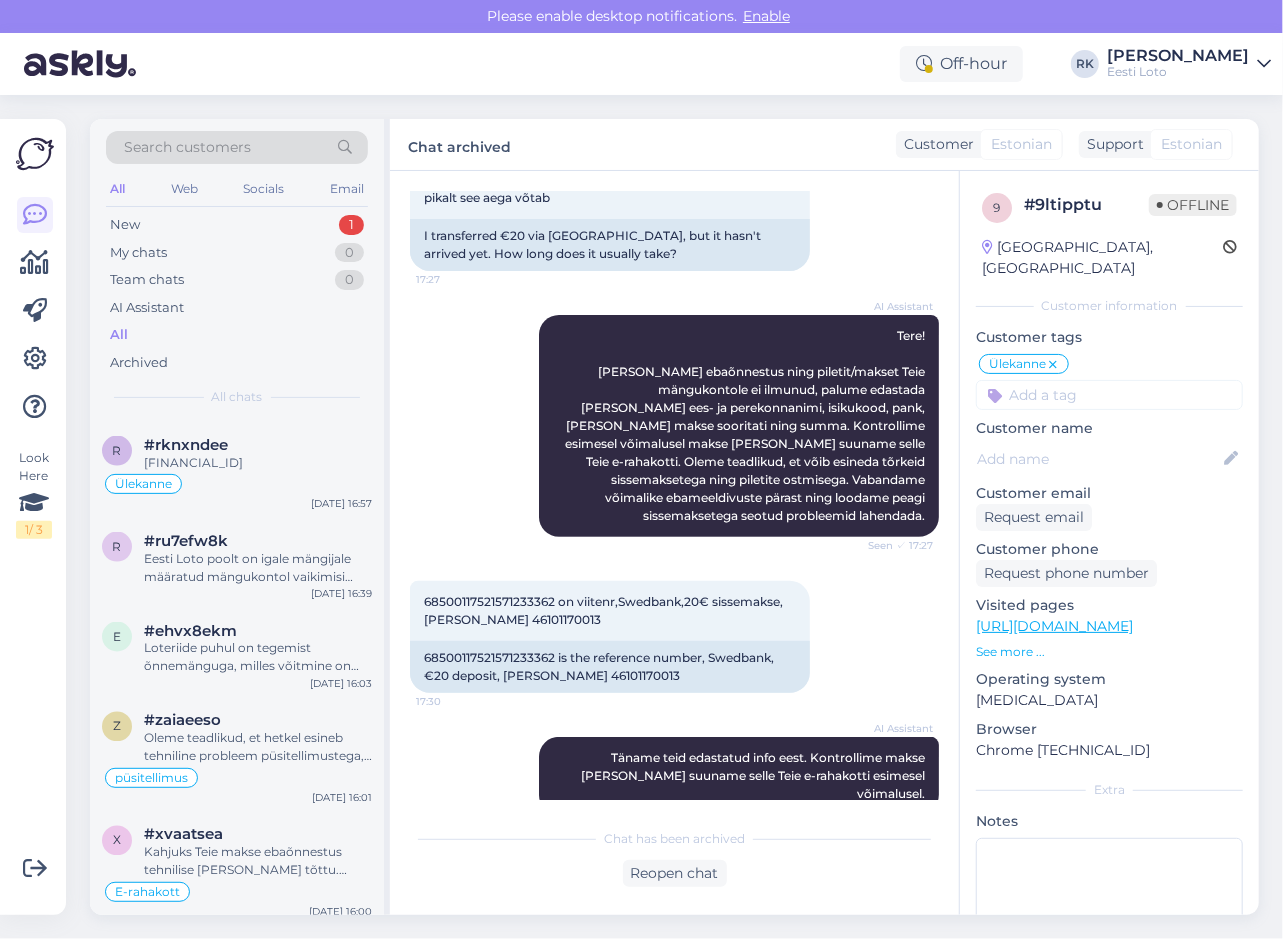 click on "Look Here 1  / 3" at bounding box center [35, 517] 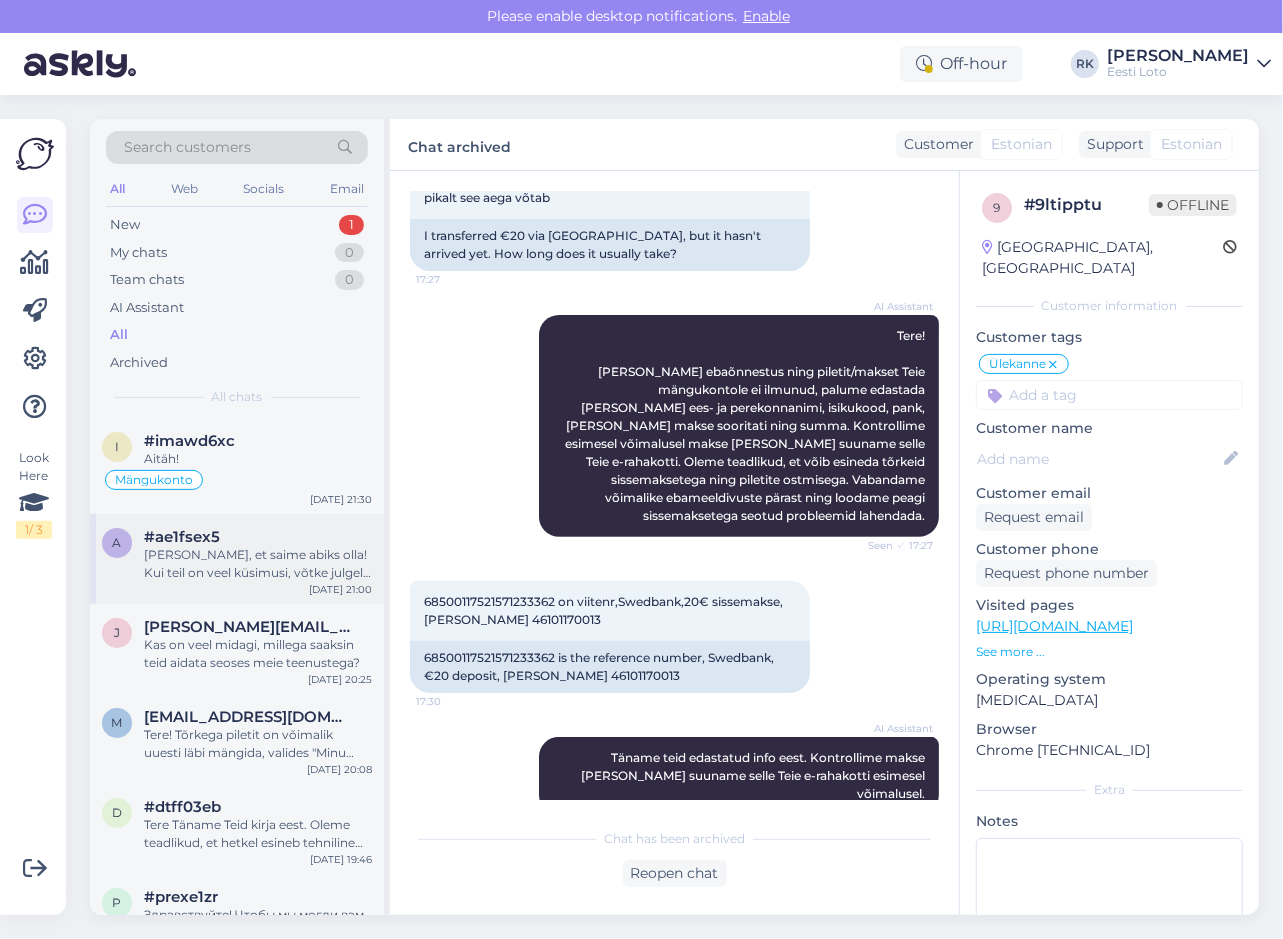 scroll, scrollTop: 0, scrollLeft: 0, axis: both 